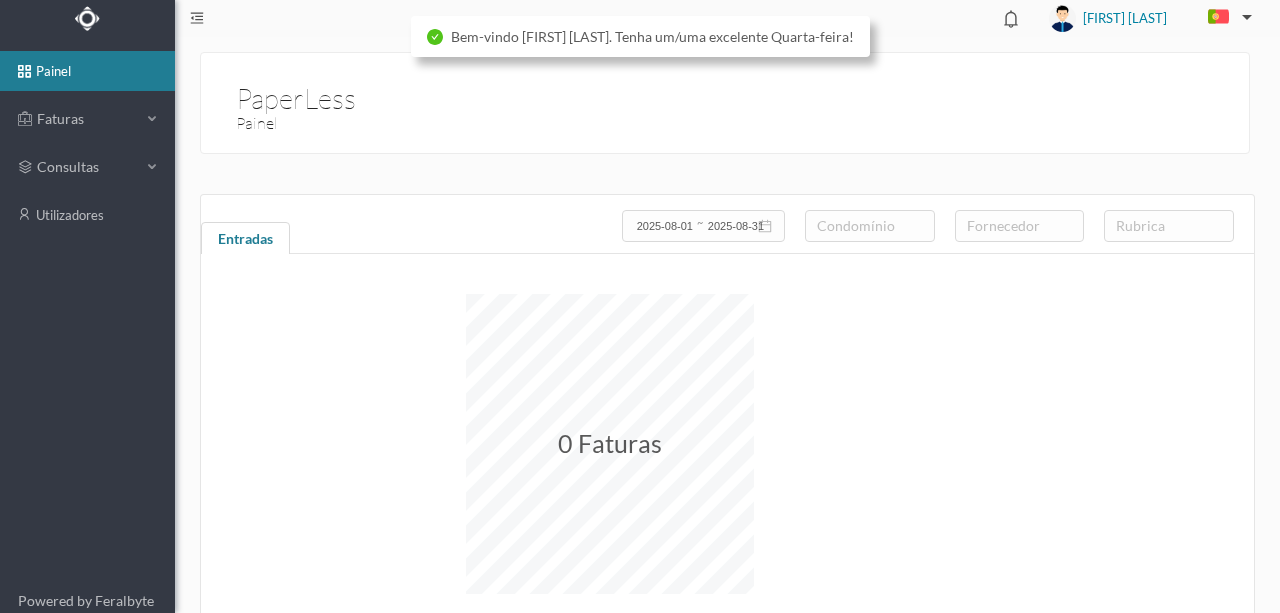 scroll, scrollTop: 0, scrollLeft: 0, axis: both 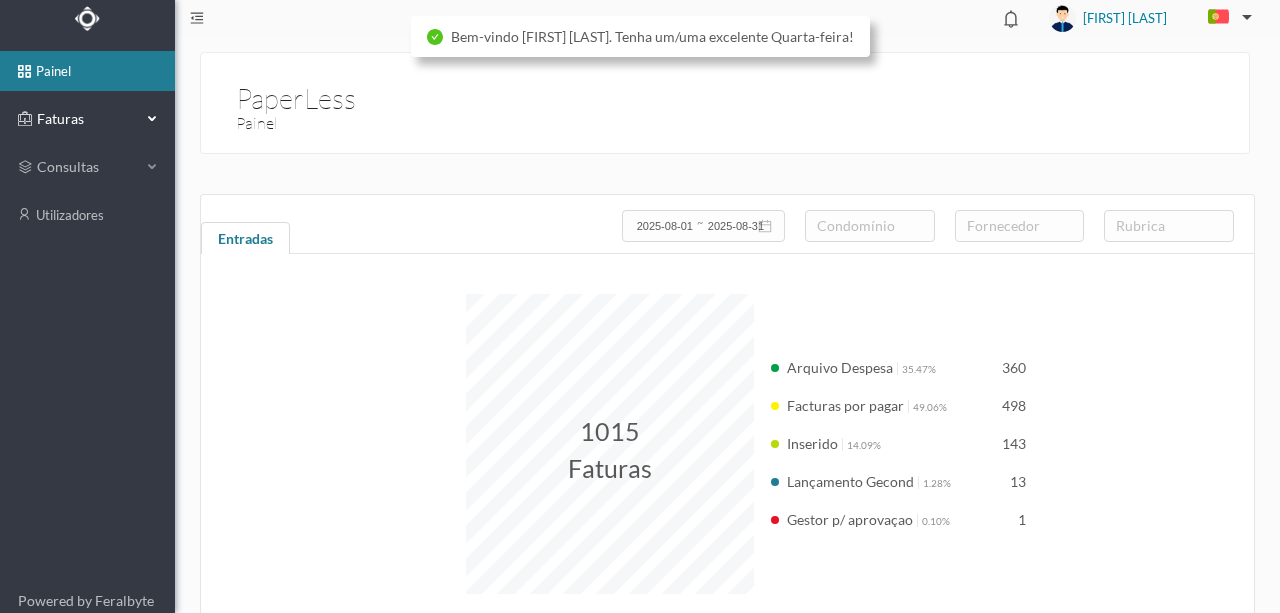 click on "Faturas" at bounding box center (87, 119) 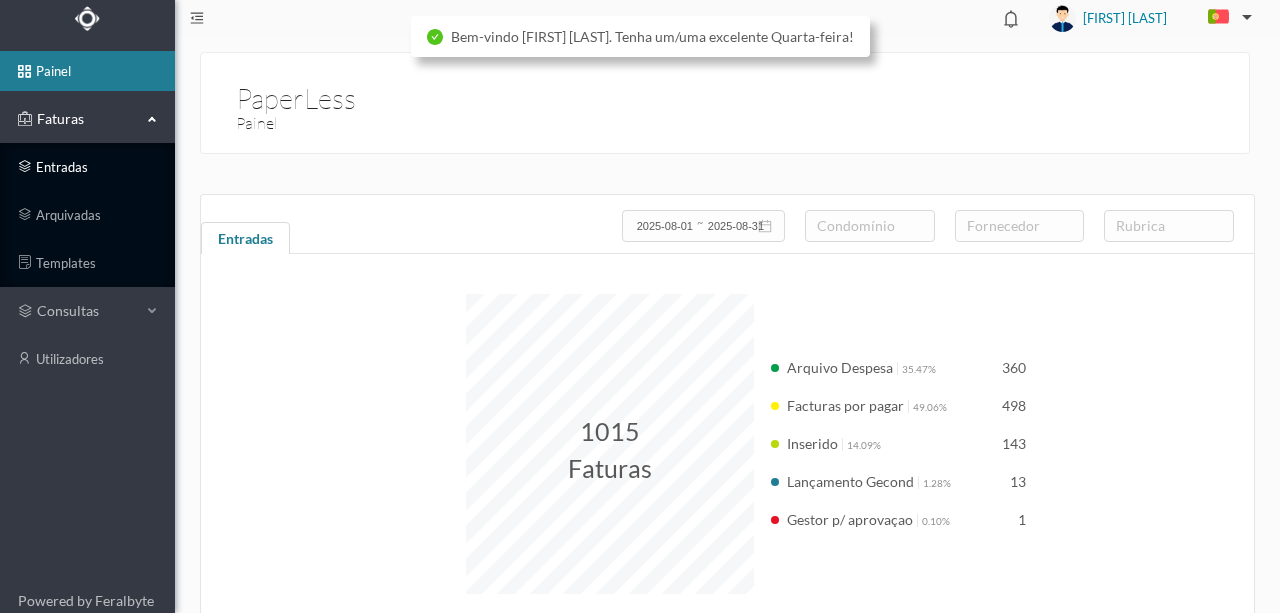 drag, startPoint x: 76, startPoint y: 160, endPoint x: 90, endPoint y: 155, distance: 14.866069 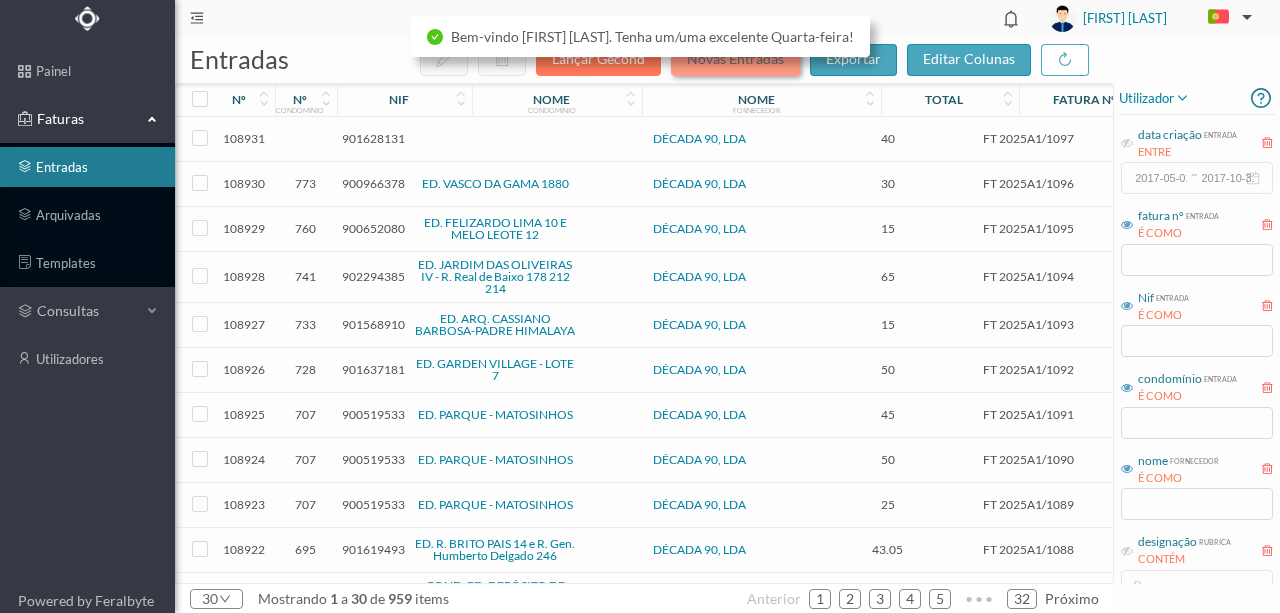 click on "Novas Entradas" at bounding box center [735, 60] 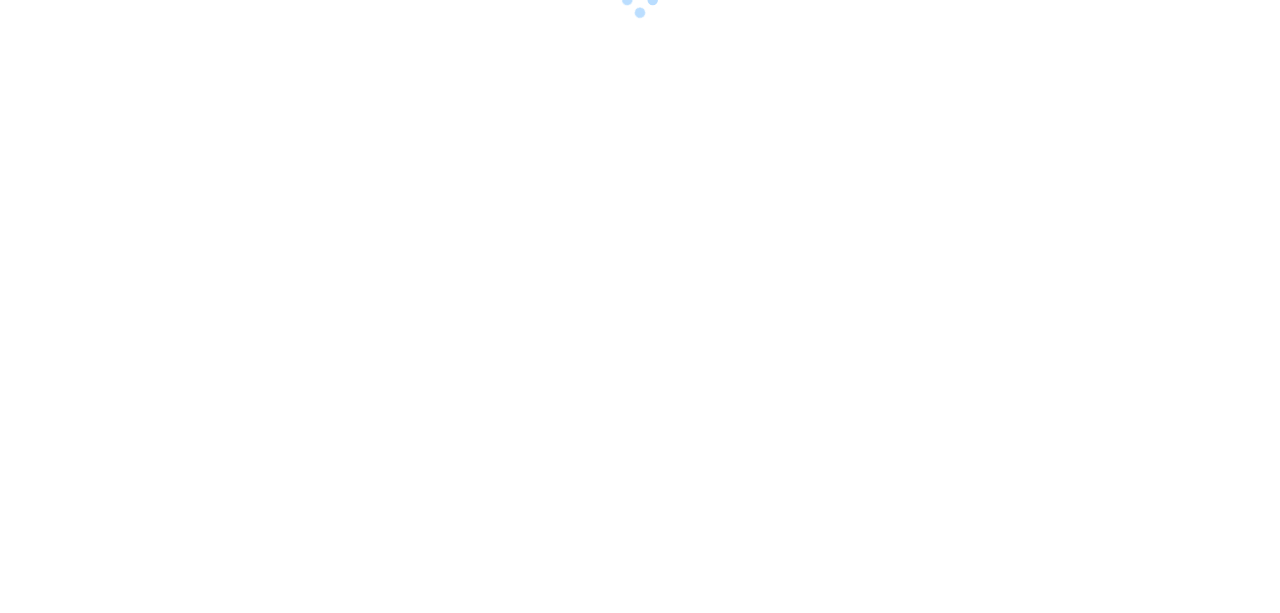 scroll, scrollTop: 0, scrollLeft: 0, axis: both 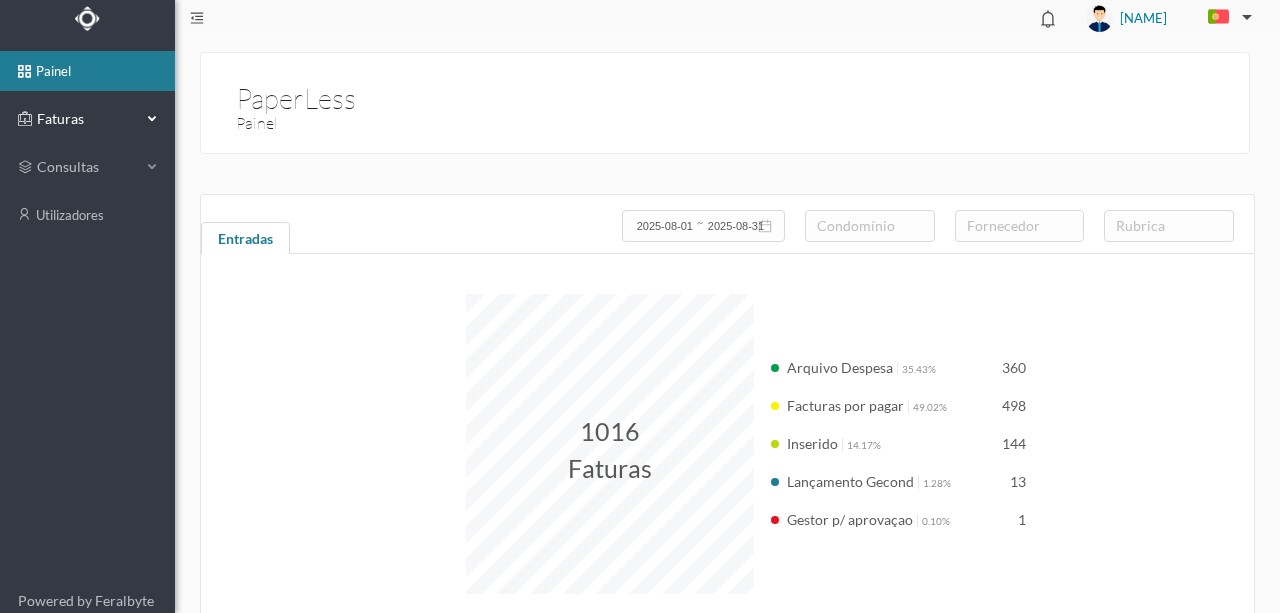 click on "Faturas" at bounding box center (87, 119) 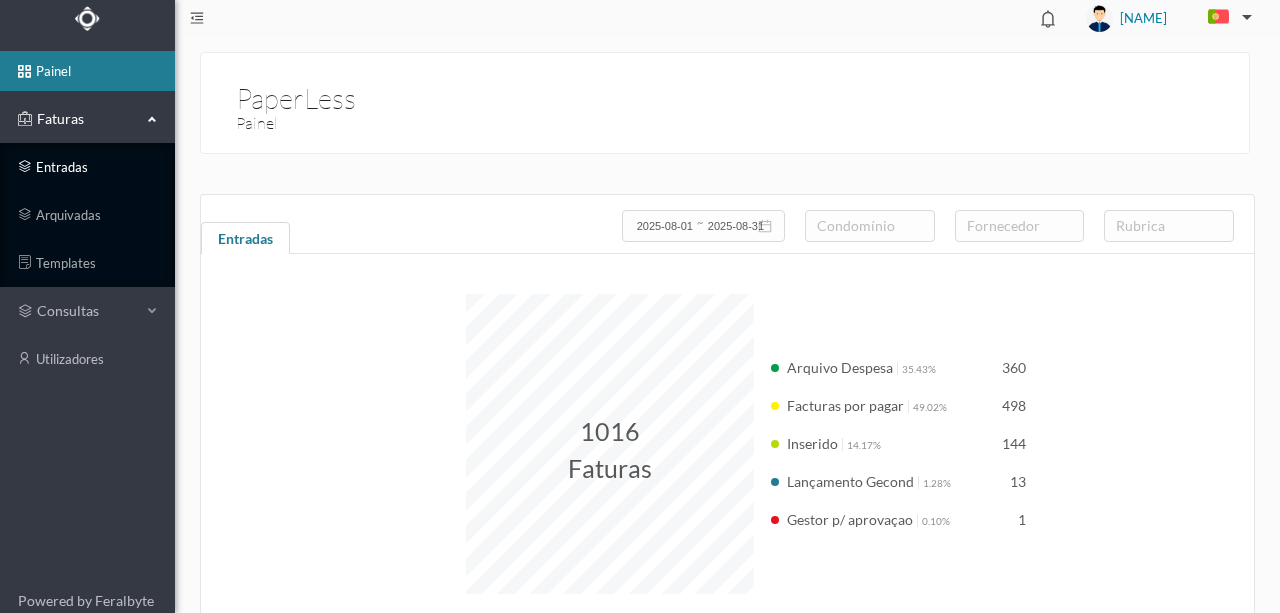 click on "entradas" at bounding box center (87, 167) 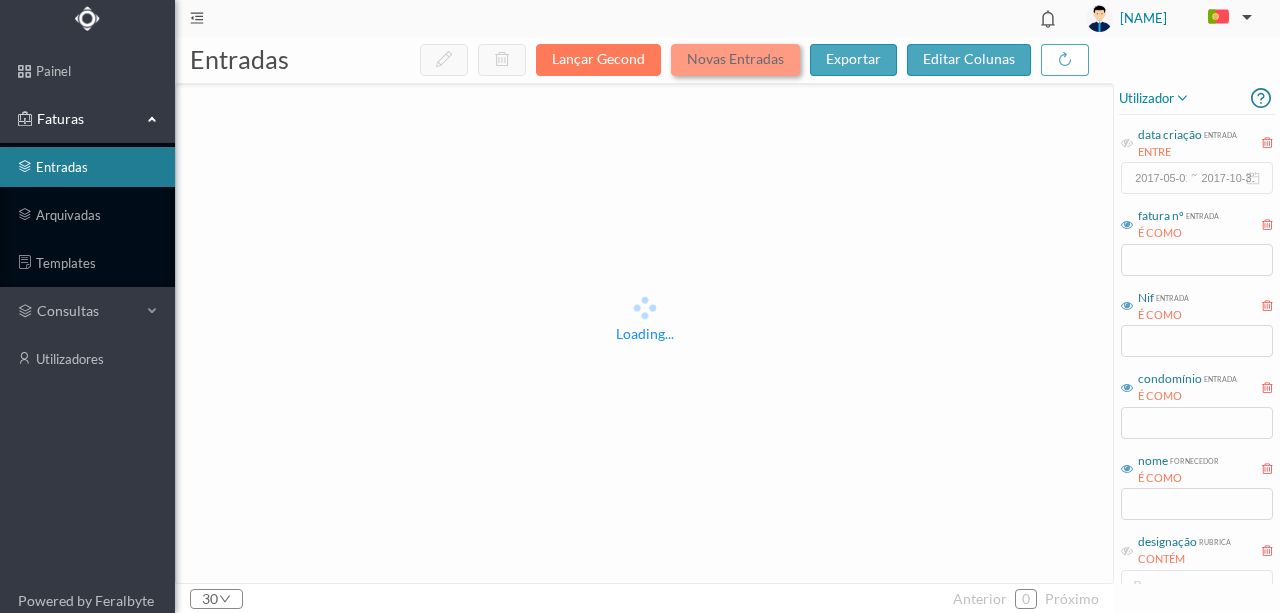 click on "Novas Entradas" at bounding box center [735, 60] 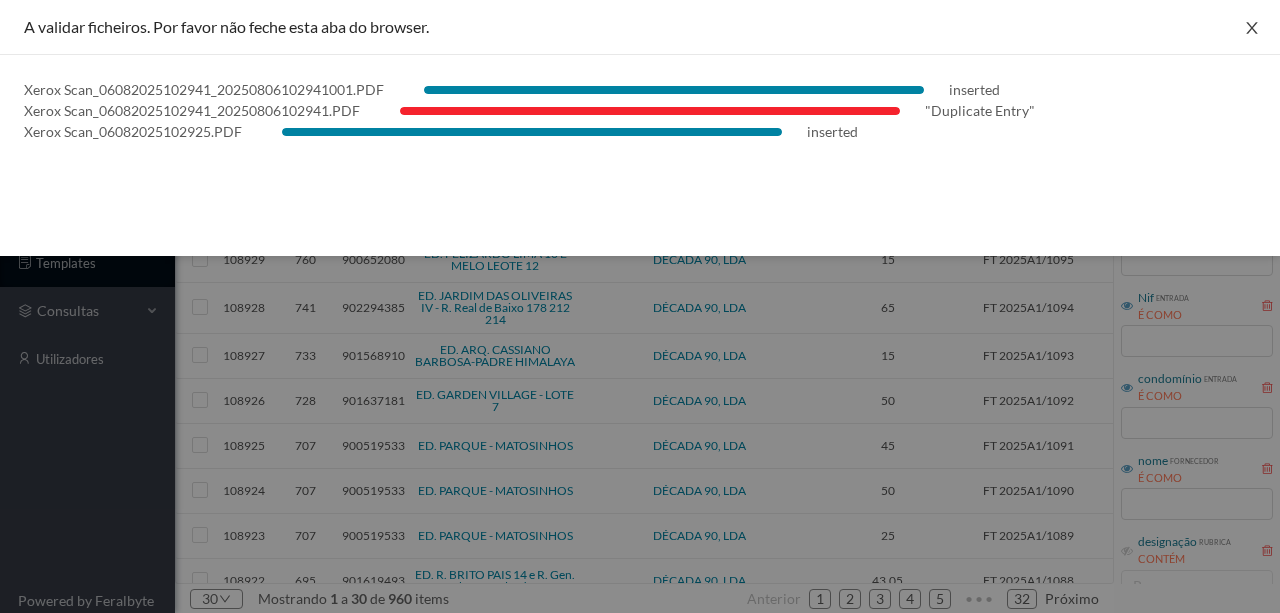 drag, startPoint x: 1254, startPoint y: 32, endPoint x: 1151, endPoint y: 43, distance: 103.58572 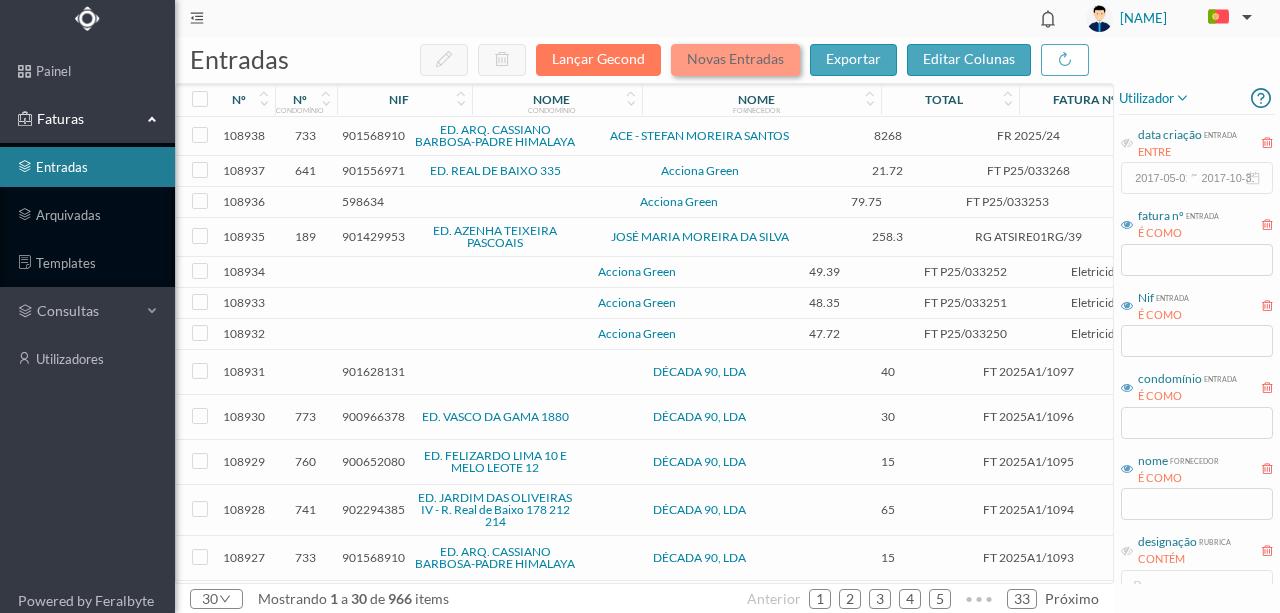 click on "Novas Entradas" at bounding box center (735, 60) 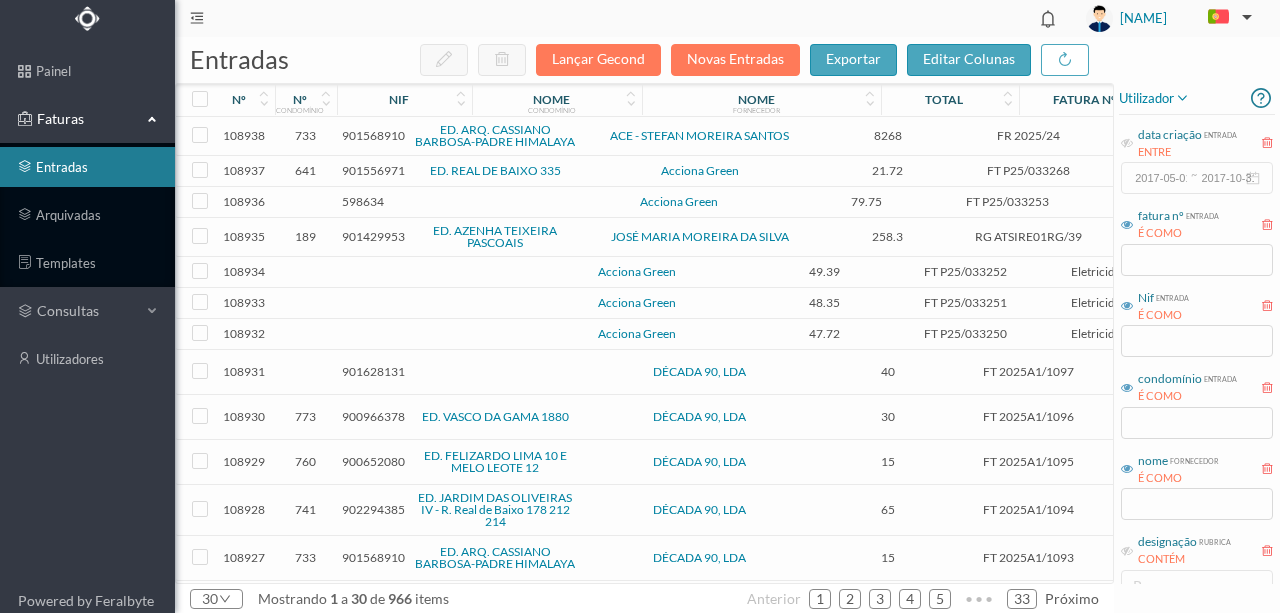 click on "901568910" at bounding box center [373, 135] 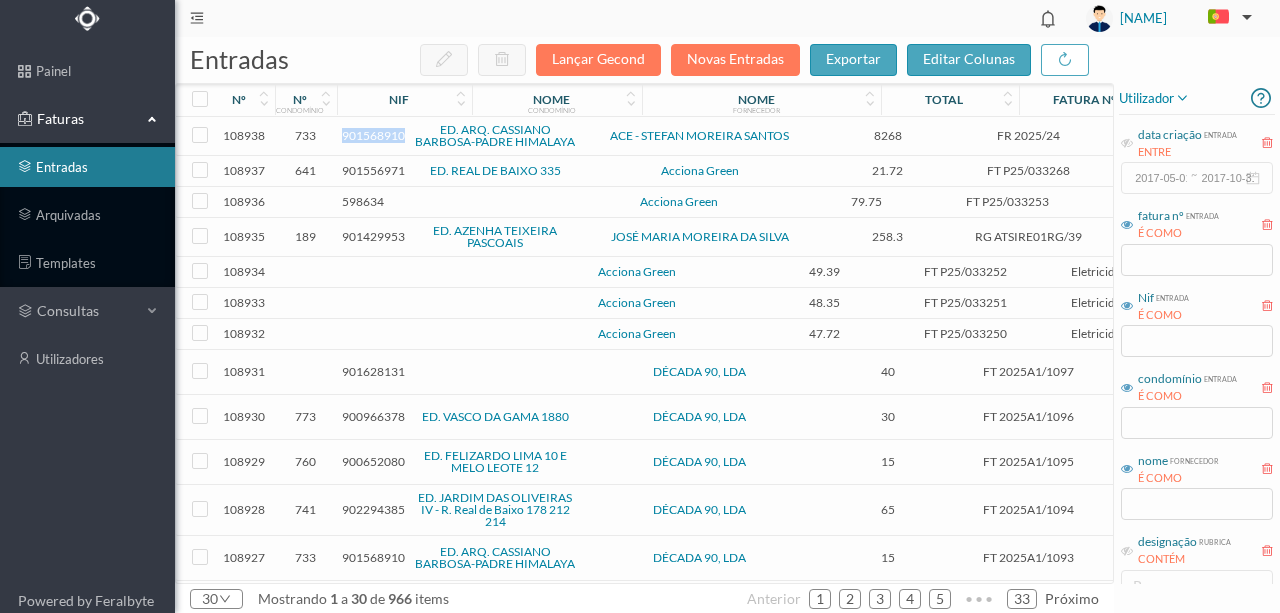 click on "901568910" at bounding box center [373, 135] 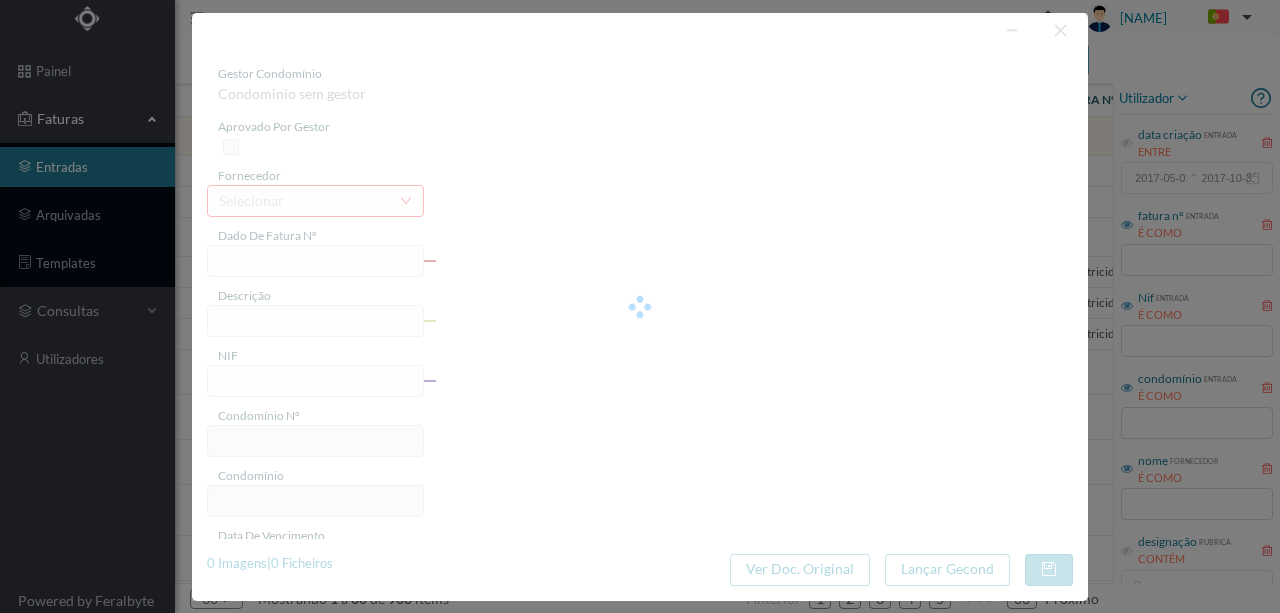 type on "FR 2025/24" 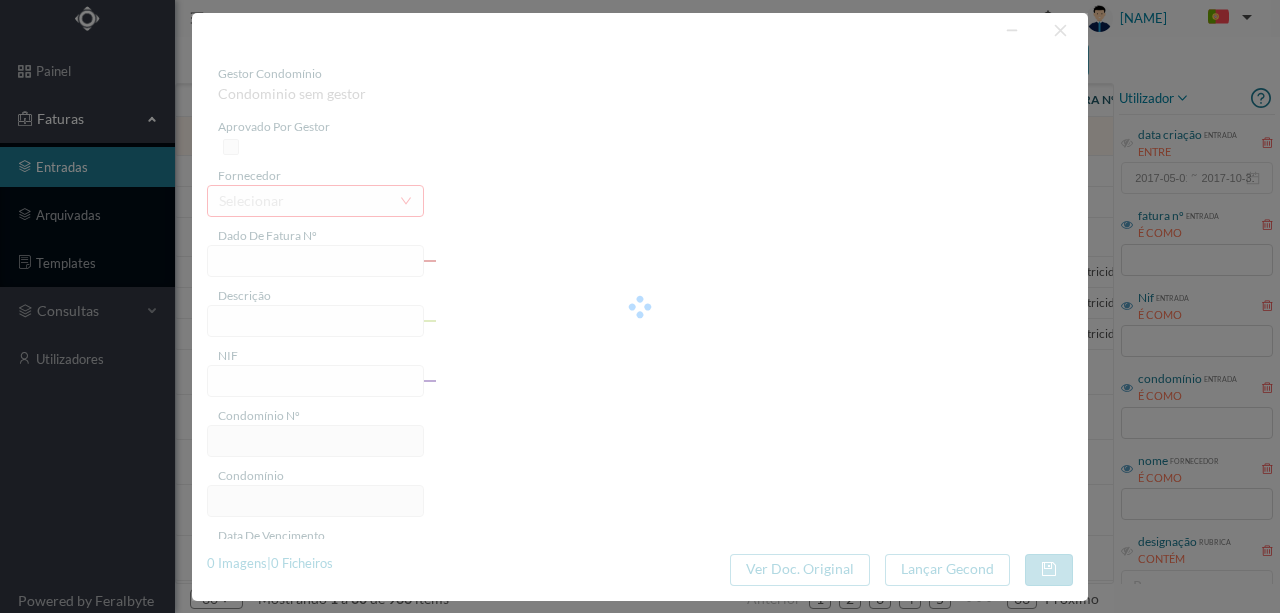 type on "Colocação de telas e RDA na caixa de elevadores; Retirar entulho de ceramica" 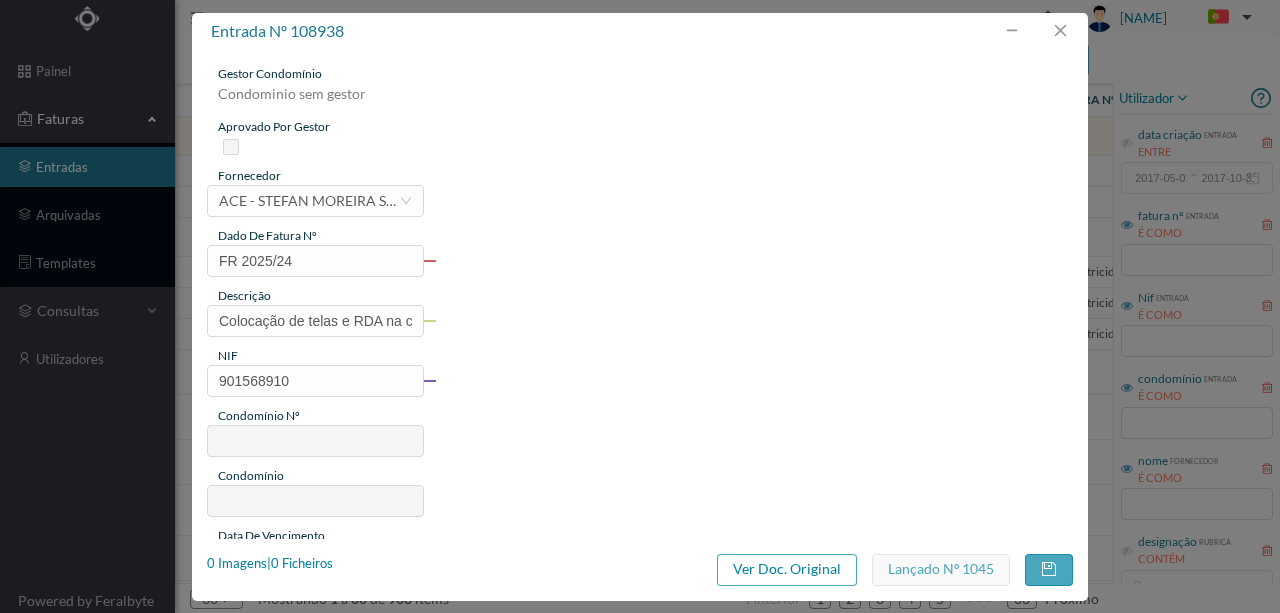 type on "733" 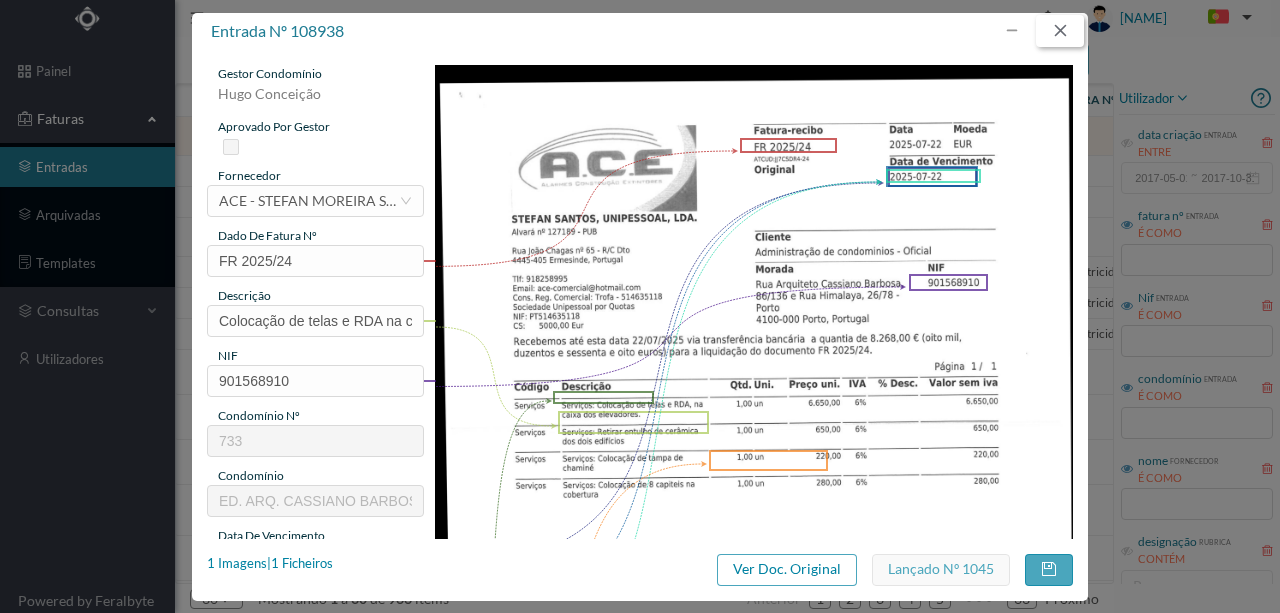 click at bounding box center [1060, 31] 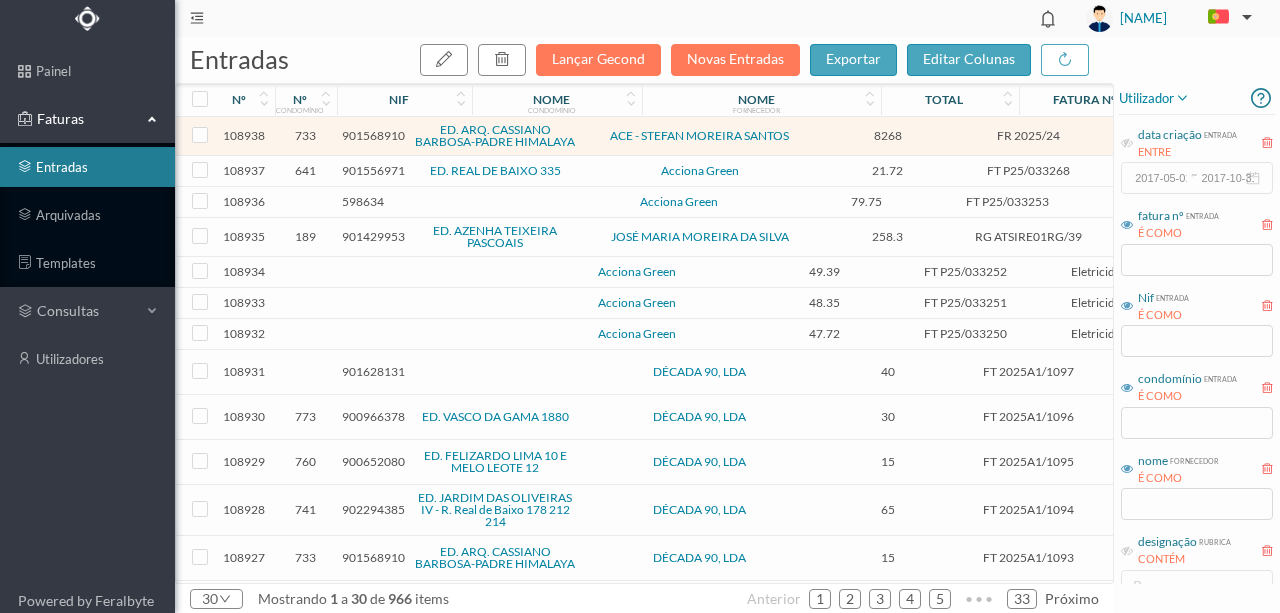 click on "[NIF]" at bounding box center (373, 236) 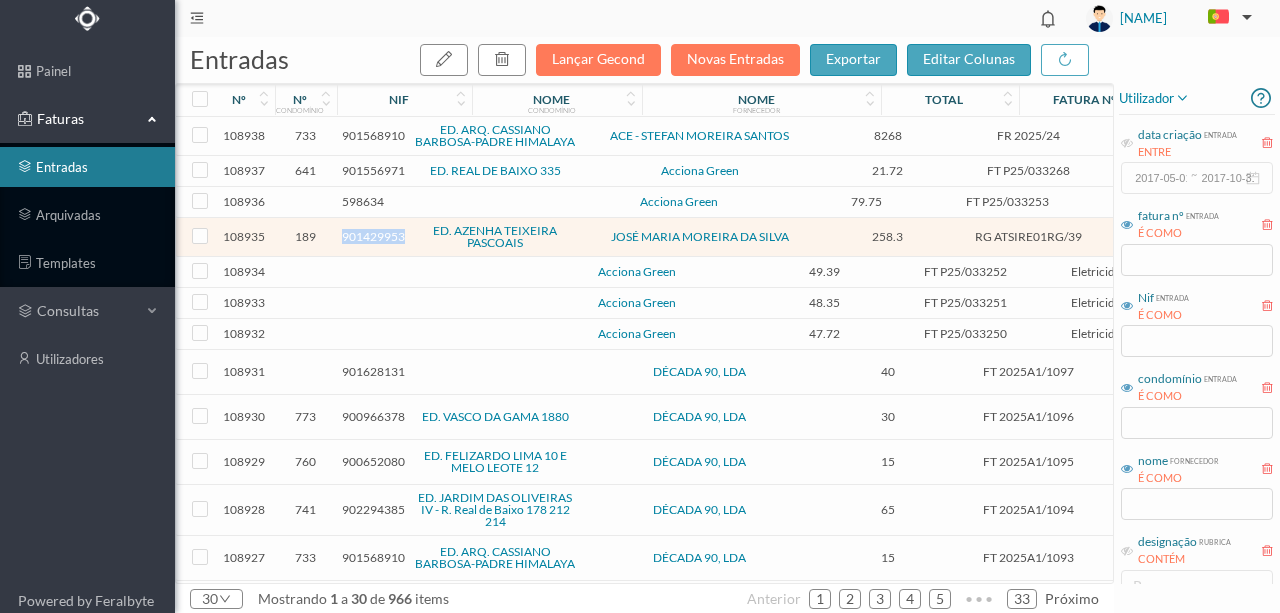 click on "[NIF]" at bounding box center (373, 236) 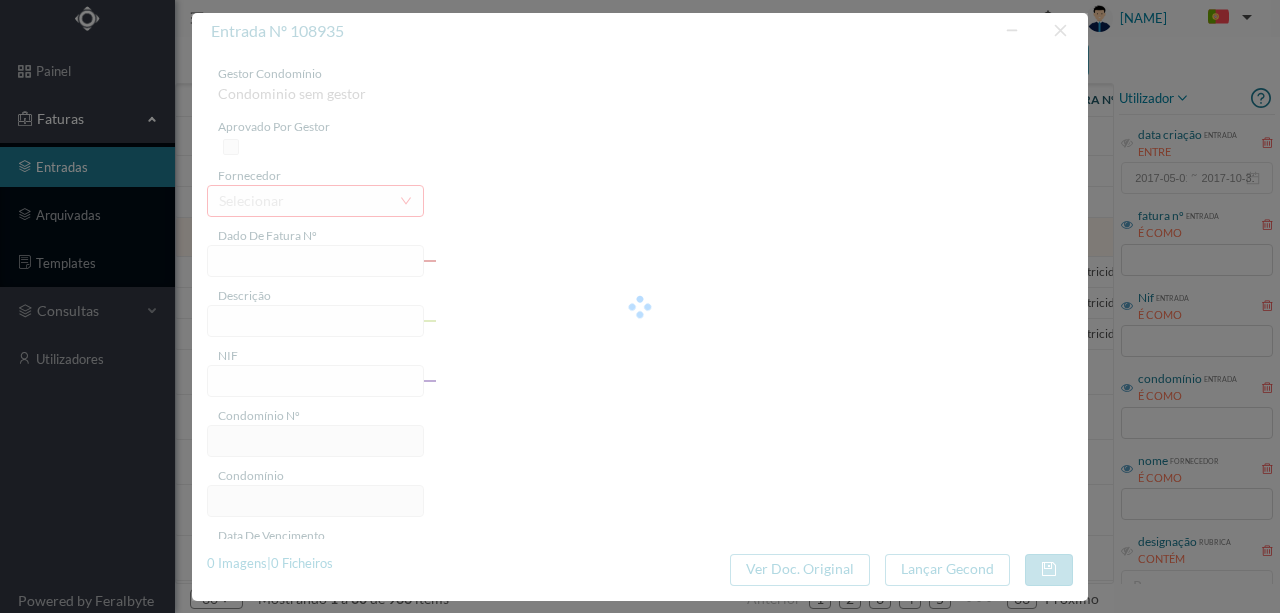type on "RG ATSIRE01RG/39" 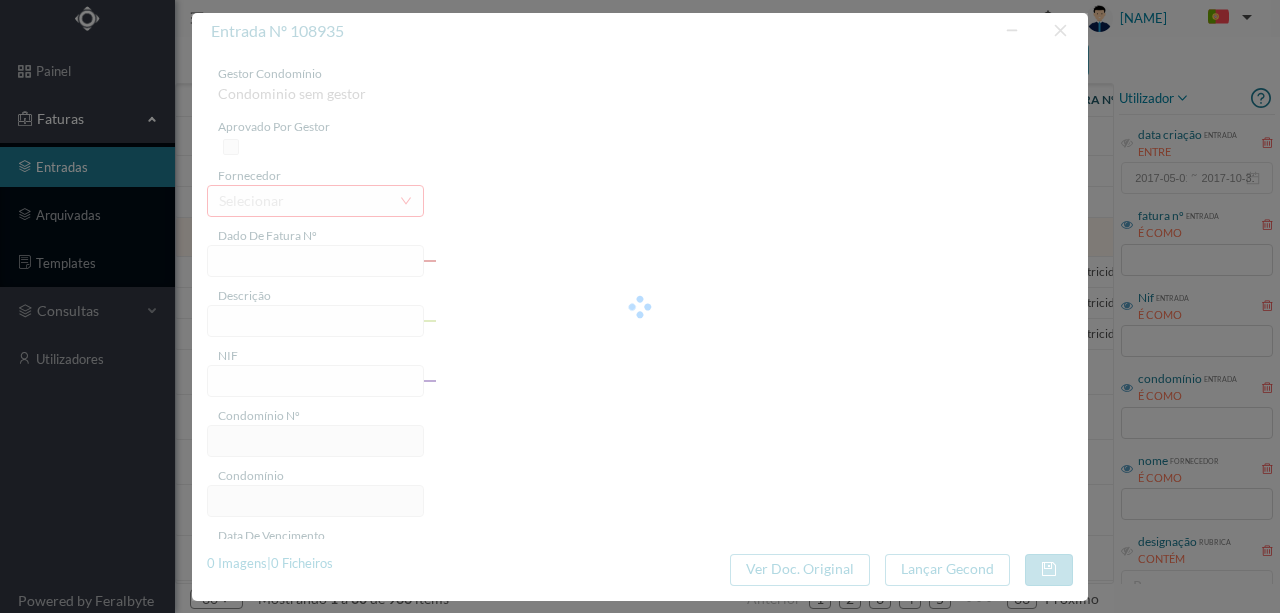 type on "[NIF]" 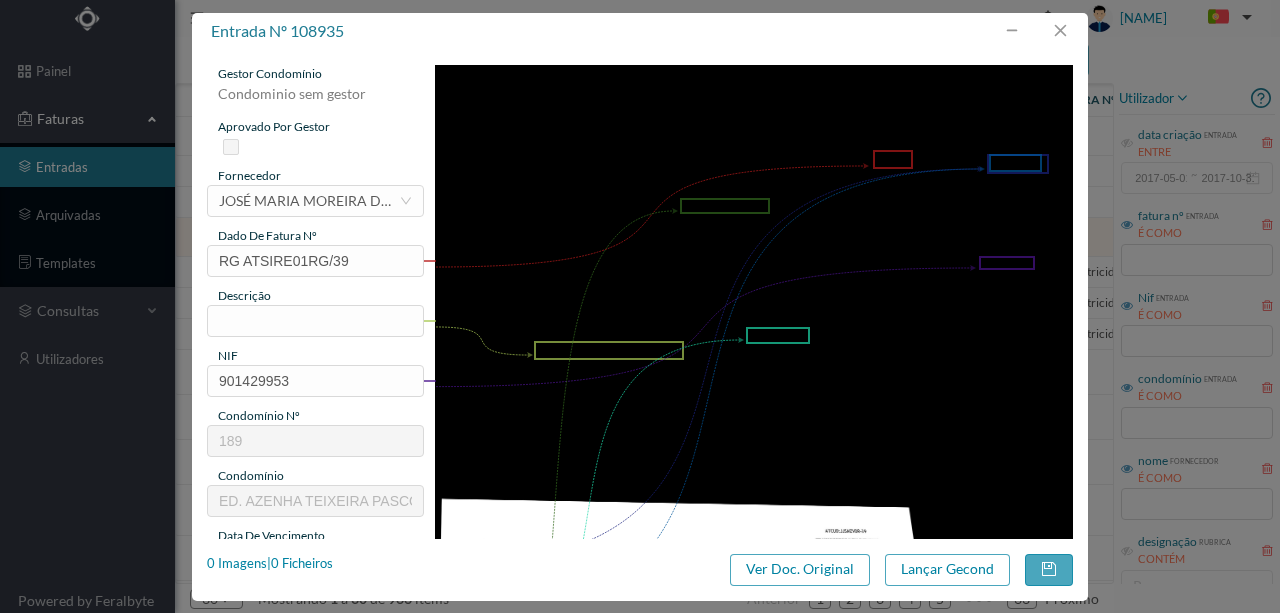 type on "189" 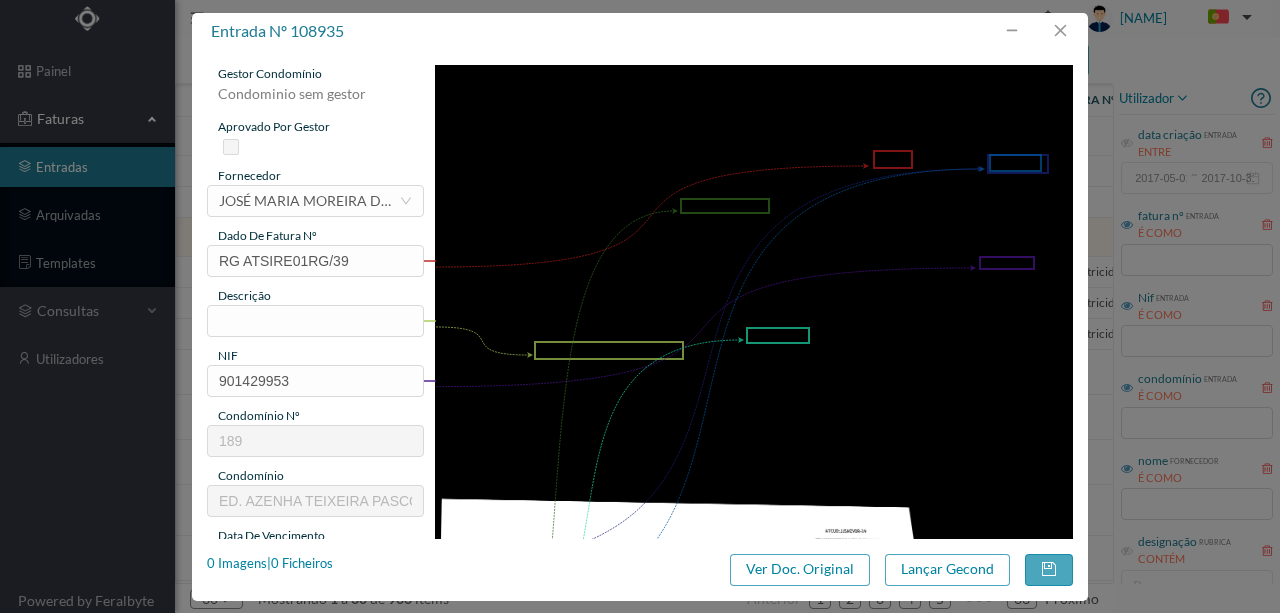 type on "ED. [LAST] [LAST]" 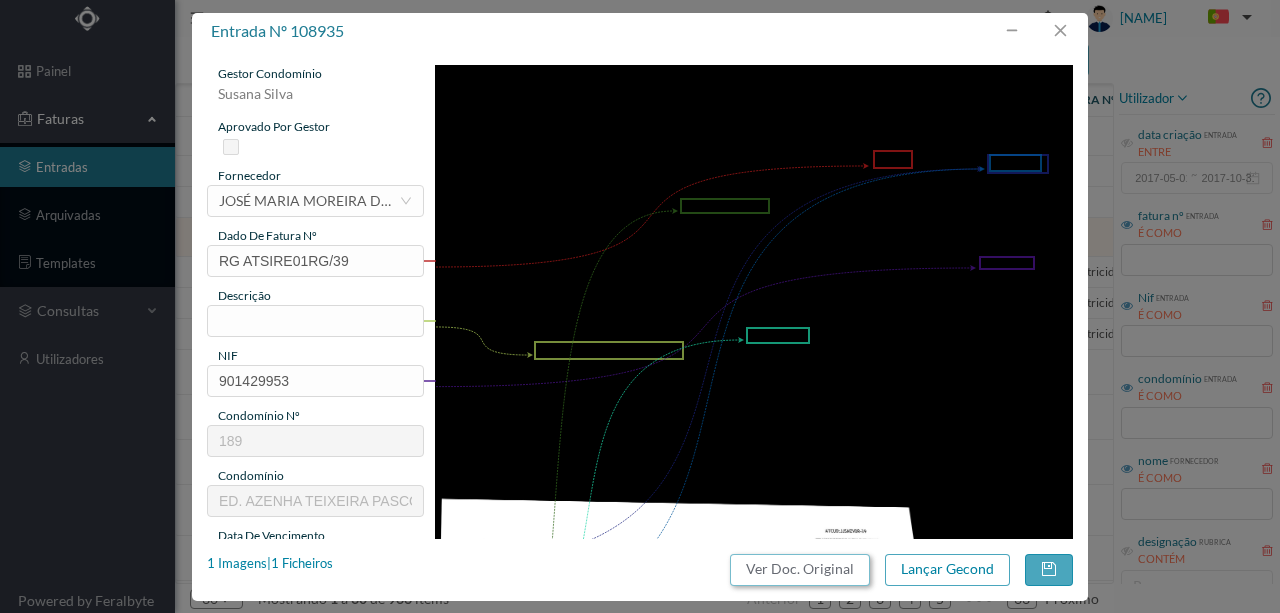 click on "Ver Doc. Original" at bounding box center (800, 570) 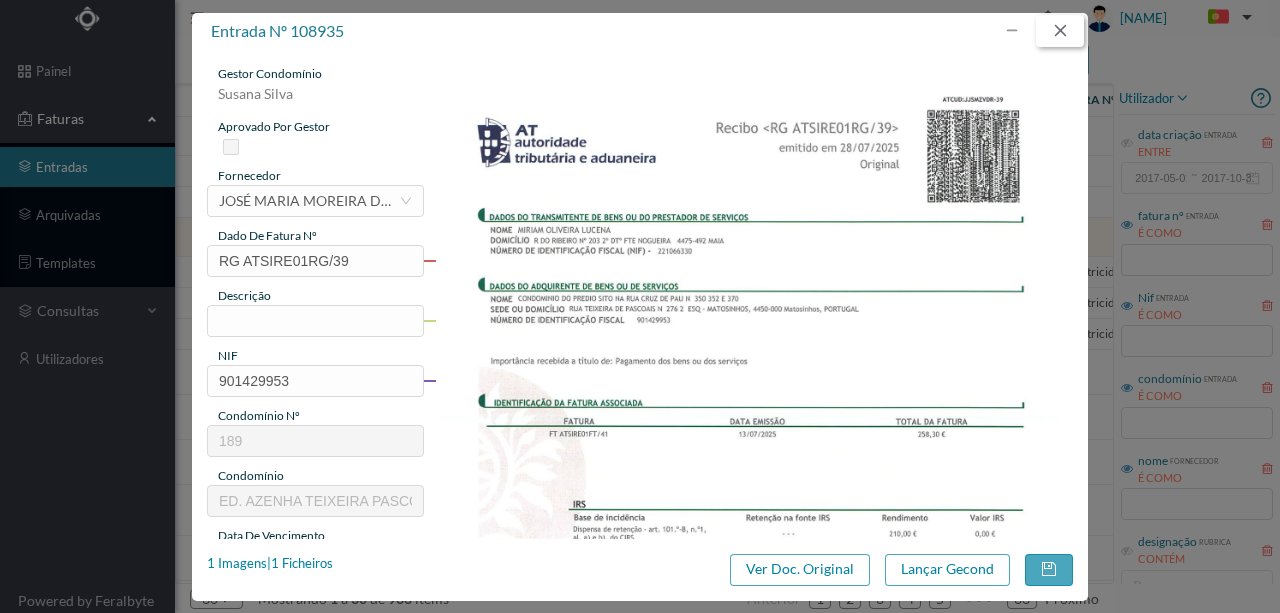 click at bounding box center [1060, 31] 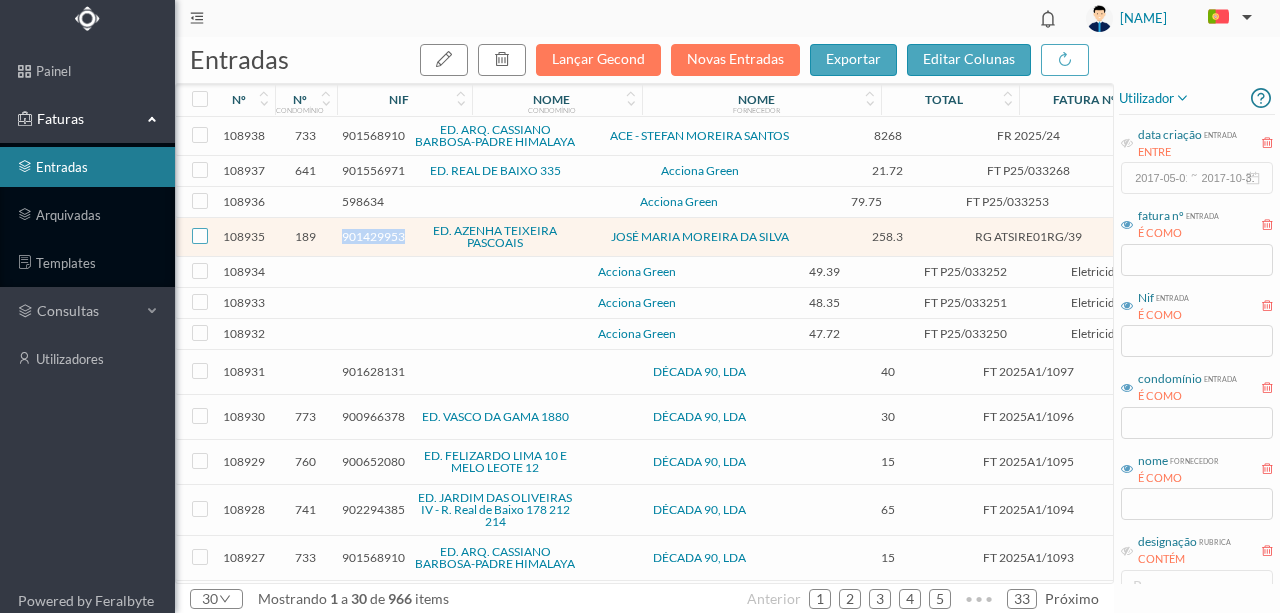 click at bounding box center (200, 236) 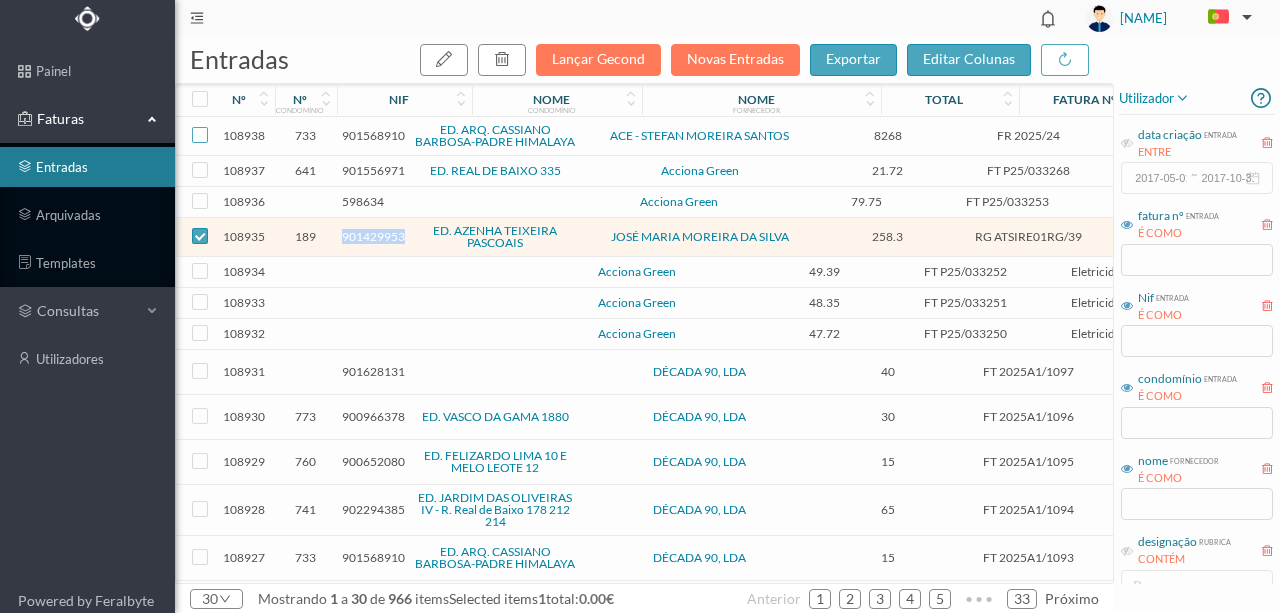 click at bounding box center [200, 135] 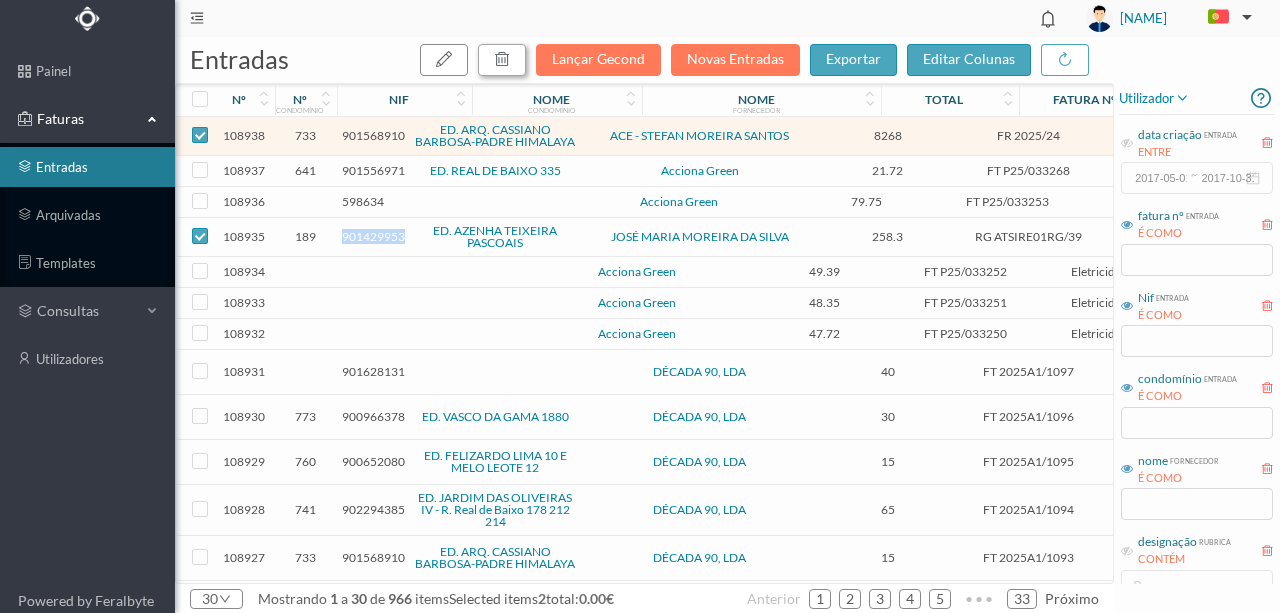 click at bounding box center [502, 59] 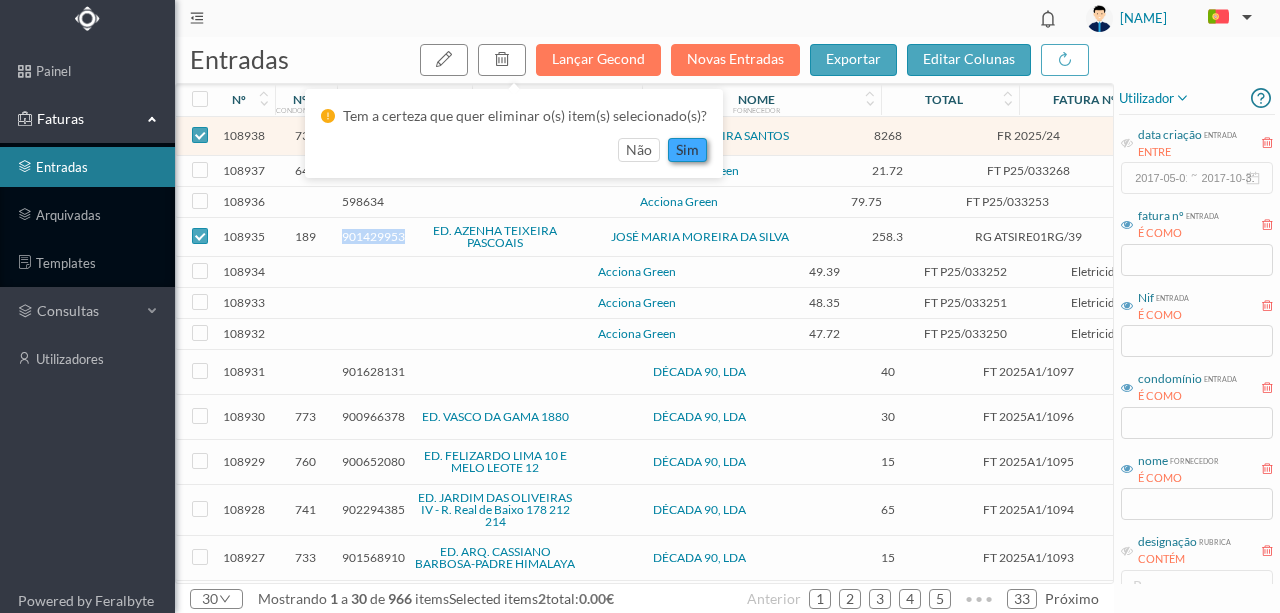 click on "sim" at bounding box center (687, 150) 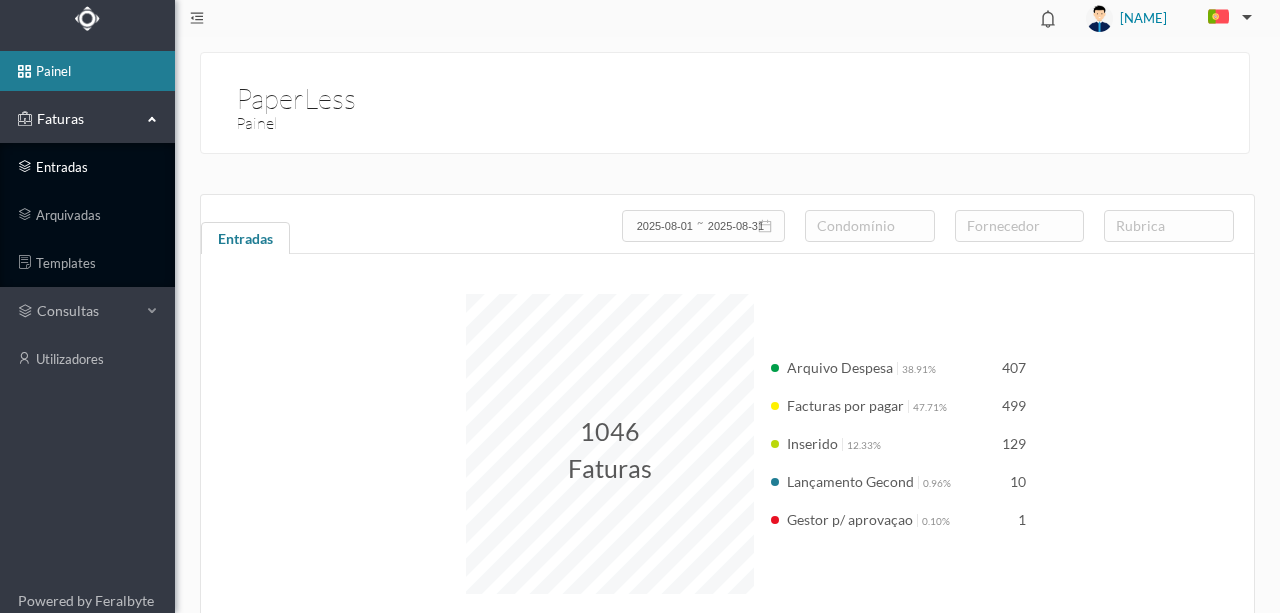 click on "entradas" at bounding box center [87, 167] 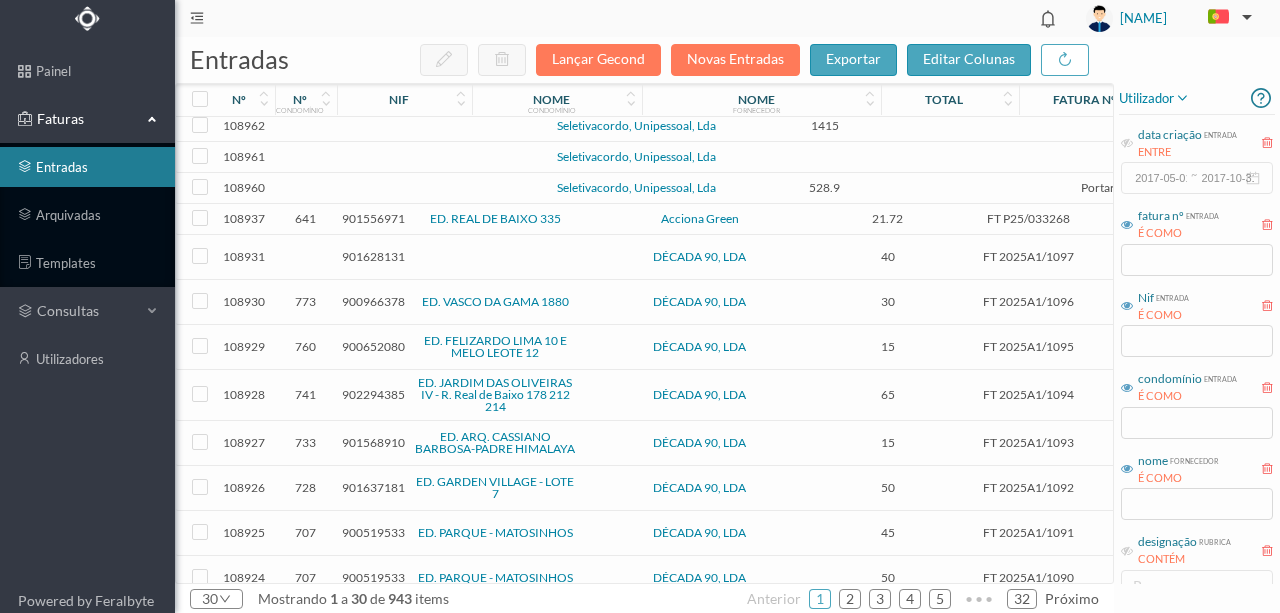scroll, scrollTop: 0, scrollLeft: 0, axis: both 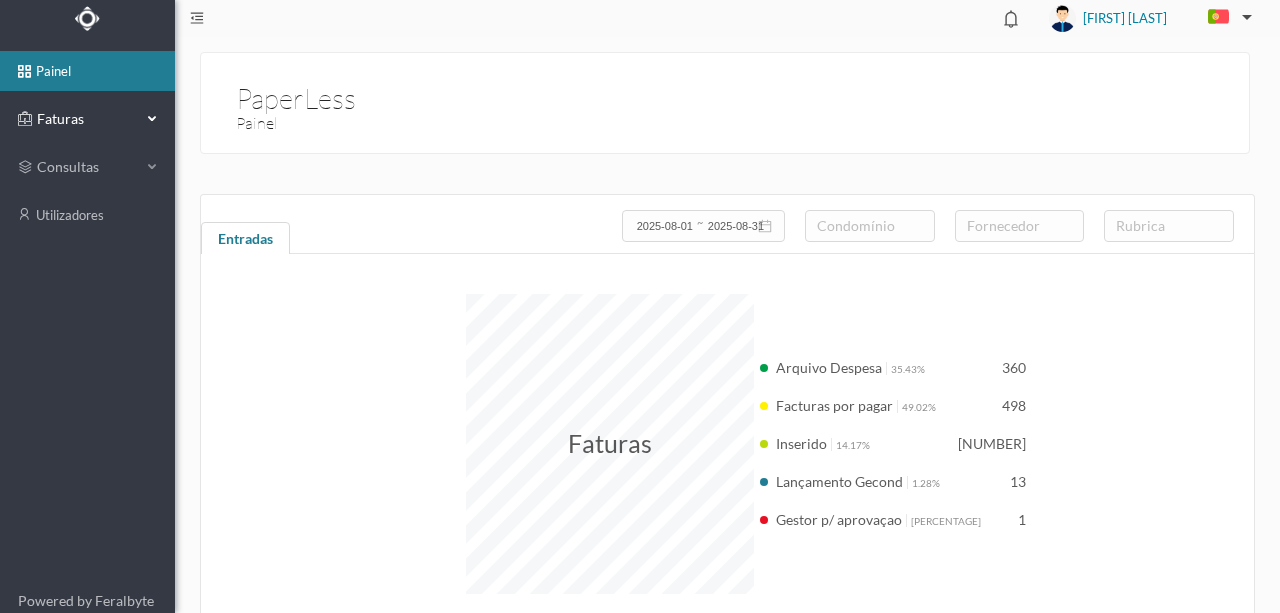 click on "Faturas" at bounding box center (87, 119) 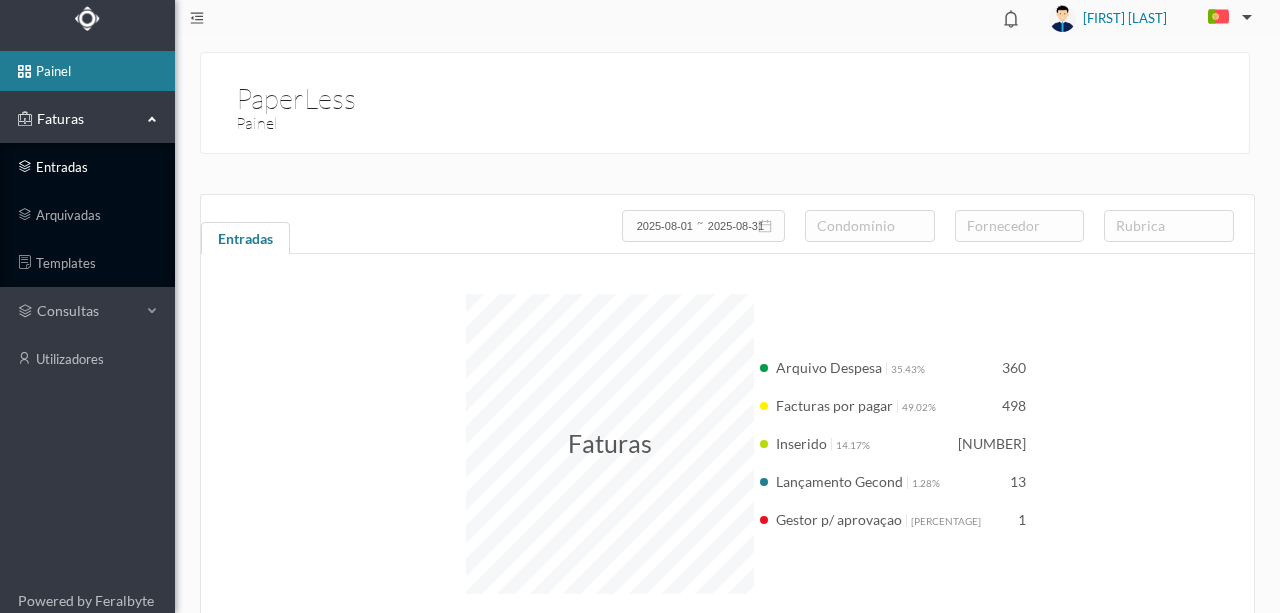click on "entradas" at bounding box center [87, 167] 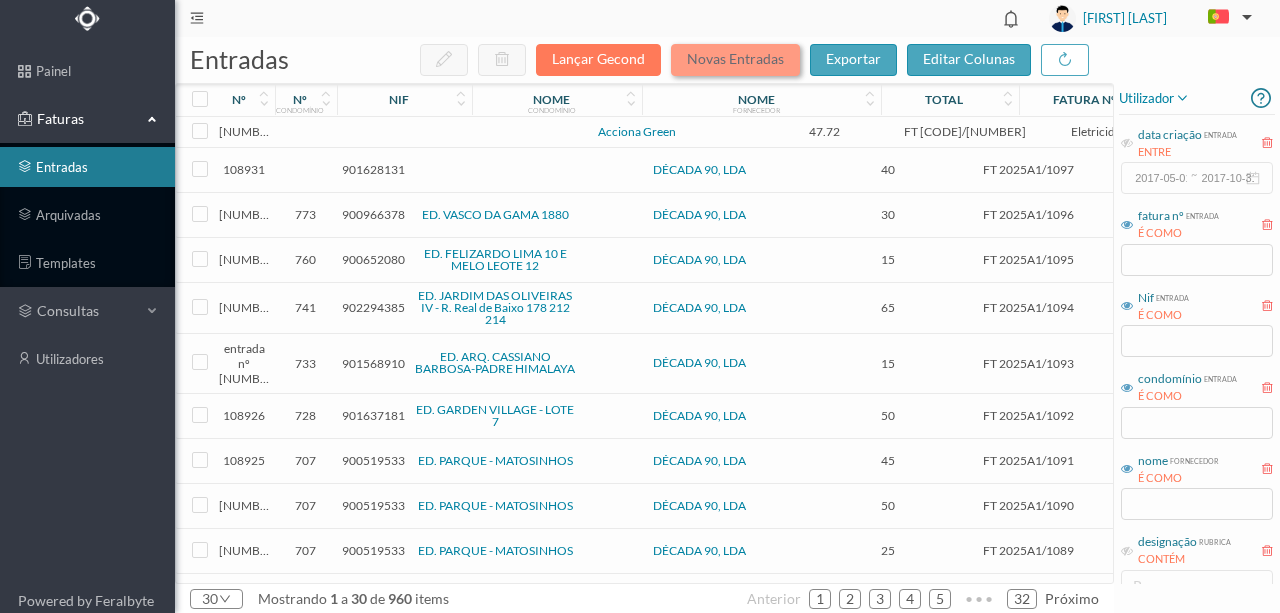 click on "Novas Entradas" at bounding box center [735, 60] 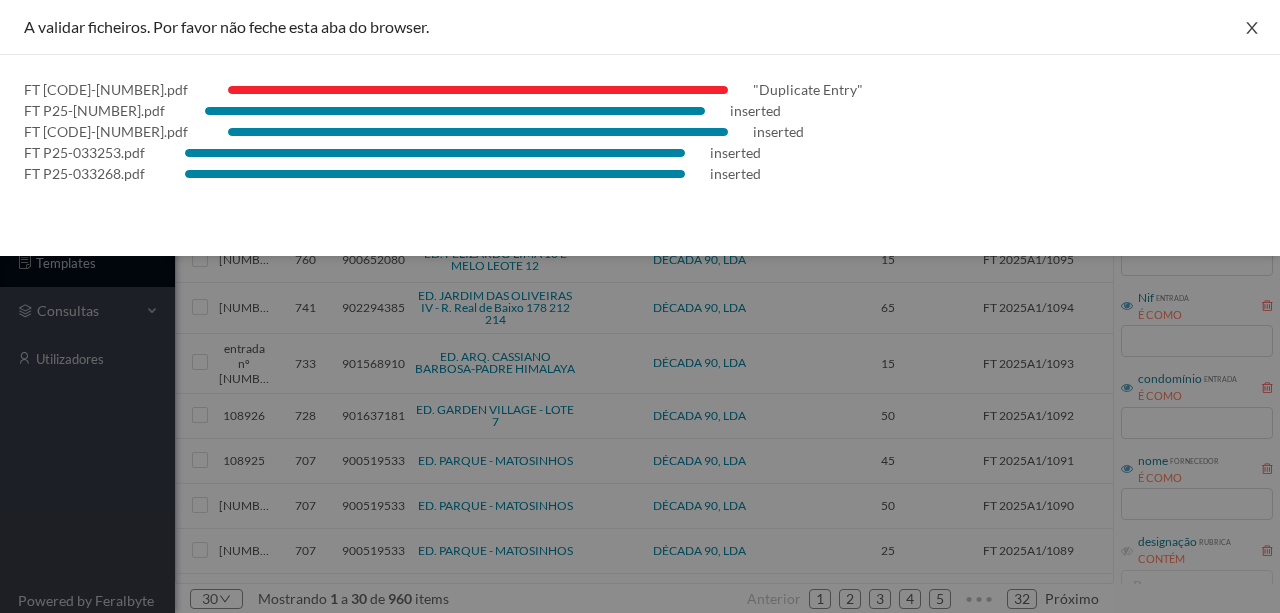 click 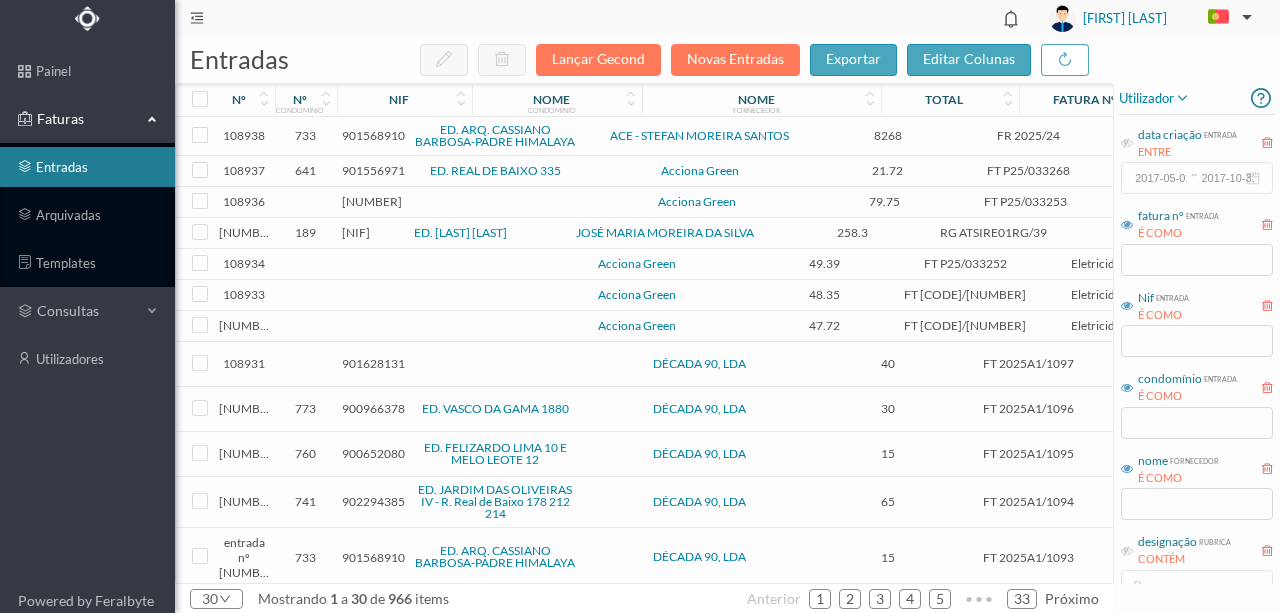 click on "901568910" at bounding box center [373, 135] 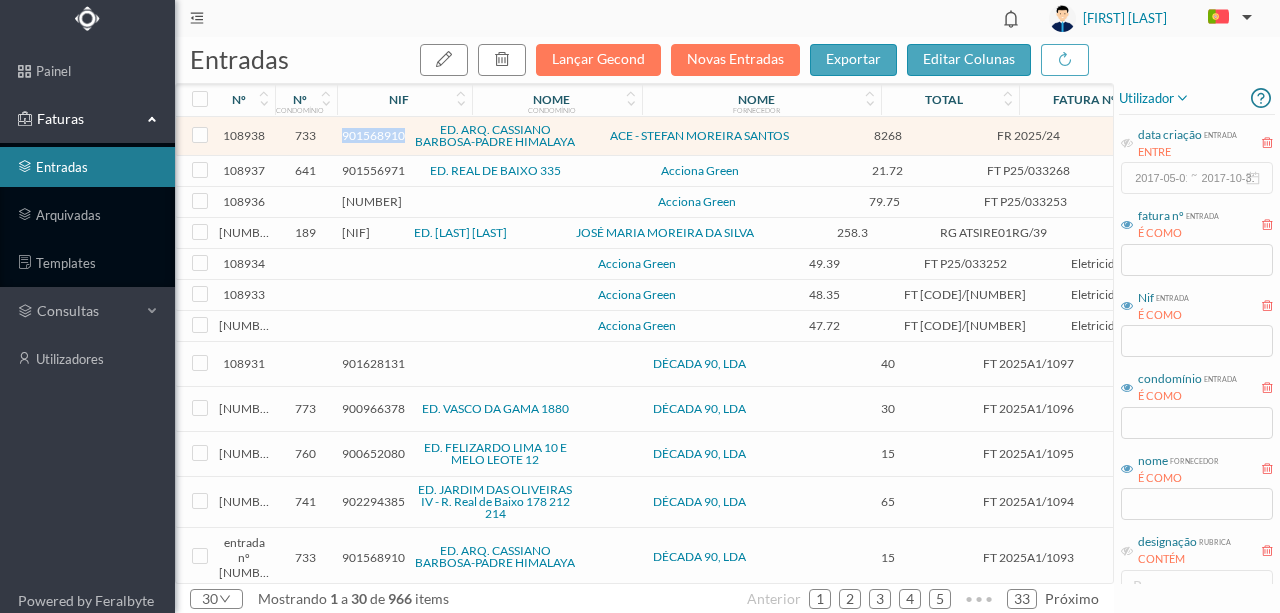 click on "901568910" at bounding box center [373, 135] 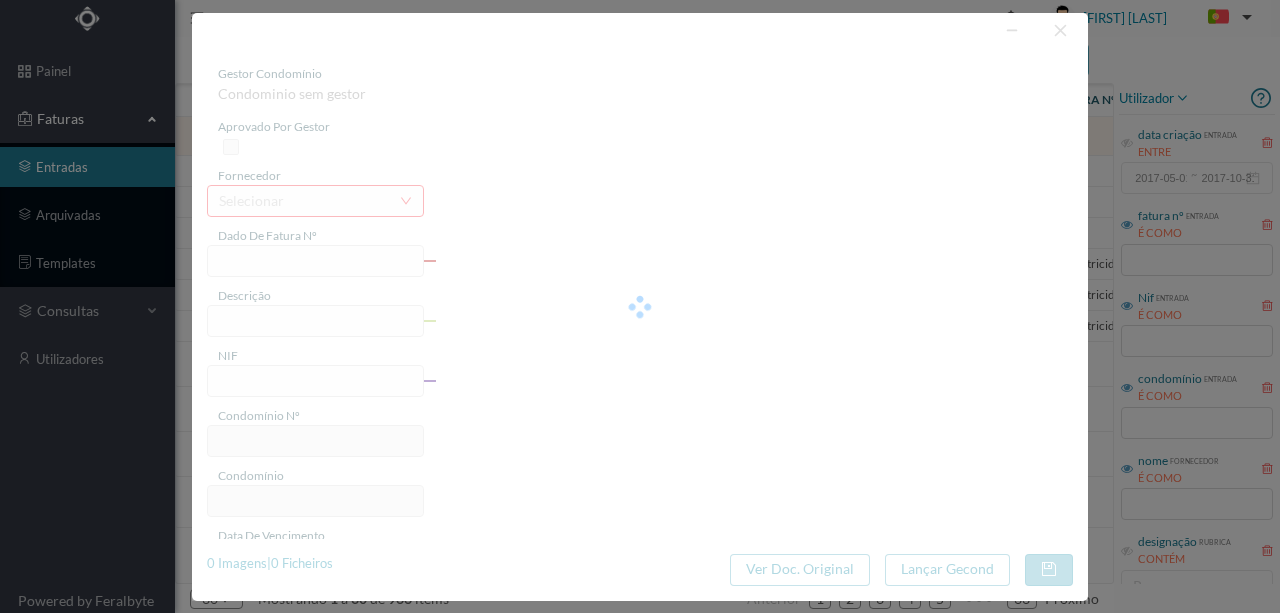 type on "FR 2025/24" 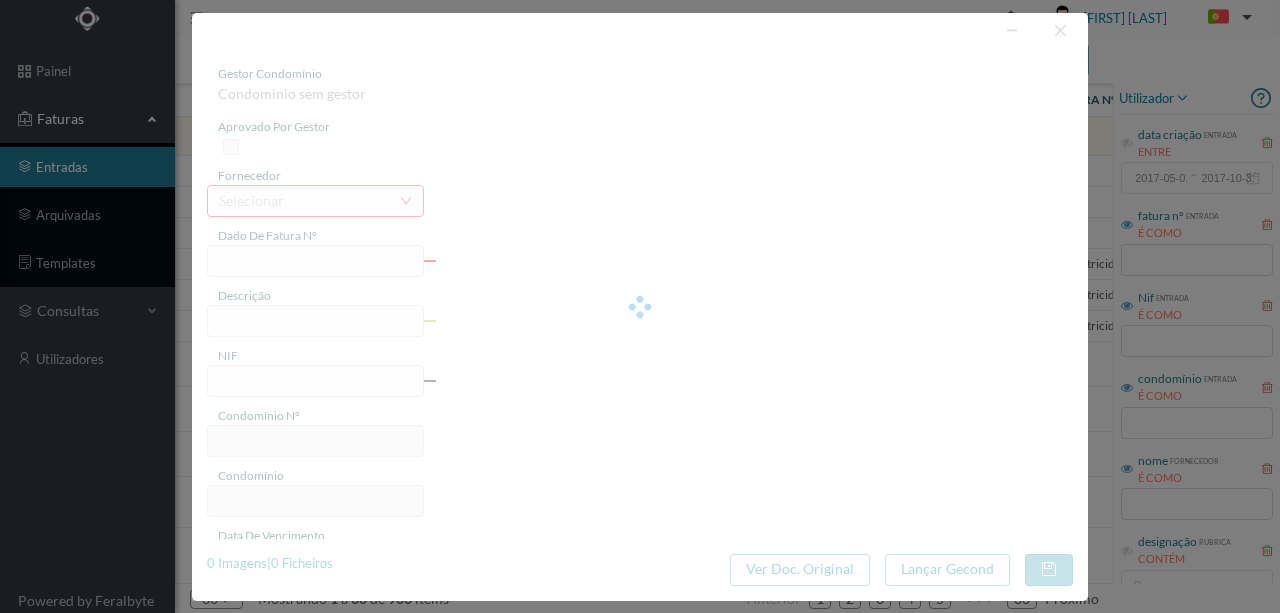 type on "caixa dos elevadores. E Servicos: Retirar entulho de cerâmica" 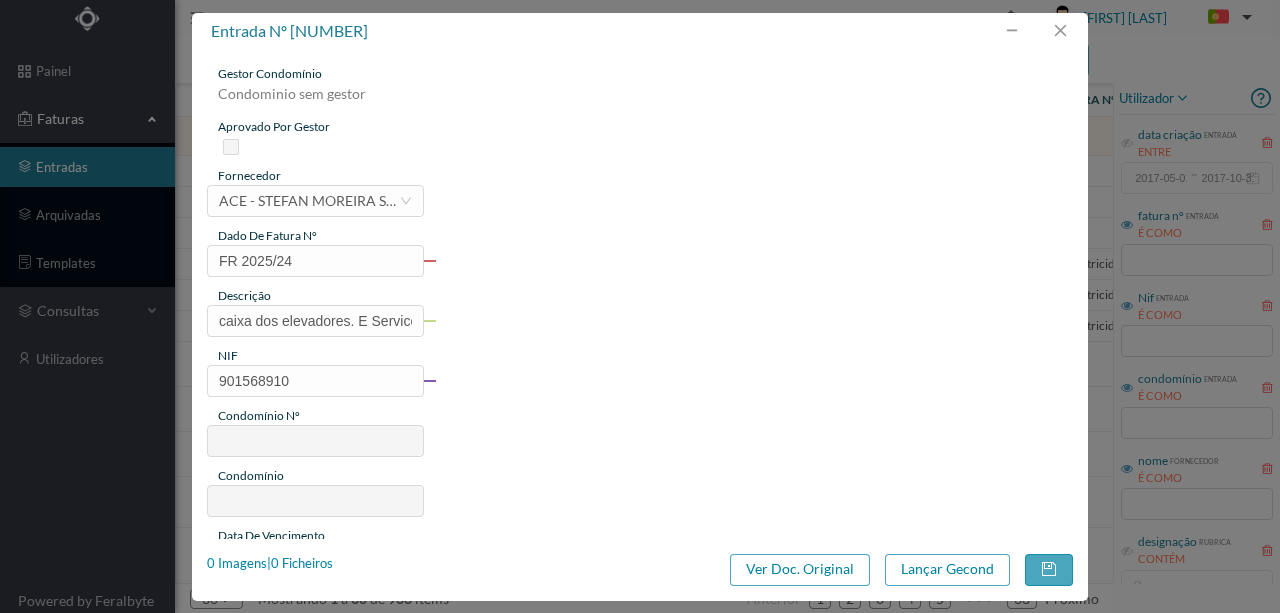 type on "733" 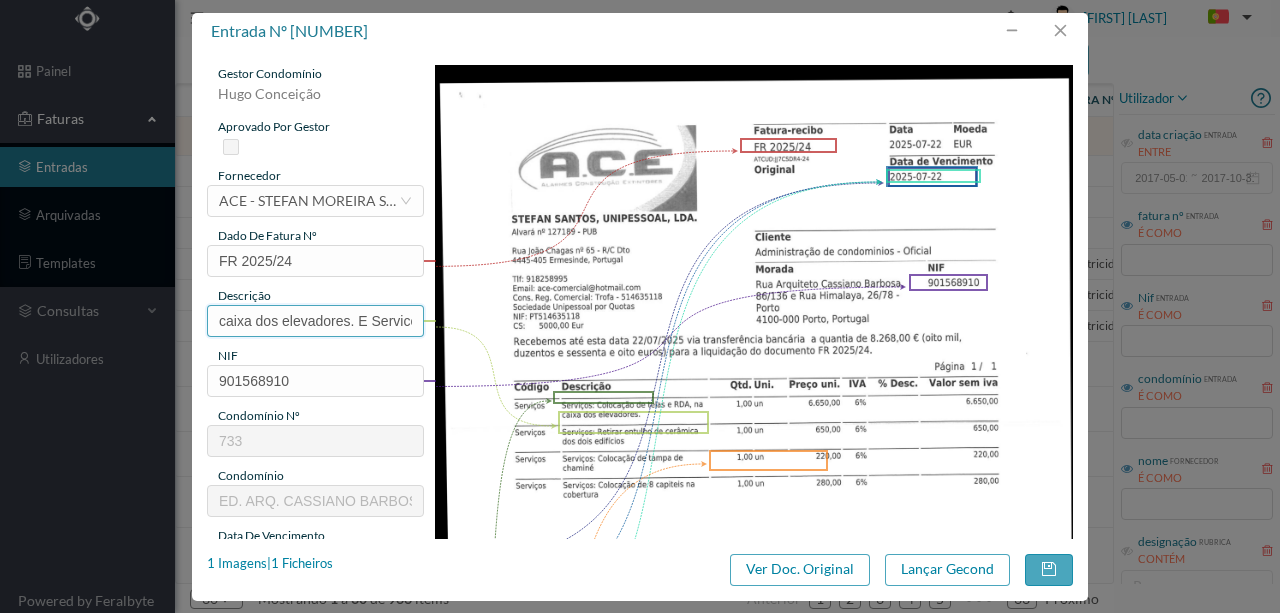 scroll, scrollTop: 0, scrollLeft: 194, axis: horizontal 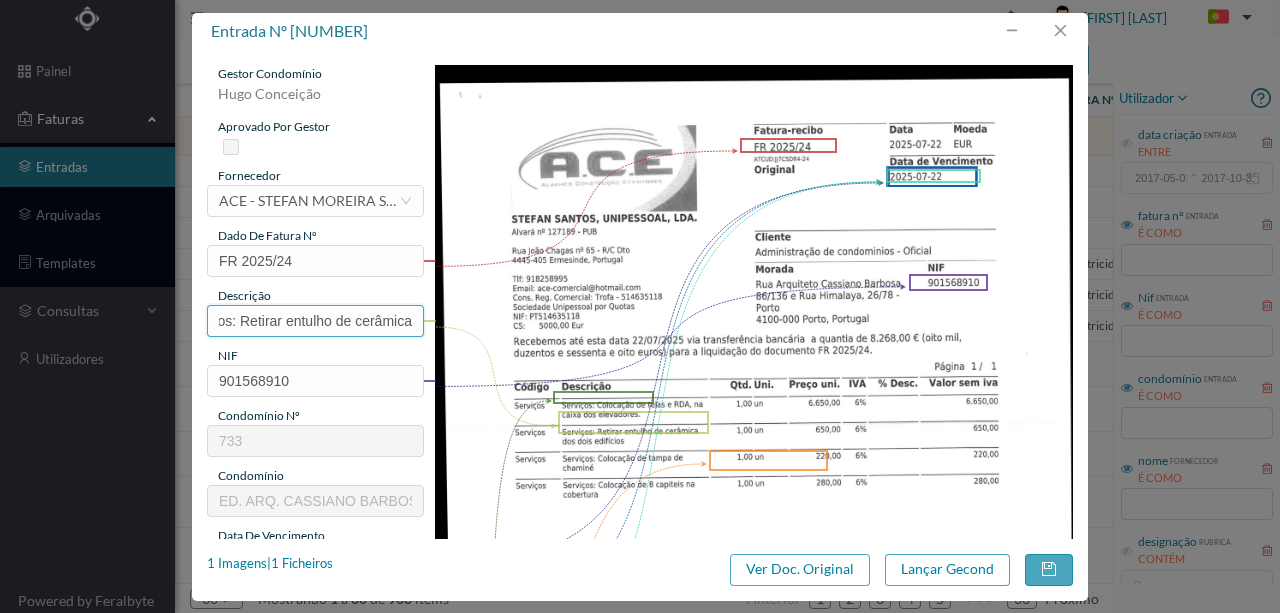 drag, startPoint x: 214, startPoint y: 319, endPoint x: 1111, endPoint y: 316, distance: 897.005 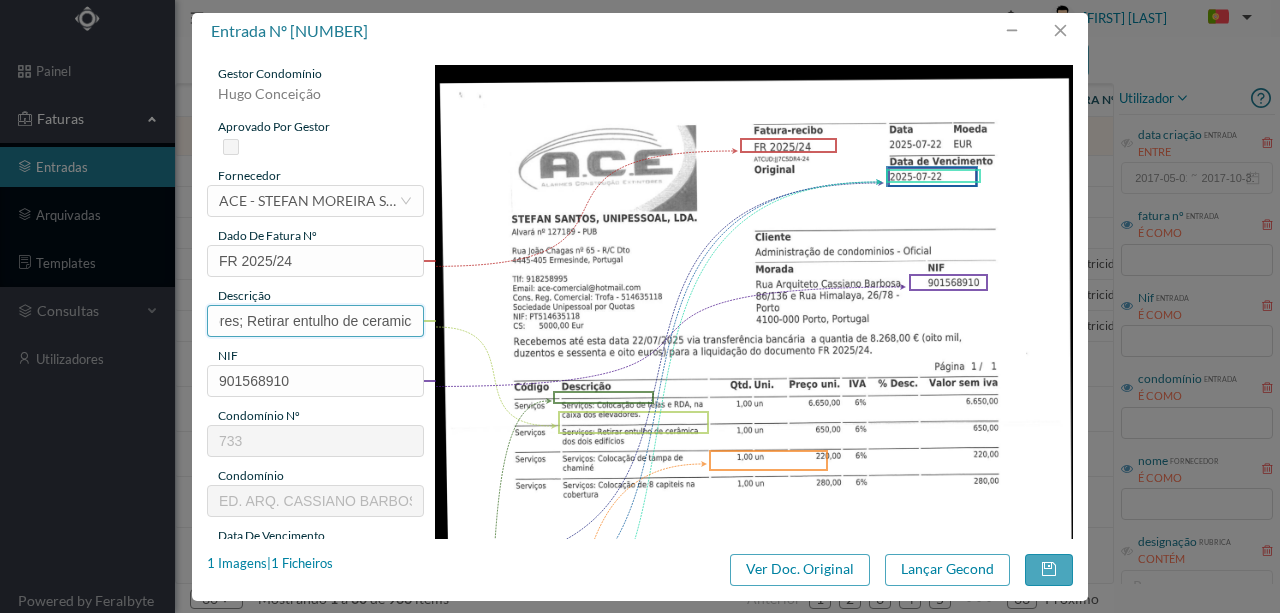 scroll, scrollTop: 0, scrollLeft: 299, axis: horizontal 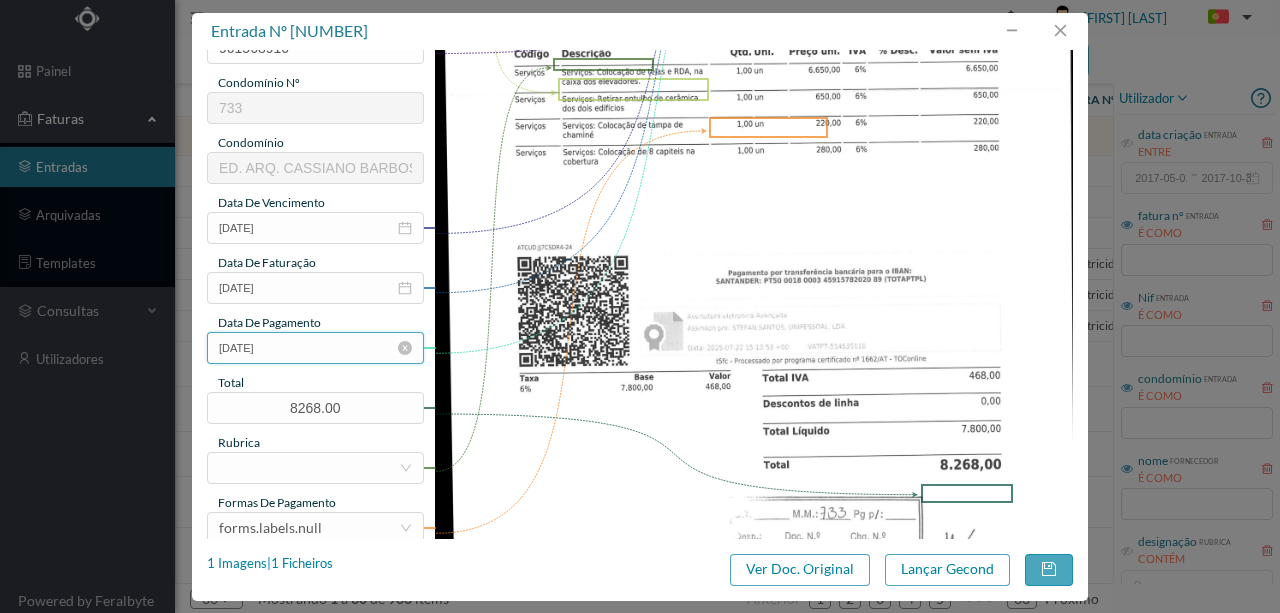 type on "Colocação de telas e RDA na caixa de elevadores; Retirar entulho de ceramica" 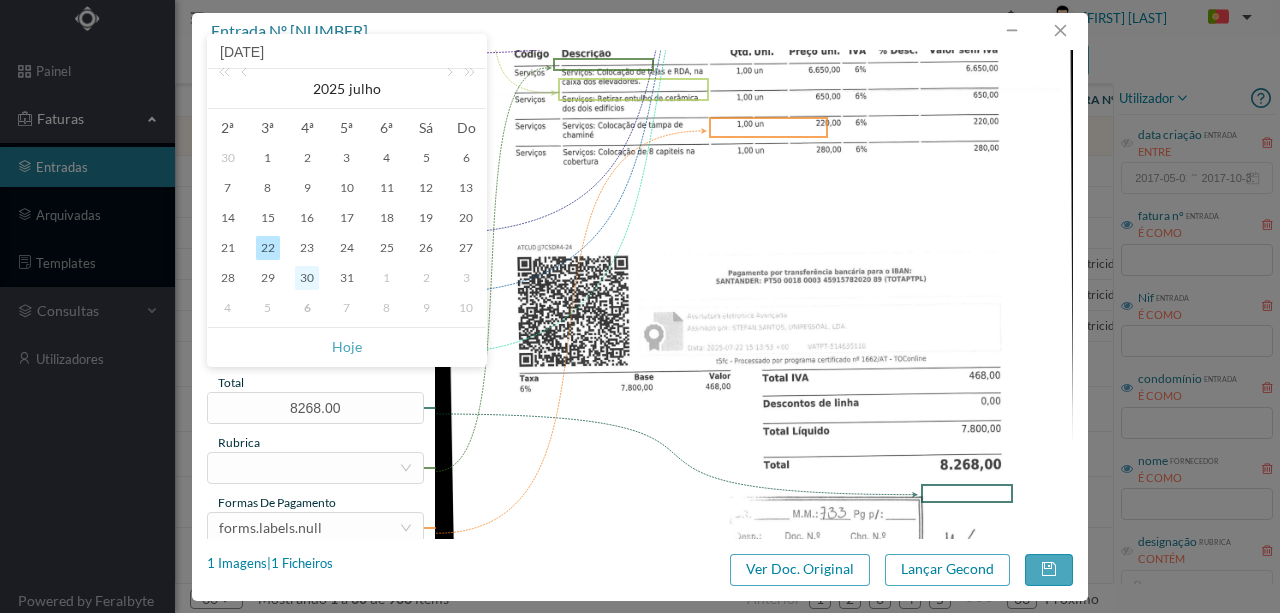 click on "30" at bounding box center (307, 278) 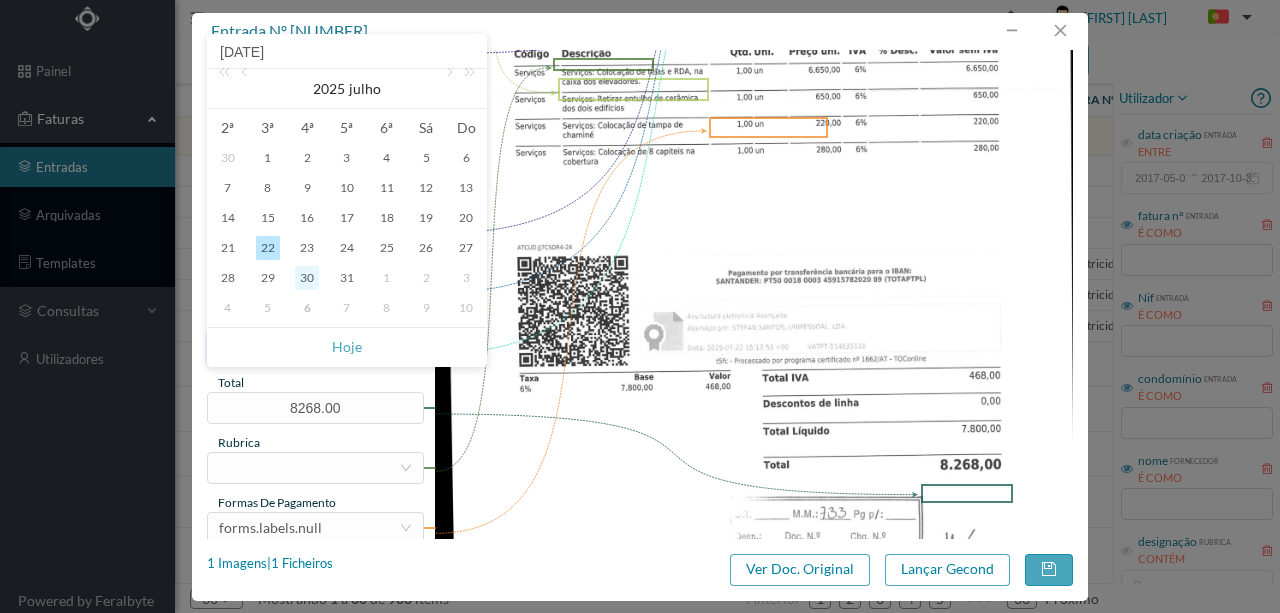 type on "2025-07-30" 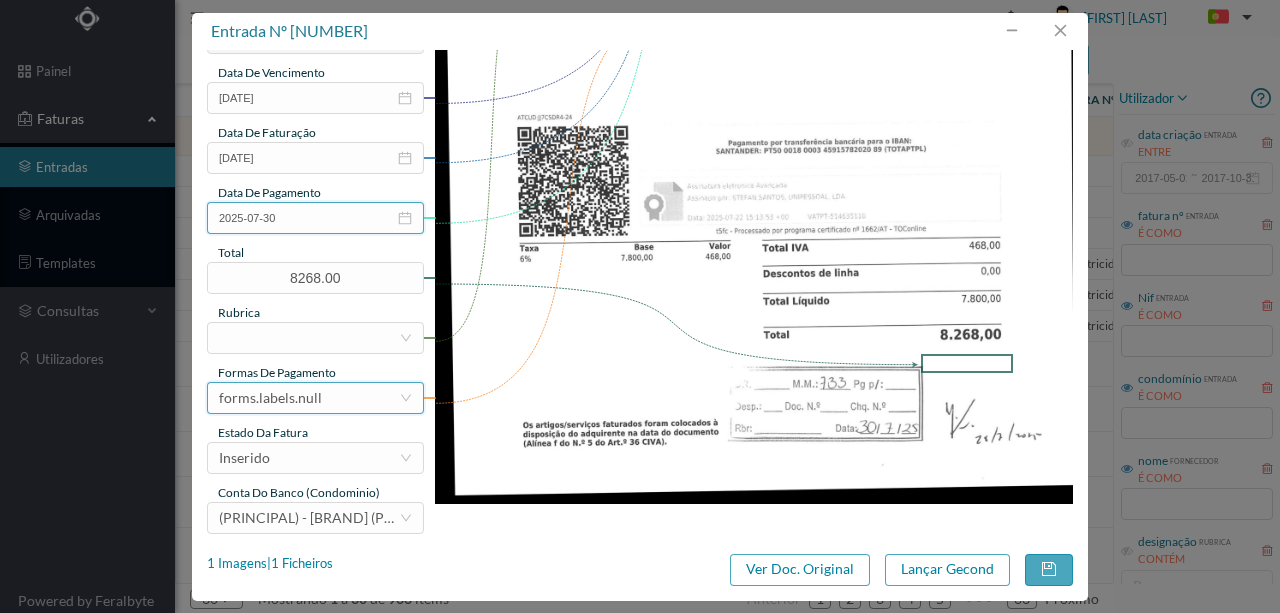 scroll, scrollTop: 473, scrollLeft: 0, axis: vertical 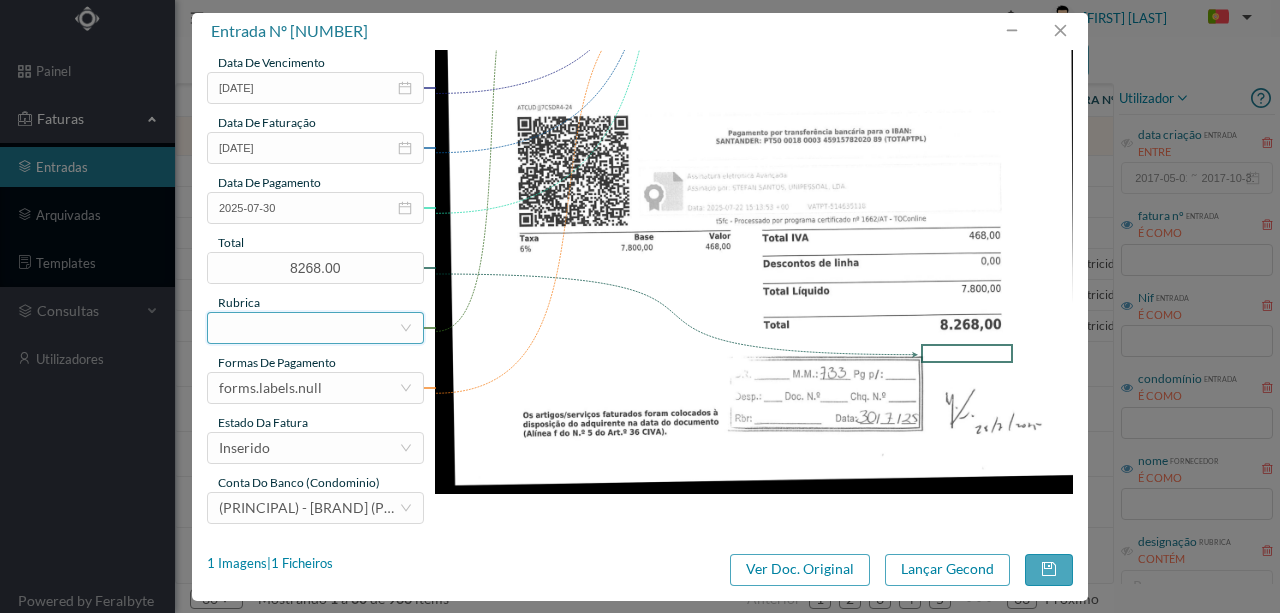click at bounding box center [309, 328] 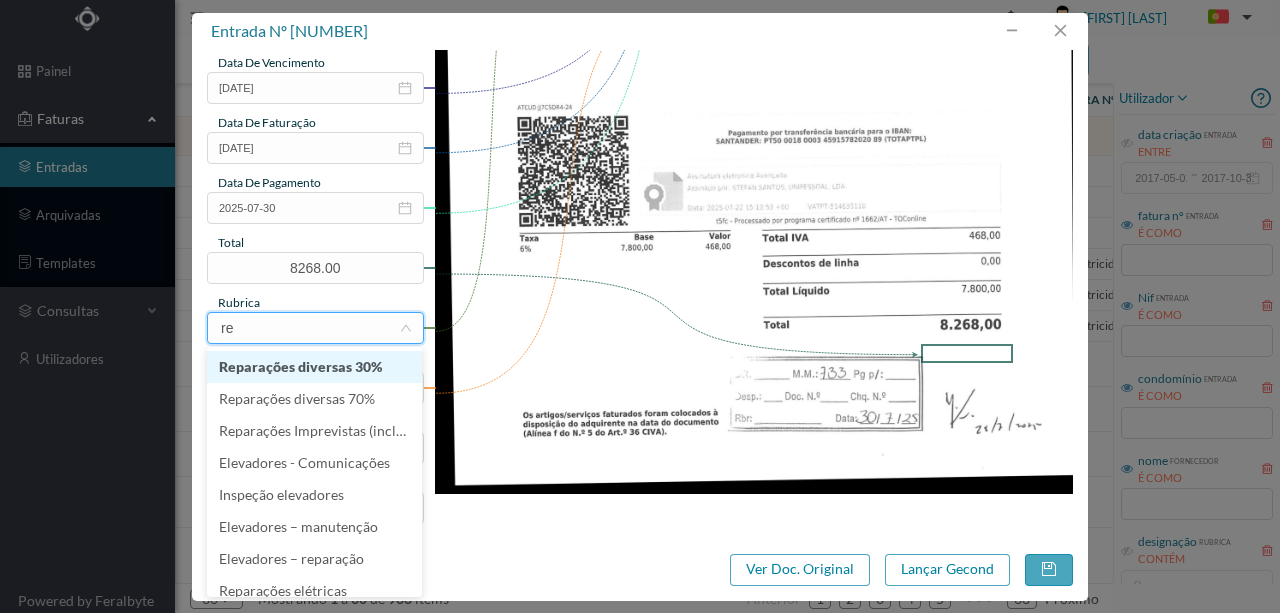 type on "rep" 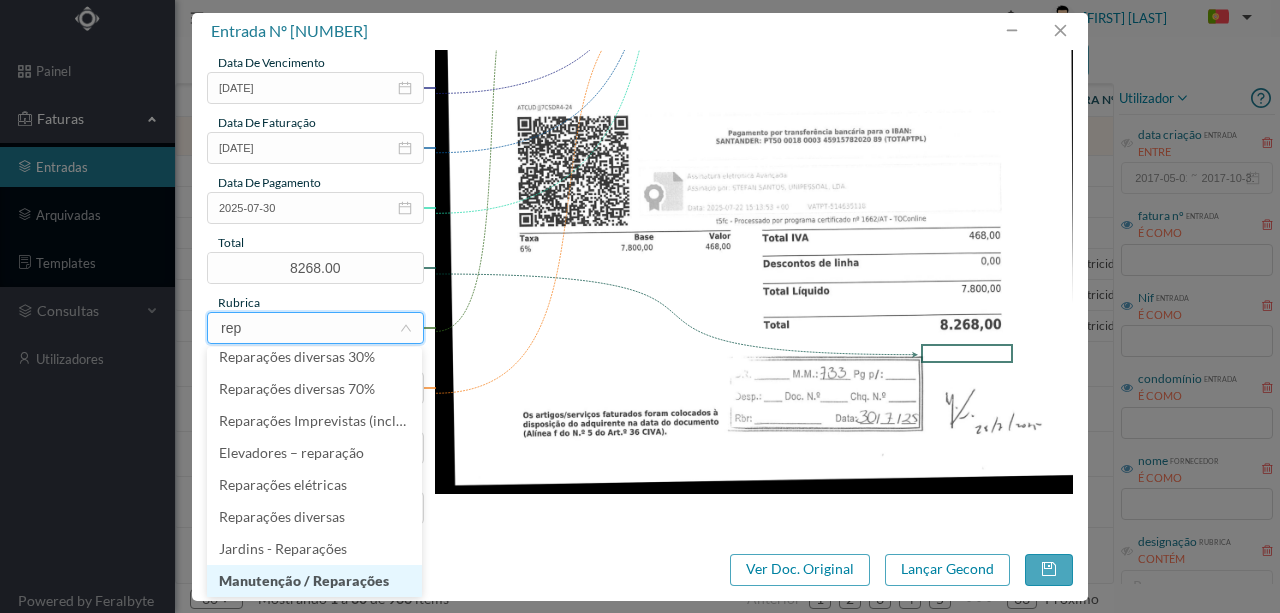 click on "Manutenção / Reparações" at bounding box center (314, 581) 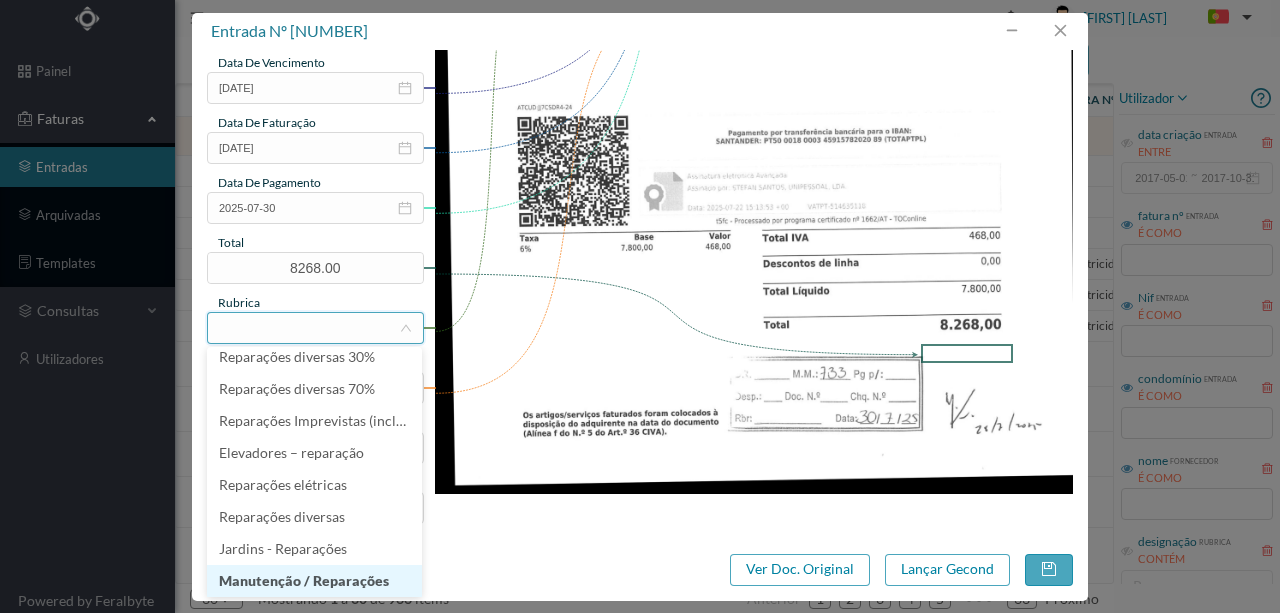 scroll, scrollTop: 4, scrollLeft: 0, axis: vertical 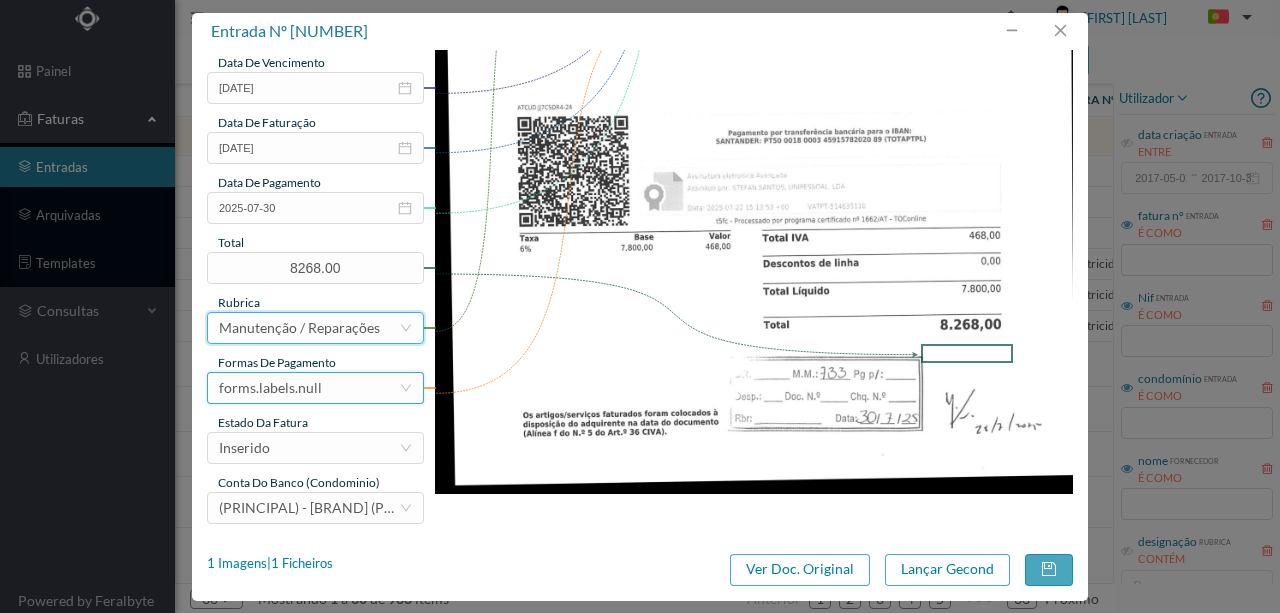 click on "forms.labels.null" at bounding box center [270, 388] 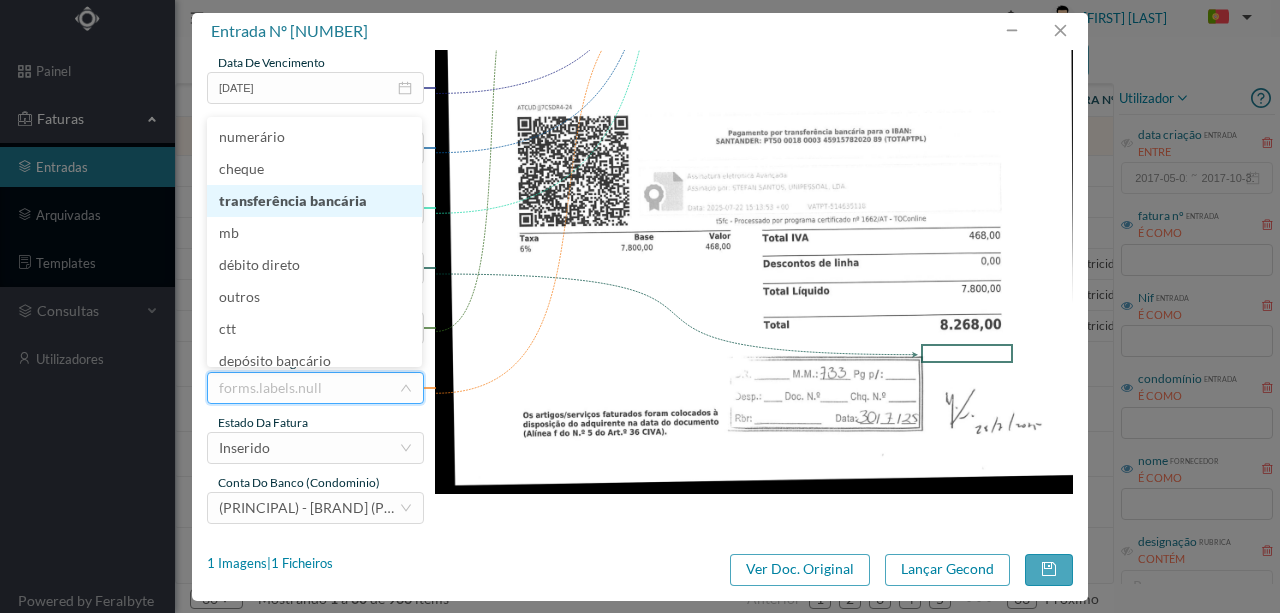 click on "transferência bancária" at bounding box center (314, 201) 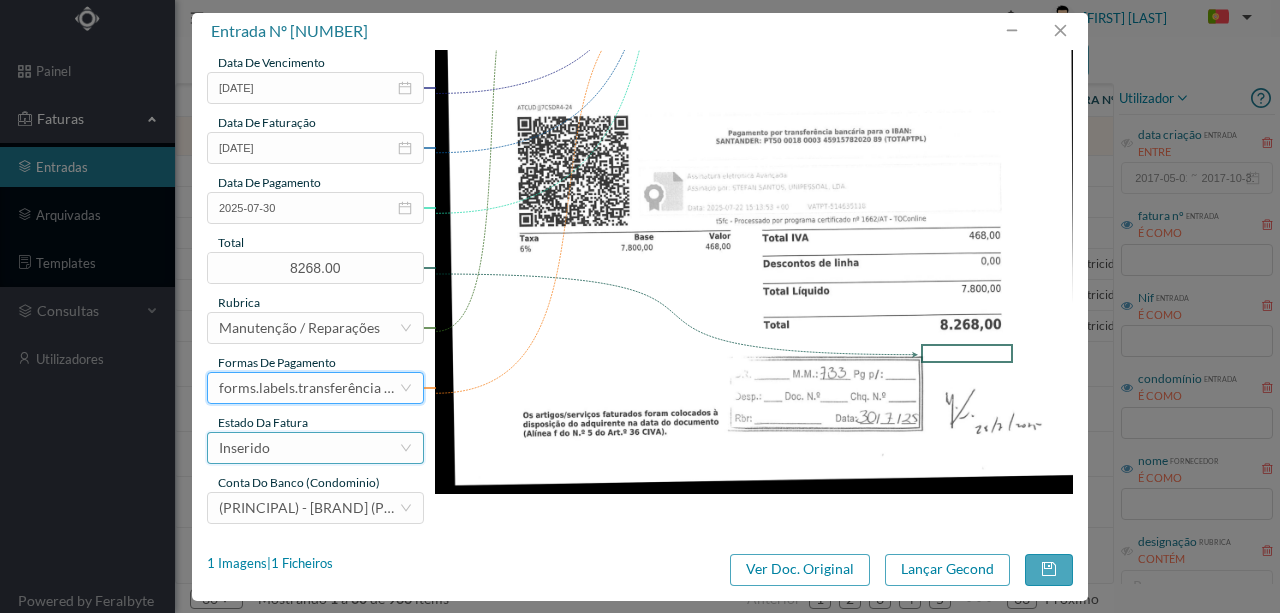click on "Inserido" at bounding box center (244, 448) 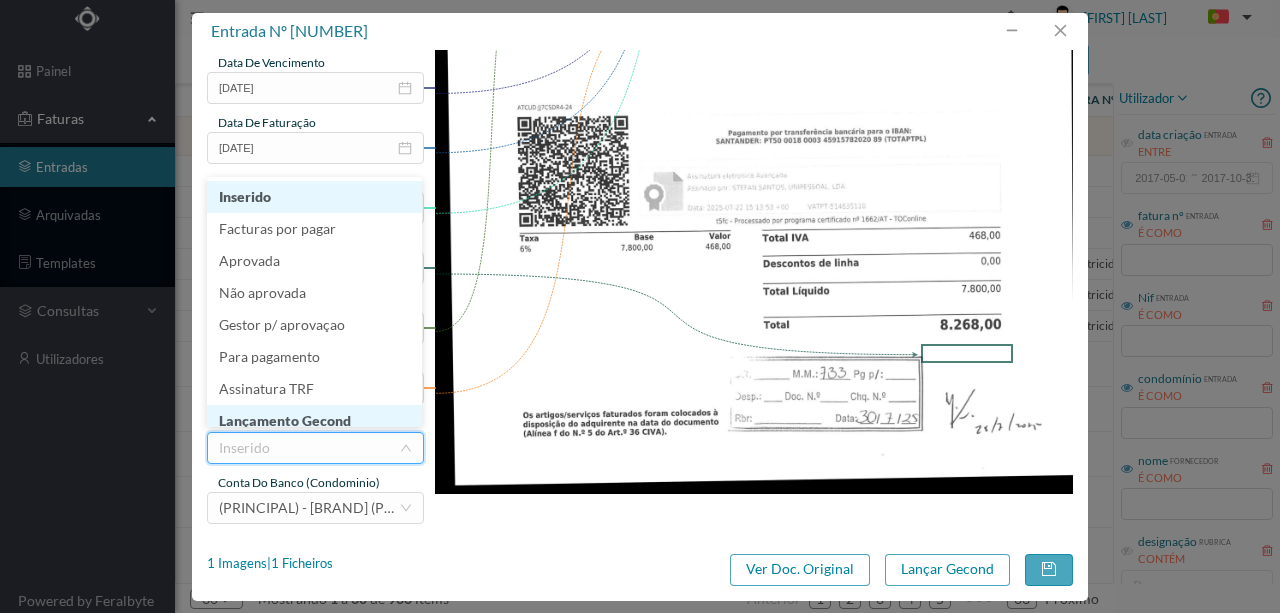 scroll, scrollTop: 10, scrollLeft: 0, axis: vertical 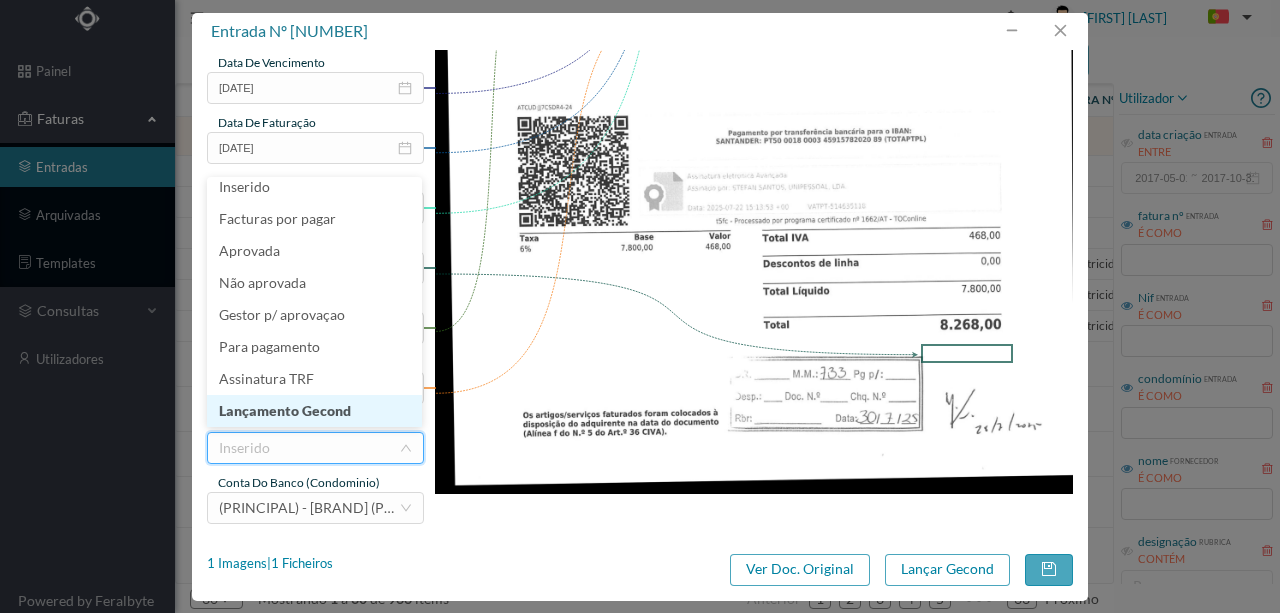 click on "Lançamento Gecond" at bounding box center (314, 411) 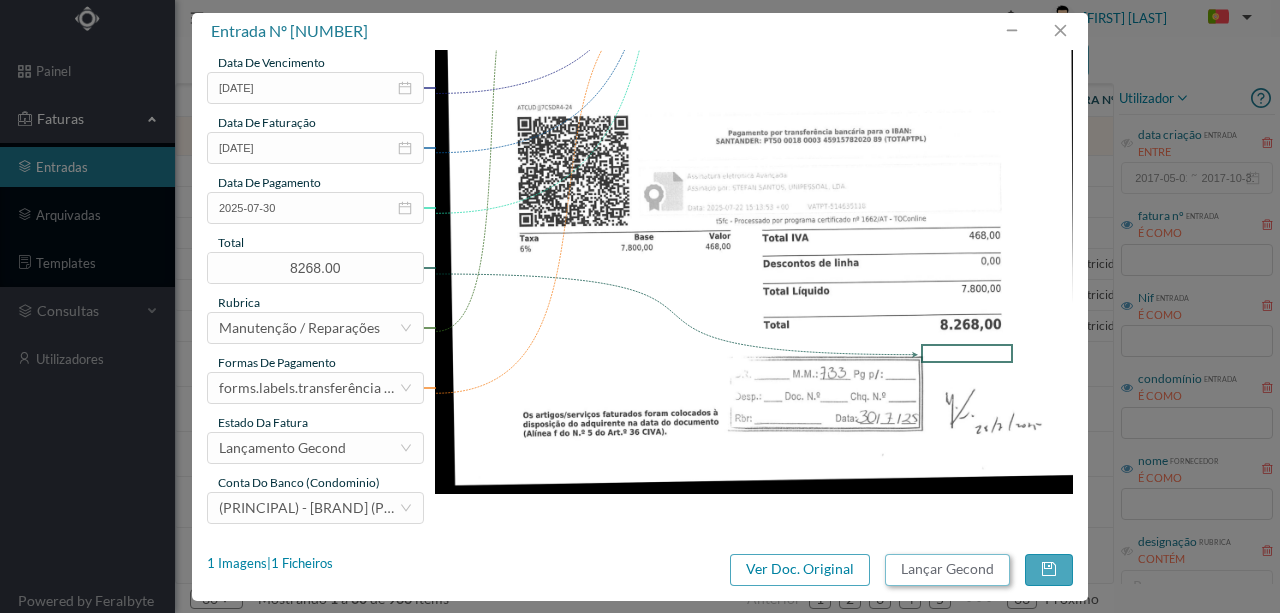 drag, startPoint x: 960, startPoint y: 576, endPoint x: 1256, endPoint y: 429, distance: 330.49207 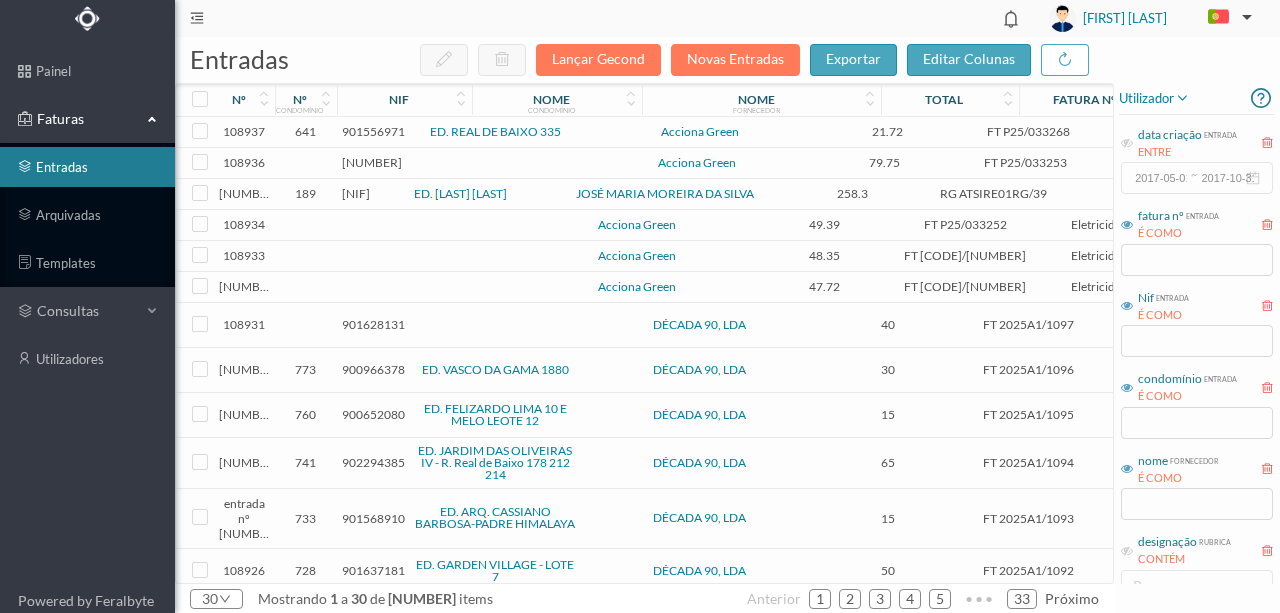 click on "901429953" at bounding box center (356, 193) 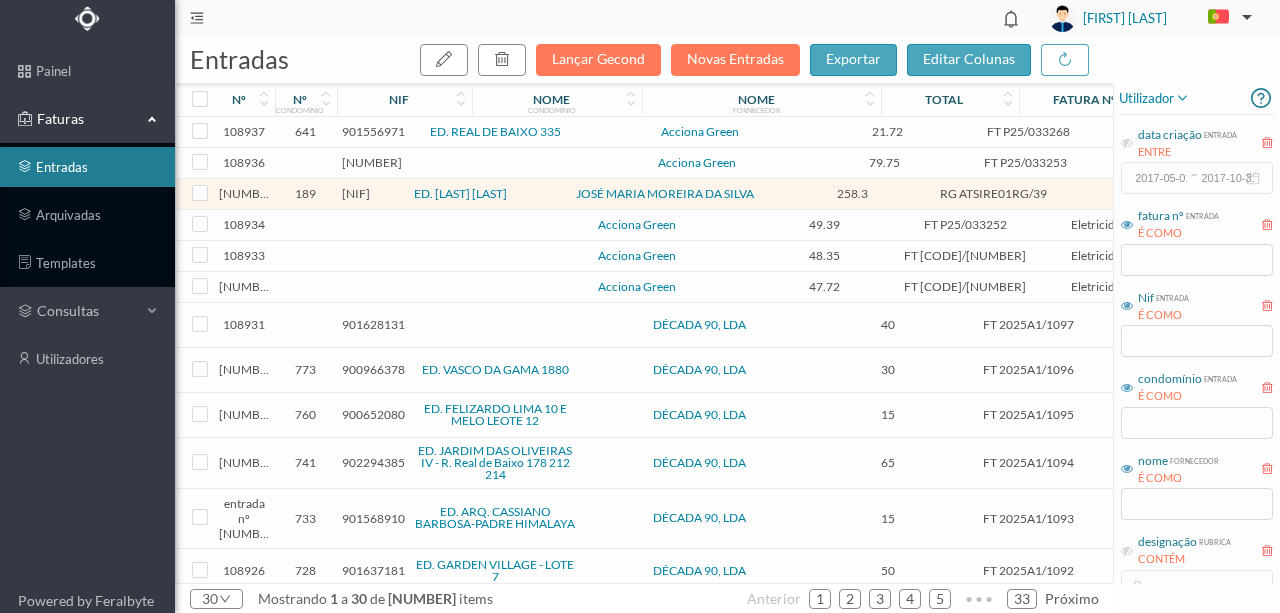 click on "901429953" at bounding box center [356, 193] 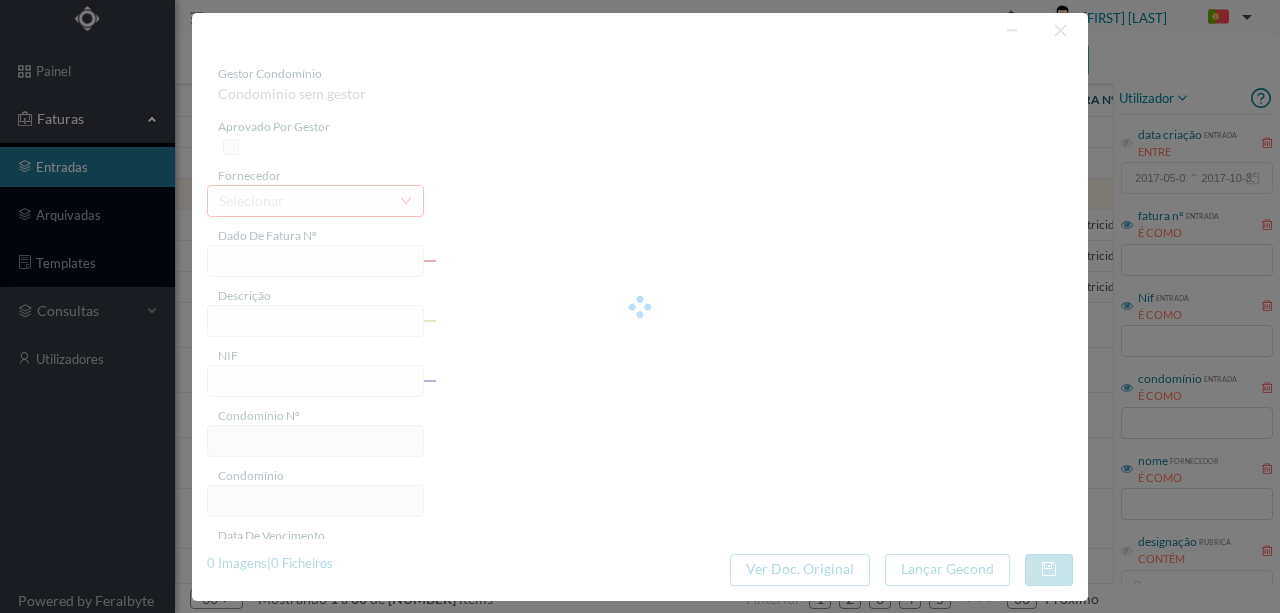 type on "RG ATSIRE01RG/39" 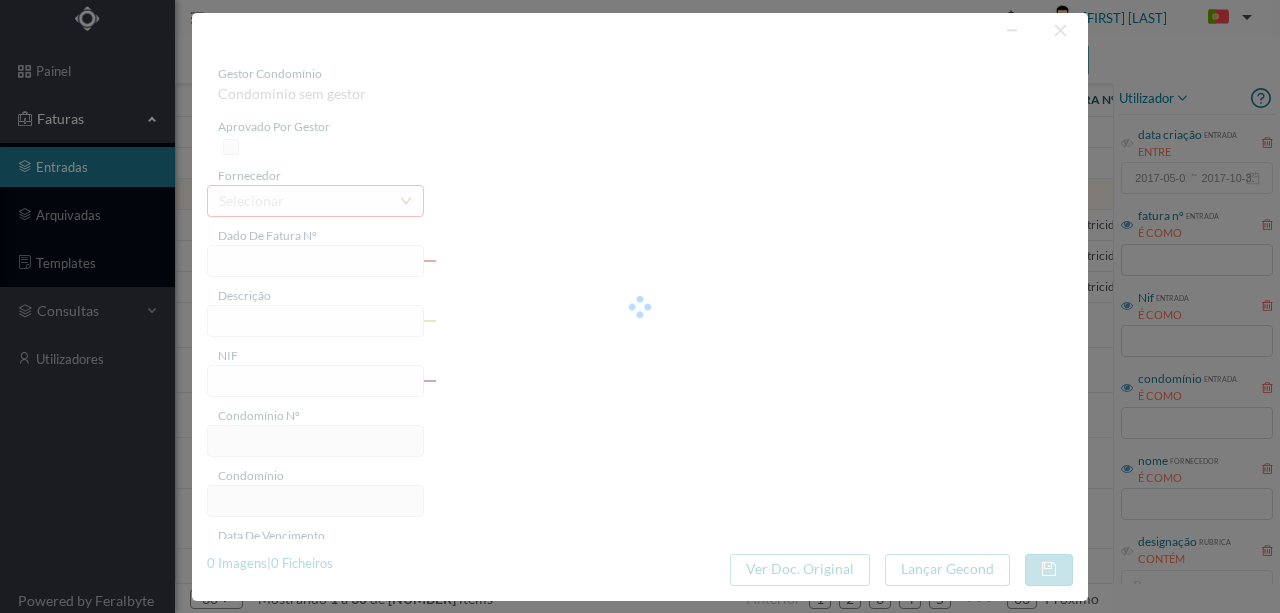 type on "901429953" 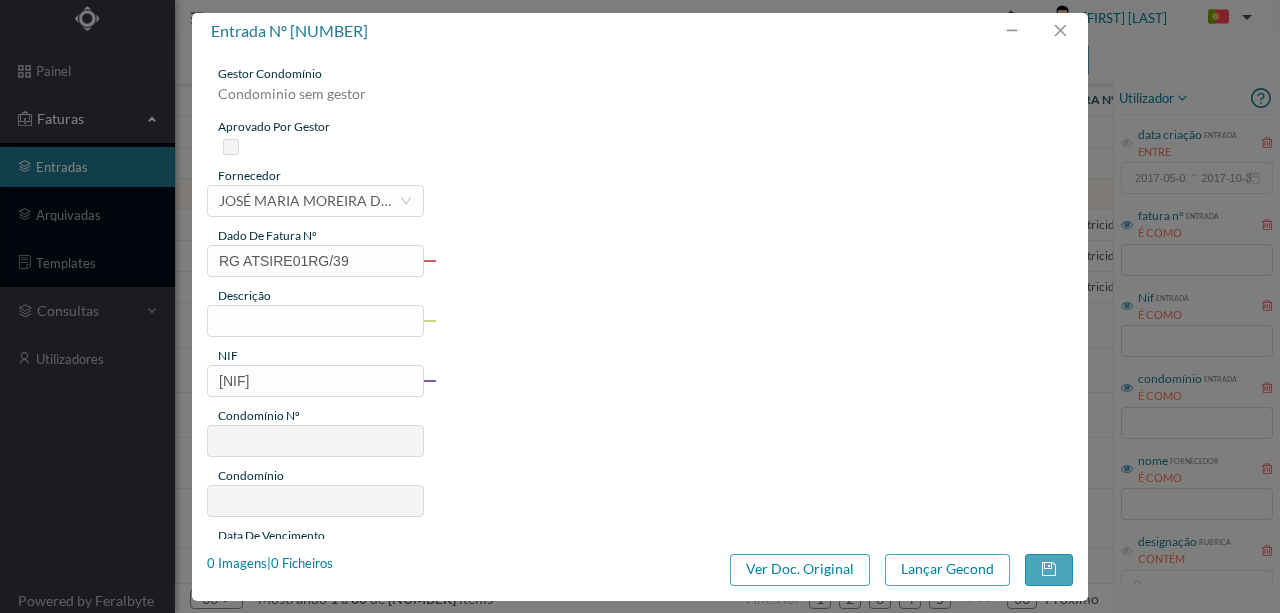 type on "189" 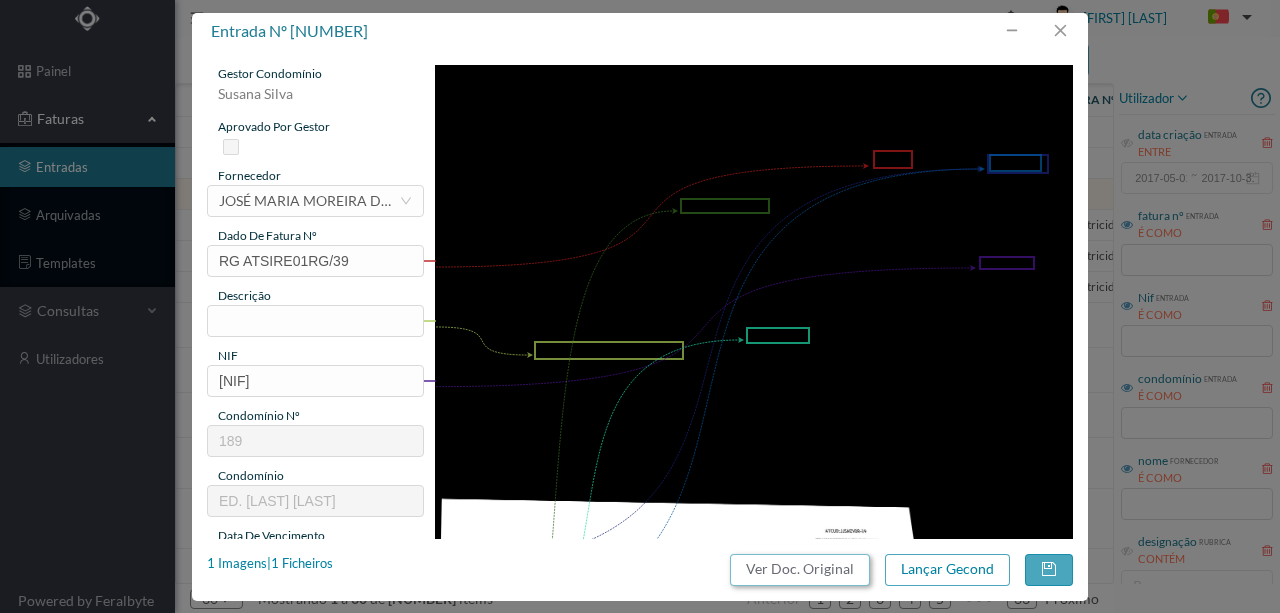 click on "Ver Doc. Original" at bounding box center [800, 570] 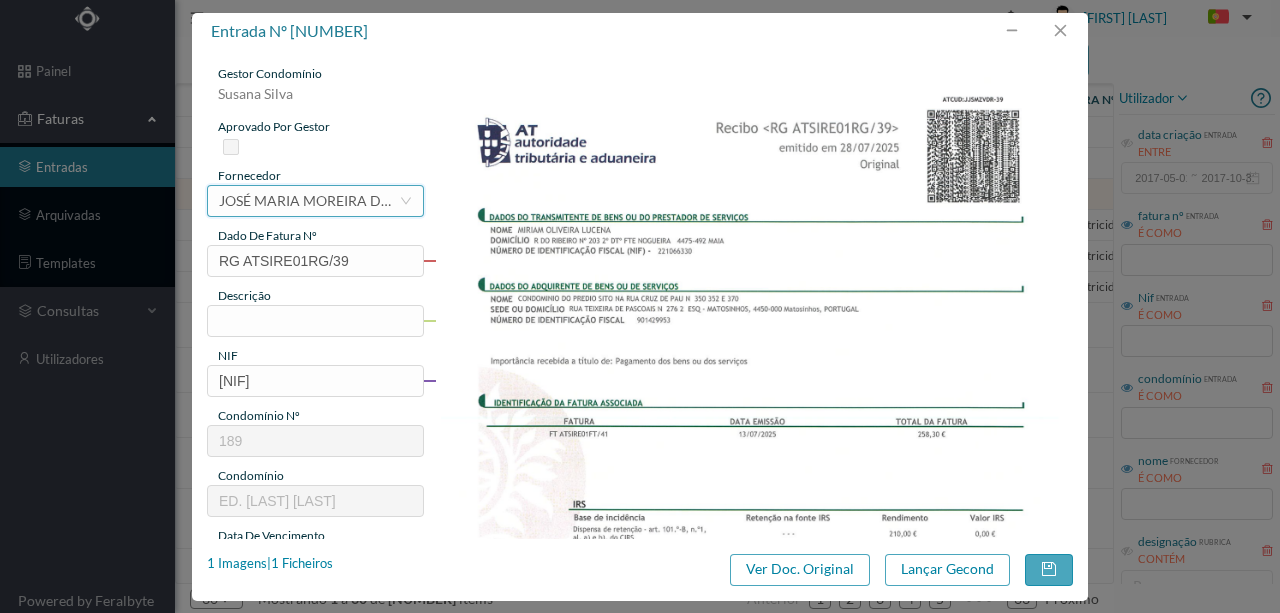 click on "JOSÉ MARIA MOREIRA DA SILVA" at bounding box center [309, 201] 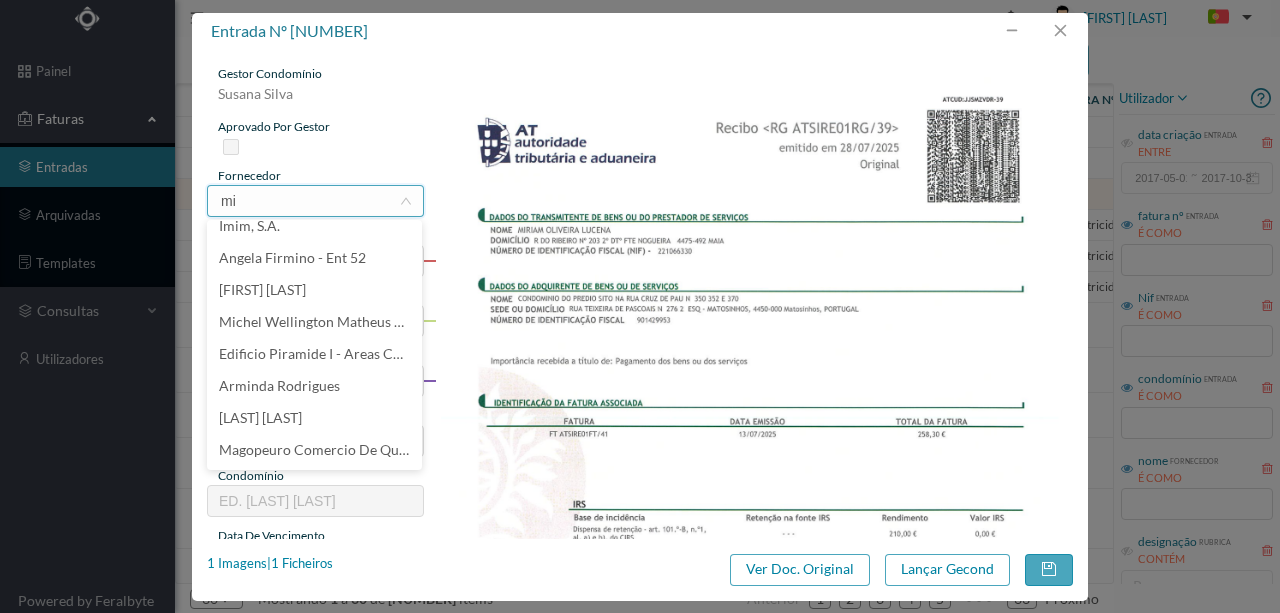 scroll, scrollTop: 4, scrollLeft: 0, axis: vertical 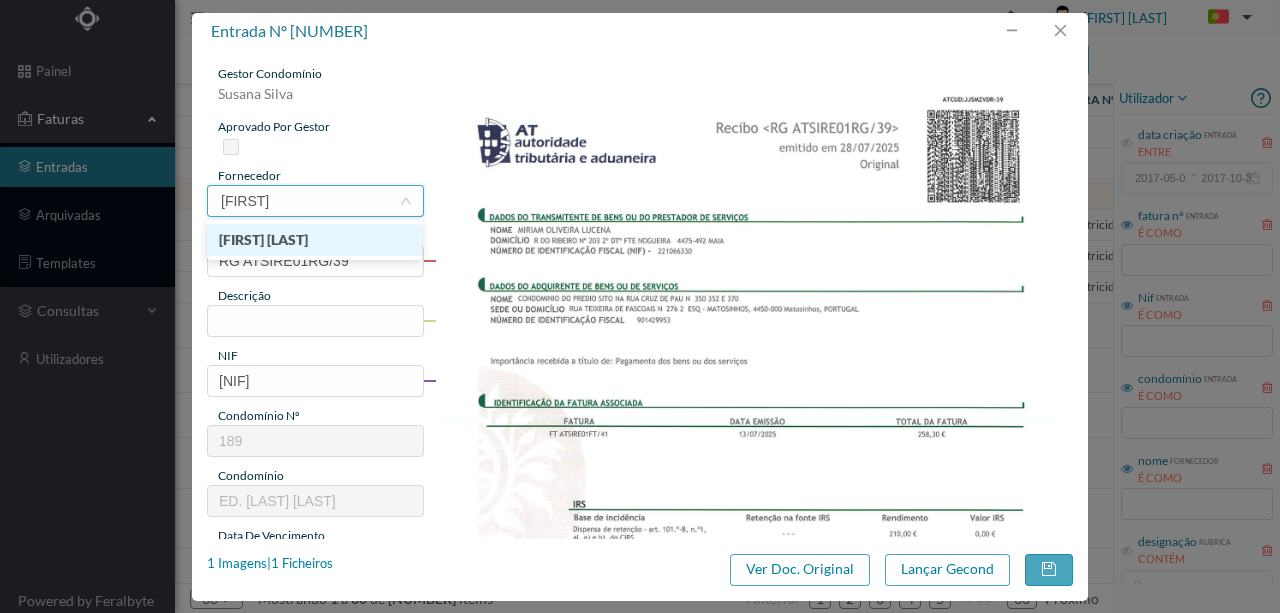 type on "miriam" 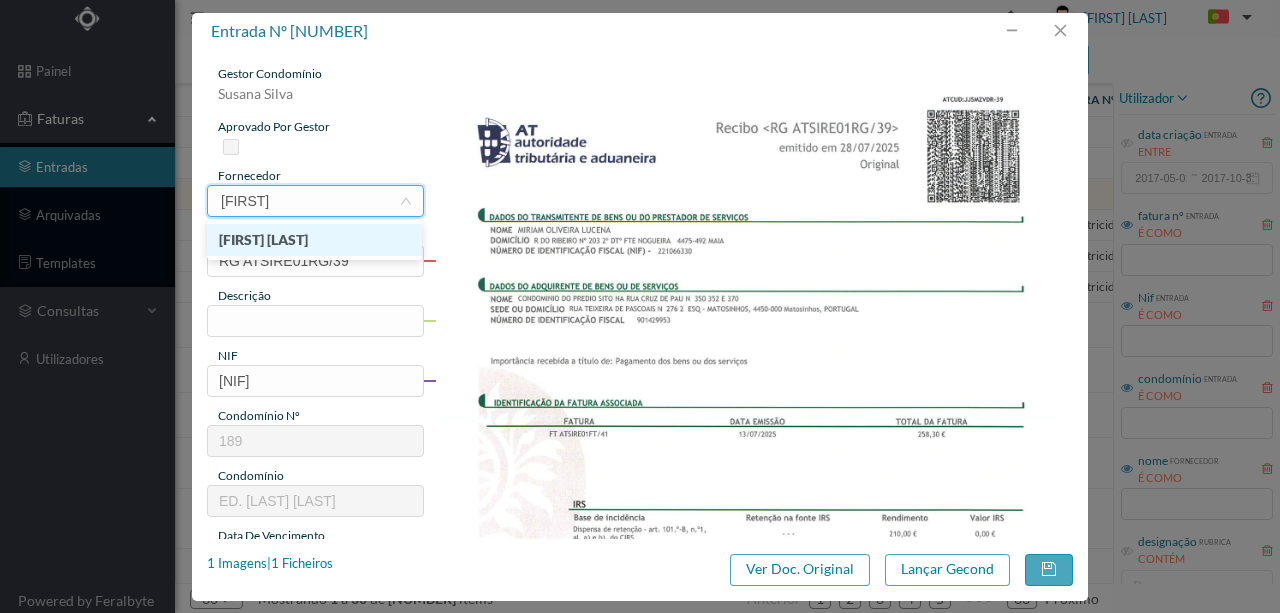 click on "Miriam Oliveira Lucena" at bounding box center (314, 240) 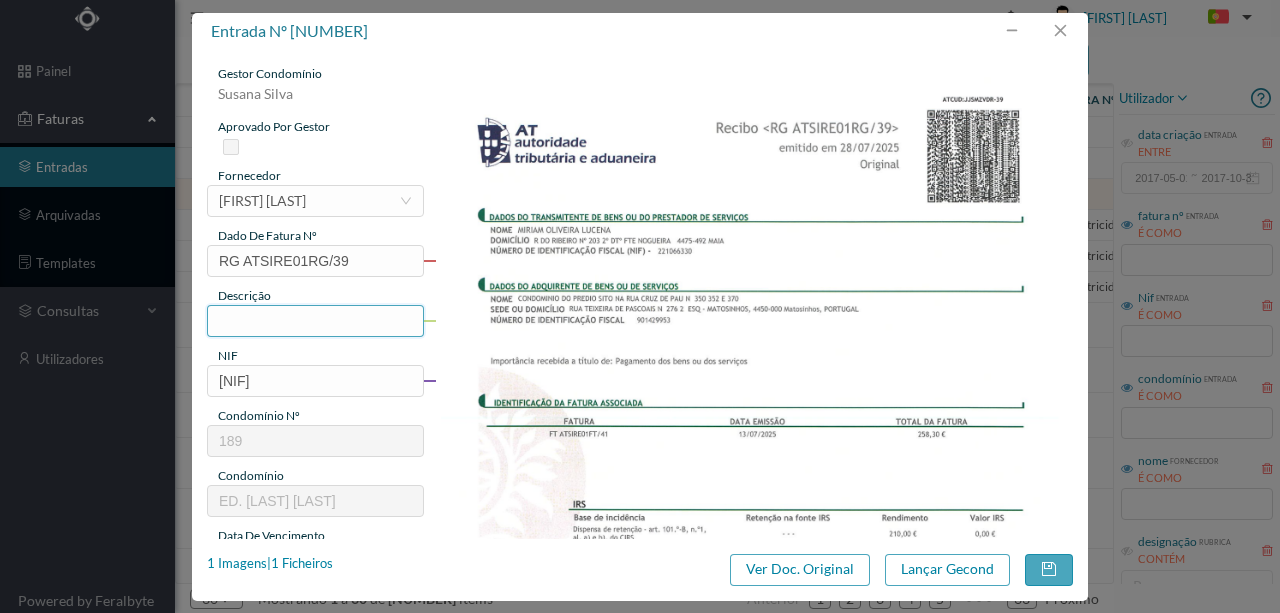 click at bounding box center [315, 321] 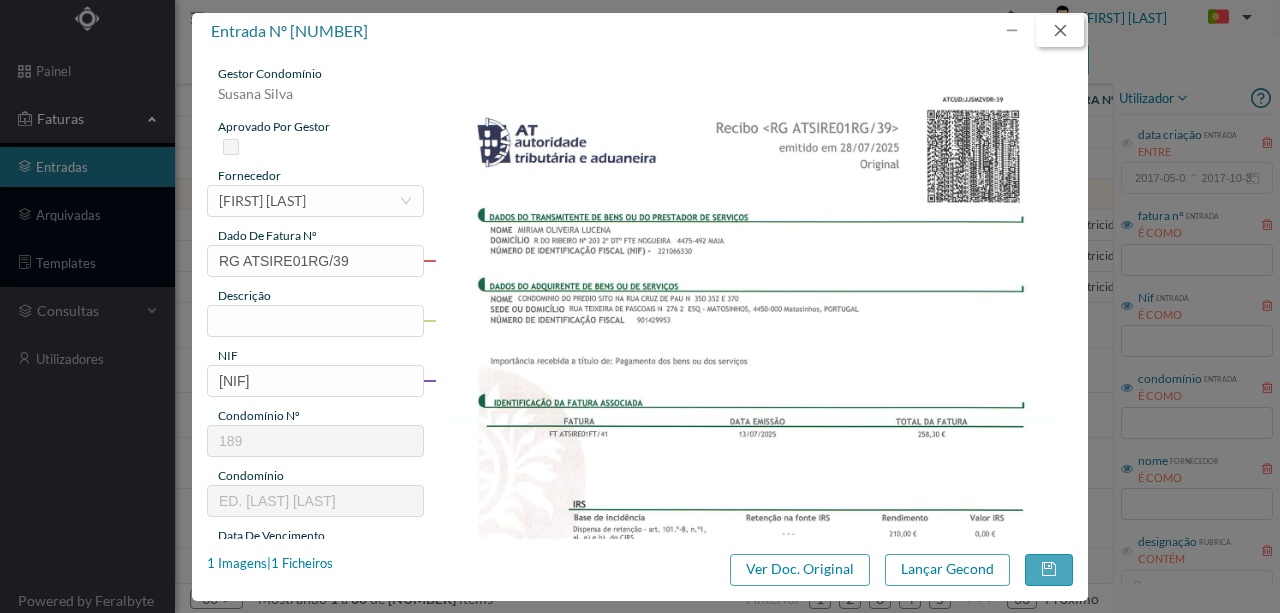 click at bounding box center [1060, 31] 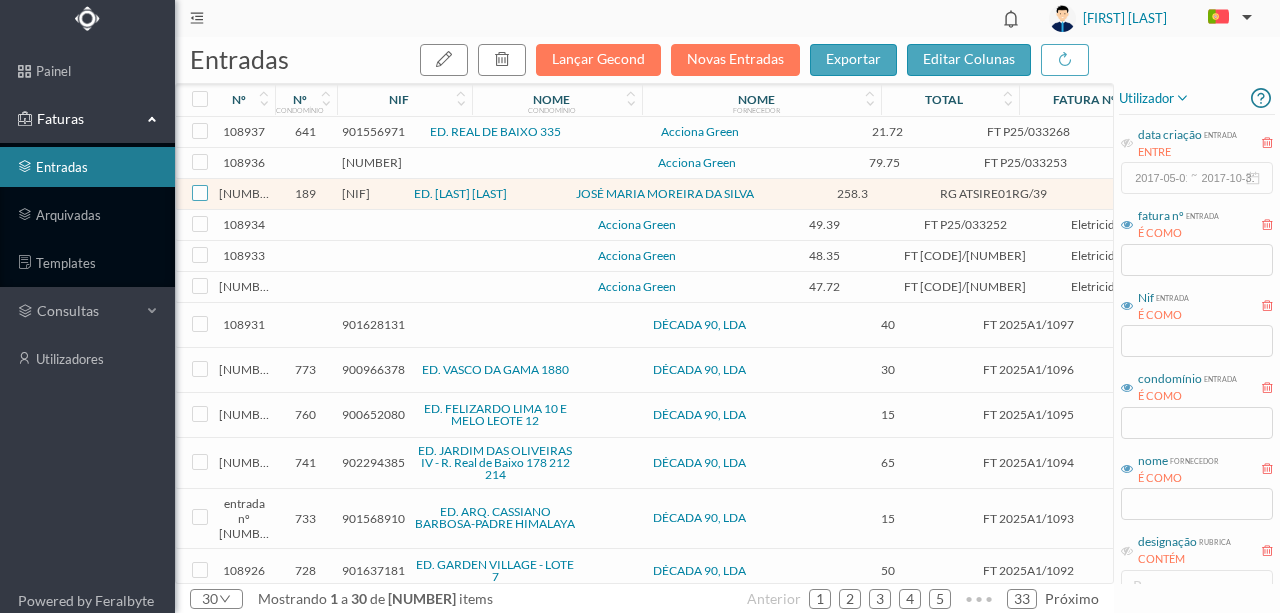 click at bounding box center [200, 193] 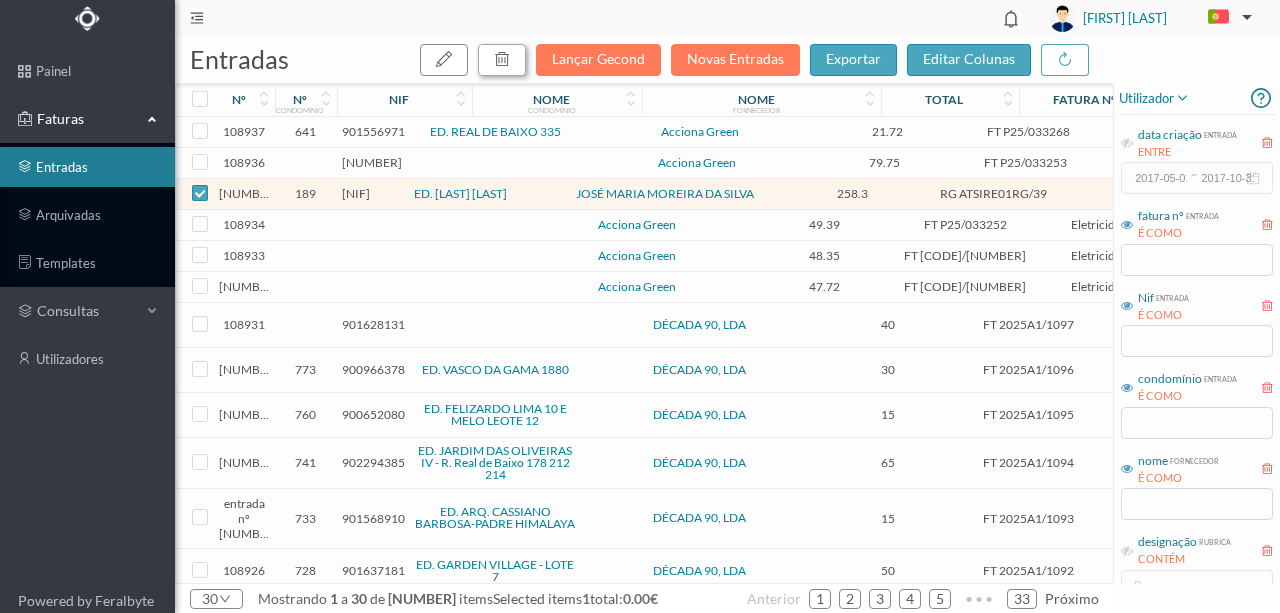 click at bounding box center [502, 59] 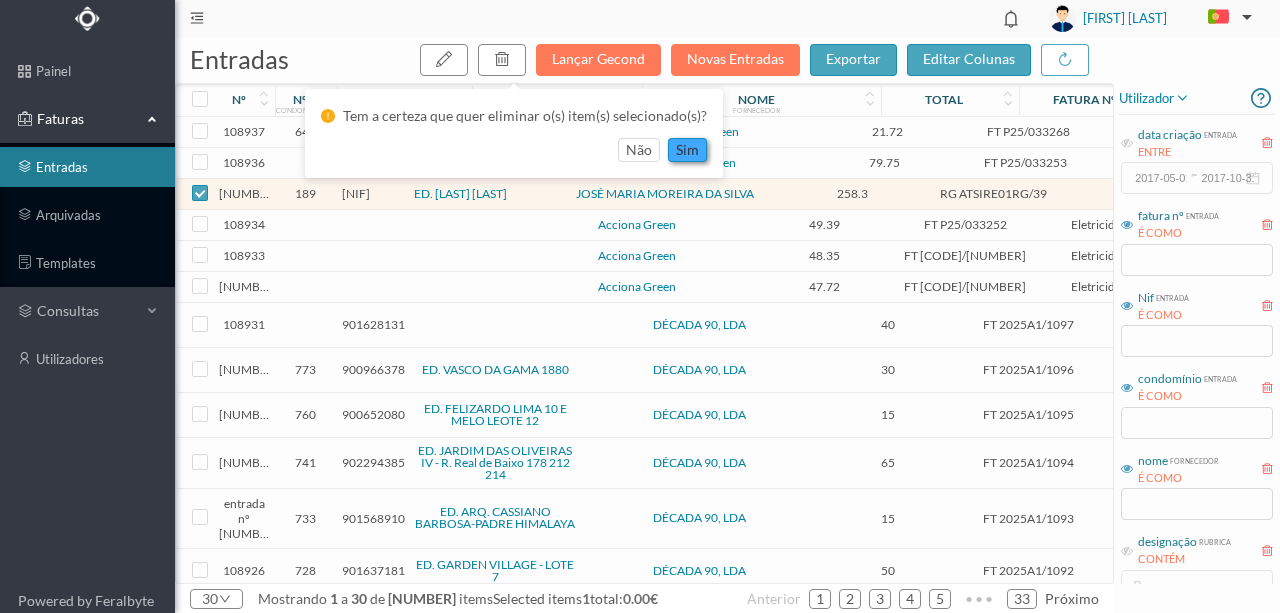 click on "sim" at bounding box center [687, 150] 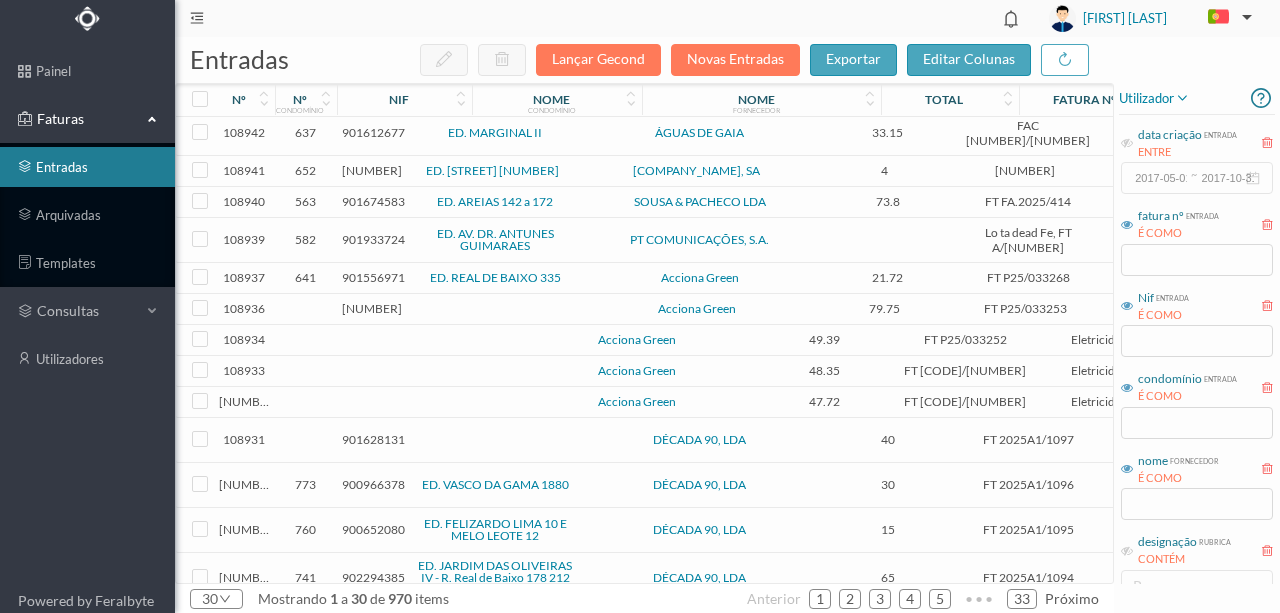 scroll, scrollTop: 66, scrollLeft: 0, axis: vertical 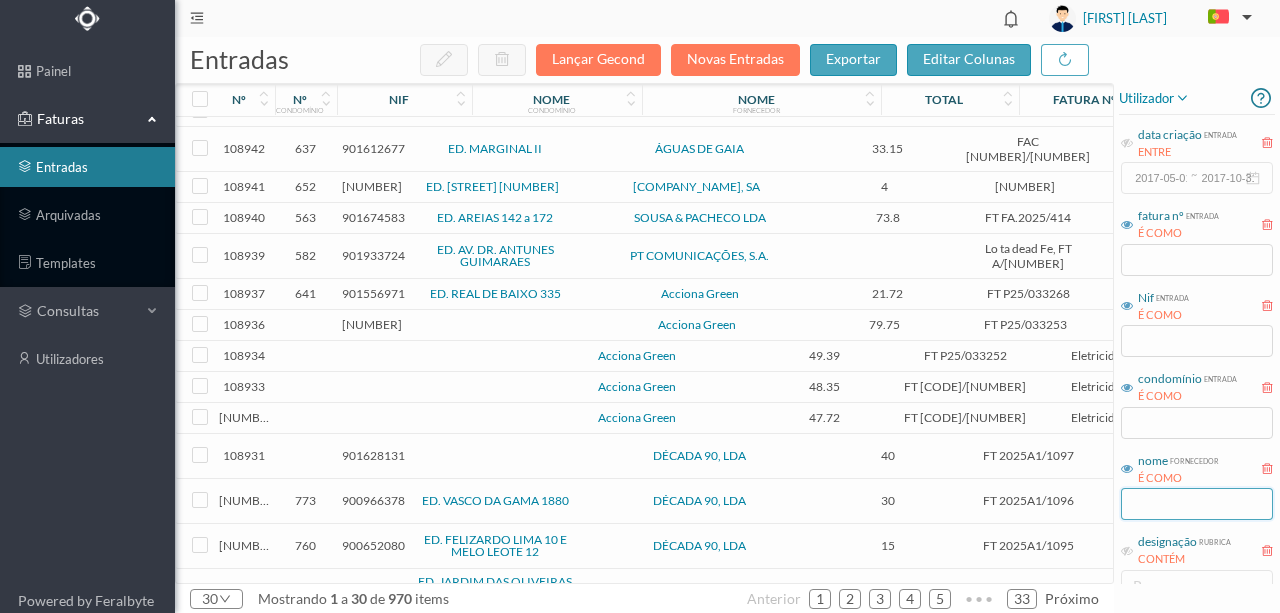click at bounding box center (1197, 504) 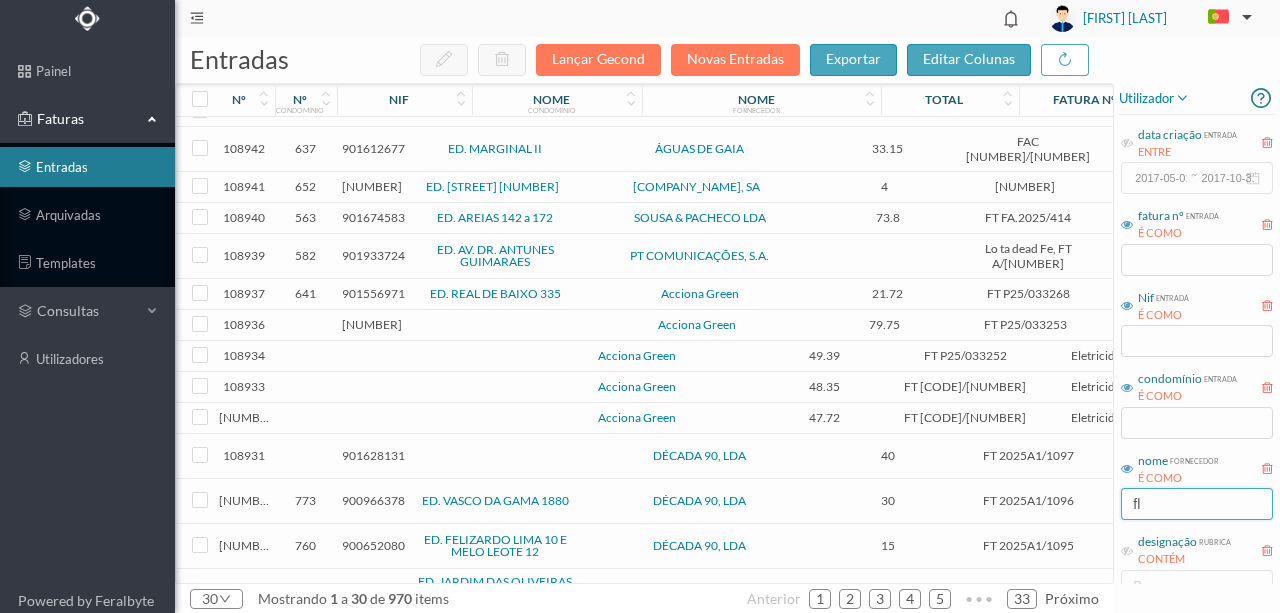 type on "flo" 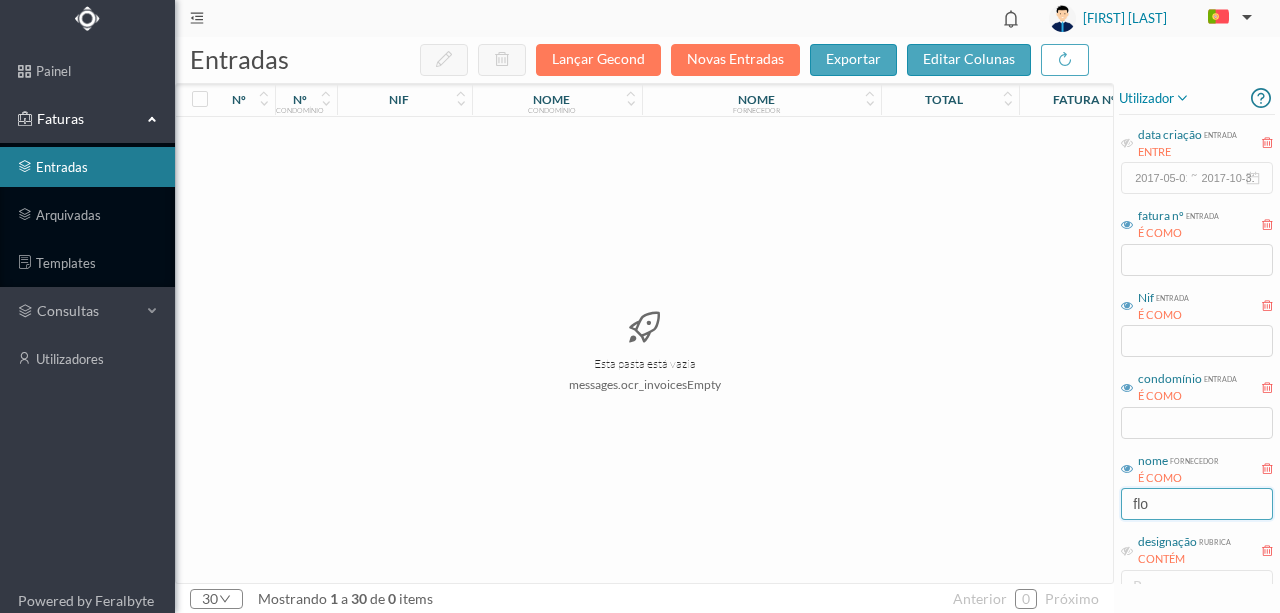 scroll, scrollTop: 0, scrollLeft: 0, axis: both 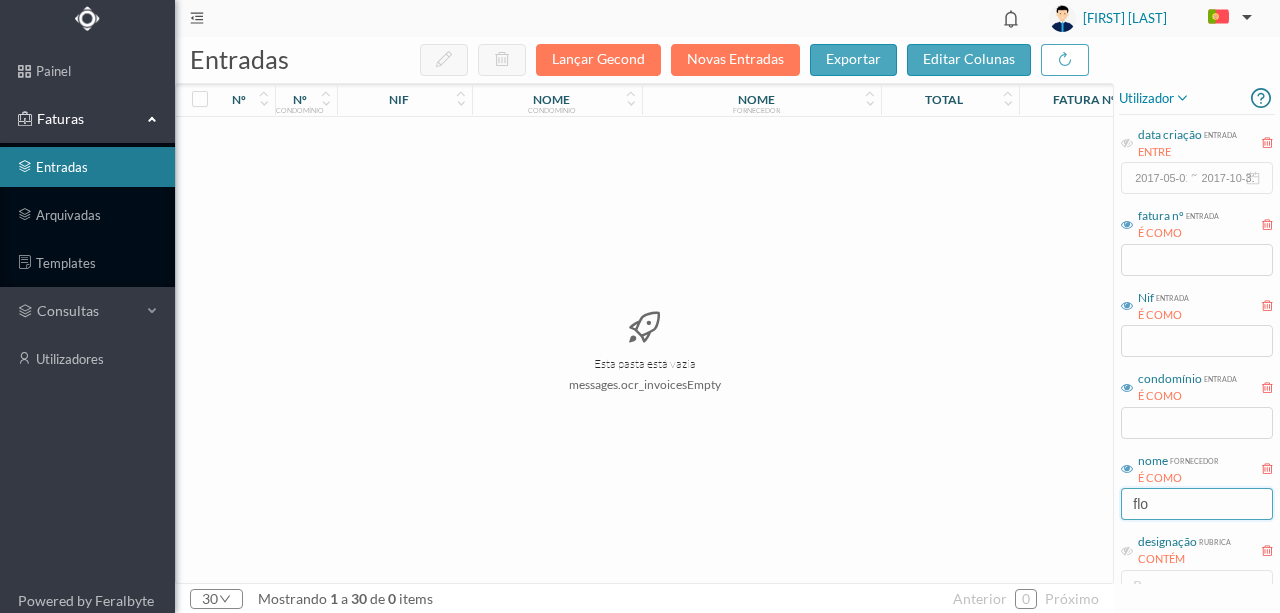 drag, startPoint x: 1099, startPoint y: 510, endPoint x: 1024, endPoint y: 512, distance: 75.026665 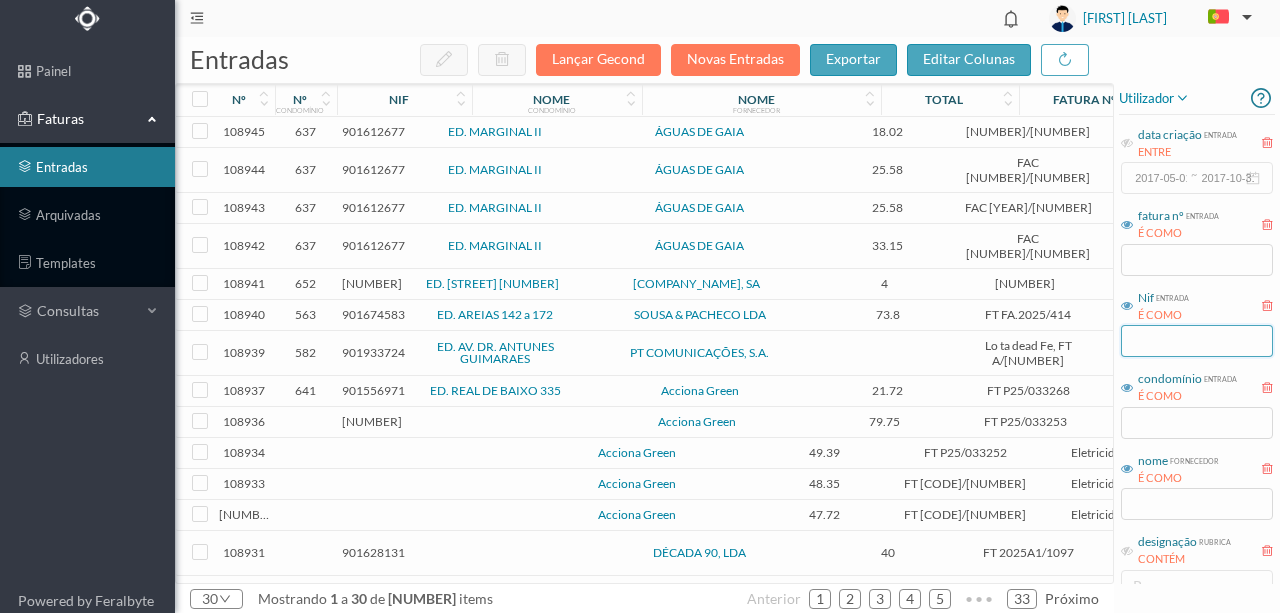 click at bounding box center [1197, 341] 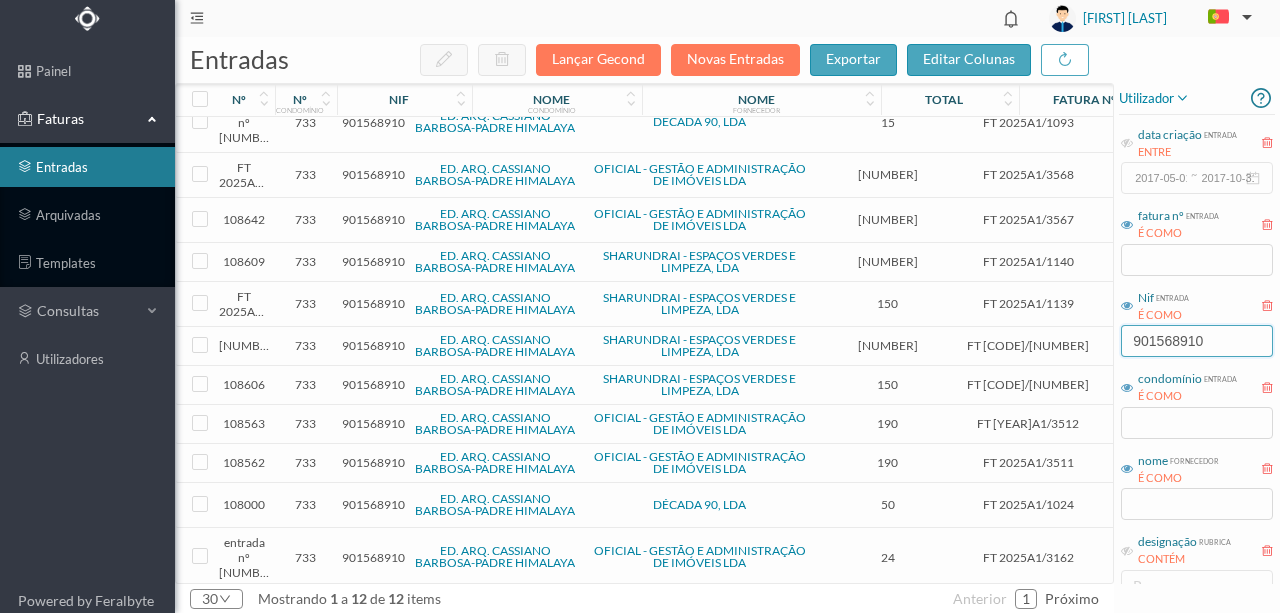 scroll, scrollTop: 0, scrollLeft: 0, axis: both 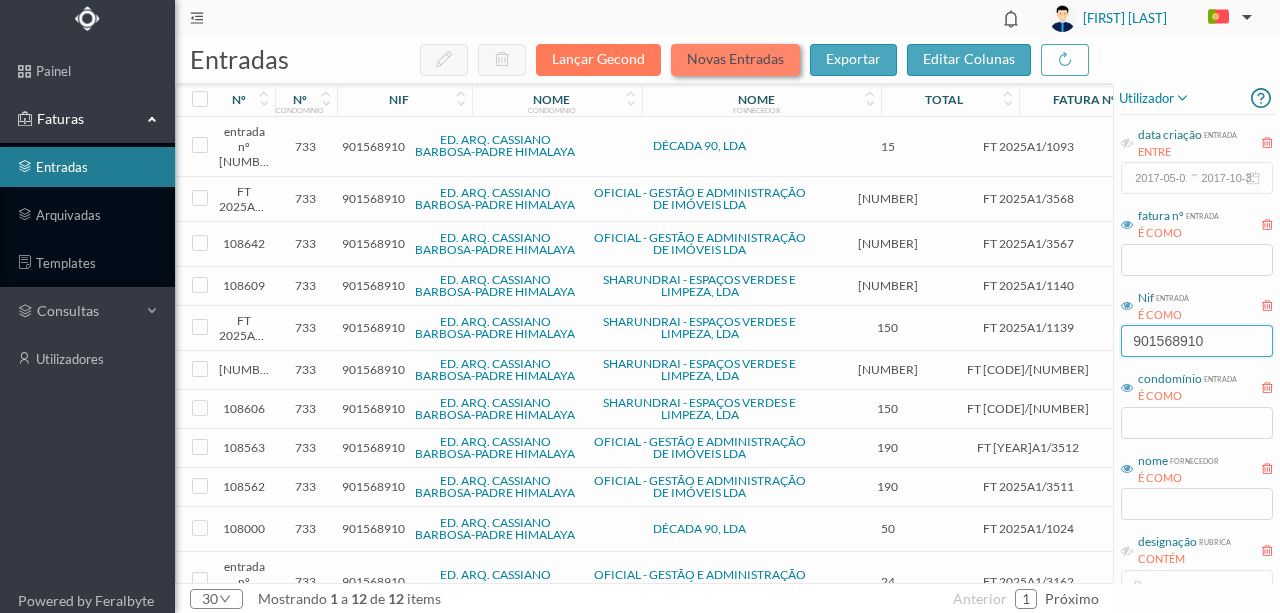 type on "901568910" 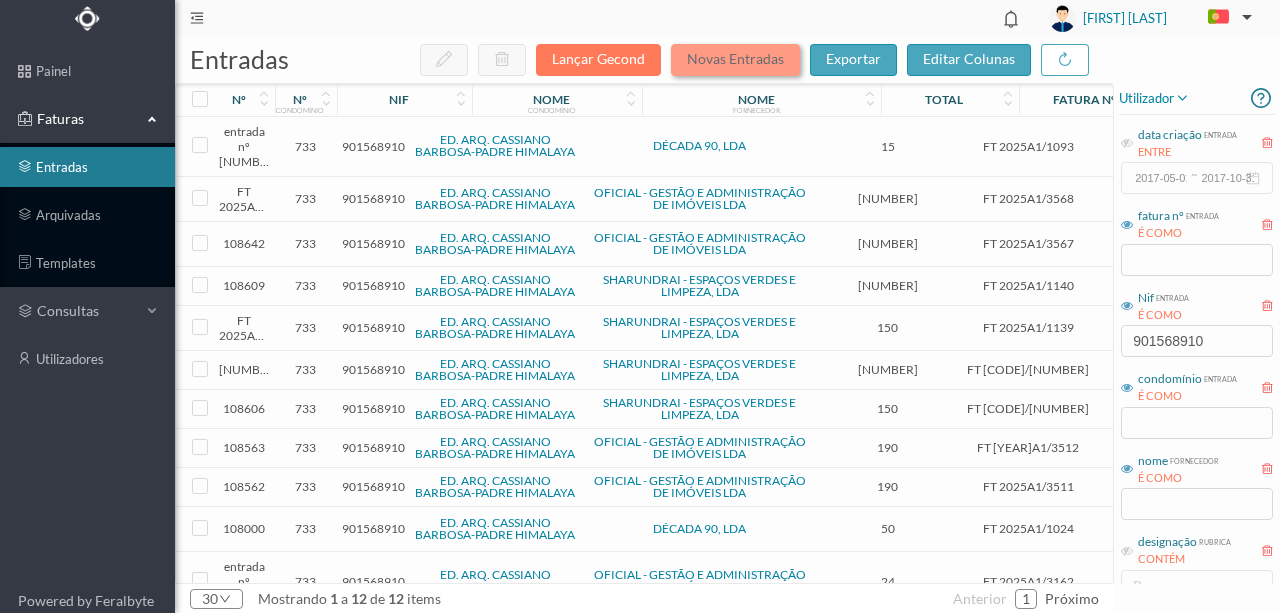 click on "Novas Entradas" at bounding box center [735, 60] 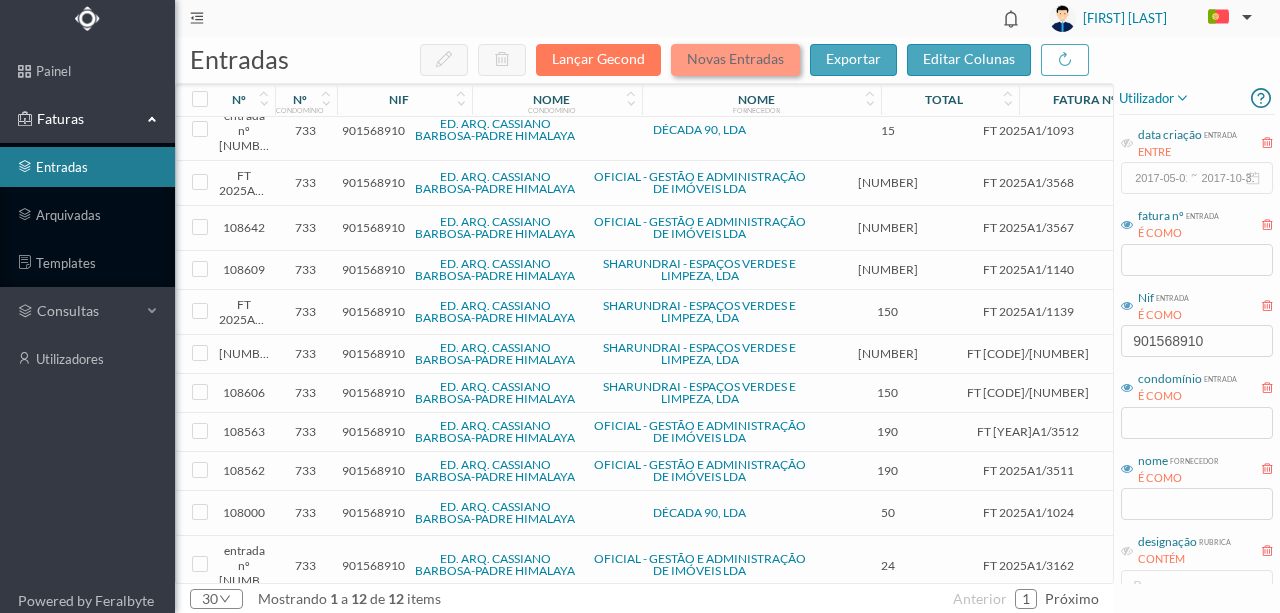 scroll, scrollTop: 24, scrollLeft: 0, axis: vertical 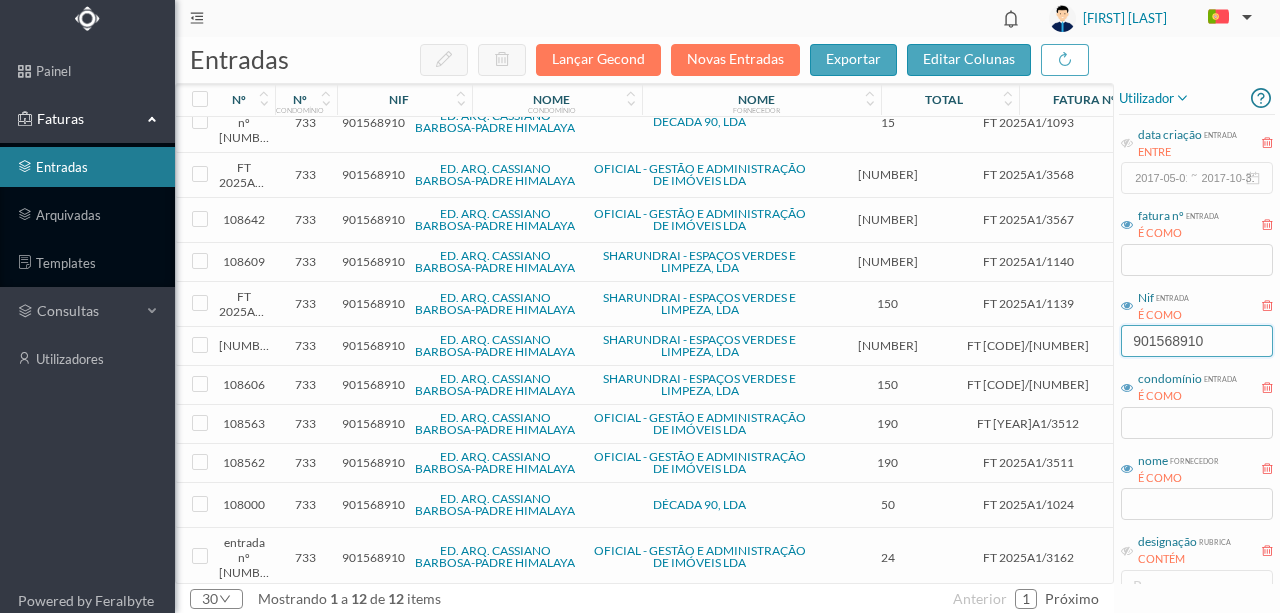 drag, startPoint x: 1200, startPoint y: 341, endPoint x: 899, endPoint y: 340, distance: 301.00165 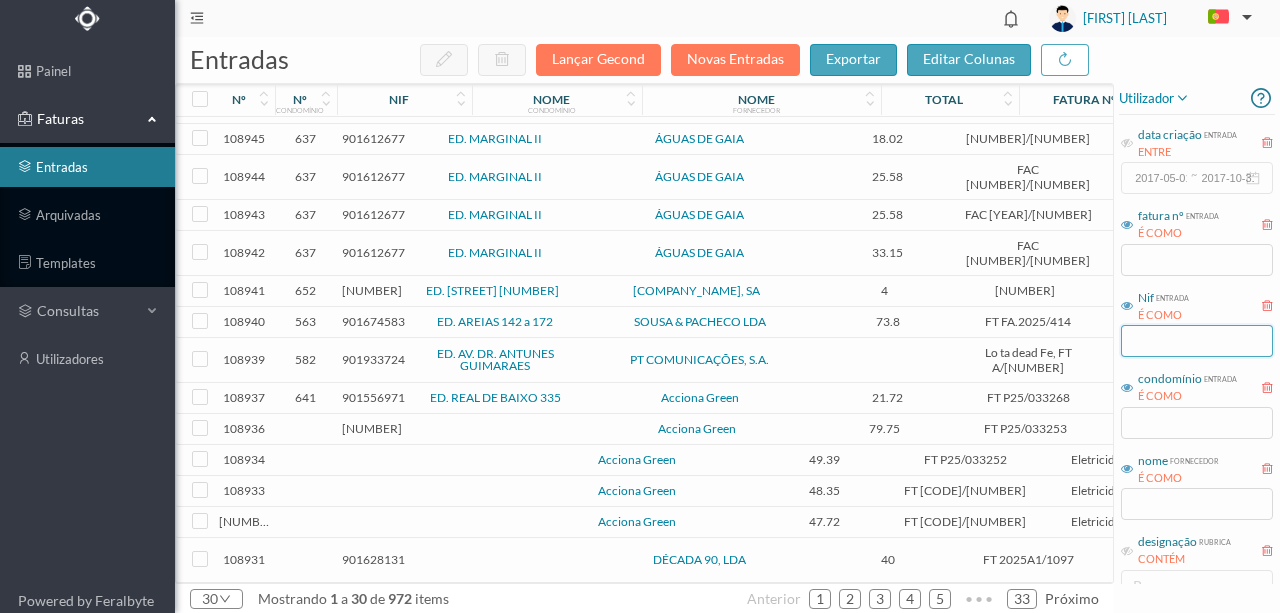type 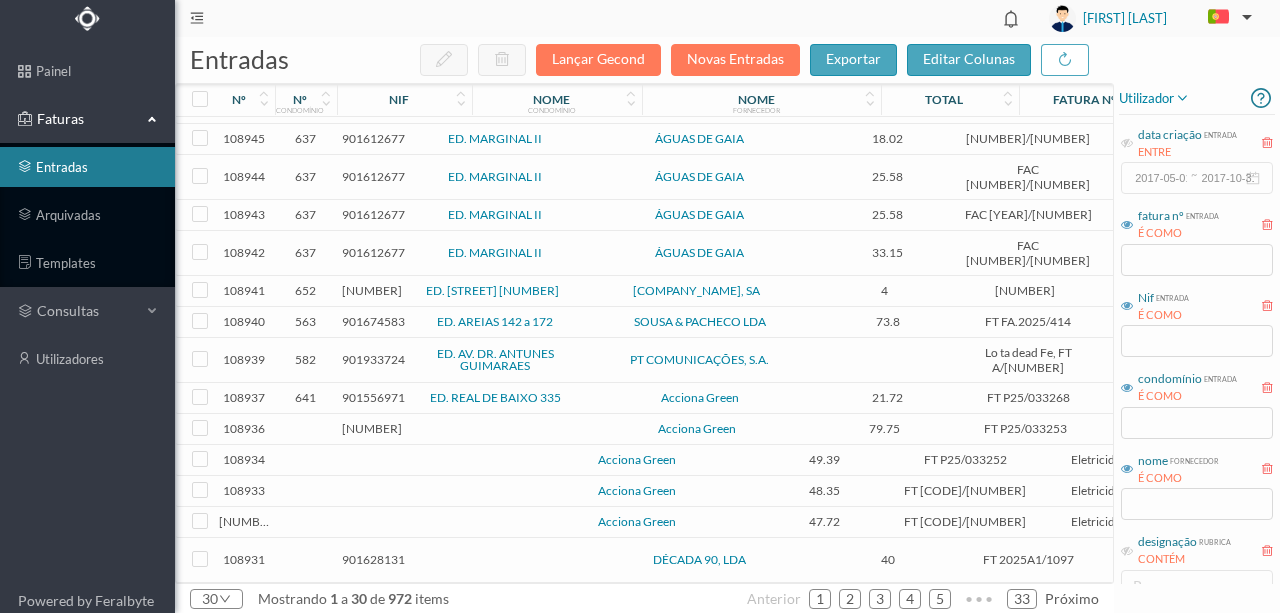 click at bounding box center [432, 460] 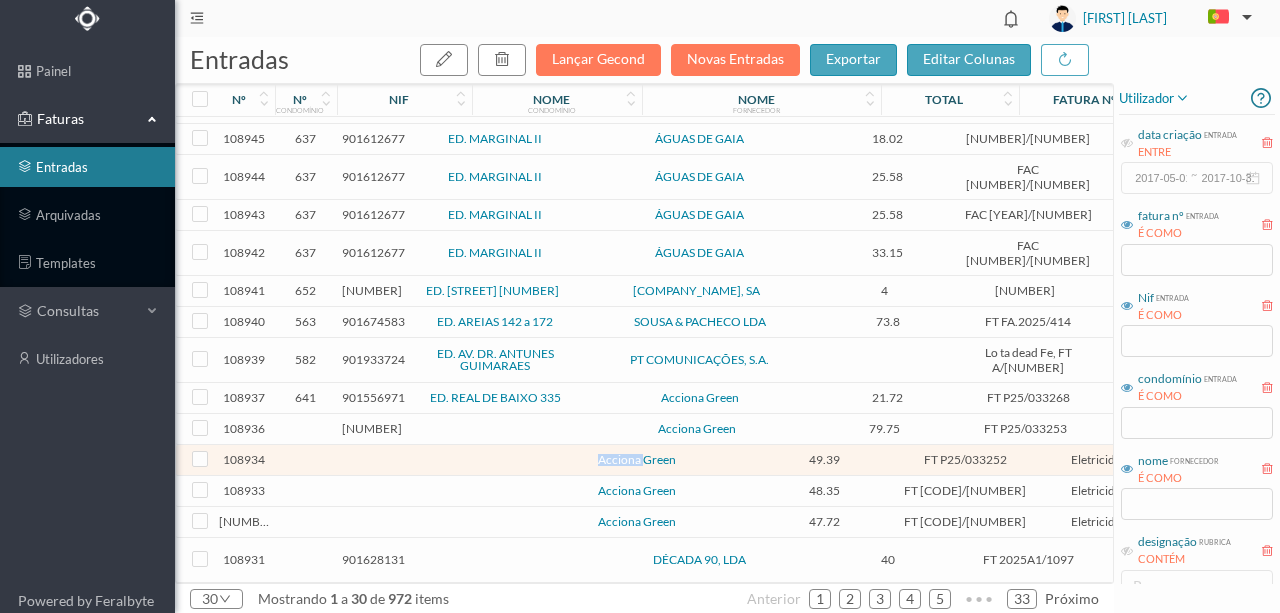 click at bounding box center (432, 460) 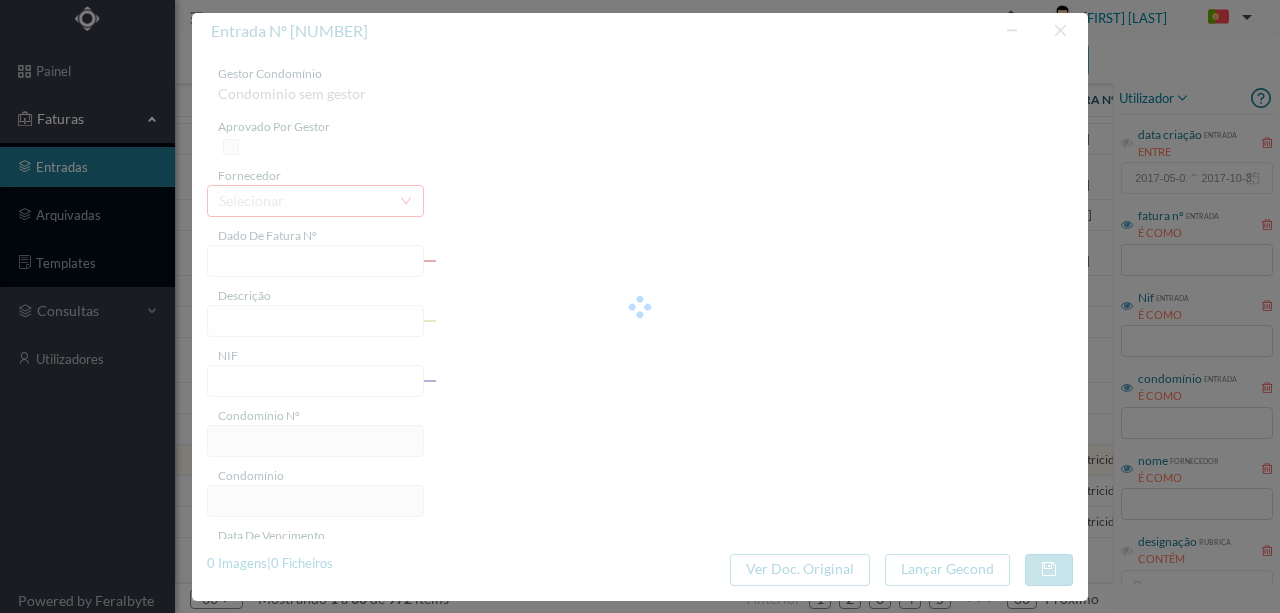 type on "FT P25/033252" 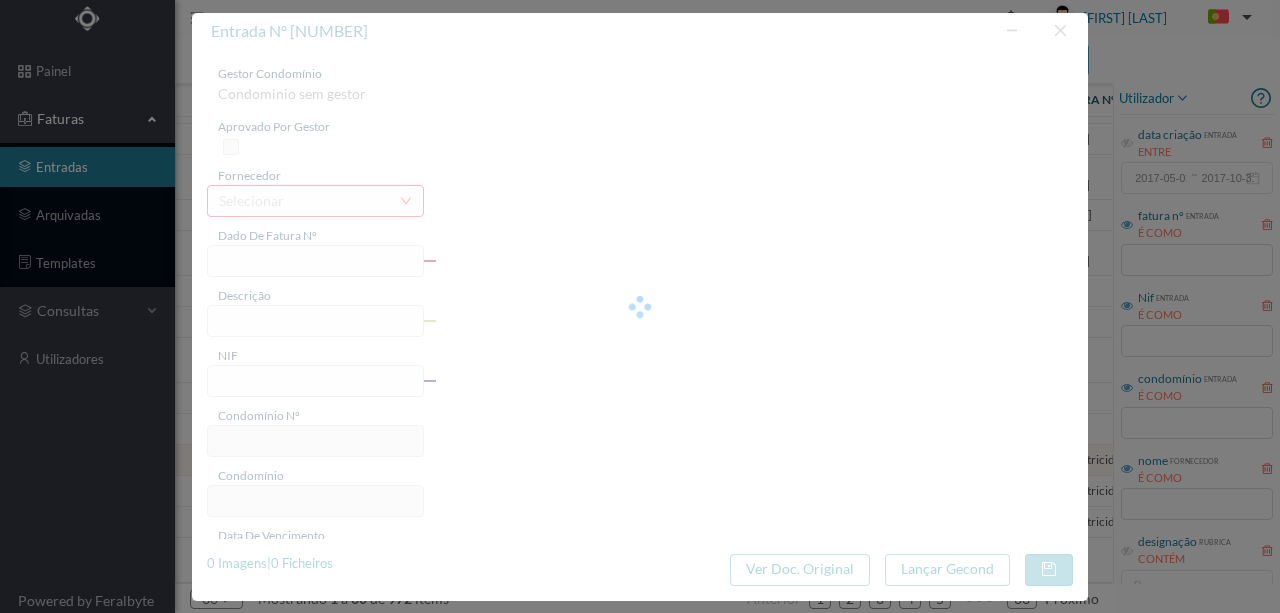 type on "AVELINO CASEBRE 102" 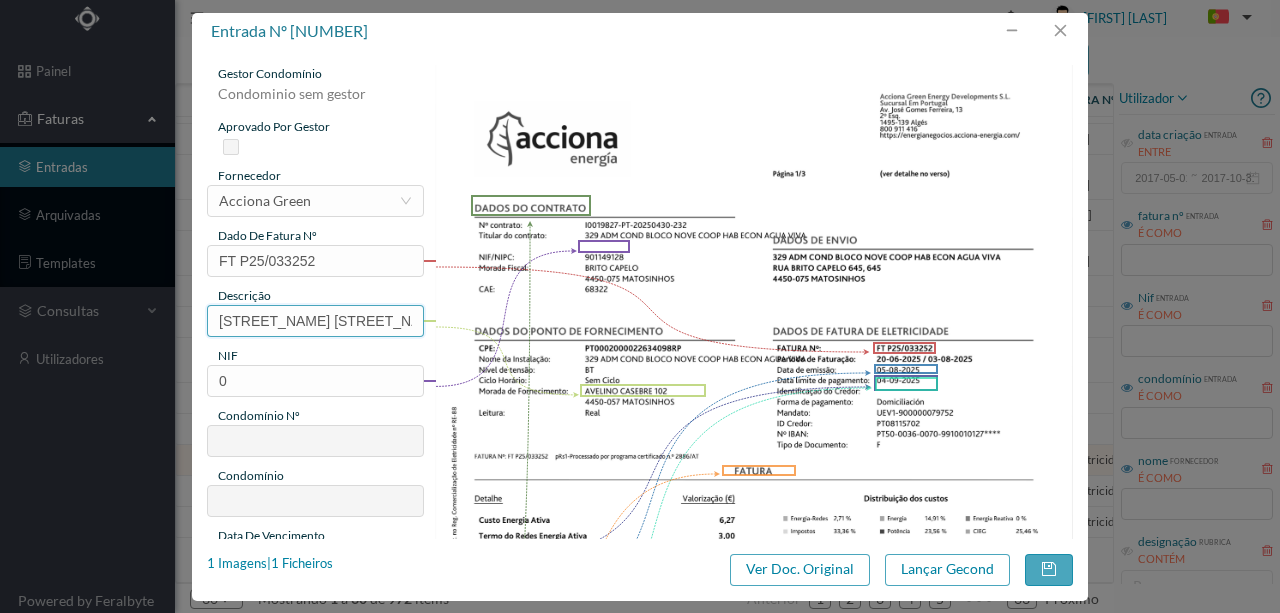 drag, startPoint x: 402, startPoint y: 318, endPoint x: 173, endPoint y: 324, distance: 229.07858 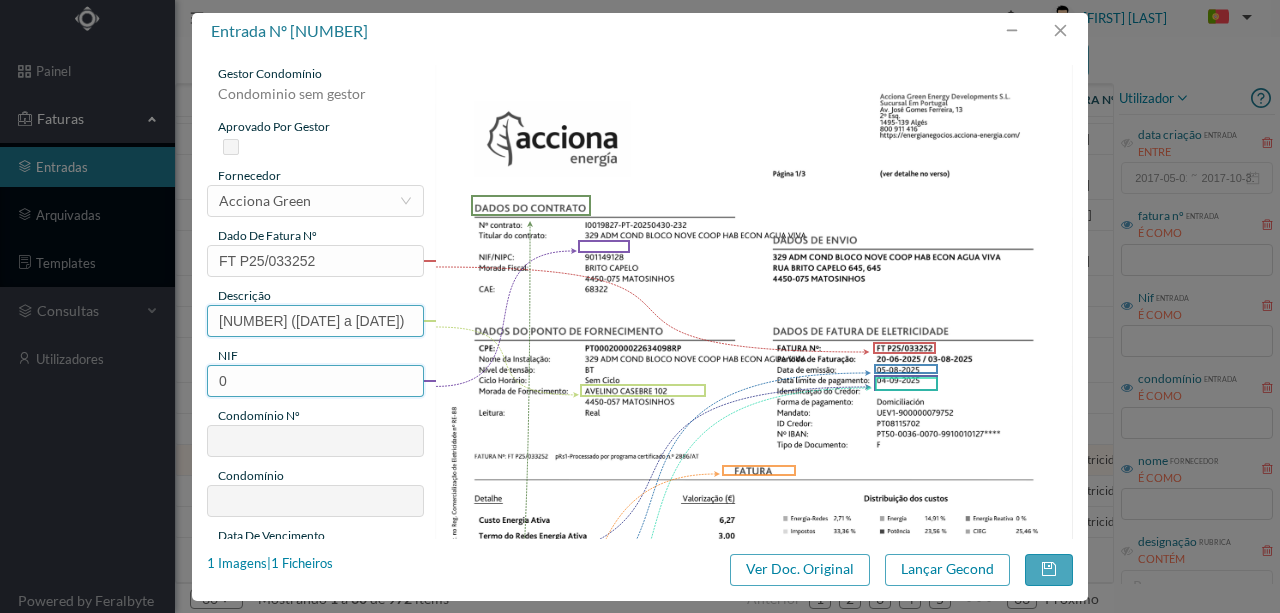 type on "102 (20.06.2025 a 03.08.2025)" 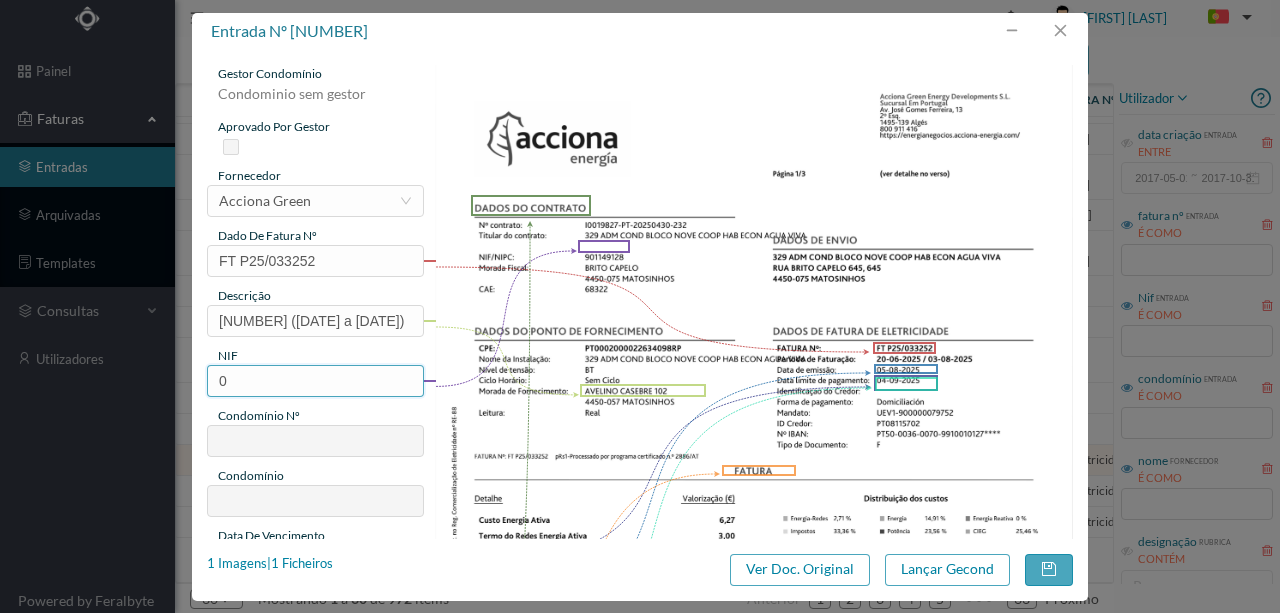 drag, startPoint x: 243, startPoint y: 384, endPoint x: 144, endPoint y: 378, distance: 99.18165 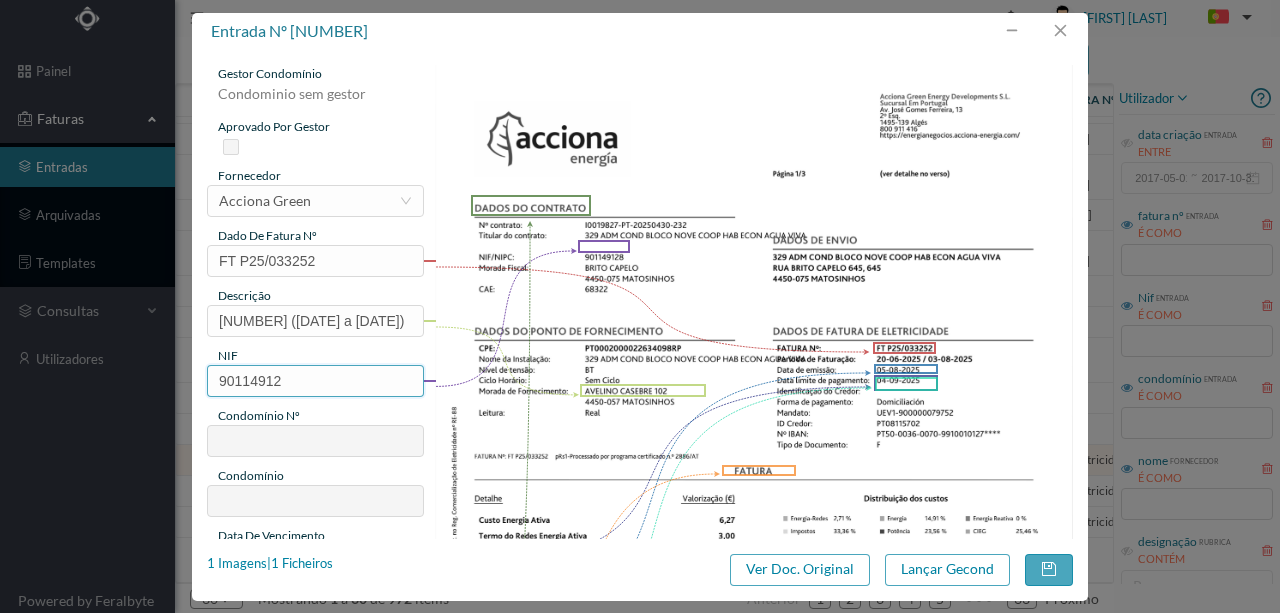 type on "901149128" 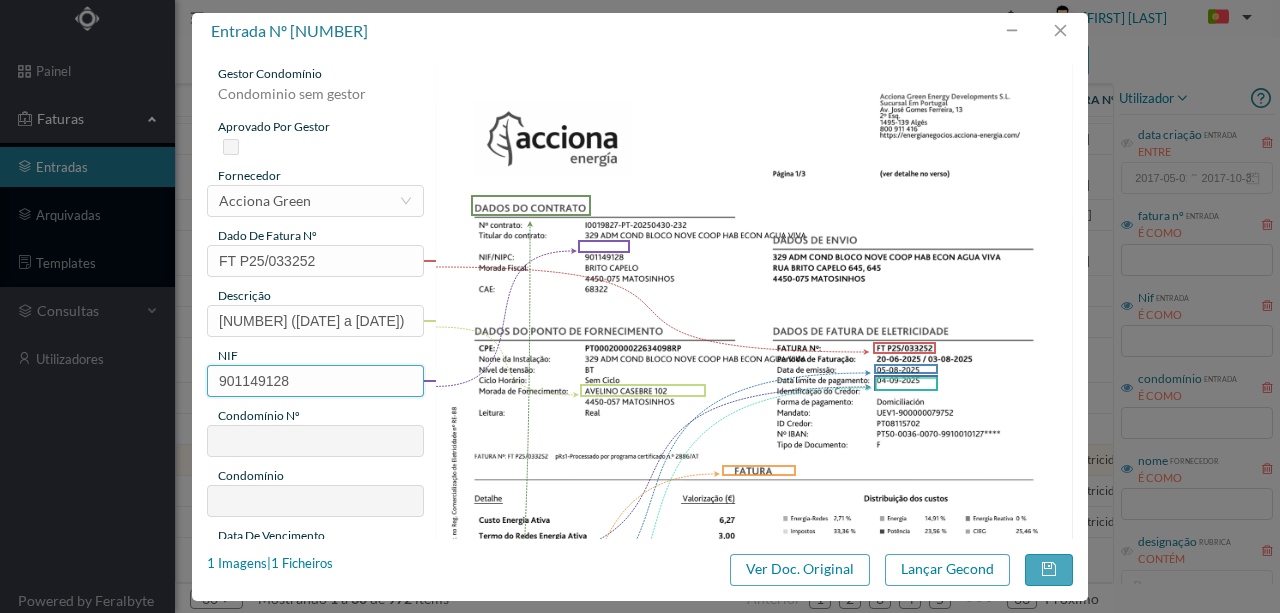type on "329" 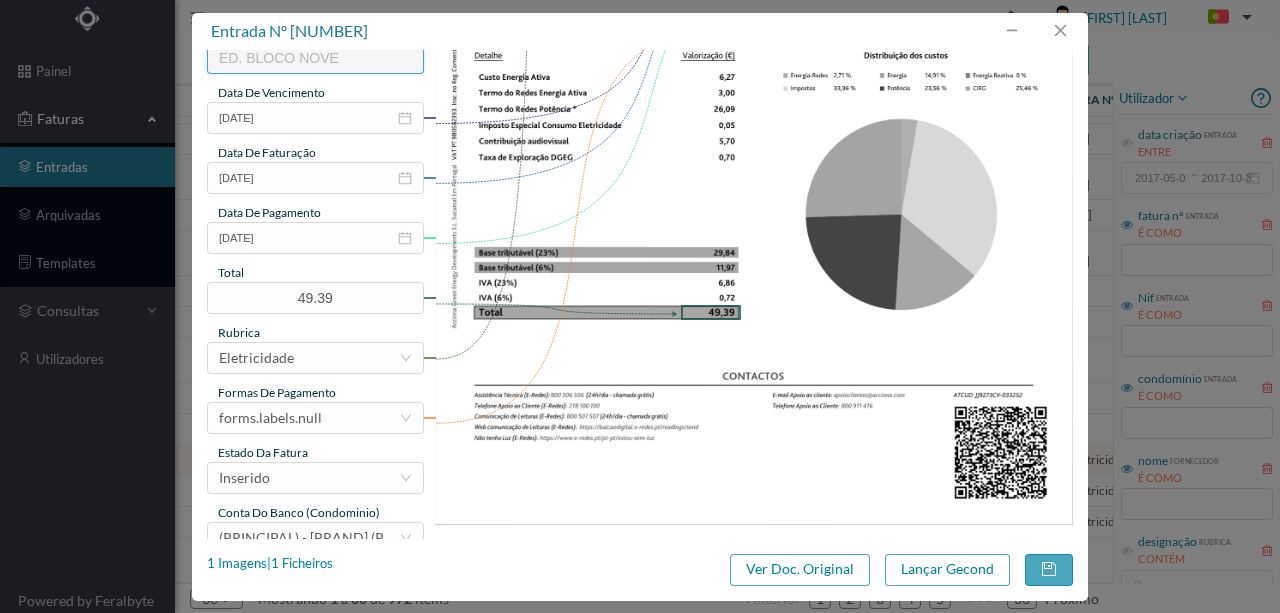 scroll, scrollTop: 466, scrollLeft: 0, axis: vertical 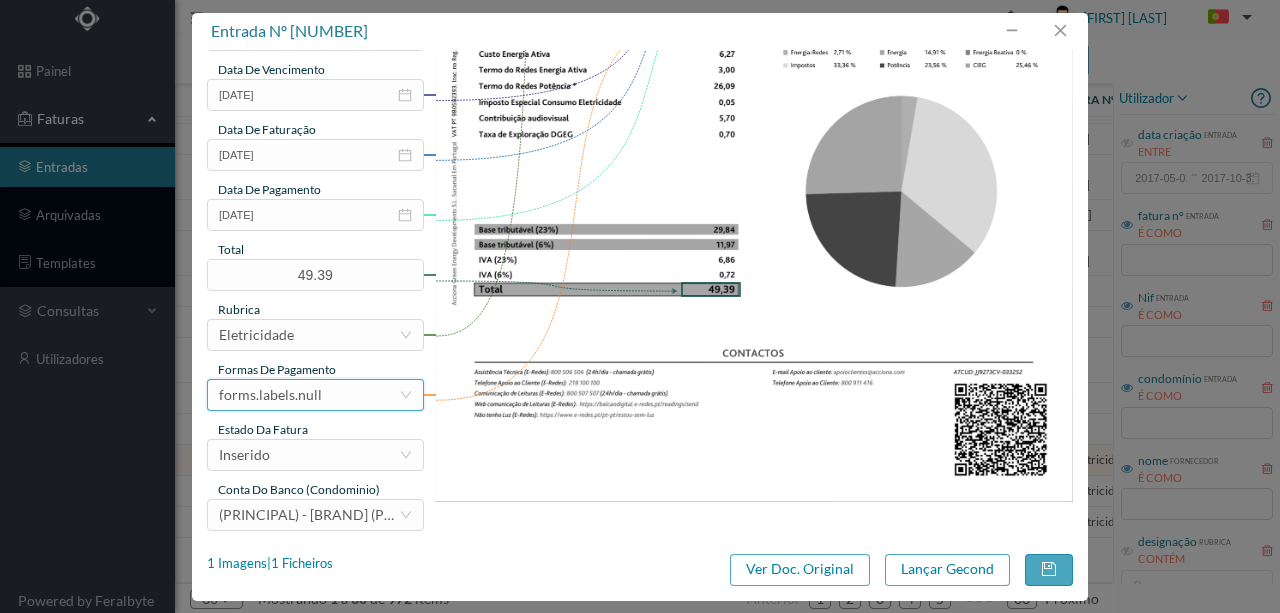 type on "901149128" 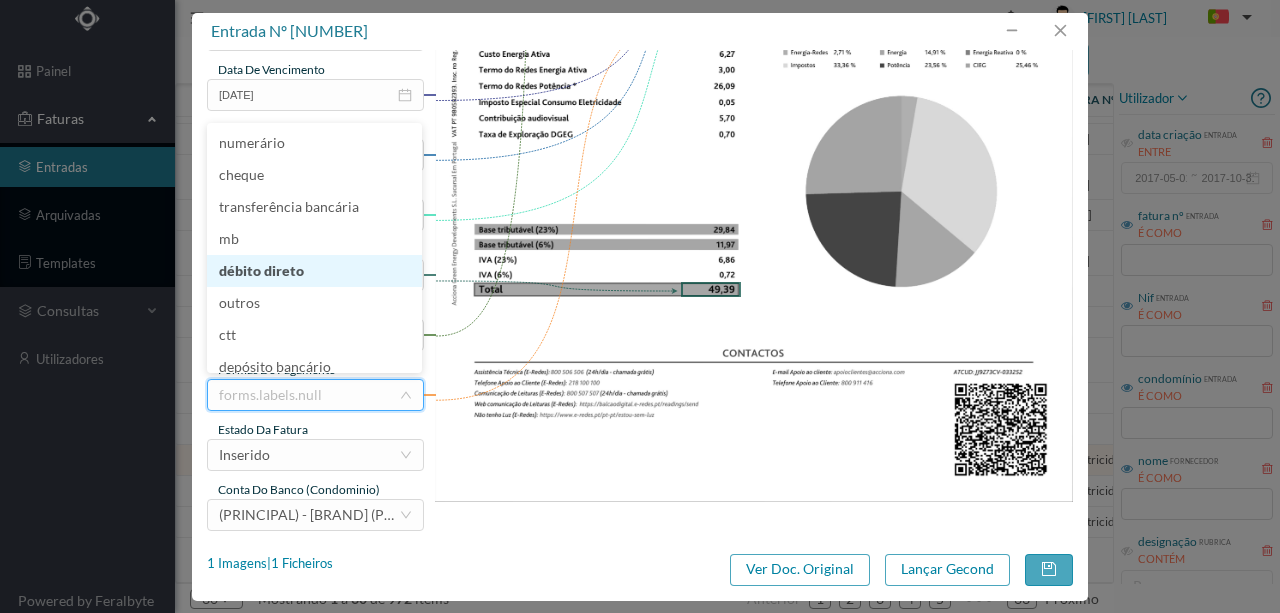 click on "débito direto" at bounding box center [314, 271] 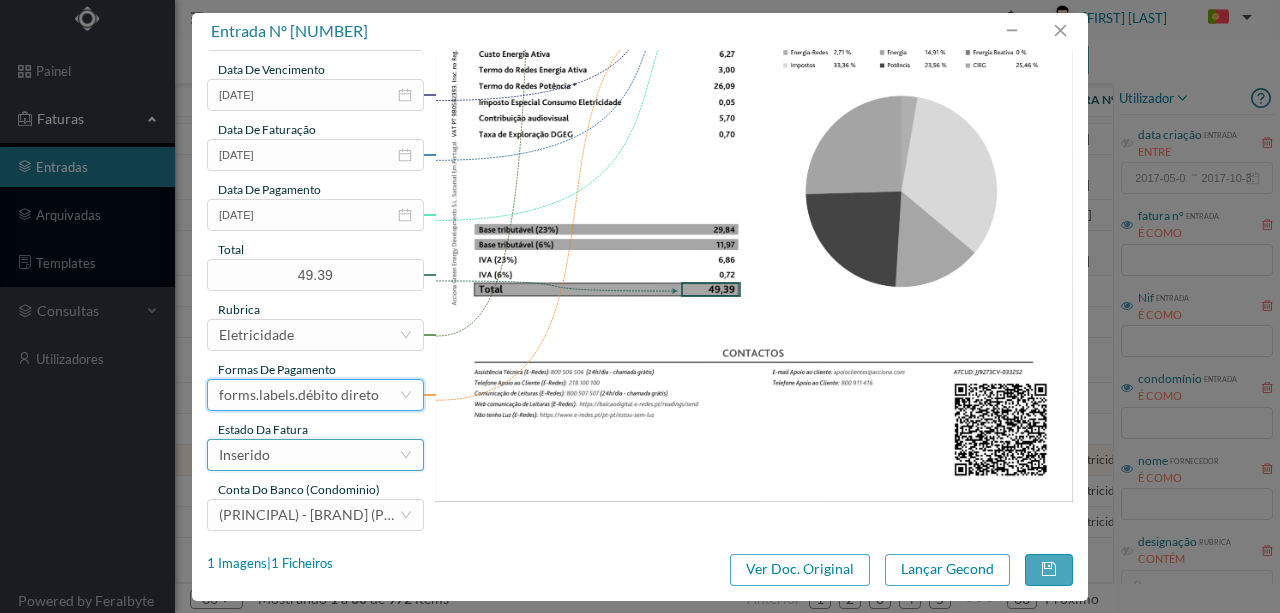 click on "Inserido" at bounding box center (309, 455) 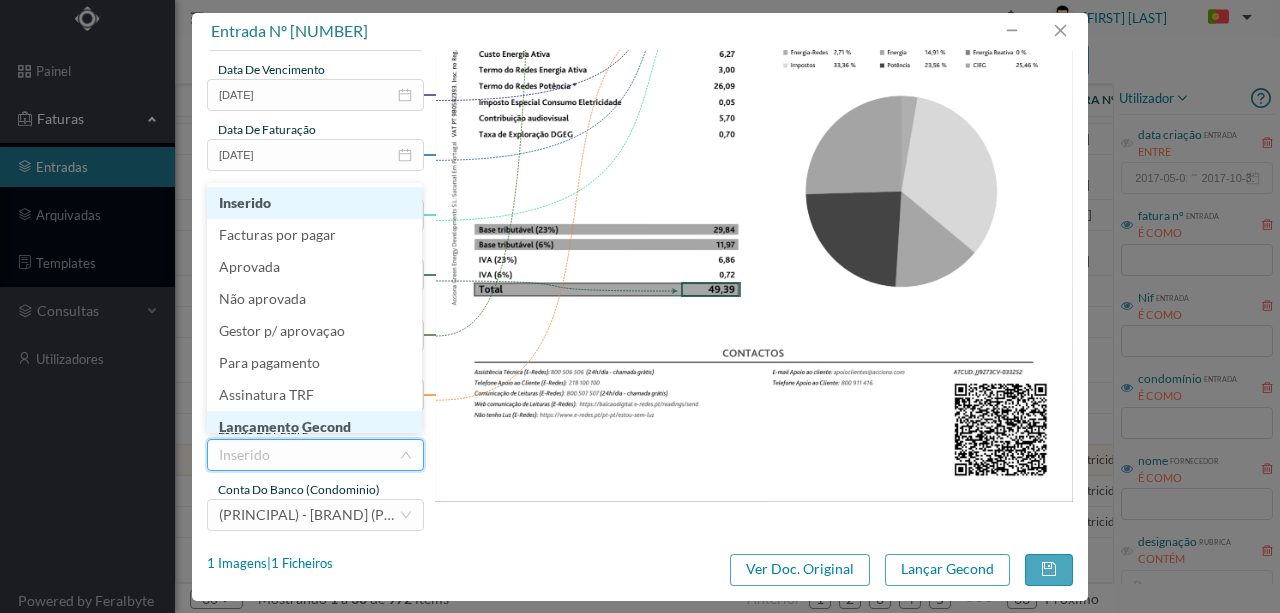 scroll, scrollTop: 10, scrollLeft: 0, axis: vertical 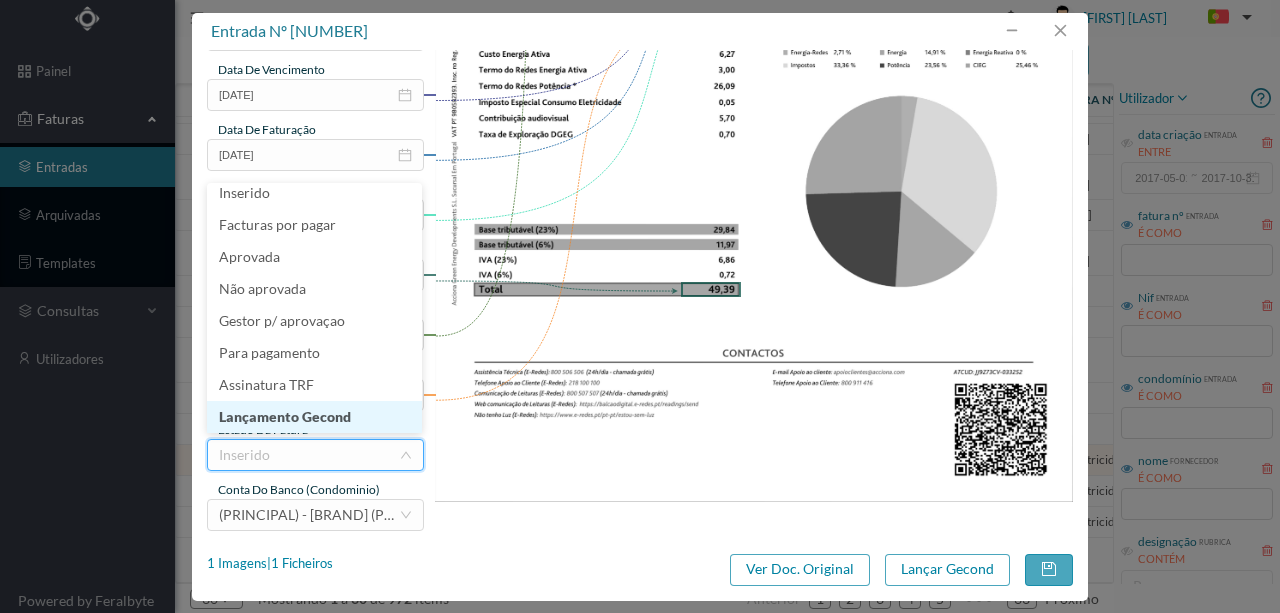 click on "Lançamento Gecond" at bounding box center (314, 417) 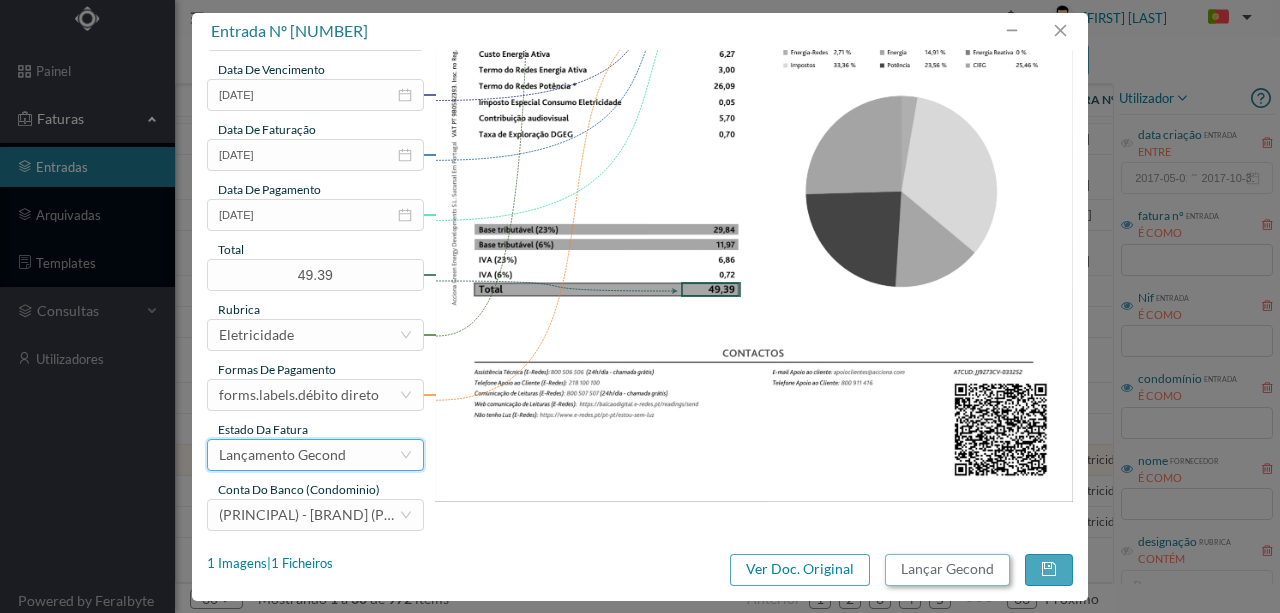click on "Lançar Gecond" at bounding box center [947, 570] 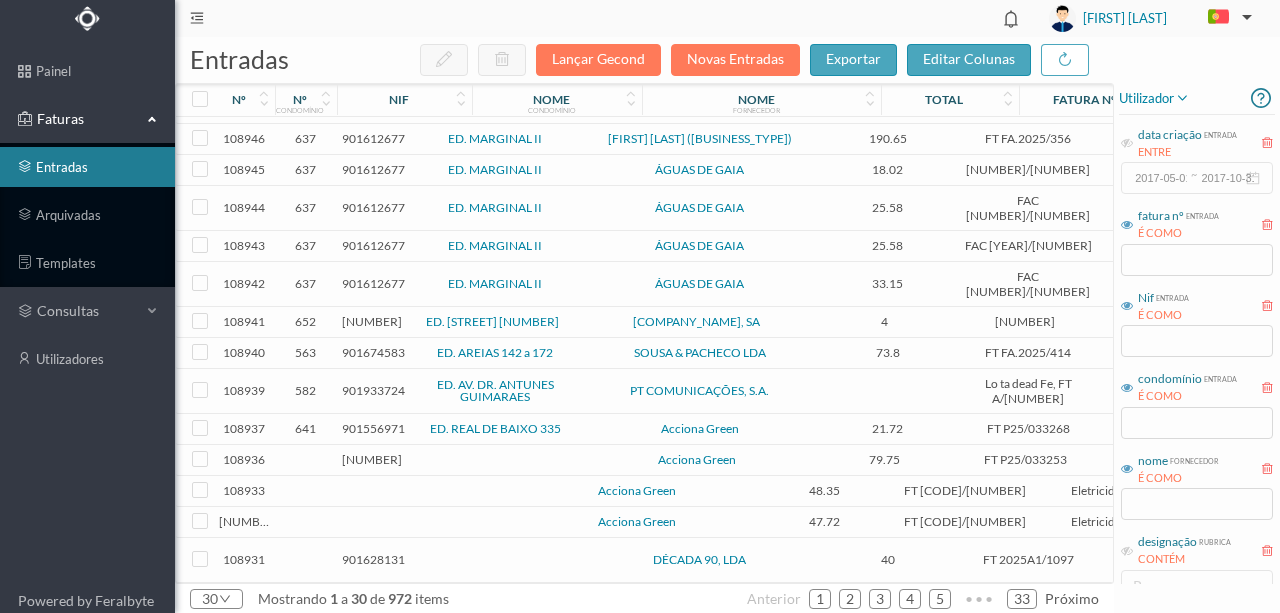 click at bounding box center [492, 460] 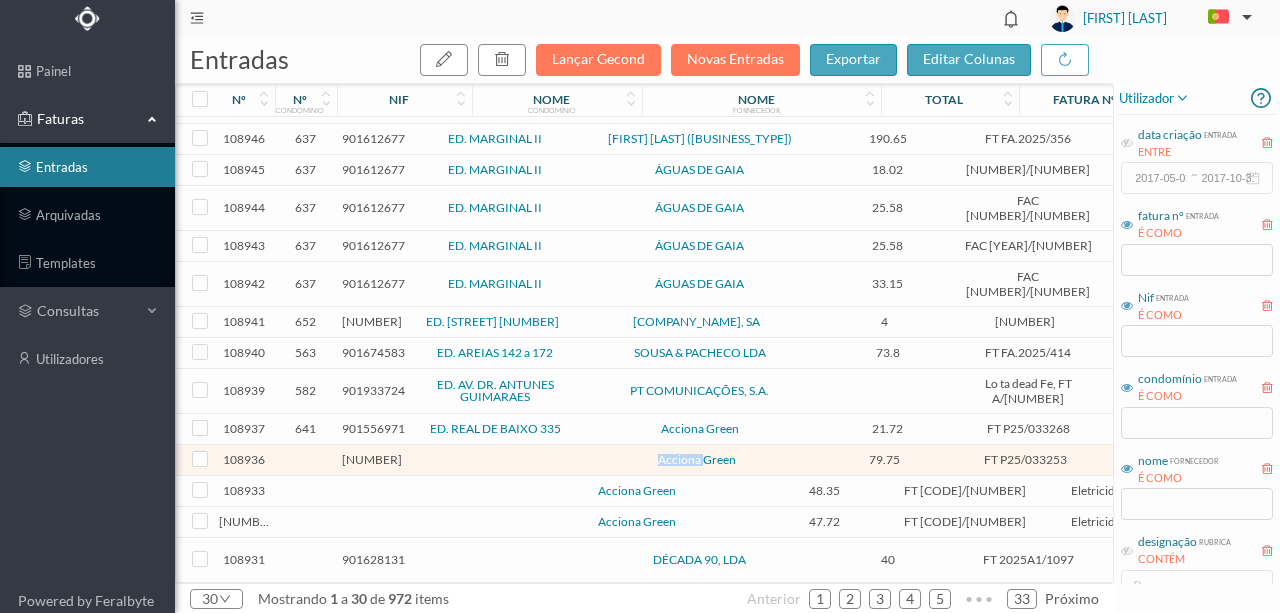 click at bounding box center [492, 460] 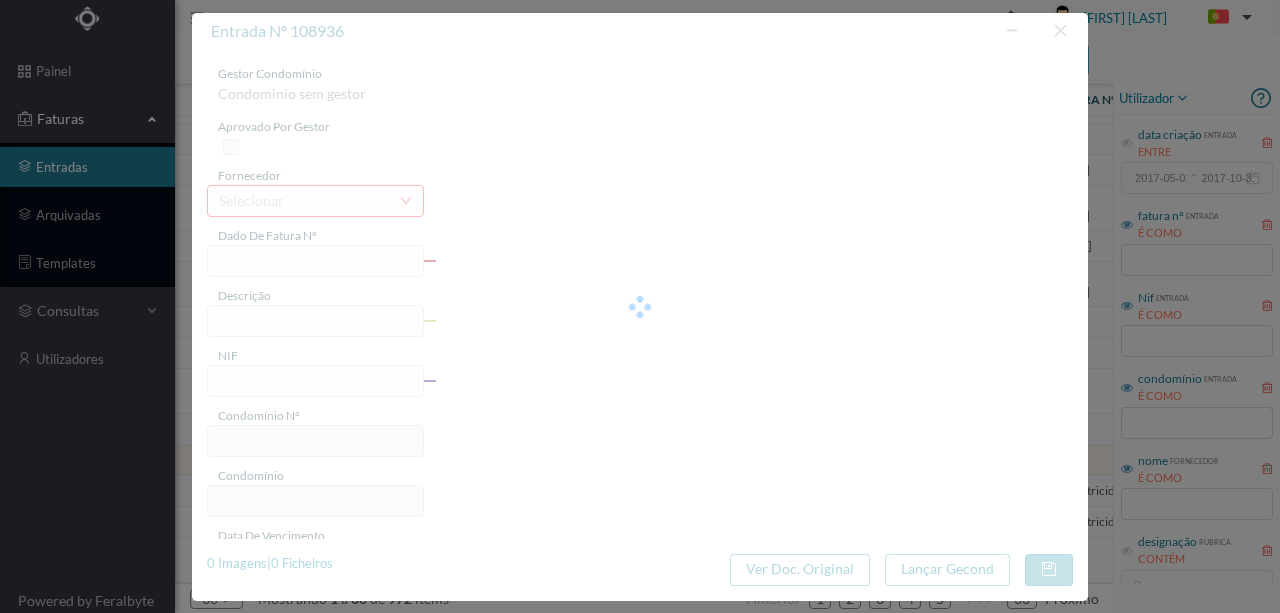 type on "FT P25/033253" 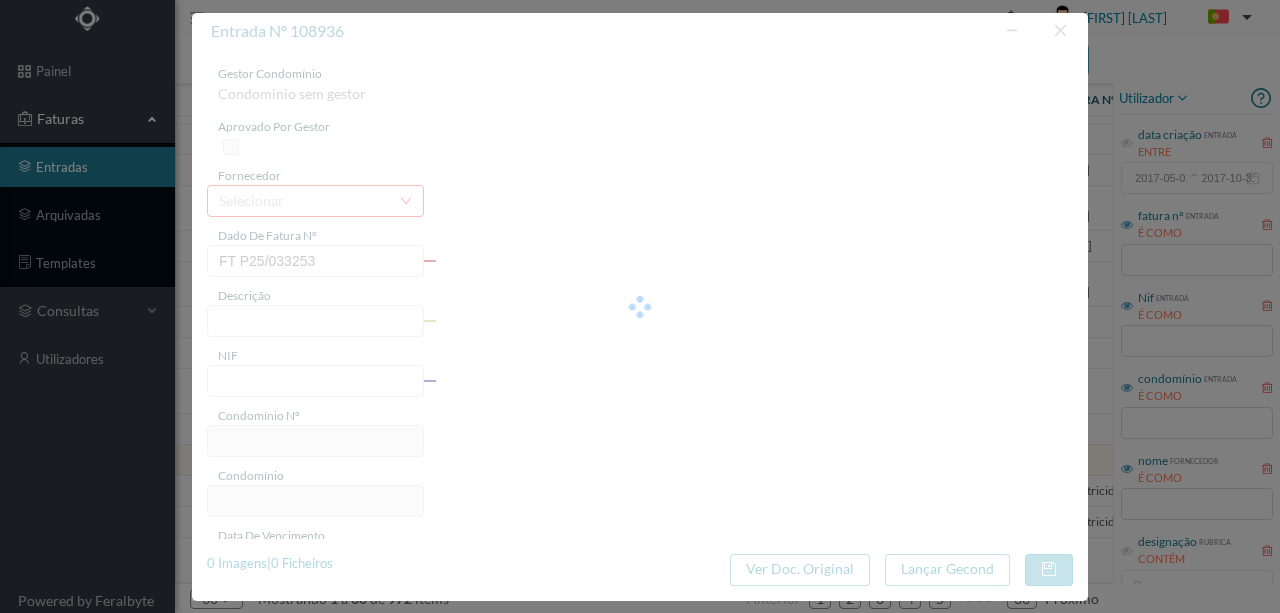 type on "DAS AUSTRALIAS 634" 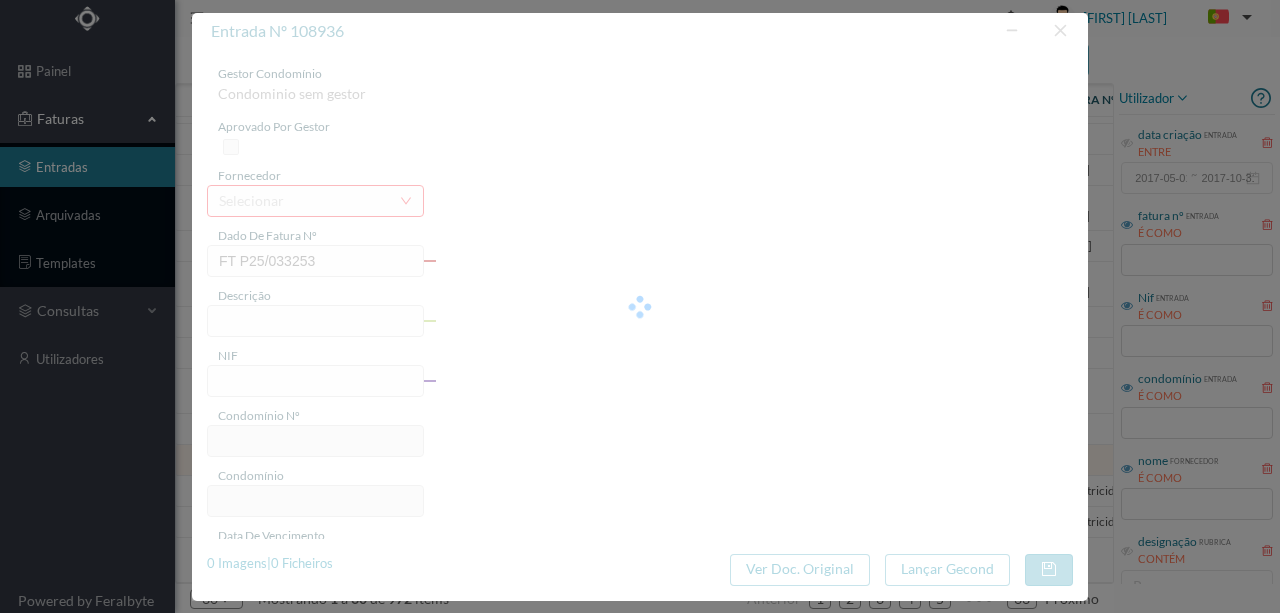 type on "598634" 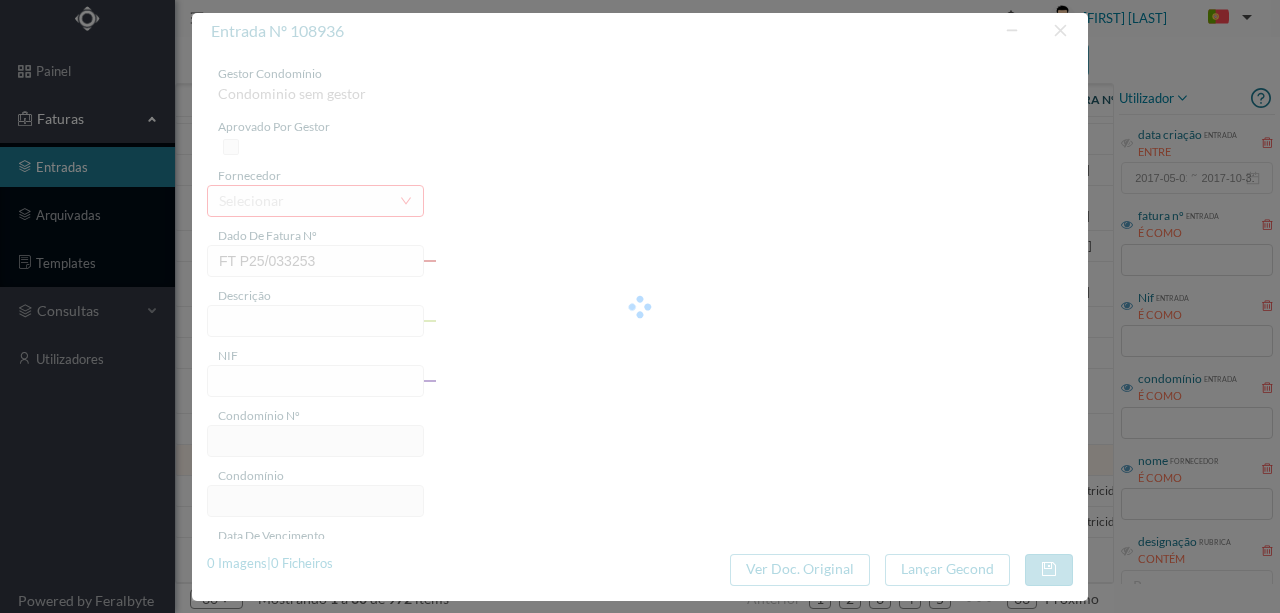 type on "04-09-2025" 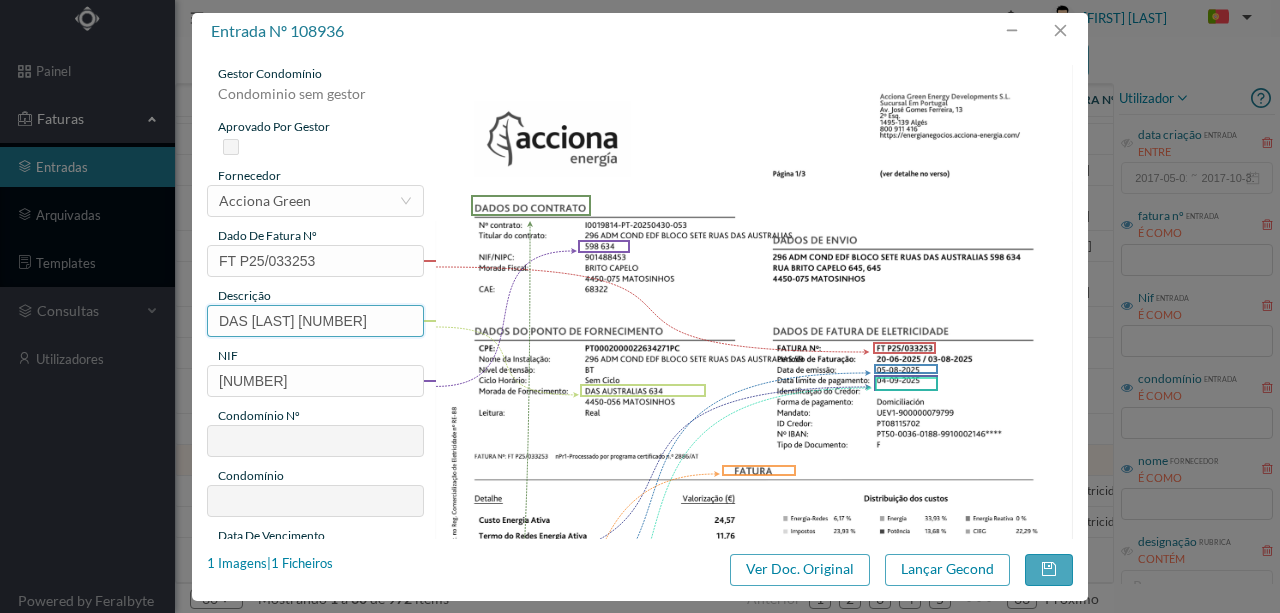 drag, startPoint x: 325, startPoint y: 318, endPoint x: 58, endPoint y: 308, distance: 267.1872 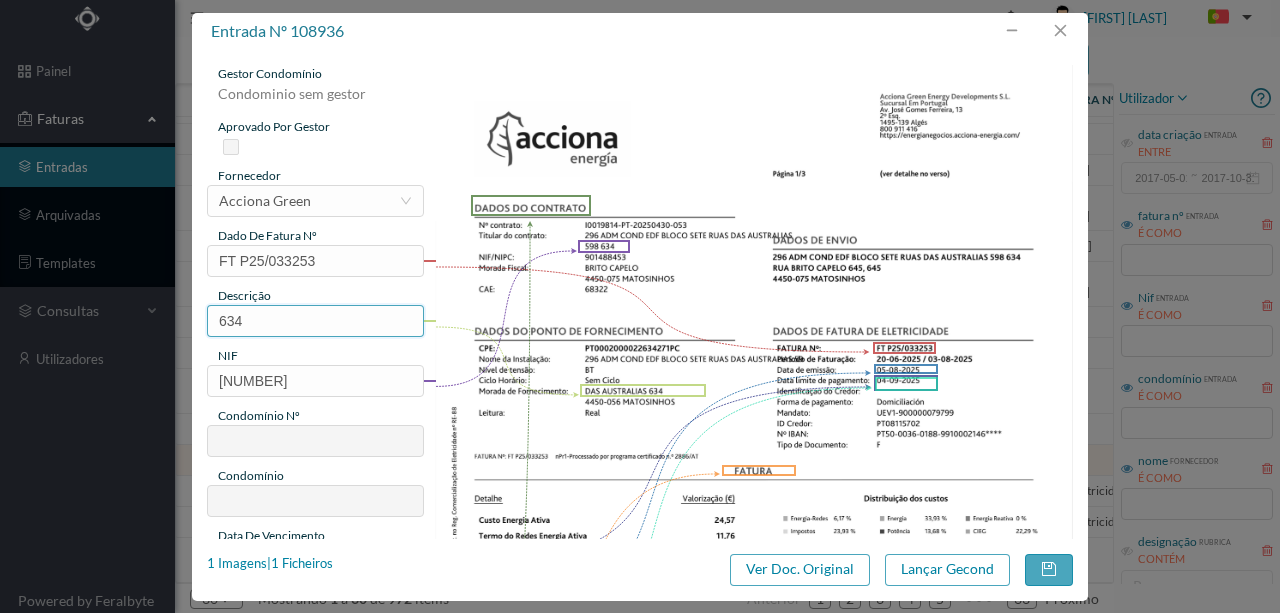 click on "634" at bounding box center (315, 321) 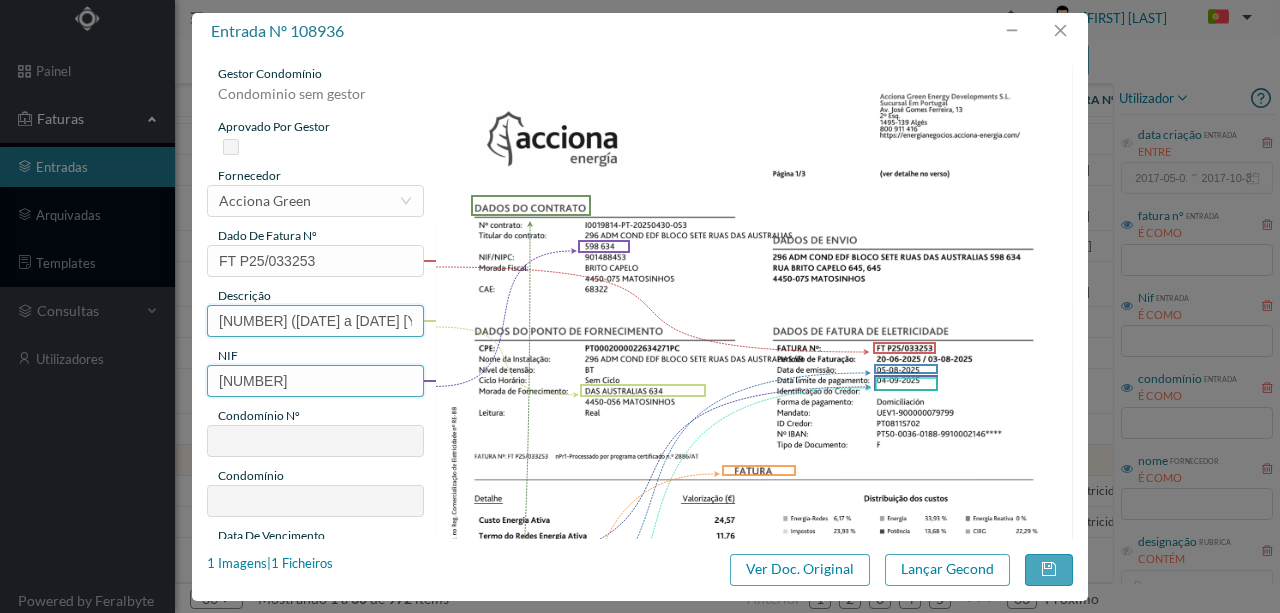 type on "634 (20.06.2025 a 03.08.205)" 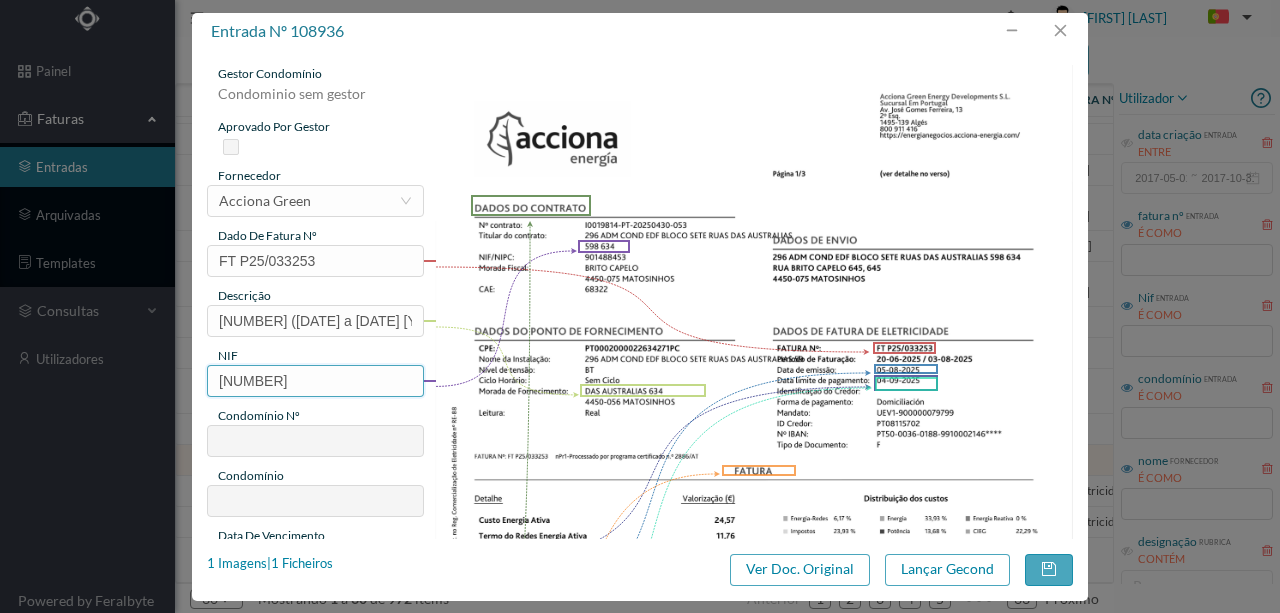 drag, startPoint x: 280, startPoint y: 380, endPoint x: 79, endPoint y: 362, distance: 201.80437 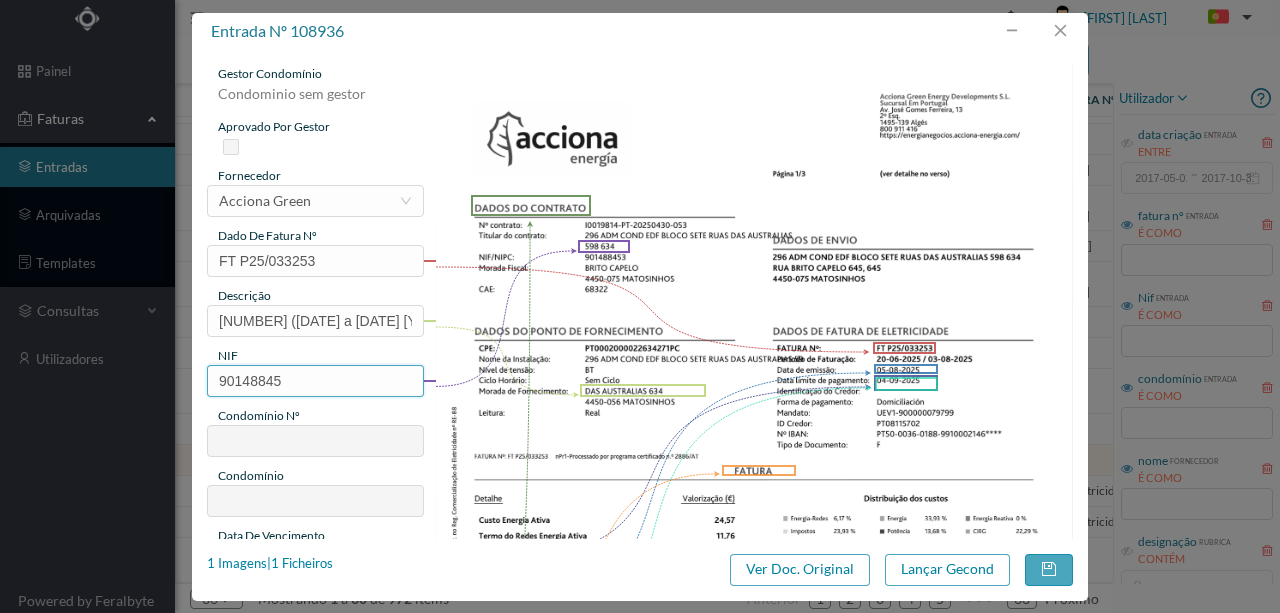 type on "901488453" 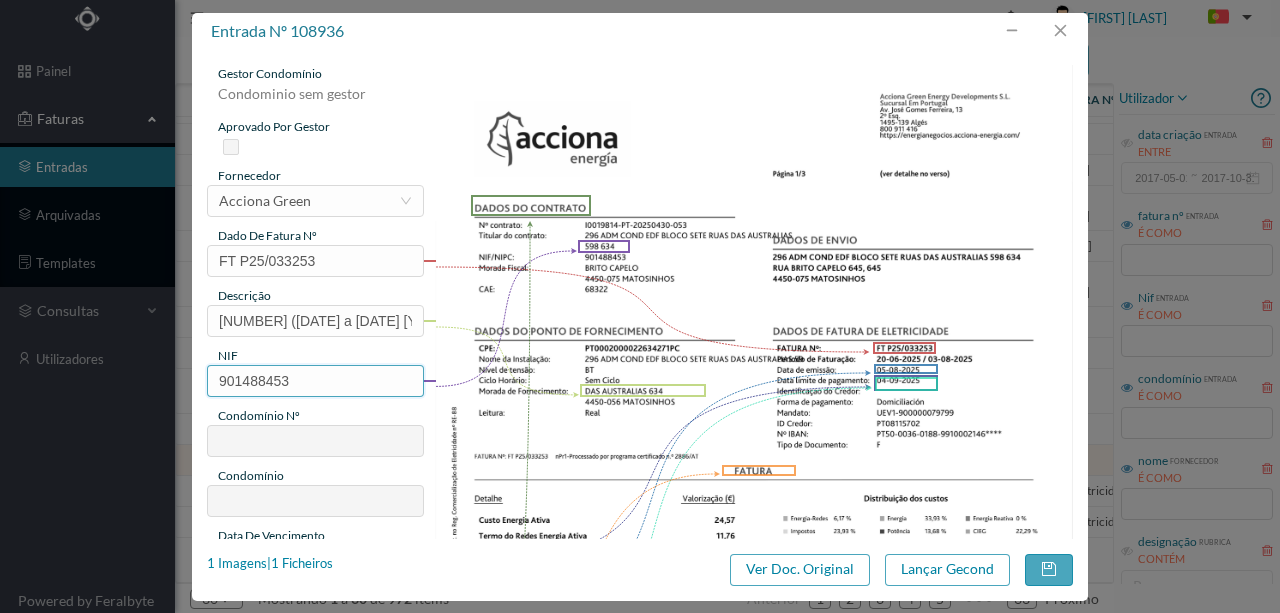 type on "296" 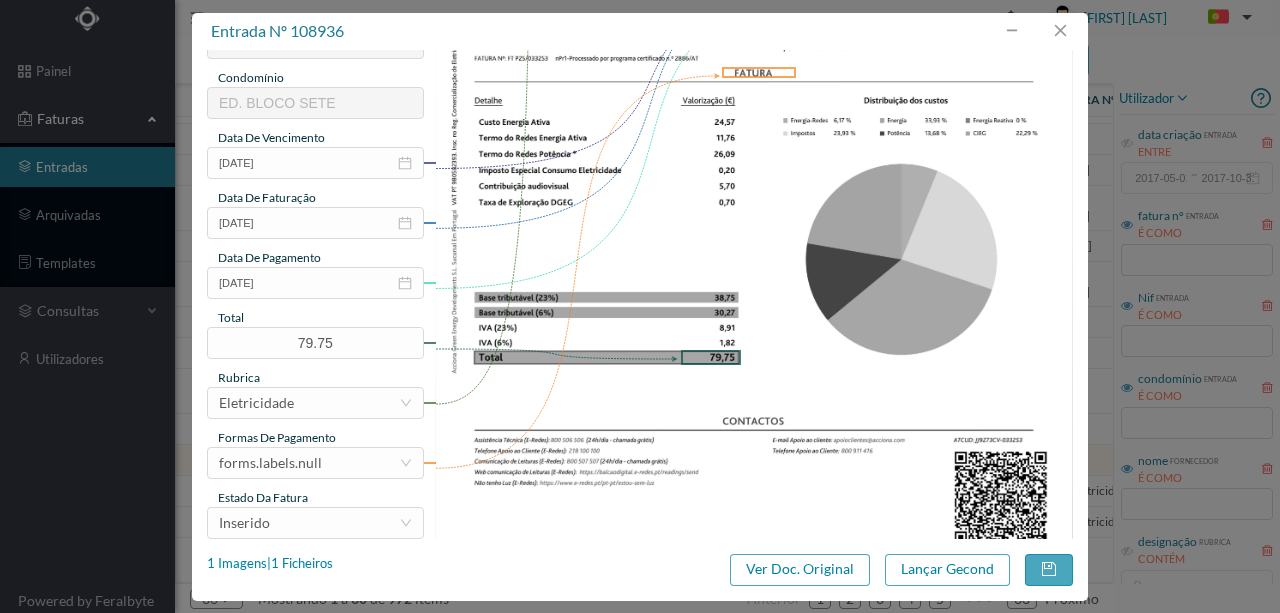 scroll, scrollTop: 466, scrollLeft: 0, axis: vertical 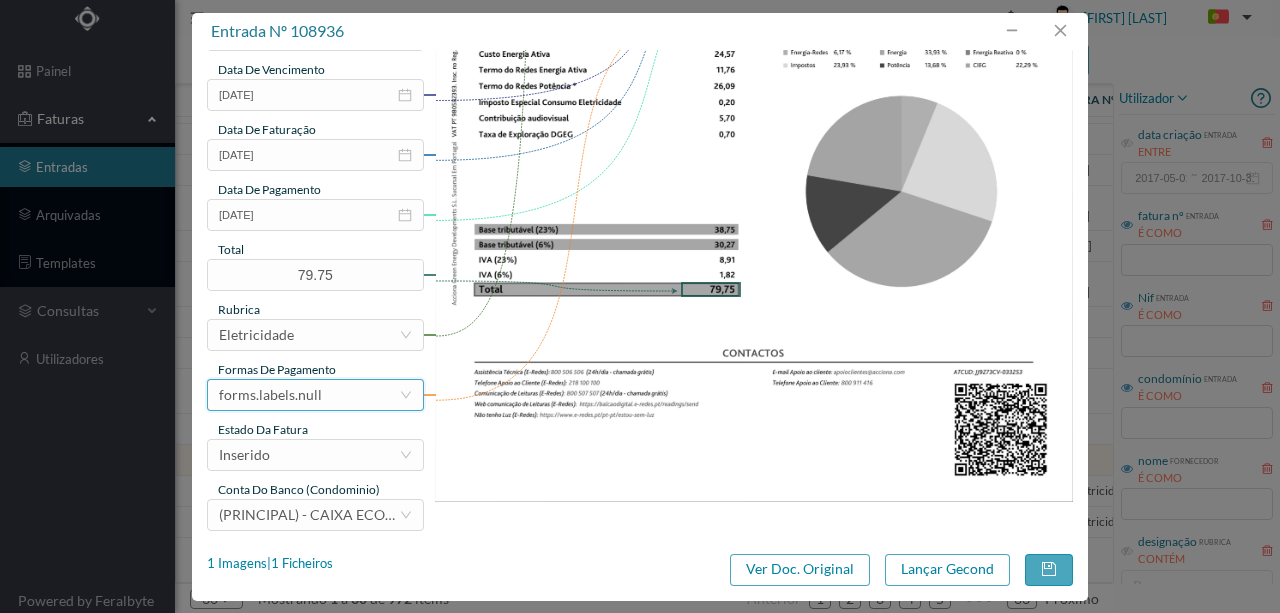 type on "901488453" 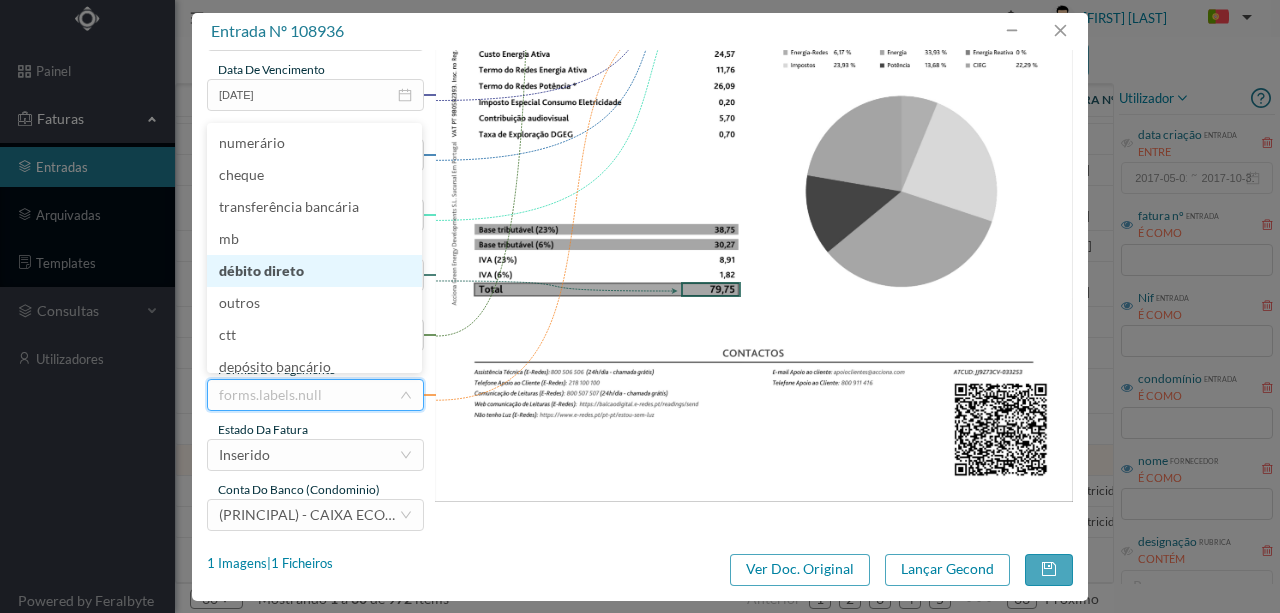 click on "débito direto" at bounding box center [314, 271] 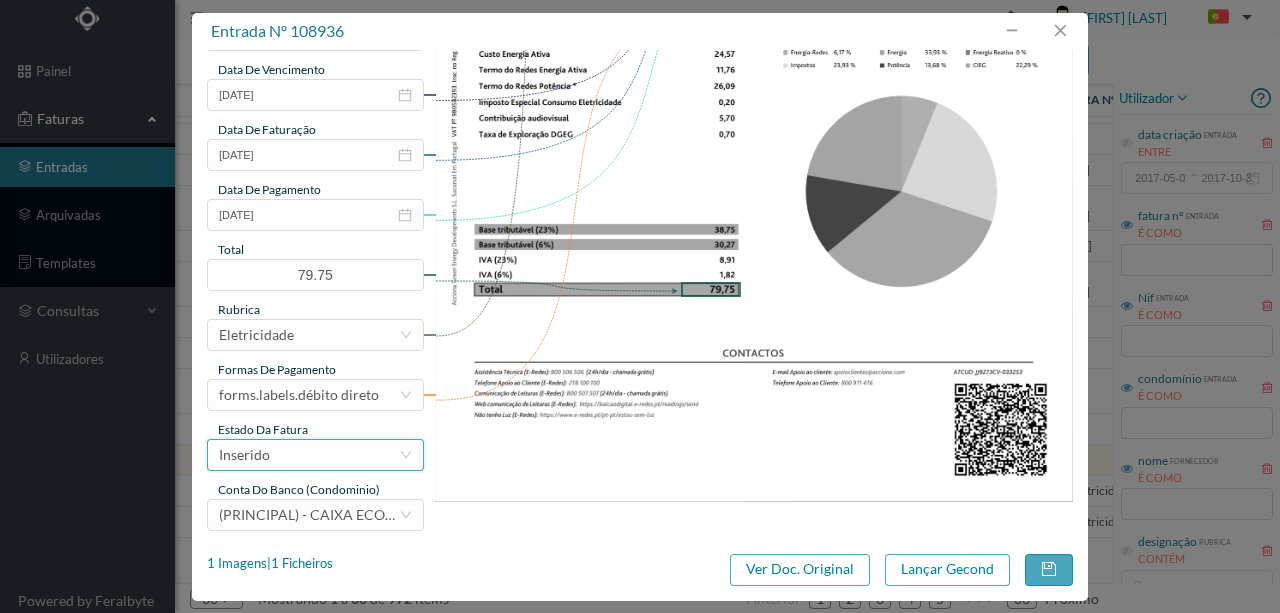 click on "Inserido" at bounding box center (309, 455) 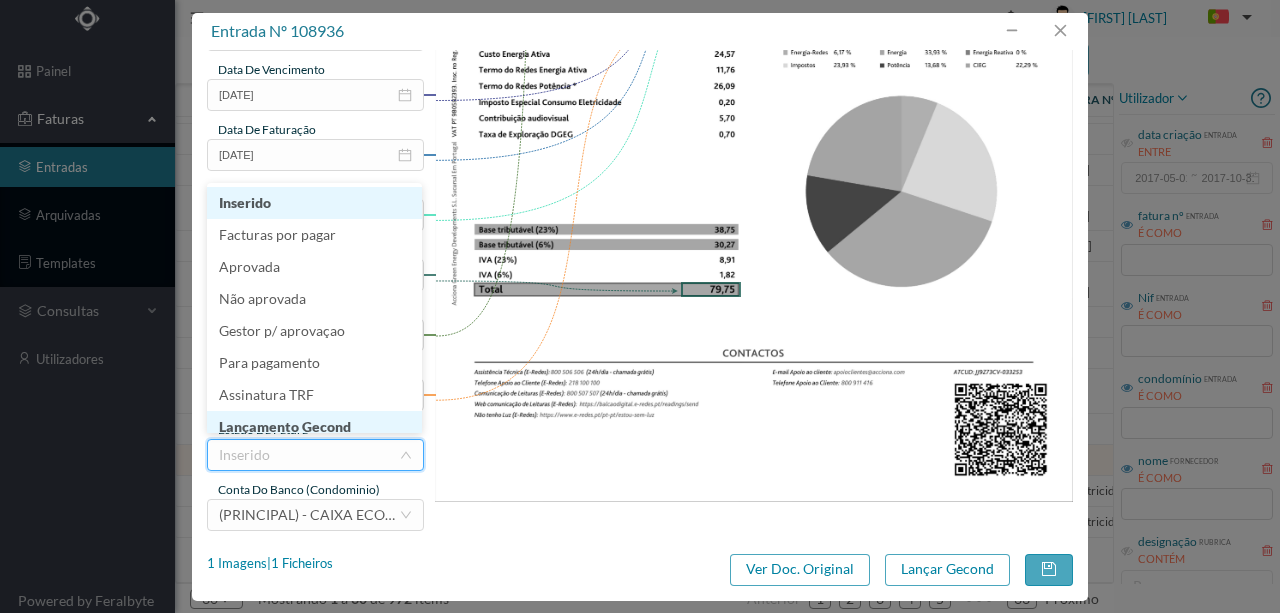 scroll, scrollTop: 10, scrollLeft: 0, axis: vertical 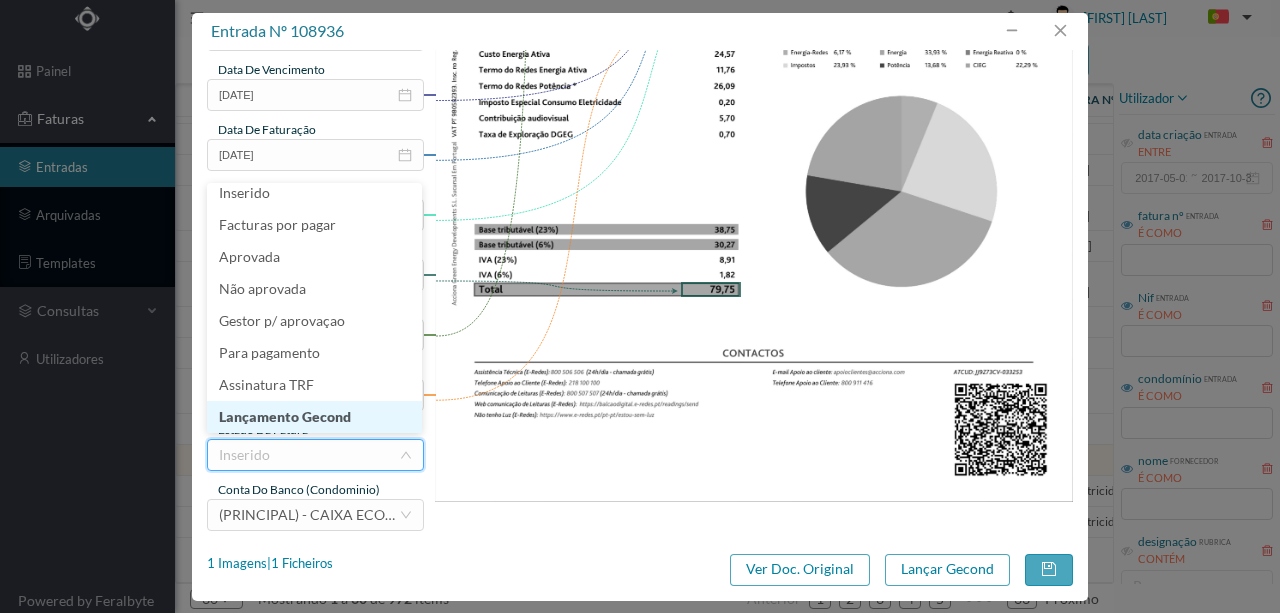 click on "Lançamento Gecond" at bounding box center [314, 417] 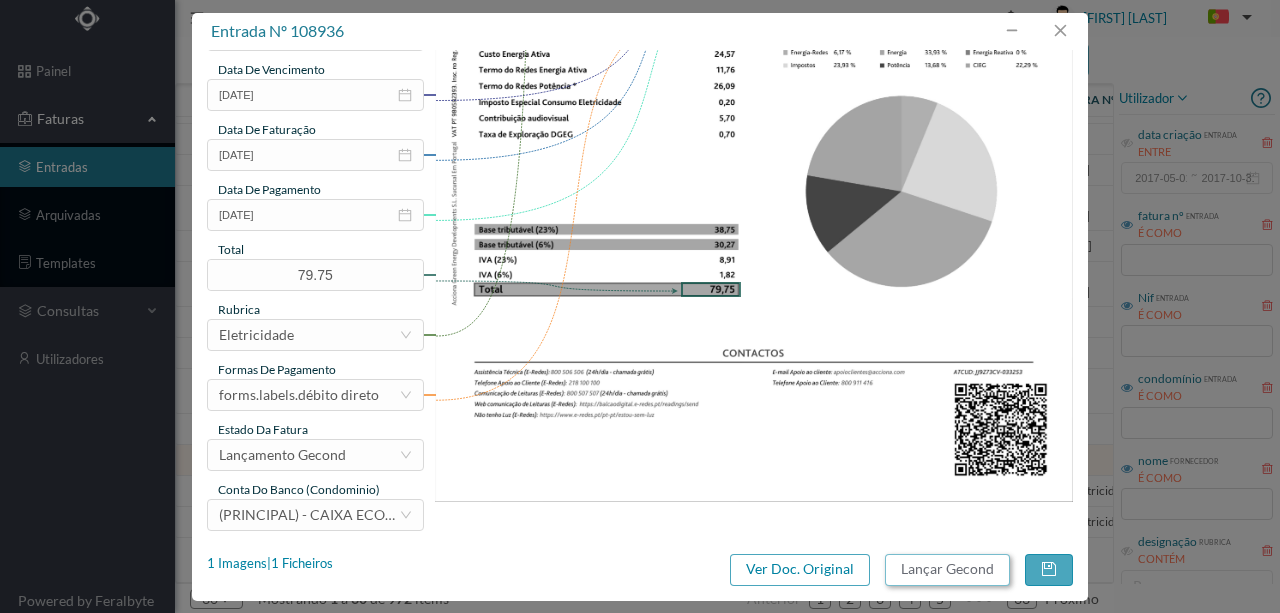 click on "Lançar Gecond" at bounding box center (947, 570) 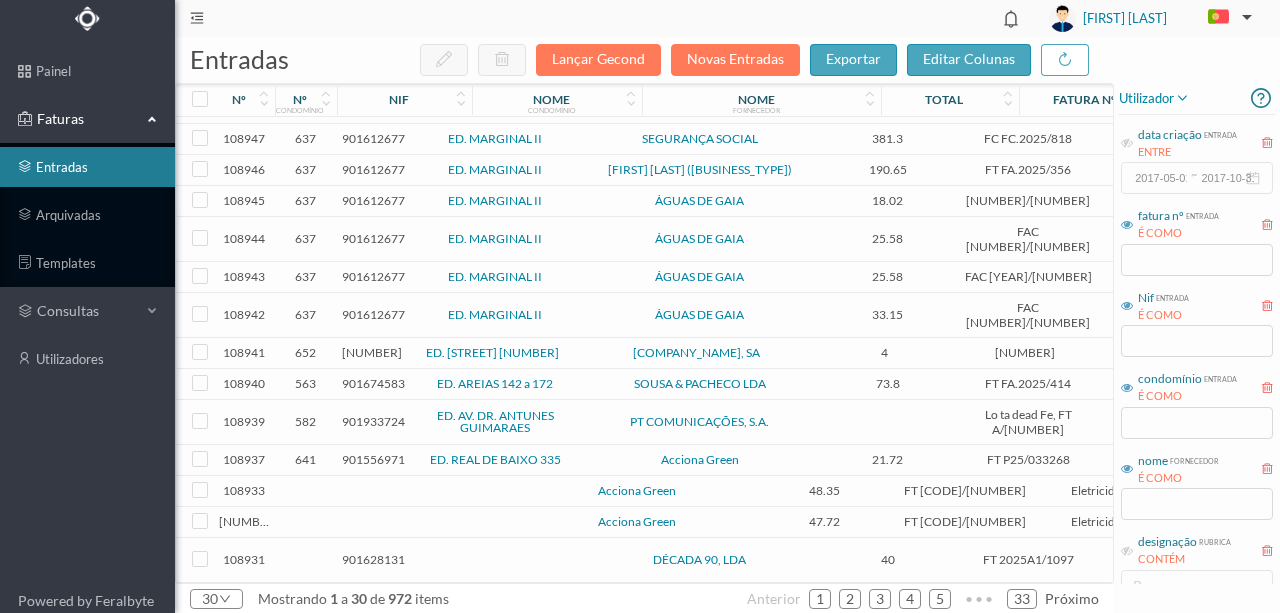 click at bounding box center [432, 491] 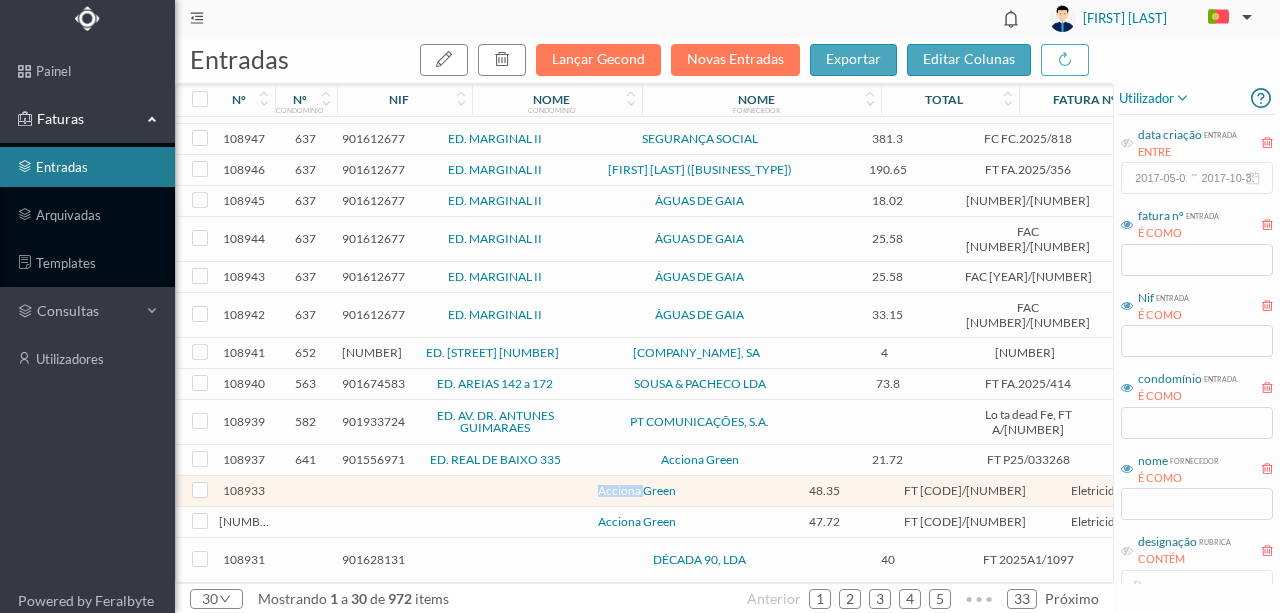 click at bounding box center (432, 491) 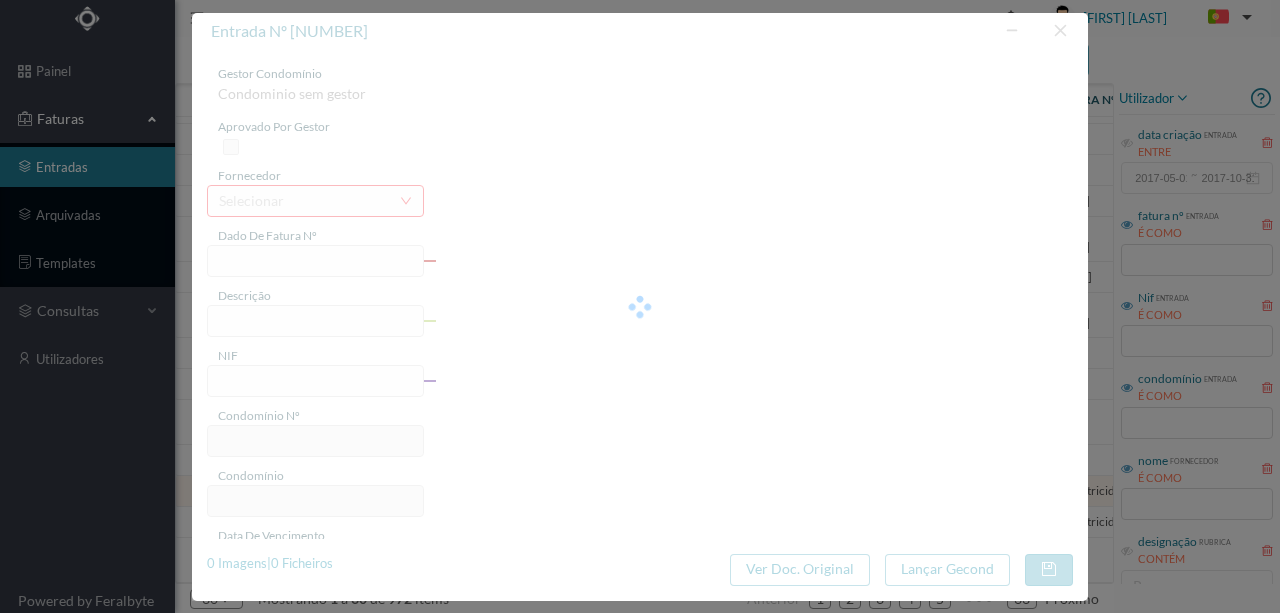 type on "FT P25/033251" 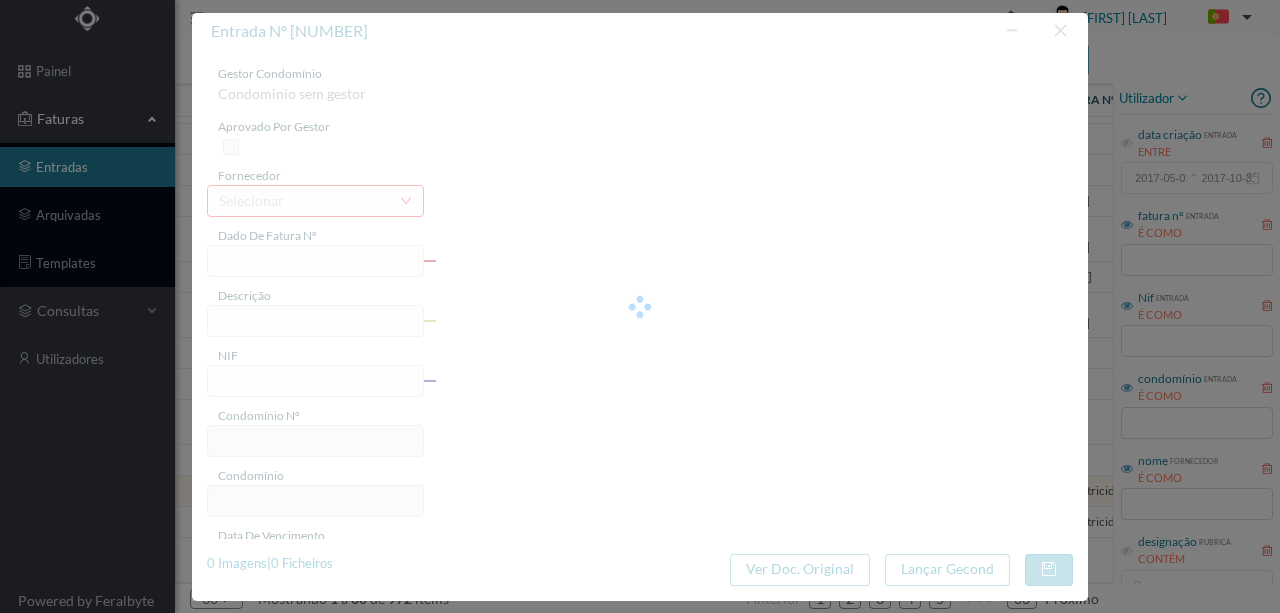 type on "0" 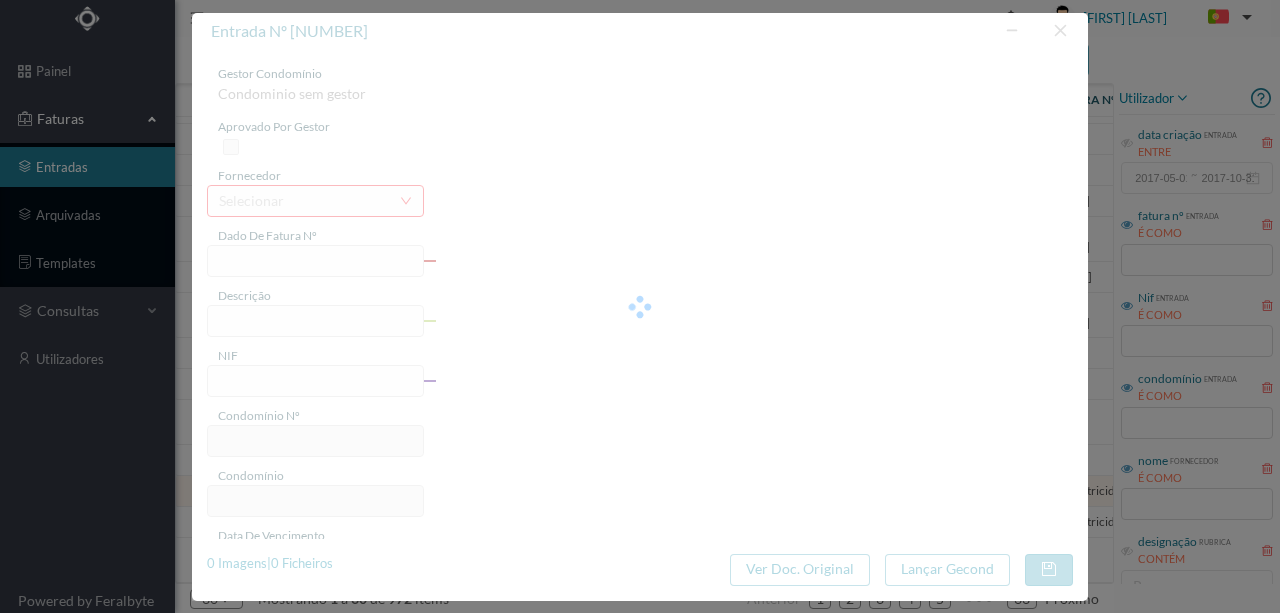 type on "04-09-2025" 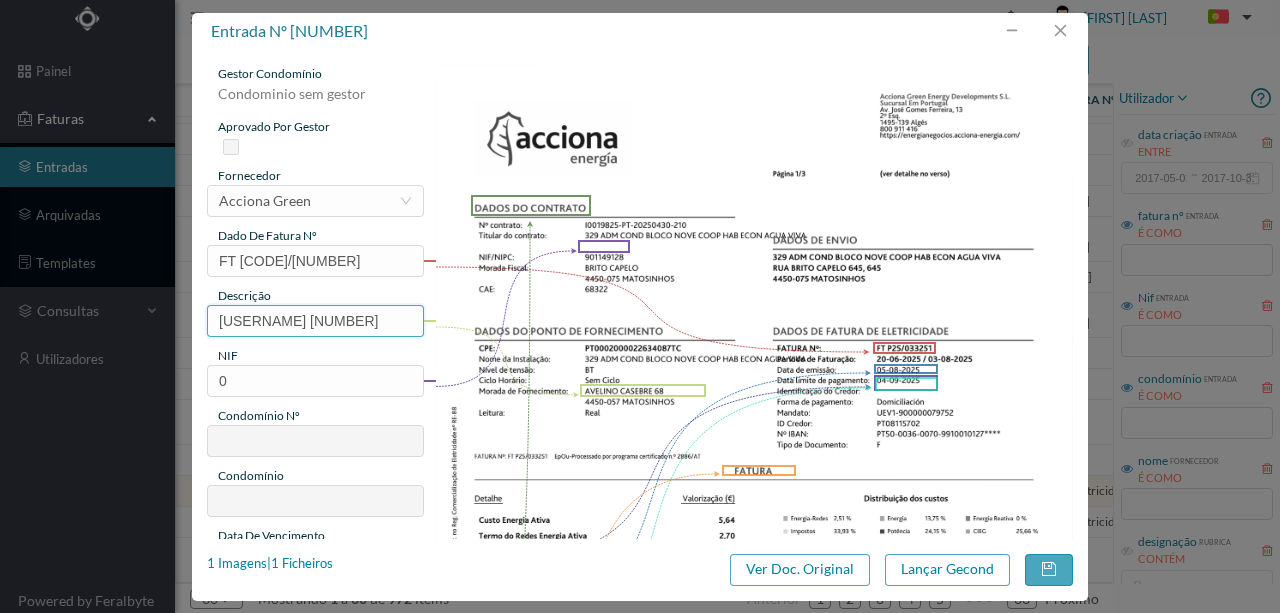 click on "AVELINO CASEBRE 68" at bounding box center [315, 321] 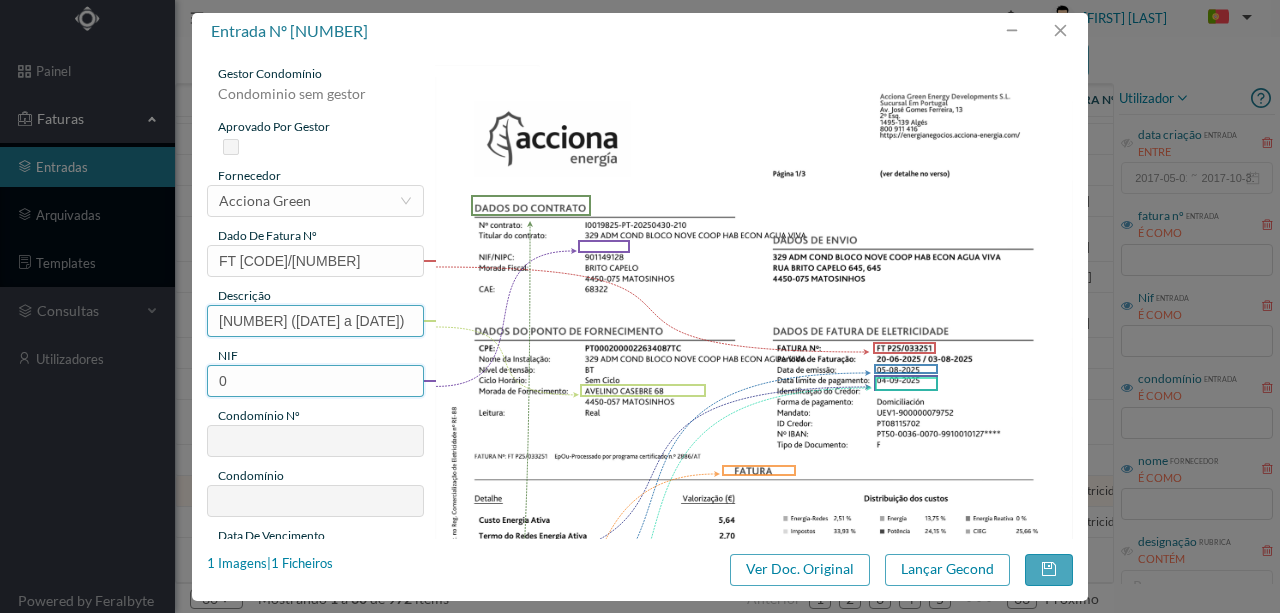 type on "68 (20.06.2025 a 03.08.2025)" 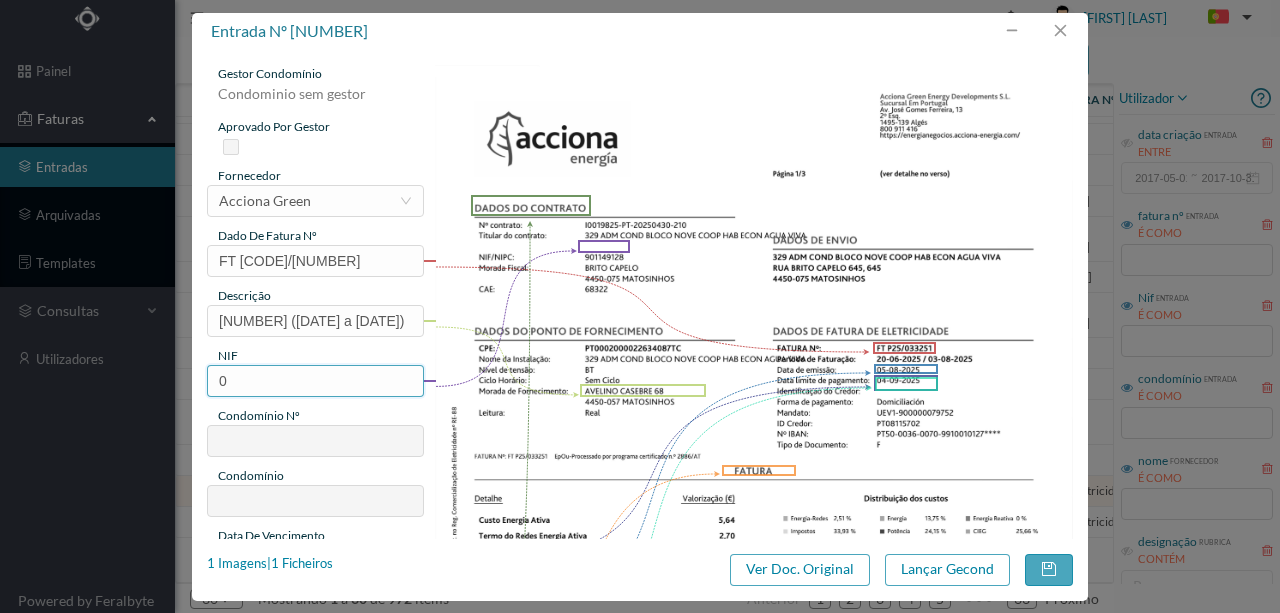drag, startPoint x: 234, startPoint y: 375, endPoint x: 136, endPoint y: 358, distance: 99.46356 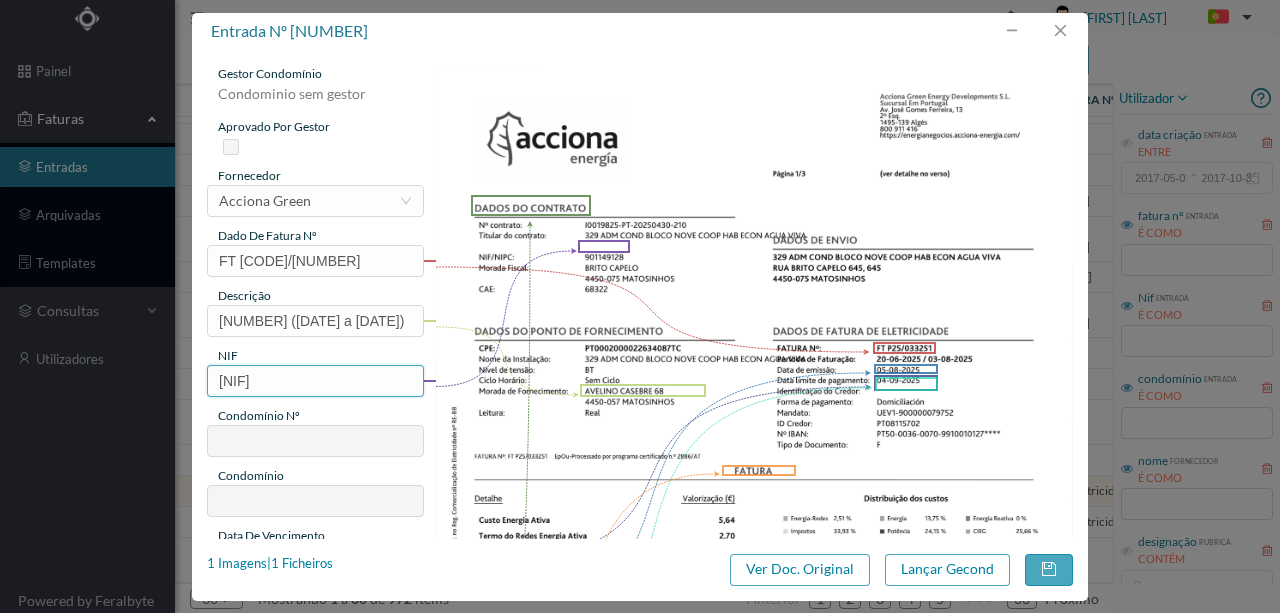 click on "90114128" at bounding box center [315, 381] 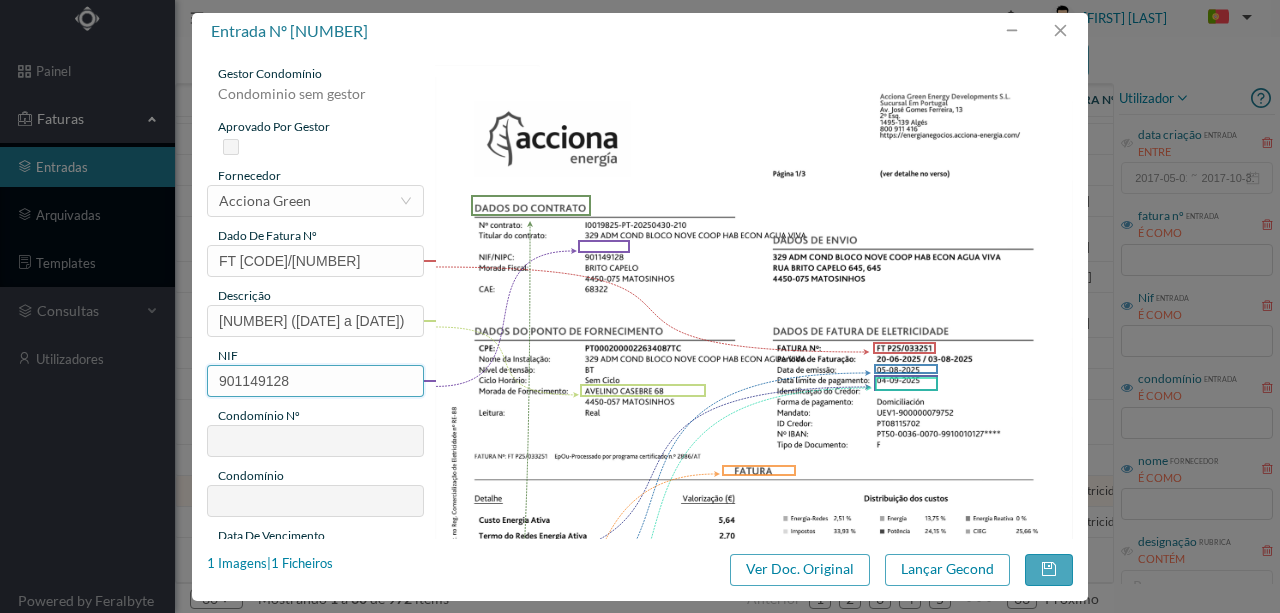 type on "329" 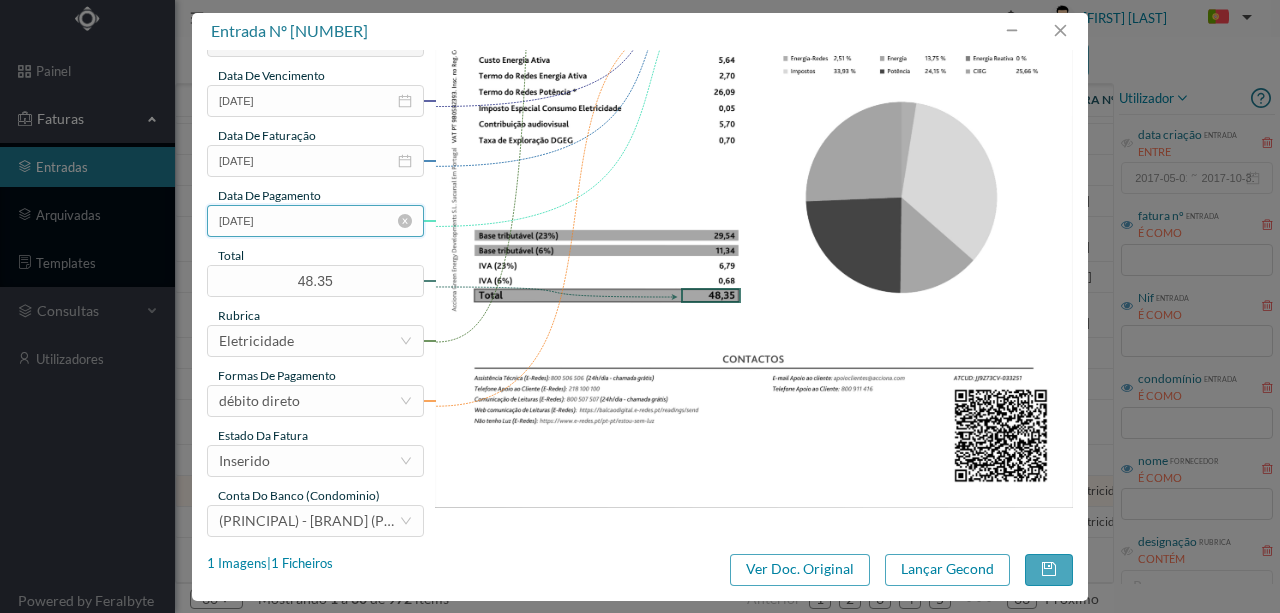 scroll, scrollTop: 466, scrollLeft: 0, axis: vertical 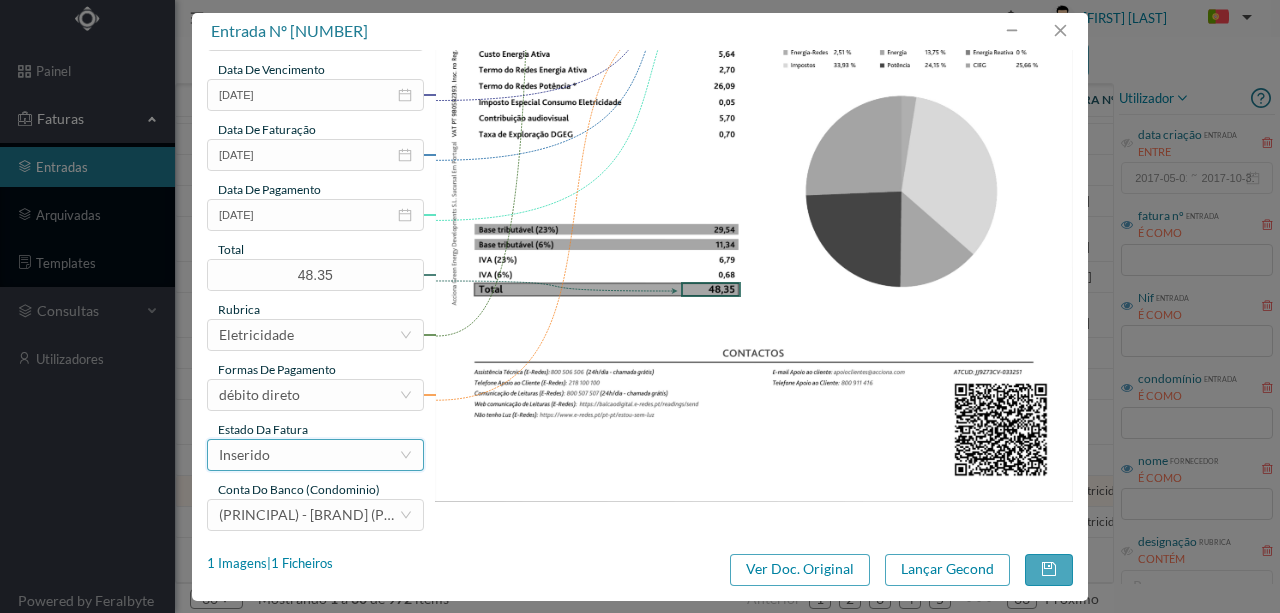 type on "901149128" 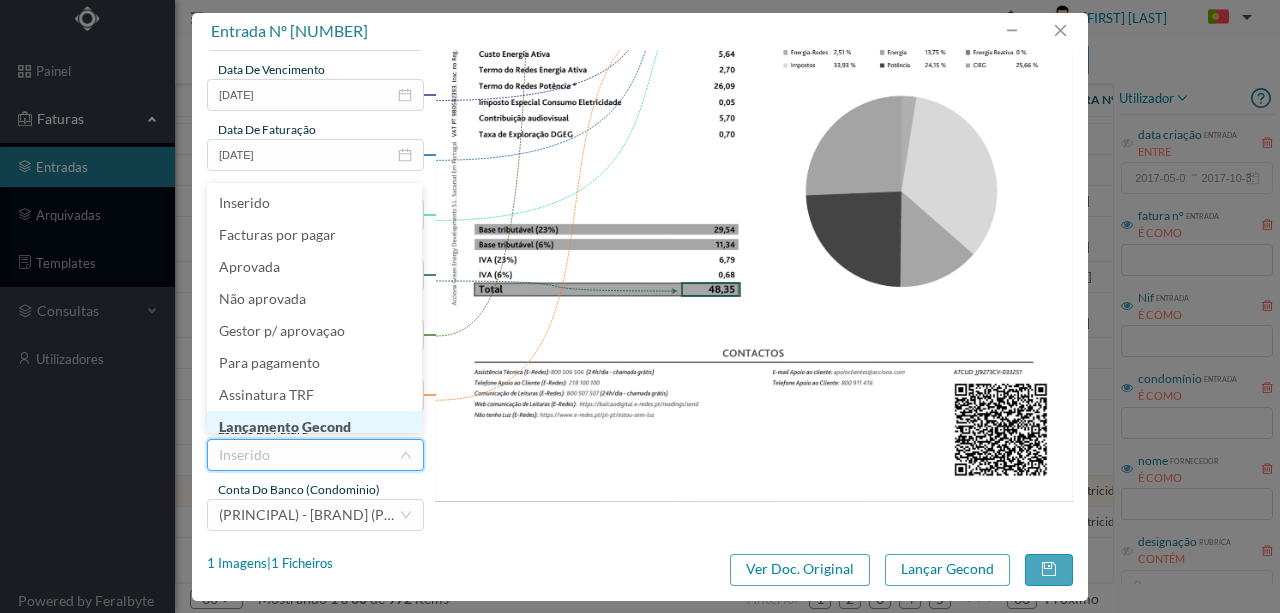 scroll, scrollTop: 10, scrollLeft: 0, axis: vertical 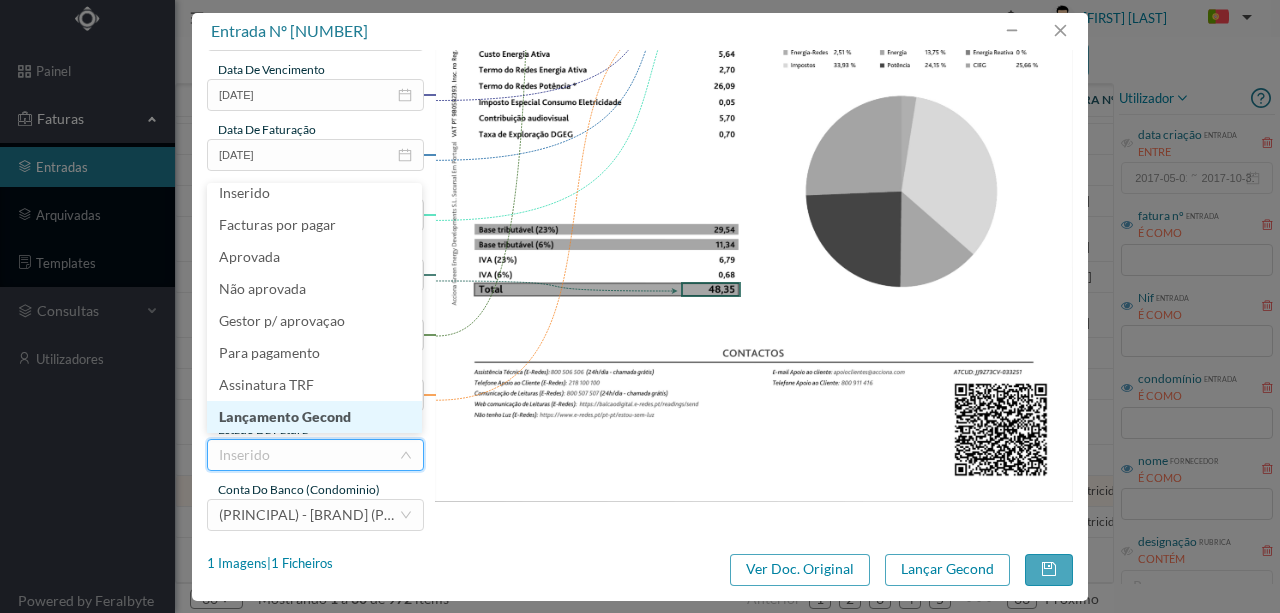 click on "Lançamento Gecond" at bounding box center (314, 417) 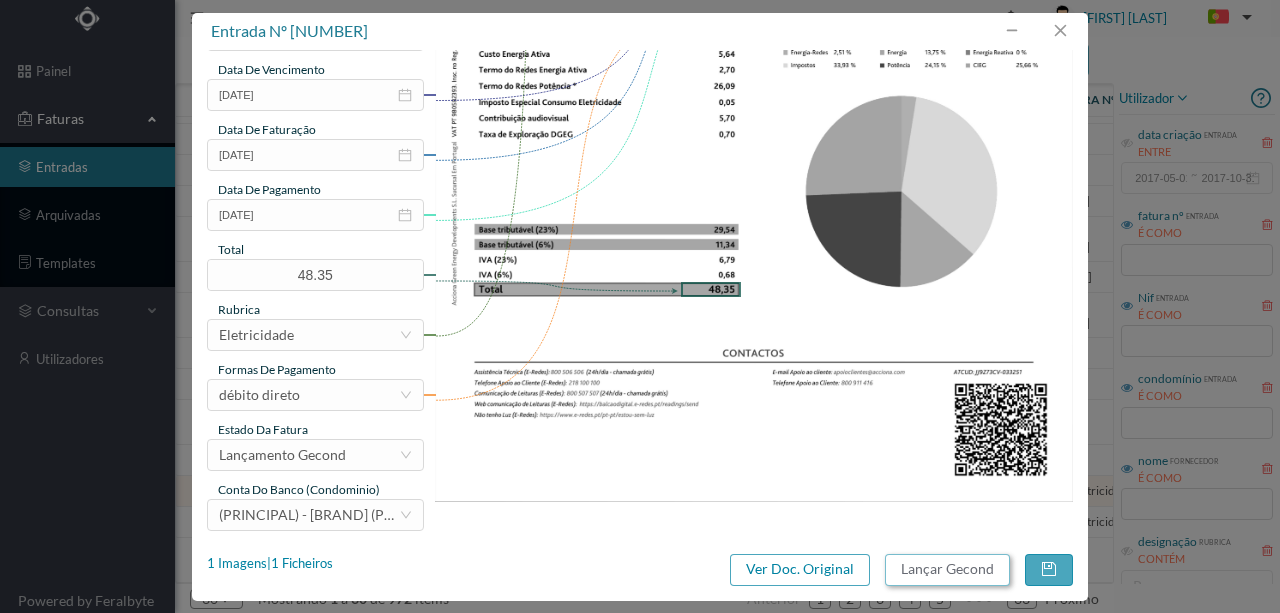 click on "Lançar Gecond" at bounding box center (947, 570) 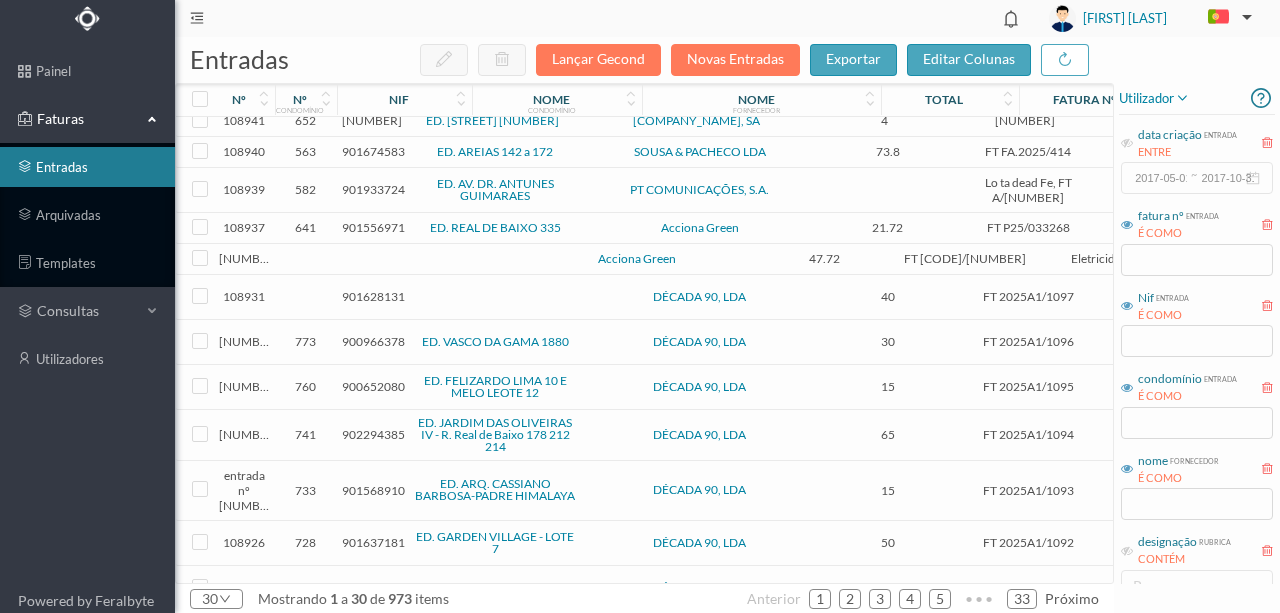 scroll, scrollTop: 333, scrollLeft: 0, axis: vertical 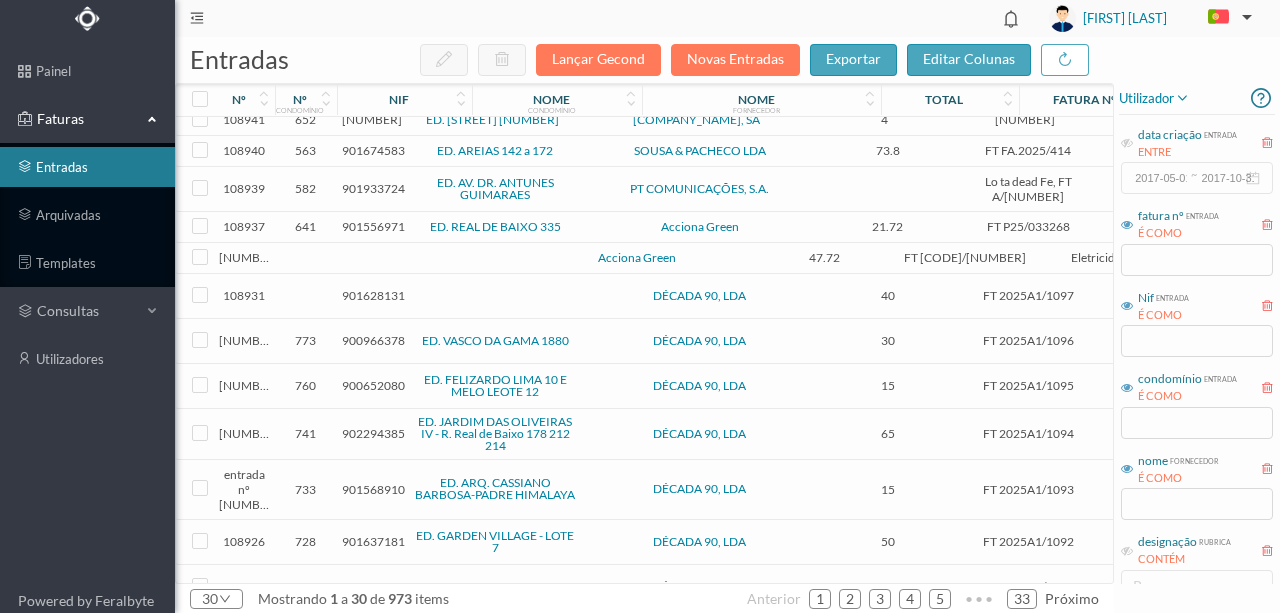 click at bounding box center (432, 258) 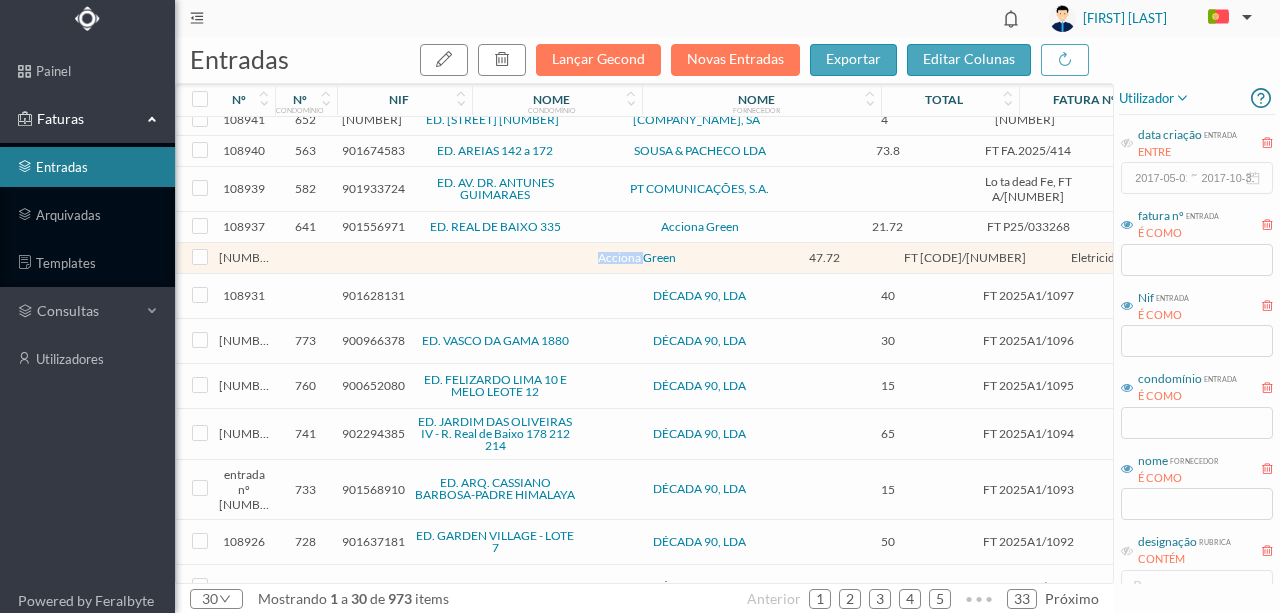 click at bounding box center (432, 258) 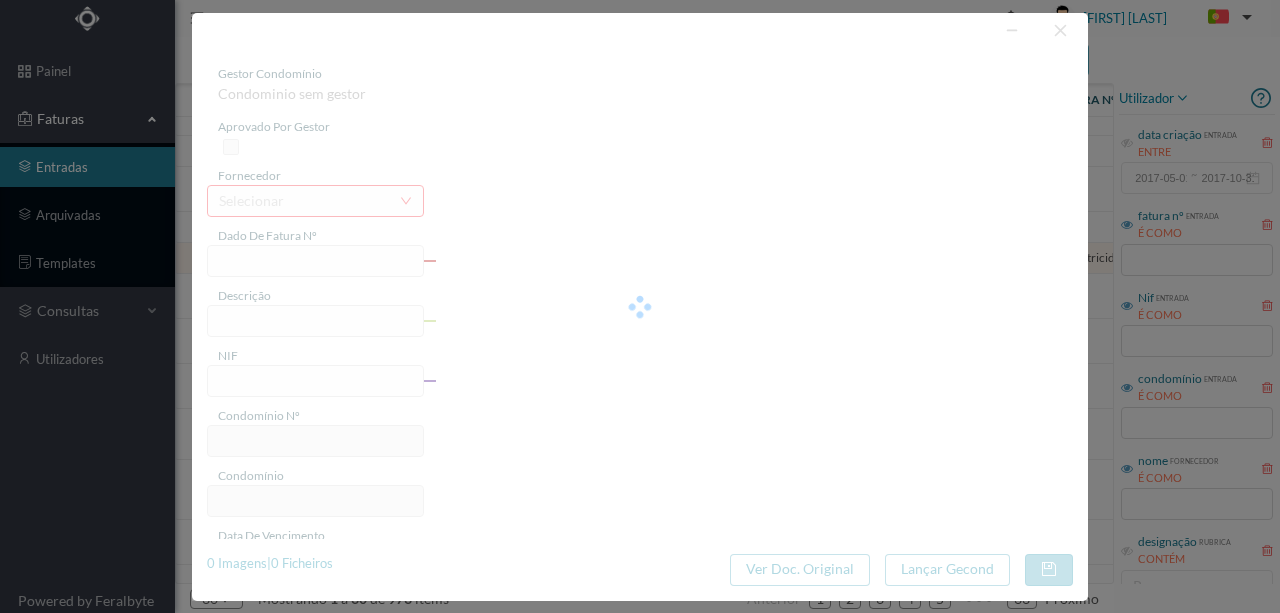 type on "FT P25/033250" 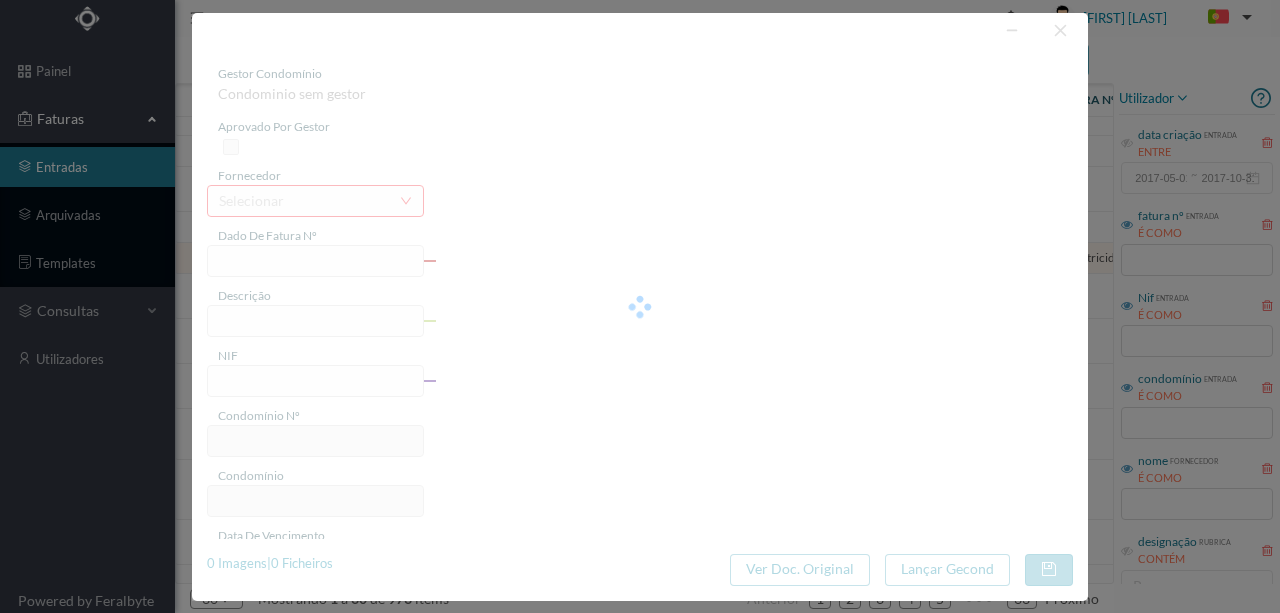 type on "05-08-2025" 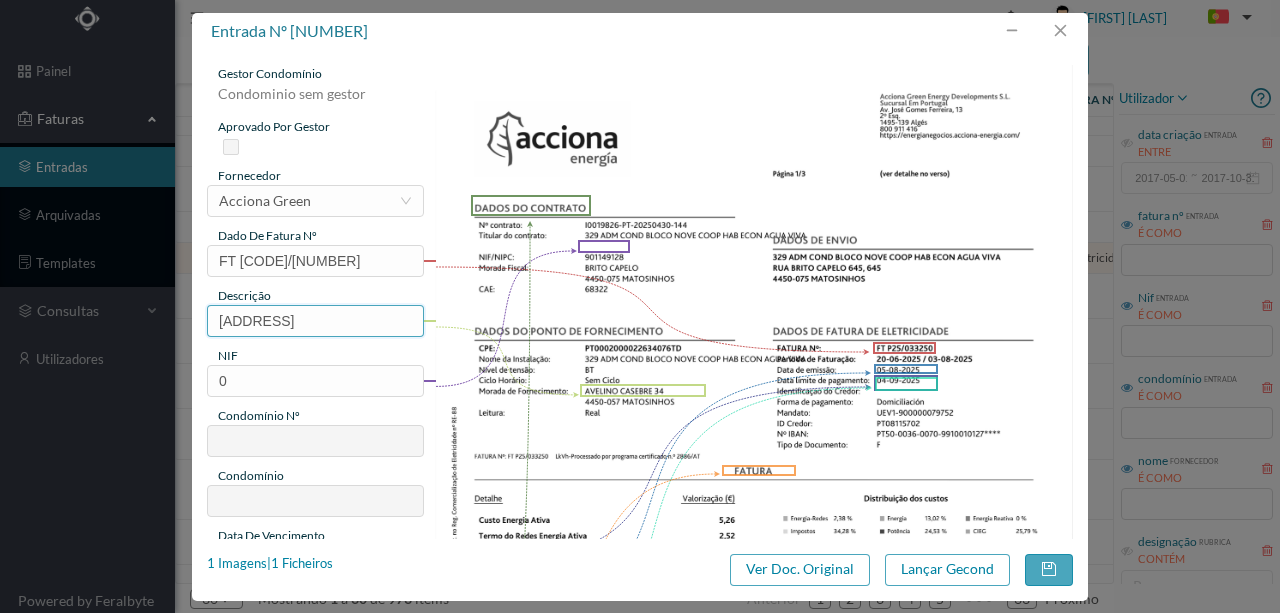 drag, startPoint x: 348, startPoint y: 320, endPoint x: 8, endPoint y: 312, distance: 340.09412 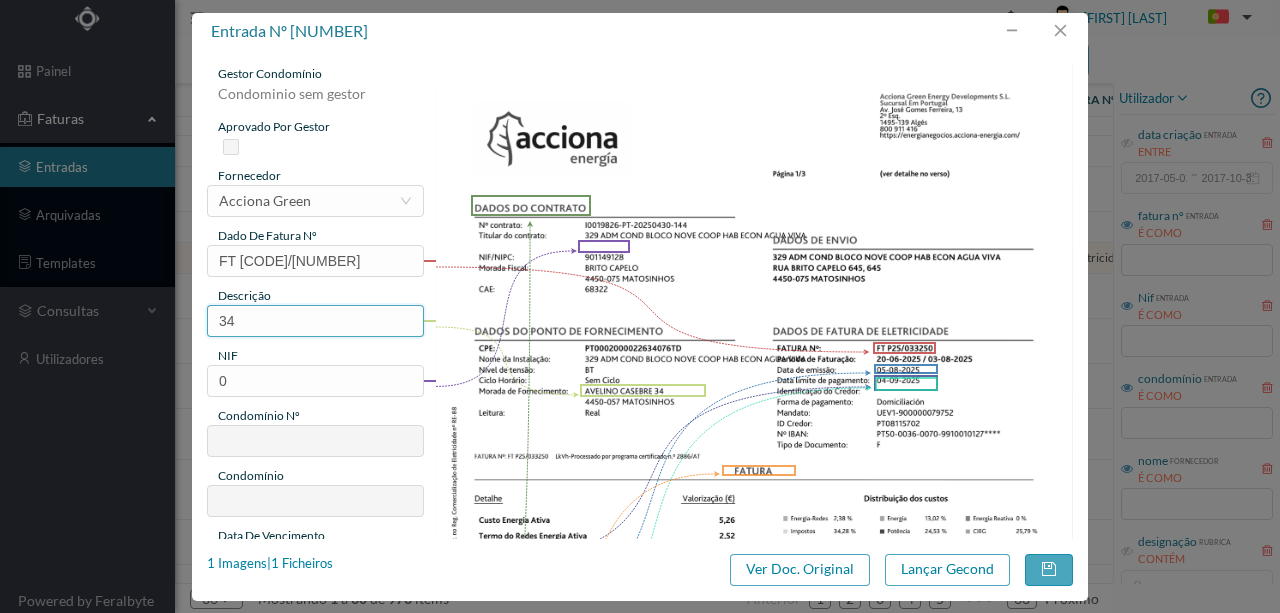 click on "34" at bounding box center (315, 321) 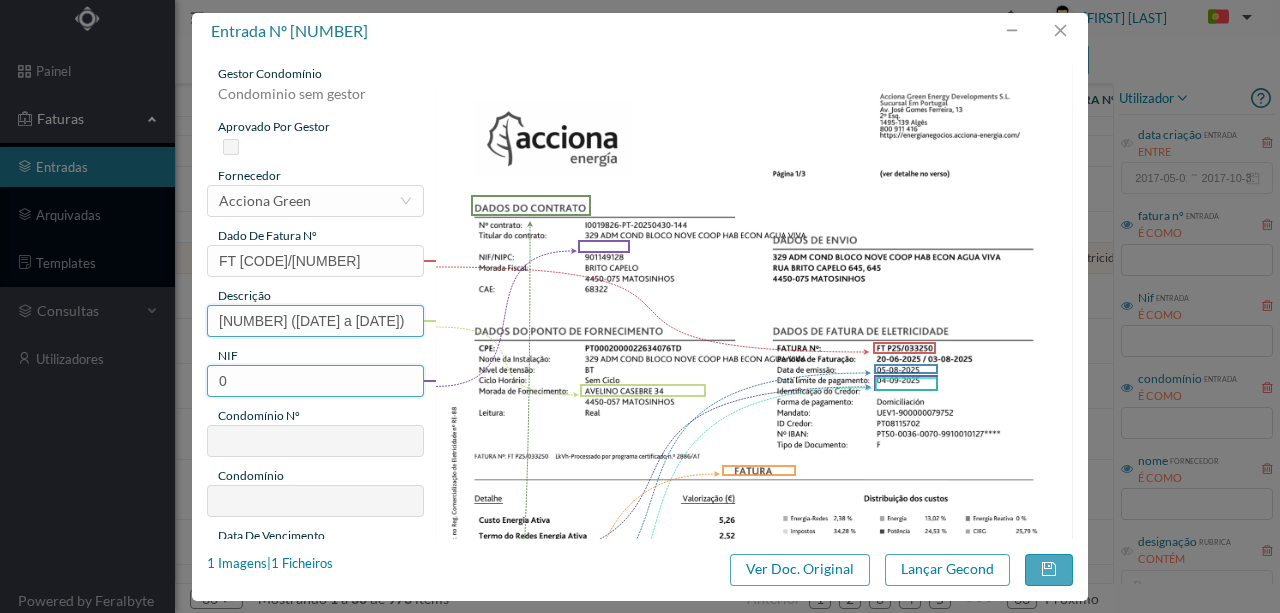 type on "34 (20.06.2025 a 03.08.2025)" 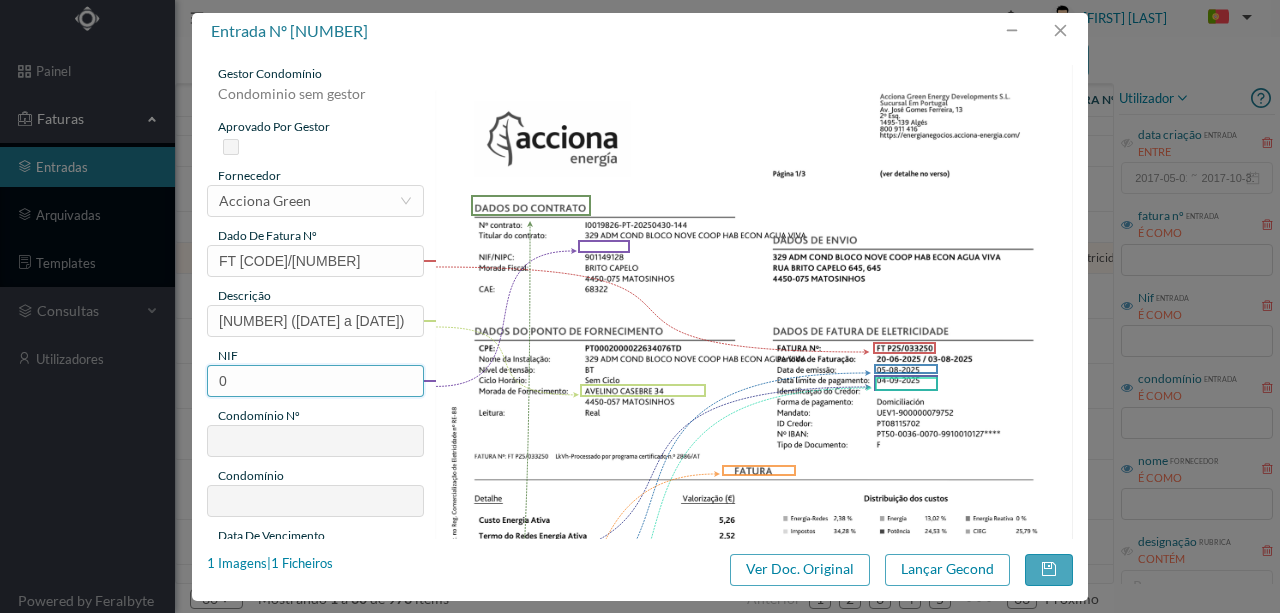 drag, startPoint x: 247, startPoint y: 378, endPoint x: 126, endPoint y: 374, distance: 121.0661 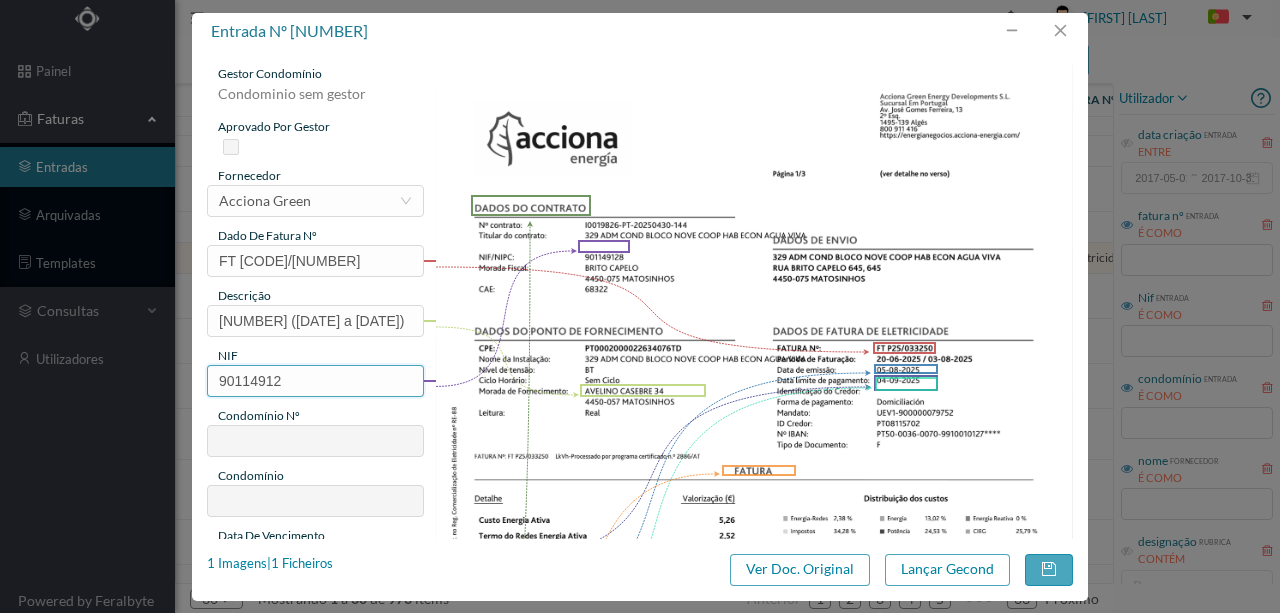 type on "901149128" 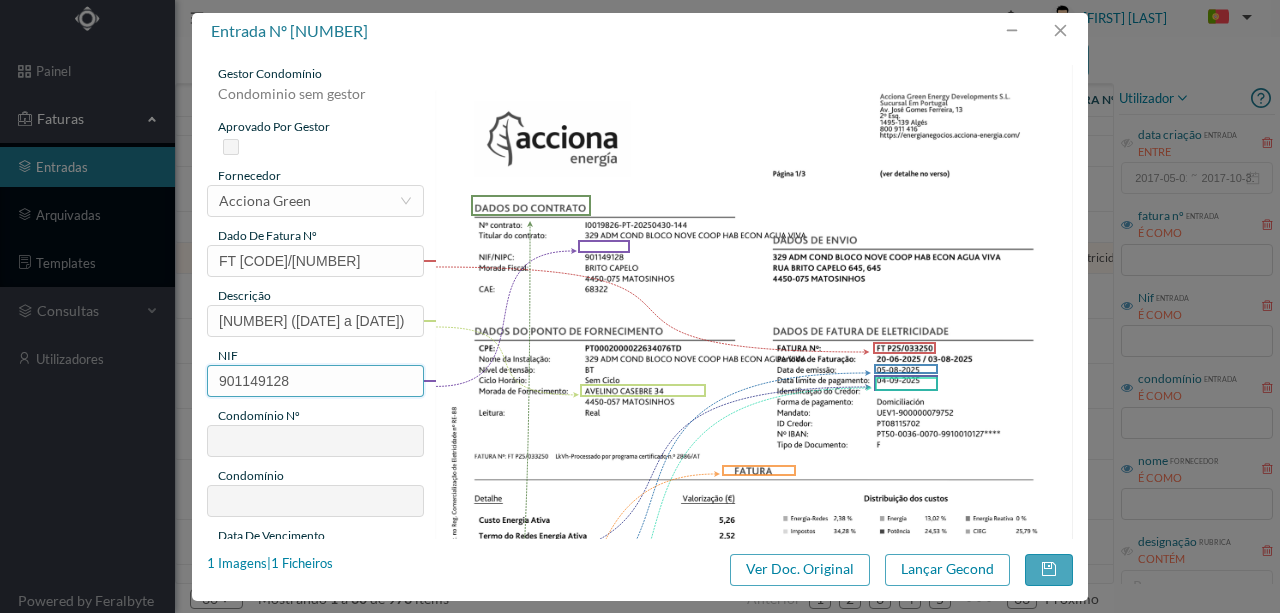 type on "329" 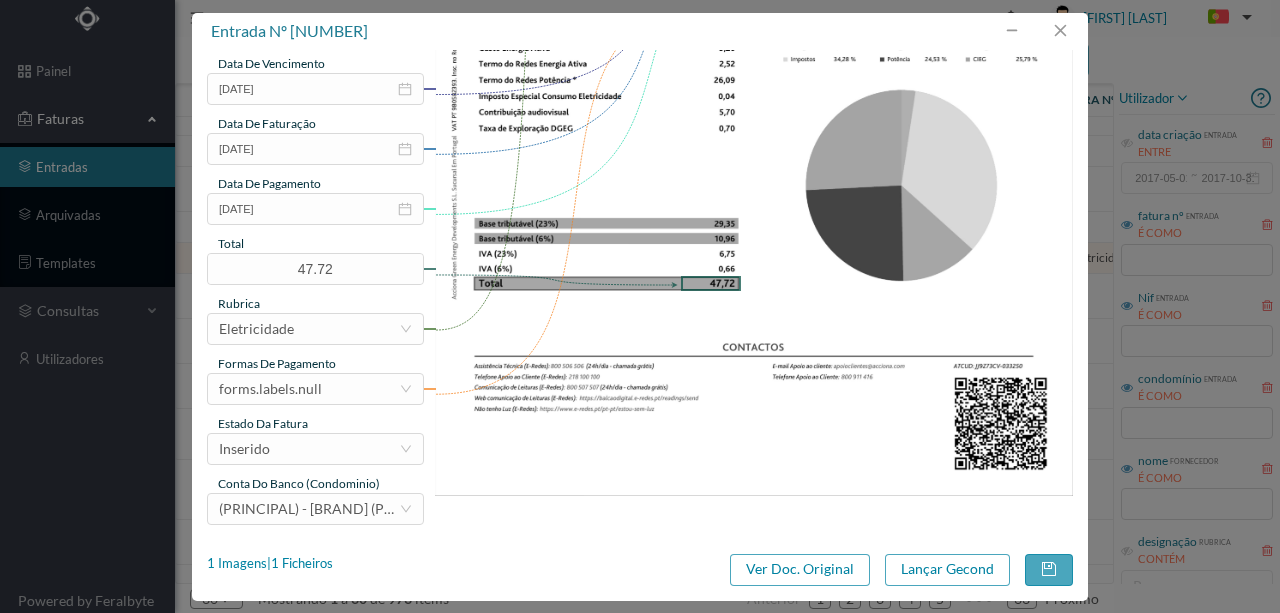 scroll, scrollTop: 473, scrollLeft: 0, axis: vertical 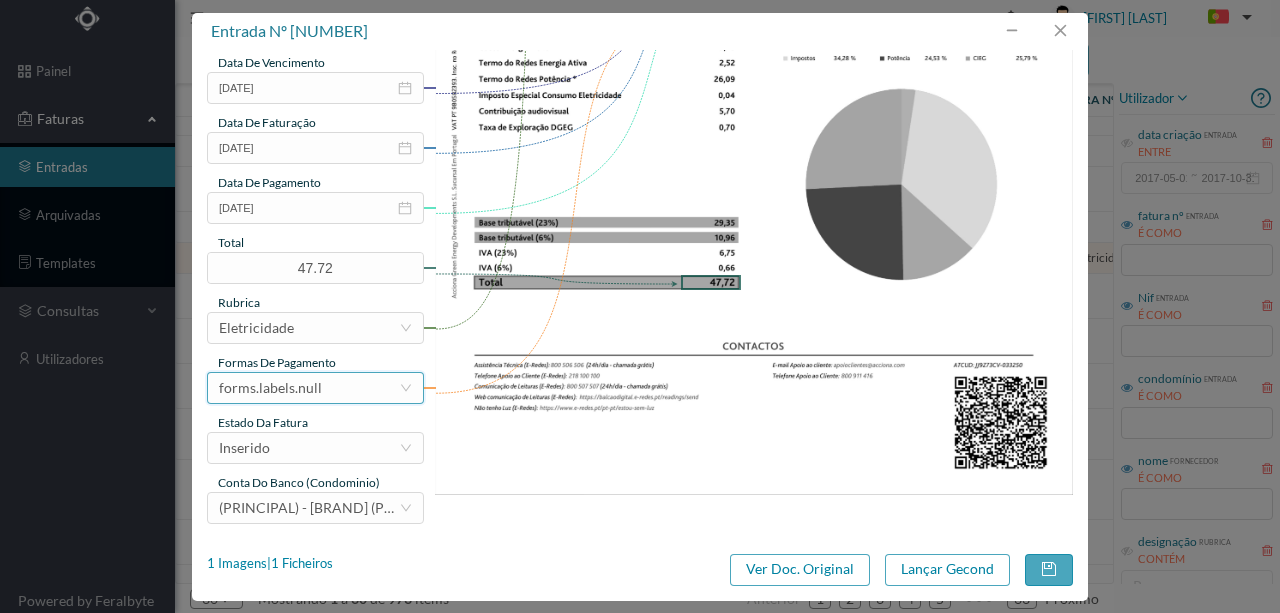 type on "901149128" 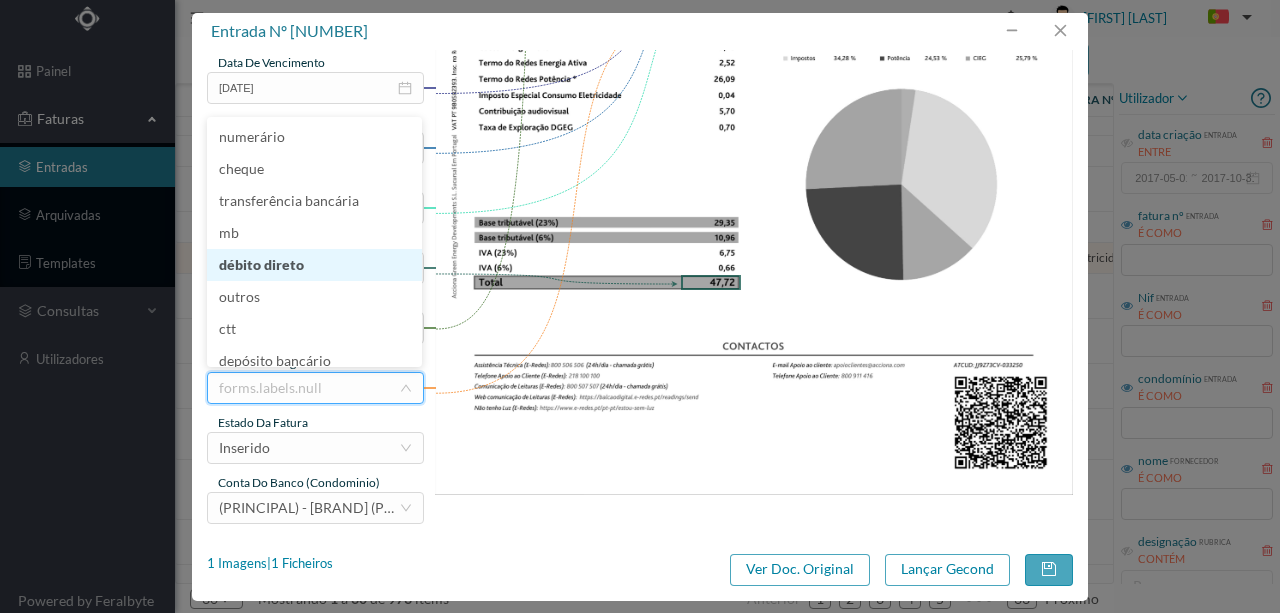 click on "débito direto" at bounding box center (314, 265) 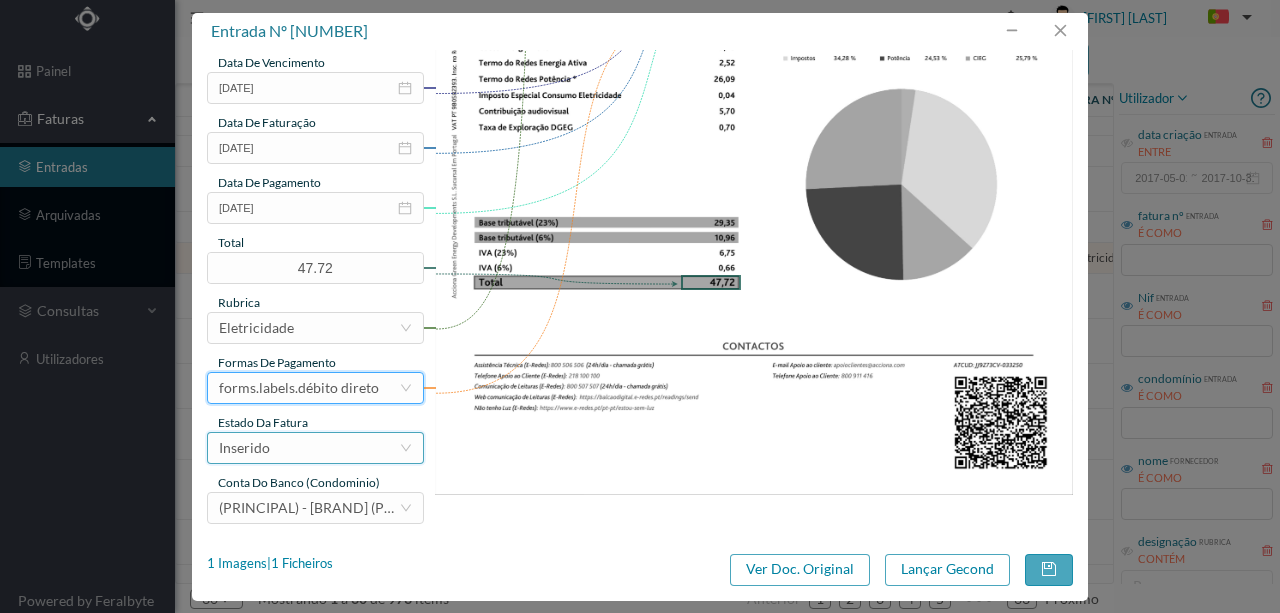 click on "Inserido" at bounding box center (309, 448) 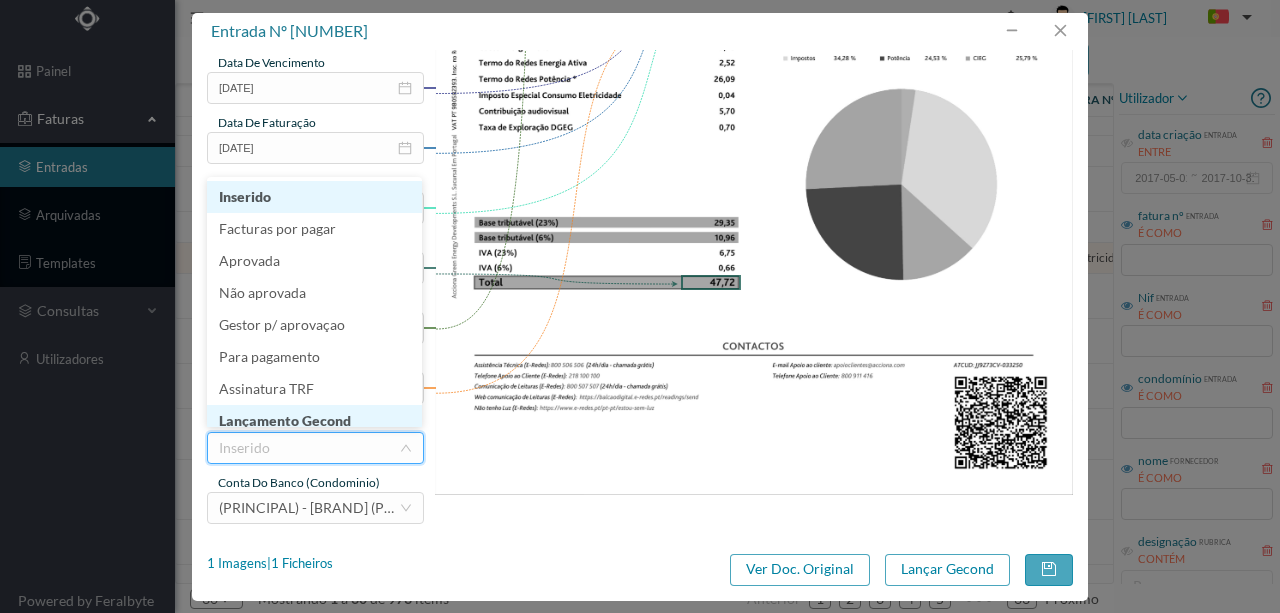 scroll, scrollTop: 10, scrollLeft: 0, axis: vertical 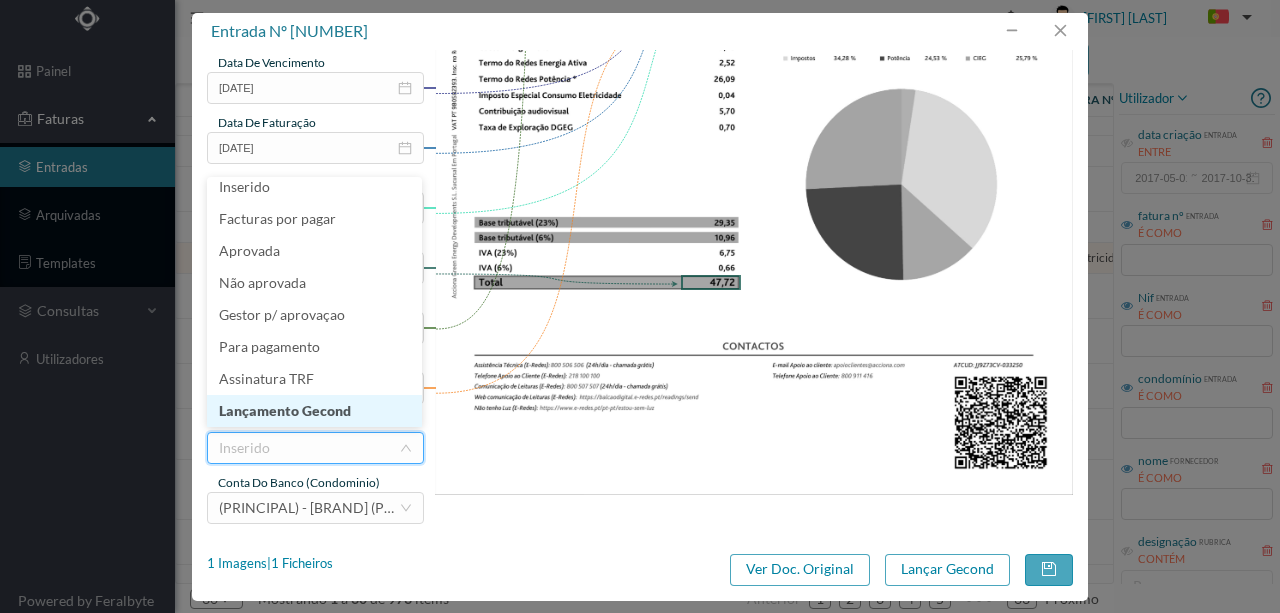 click on "Lançamento Gecond" at bounding box center (314, 411) 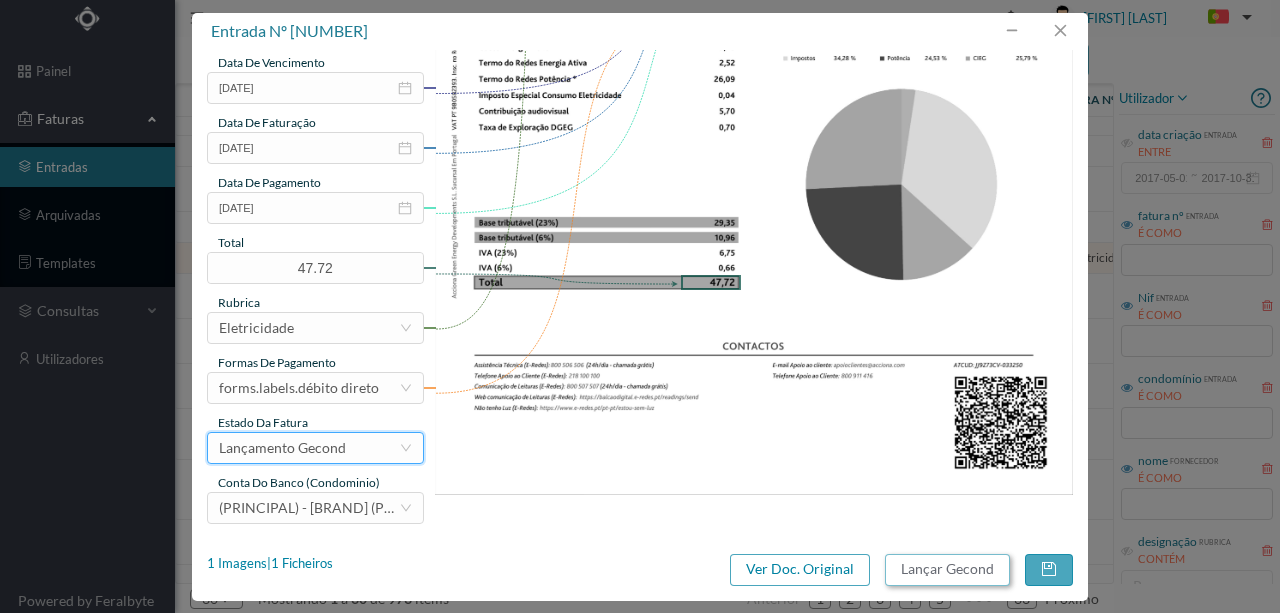 click on "Lançar Gecond" at bounding box center (947, 570) 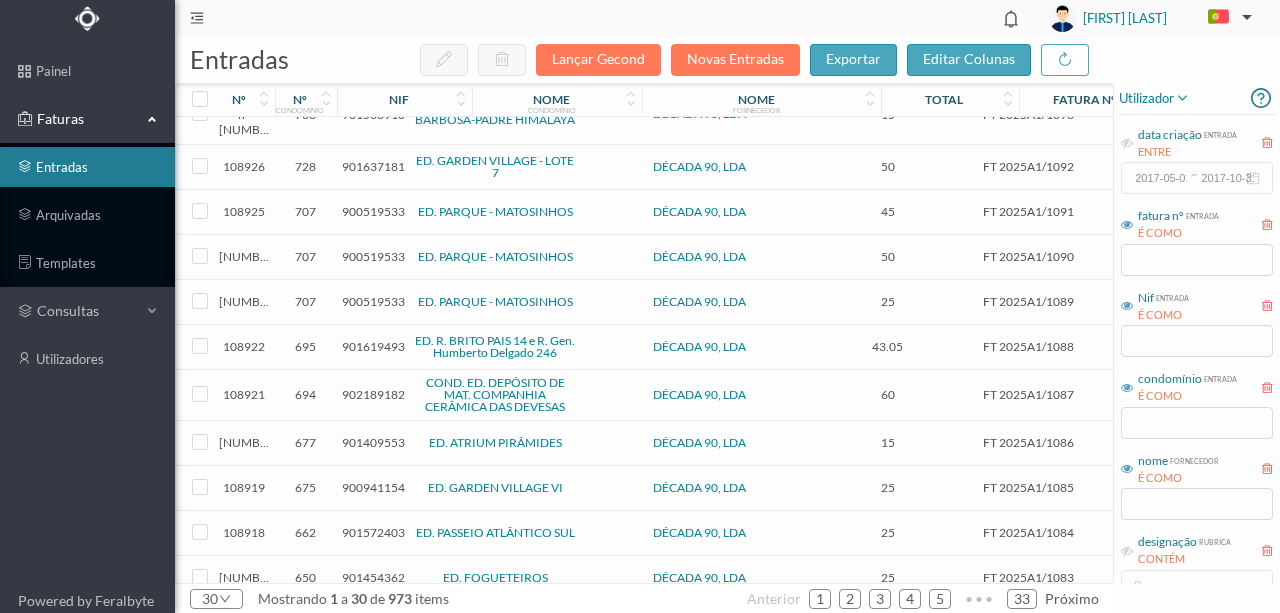 scroll, scrollTop: 782, scrollLeft: 0, axis: vertical 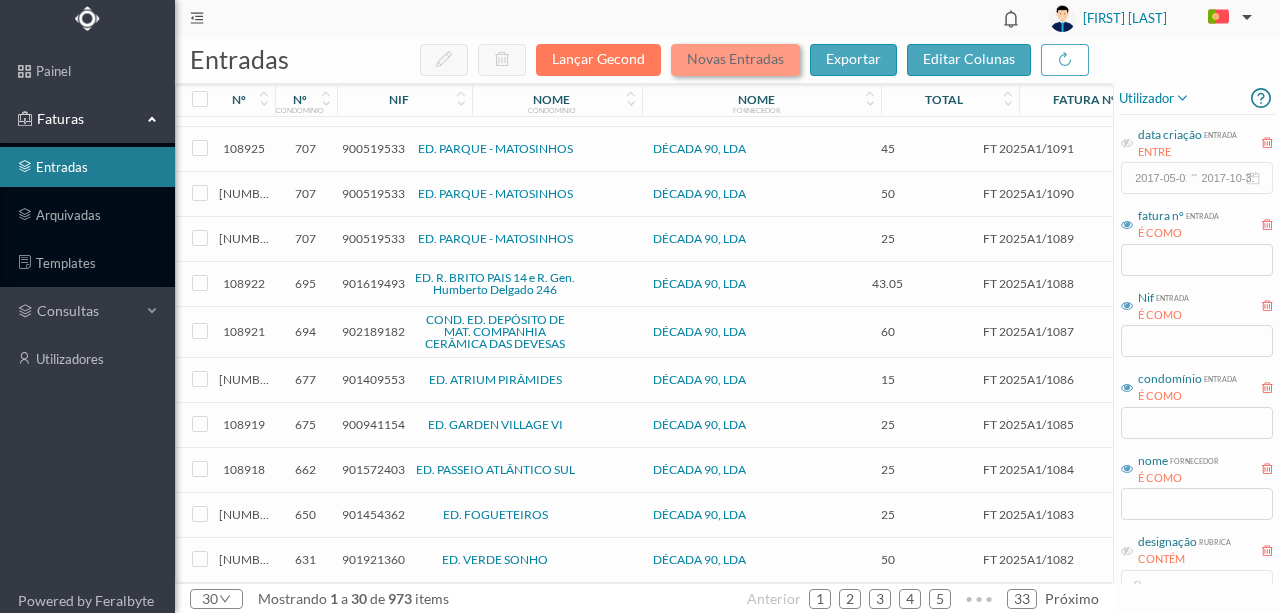 click on "Novas Entradas" at bounding box center [735, 60] 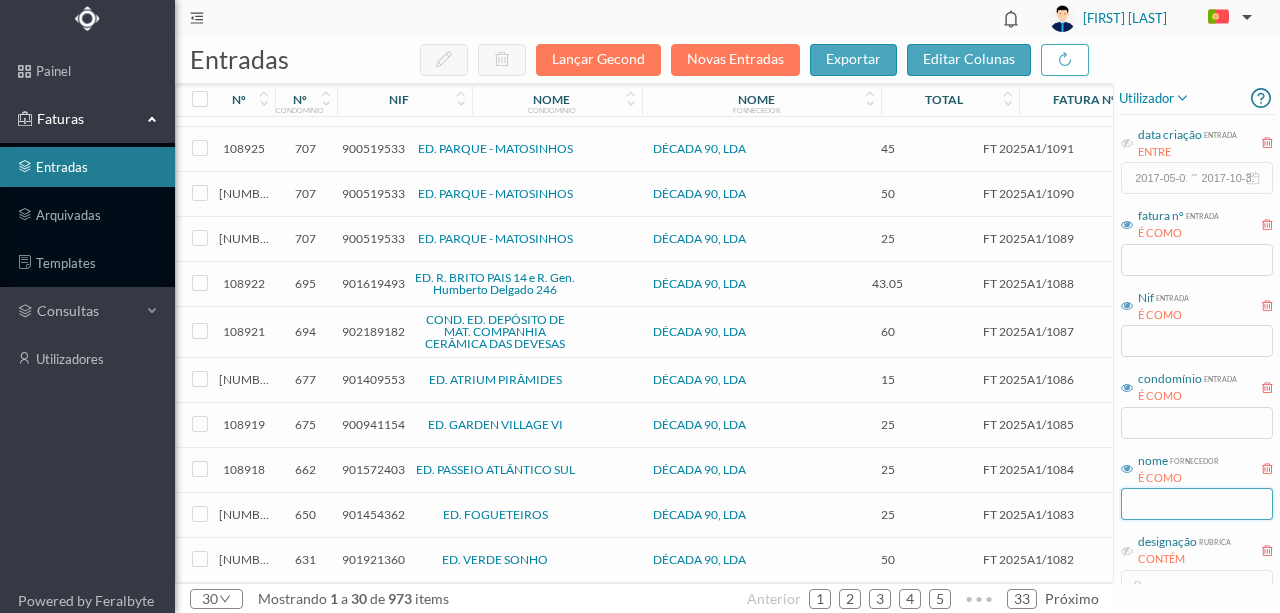 click at bounding box center (1197, 504) 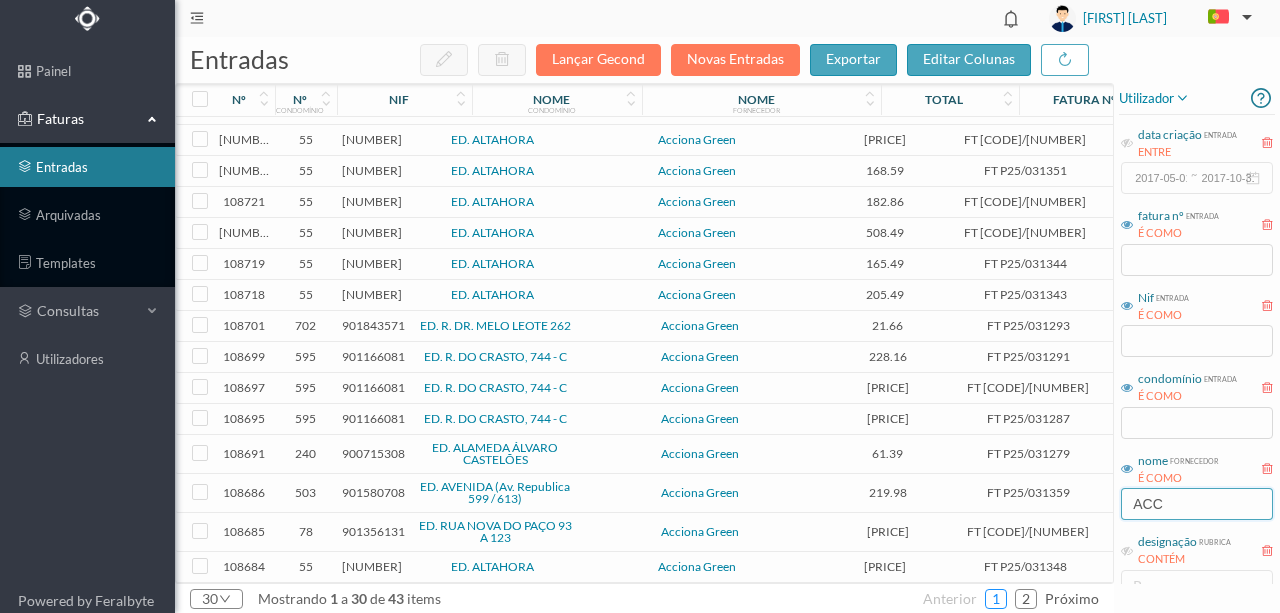 scroll, scrollTop: 523, scrollLeft: 0, axis: vertical 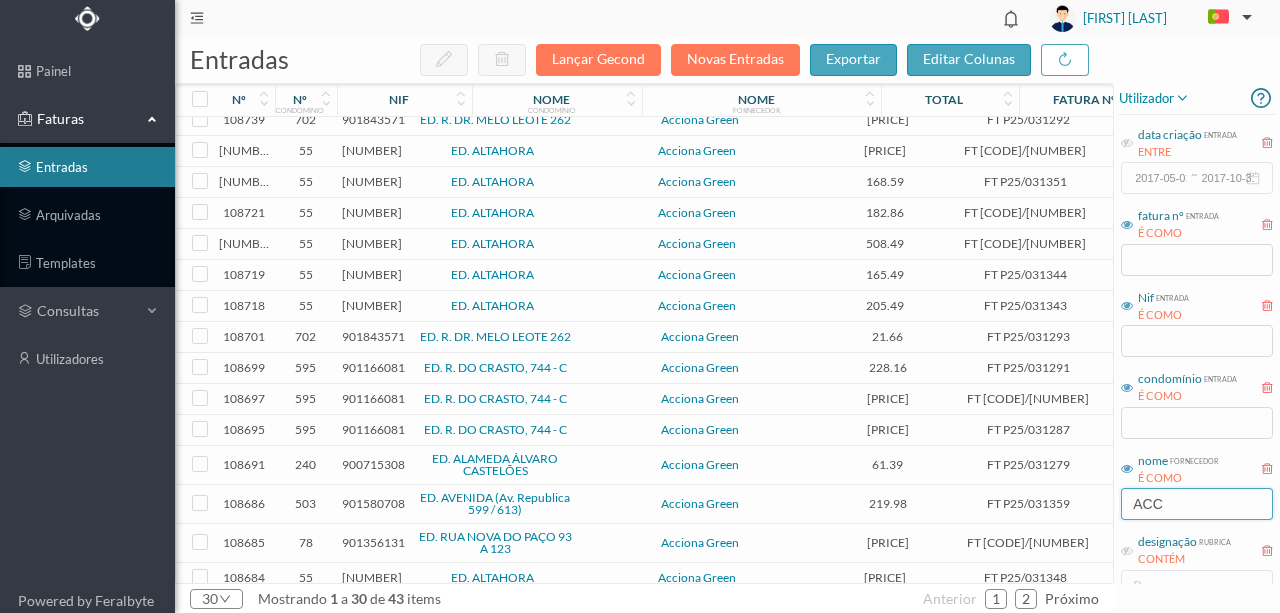 type on "ACC" 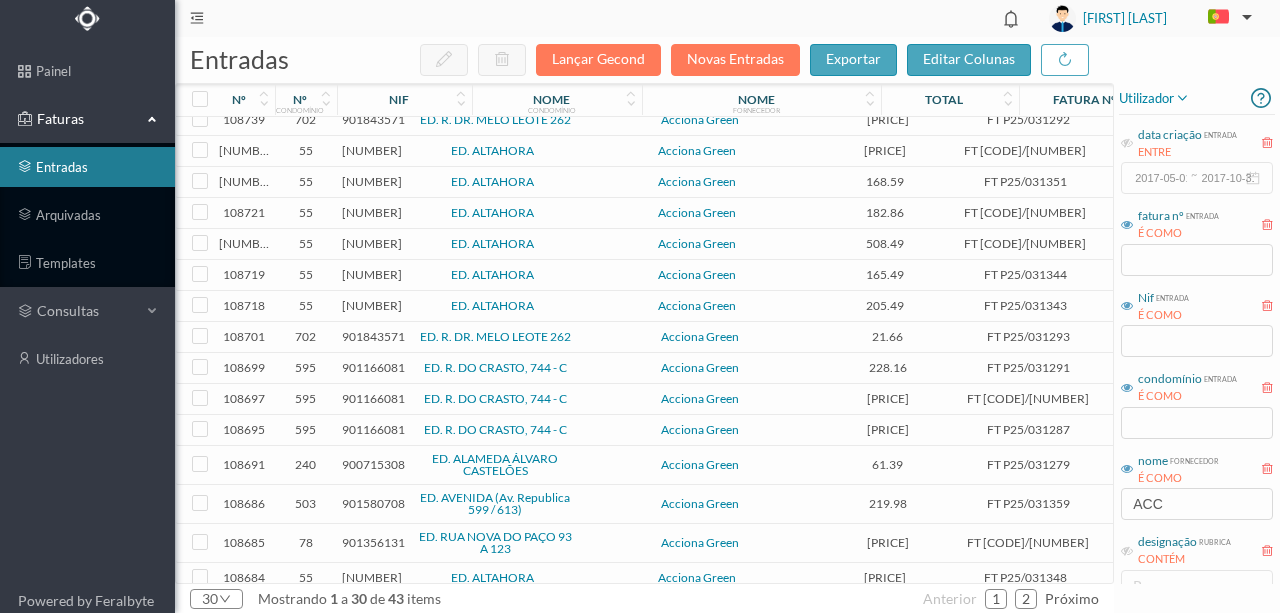 click on "901369837" at bounding box center [372, 150] 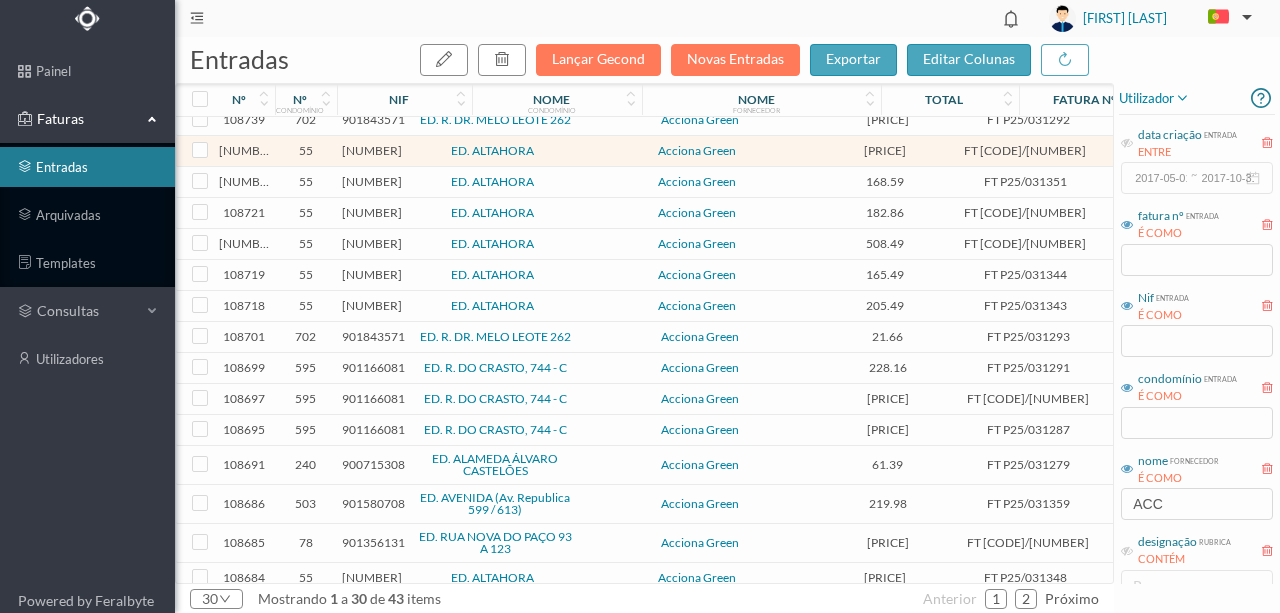 click on "901369837" at bounding box center (372, 150) 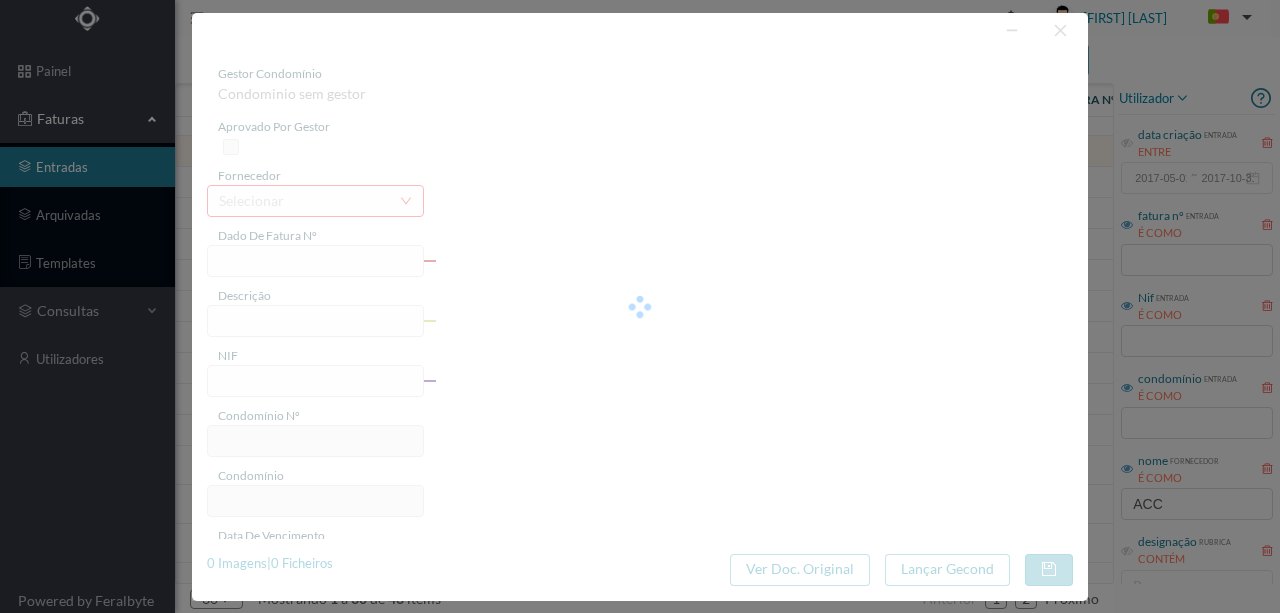 type on "FT P25/031352" 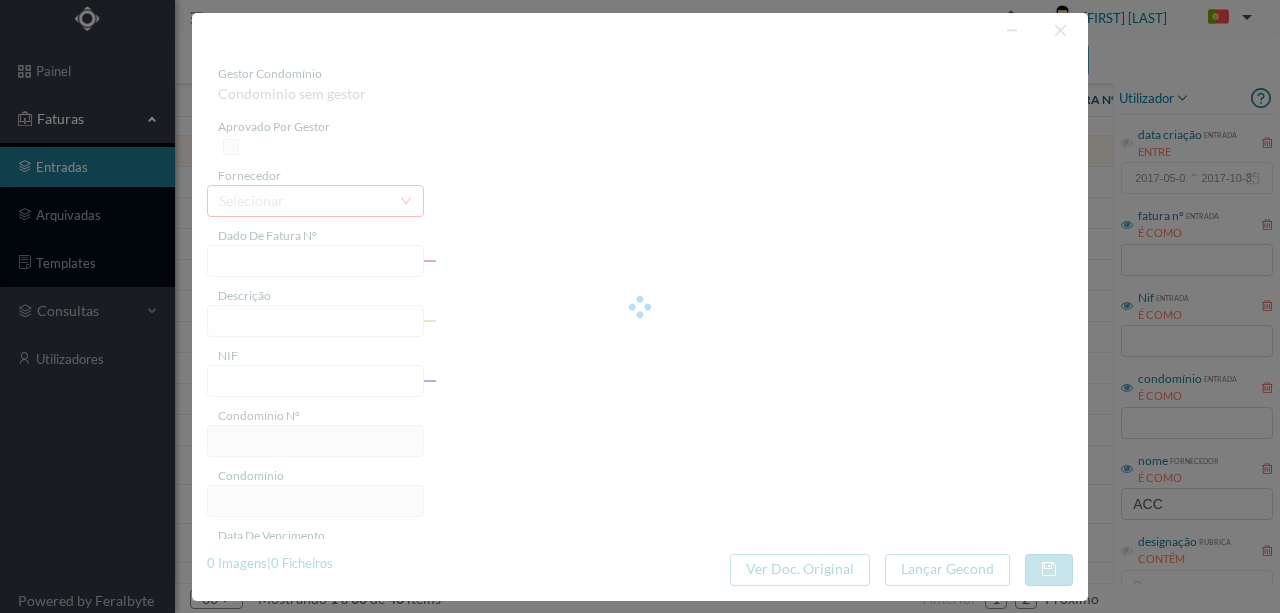 type on "31-08-2025" 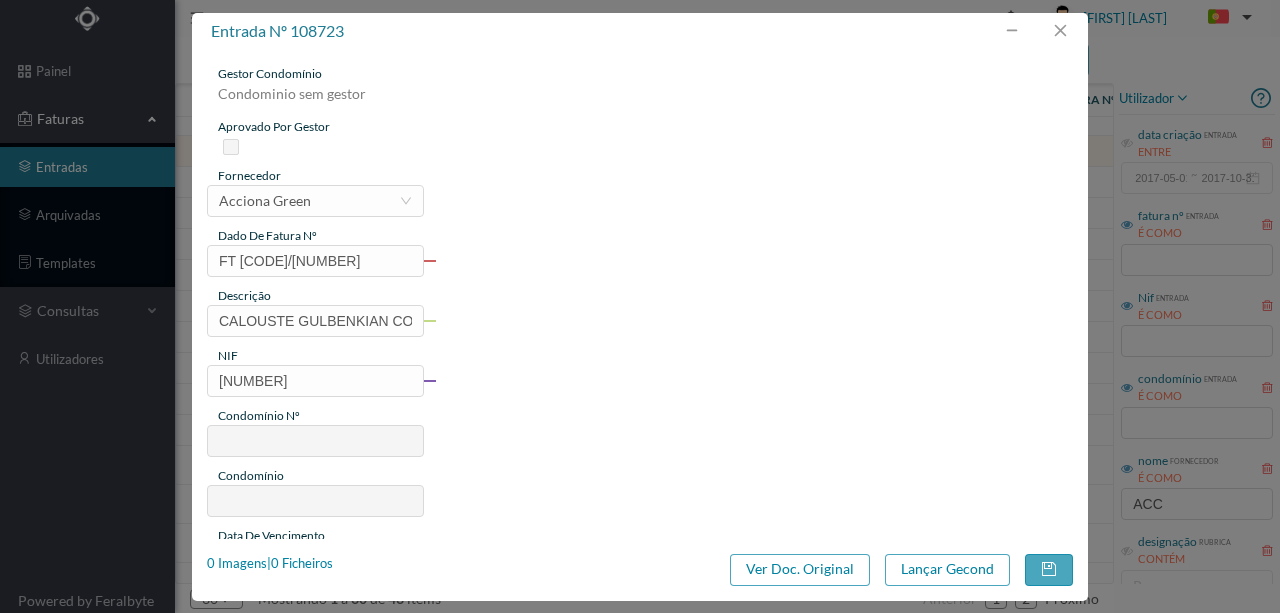 type on "55" 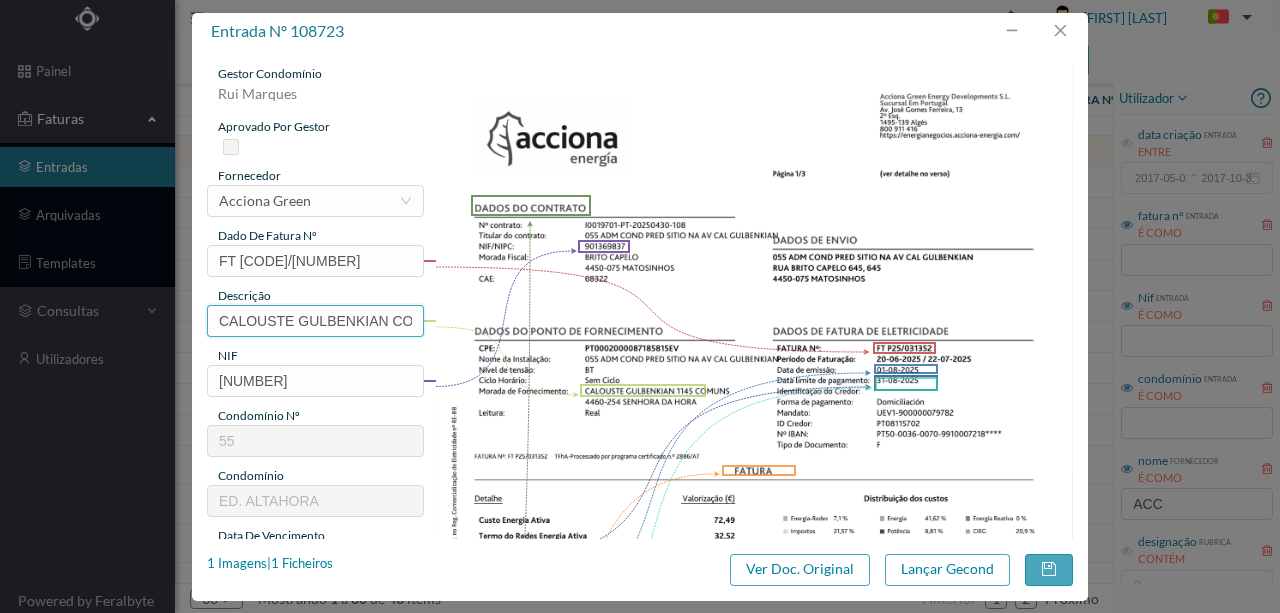 scroll, scrollTop: 0, scrollLeft: 36, axis: horizontal 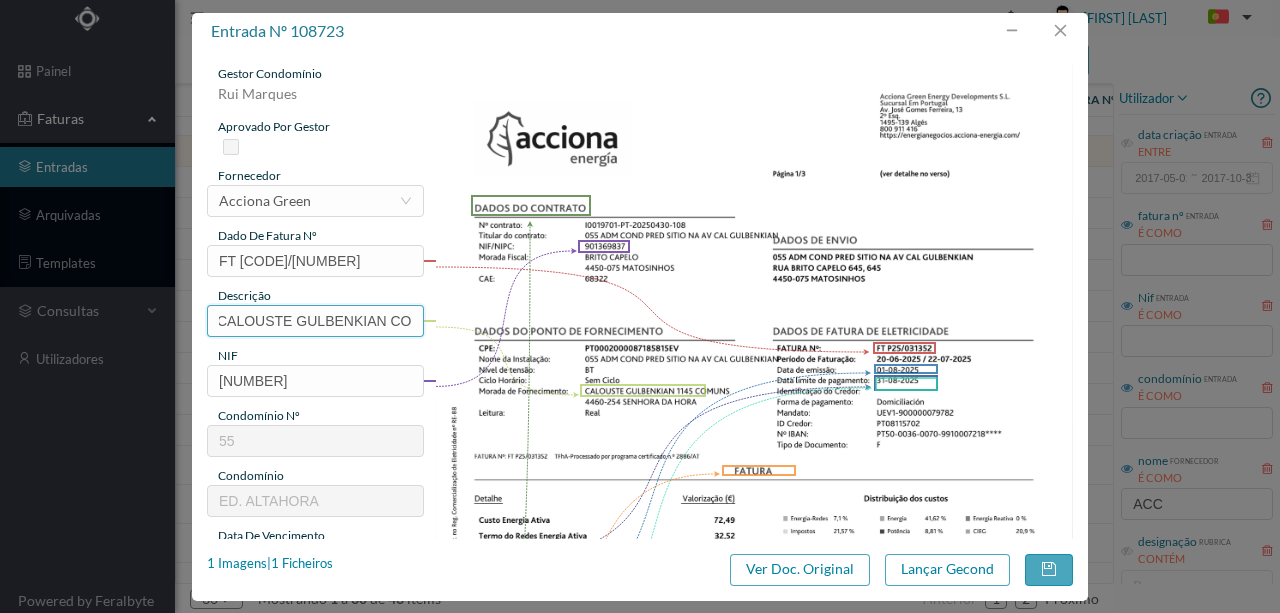 drag, startPoint x: 214, startPoint y: 318, endPoint x: 500, endPoint y: 324, distance: 286.06293 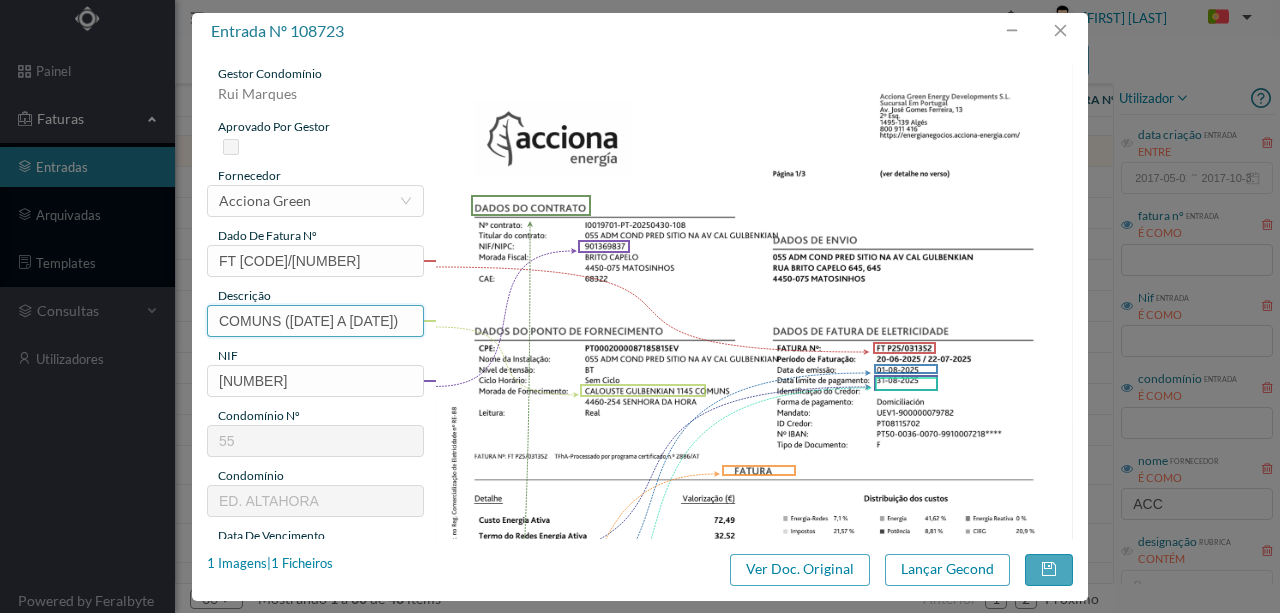 scroll, scrollTop: 0, scrollLeft: 73, axis: horizontal 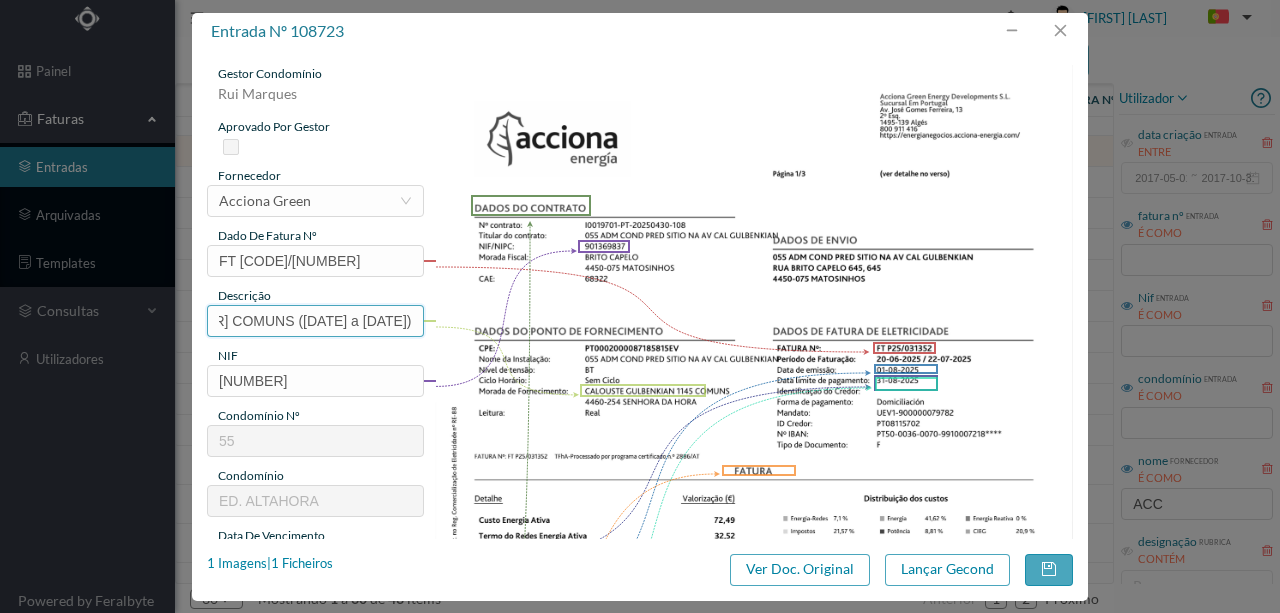 drag, startPoint x: 253, startPoint y: 320, endPoint x: 478, endPoint y: 317, distance: 225.02 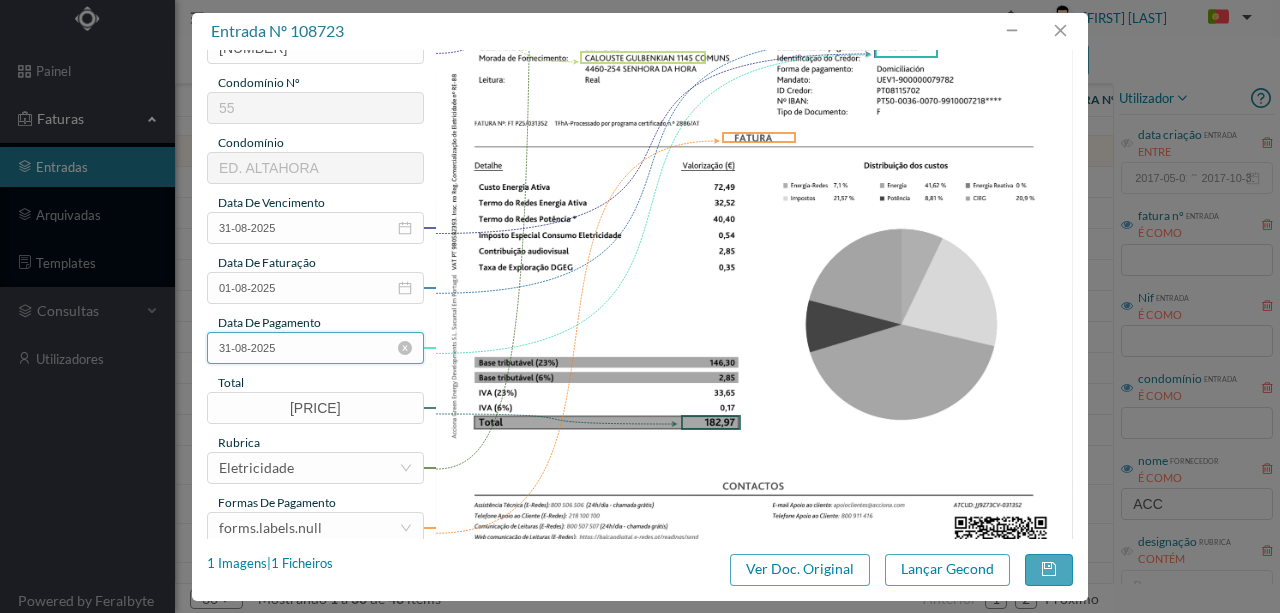 scroll, scrollTop: 400, scrollLeft: 0, axis: vertical 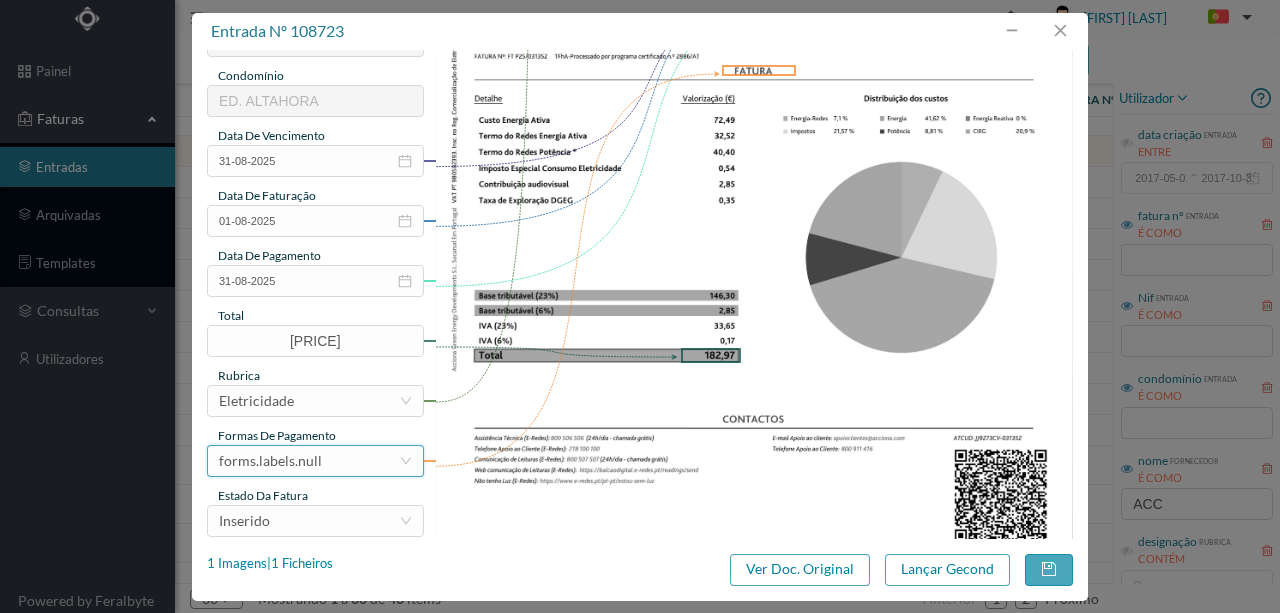 type on "1145 COMUNS (20.06.2025 a 22.07.2025)" 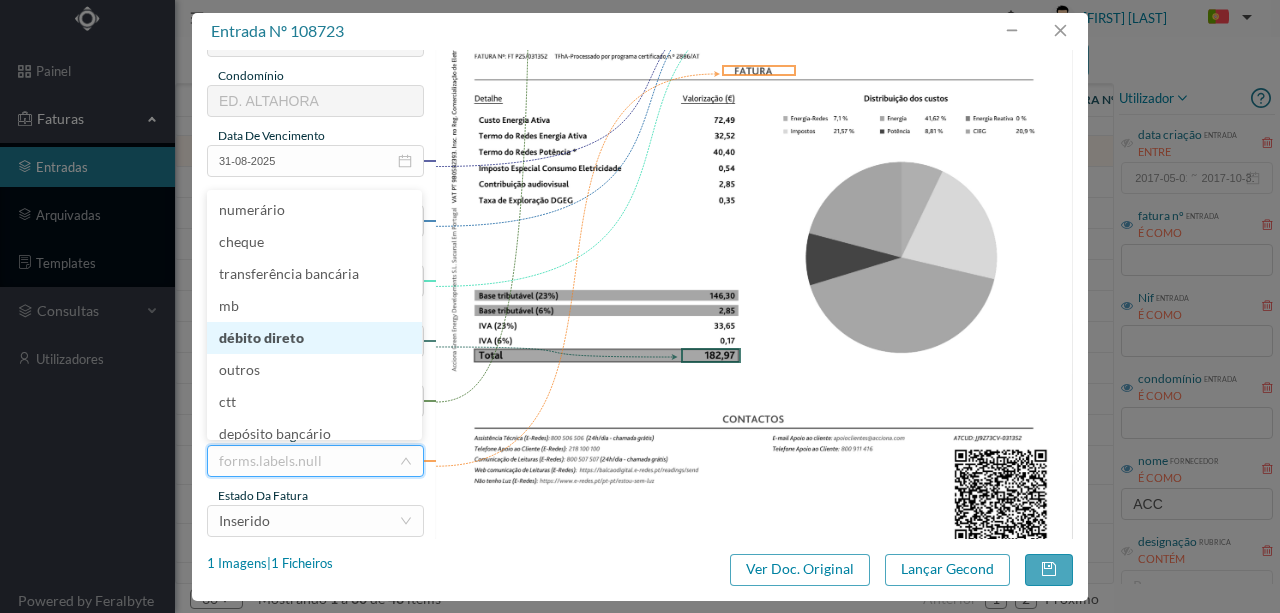 click on "débito direto" at bounding box center [314, 338] 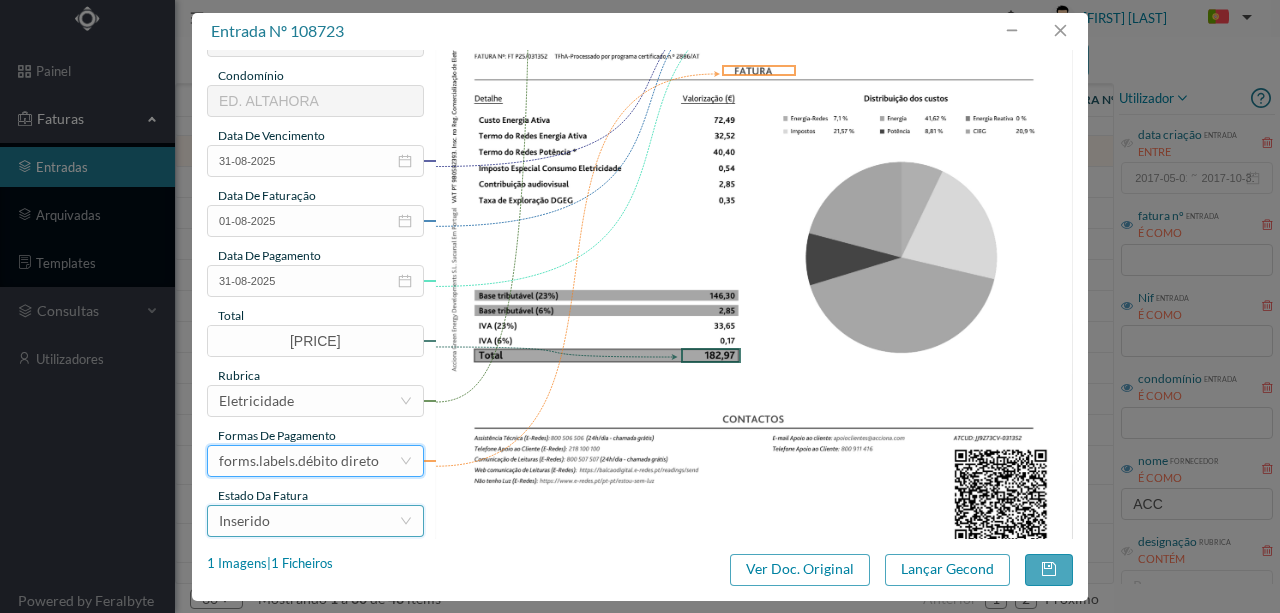 click on "Inserido" at bounding box center [309, 521] 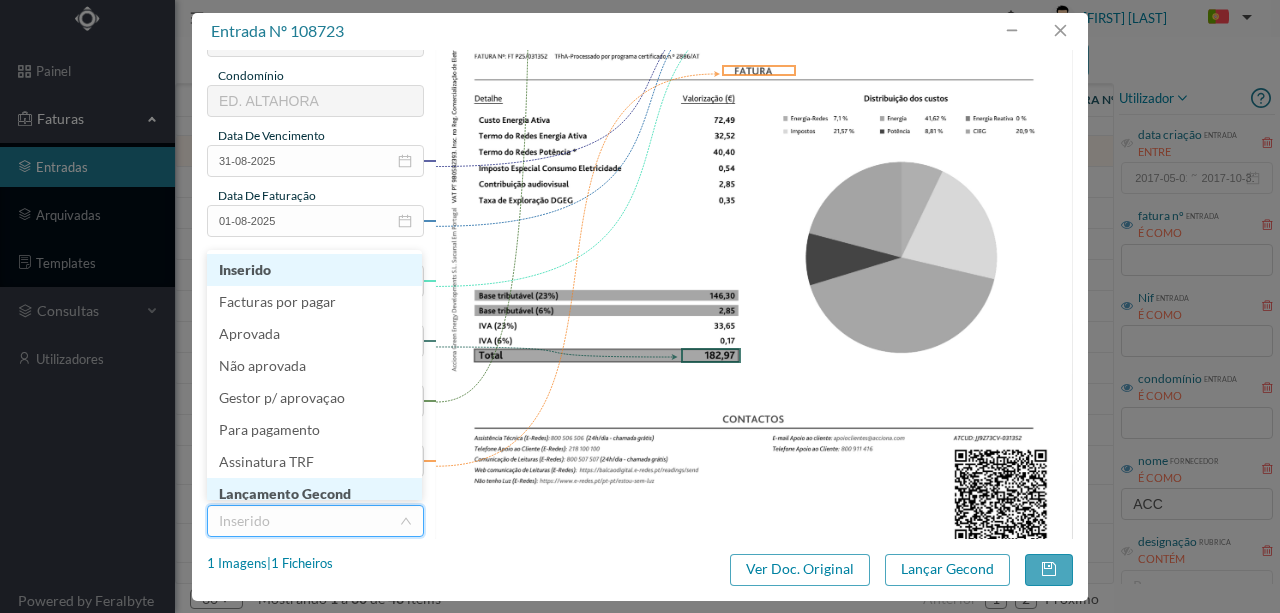 scroll, scrollTop: 8, scrollLeft: 0, axis: vertical 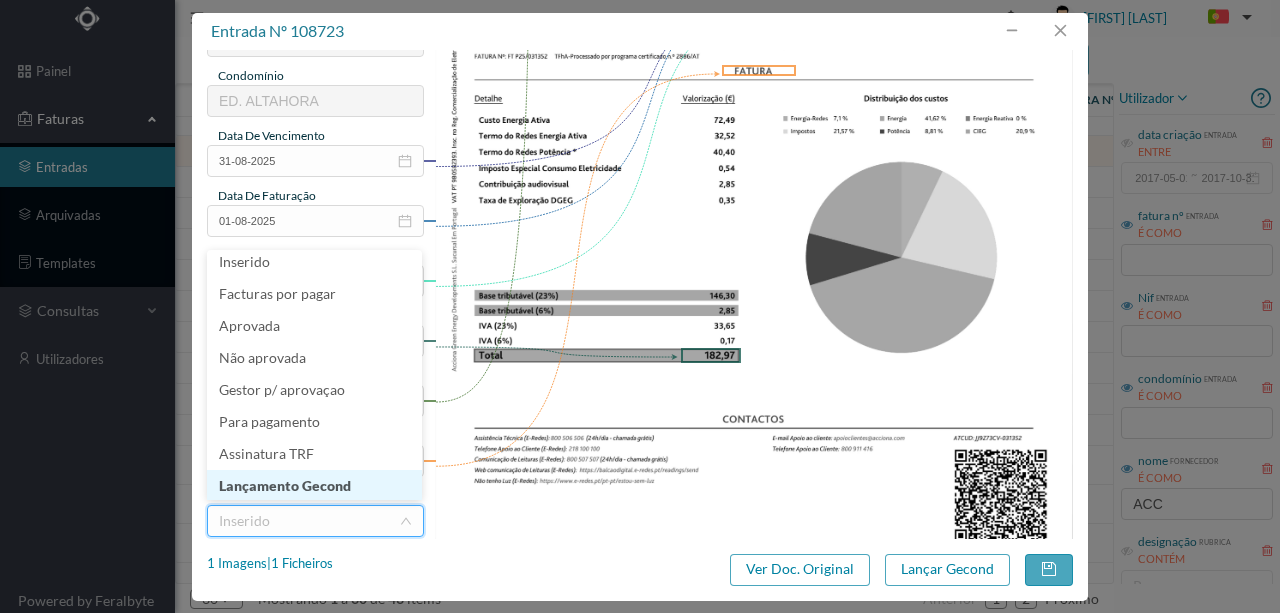click on "Lançamento Gecond" at bounding box center (314, 486) 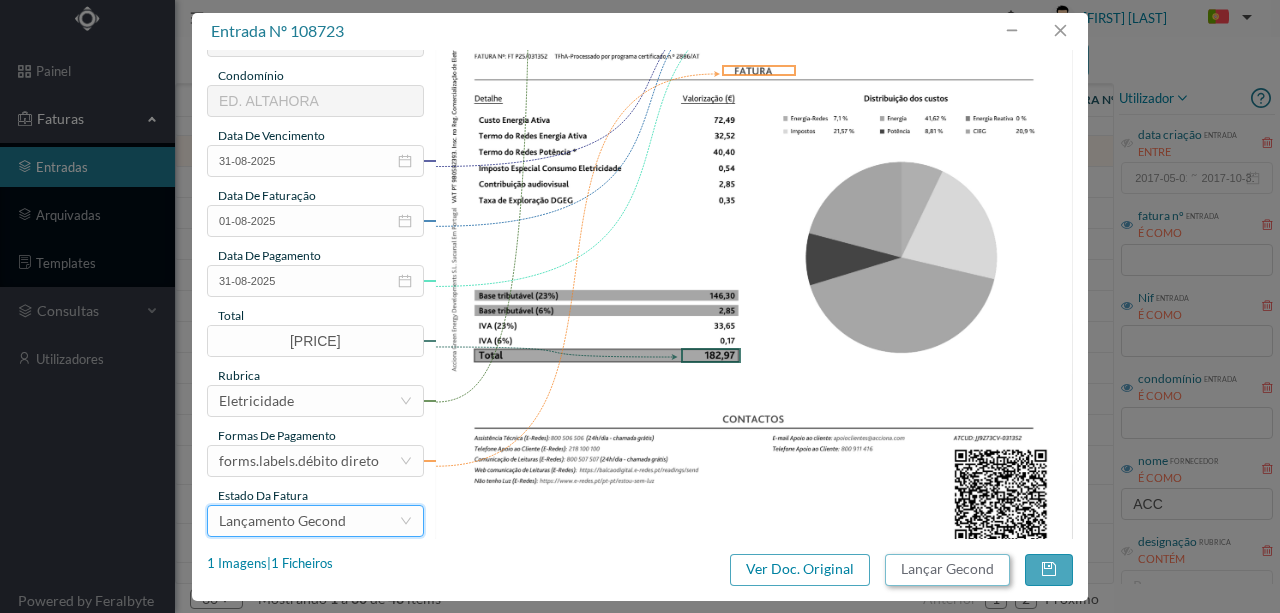 click on "Lançar Gecond" at bounding box center (947, 570) 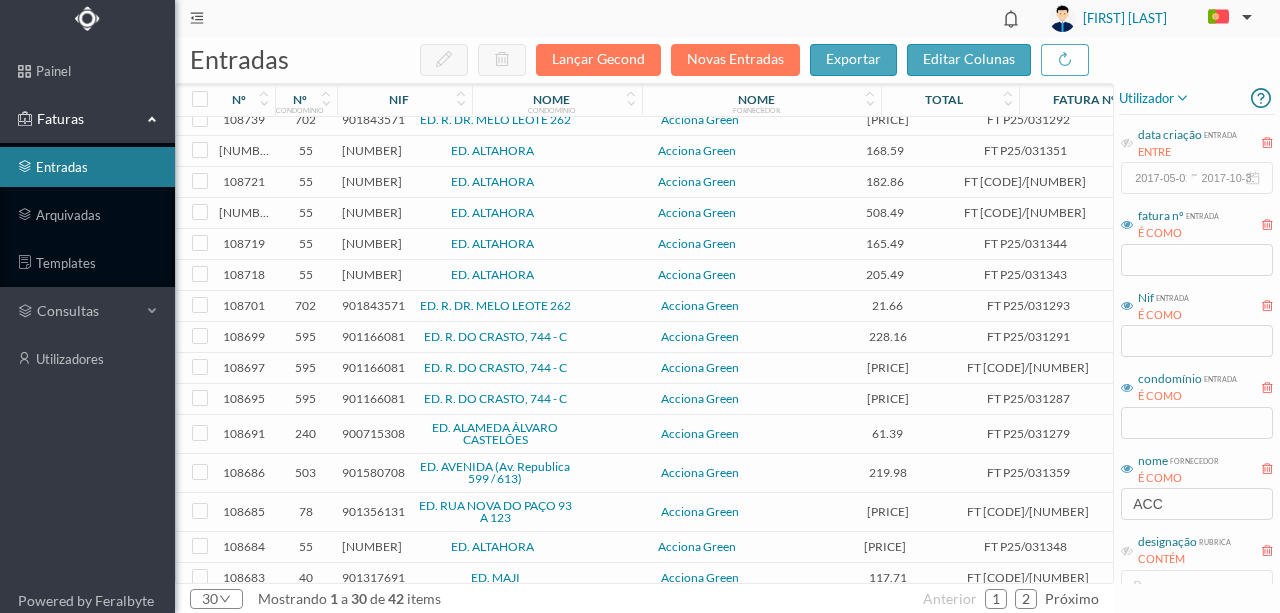 click on "901369837" at bounding box center [372, 150] 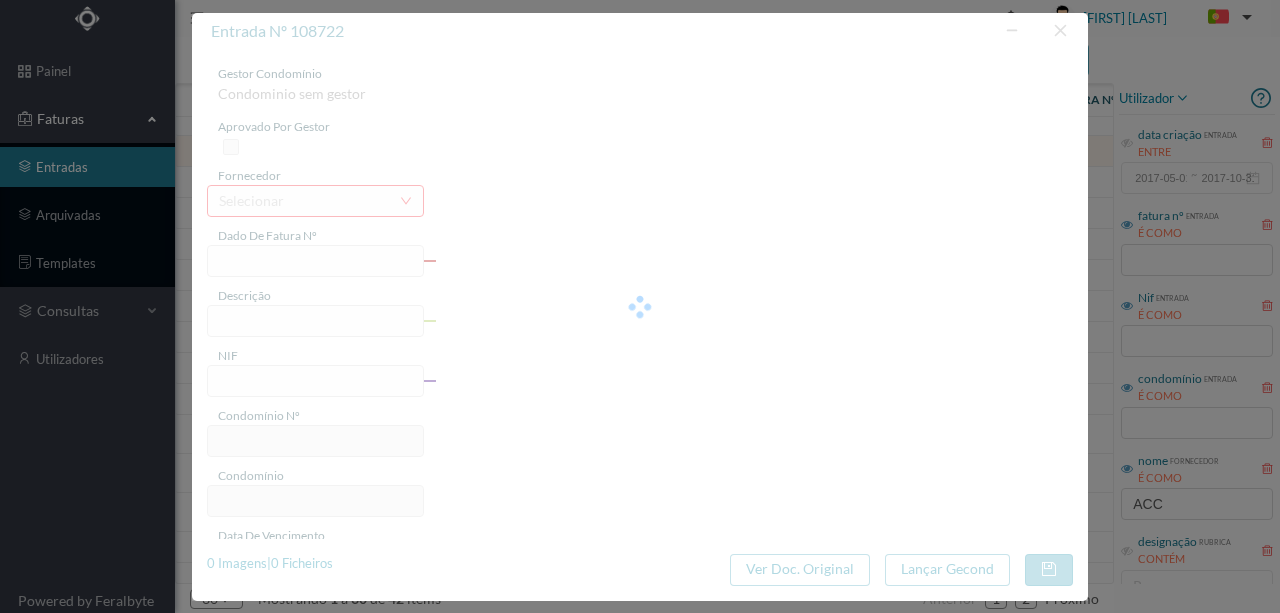type on "FT P25/031351" 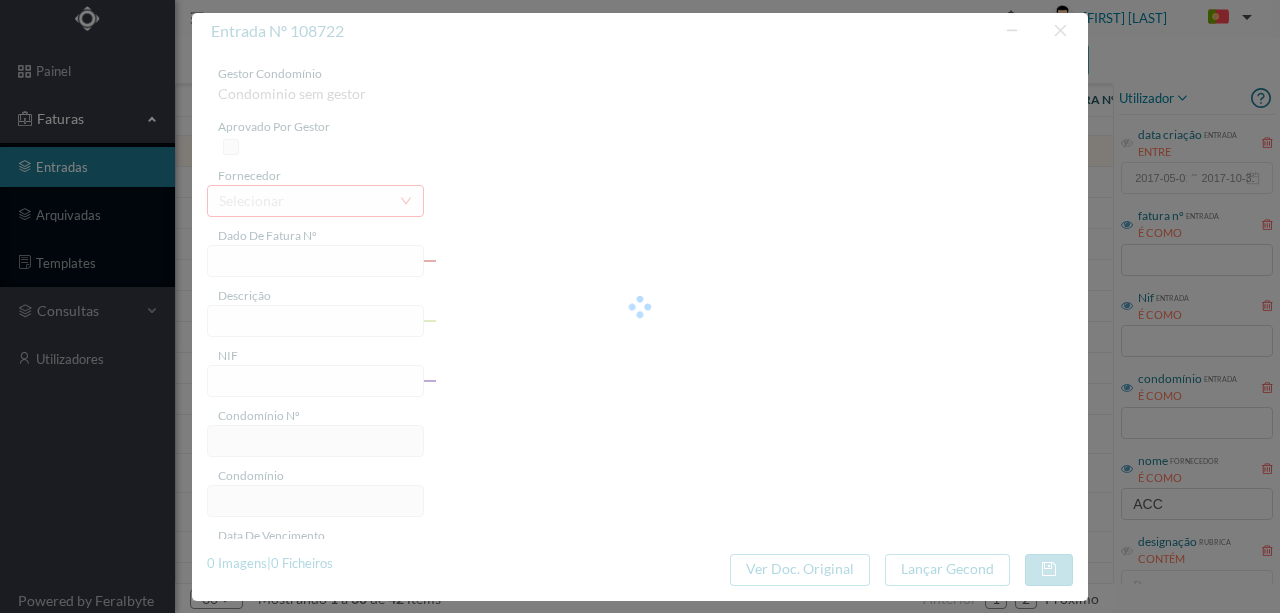 type on "CALOUSTE GULBENKIAN 1119 CO" 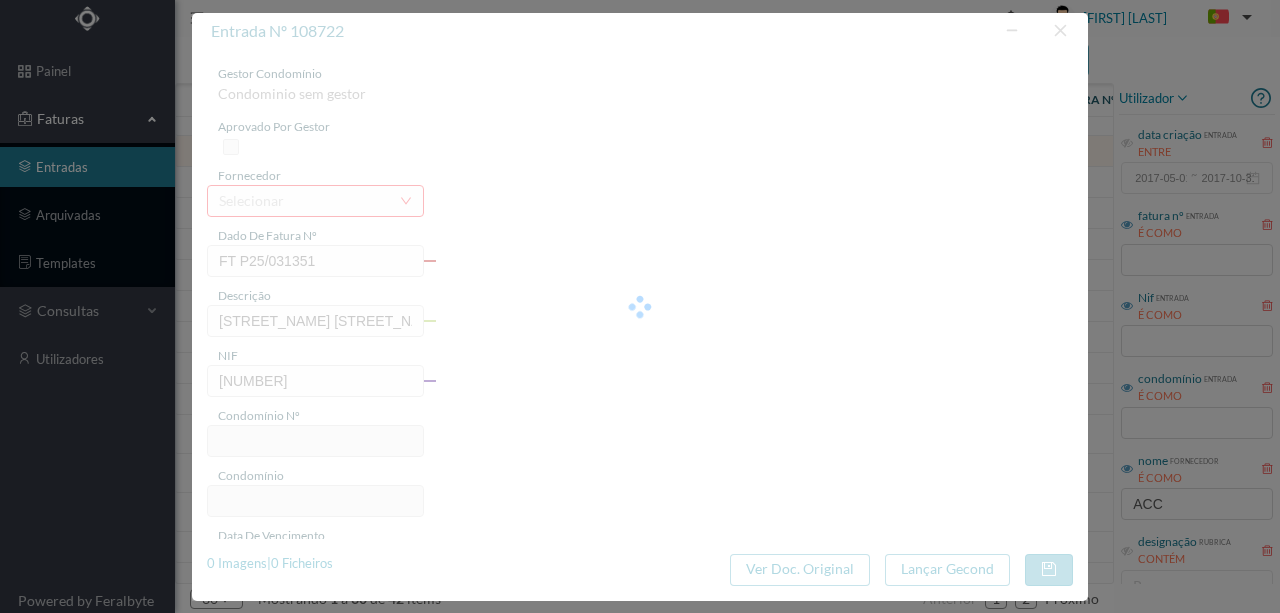 type on "55" 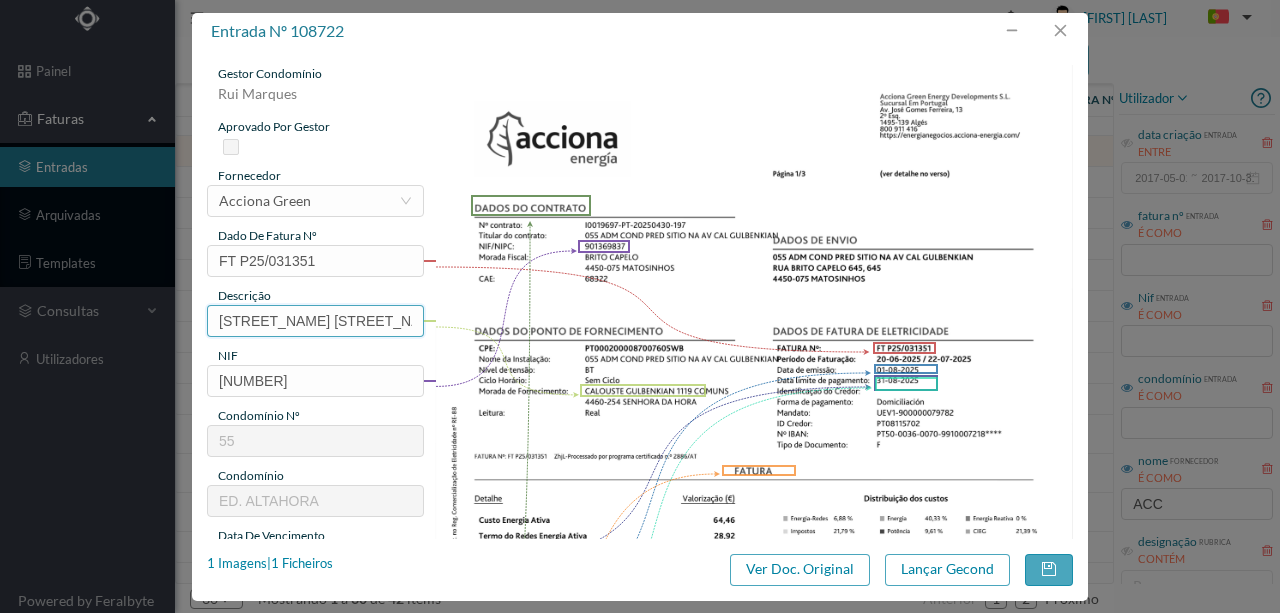 scroll, scrollTop: 0, scrollLeft: 35, axis: horizontal 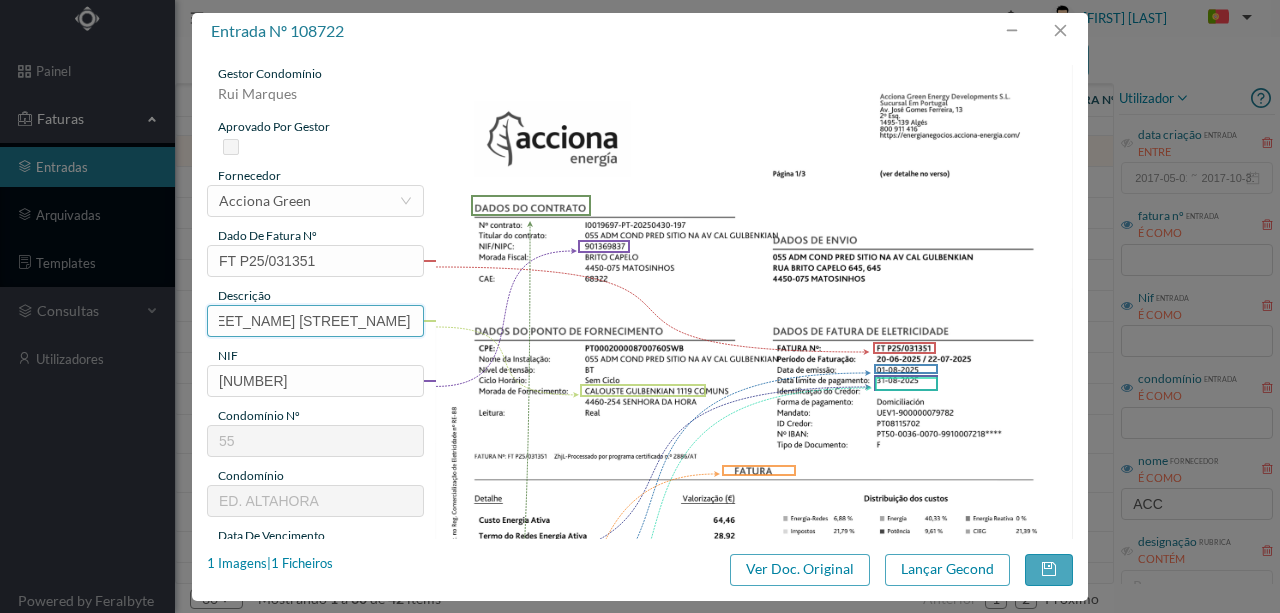 drag, startPoint x: 214, startPoint y: 318, endPoint x: 862, endPoint y: 308, distance: 648.07715 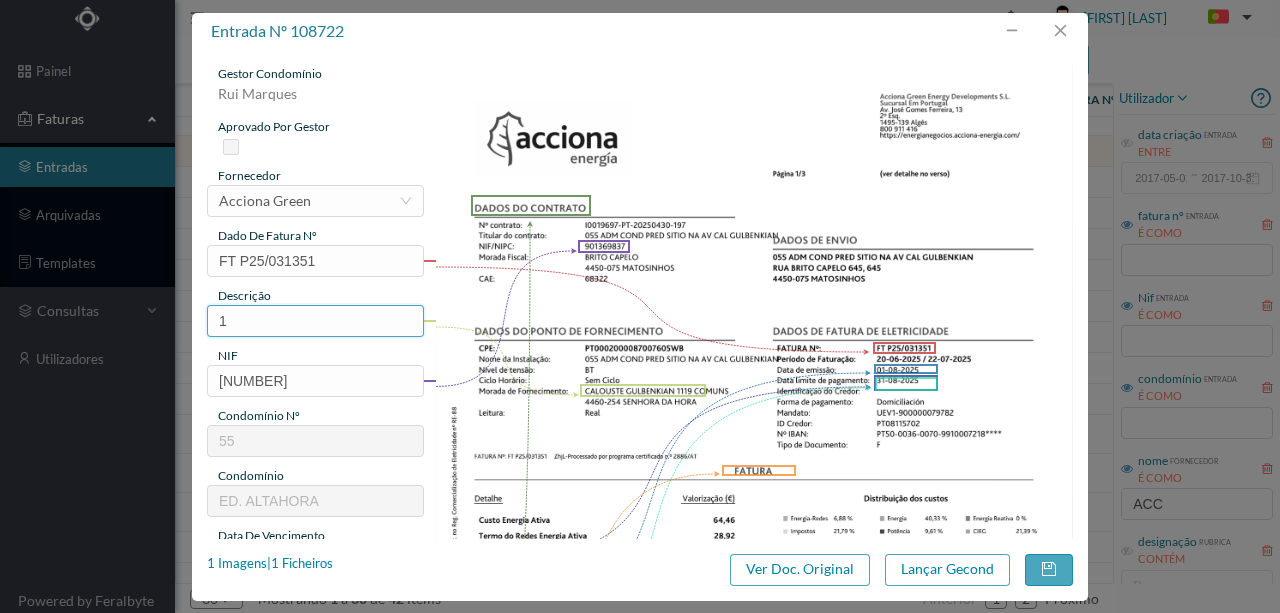 scroll, scrollTop: 0, scrollLeft: 0, axis: both 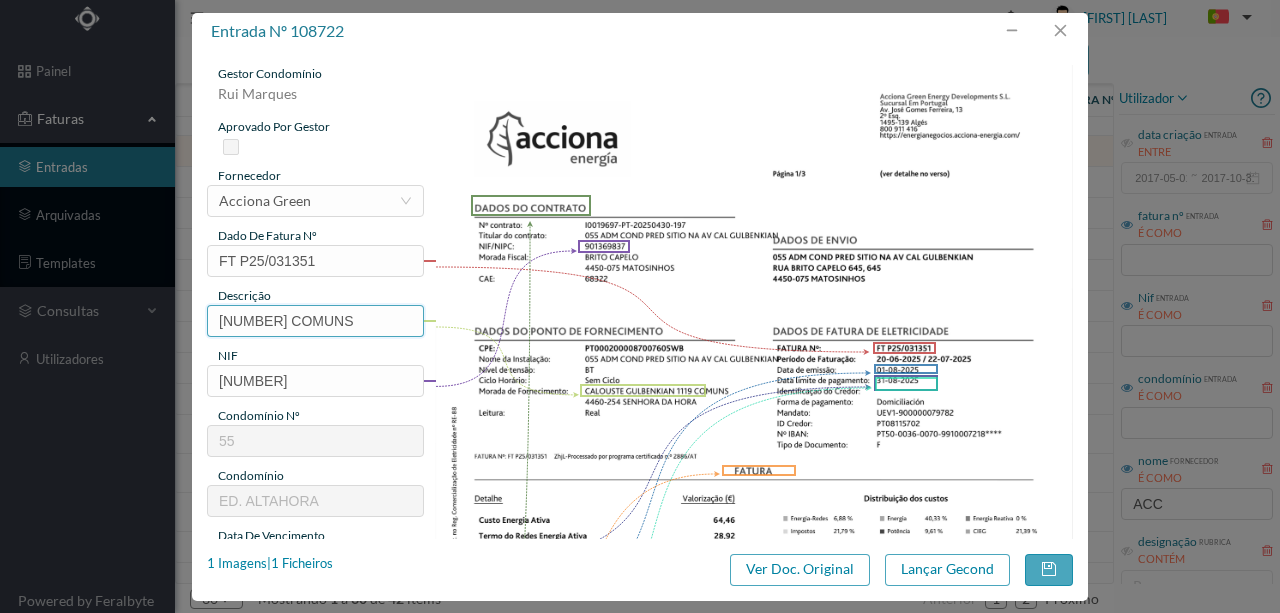 paste on "(20.06.2025 a 22.07.2025)" 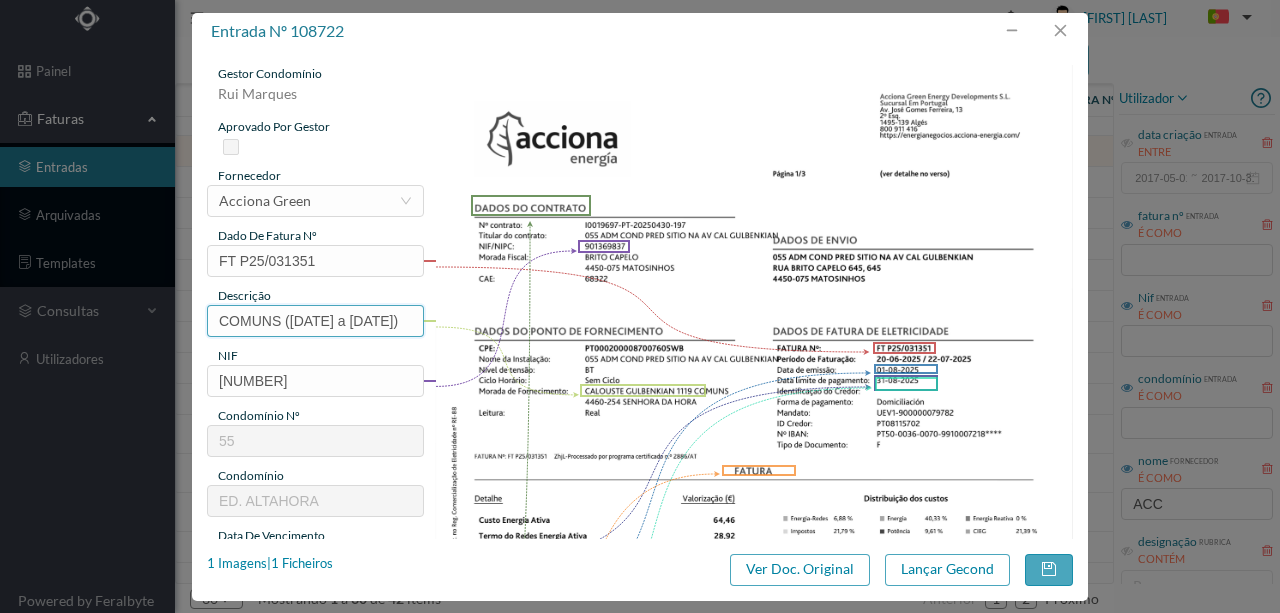 scroll, scrollTop: 0, scrollLeft: 72, axis: horizontal 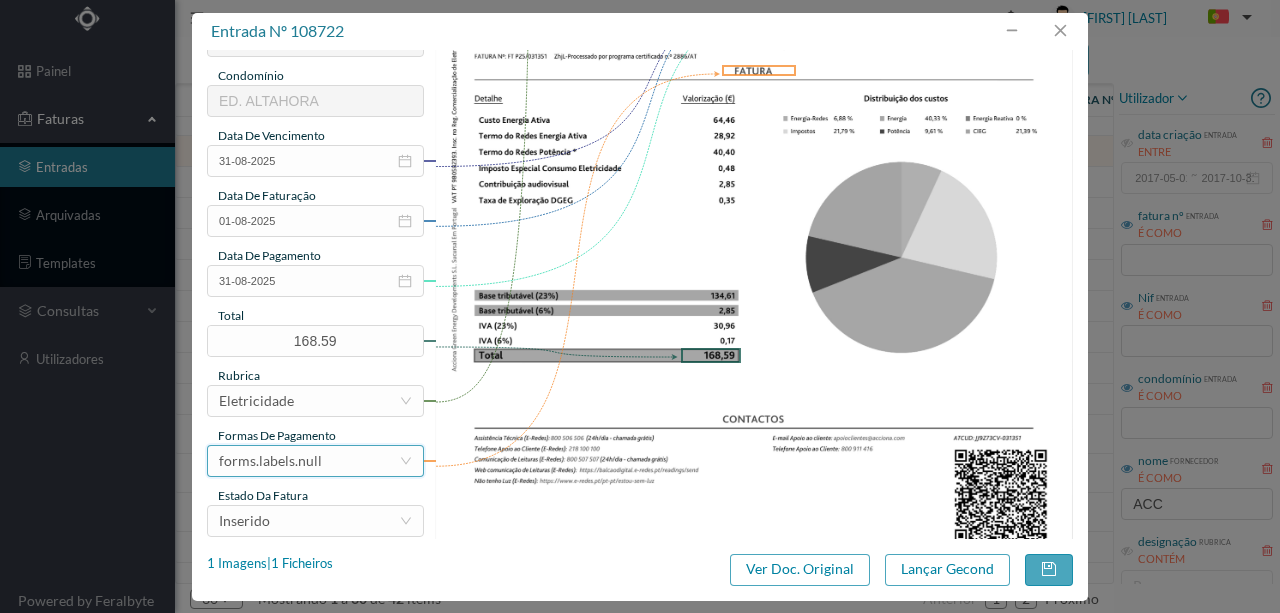 type on "1119 COMUNS (20.06.2025 a 22.07.2025)" 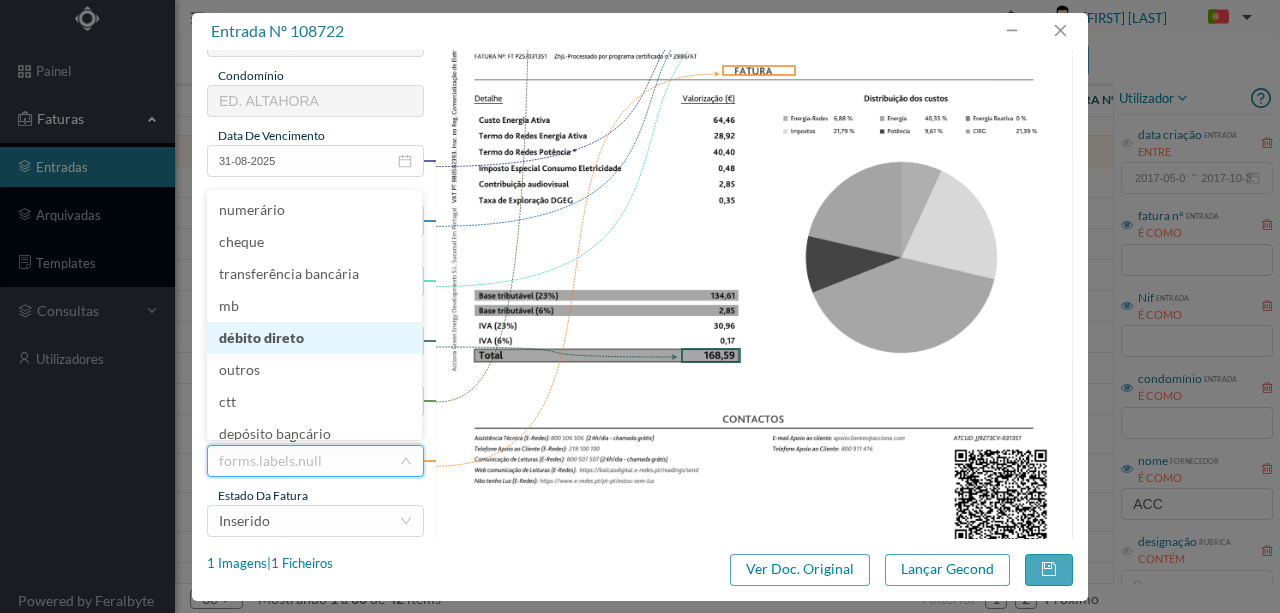 click on "débito direto" at bounding box center [314, 338] 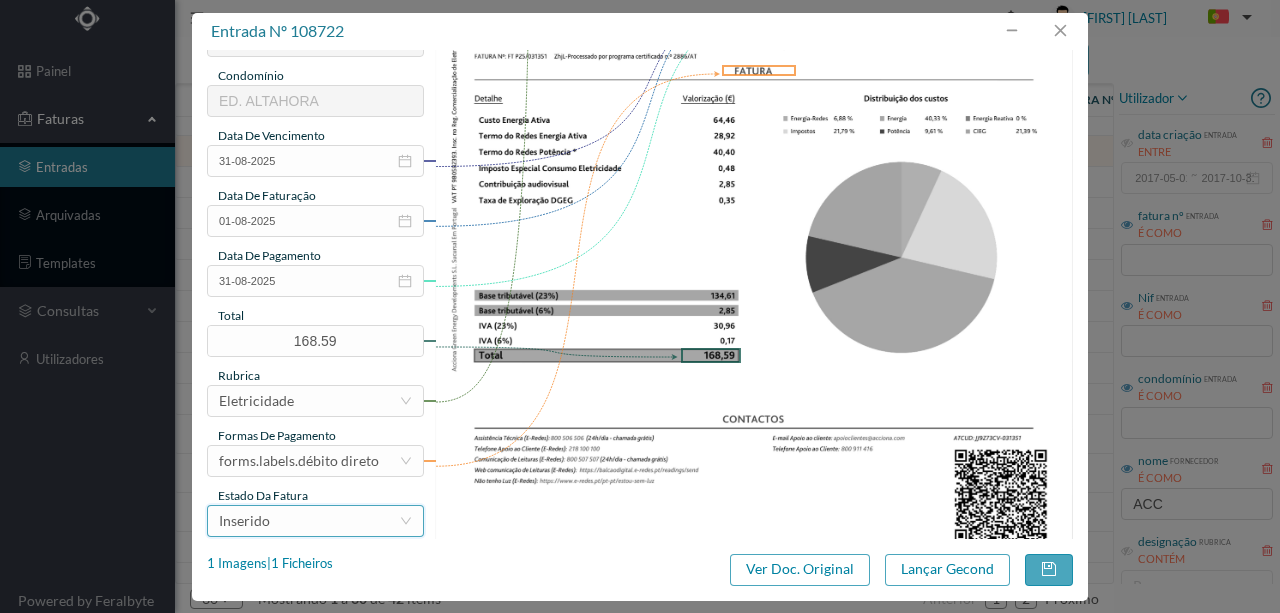click on "Inserido" at bounding box center (309, 521) 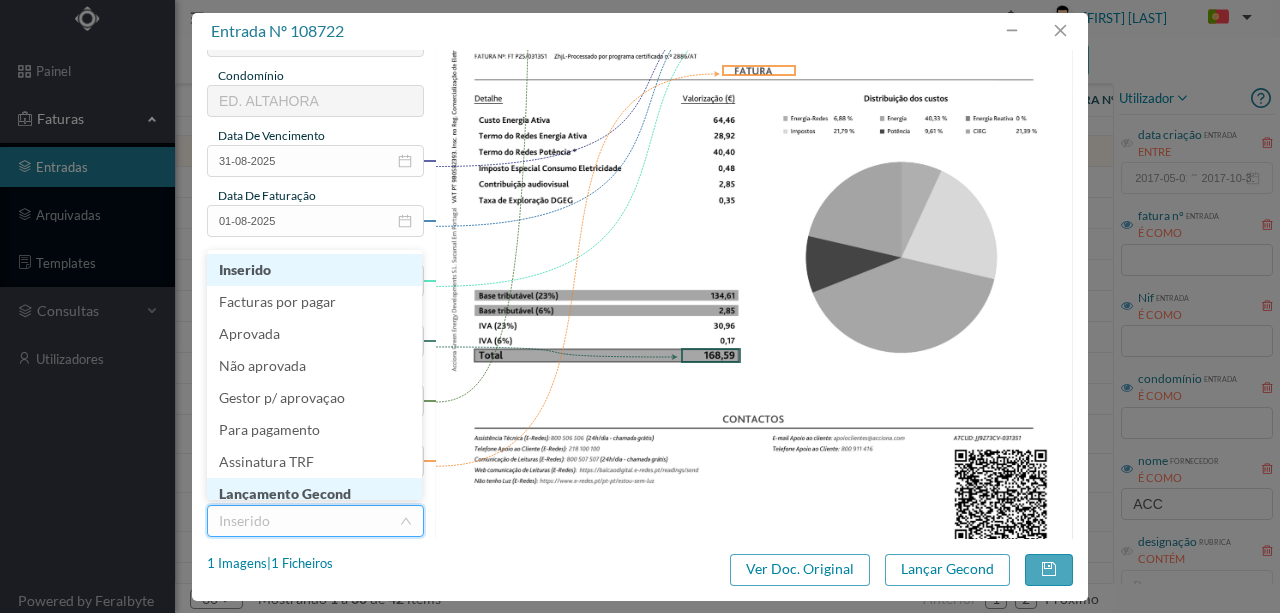 scroll, scrollTop: 10, scrollLeft: 0, axis: vertical 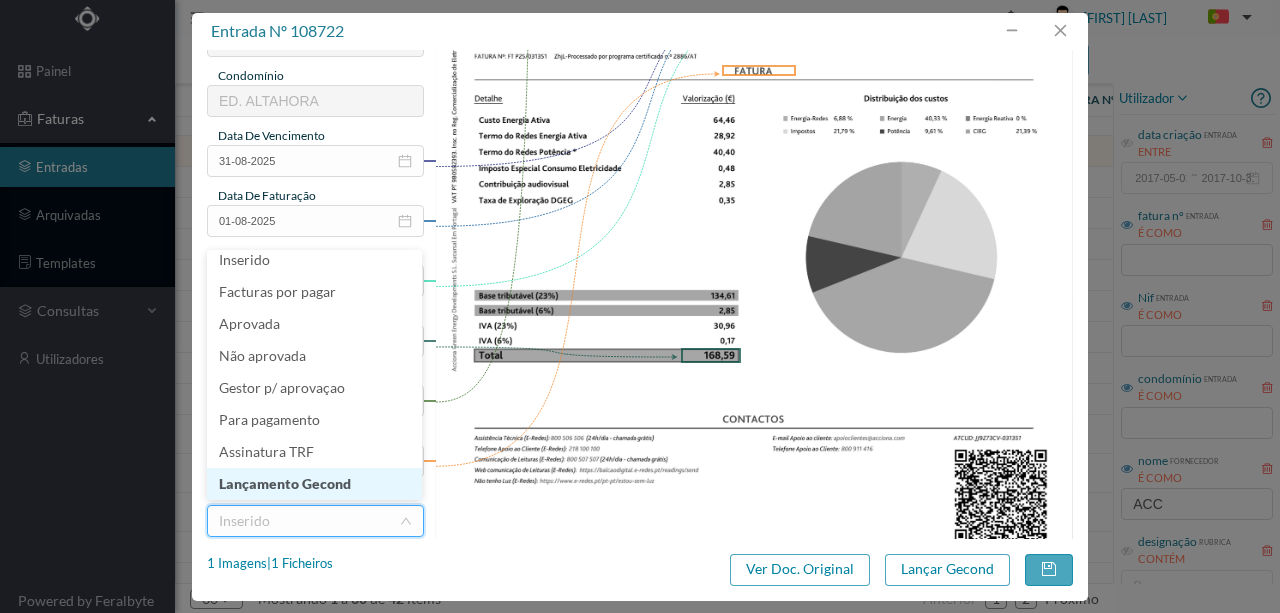 click on "Lançamento Gecond" at bounding box center (314, 484) 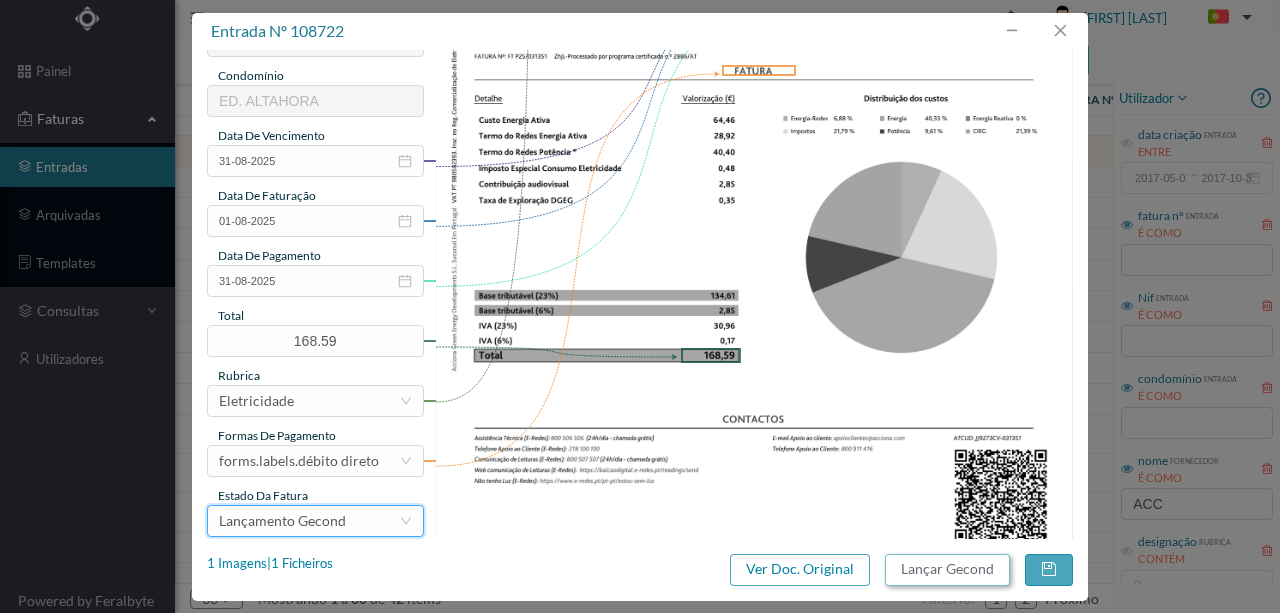 click on "Lançar Gecond" at bounding box center [947, 570] 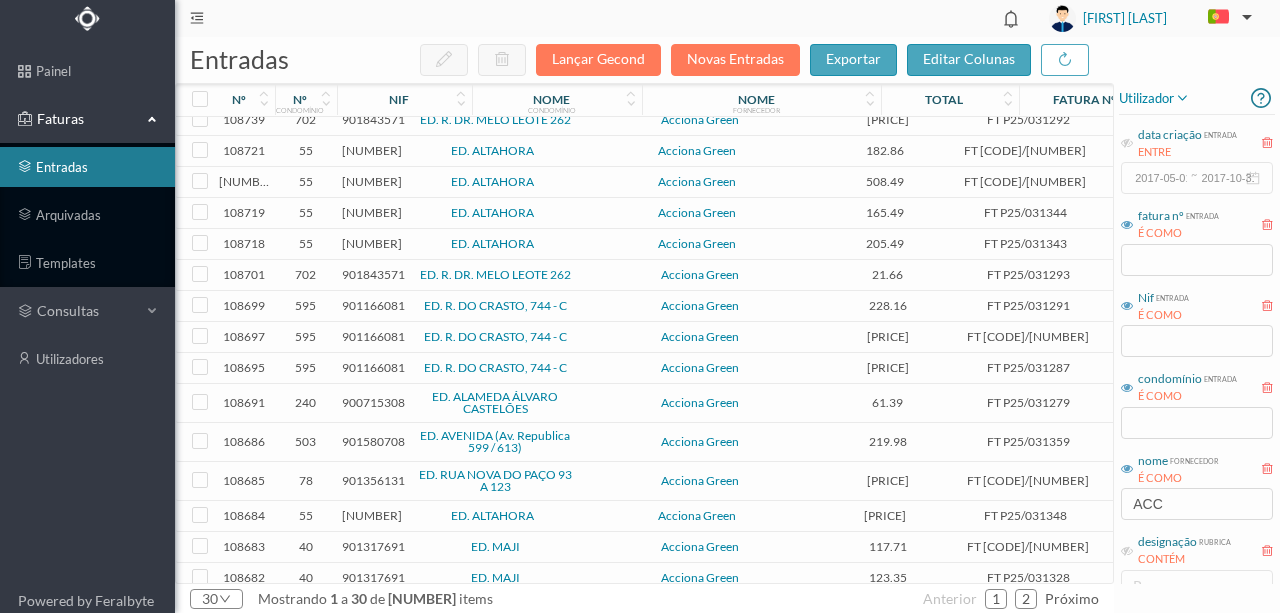 click on "901369837" at bounding box center [372, 150] 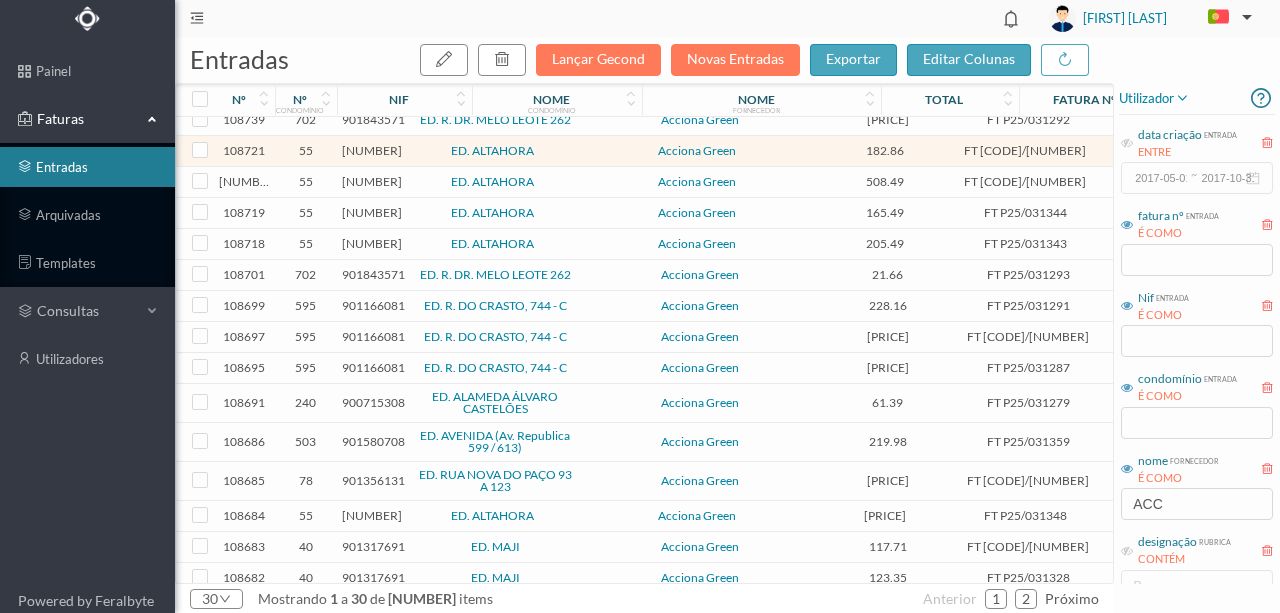 click on "901369837" at bounding box center [372, 150] 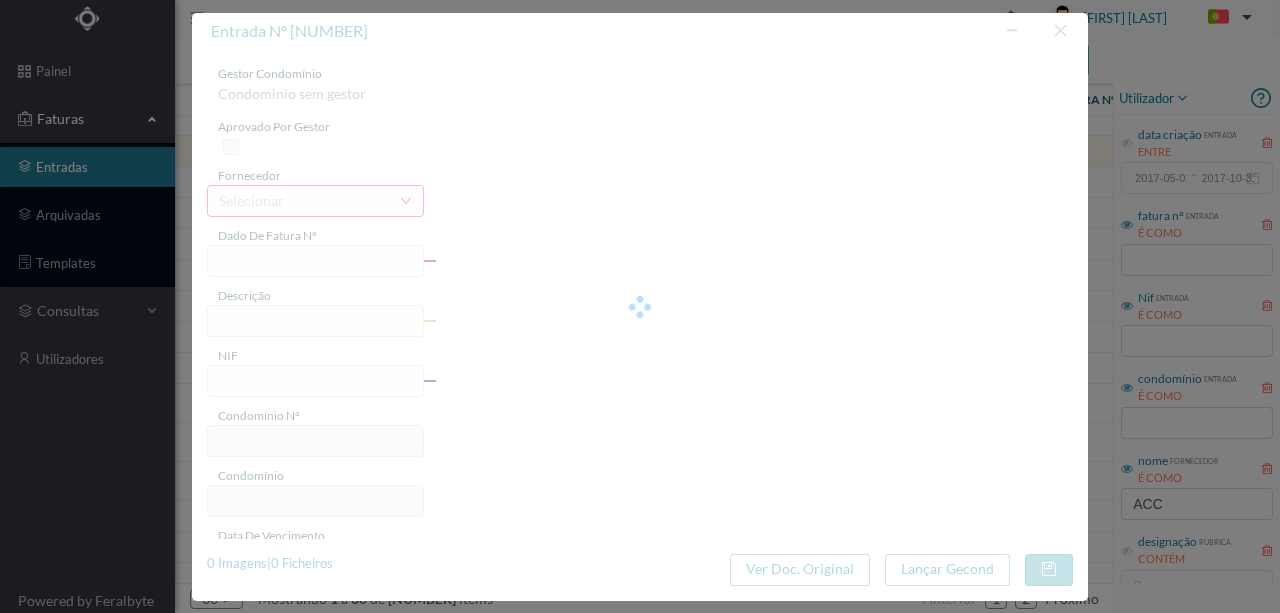 type on "FT P25/031350" 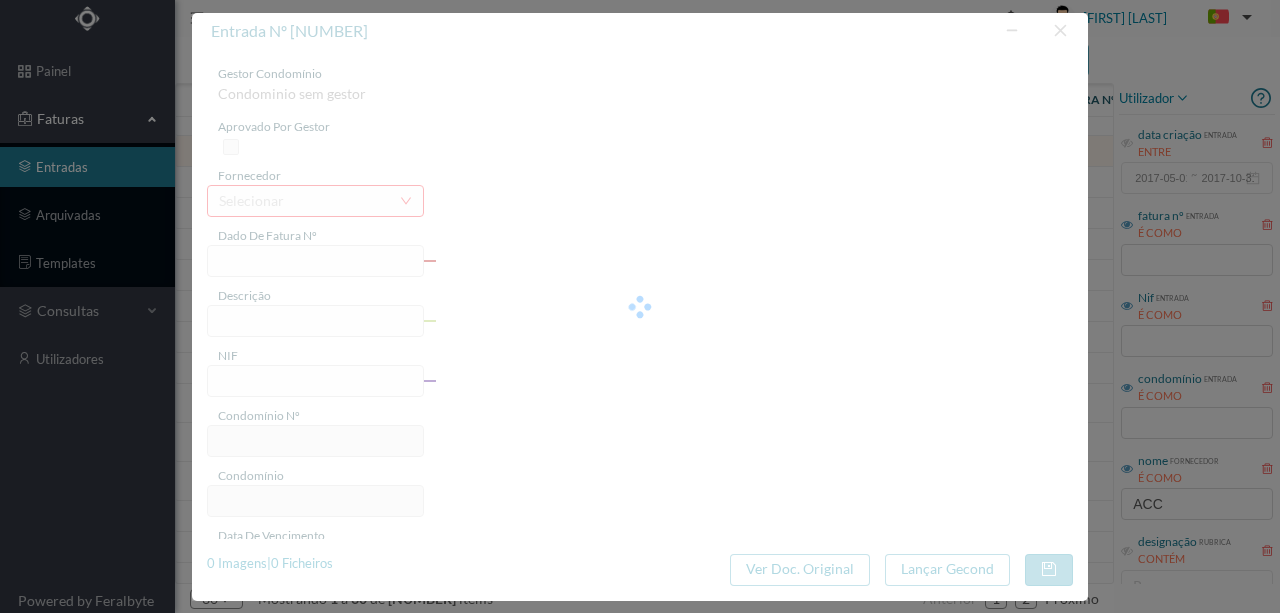 type on "CALOUSTE GULBENKIAN 1131 CO" 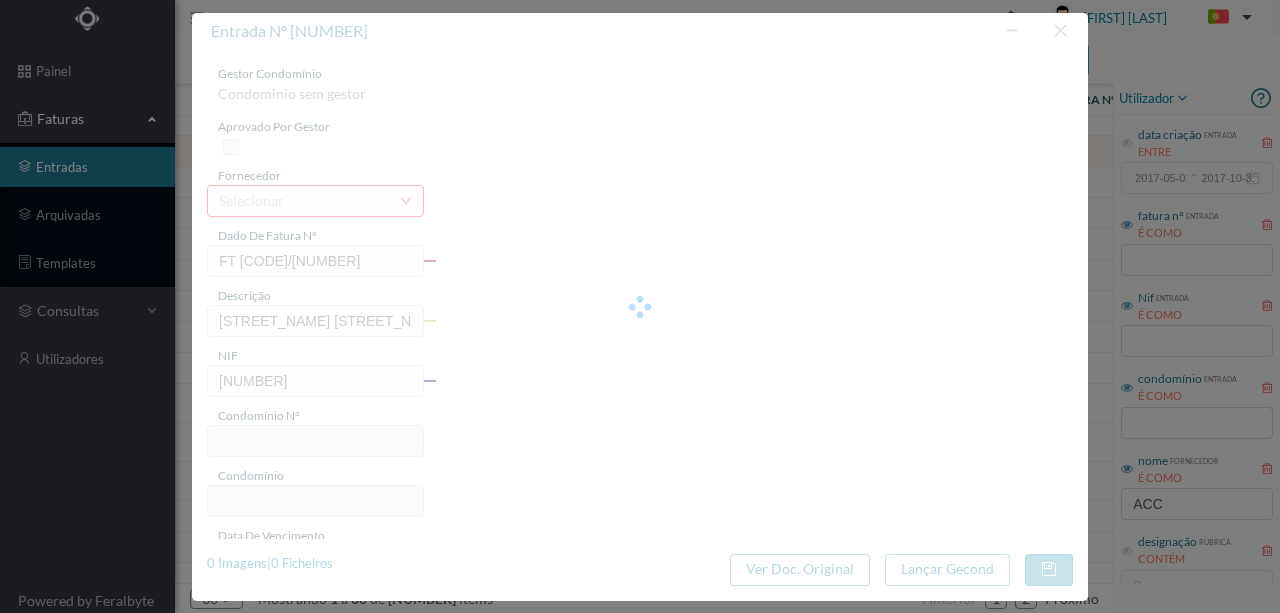 type on "55" 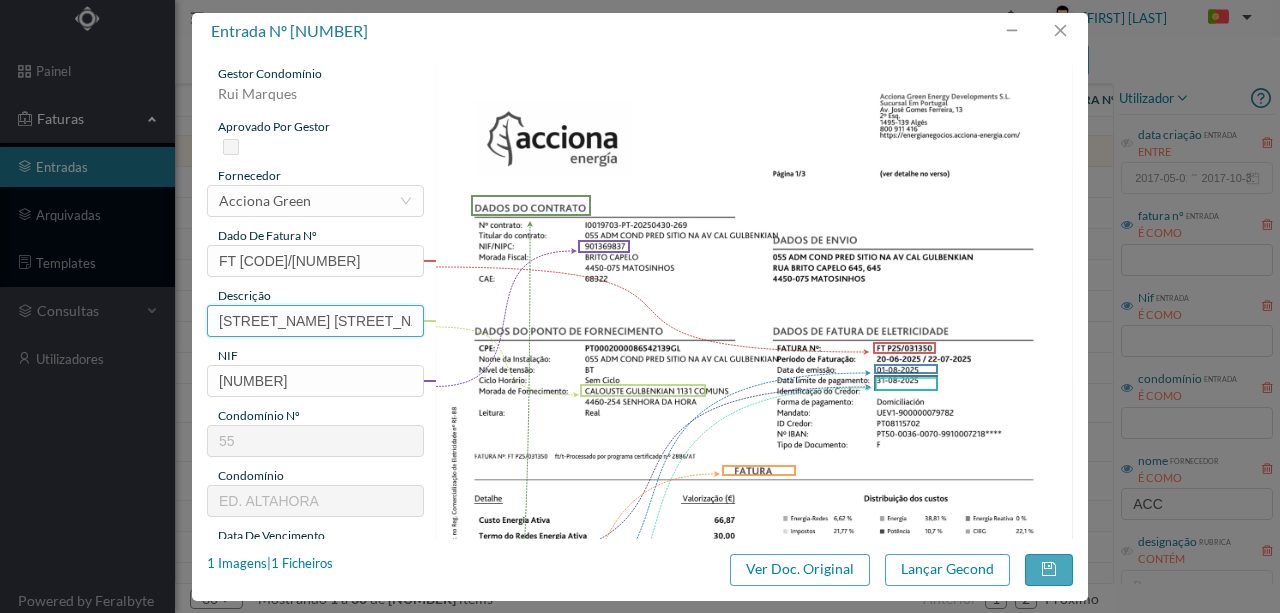 scroll, scrollTop: 0, scrollLeft: 36, axis: horizontal 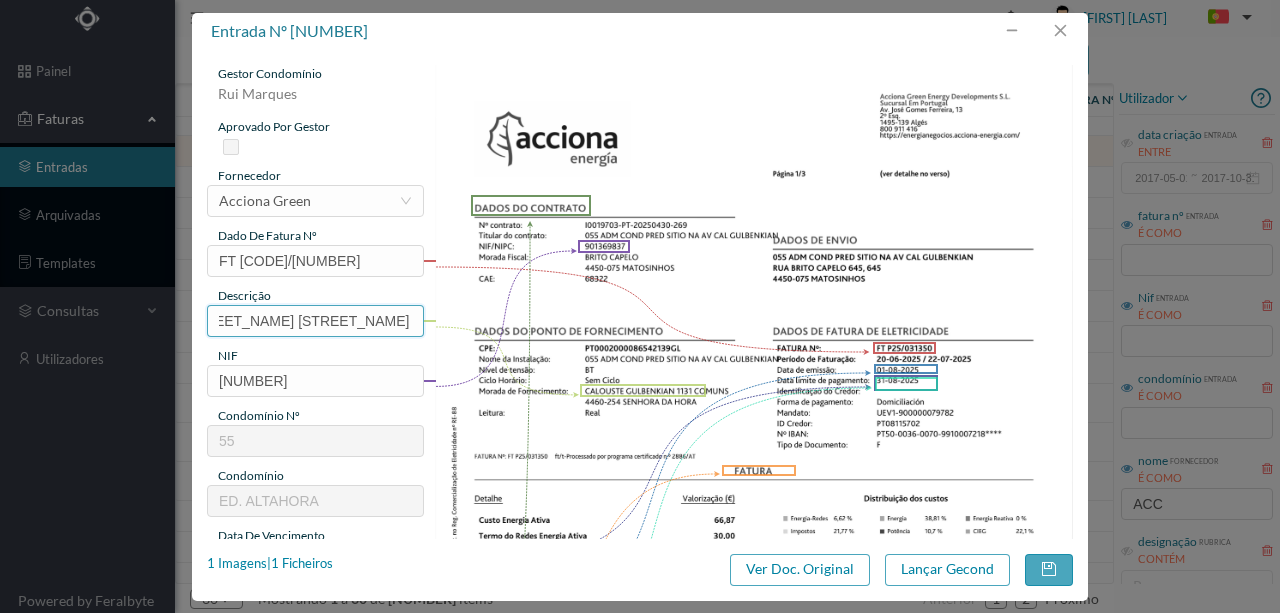 drag, startPoint x: 218, startPoint y: 316, endPoint x: 944, endPoint y: 264, distance: 727.85986 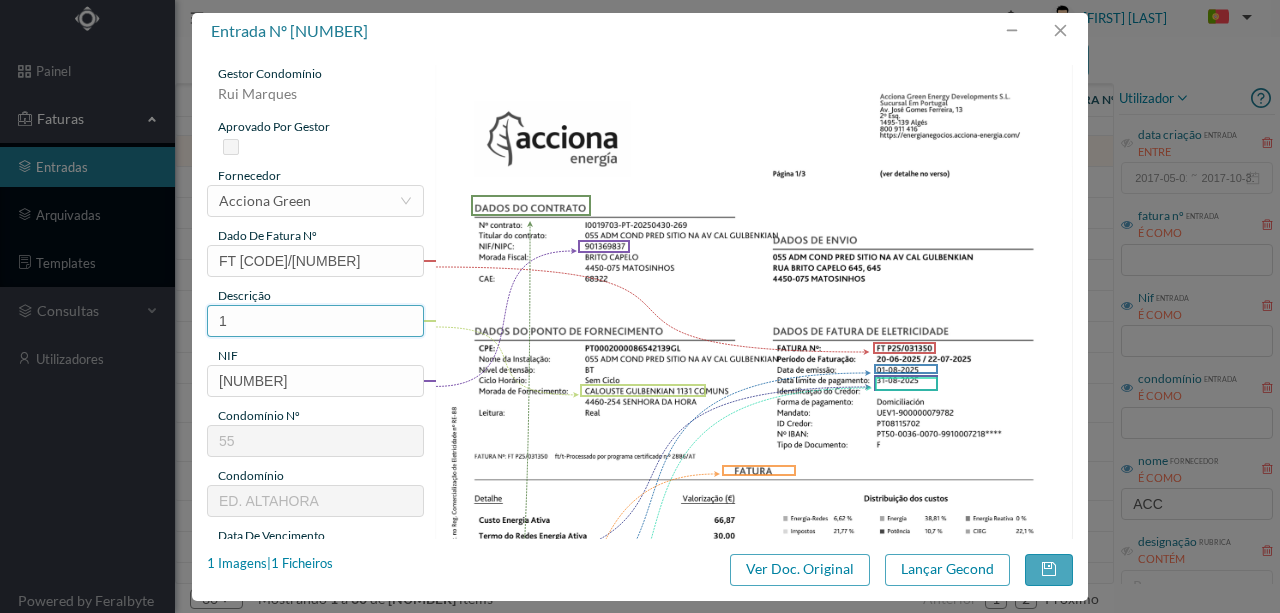 scroll, scrollTop: 0, scrollLeft: 0, axis: both 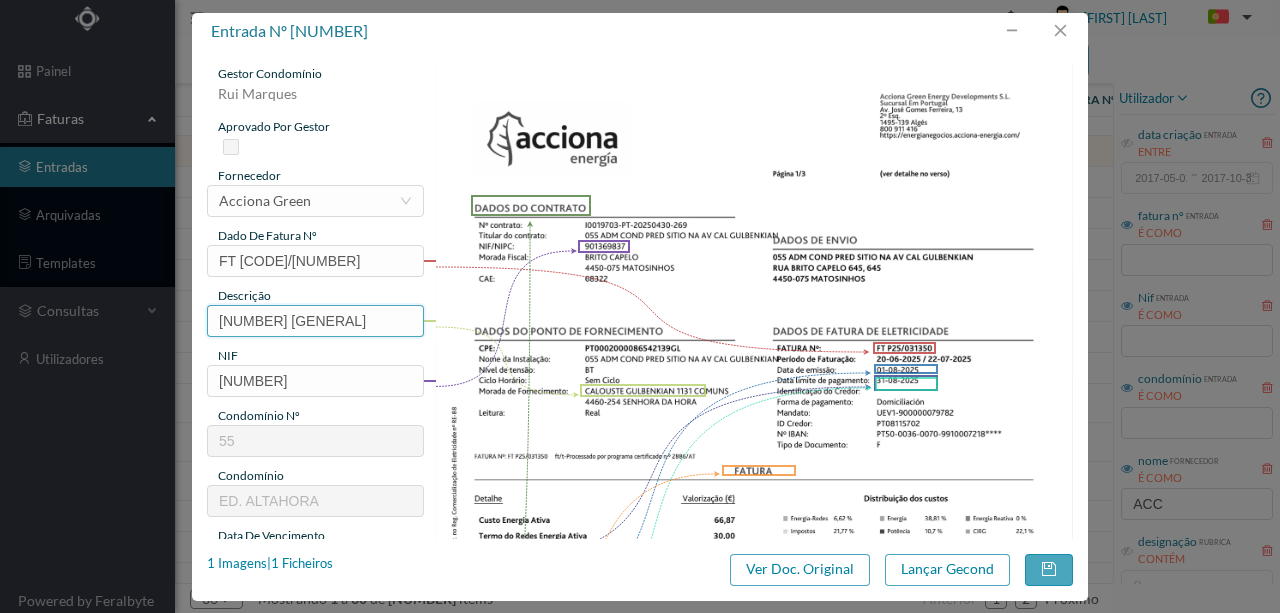 paste on "(20.06.2025 a 22.07.2025)" 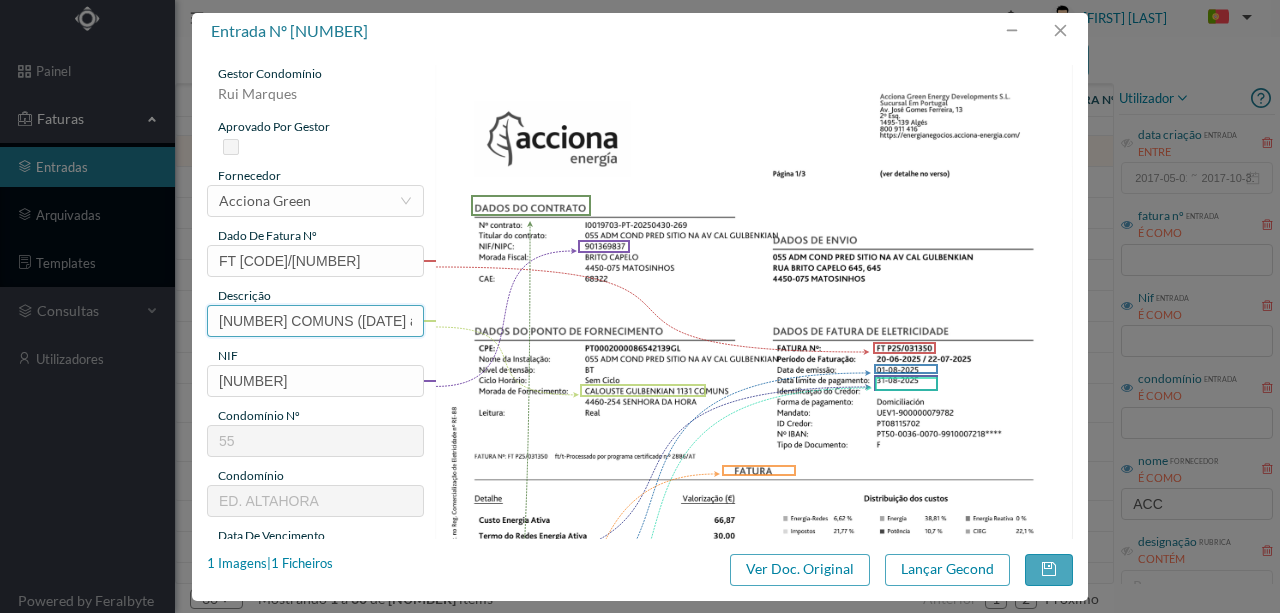 scroll, scrollTop: 0, scrollLeft: 77, axis: horizontal 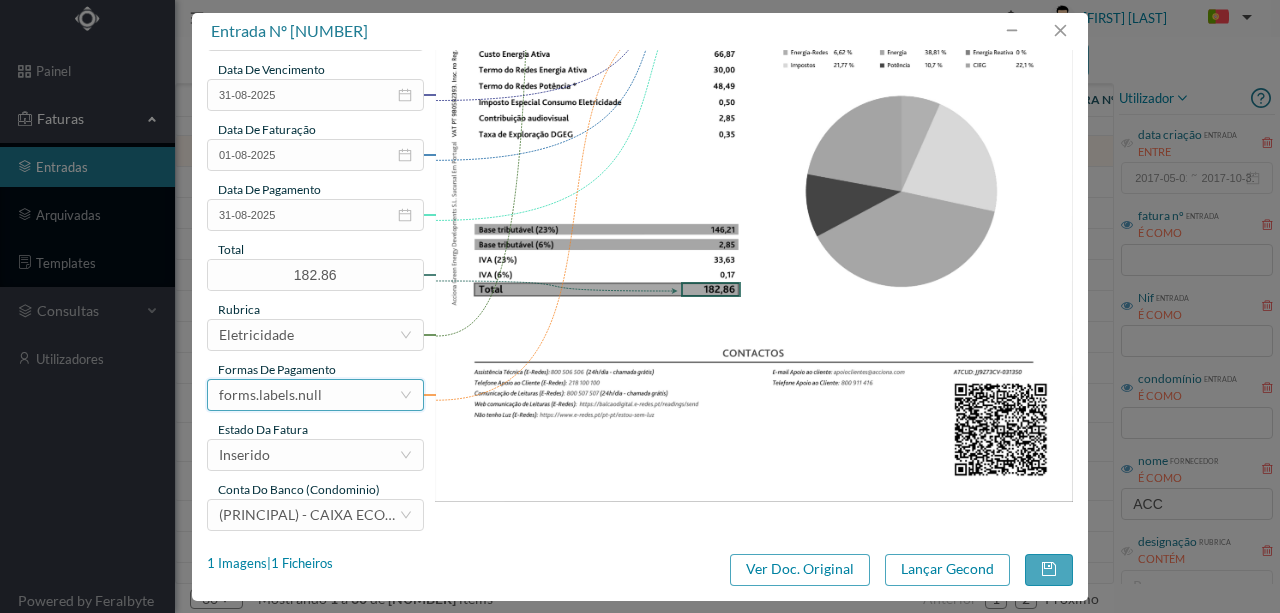 type on "1131 COMUNS  (20.06.2025 a 22.07.2025)" 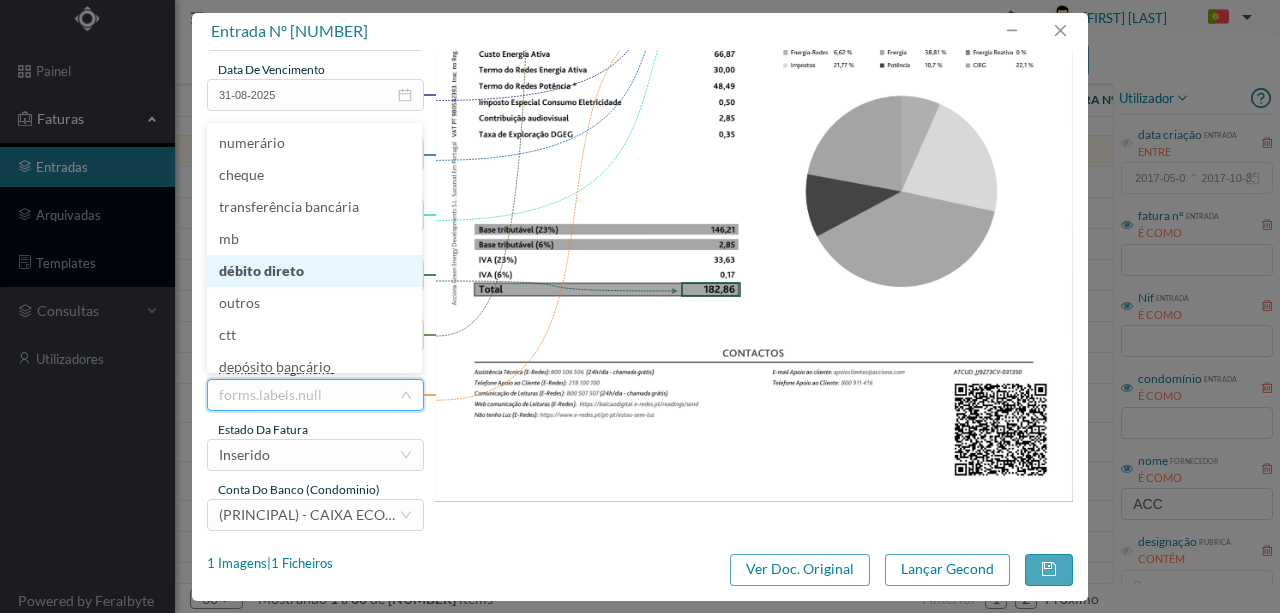 click on "débito direto" at bounding box center [314, 271] 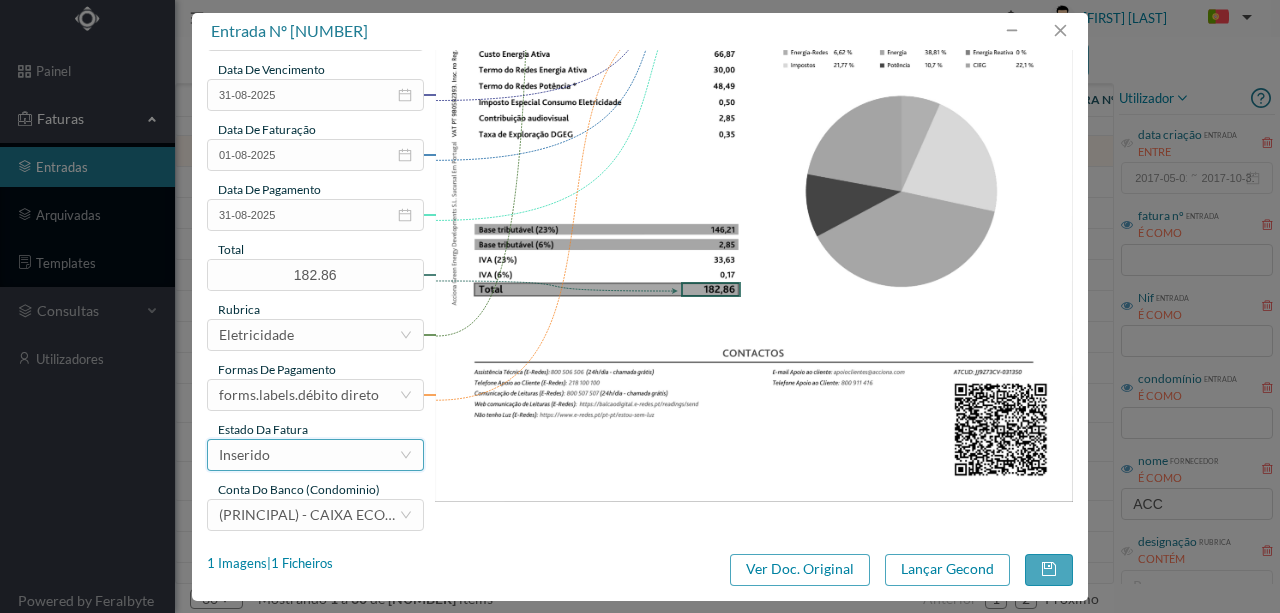 click on "Inserido" at bounding box center [309, 455] 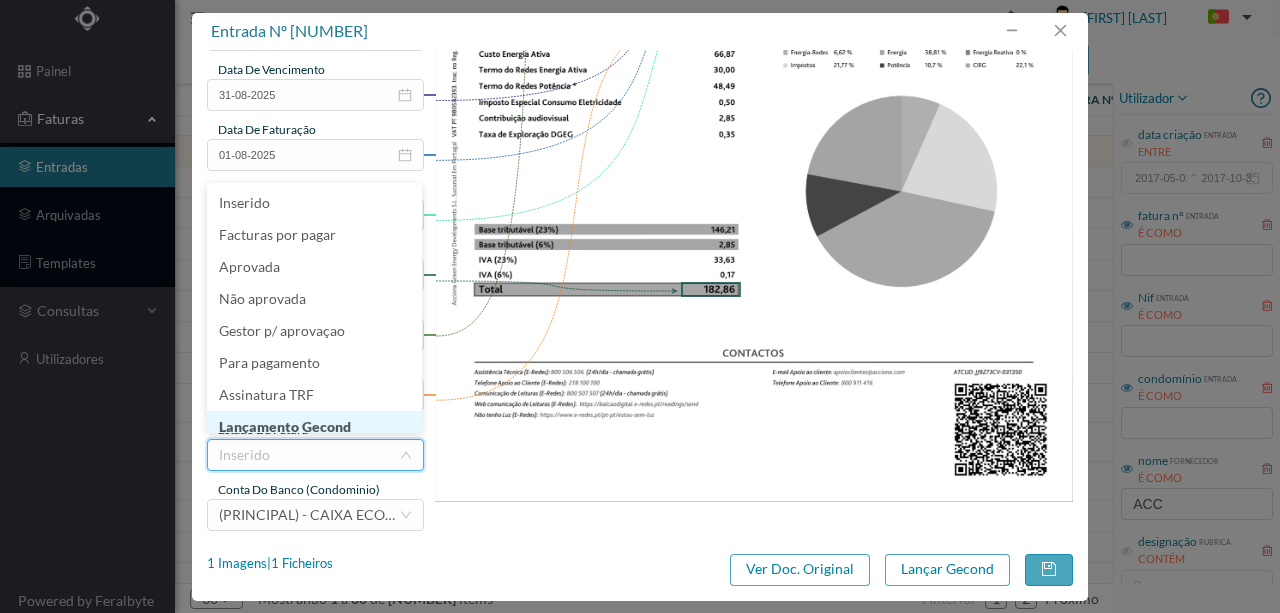 scroll, scrollTop: 10, scrollLeft: 0, axis: vertical 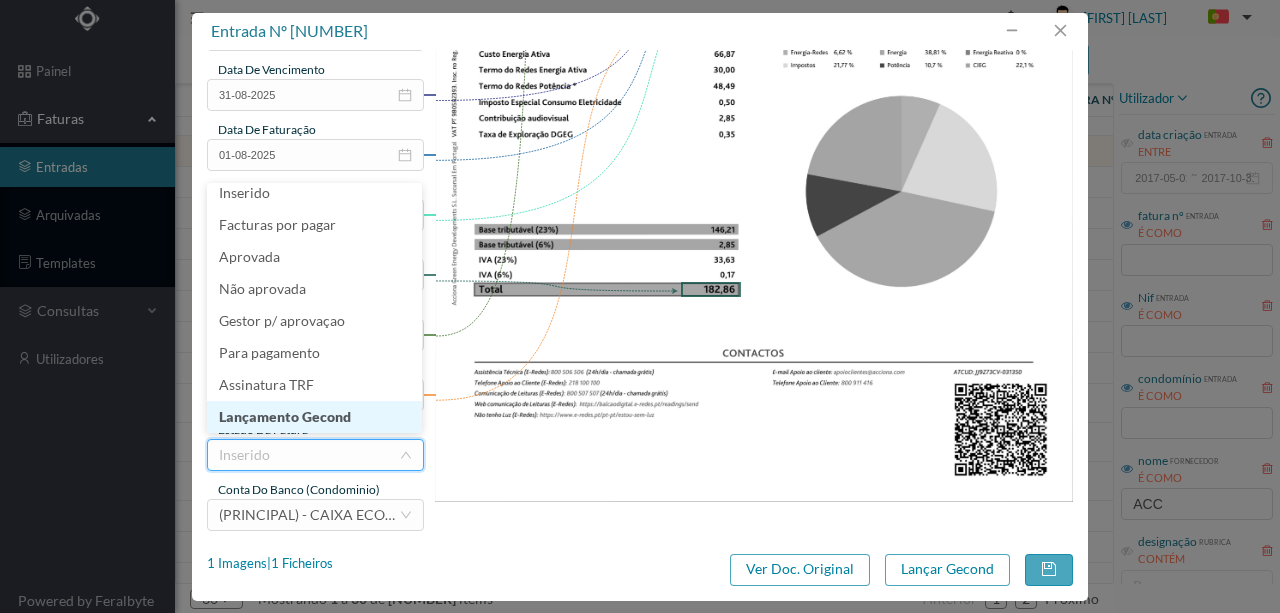 click on "Lançamento Gecond" at bounding box center [314, 417] 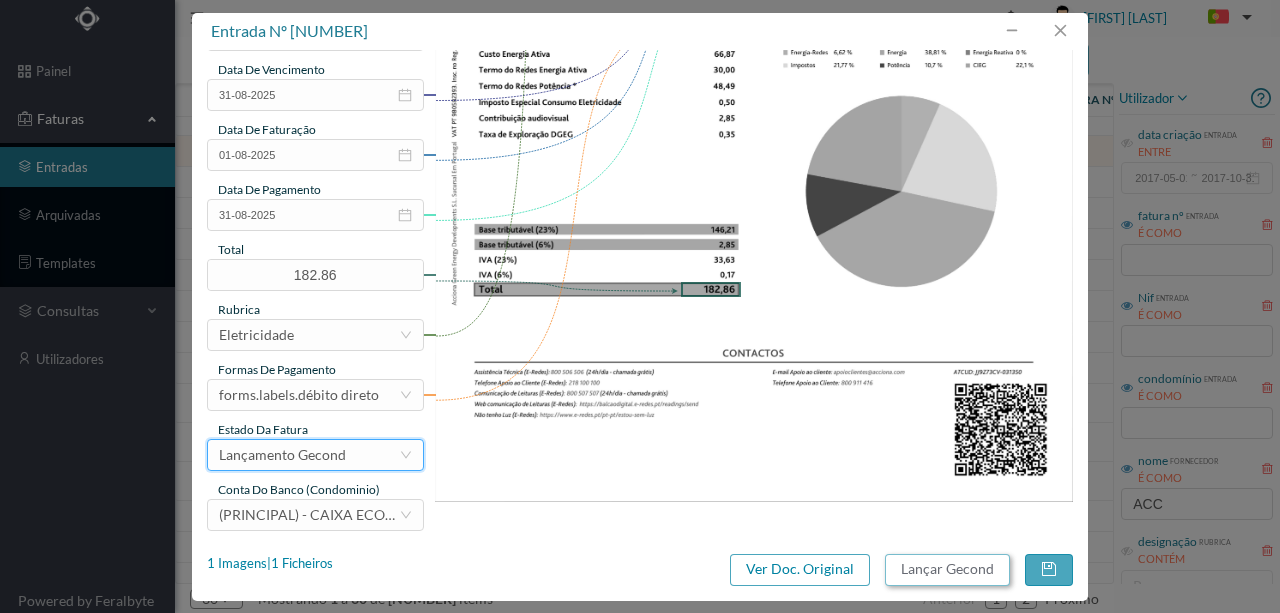 click on "Lançar Gecond" at bounding box center (947, 570) 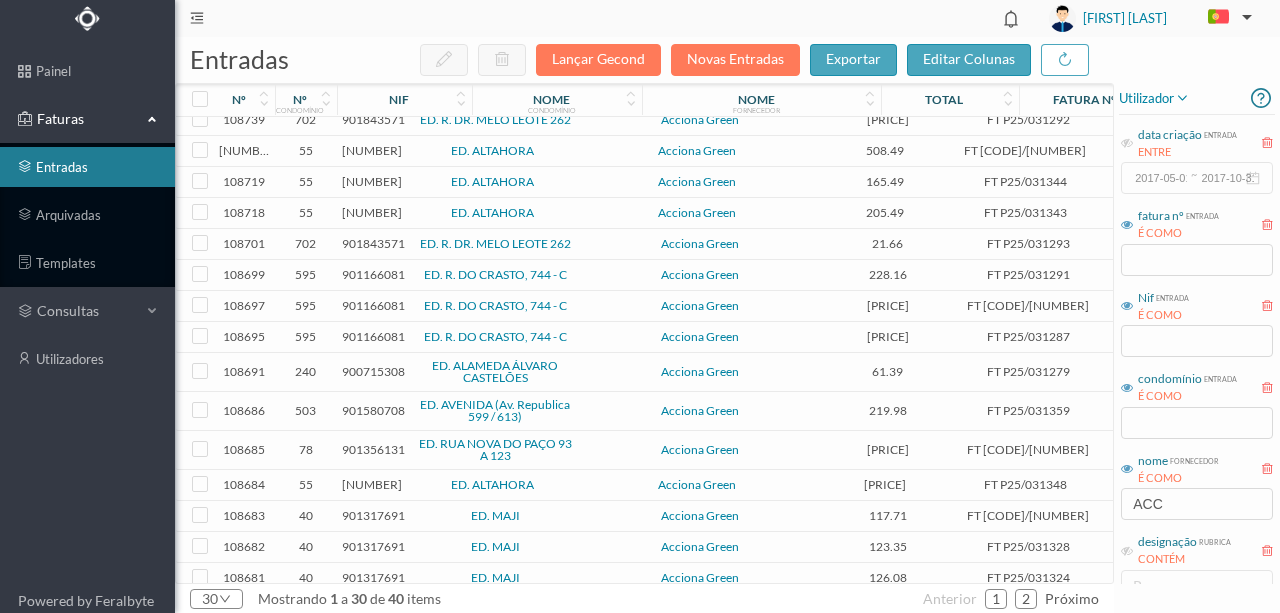 click on "901369837" at bounding box center [372, 150] 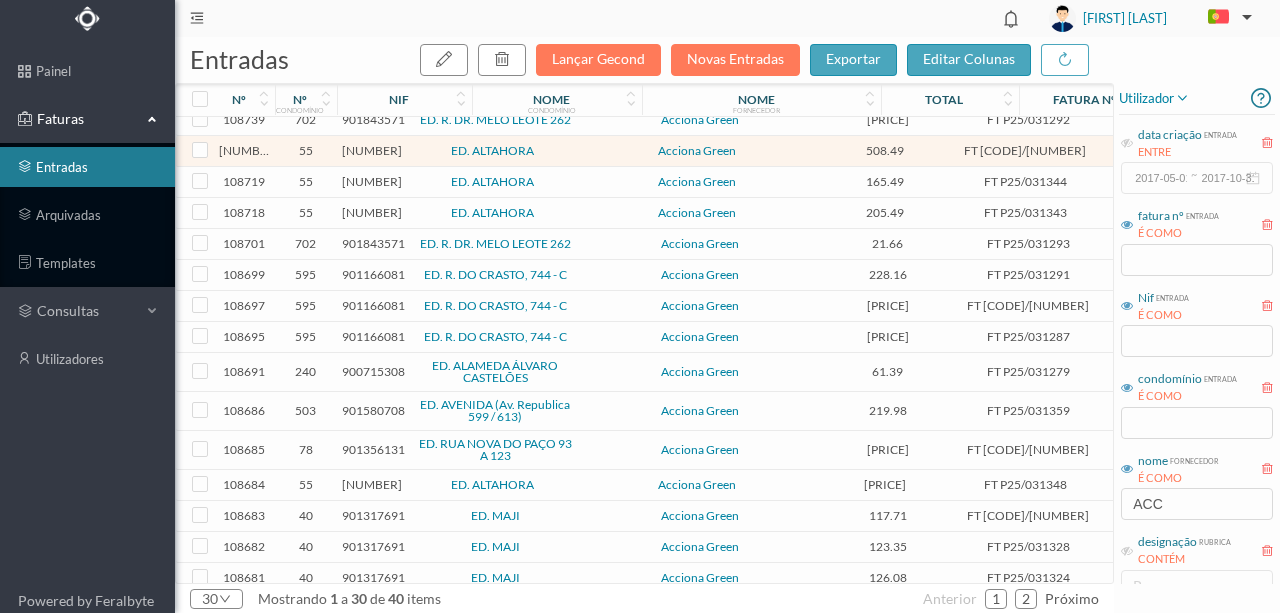 click on "901369837" at bounding box center (372, 150) 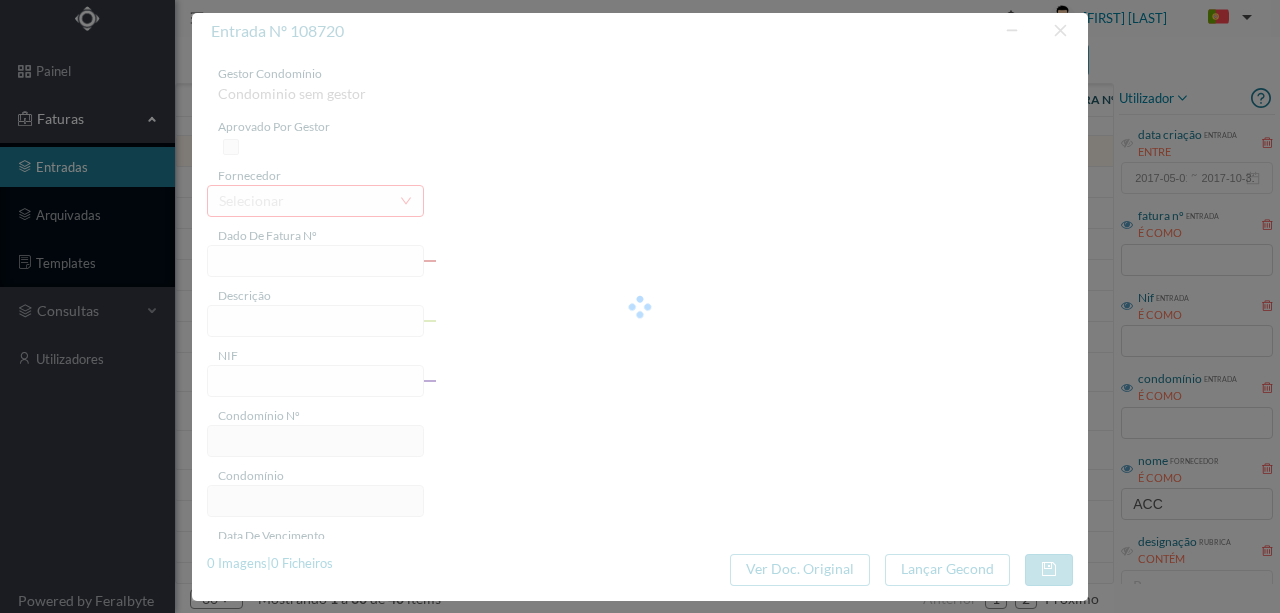 type on "FT P25/031345" 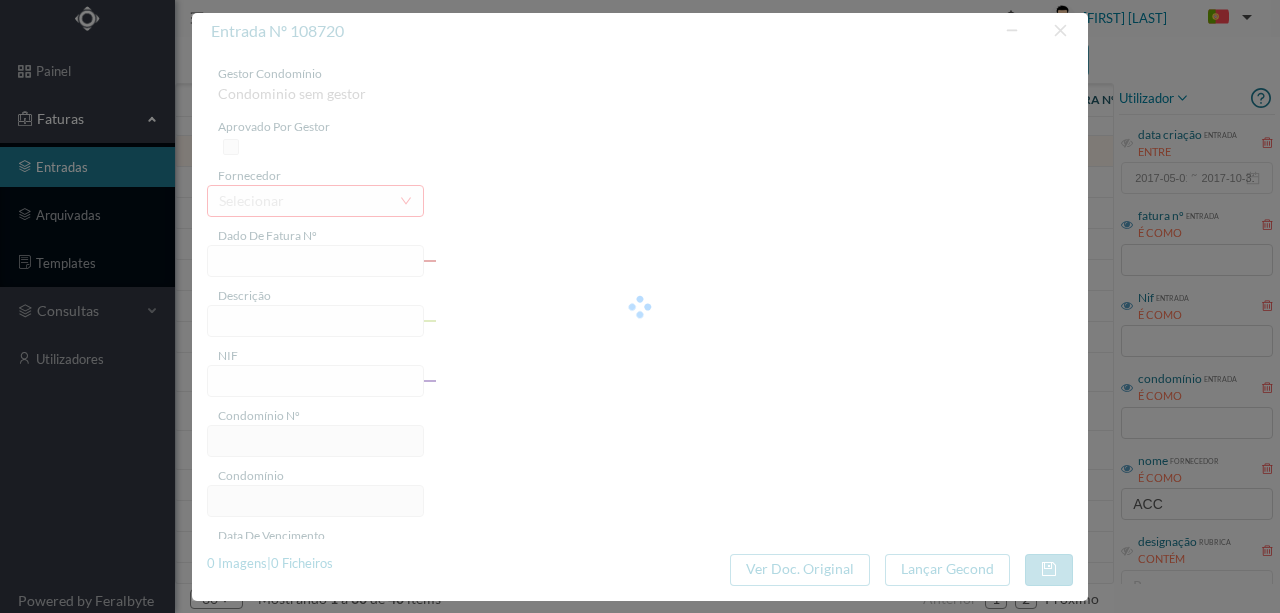 type on "901369837" 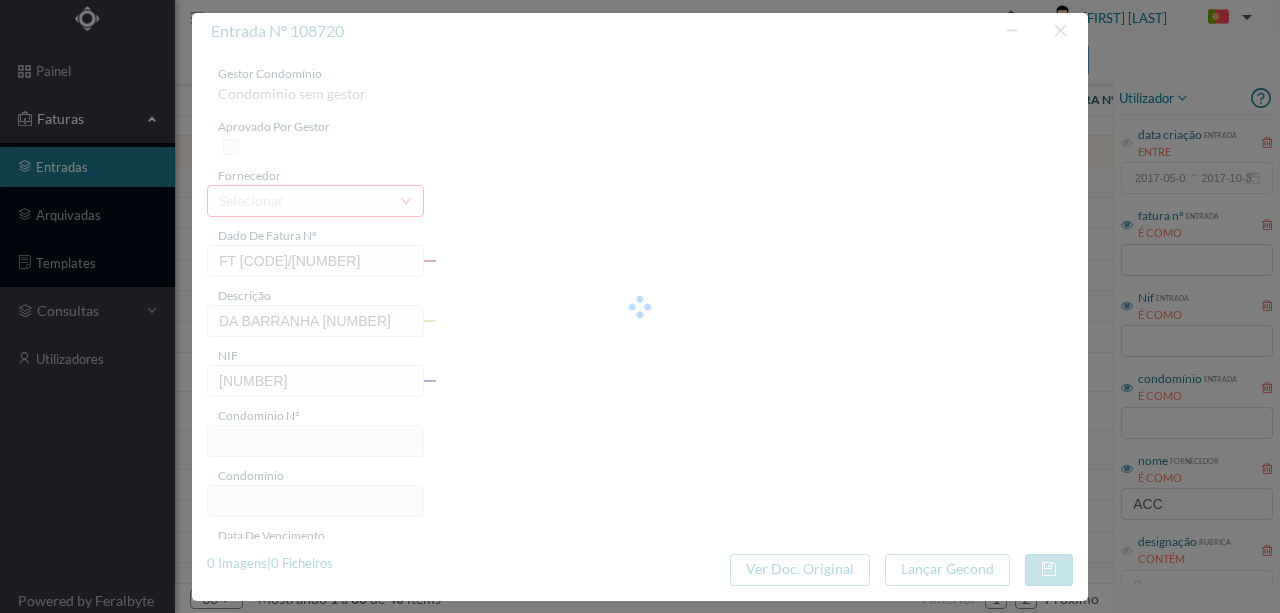 type on "55" 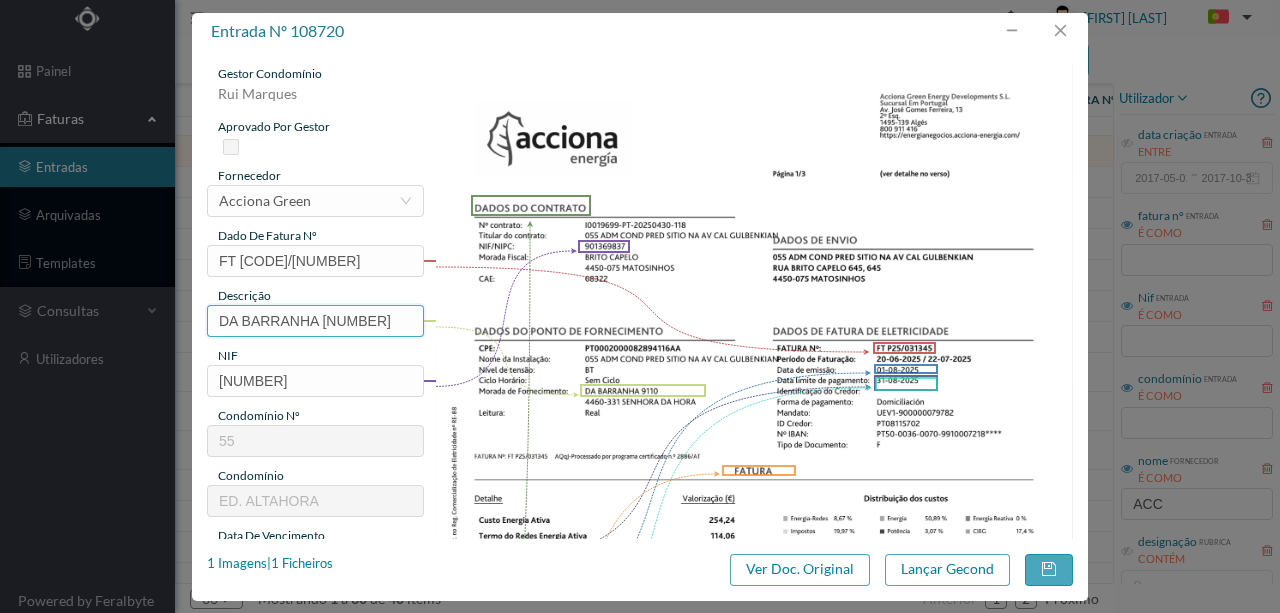 drag, startPoint x: 360, startPoint y: 314, endPoint x: 120, endPoint y: 321, distance: 240.10207 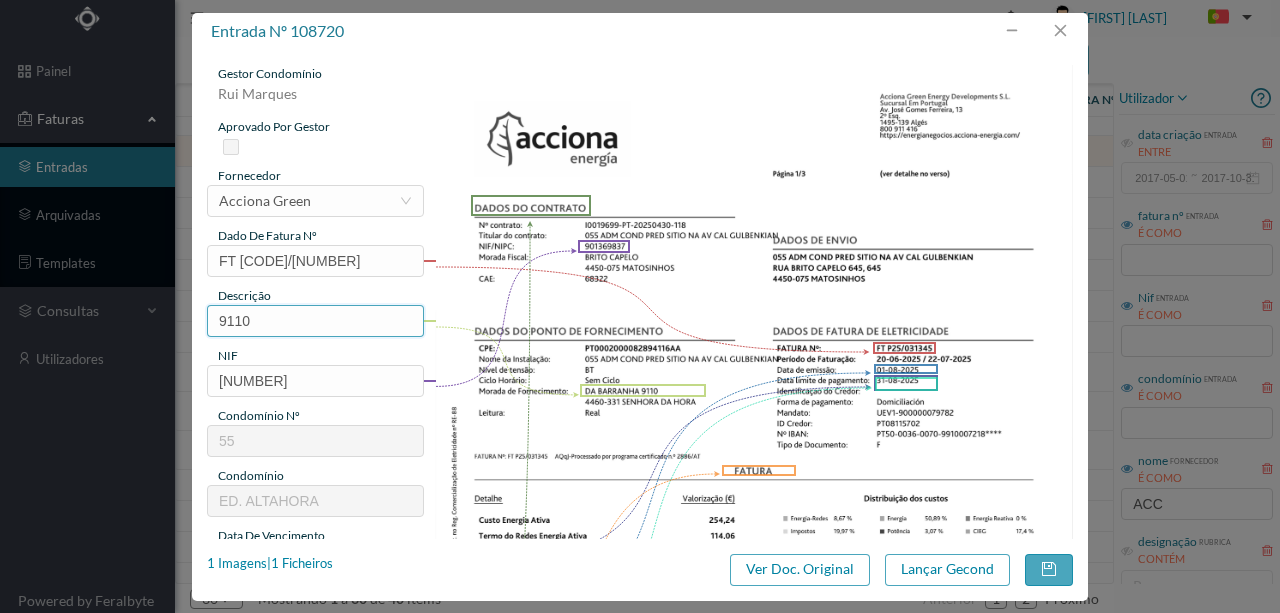 paste on "(20.06.2025 a 22.07.2025)" 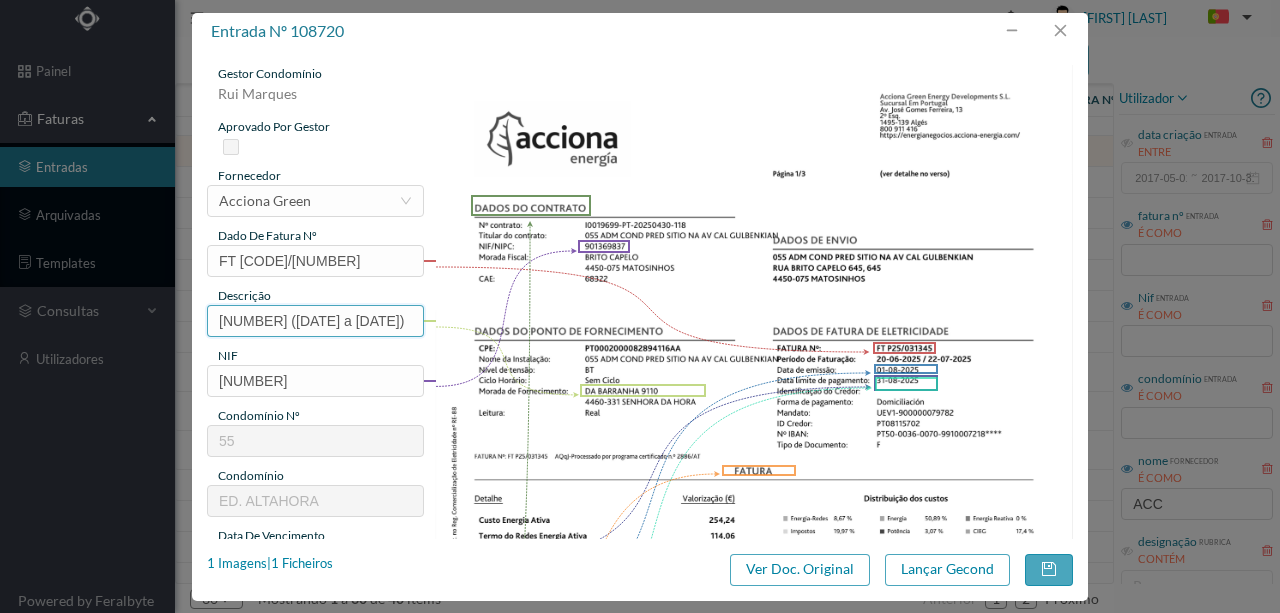 scroll, scrollTop: 0, scrollLeft: 7, axis: horizontal 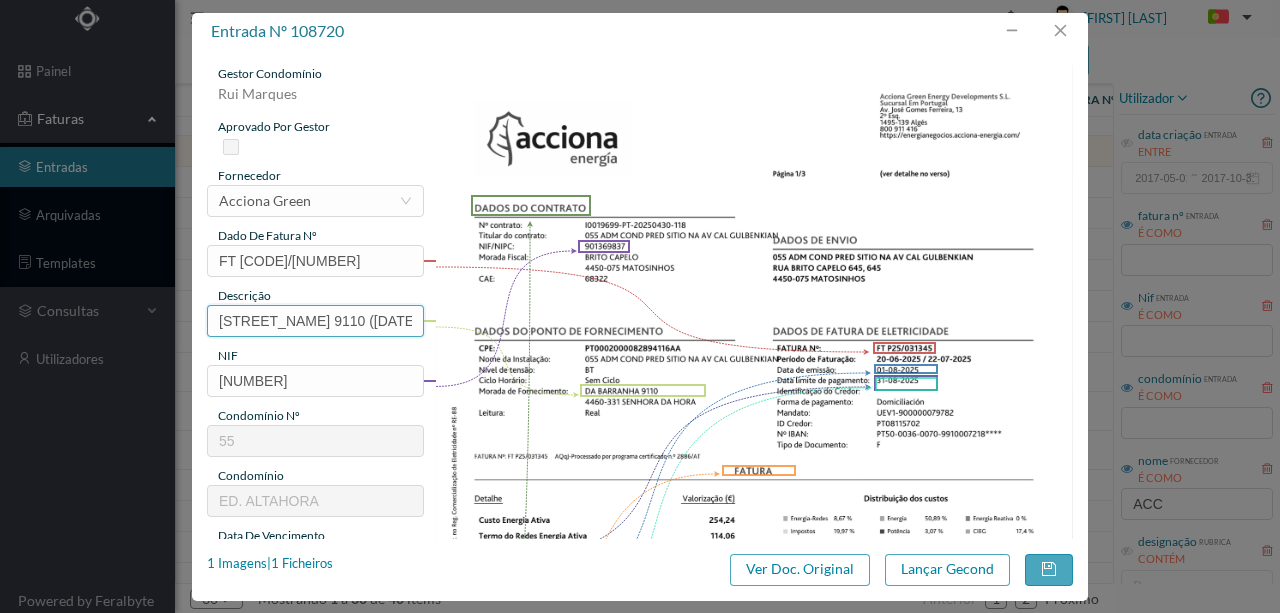 click on "bARRANHA 9110 (20.06.2025 a 22.07.2025)" at bounding box center [315, 321] 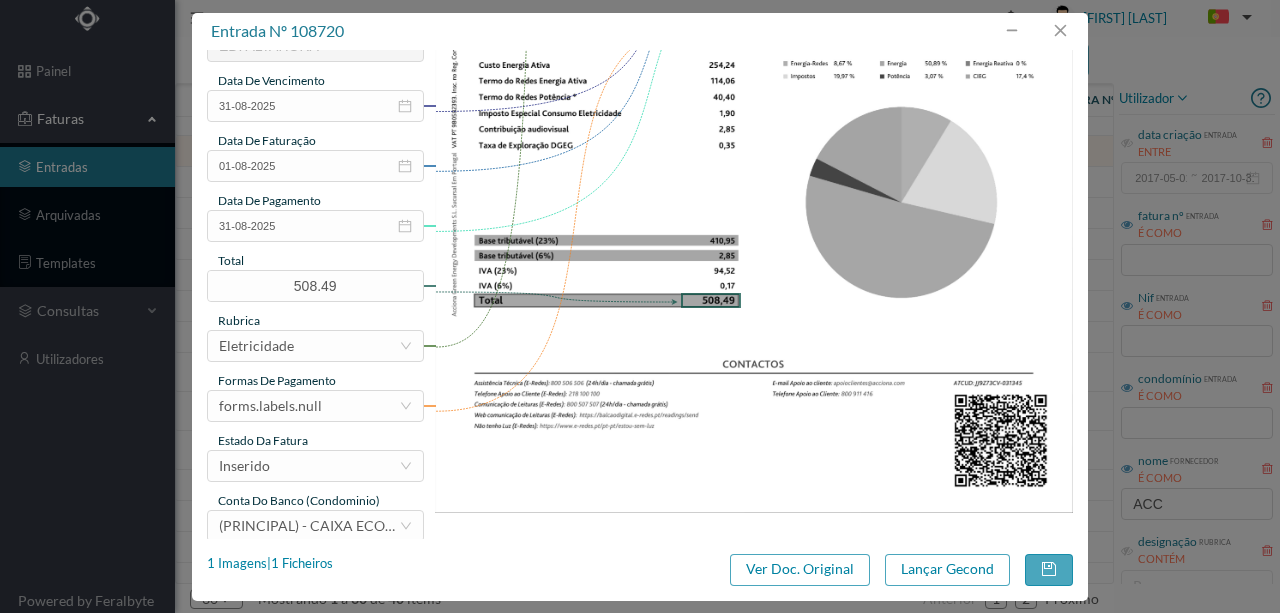 scroll, scrollTop: 466, scrollLeft: 0, axis: vertical 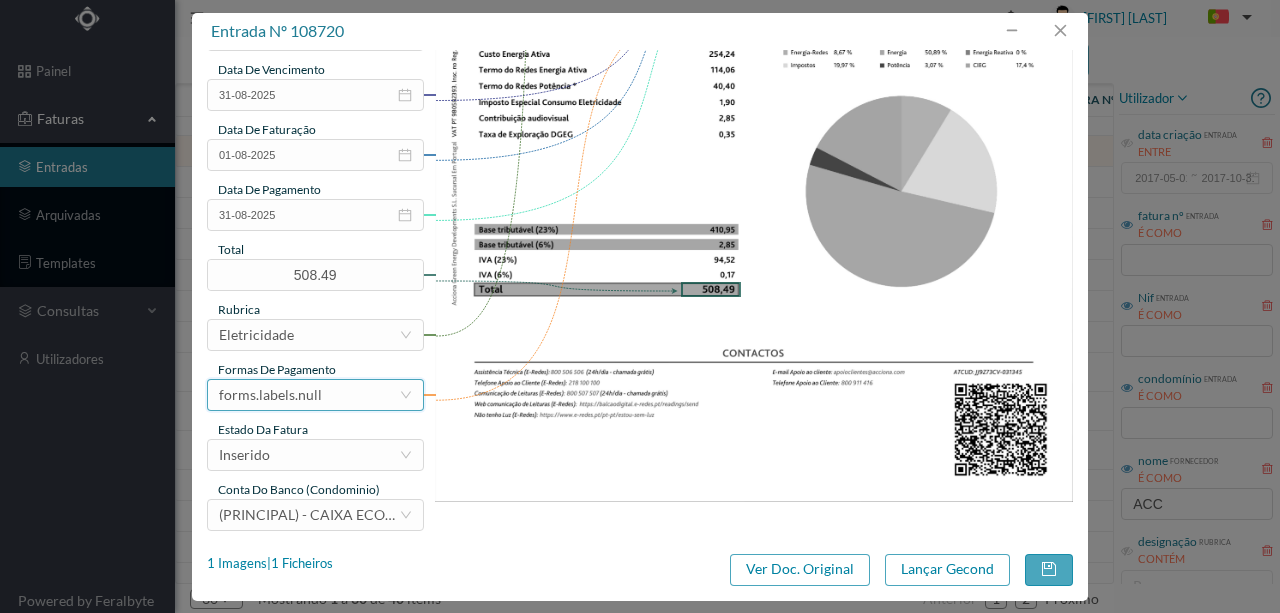 type on "BARRANHA 9110 (20.06.2025 a 22.07.2025)" 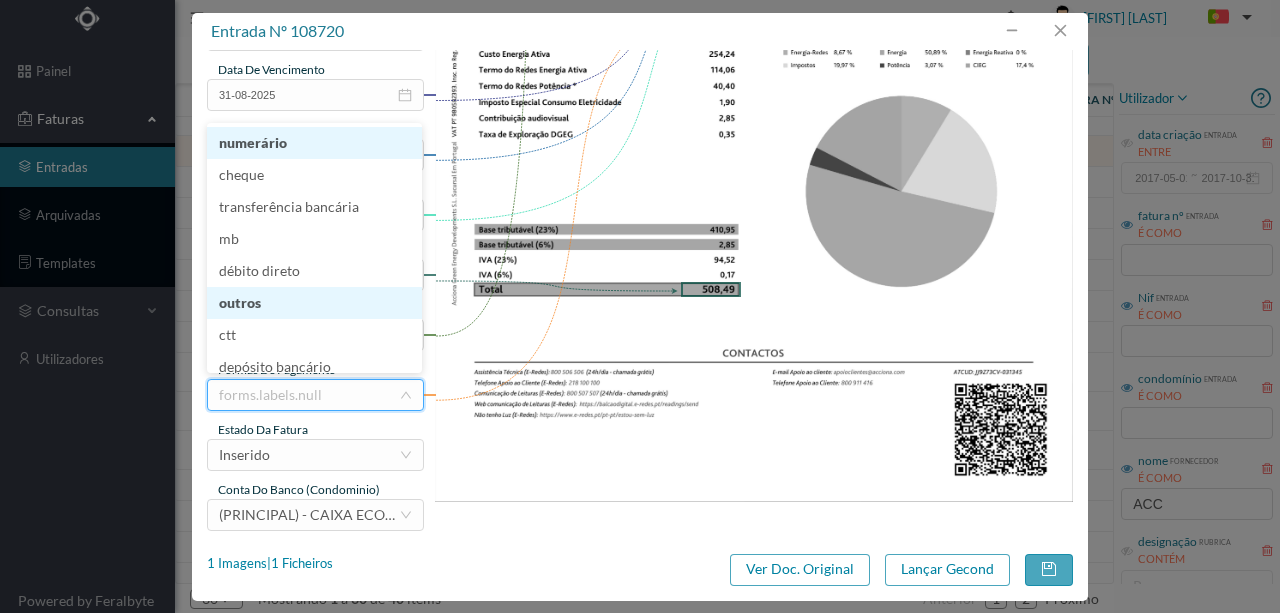 scroll, scrollTop: 4, scrollLeft: 0, axis: vertical 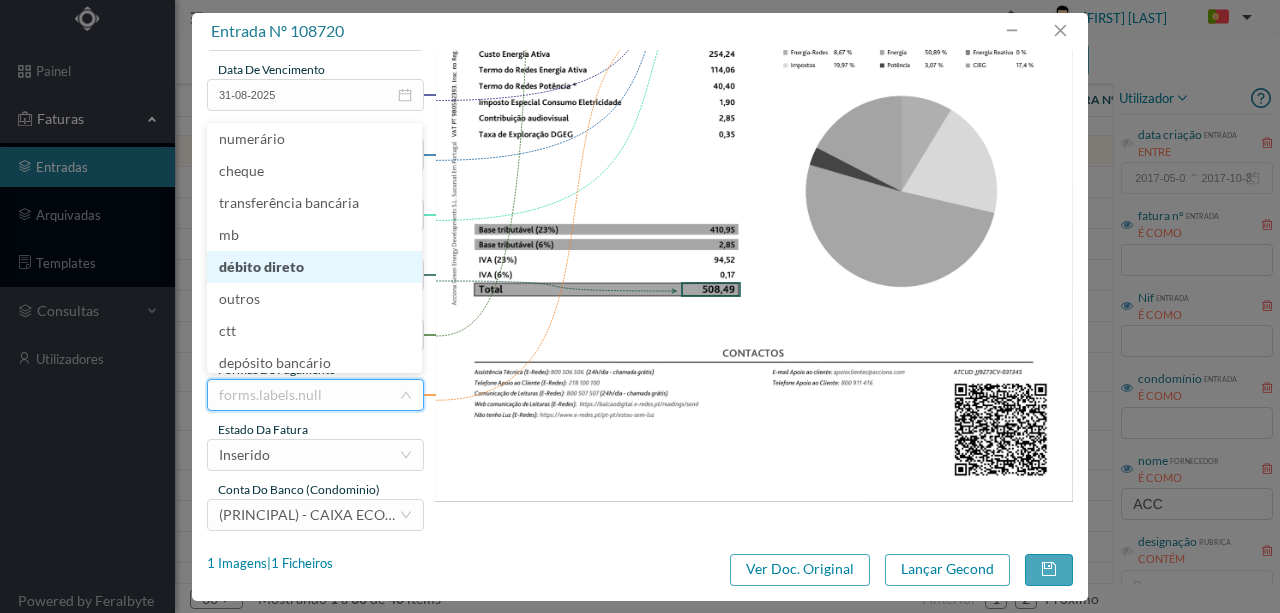click on "débito direto" at bounding box center [314, 267] 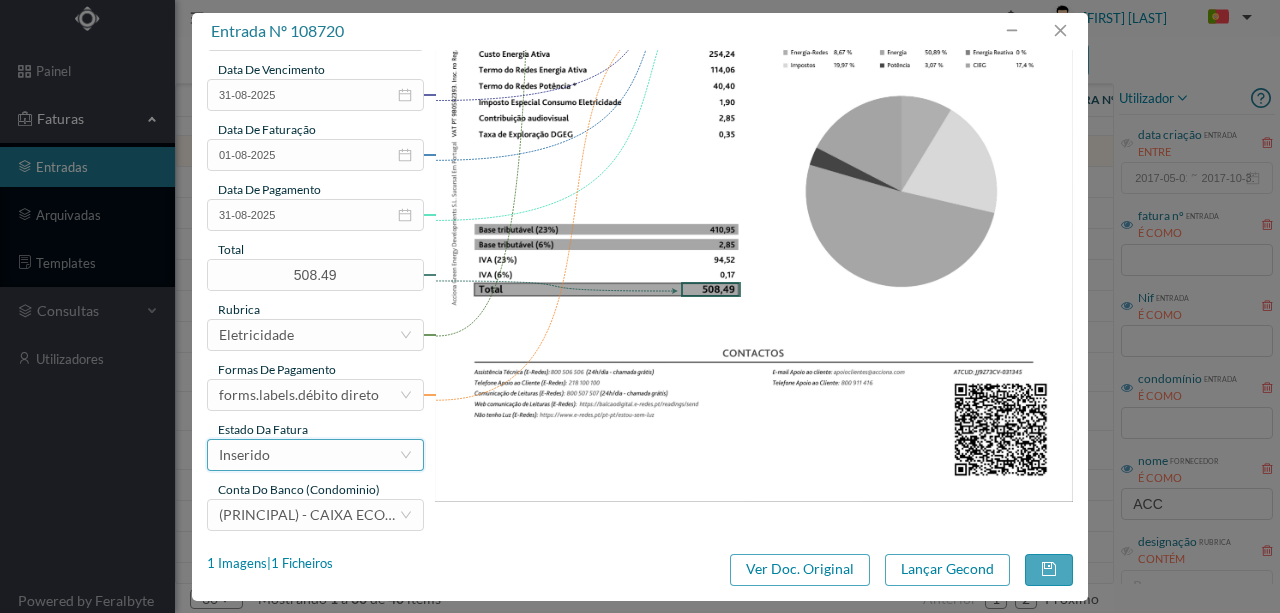 click on "Inserido" at bounding box center [309, 455] 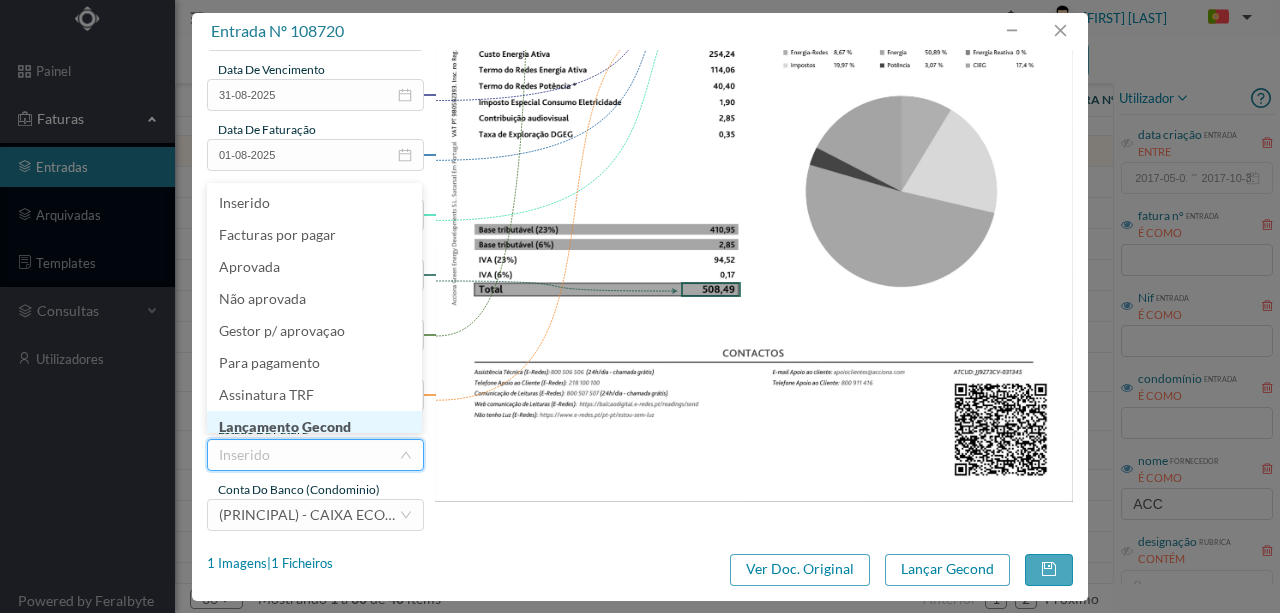 scroll, scrollTop: 10, scrollLeft: 0, axis: vertical 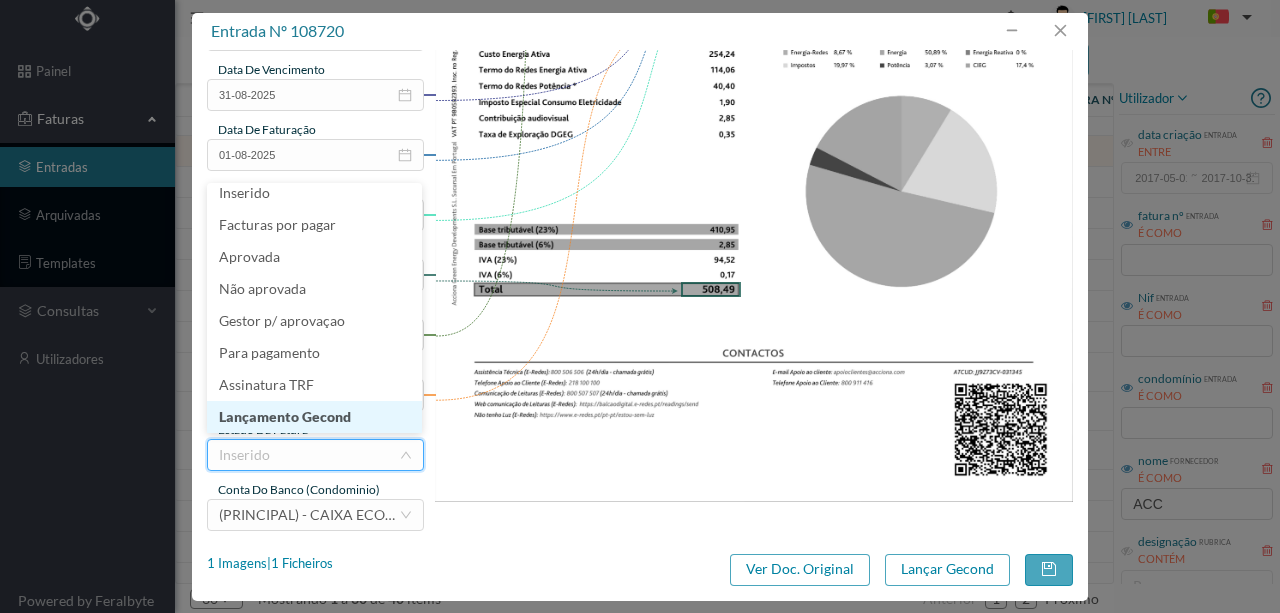 click on "Lançamento Gecond" at bounding box center (314, 417) 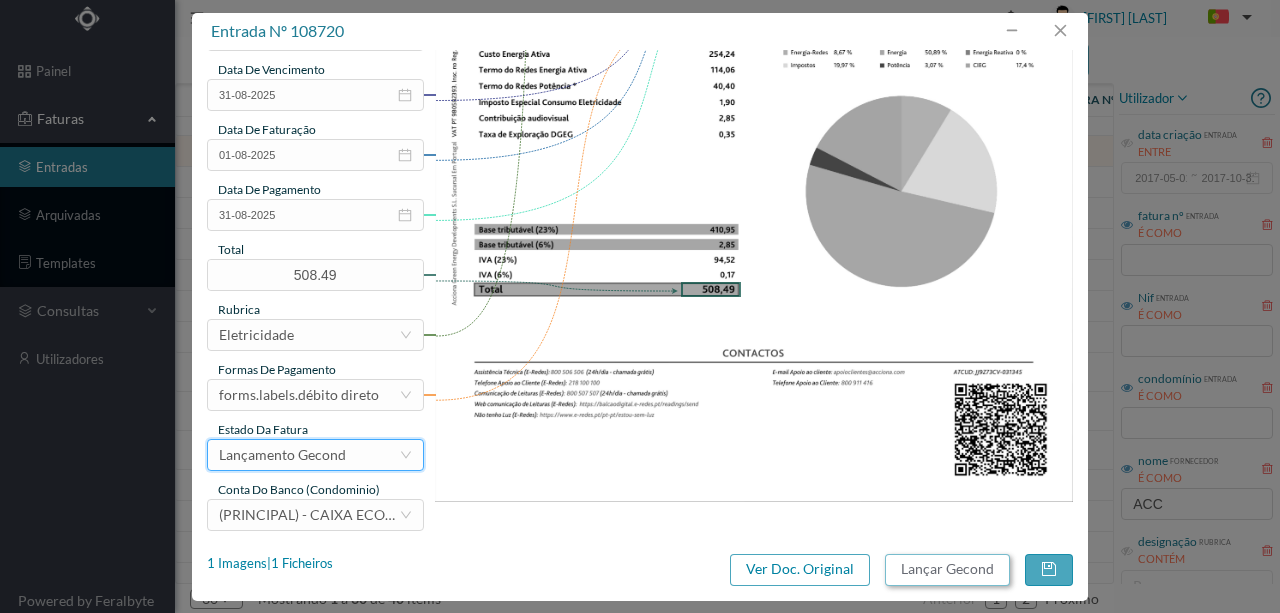 click on "Lançar Gecond" at bounding box center [947, 570] 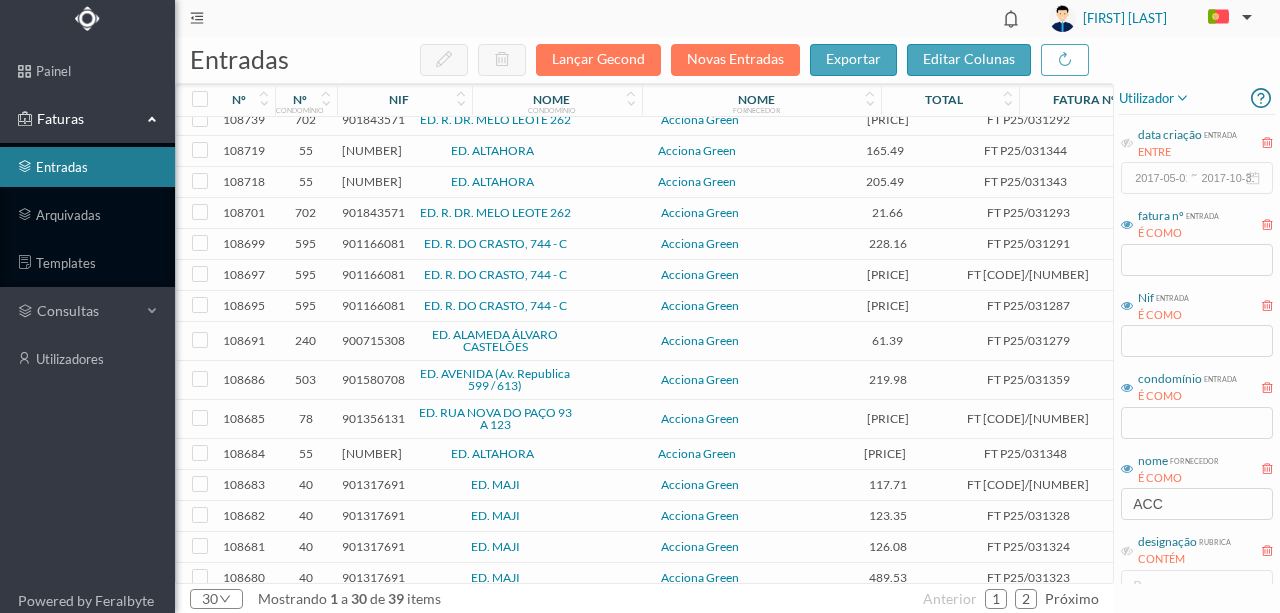 click on "901369837" at bounding box center (372, 150) 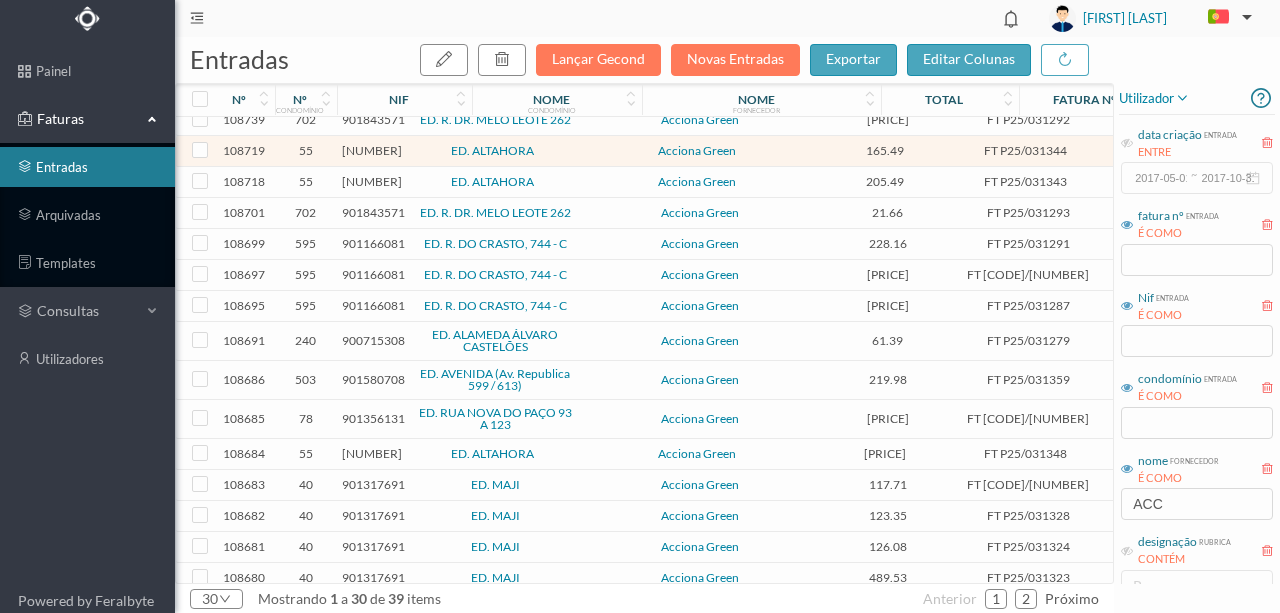 click on "901369837" at bounding box center (372, 150) 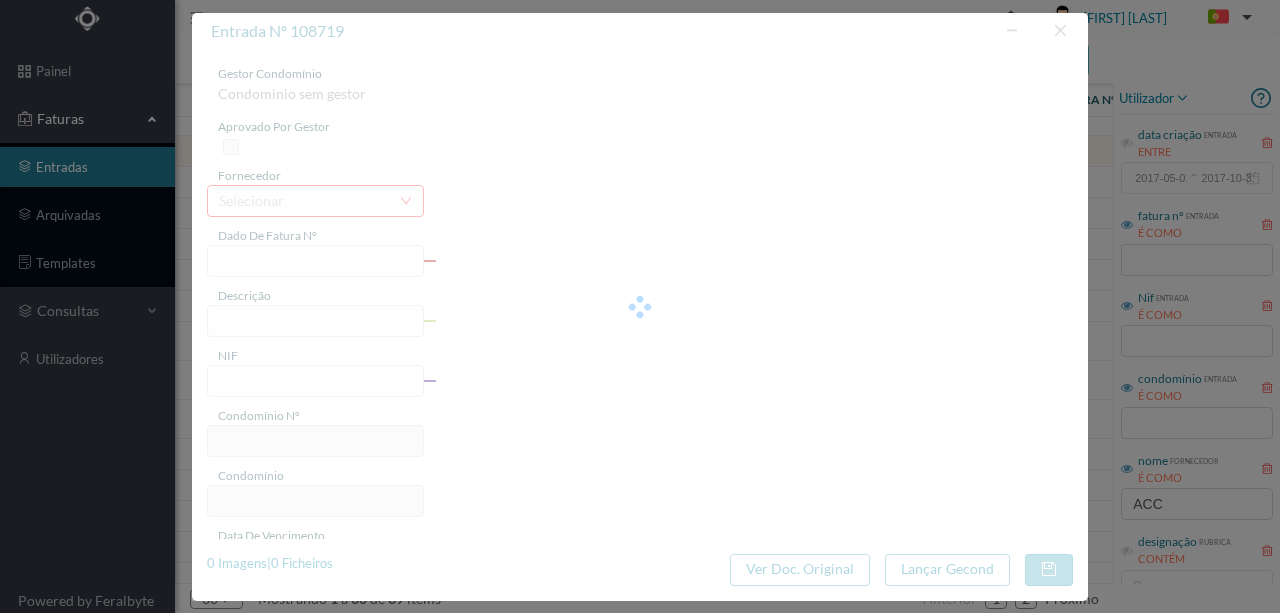 type on "FT P25/031344" 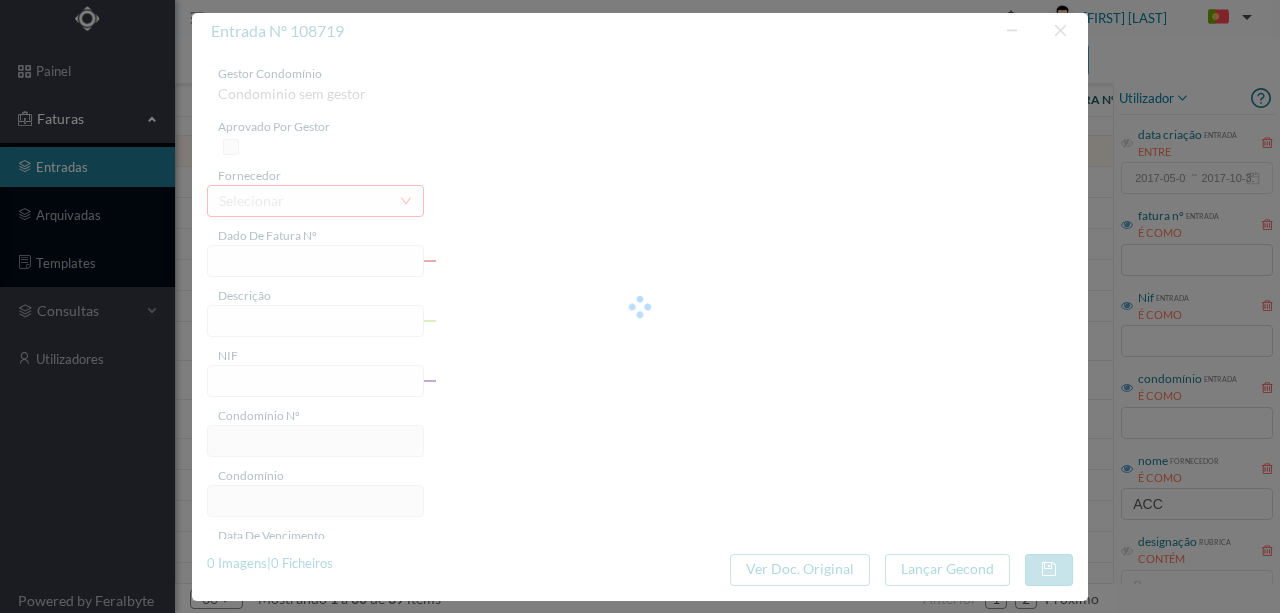 type on "CALOUSTE GULBENKIAN 1069 CC" 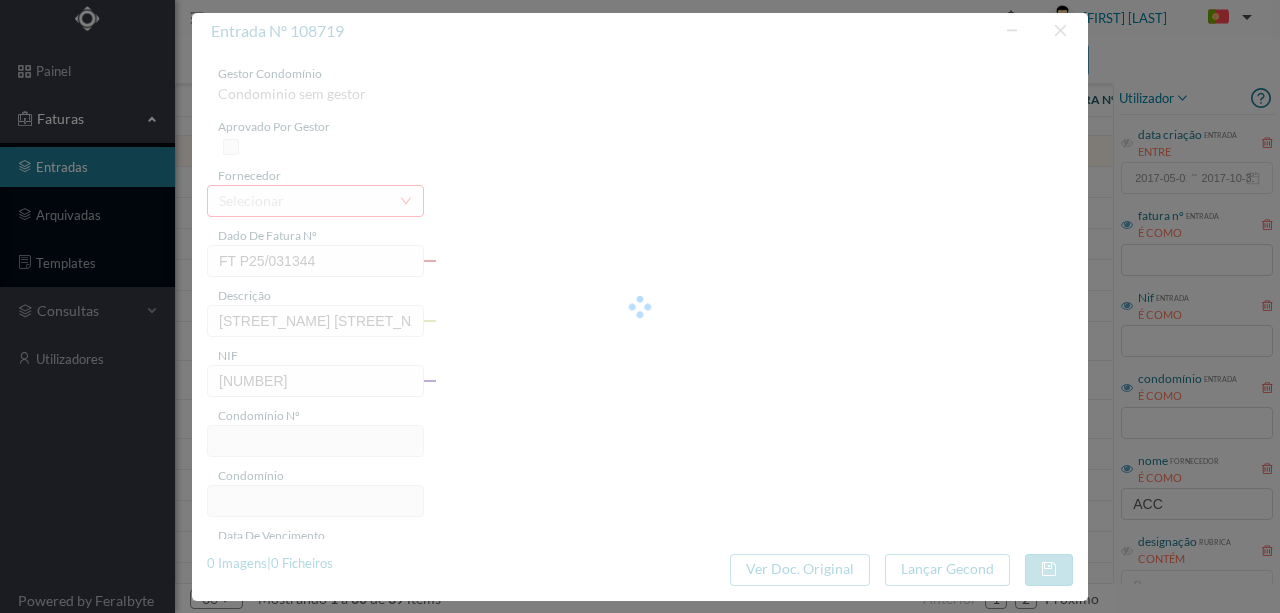 type on "55" 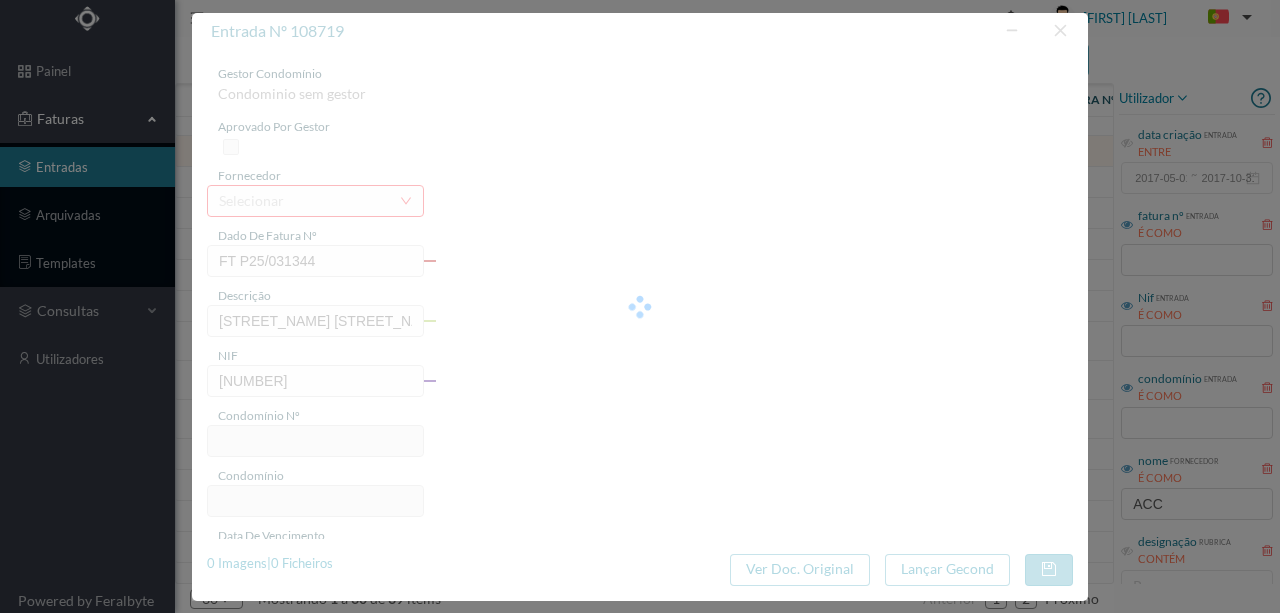 type on "ED. ALTAHORA" 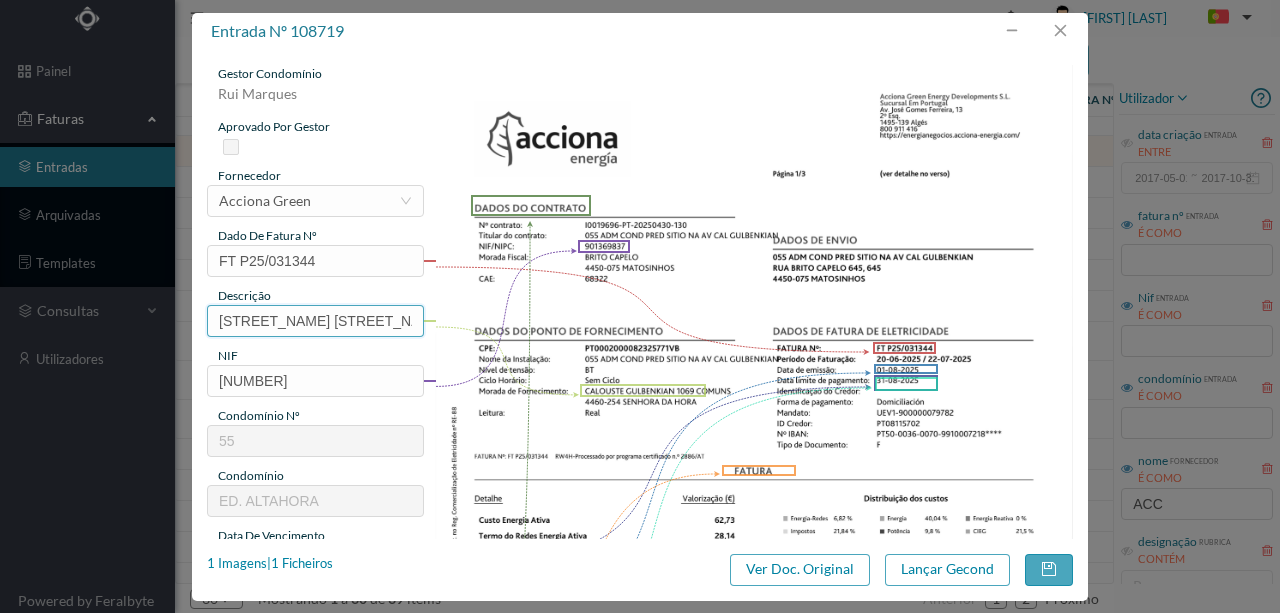 scroll, scrollTop: 0, scrollLeft: 36, axis: horizontal 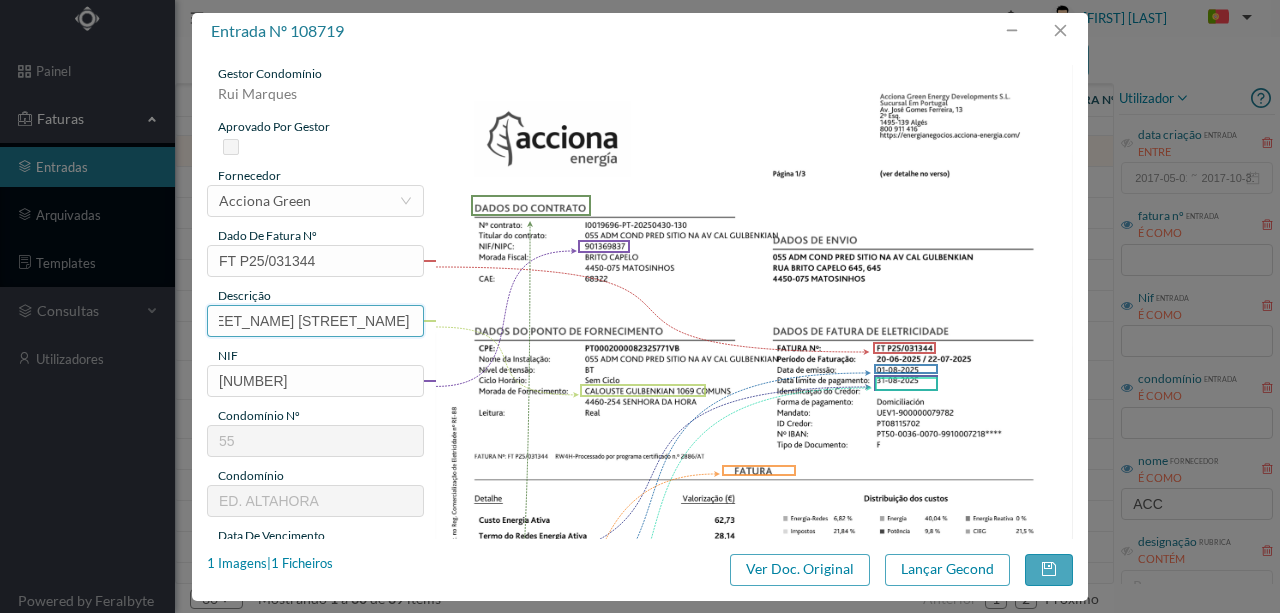 drag, startPoint x: 218, startPoint y: 319, endPoint x: 605, endPoint y: 319, distance: 387 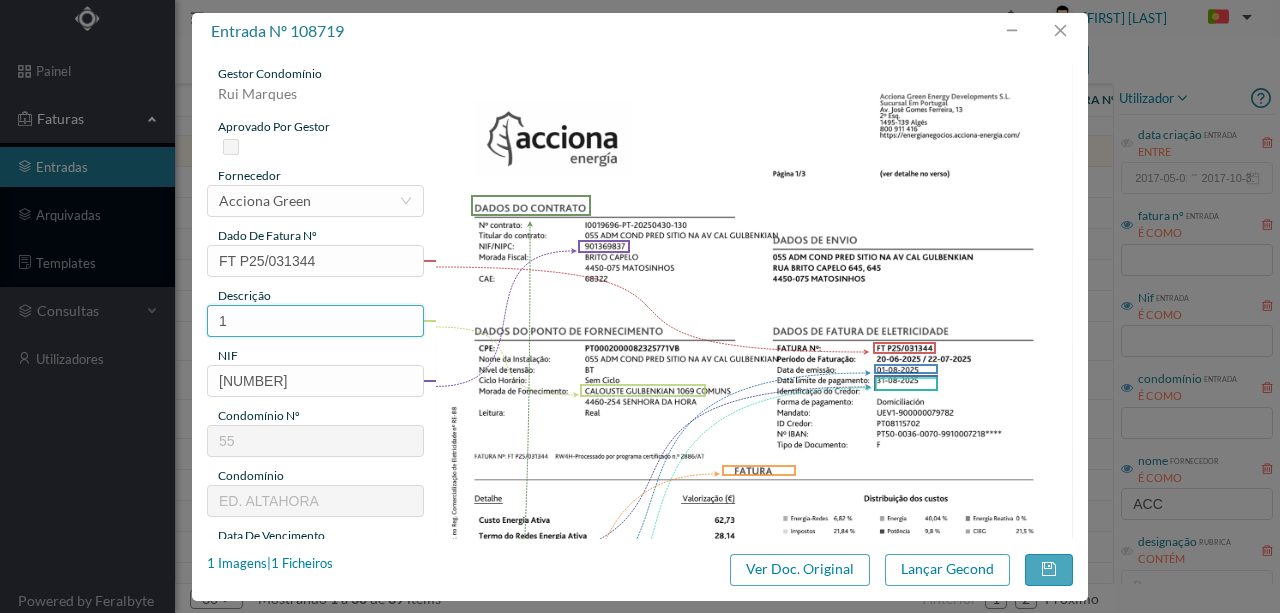 scroll, scrollTop: 0, scrollLeft: 0, axis: both 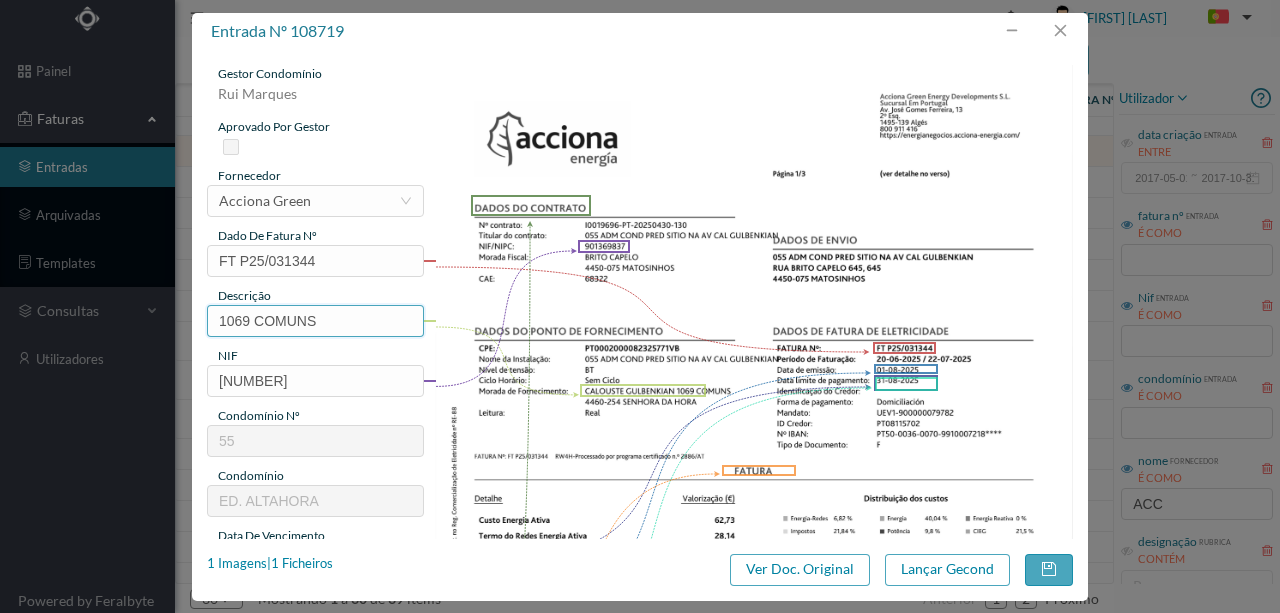 paste on "(20.06.2025 a 22.07.2025)" 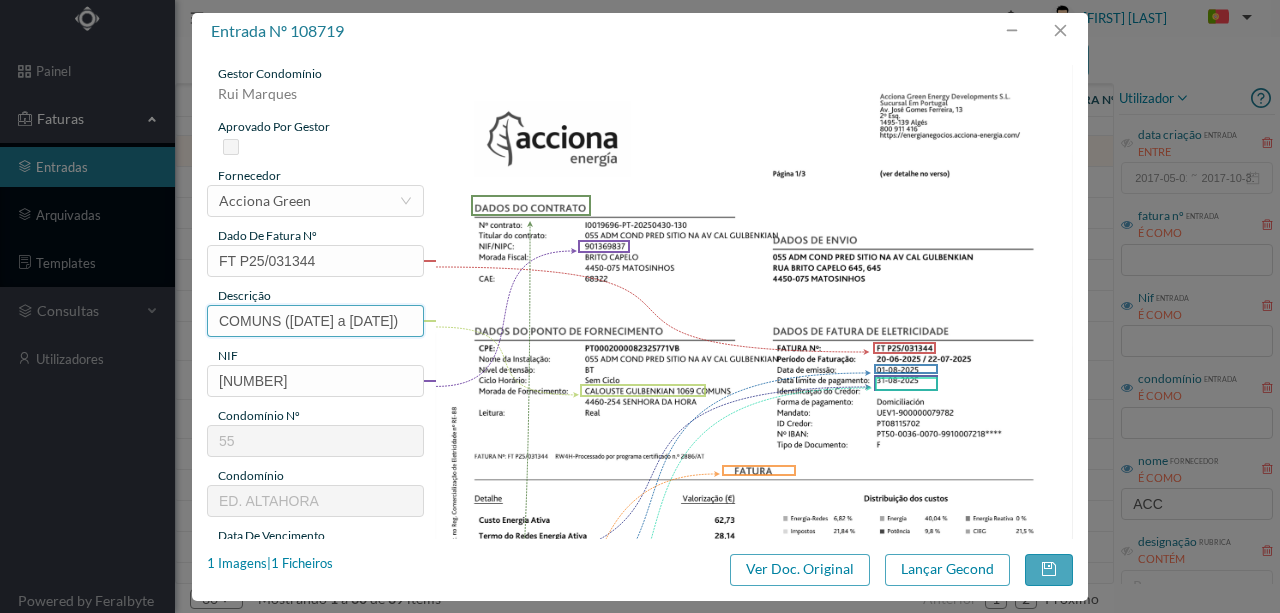 scroll, scrollTop: 0, scrollLeft: 74, axis: horizontal 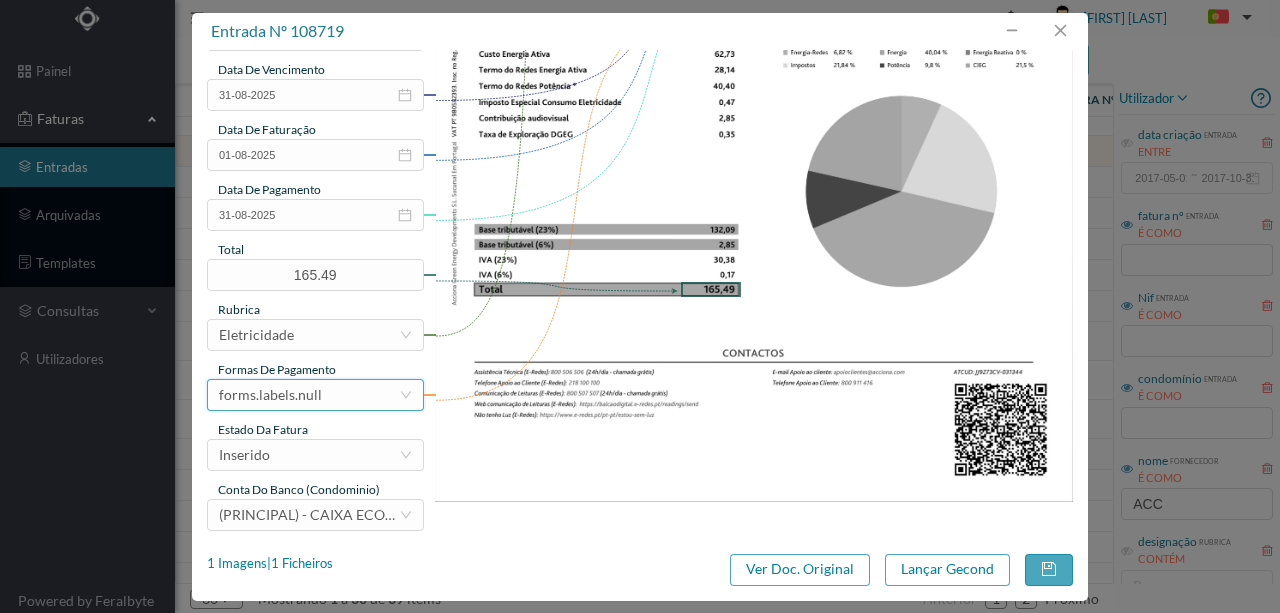 type on "1069 COMUNS (20.06.2025 a 22.07.2025)" 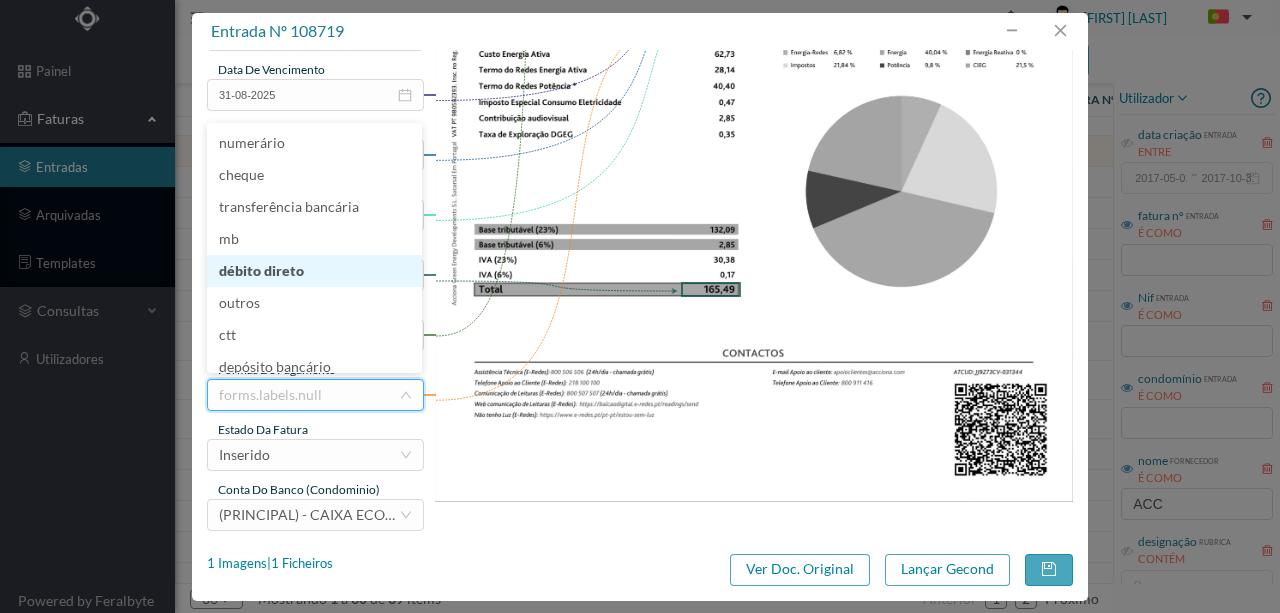 click on "débito direto" at bounding box center [314, 271] 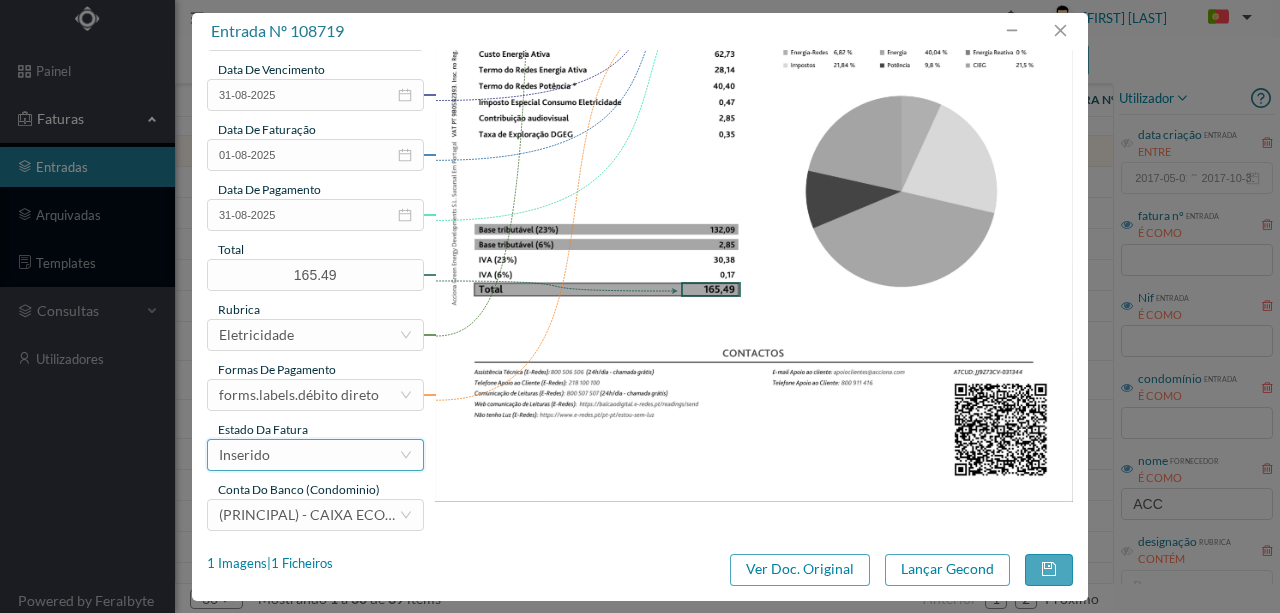 click on "Inserido" at bounding box center [309, 455] 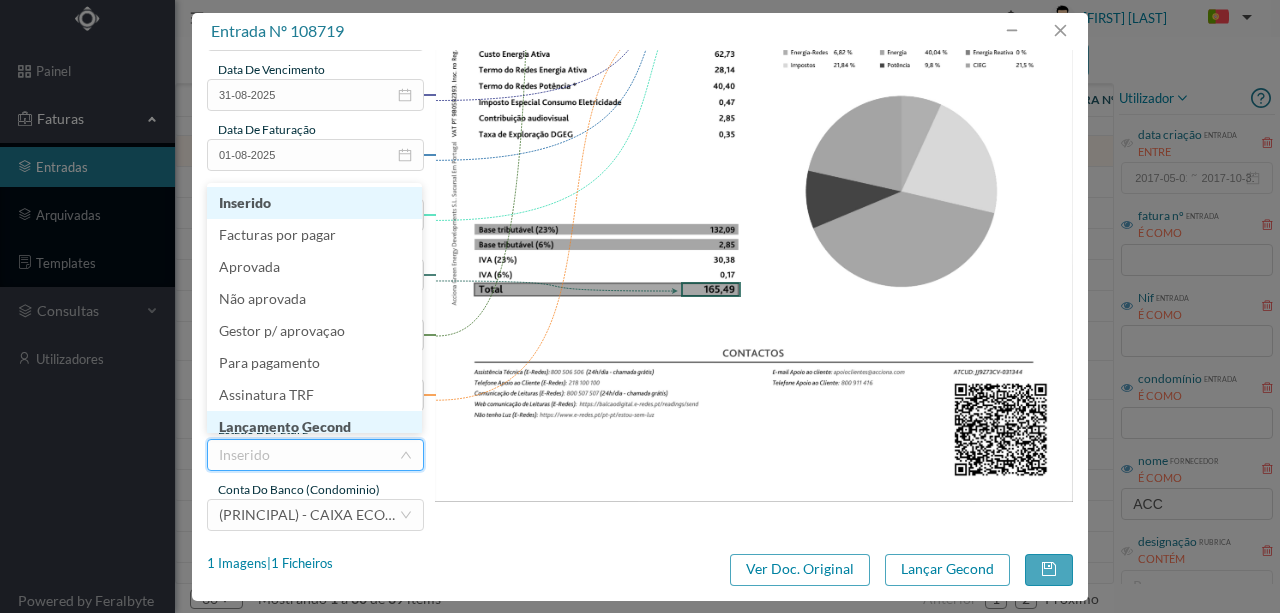 scroll, scrollTop: 10, scrollLeft: 0, axis: vertical 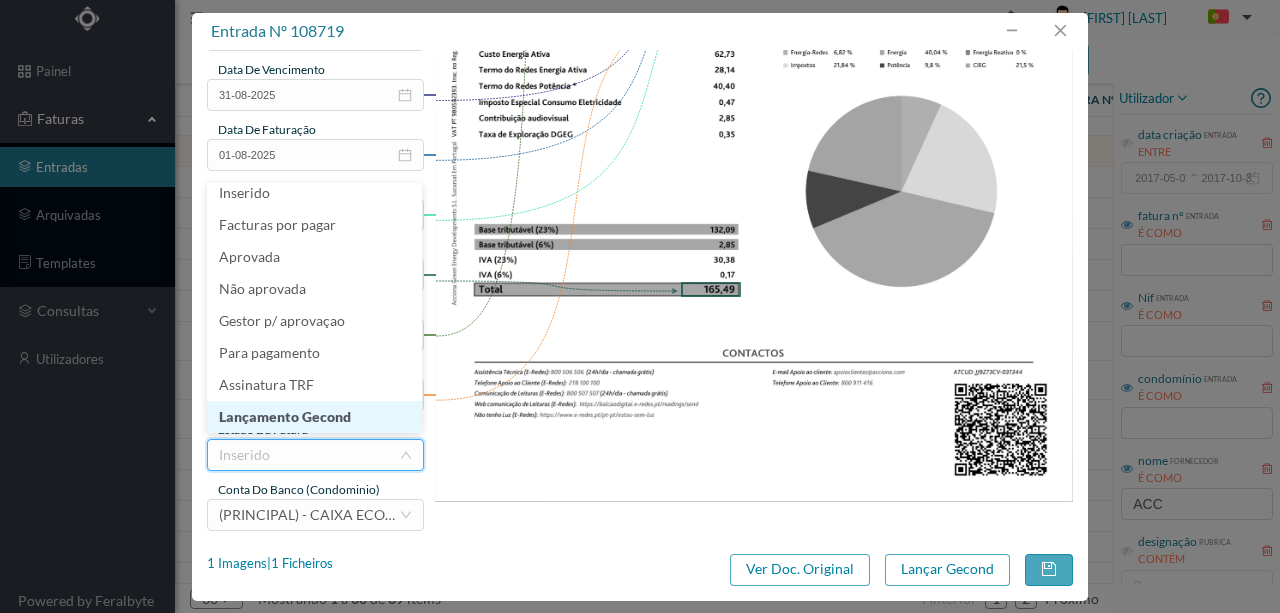 click on "Lançamento Gecond" at bounding box center [314, 417] 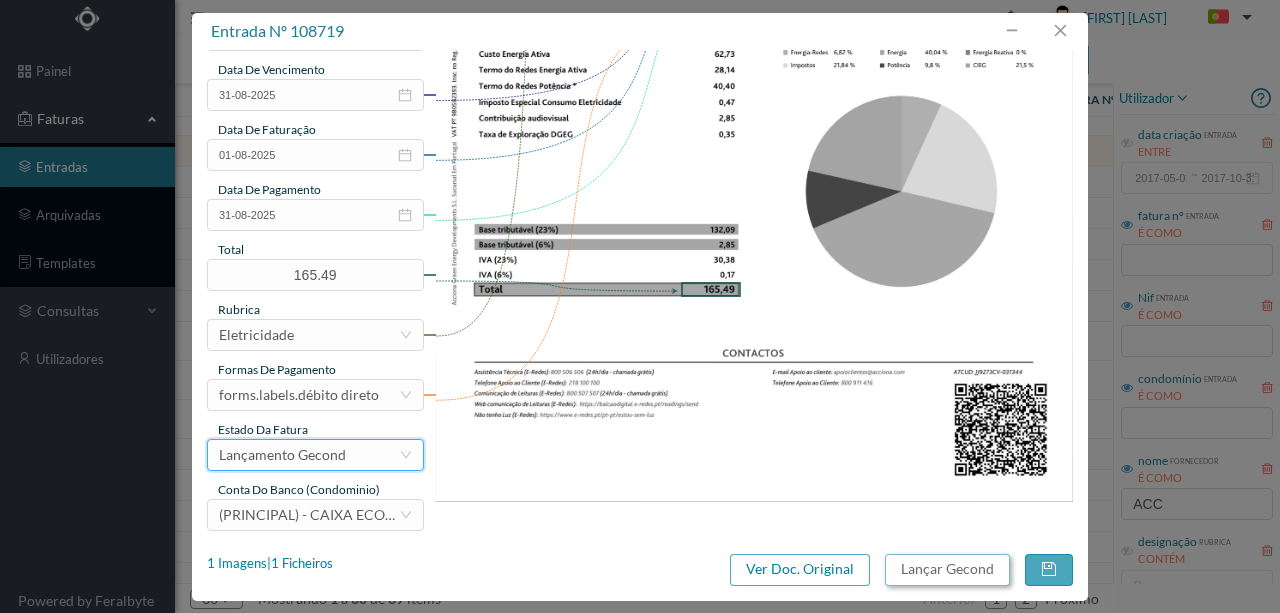 click on "Lançar Gecond" at bounding box center (947, 570) 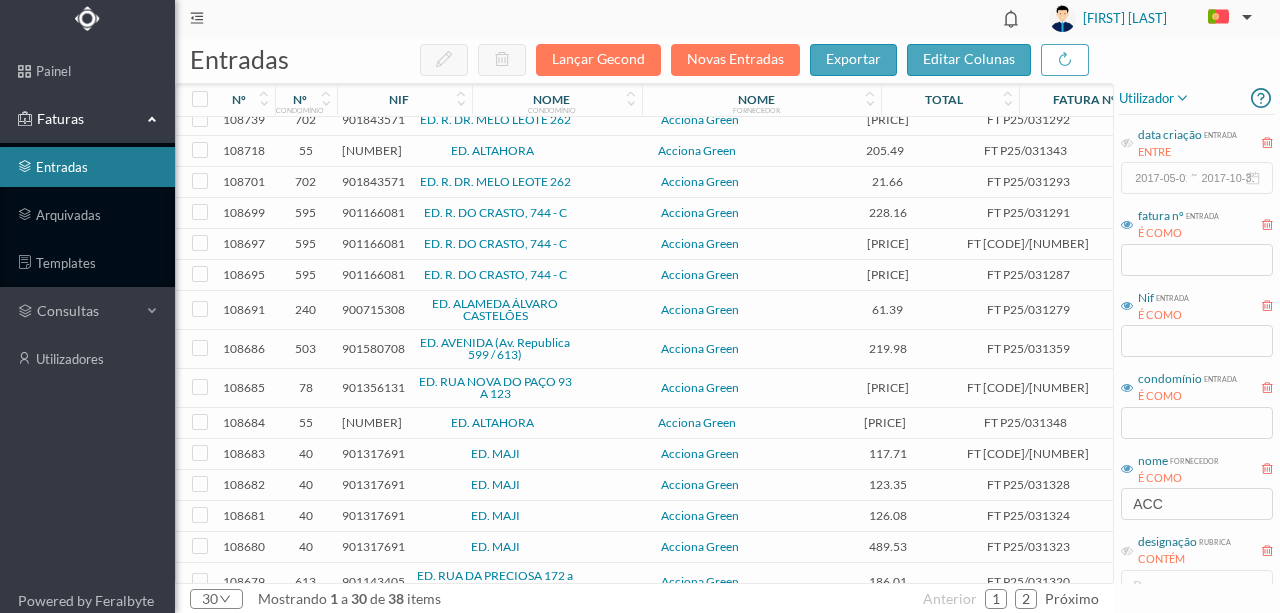 scroll, scrollTop: 531, scrollLeft: 0, axis: vertical 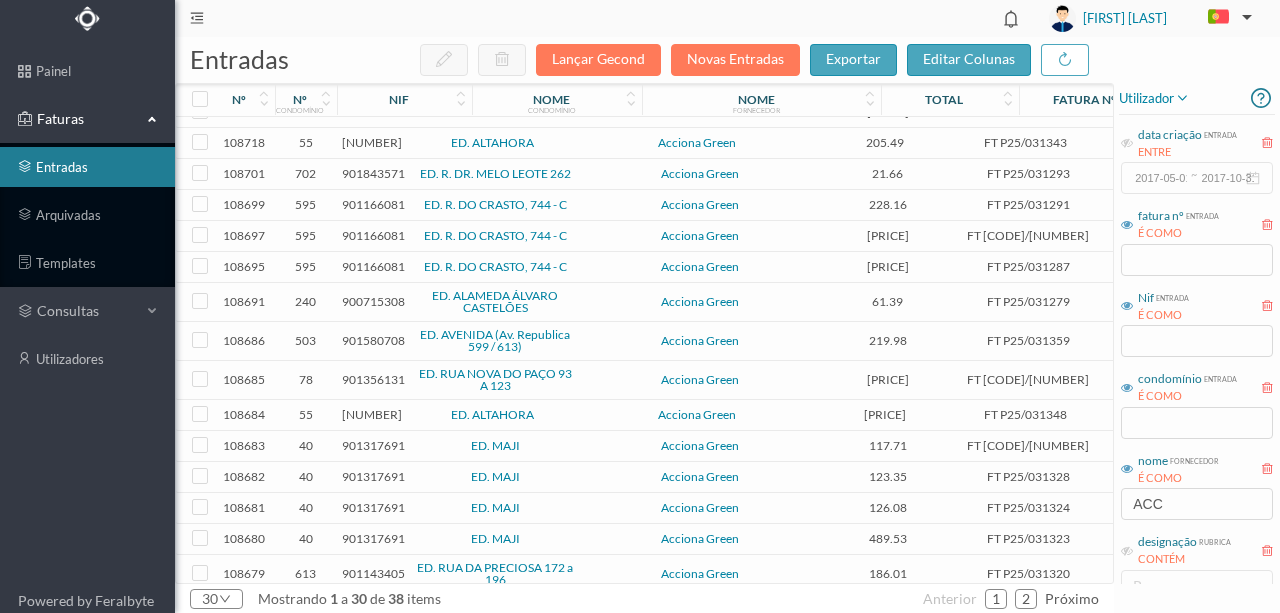 click on "901369837" at bounding box center [372, 142] 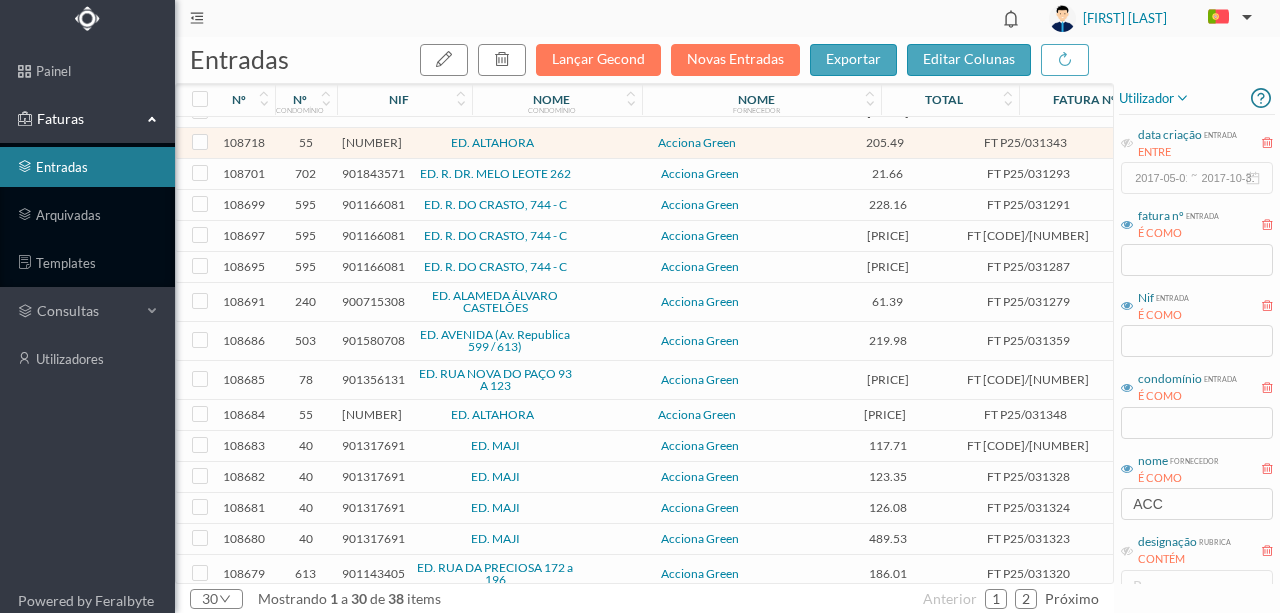 click on "901369837" at bounding box center [372, 142] 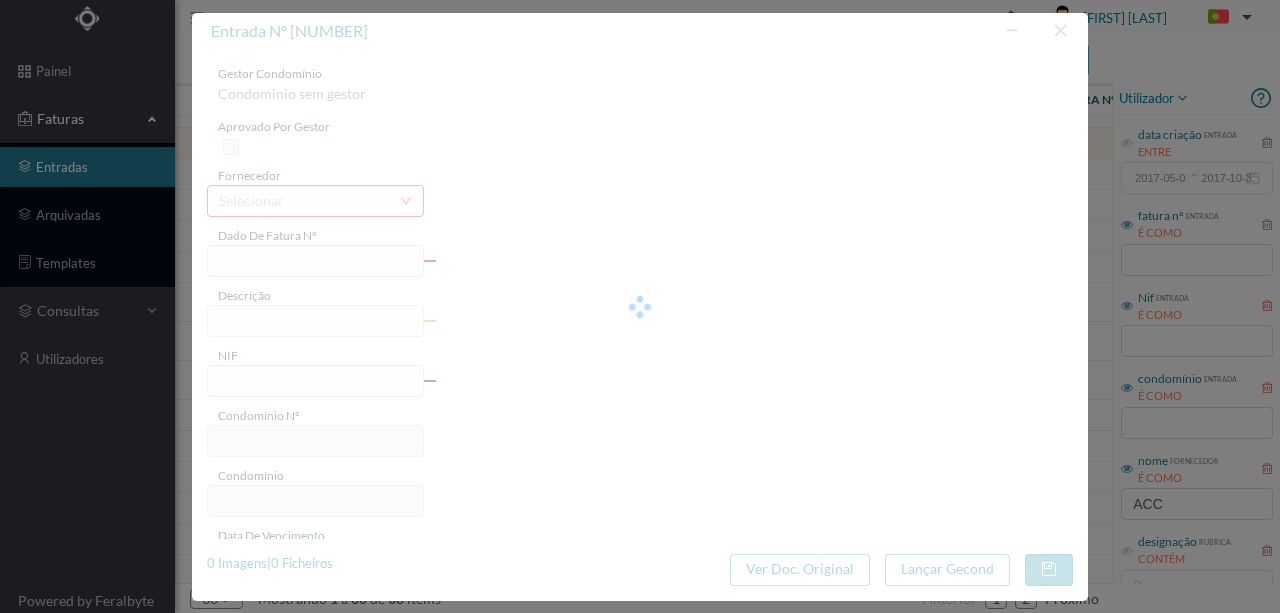 type on "FT P25/031343" 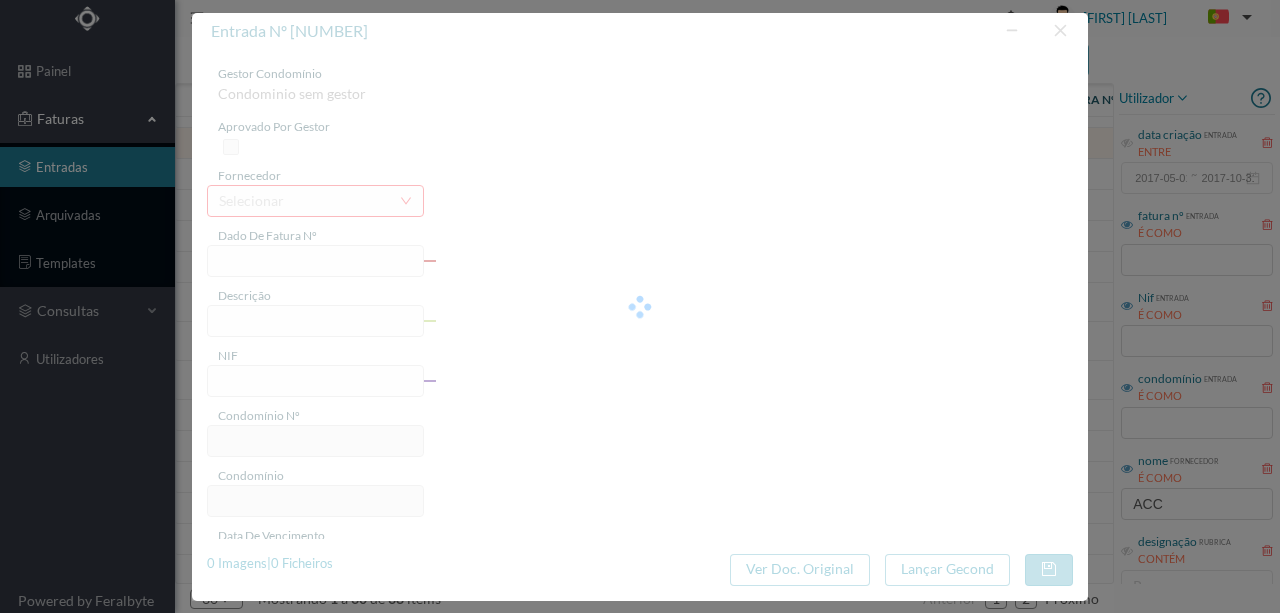 type on "CALOUSTE GULBENKIAN 1043C0" 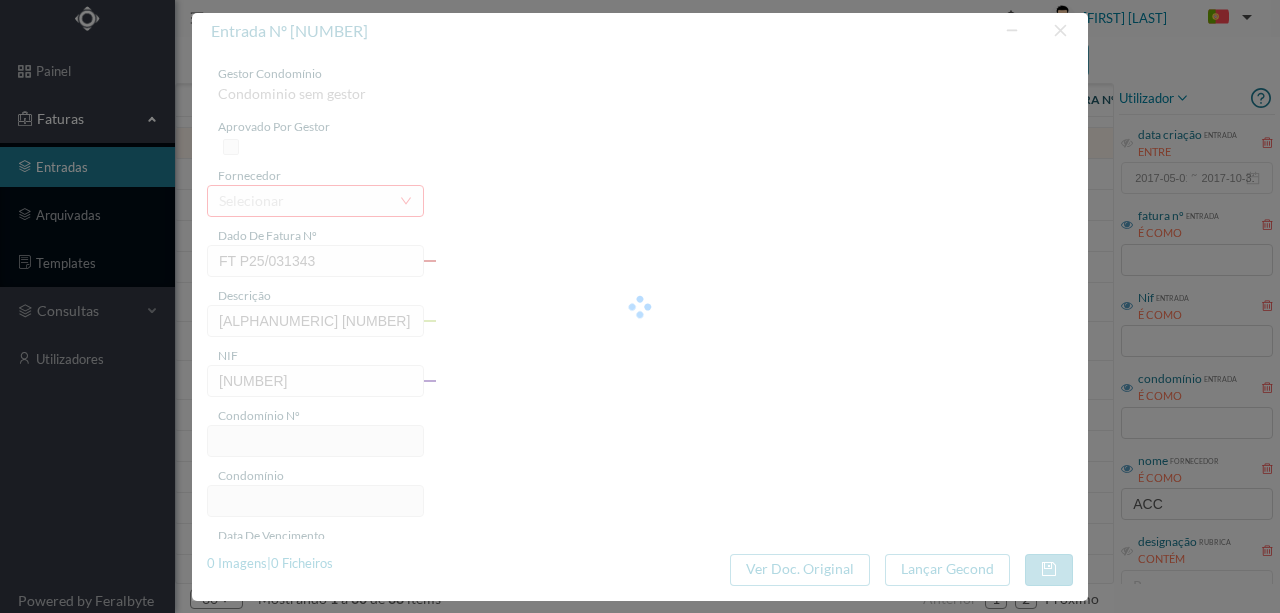 type on "55" 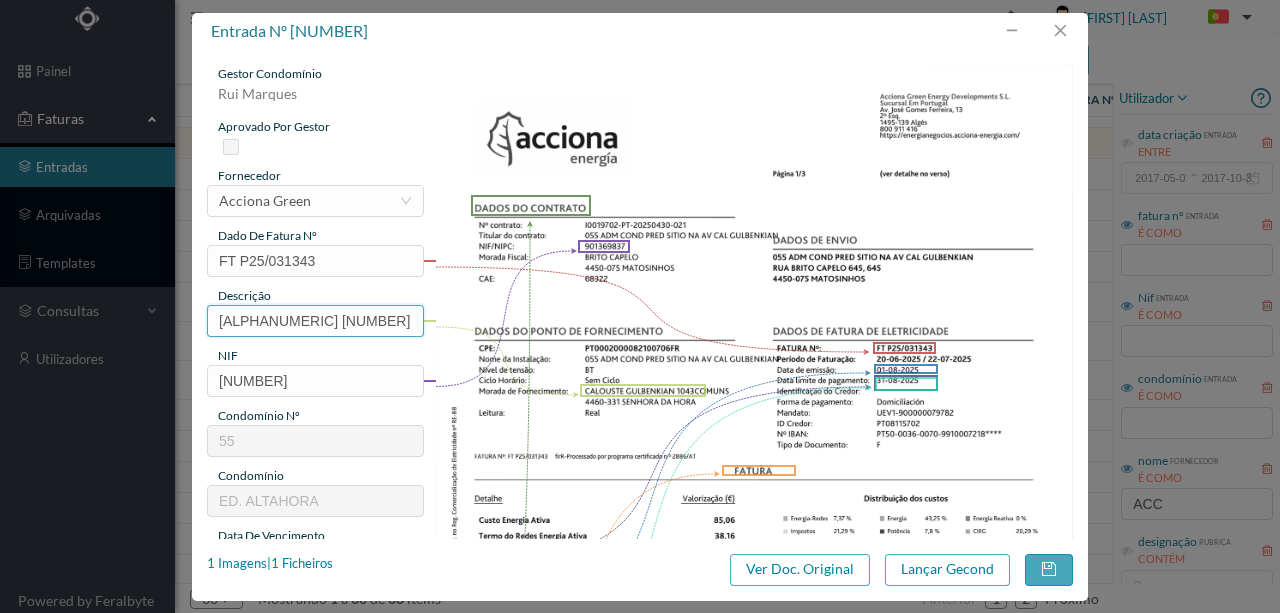 scroll, scrollTop: 0, scrollLeft: 30, axis: horizontal 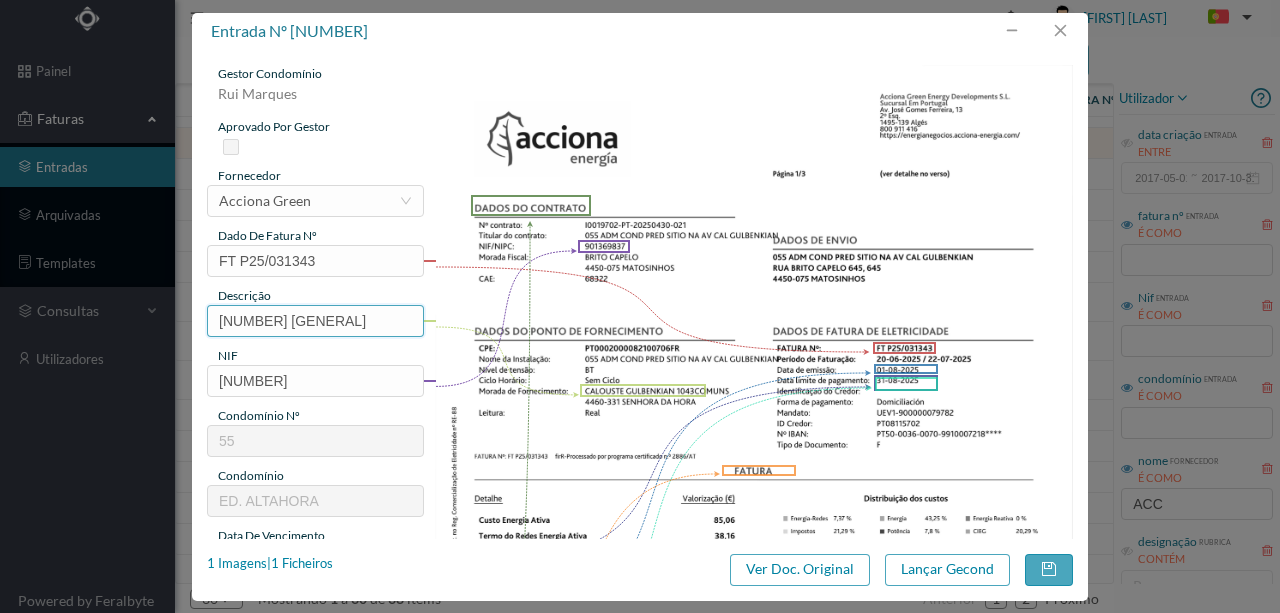 paste on "(20.06.2025 a 22.07.2025)" 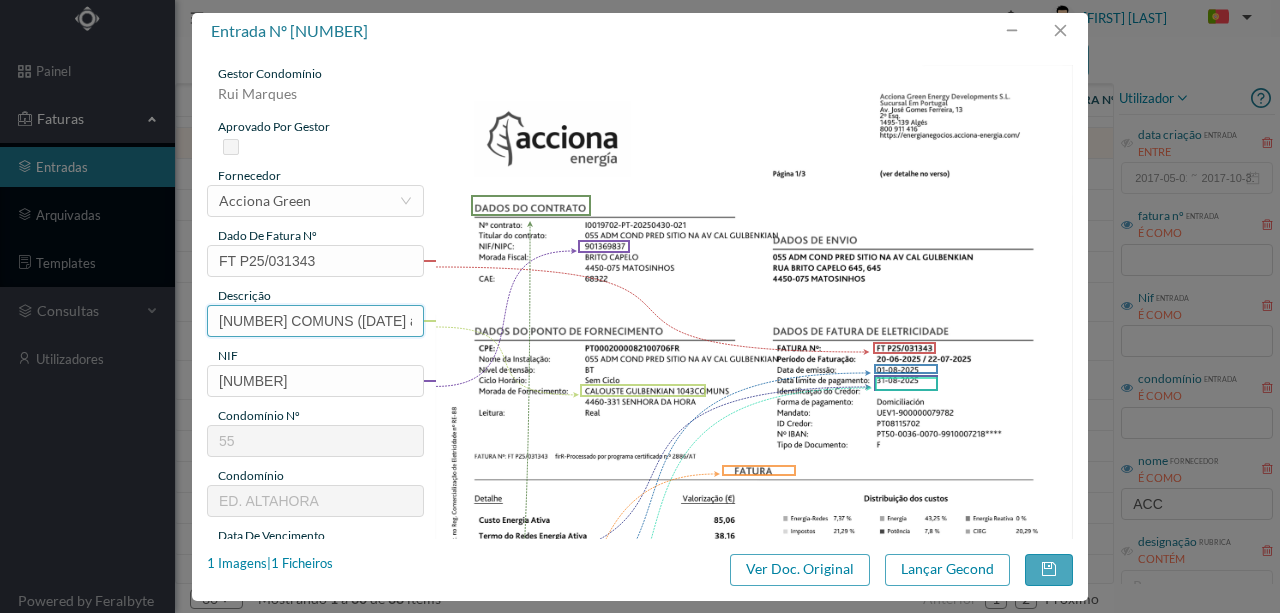 scroll, scrollTop: 0, scrollLeft: 74, axis: horizontal 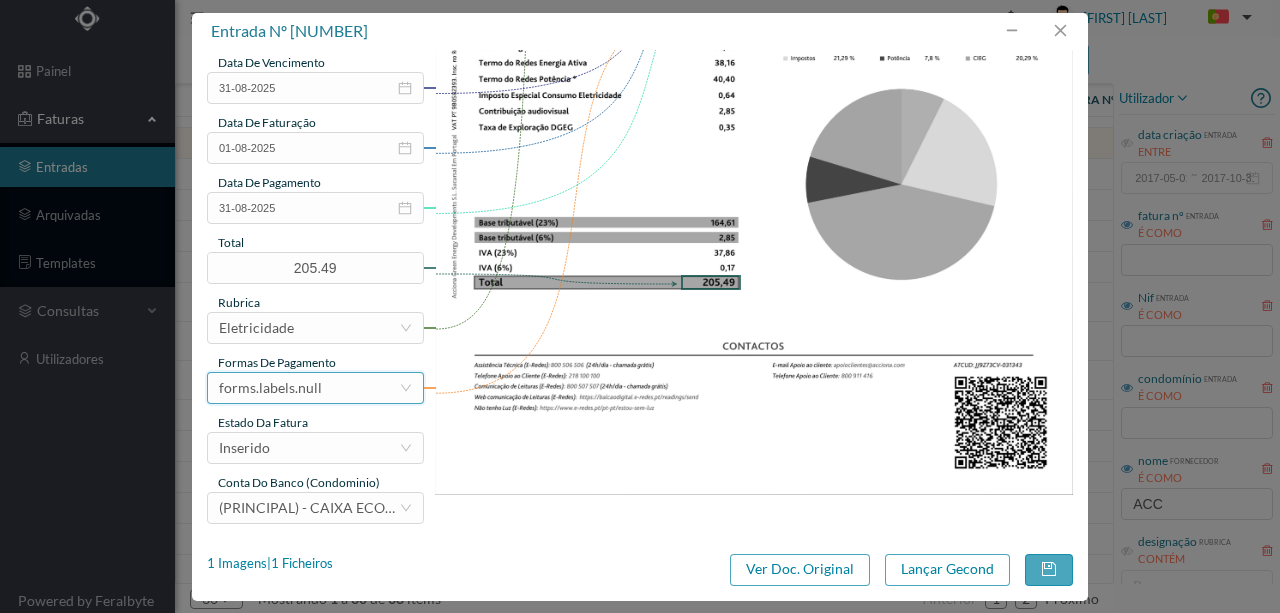 type on "1043 COMUNS (20.06.2025 a 22.07.2025)" 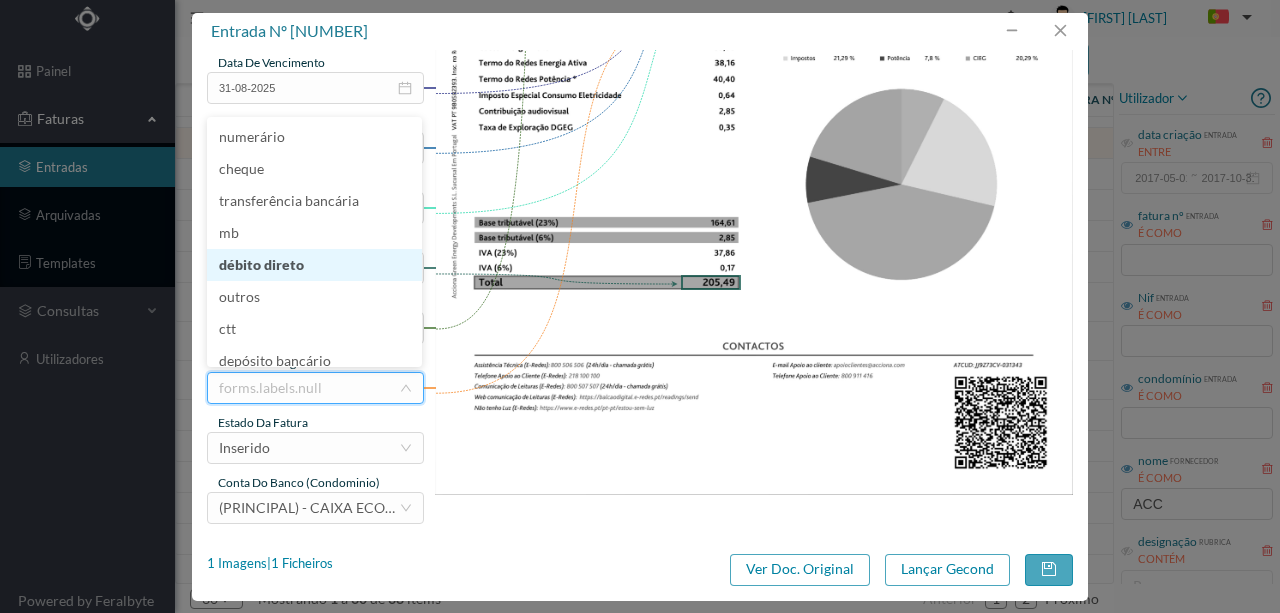 click on "débito direto" at bounding box center (314, 265) 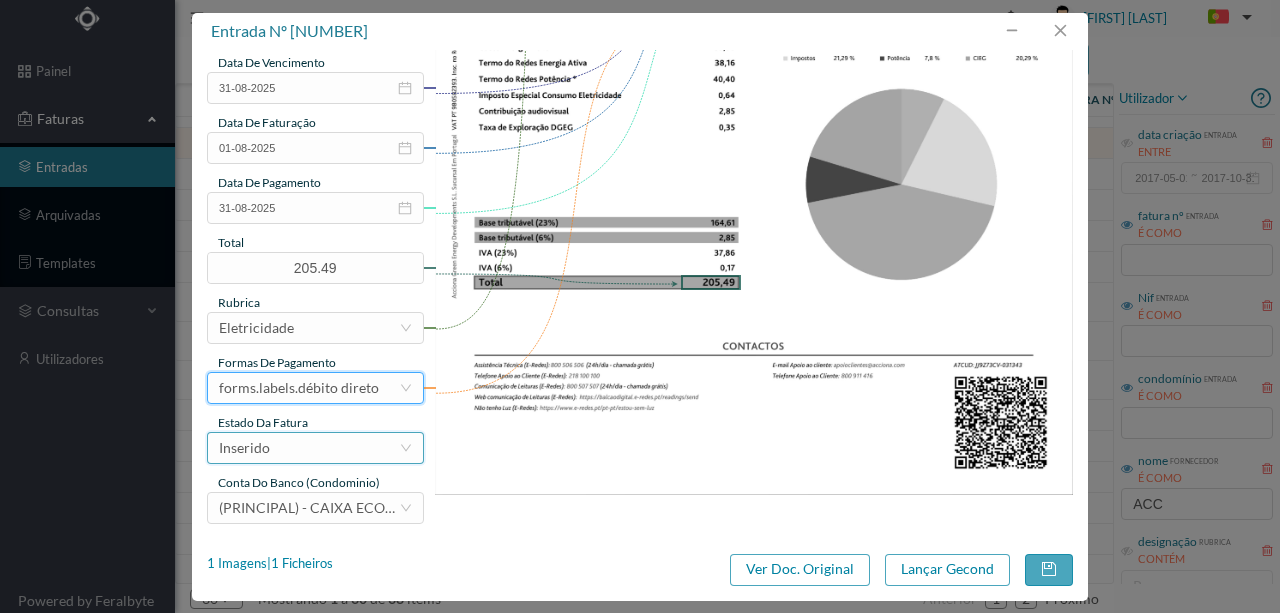 click on "Inserido" at bounding box center [309, 448] 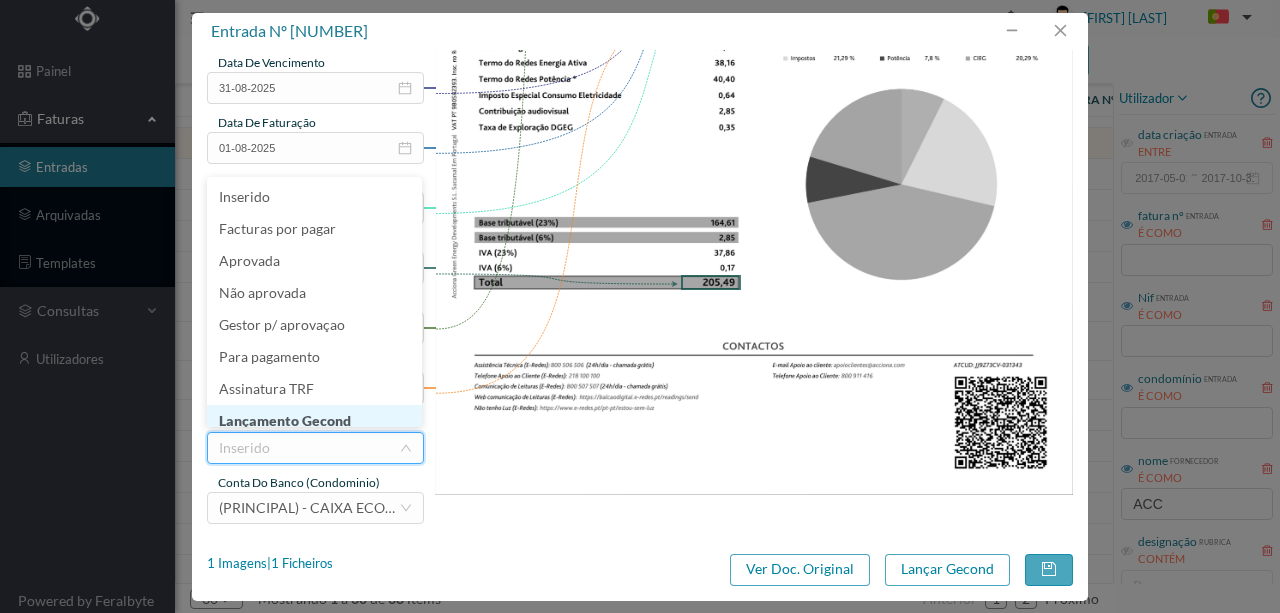 scroll, scrollTop: 10, scrollLeft: 0, axis: vertical 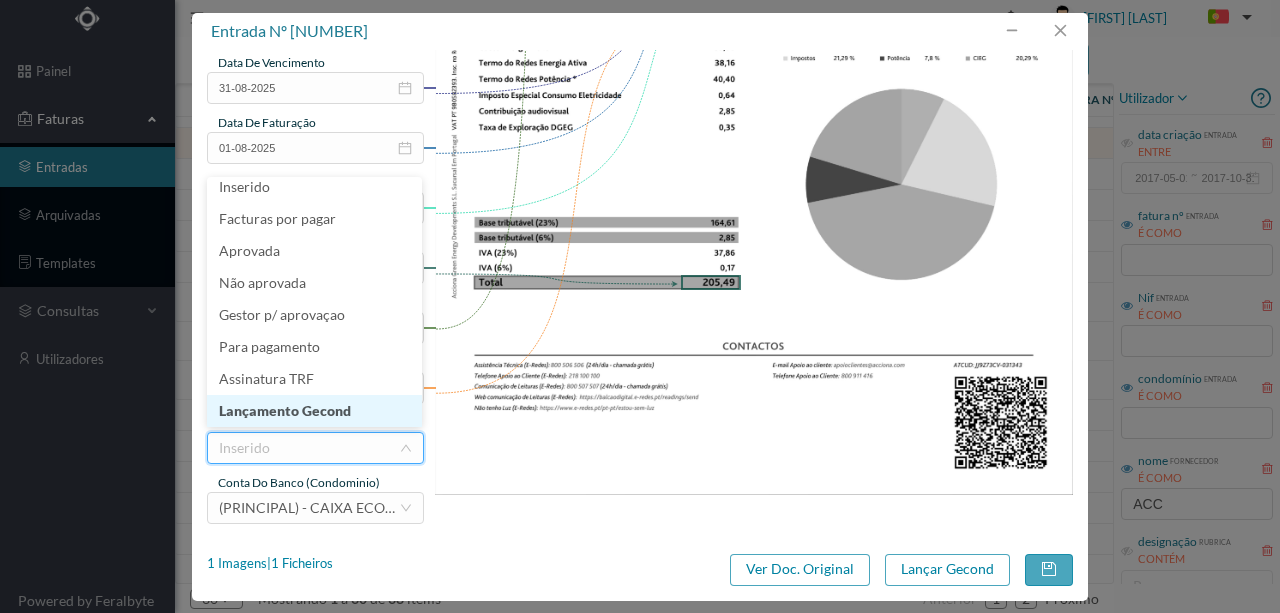 click on "Lançamento Gecond" at bounding box center (314, 411) 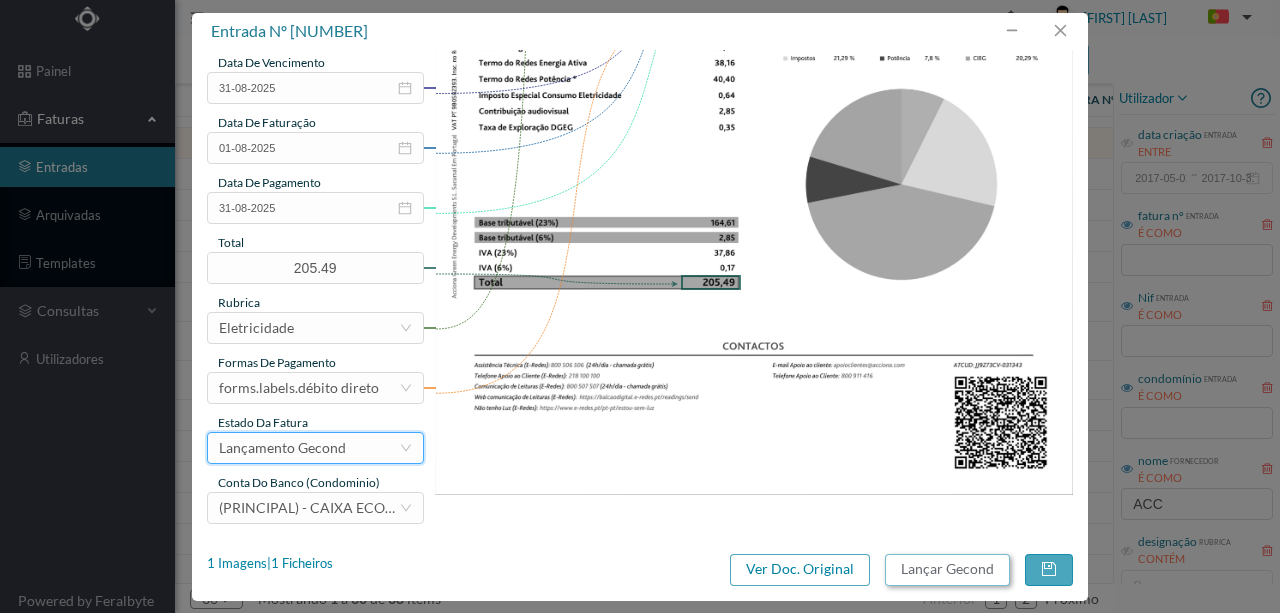 click on "Lançar Gecond" at bounding box center (947, 570) 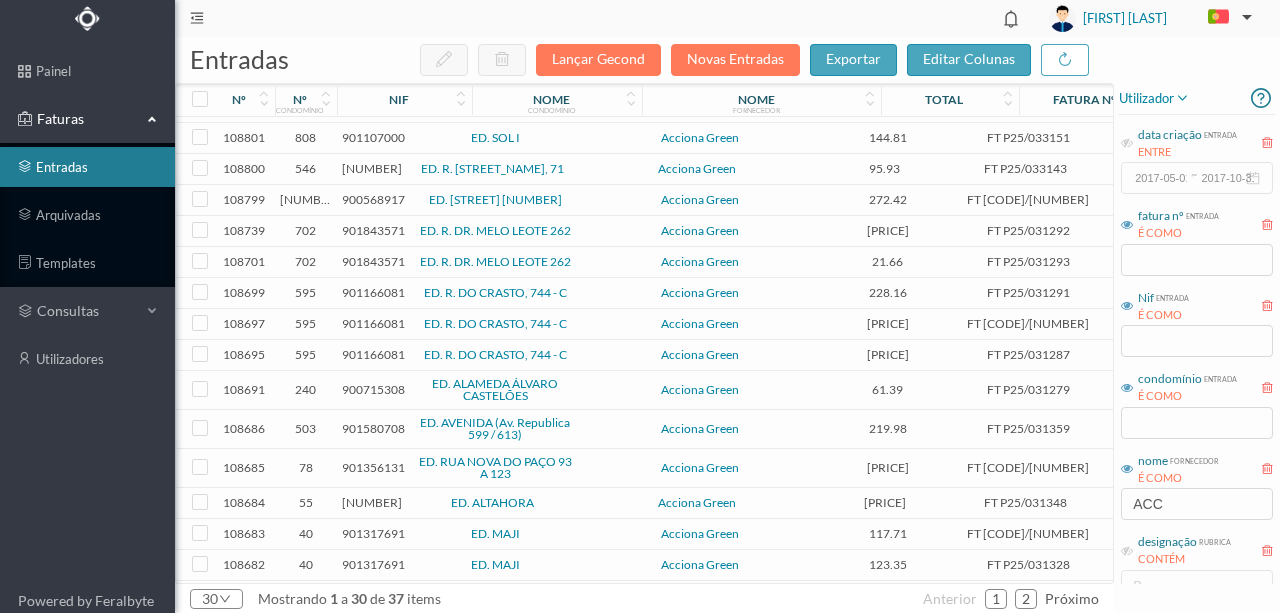 scroll, scrollTop: 466, scrollLeft: 0, axis: vertical 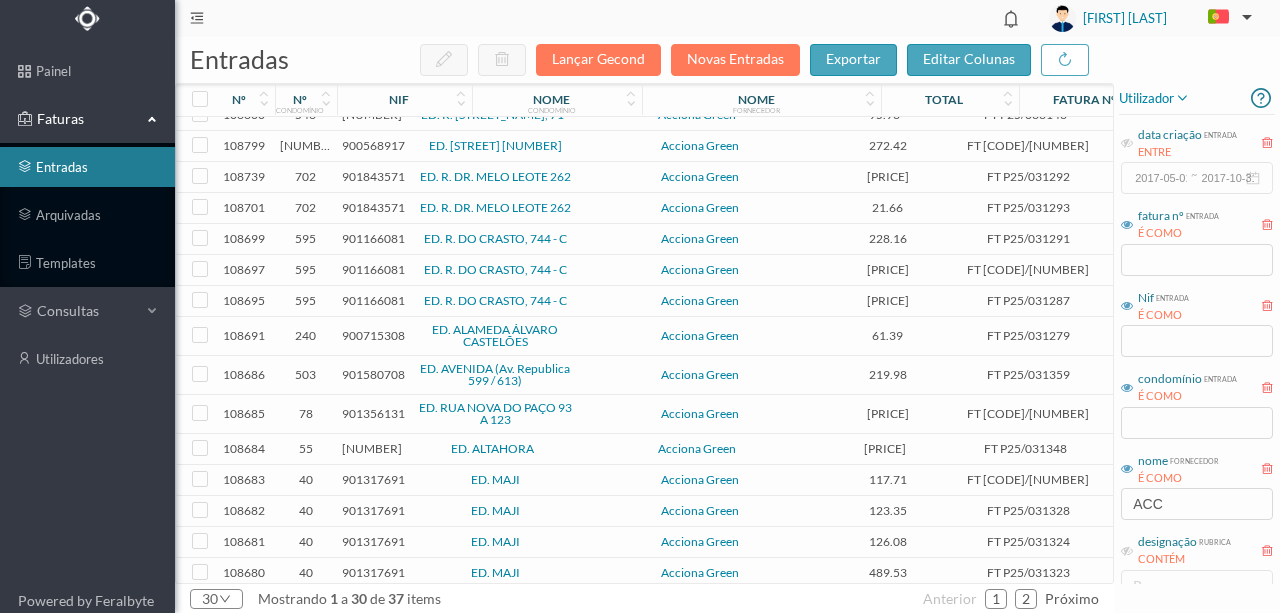 click on "901166081" at bounding box center (373, 238) 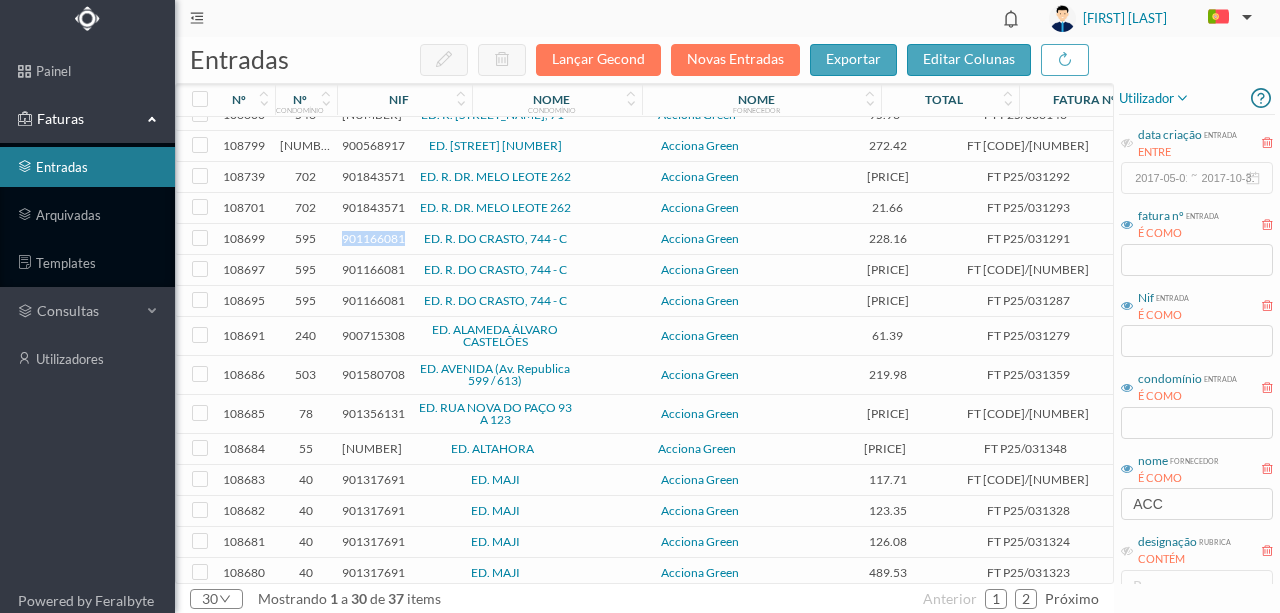 click on "901166081" at bounding box center (373, 238) 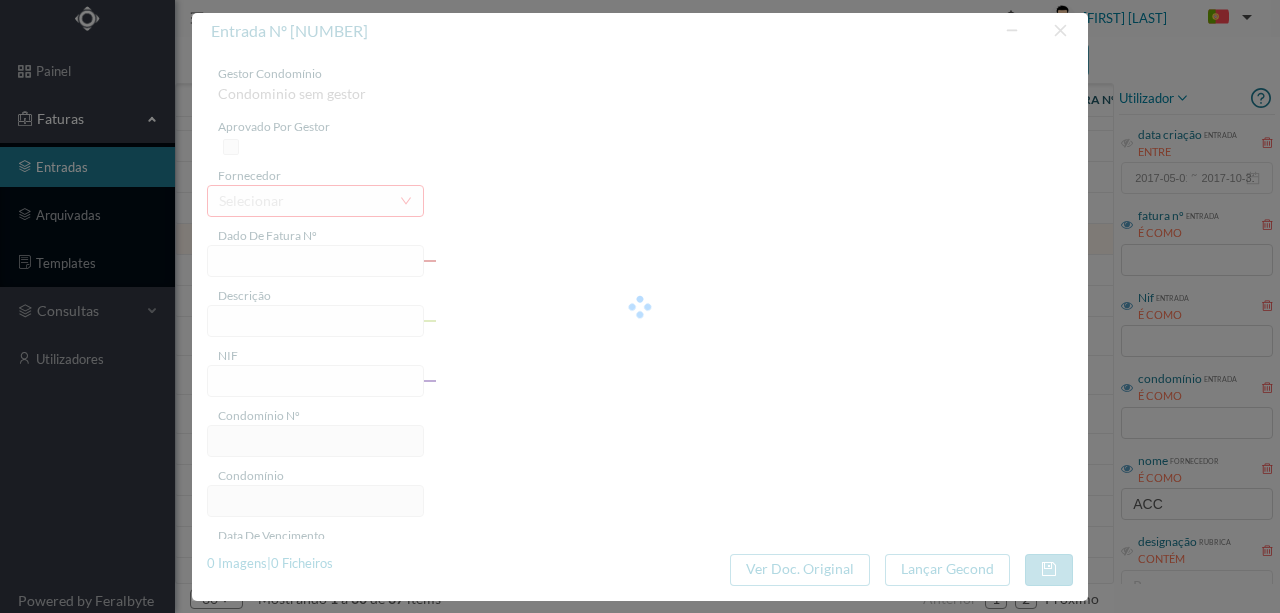 type on "FT P25/031291" 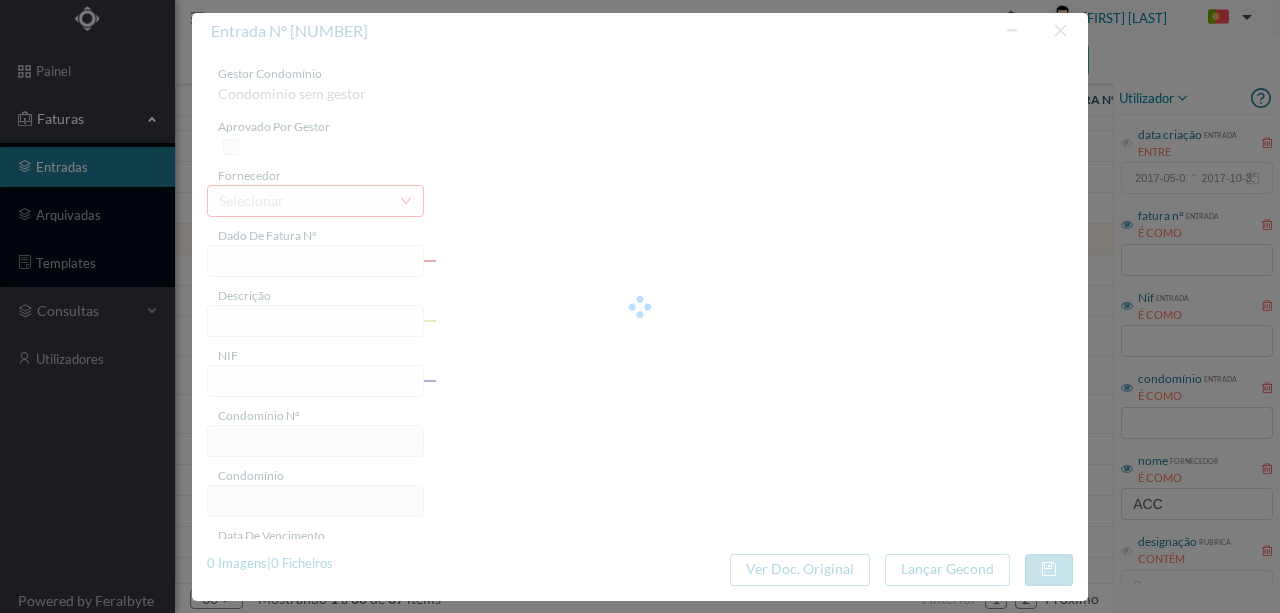 type on "31-08-2025" 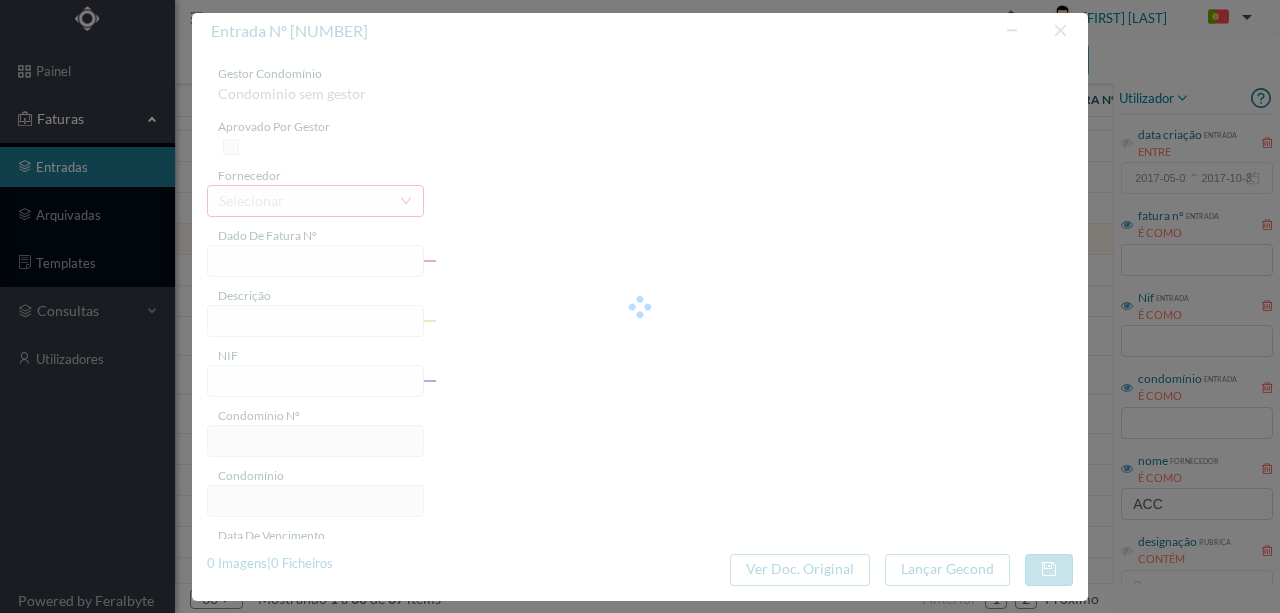 type on "31-08-2025" 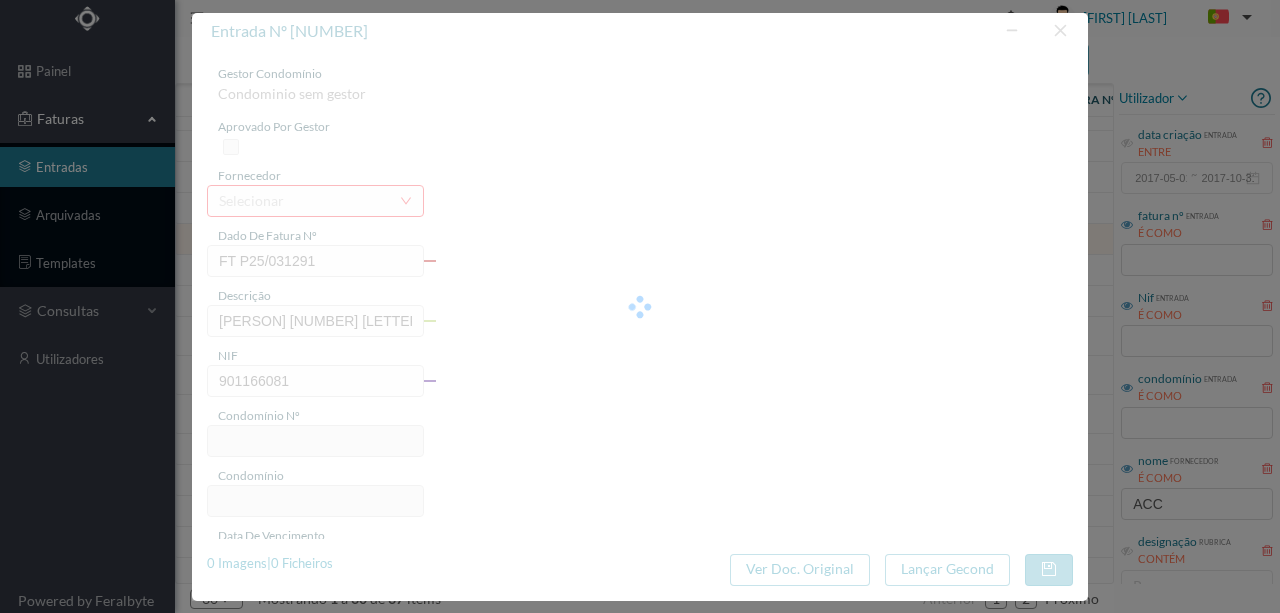 type on "595" 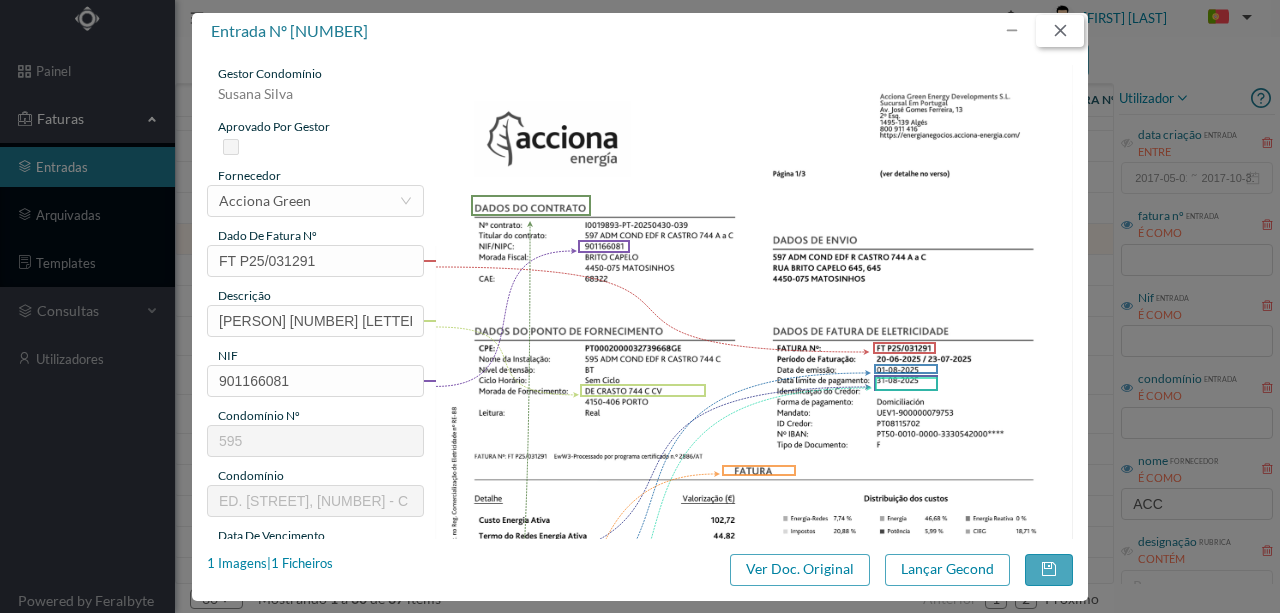 click at bounding box center (1060, 31) 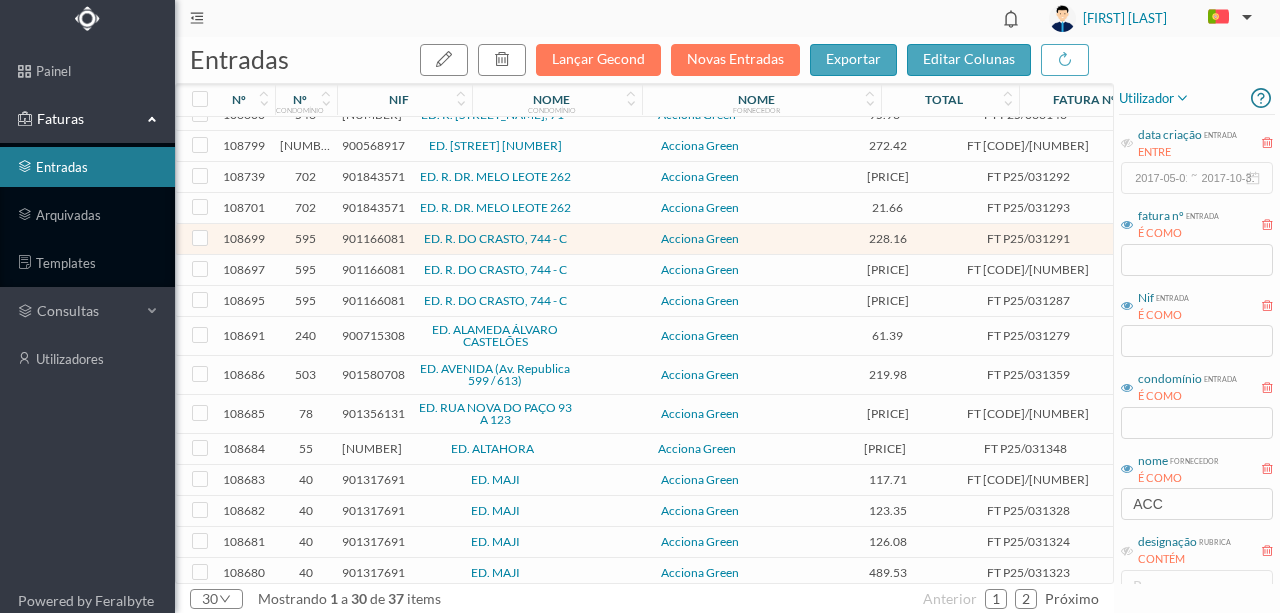 click on "900715308" at bounding box center [373, 335] 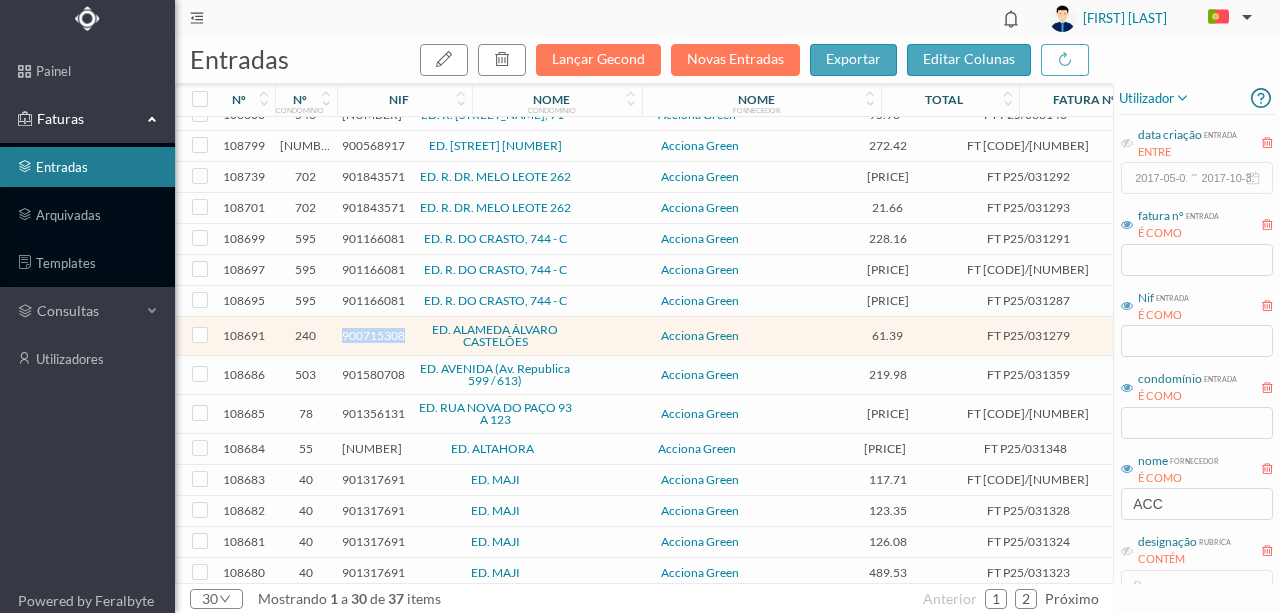 click on "900715308" at bounding box center (373, 335) 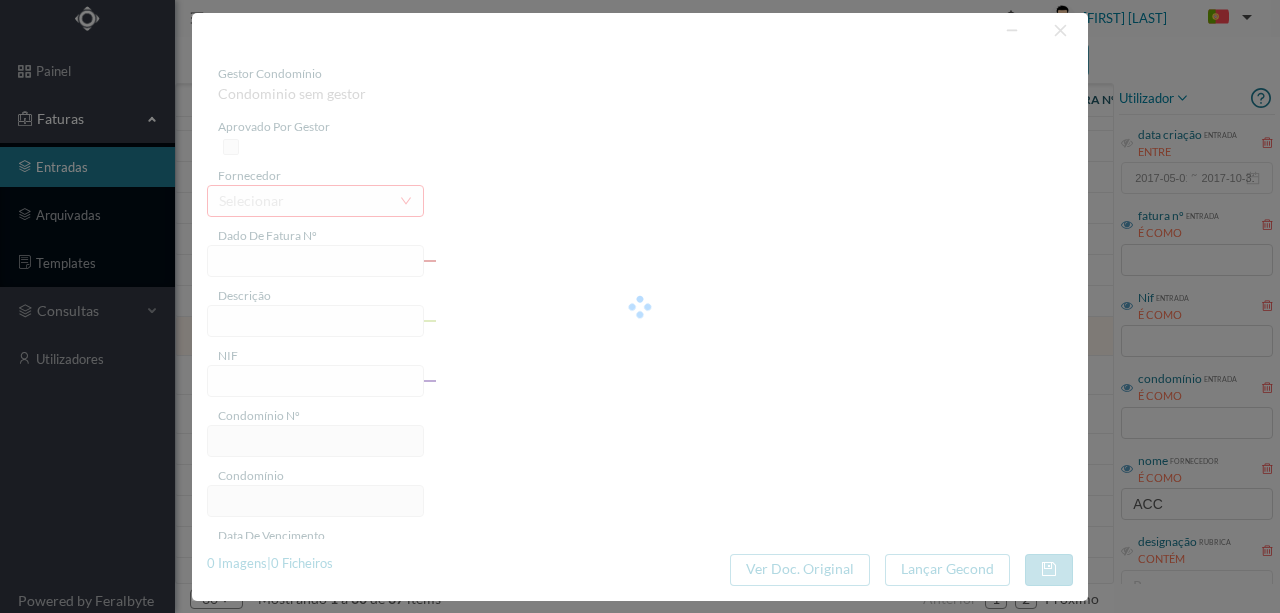 type on "FT P25/031279" 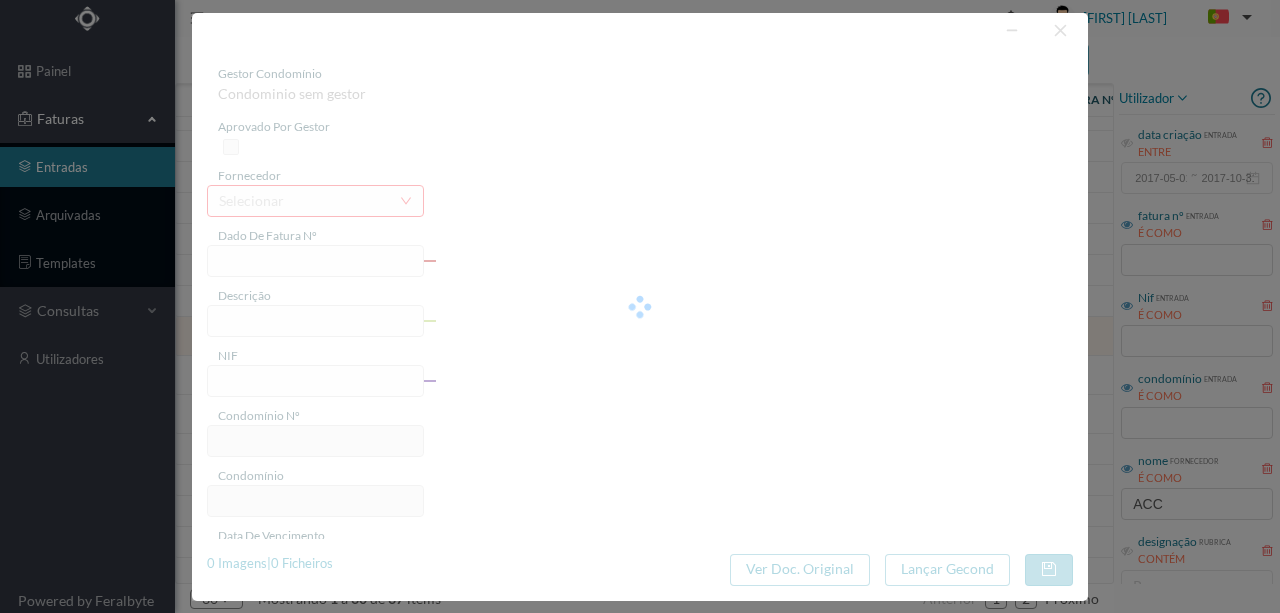 type on "ALVARO CASTELOES 571" 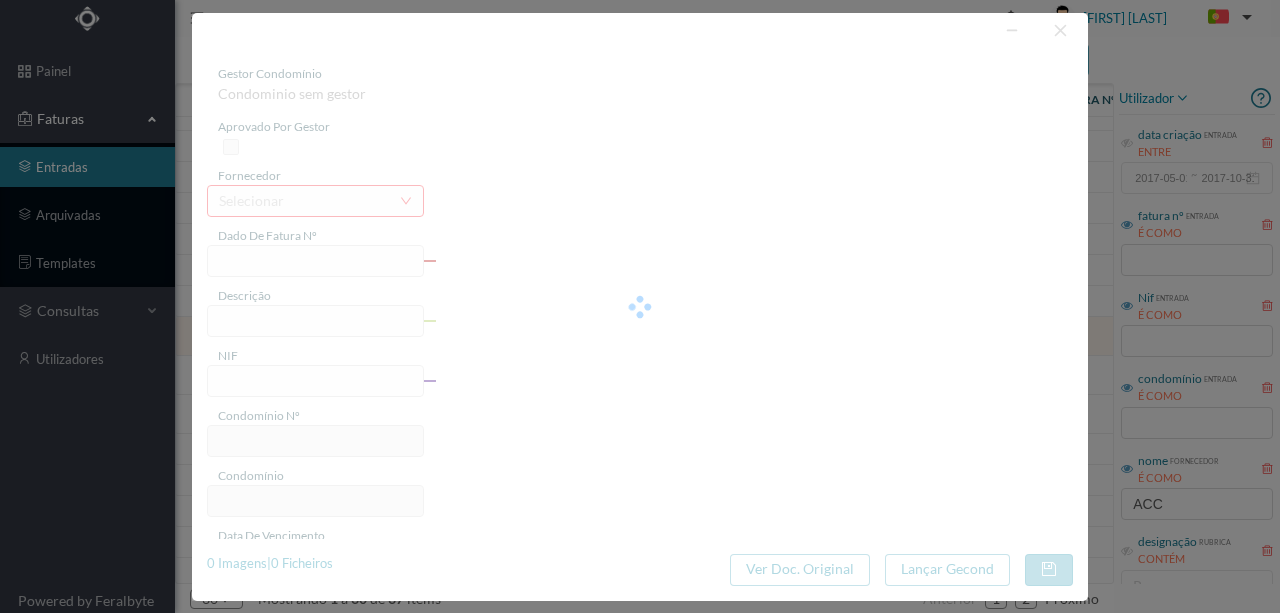 type on "900715308" 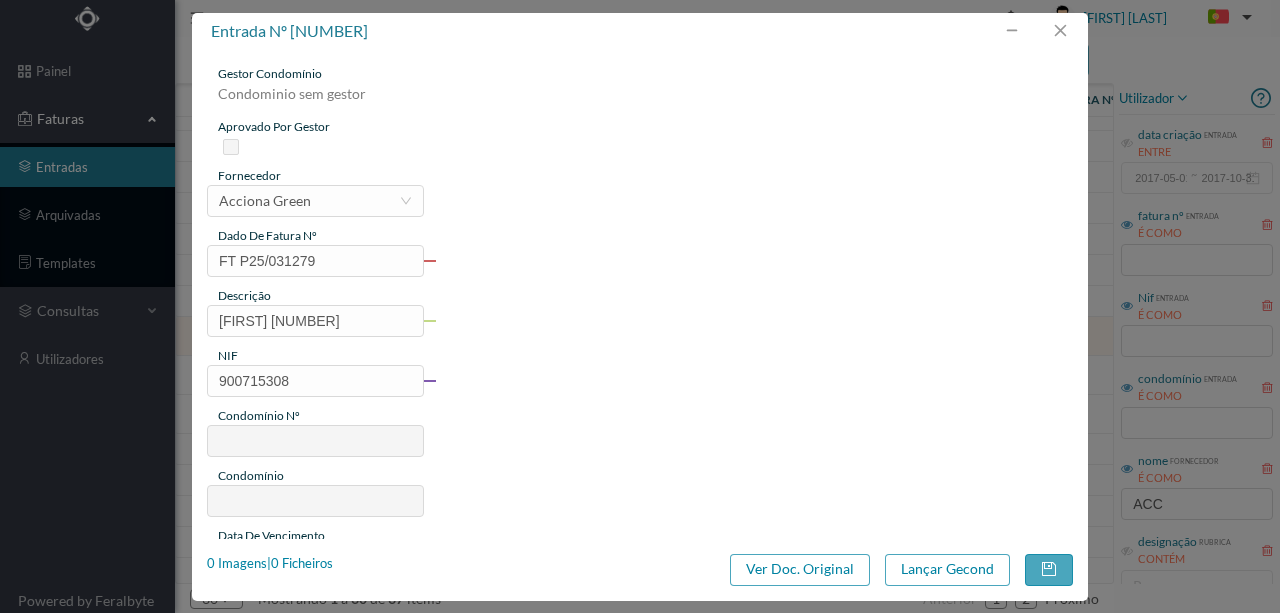 type on "240" 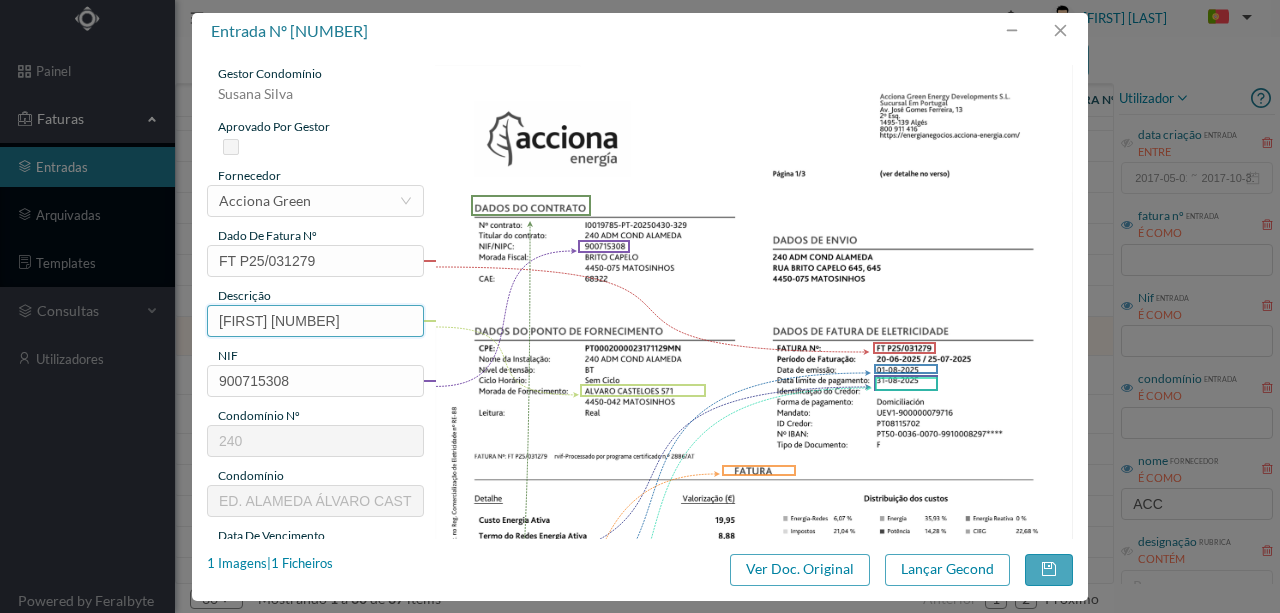drag, startPoint x: 361, startPoint y: 321, endPoint x: 24, endPoint y: 306, distance: 337.33365 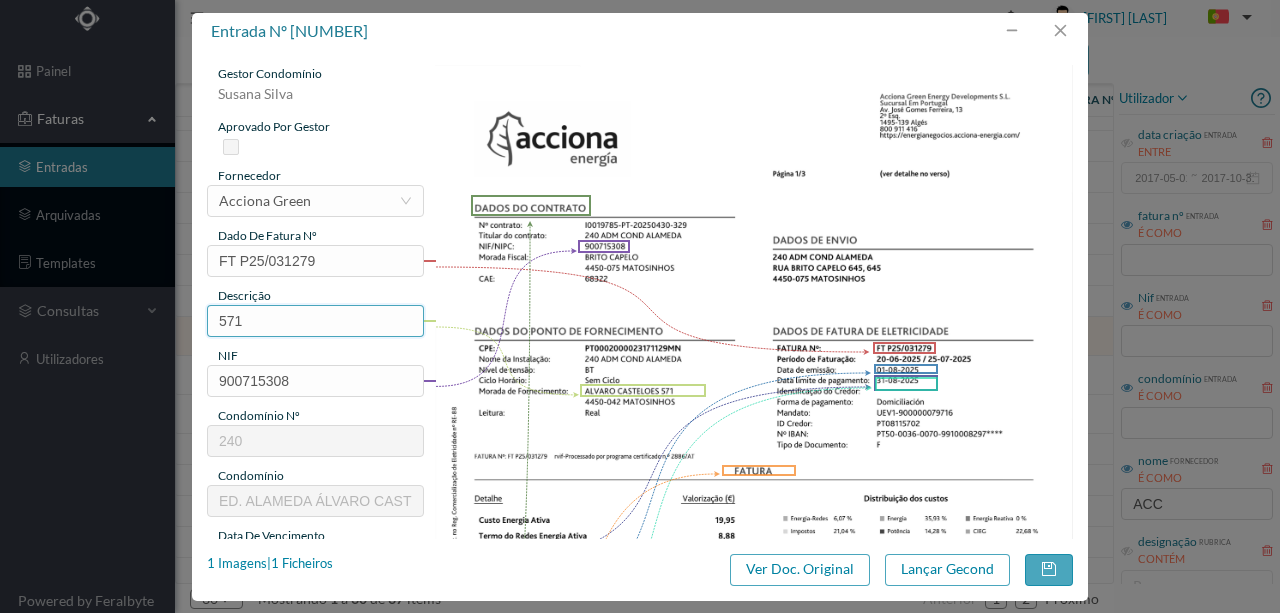 click on "571" at bounding box center [315, 321] 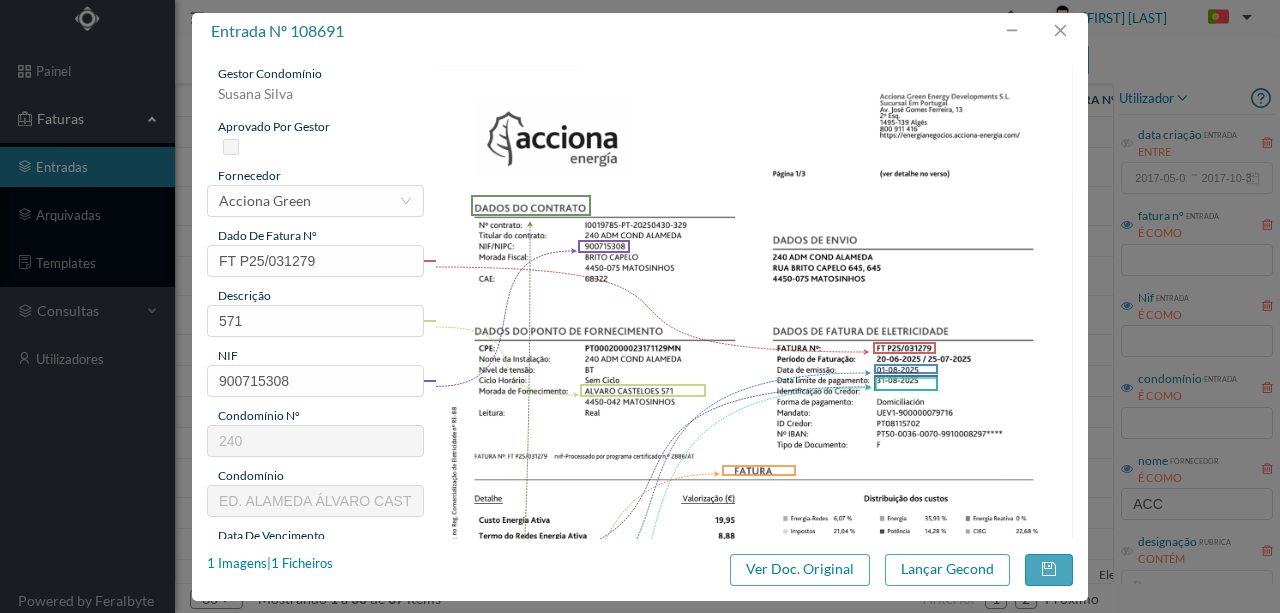 scroll, scrollTop: 0, scrollLeft: 0, axis: both 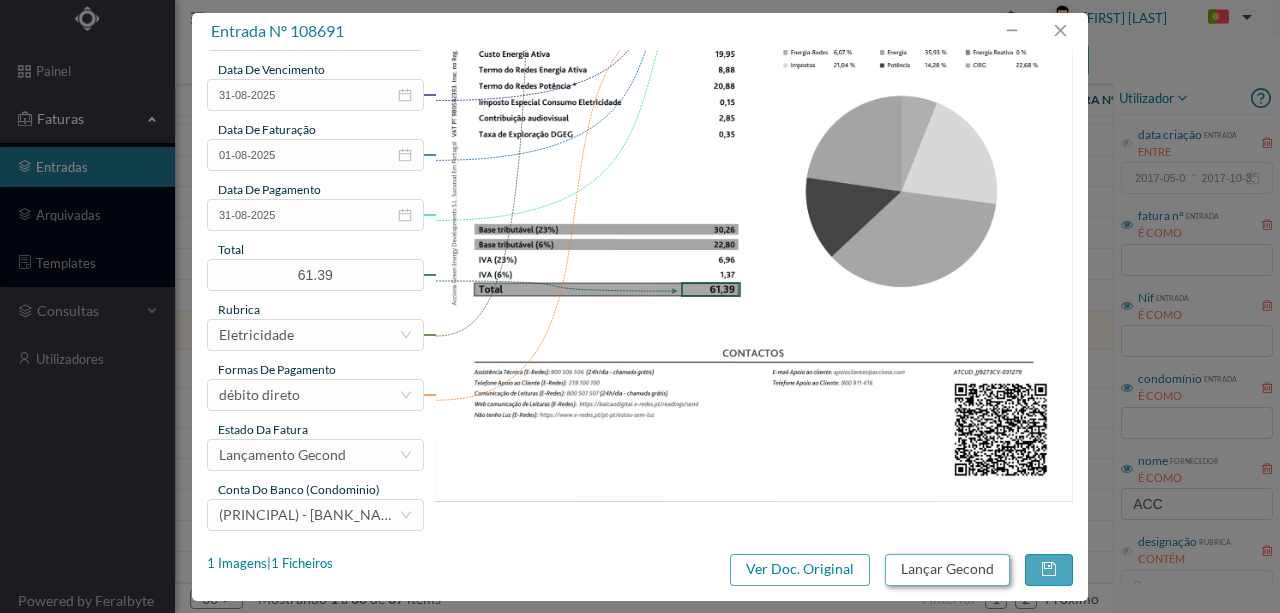 type on "571 ([DATE] a [DATE])" 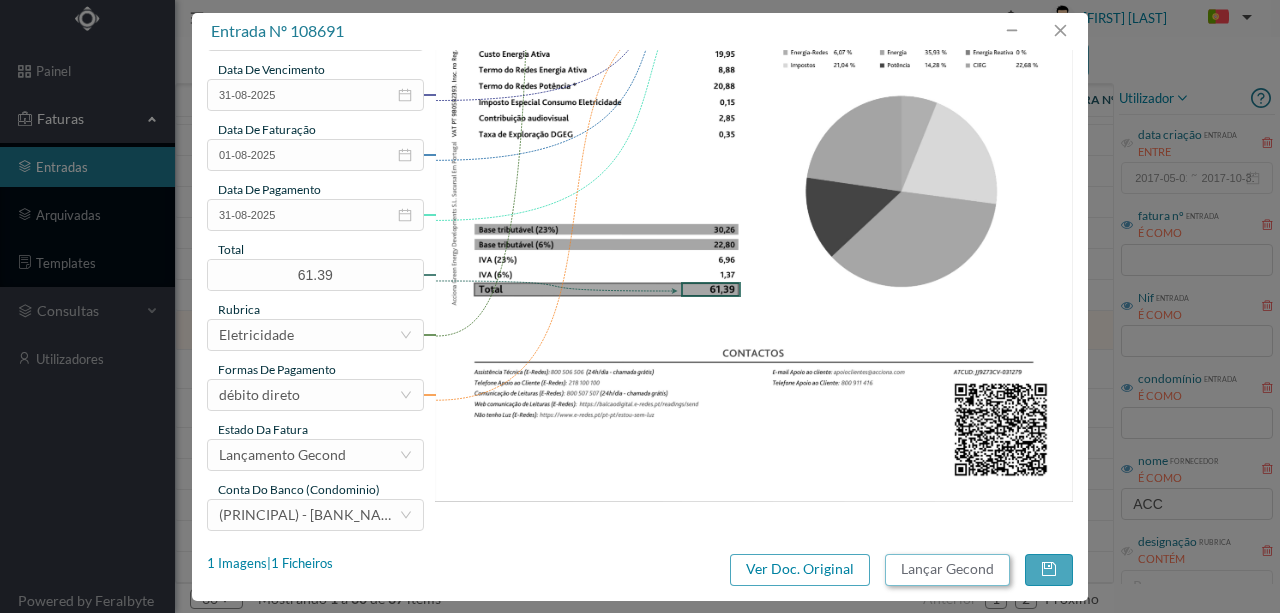 click on "Lançar Gecond" at bounding box center [947, 570] 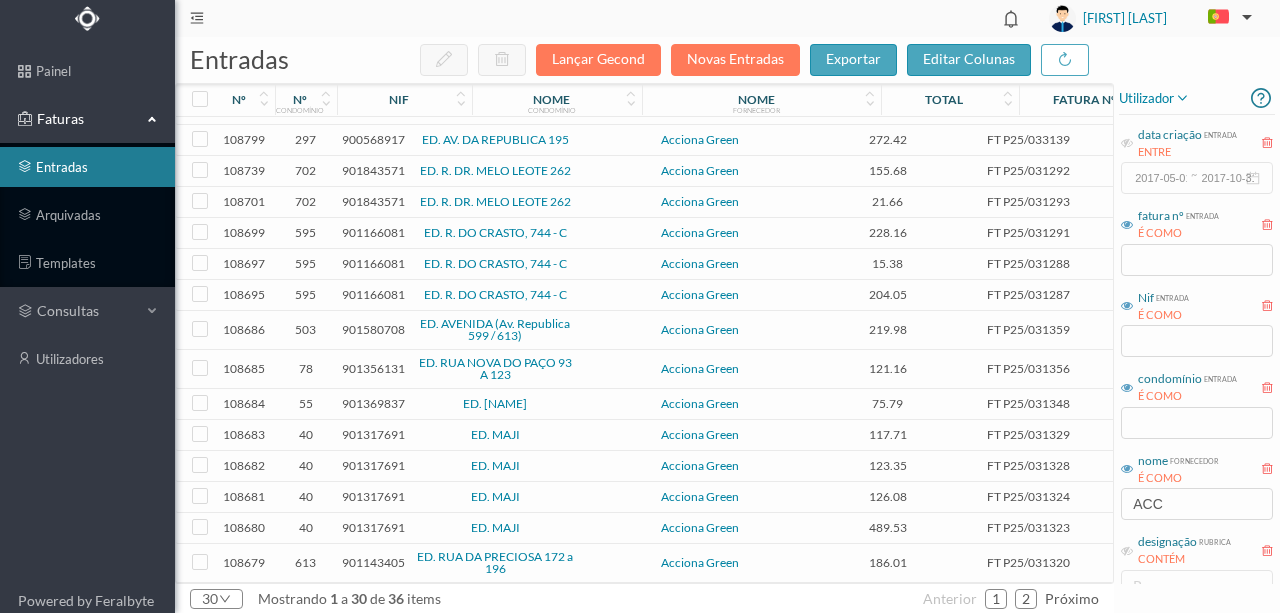 click on "901580708" at bounding box center (373, 329) 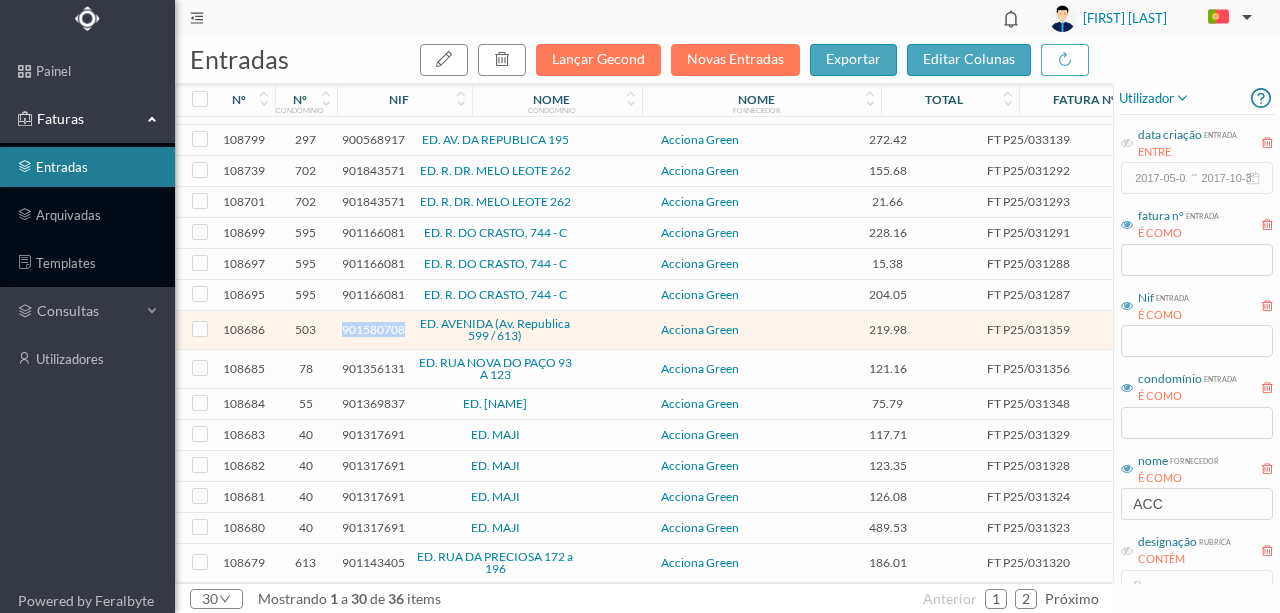 click on "901580708" at bounding box center [373, 329] 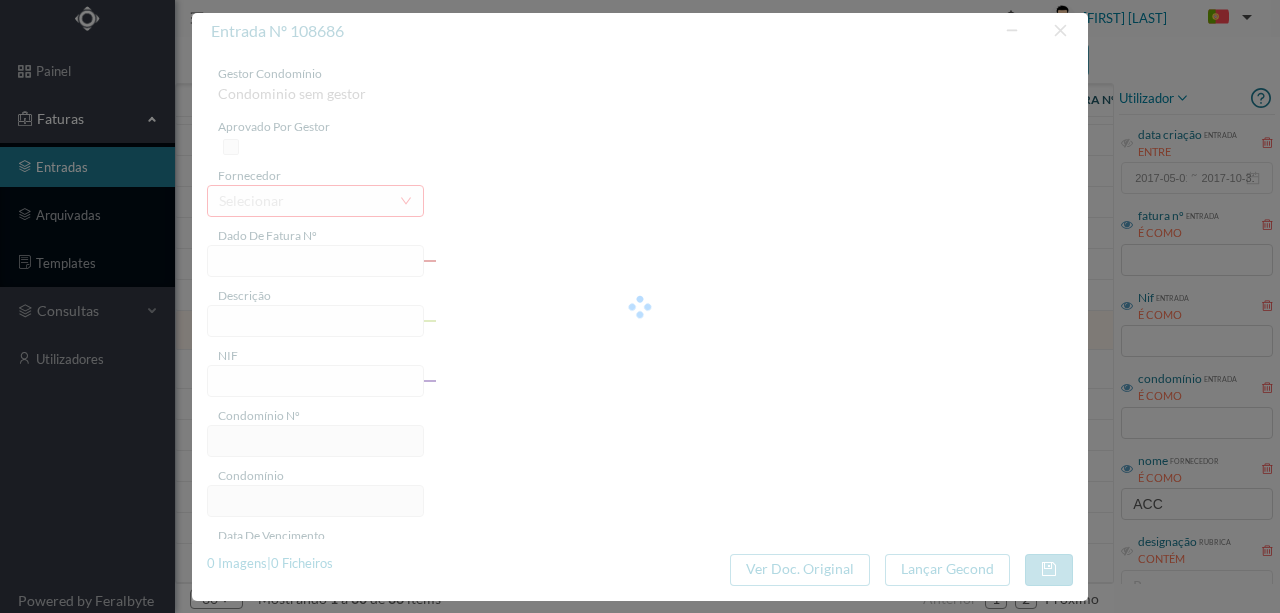 type on "FT P25/031359" 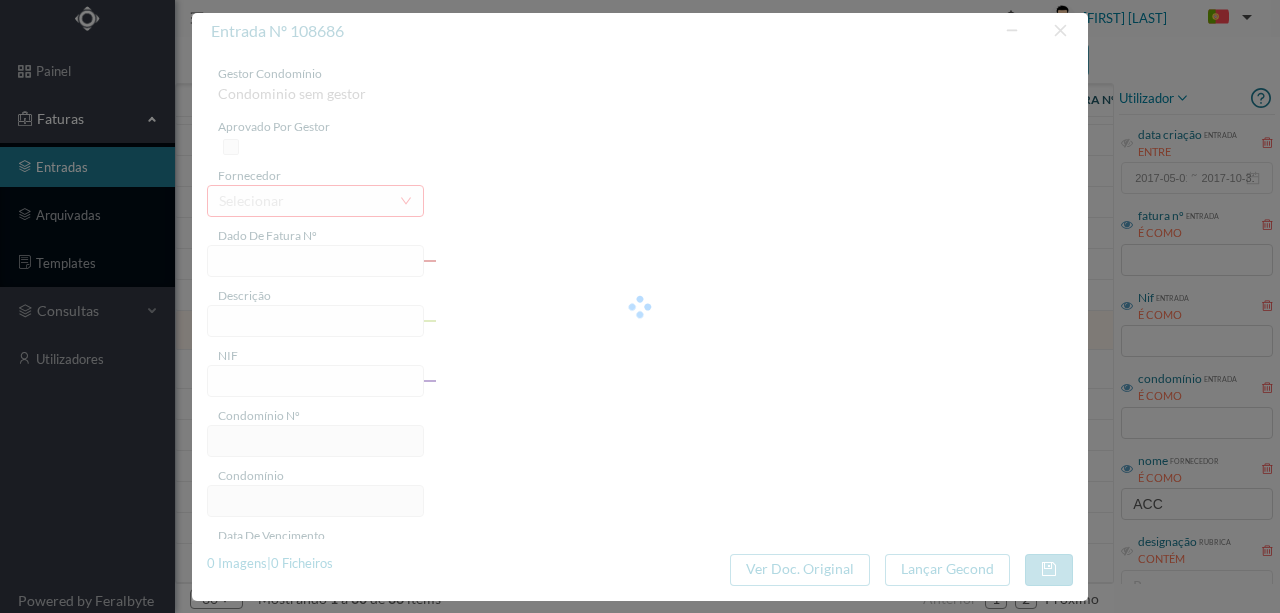 type on "901580708" 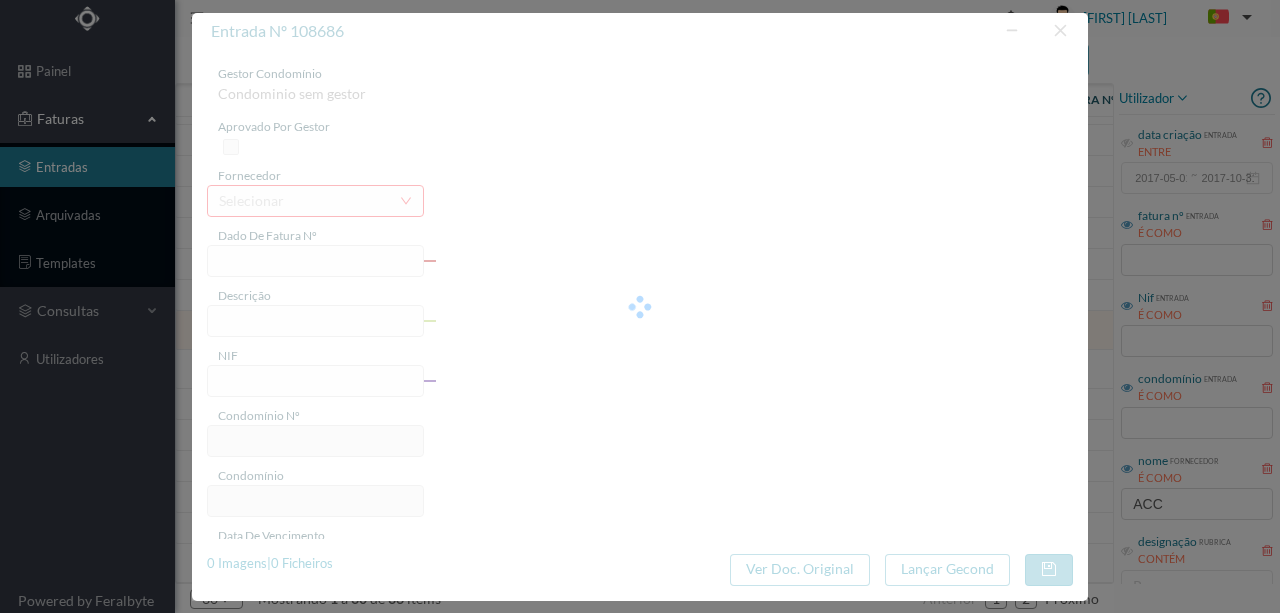 type on "01-08-2025" 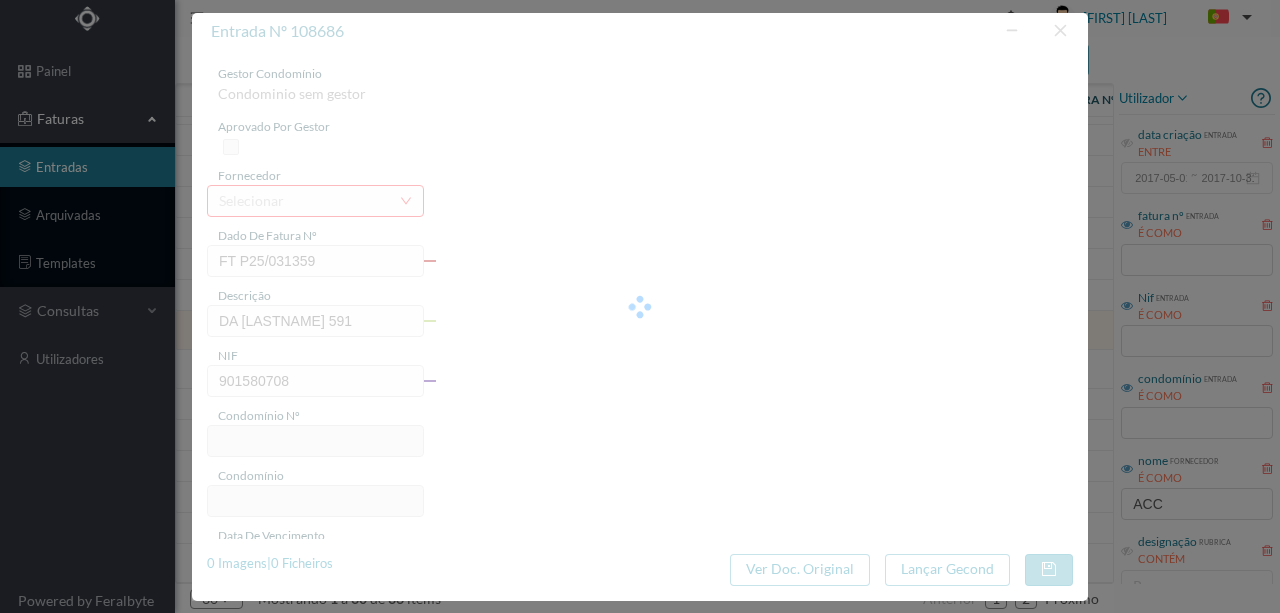 type on "503" 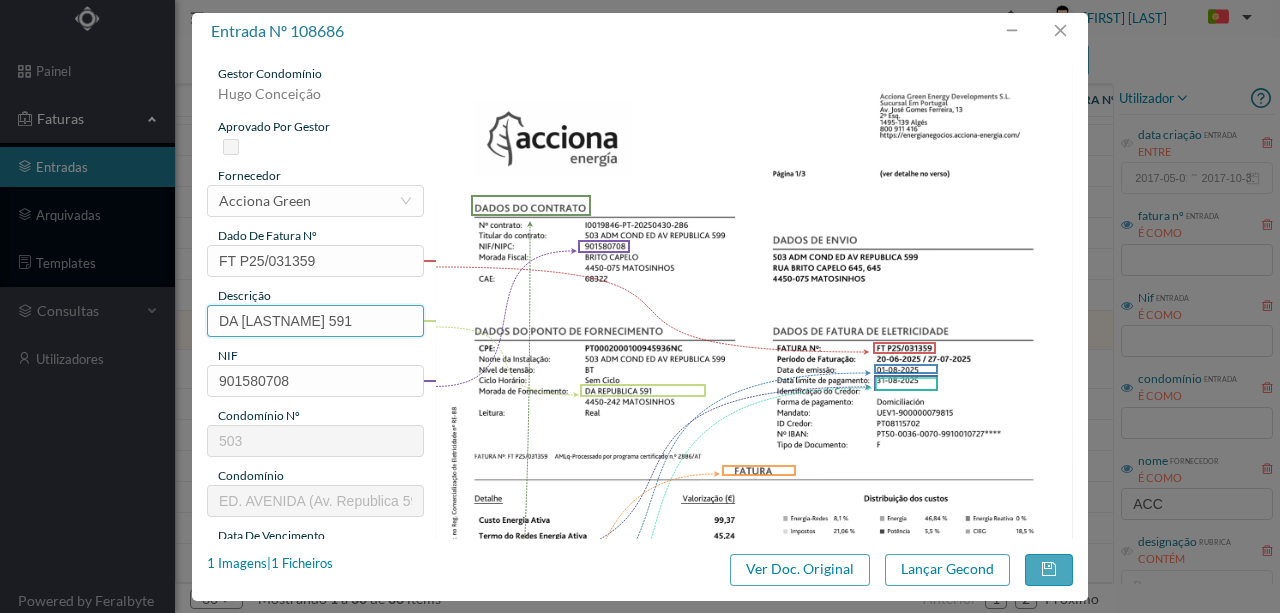 drag, startPoint x: 326, startPoint y: 318, endPoint x: 162, endPoint y: 322, distance: 164.04877 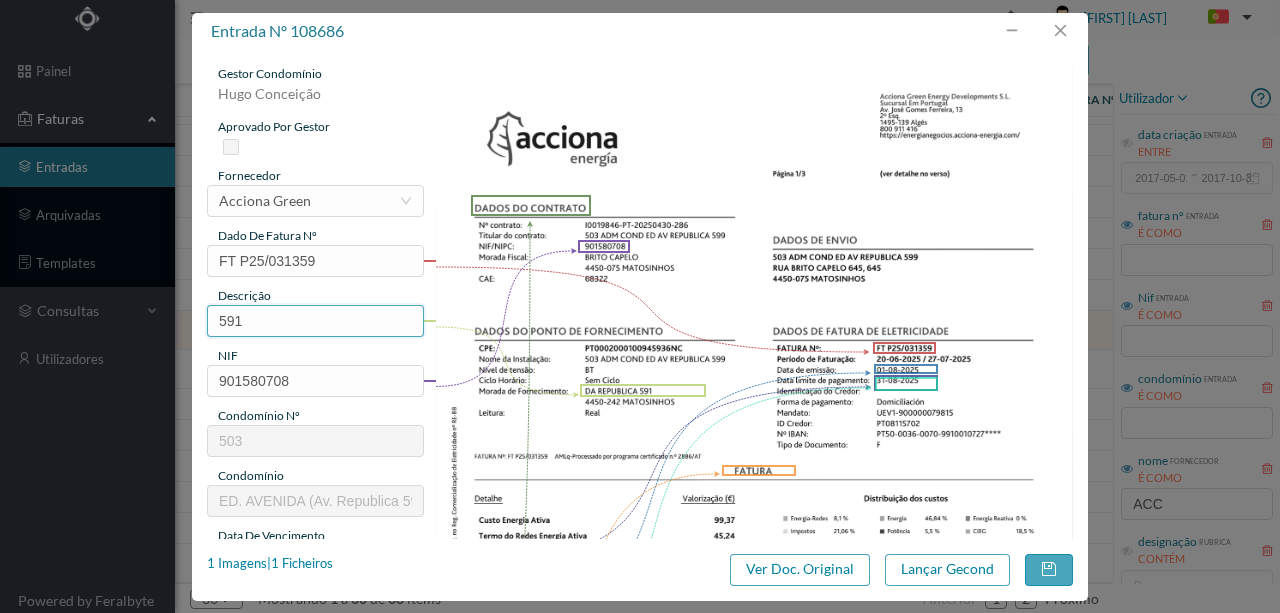 click on "591" at bounding box center (315, 321) 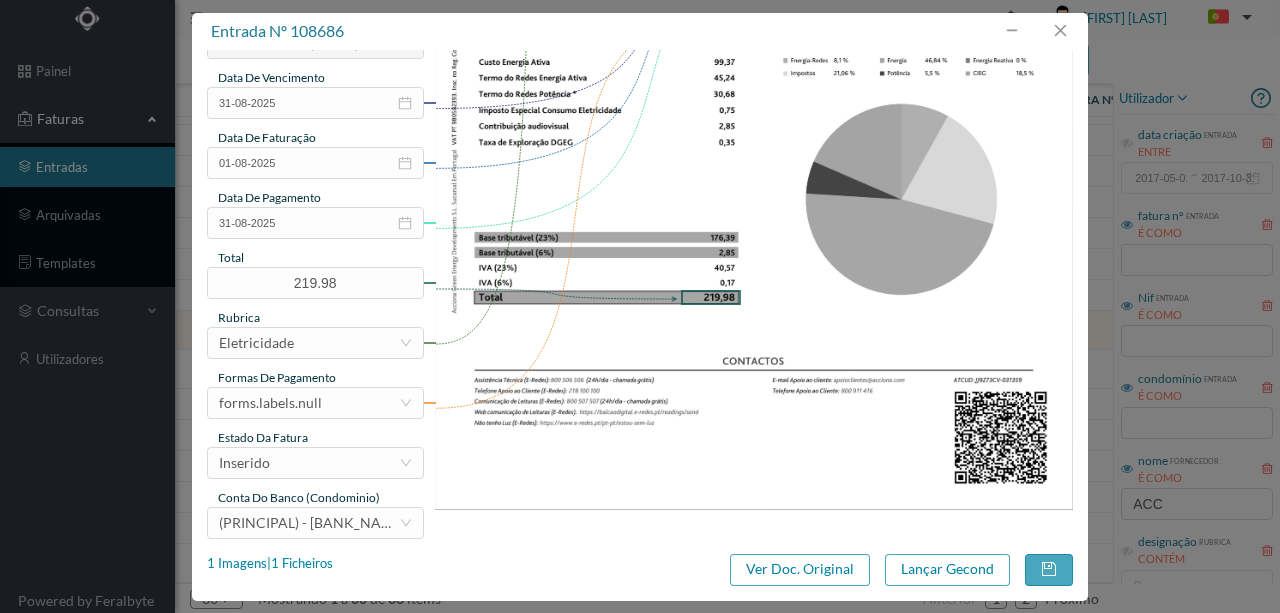 scroll, scrollTop: 473, scrollLeft: 0, axis: vertical 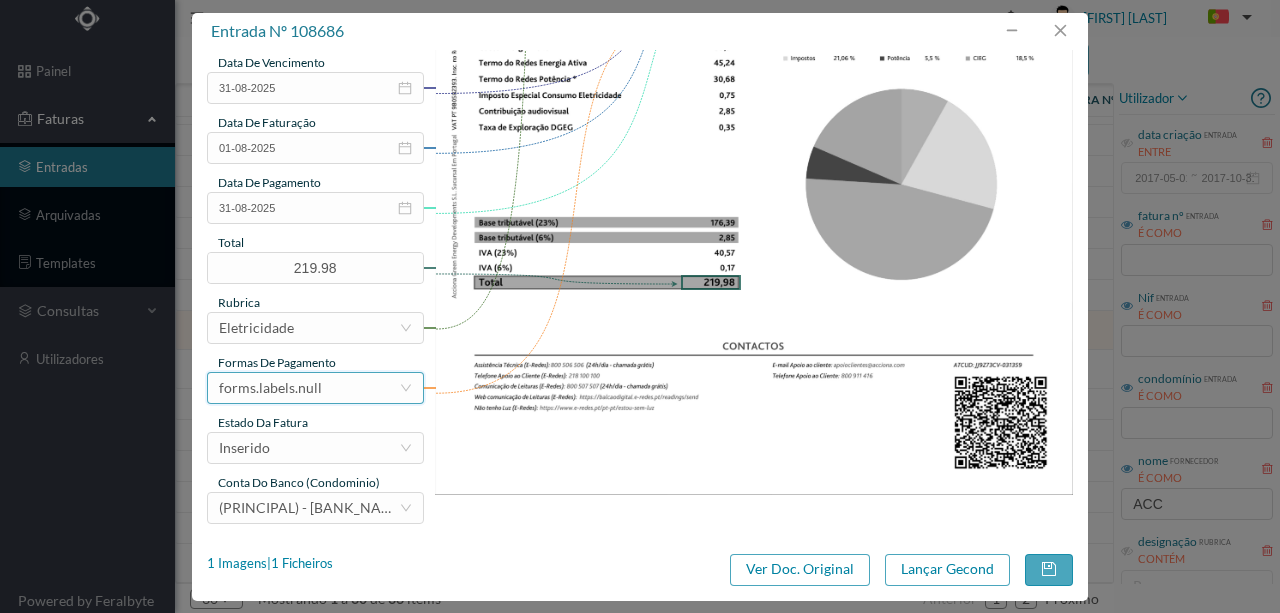 type on "591 (20.06.2025 a 22.07.2025)" 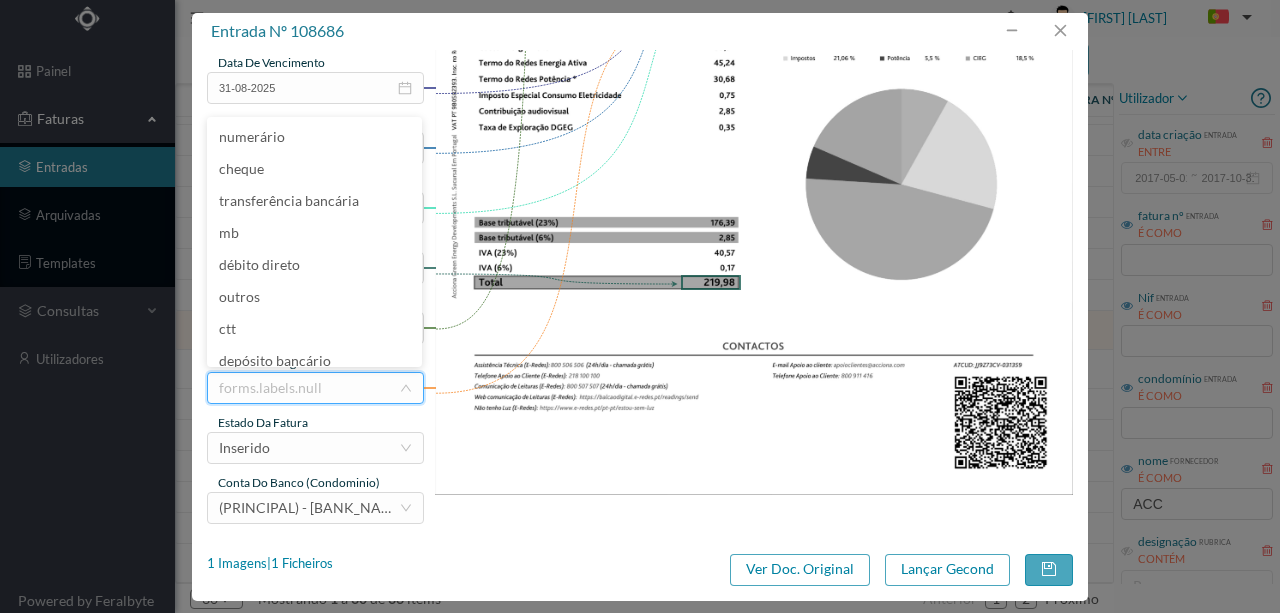 click on "gestor condomínio Hugo Conceição aprovado por gestor fornecedor selecionar Acciona Green   dado de fatura nº FT P25/031359 descrição 591 (20.06.2025 a 22.07.2025) NIF 901580708 condomínio nº 503 condomínio ED. AVENIDA (Av. Republica 599 / 613) data de vencimento 31-08-2025 data de faturação 01-08-2025 data de pagamento 31-08-2025 total 219.98 rubrica Eletricidade   Formas de Pagamento forms.labels.null   estado da fatura Inserido   conta do banco (condominio) (PRINCIPAL) - CAIXA ECONOMICA MONTEPIO GERAL (PT50 003600709910010727858)" at bounding box center [640, 294] 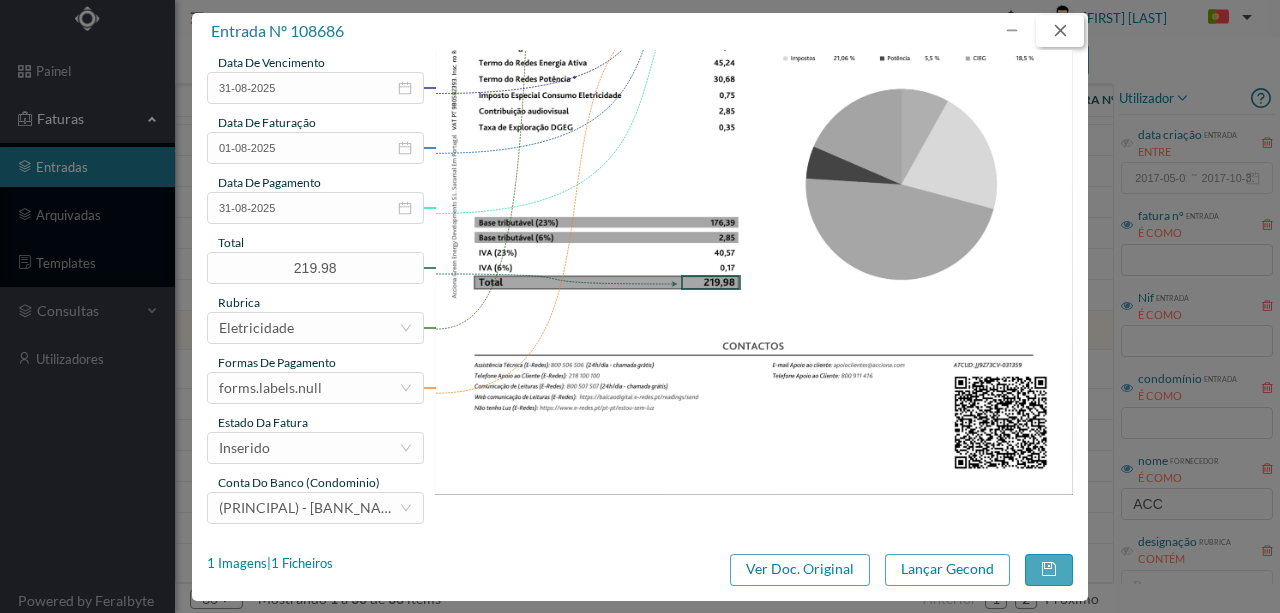 click at bounding box center [1060, 31] 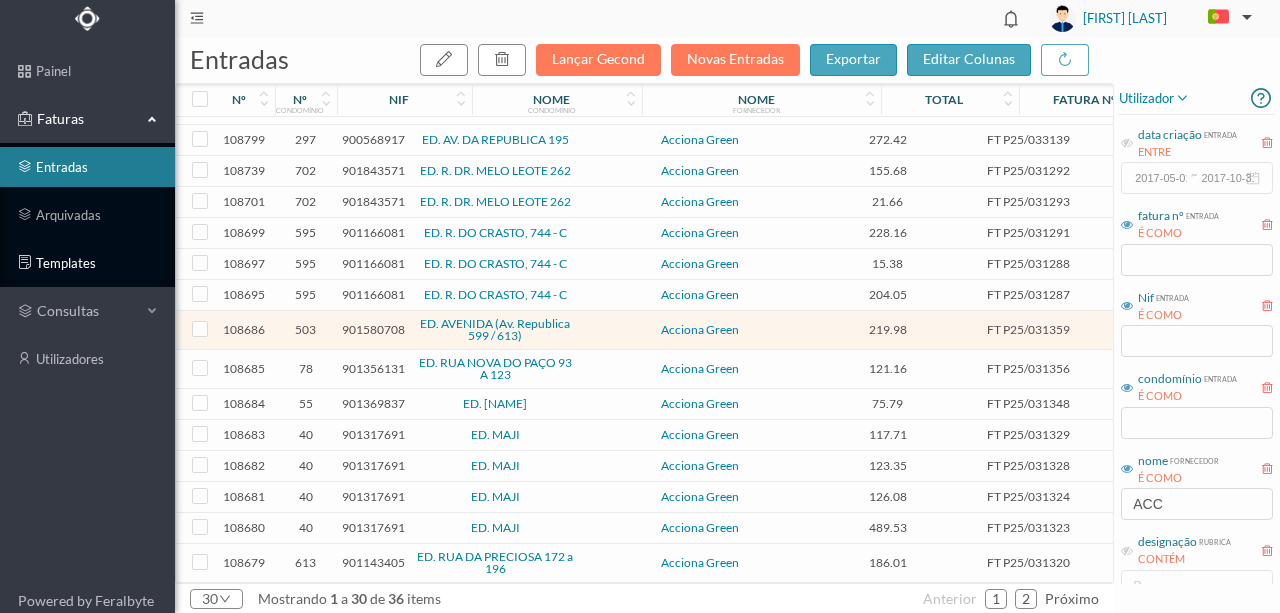 click on "templates" at bounding box center [87, 263] 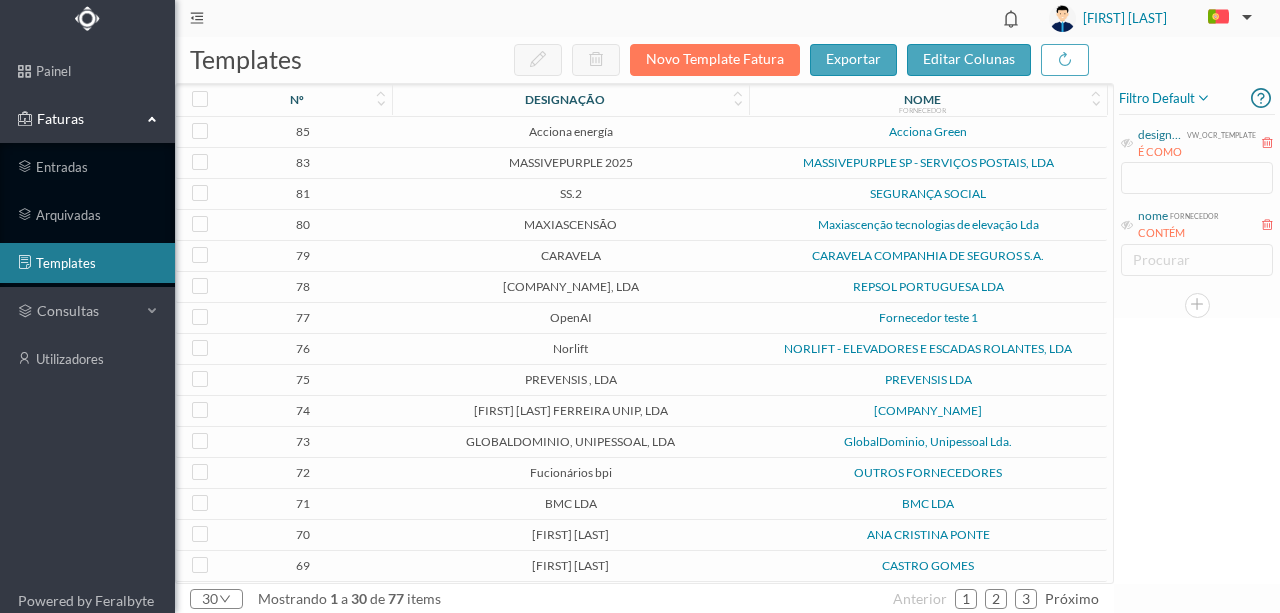 click on "85" at bounding box center [303, 131] 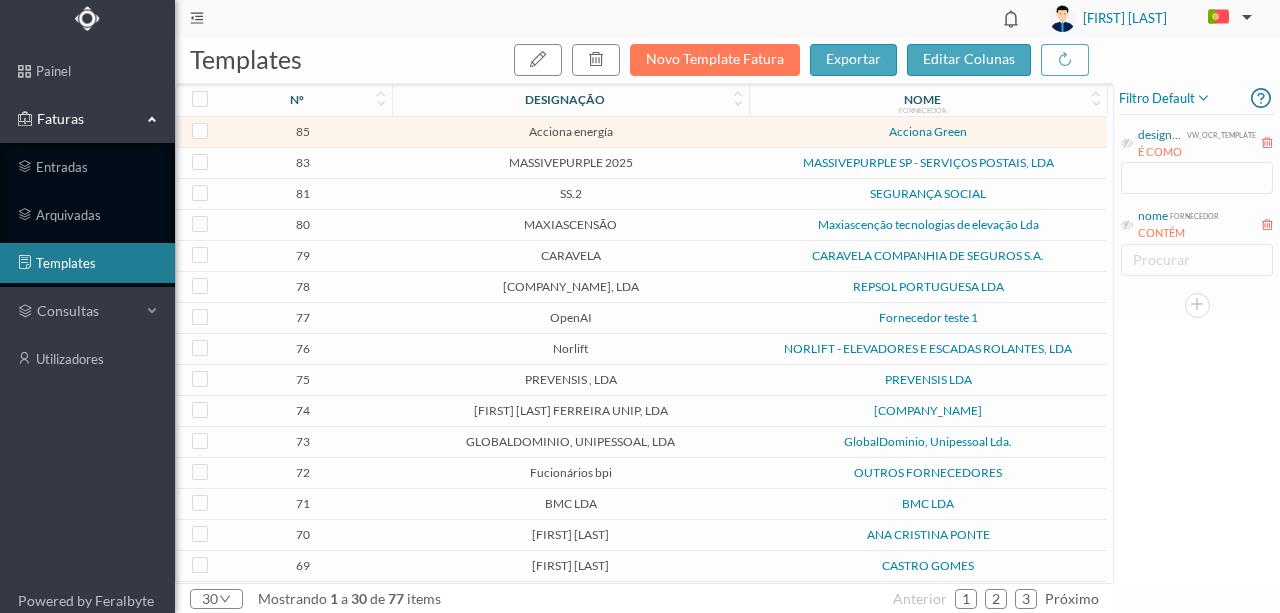 click on "85" at bounding box center (303, 131) 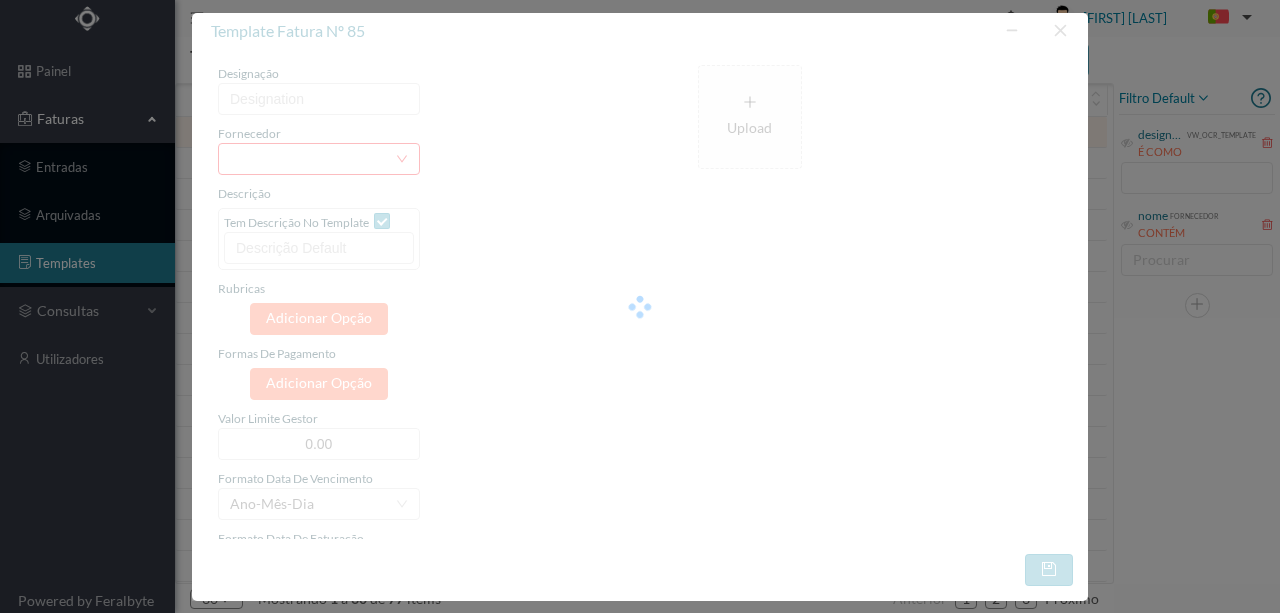 type on "Acciona energía" 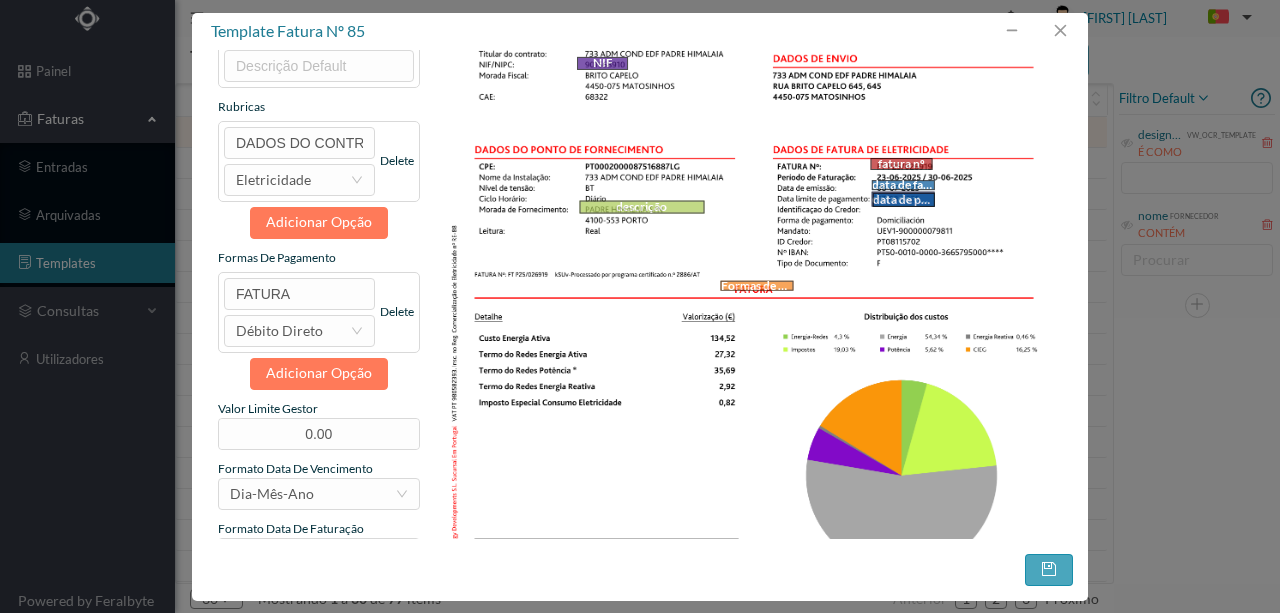 scroll, scrollTop: 200, scrollLeft: 0, axis: vertical 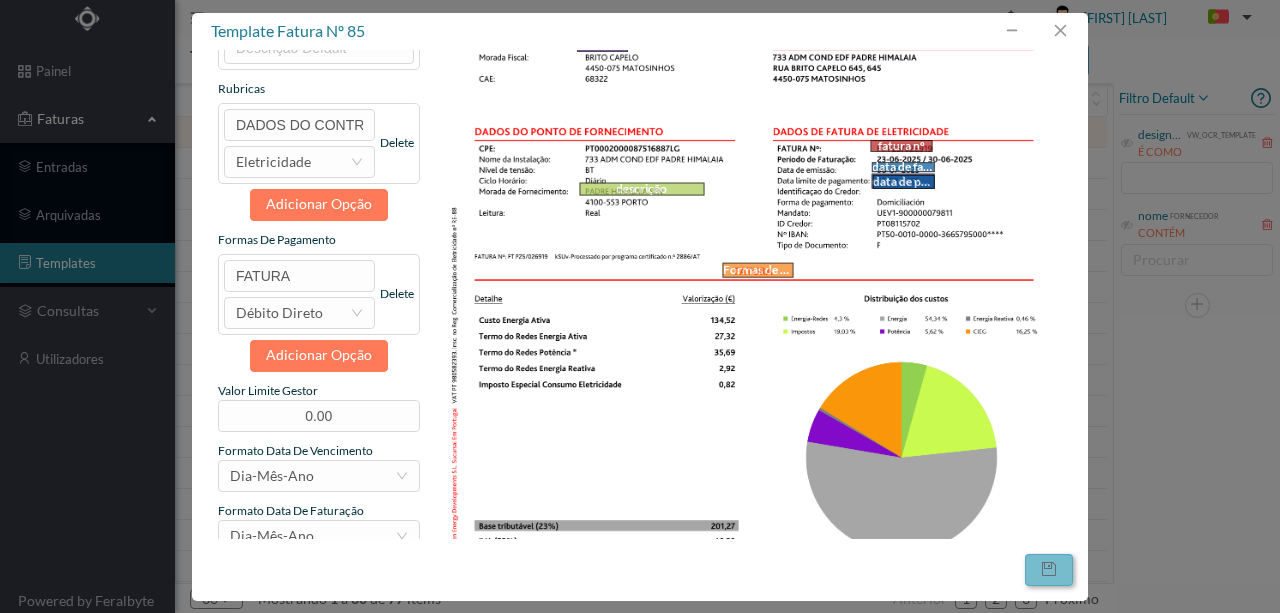 click at bounding box center (1049, 570) 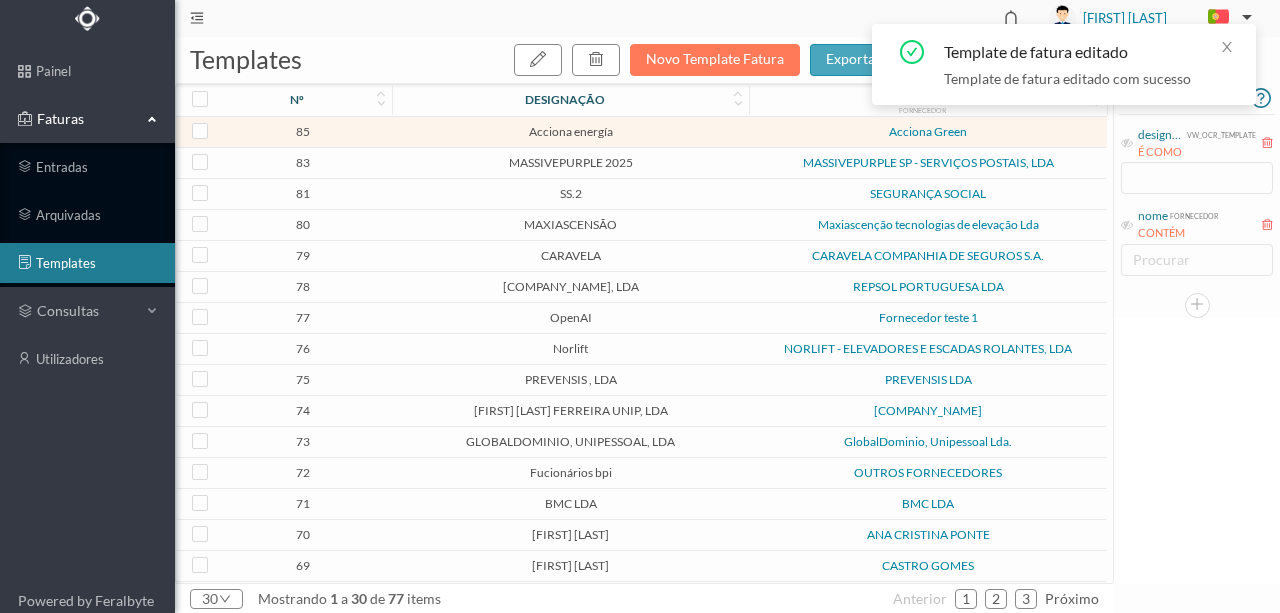 click on "Faturas" at bounding box center (87, 119) 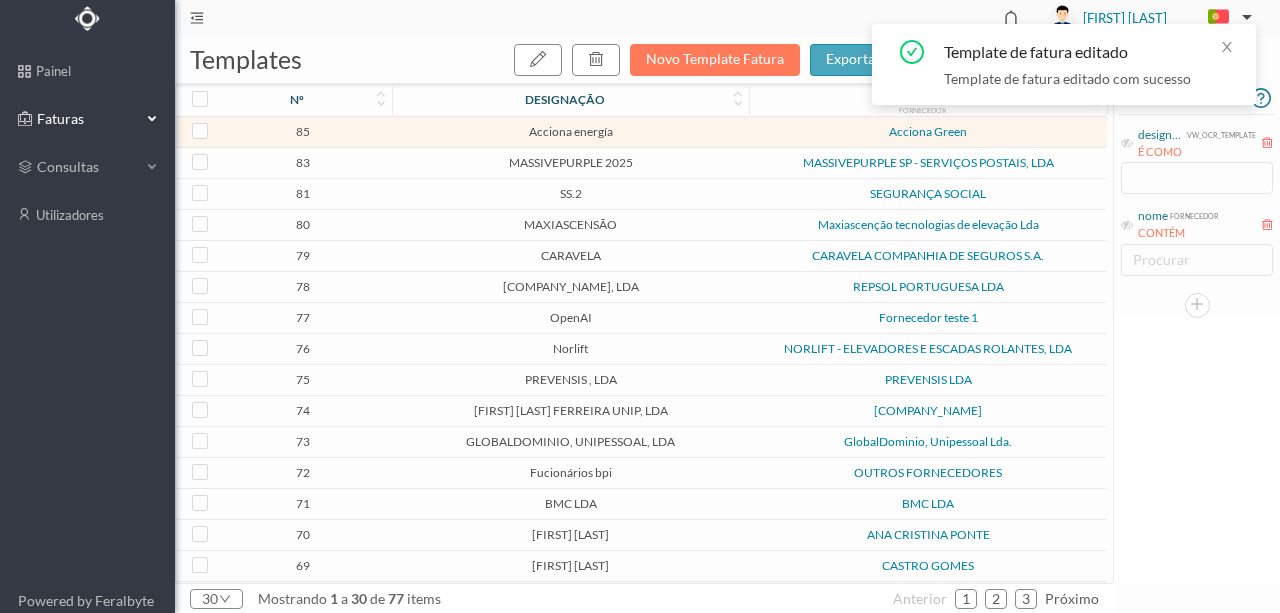 click on "Faturas" at bounding box center (87, 119) 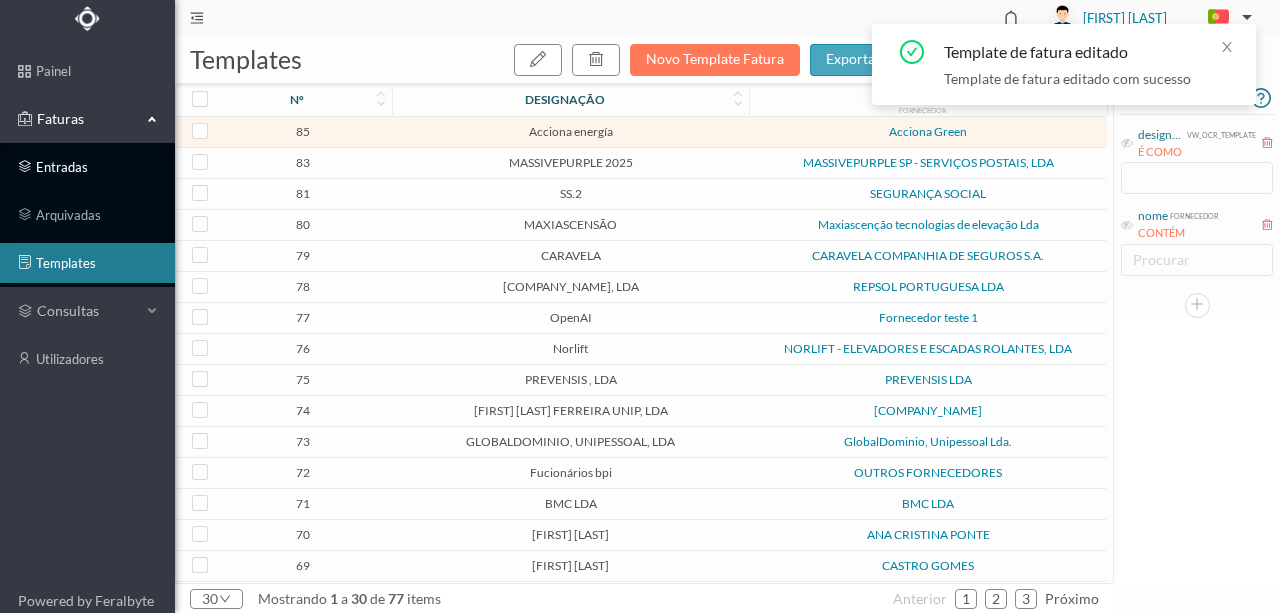 click on "entradas" at bounding box center (87, 167) 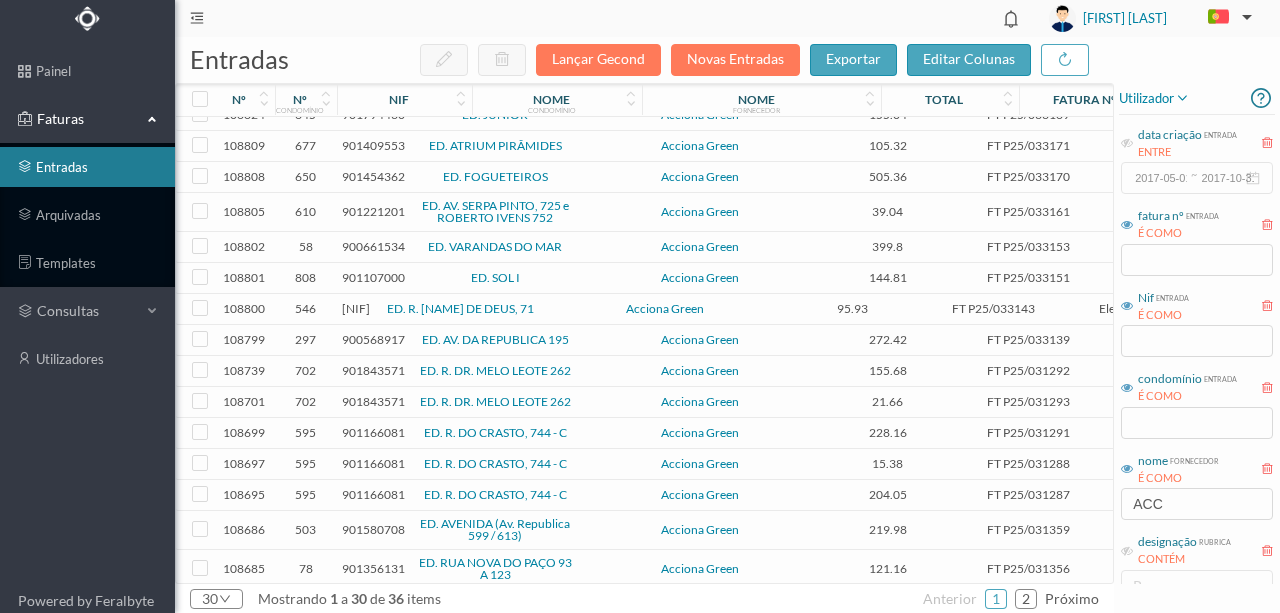 scroll, scrollTop: 400, scrollLeft: 0, axis: vertical 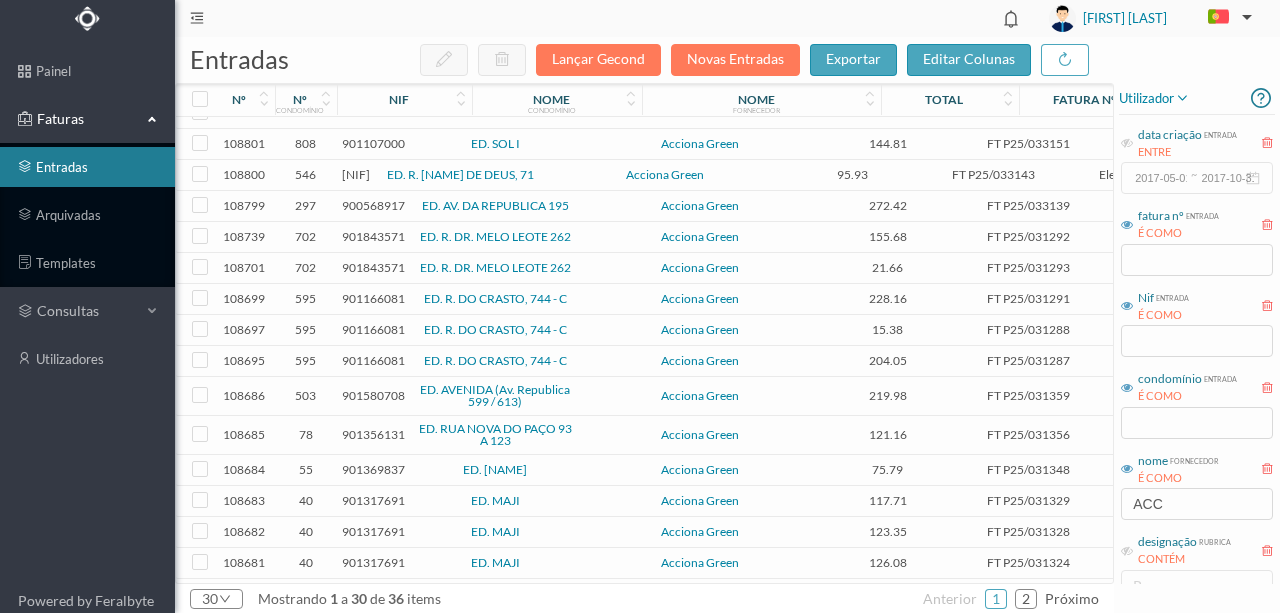 click on "901580708" at bounding box center (373, 395) 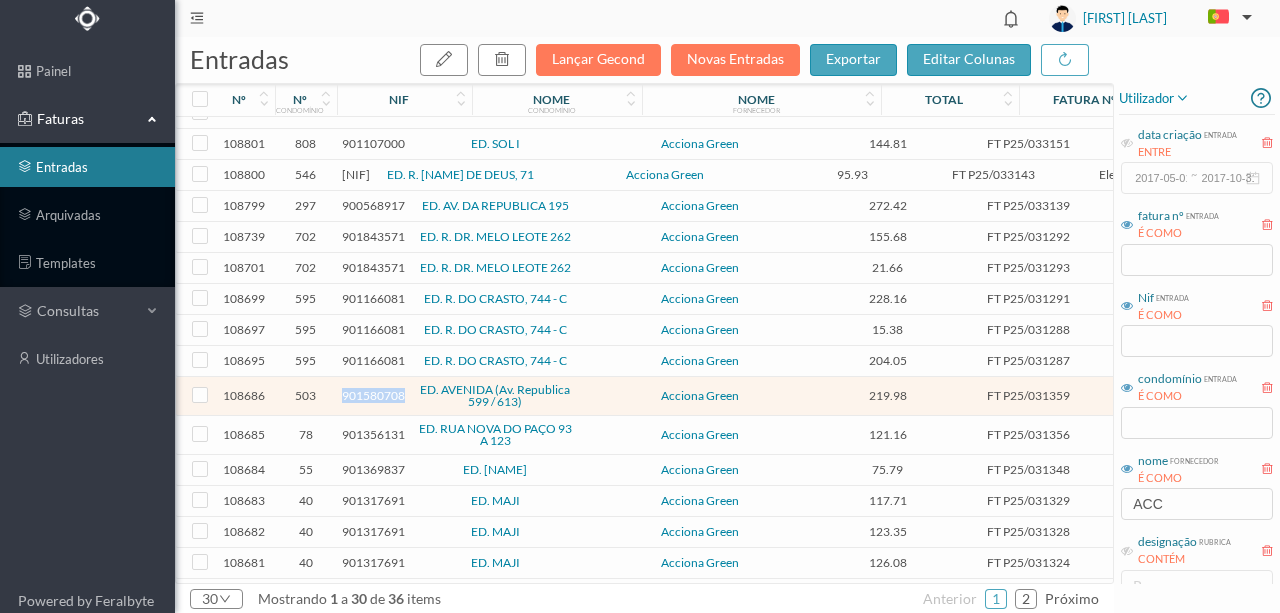 click on "901580708" at bounding box center (373, 395) 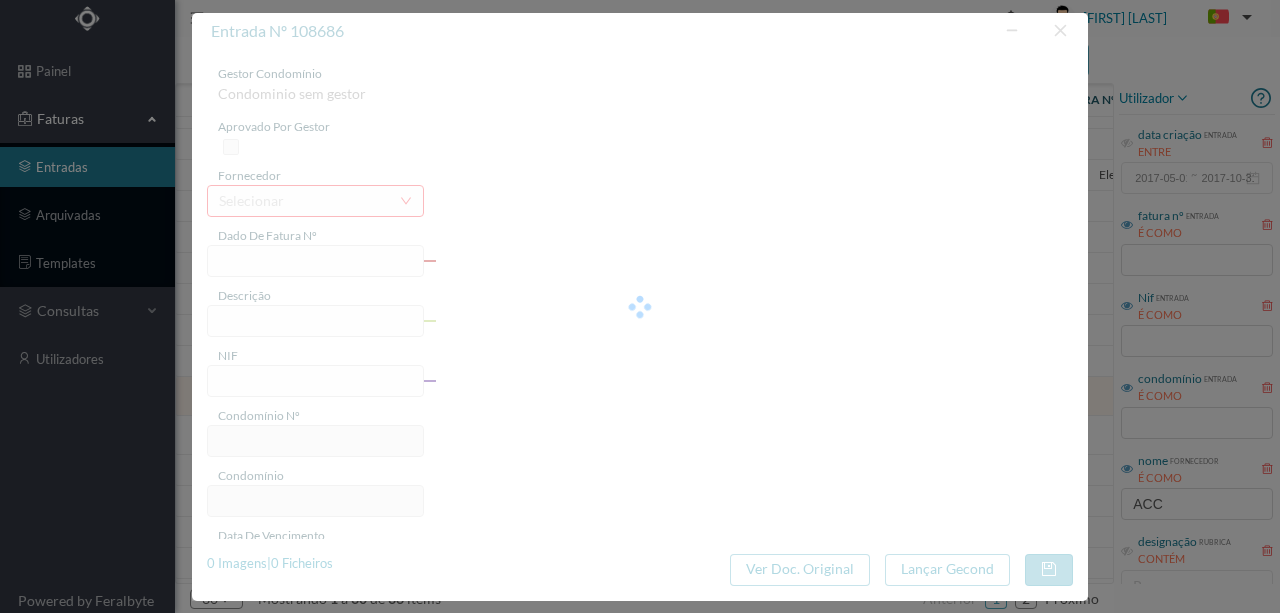 type on "FT P25/031359" 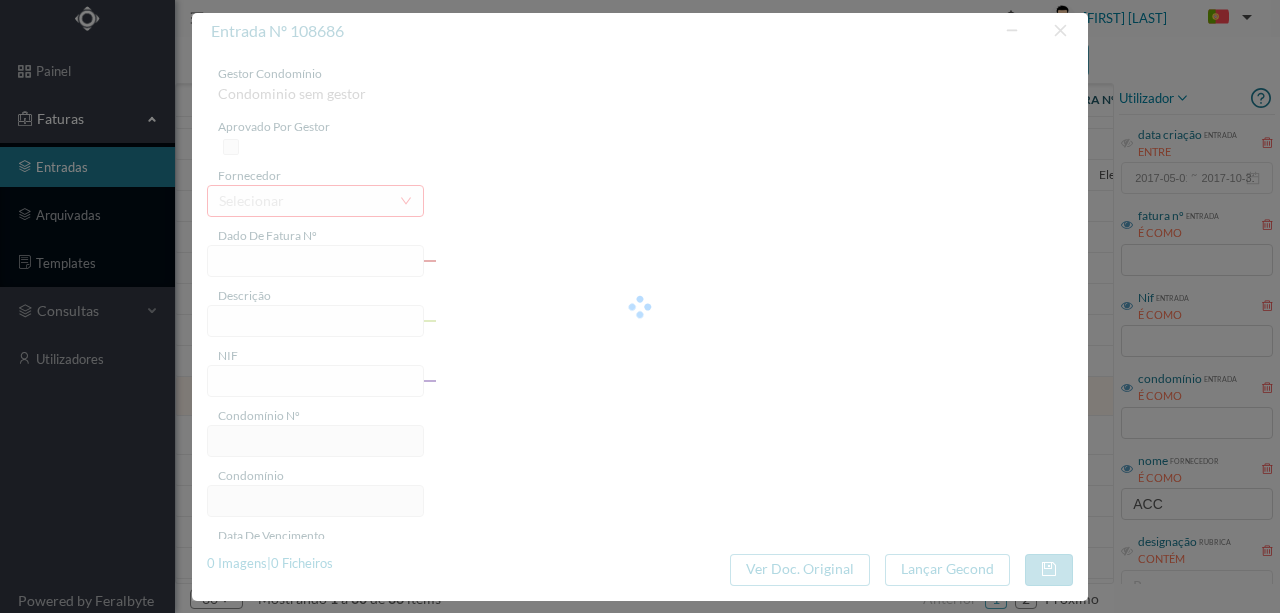 type on "DA REPUBLICA 591" 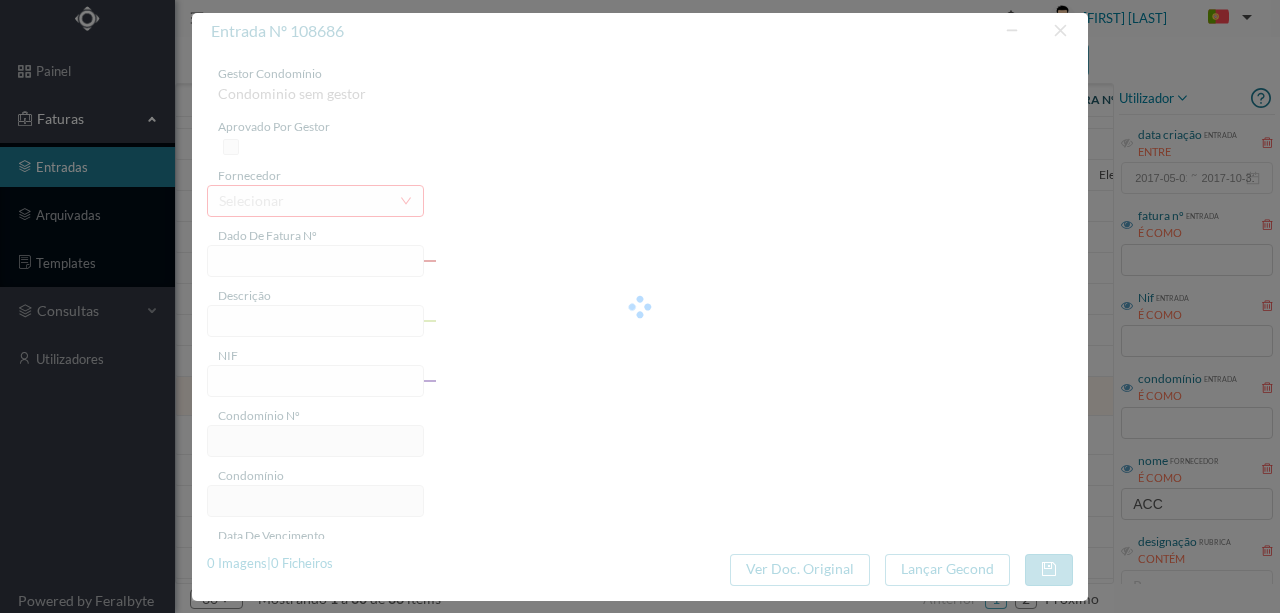 type on "31-08-2025" 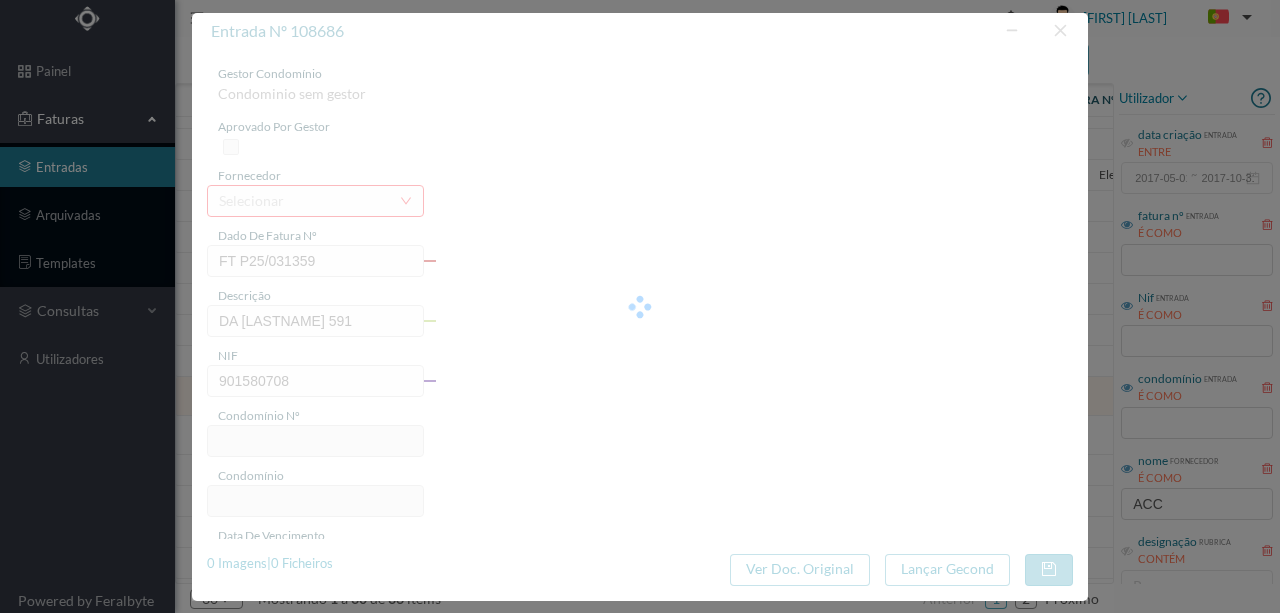 type on "503" 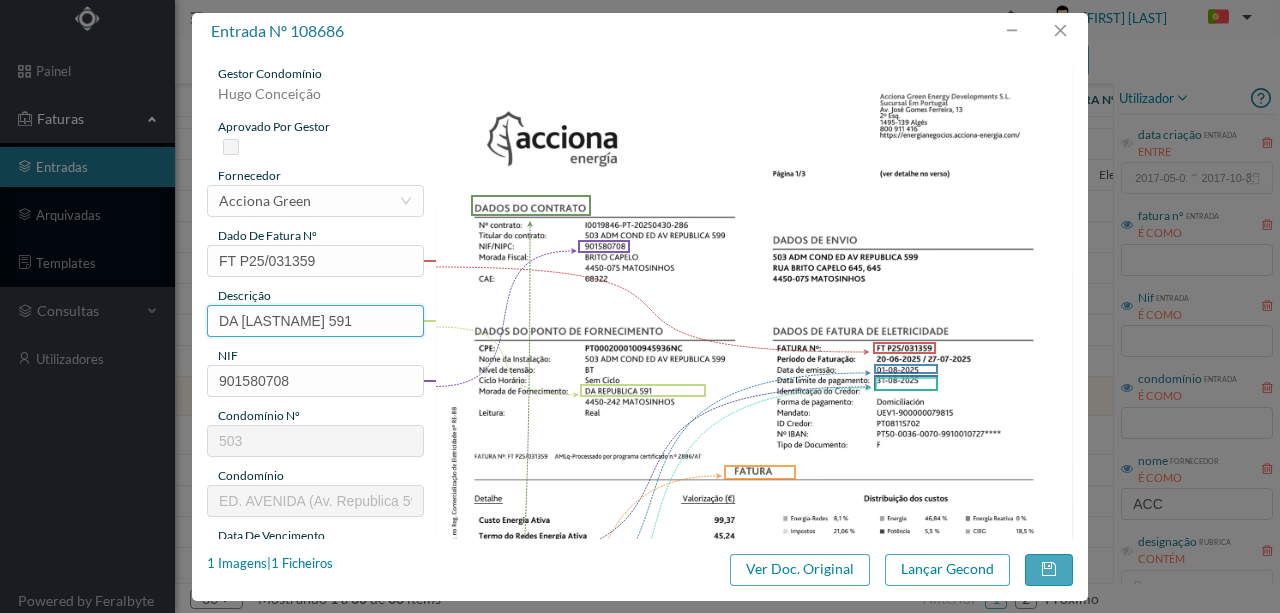 drag, startPoint x: 320, startPoint y: 319, endPoint x: 0, endPoint y: 290, distance: 321.31137 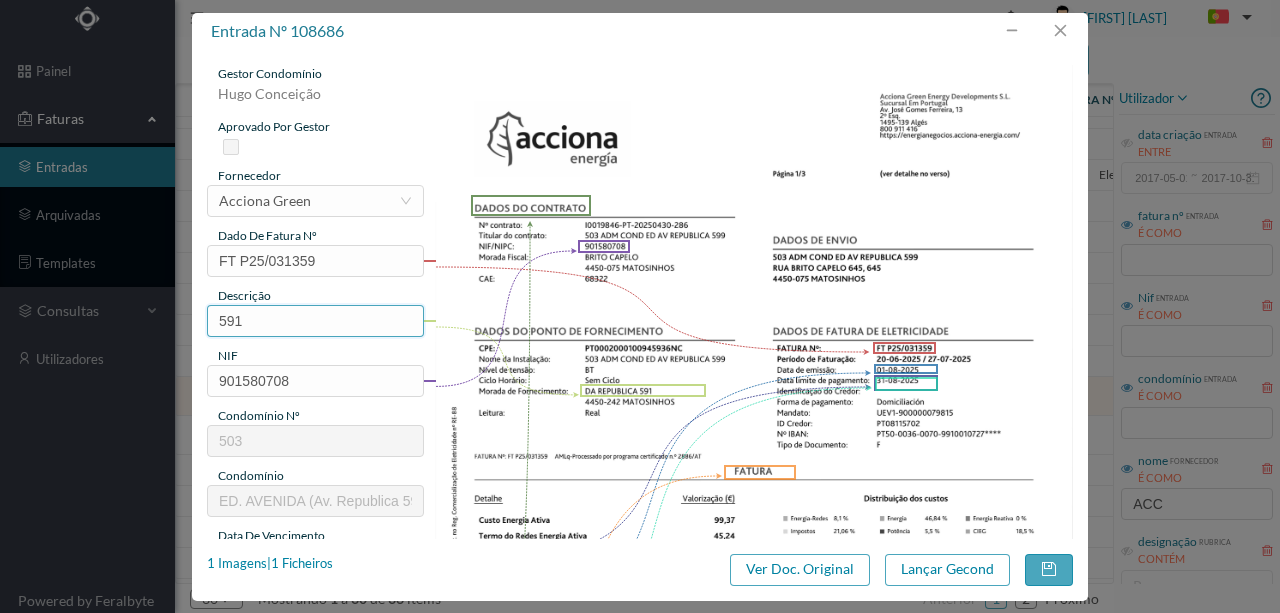 click on "591" at bounding box center (315, 321) 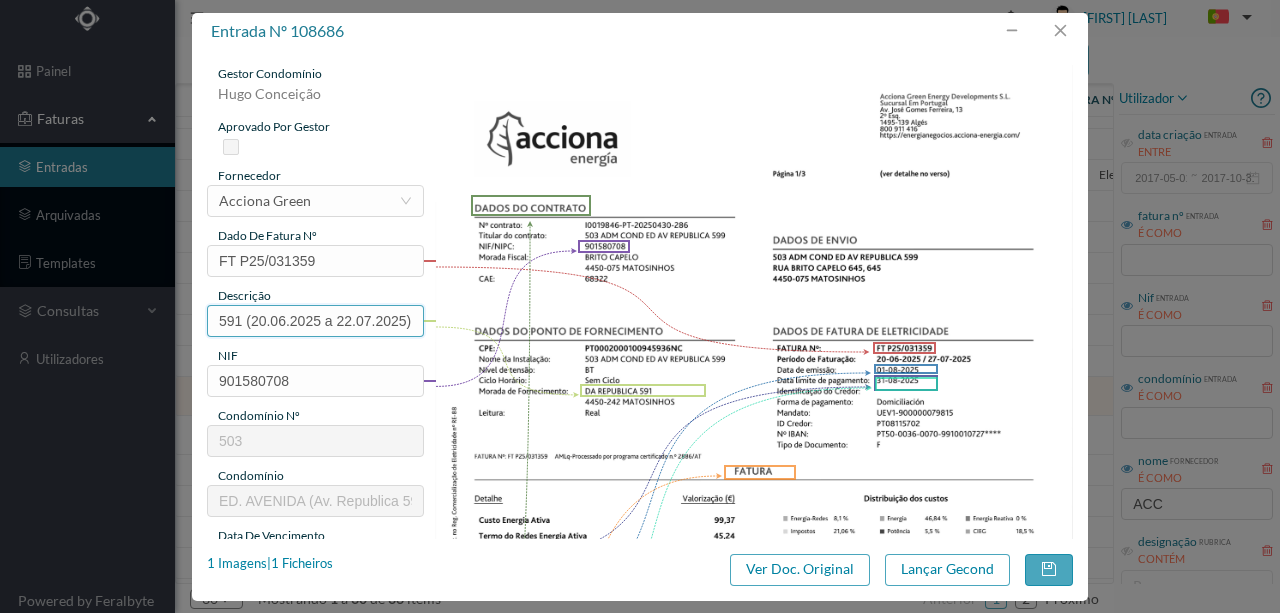 scroll, scrollTop: 0, scrollLeft: 4, axis: horizontal 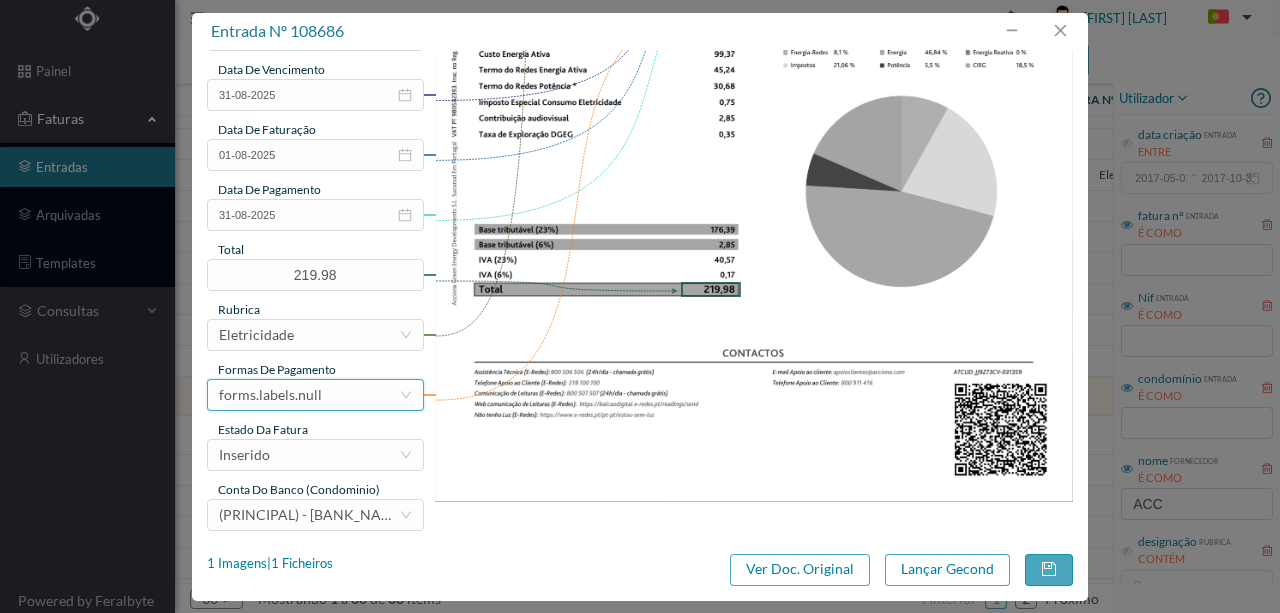 type on "591 (20.06.2025 a 27.07.2025)" 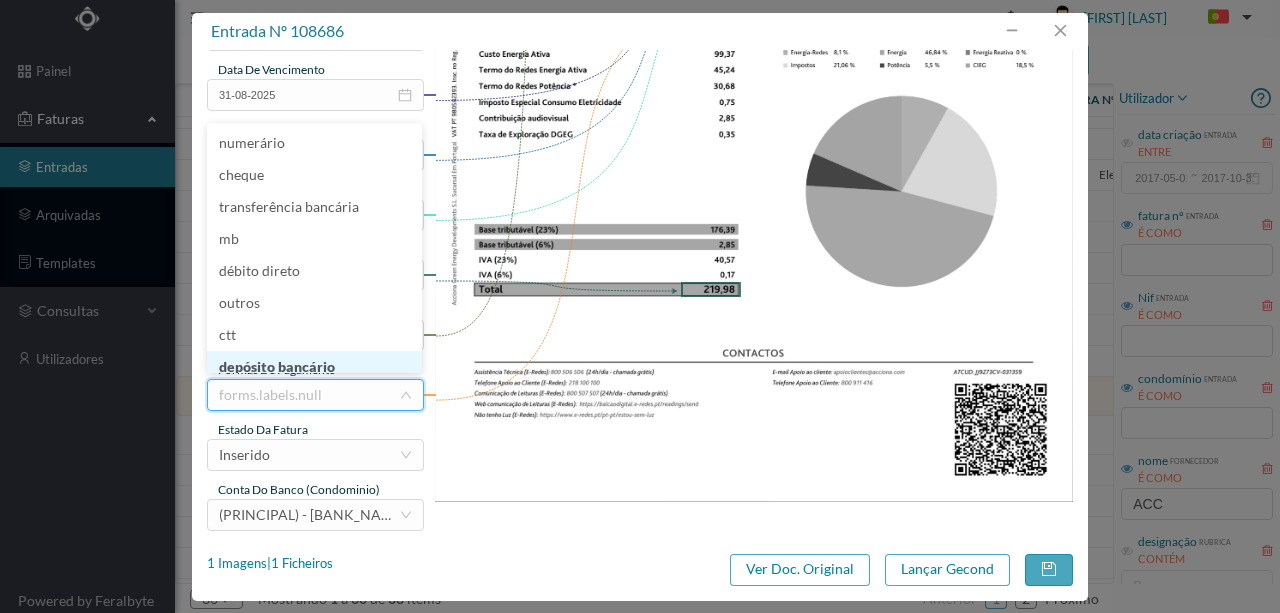scroll, scrollTop: 10, scrollLeft: 0, axis: vertical 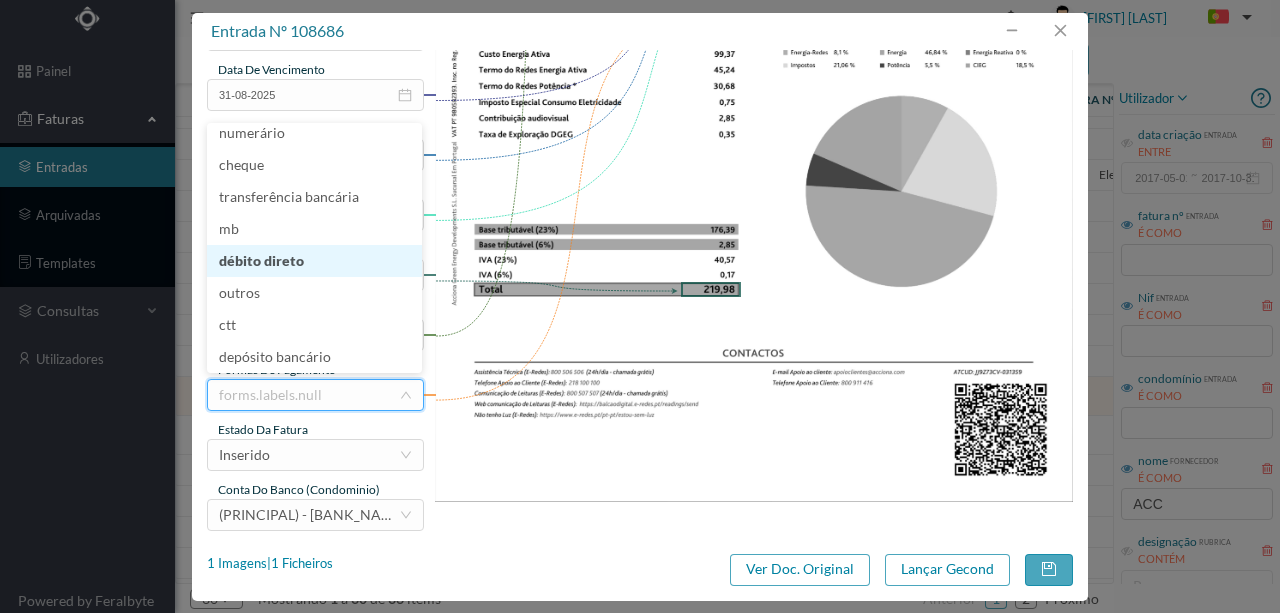 click on "débito direto" at bounding box center (314, 261) 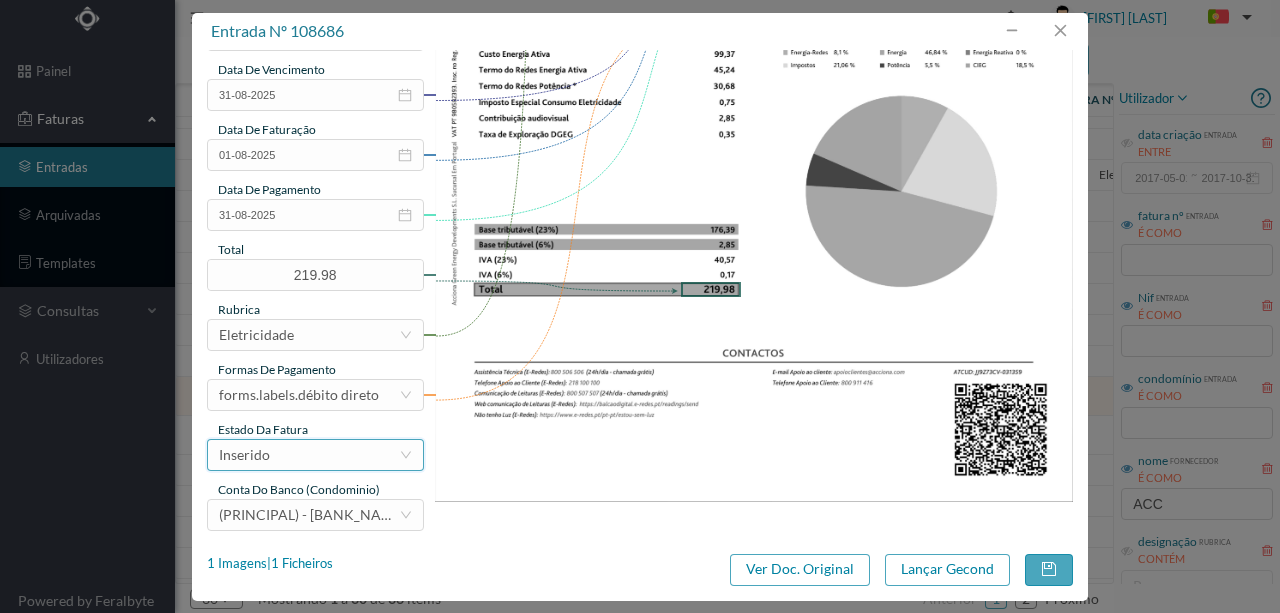 click on "Inserido" at bounding box center (309, 455) 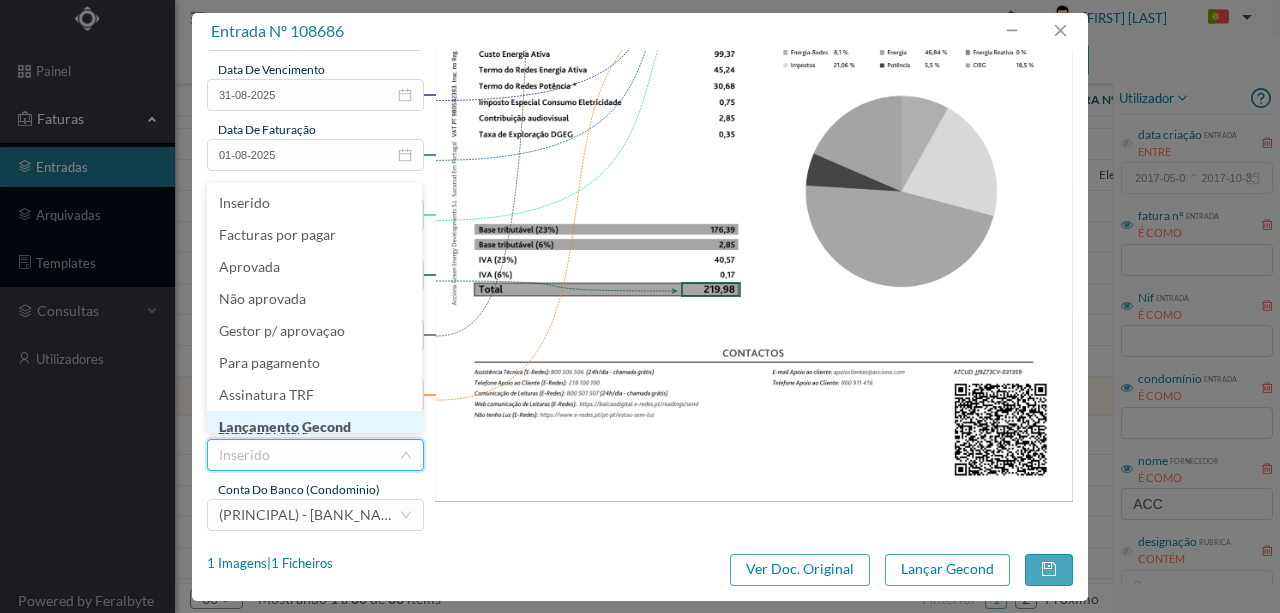 scroll, scrollTop: 10, scrollLeft: 0, axis: vertical 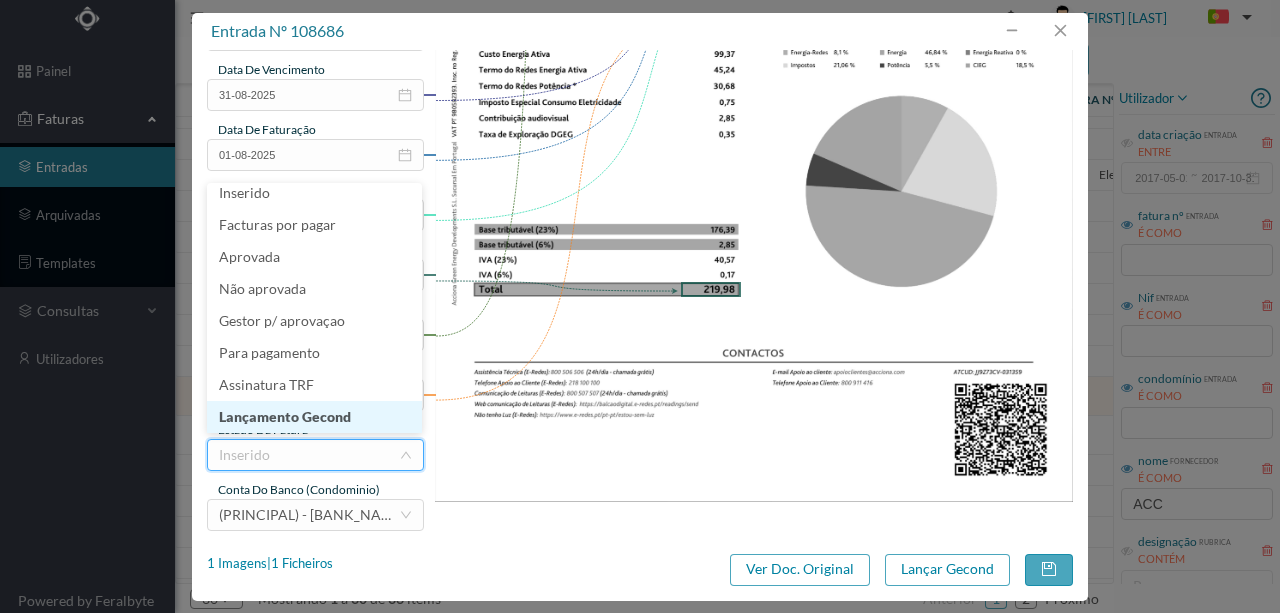 click on "Lançamento Gecond" at bounding box center [314, 417] 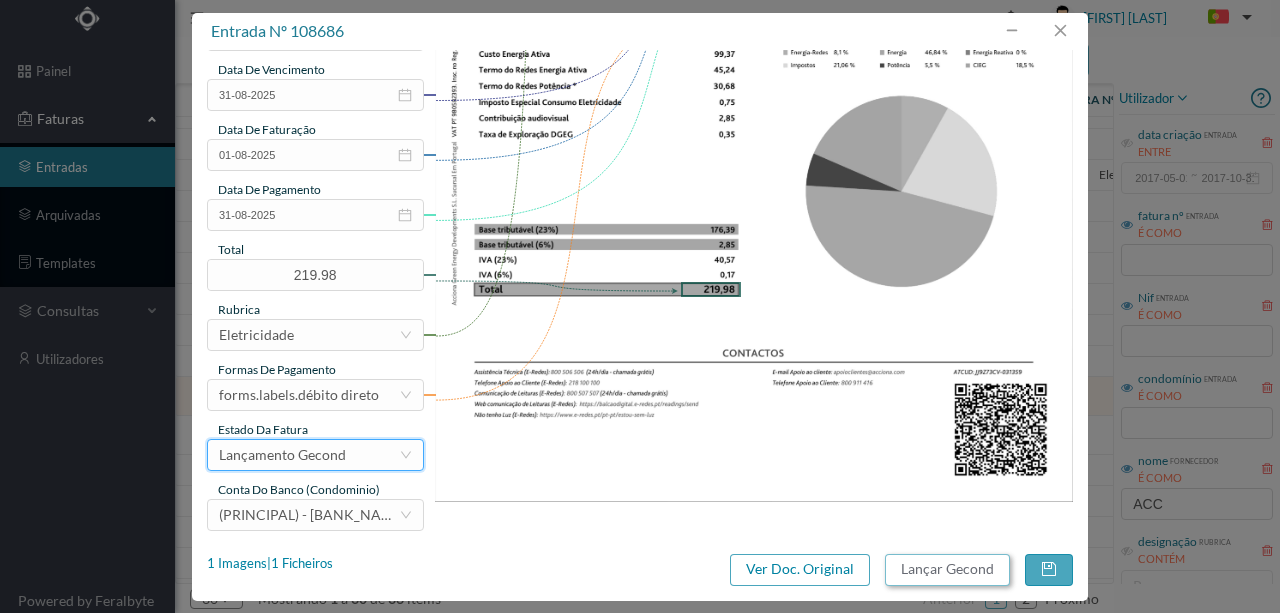 click on "Lançar Gecond" at bounding box center [947, 570] 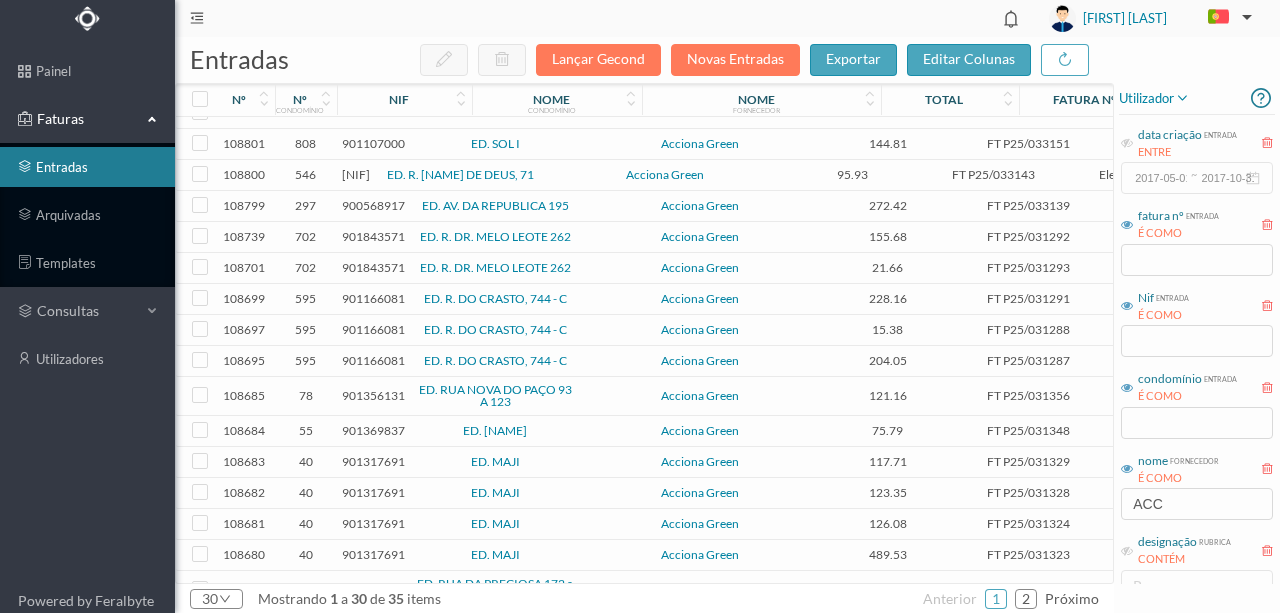 click on "901356131" at bounding box center (373, 395) 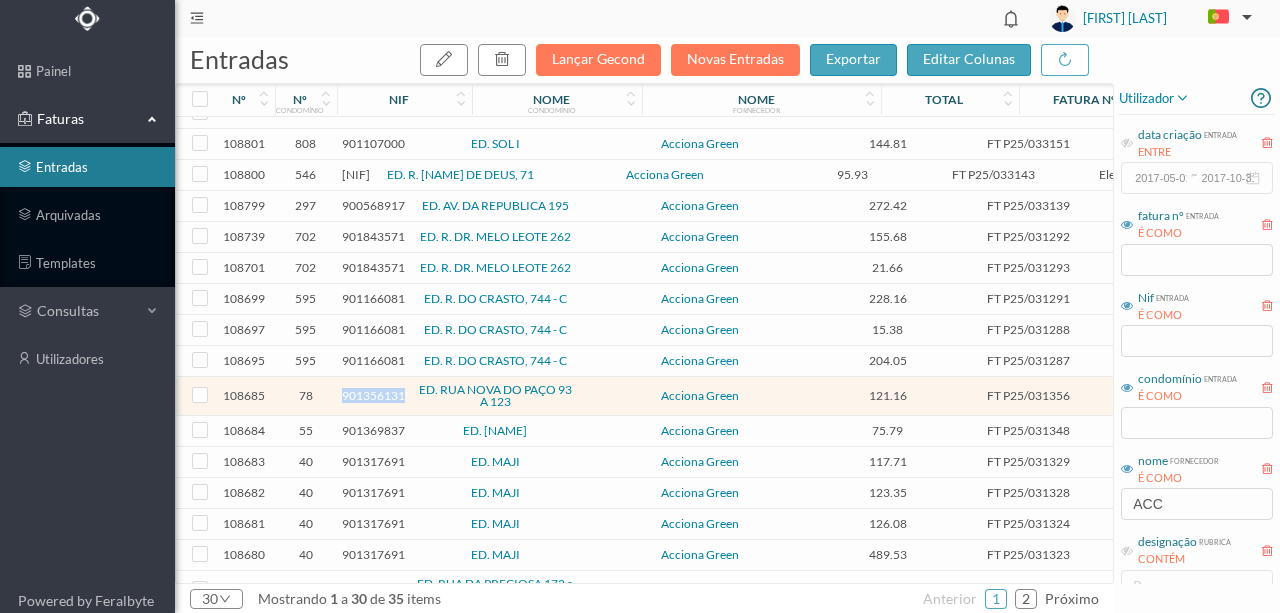 click on "901356131" at bounding box center [373, 395] 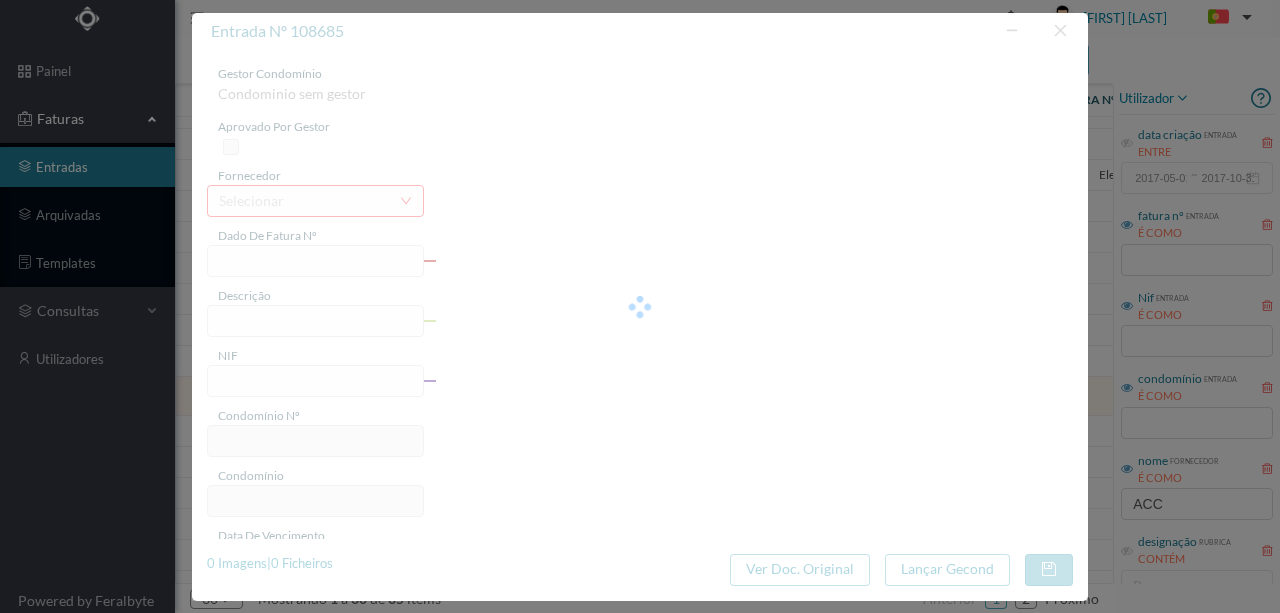 type on "FT P25/031356" 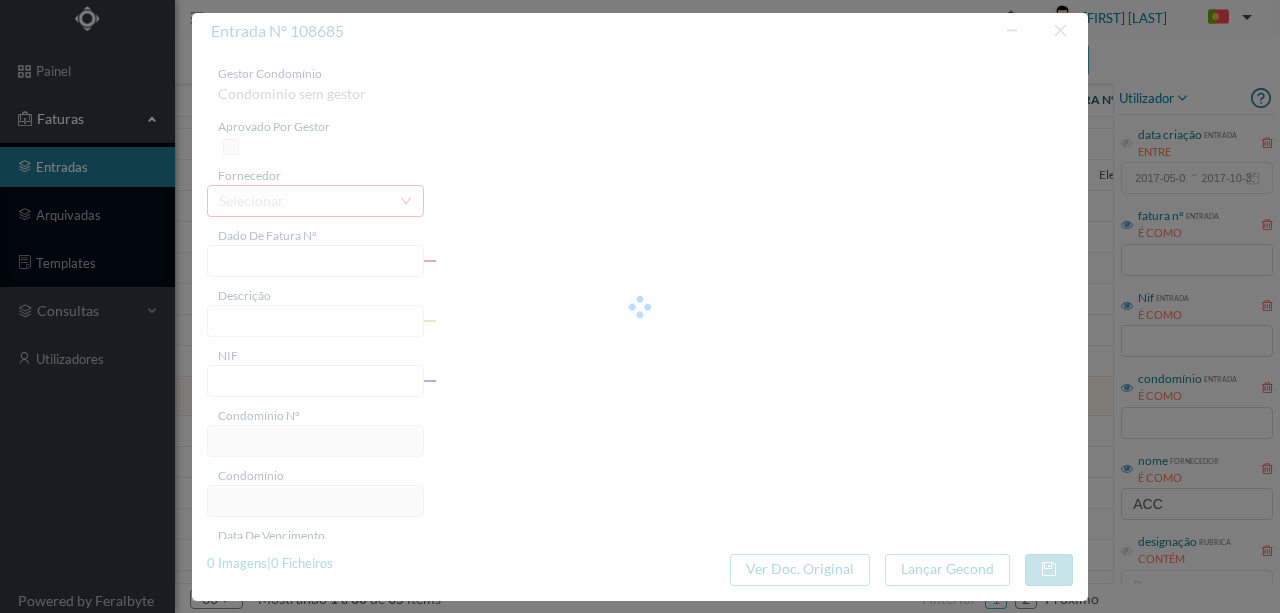 type on "NOVA DO PACO POENTE- VALAD" 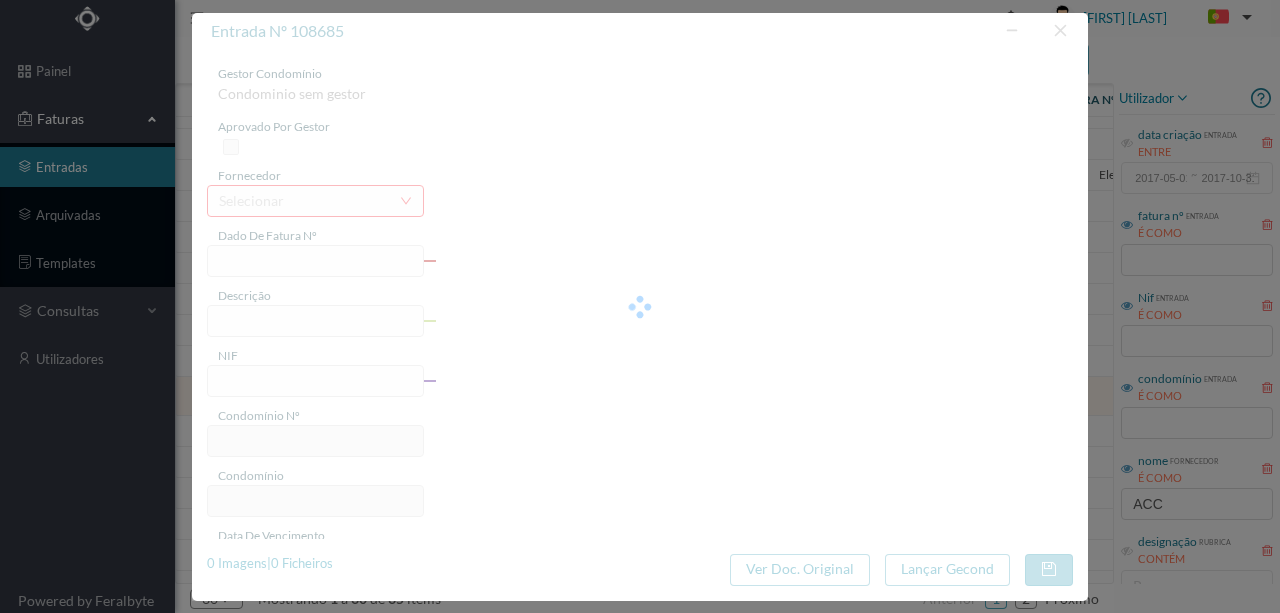 type on "01-08-2025" 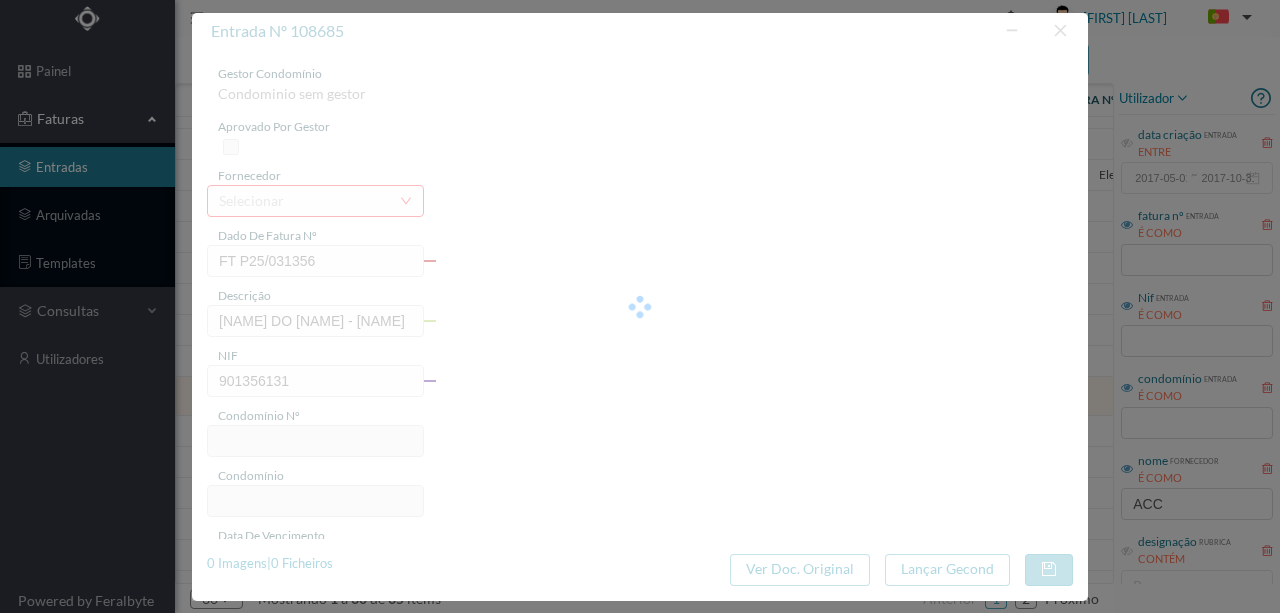 type on "78" 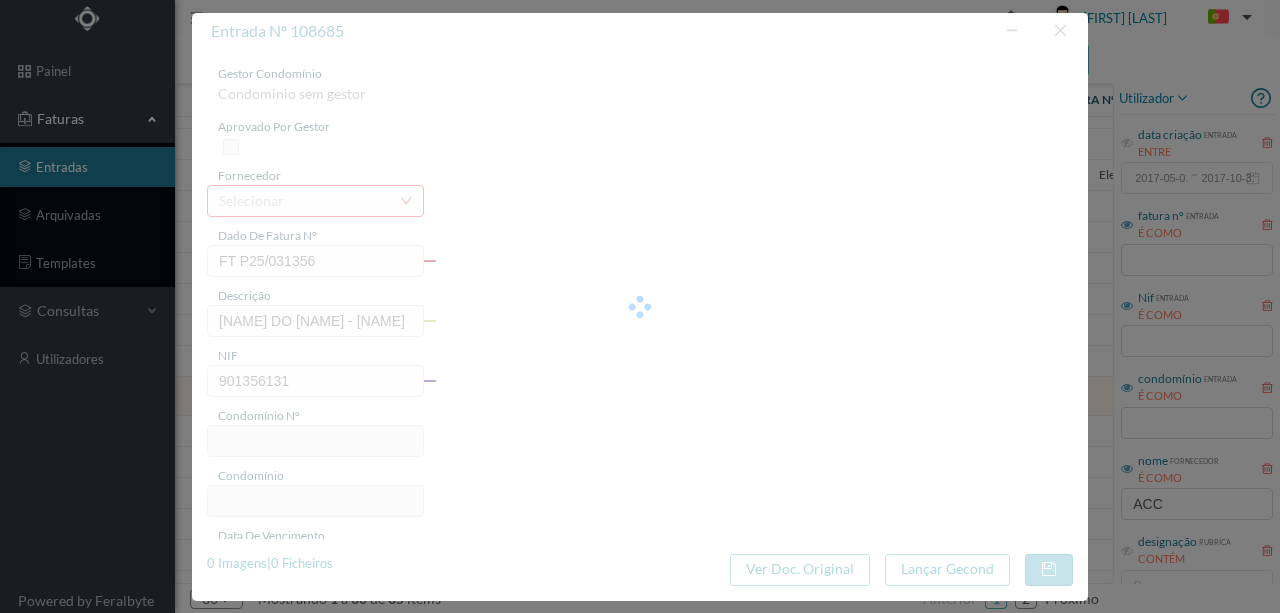 type on "ED. RUA NOVA DO PAÇO 93 A 123" 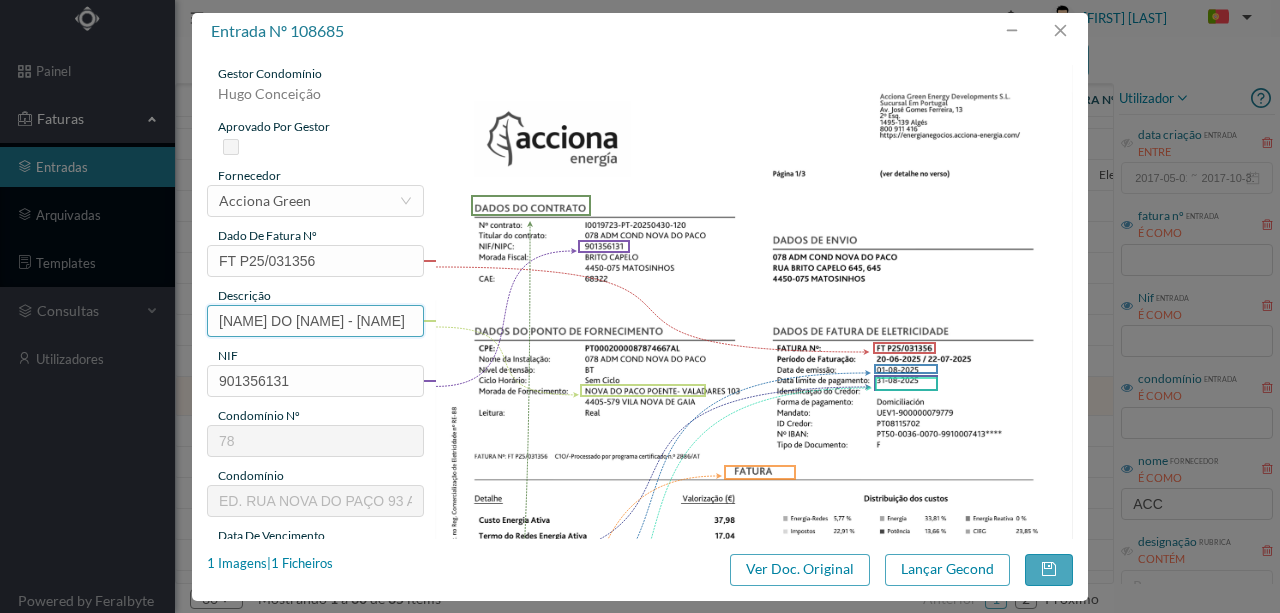 scroll, scrollTop: 0, scrollLeft: 28, axis: horizontal 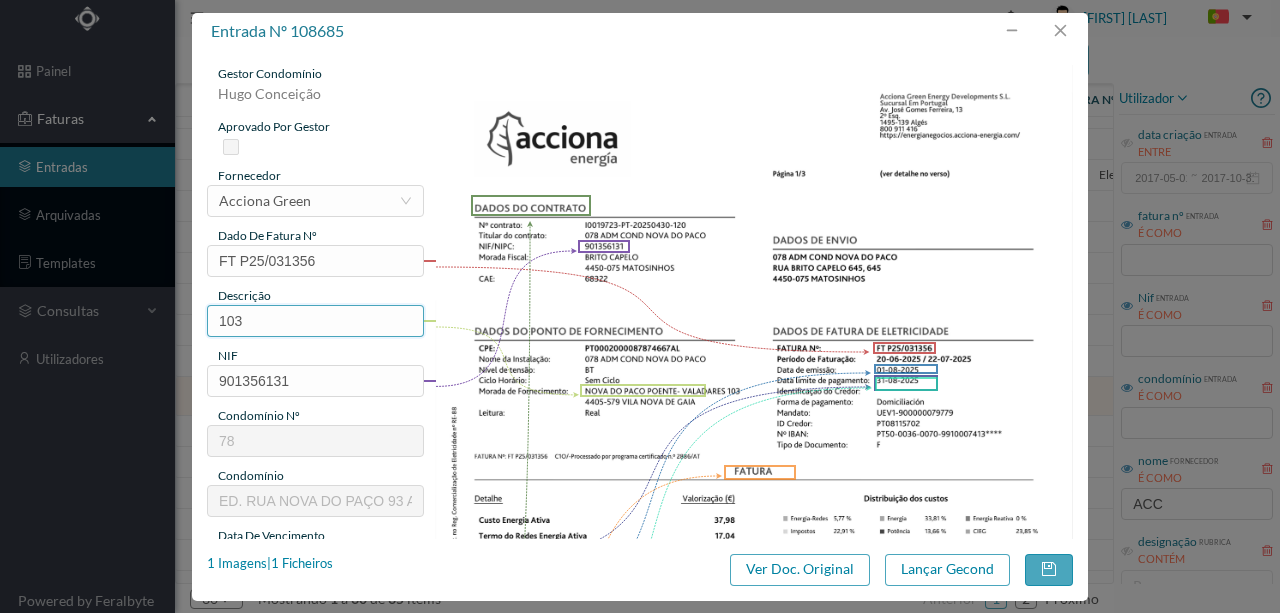 paste on "(20.06.2025 a 22.07.2025)" 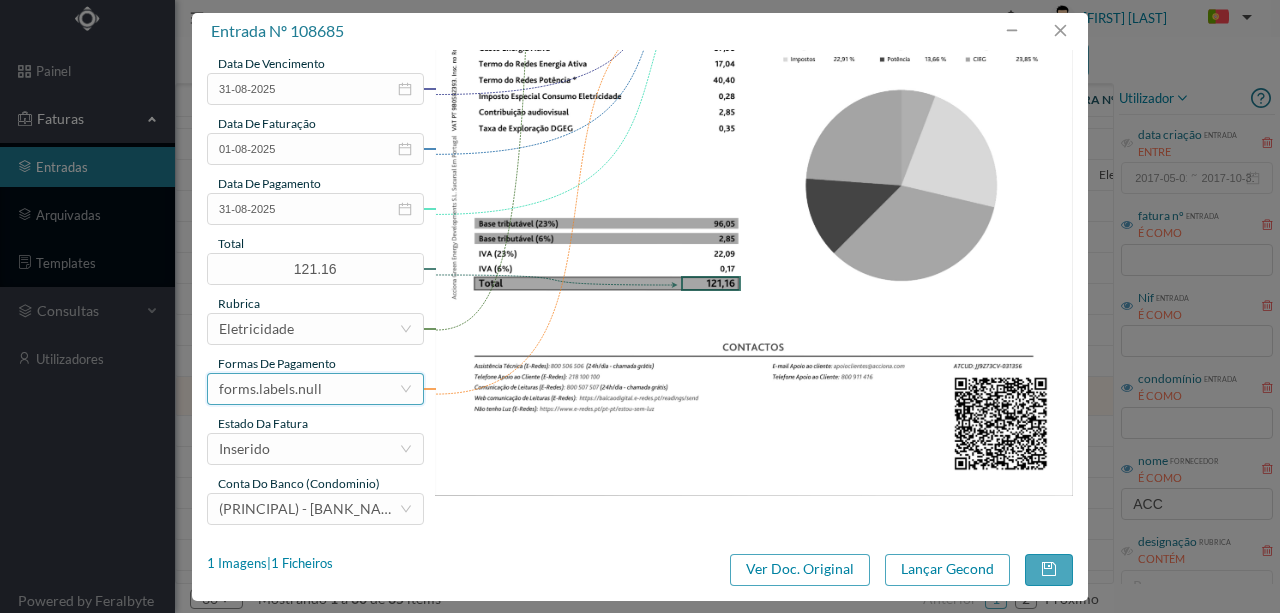 scroll, scrollTop: 473, scrollLeft: 0, axis: vertical 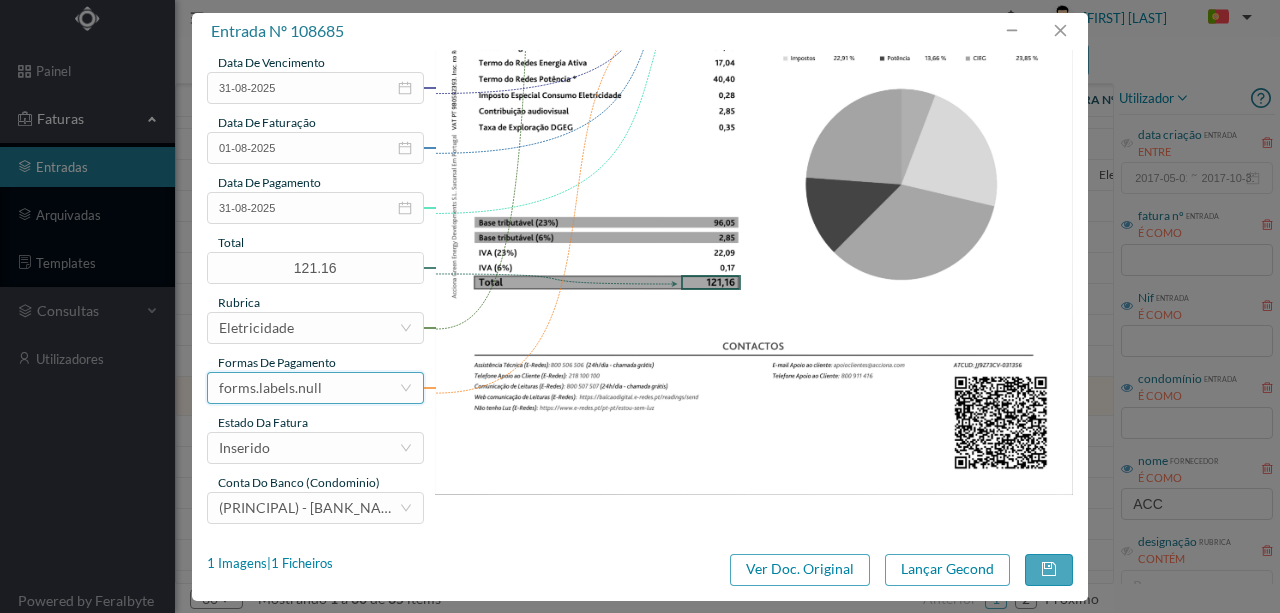 type on "103 (20.06.2025 a 22.07.2025)" 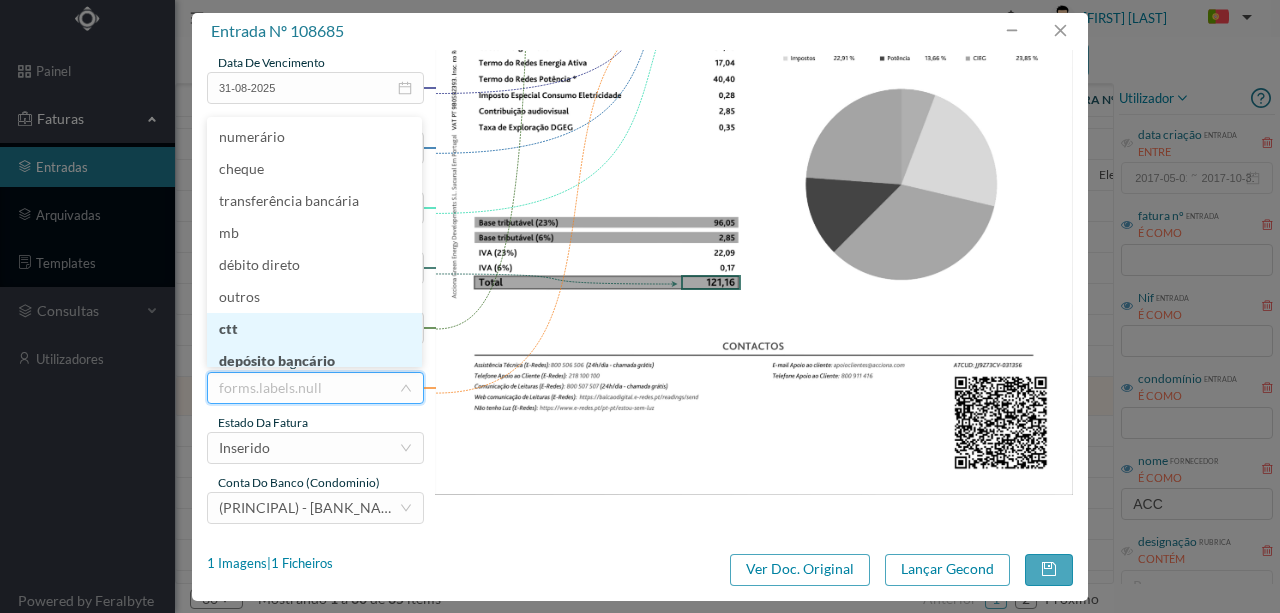 scroll, scrollTop: 10, scrollLeft: 0, axis: vertical 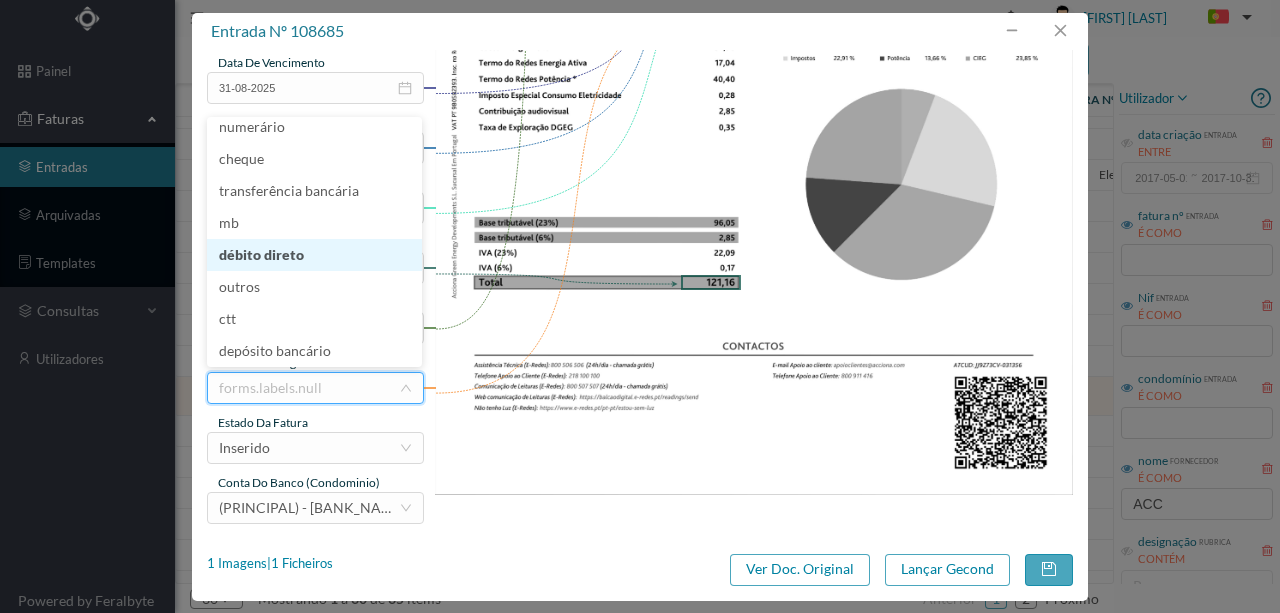 click on "débito direto" at bounding box center [314, 255] 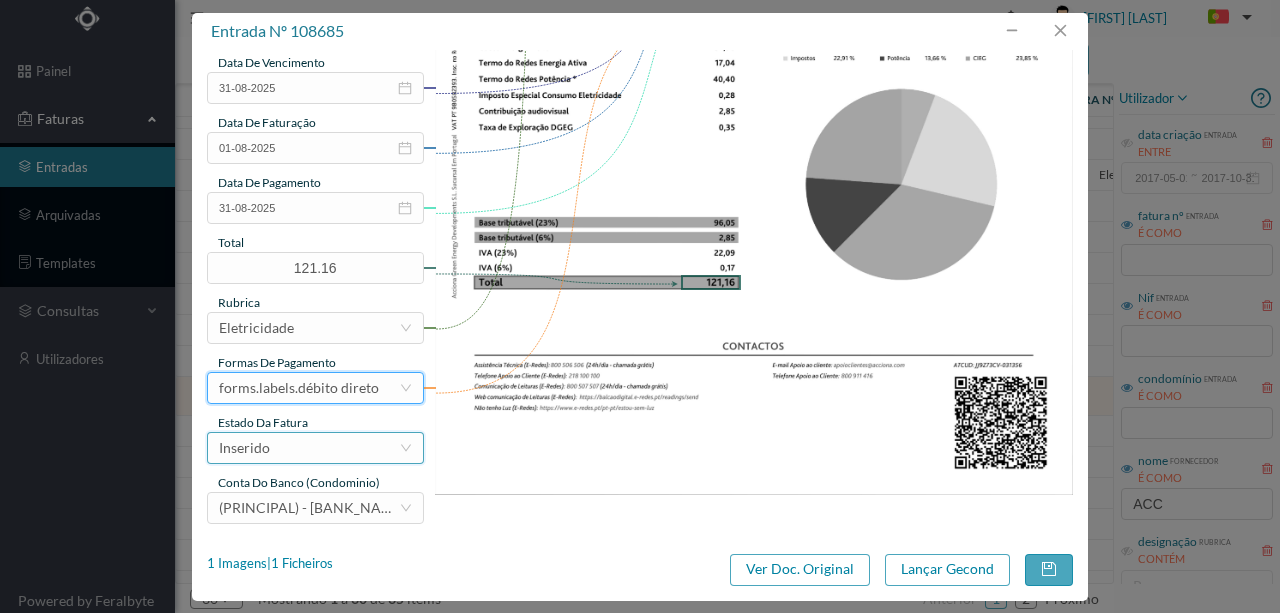 click on "Inserido" at bounding box center [309, 448] 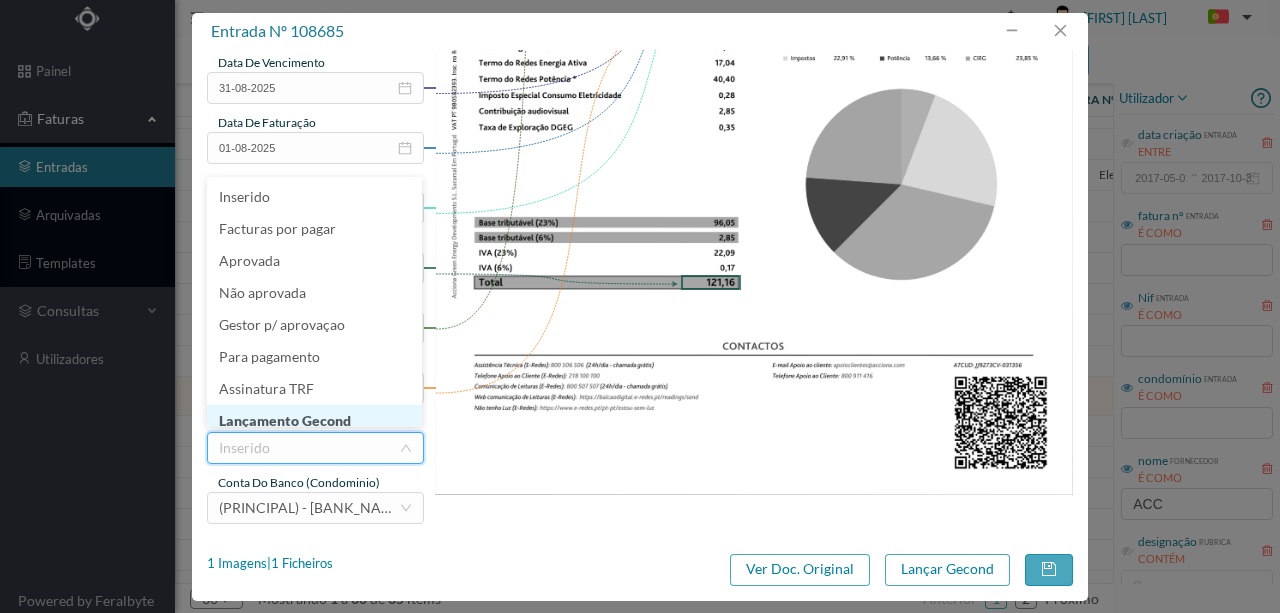 scroll, scrollTop: 10, scrollLeft: 0, axis: vertical 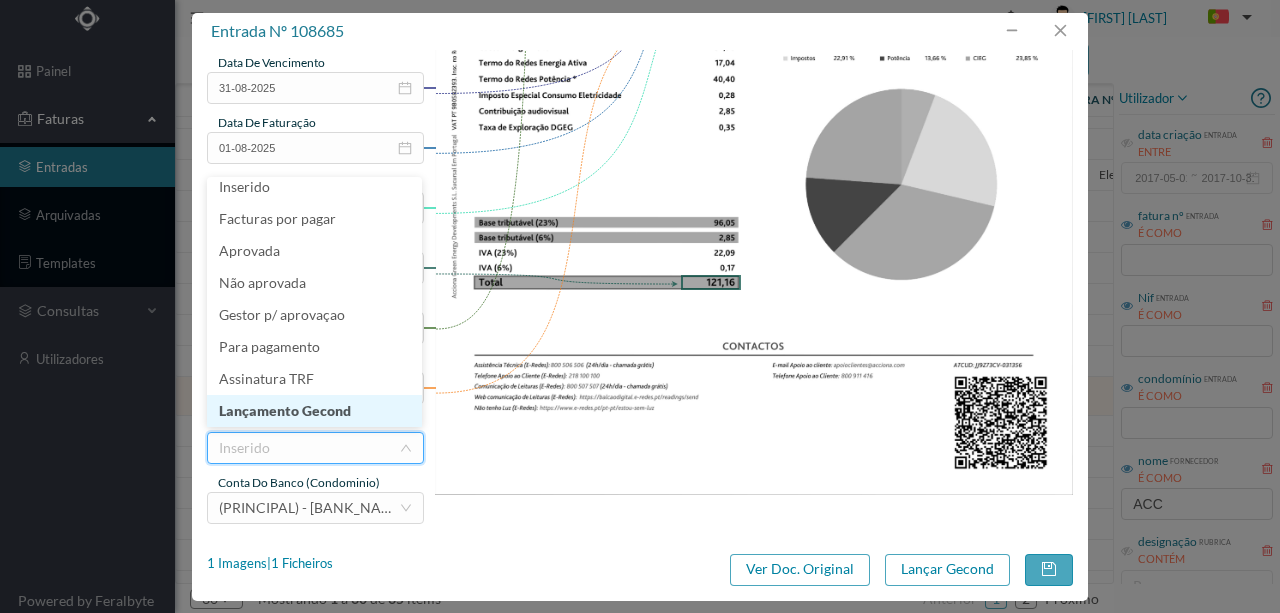 click on "Lançamento Gecond" at bounding box center (314, 411) 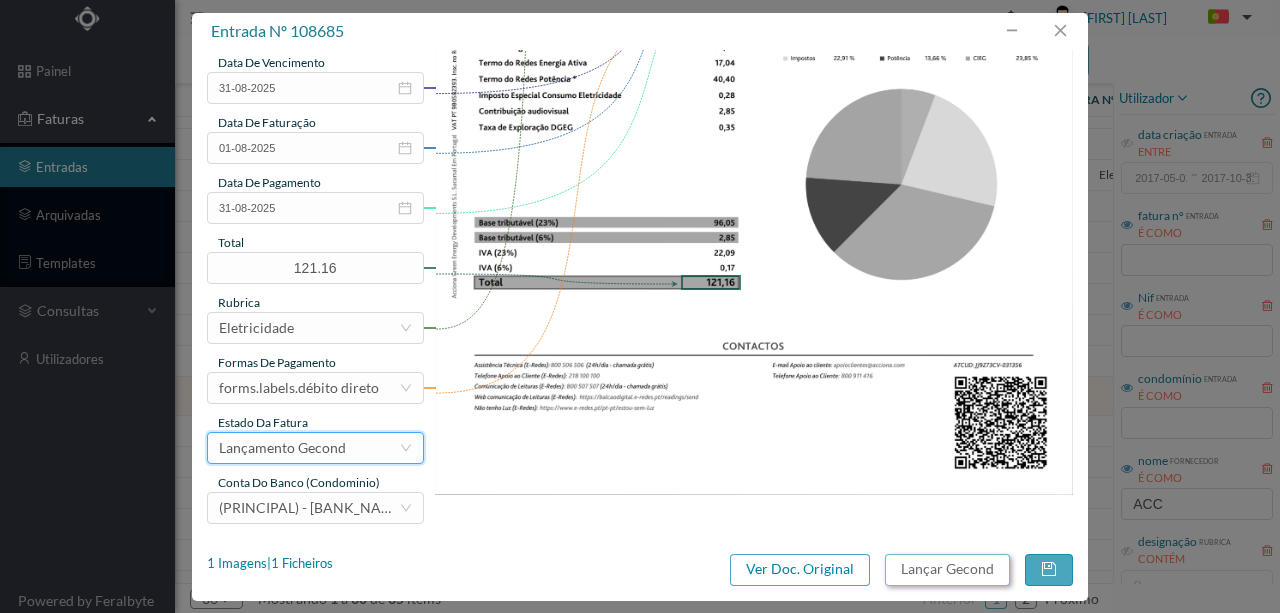 click on "Lançar Gecond" at bounding box center [947, 570] 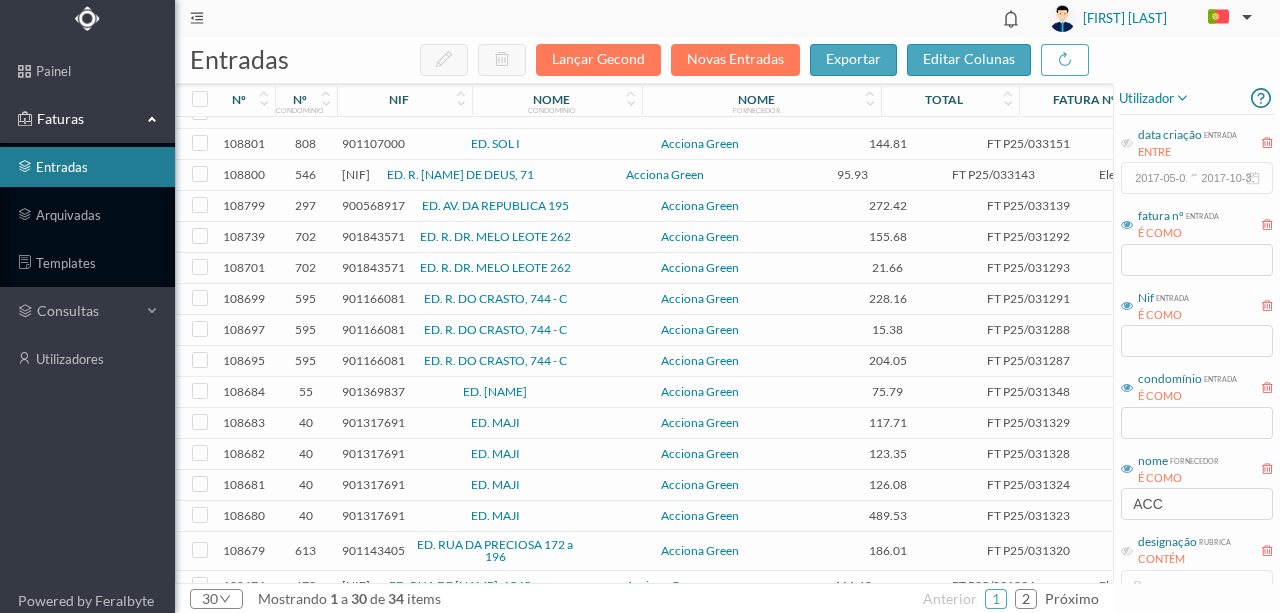 click on "901369837" at bounding box center [373, 391] 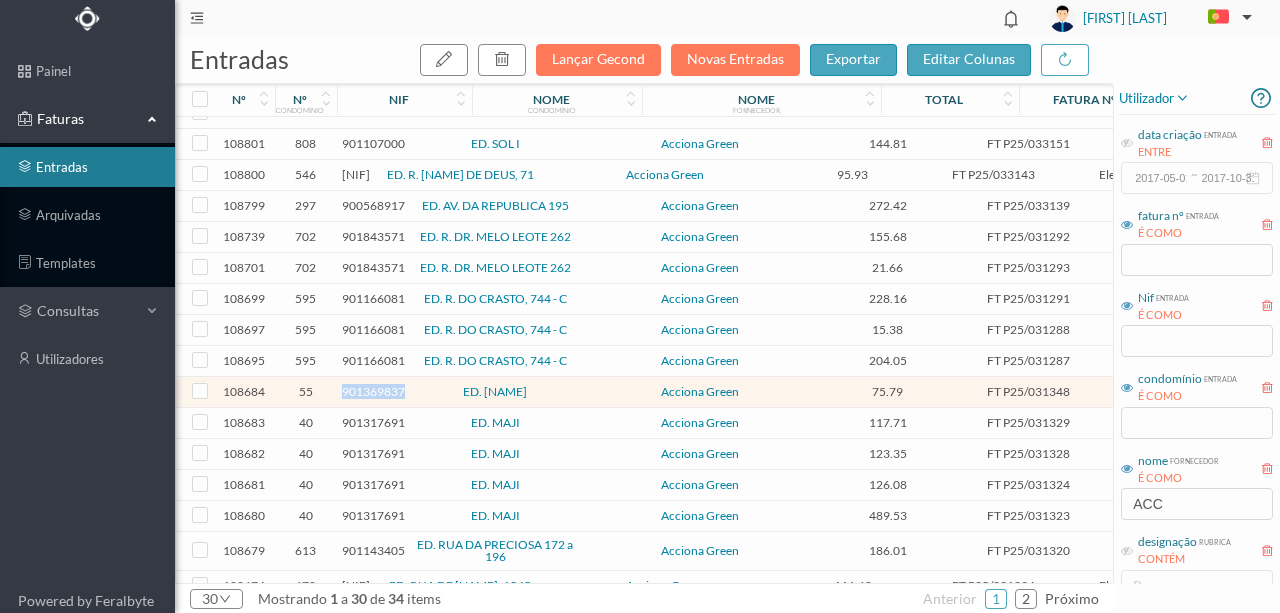 click on "901369837" at bounding box center [373, 391] 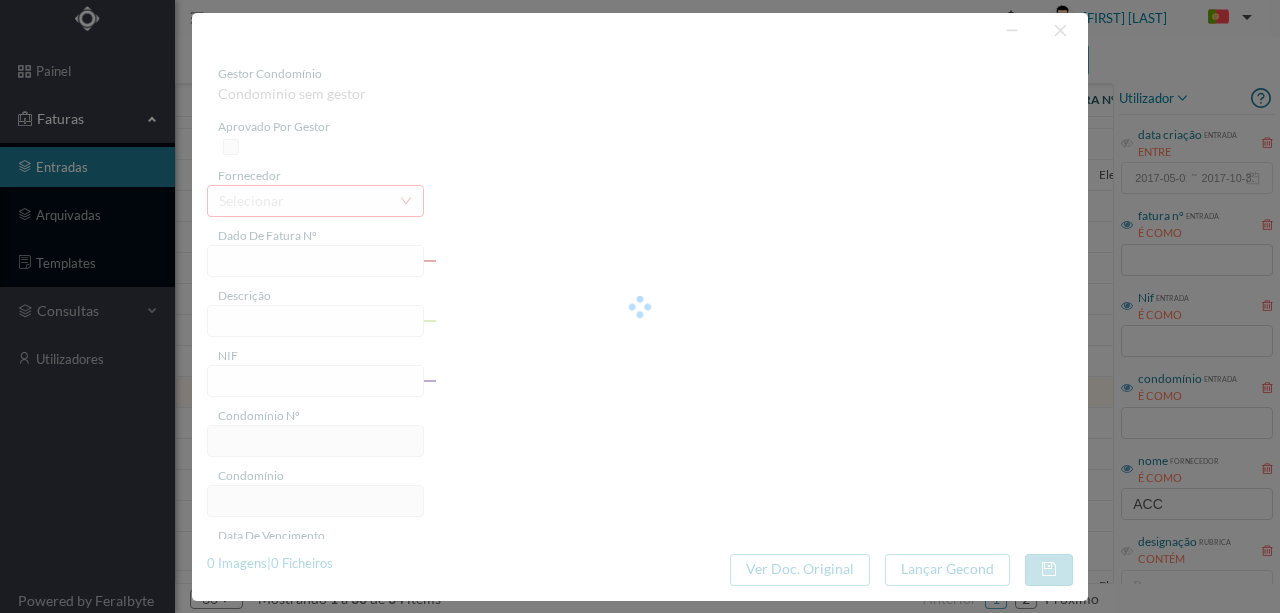 type on "FT P25/031348" 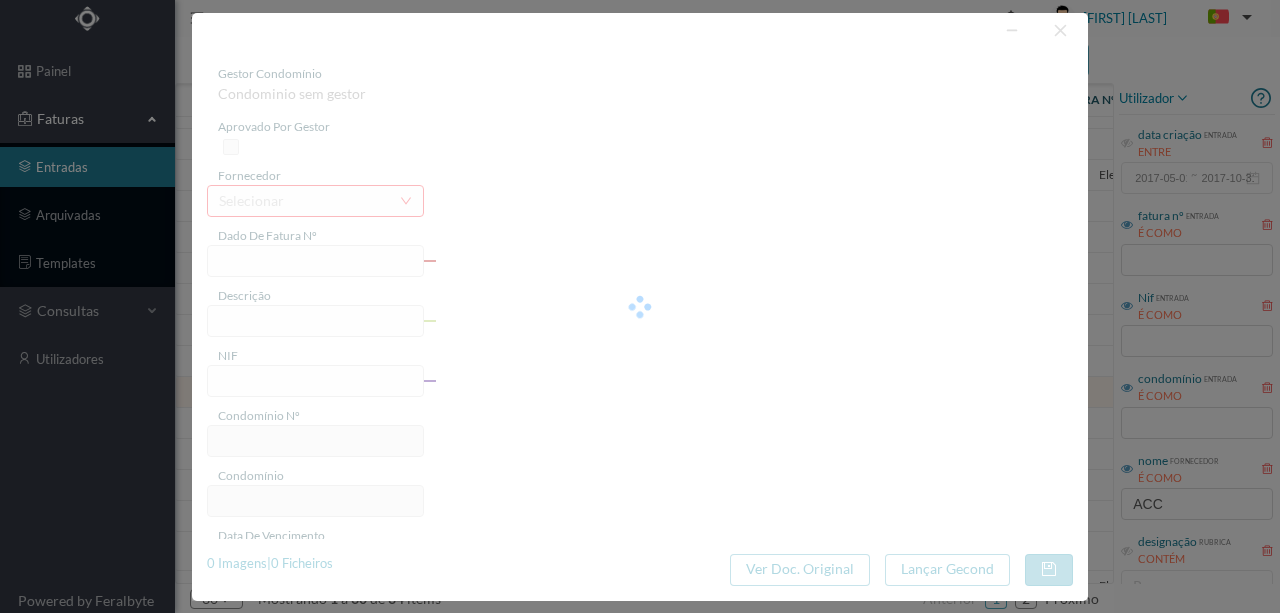 type on "DA BARRANHA 9910 ARRUMO" 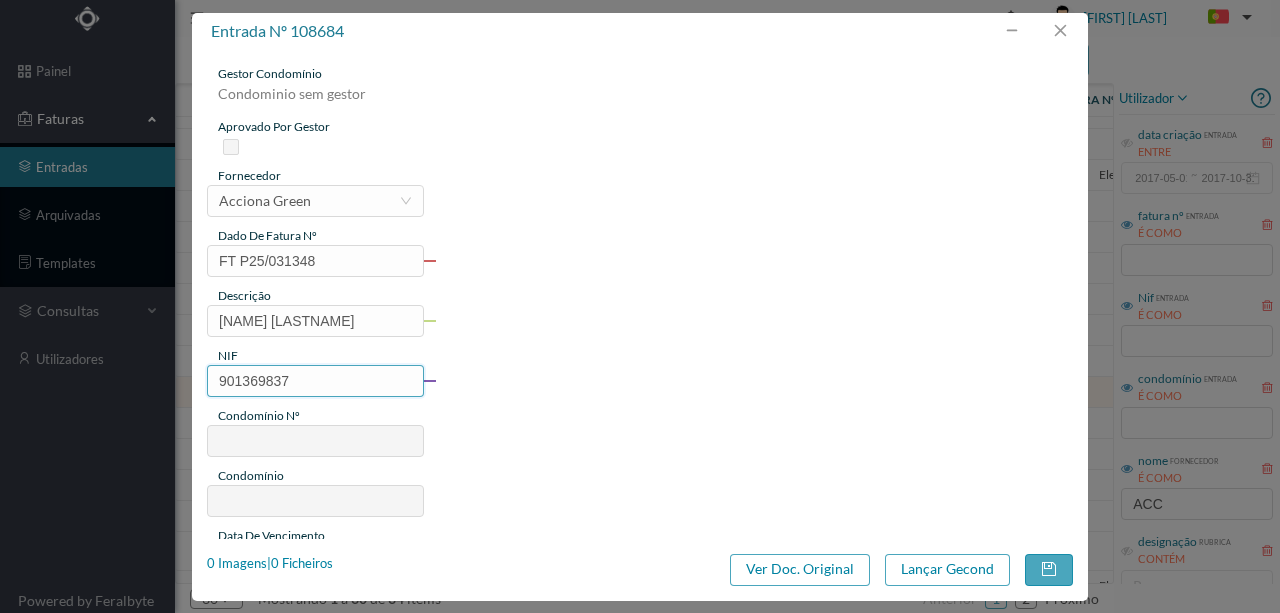 type on "55" 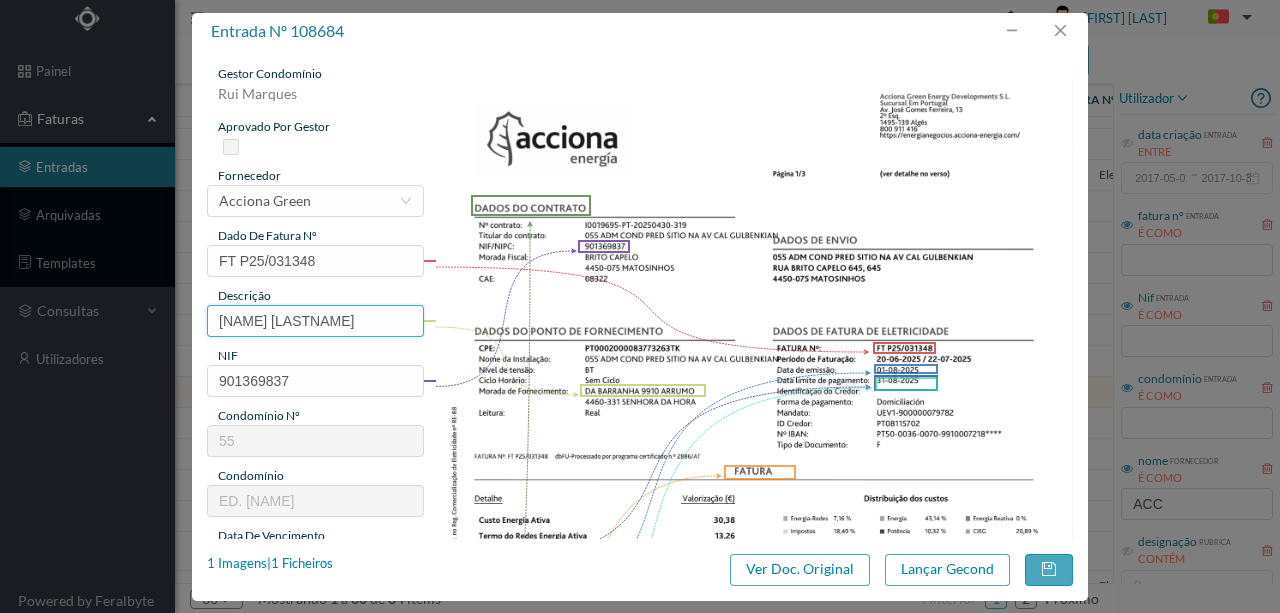 scroll, scrollTop: 0, scrollLeft: 8, axis: horizontal 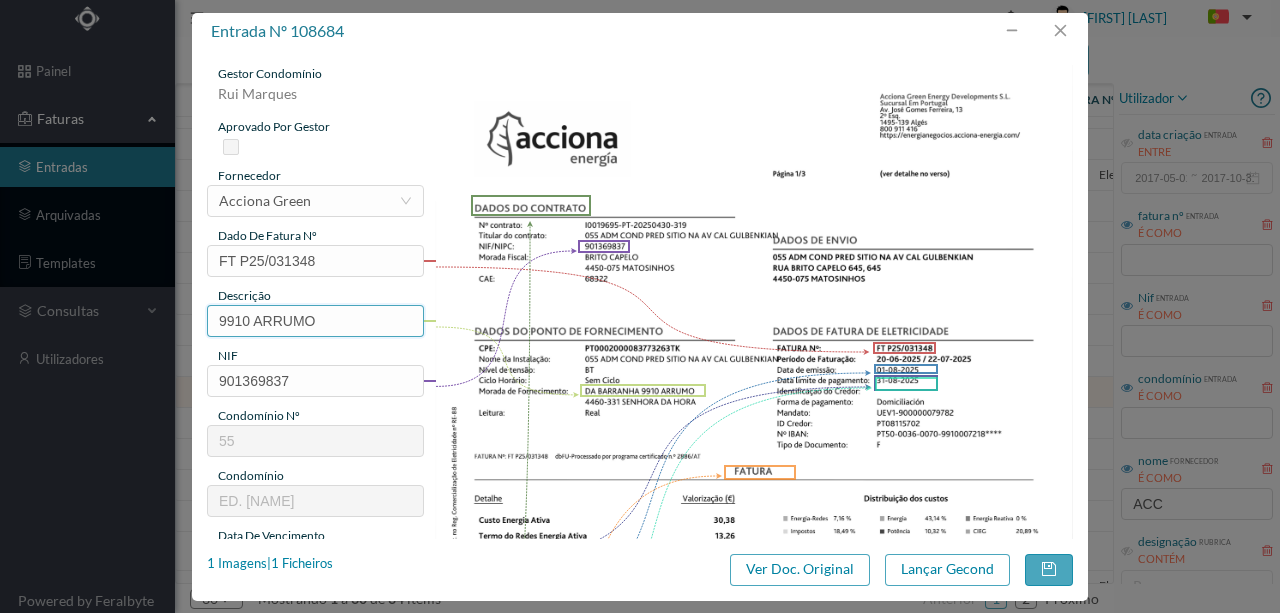 paste on "(20.06.2025 a 22.07.2025)" 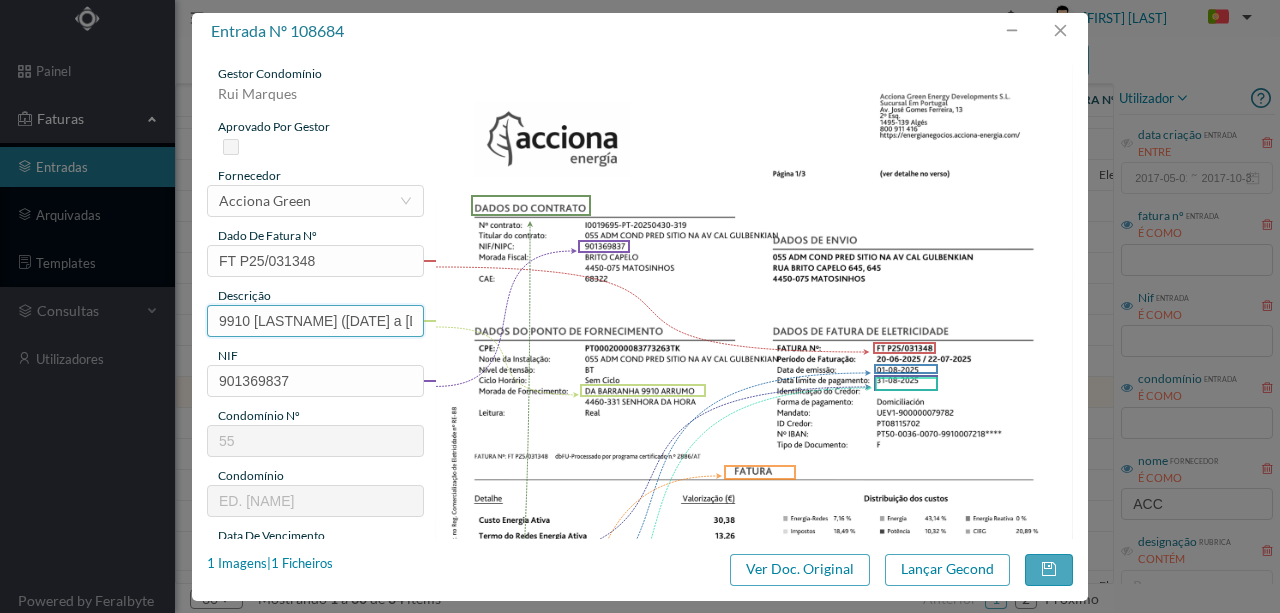 scroll, scrollTop: 0, scrollLeft: 73, axis: horizontal 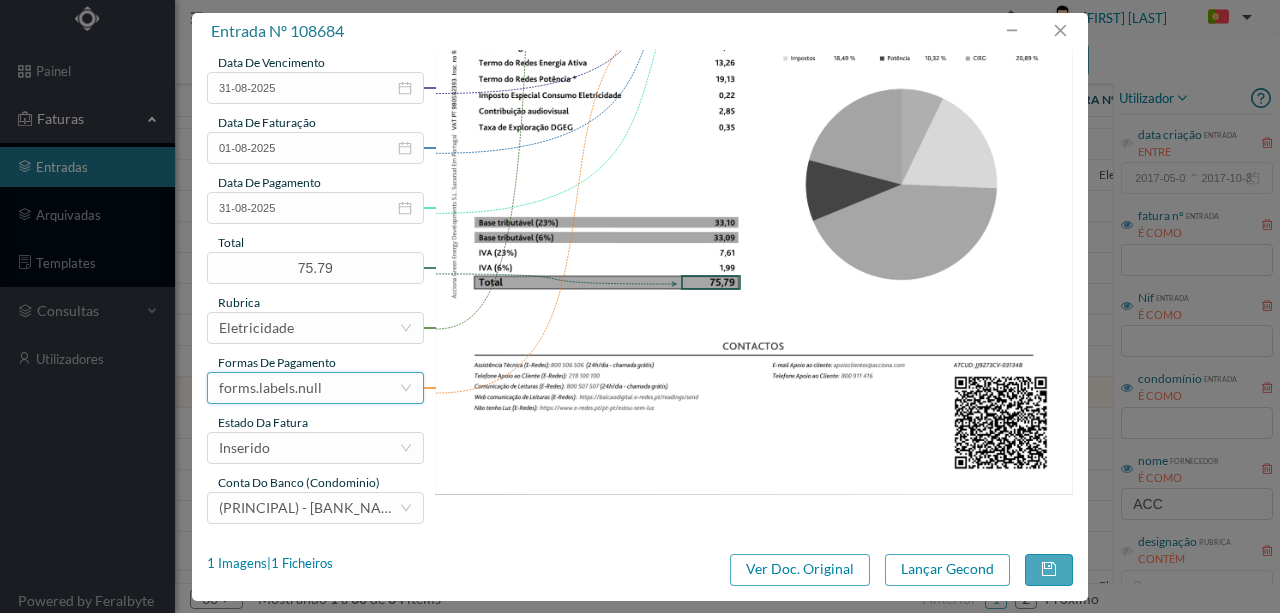 type on "9910 ARRUMO (20.06.2025 a 22.07.2025)" 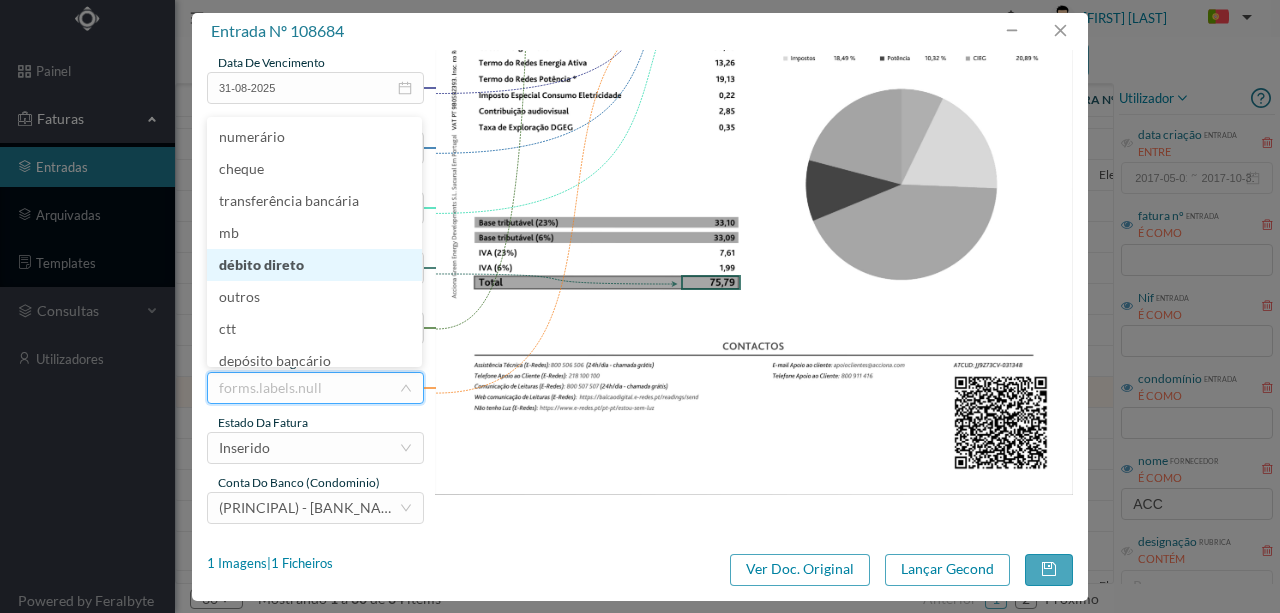 click on "débito direto" at bounding box center (314, 265) 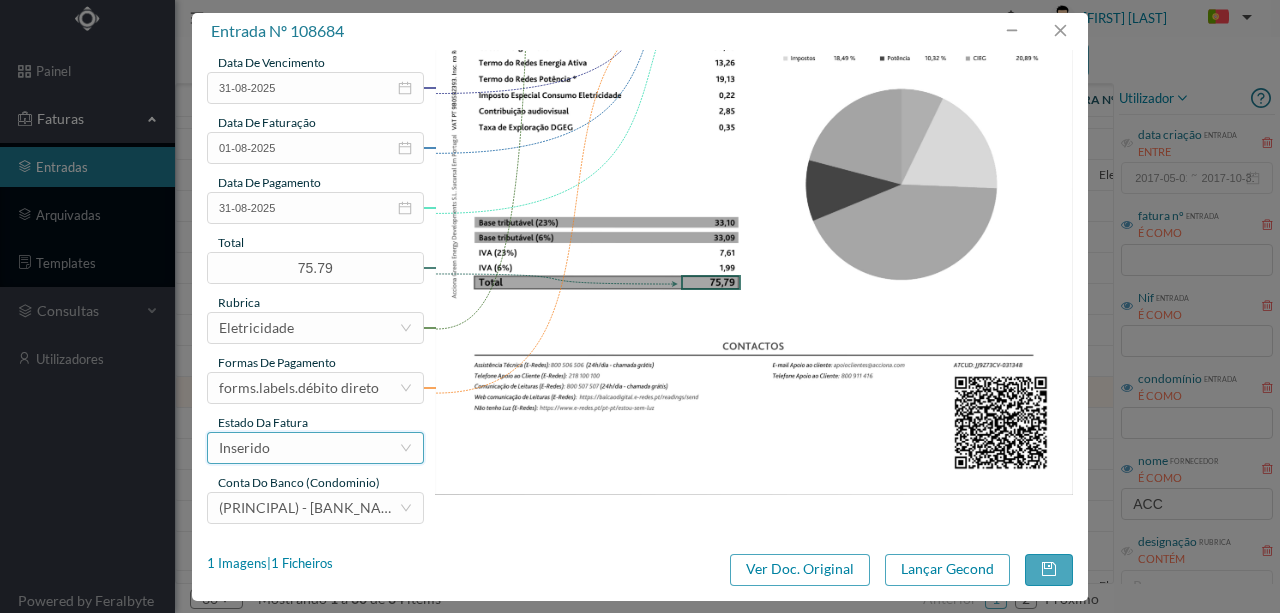 click on "Inserido" at bounding box center [309, 448] 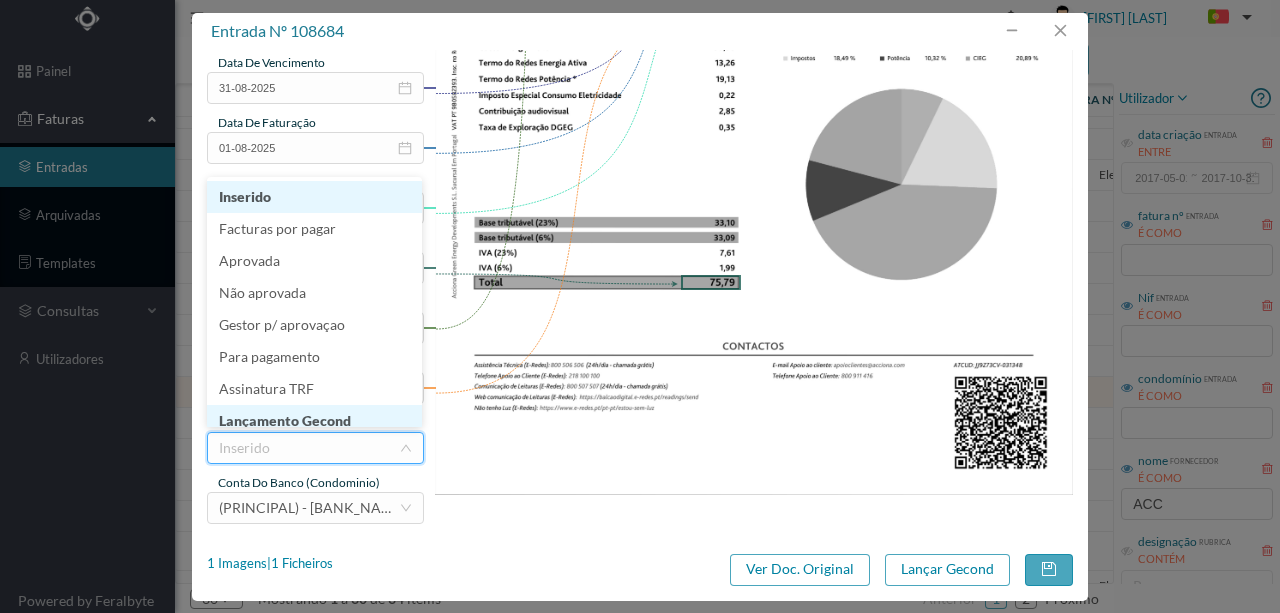 scroll, scrollTop: 10, scrollLeft: 0, axis: vertical 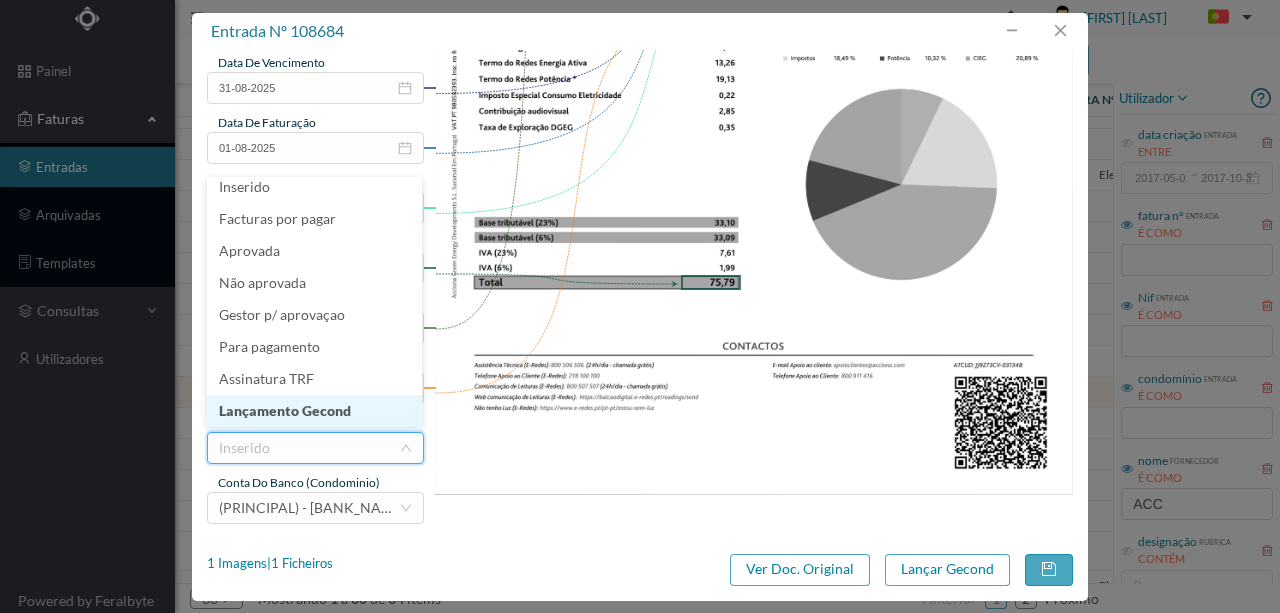 click on "Lançamento Gecond" at bounding box center (314, 411) 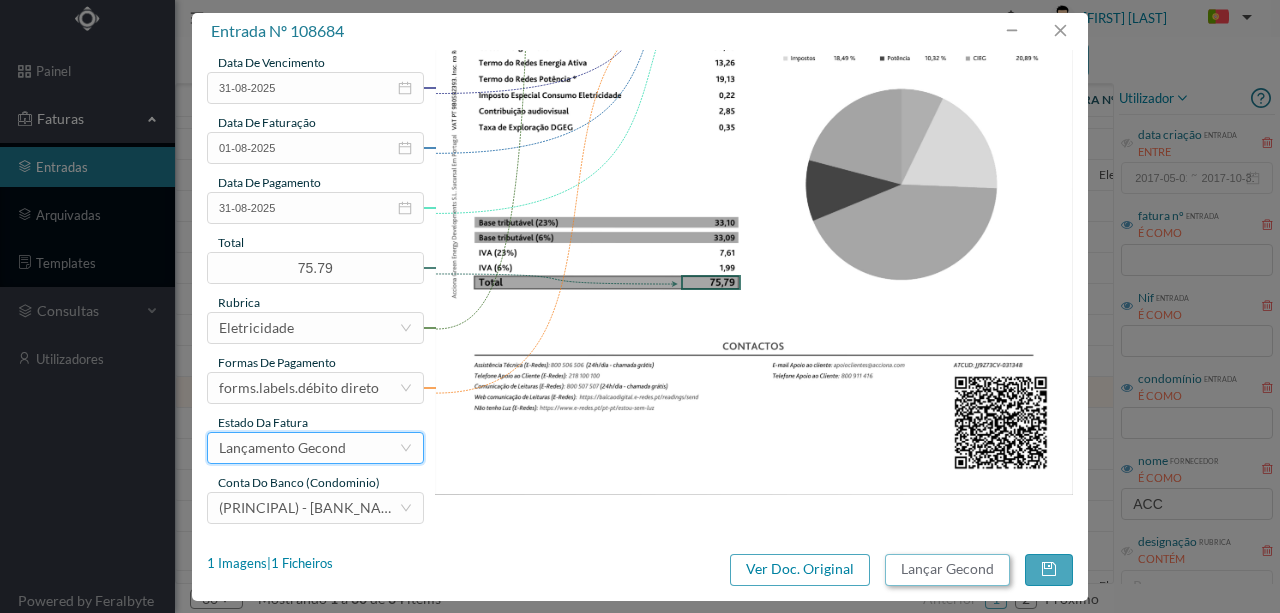 click on "Lançar Gecond" at bounding box center (947, 570) 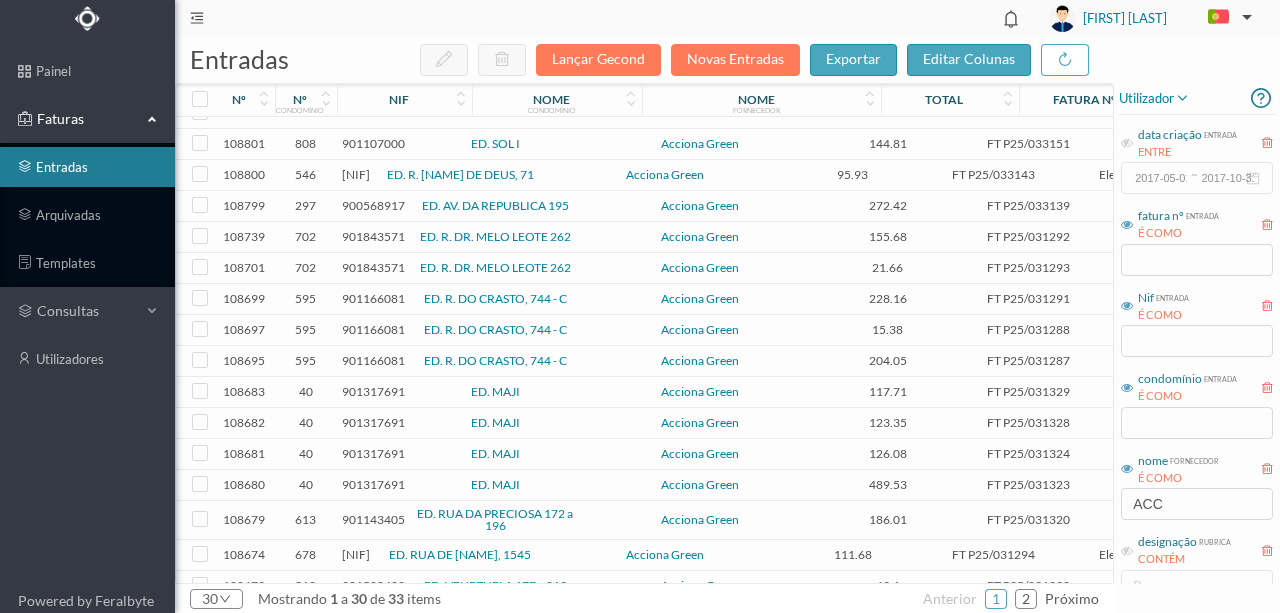 click on "901317691" at bounding box center (373, 391) 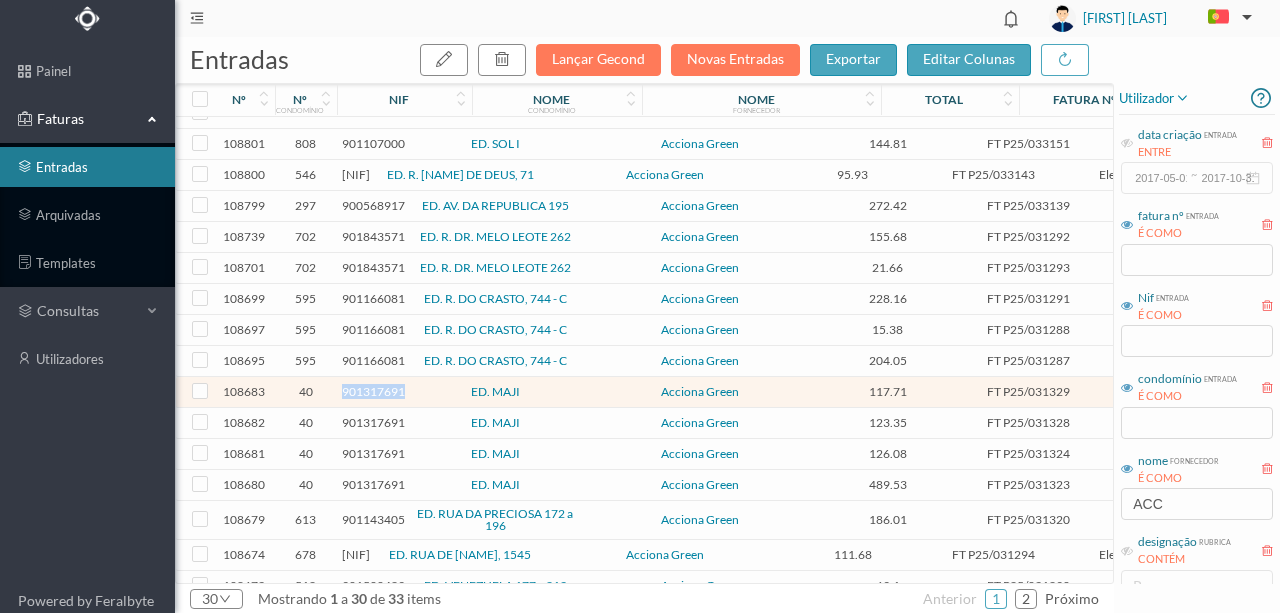 click on "901317691" at bounding box center (373, 391) 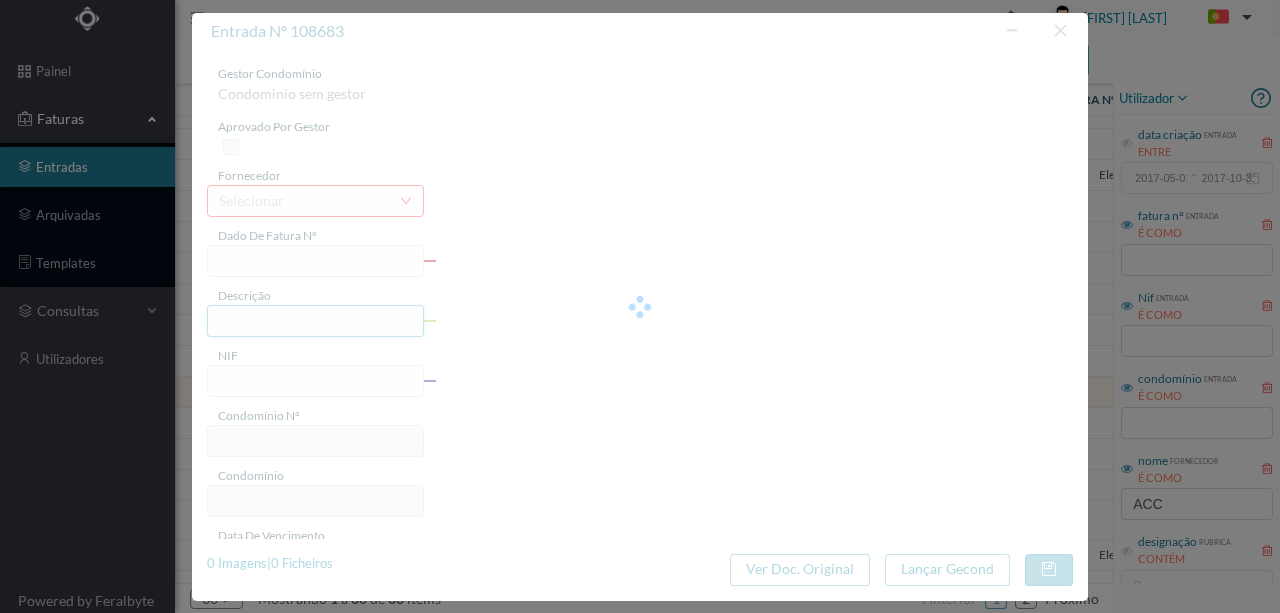 type on "FT P25/031329" 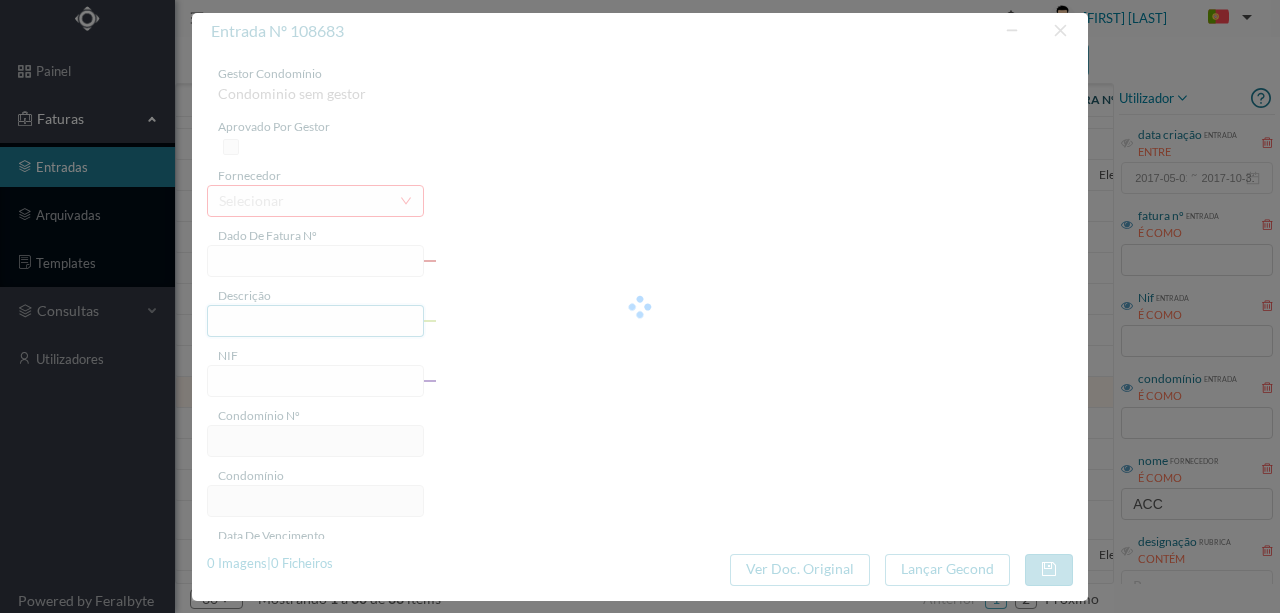 type on "MOUZINHO DE ALBUQUERQUE 2" 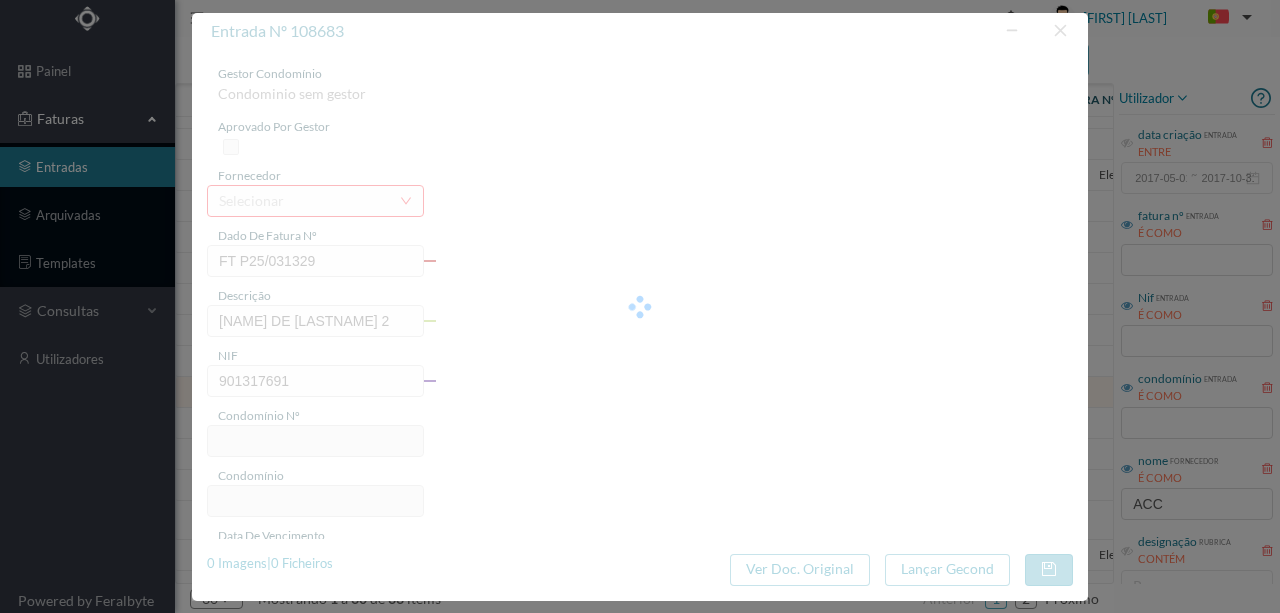 type on "40" 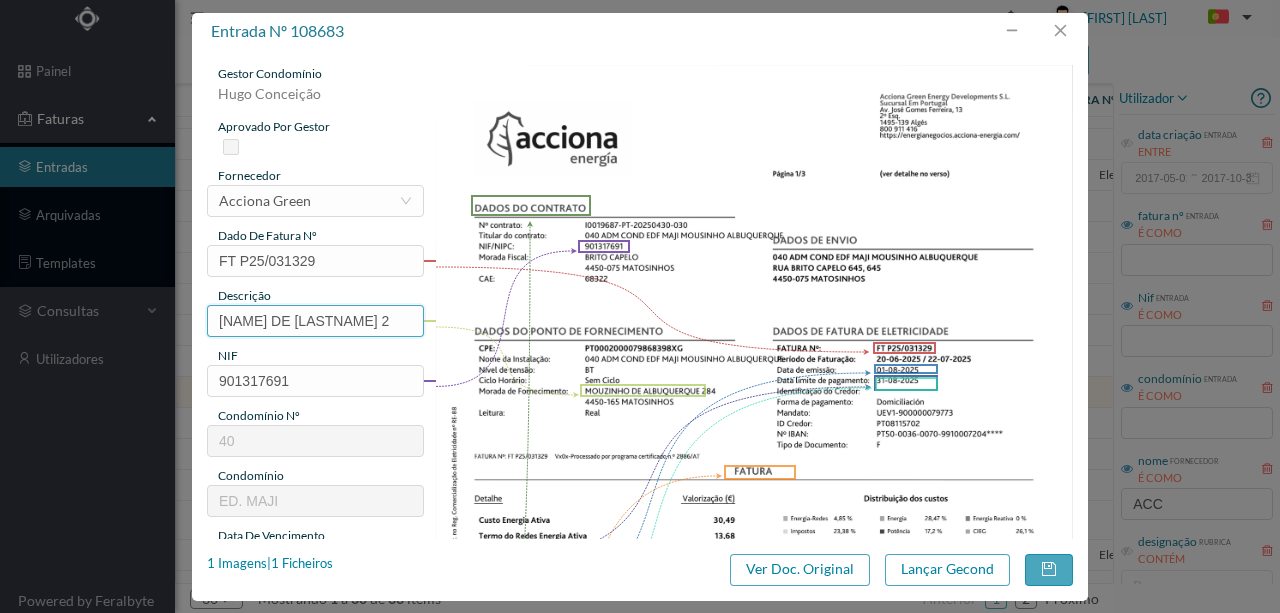 scroll, scrollTop: 0, scrollLeft: 30, axis: horizontal 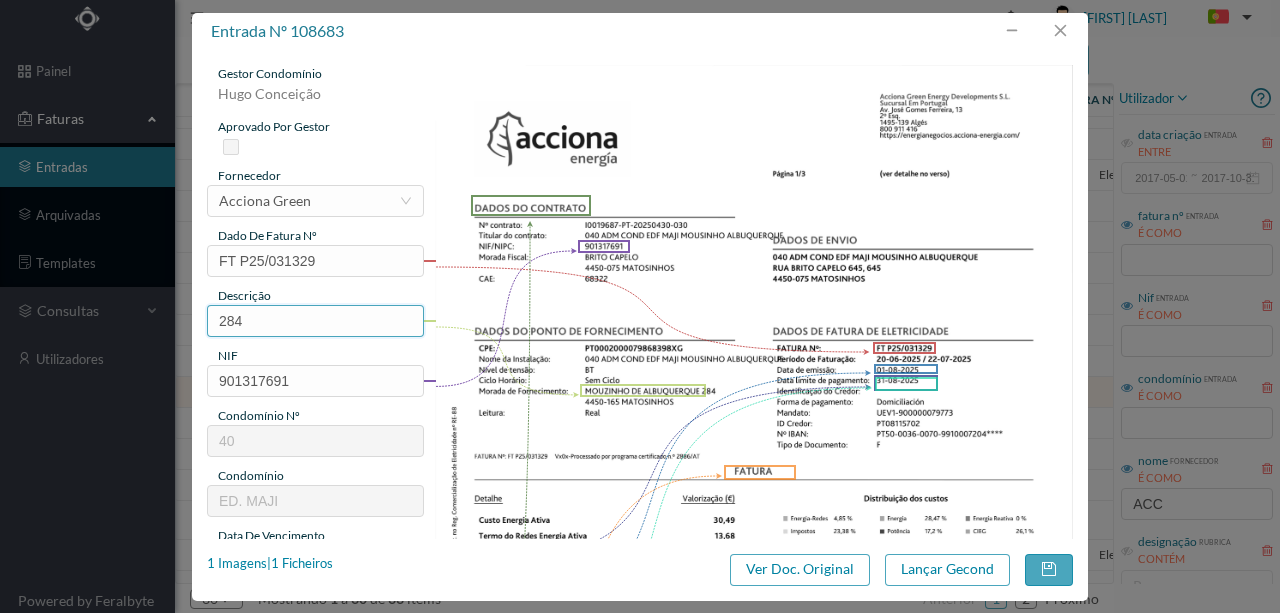 paste on "(20.06.2025 a 22.07.2025)" 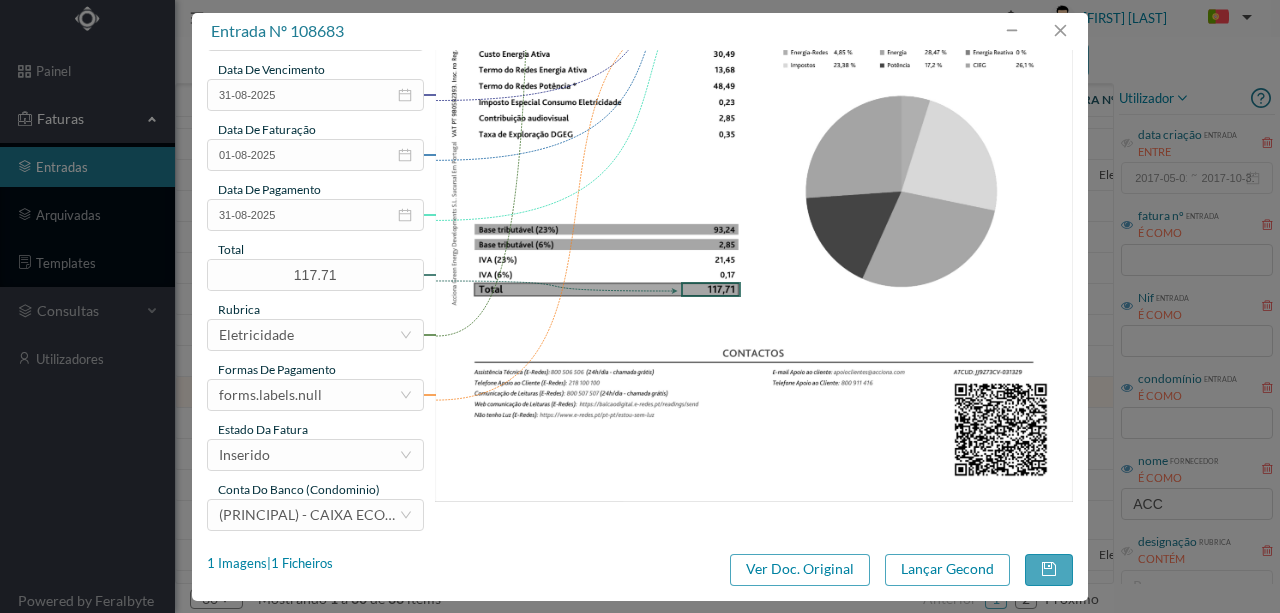 scroll, scrollTop: 473, scrollLeft: 0, axis: vertical 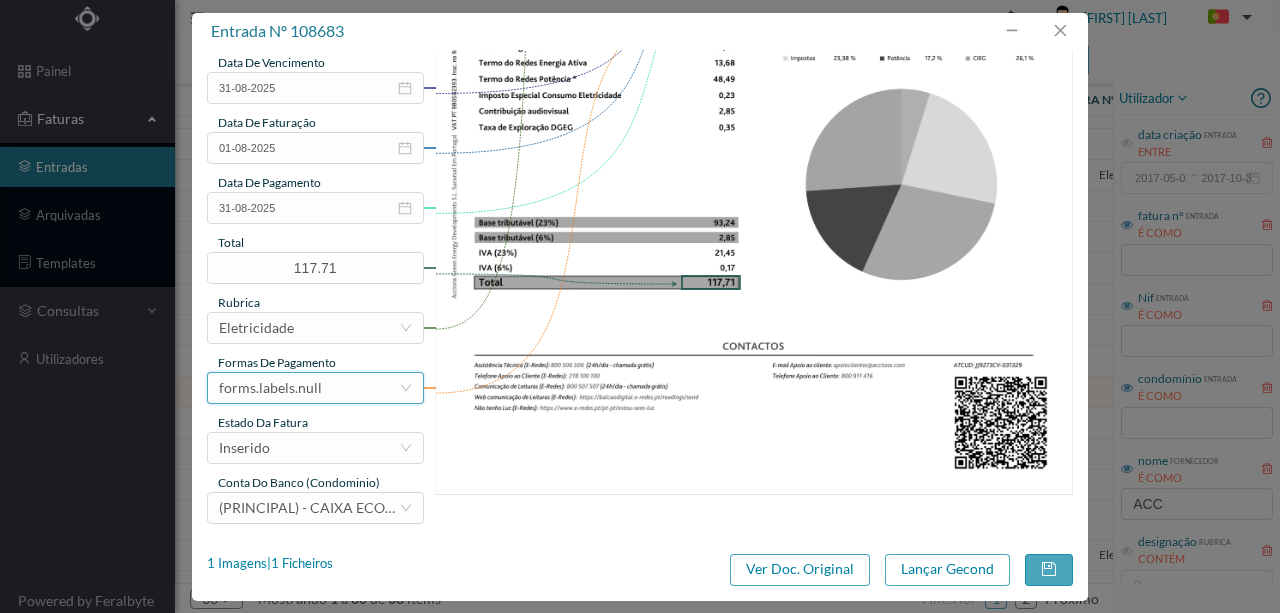 type on "284 (20.06.2025 a 22.07.2025)" 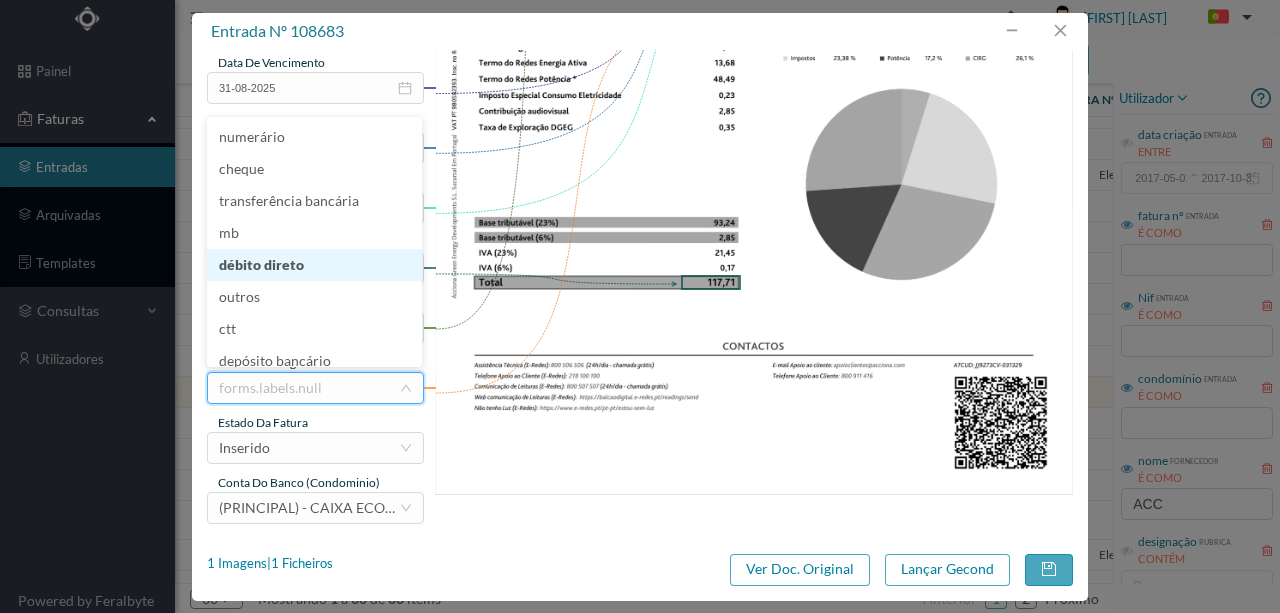 click on "débito direto" at bounding box center (314, 265) 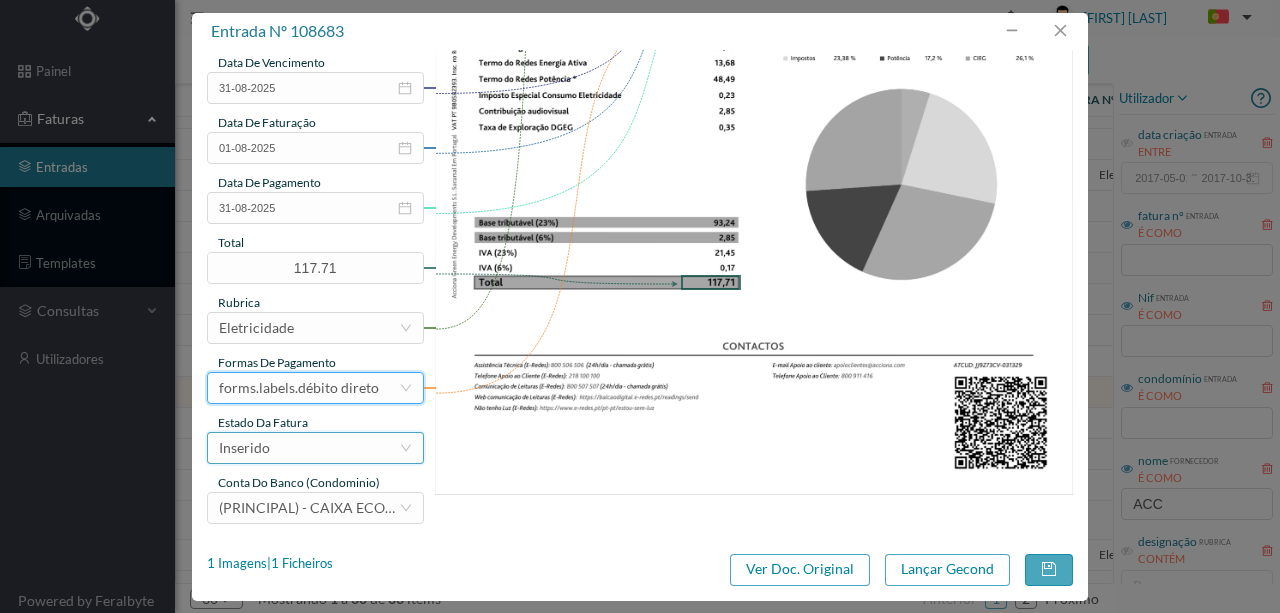 click on "Inserido" at bounding box center (309, 448) 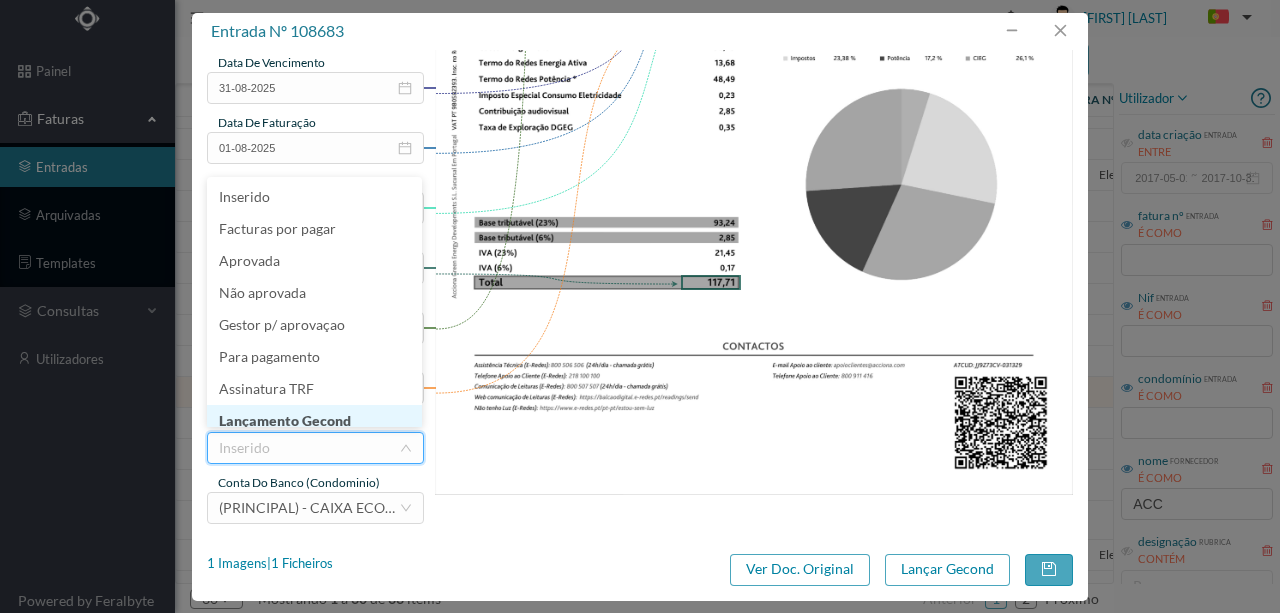 scroll, scrollTop: 10, scrollLeft: 0, axis: vertical 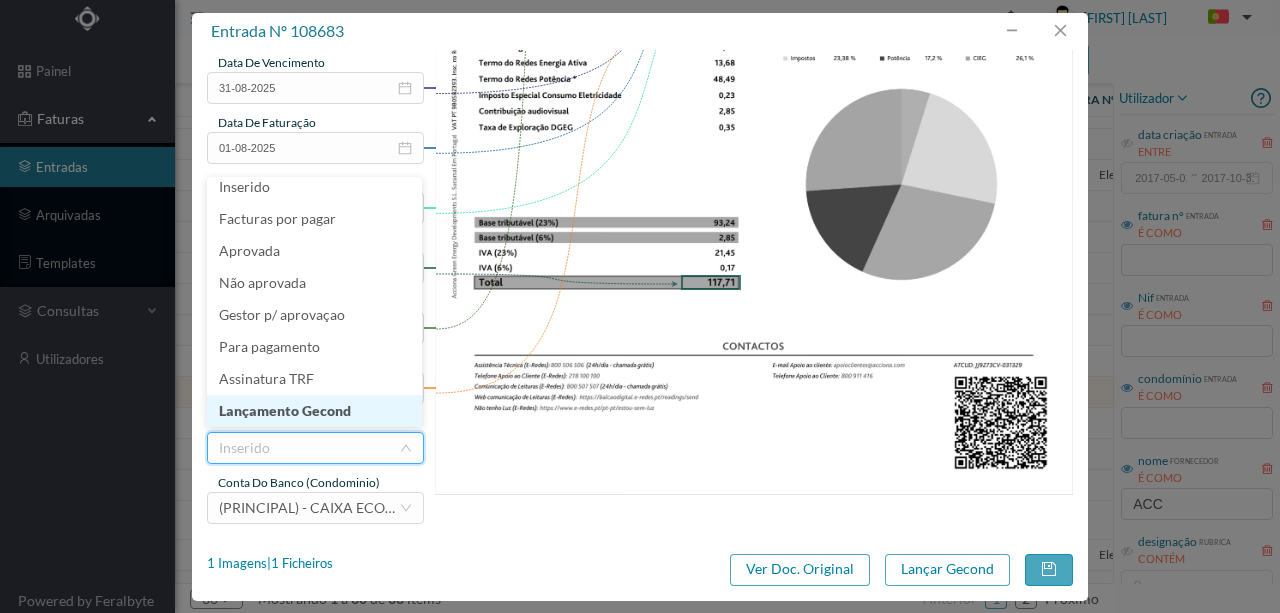 drag, startPoint x: 307, startPoint y: 412, endPoint x: 973, endPoint y: 544, distance: 678.9551 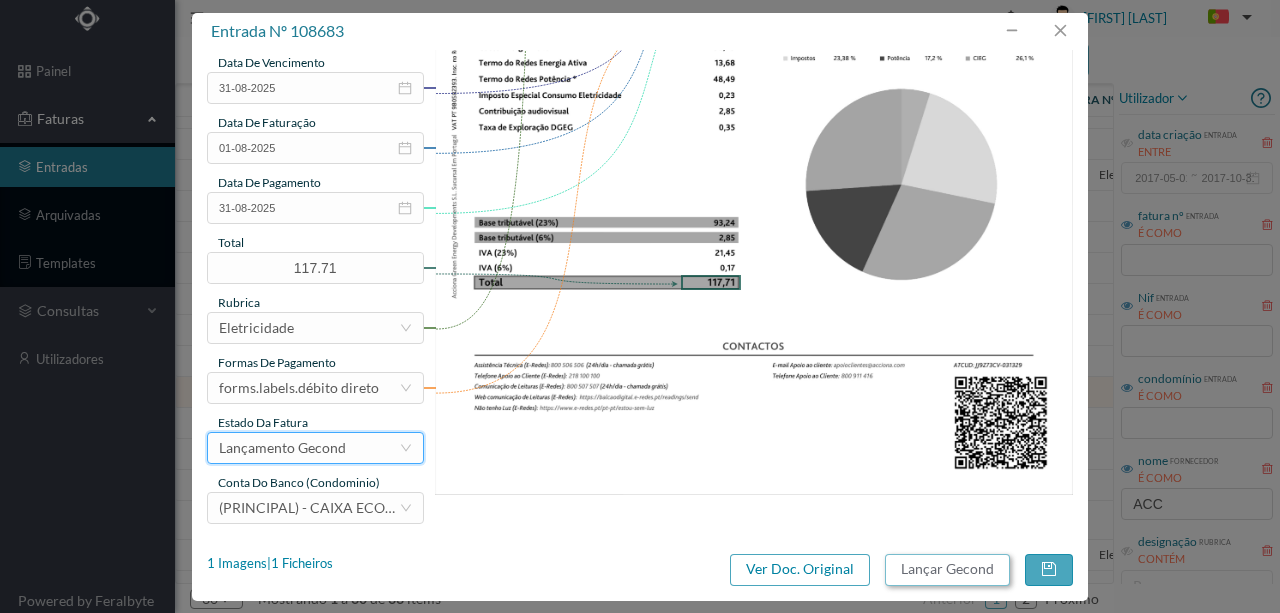 click on "Lançar Gecond" at bounding box center [947, 570] 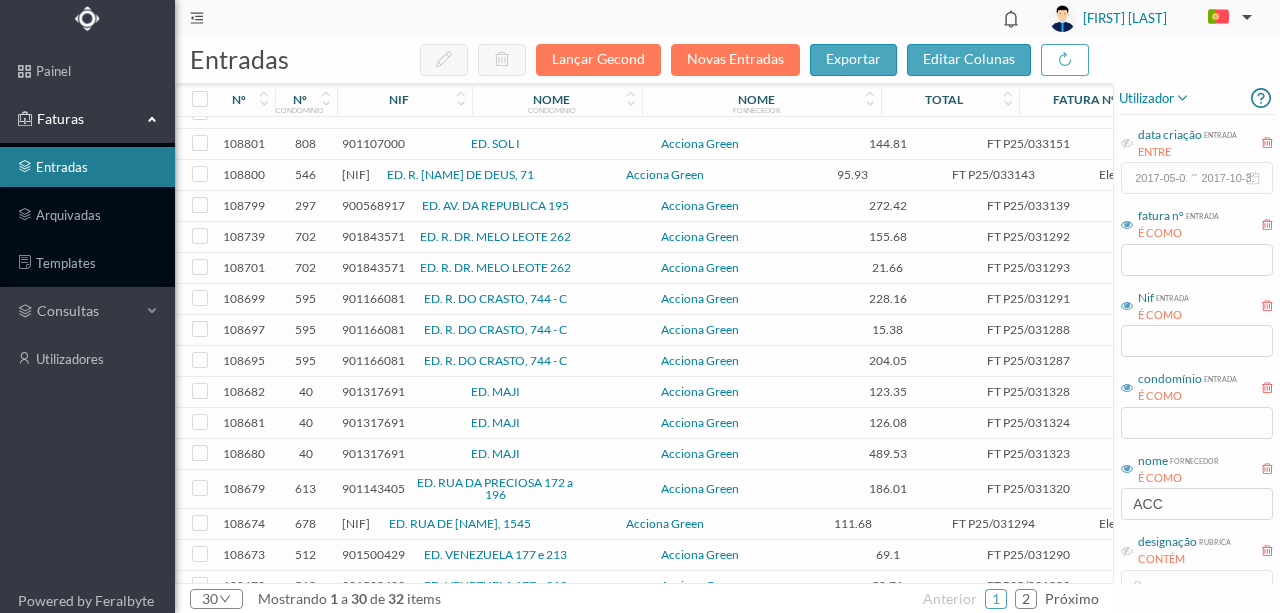 click on "901317691" at bounding box center [373, 391] 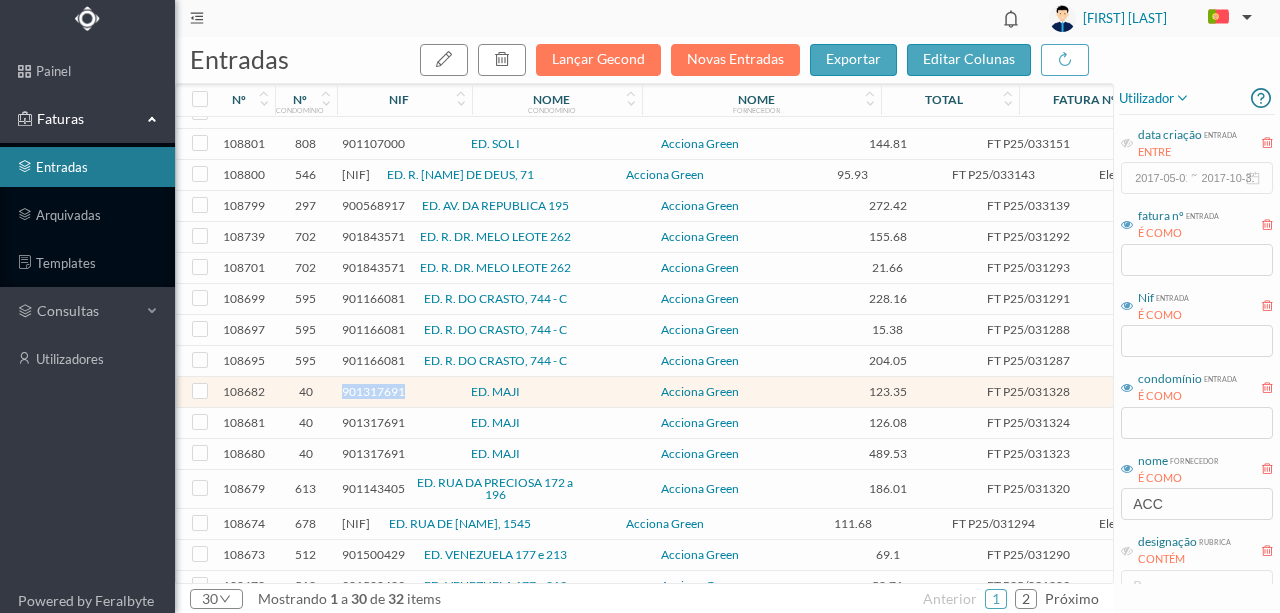 click on "901317691" at bounding box center [373, 391] 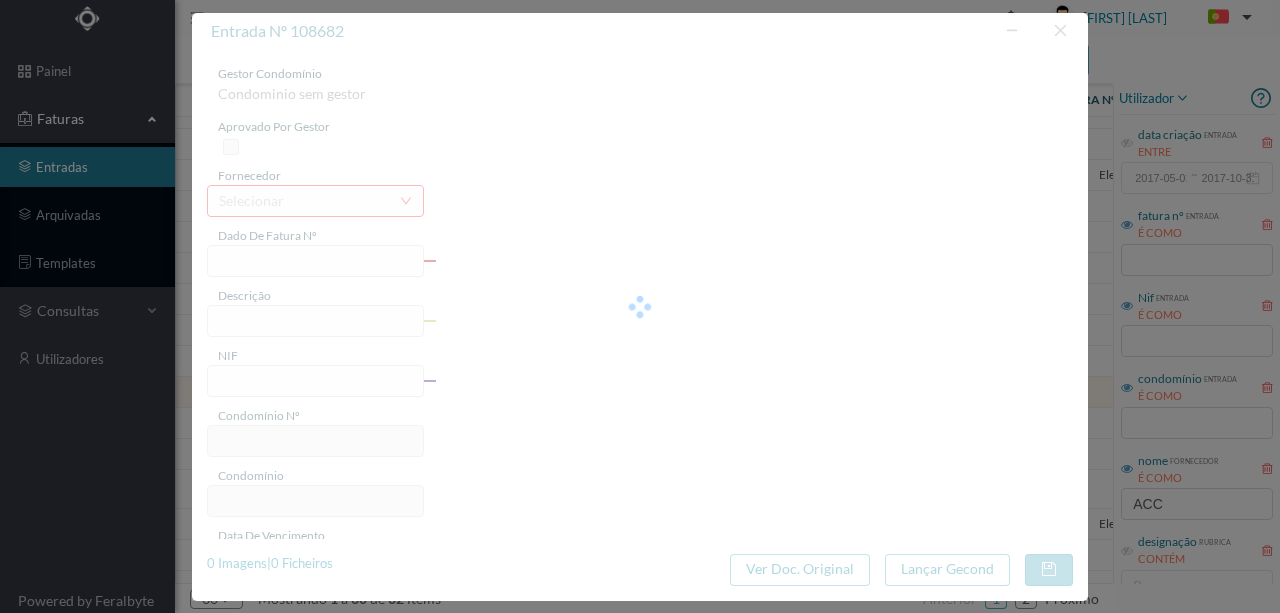type on "FT P25/031328" 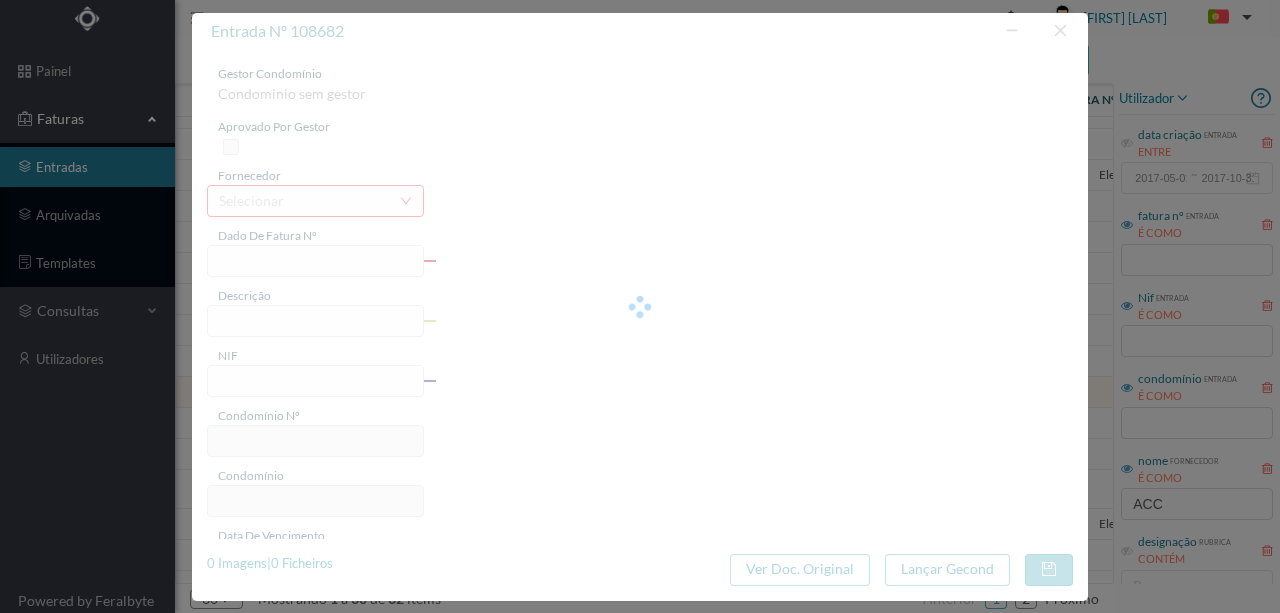 type on "MOUZINHO DE ALBUQUERQUE 3" 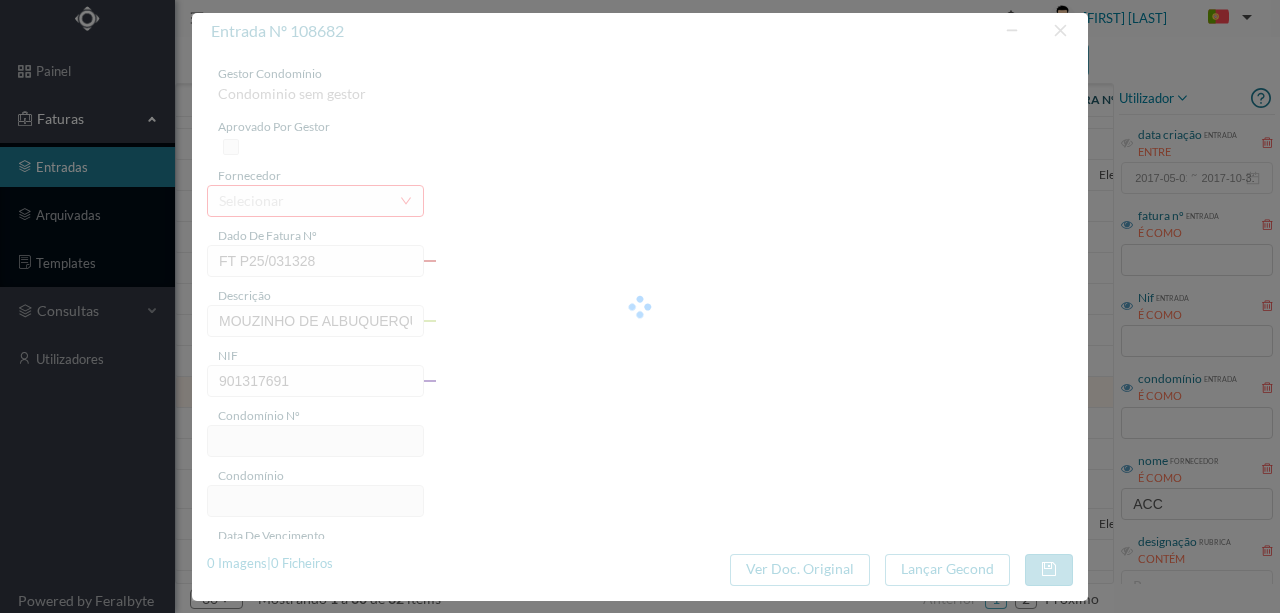 type on "40" 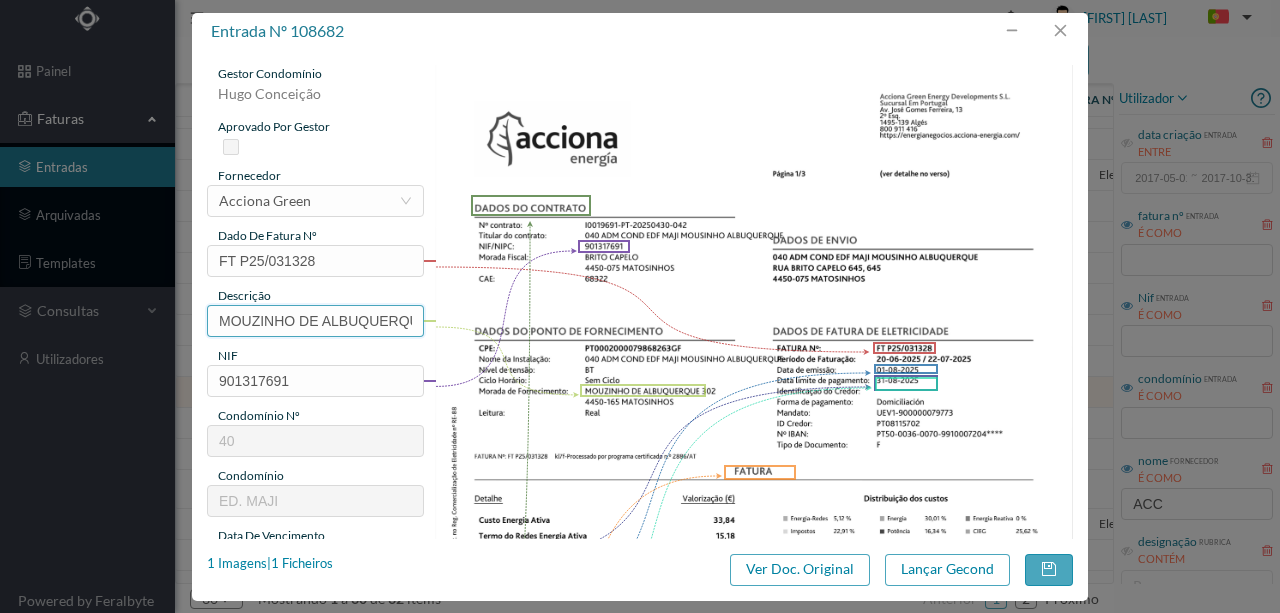scroll, scrollTop: 0, scrollLeft: 30, axis: horizontal 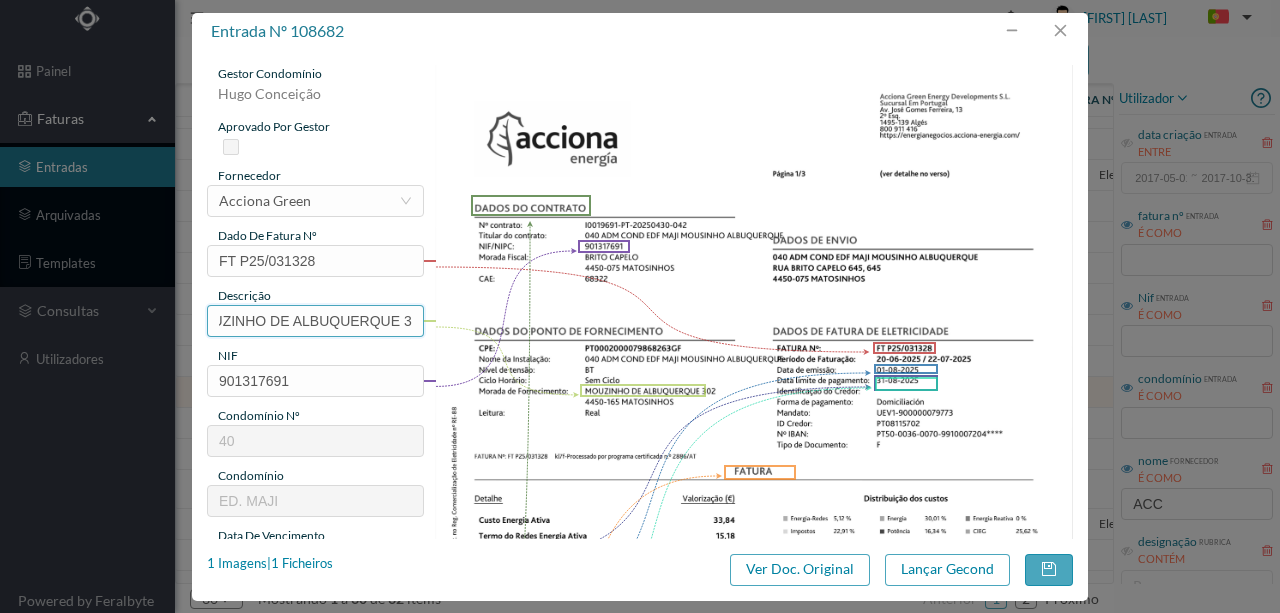 drag, startPoint x: 215, startPoint y: 316, endPoint x: 919, endPoint y: 308, distance: 704.0455 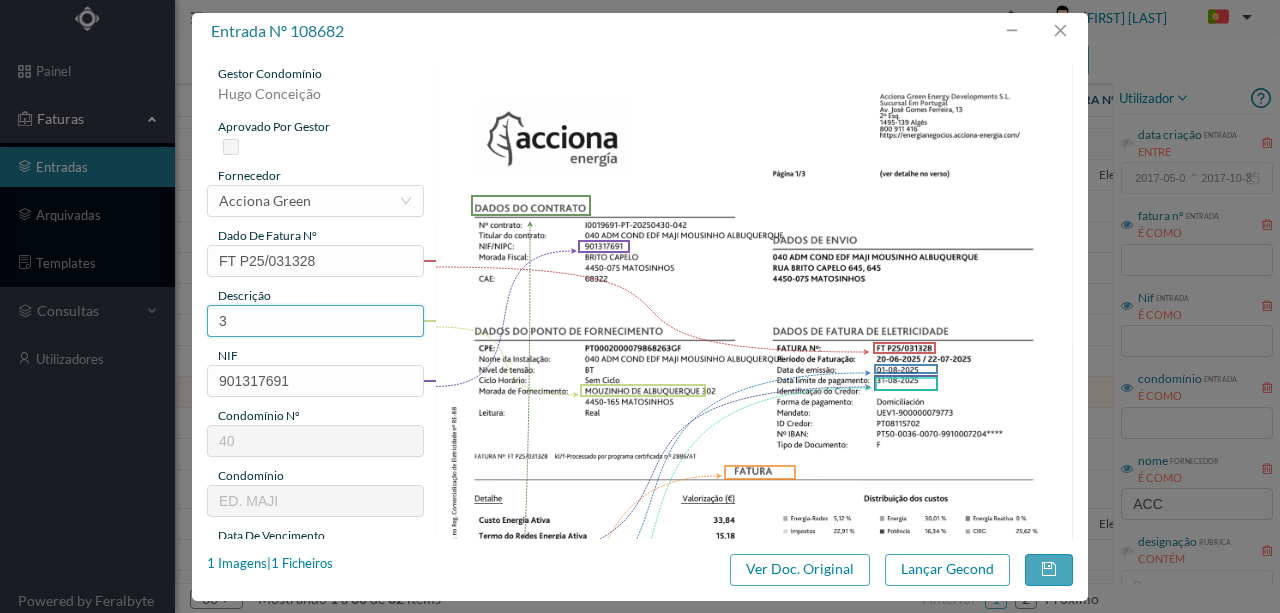 scroll, scrollTop: 0, scrollLeft: 0, axis: both 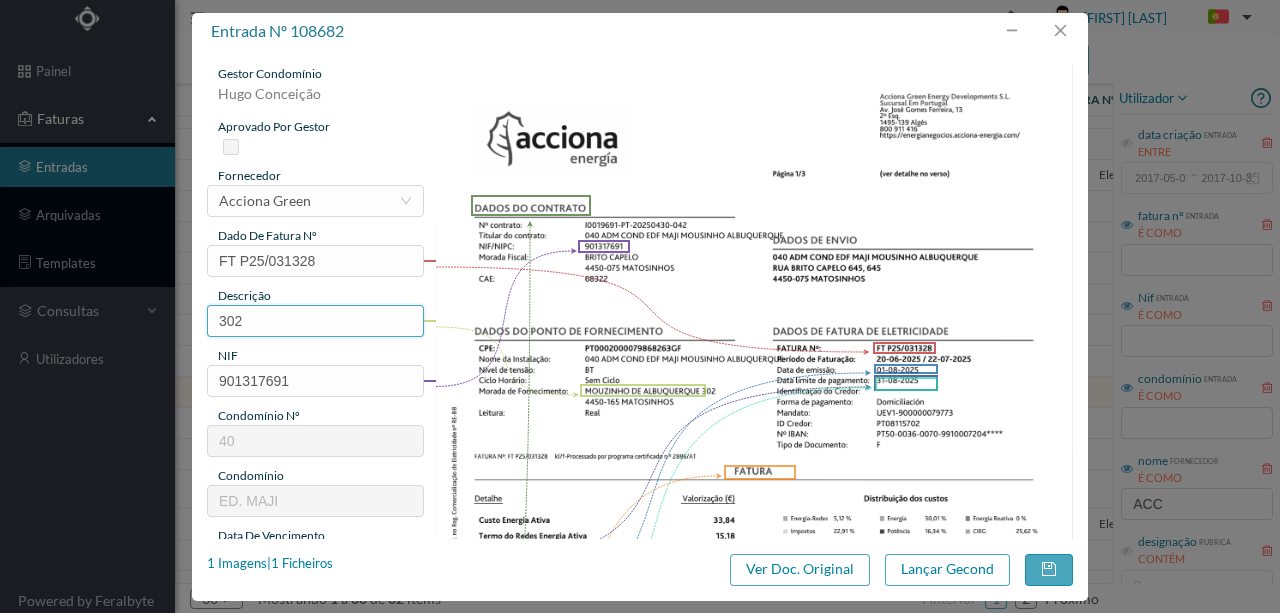 paste on "(20.06.2025 a 22.07.2025)" 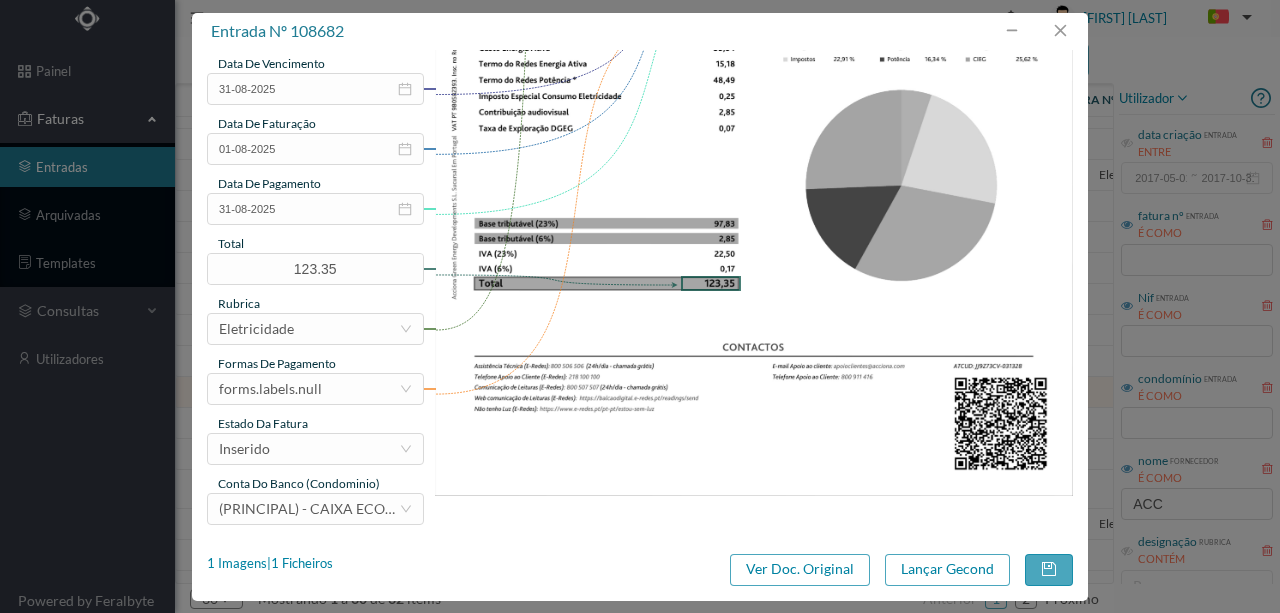 scroll, scrollTop: 473, scrollLeft: 0, axis: vertical 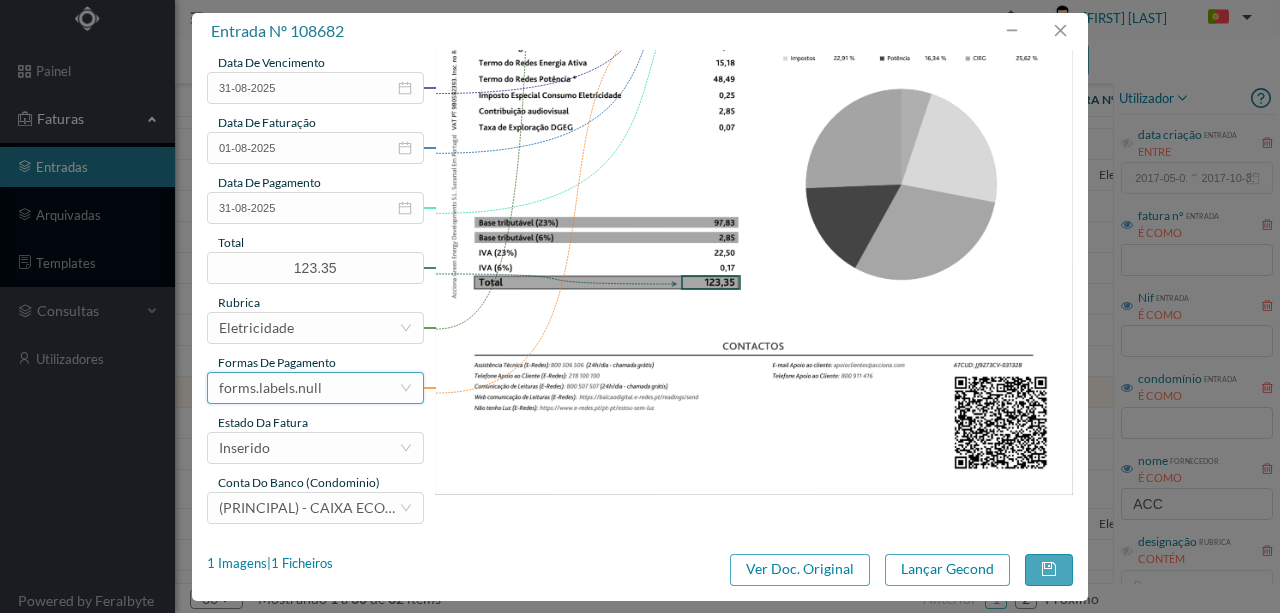 type on "302 (20.06.2025 a 22.07.2025)" 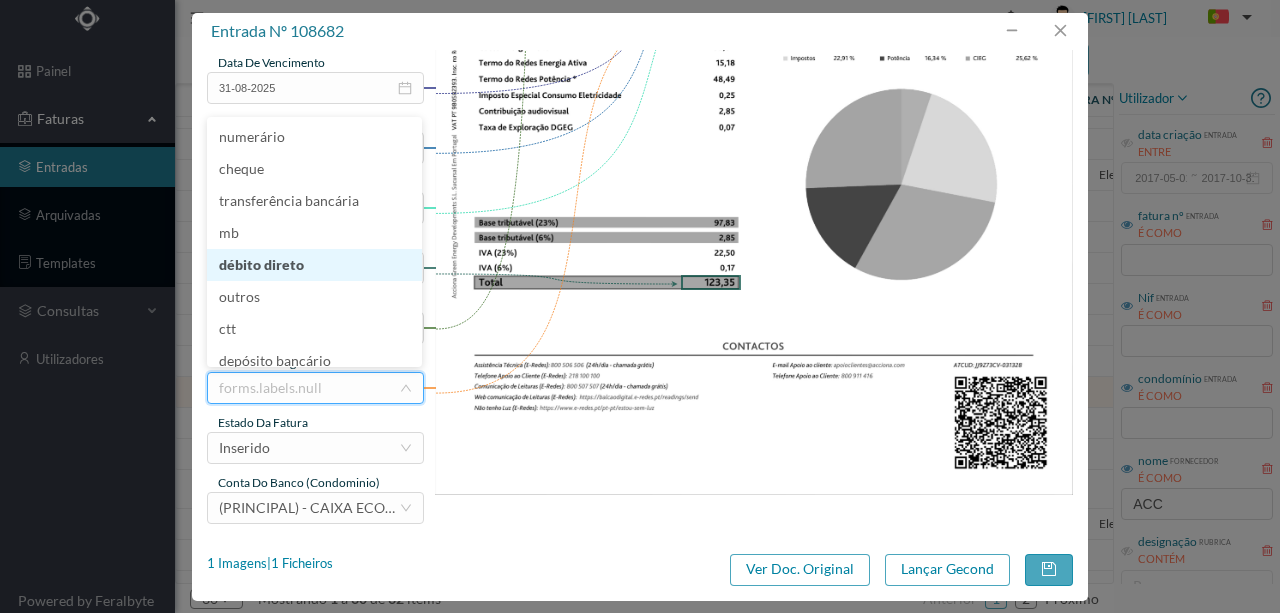 click on "débito direto" at bounding box center [314, 265] 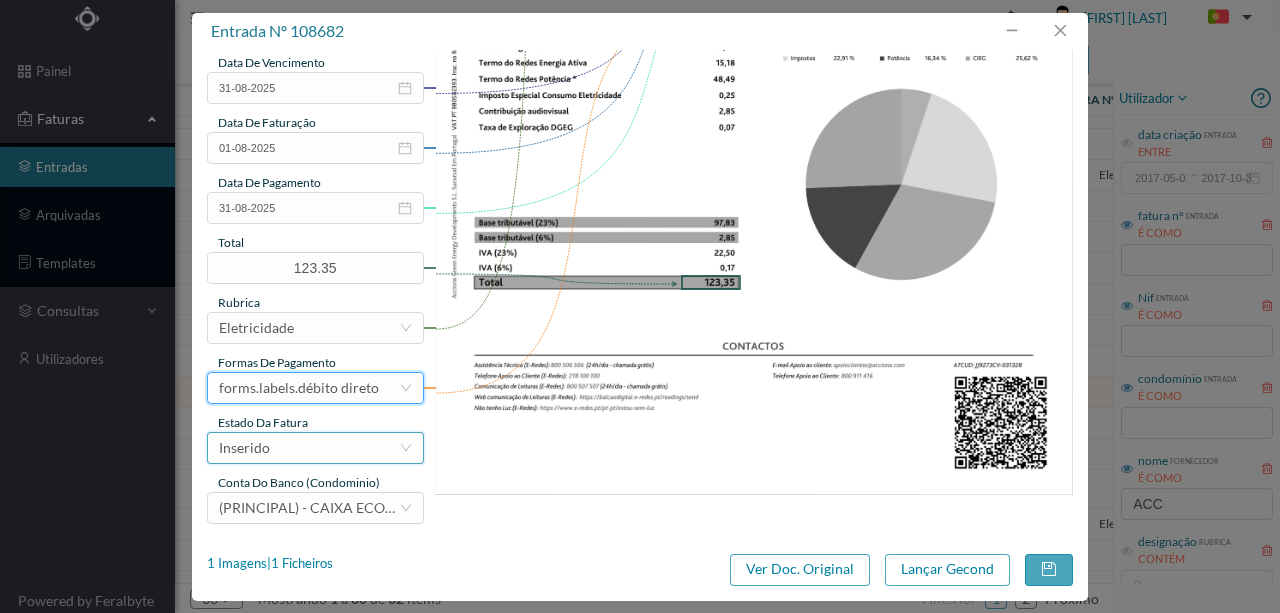 click on "Inserido" at bounding box center [309, 448] 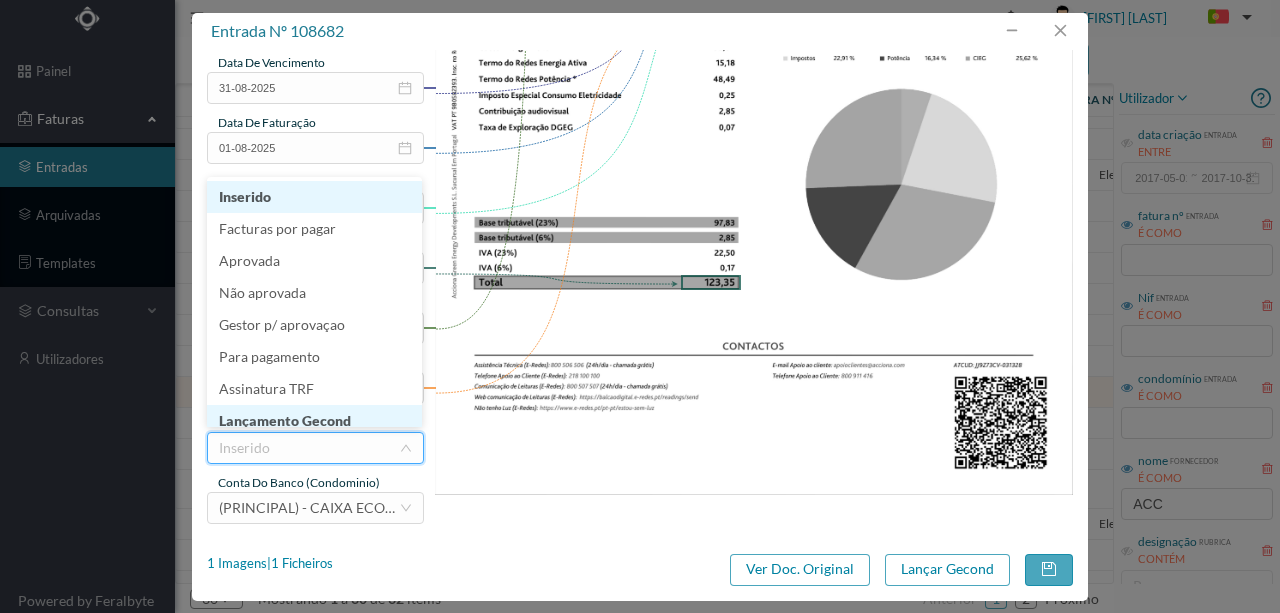 scroll, scrollTop: 10, scrollLeft: 0, axis: vertical 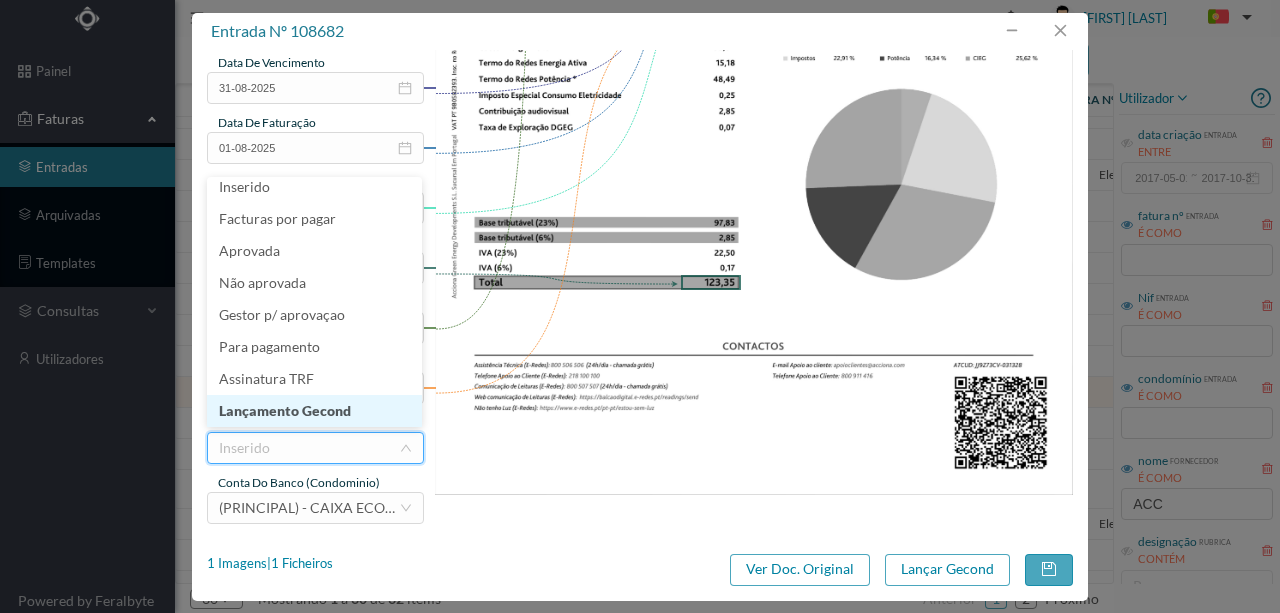 click on "Lançamento Gecond" at bounding box center [314, 411] 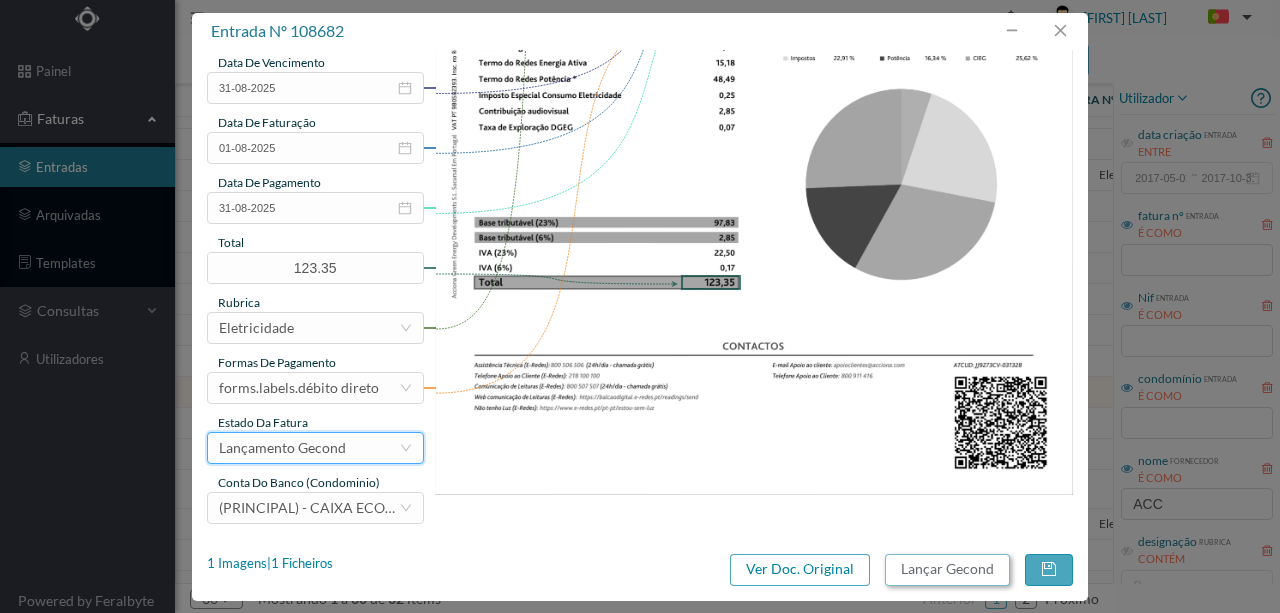 click on "Lançar Gecond" at bounding box center (947, 570) 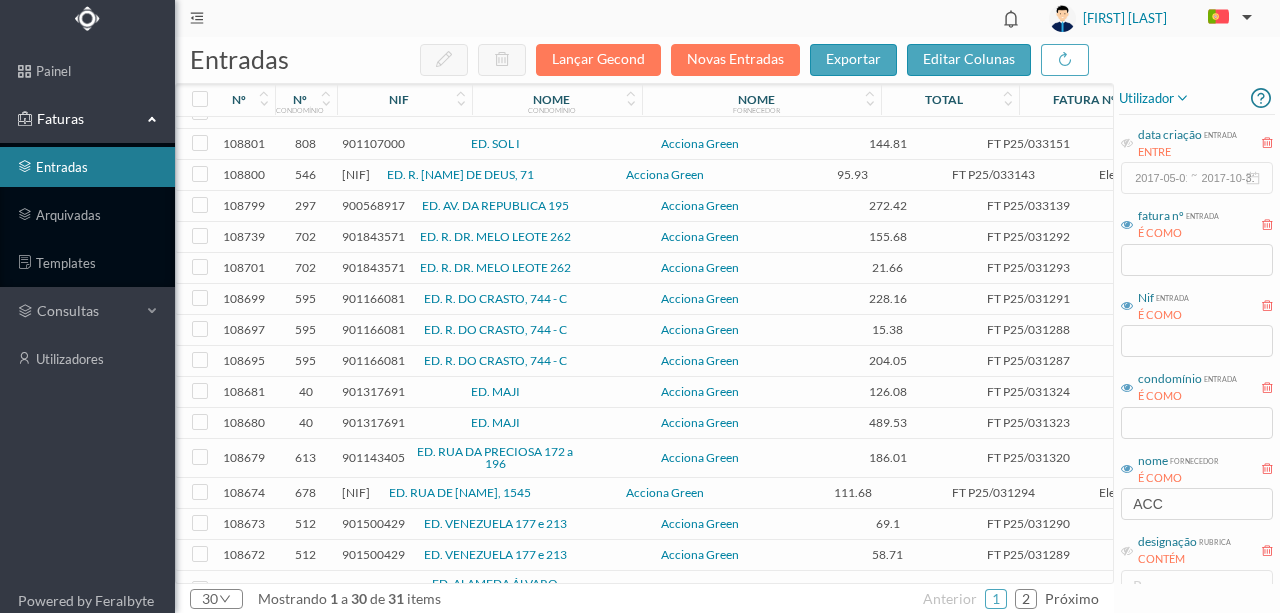 click on "901317691" at bounding box center (373, 391) 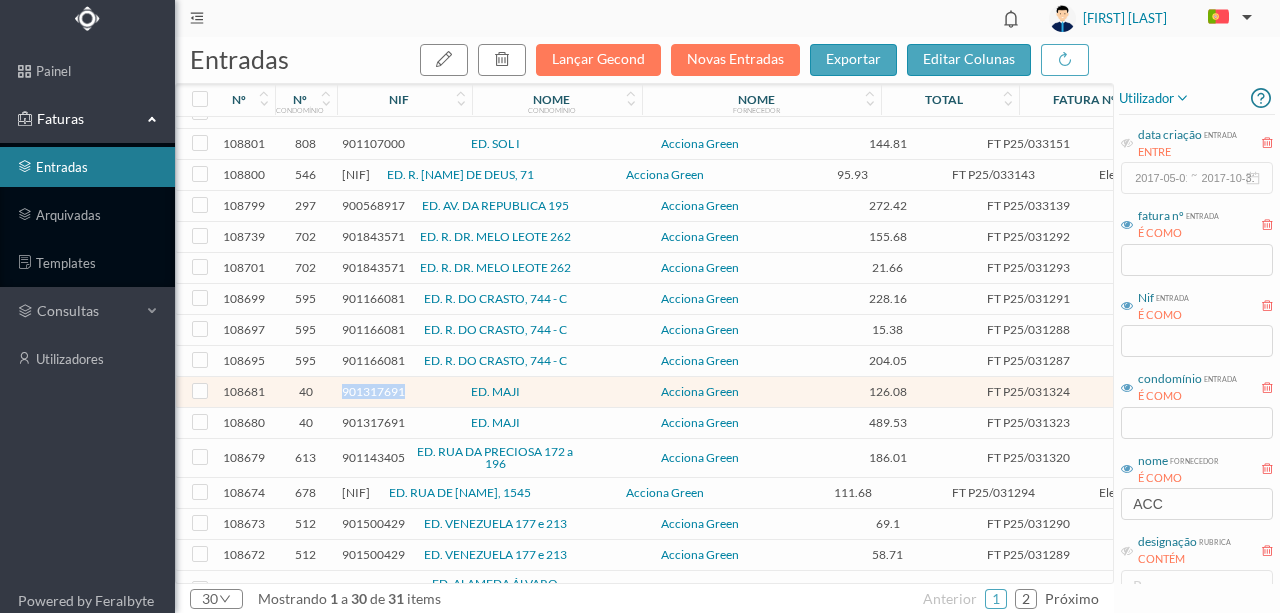 click on "901317691" at bounding box center [373, 391] 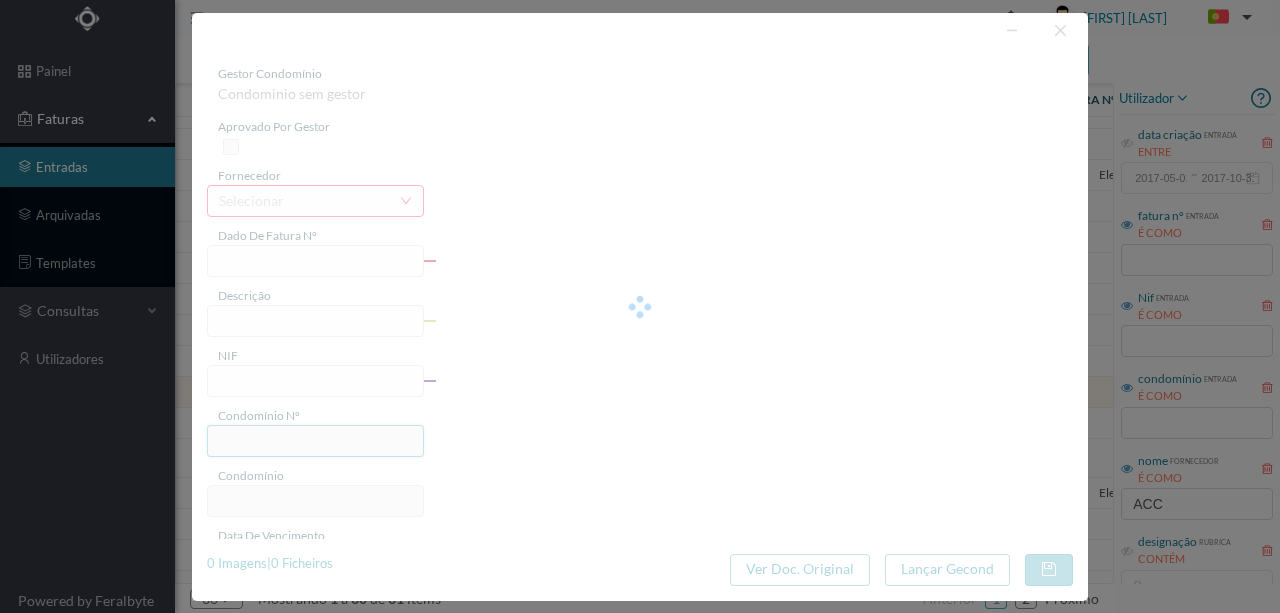 type on "FT P25/031324" 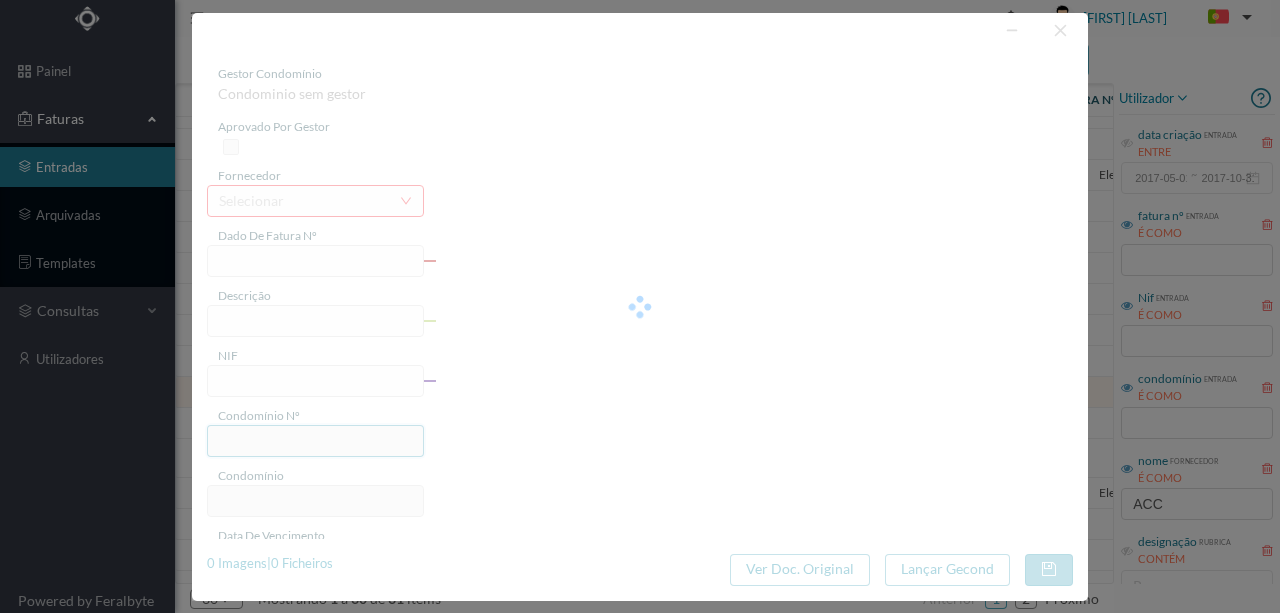 type on "DOM JOAO 1275" 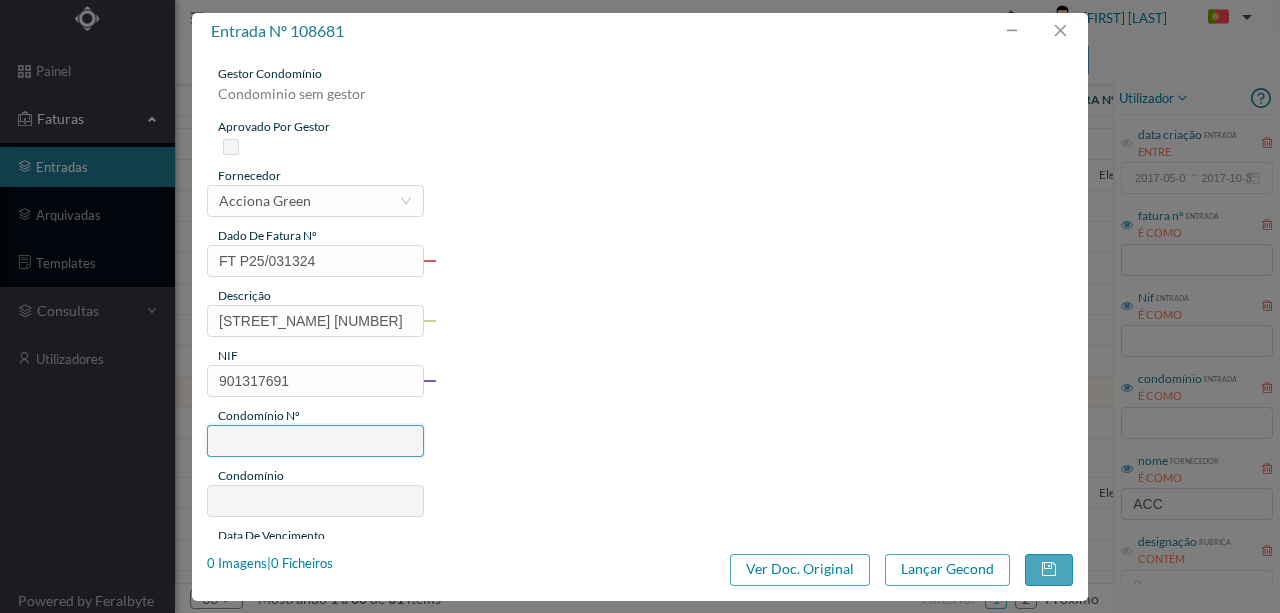 type on "40" 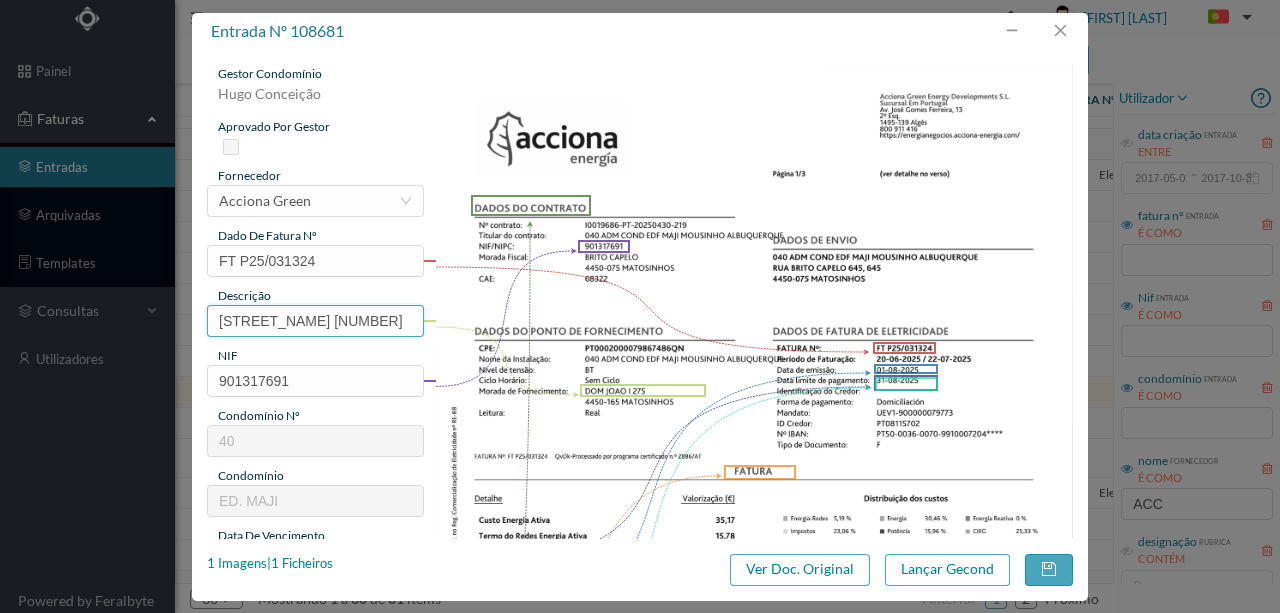 click on "DOM JOAO 1275" at bounding box center (315, 321) 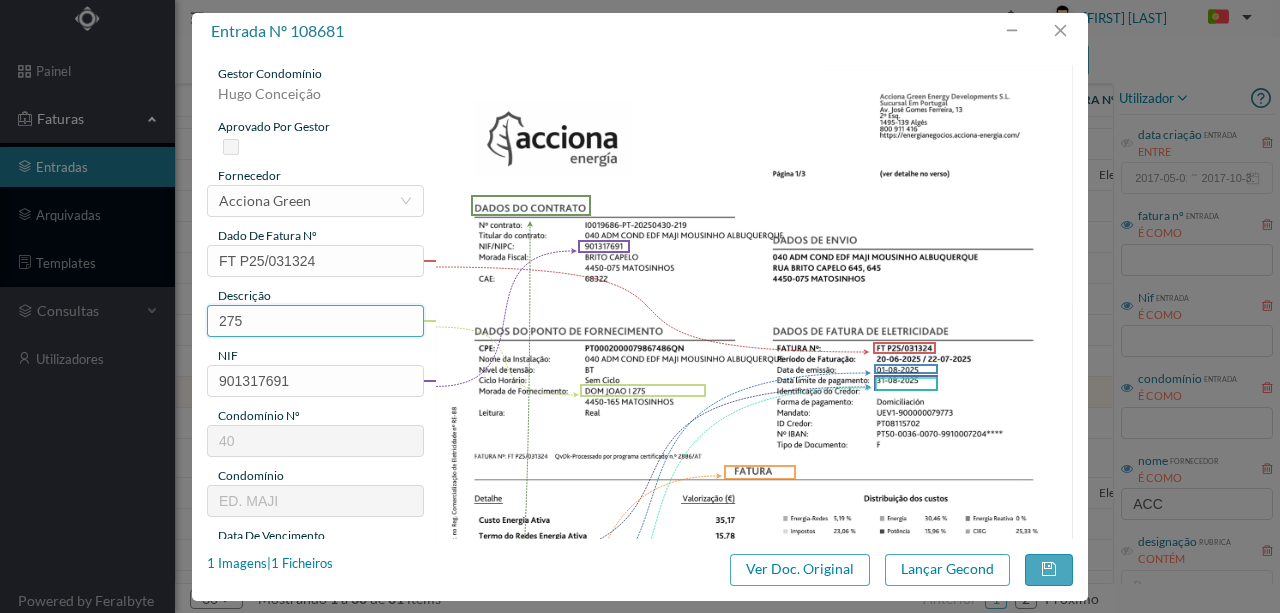 paste on "(20.06.2025 a 22.07.2025)" 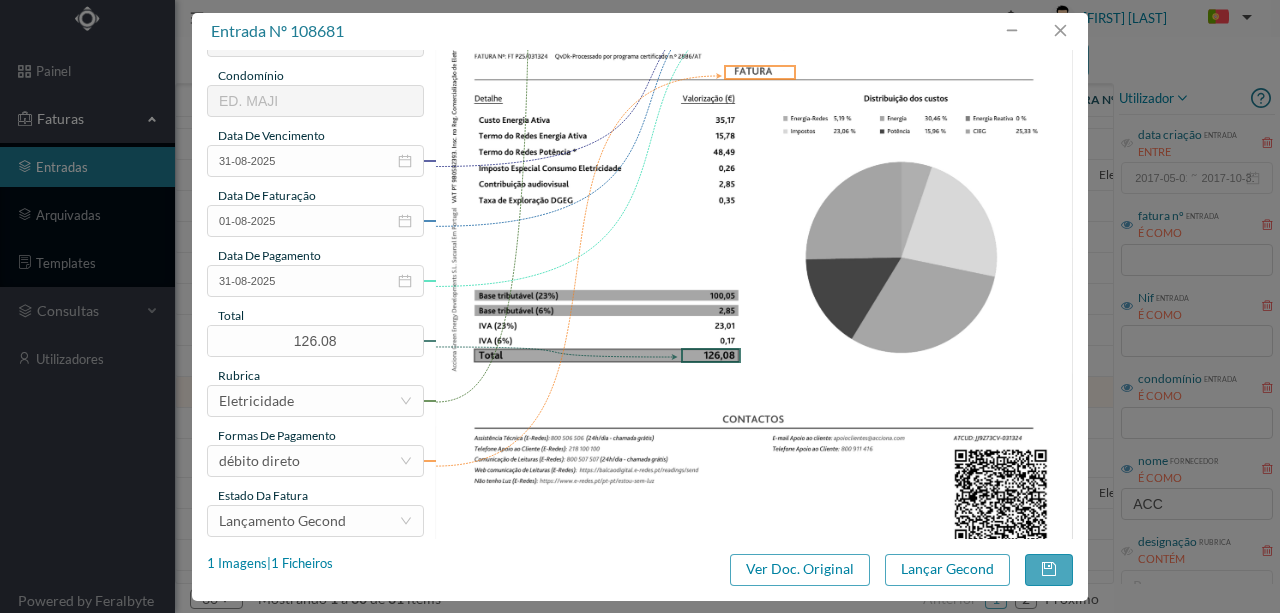scroll, scrollTop: 466, scrollLeft: 0, axis: vertical 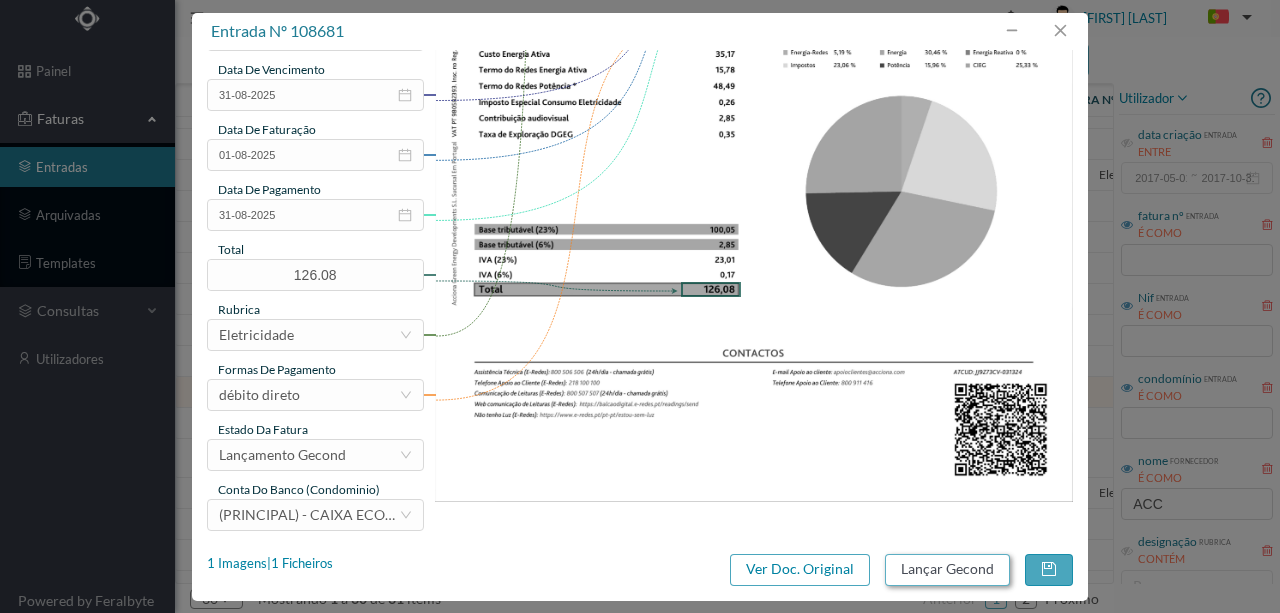 type on "275 (20.06.2025 a 22.07.2025)" 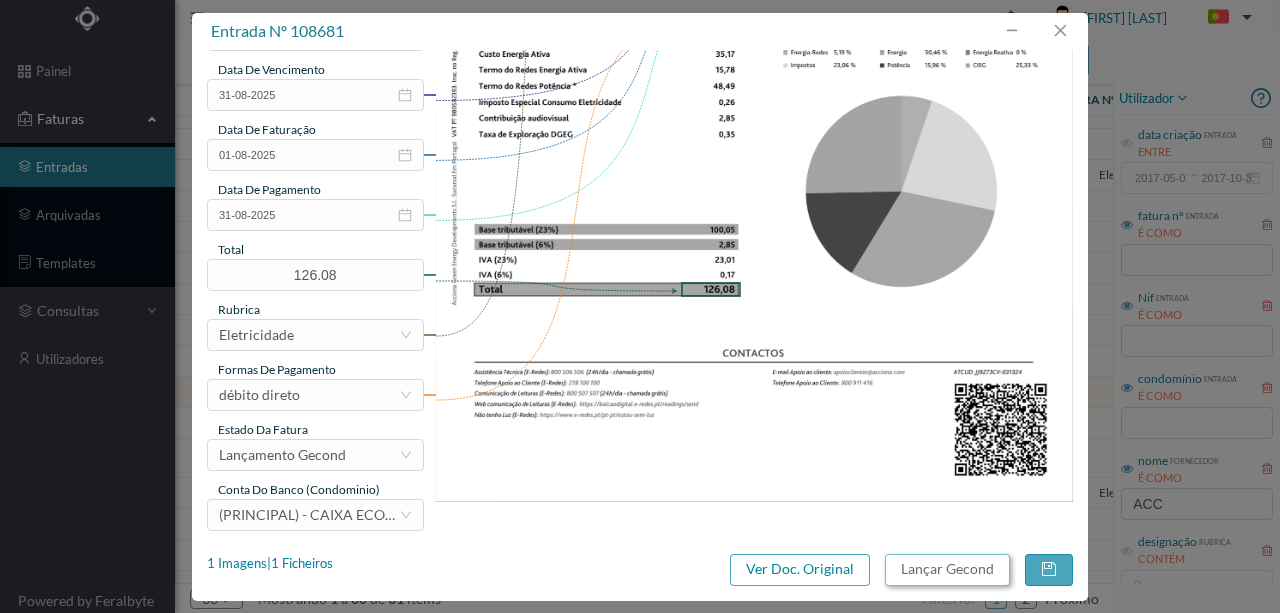 click on "Lançar Gecond" at bounding box center [947, 570] 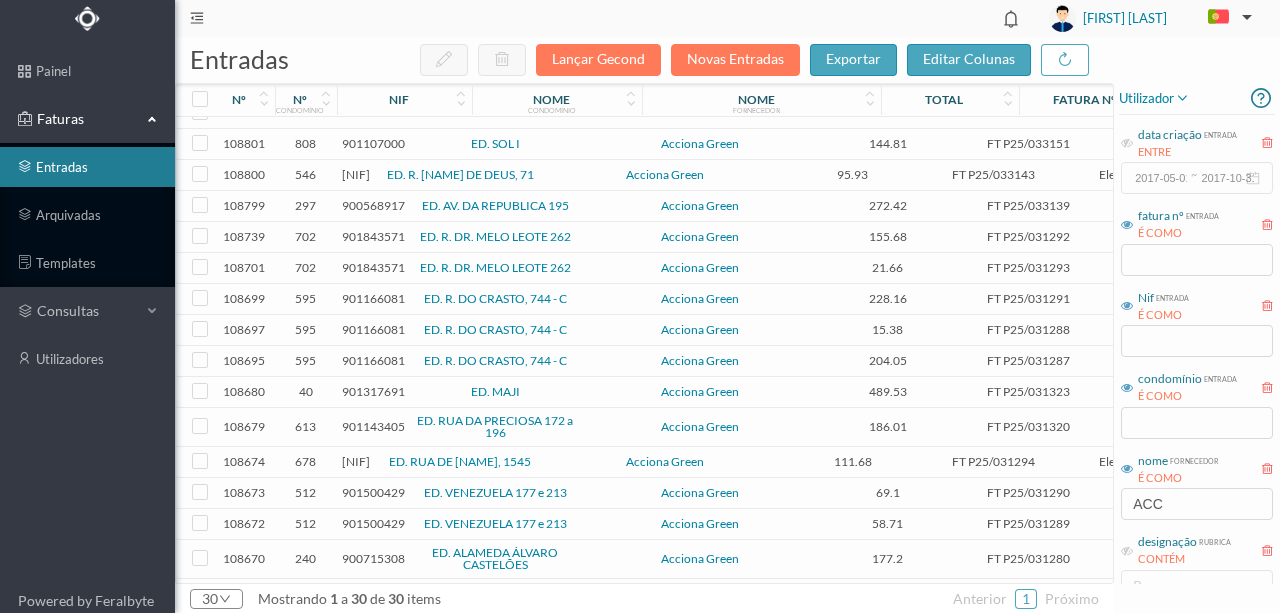 click on "901317691" at bounding box center (373, 391) 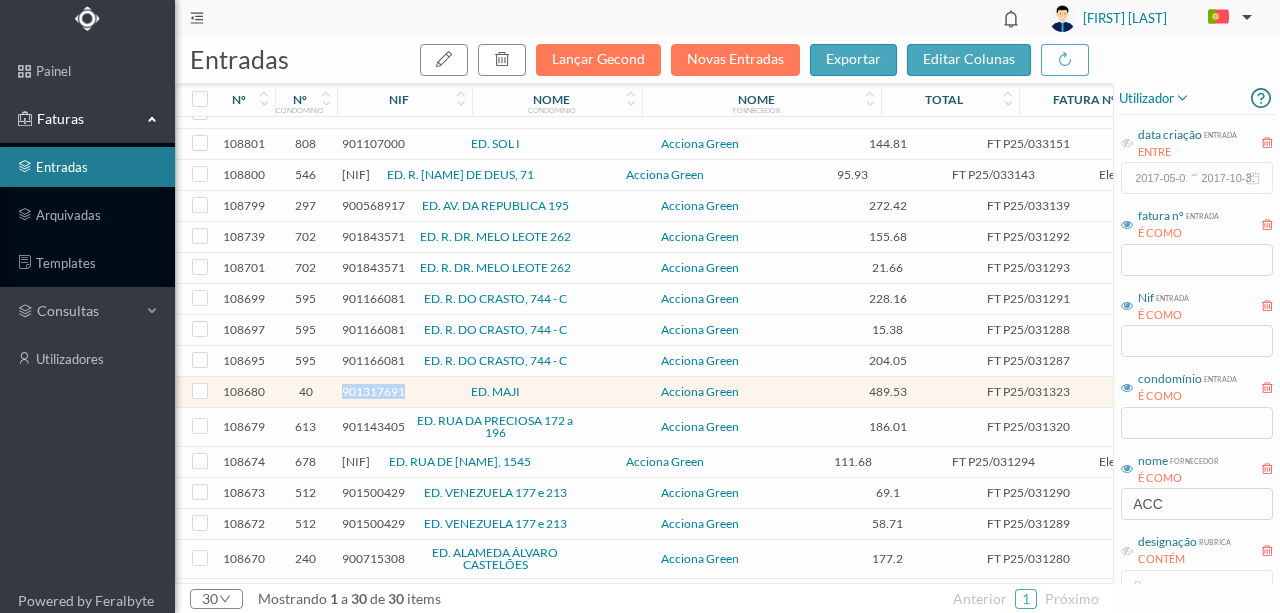 click on "901317691" at bounding box center [373, 391] 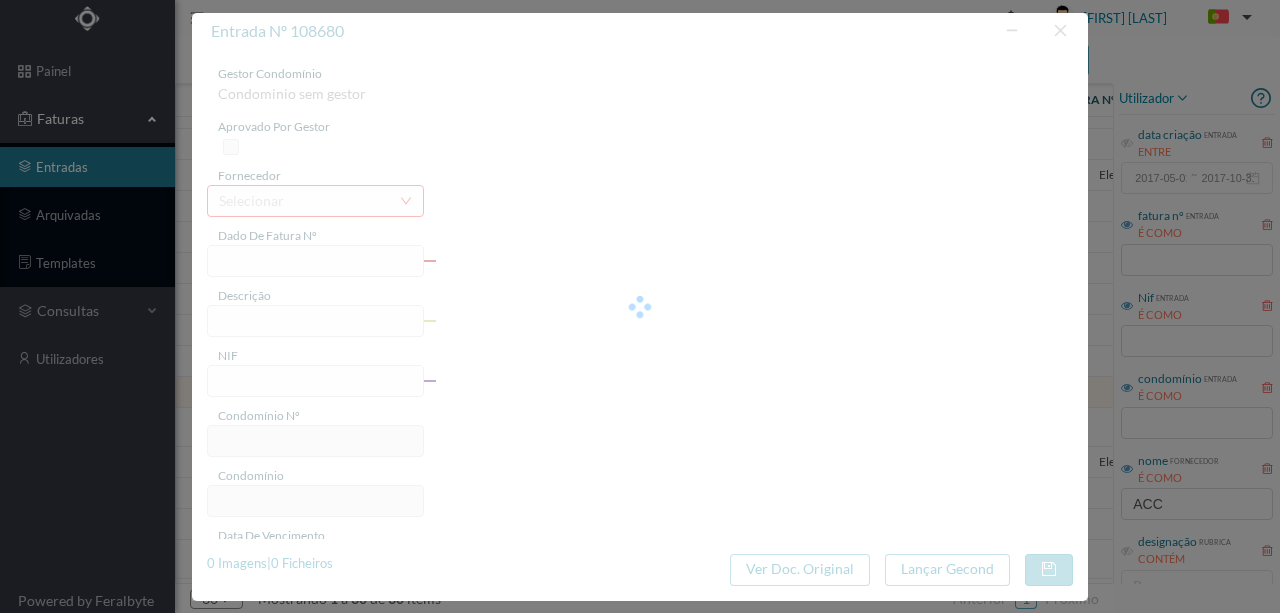 type on "FT P25/031323" 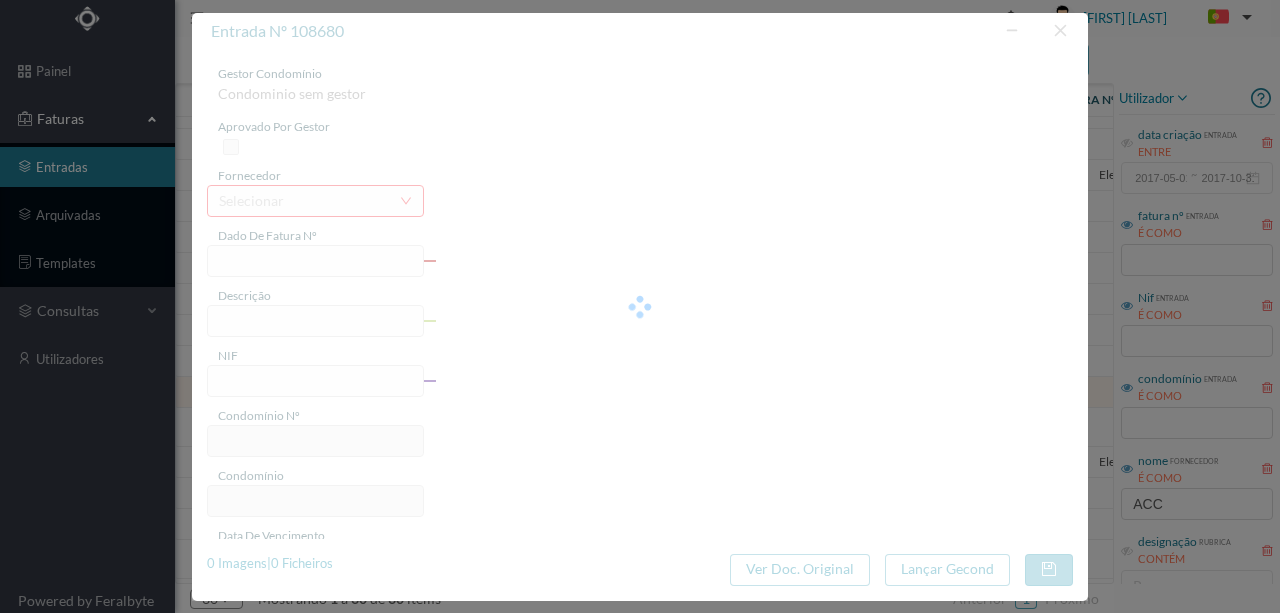 type on "901317691" 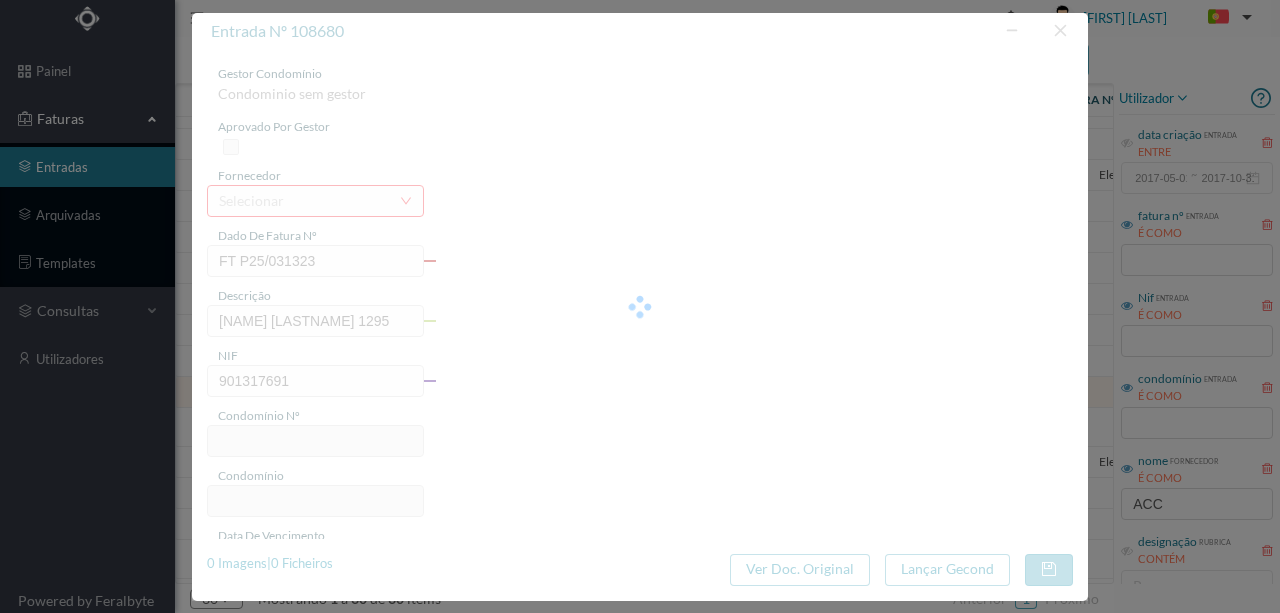 type on "40" 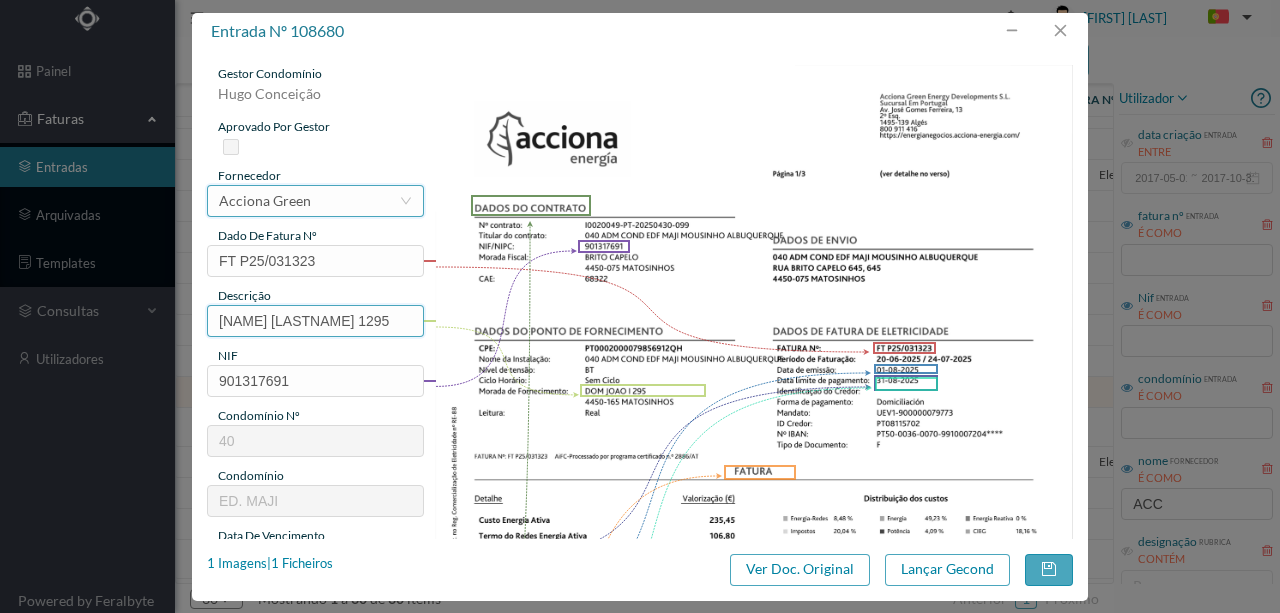 drag, startPoint x: 304, startPoint y: 316, endPoint x: 283, endPoint y: 211, distance: 107.07941 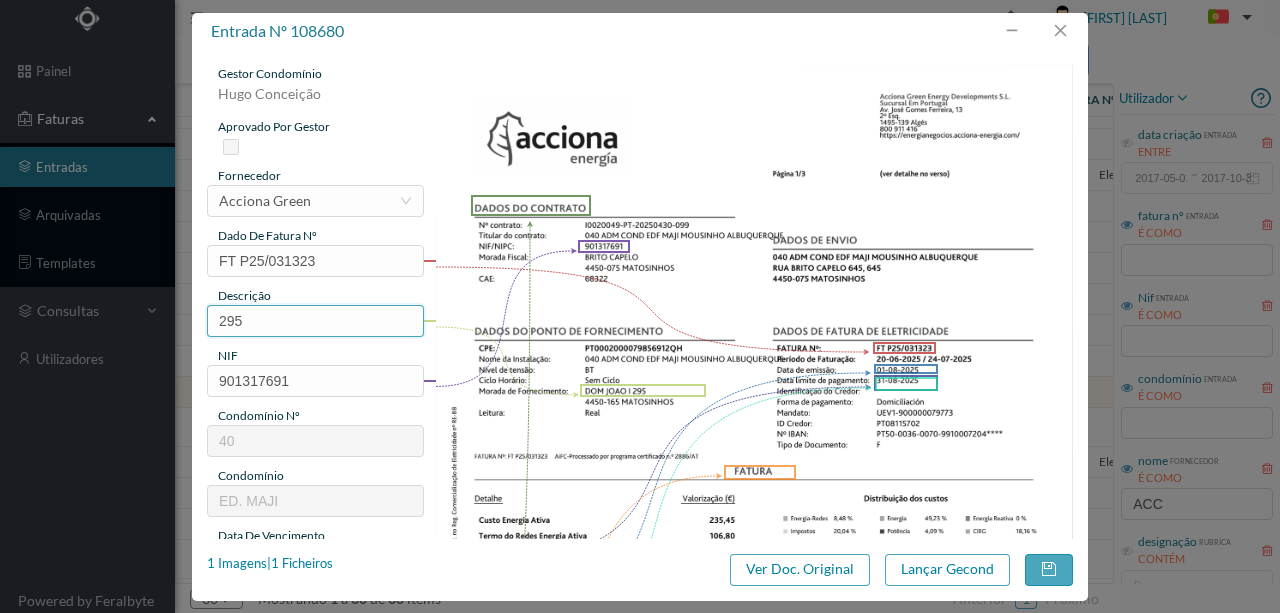 click on "295" at bounding box center [315, 321] 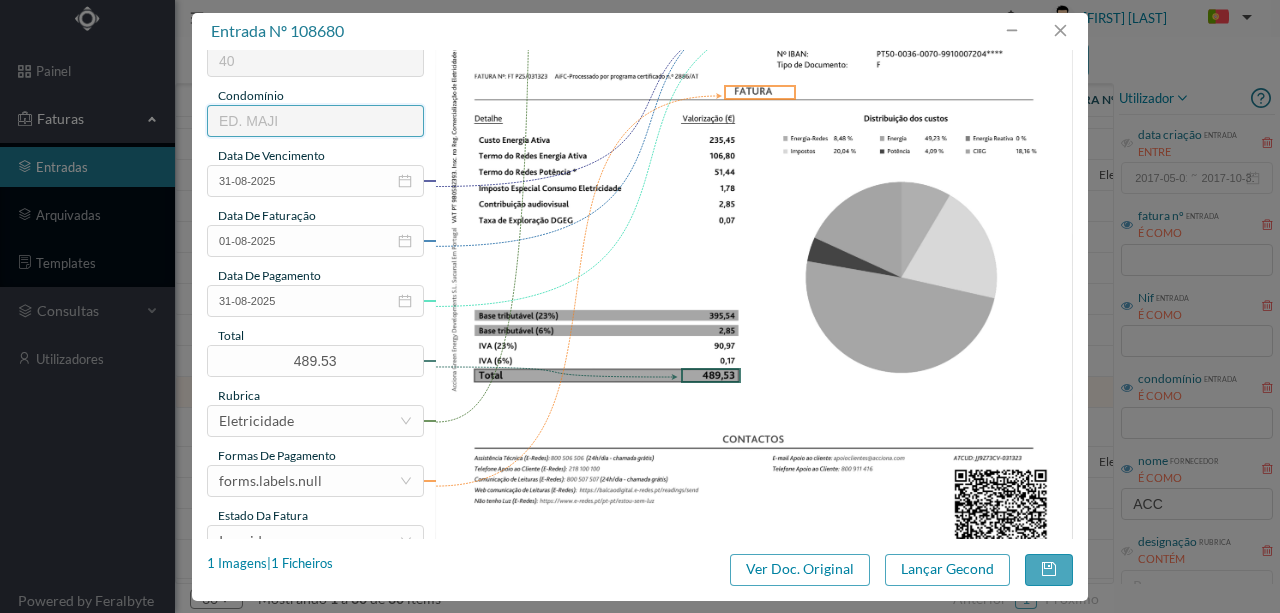 scroll, scrollTop: 400, scrollLeft: 0, axis: vertical 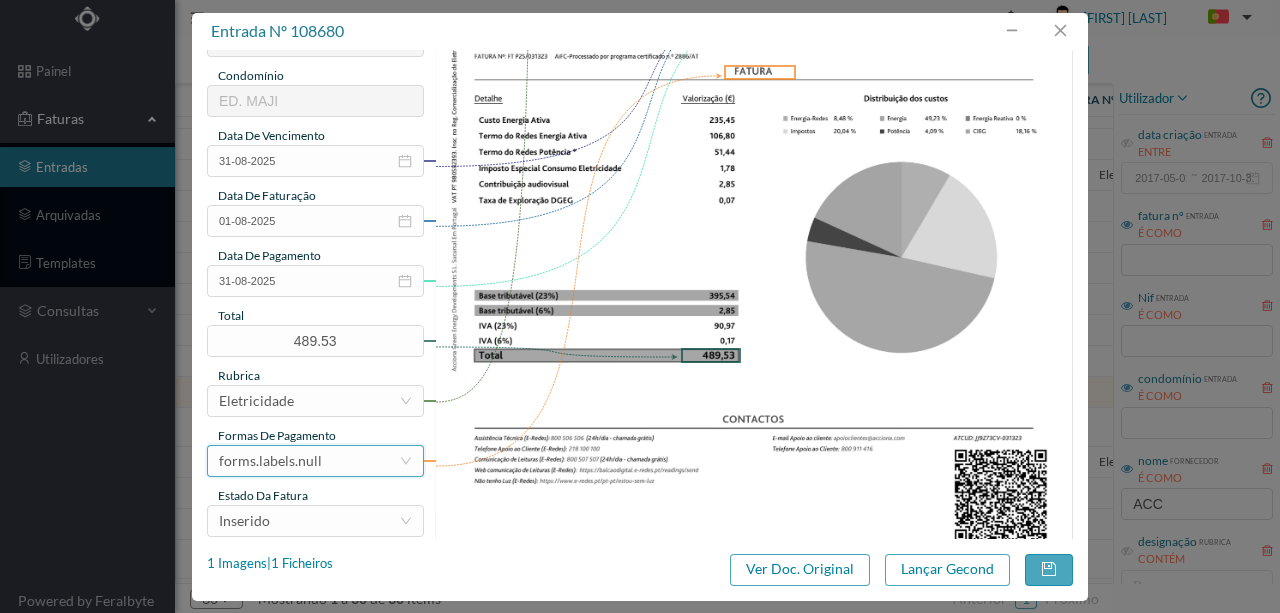 type on "295 (20.06.2025 a 22.07.2025)" 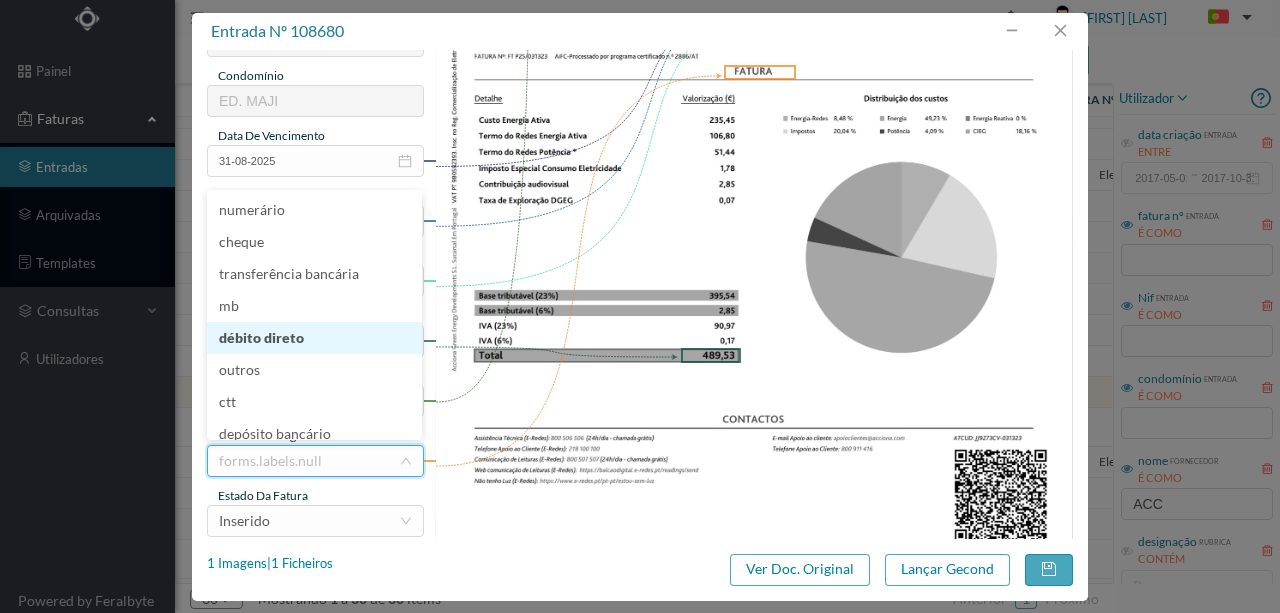 click on "débito direto" at bounding box center (314, 338) 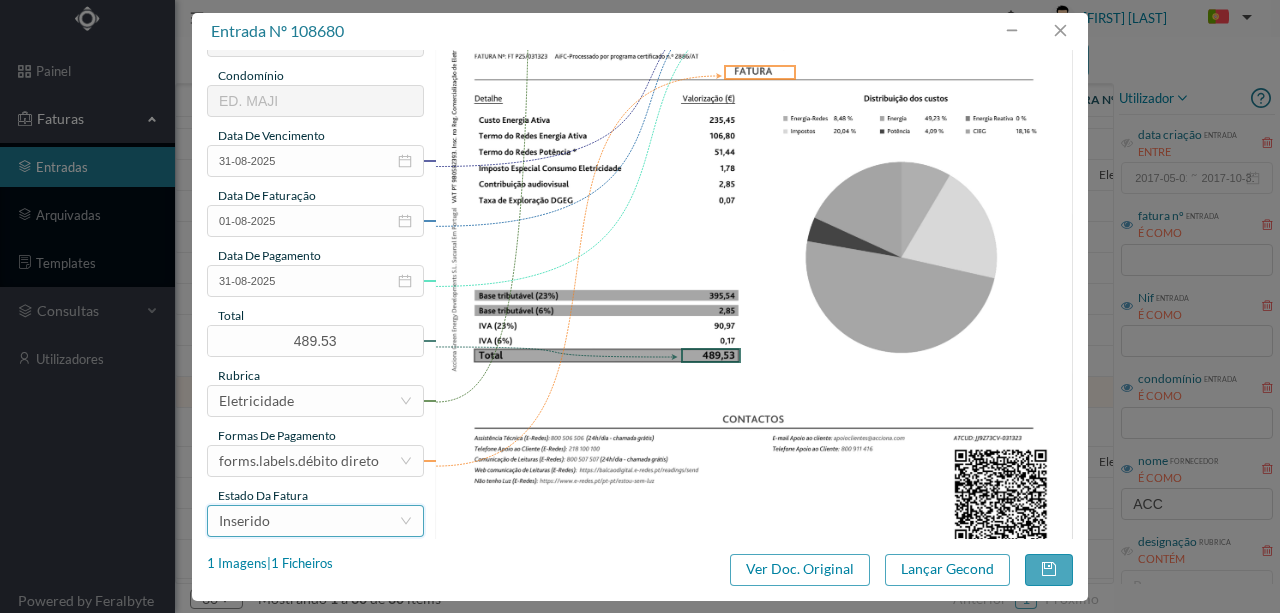 click on "Inserido" at bounding box center [309, 521] 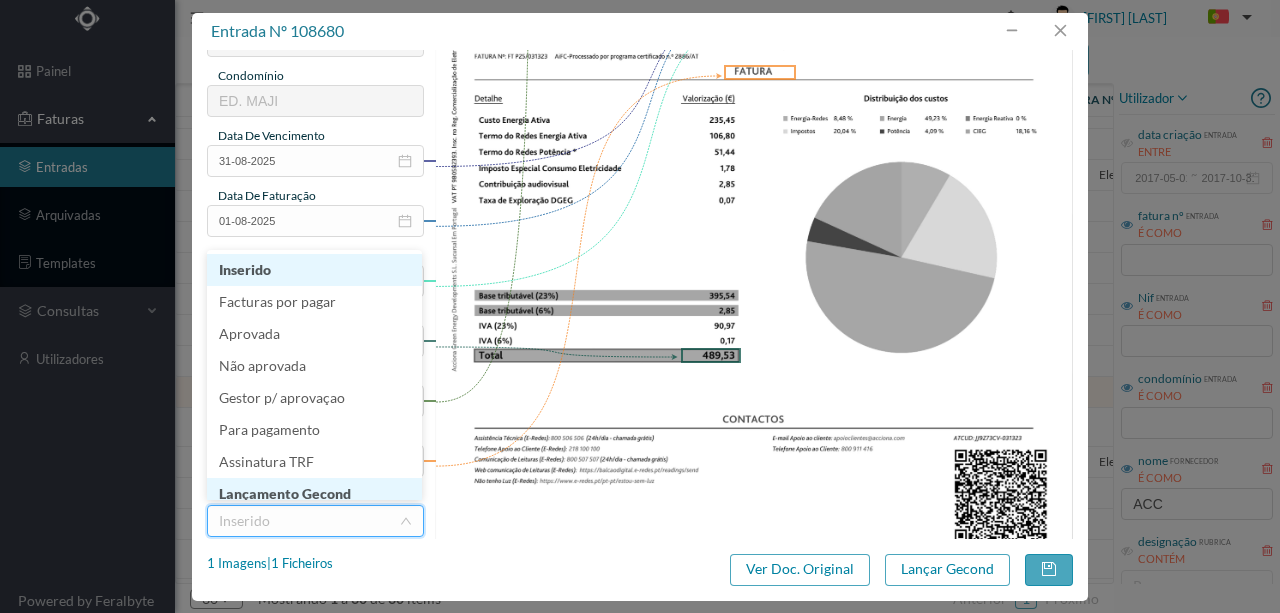 scroll, scrollTop: 10, scrollLeft: 0, axis: vertical 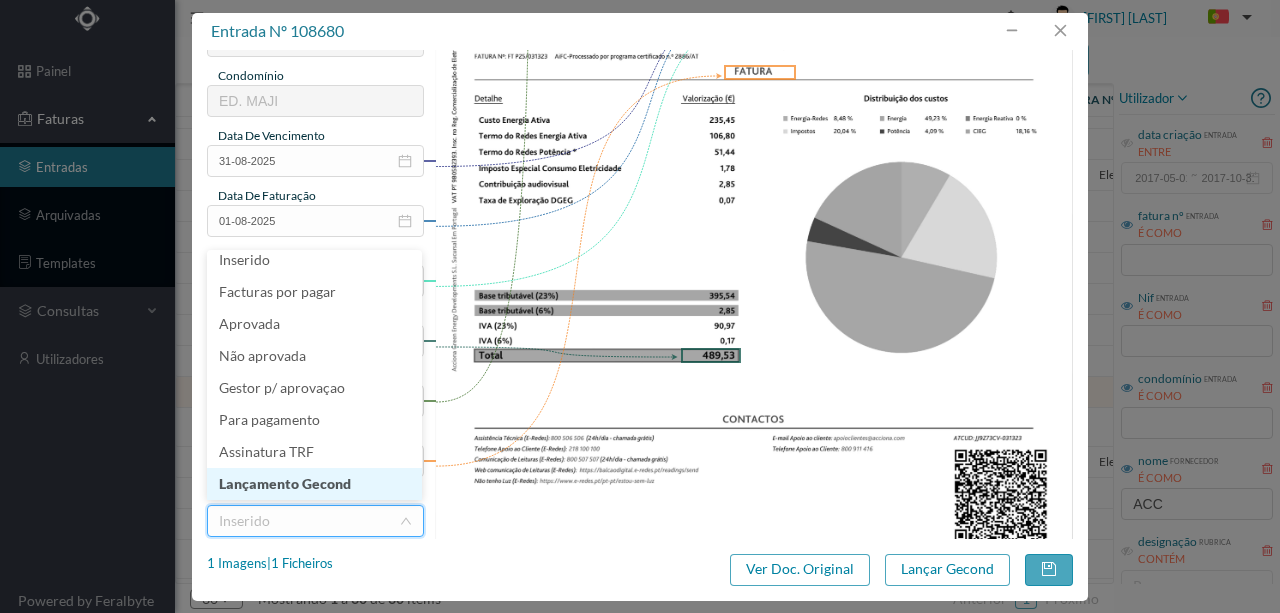click on "Lançamento Gecond" at bounding box center (314, 484) 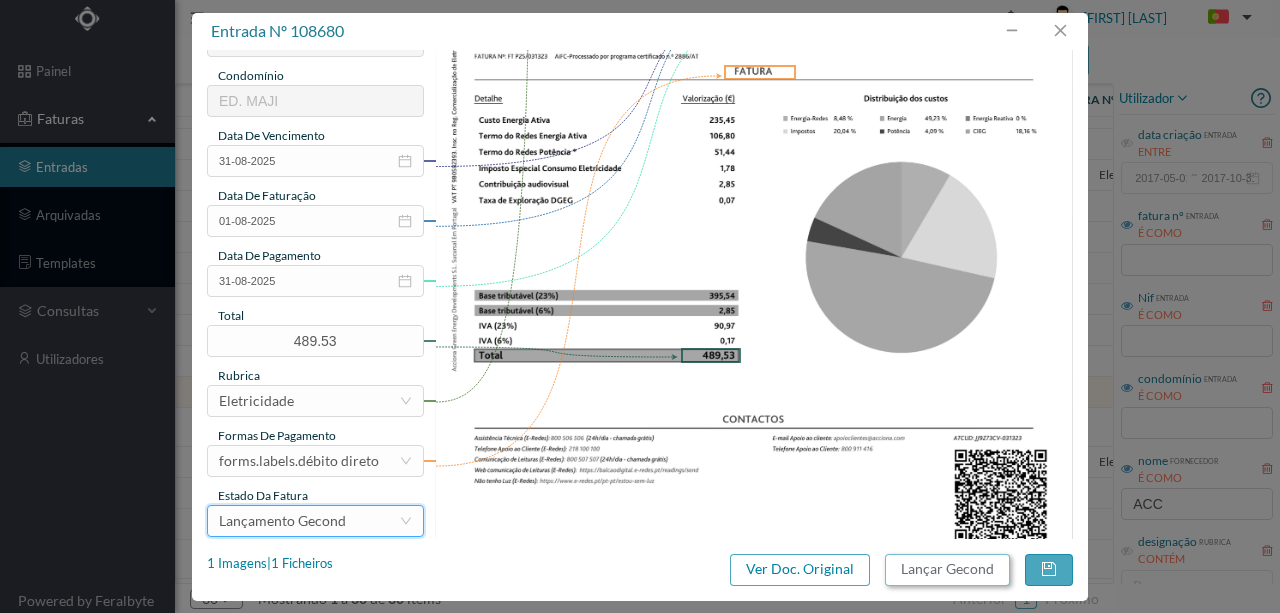 click on "Lançar Gecond" at bounding box center (947, 570) 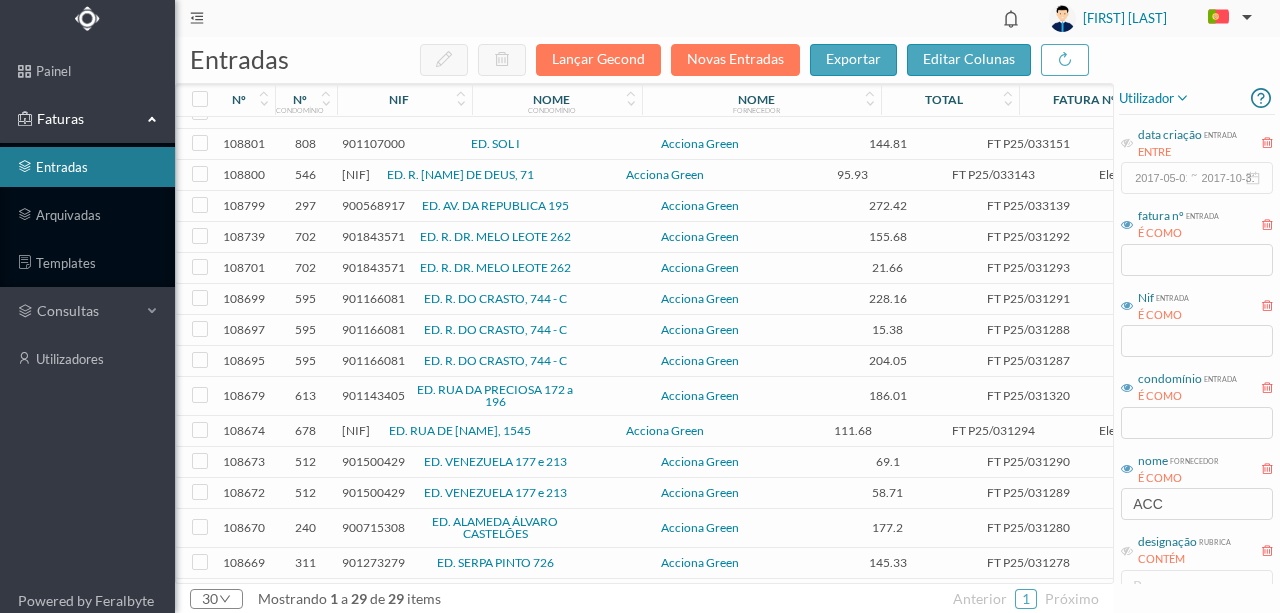 click on "901143405" at bounding box center (373, 395) 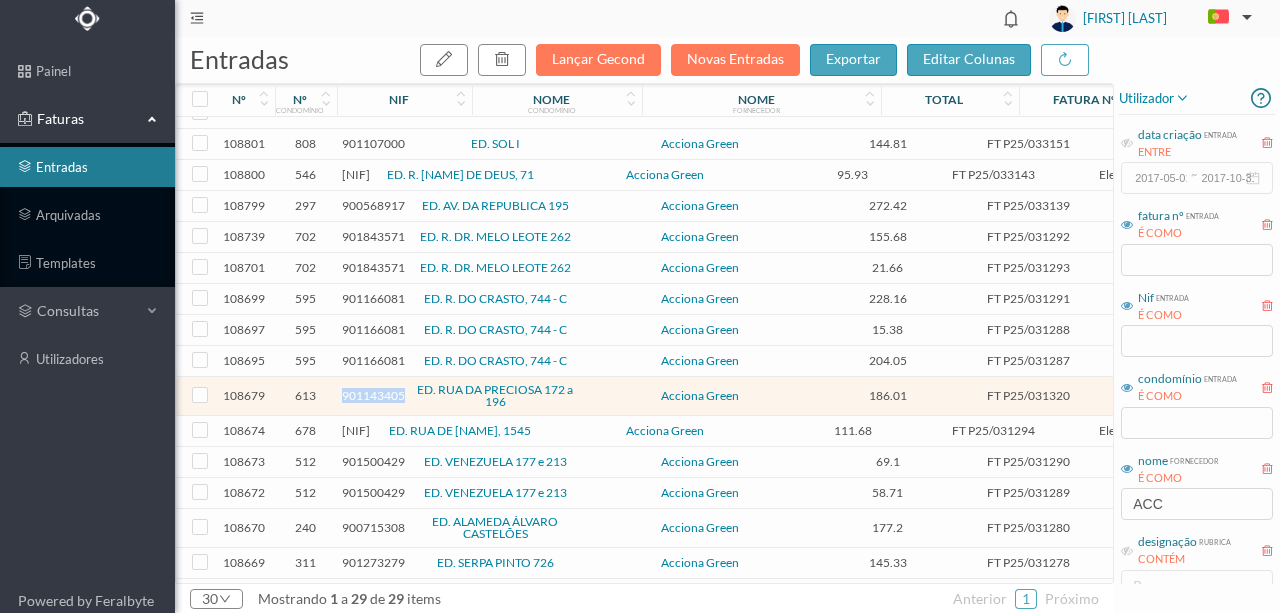 click on "901143405" at bounding box center (373, 395) 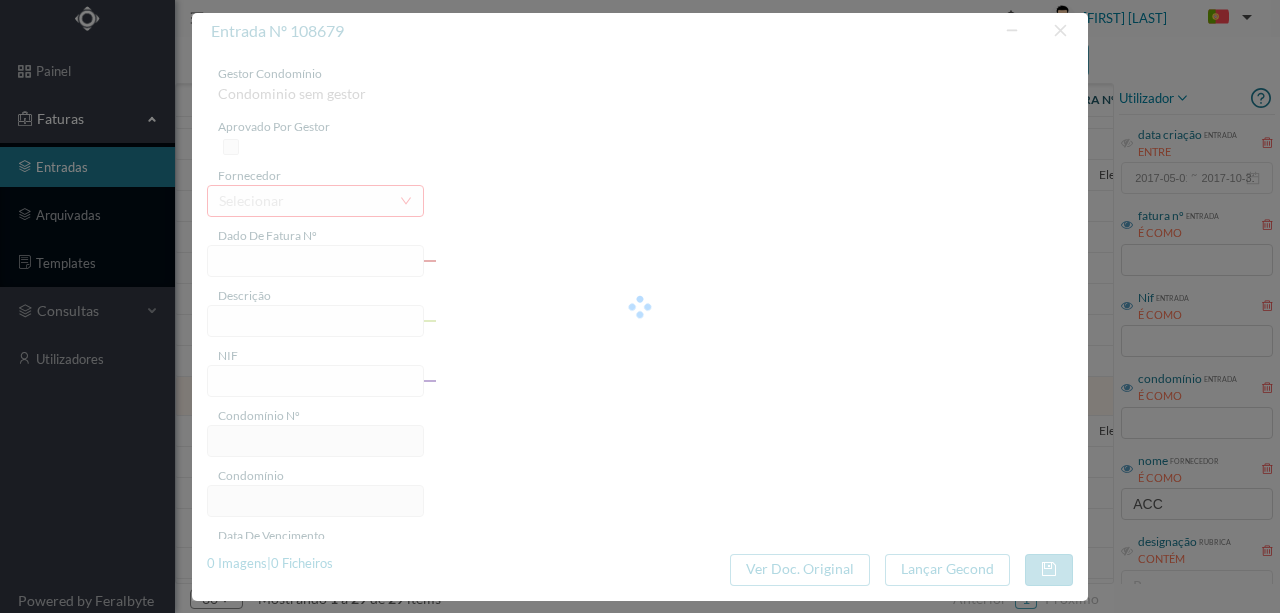 type on "FT P25/031320" 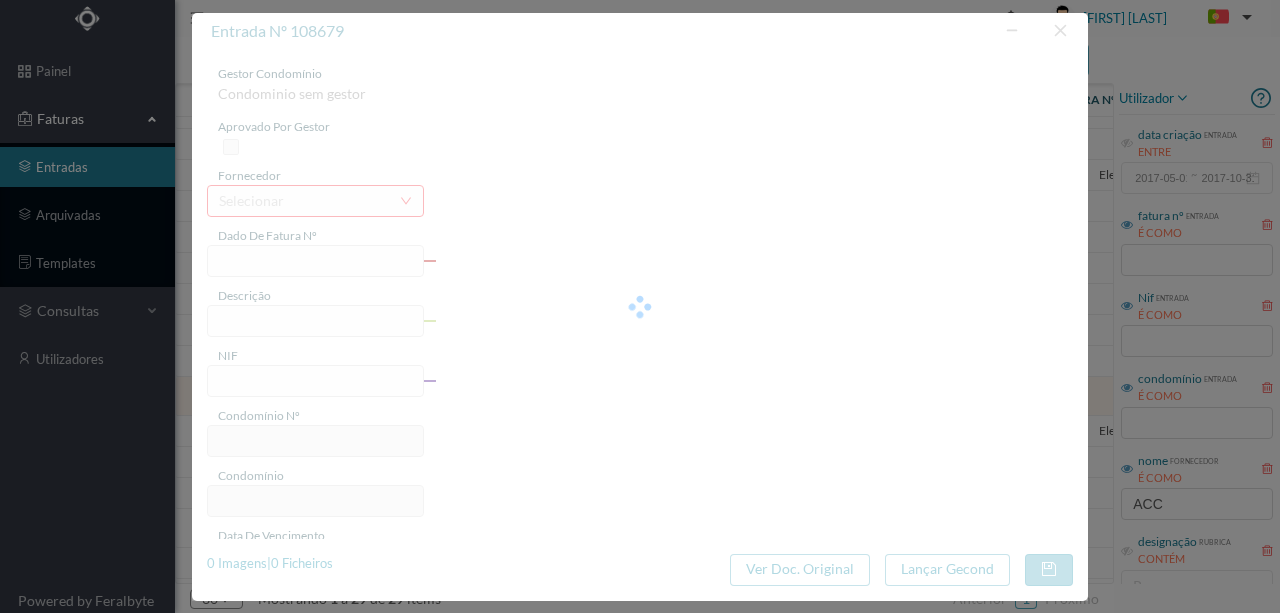 type on "DA PRECIOSA 186 COMUNS" 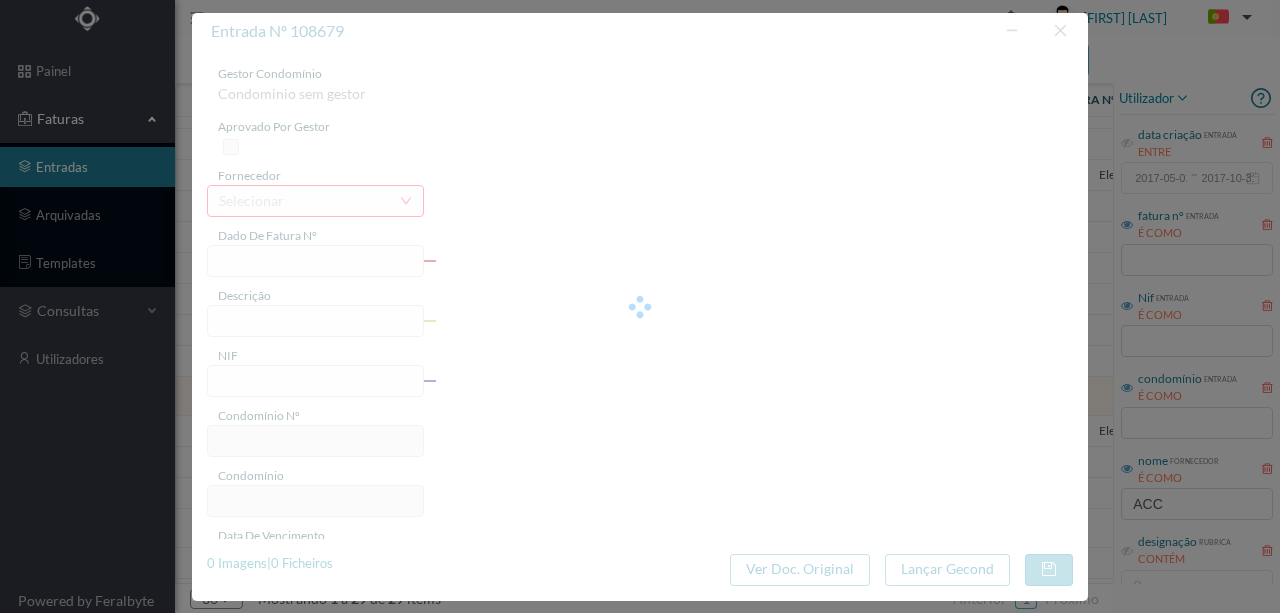 type on "901143405" 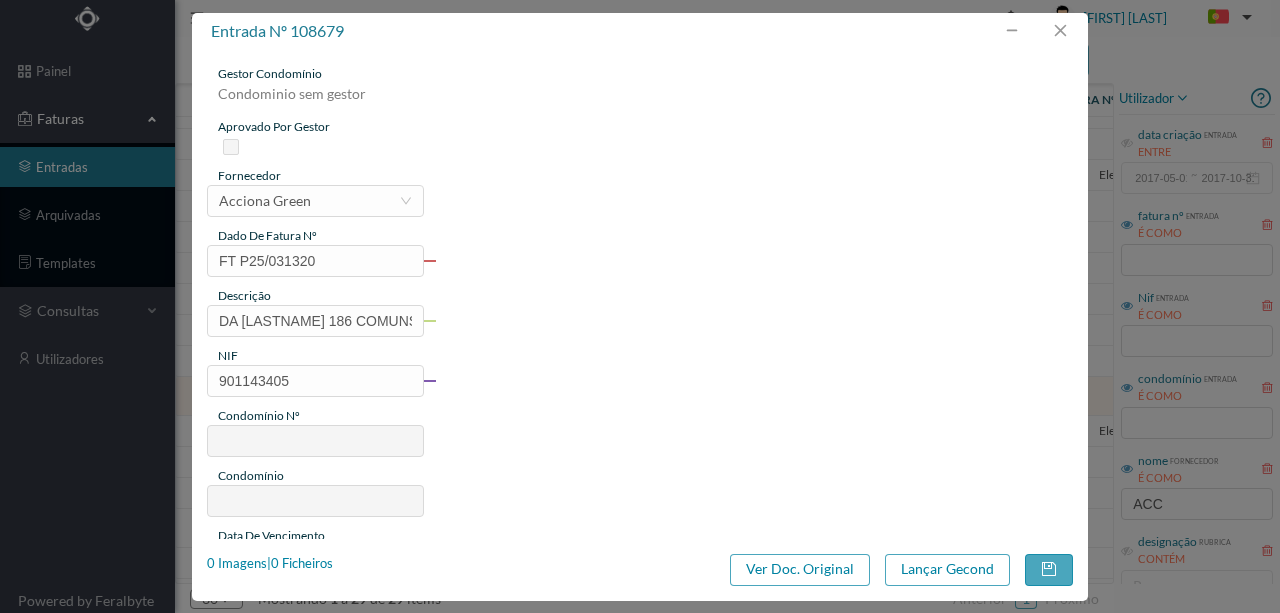 type on "613" 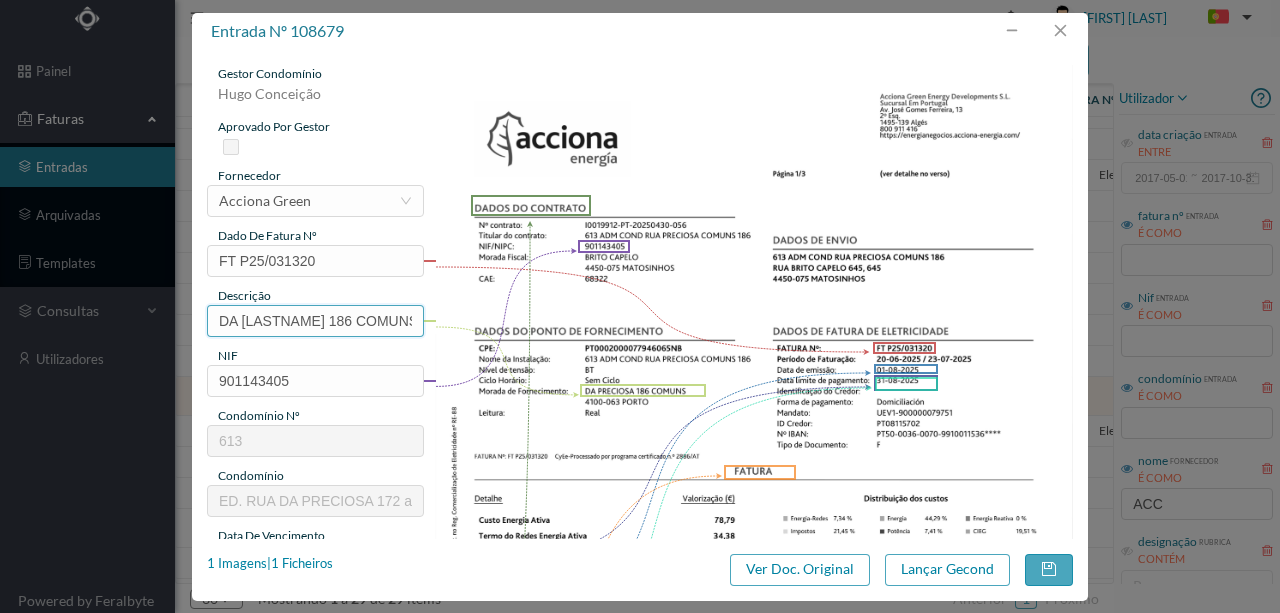 drag, startPoint x: 316, startPoint y: 324, endPoint x: 500, endPoint y: 230, distance: 206.62042 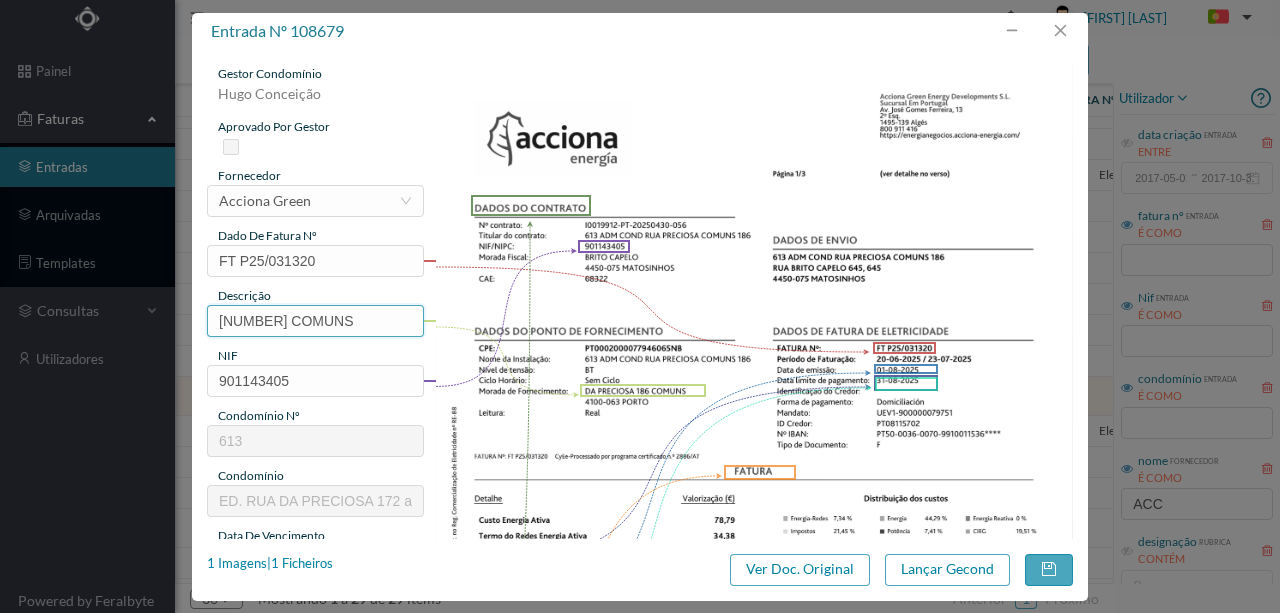 click on "186 COMUNS" at bounding box center (315, 321) 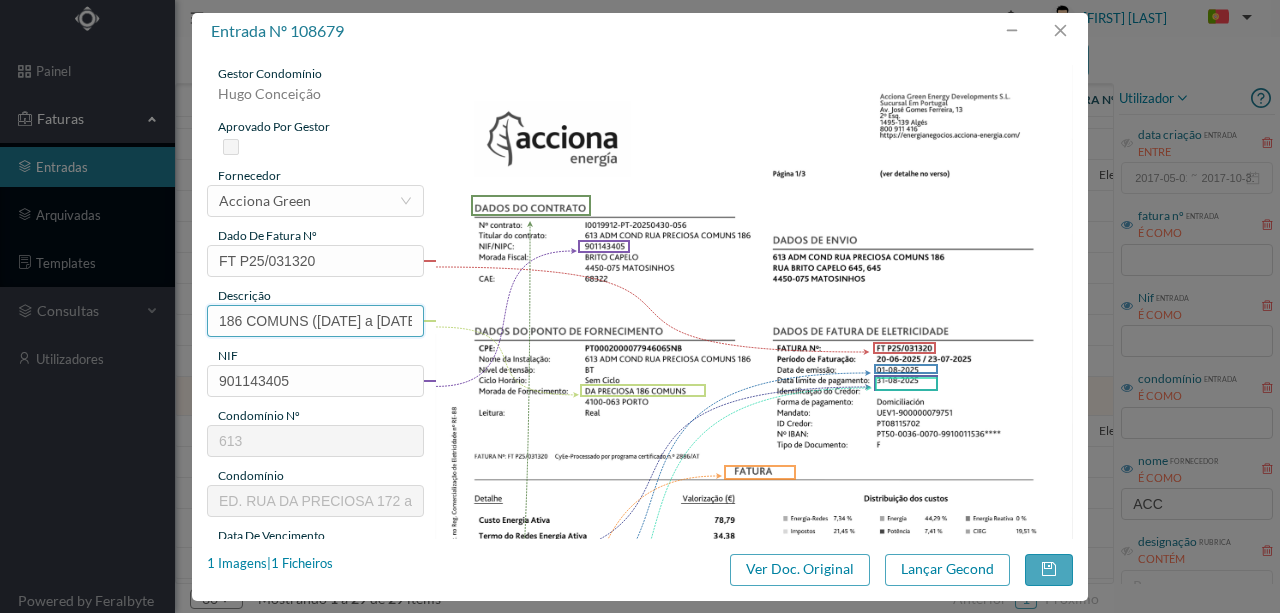 scroll, scrollTop: 0, scrollLeft: 66, axis: horizontal 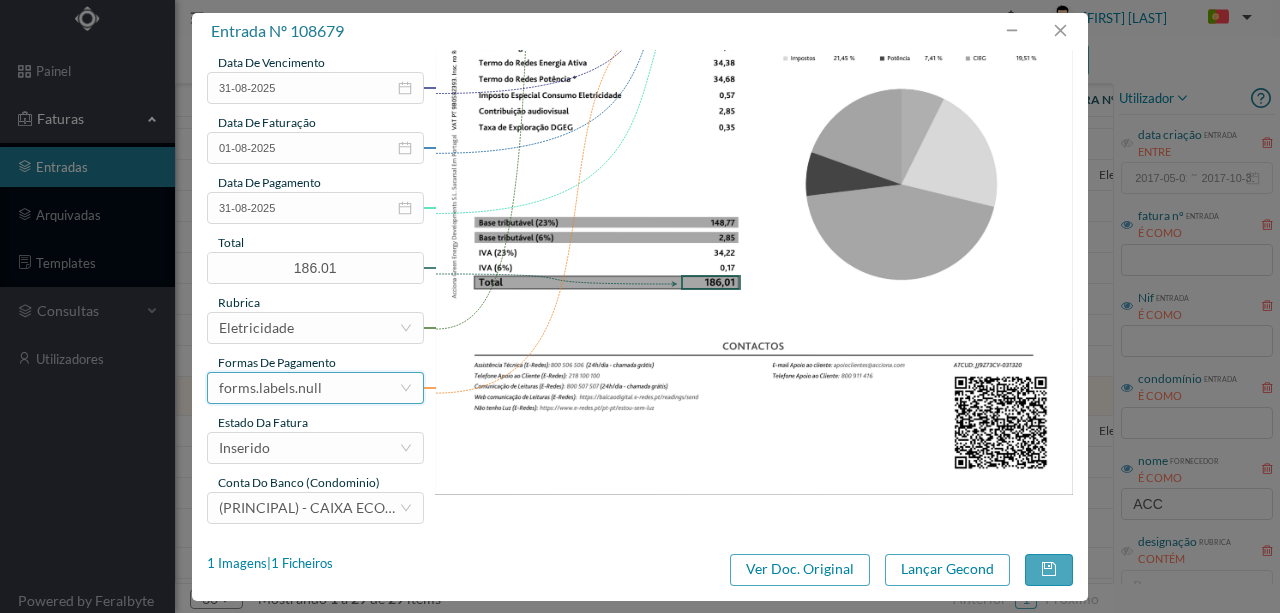 type on "186 COMUNS (20.06.2025 a 22.07.2025)" 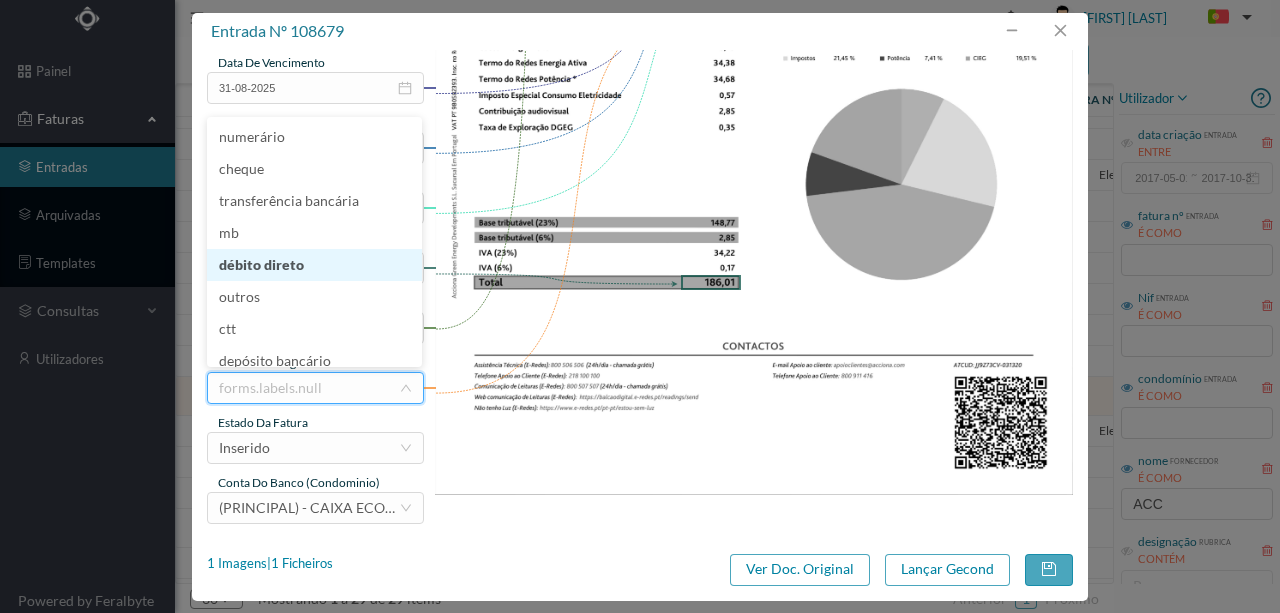 click on "débito direto" at bounding box center (314, 265) 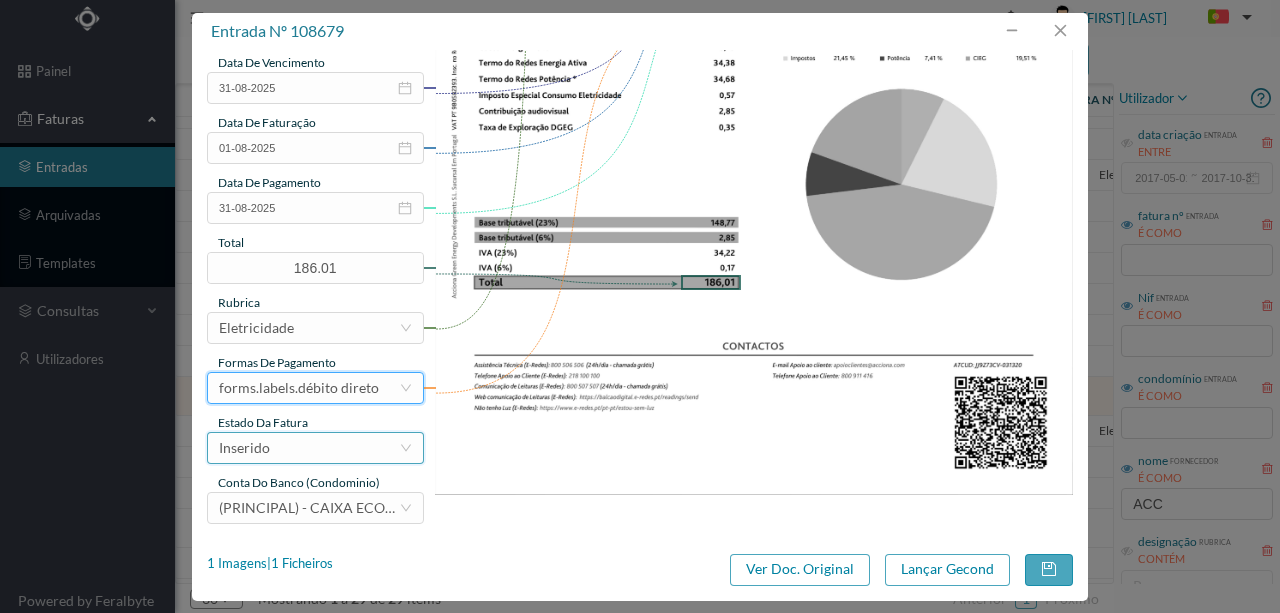 drag, startPoint x: 332, startPoint y: 448, endPoint x: 292, endPoint y: 466, distance: 43.863426 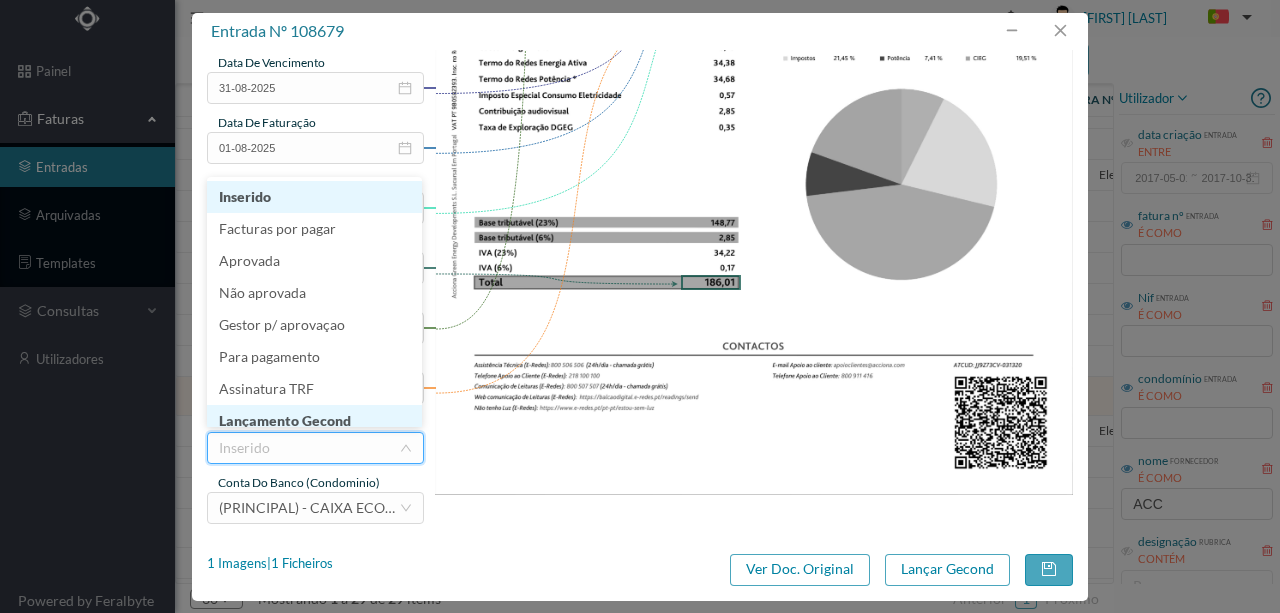 scroll, scrollTop: 10, scrollLeft: 0, axis: vertical 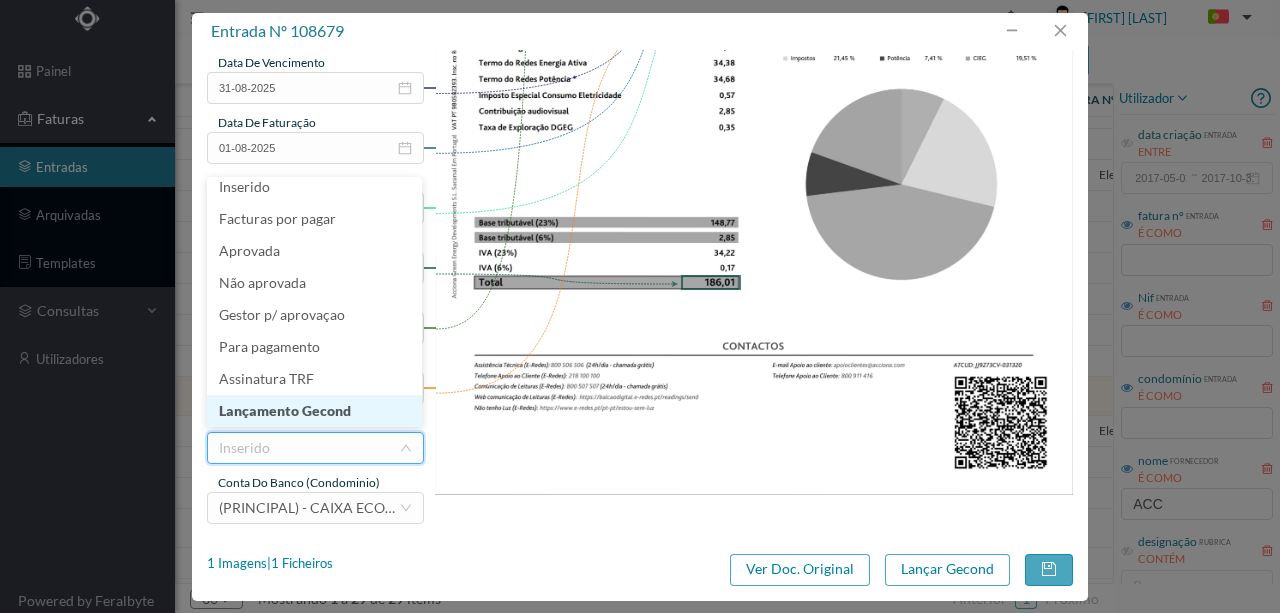 click on "Lançamento Gecond" at bounding box center (314, 411) 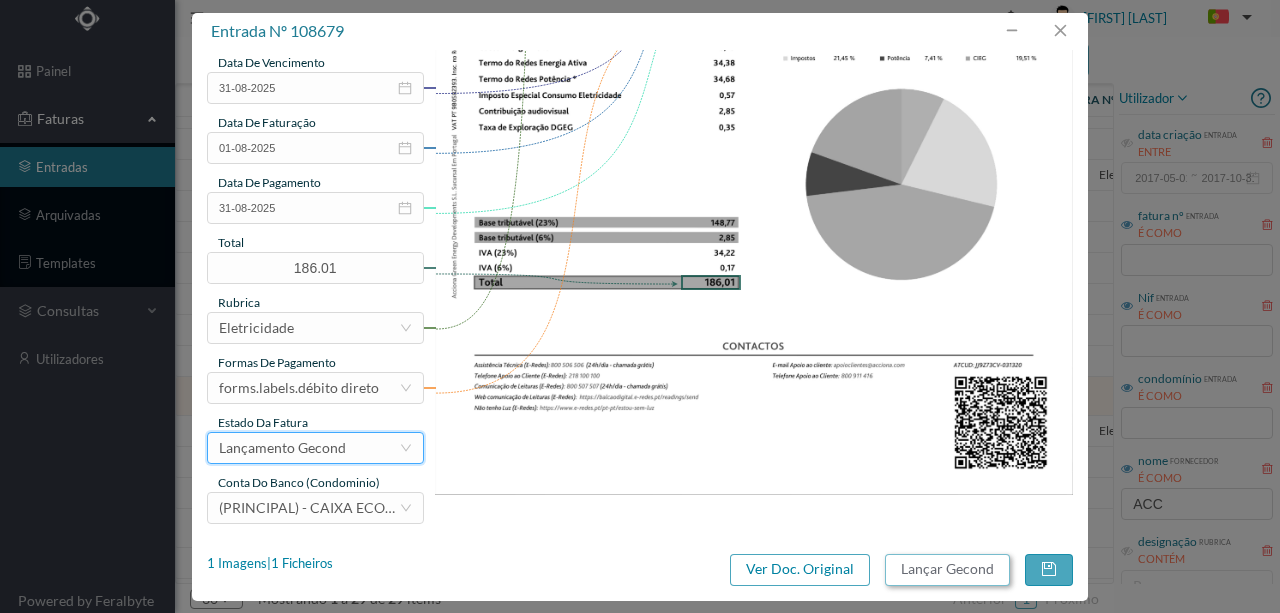 click on "Lançar Gecond" at bounding box center [947, 570] 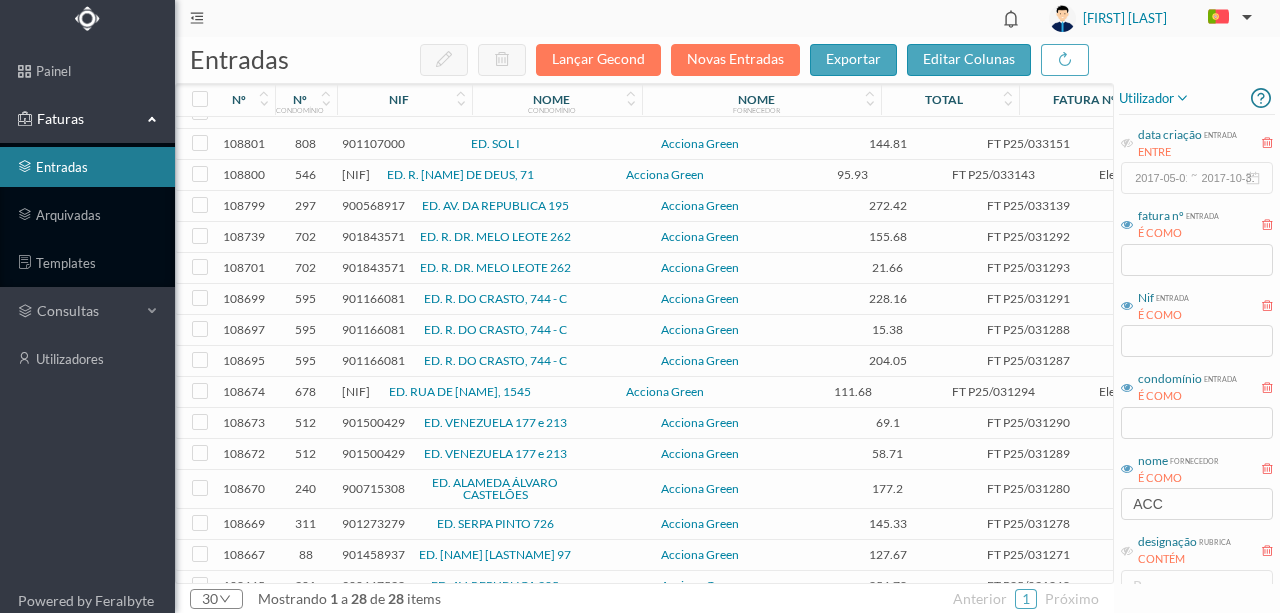 click on "900666293" at bounding box center (356, 391) 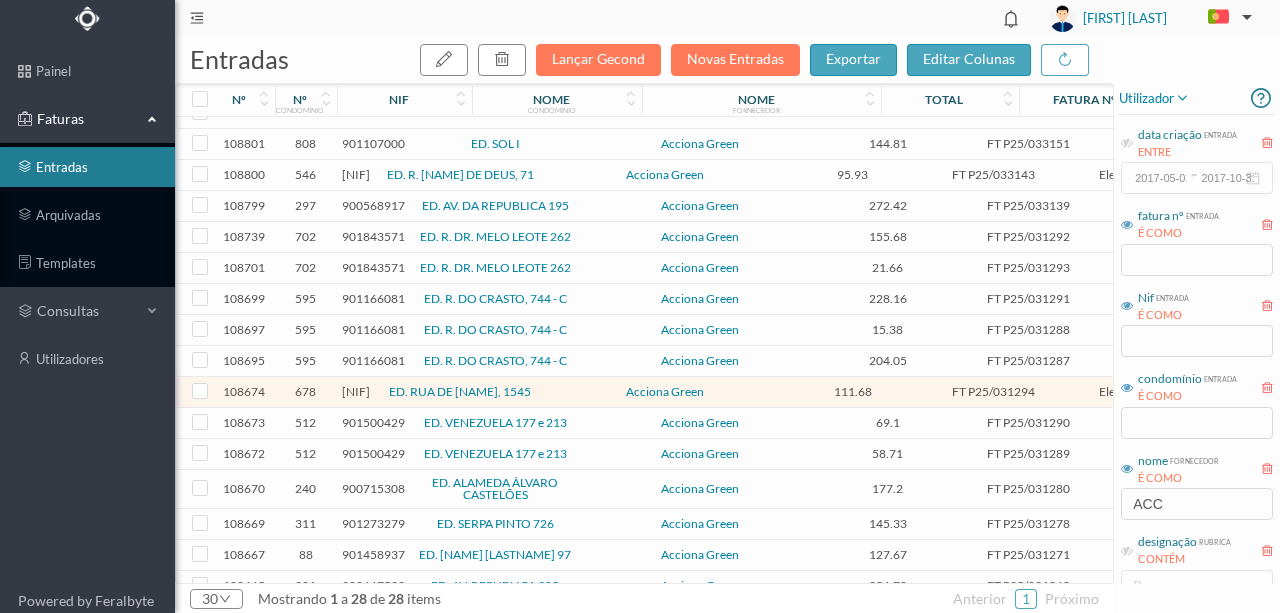 click on "900666293" at bounding box center (356, 391) 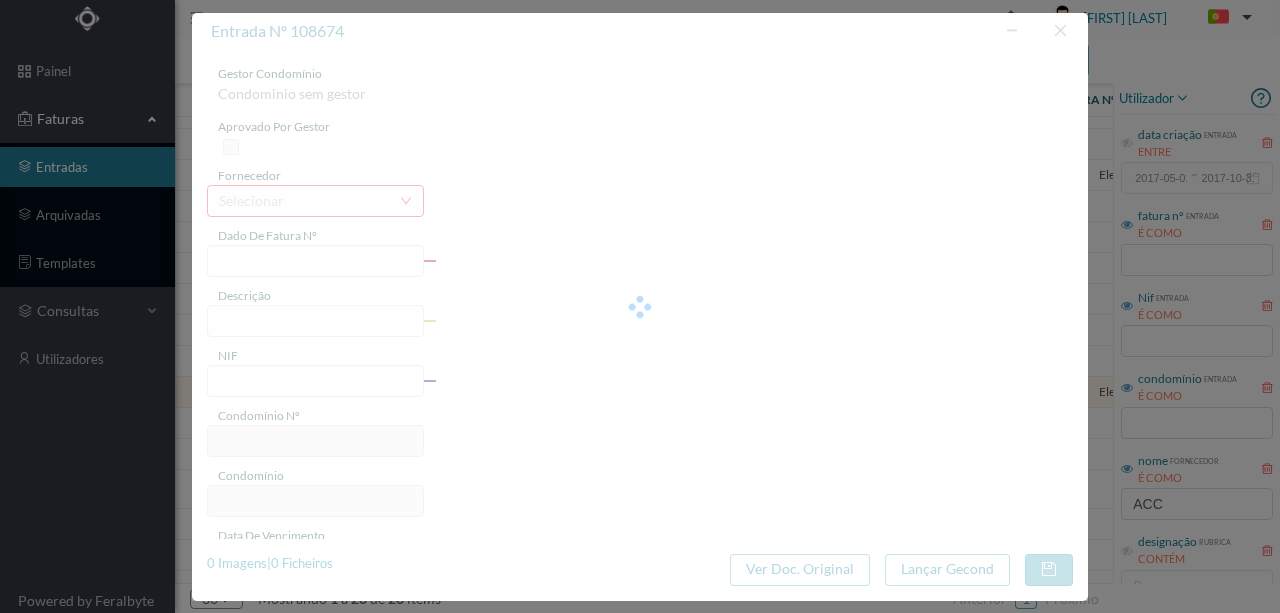 type on "FT P25/031294" 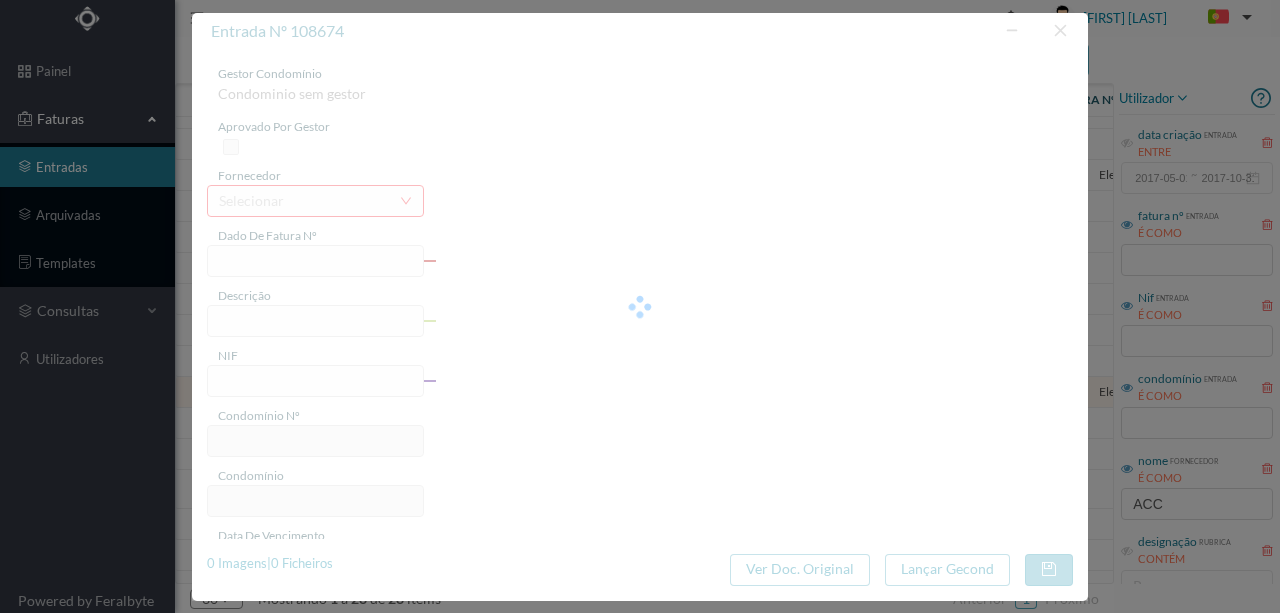 type on "DE TANGER 1545 COMUNS" 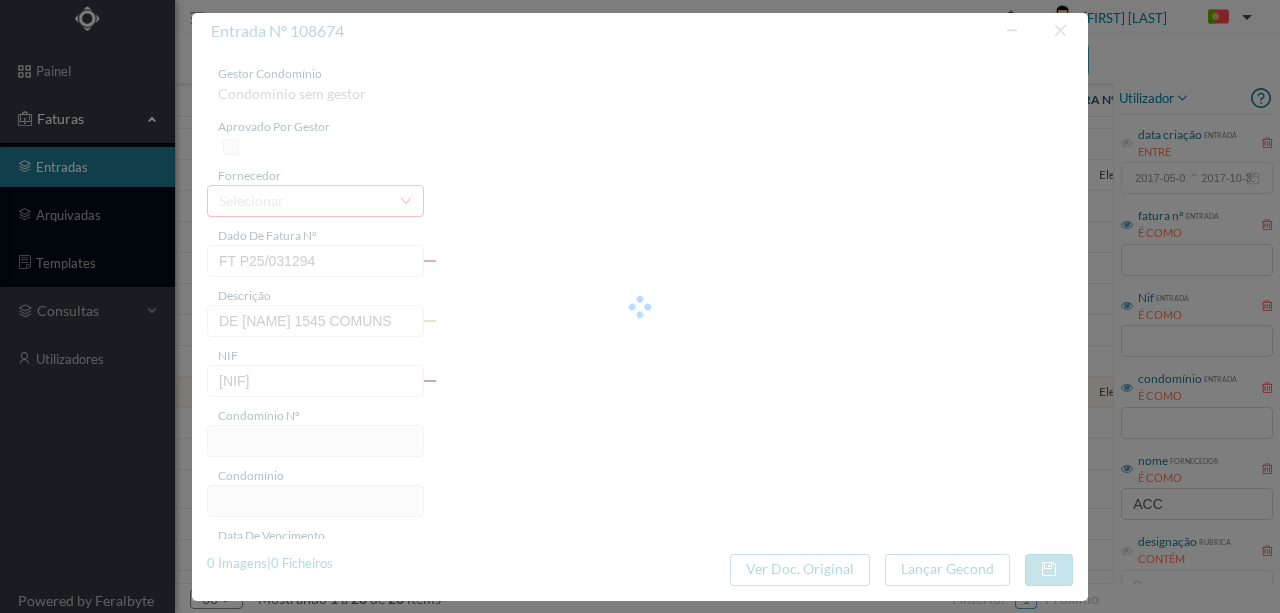 type on "678" 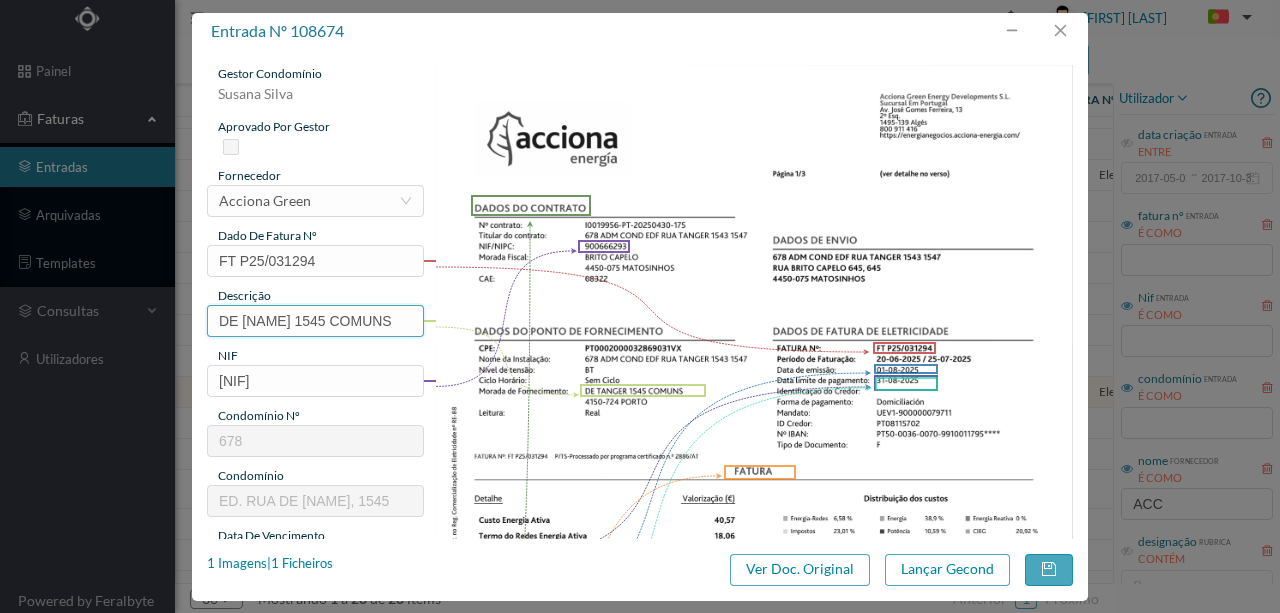 drag, startPoint x: 300, startPoint y: 320, endPoint x: 22, endPoint y: 306, distance: 278.3523 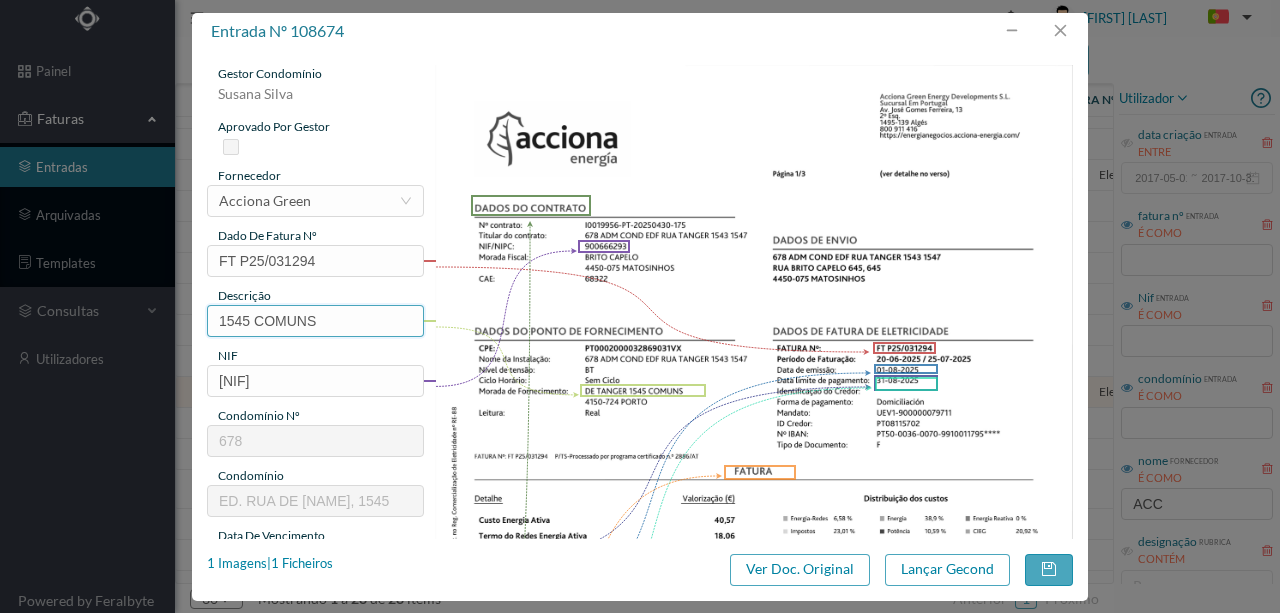 click on "1545 COMUNS" at bounding box center (315, 321) 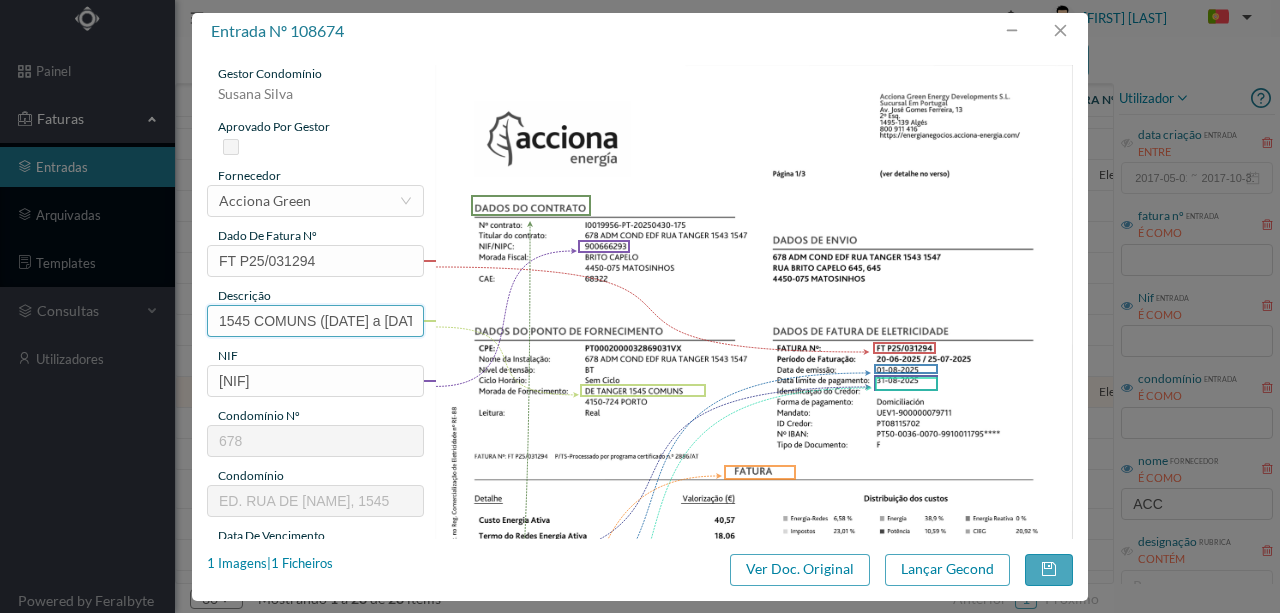 scroll, scrollTop: 0, scrollLeft: 78, axis: horizontal 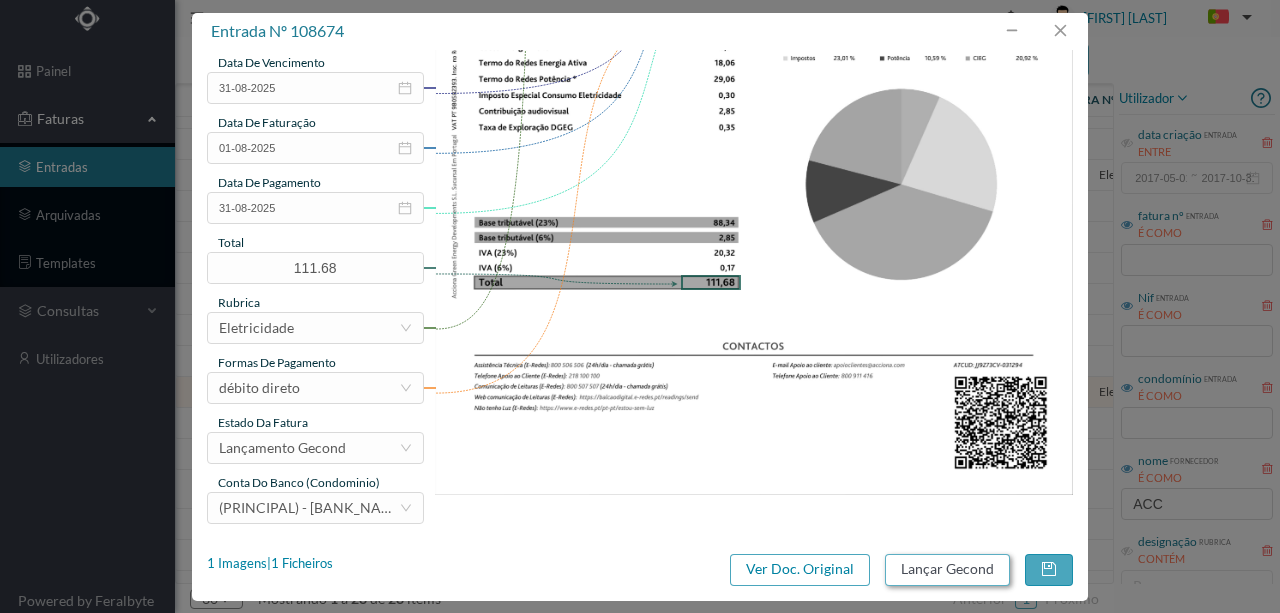 type on "1545 COMUNS (20.06.2025 a 22.07.2025)" 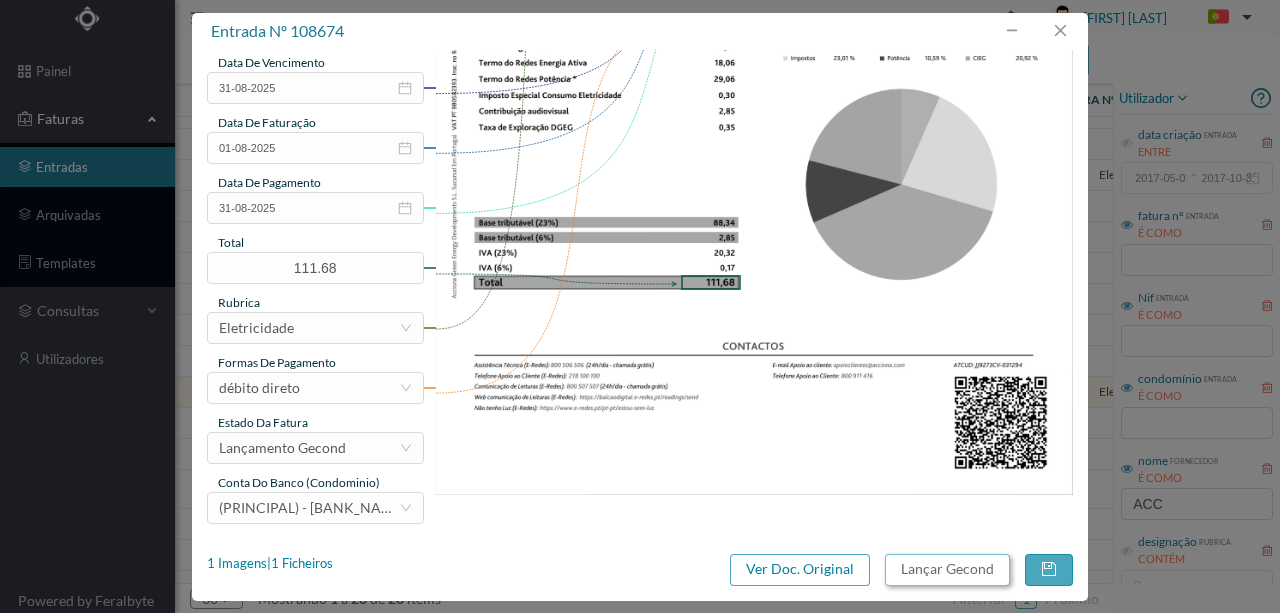 click on "Lançar Gecond" at bounding box center (947, 570) 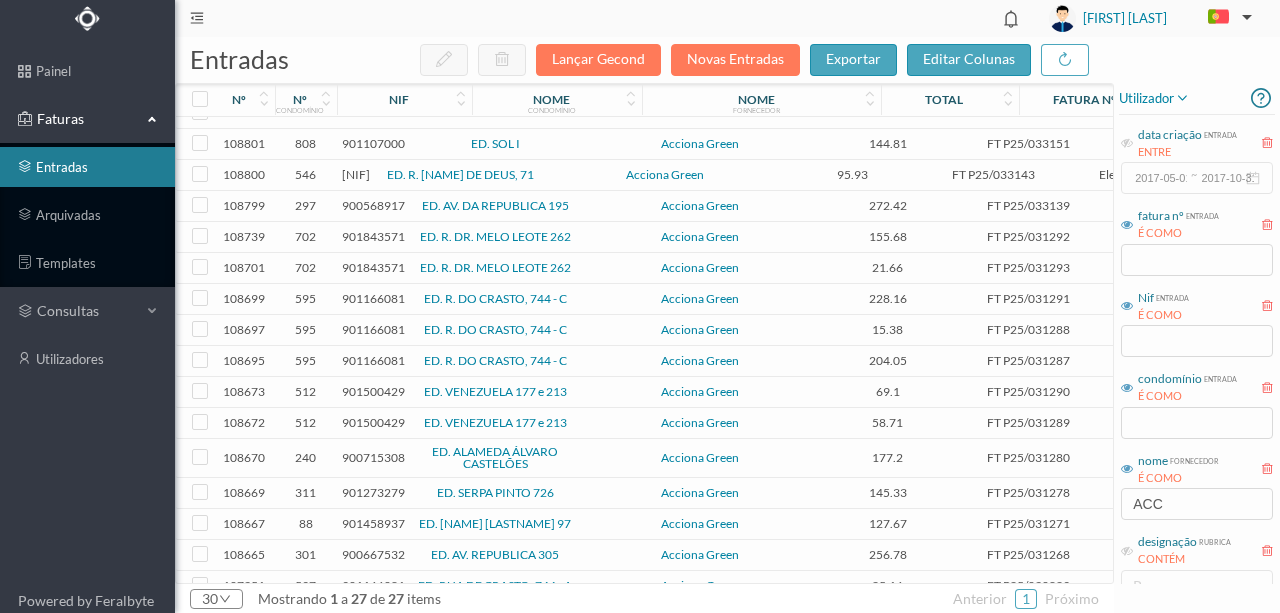 click on "901500429" at bounding box center (373, 391) 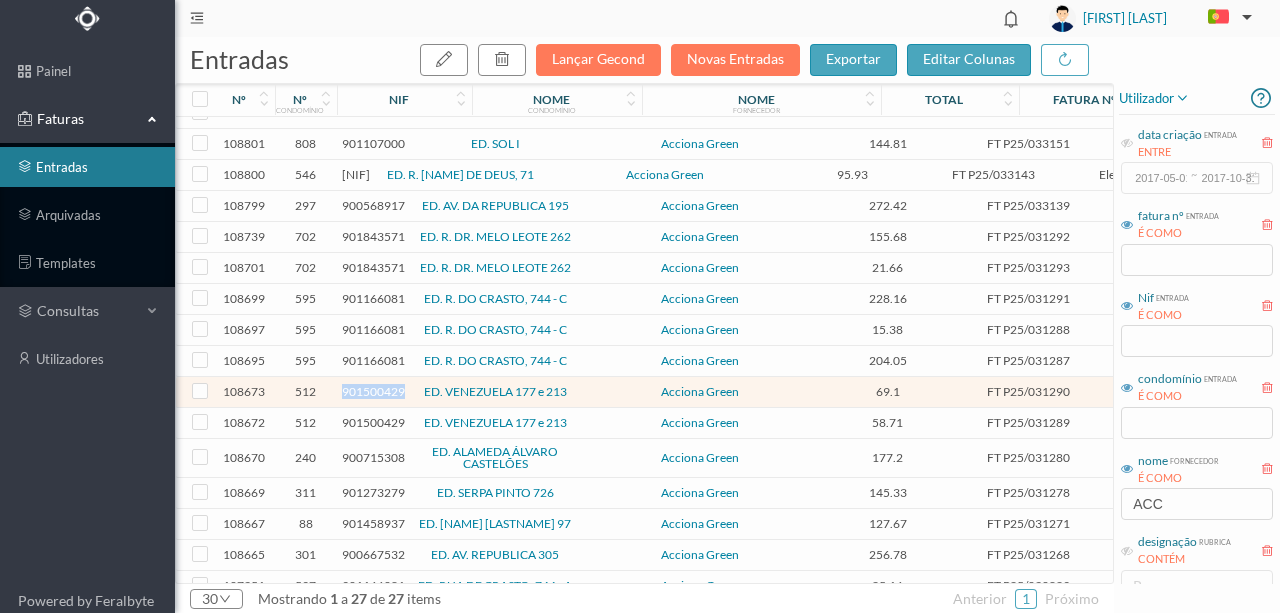 click on "901500429" at bounding box center [373, 391] 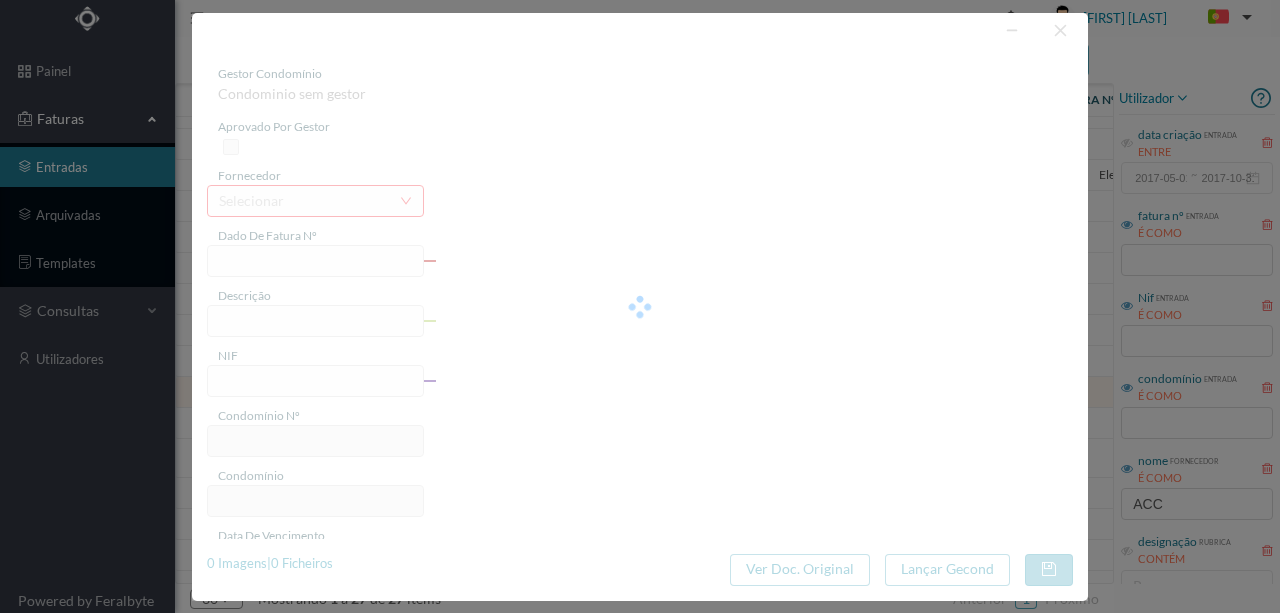 type on "FT P25/031290" 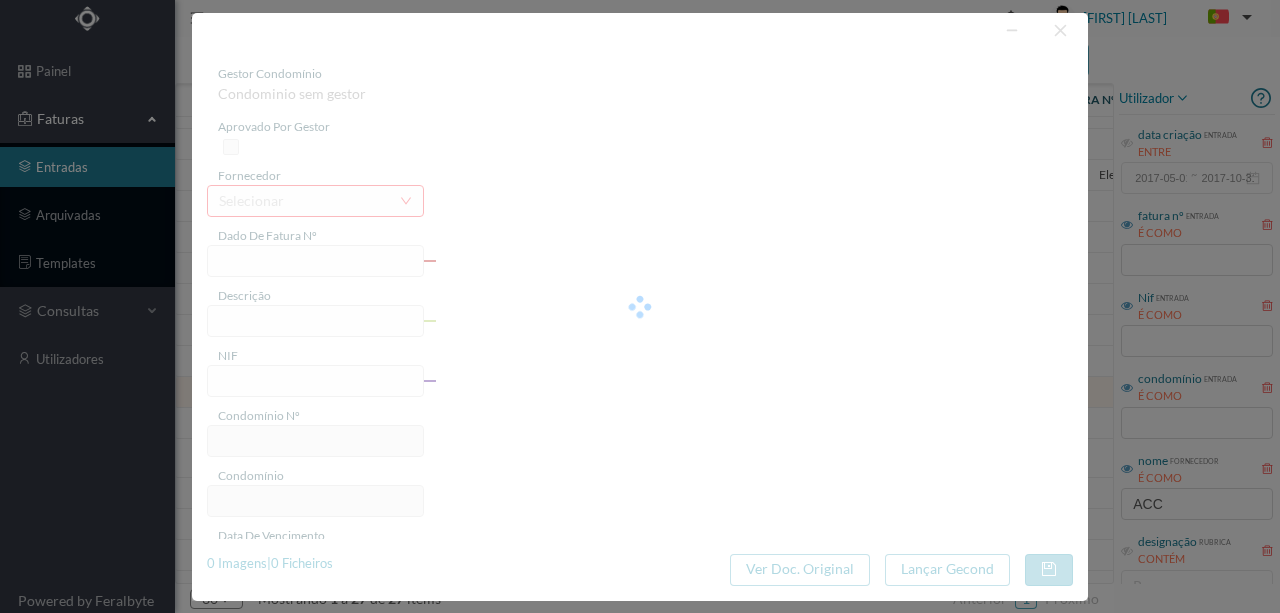 type on "DA VENEZUELA 205" 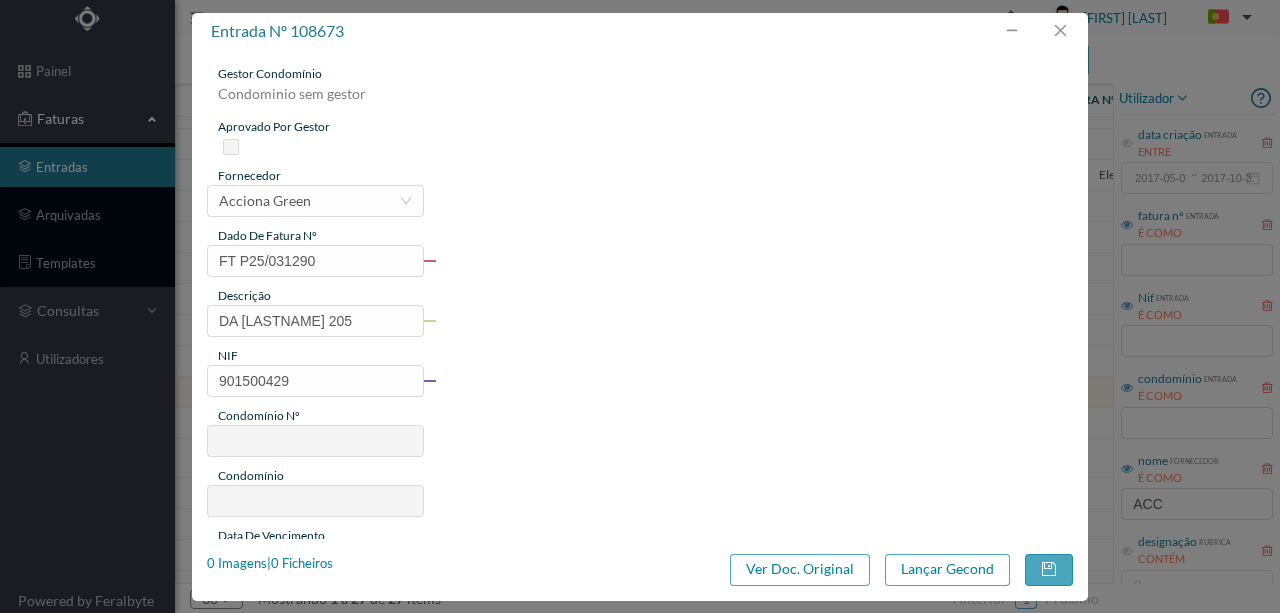 type on "512" 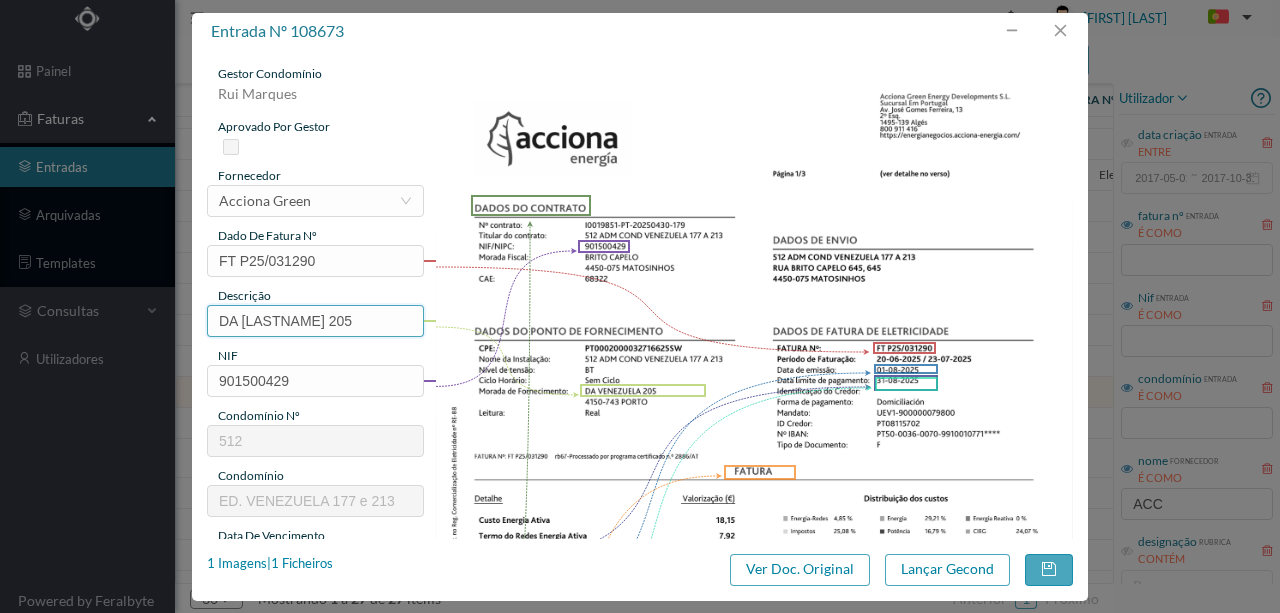 drag, startPoint x: 326, startPoint y: 322, endPoint x: 60, endPoint y: 315, distance: 266.0921 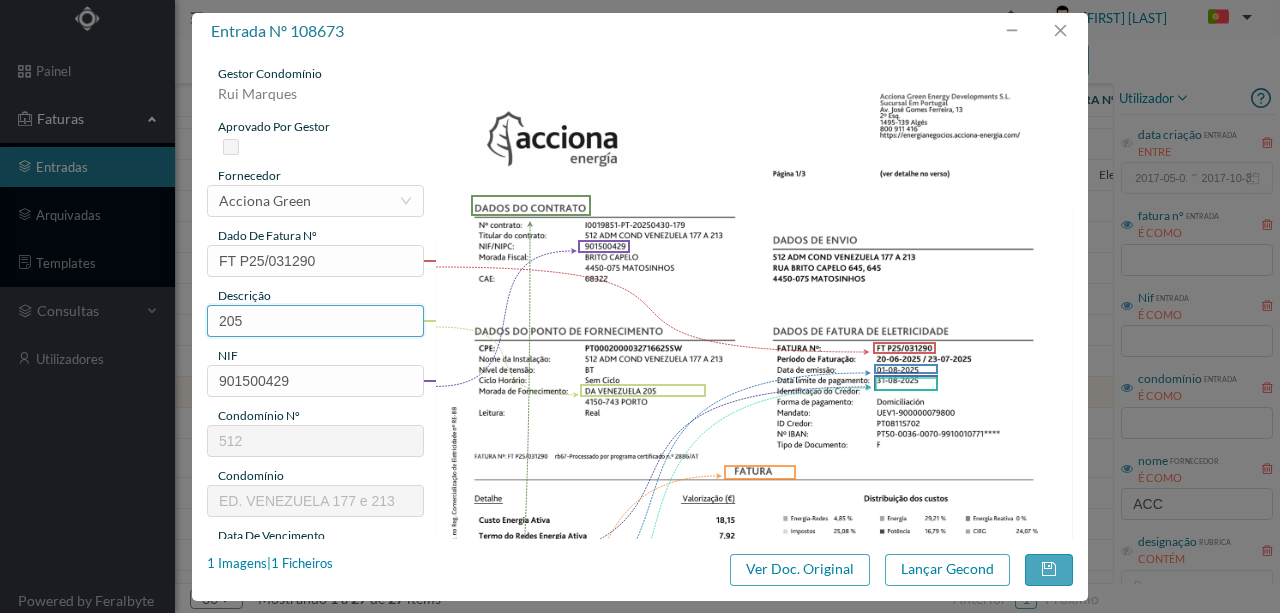 click on "205" at bounding box center (315, 321) 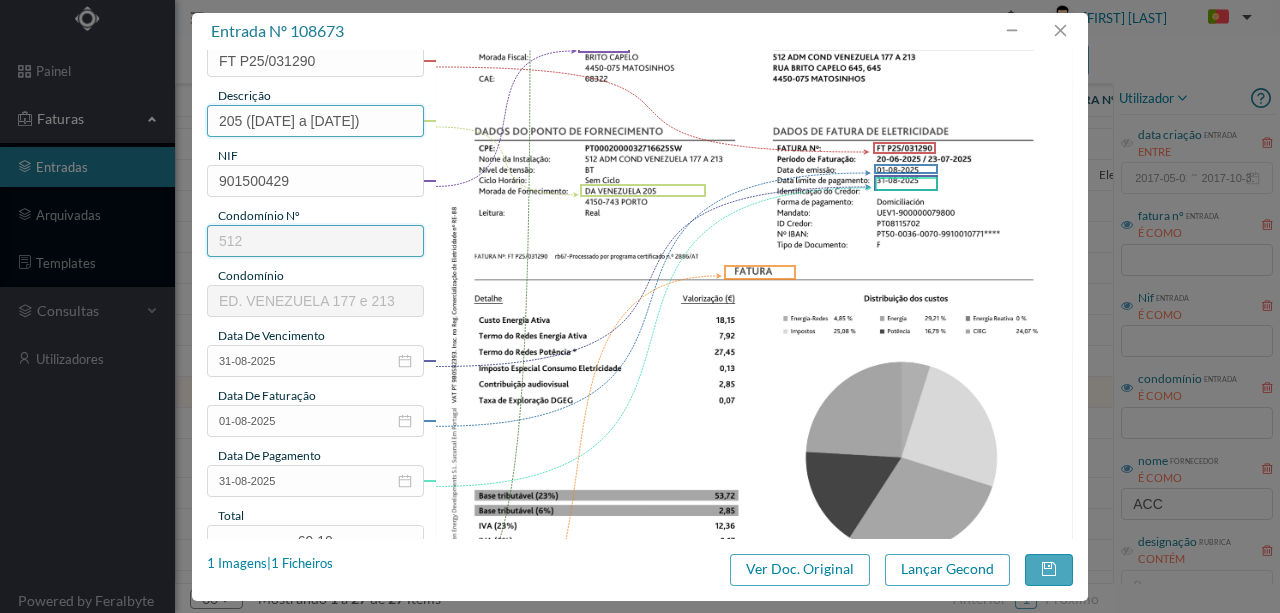 scroll, scrollTop: 400, scrollLeft: 0, axis: vertical 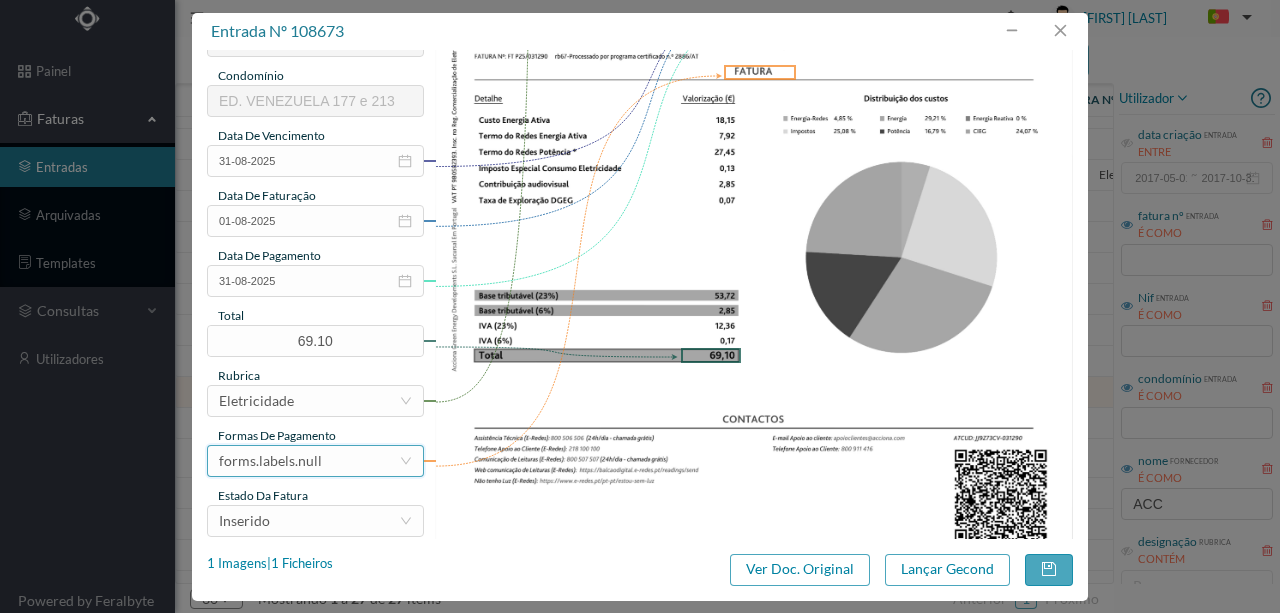 type on "205 (20.06.2025 a 22.07.2025)" 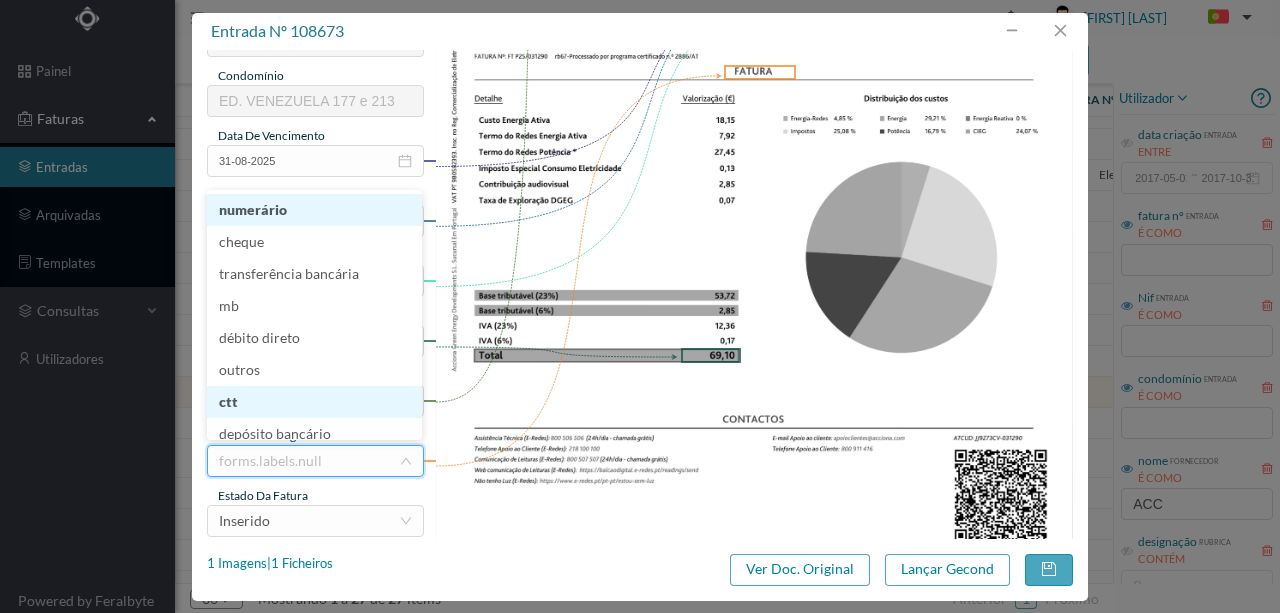 scroll, scrollTop: 8, scrollLeft: 0, axis: vertical 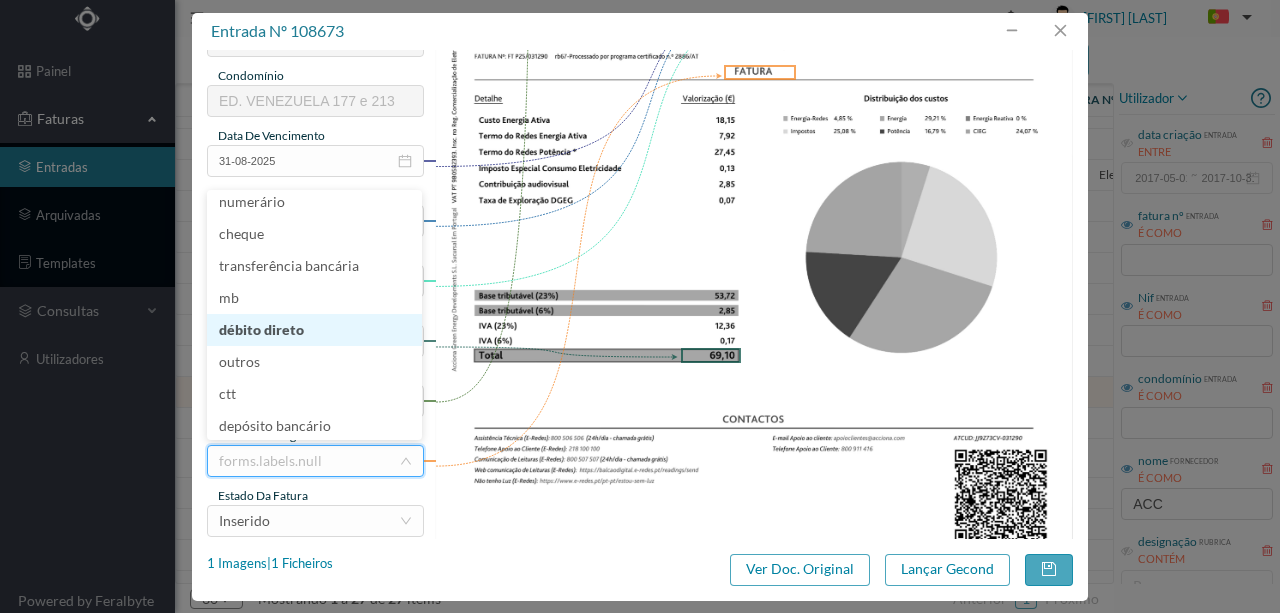 click on "débito direto" at bounding box center (314, 330) 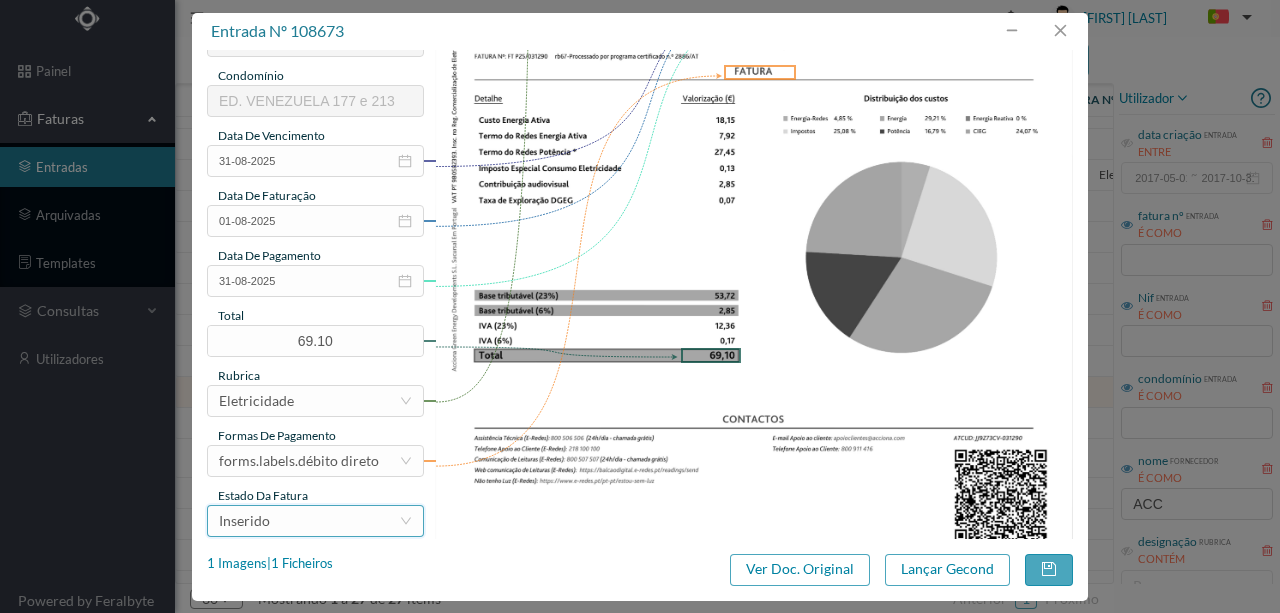 click on "Inserido" at bounding box center [309, 521] 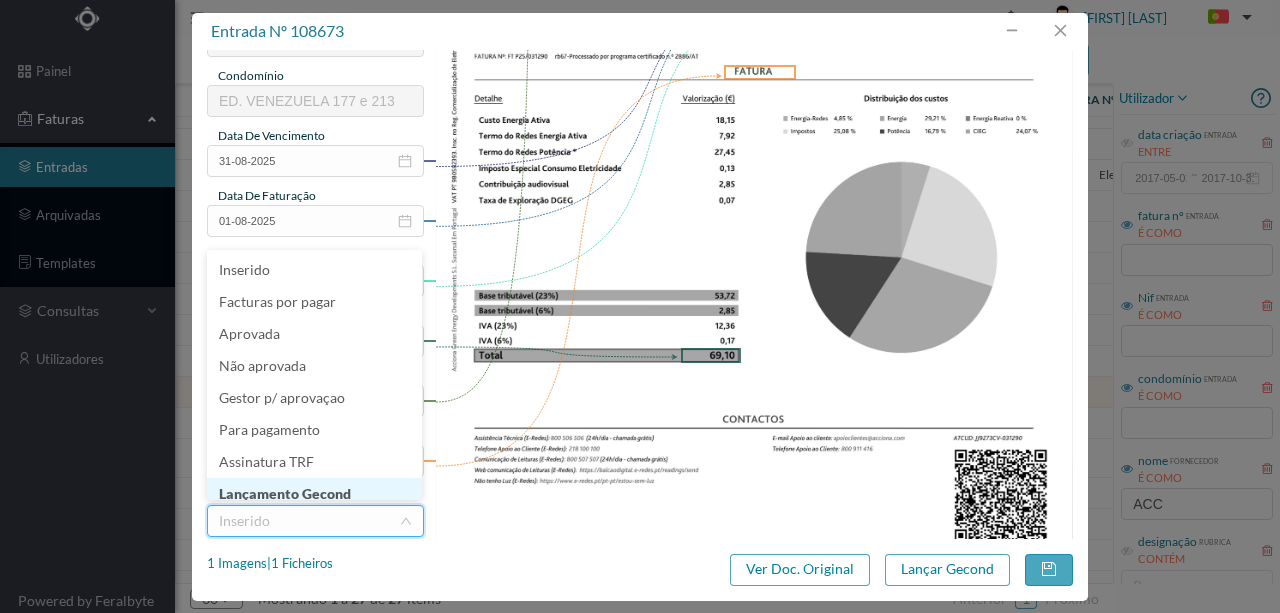 scroll, scrollTop: 9, scrollLeft: 0, axis: vertical 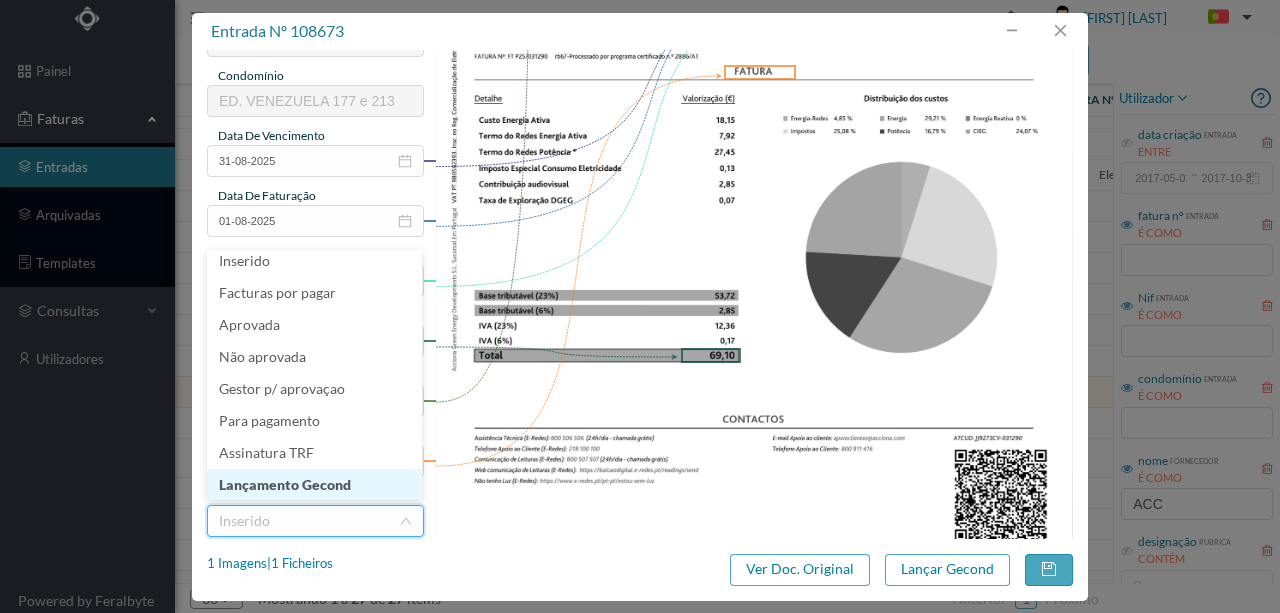 click on "Lançamento Gecond" at bounding box center (314, 485) 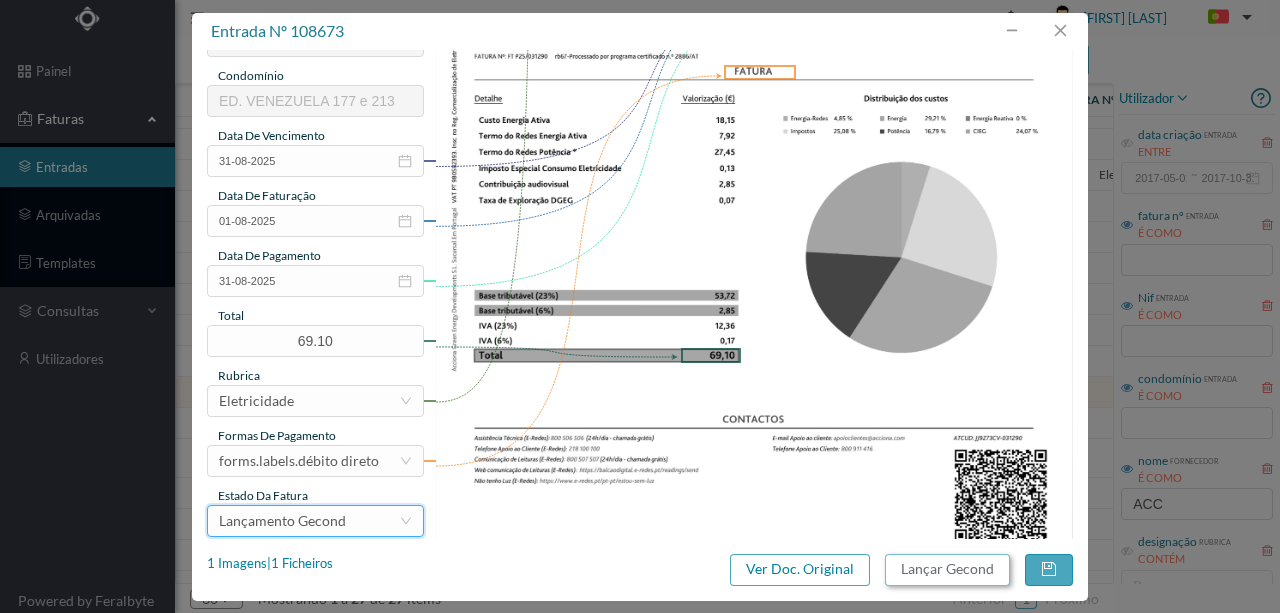 click on "Lançar Gecond" at bounding box center (947, 570) 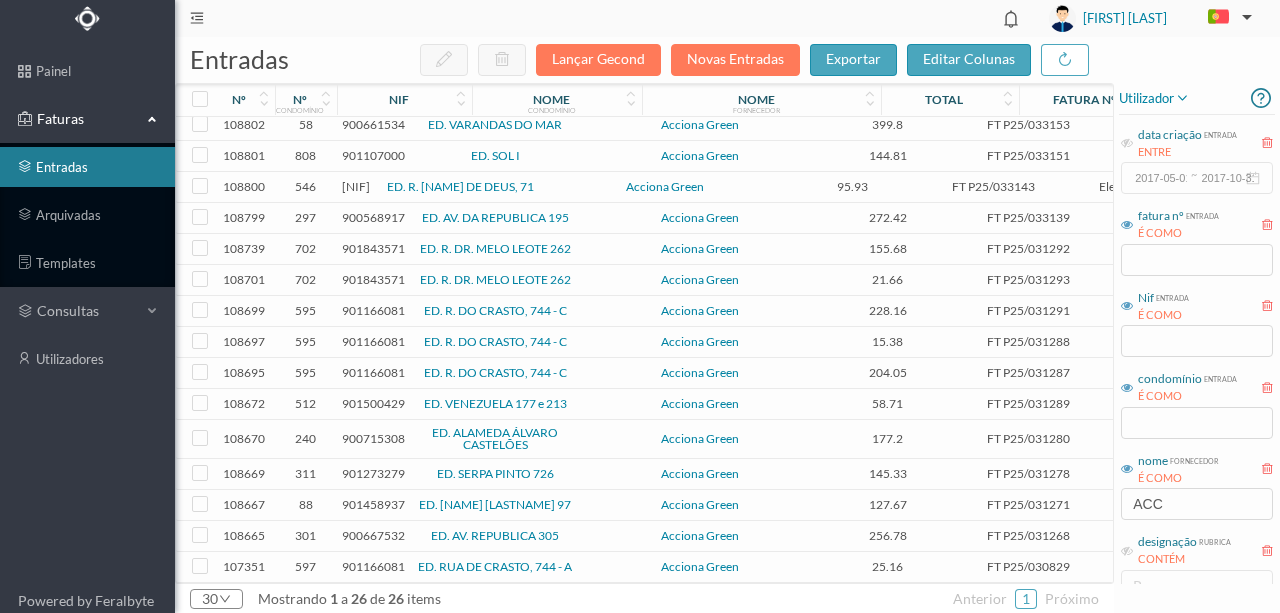 scroll, scrollTop: 384, scrollLeft: 0, axis: vertical 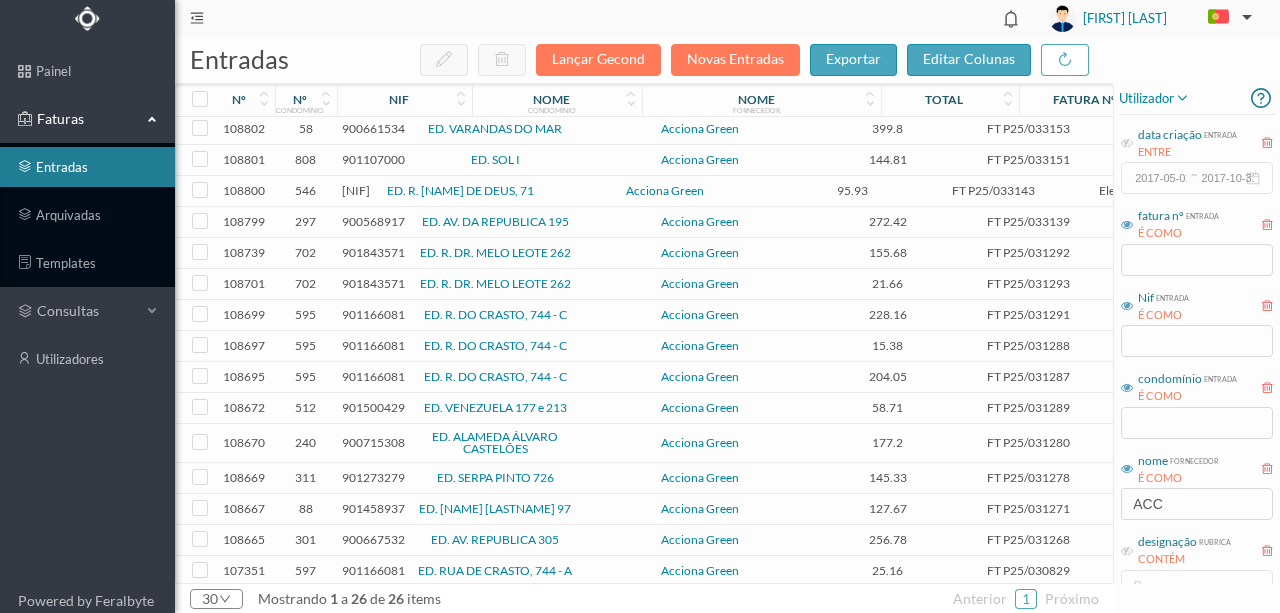click on "901500429" at bounding box center (373, 407) 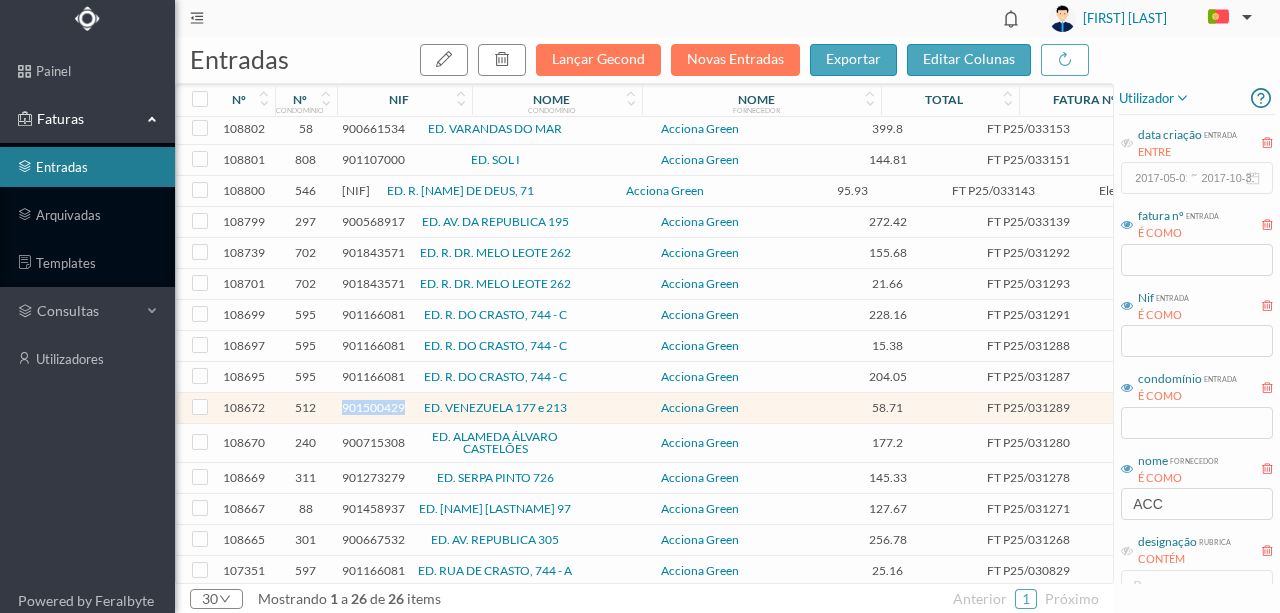 click on "901500429" at bounding box center (373, 407) 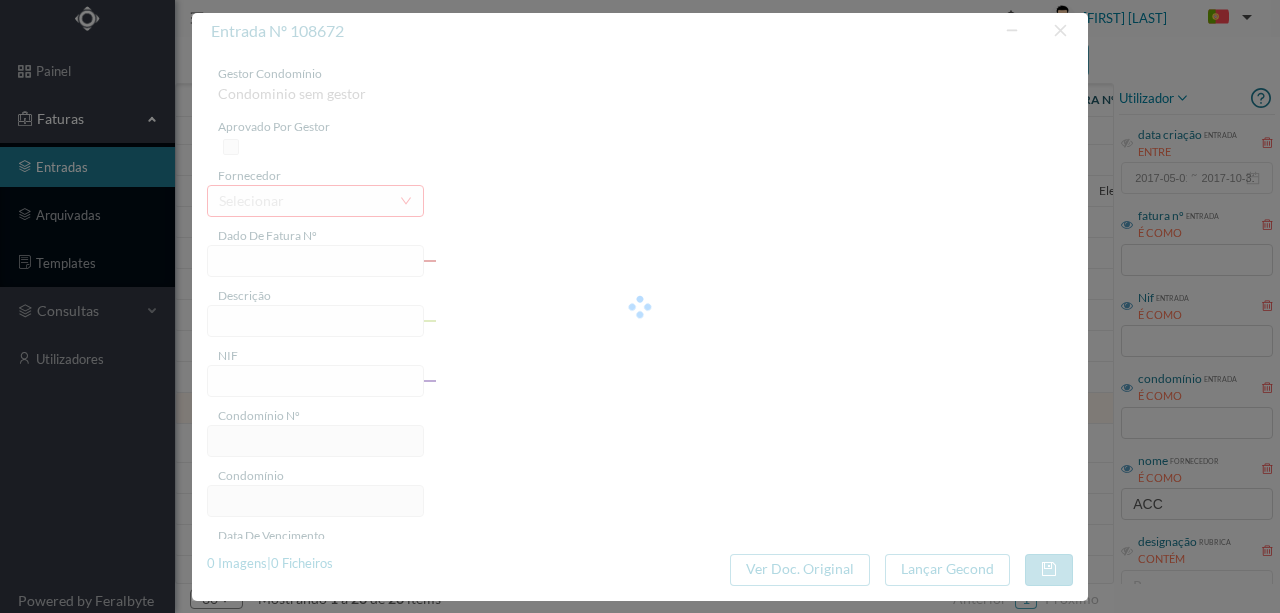 type on "FT P25/031289" 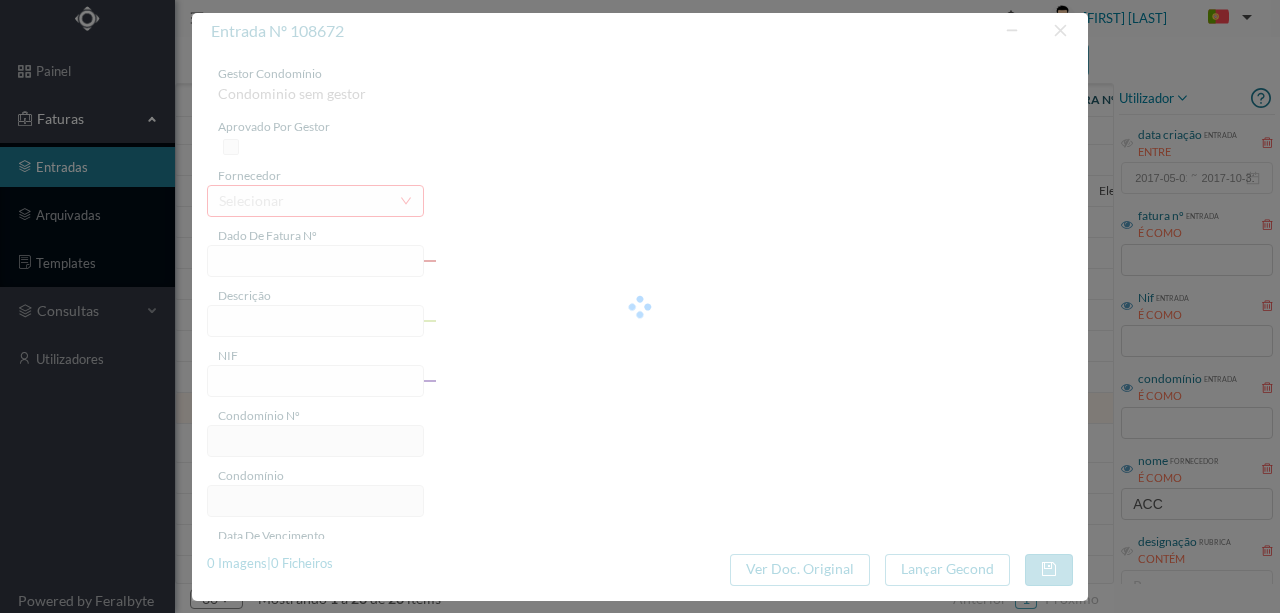 type on "901500429" 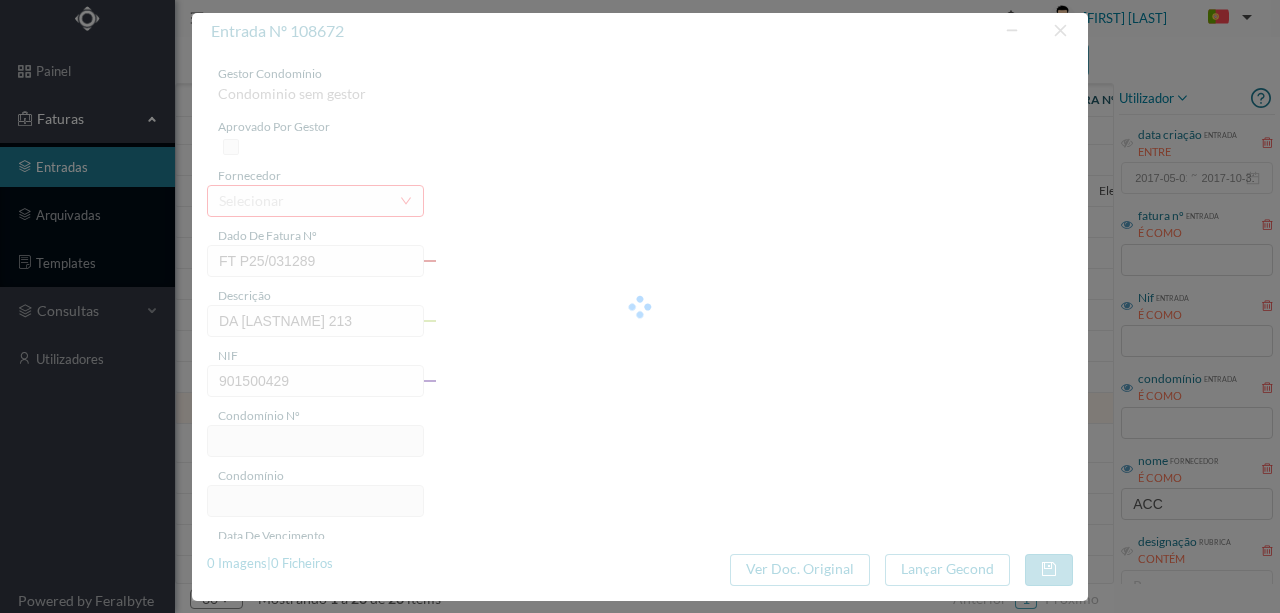 type on "512" 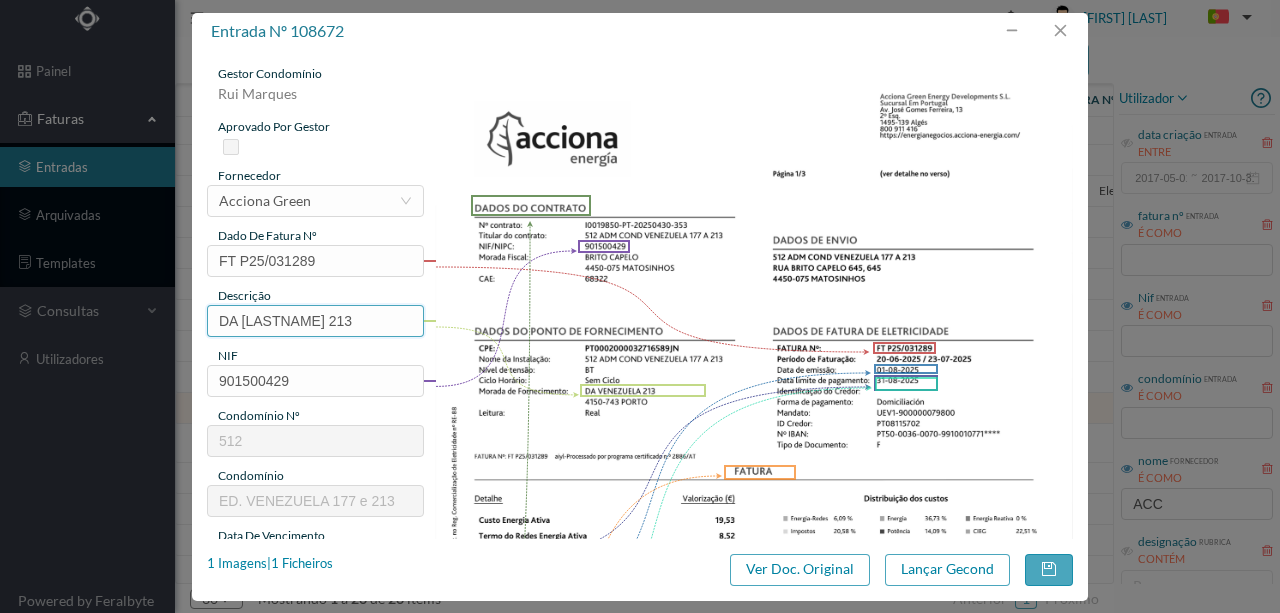drag, startPoint x: 326, startPoint y: 320, endPoint x: 40, endPoint y: 296, distance: 287.00522 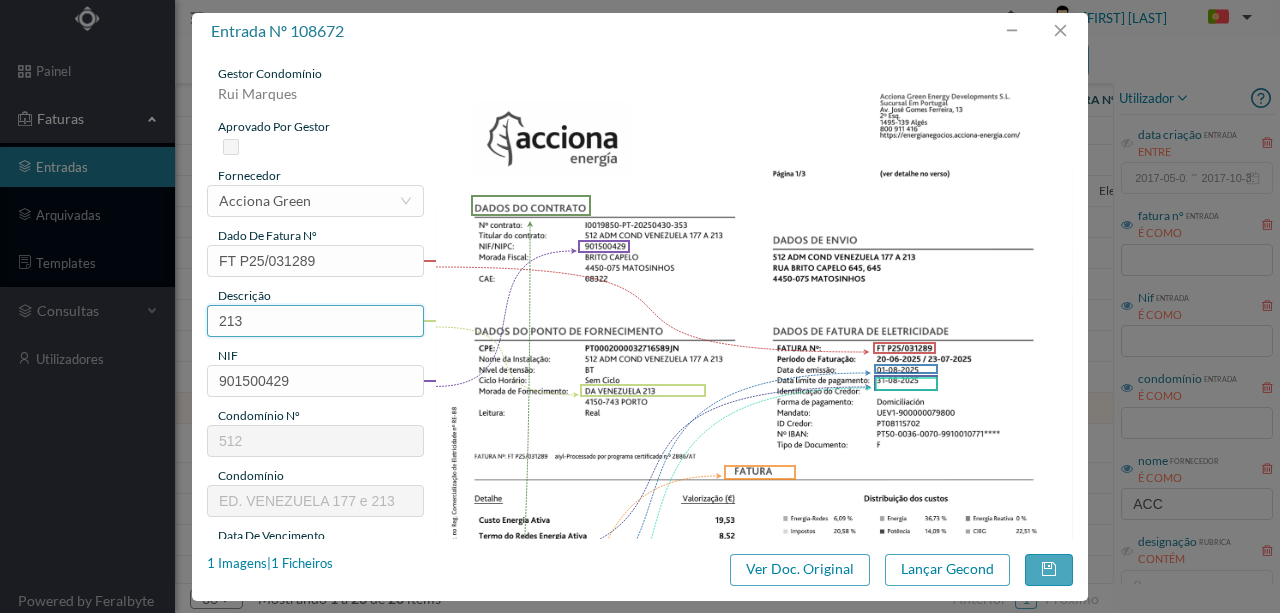 click on "213" at bounding box center (315, 321) 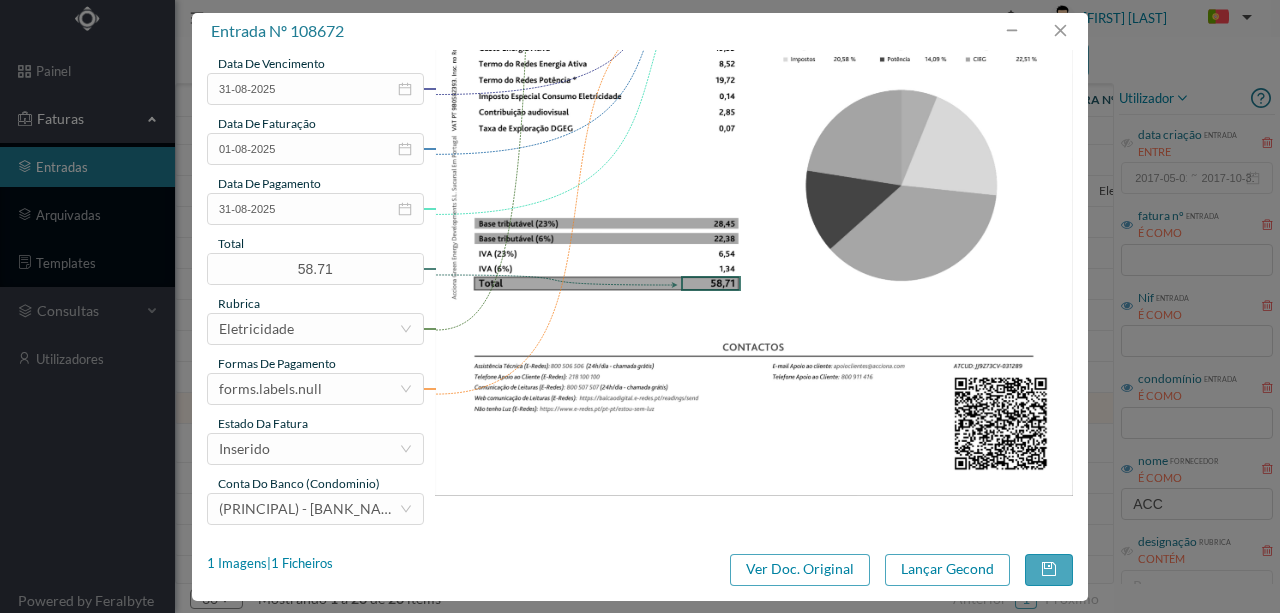scroll, scrollTop: 473, scrollLeft: 0, axis: vertical 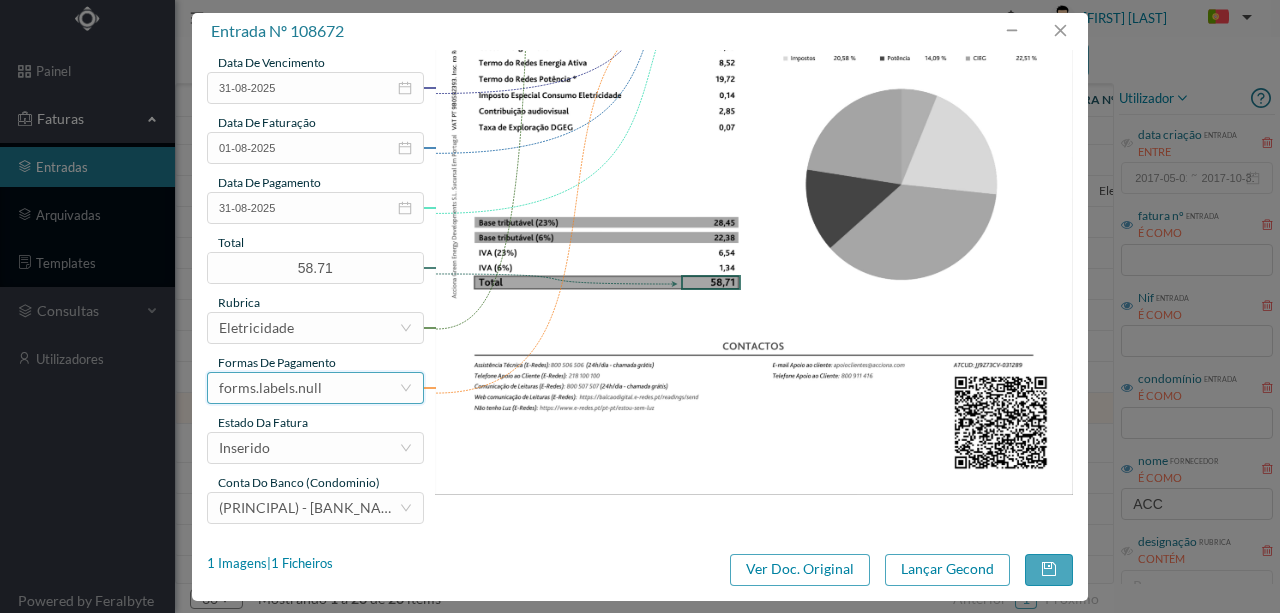 type on "213 (20.06.2025 a 22.07.2025)" 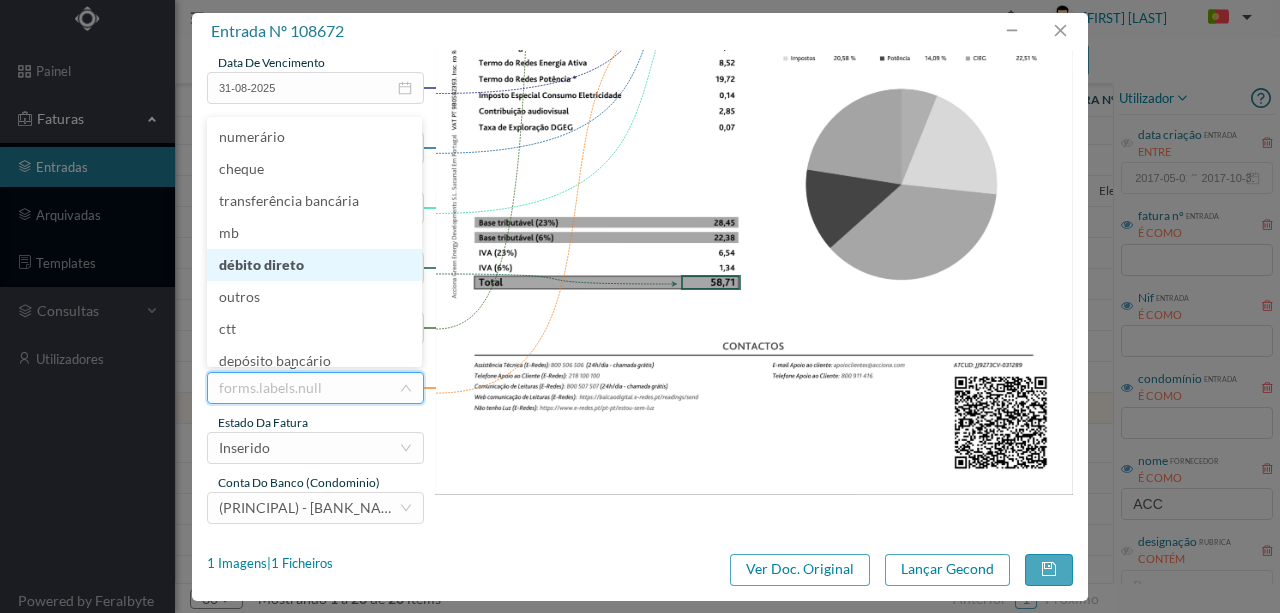 click on "débito direto" at bounding box center (314, 265) 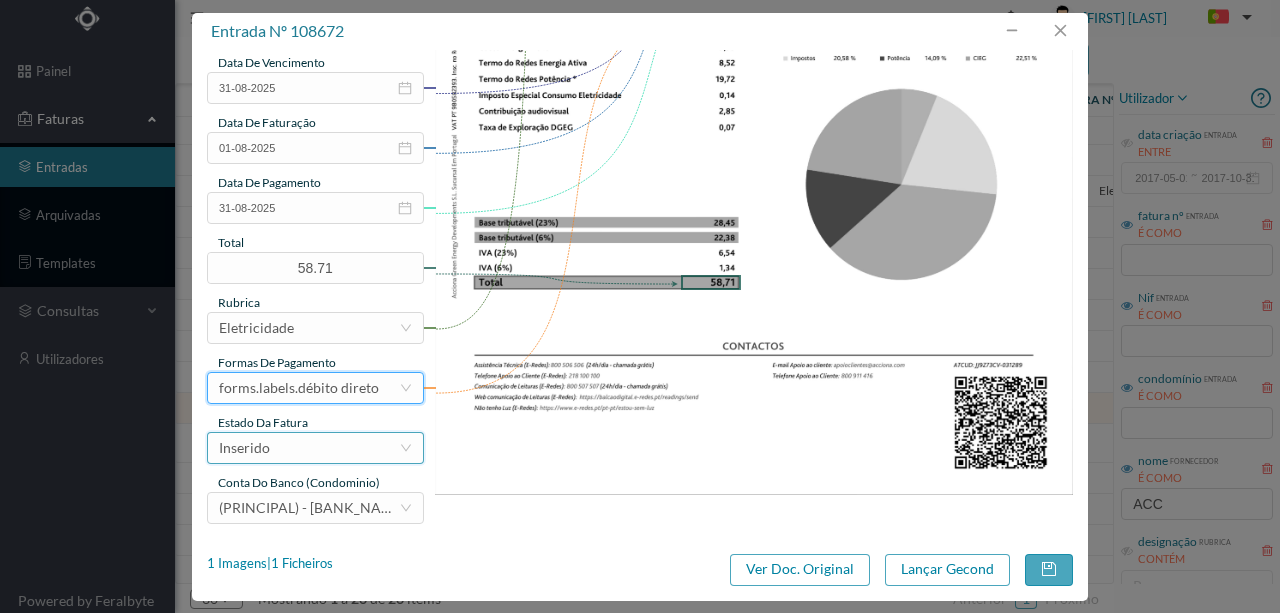 click on "Inserido" at bounding box center [309, 448] 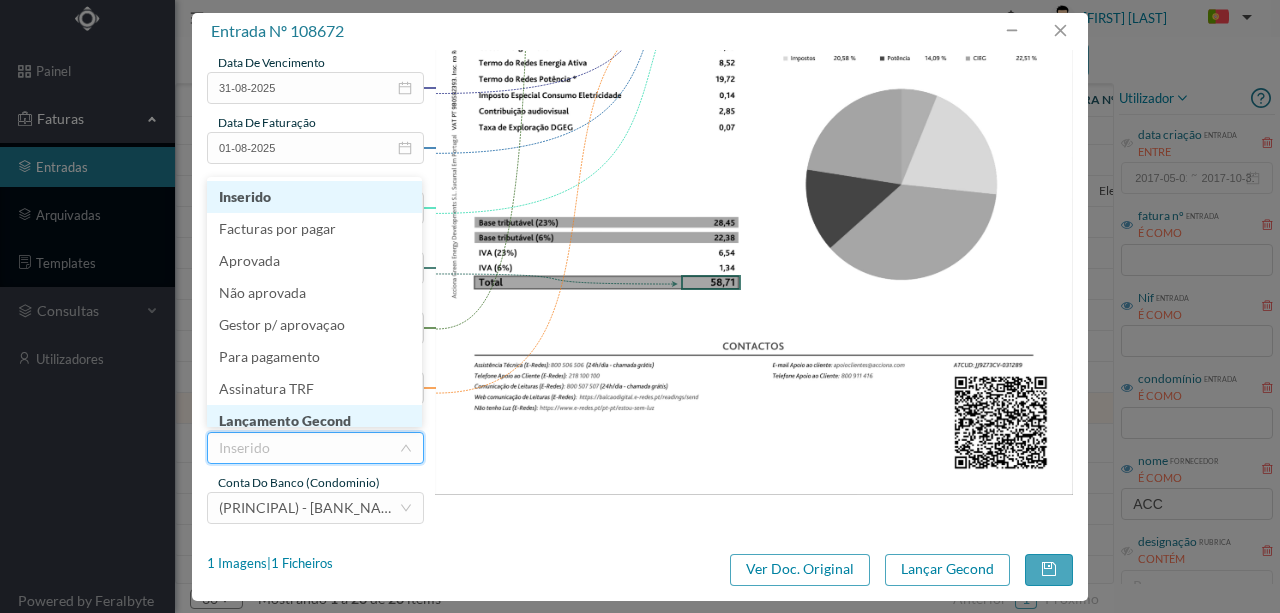 scroll, scrollTop: 10, scrollLeft: 0, axis: vertical 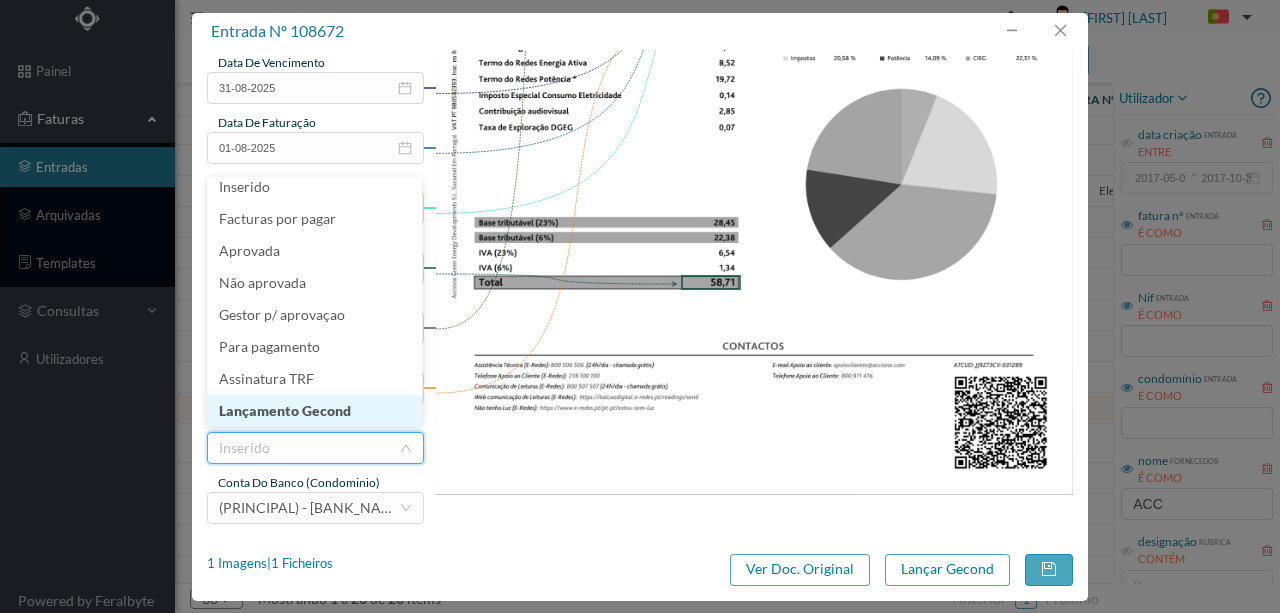 click on "Lançamento Gecond" at bounding box center (314, 411) 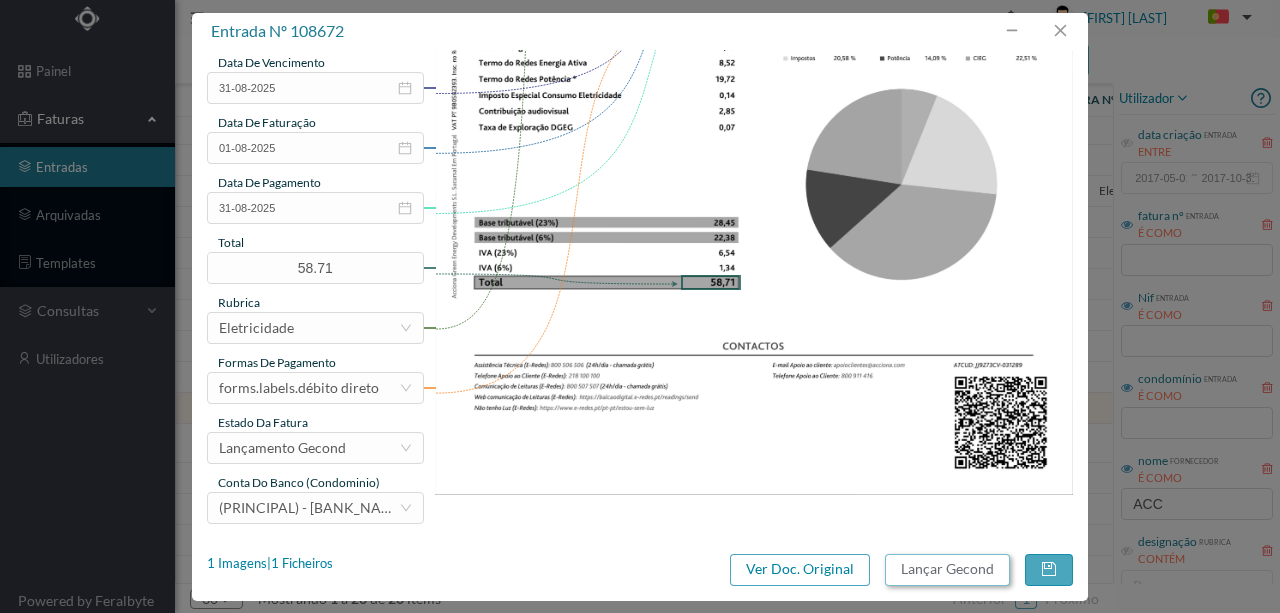 click on "Lançar Gecond" at bounding box center [947, 570] 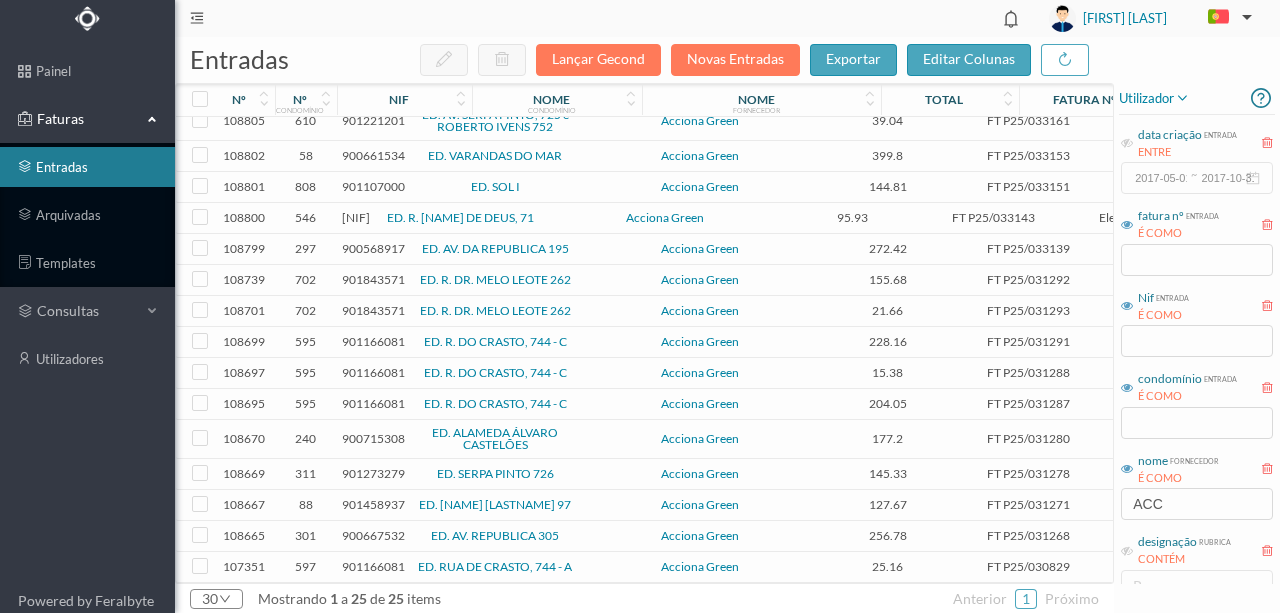 scroll, scrollTop: 354, scrollLeft: 0, axis: vertical 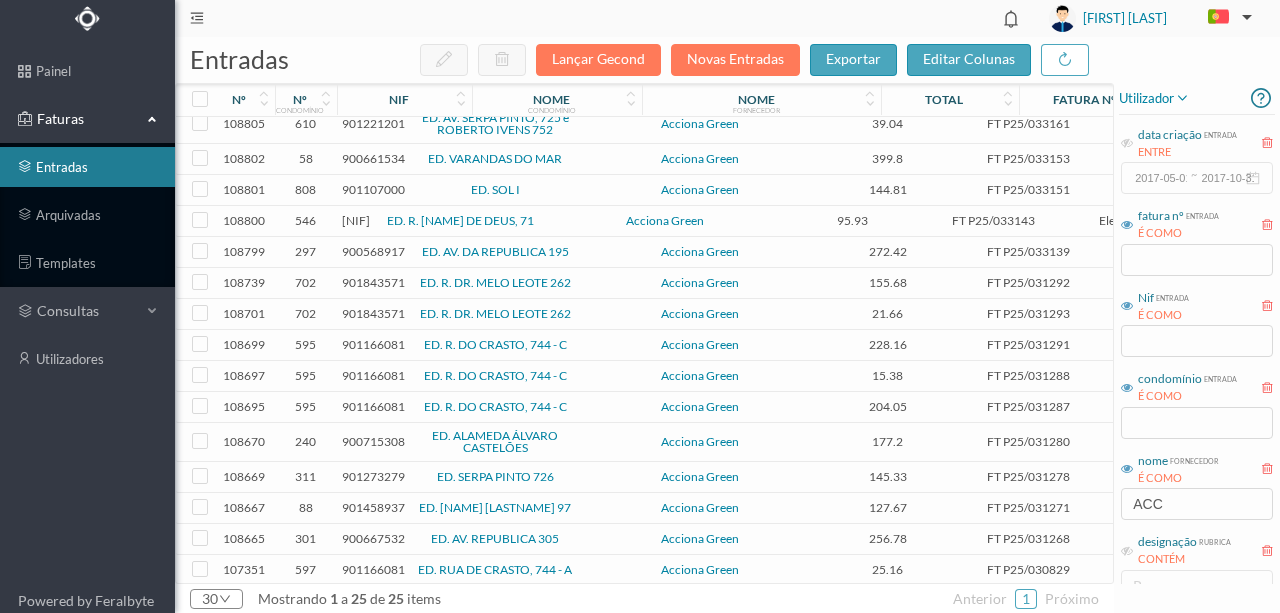 click on "900715308" at bounding box center (373, 441) 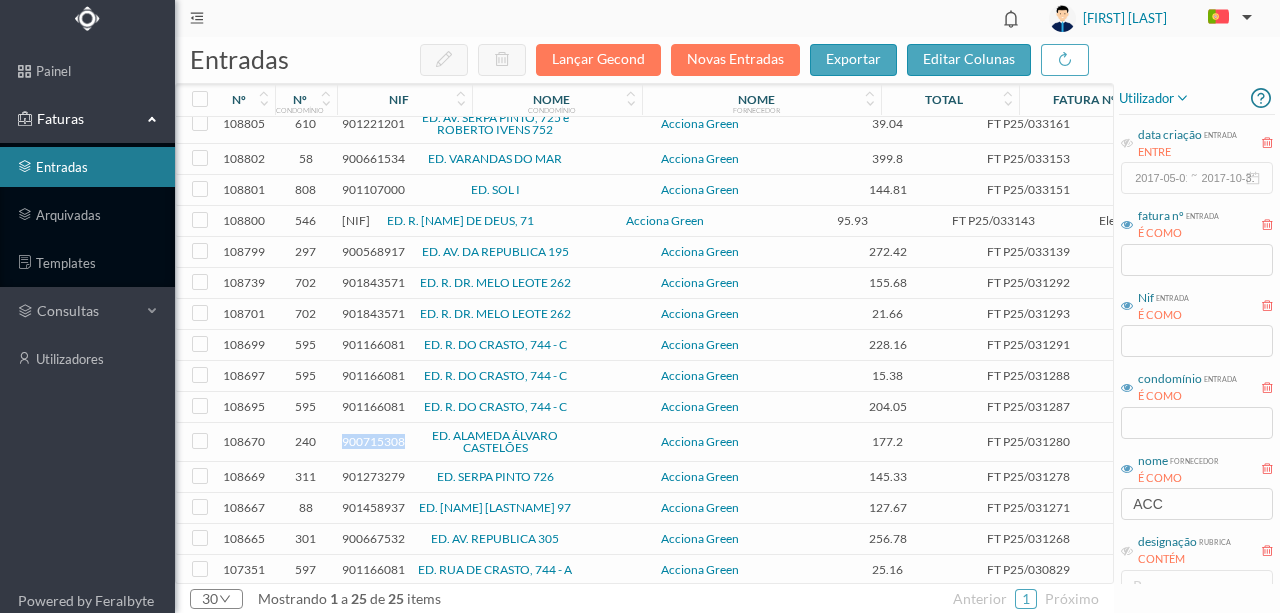 click on "900715308" at bounding box center [373, 441] 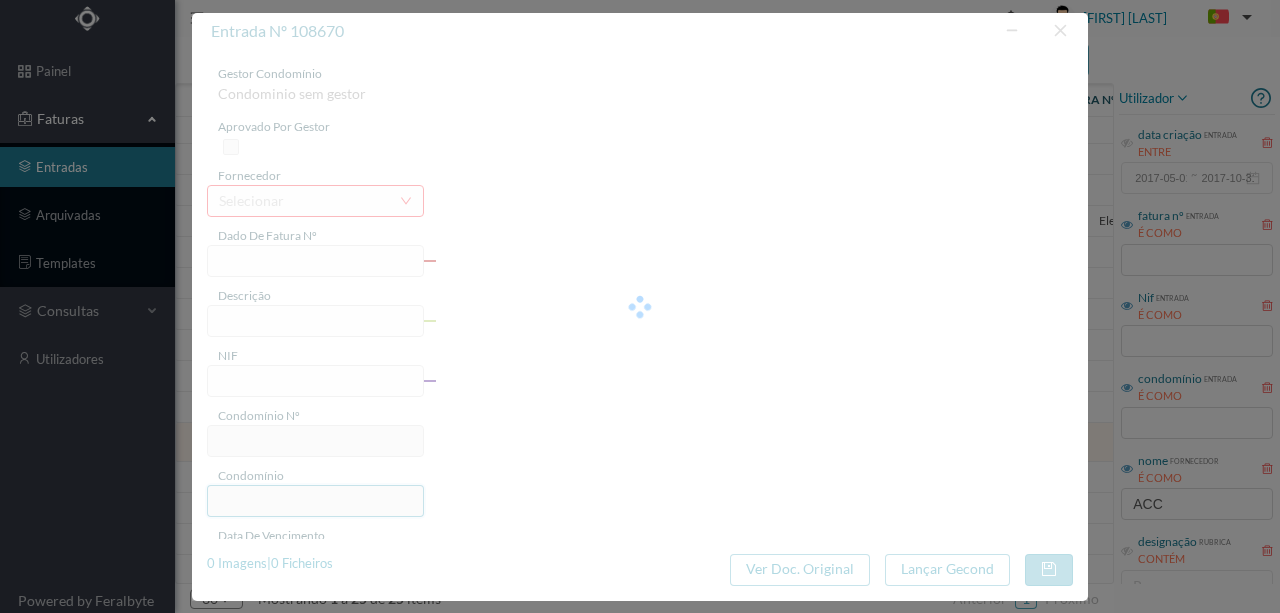 type on "FT P25/031280" 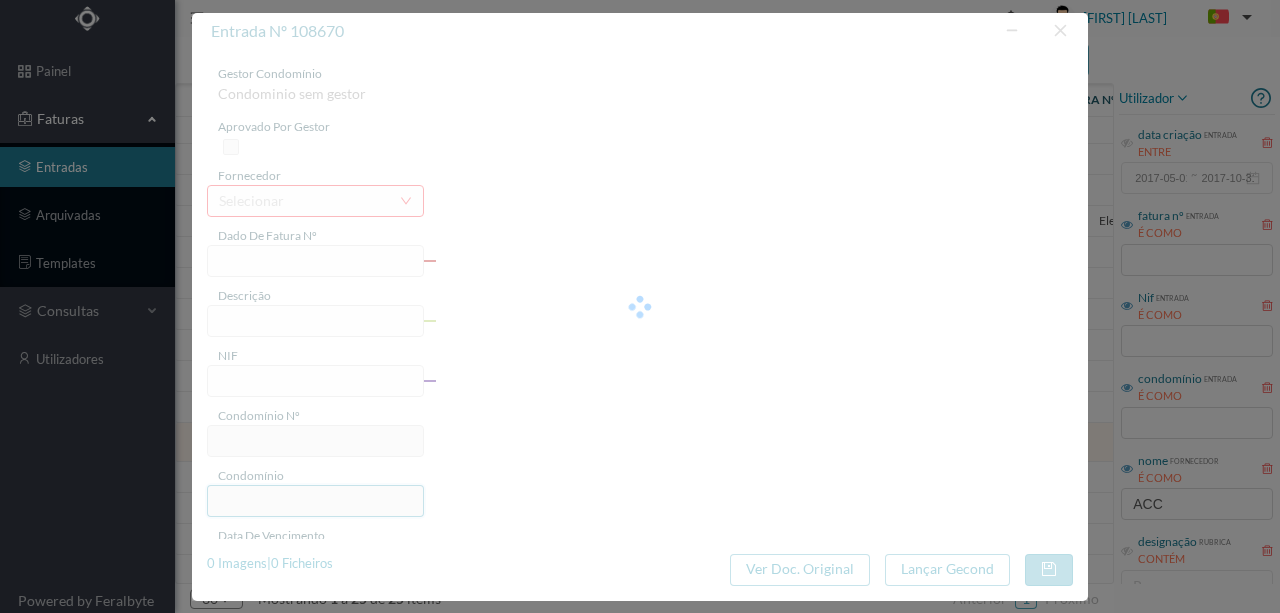 type on "ALVARO CASTELOES 583" 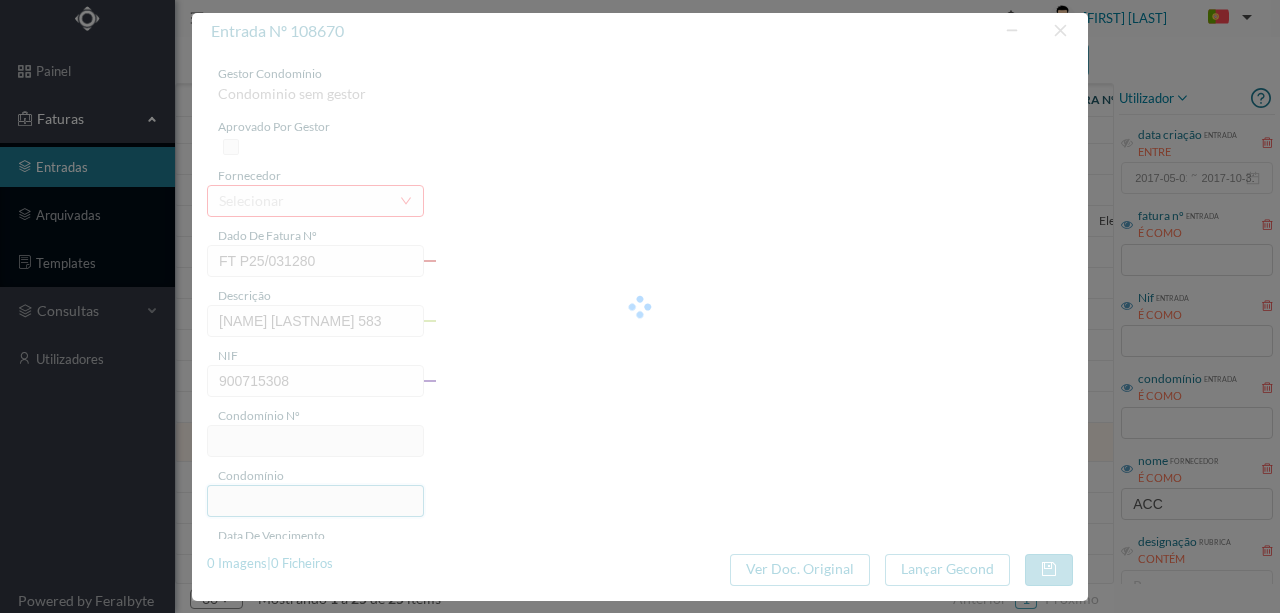 type on "240" 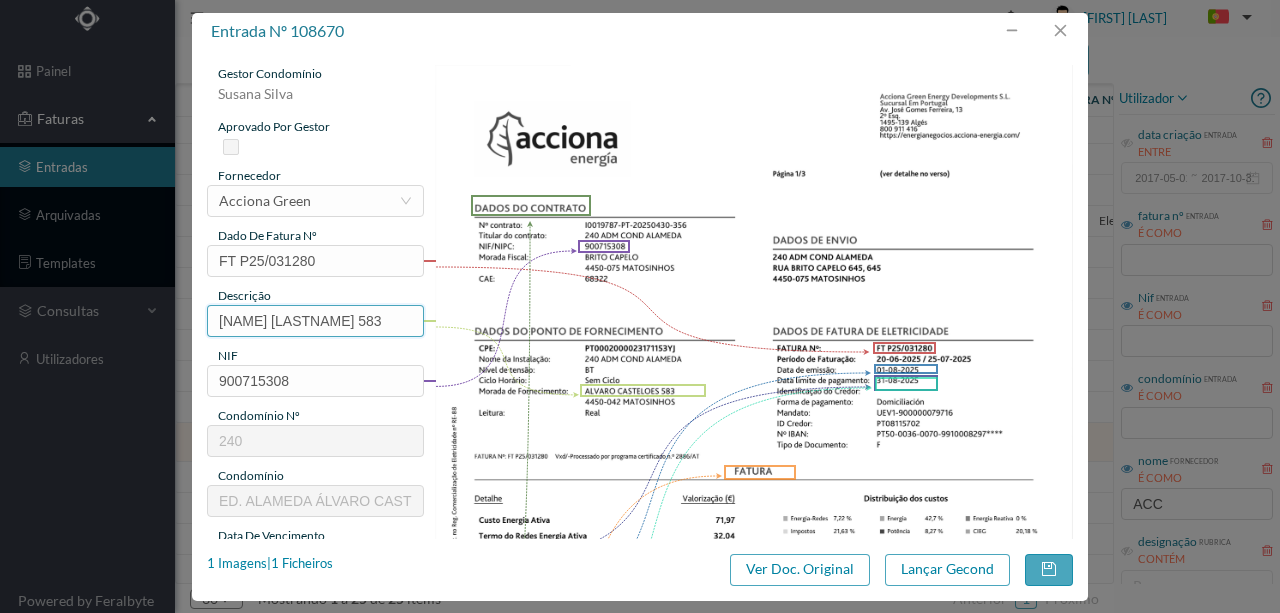 drag, startPoint x: 360, startPoint y: 319, endPoint x: 50, endPoint y: 322, distance: 310.01453 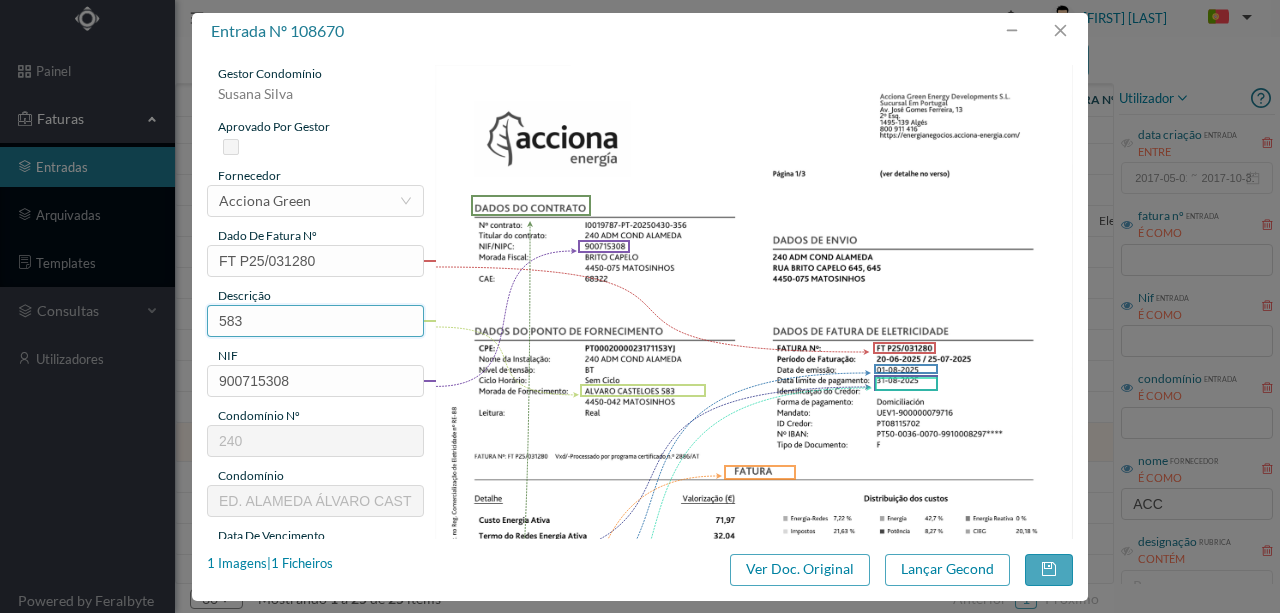 click on "583" at bounding box center [315, 321] 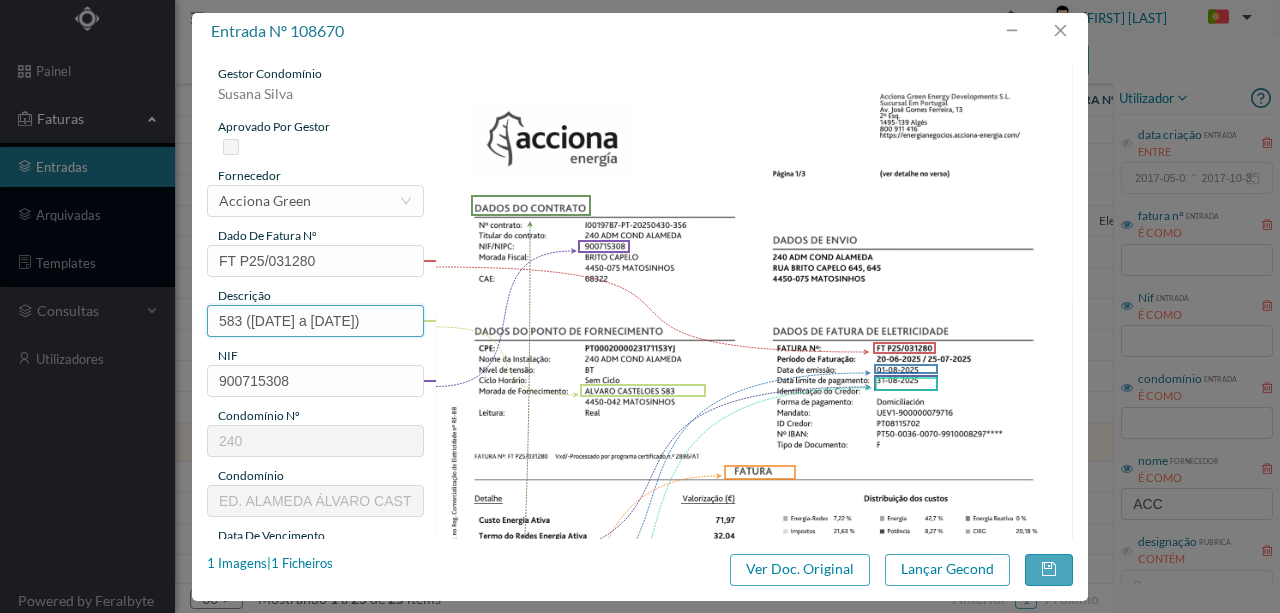 scroll, scrollTop: 0, scrollLeft: 4, axis: horizontal 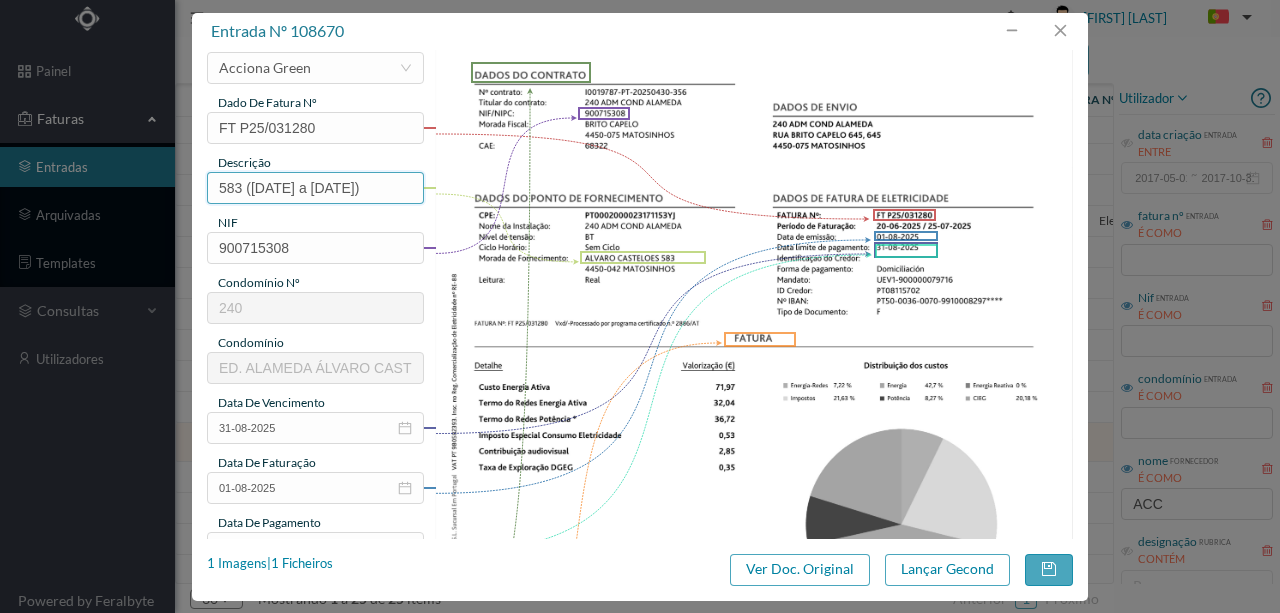 click on "583 (20.06.2025 a 22.07.2025)" at bounding box center [315, 188] 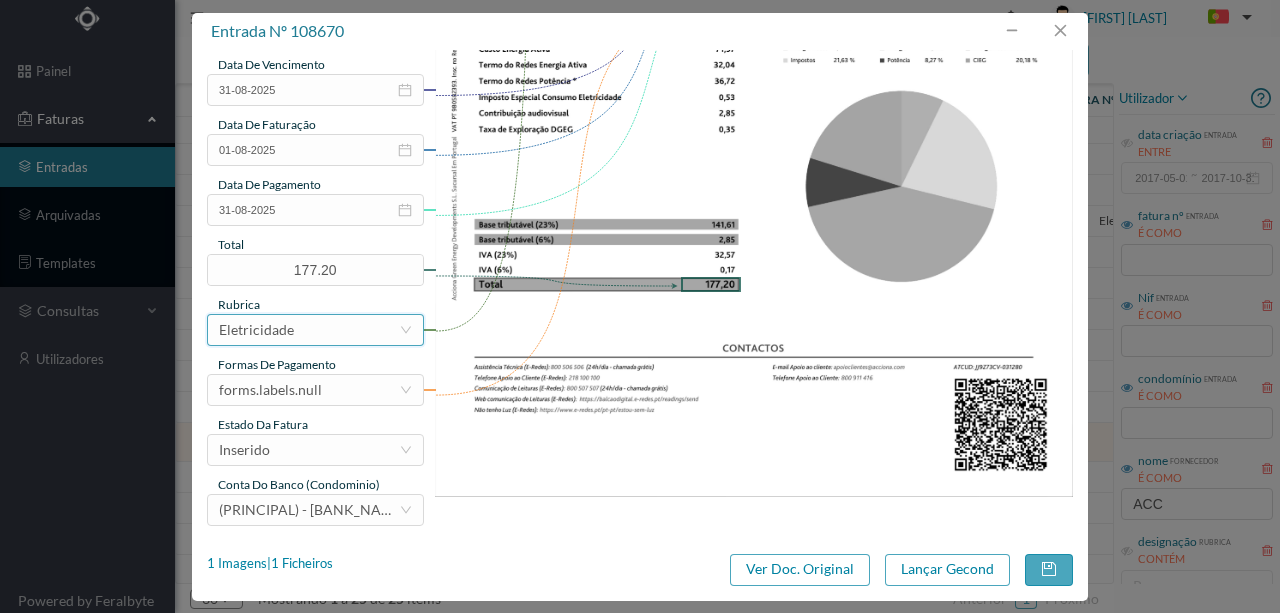 scroll, scrollTop: 473, scrollLeft: 0, axis: vertical 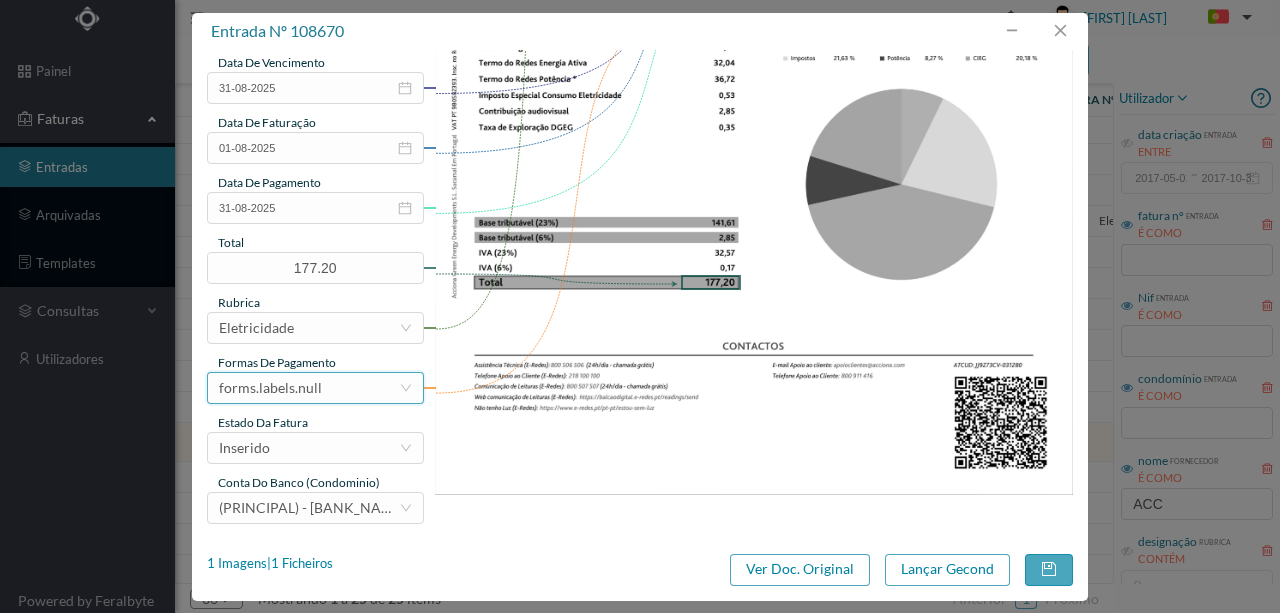 type on "583 (20.06.2025 a 25.07.2025)" 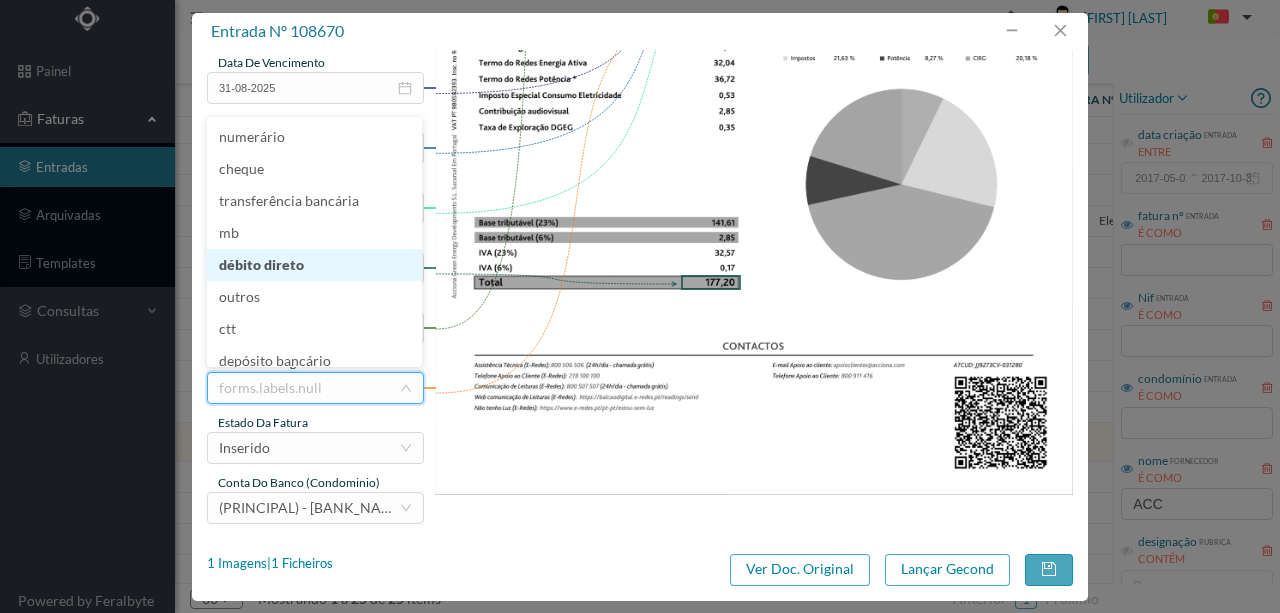 click on "débito direto" at bounding box center (314, 265) 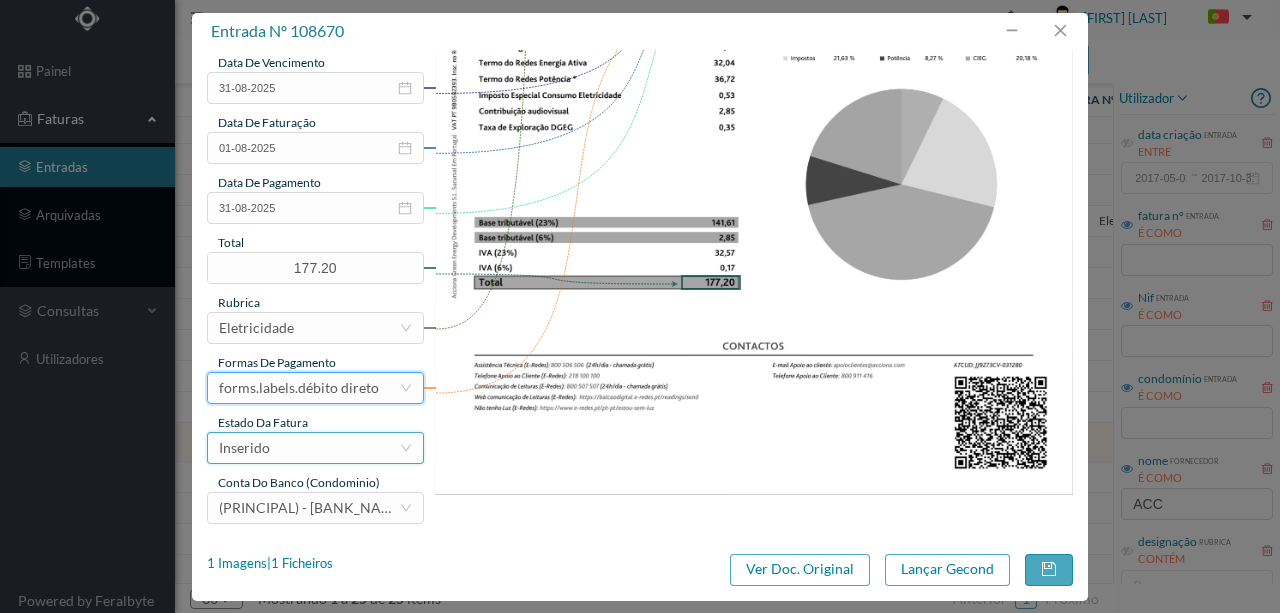 click on "Inserido" at bounding box center (309, 448) 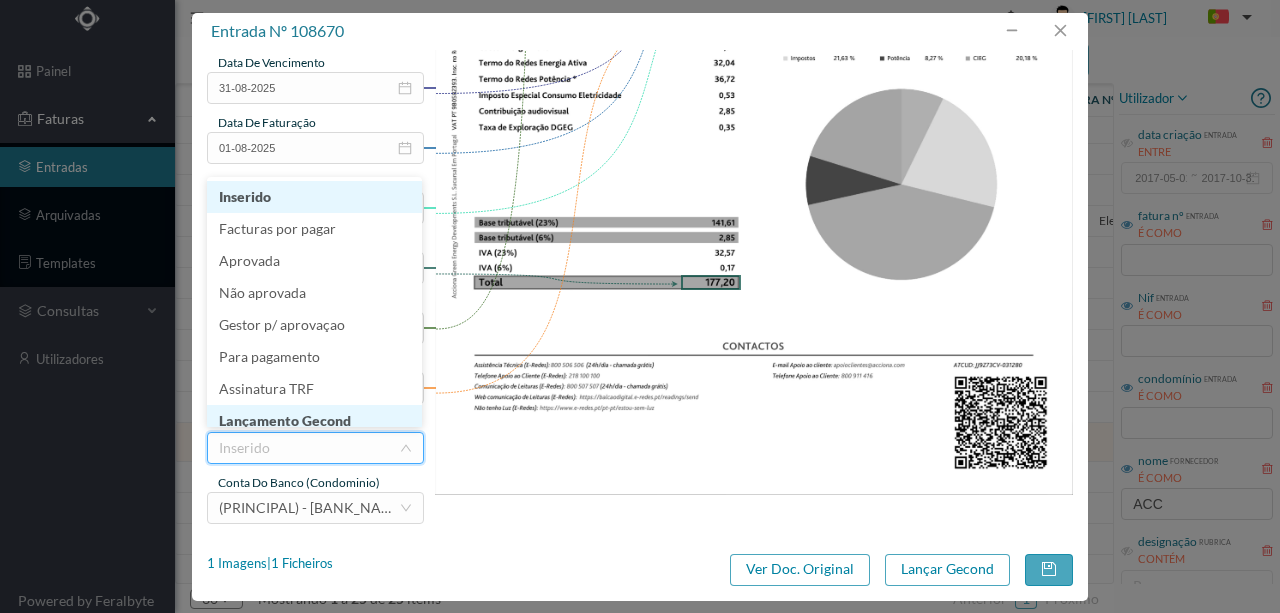 scroll, scrollTop: 10, scrollLeft: 0, axis: vertical 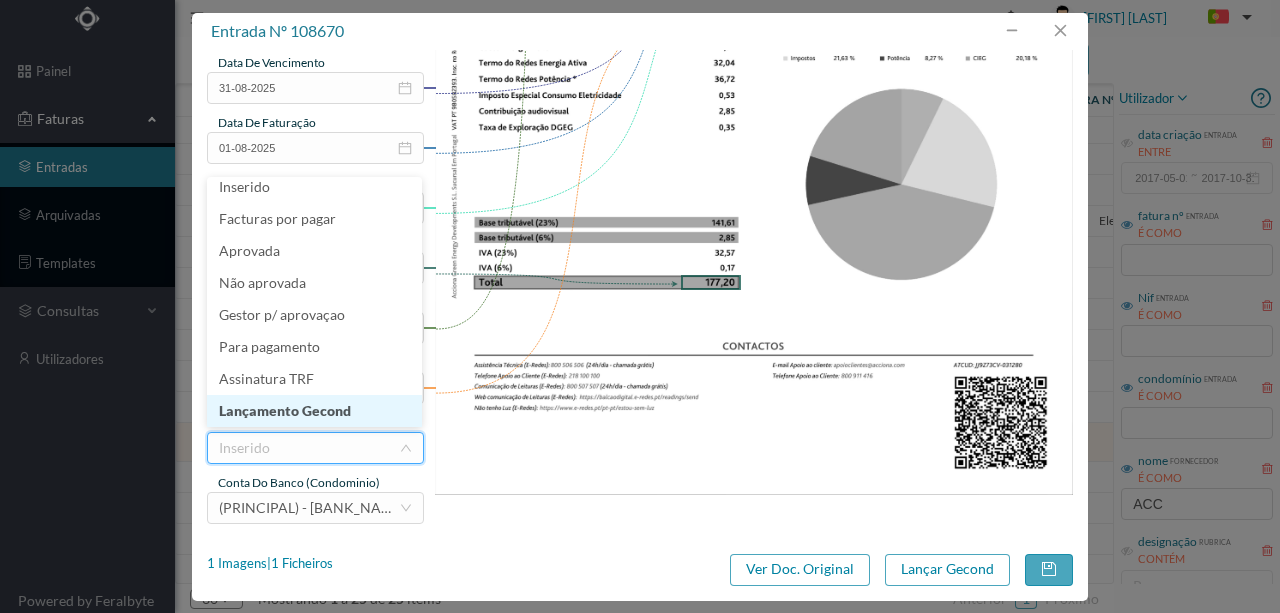 click on "Lançamento Gecond" at bounding box center [314, 411] 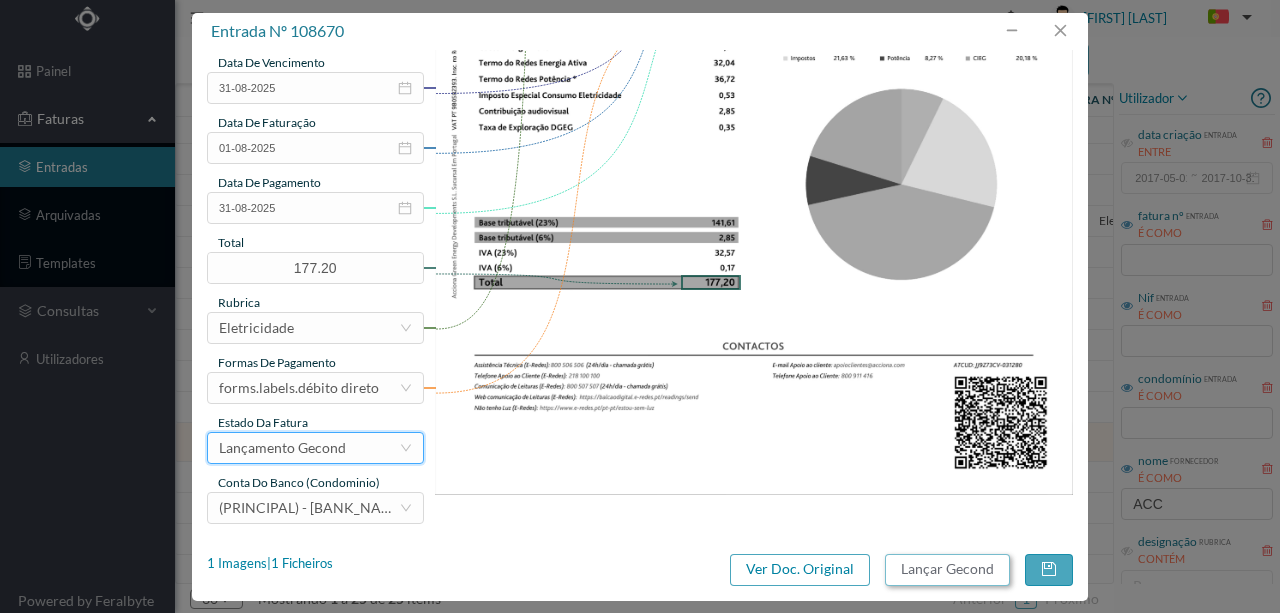 click on "Lançar Gecond" at bounding box center [947, 570] 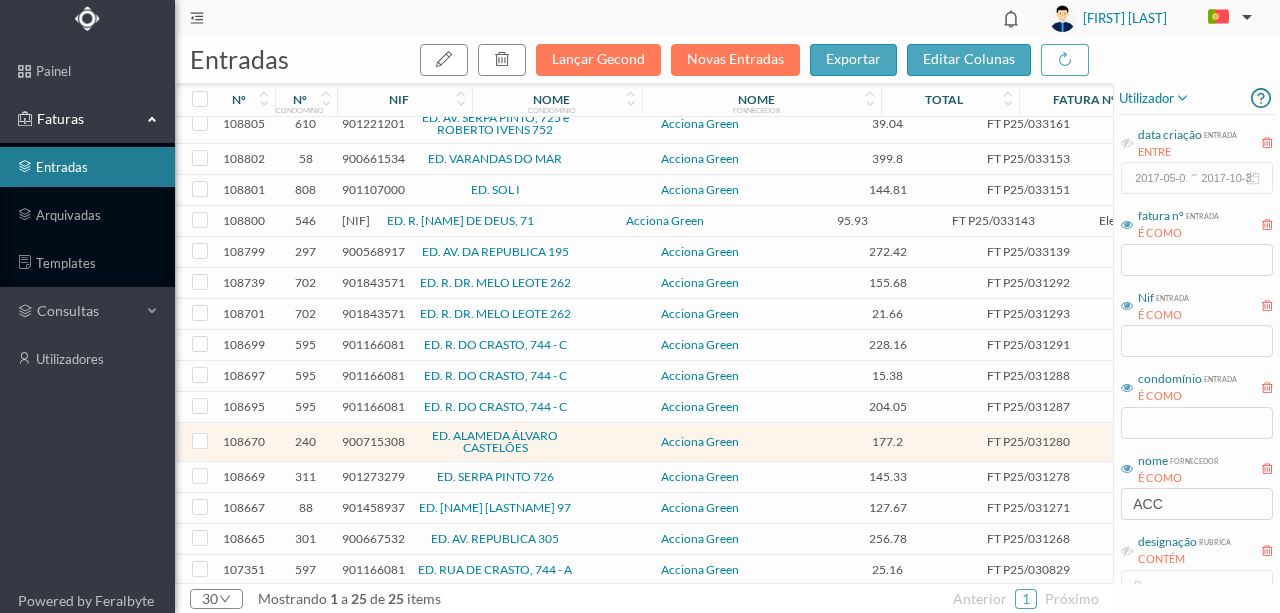 scroll, scrollTop: 315, scrollLeft: 0, axis: vertical 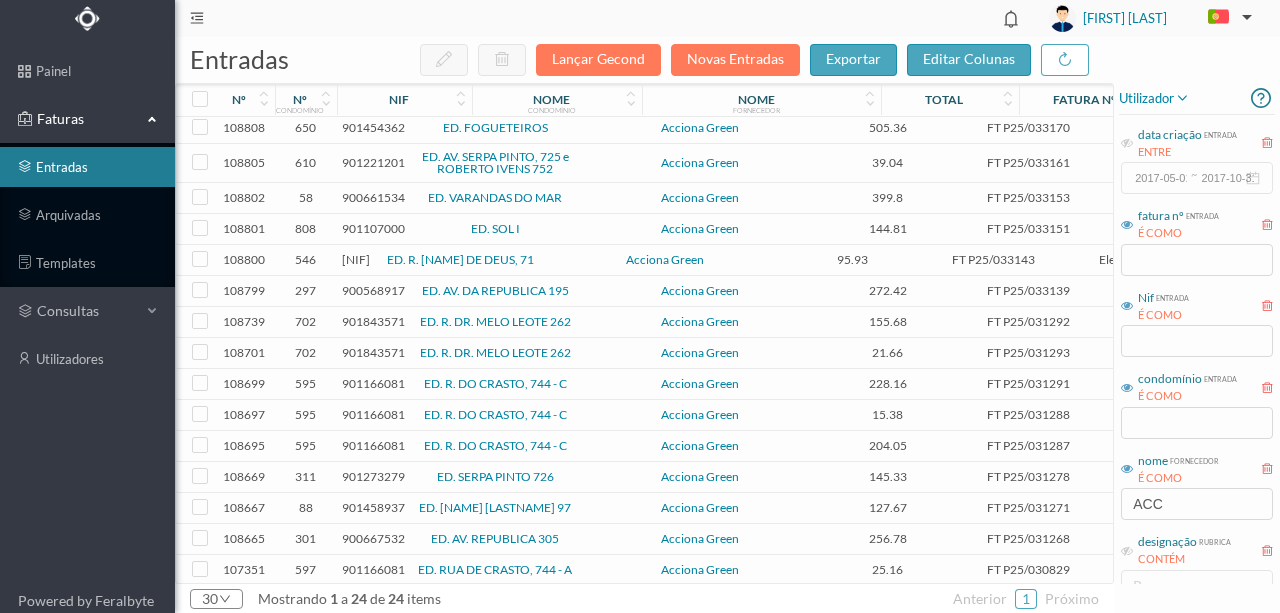 click on "901273279" at bounding box center (373, 476) 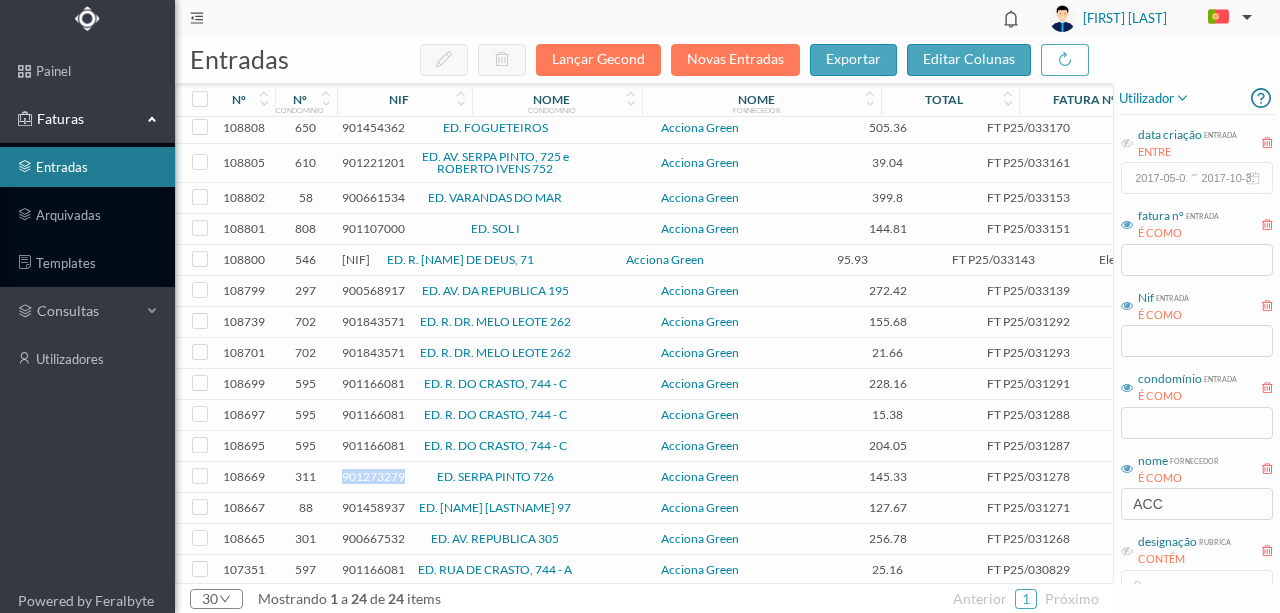 click on "901273279" at bounding box center [373, 476] 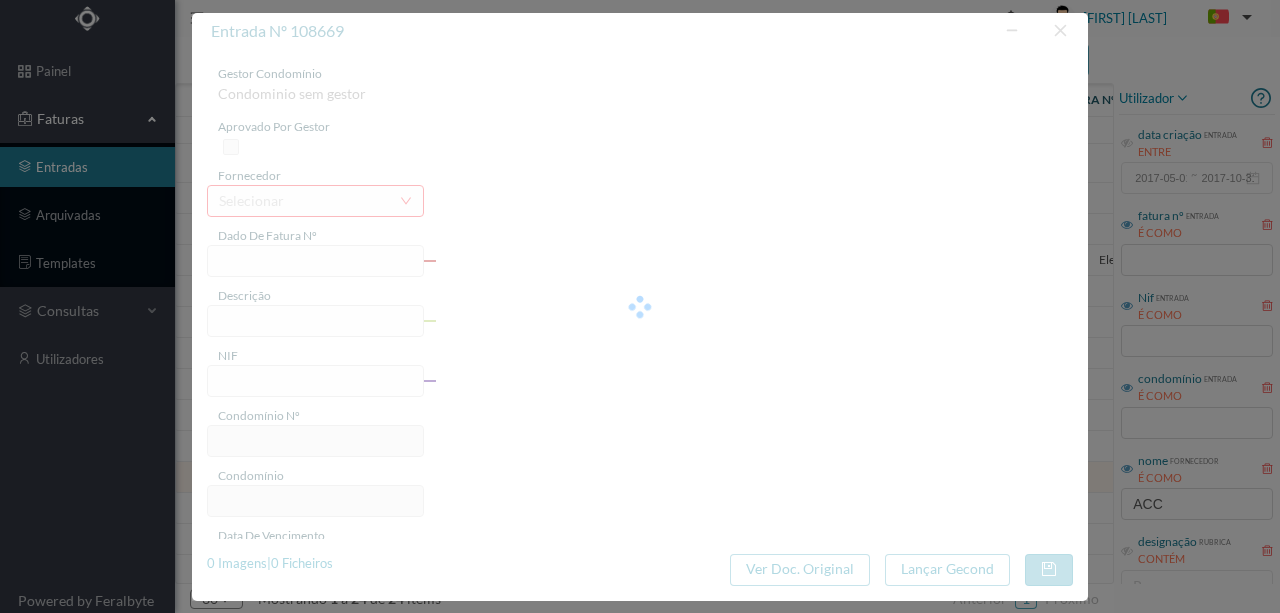 type on "FT P25/031278" 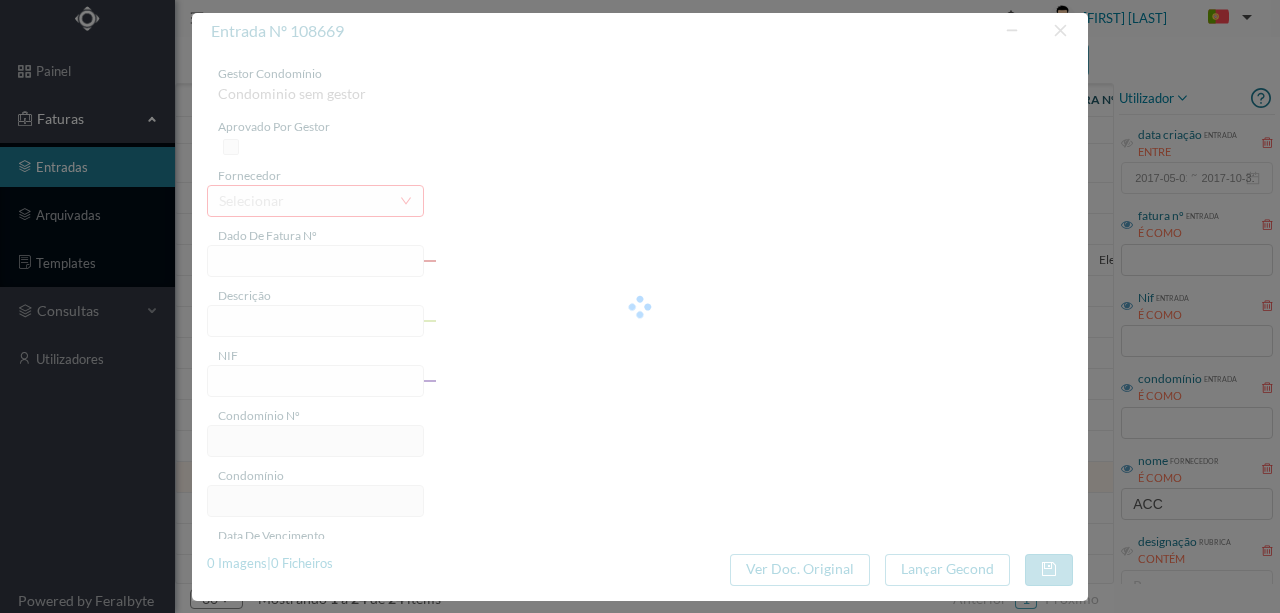 type on "SERPA PINTO 726" 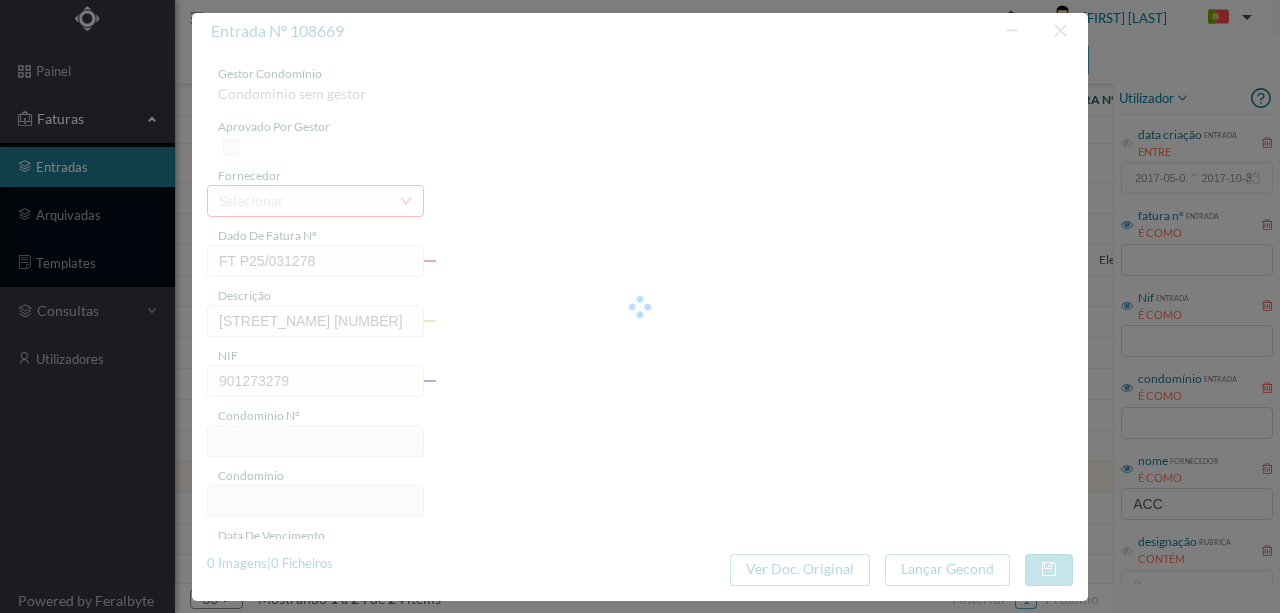 type on "311" 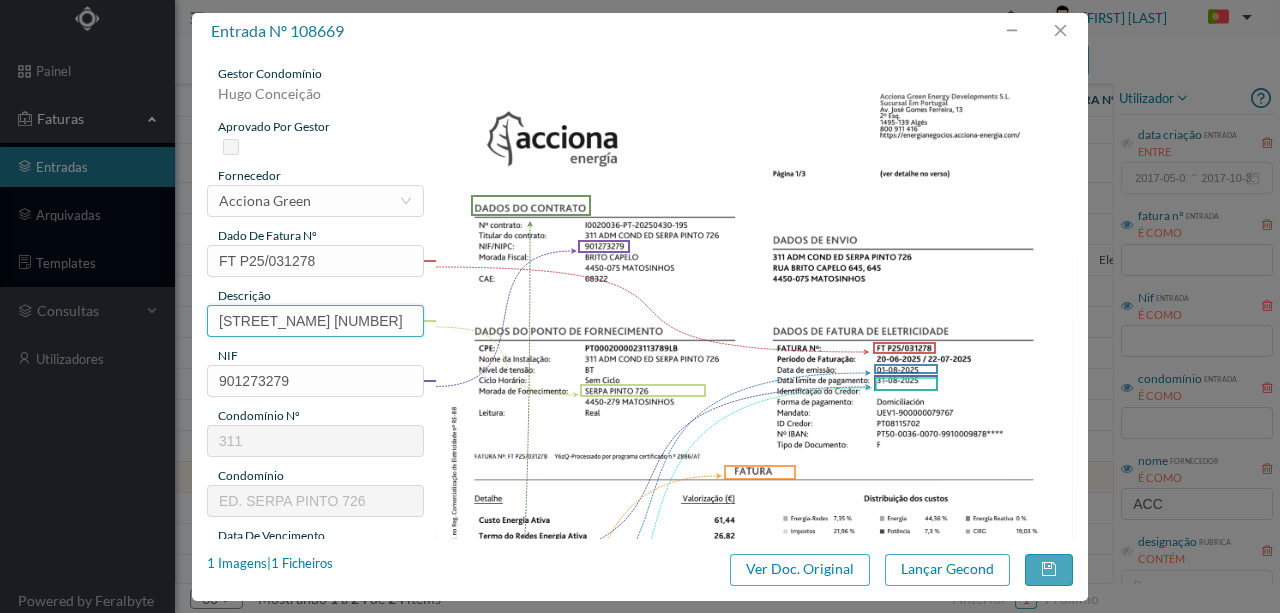 drag, startPoint x: 316, startPoint y: 316, endPoint x: 91, endPoint y: 282, distance: 227.55438 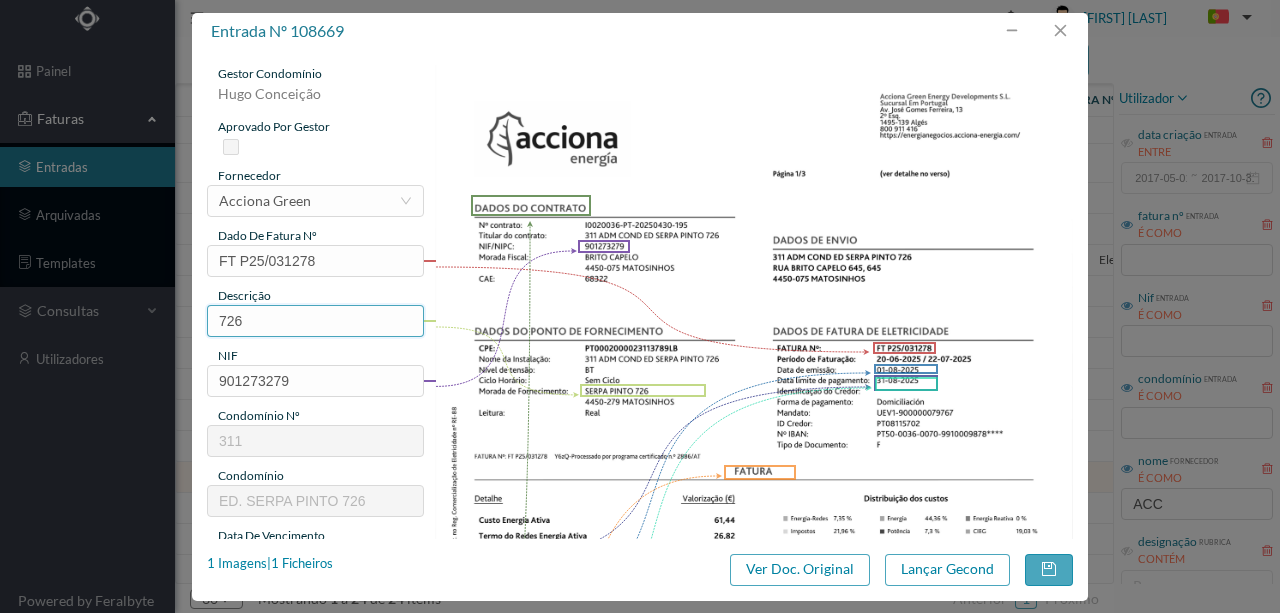 click on "726" at bounding box center [315, 321] 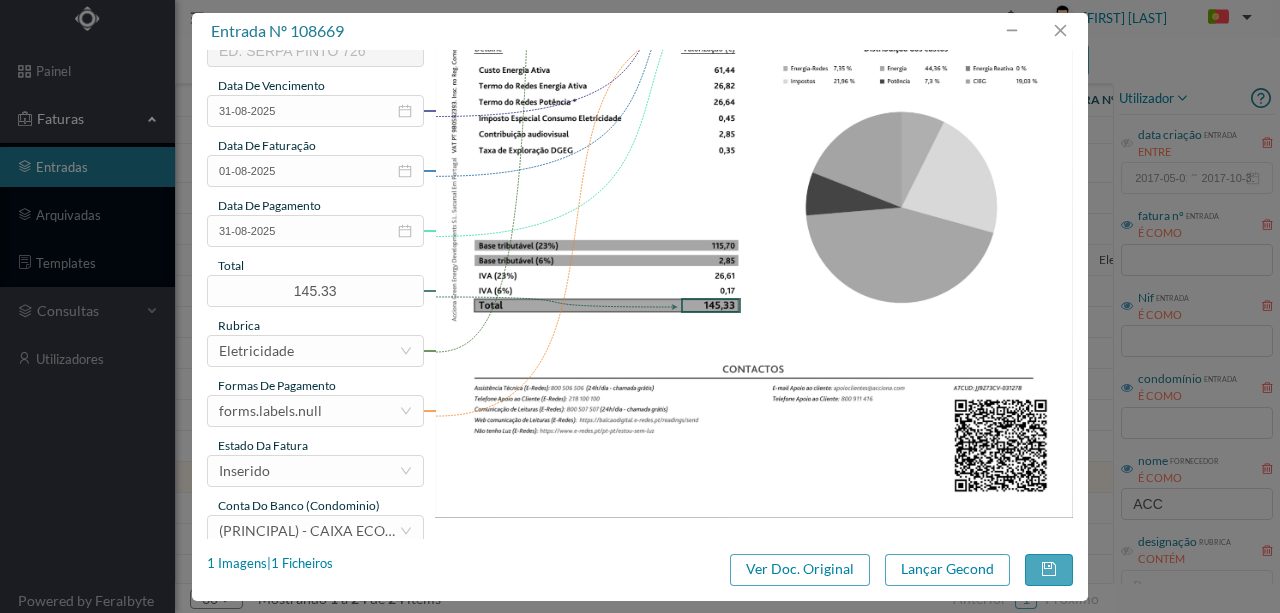 scroll, scrollTop: 473, scrollLeft: 0, axis: vertical 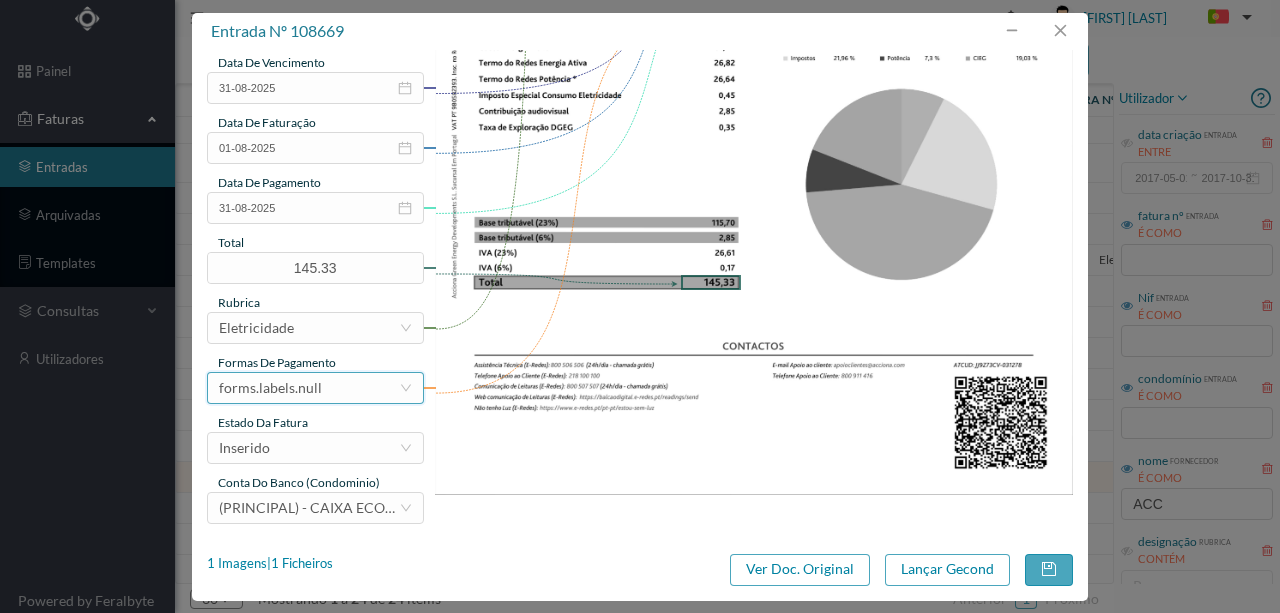 type on "726 (20.06.2025 a 22.07.2025)" 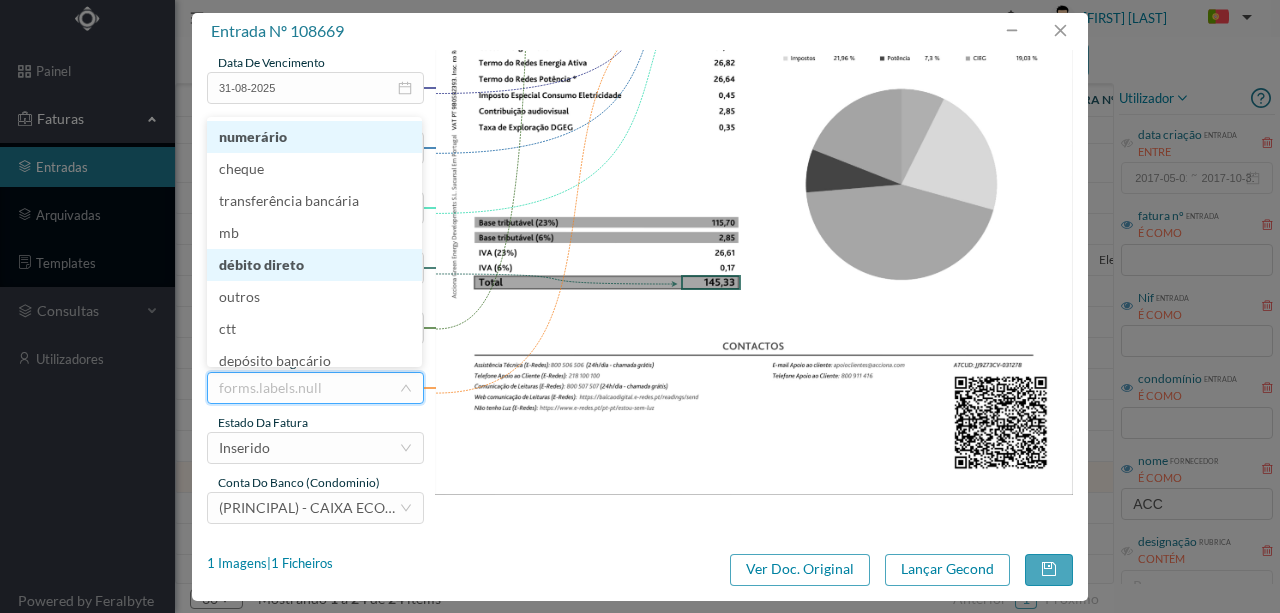 scroll, scrollTop: 4, scrollLeft: 0, axis: vertical 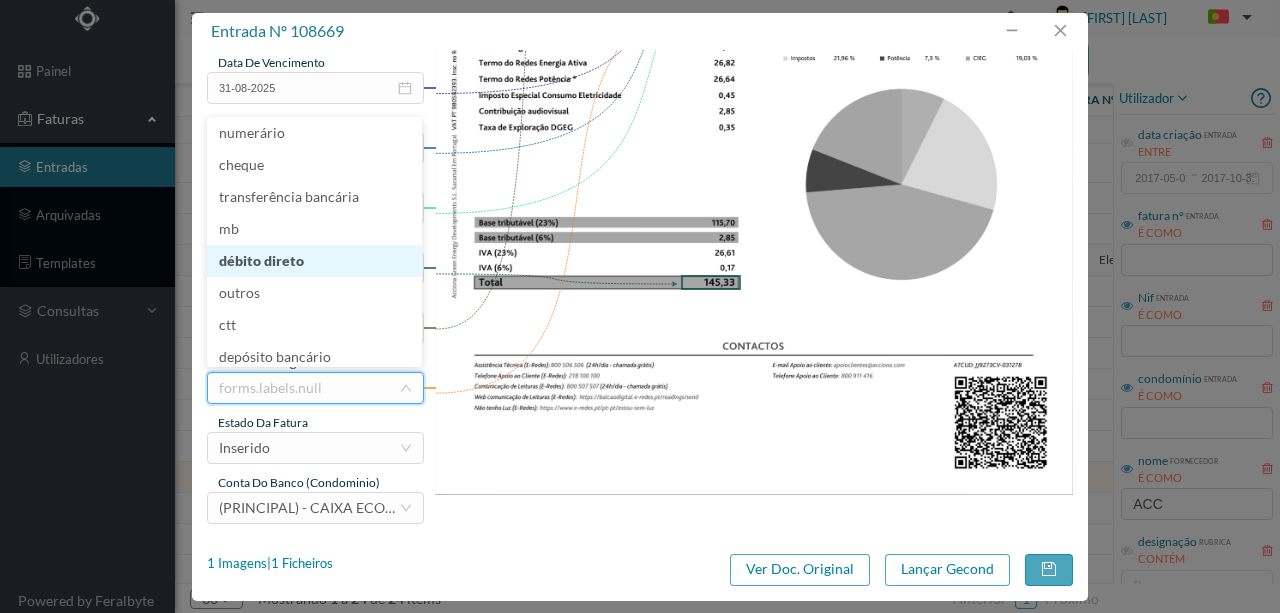 click on "débito direto" at bounding box center [314, 261] 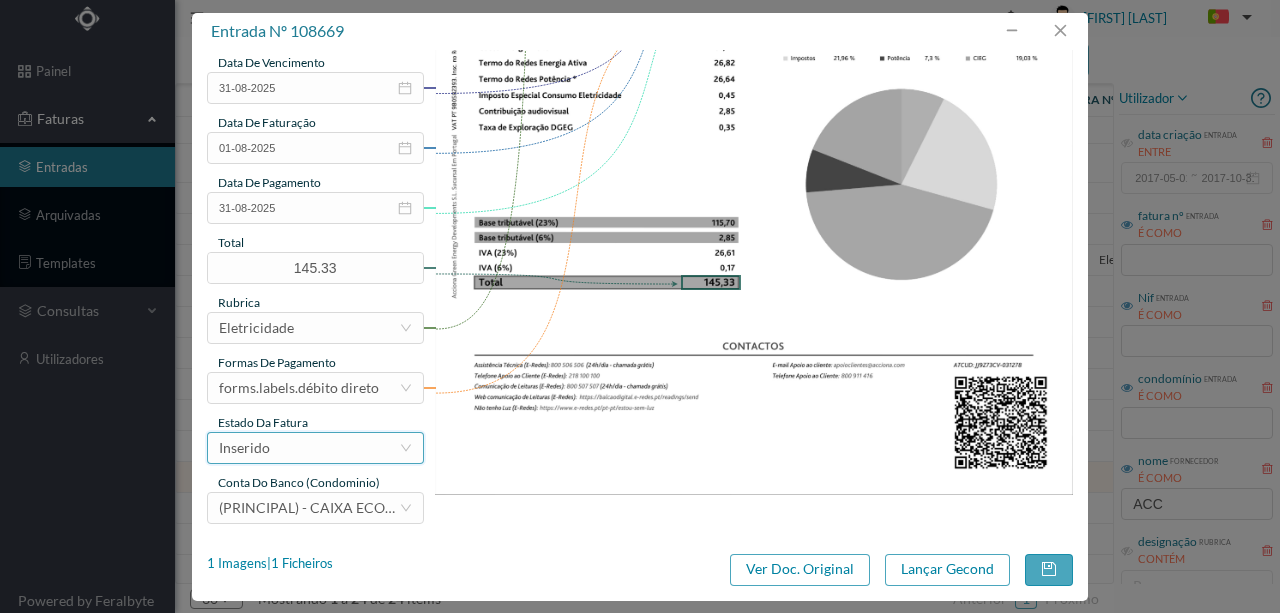 click on "Inserido" at bounding box center [309, 448] 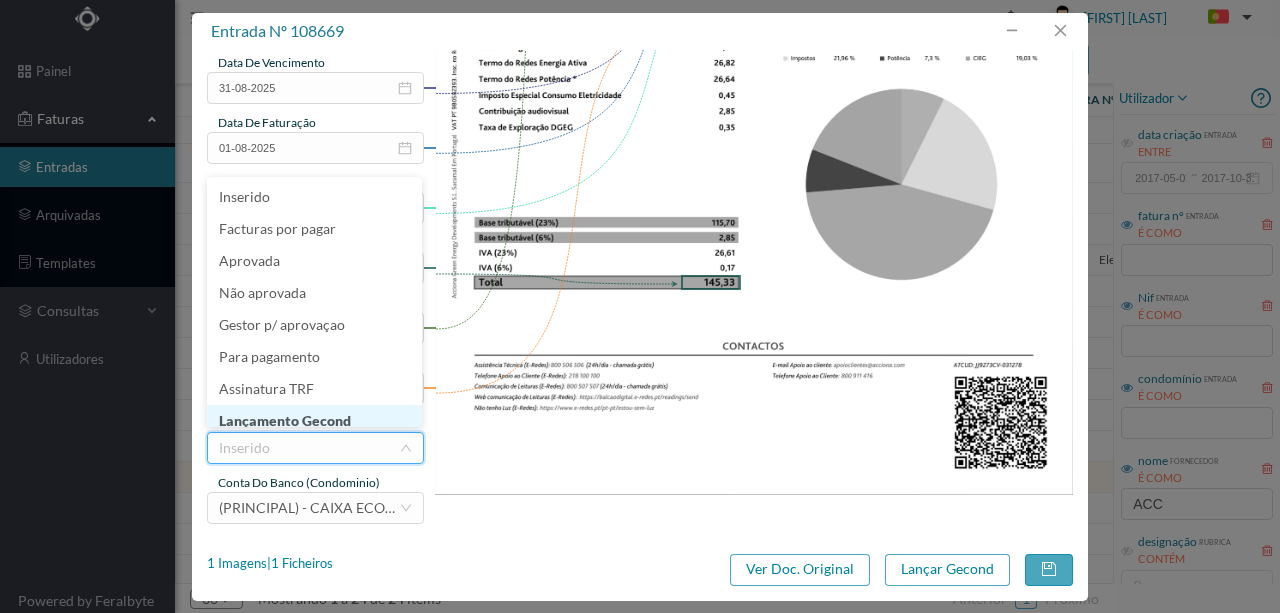 scroll, scrollTop: 10, scrollLeft: 0, axis: vertical 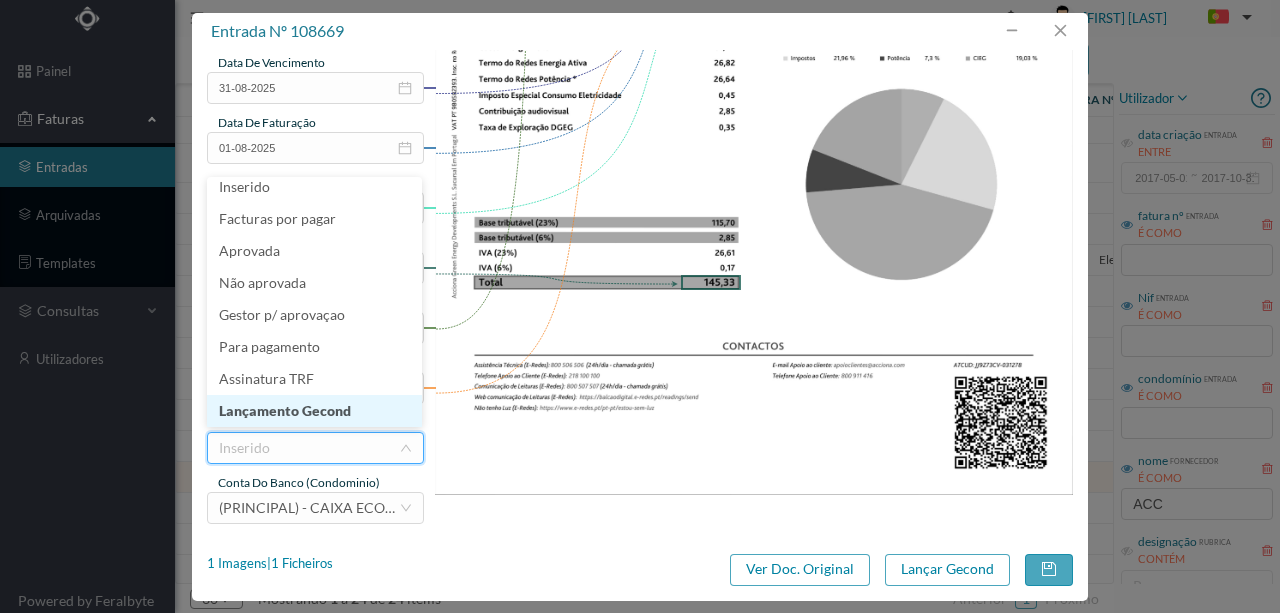 click on "Lançamento Gecond" at bounding box center (314, 411) 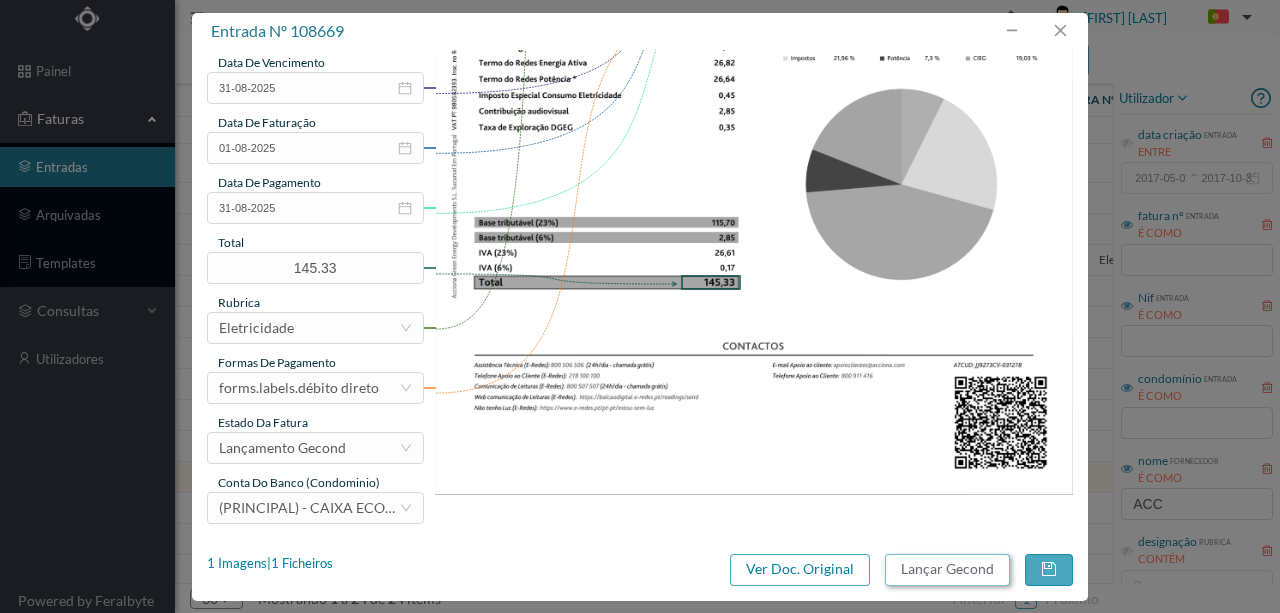 click on "Lançar Gecond" at bounding box center [947, 570] 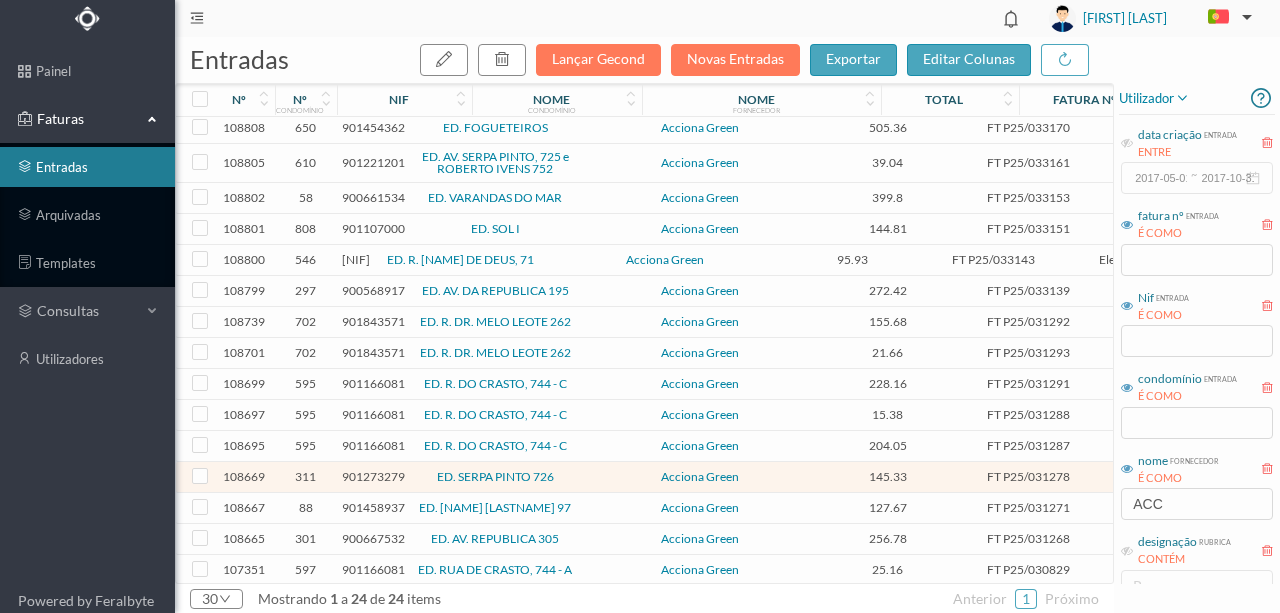 scroll, scrollTop: 284, scrollLeft: 0, axis: vertical 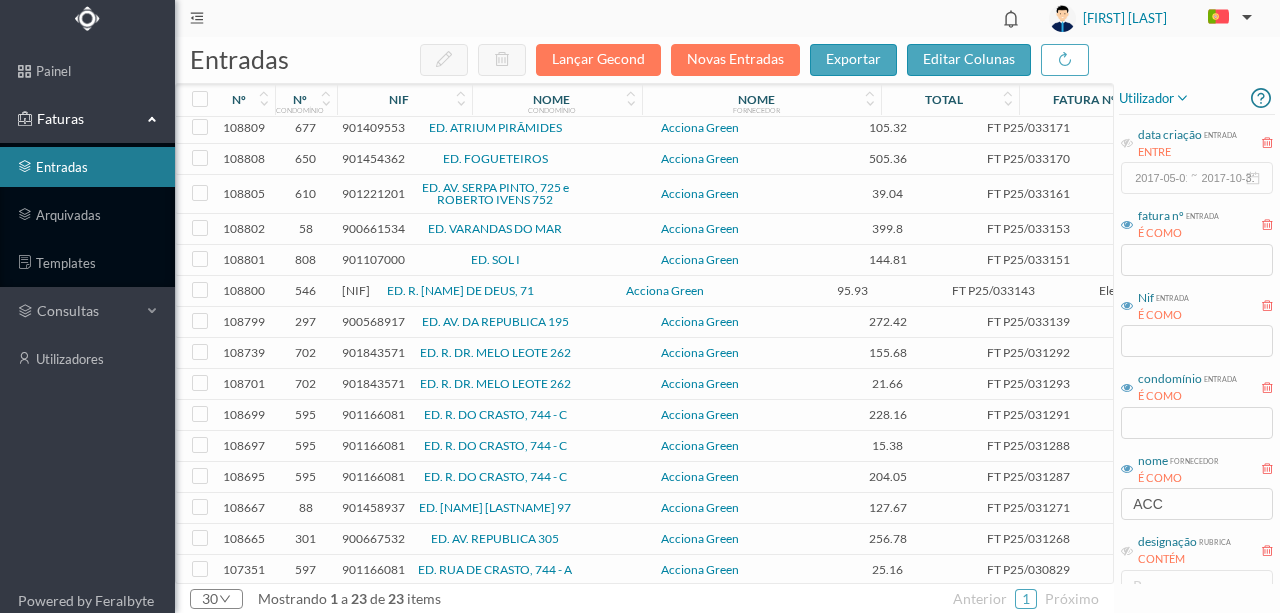 click on "901458937" at bounding box center (373, 507) 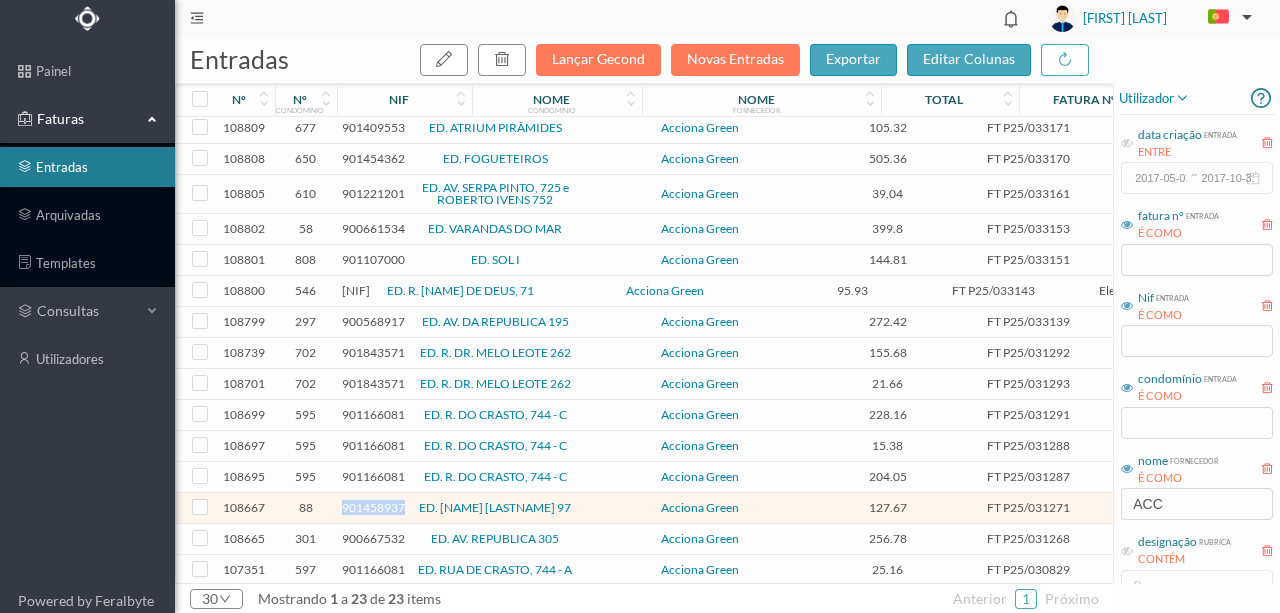 click on "901458937" at bounding box center [373, 507] 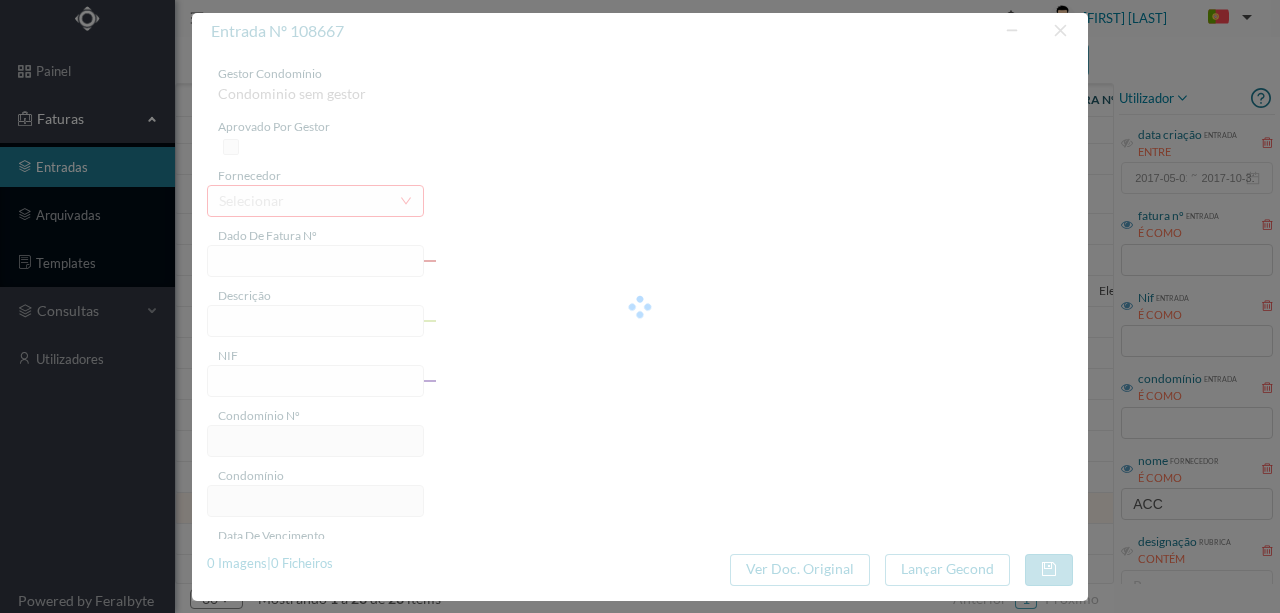 type on "FT P25/031271" 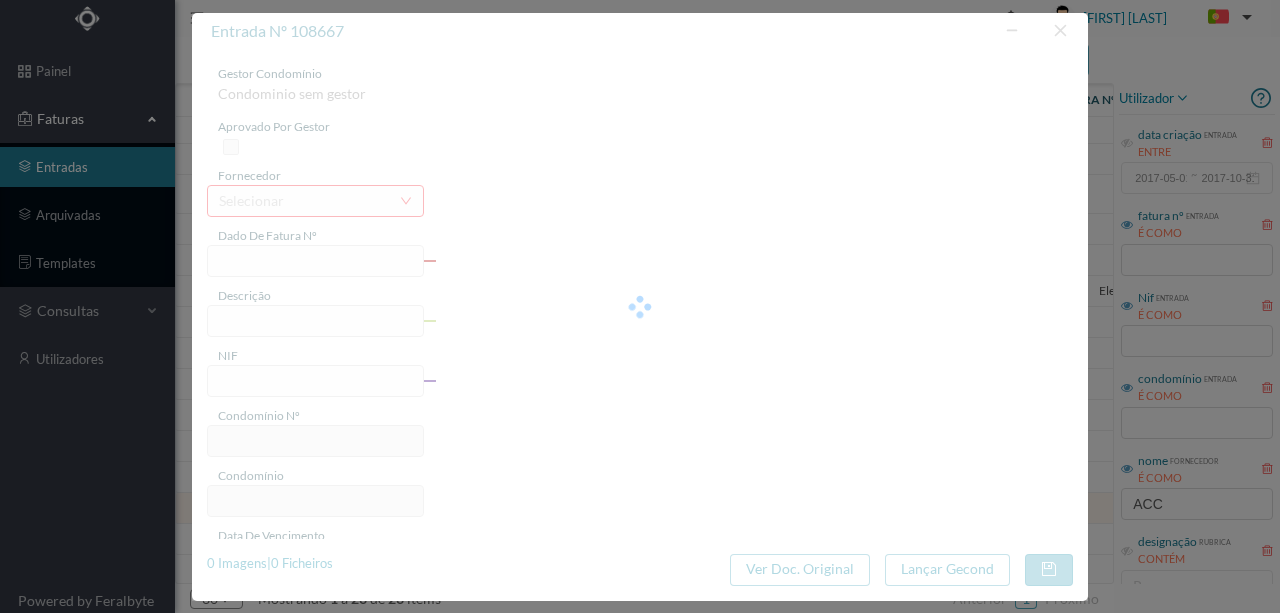 type on "31-08-2025" 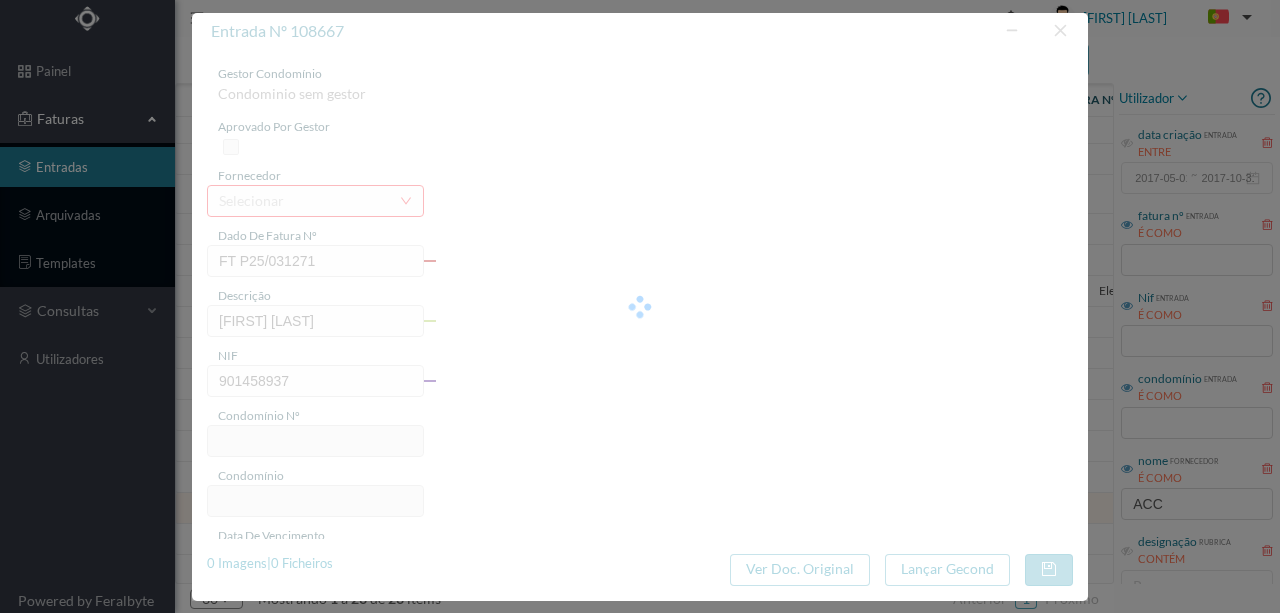 type on "88" 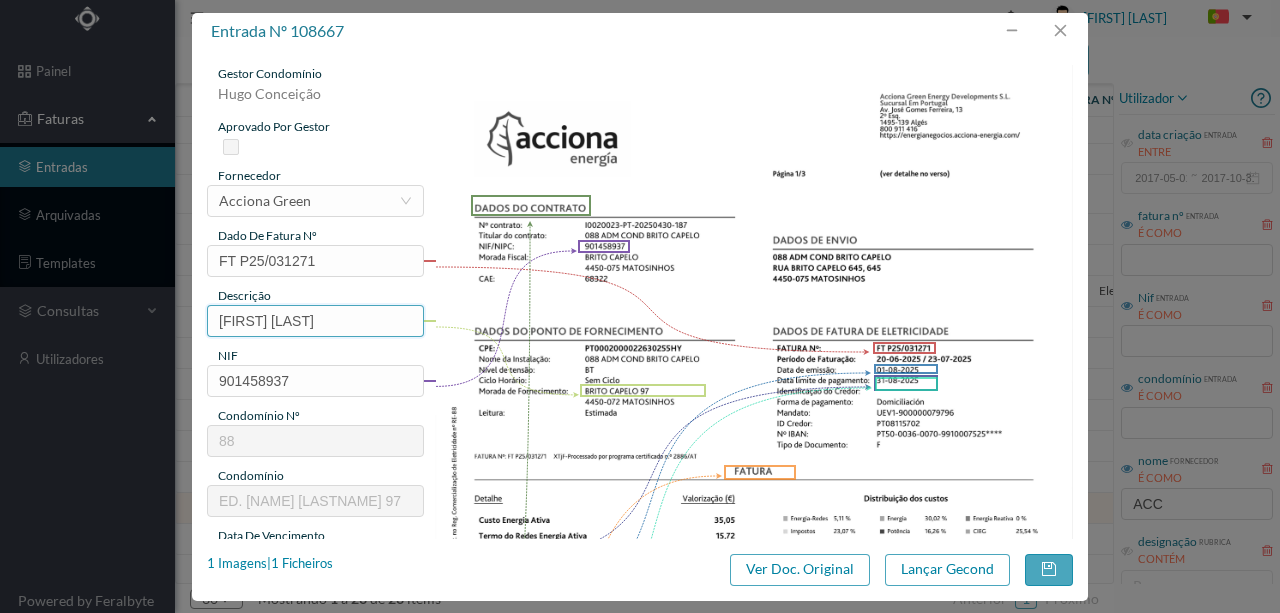 drag, startPoint x: 322, startPoint y: 322, endPoint x: 212, endPoint y: 302, distance: 111.8034 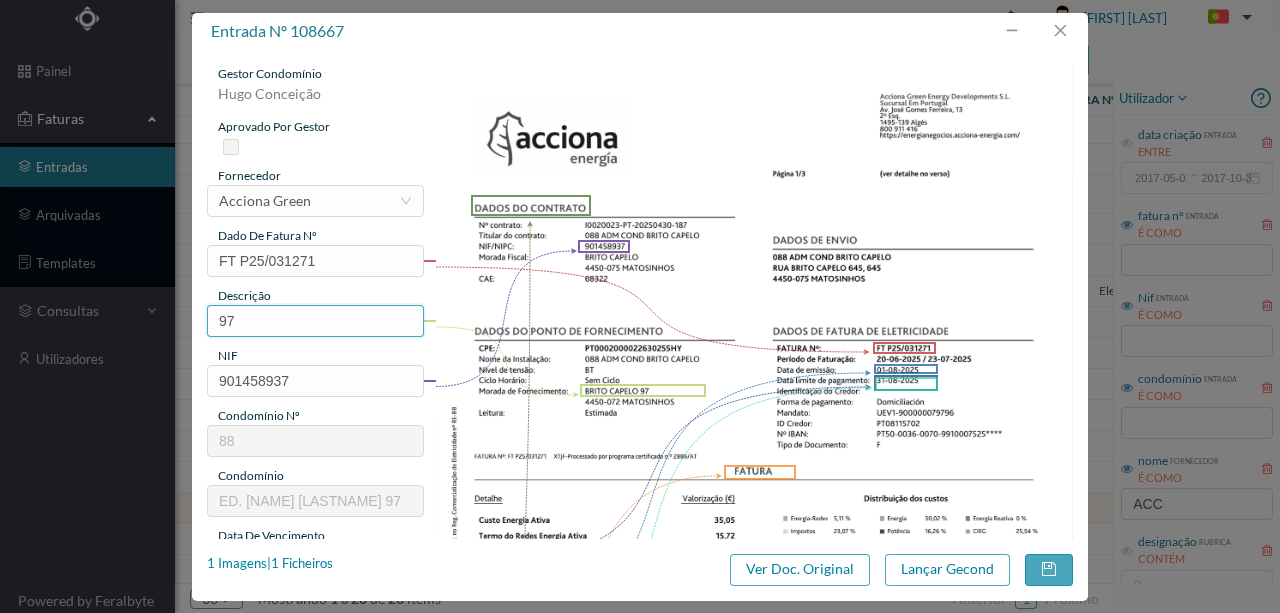 click on "97" at bounding box center (315, 321) 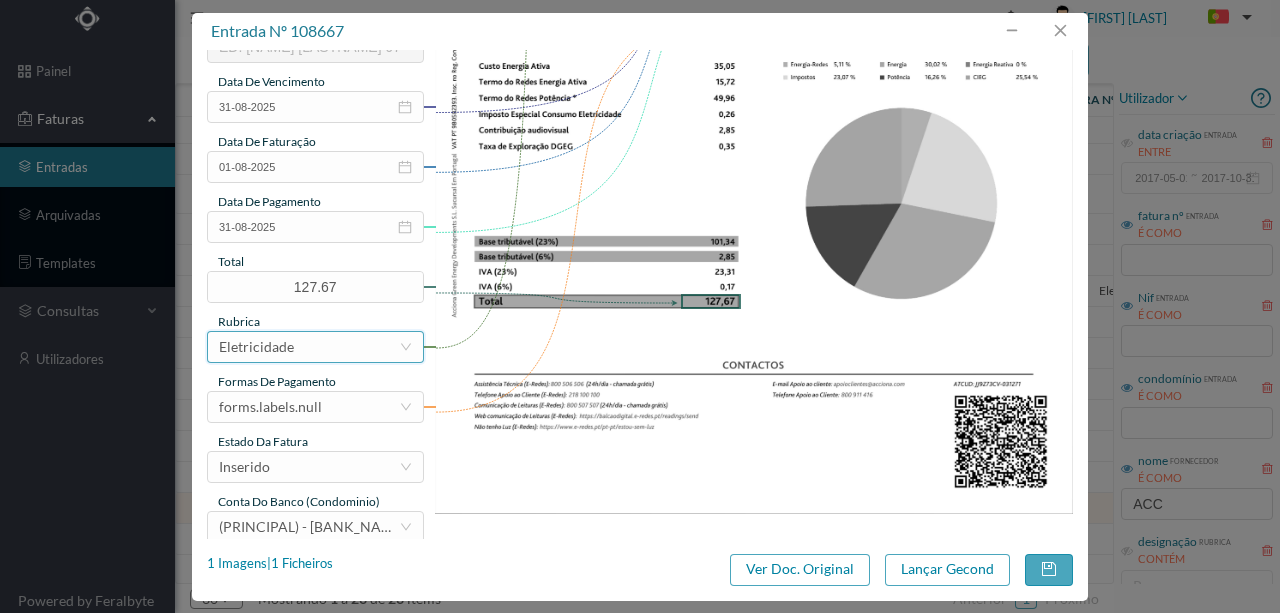 scroll, scrollTop: 466, scrollLeft: 0, axis: vertical 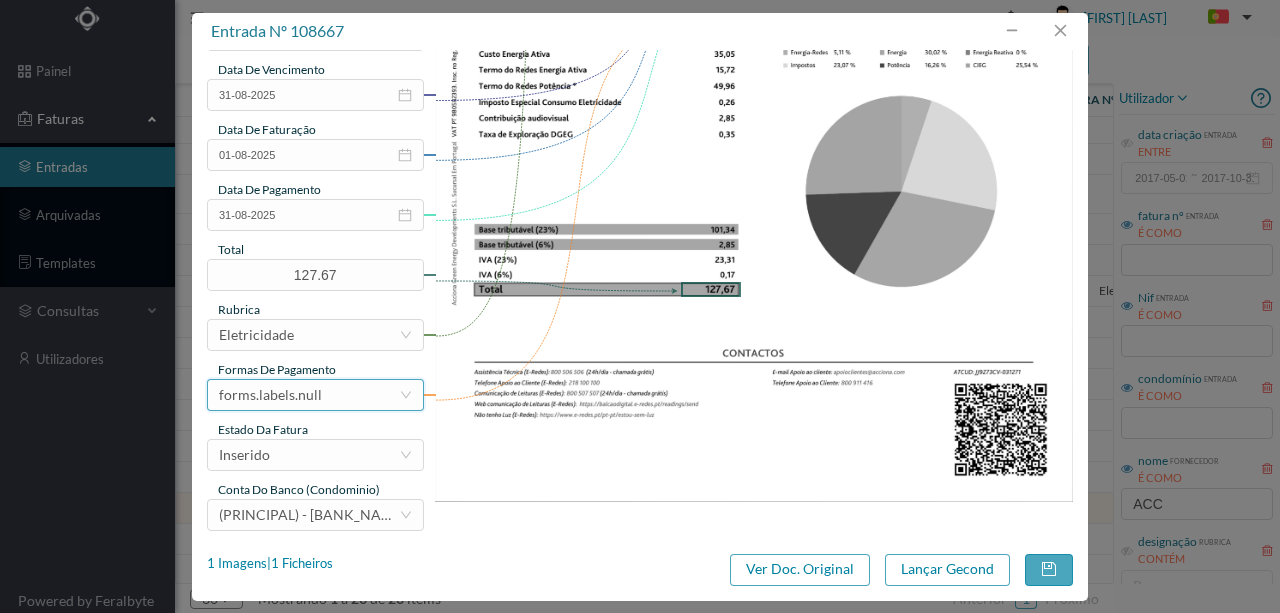 type on "97 (20.06.2025 a 22.07.2025)" 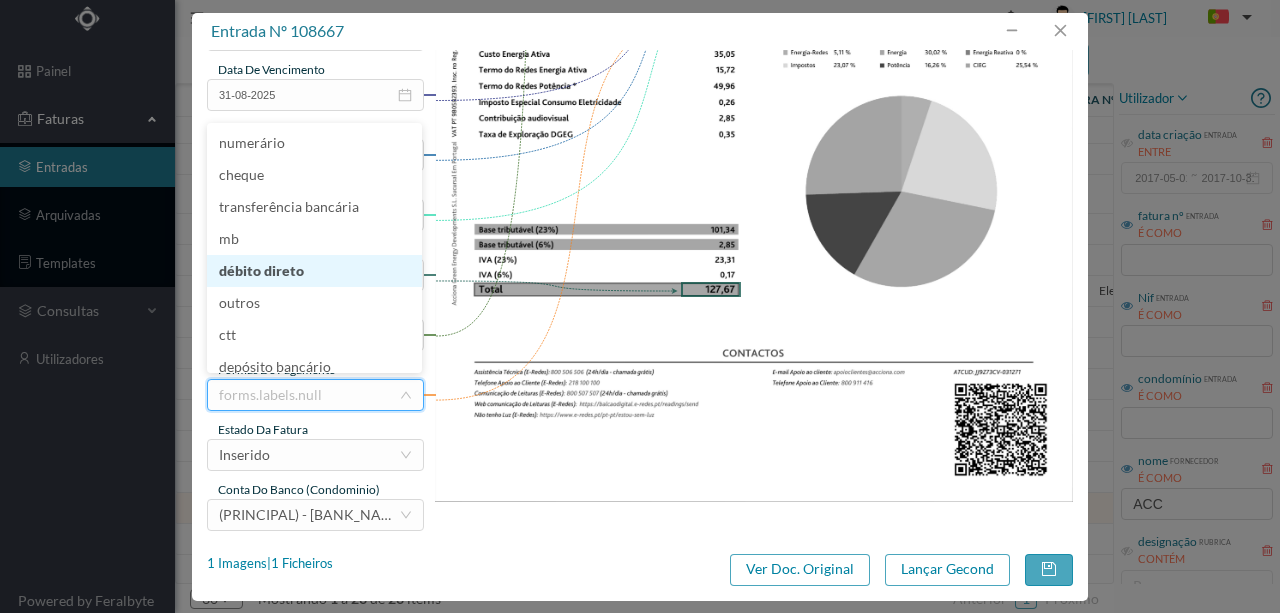 scroll, scrollTop: 8, scrollLeft: 0, axis: vertical 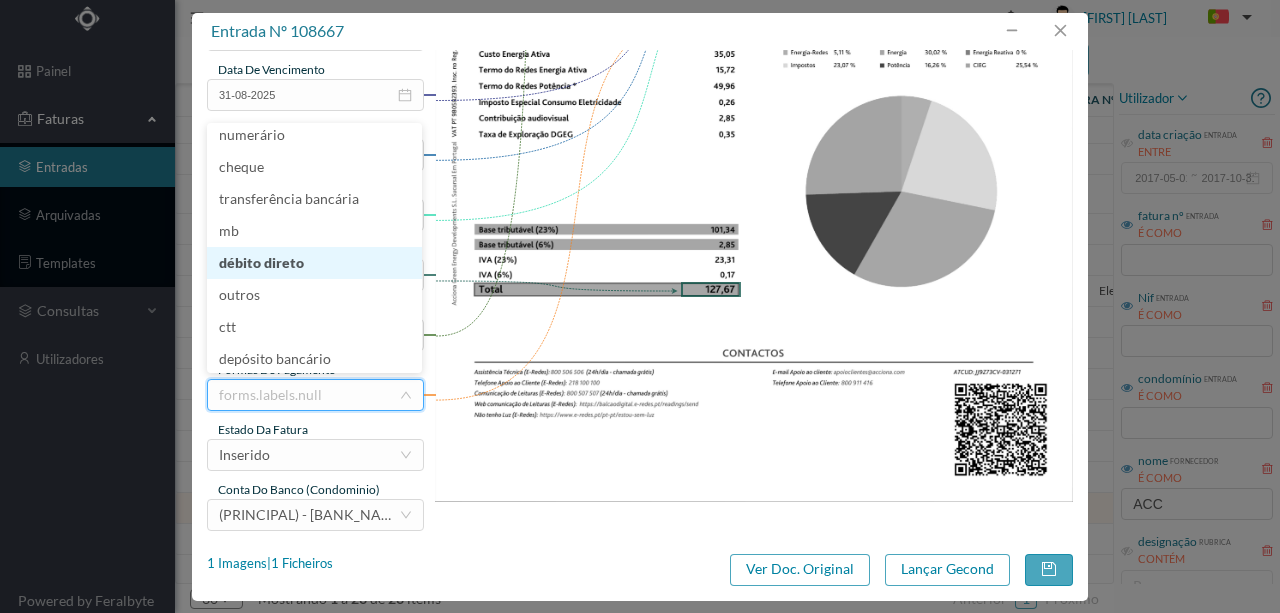 click on "débito direto" at bounding box center (314, 263) 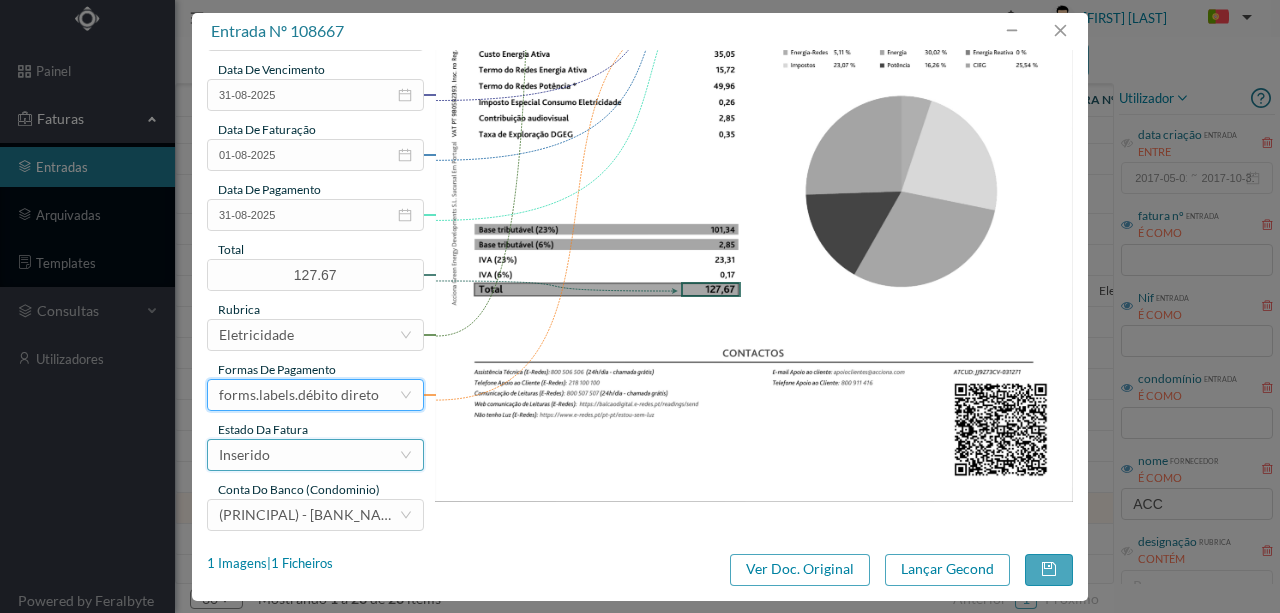 click on "Inserido" at bounding box center (309, 455) 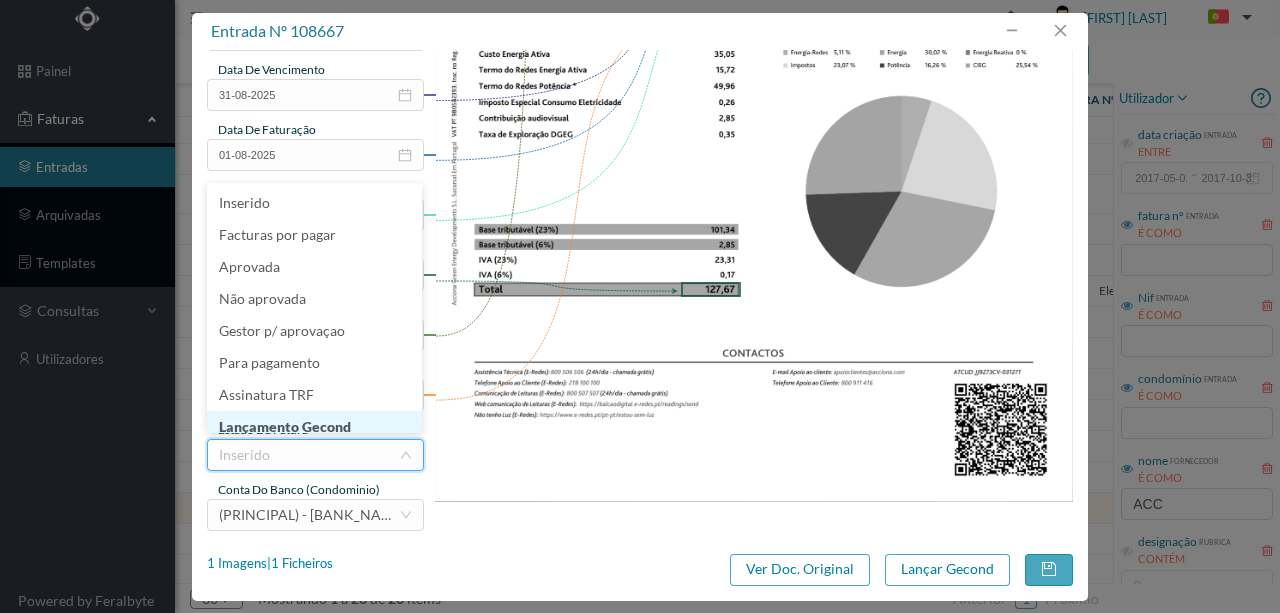 scroll, scrollTop: 10, scrollLeft: 0, axis: vertical 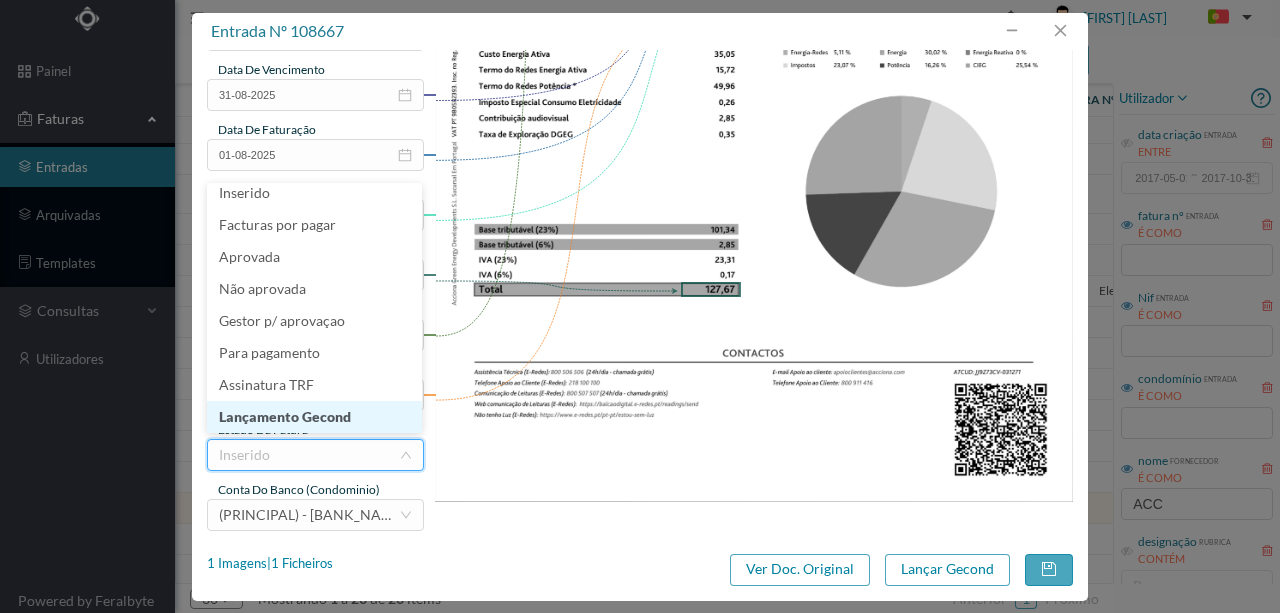 click on "Lançamento Gecond" at bounding box center (314, 417) 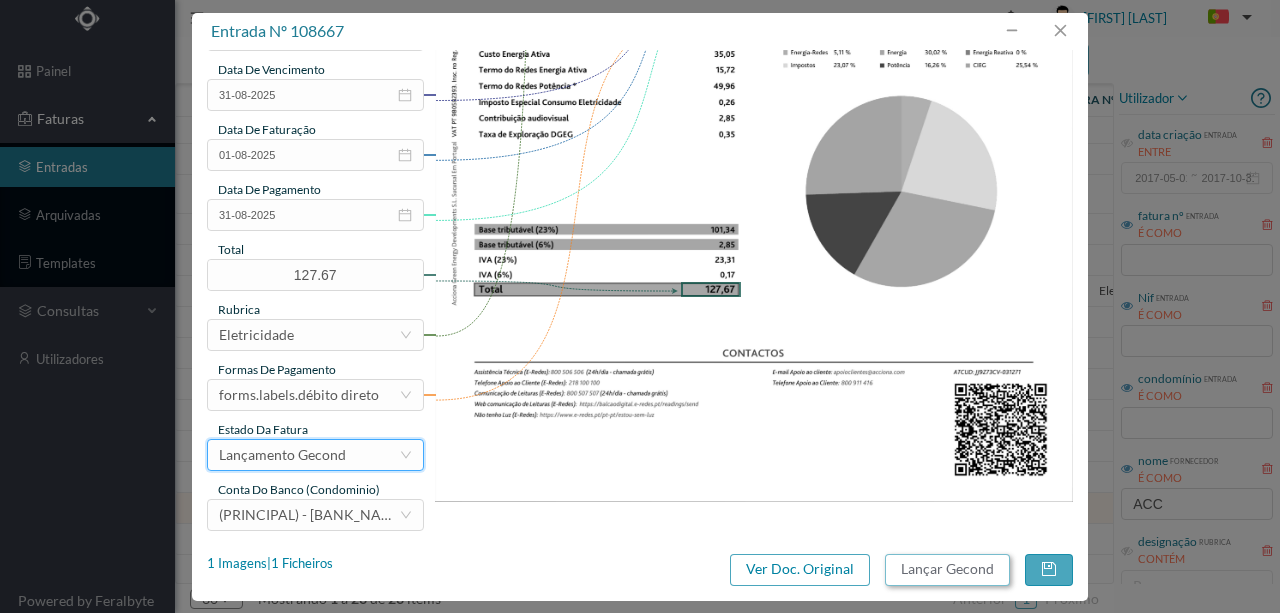 click on "Lançar Gecond" at bounding box center [947, 570] 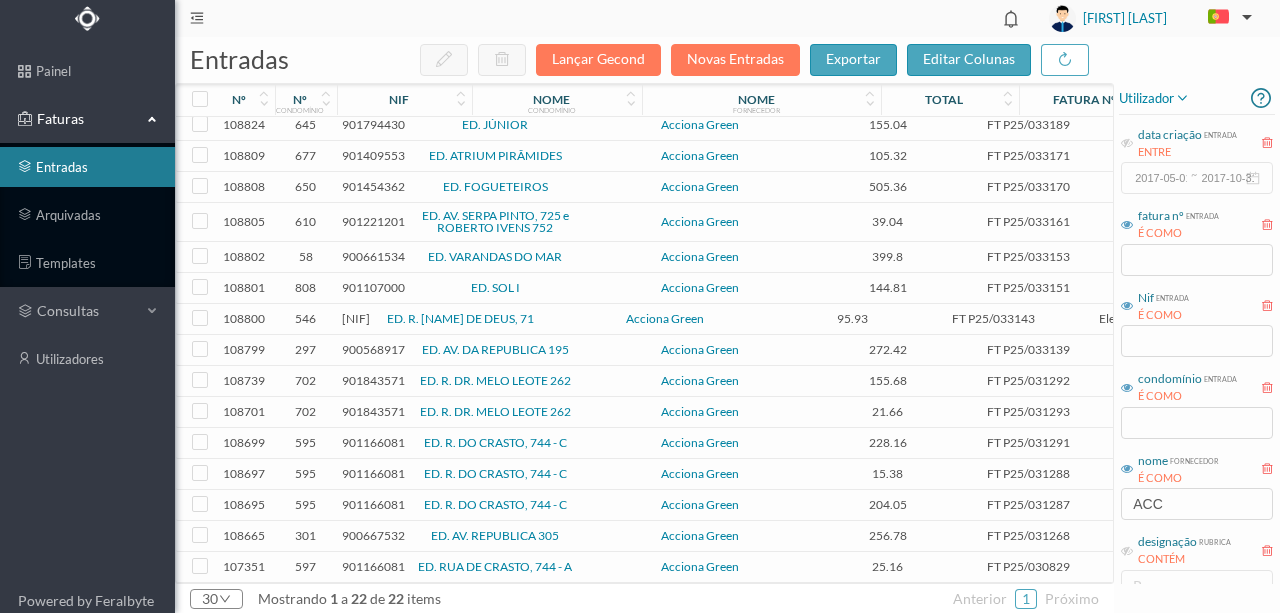 scroll, scrollTop: 254, scrollLeft: 0, axis: vertical 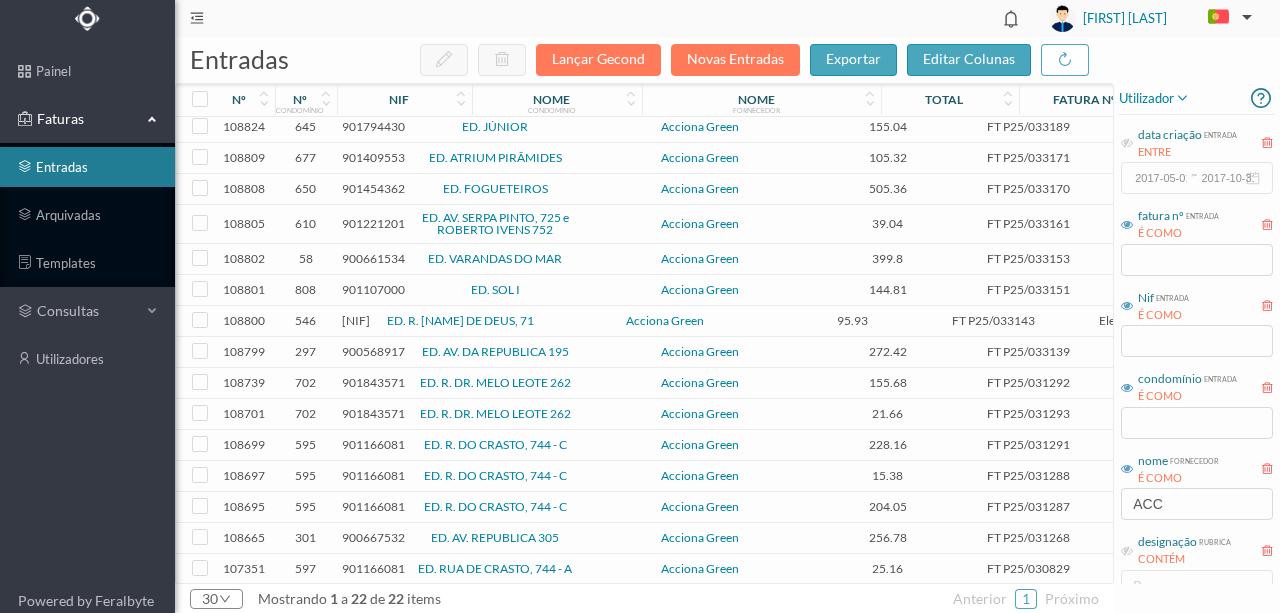click on "901221201" at bounding box center (373, 223) 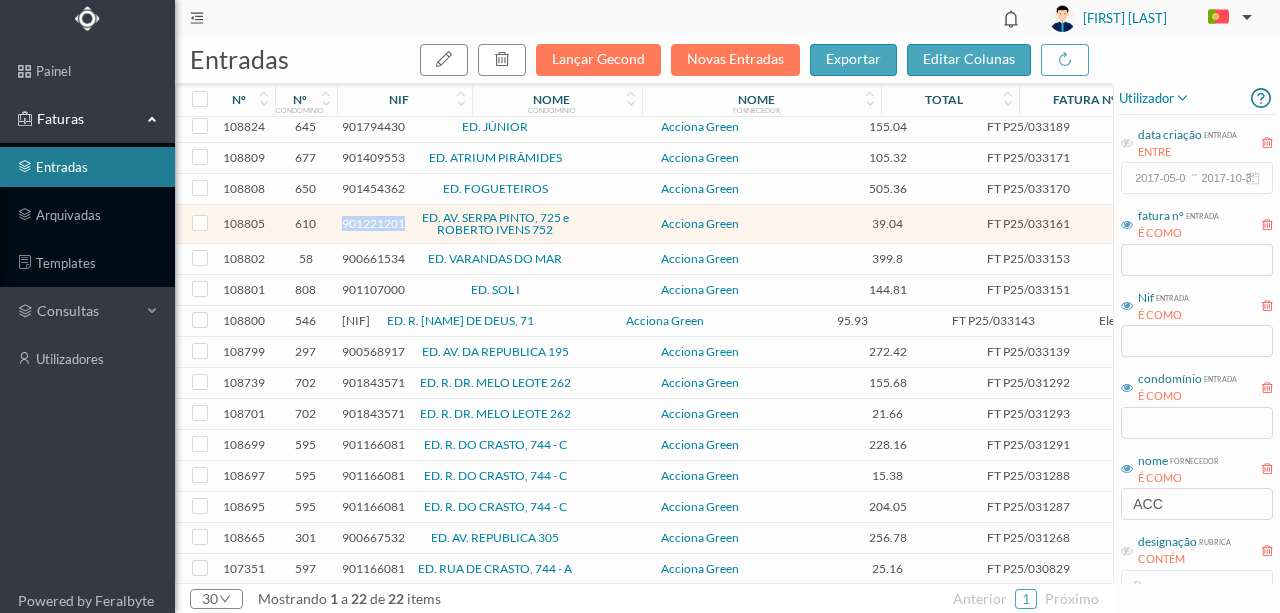 click on "901221201" at bounding box center (373, 223) 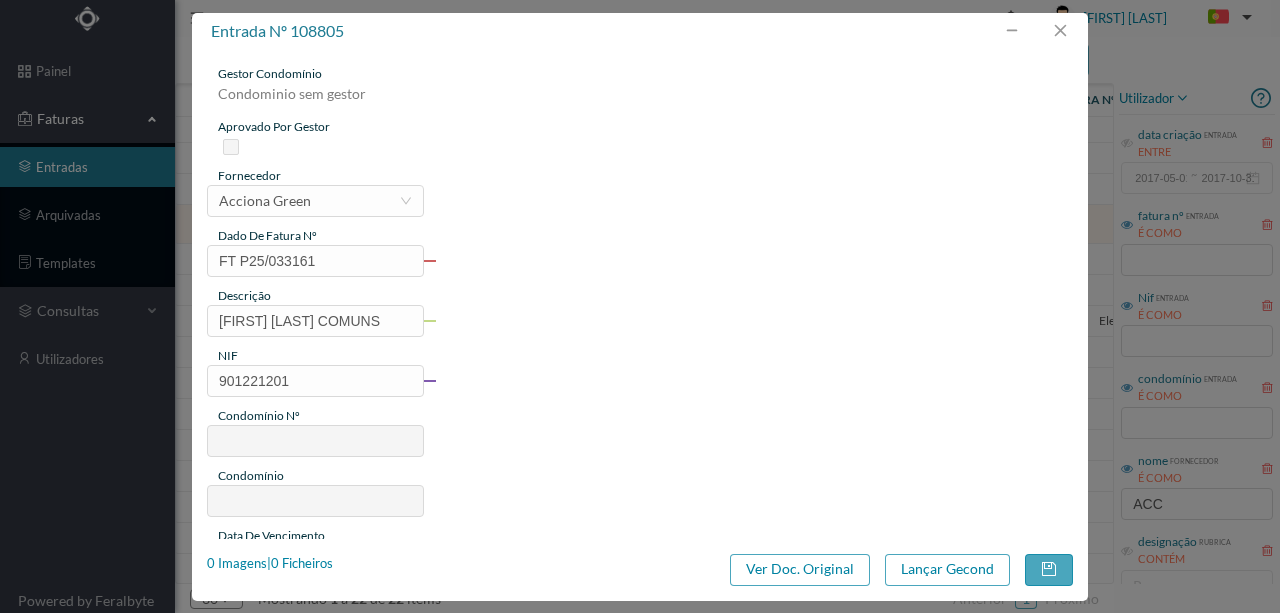 type on "FT P25/033161" 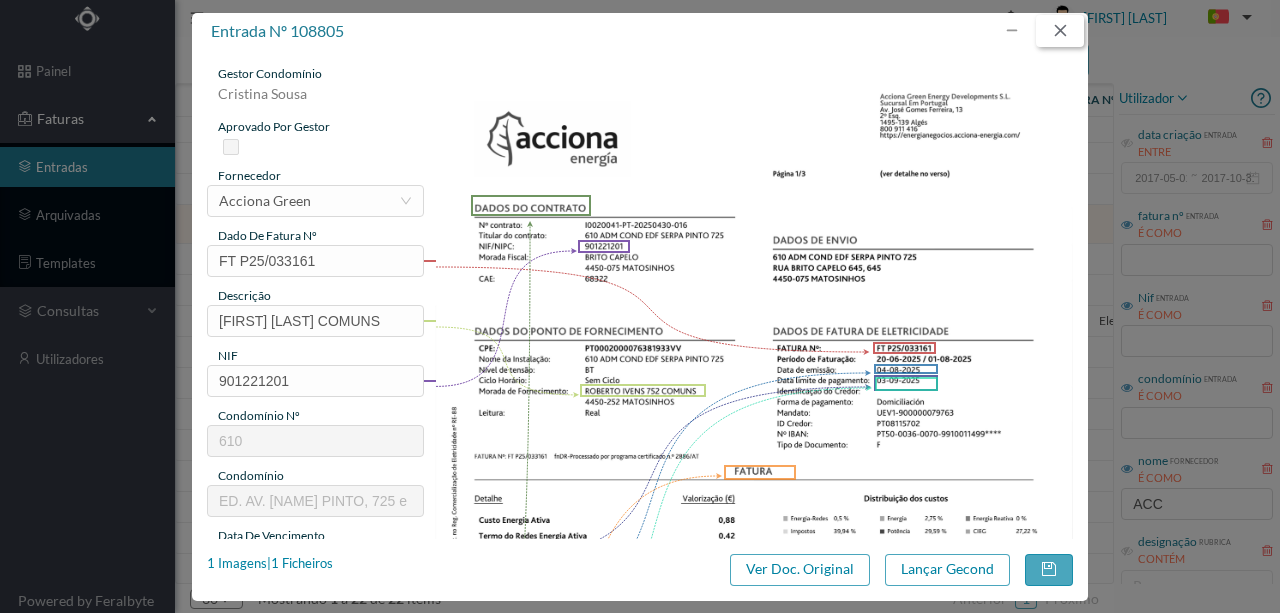 drag, startPoint x: 1072, startPoint y: 28, endPoint x: 1263, endPoint y: 188, distance: 249.16058 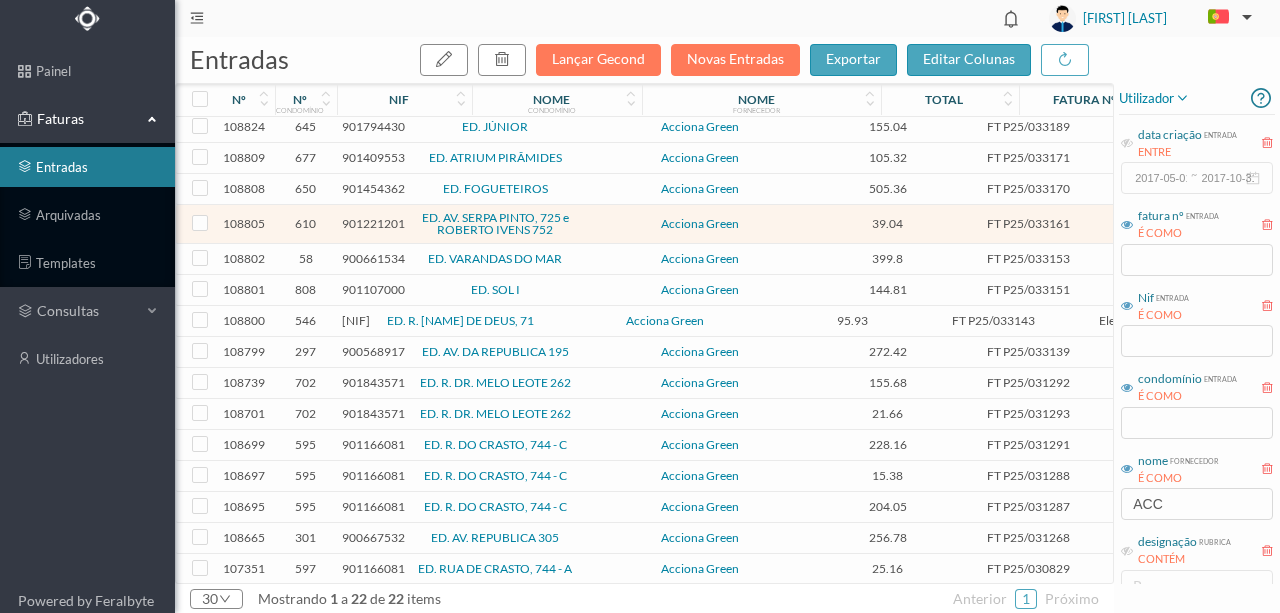 click on "900667532" at bounding box center (373, 537) 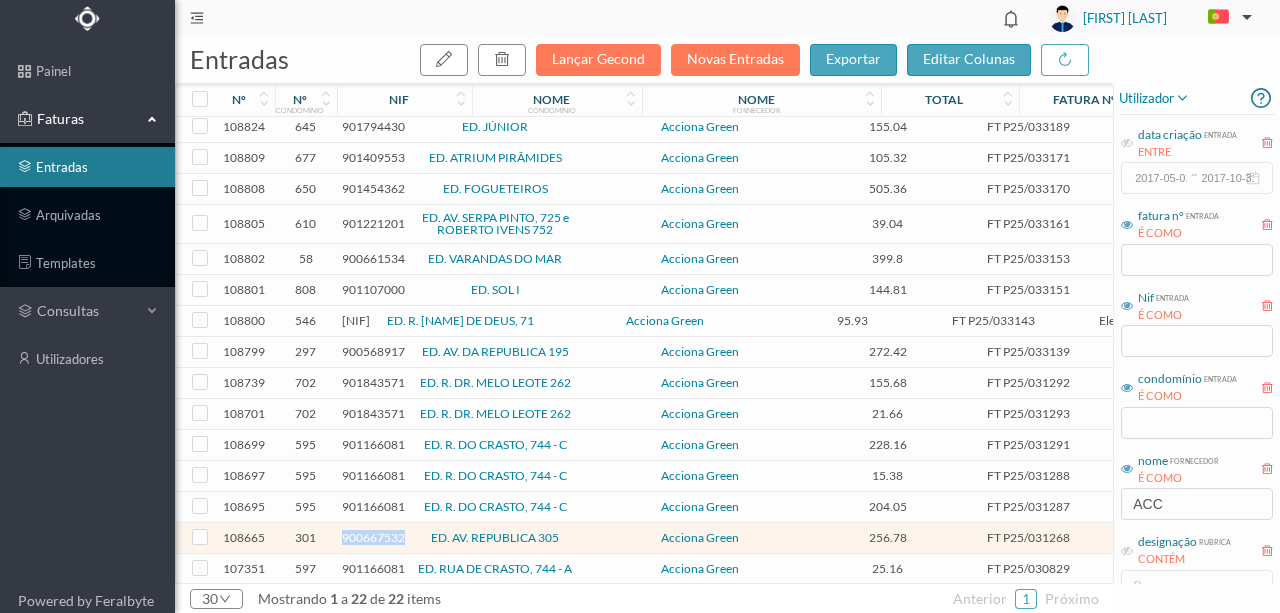 click on "900667532" at bounding box center [373, 537] 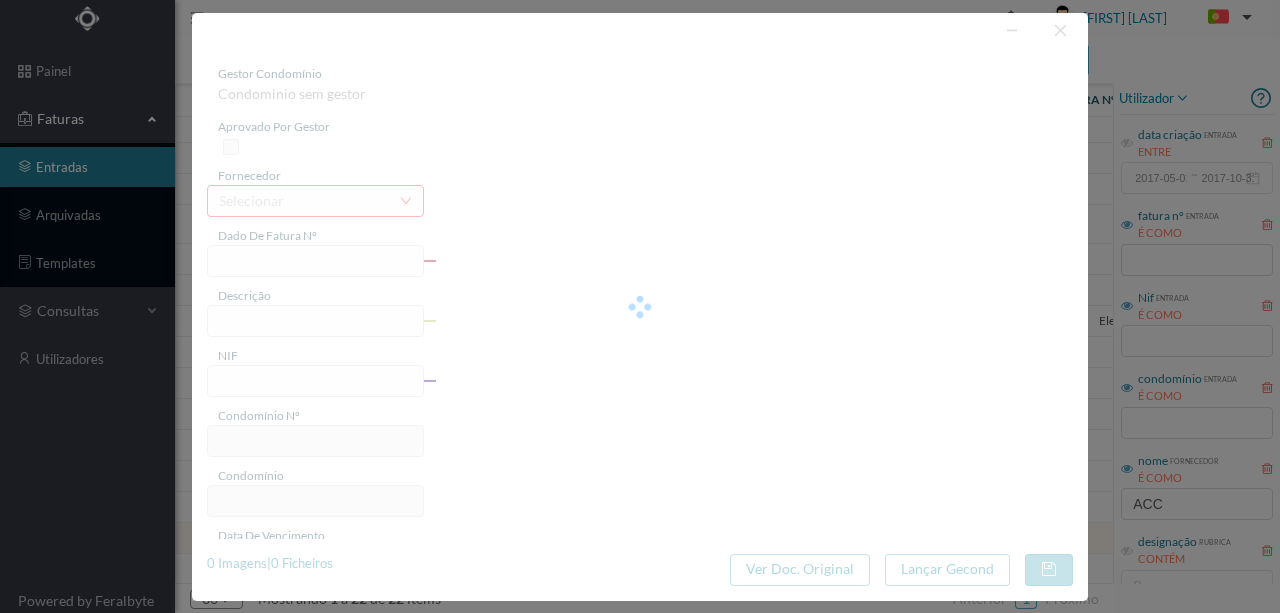 type on "FT P25/031268" 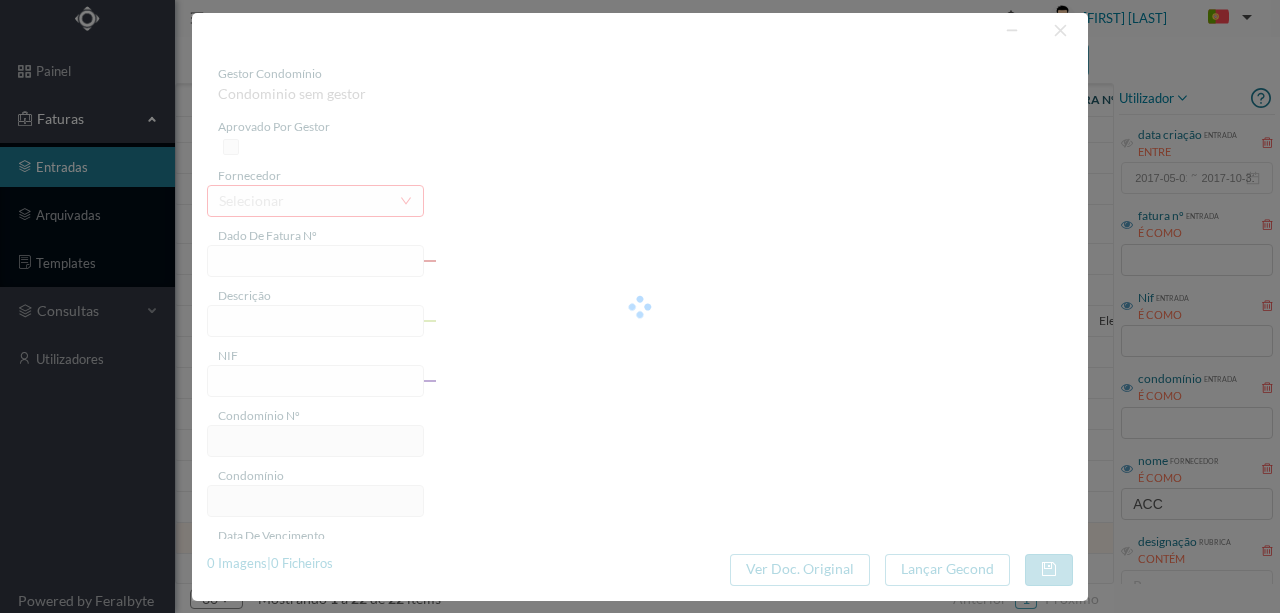 type on "31-08-2025" 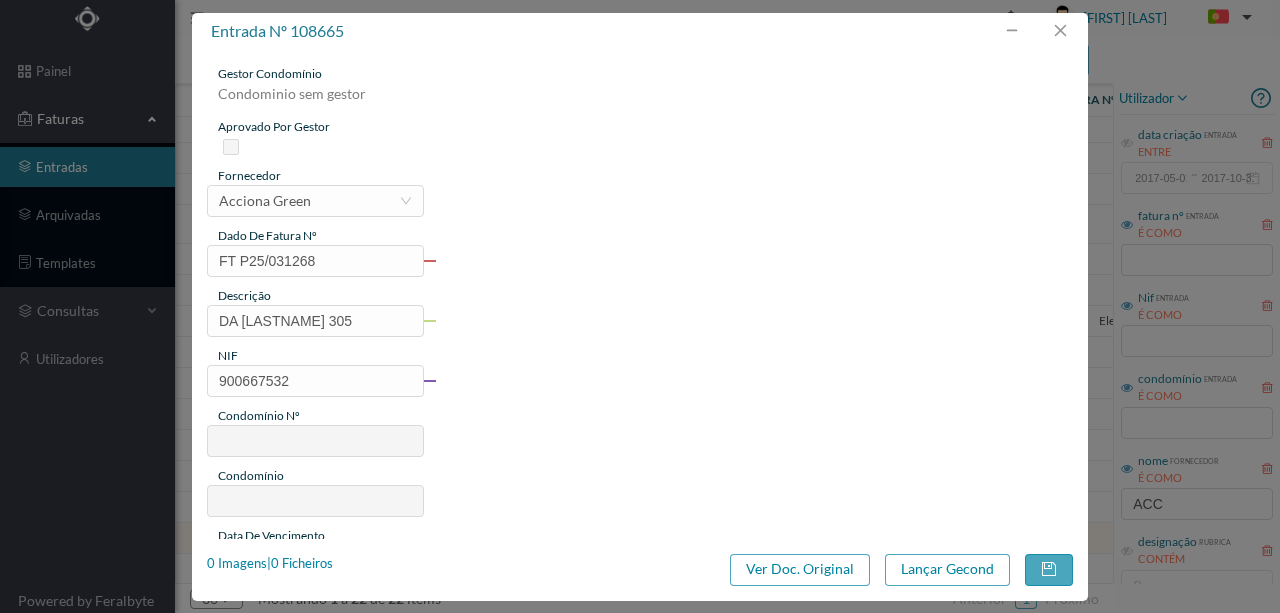 type on "301" 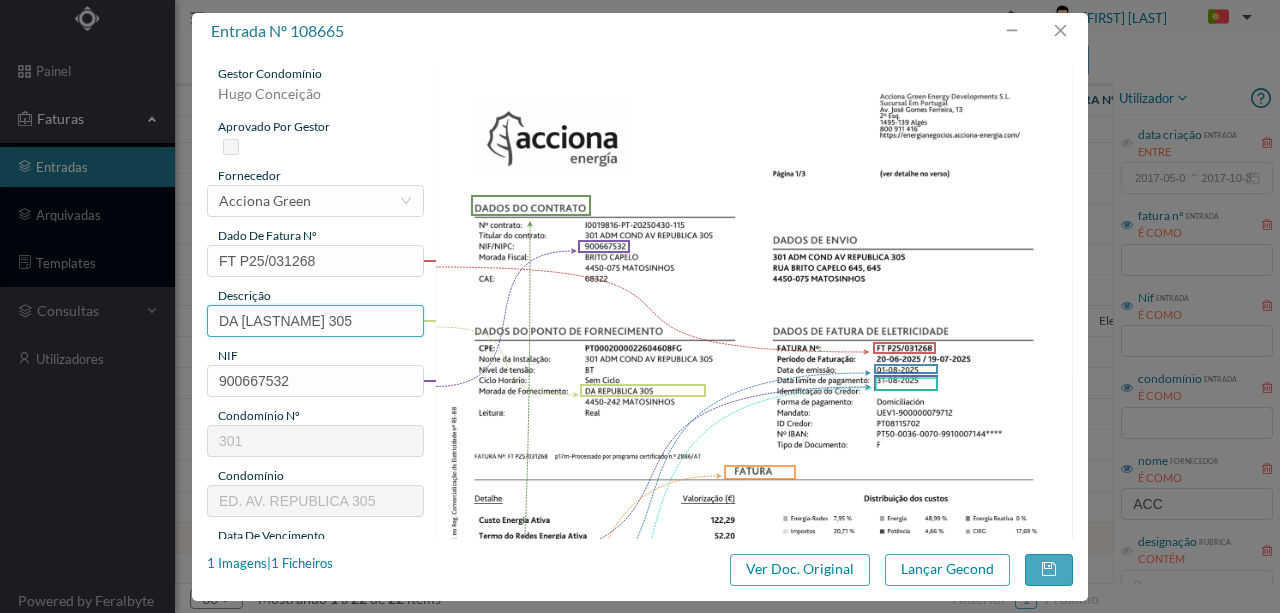 drag, startPoint x: 321, startPoint y: 316, endPoint x: 0, endPoint y: 266, distance: 324.87076 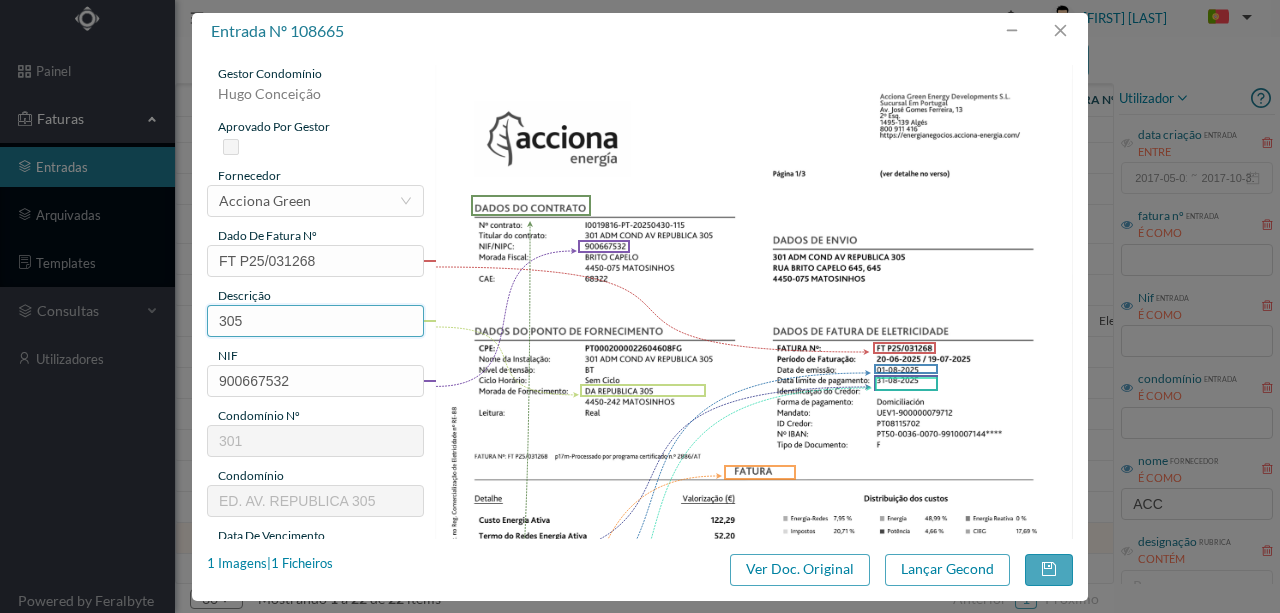 click on "305" at bounding box center (315, 321) 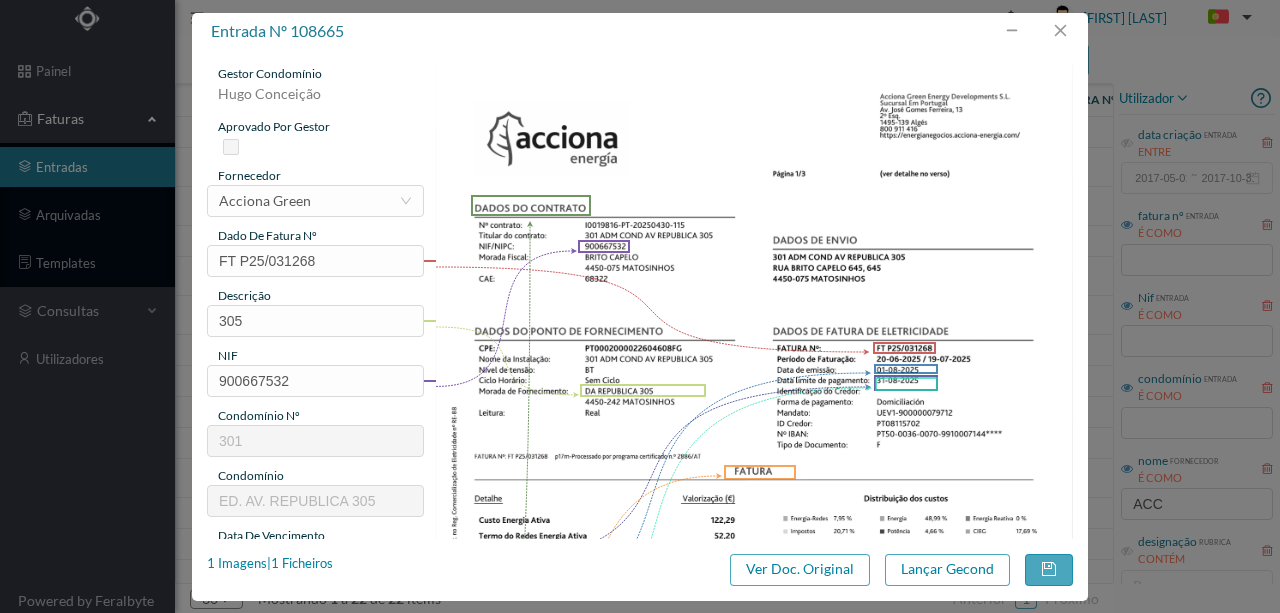 scroll, scrollTop: 0, scrollLeft: 0, axis: both 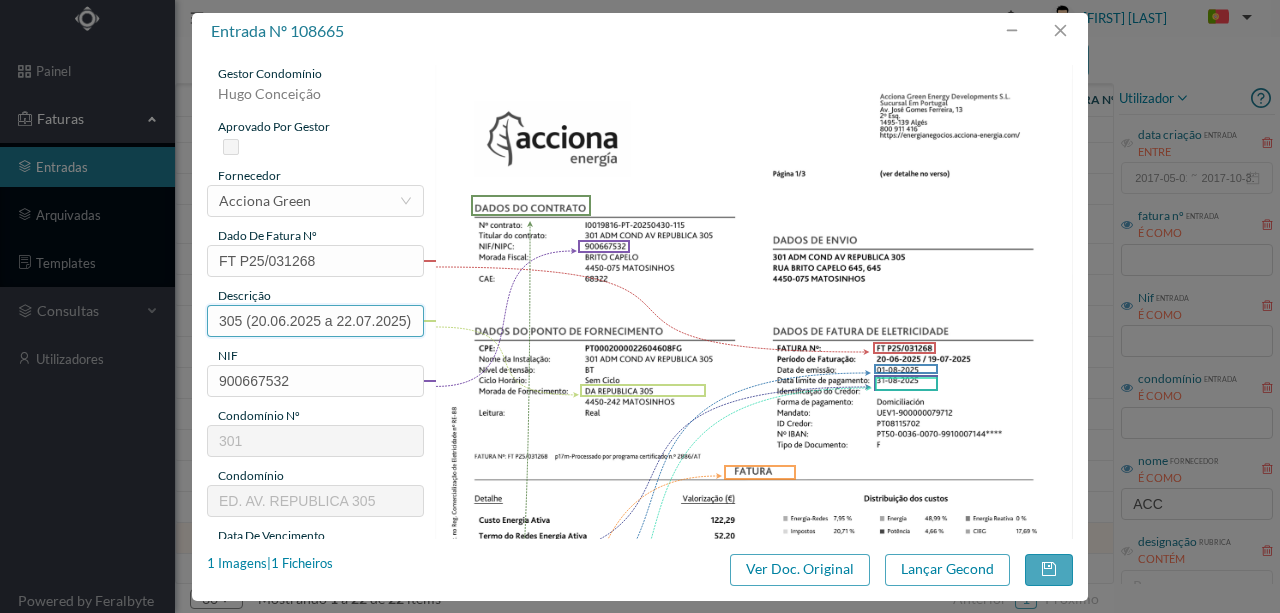 click on "305 (20.06.2025 a 22.07.2025)" at bounding box center (315, 321) 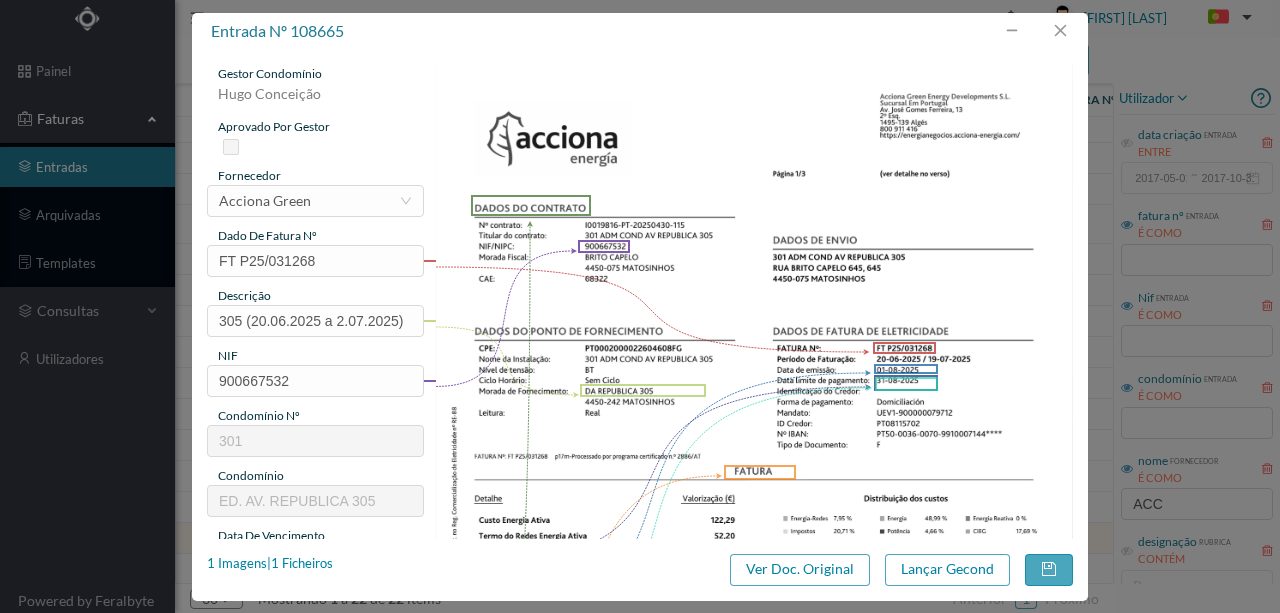 scroll, scrollTop: 0, scrollLeft: 0, axis: both 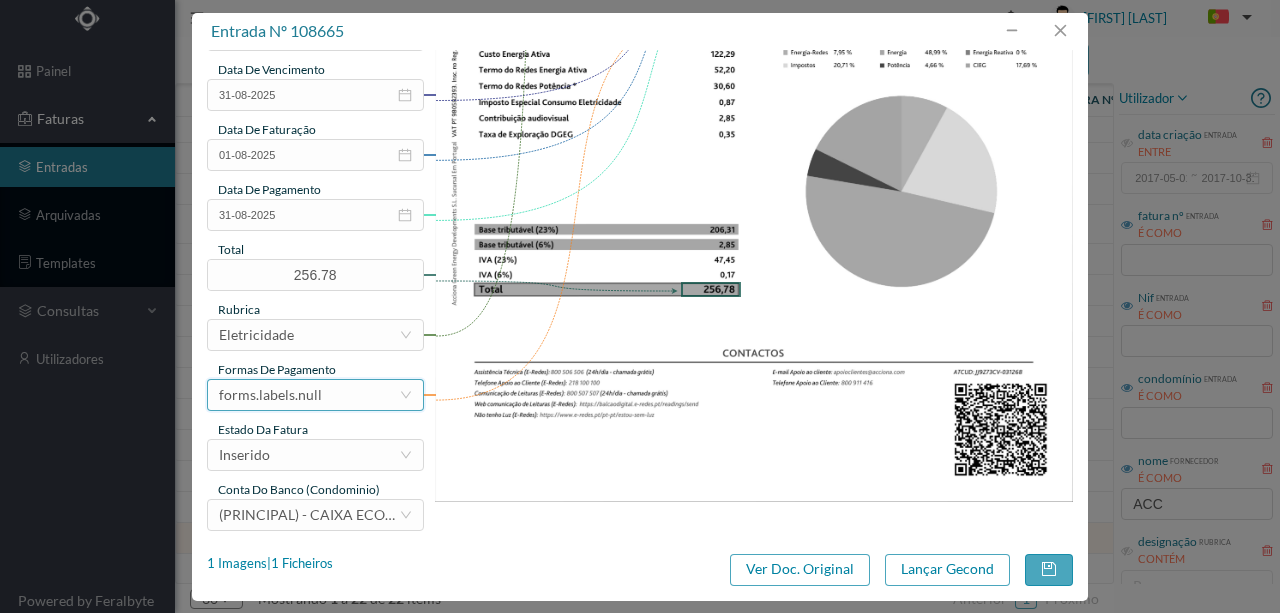 type on "305 (20.06.2025 a 19.07.2025)" 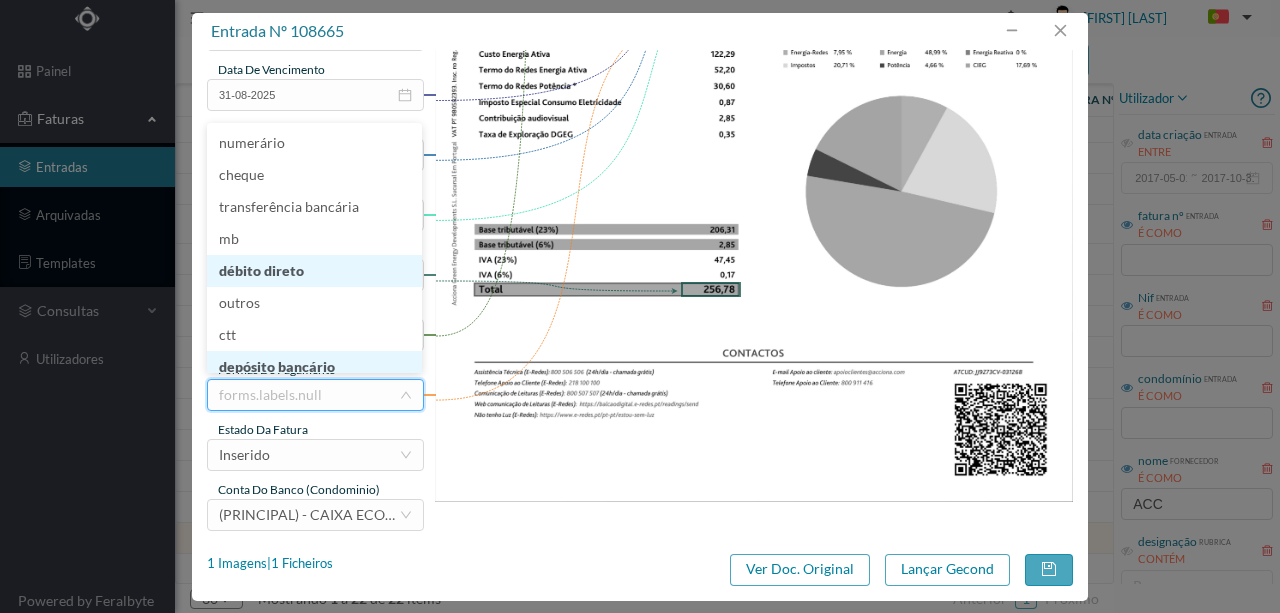 scroll, scrollTop: 8, scrollLeft: 0, axis: vertical 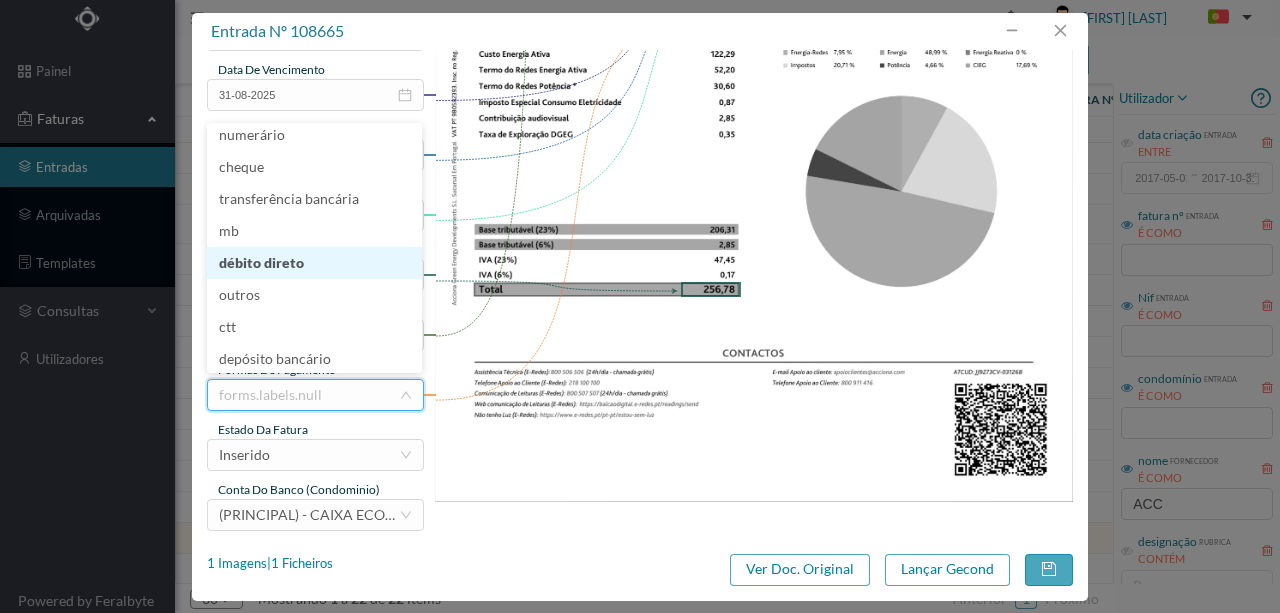click on "débito direto" at bounding box center [314, 263] 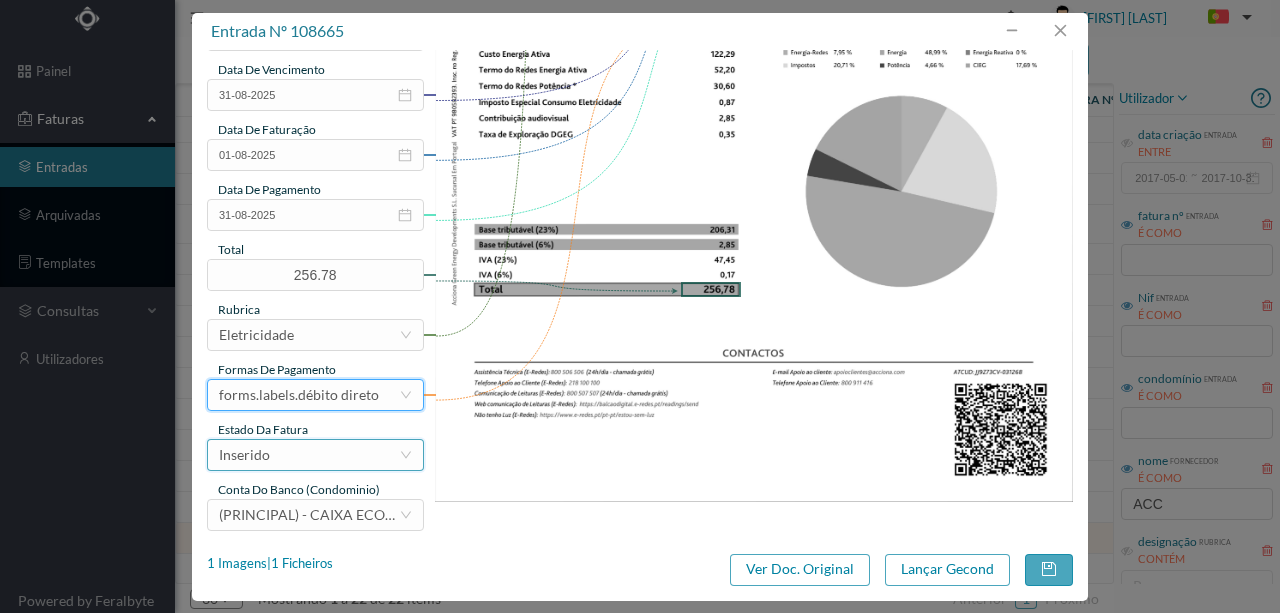 click on "Inserido" at bounding box center (309, 455) 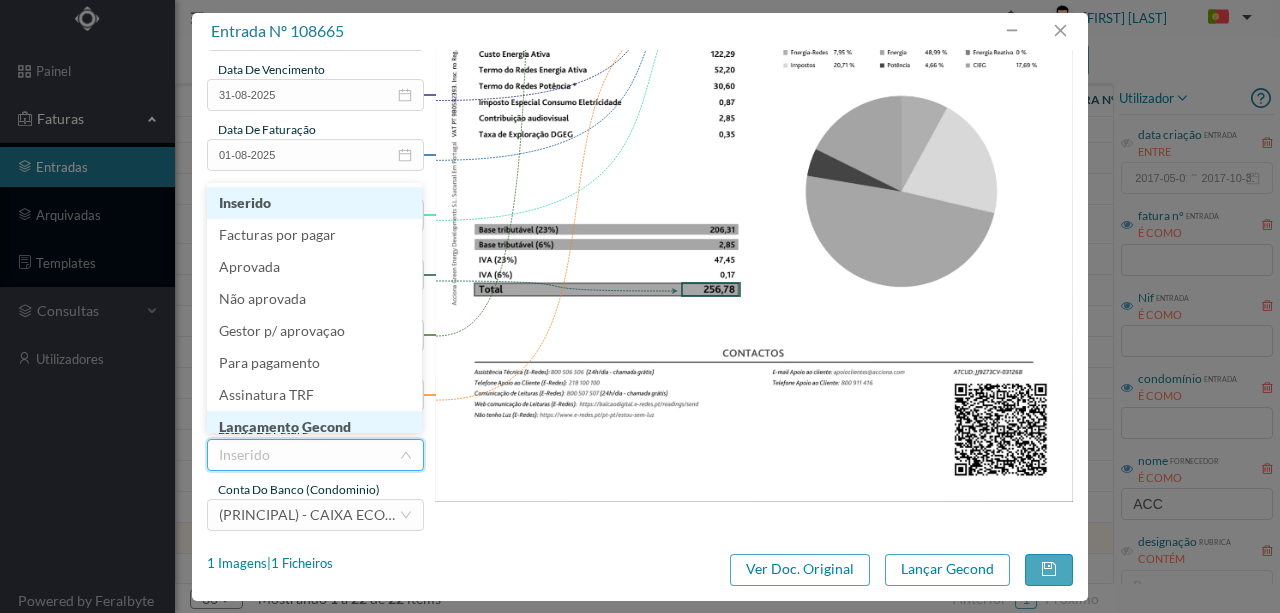 scroll, scrollTop: 10, scrollLeft: 0, axis: vertical 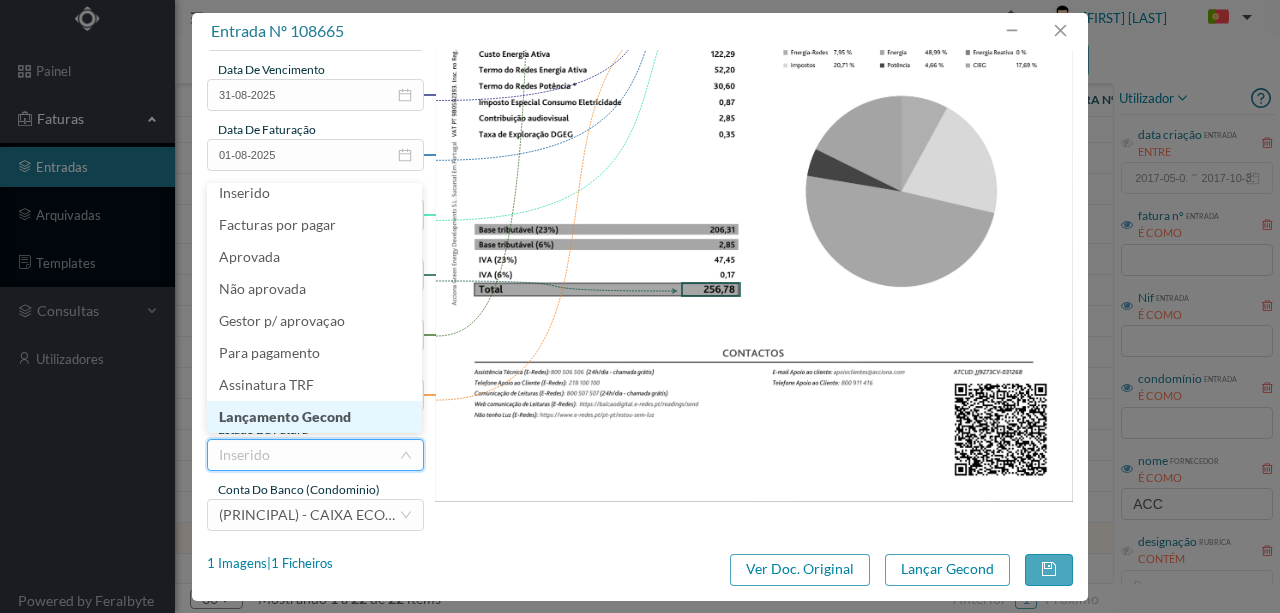 click on "Lançamento Gecond" at bounding box center [314, 417] 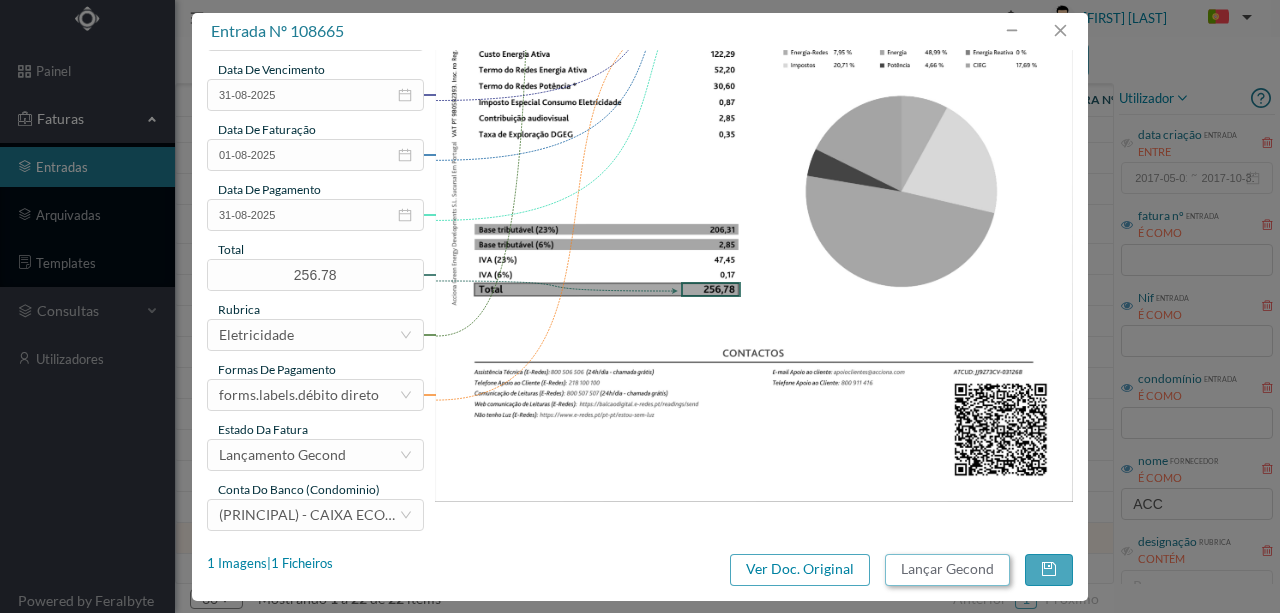 click on "Lançar Gecond" at bounding box center (947, 570) 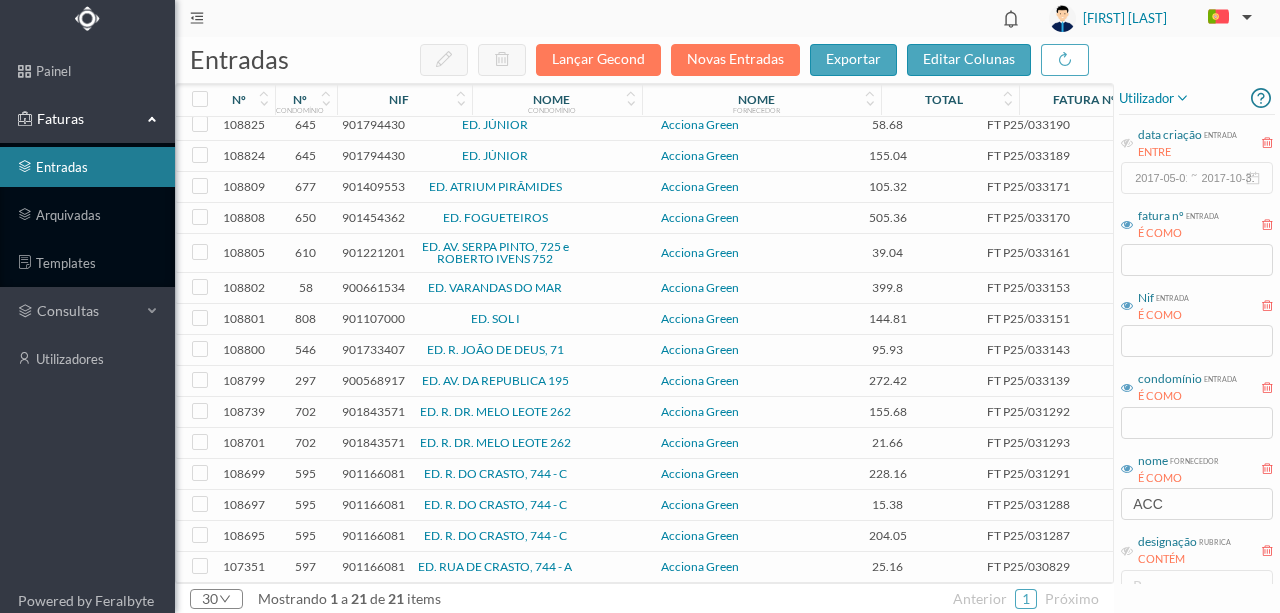 scroll, scrollTop: 223, scrollLeft: 0, axis: vertical 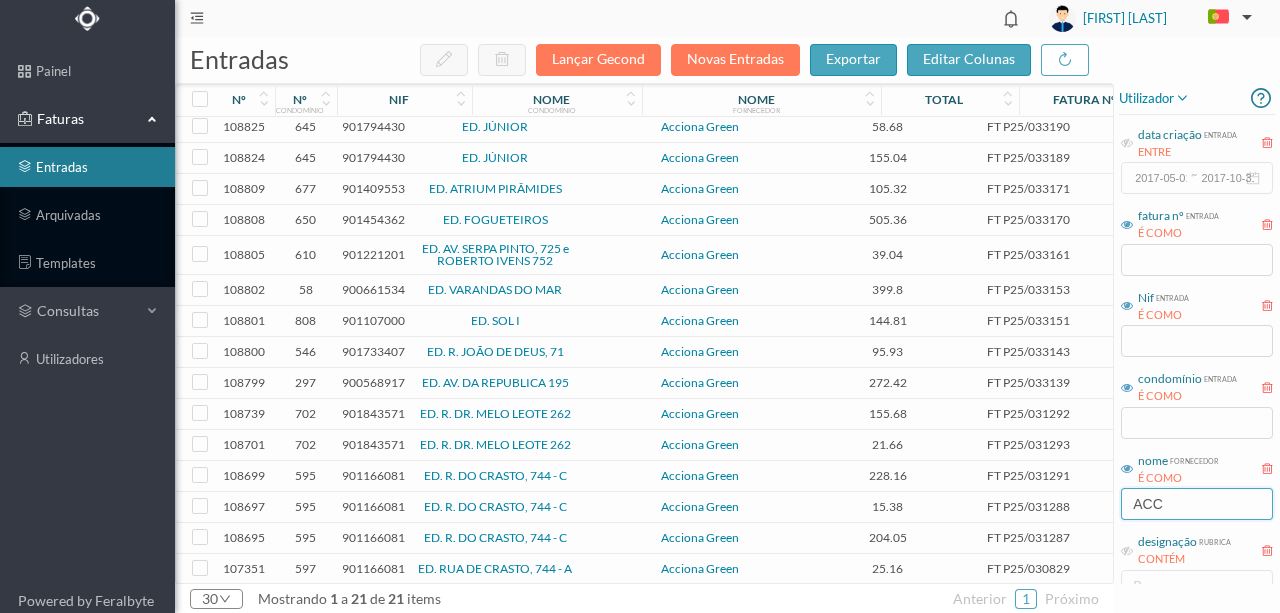 drag, startPoint x: 1174, startPoint y: 503, endPoint x: 1033, endPoint y: 488, distance: 141.79562 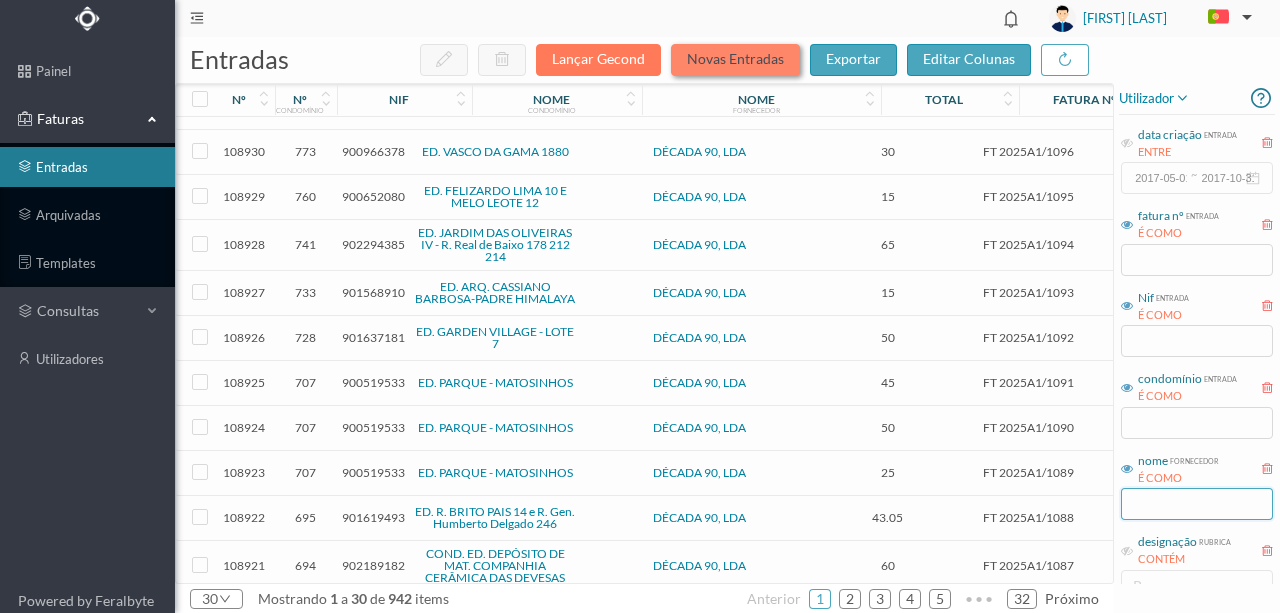 type 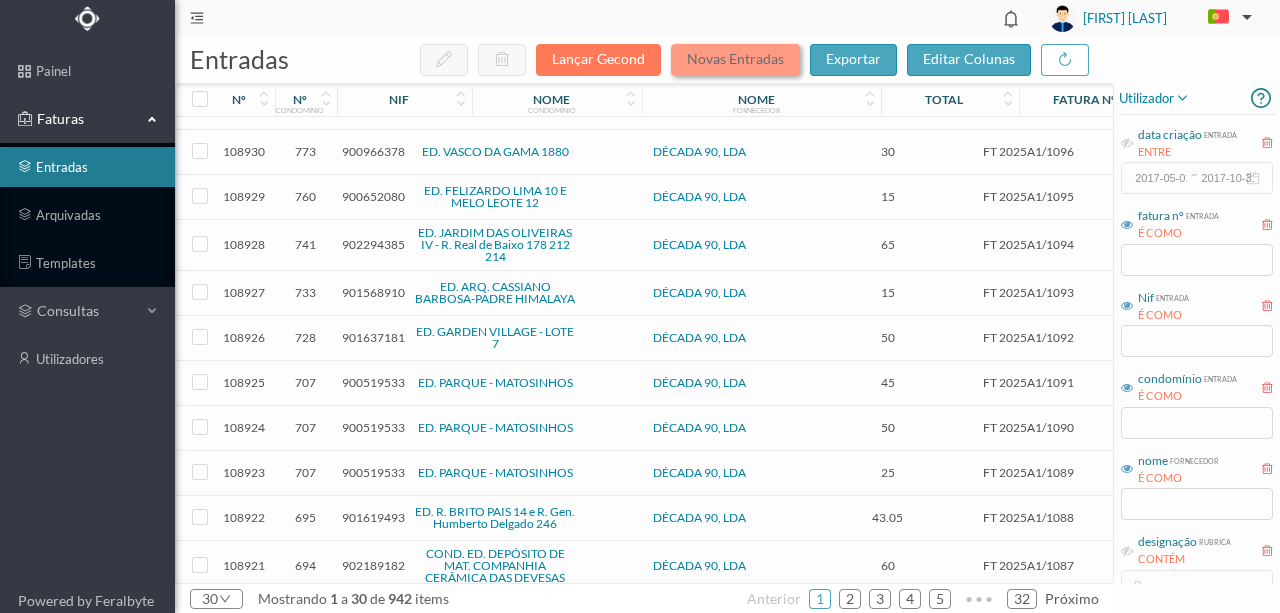click on "Novas Entradas" at bounding box center (735, 60) 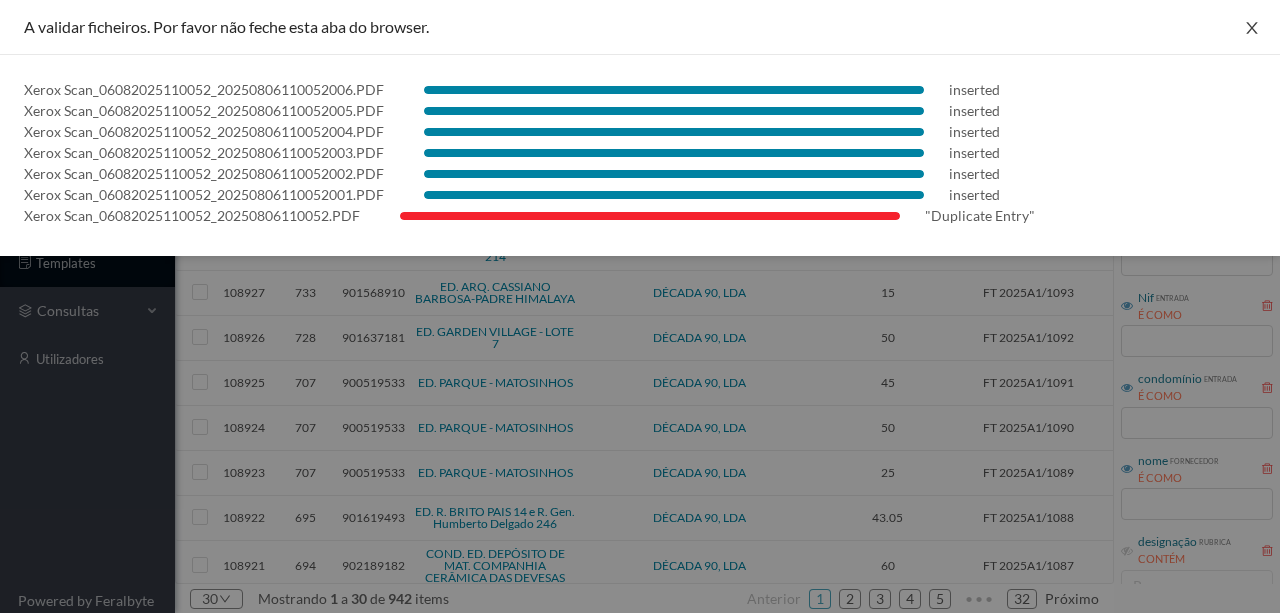 click 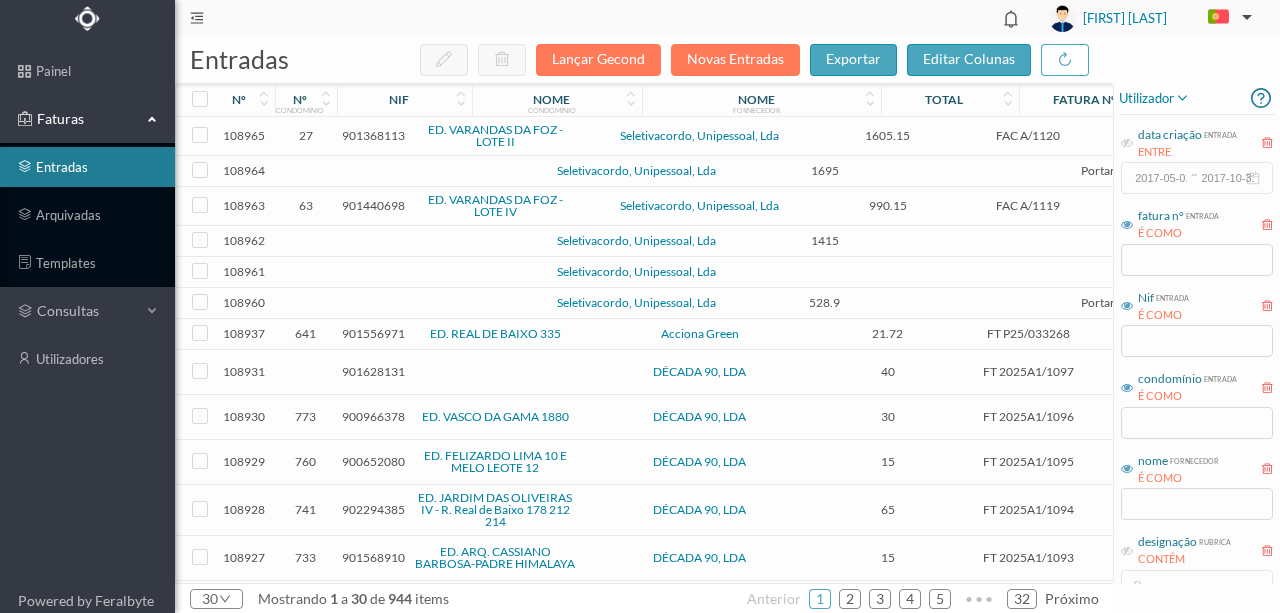 scroll, scrollTop: 0, scrollLeft: 0, axis: both 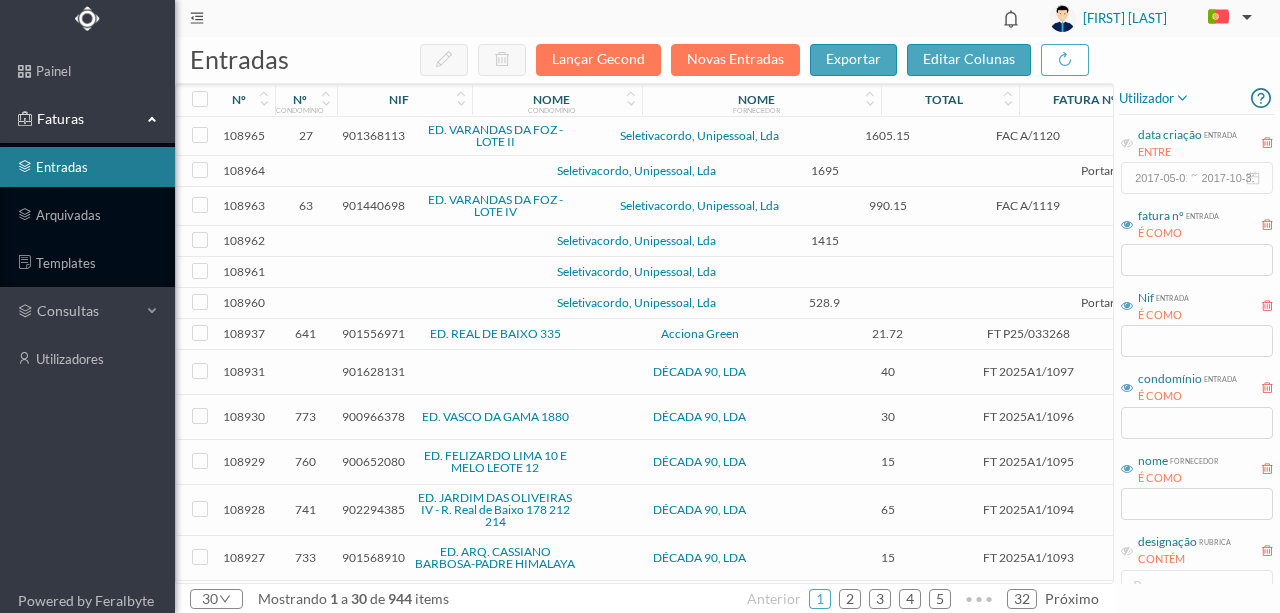 click on "901368113" at bounding box center (373, 135) 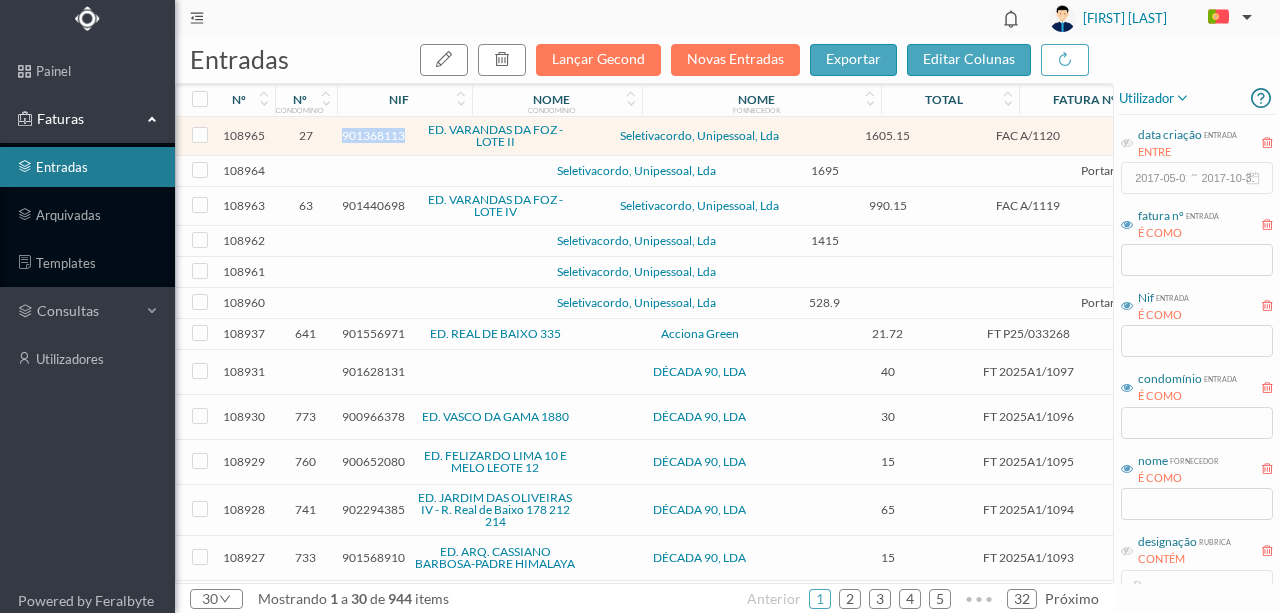 click on "901368113" at bounding box center [373, 135] 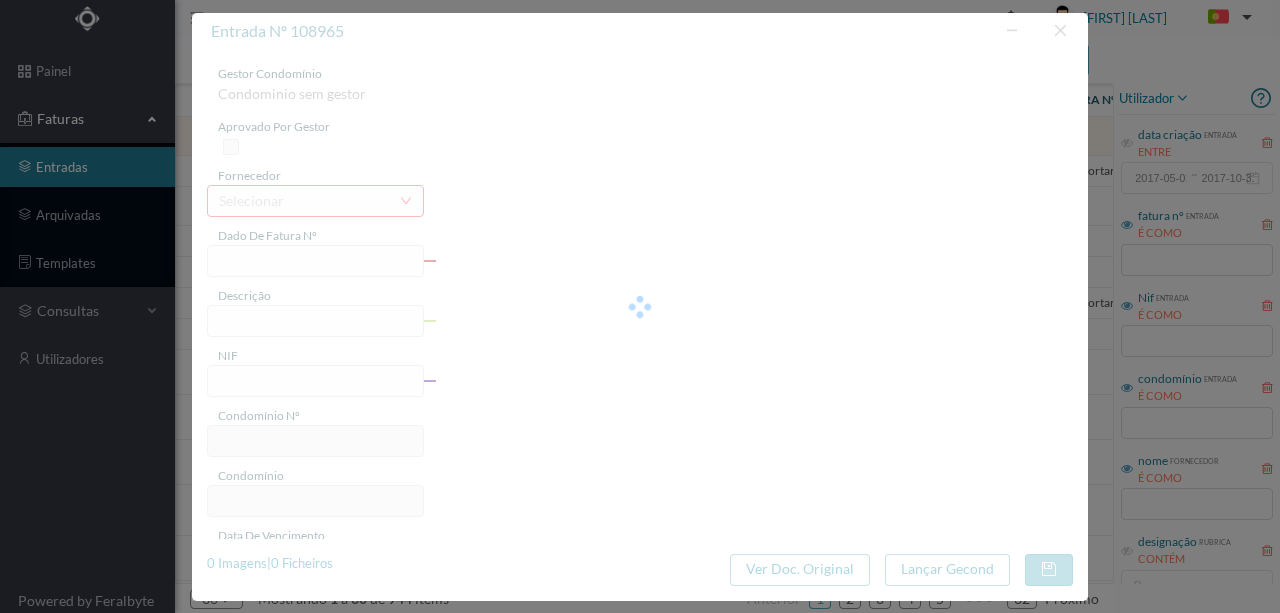 type on "FAC A/1120" 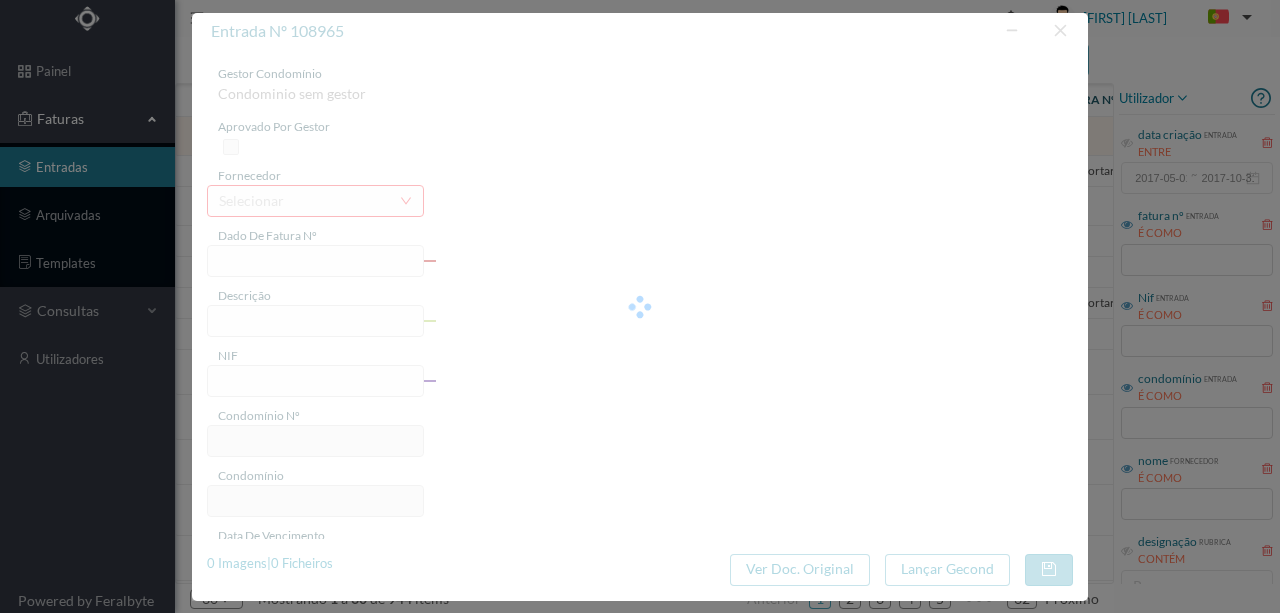 type on "Serviço de Portaria - Prestados no mês de Julho." 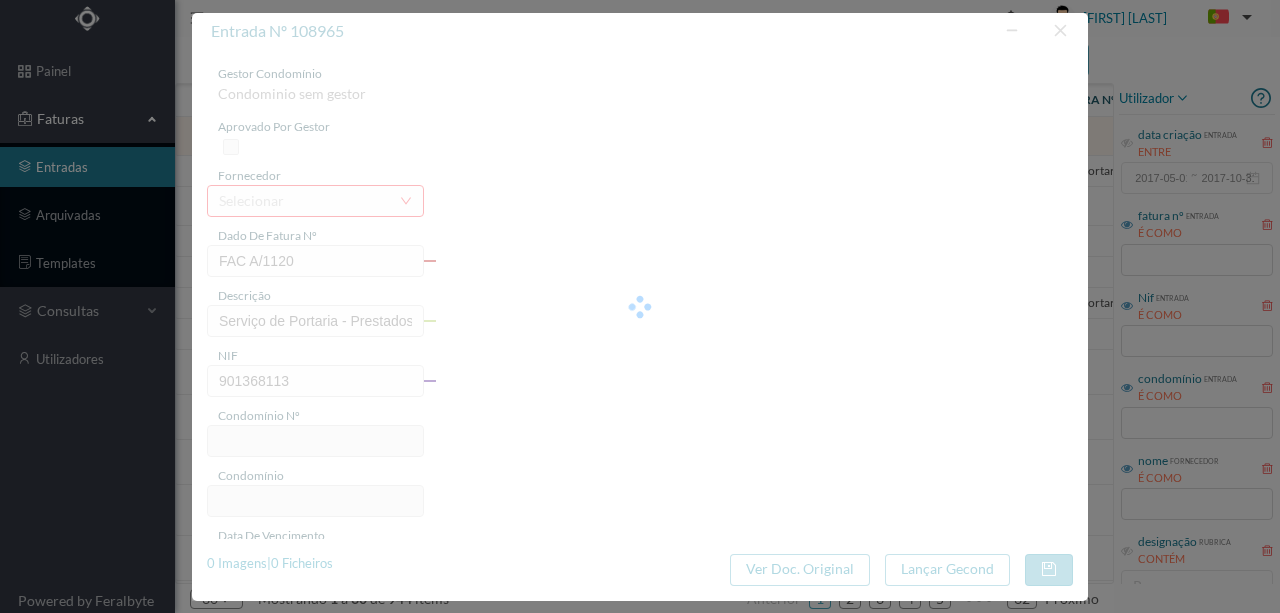 type on "27" 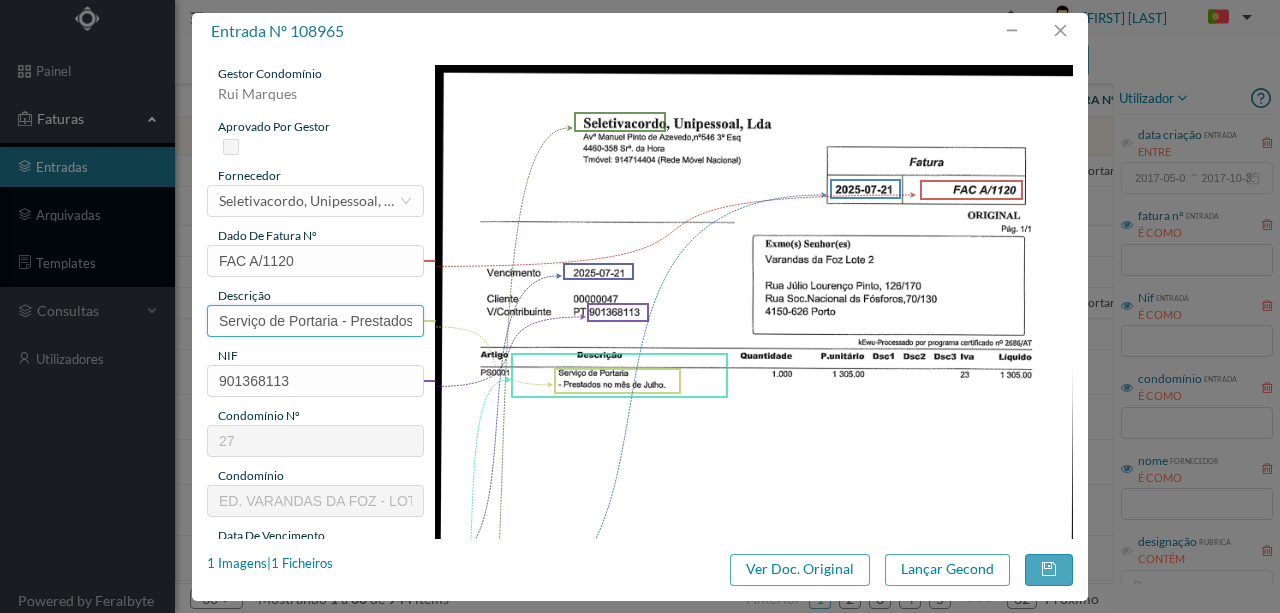 click on "Serviço de Portaria - Prestados no mês de Julho." at bounding box center (315, 321) 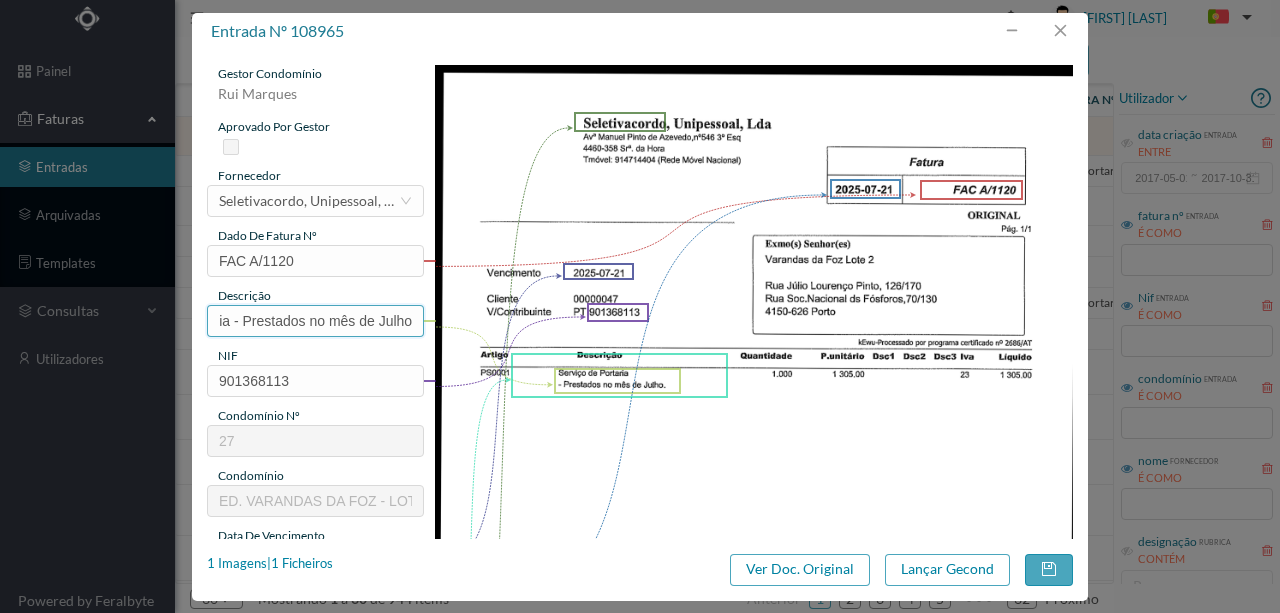 scroll, scrollTop: 0, scrollLeft: 109, axis: horizontal 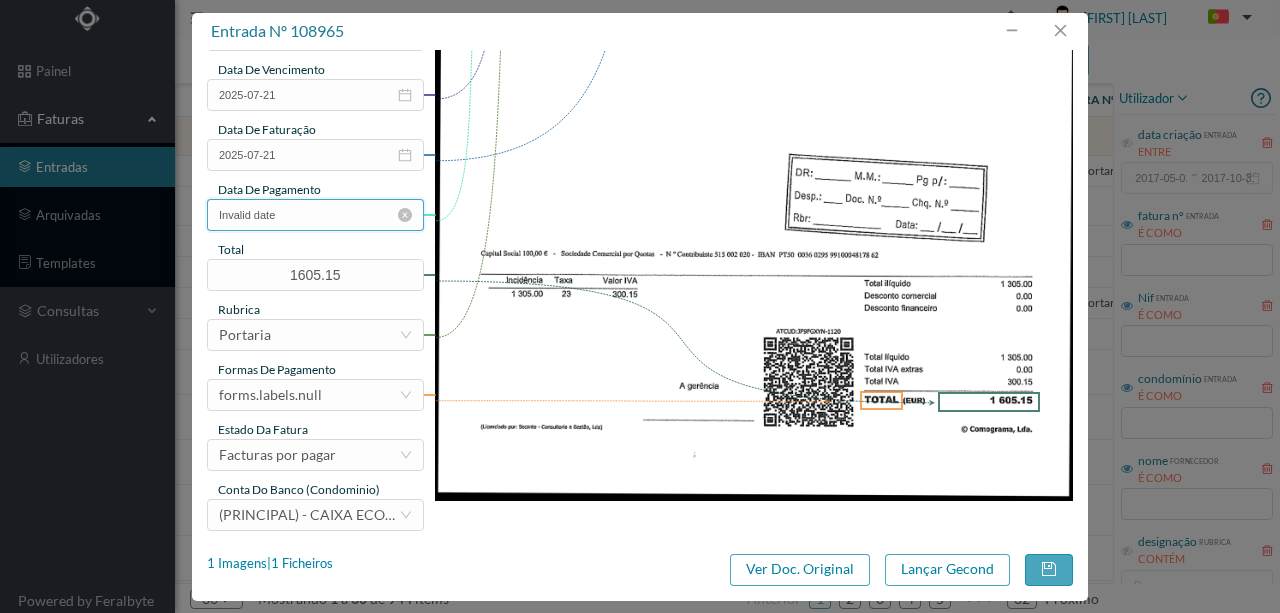 click on "Invalid date" at bounding box center [315, 215] 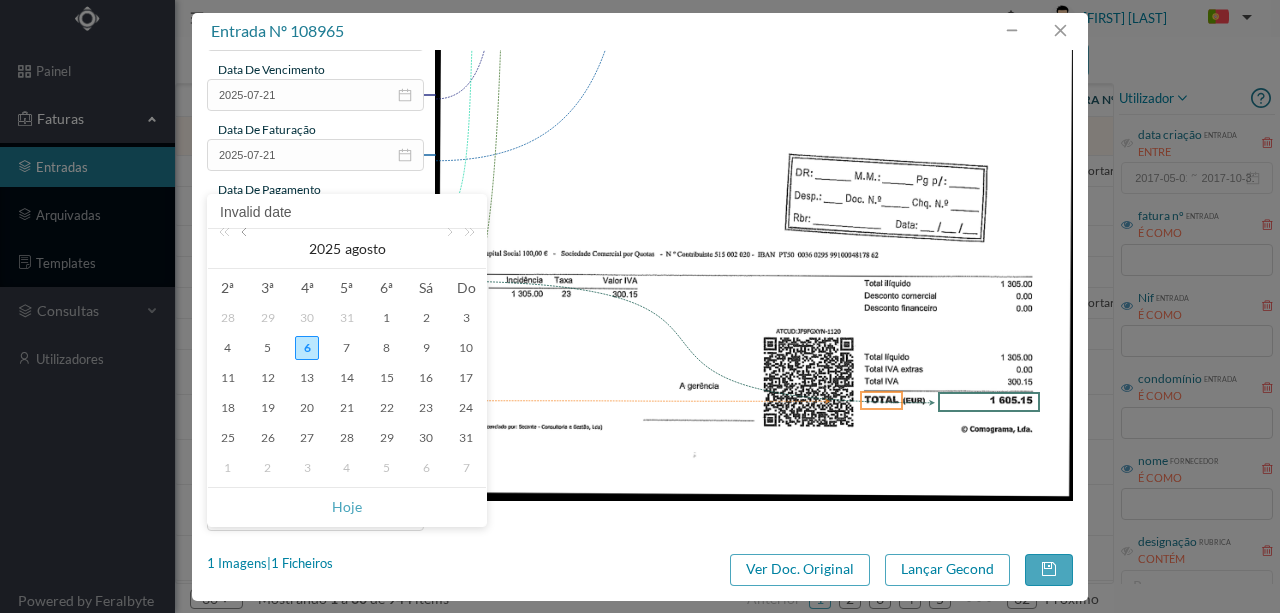 click at bounding box center [246, 249] 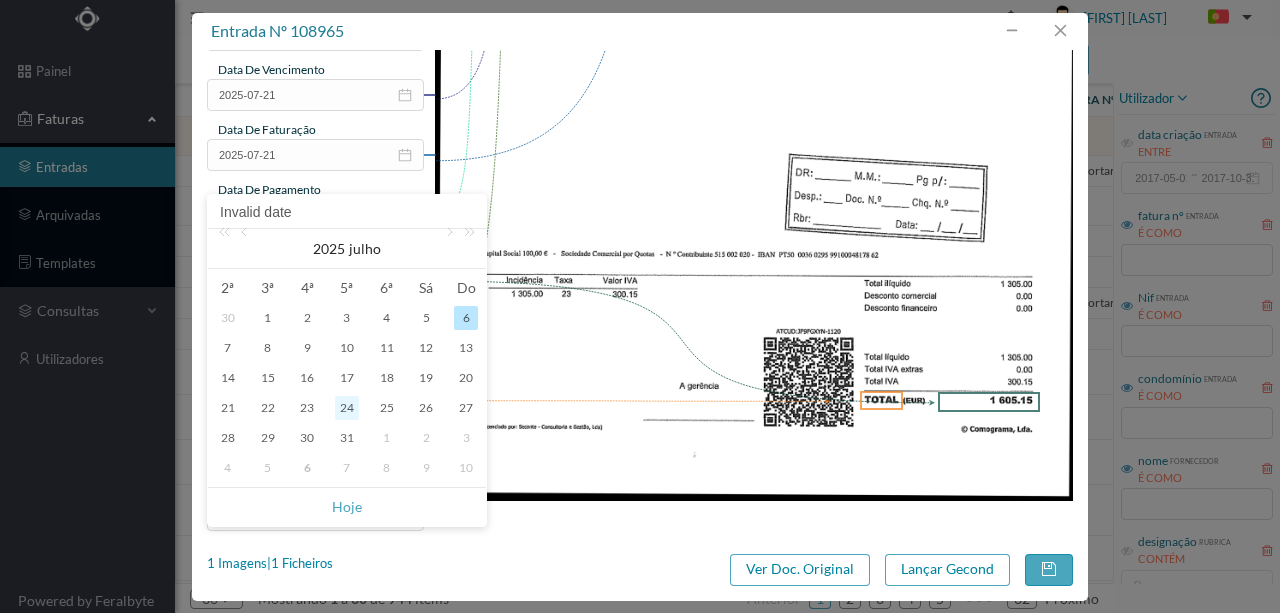 click on "24" at bounding box center [347, 408] 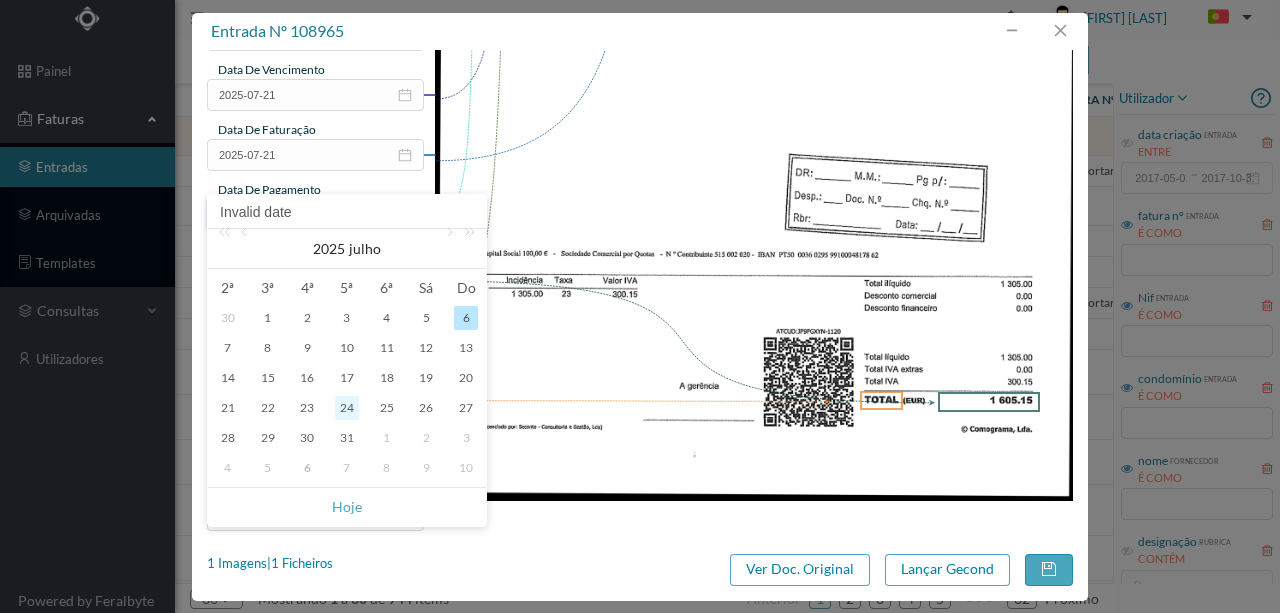 type on "2025-07-24" 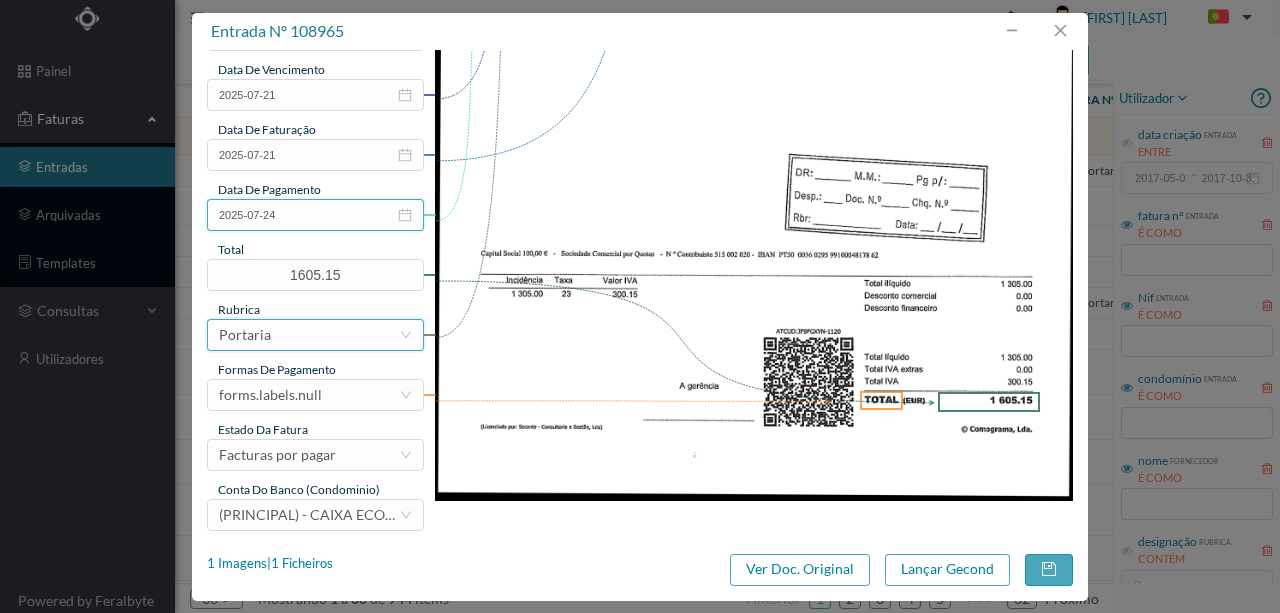 scroll, scrollTop: 473, scrollLeft: 0, axis: vertical 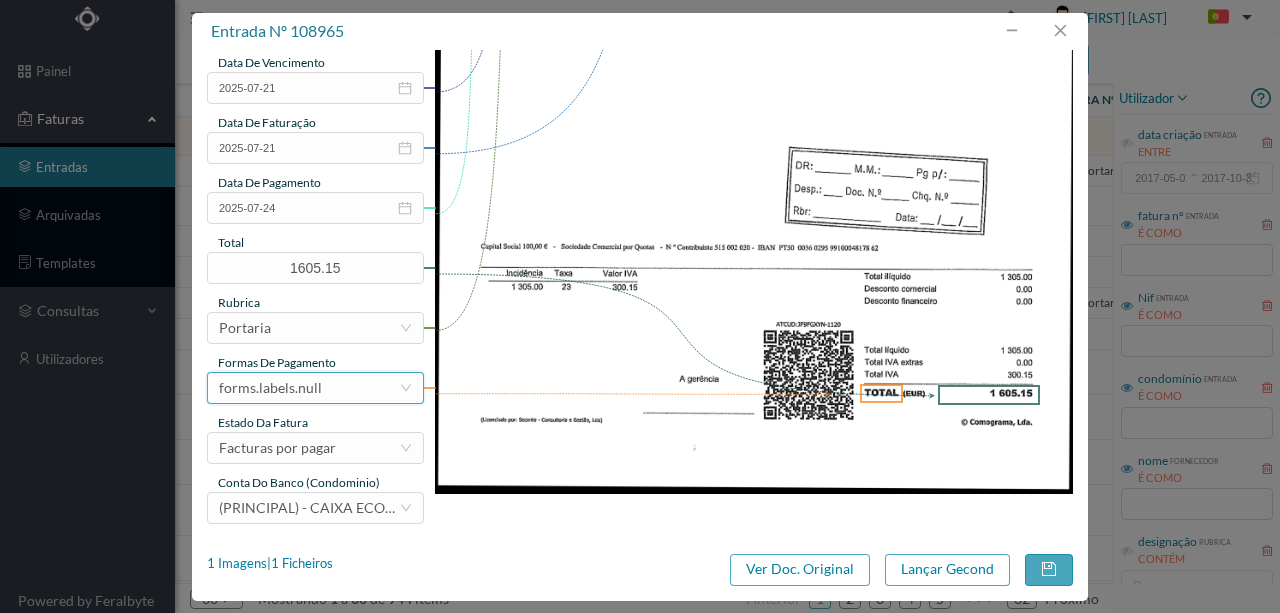 click on "forms.labels.null" at bounding box center [270, 388] 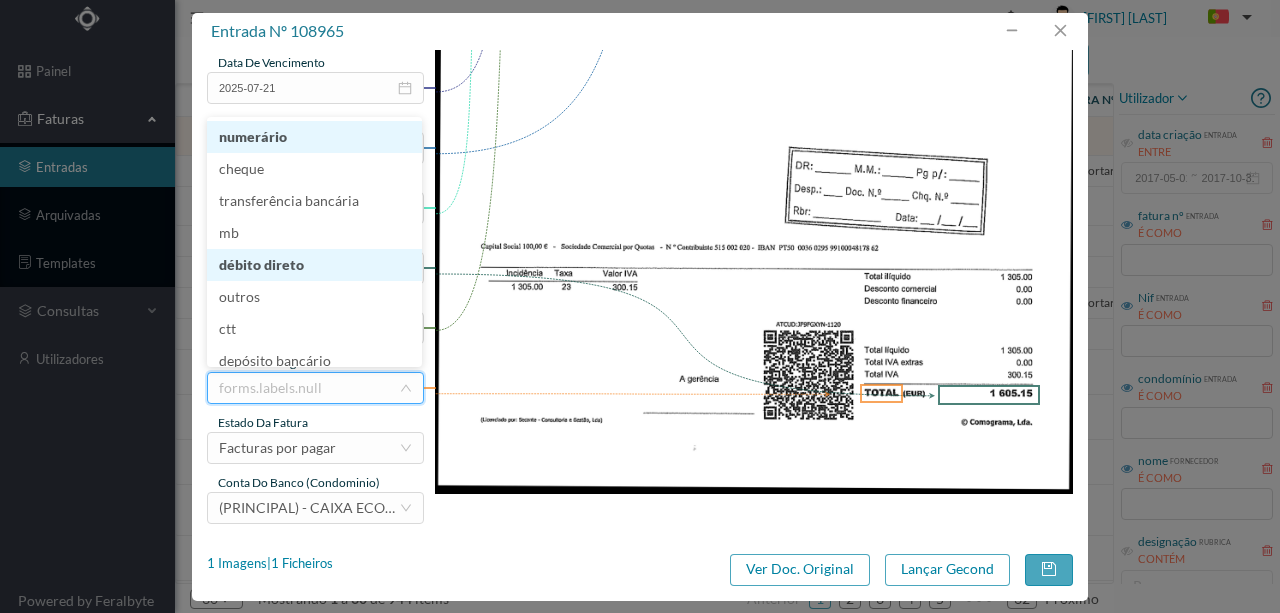 scroll, scrollTop: 10, scrollLeft: 0, axis: vertical 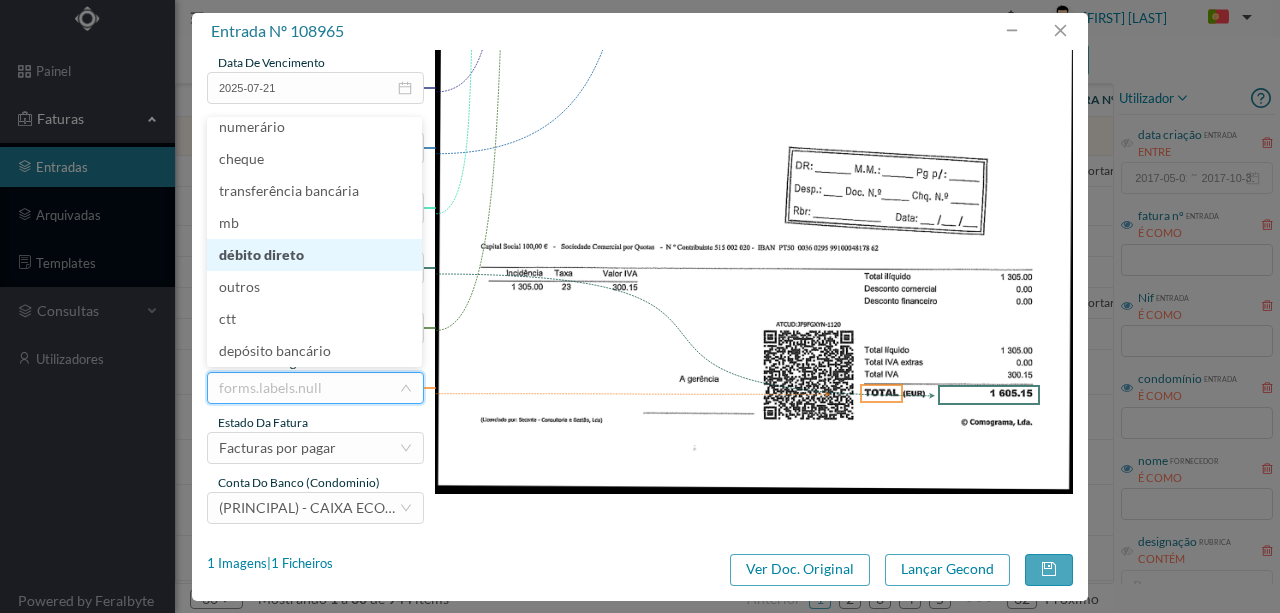 click on "débito direto" at bounding box center (314, 255) 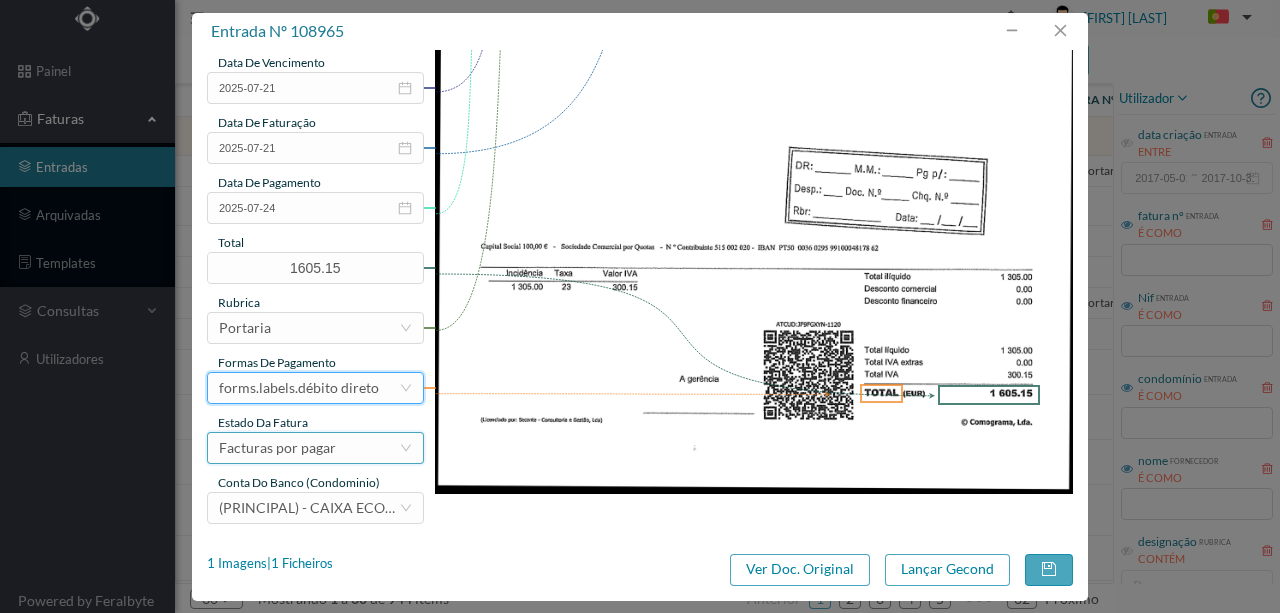 click on "Facturas por pagar" at bounding box center [277, 448] 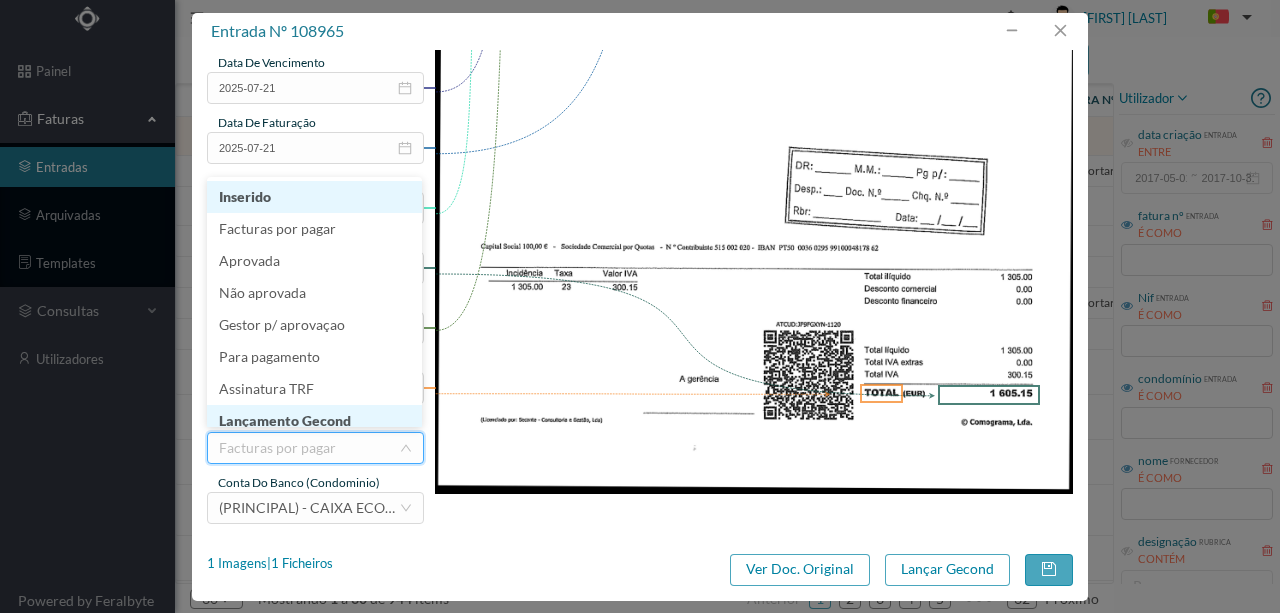 scroll, scrollTop: 10, scrollLeft: 0, axis: vertical 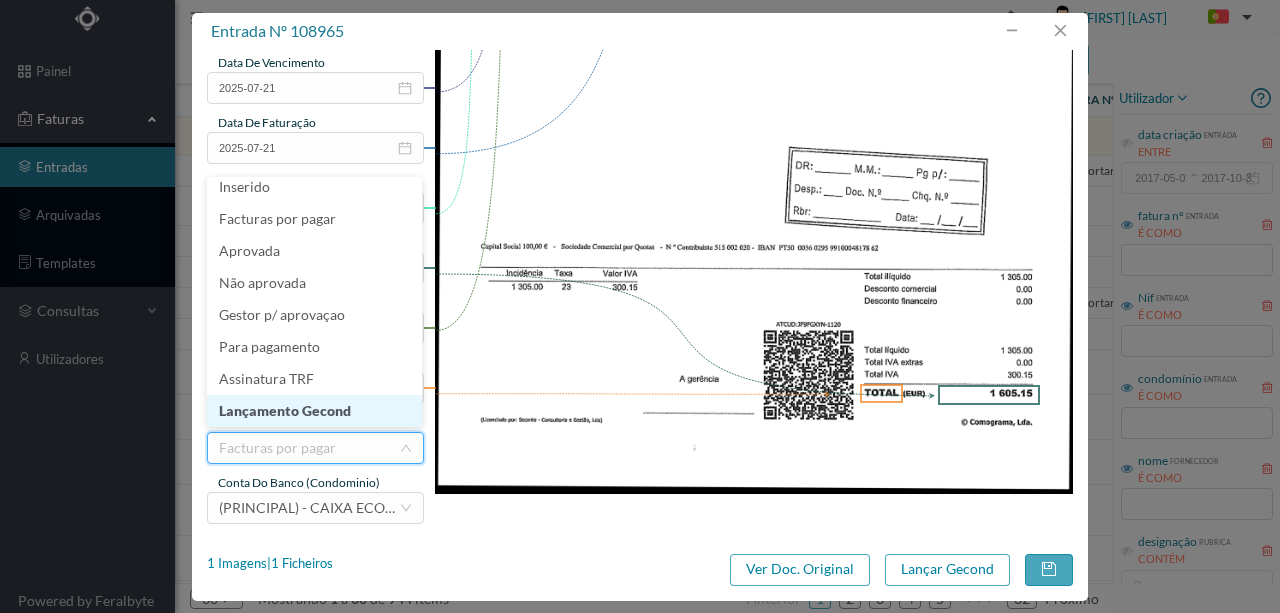 click on "Lançamento Gecond" at bounding box center (314, 411) 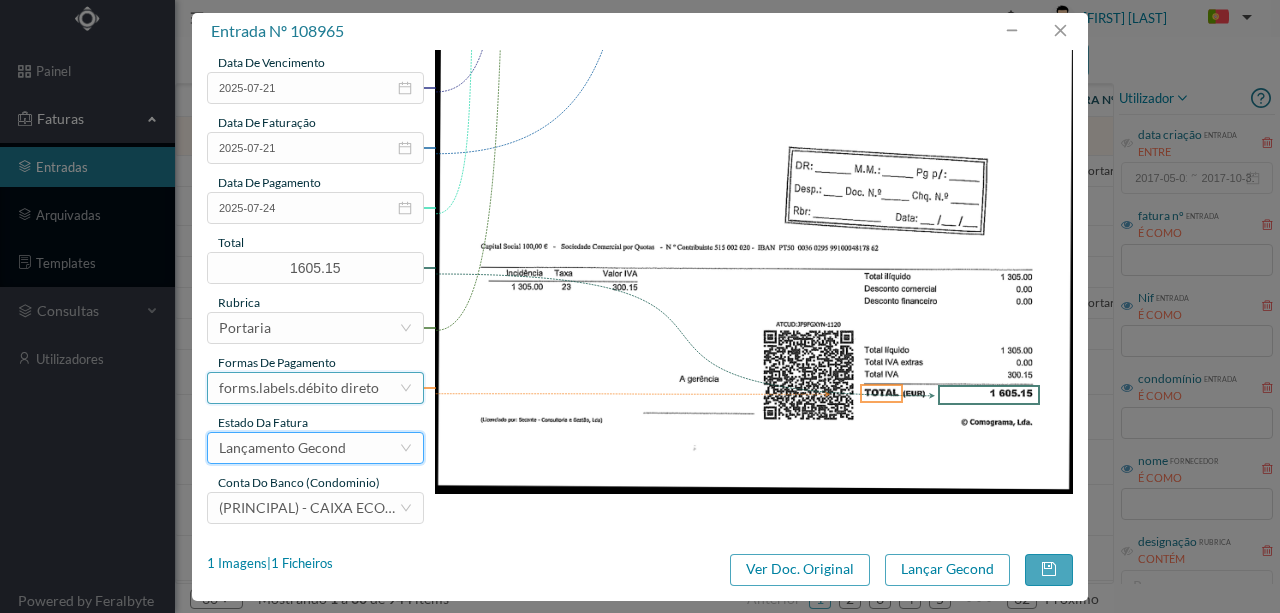 click on "forms.labels.débito direto" at bounding box center [299, 388] 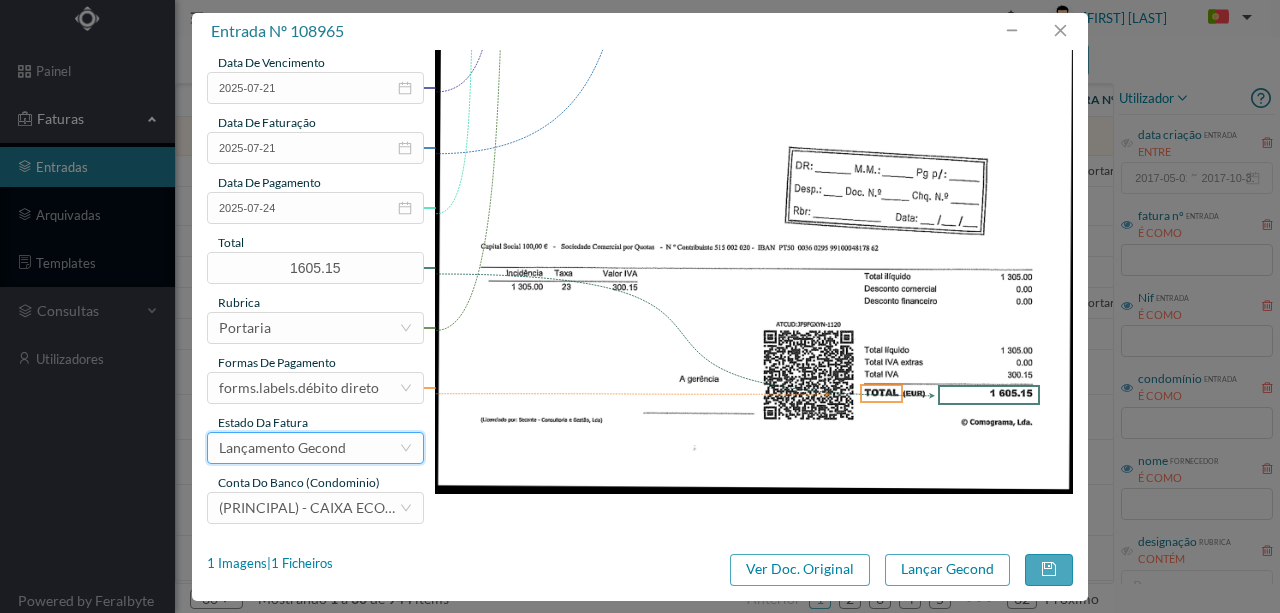 scroll, scrollTop: 4, scrollLeft: 0, axis: vertical 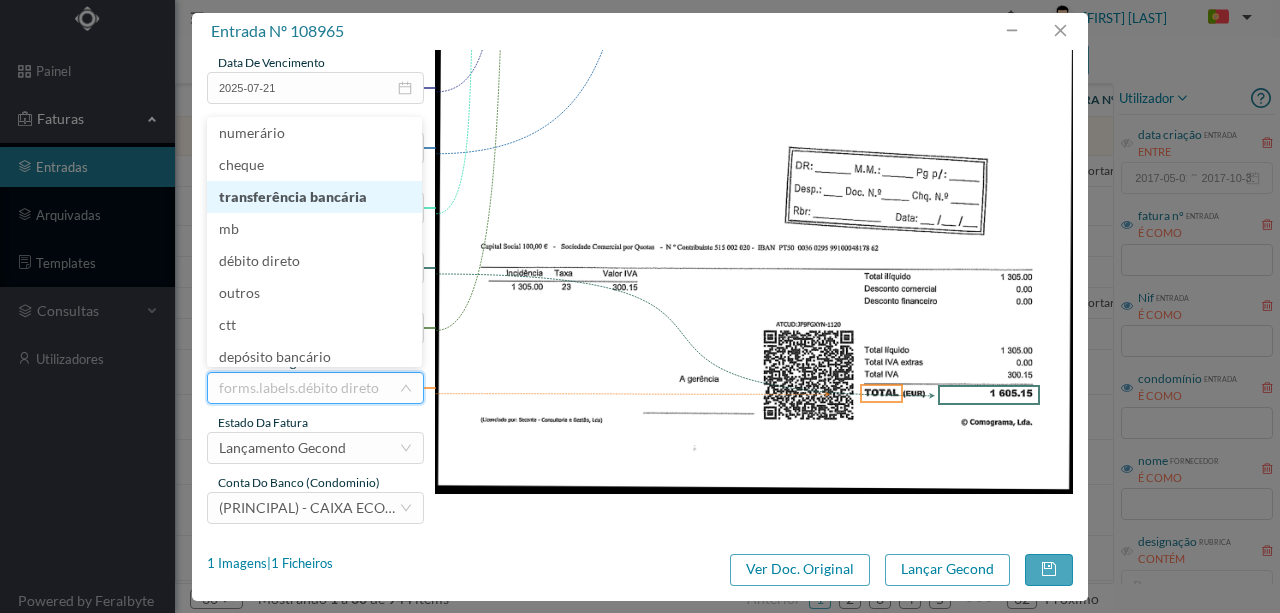 click on "transferência bancária" at bounding box center (314, 197) 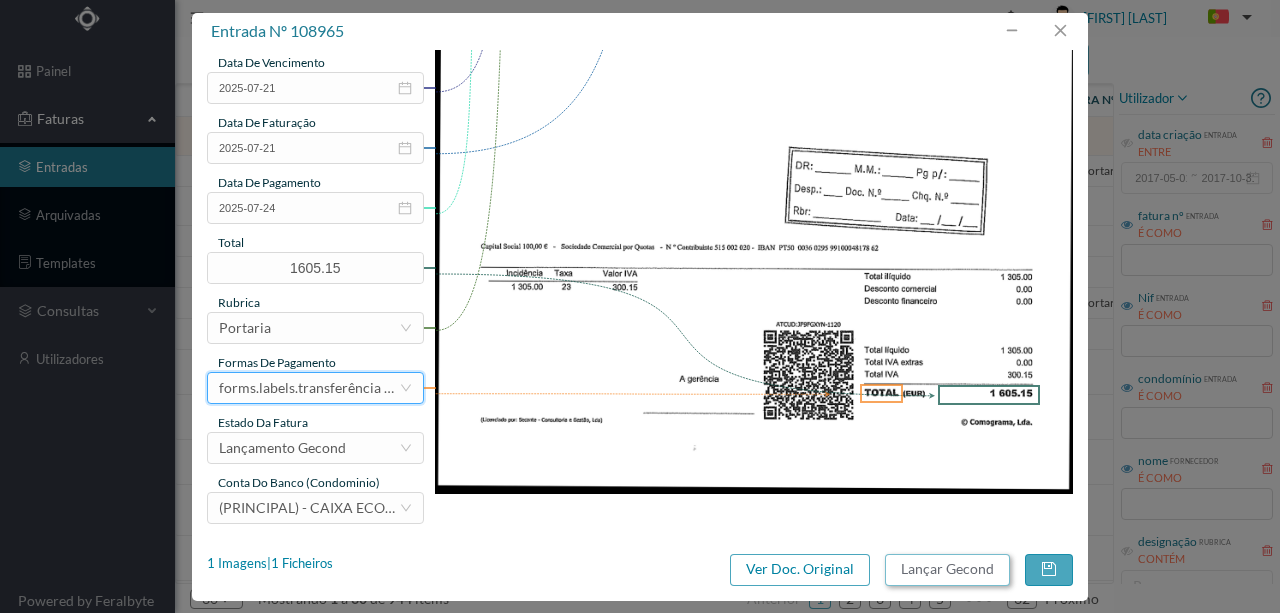 click on "Lançar Gecond" at bounding box center [947, 570] 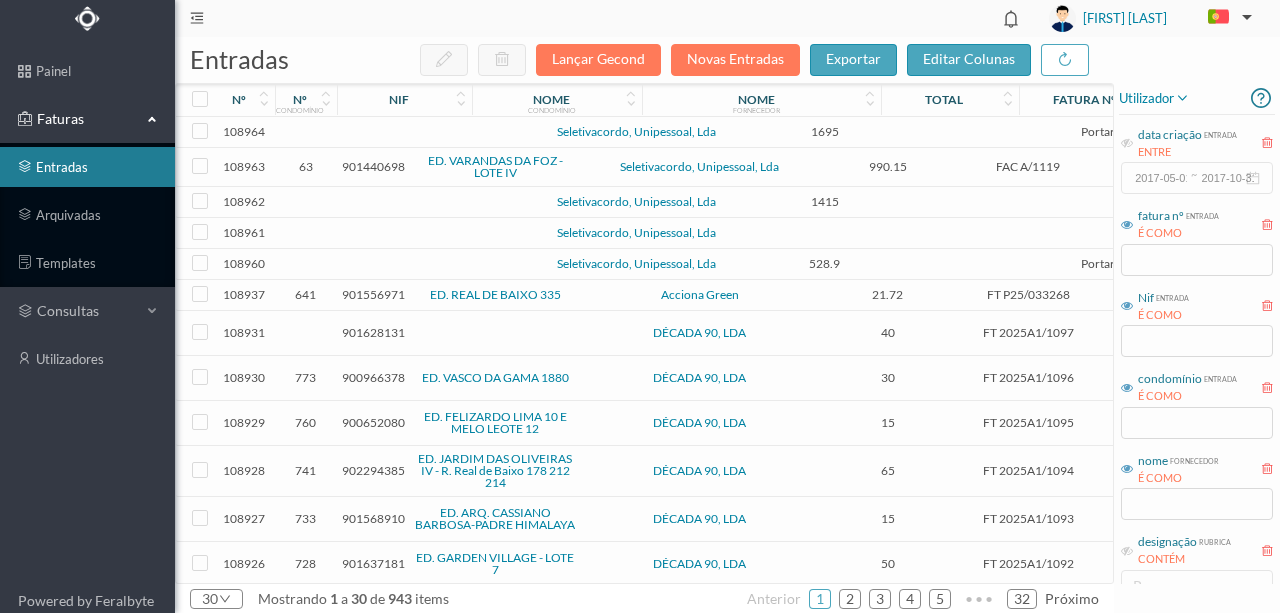 click on "901440698" at bounding box center [373, 166] 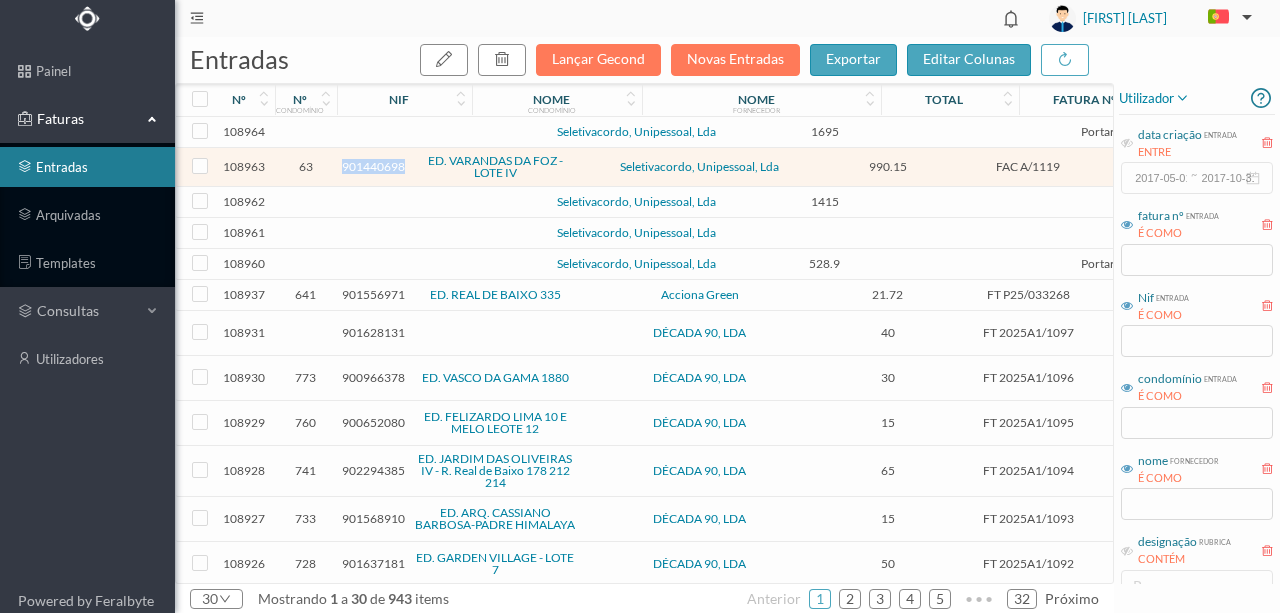 click on "901440698" at bounding box center (373, 166) 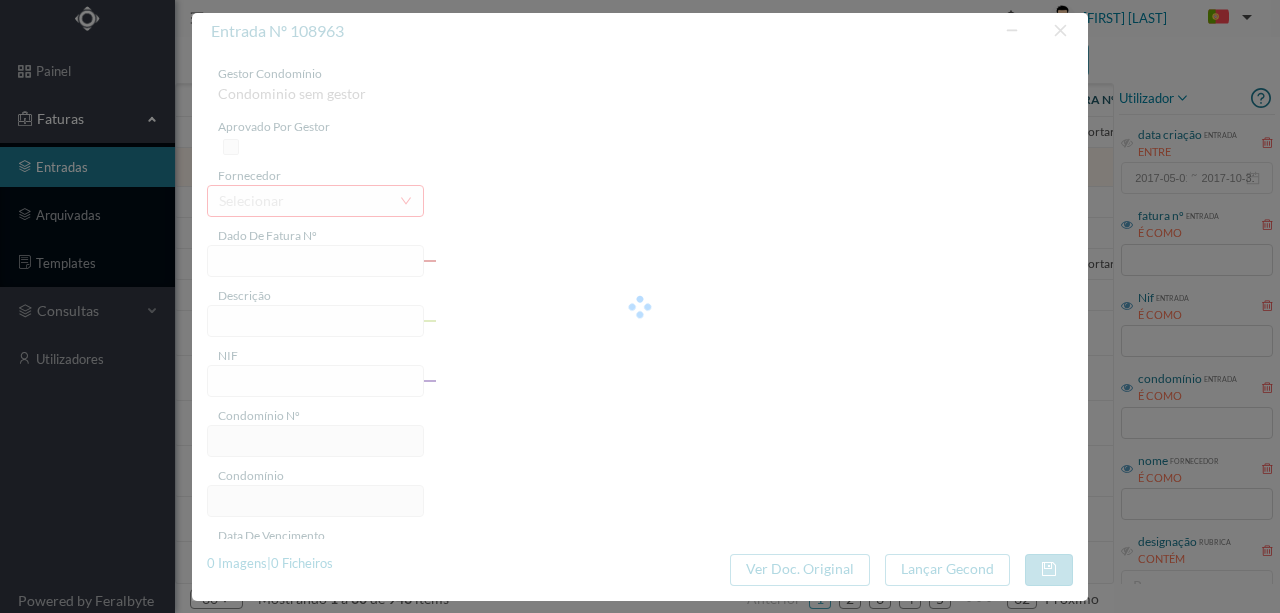type on "FAC A/1119" 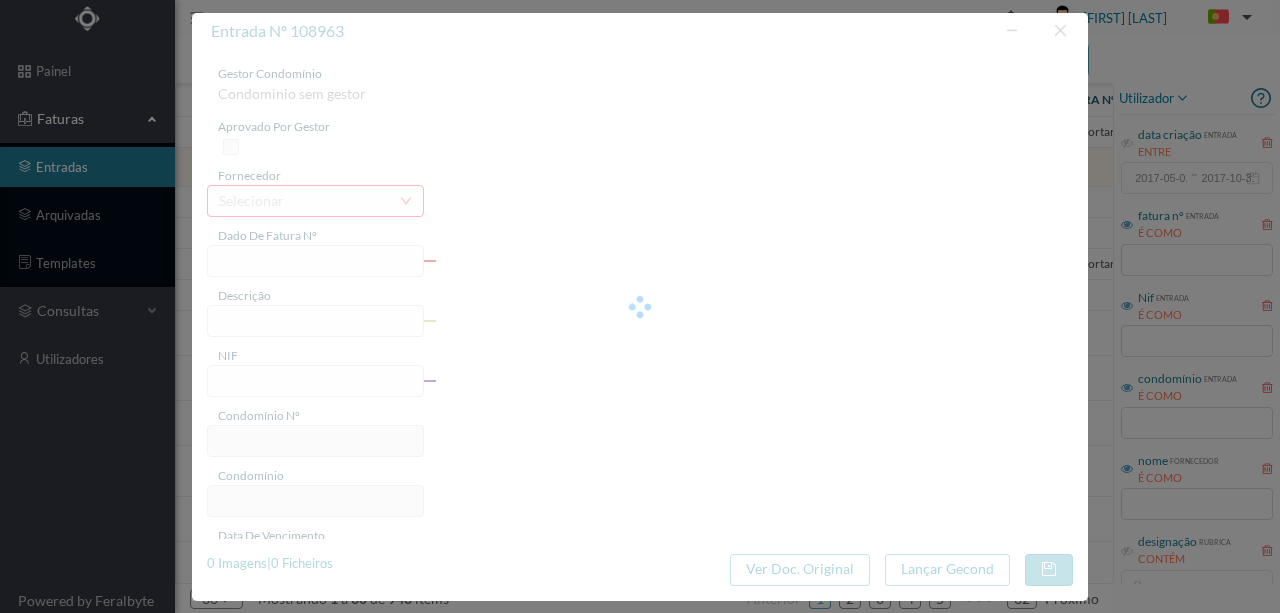 type on "Serviço de Portaria - Prestados no mês de Julho," 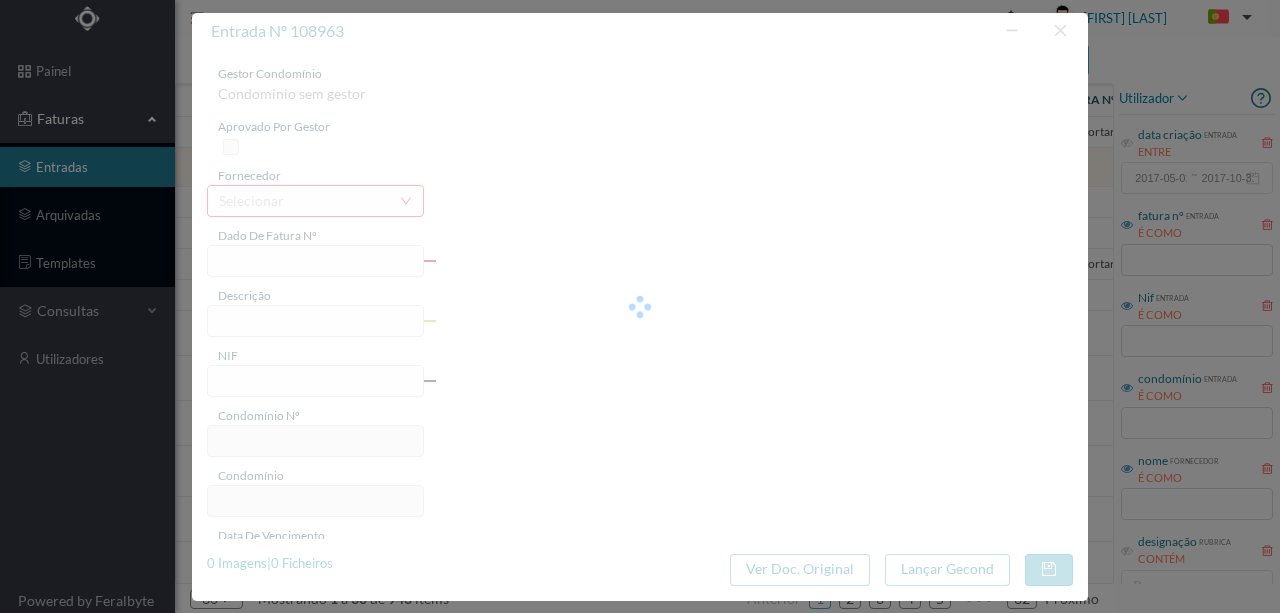 type on "2025-07-21" 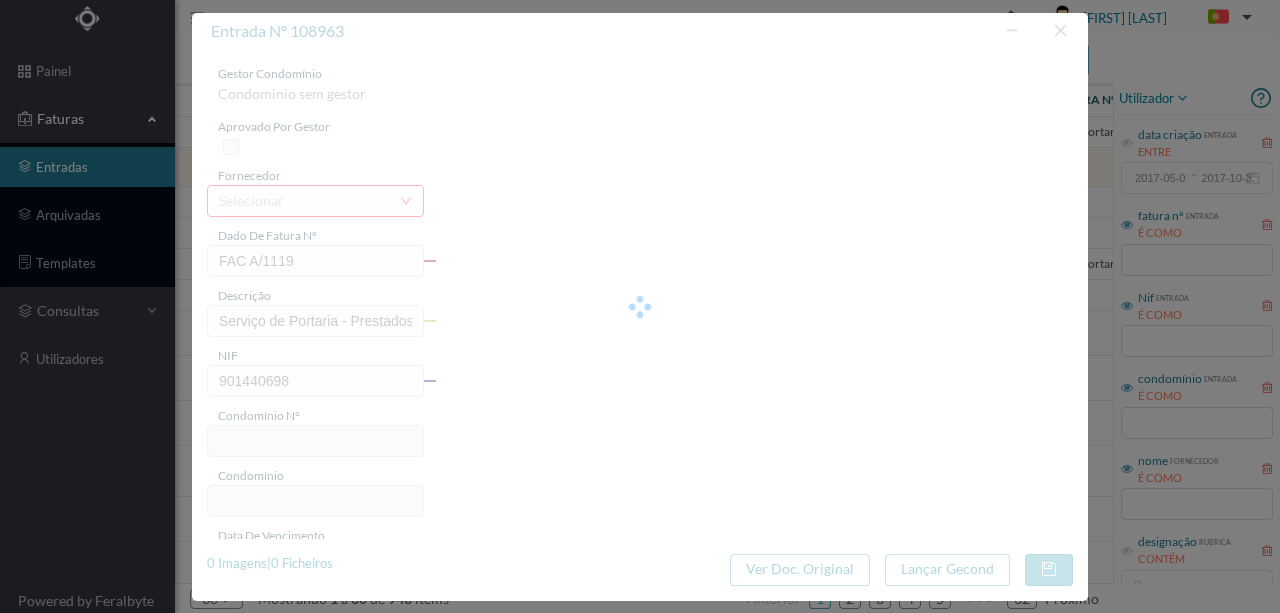 type on "63" 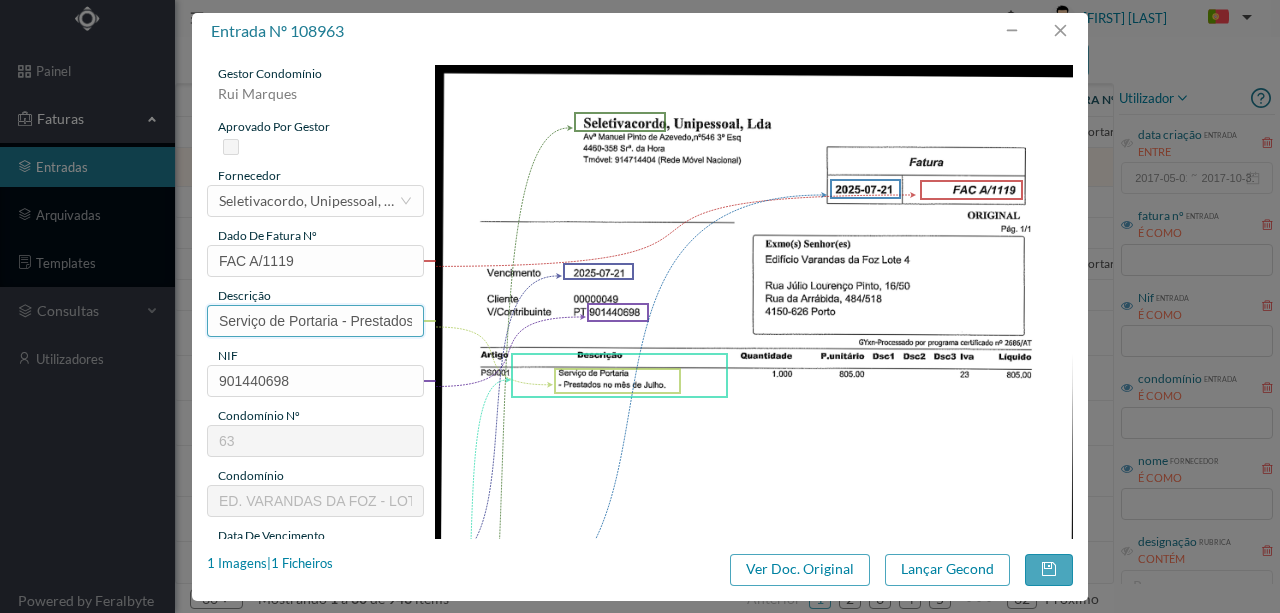 click on "Serviço de Portaria - Prestados no mês de Julho," at bounding box center [315, 321] 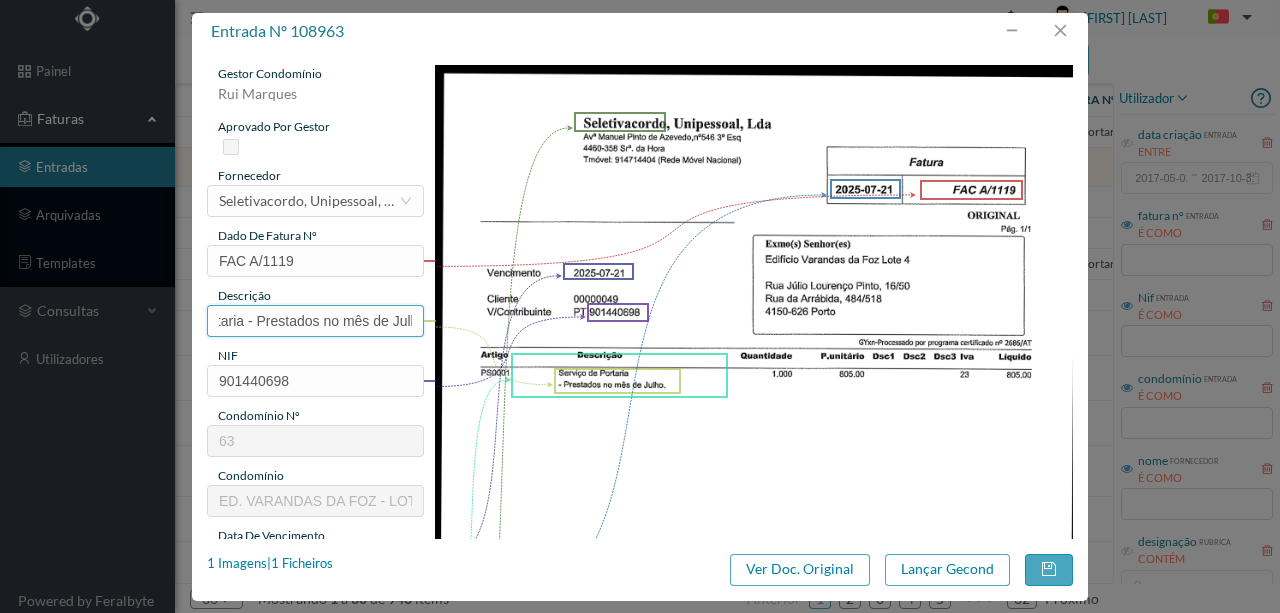 scroll, scrollTop: 0, scrollLeft: 113, axis: horizontal 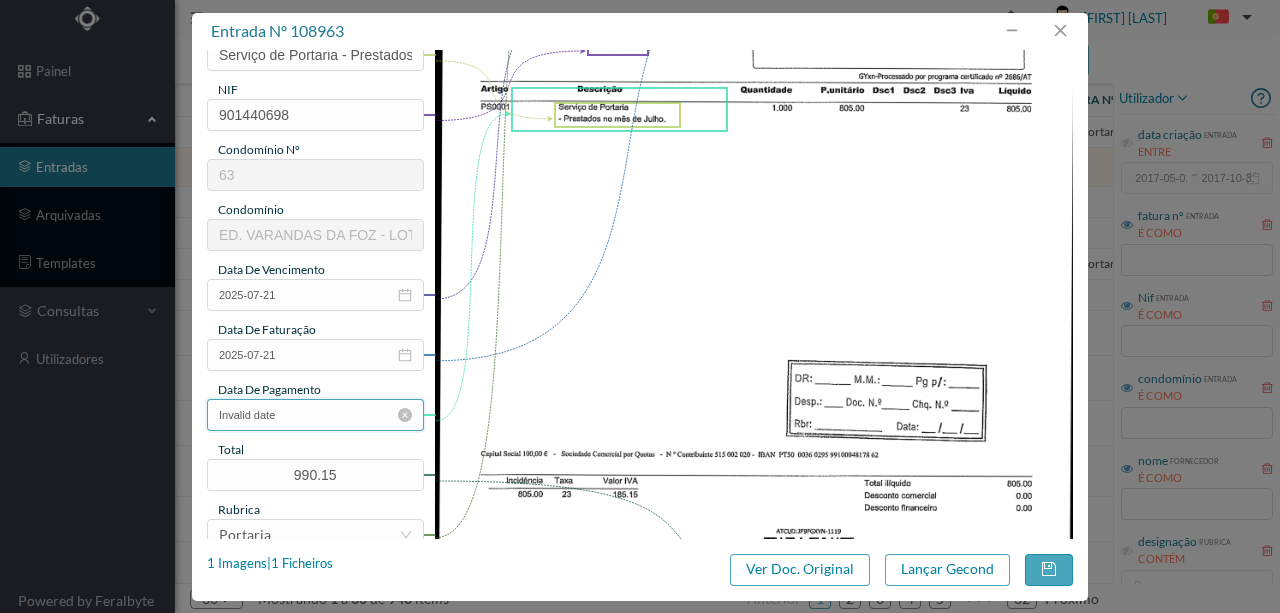 click on "Invalid date" at bounding box center (315, 415) 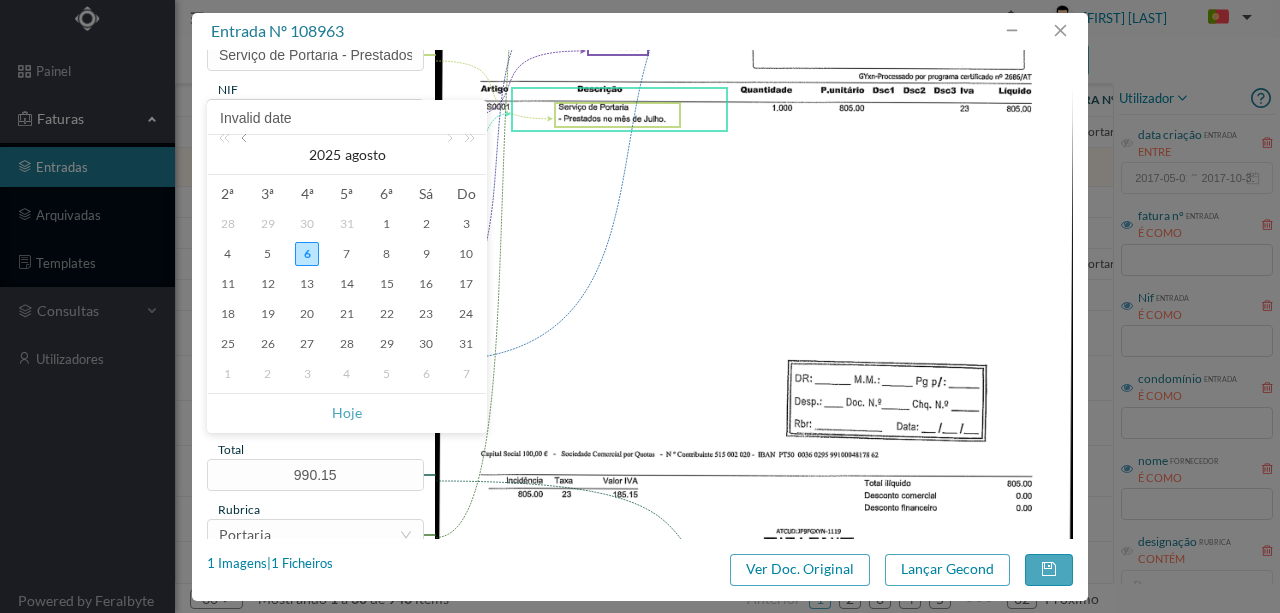 click at bounding box center [246, 155] 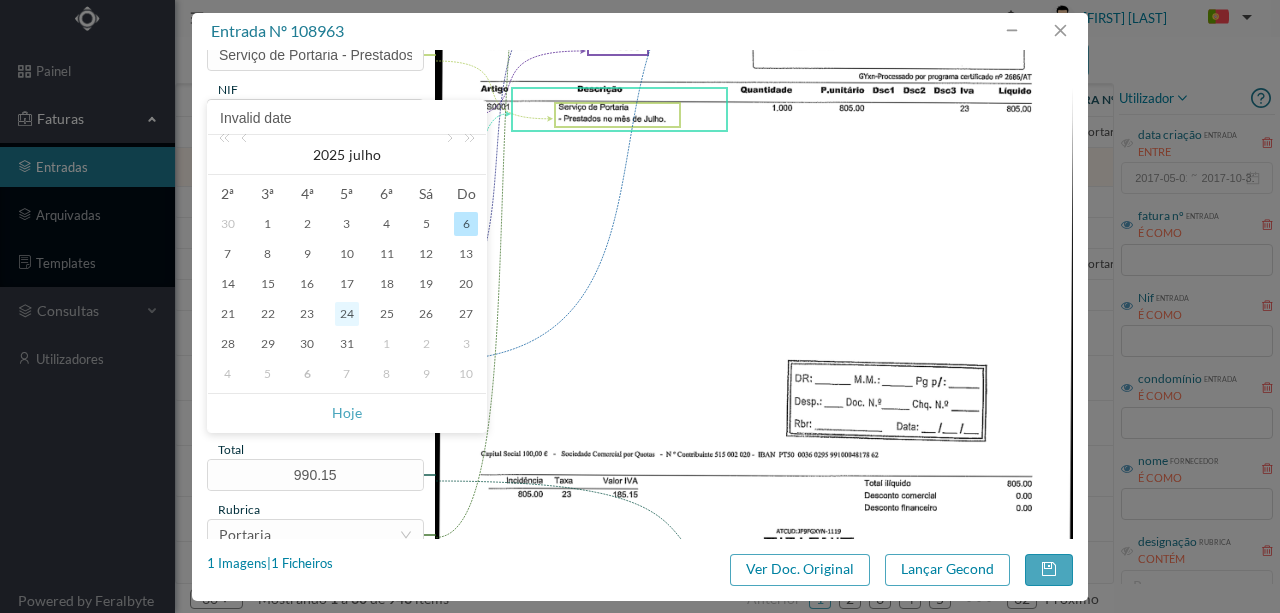 click on "24" at bounding box center (347, 314) 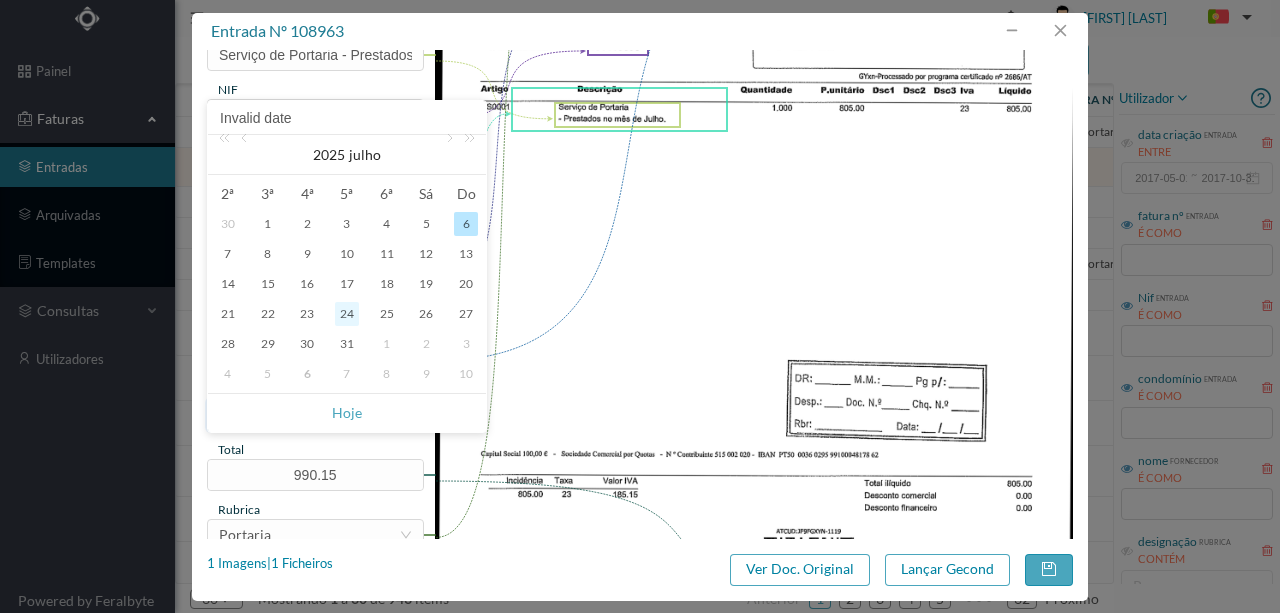 type on "2025-07-24" 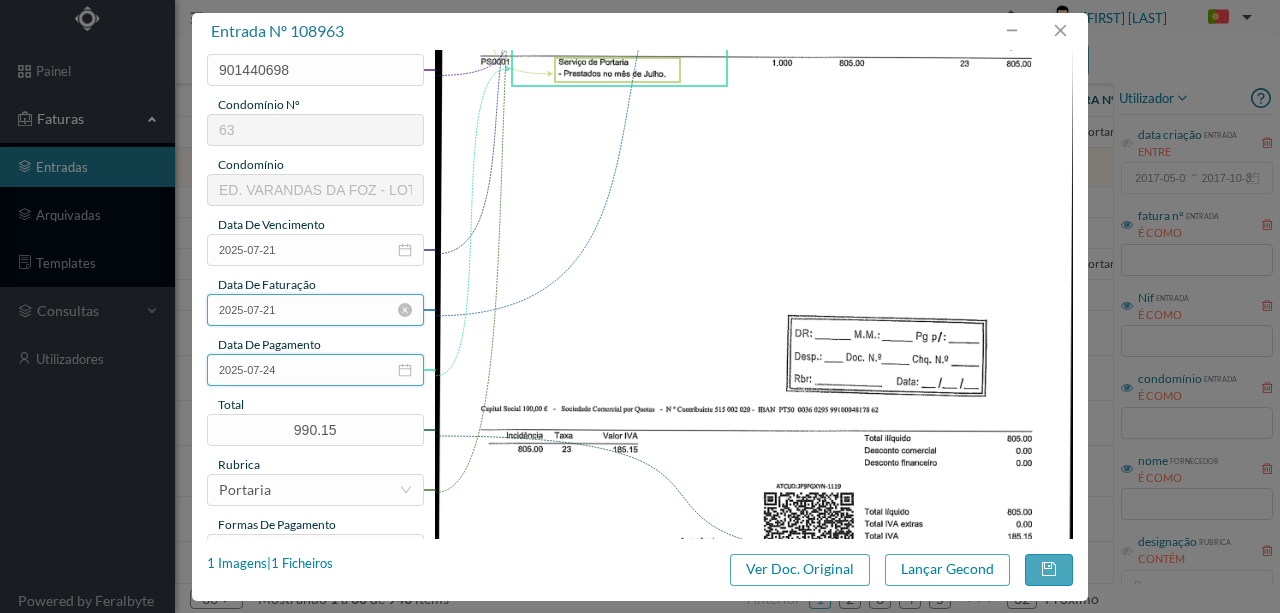 scroll, scrollTop: 473, scrollLeft: 0, axis: vertical 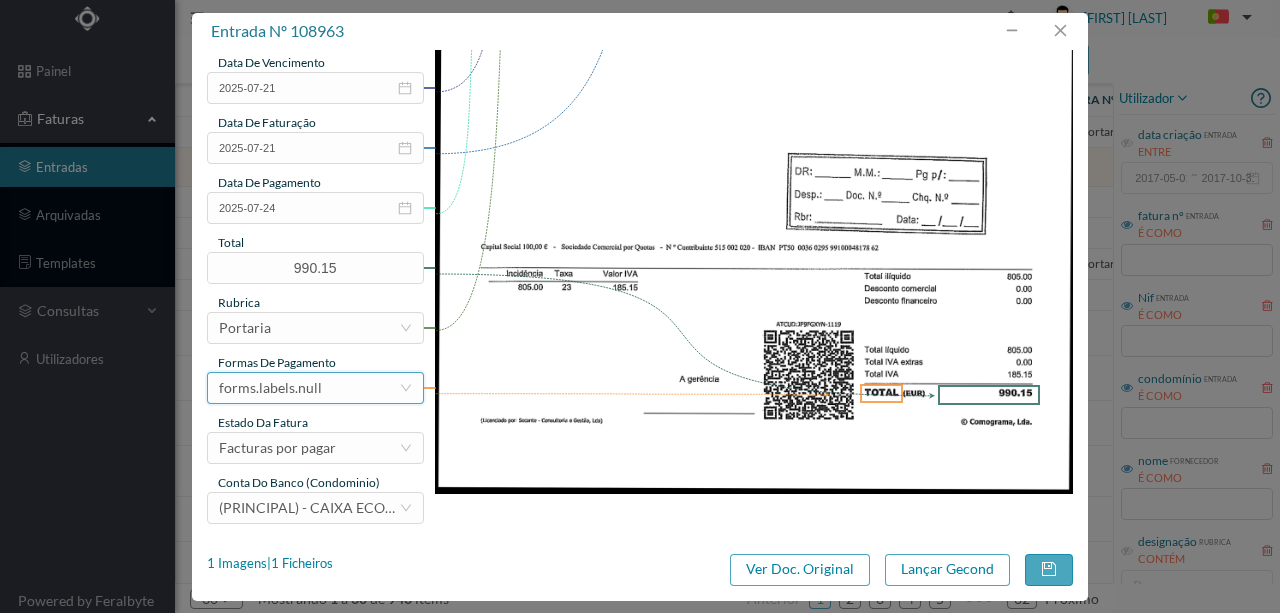 click on "forms.labels.null" at bounding box center (270, 388) 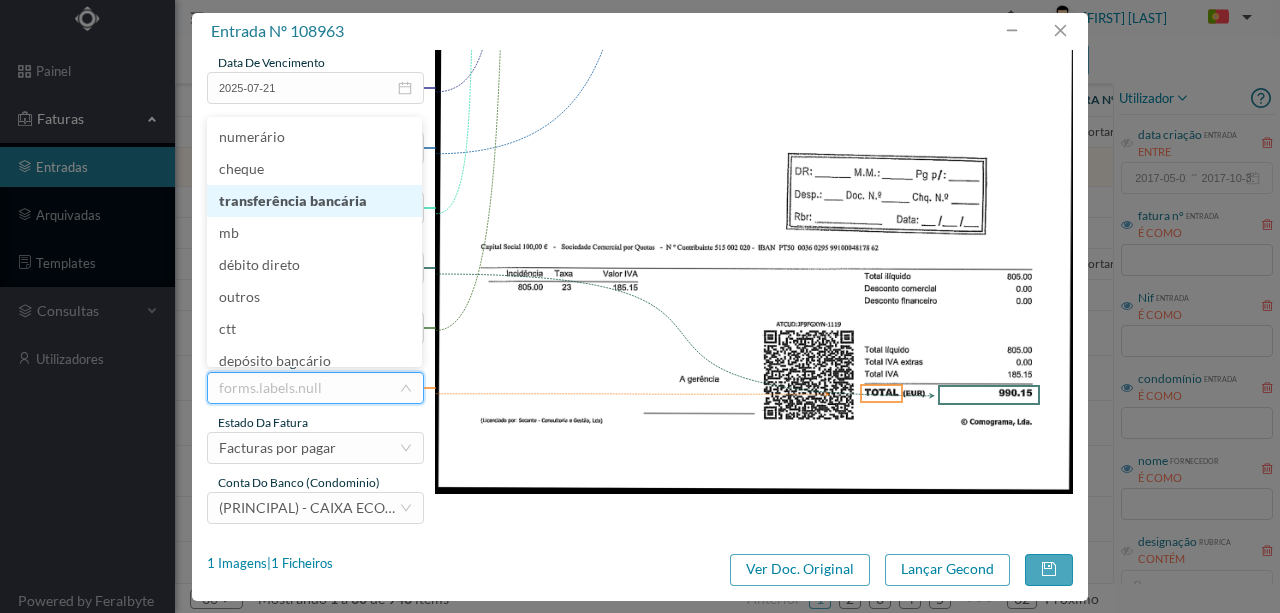 click on "transferência bancária" at bounding box center (314, 201) 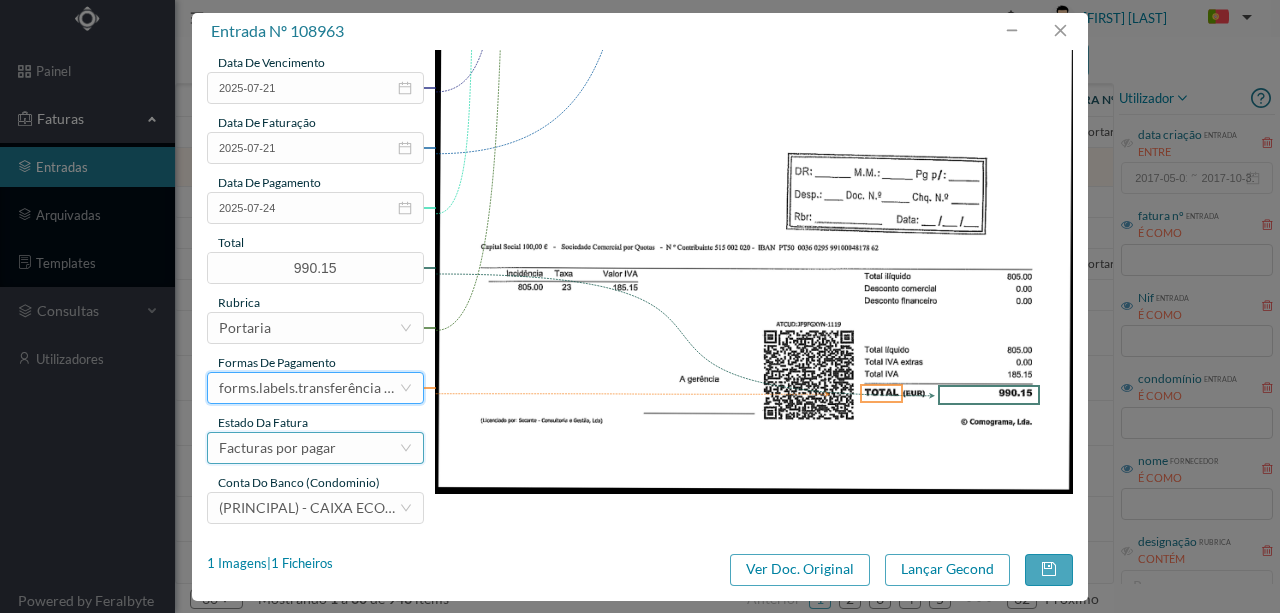 click on "Facturas por pagar" at bounding box center [277, 448] 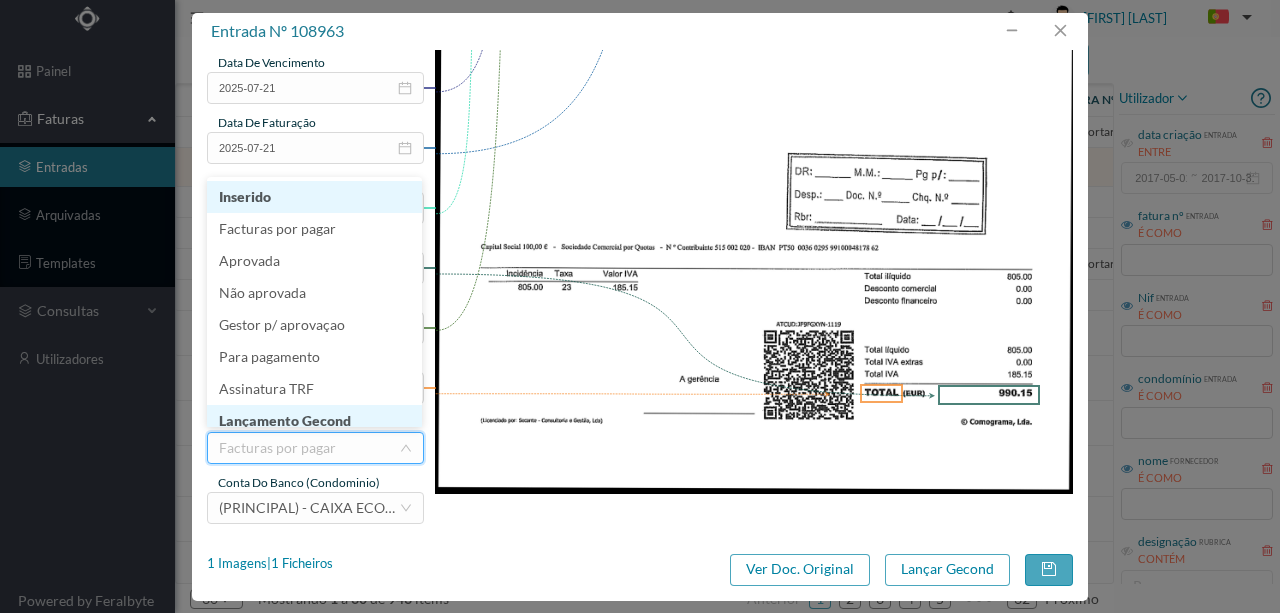 scroll, scrollTop: 10, scrollLeft: 0, axis: vertical 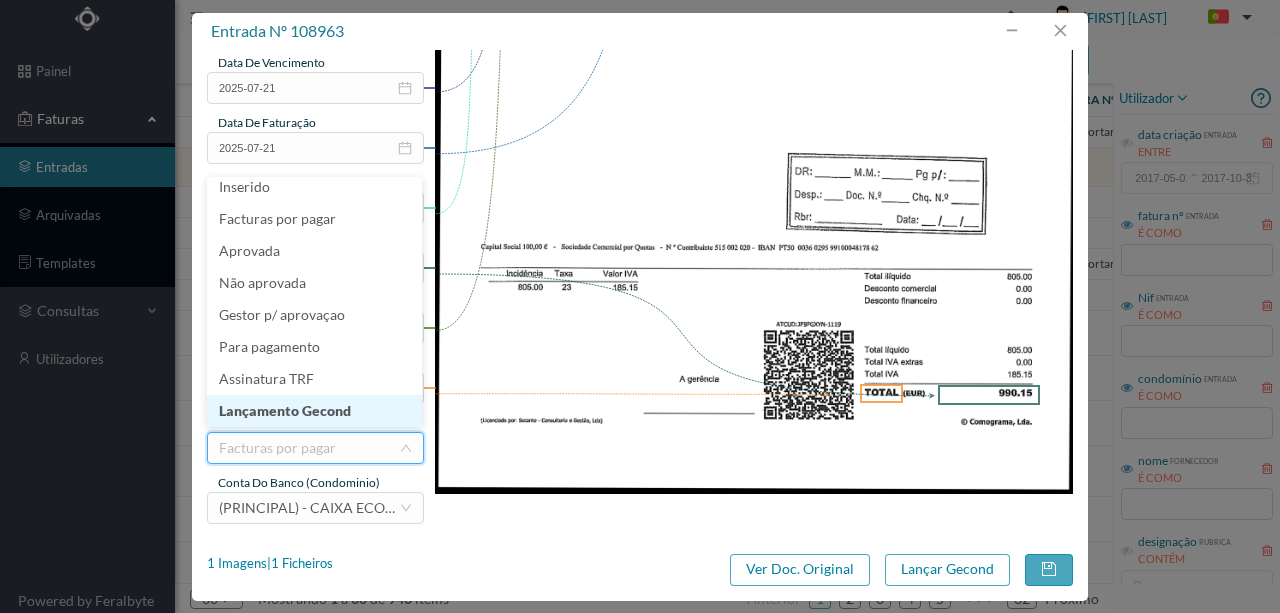 click on "Lançamento Gecond" at bounding box center (314, 411) 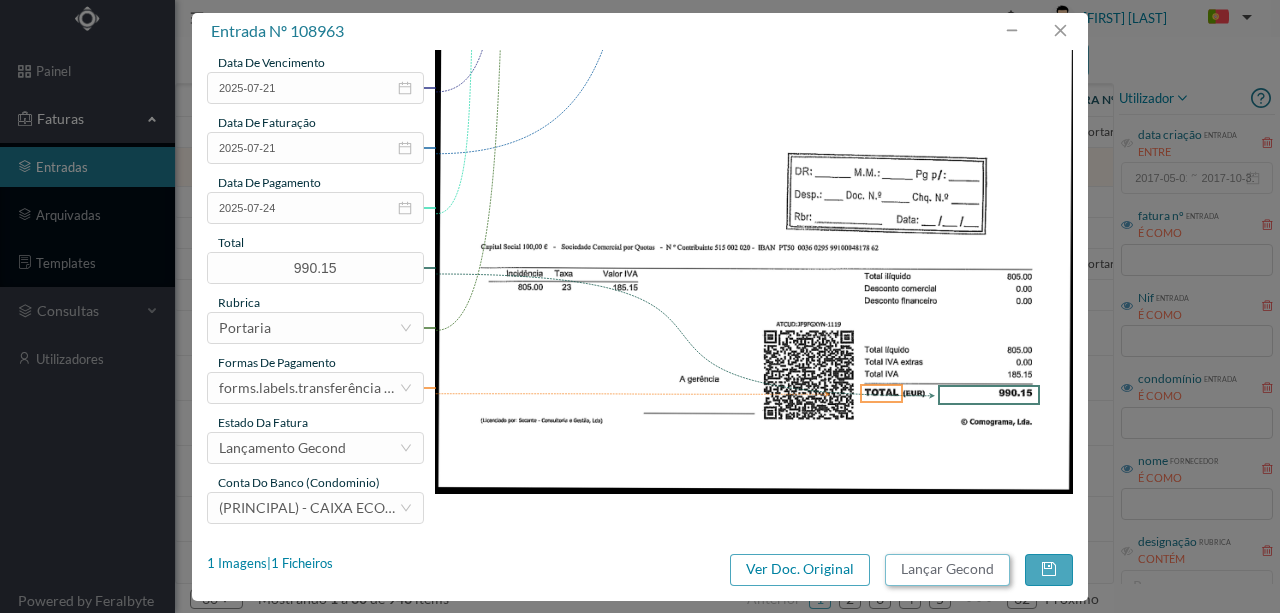 click on "Lançar Gecond" at bounding box center (947, 570) 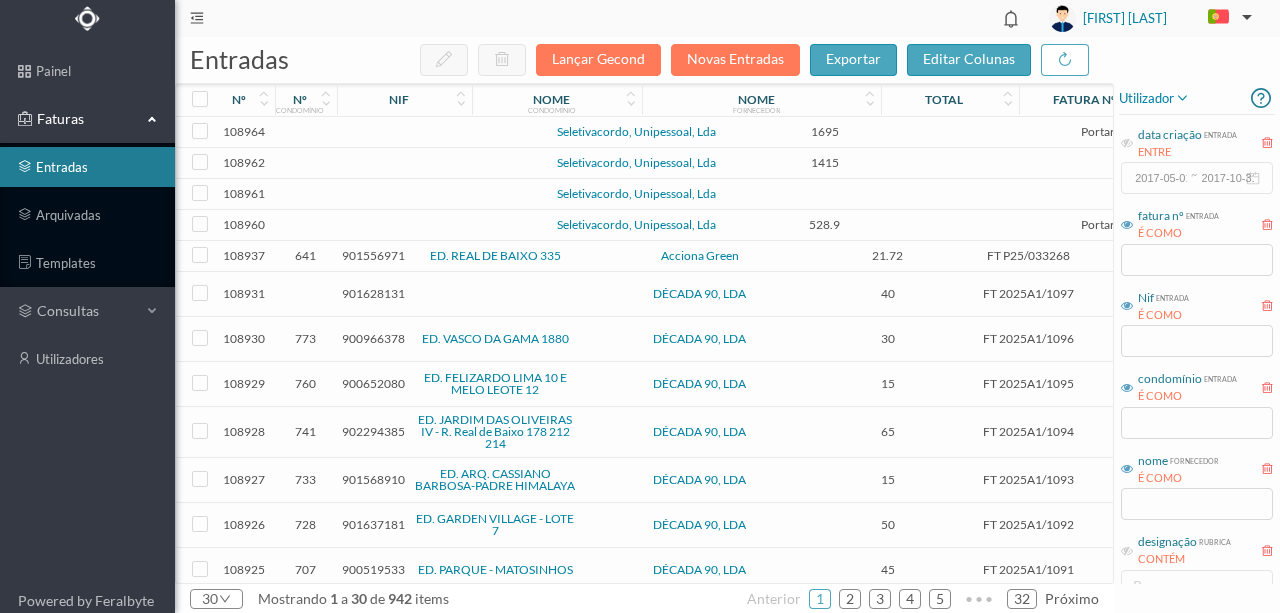 click at bounding box center (432, 132) 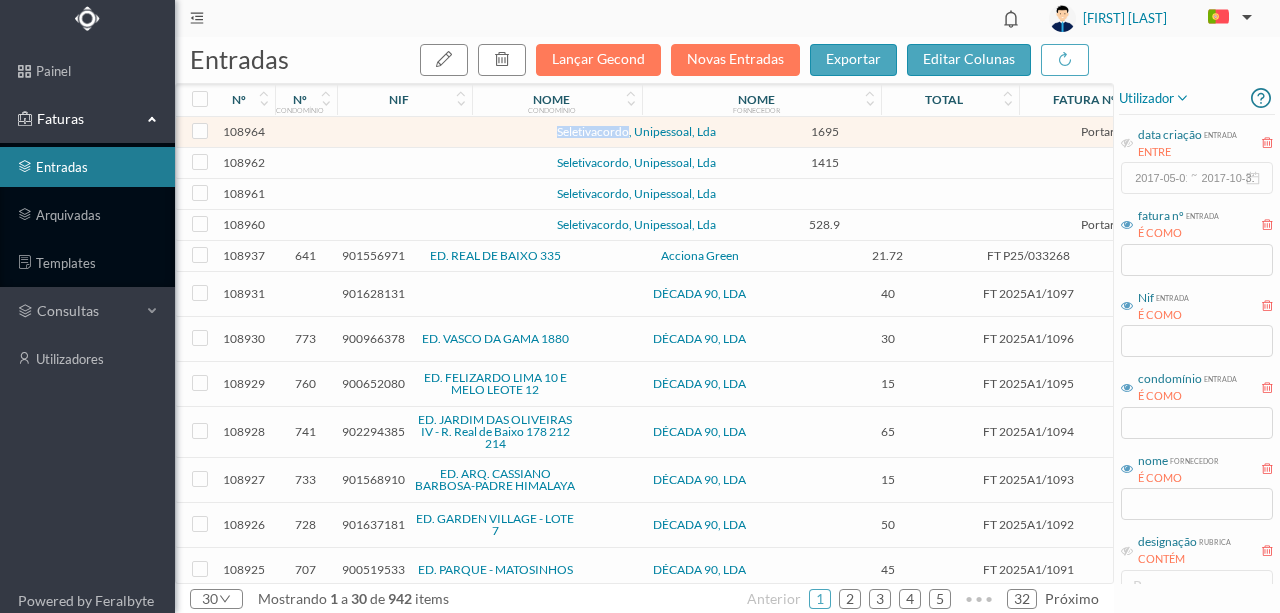 click at bounding box center [432, 132] 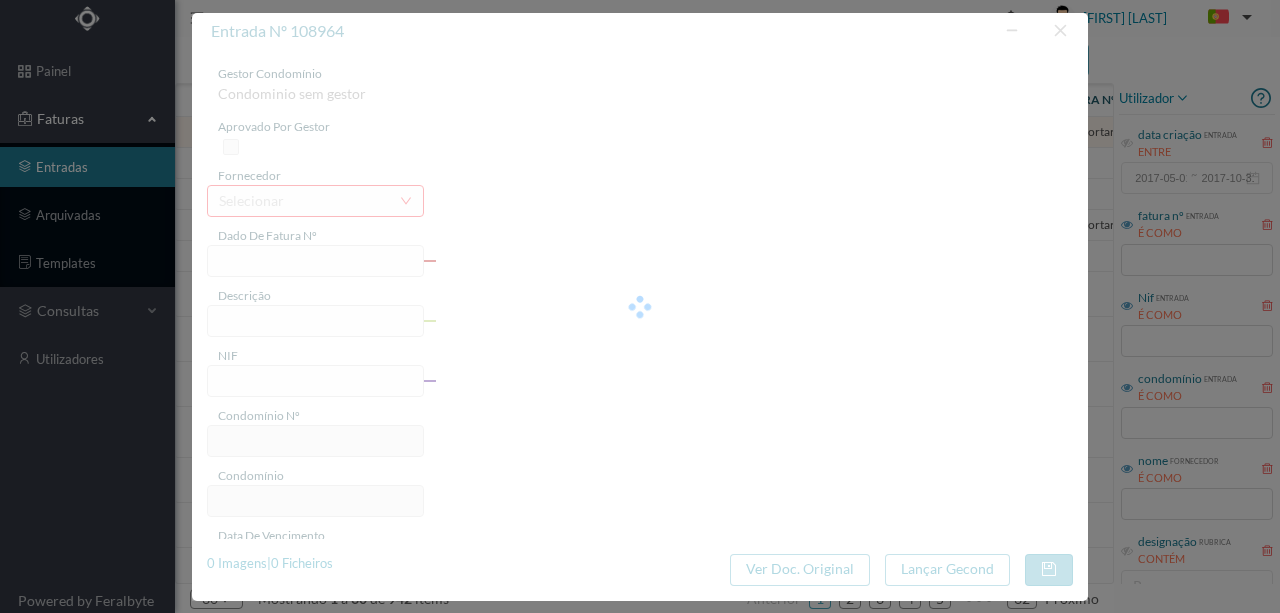 type on "PO. aa an adifício Varandas da Foz" 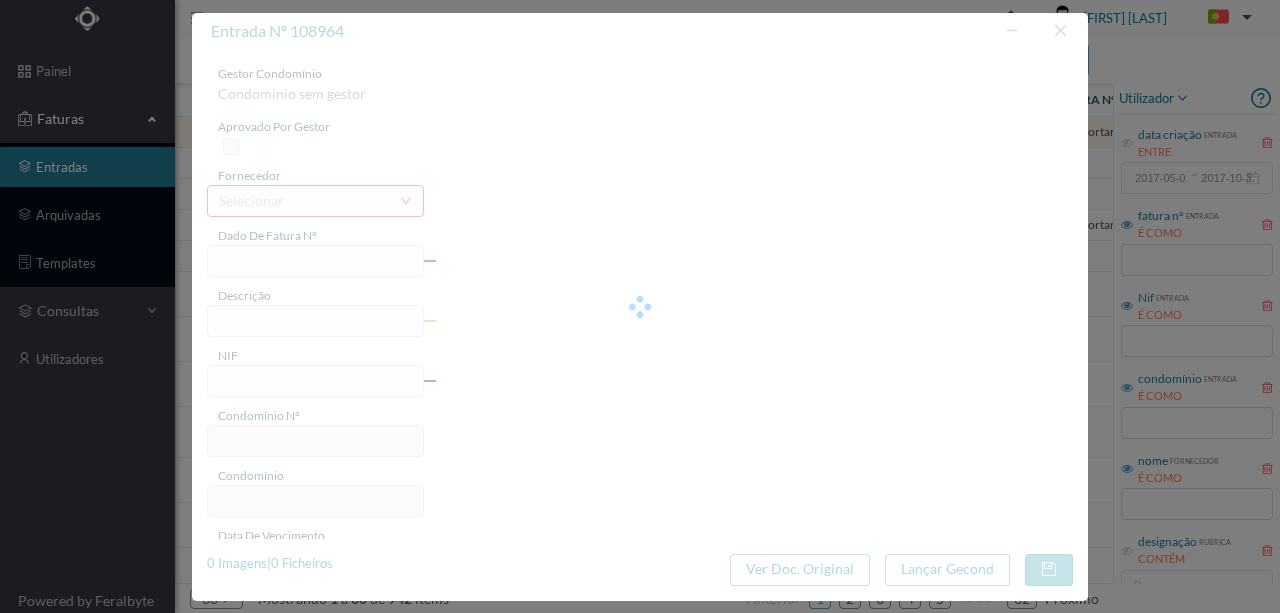 type on "0" 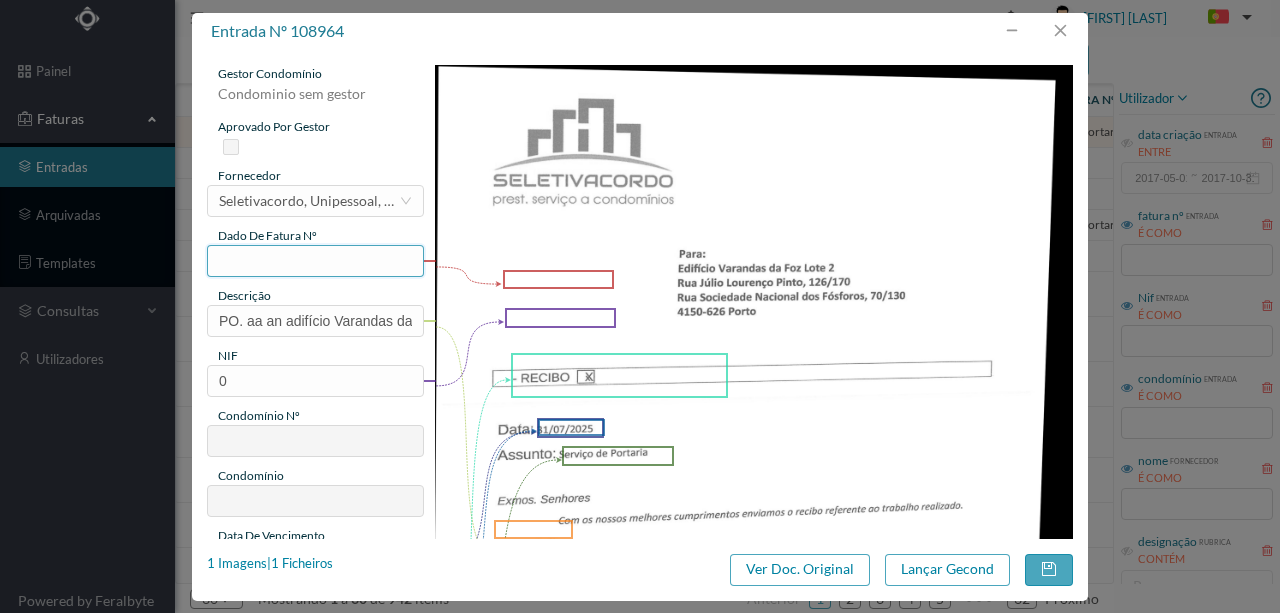 click at bounding box center [315, 261] 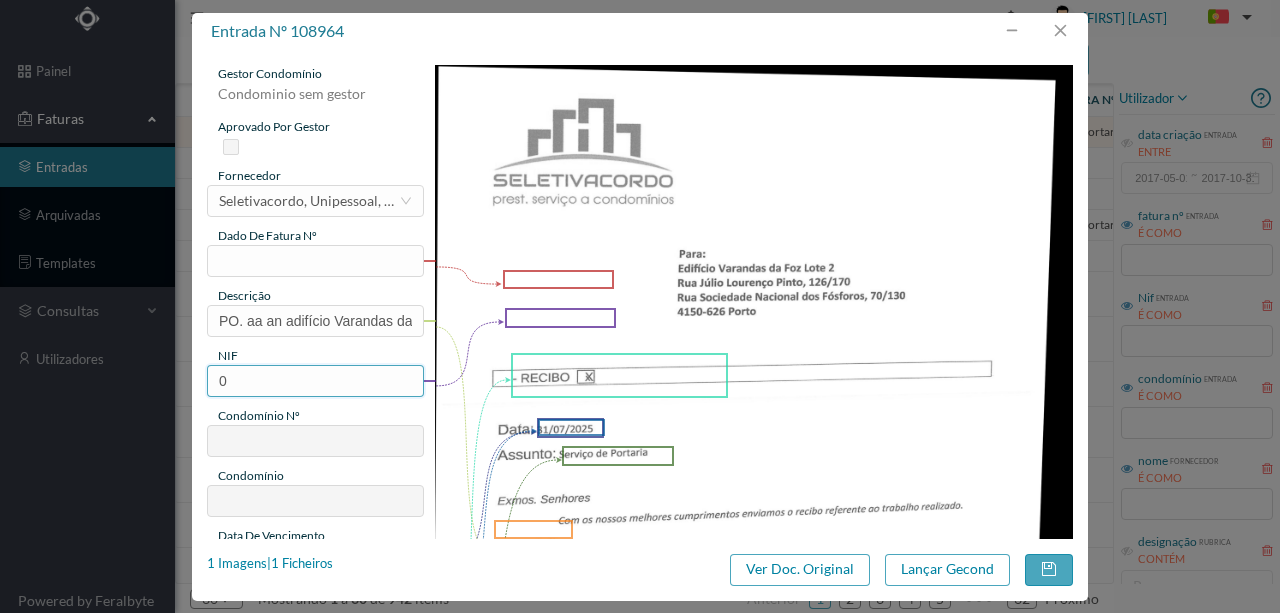 drag, startPoint x: 242, startPoint y: 387, endPoint x: 209, endPoint y: 385, distance: 33.06055 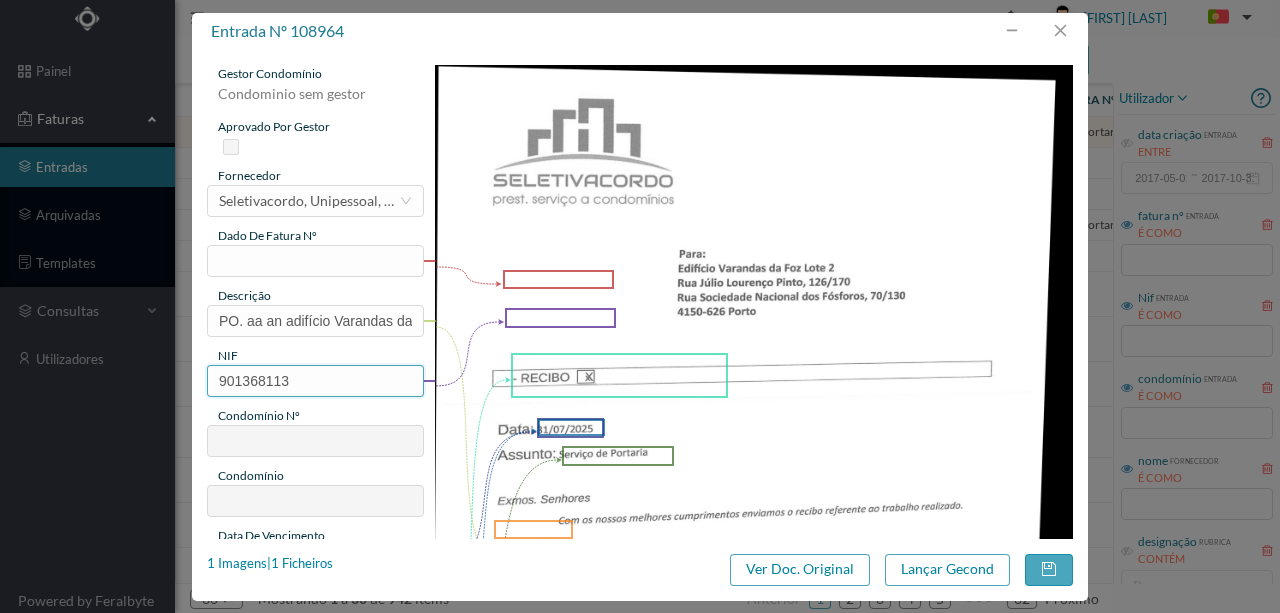 type on "27" 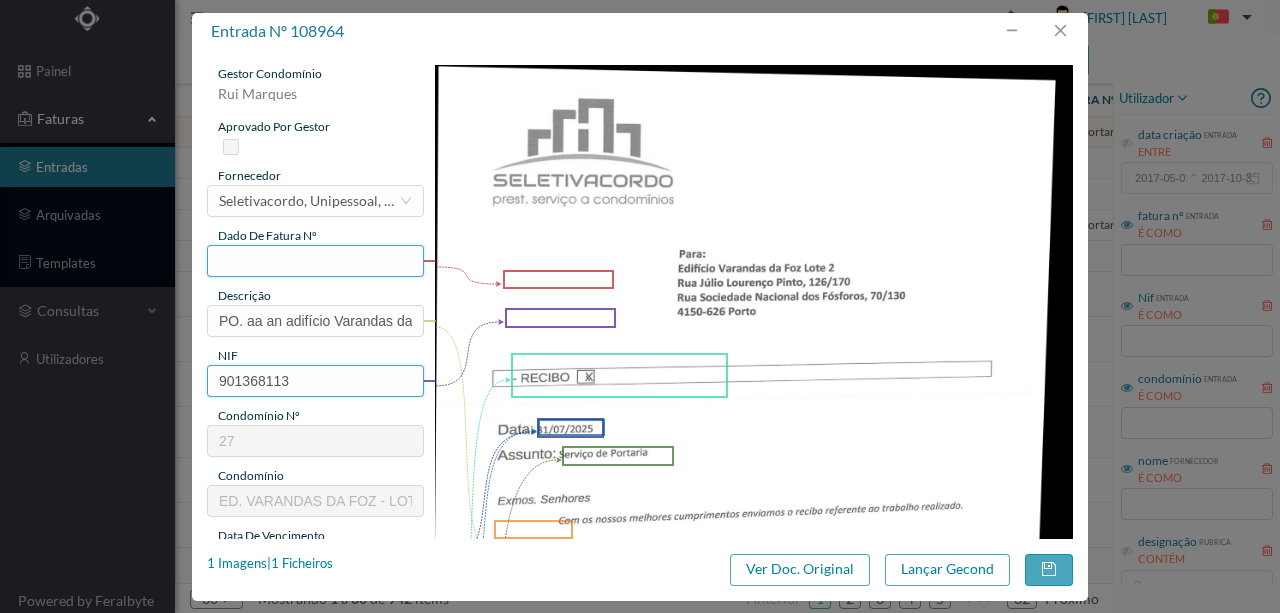 type on "901368113" 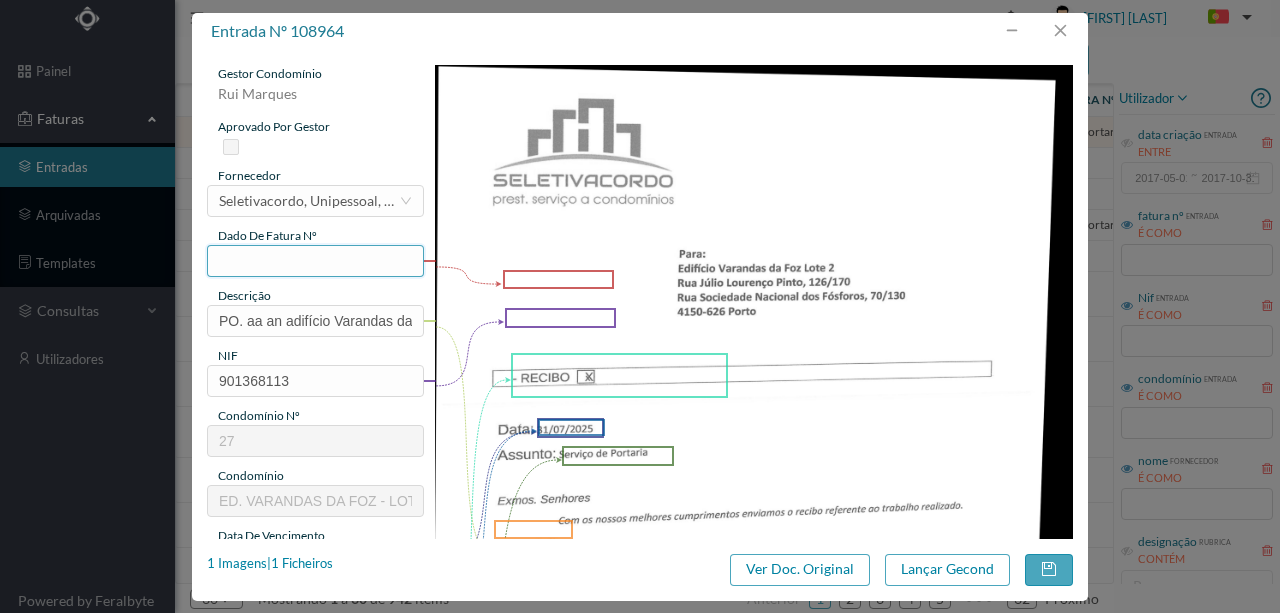 click at bounding box center (315, 261) 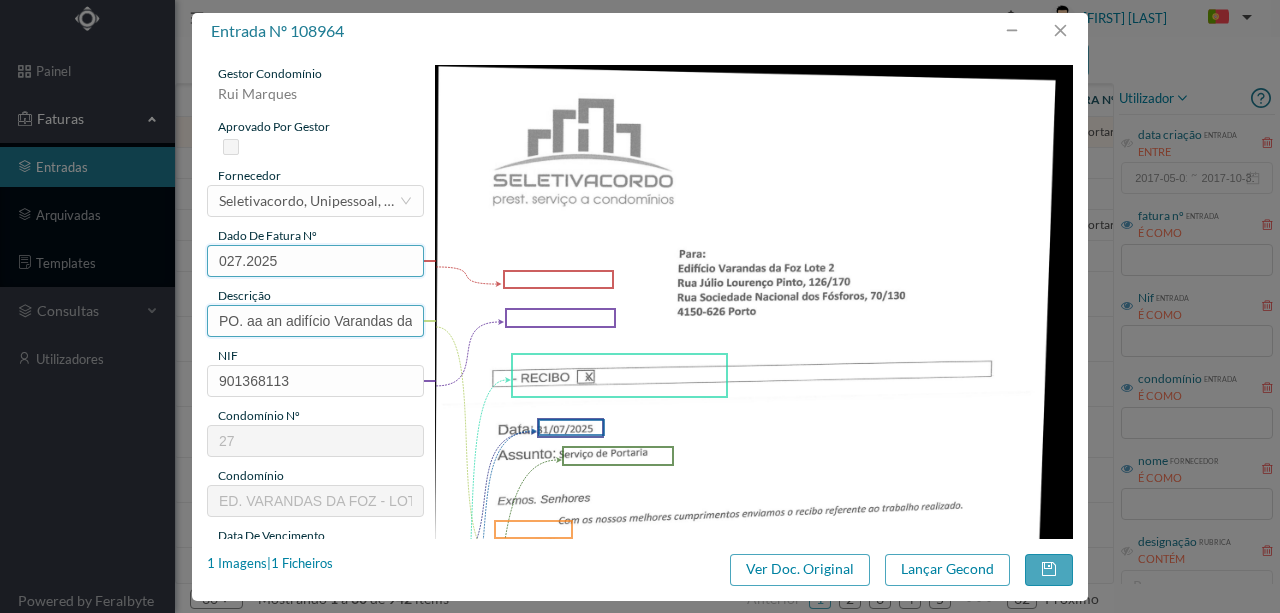 type on "027.2025" 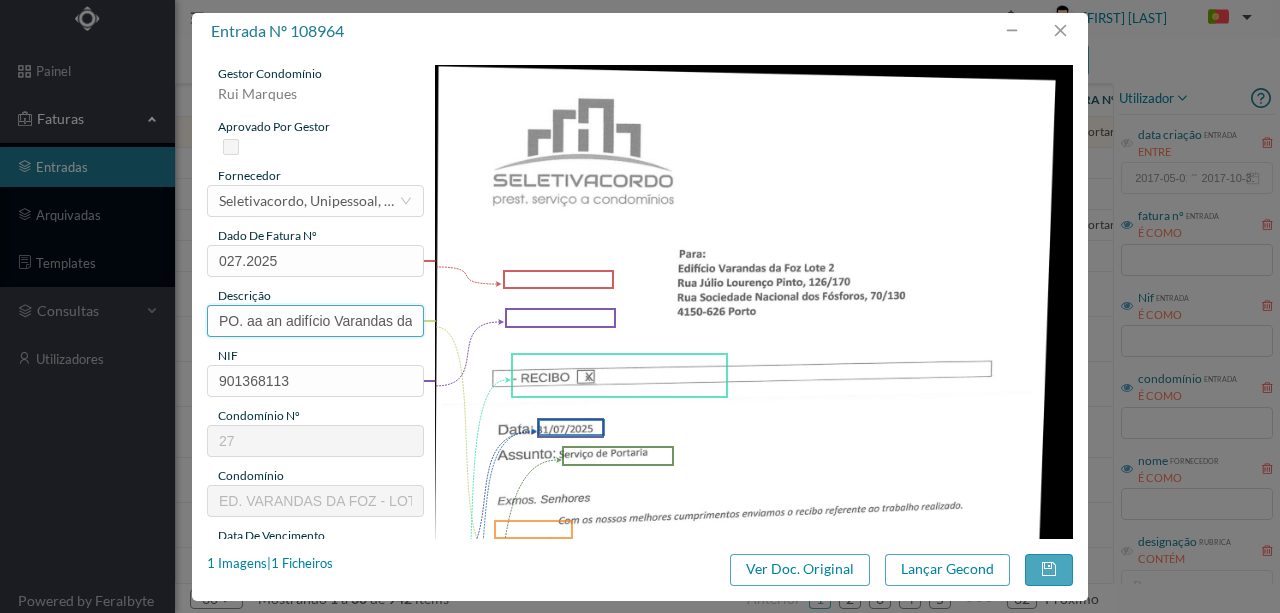 scroll, scrollTop: 0, scrollLeft: 28, axis: horizontal 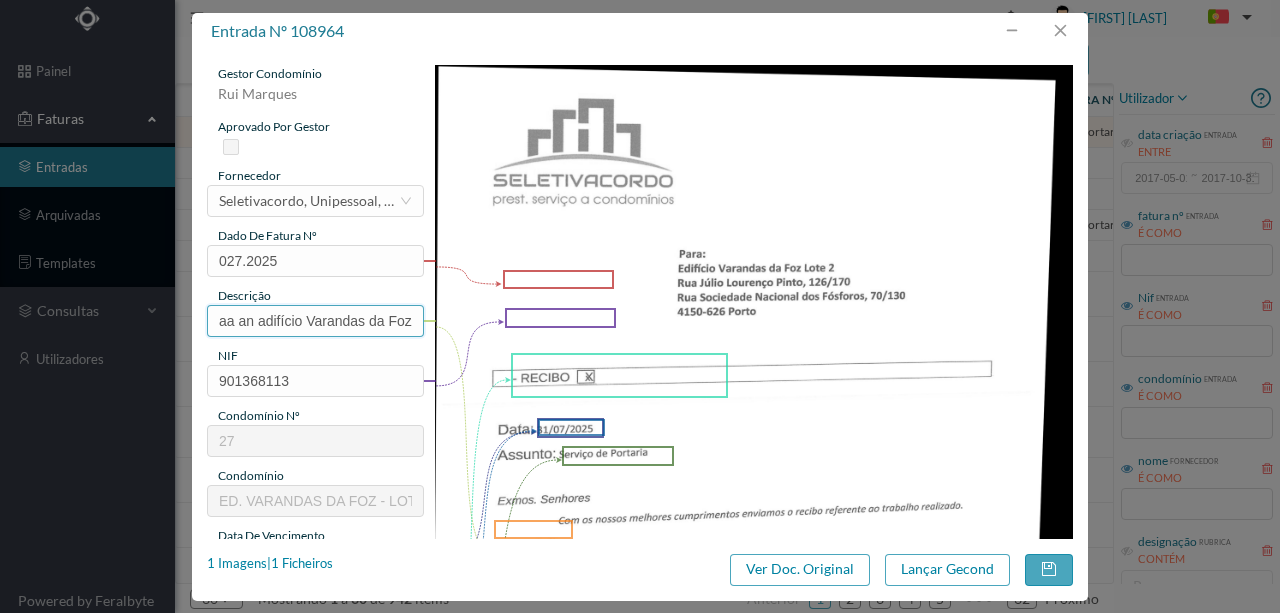 drag, startPoint x: 210, startPoint y: 313, endPoint x: 1101, endPoint y: 287, distance: 891.3793 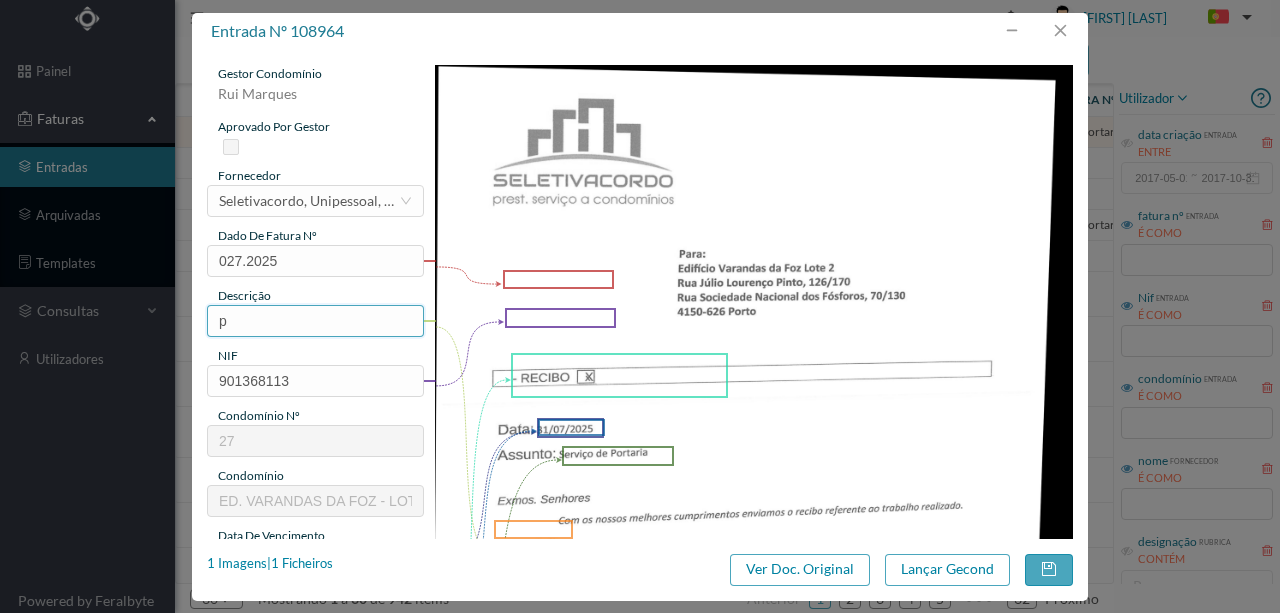 scroll, scrollTop: 0, scrollLeft: 0, axis: both 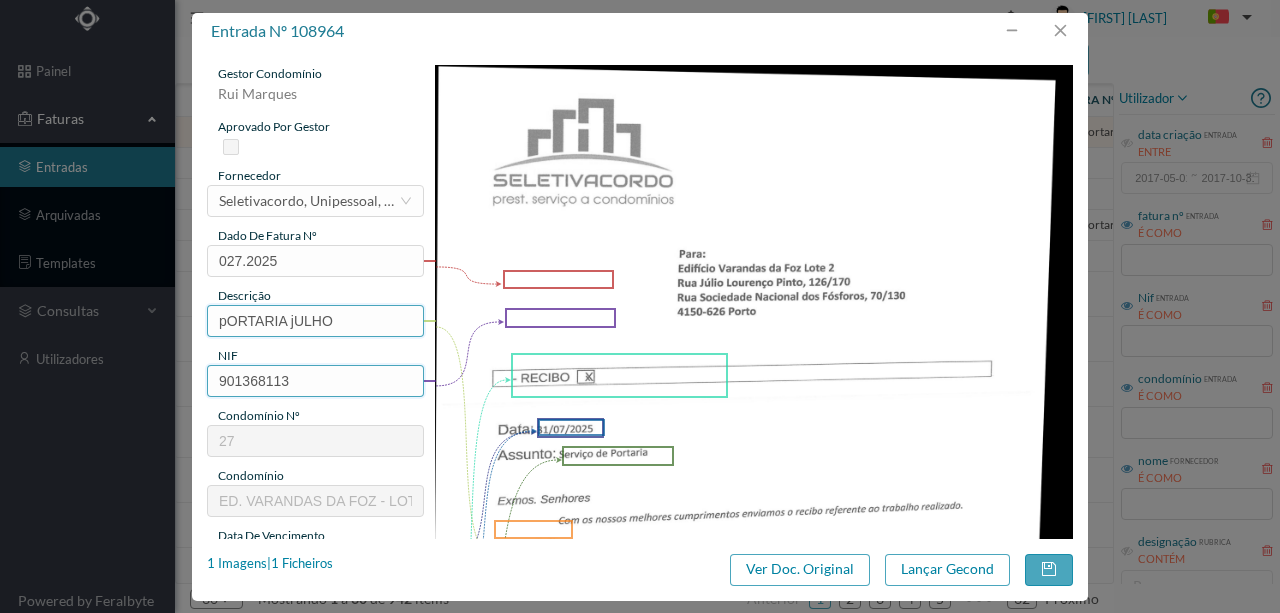 type on "Portaria Julho" 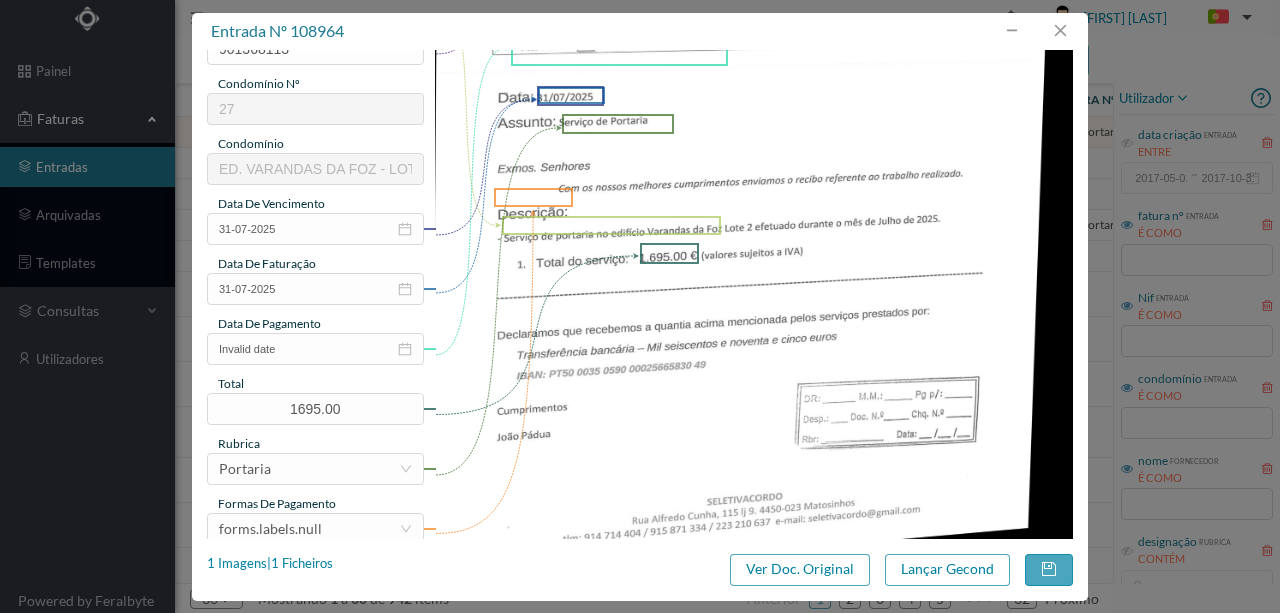 scroll, scrollTop: 333, scrollLeft: 0, axis: vertical 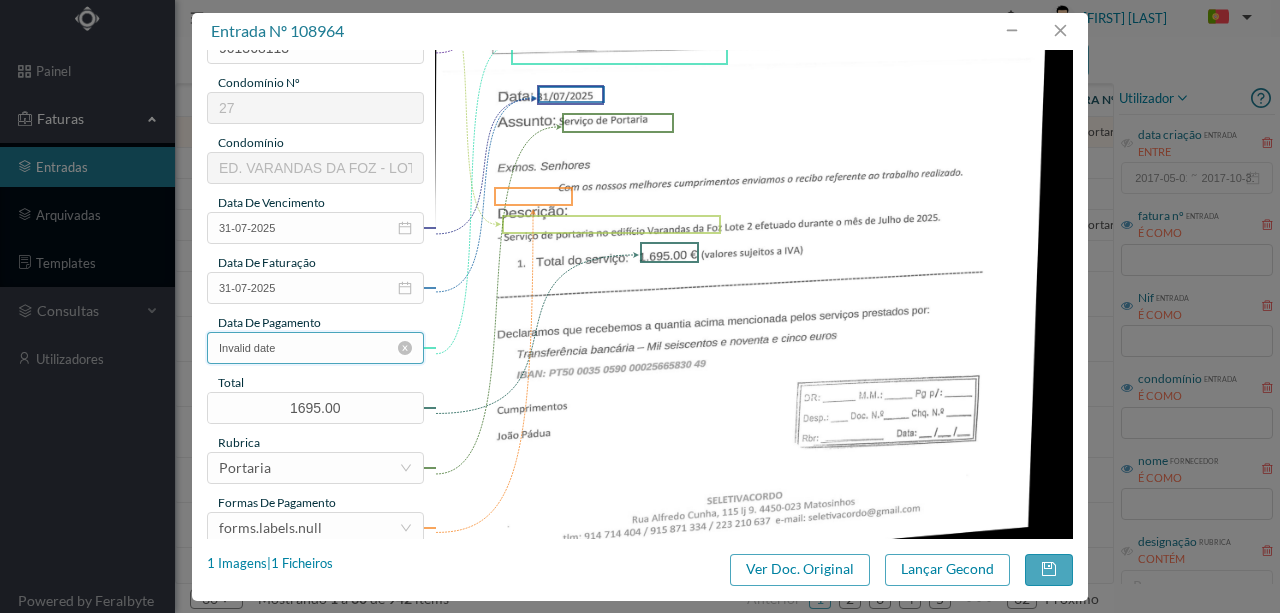 click on "Invalid date" at bounding box center [315, 348] 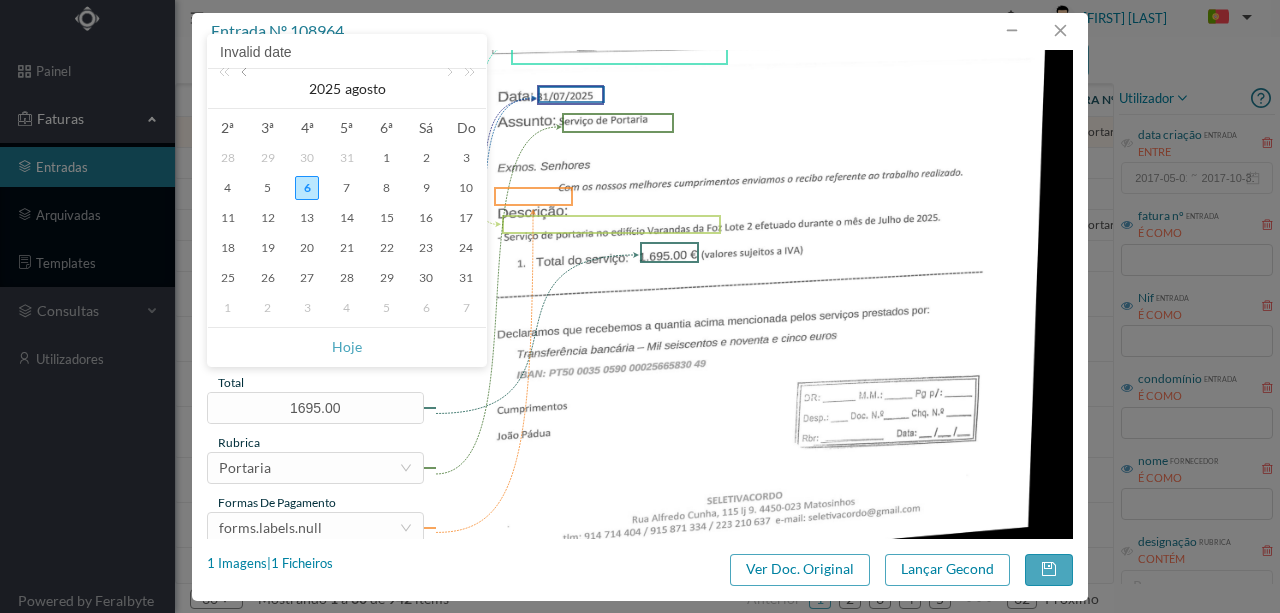 click at bounding box center (246, 89) 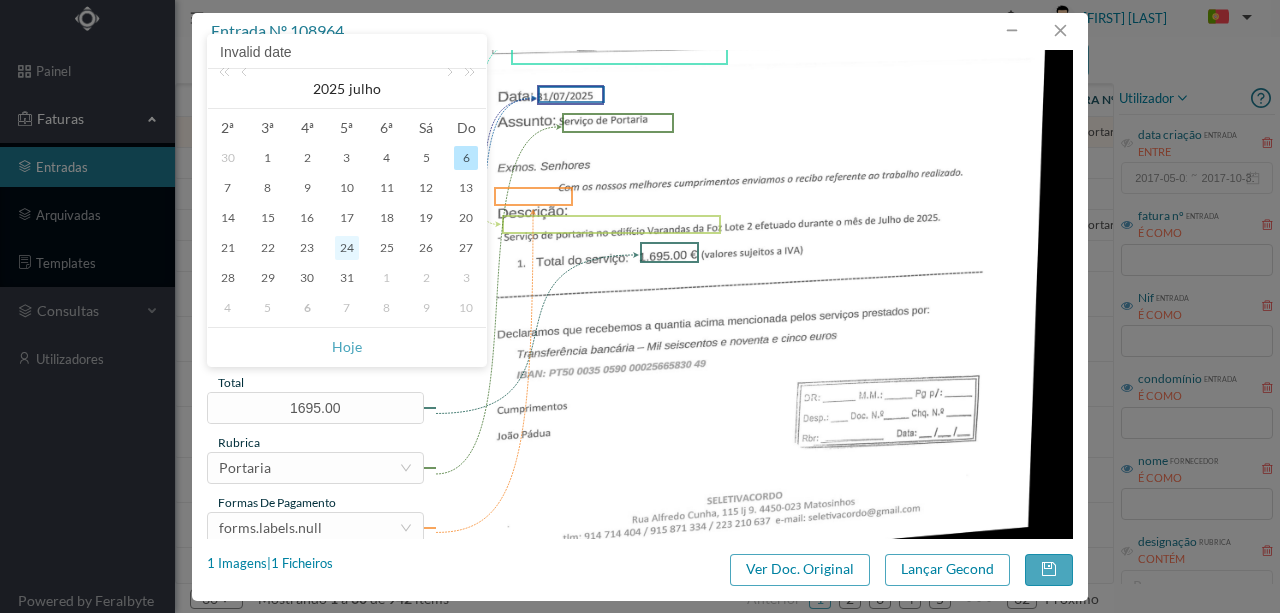 click on "24" at bounding box center [347, 248] 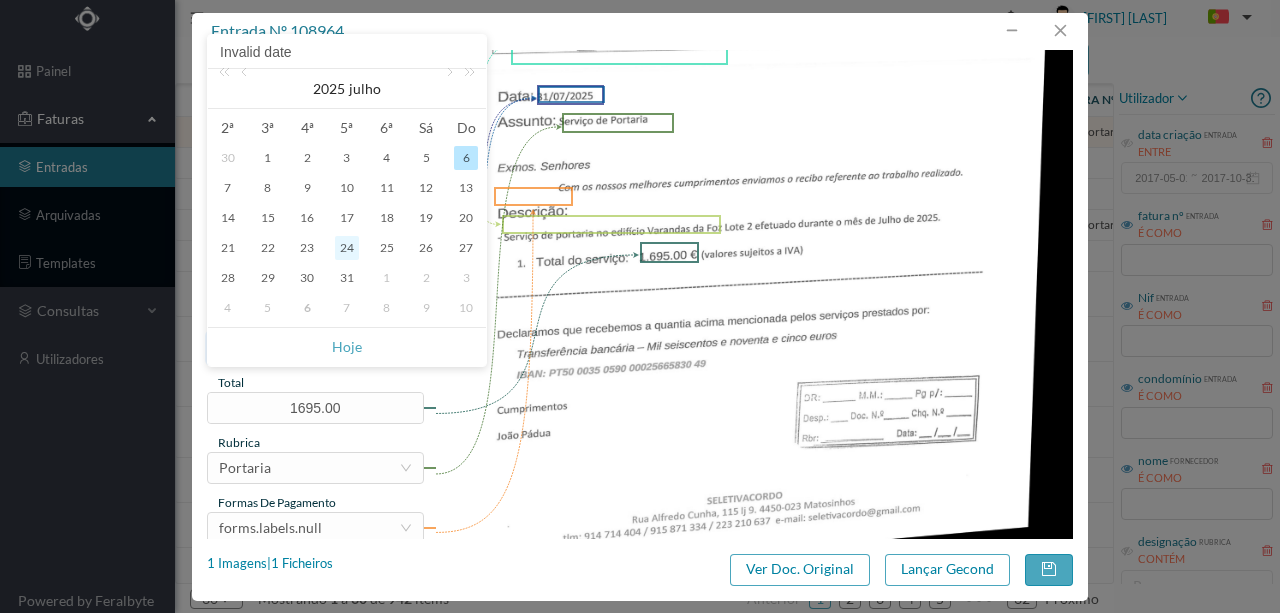 type on "24-07-2025" 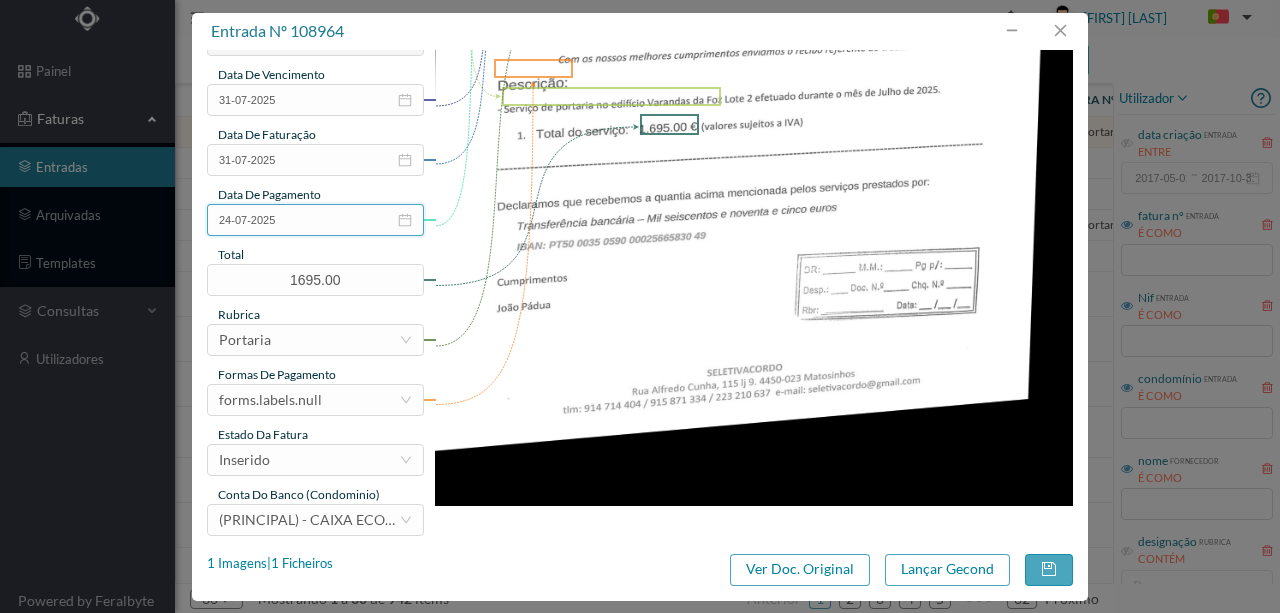 scroll, scrollTop: 466, scrollLeft: 0, axis: vertical 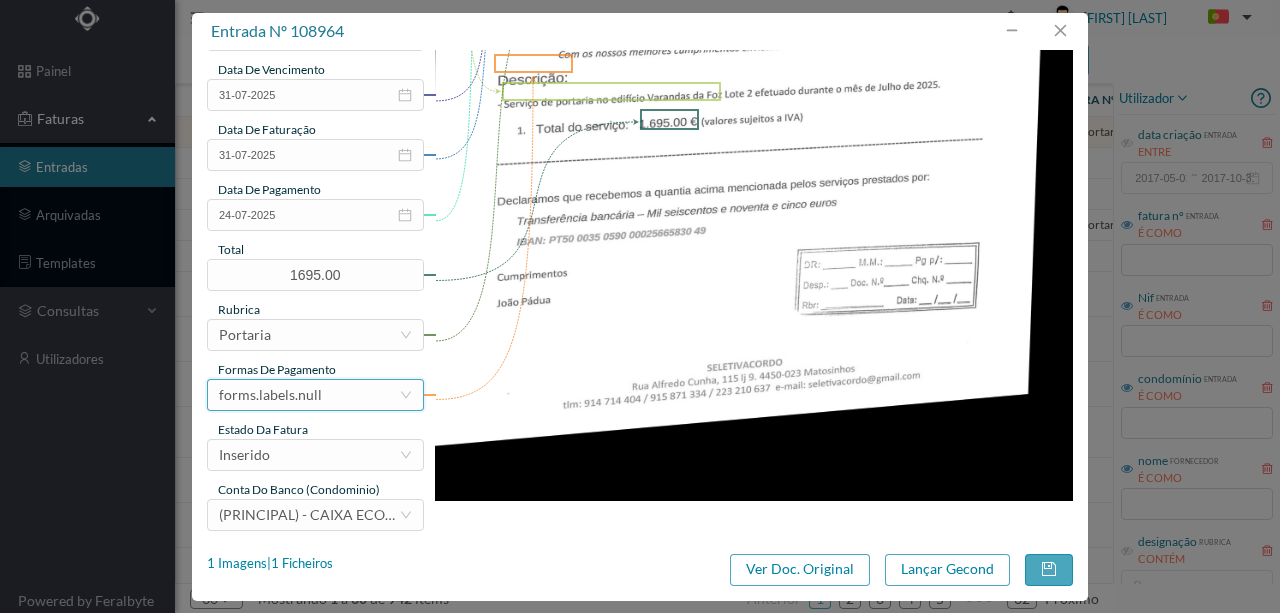 click on "forms.labels.null" at bounding box center [270, 395] 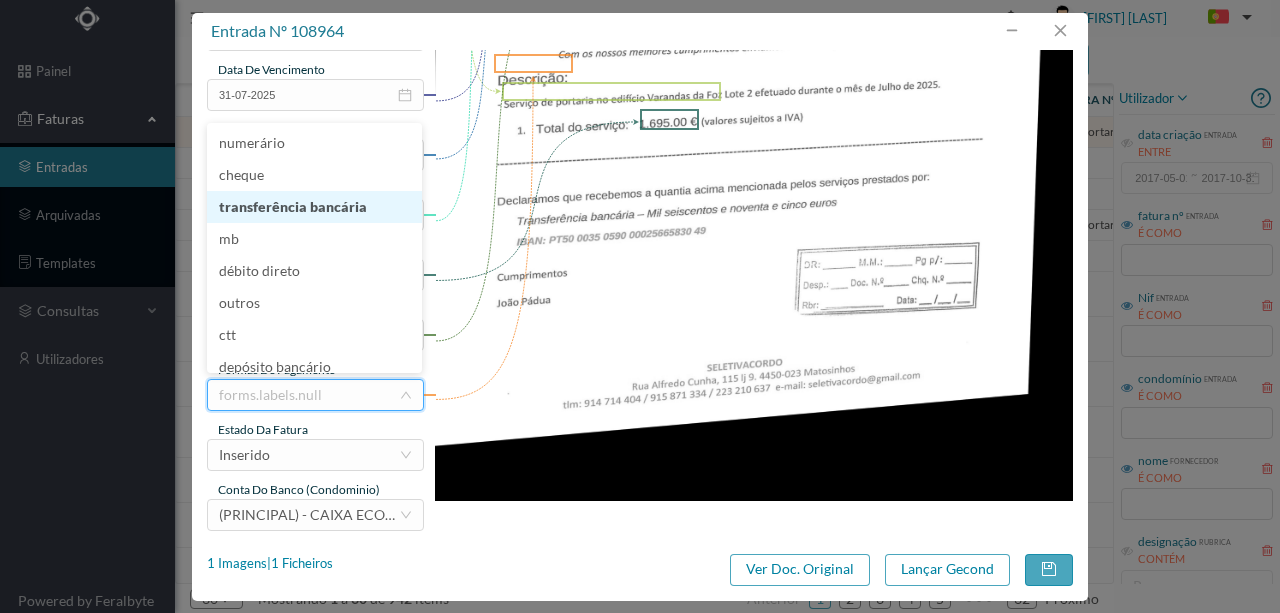 click on "transferência bancária" at bounding box center [314, 207] 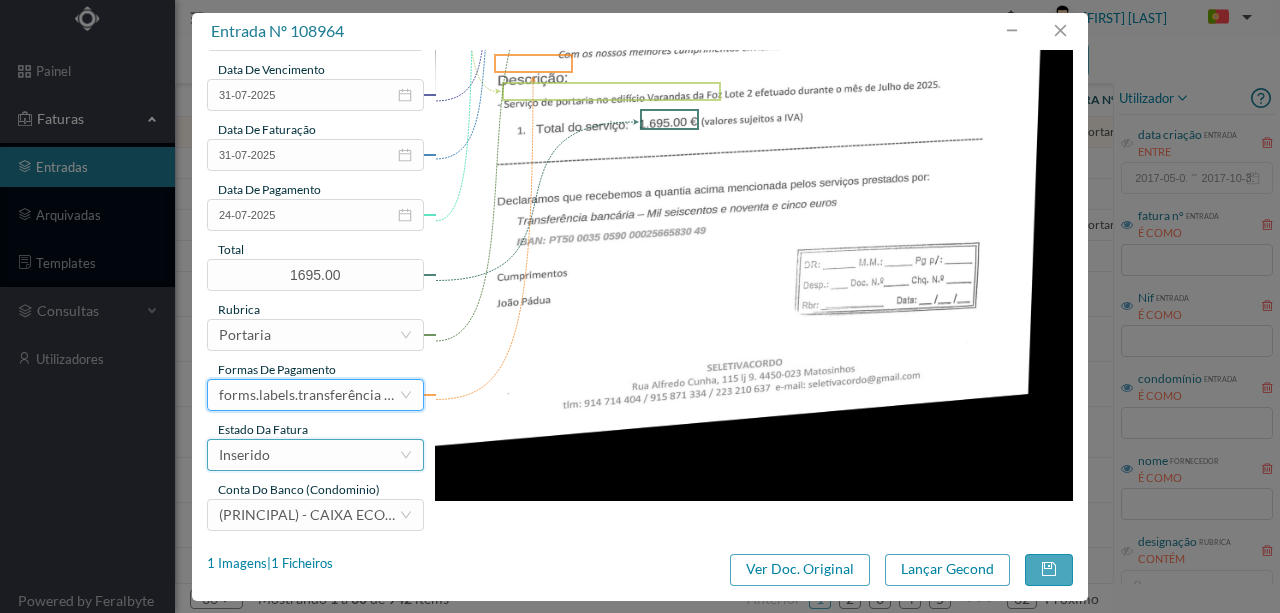 click on "Inserido" at bounding box center (309, 455) 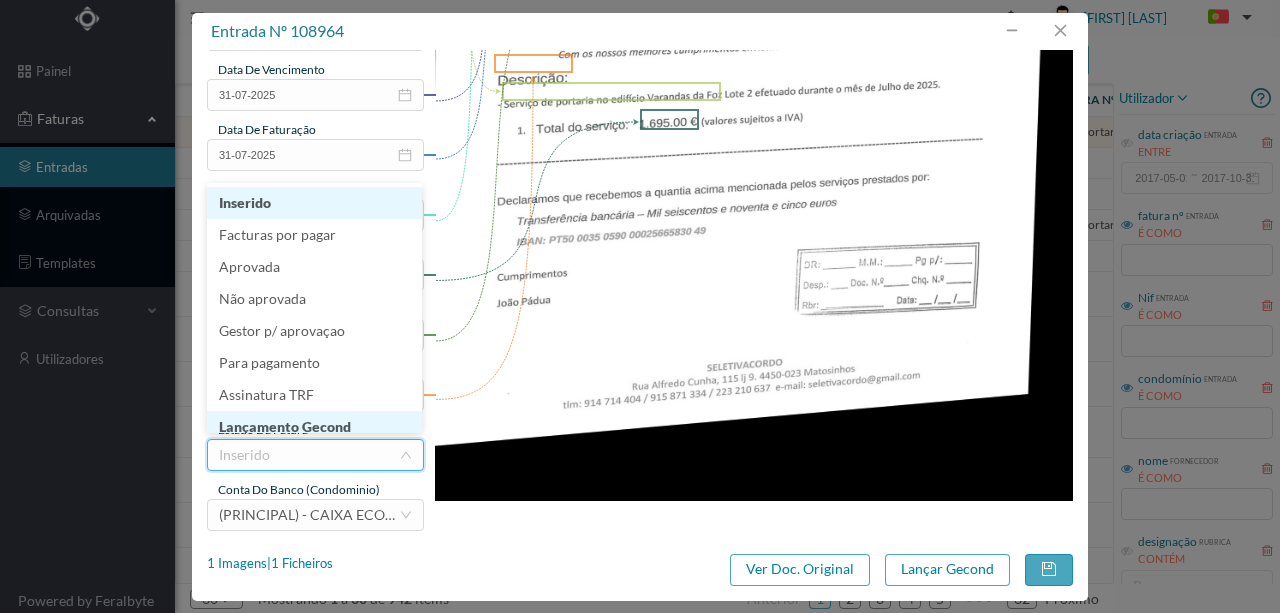 scroll, scrollTop: 10, scrollLeft: 0, axis: vertical 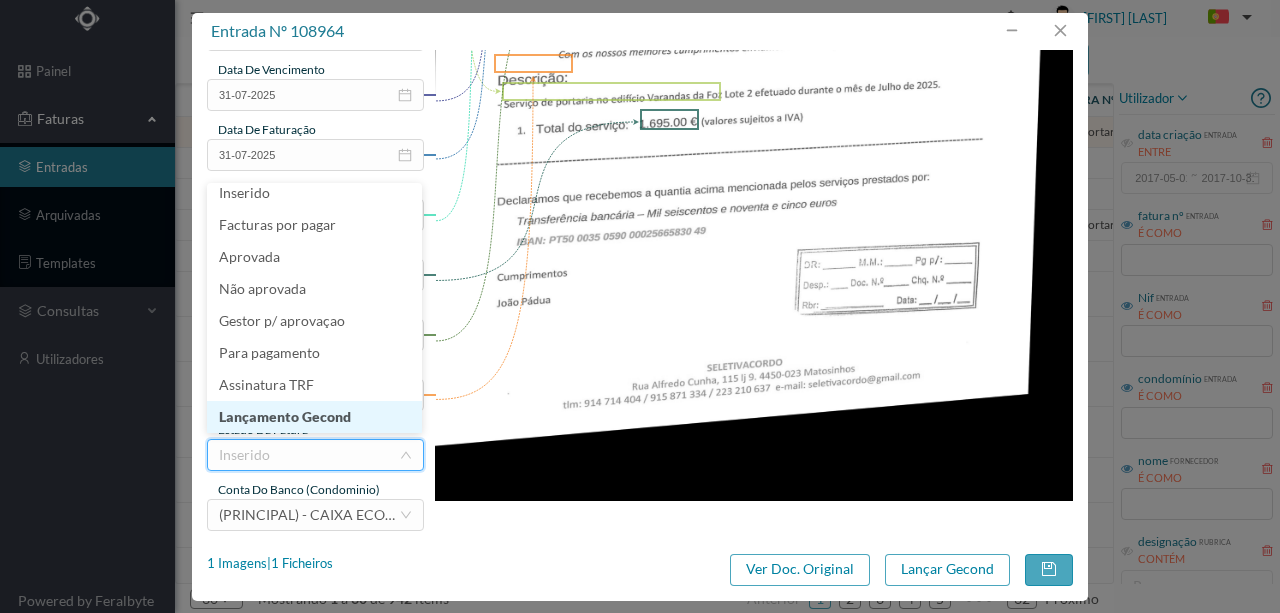 click on "Lançamento Gecond" at bounding box center [314, 417] 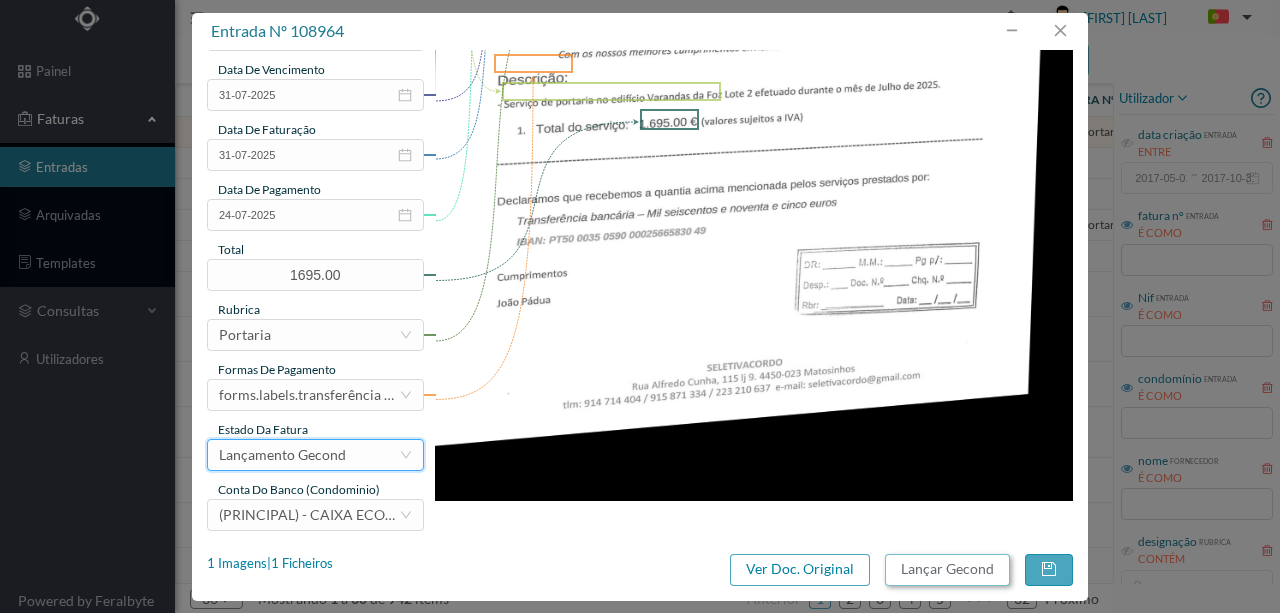click on "Lançar Gecond" at bounding box center (947, 570) 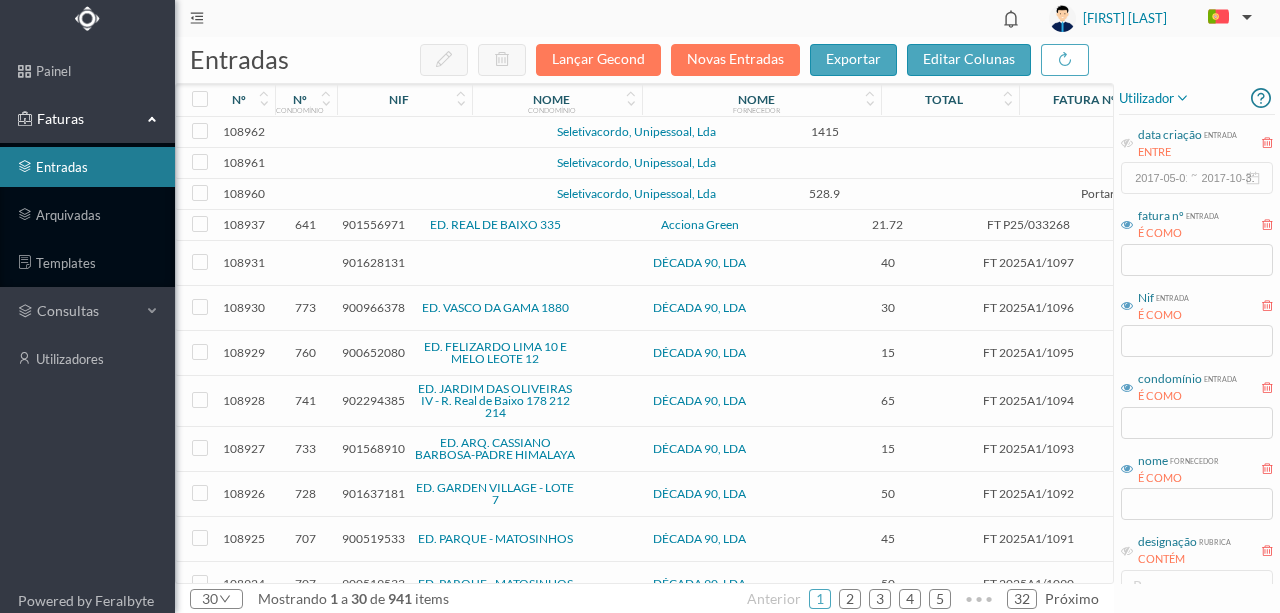 click at bounding box center [432, 132] 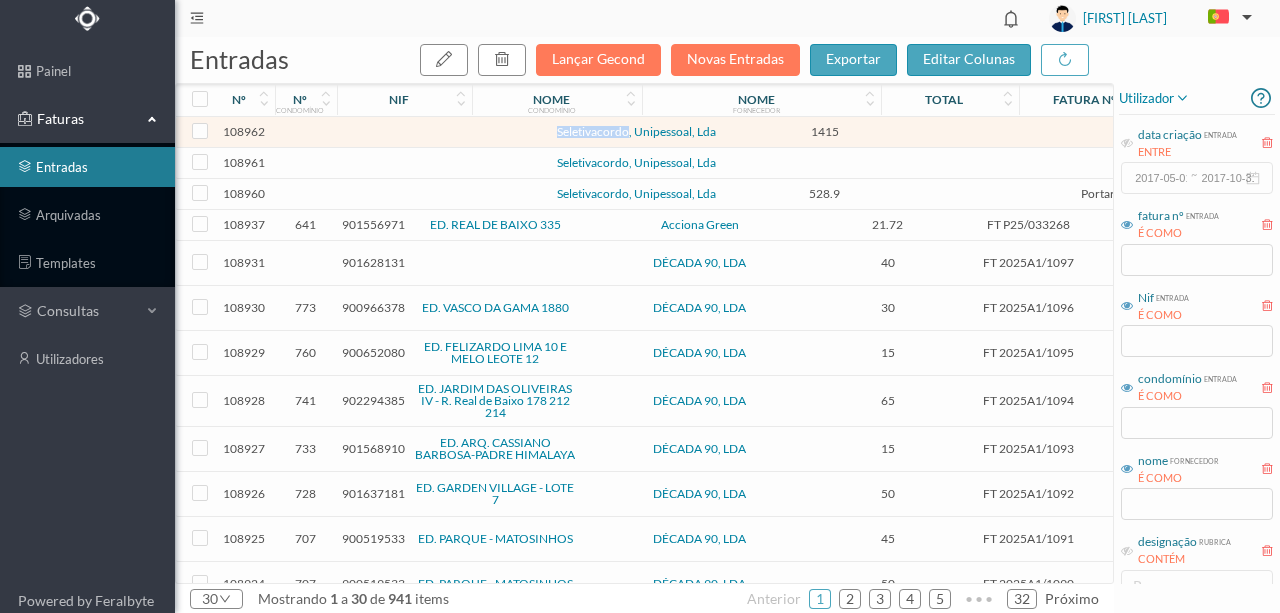 click at bounding box center (432, 132) 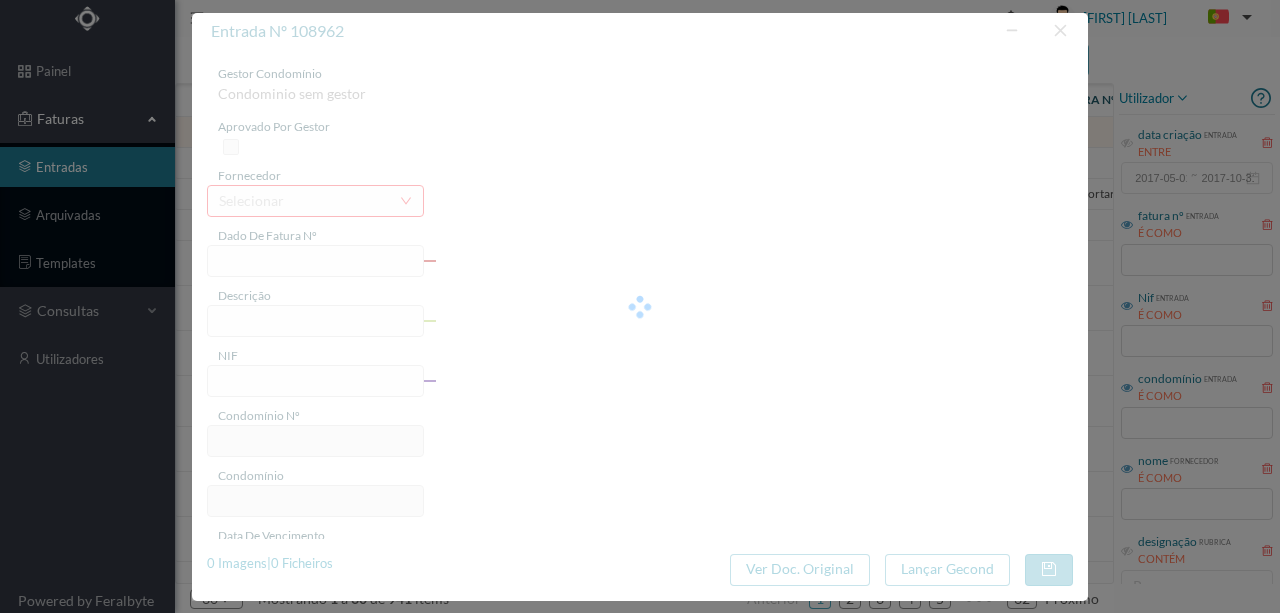 type on "— “edifício Varandas da *. Toto a" 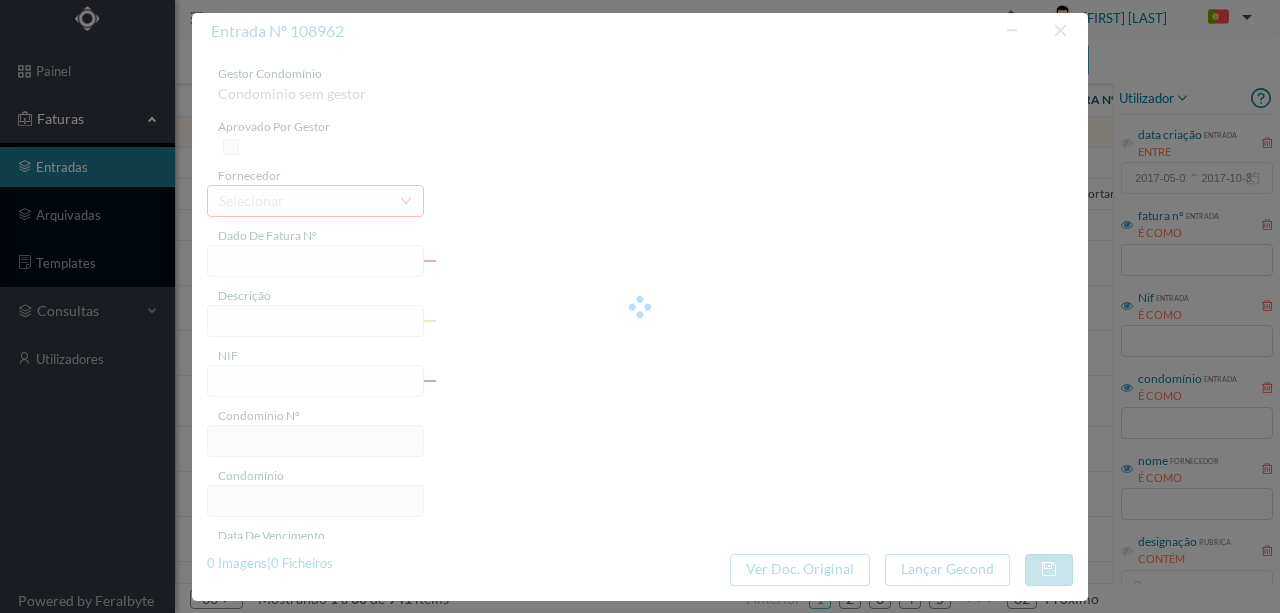 type on "0" 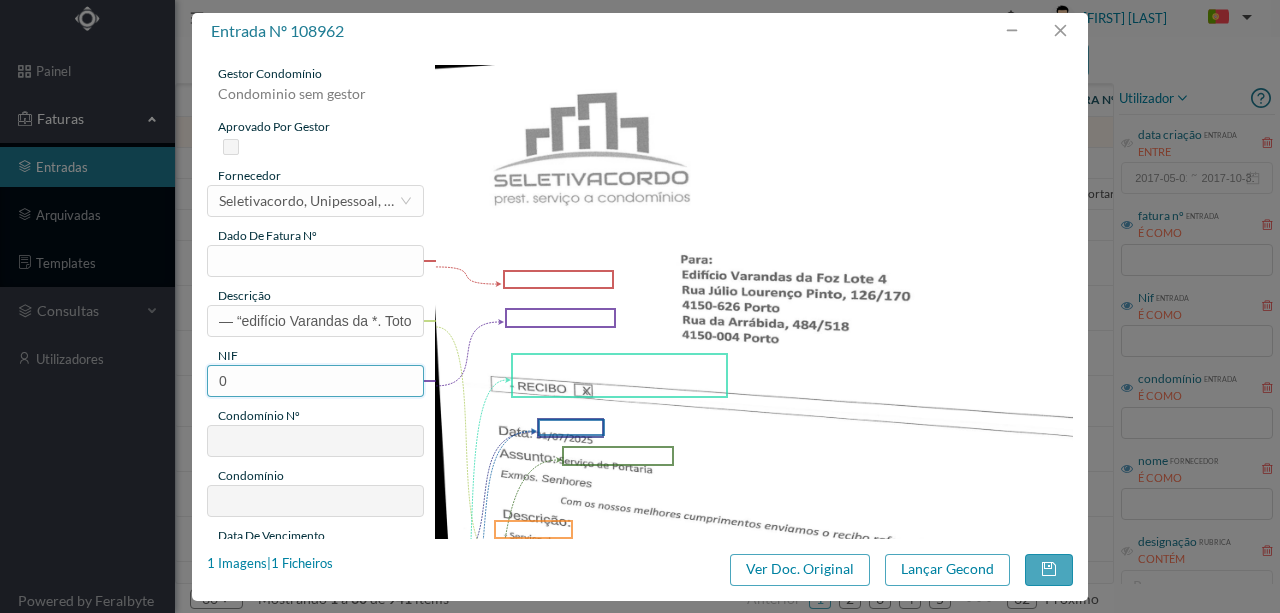 drag, startPoint x: 236, startPoint y: 375, endPoint x: 179, endPoint y: 376, distance: 57.00877 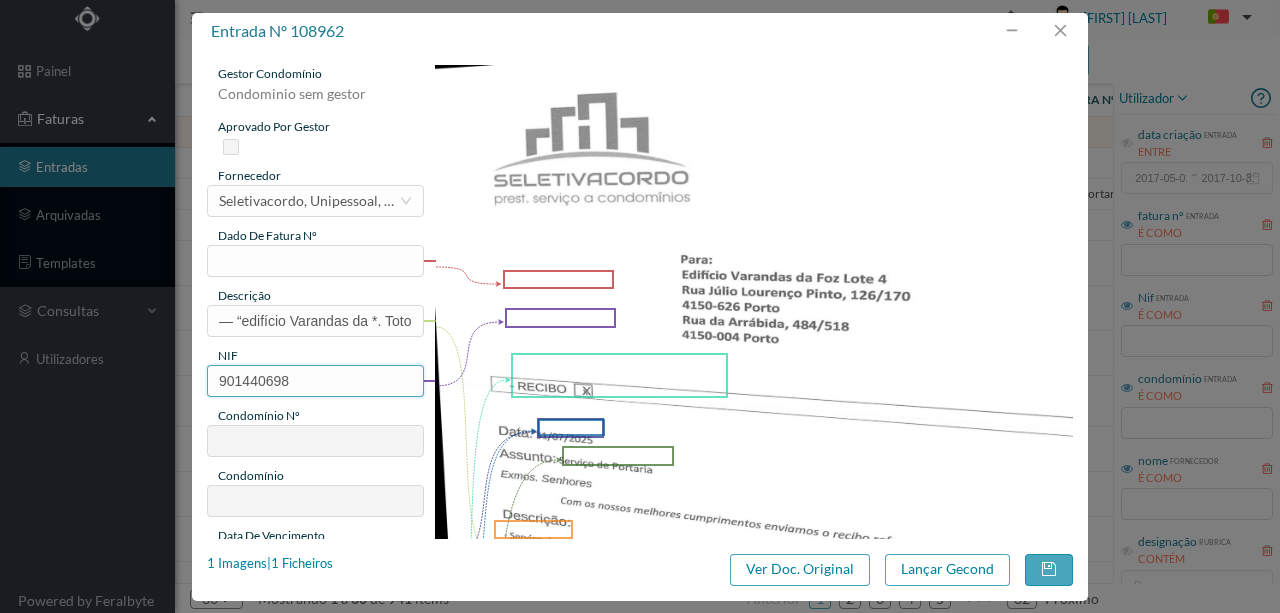 type on "63" 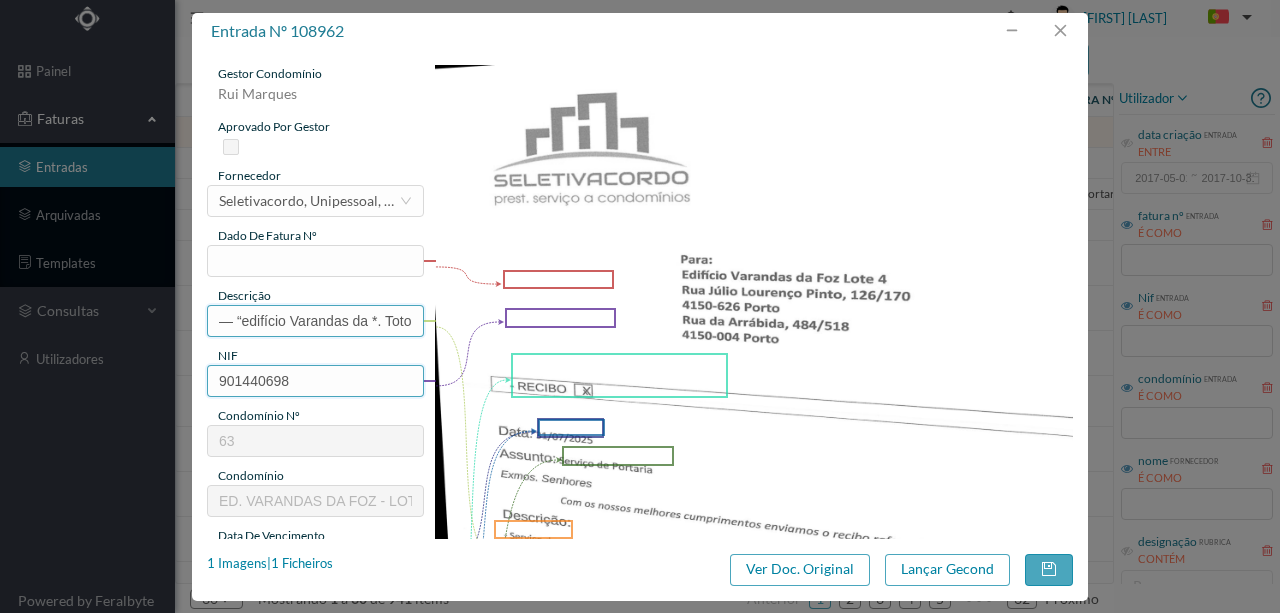 type on "901440698" 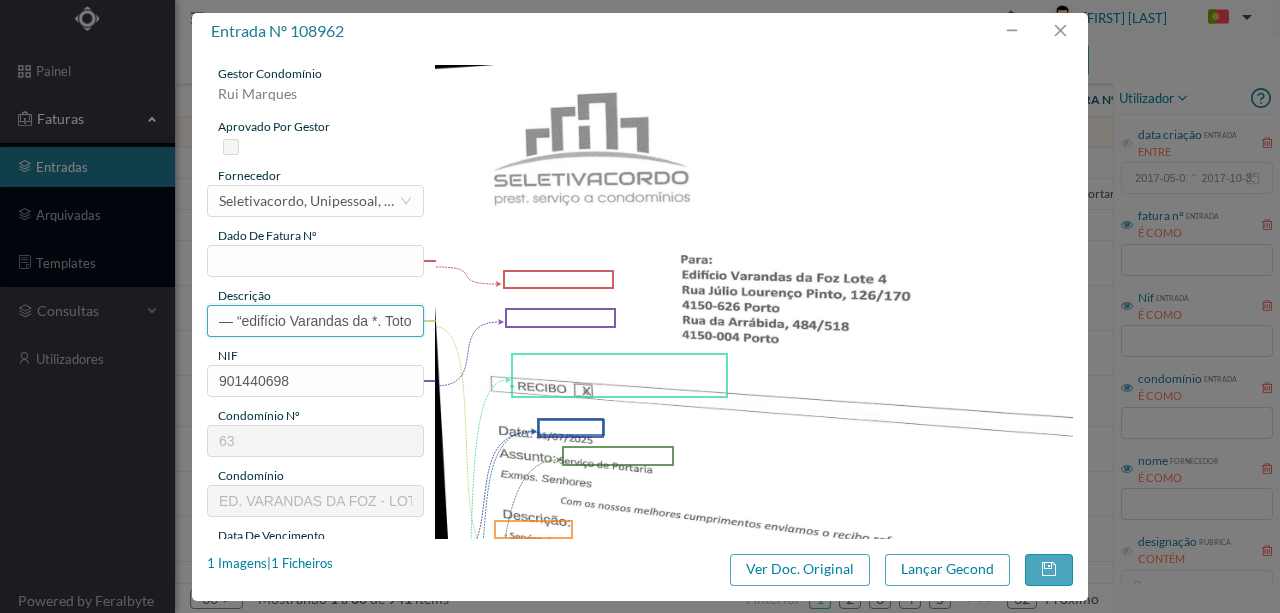 scroll, scrollTop: 0, scrollLeft: 12, axis: horizontal 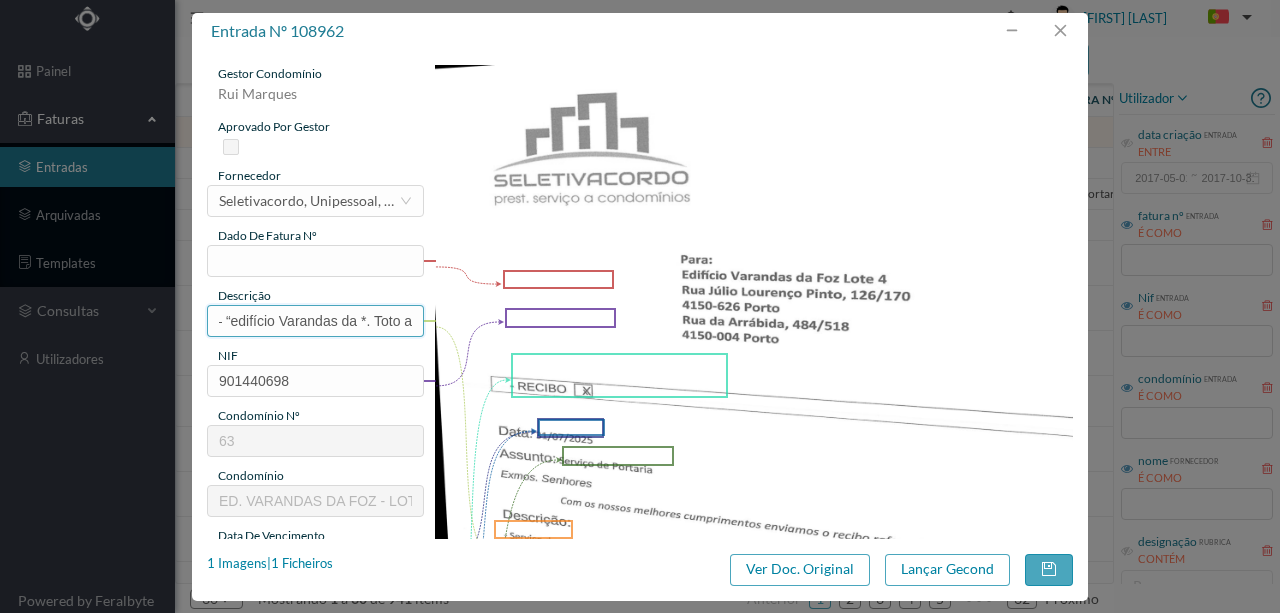 drag, startPoint x: 212, startPoint y: 317, endPoint x: 1060, endPoint y: 272, distance: 849.1932 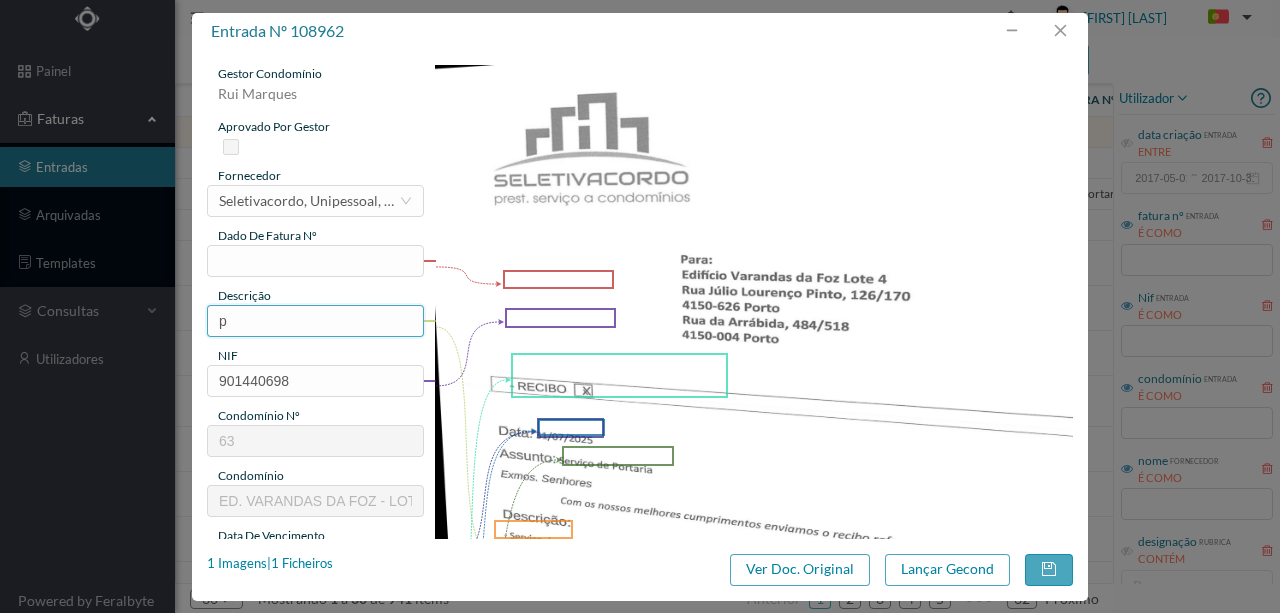scroll, scrollTop: 0, scrollLeft: 0, axis: both 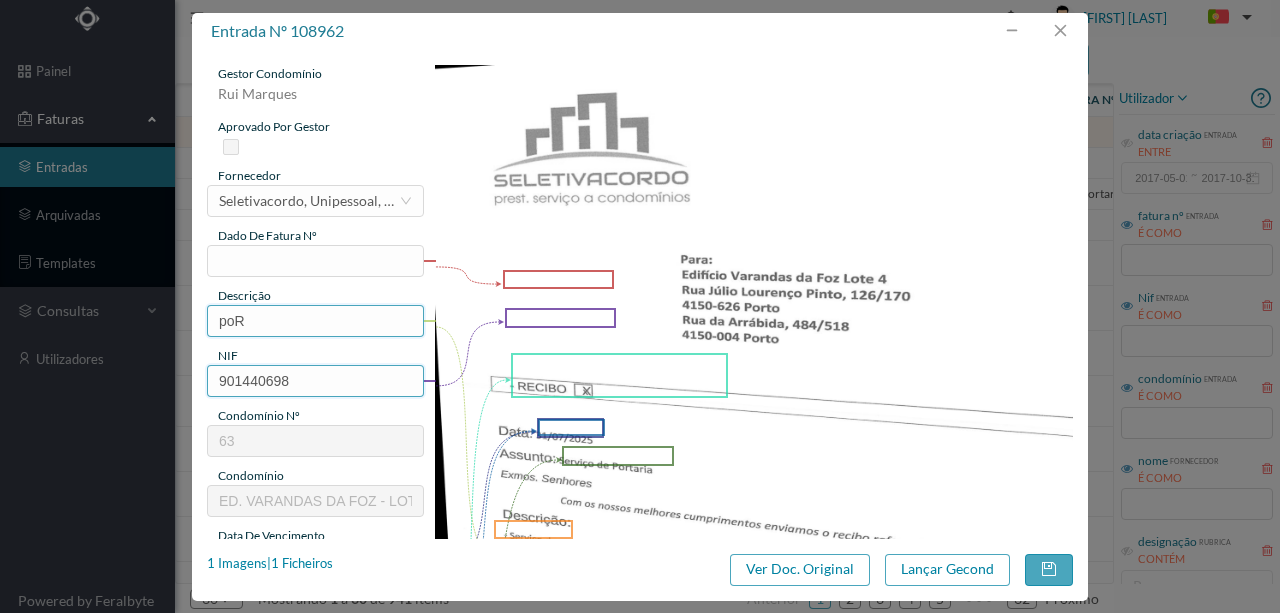 type on "Portaria Julho" 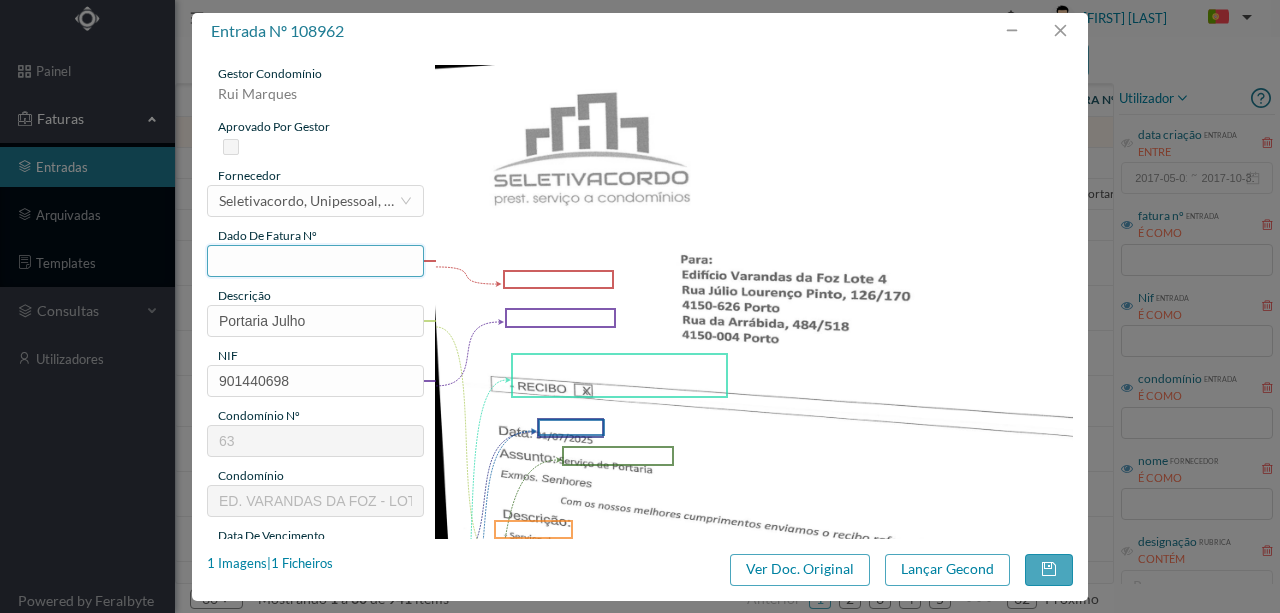 click at bounding box center (315, 261) 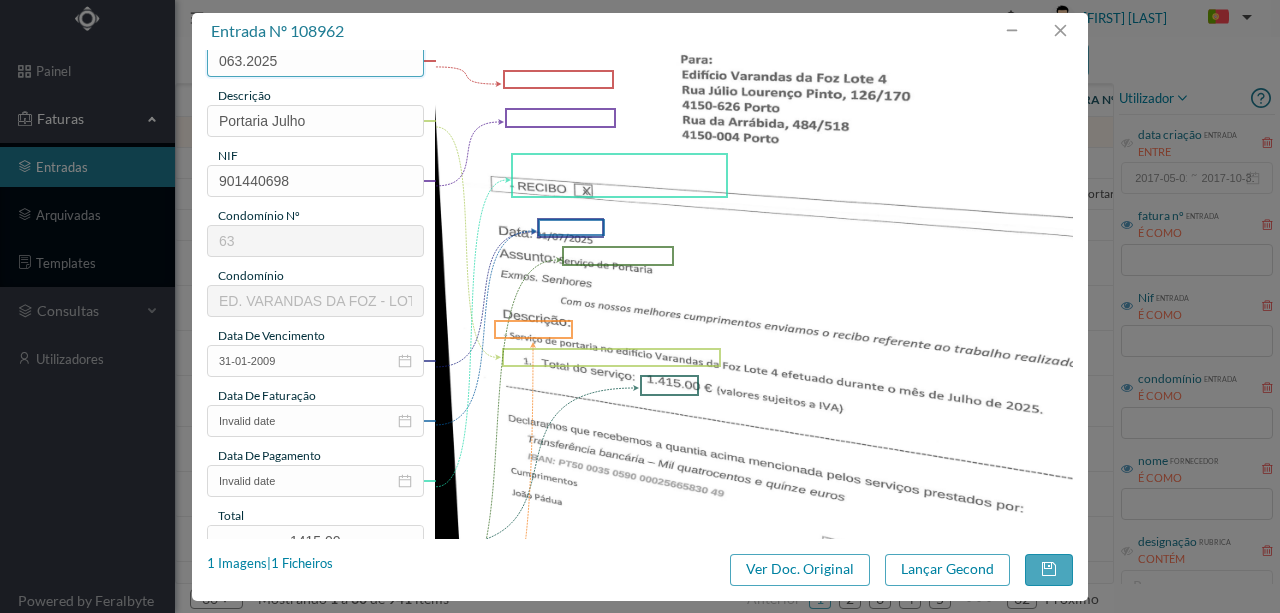scroll, scrollTop: 266, scrollLeft: 0, axis: vertical 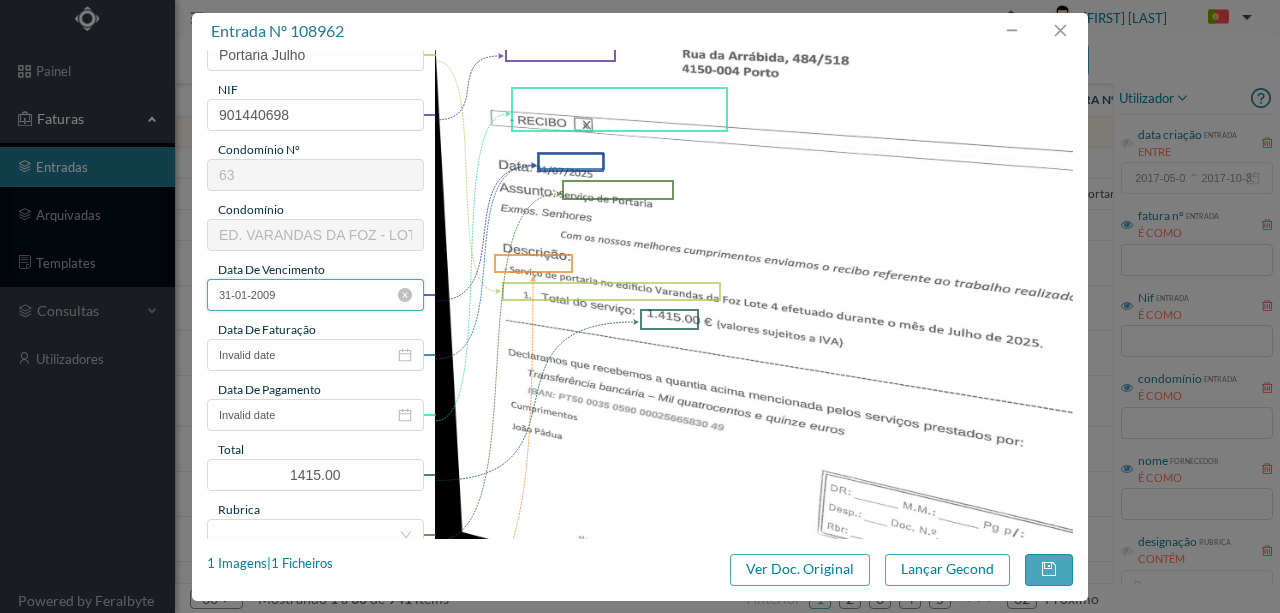 type on "063.2025" 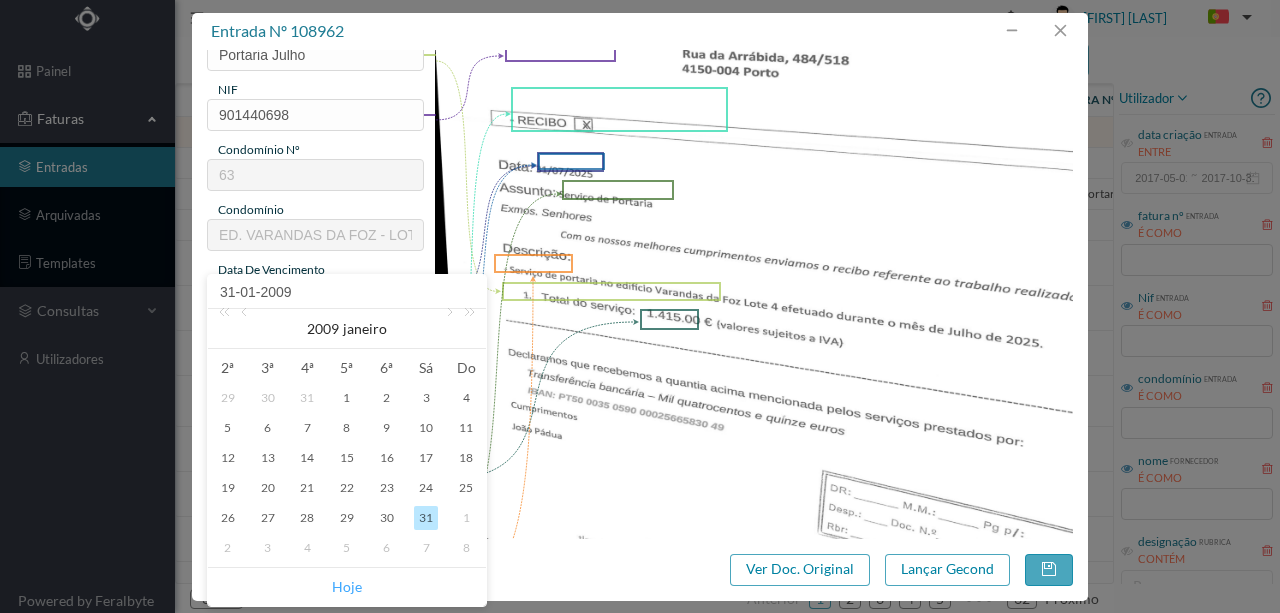 drag, startPoint x: 356, startPoint y: 590, endPoint x: 333, endPoint y: 521, distance: 72.73238 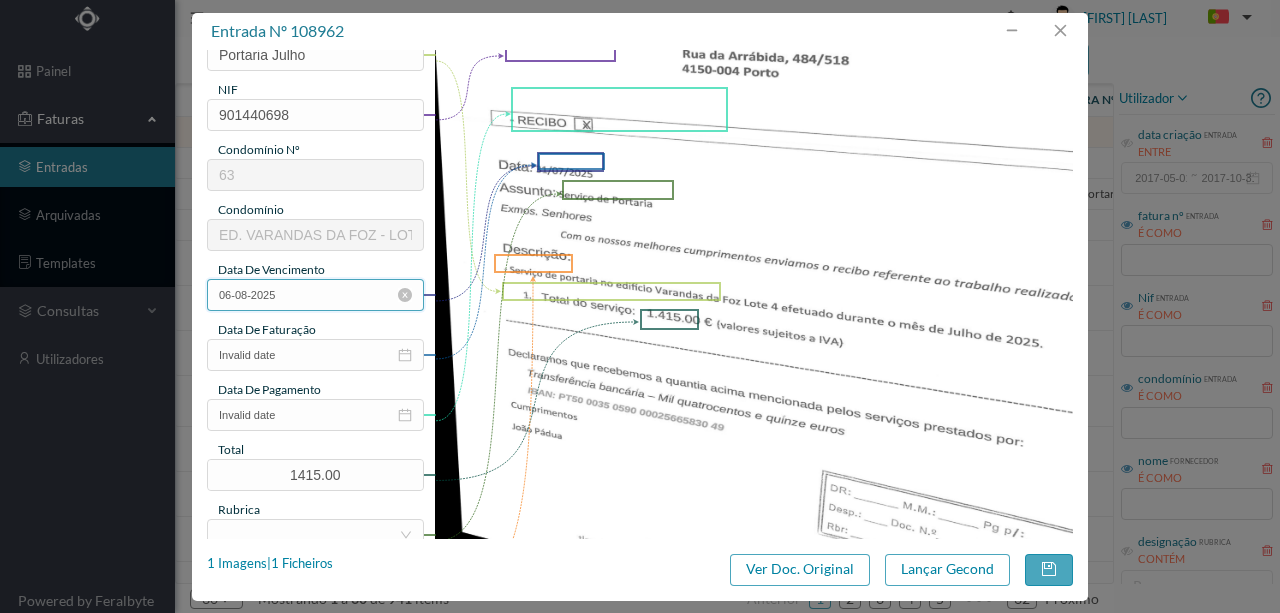 click on "06-08-2025" at bounding box center [315, 295] 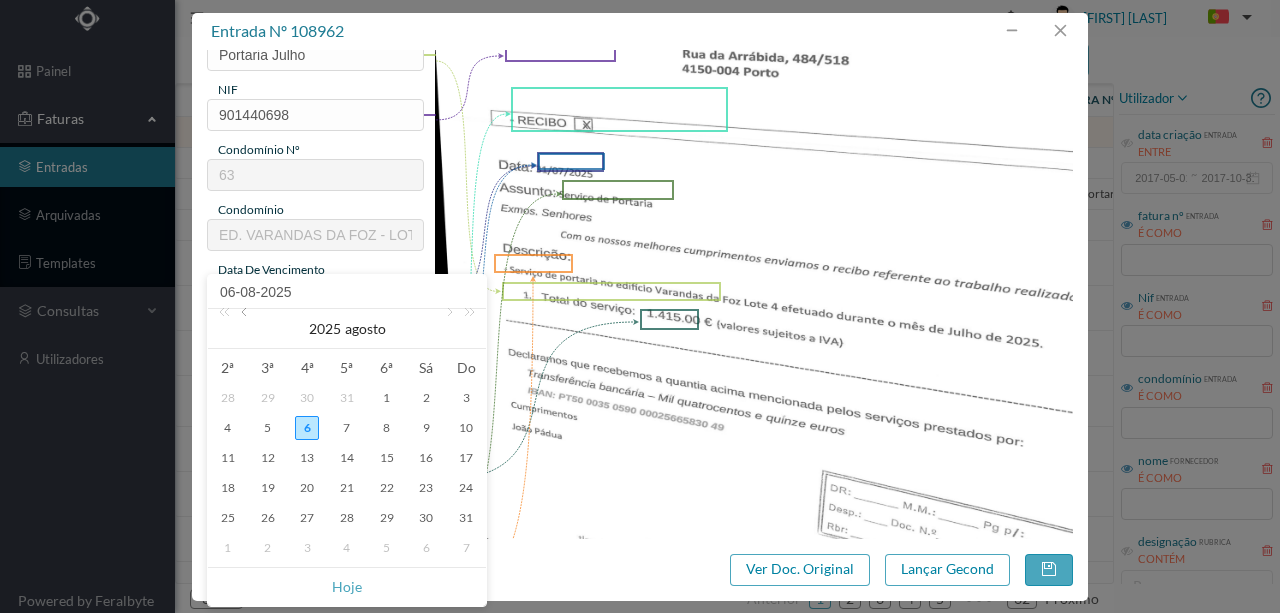 click at bounding box center [246, 329] 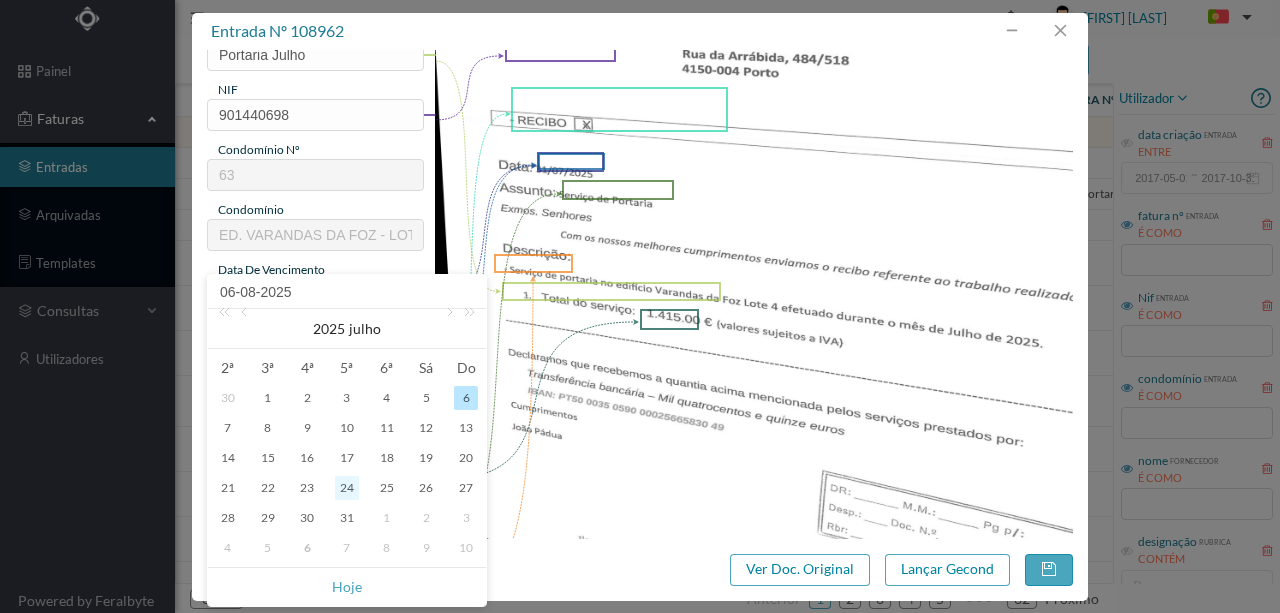 click on "24" at bounding box center [347, 488] 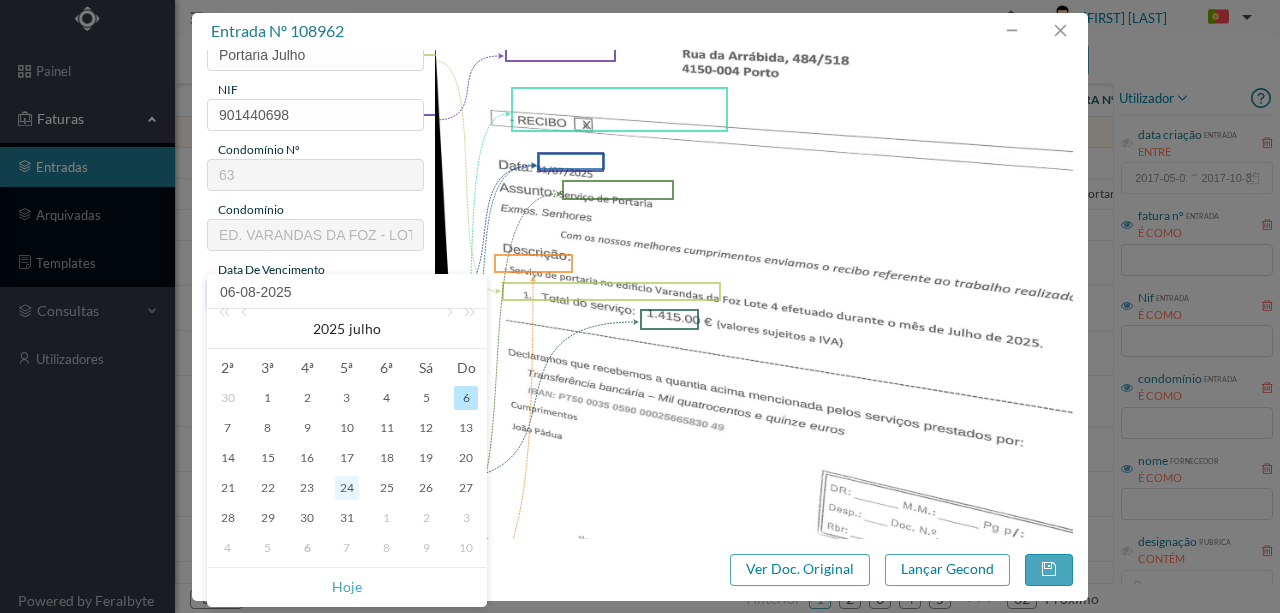 type on "24-07-2025" 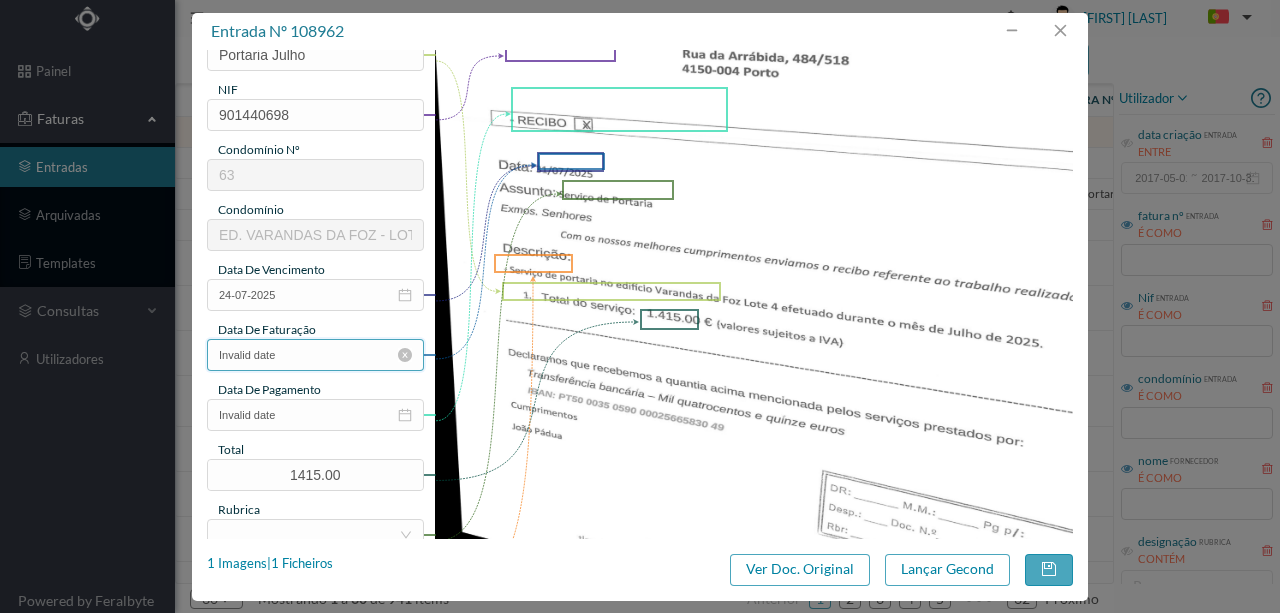 click on "Invalid date" at bounding box center [315, 355] 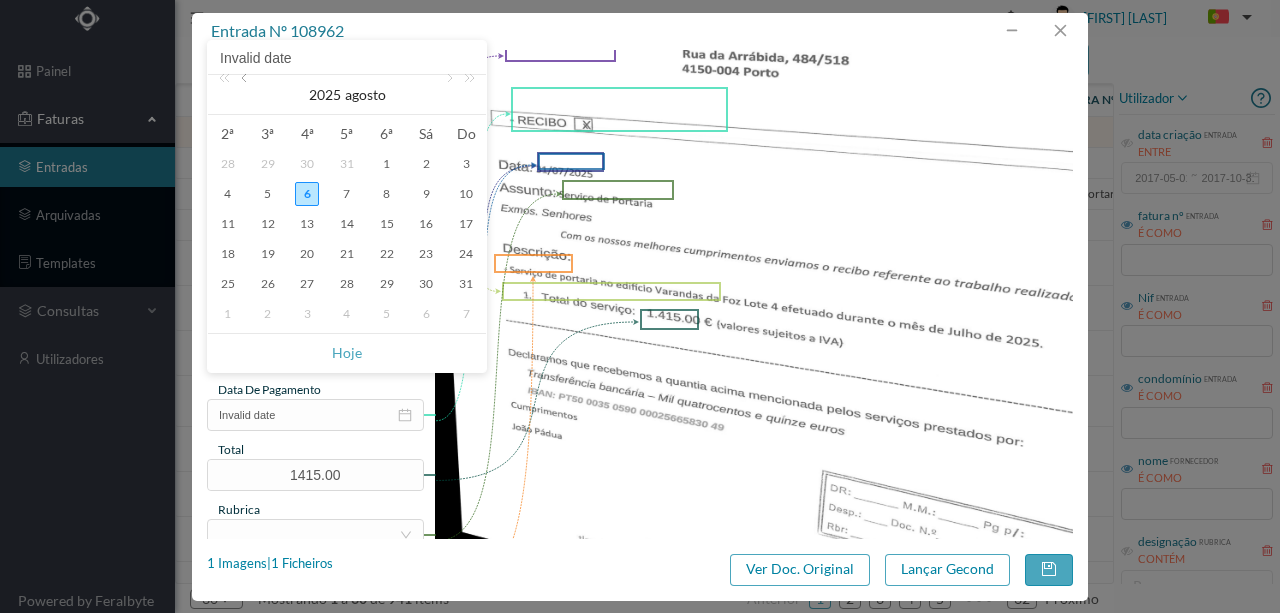click at bounding box center (246, 95) 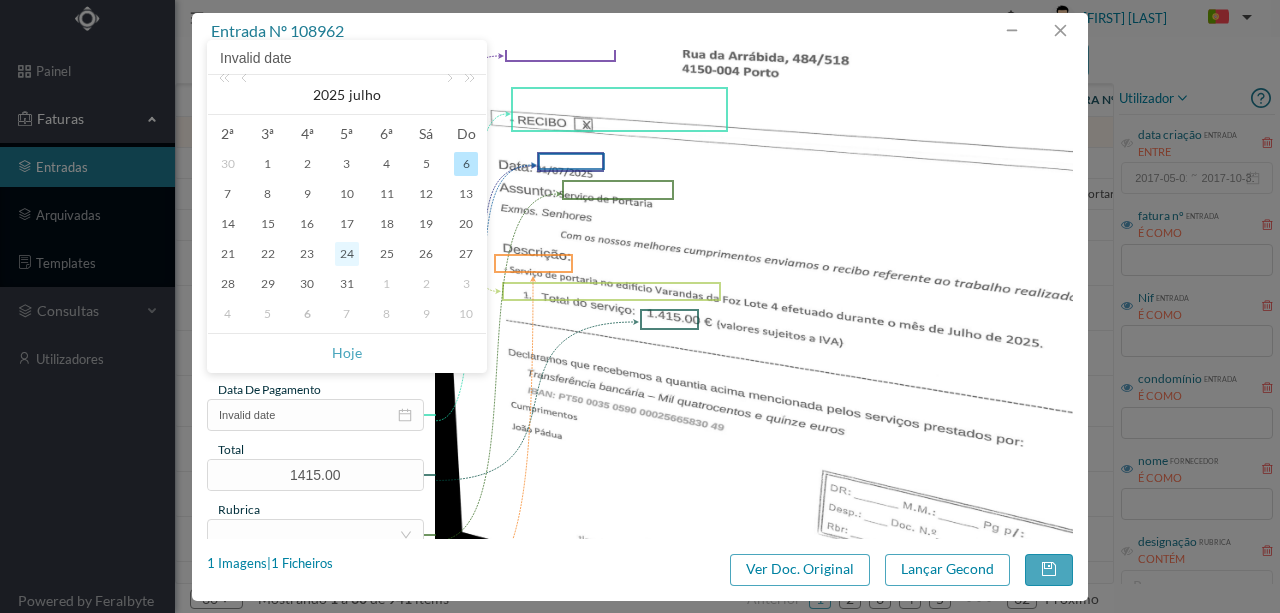 click on "24" at bounding box center (347, 254) 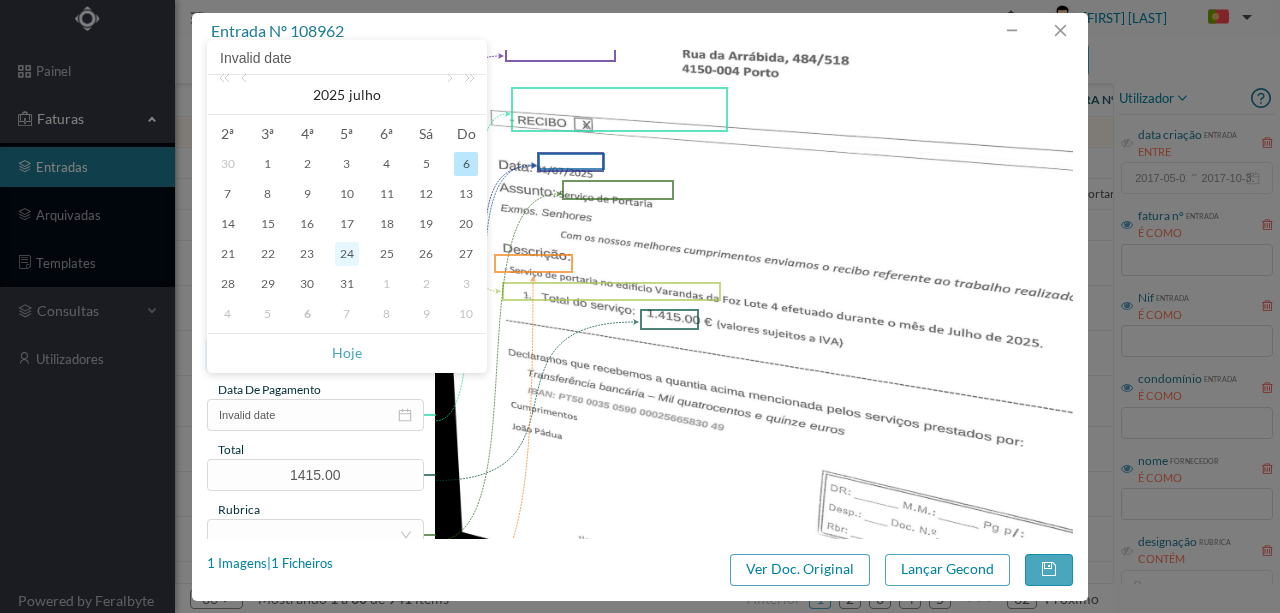 type on "24-07-2025" 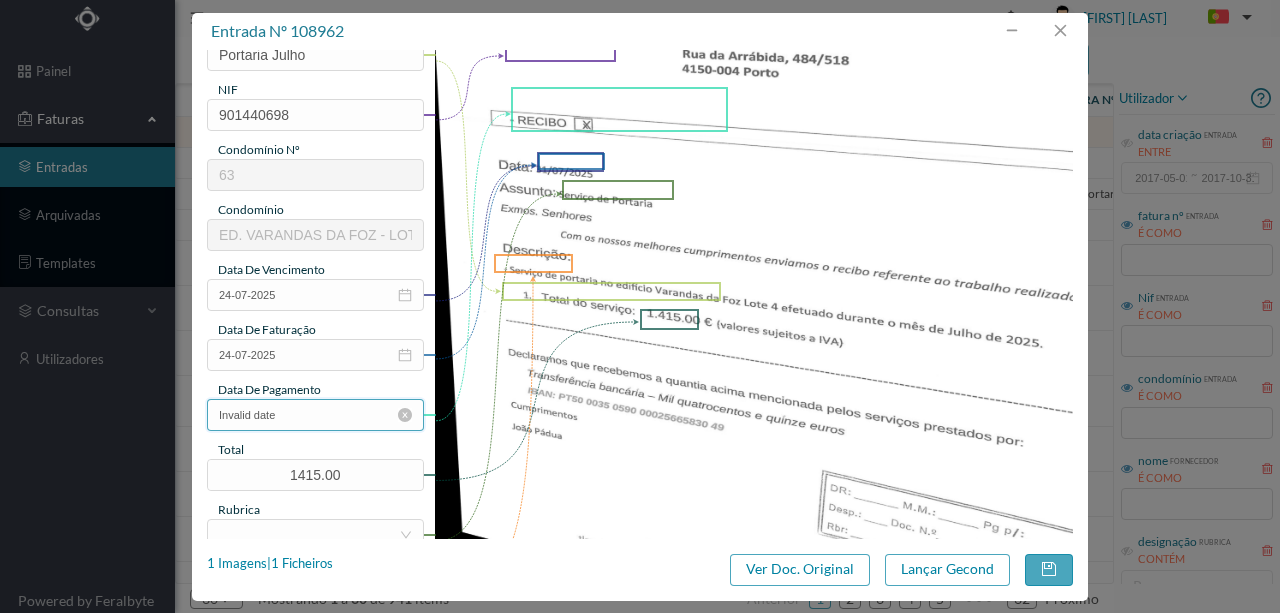 click on "Invalid date" at bounding box center (315, 415) 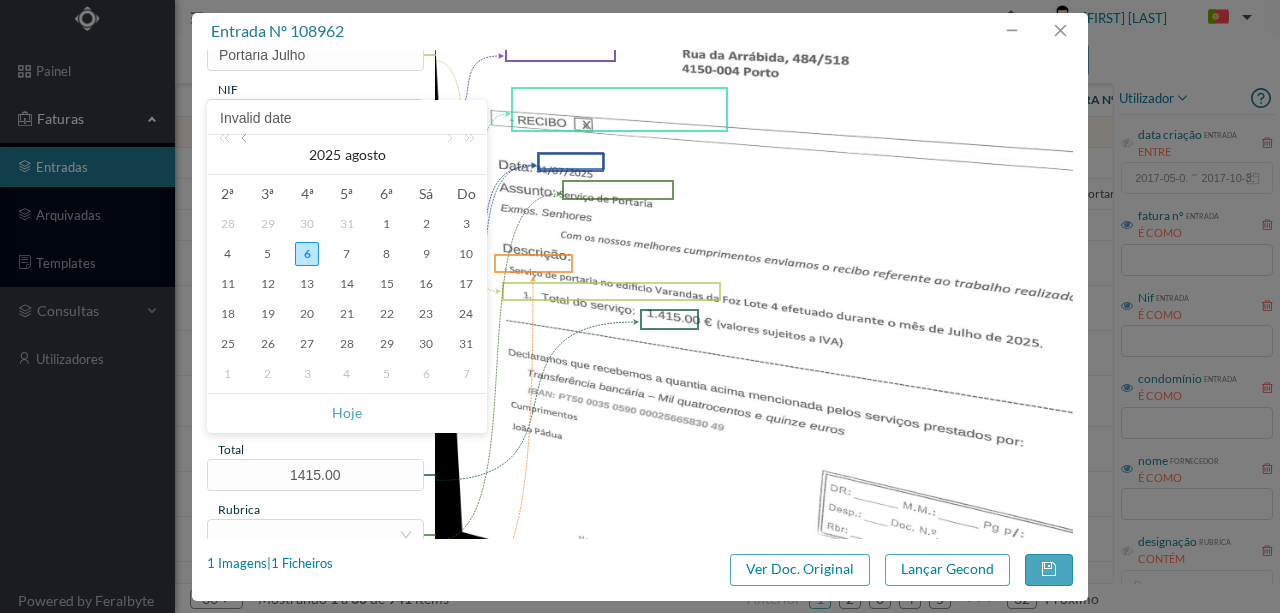 click at bounding box center (246, 155) 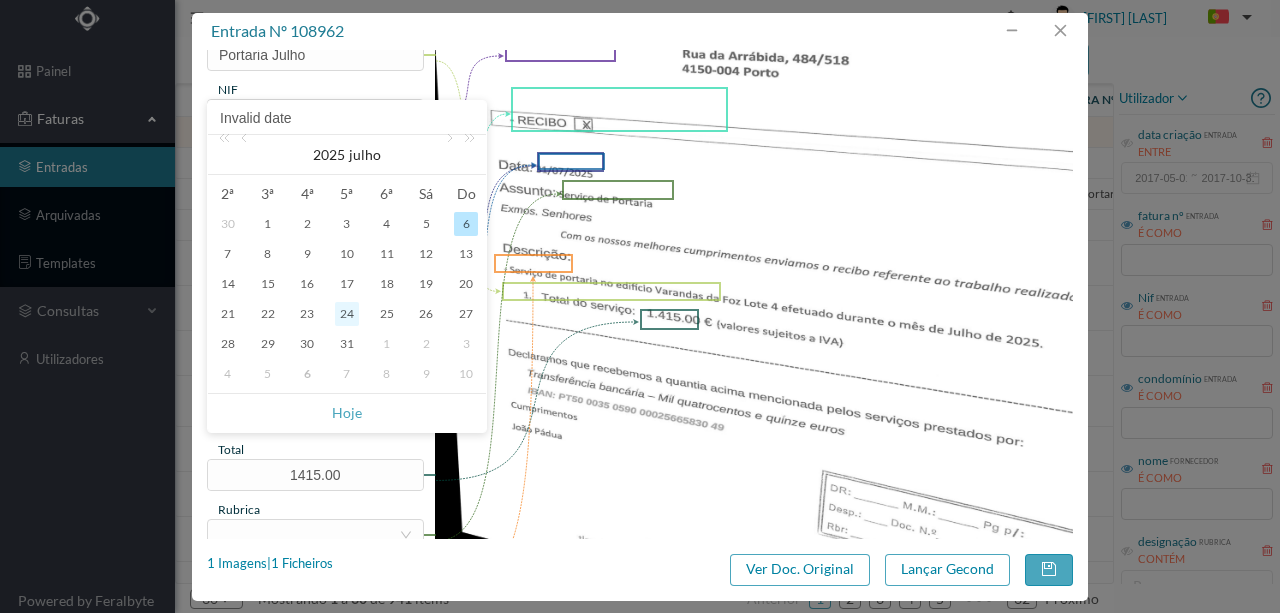 click on "24" at bounding box center (347, 314) 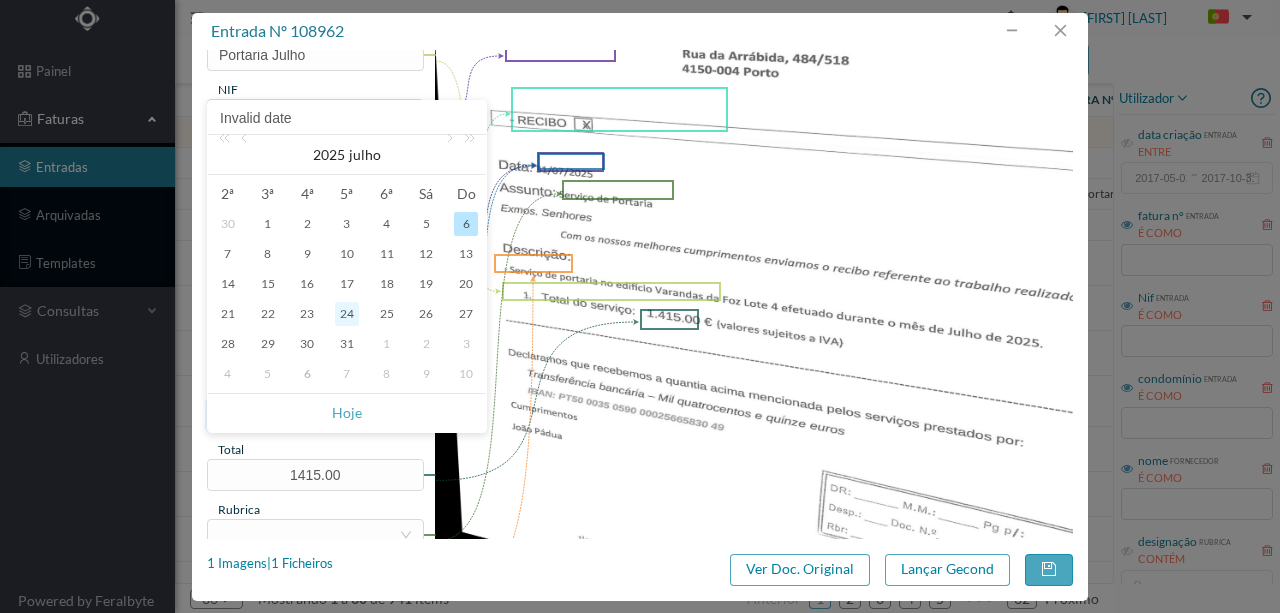 type on "24-07-2025" 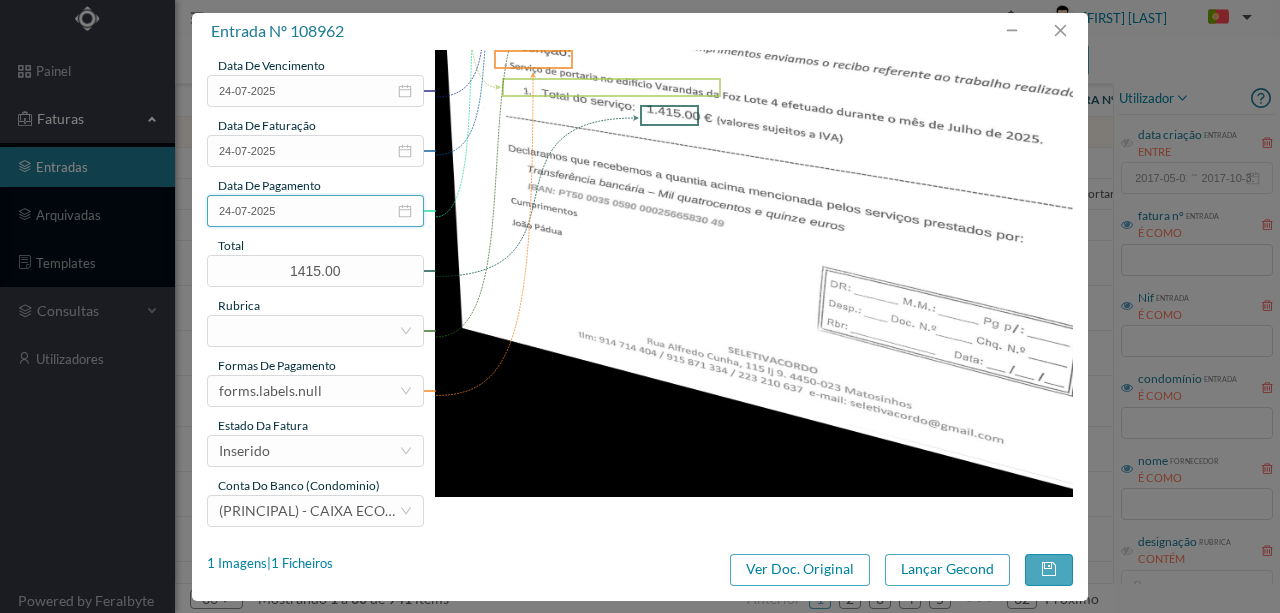 scroll, scrollTop: 473, scrollLeft: 0, axis: vertical 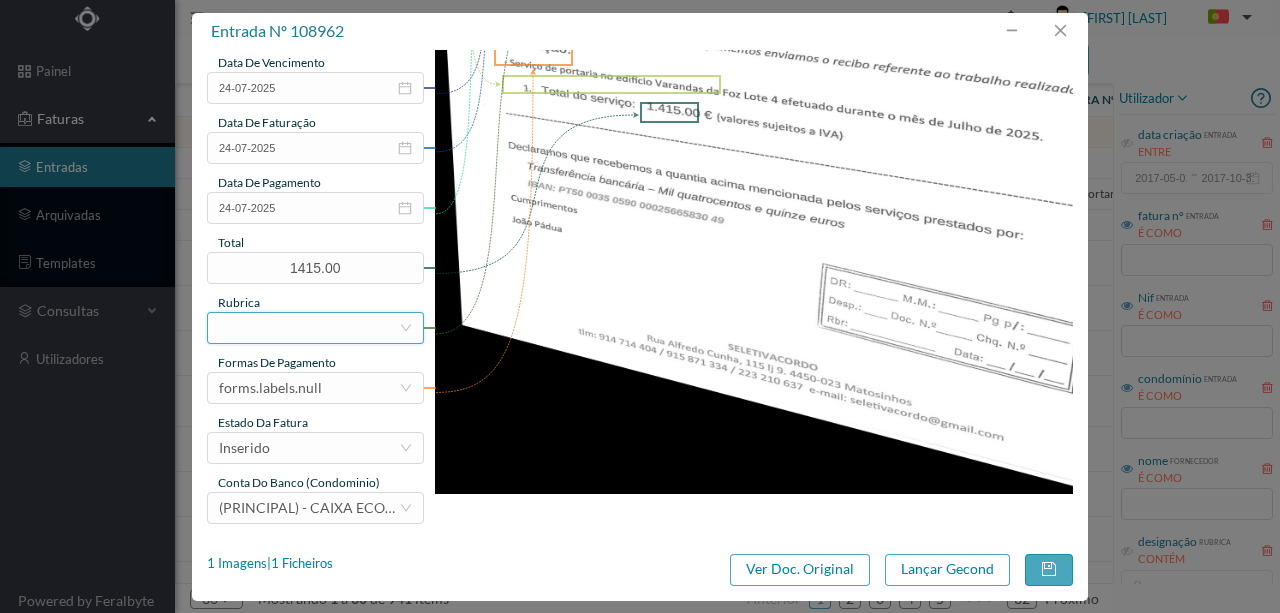 click at bounding box center [309, 328] 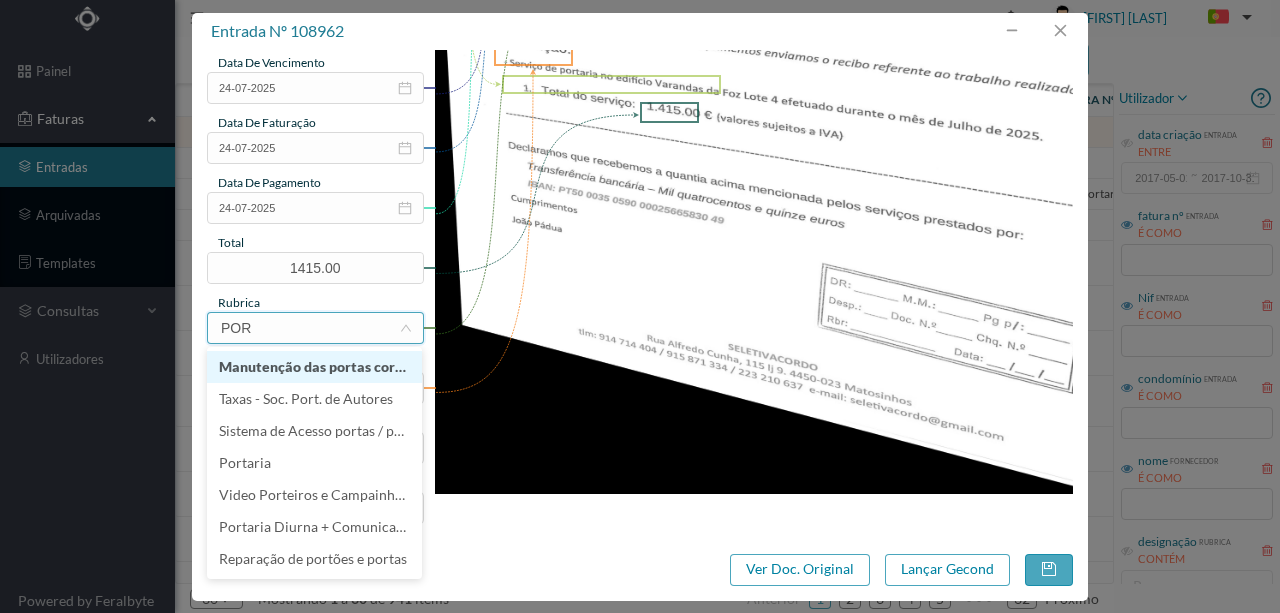 type on "PORT" 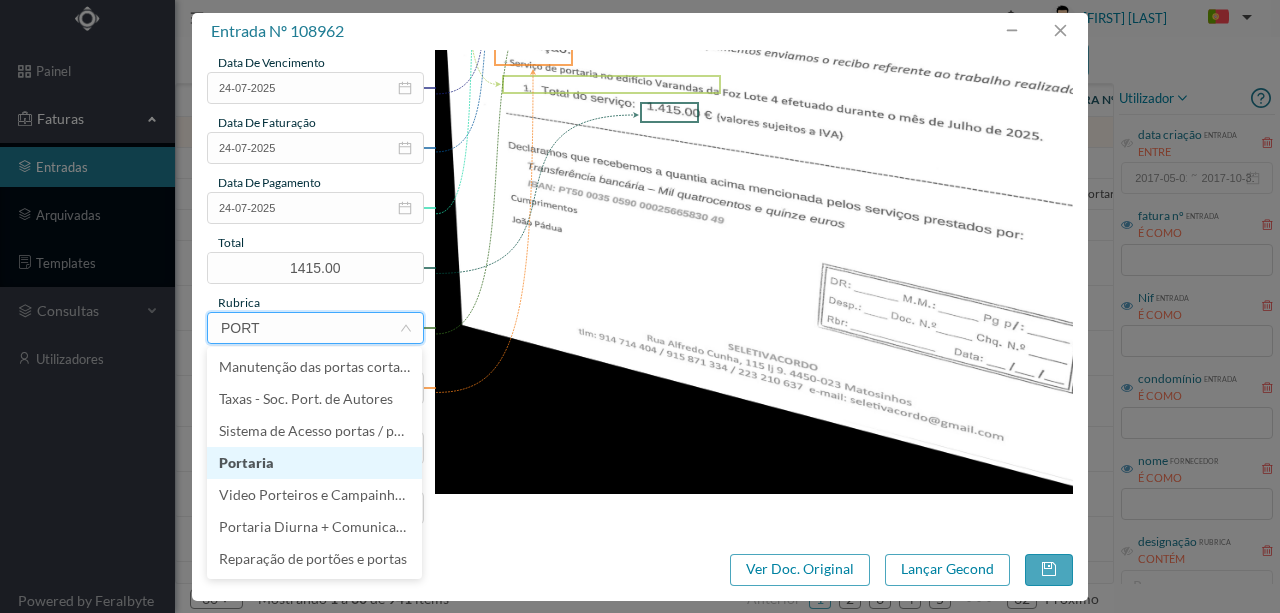 click on "Portaria" at bounding box center (314, 463) 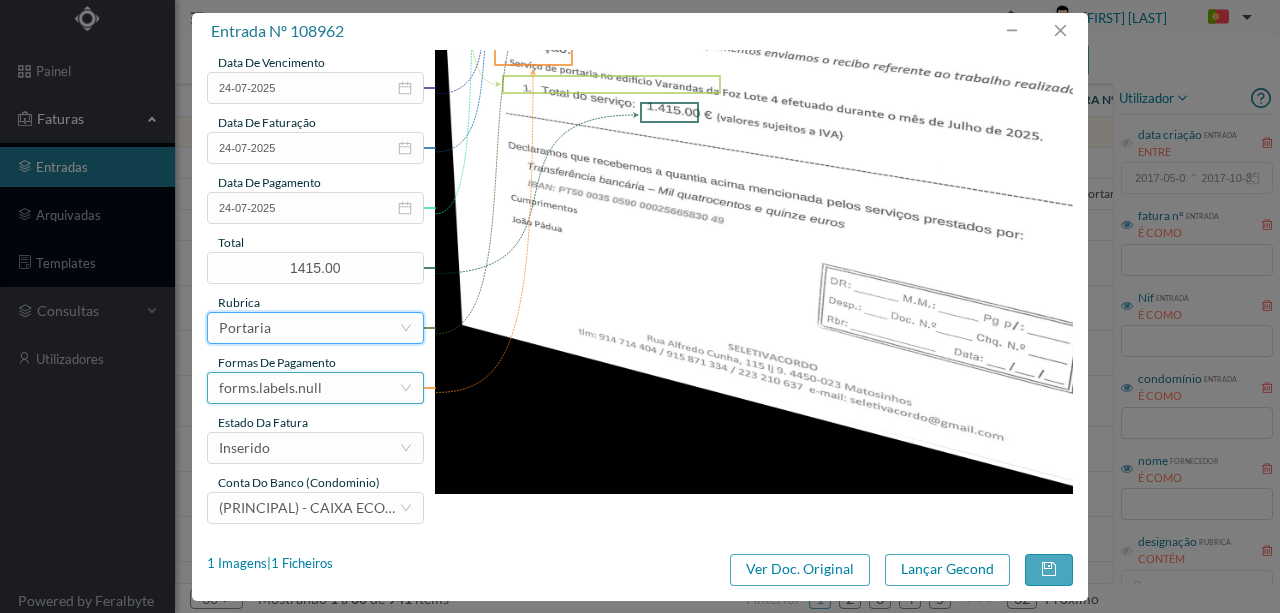 click on "forms.labels.null" at bounding box center [270, 388] 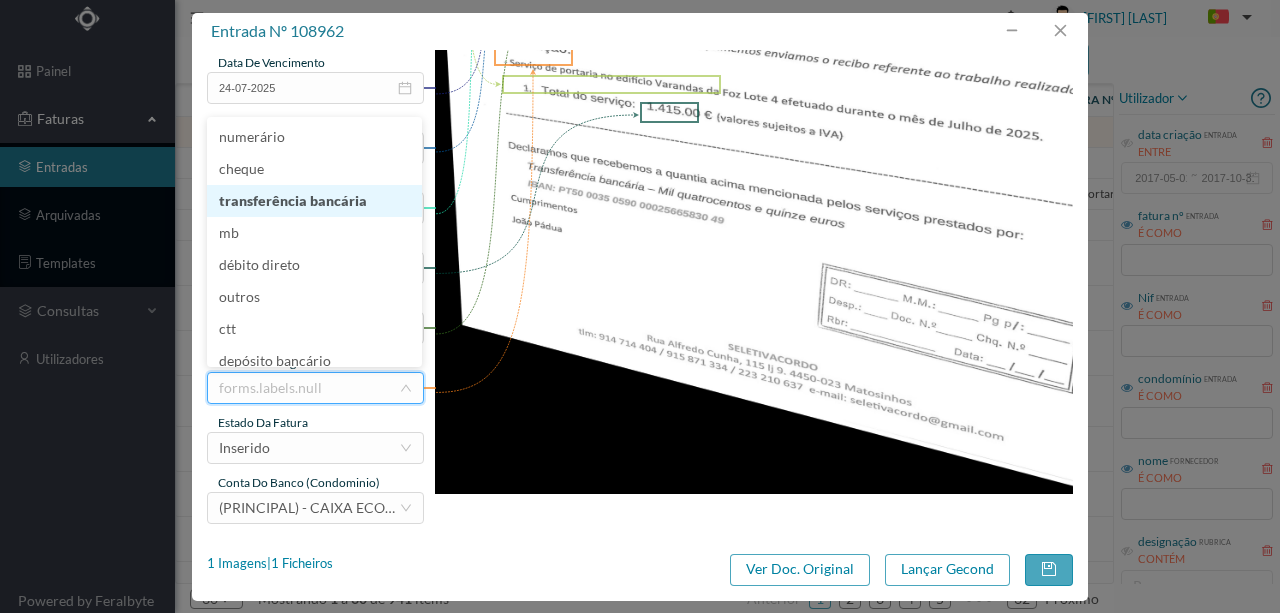click on "transferência bancária" at bounding box center (314, 201) 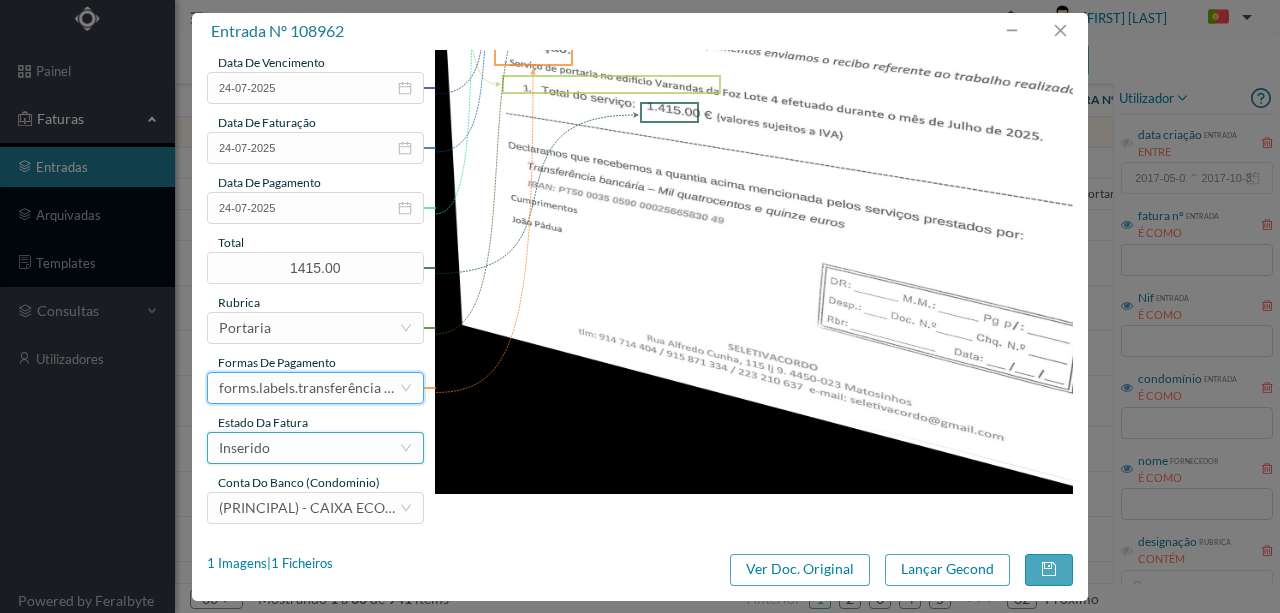 click on "Inserido" at bounding box center [309, 448] 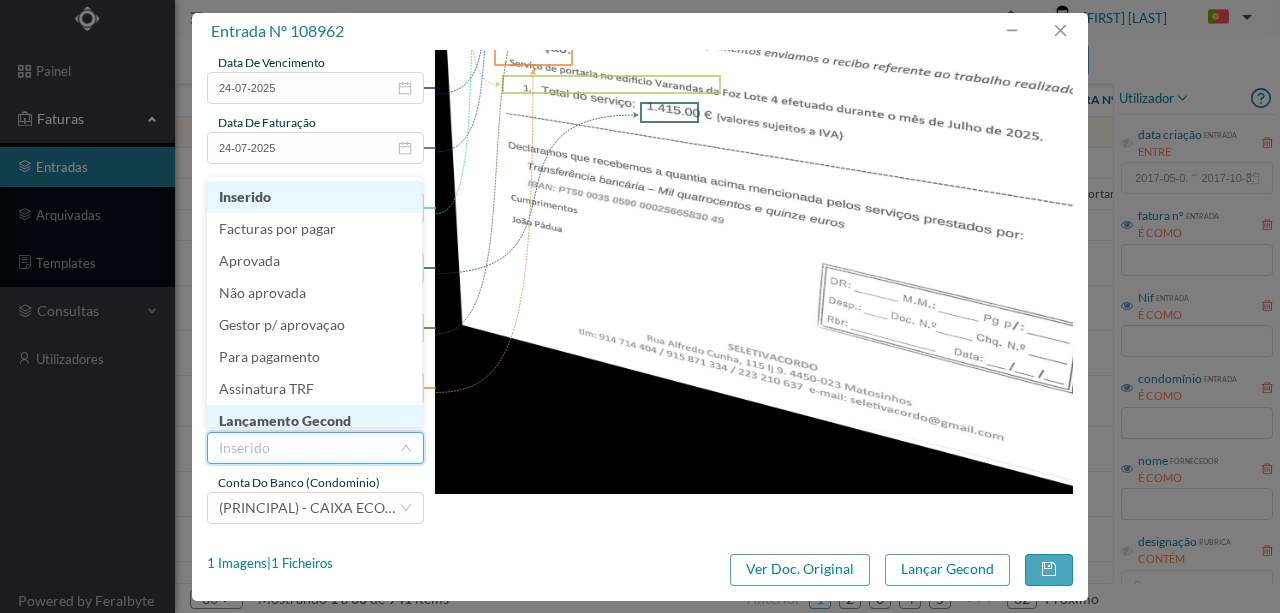 scroll, scrollTop: 10, scrollLeft: 0, axis: vertical 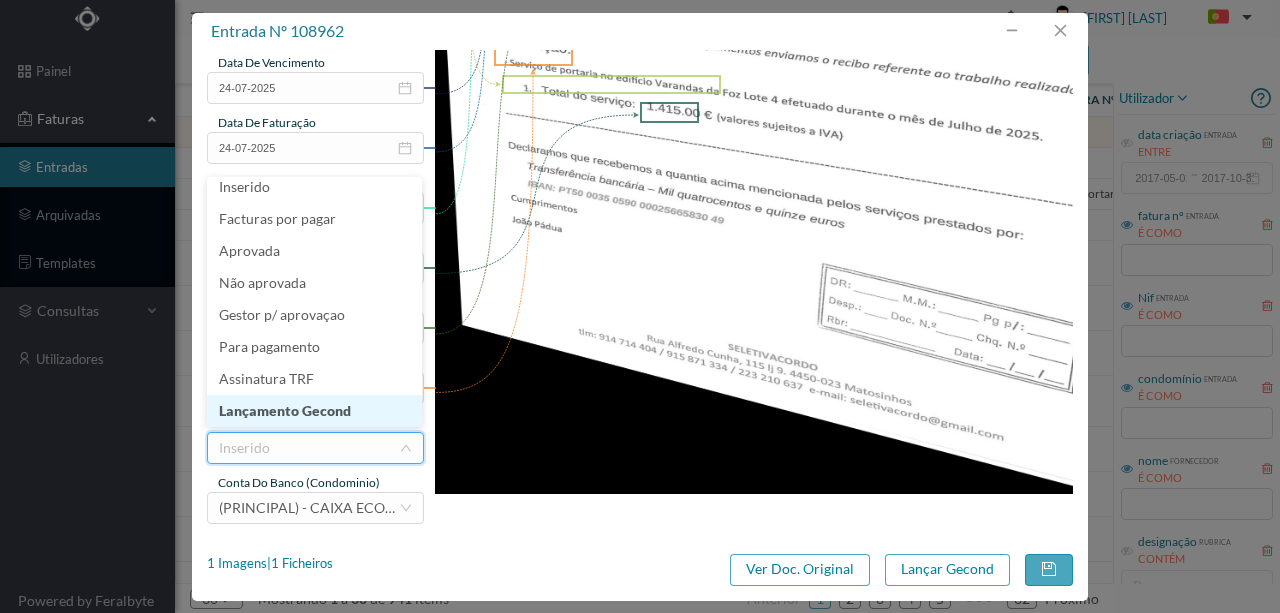click on "Lançamento Gecond" at bounding box center [314, 411] 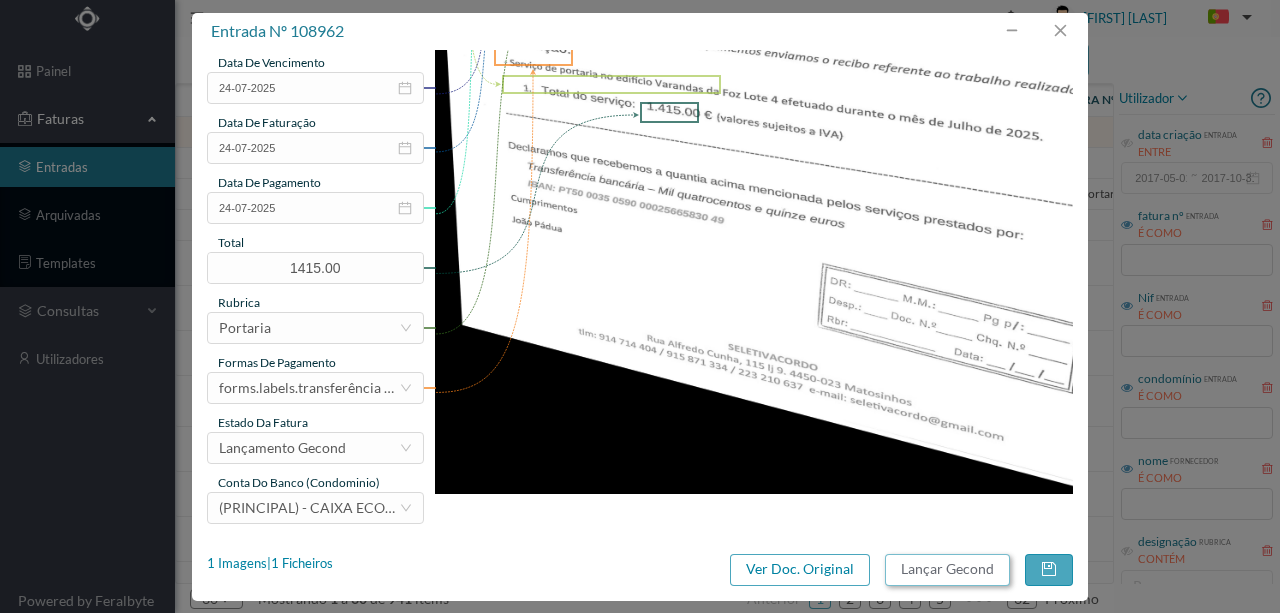 click on "Lançar Gecond" at bounding box center (947, 570) 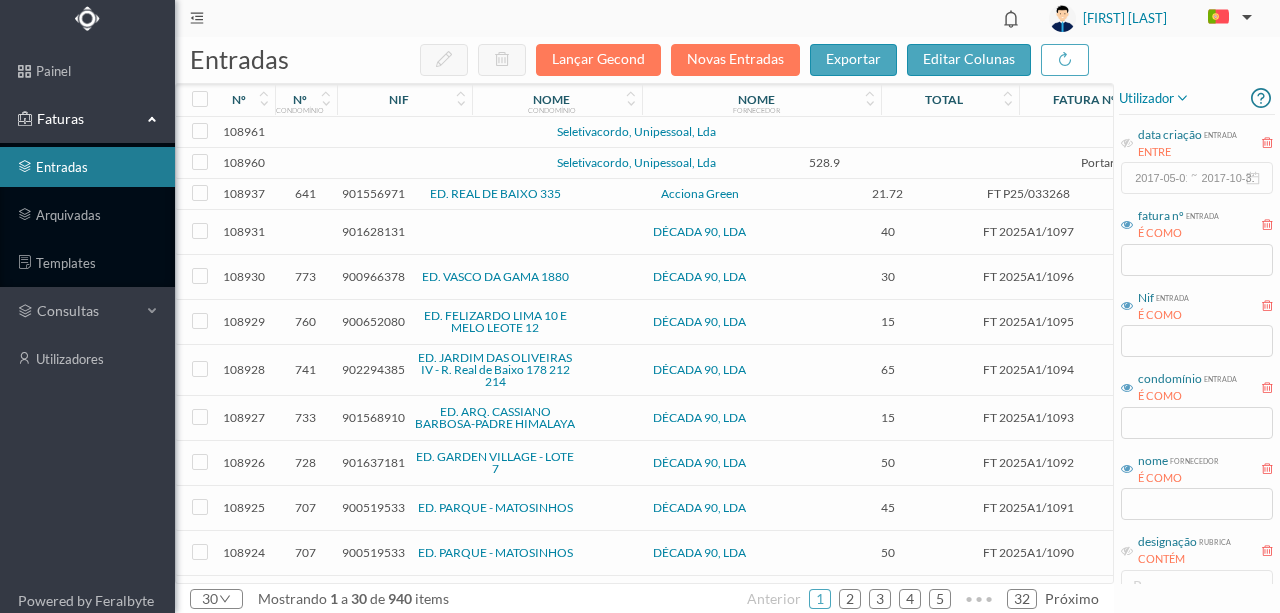 click at bounding box center (432, 132) 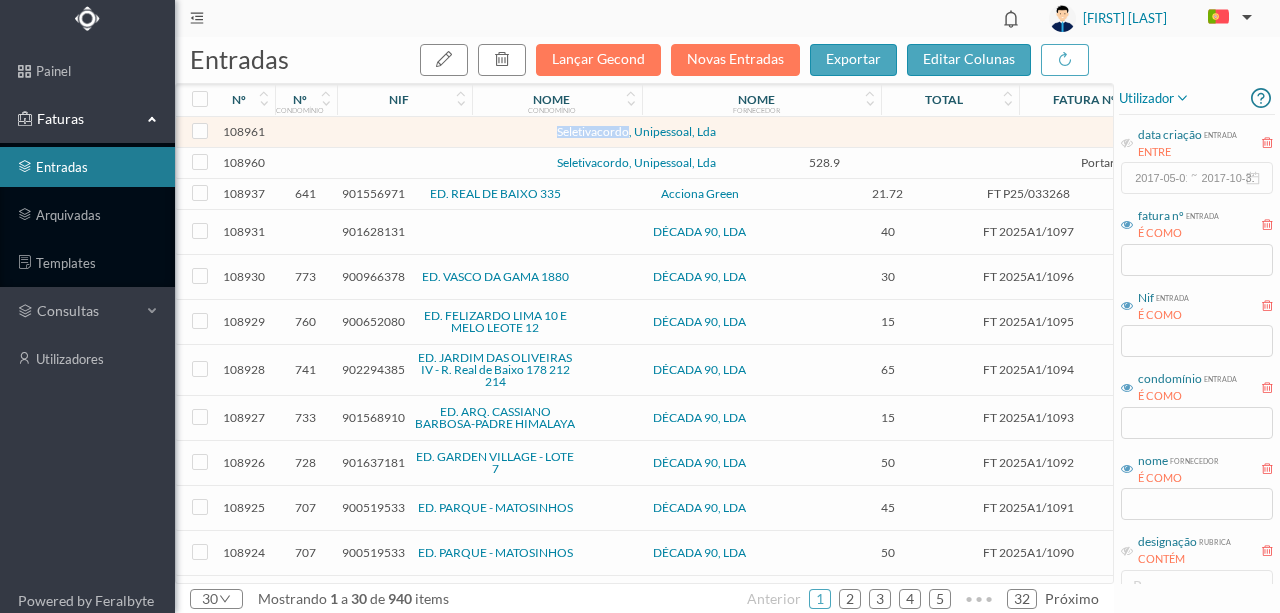click at bounding box center [432, 132] 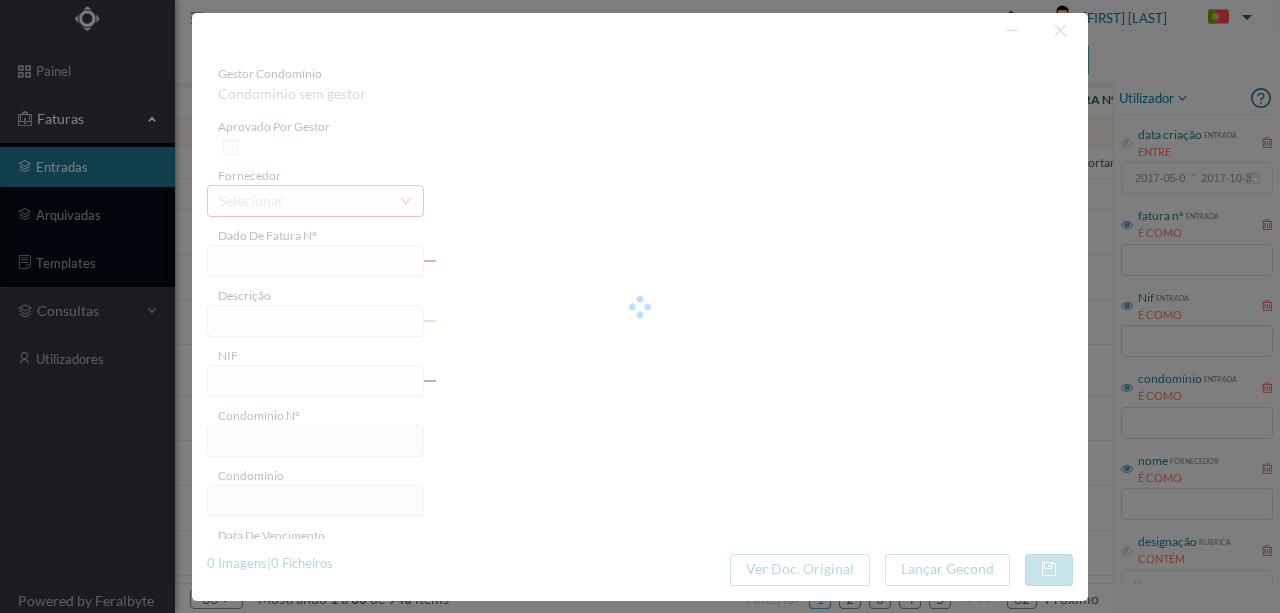 type on "o de portaria NE CO - Servig 4 420 50 € (valore:" 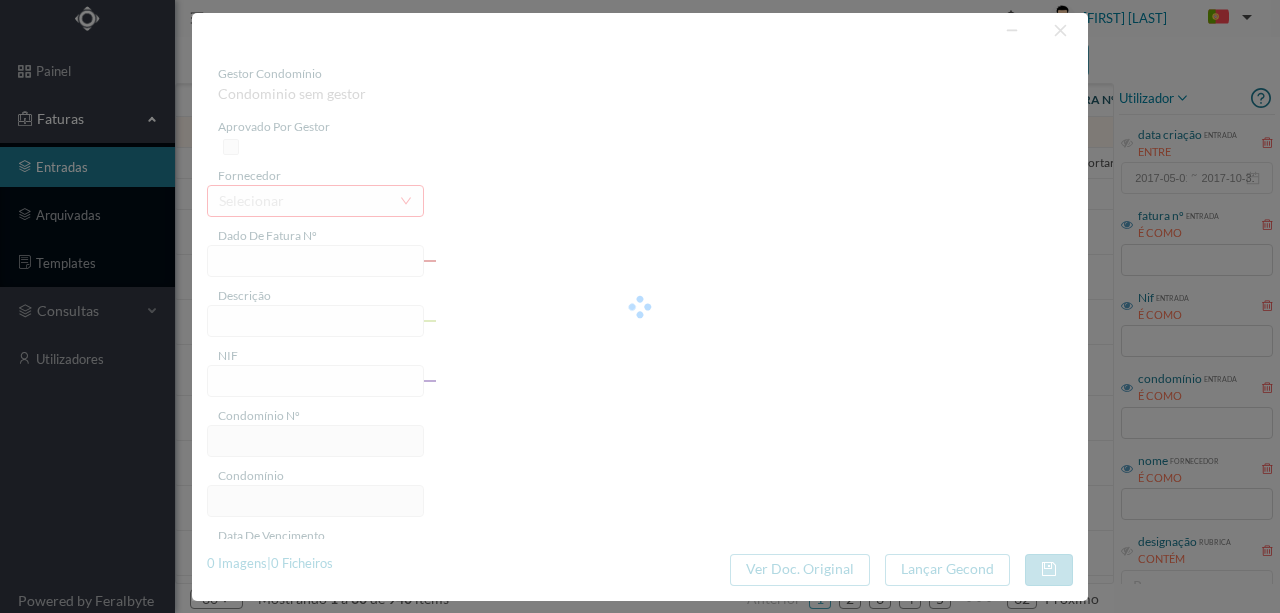 type on "0" 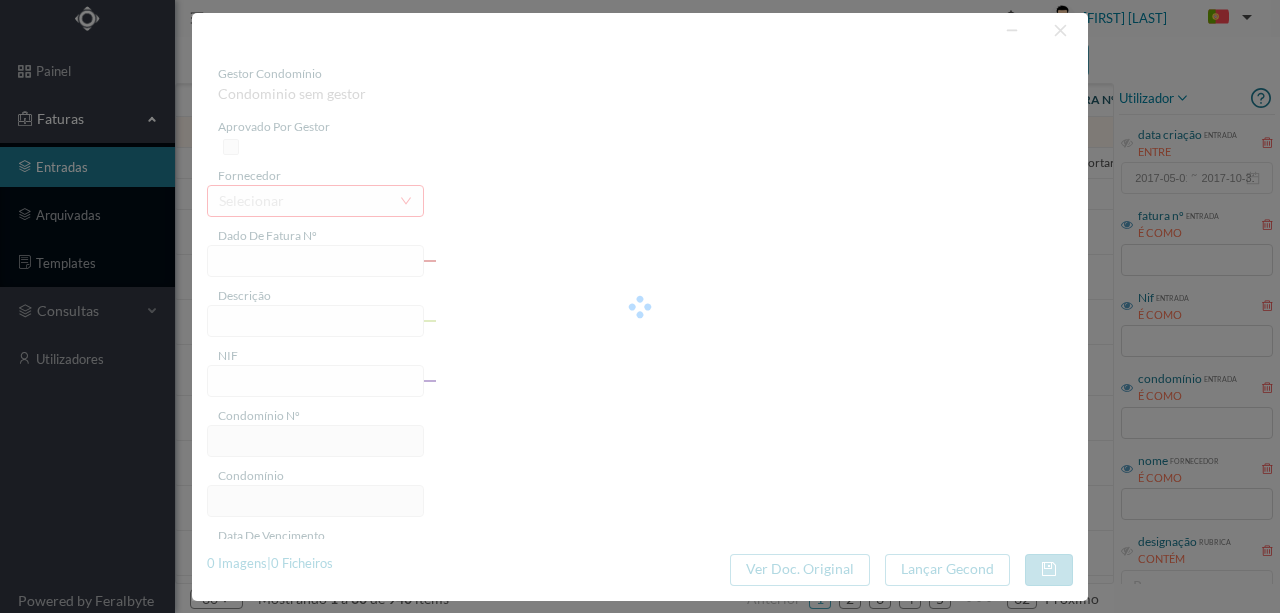 type on "31-07-2025" 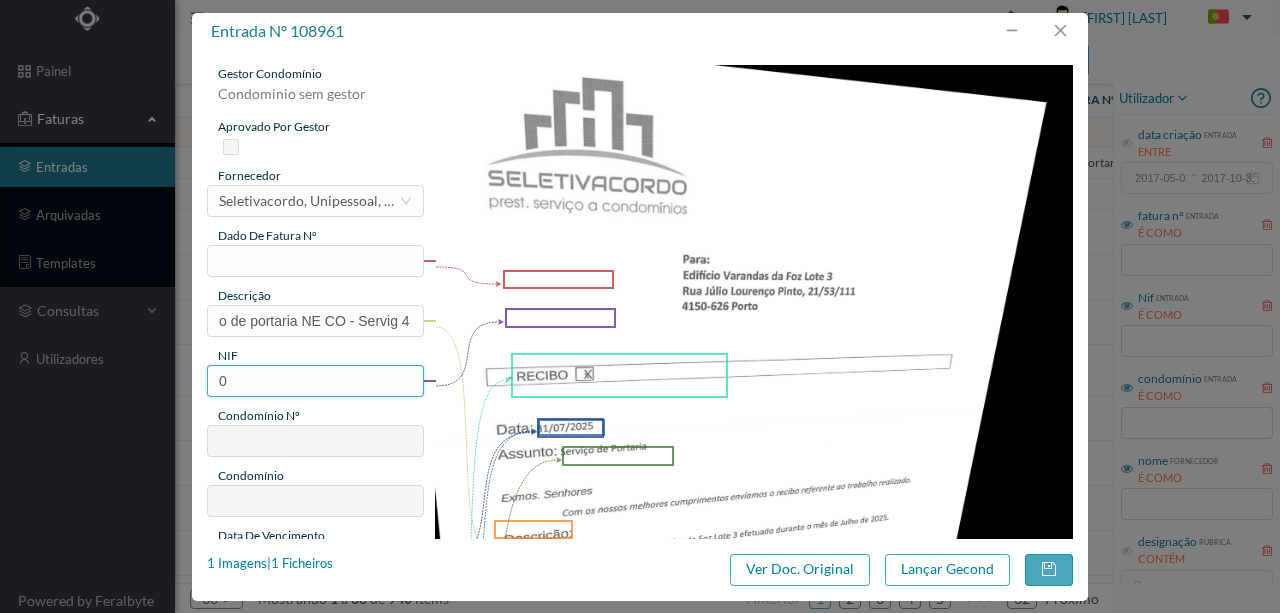 drag, startPoint x: 250, startPoint y: 387, endPoint x: 198, endPoint y: 382, distance: 52.23983 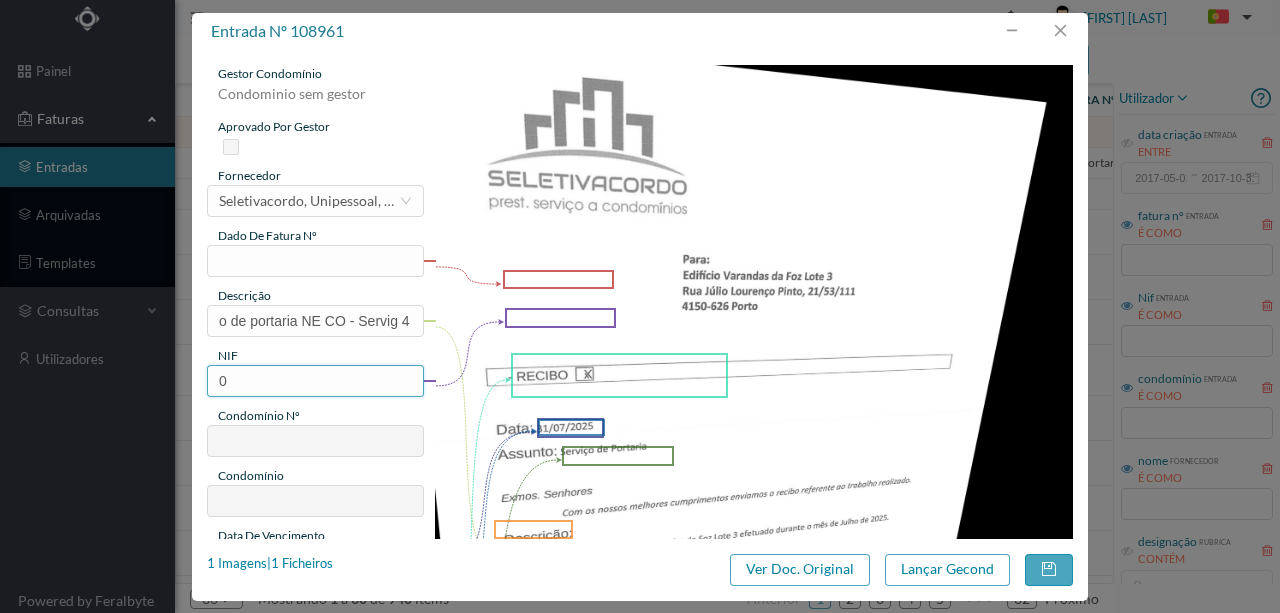 paste on "901440906" 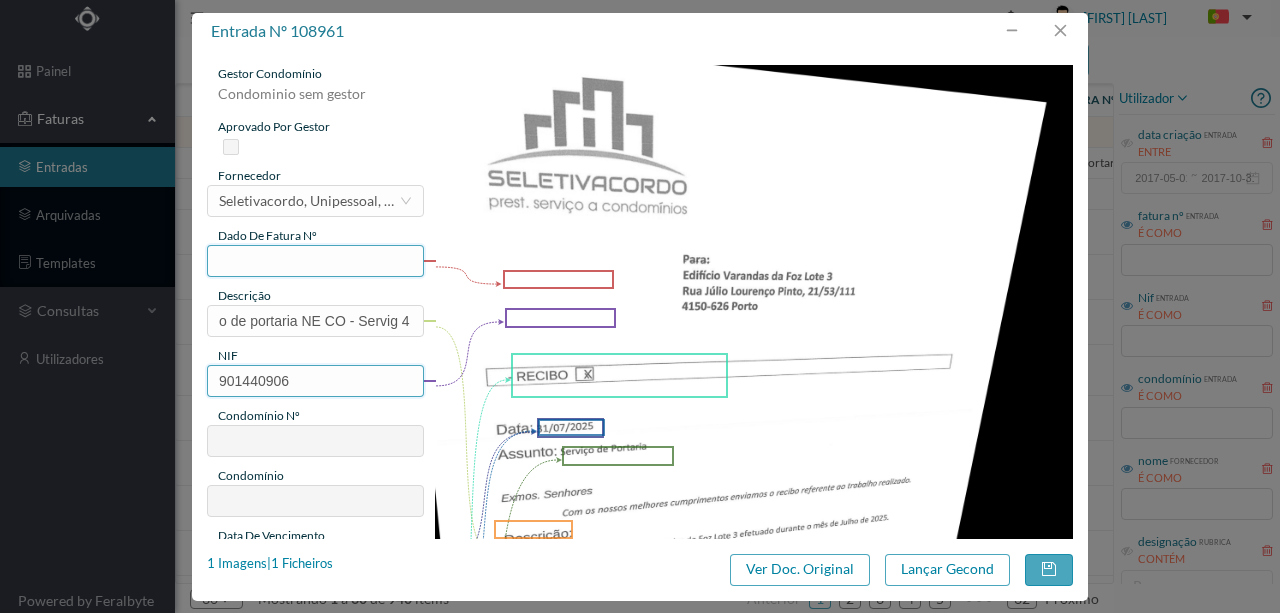 type on "62" 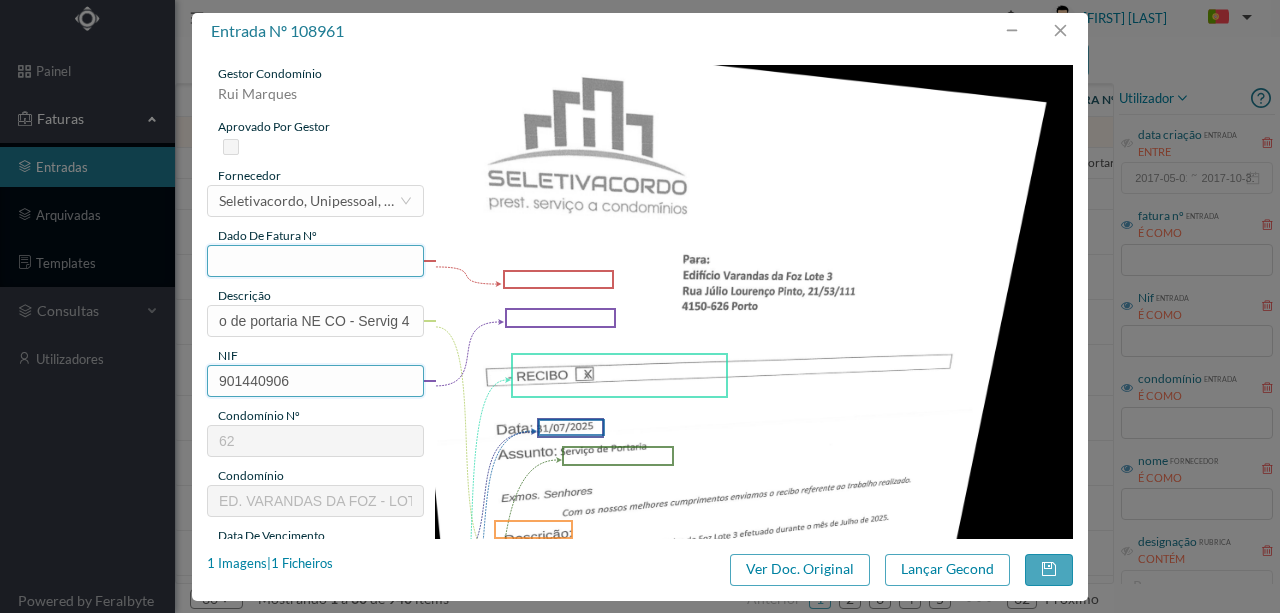 type on "901440906" 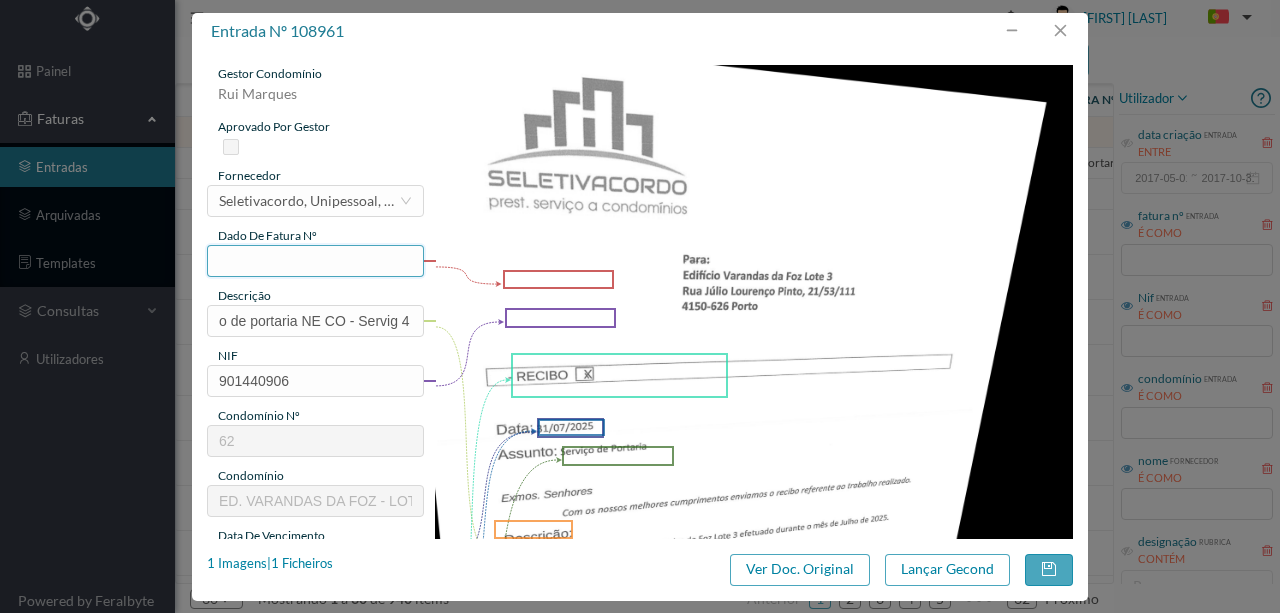 click at bounding box center [315, 261] 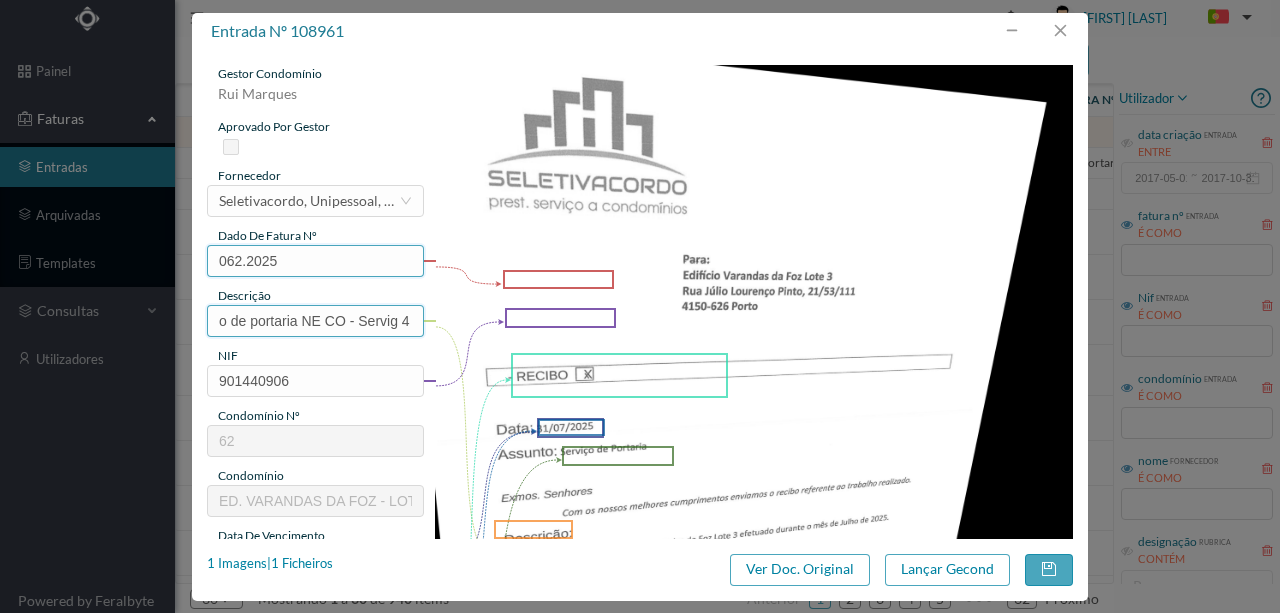 type on "062.2025" 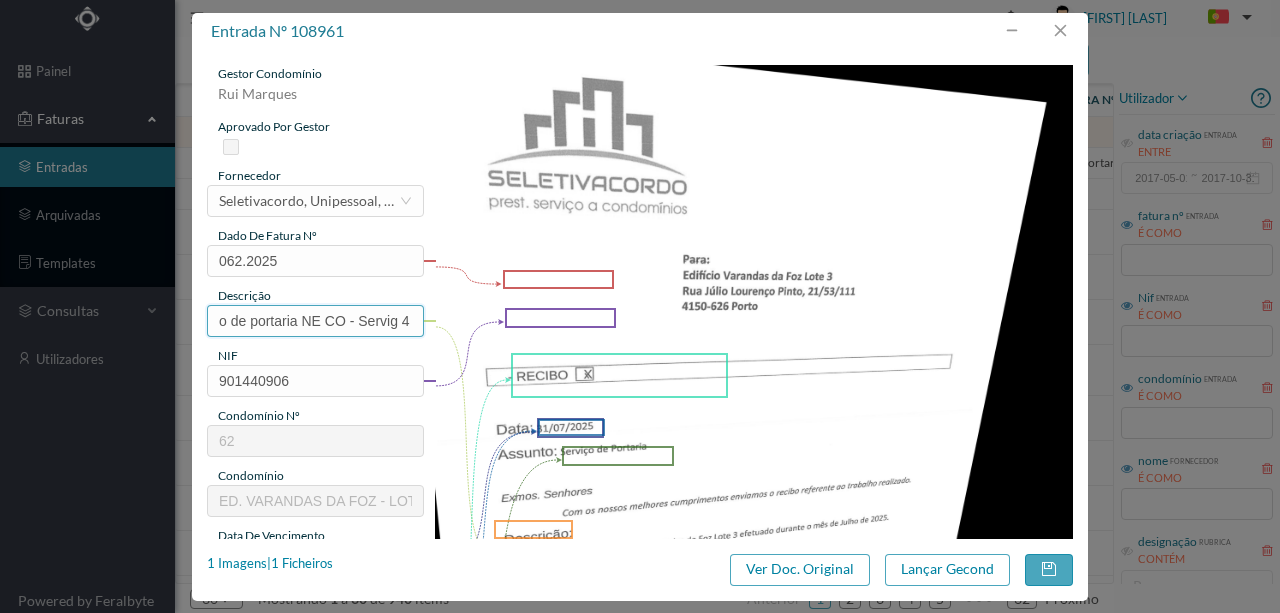 scroll, scrollTop: 0, scrollLeft: 107, axis: horizontal 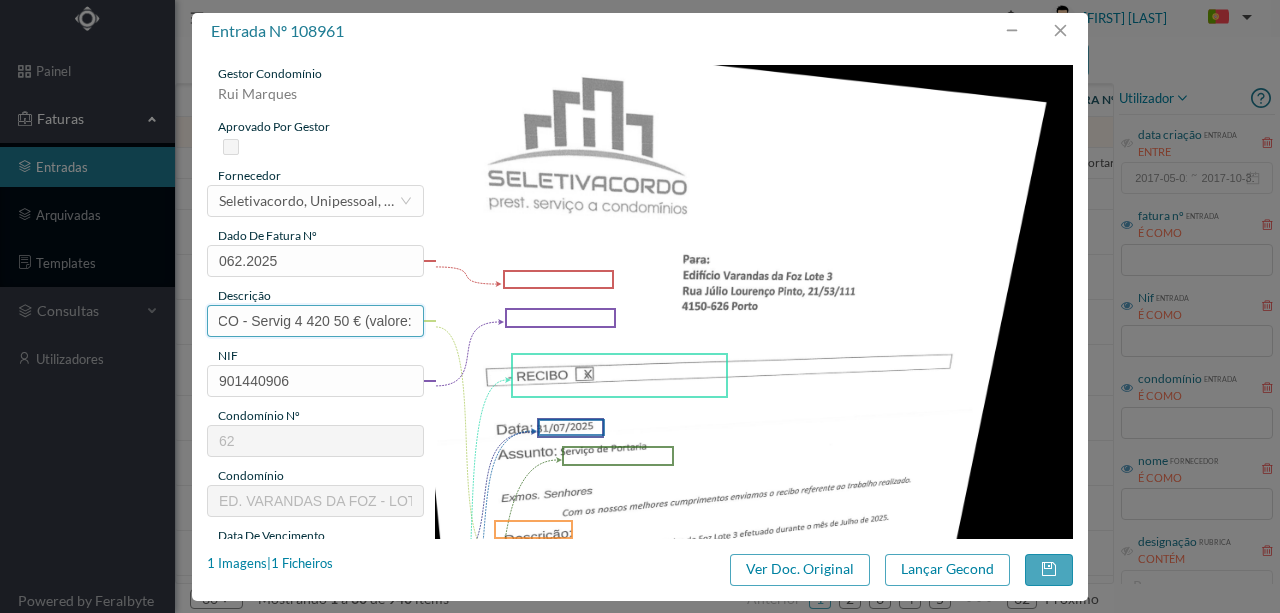 drag, startPoint x: 213, startPoint y: 311, endPoint x: 827, endPoint y: 311, distance: 614 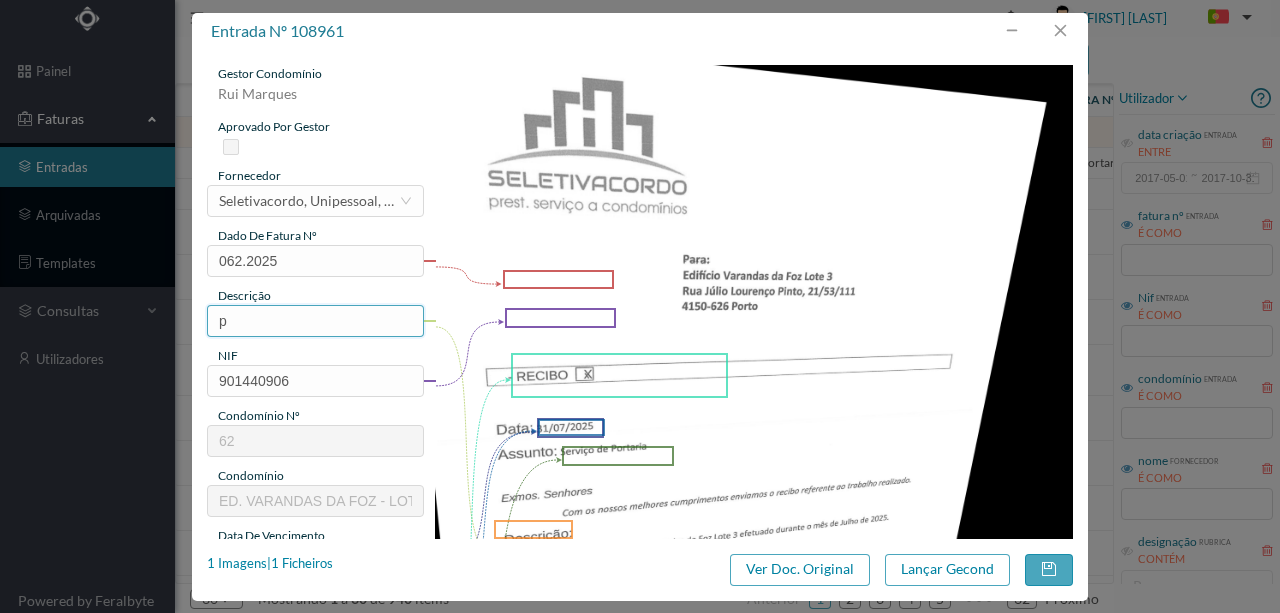 scroll, scrollTop: 0, scrollLeft: 0, axis: both 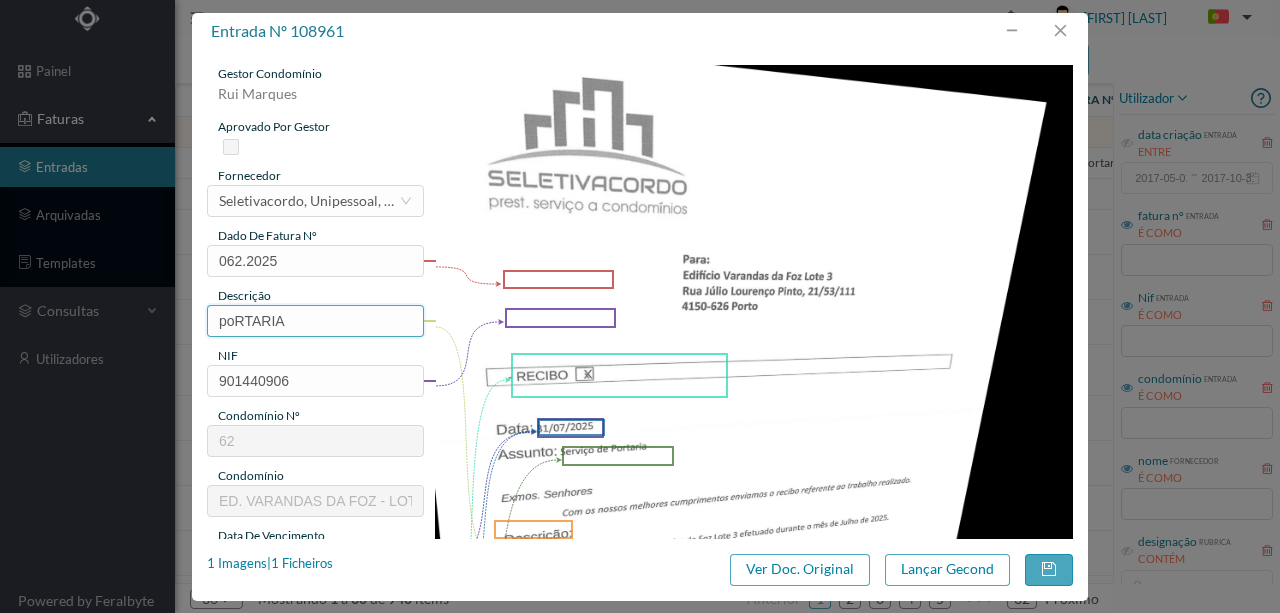 type on "Portaria Julho" 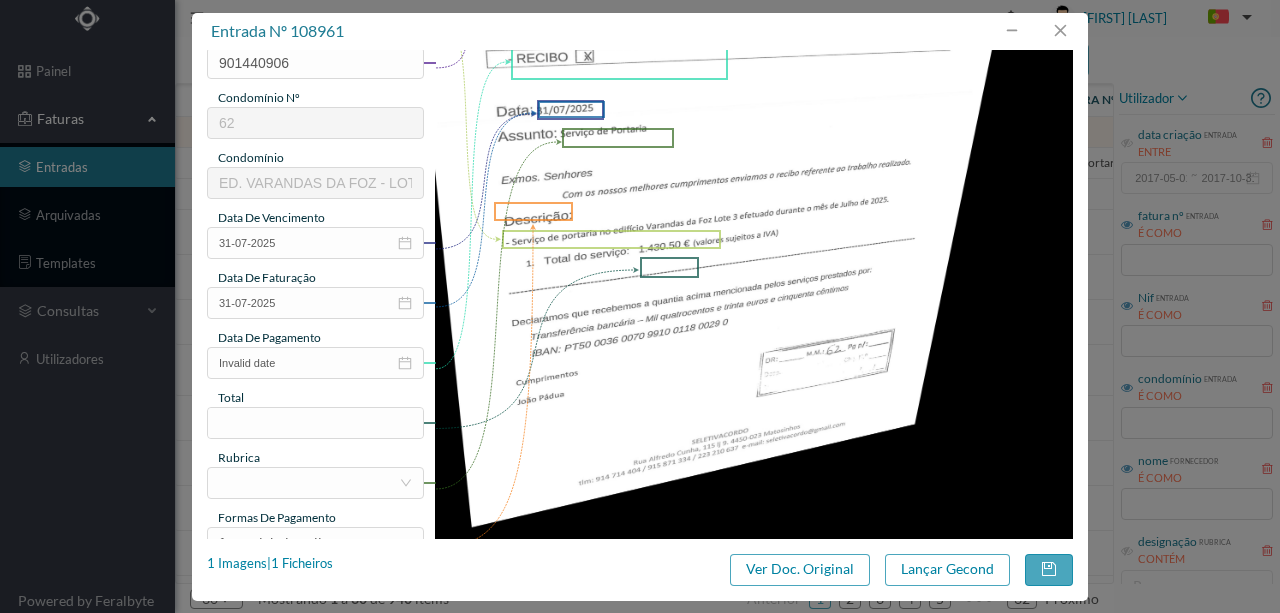scroll, scrollTop: 333, scrollLeft: 0, axis: vertical 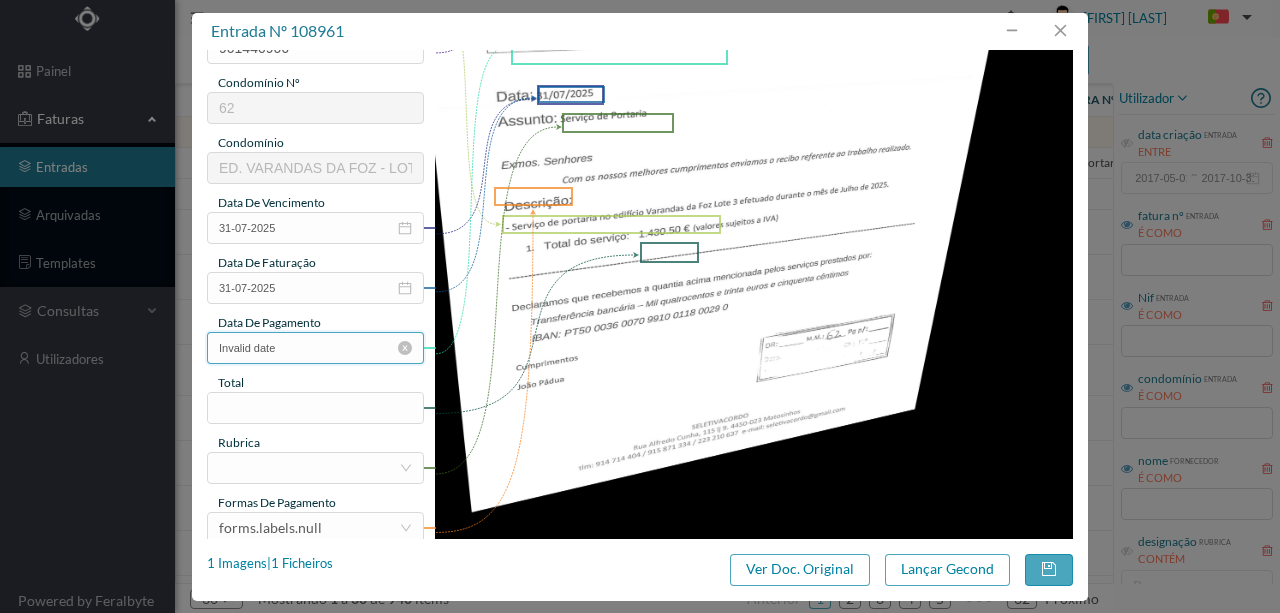 click on "Invalid date" at bounding box center (315, 348) 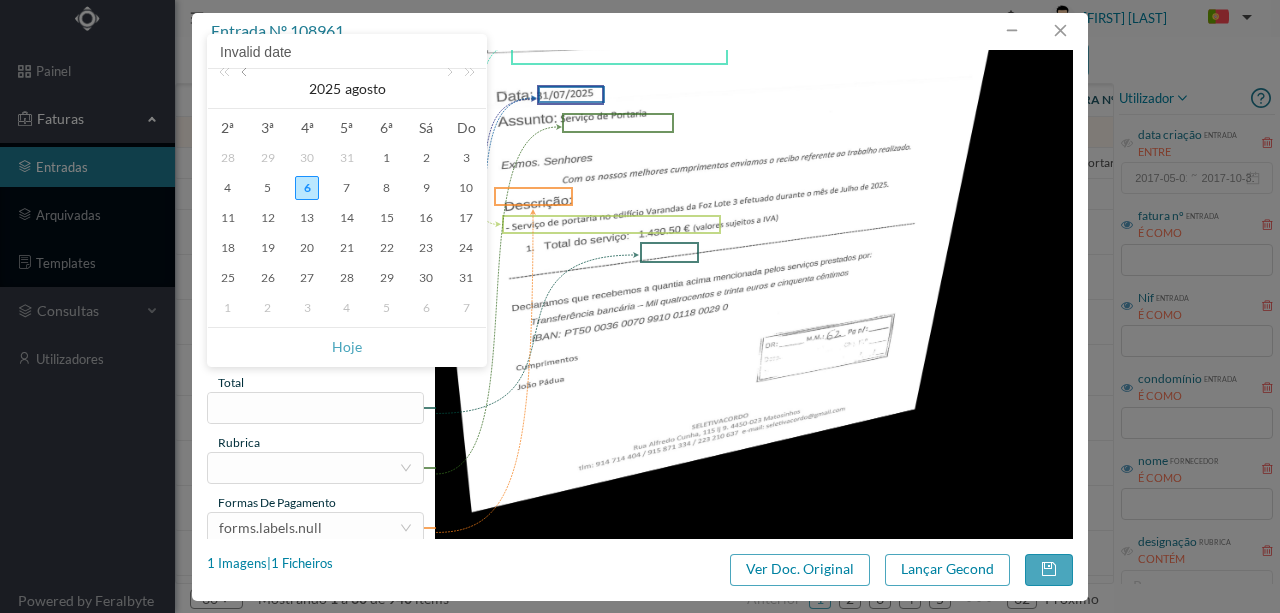 click at bounding box center (246, 89) 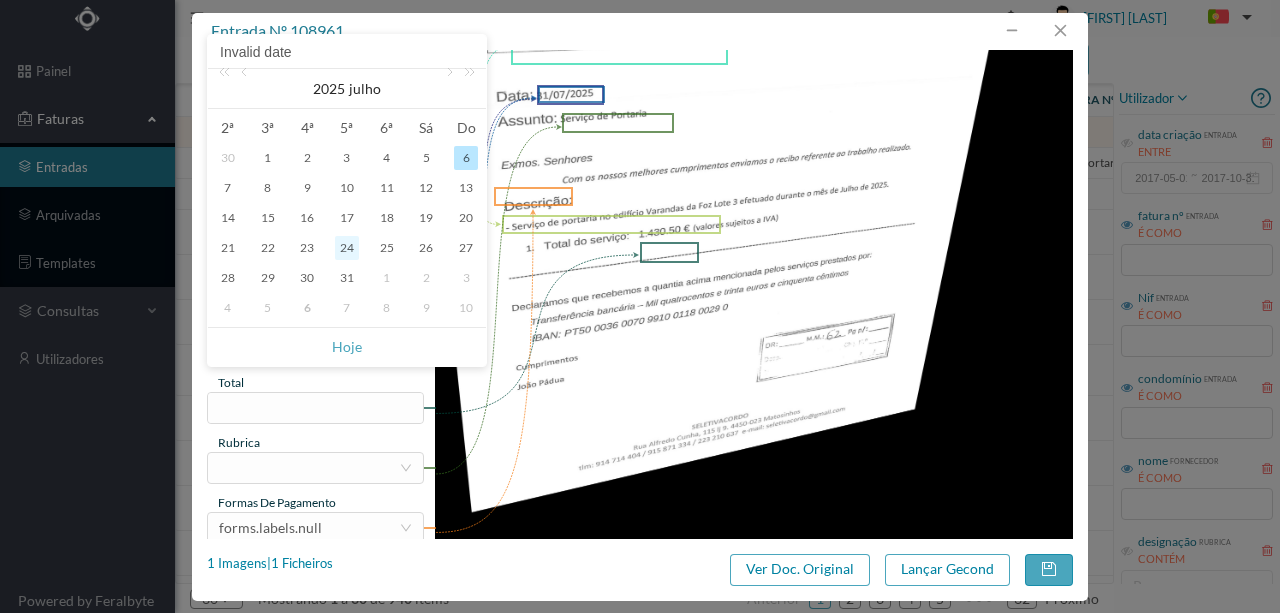 click on "24" at bounding box center (347, 248) 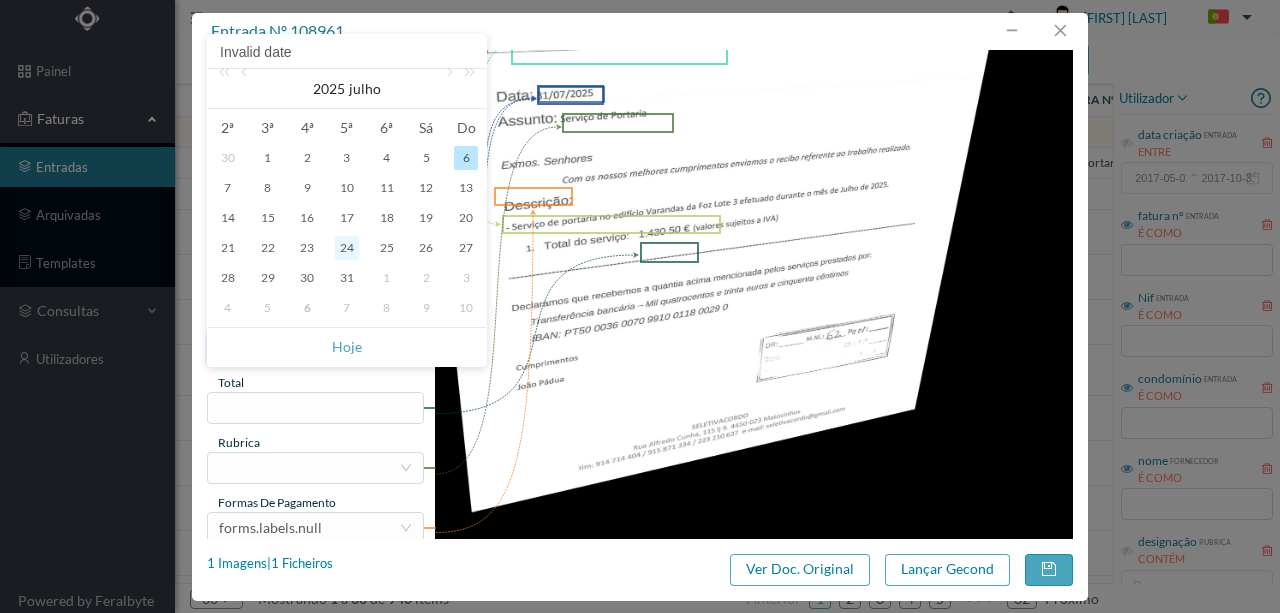 type on "24-07-2025" 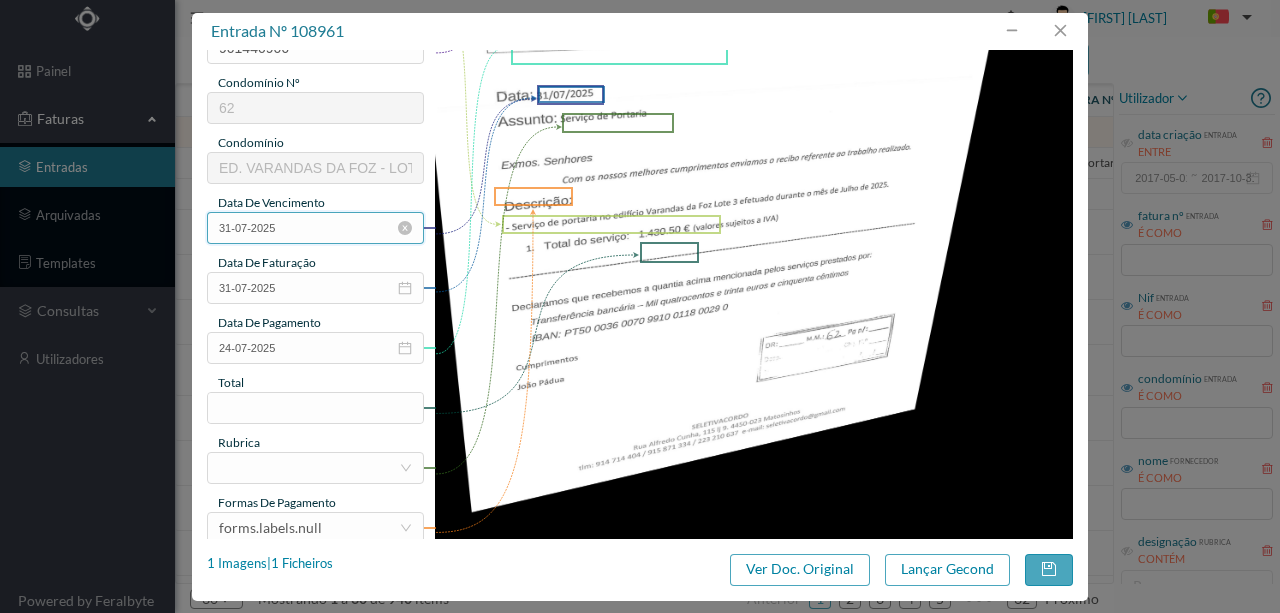 click on "31-07-2025" at bounding box center (315, 228) 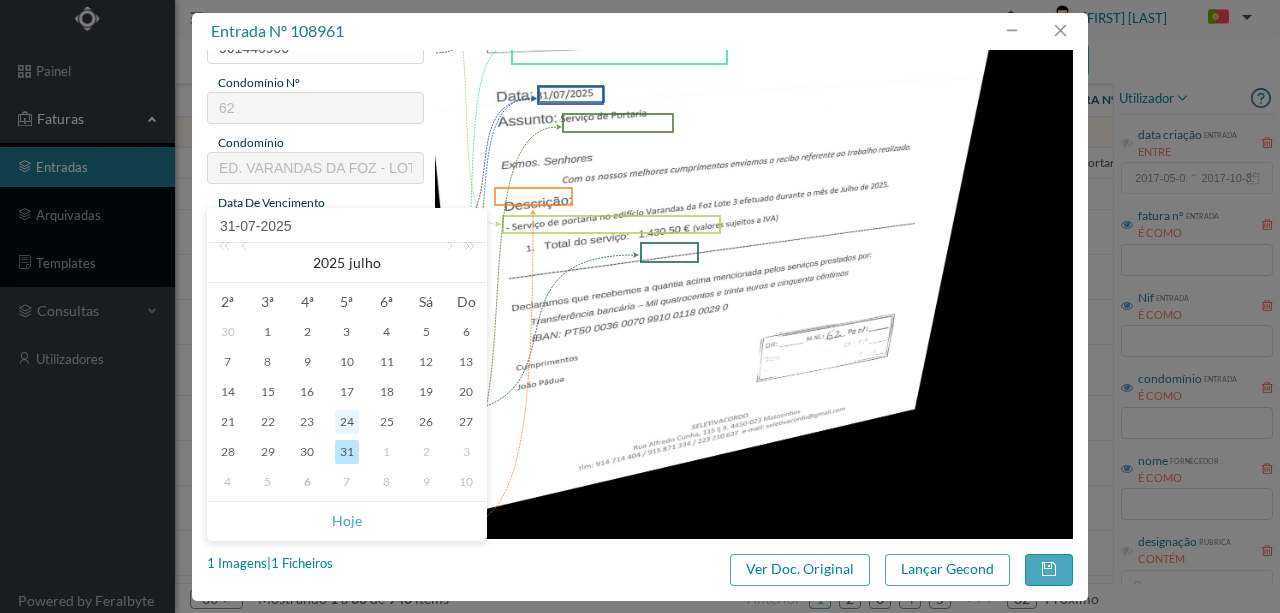 click on "24" at bounding box center (347, 422) 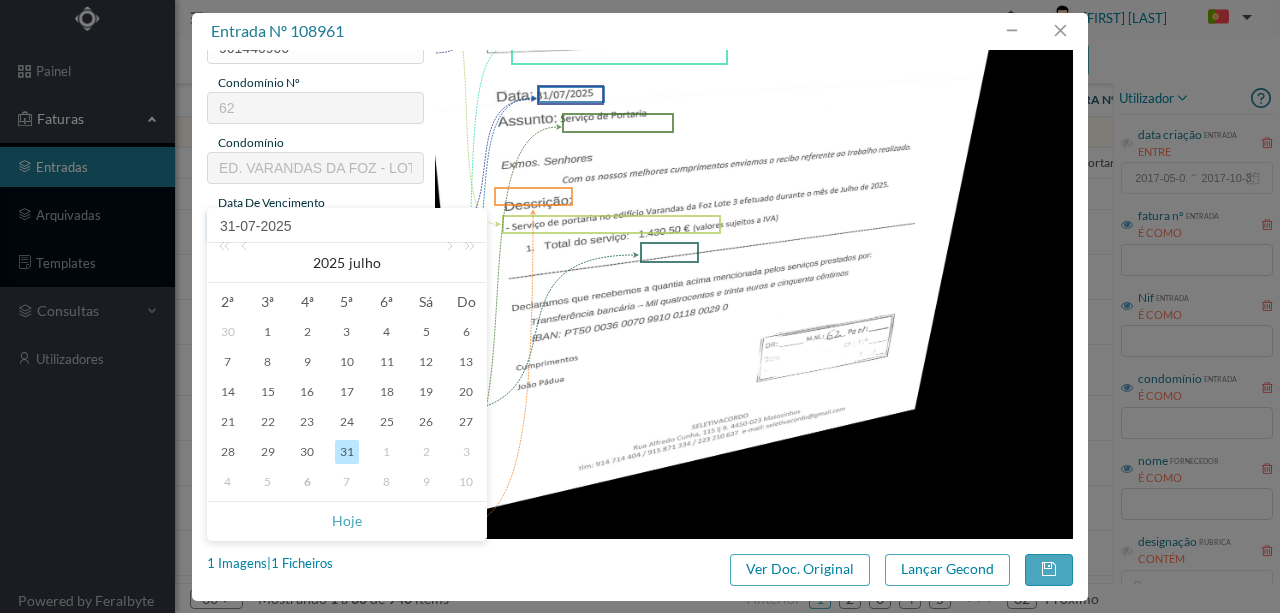 type on "24-07-2025" 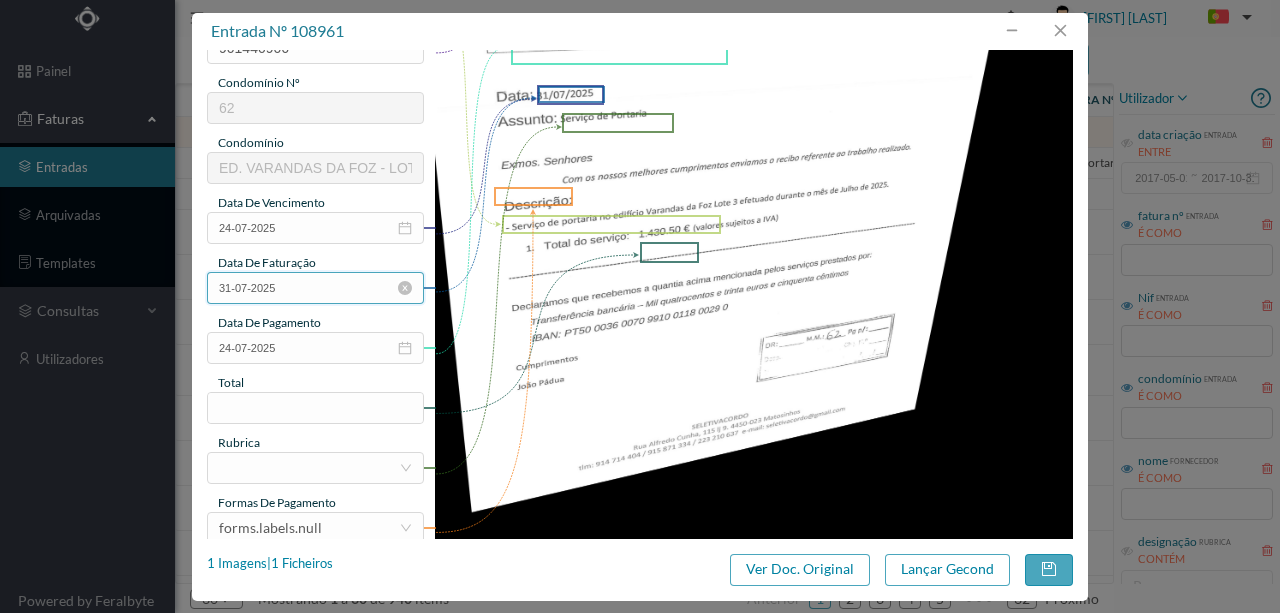 click on "31-07-2025" at bounding box center (315, 288) 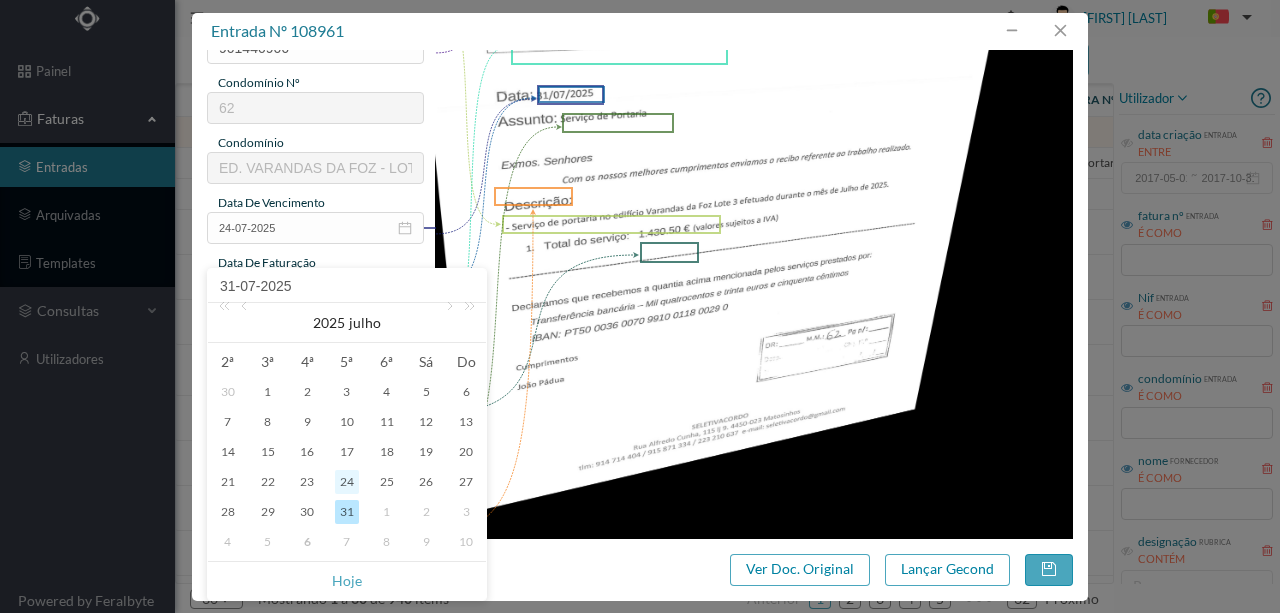 click on "24" at bounding box center (347, 482) 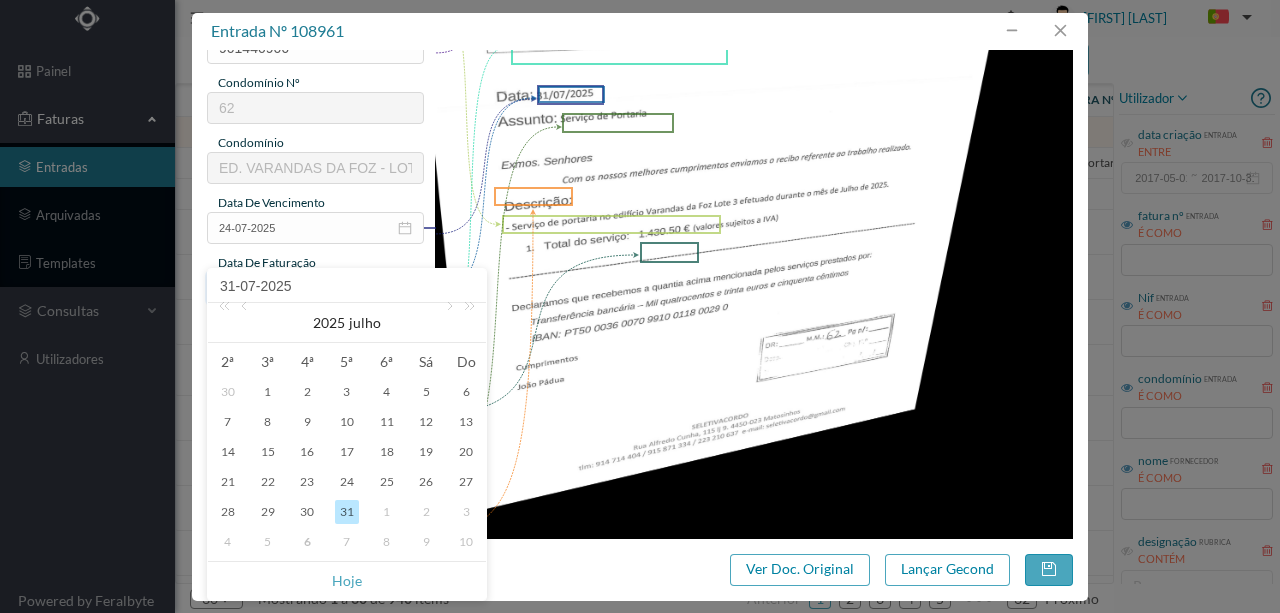 type on "24-07-2025" 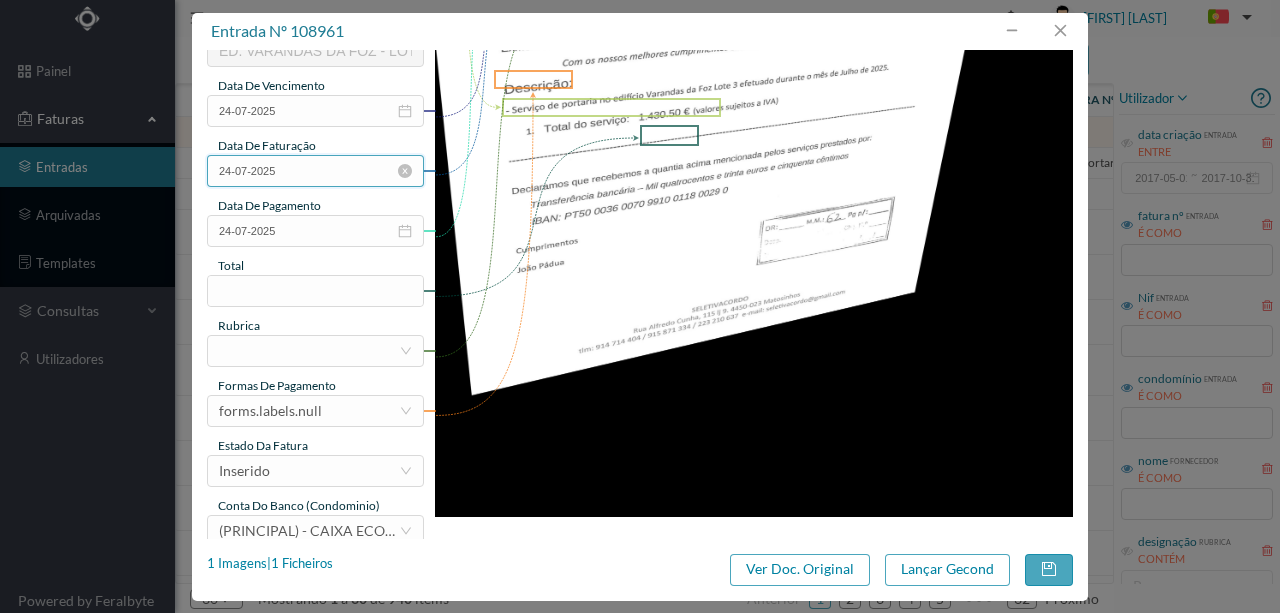 scroll, scrollTop: 473, scrollLeft: 0, axis: vertical 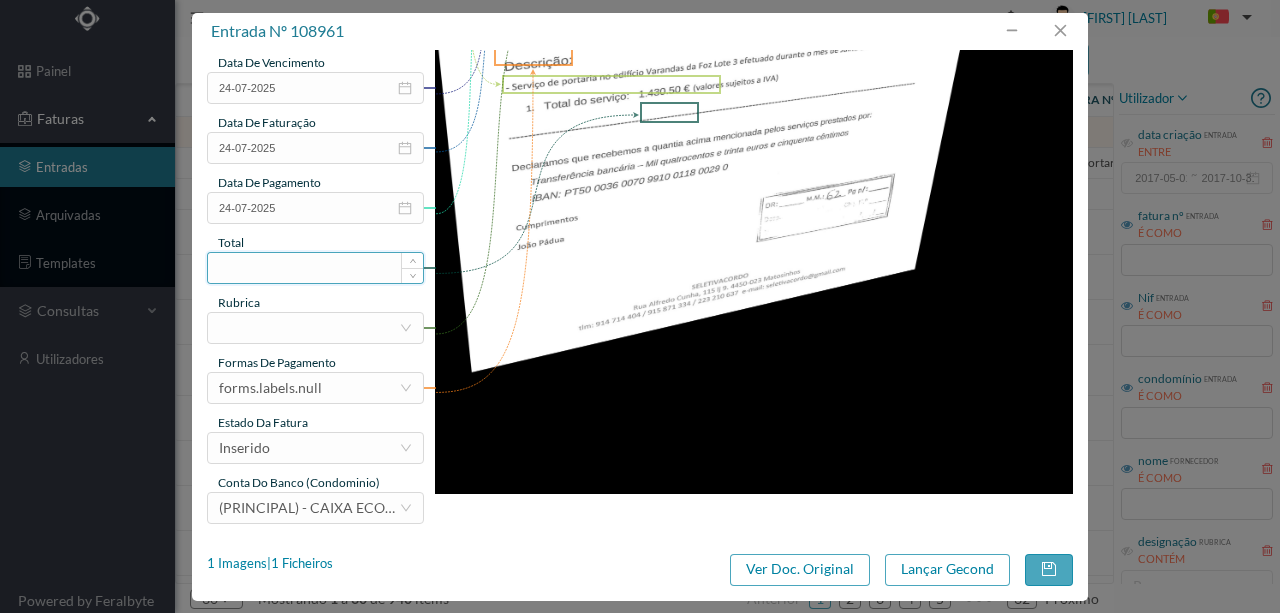click at bounding box center (315, 268) 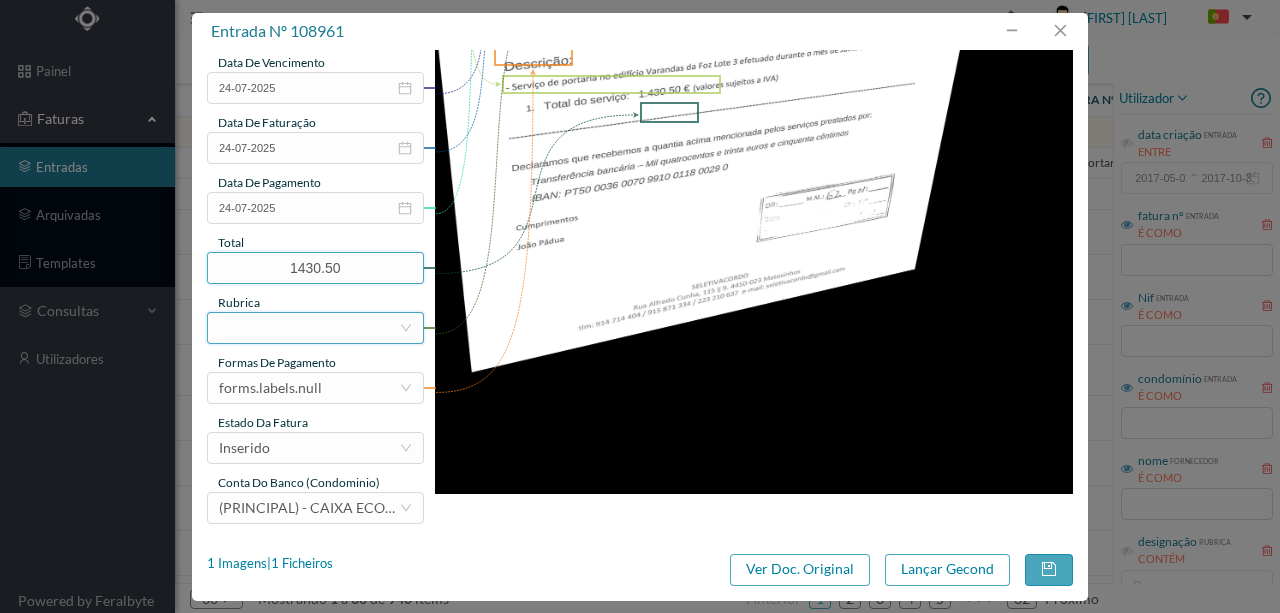 type on "1430.50" 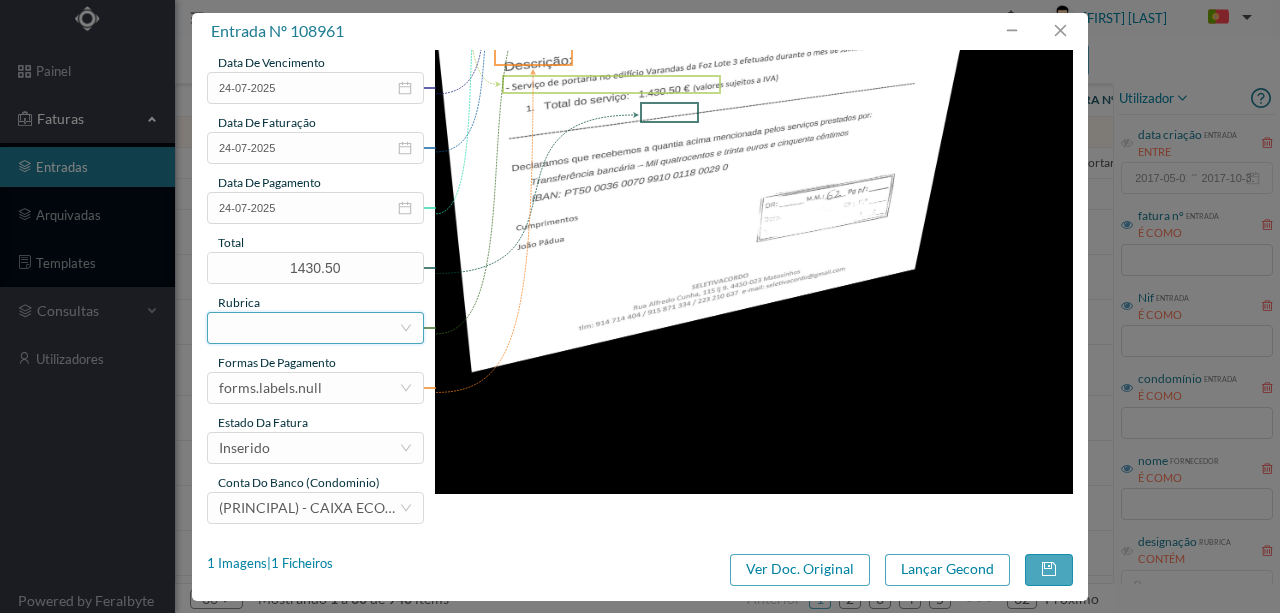 click at bounding box center (309, 328) 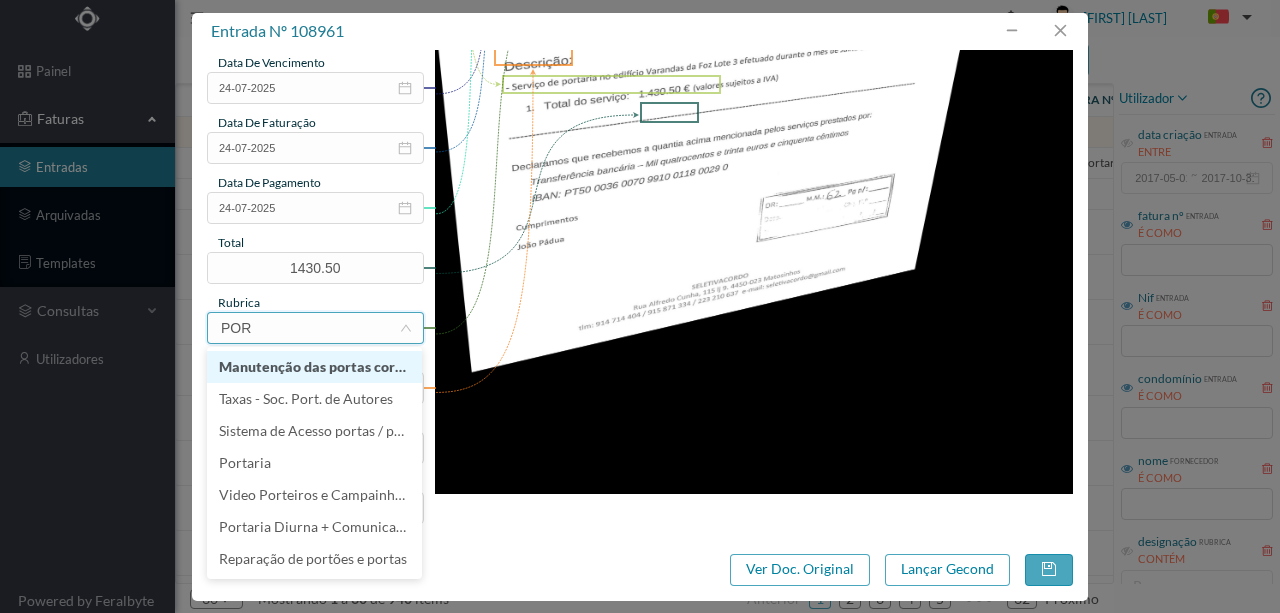 type on "PORT" 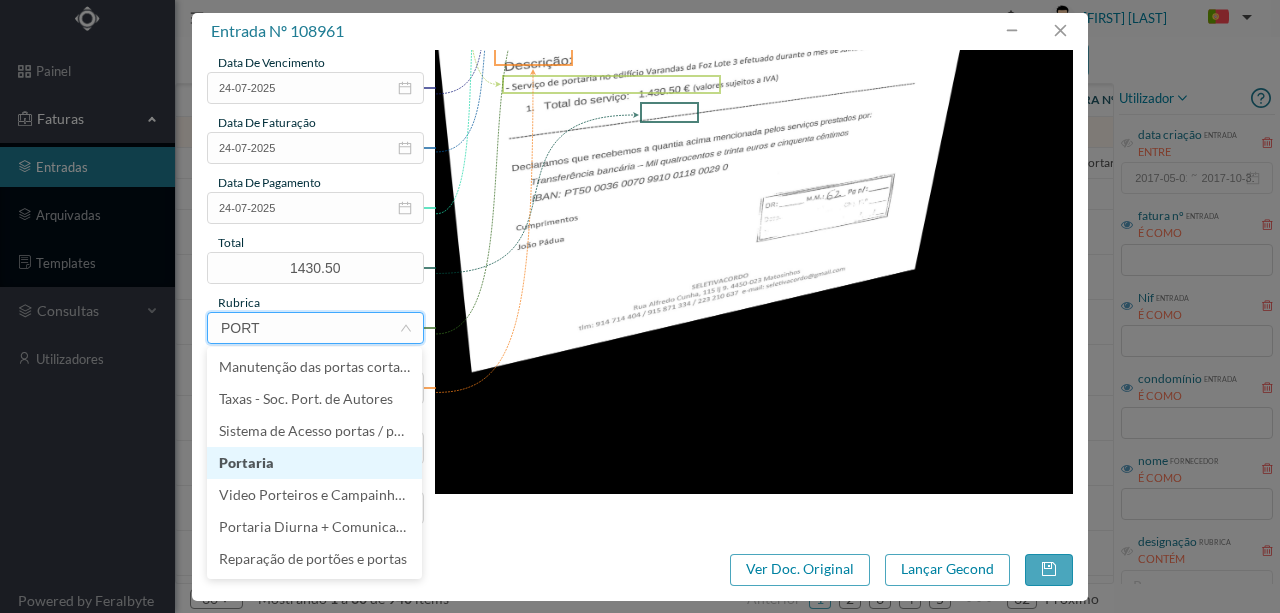 click on "Portaria" at bounding box center [314, 463] 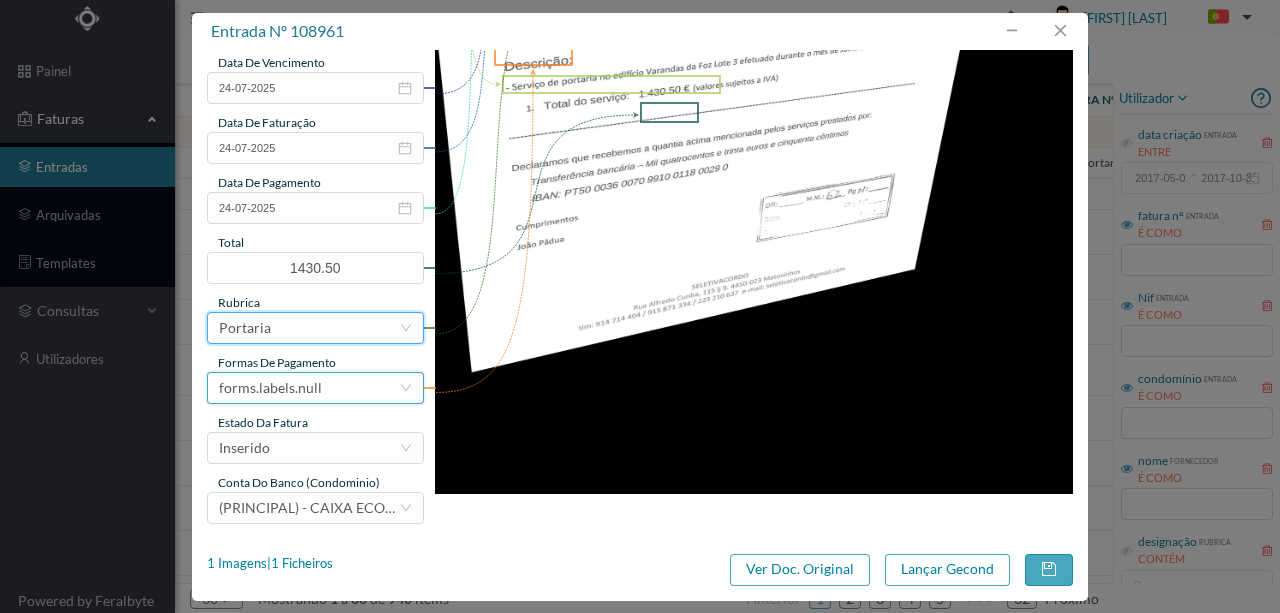 click on "forms.labels.null" at bounding box center [270, 388] 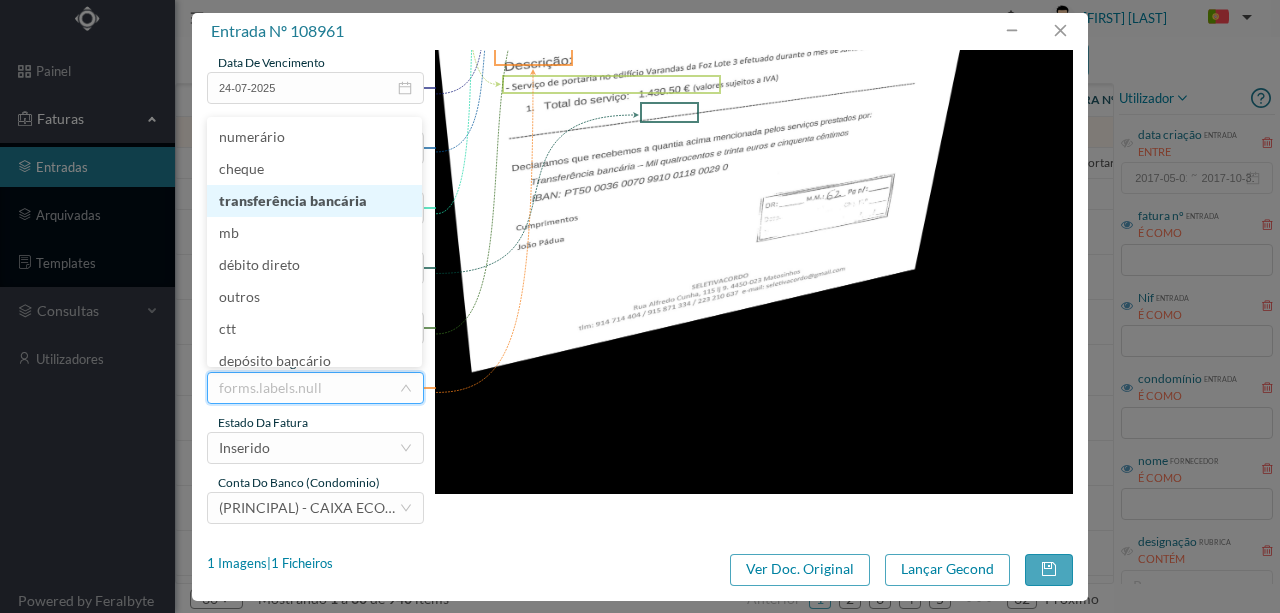 click on "transferência bancária" at bounding box center (314, 201) 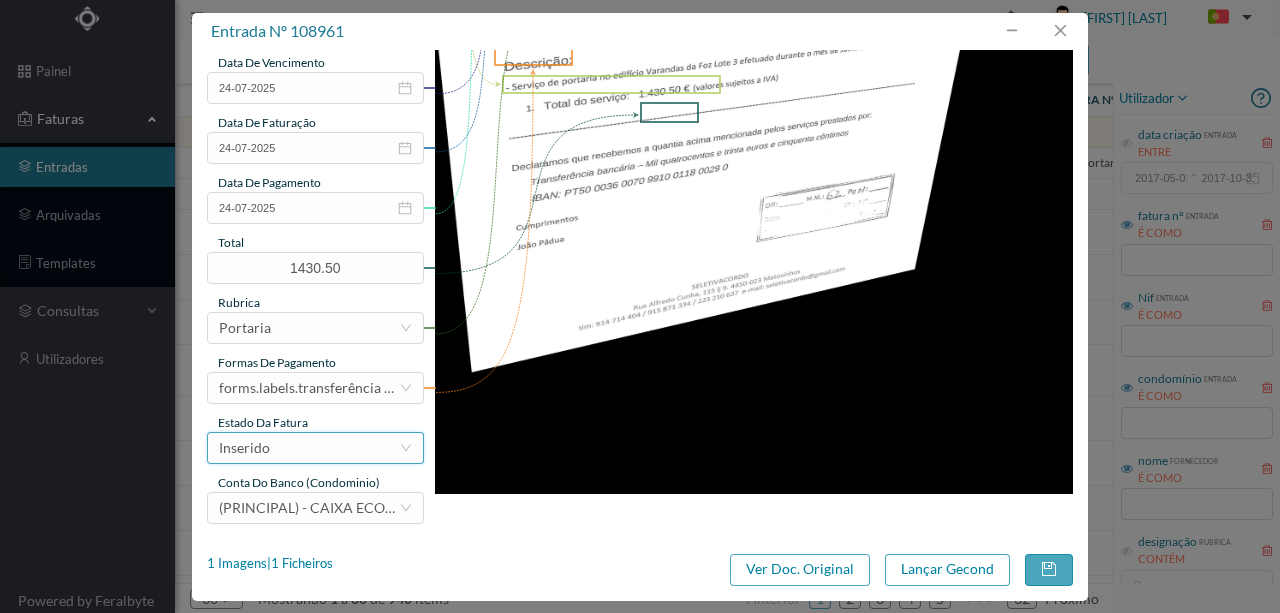 click on "Inserido" at bounding box center (309, 448) 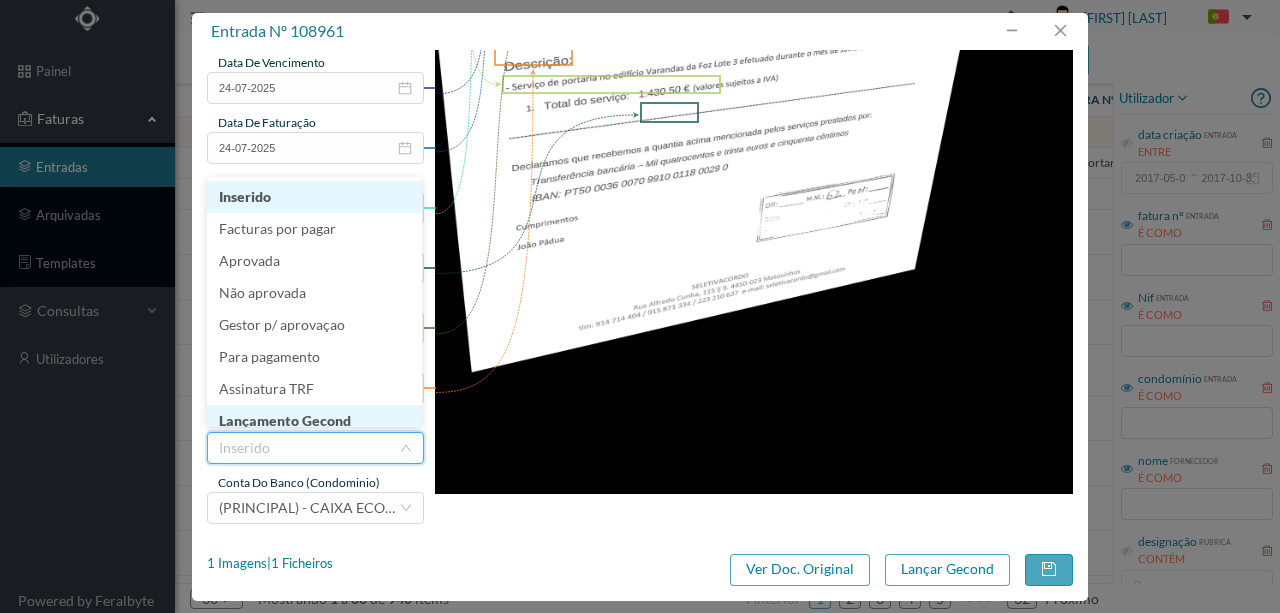 scroll, scrollTop: 10, scrollLeft: 0, axis: vertical 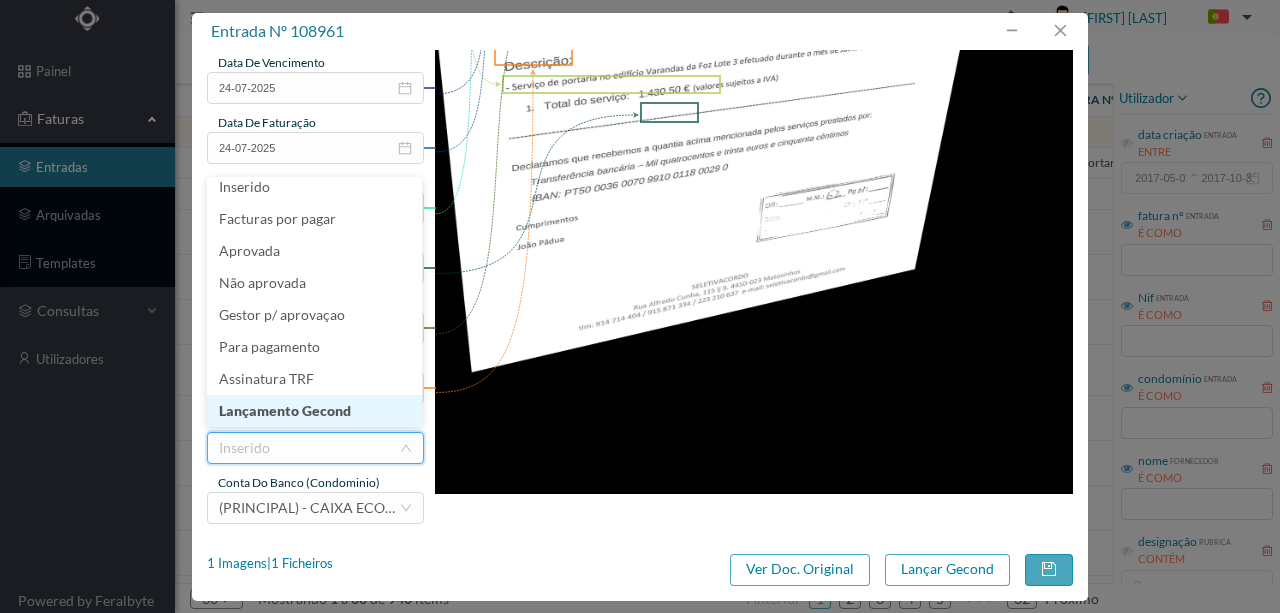 click on "Lançamento Gecond" at bounding box center [314, 411] 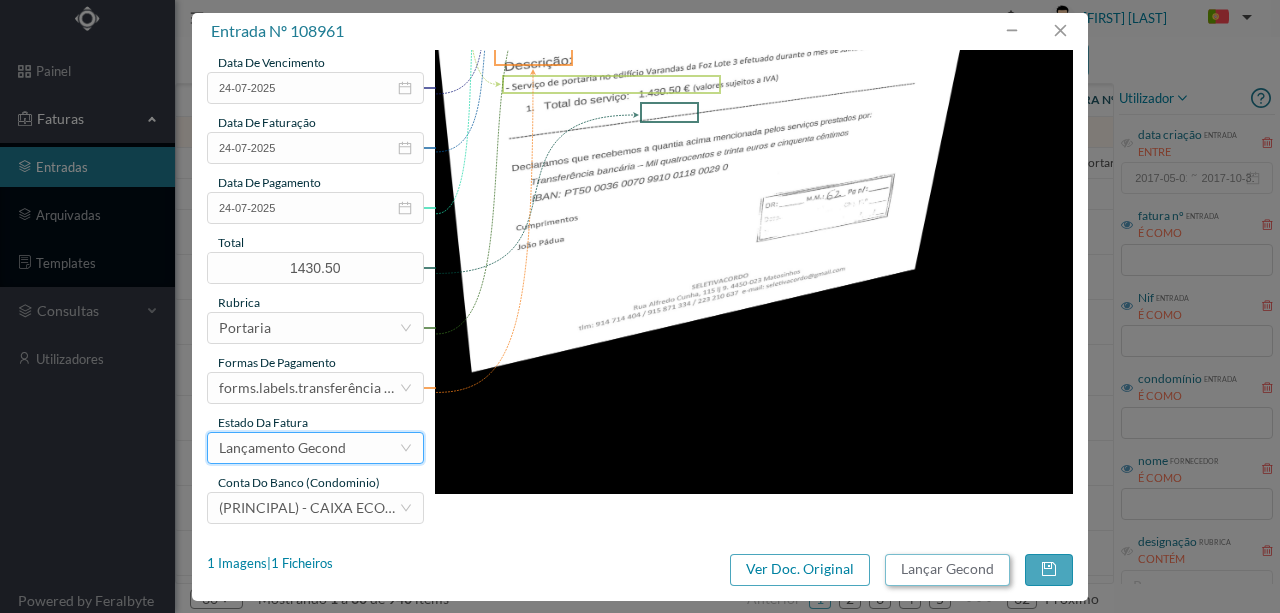 click on "Lançar Gecond" at bounding box center [947, 570] 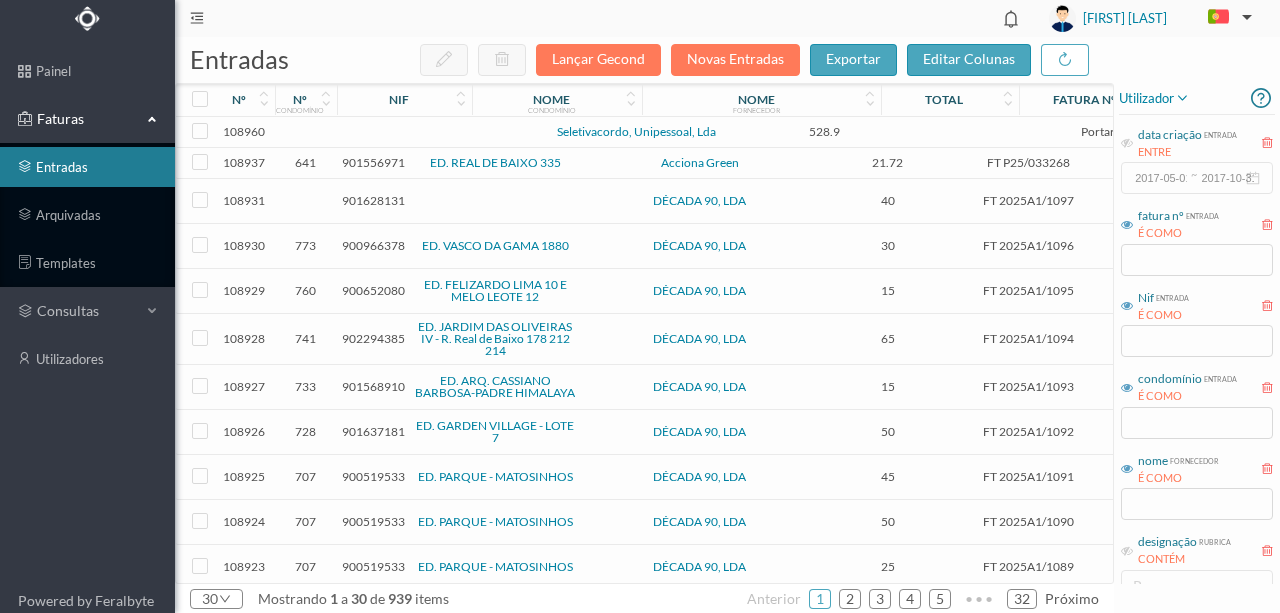 click at bounding box center [432, 132] 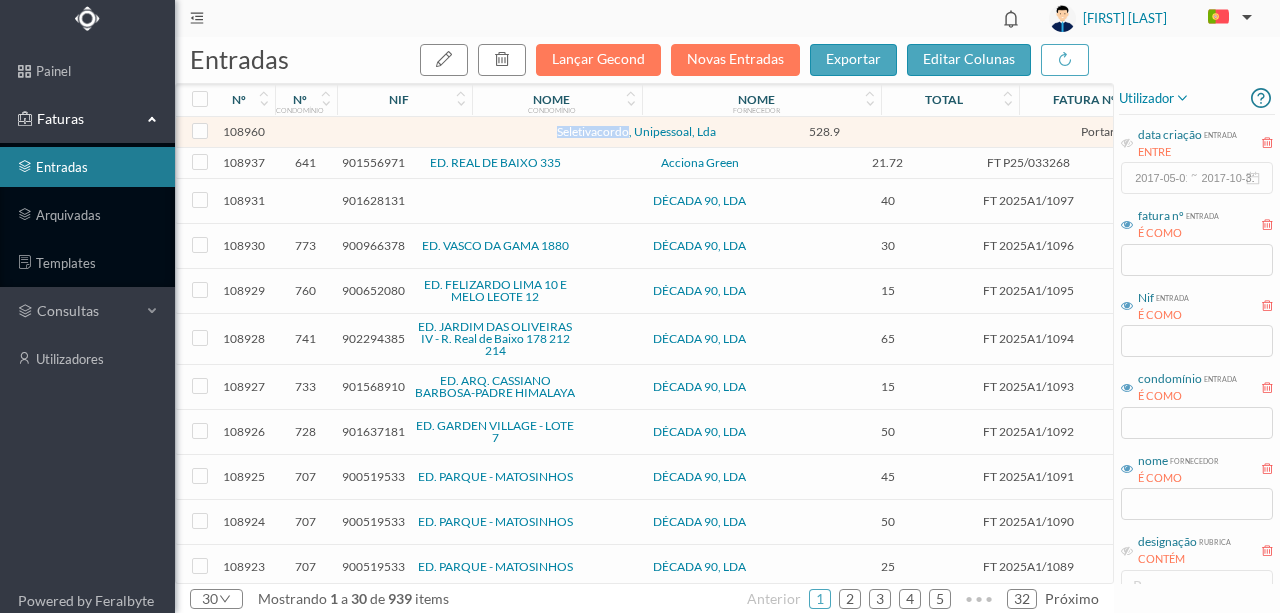 click at bounding box center (432, 132) 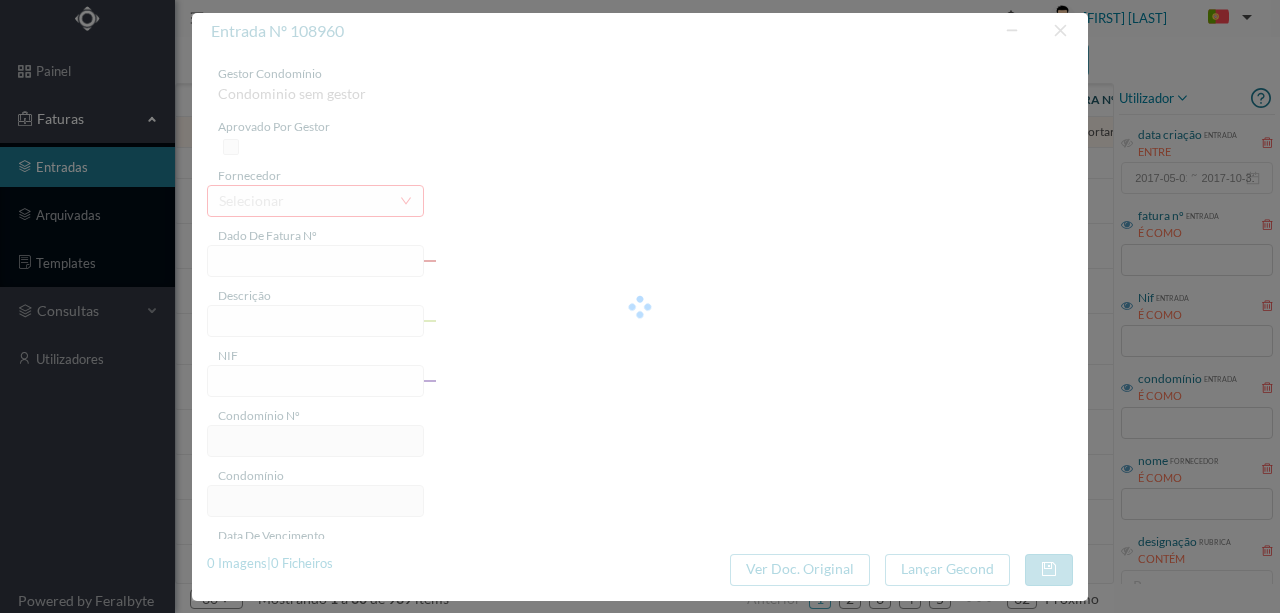 type on "- Serviço de portaria no edifício Porto Douro" 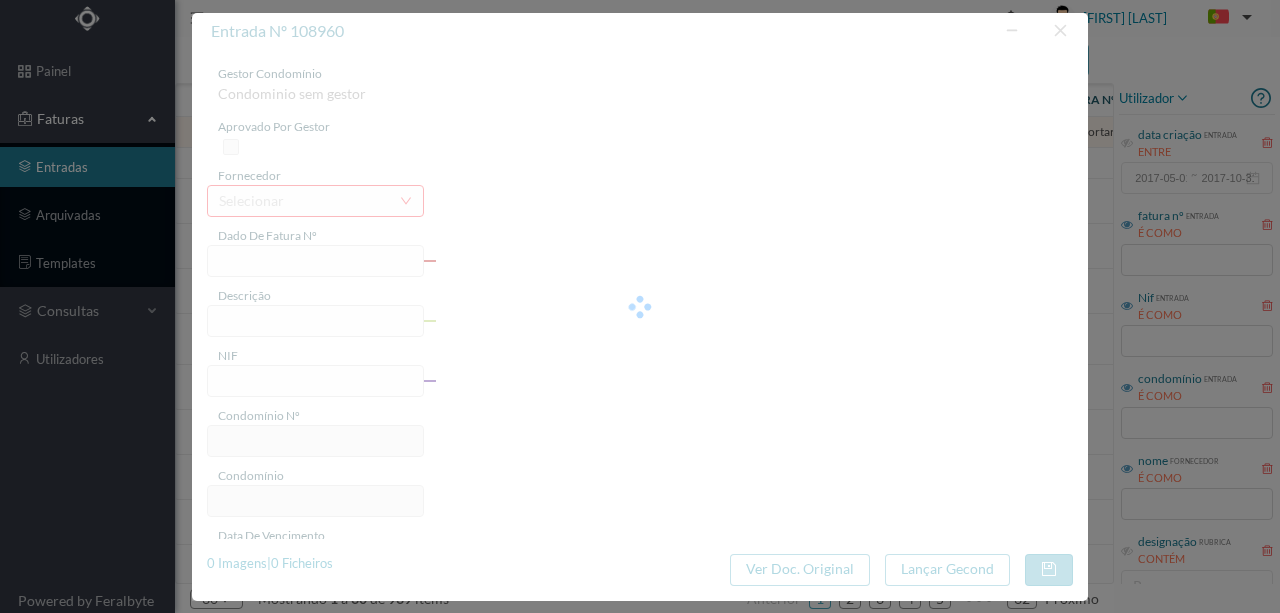 type on "0" 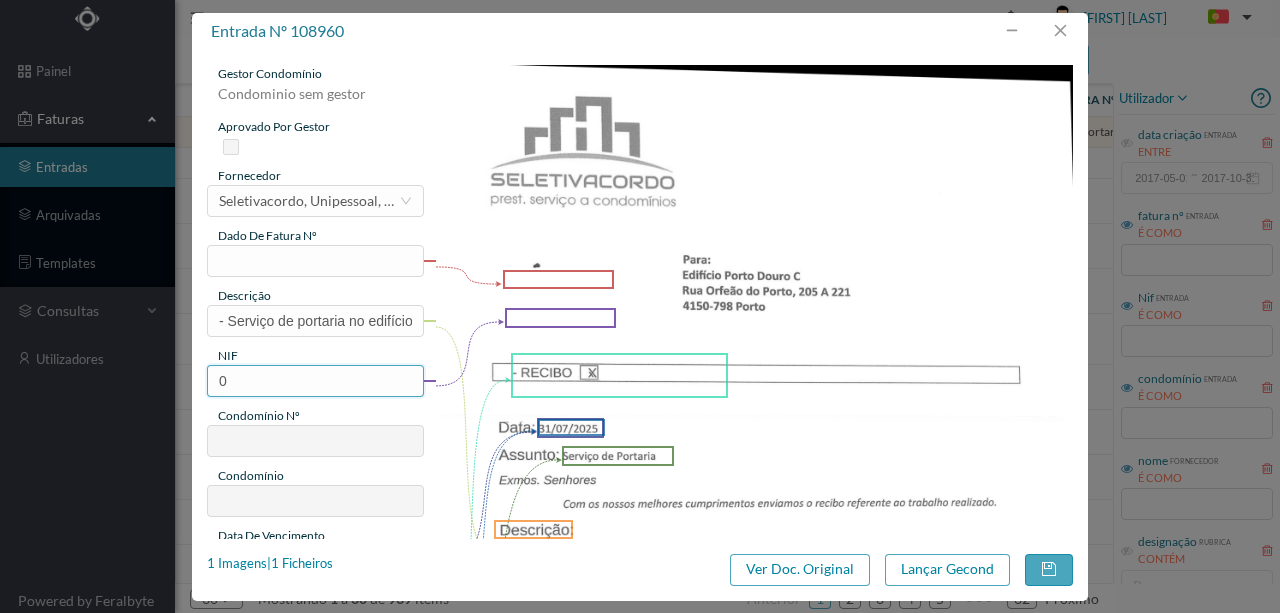 drag, startPoint x: 212, startPoint y: 383, endPoint x: 232, endPoint y: 385, distance: 20.09975 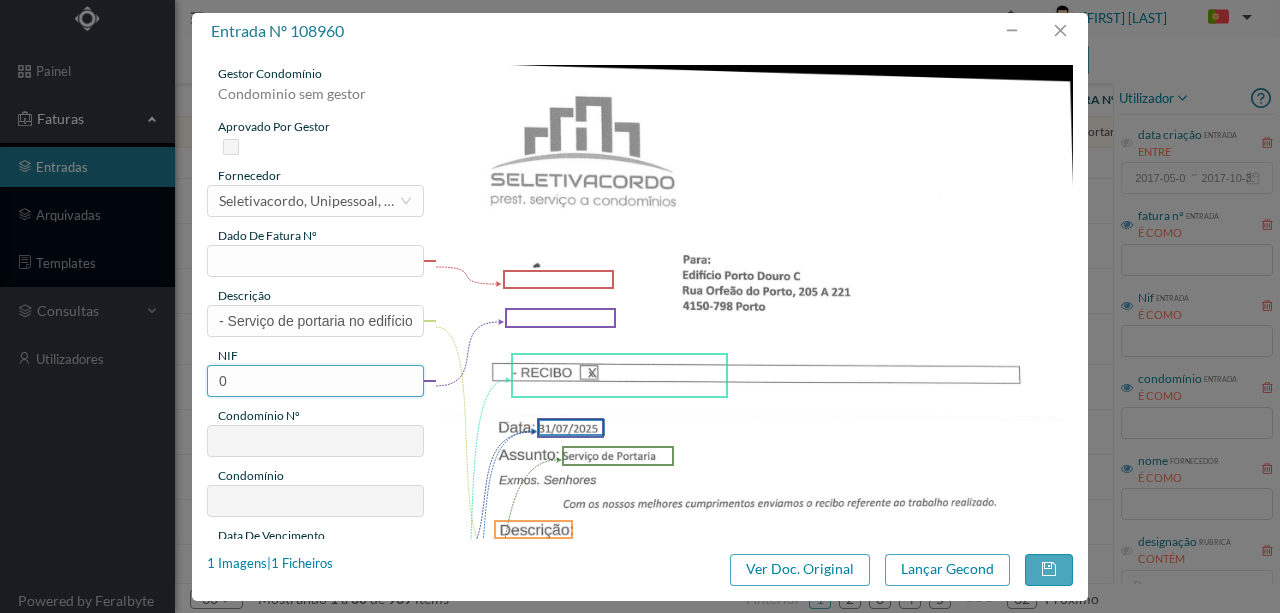 paste on "901337382" 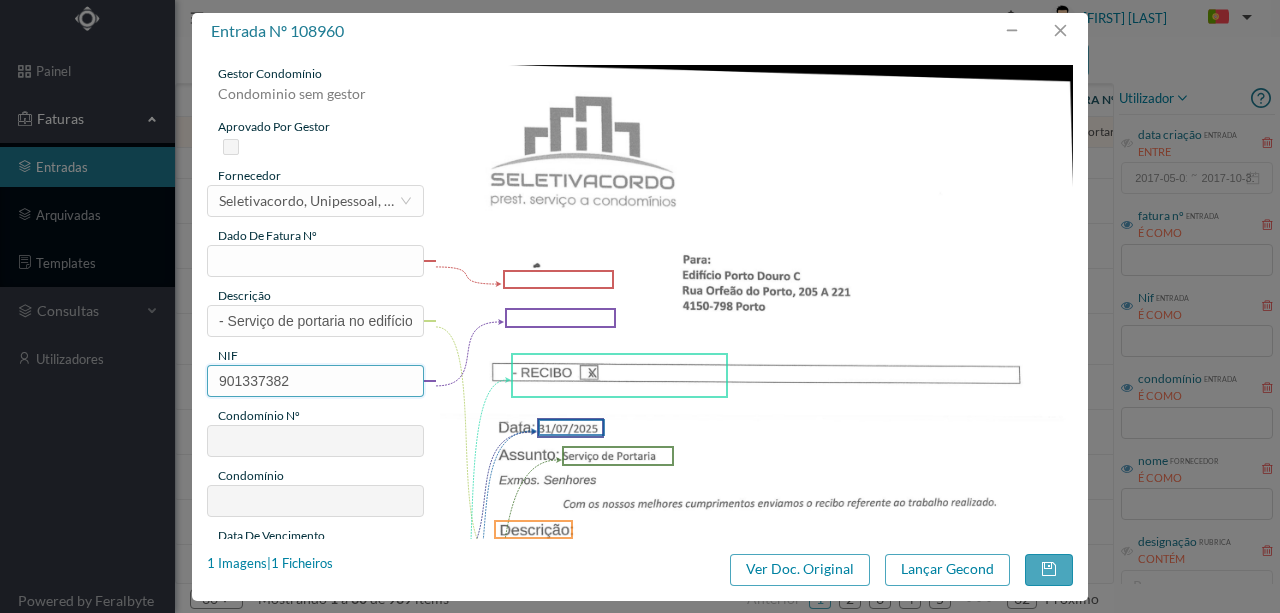 type on "26" 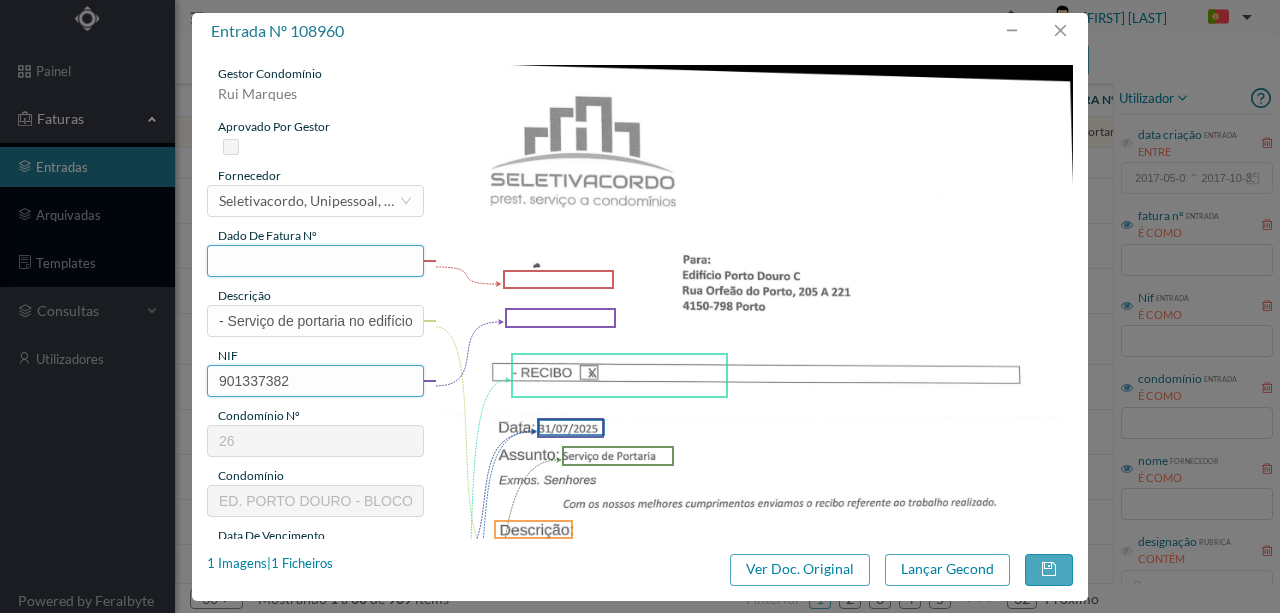 type on "901337382" 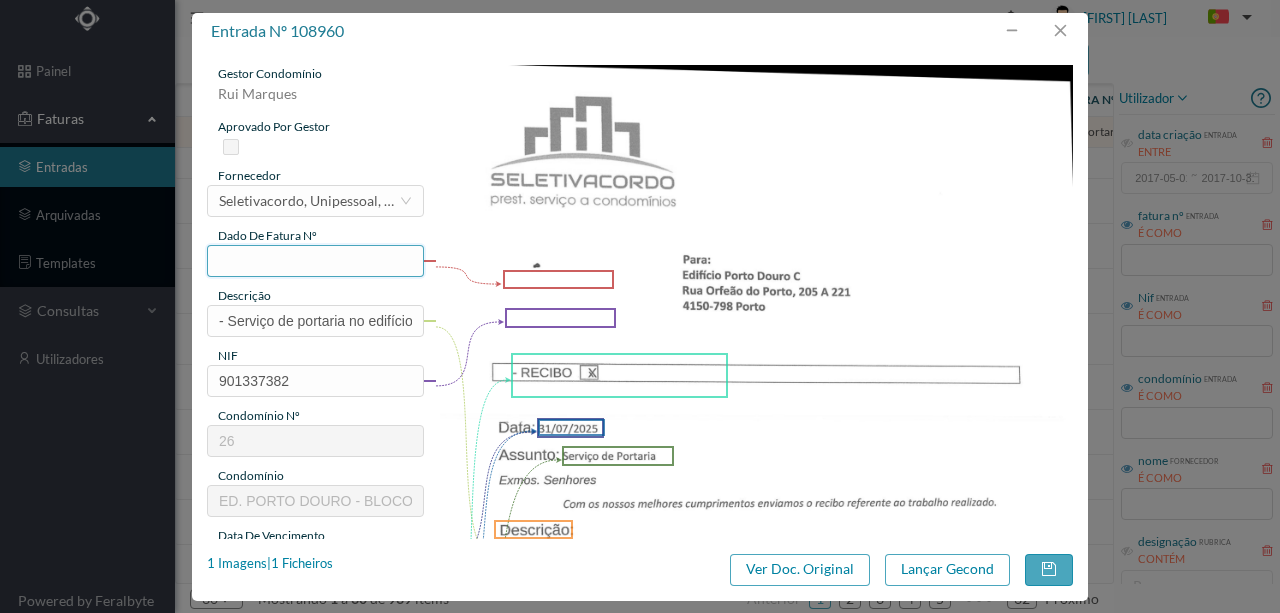 click at bounding box center (315, 261) 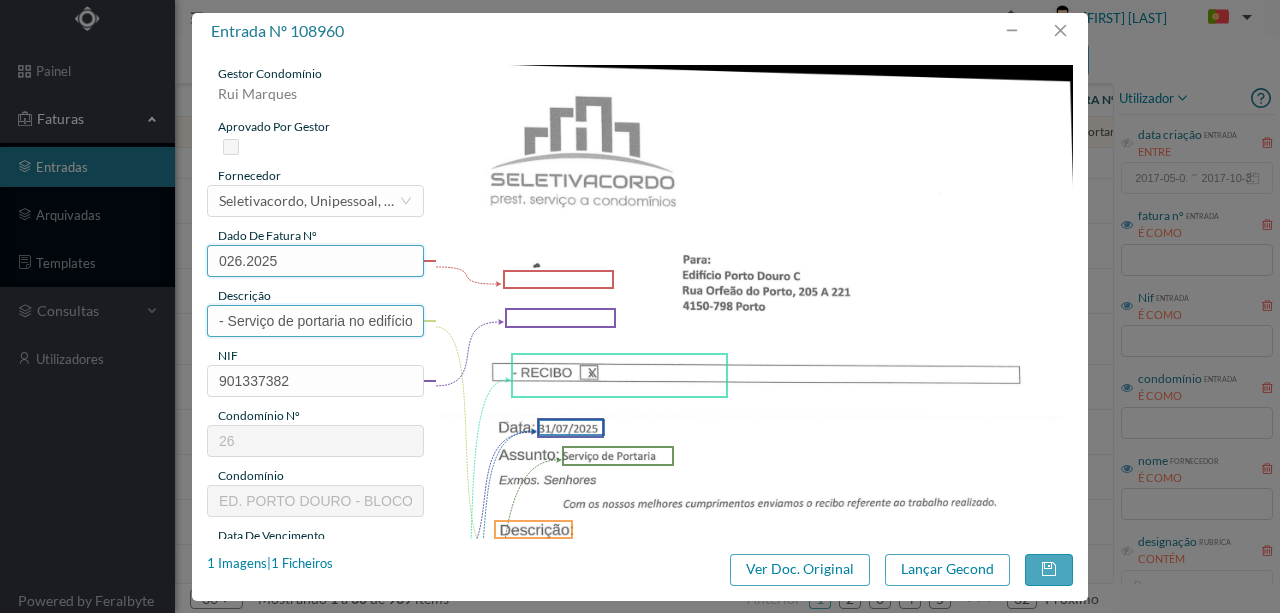 type on "026.2025" 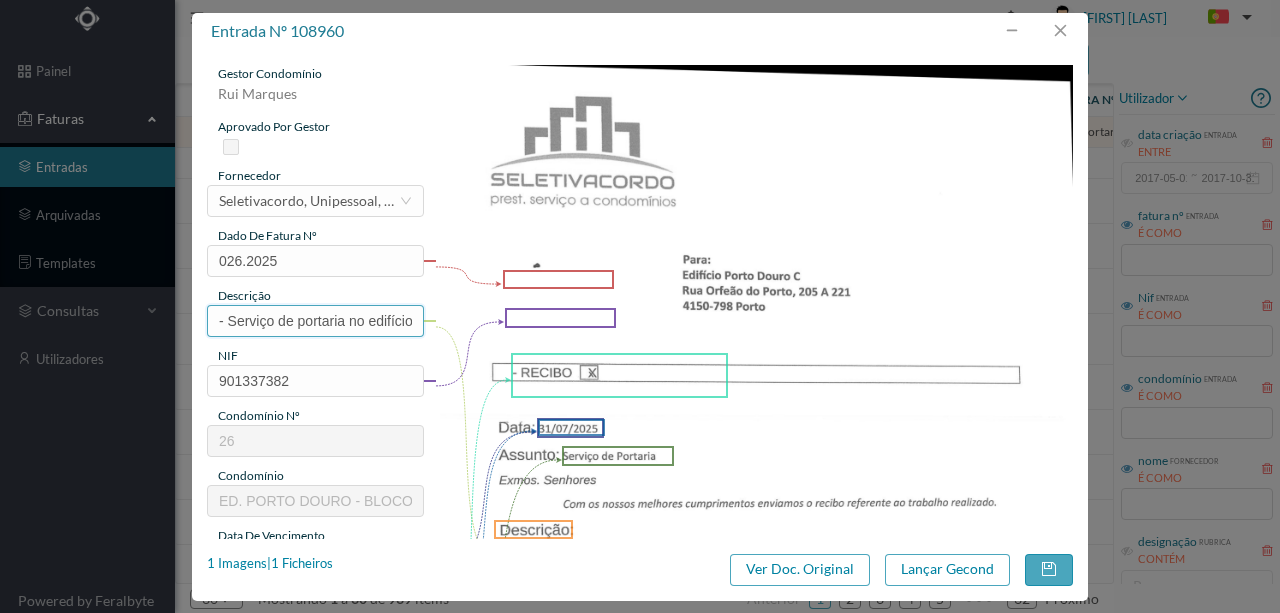 scroll, scrollTop: 0, scrollLeft: 81, axis: horizontal 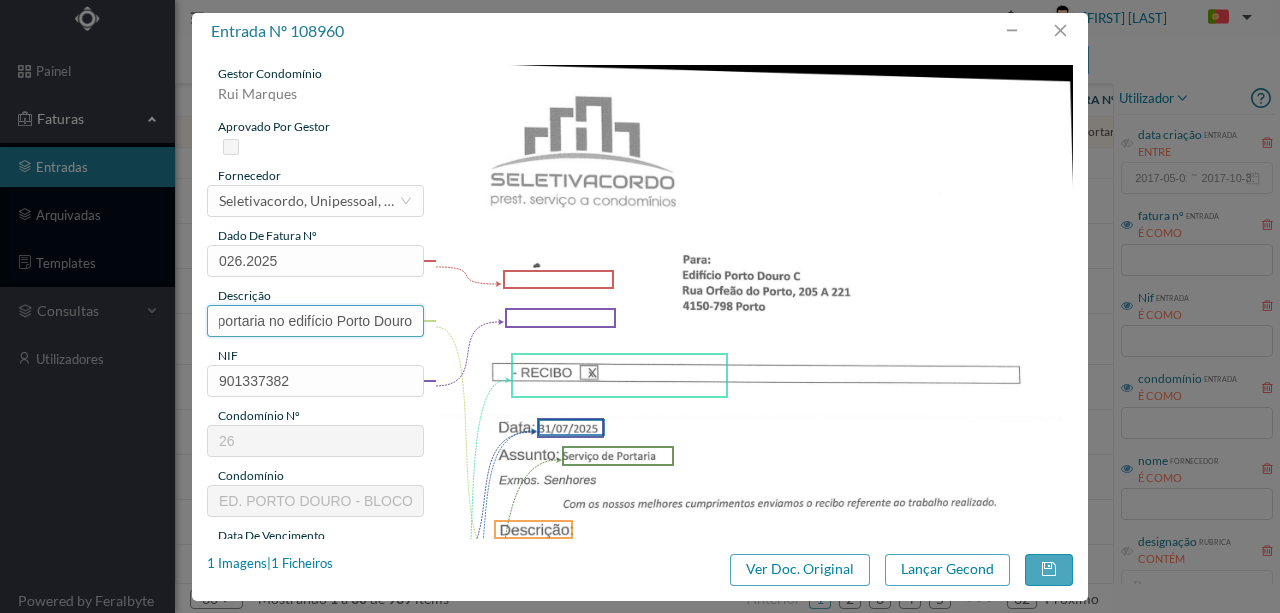 drag, startPoint x: 214, startPoint y: 322, endPoint x: 869, endPoint y: 318, distance: 655.0122 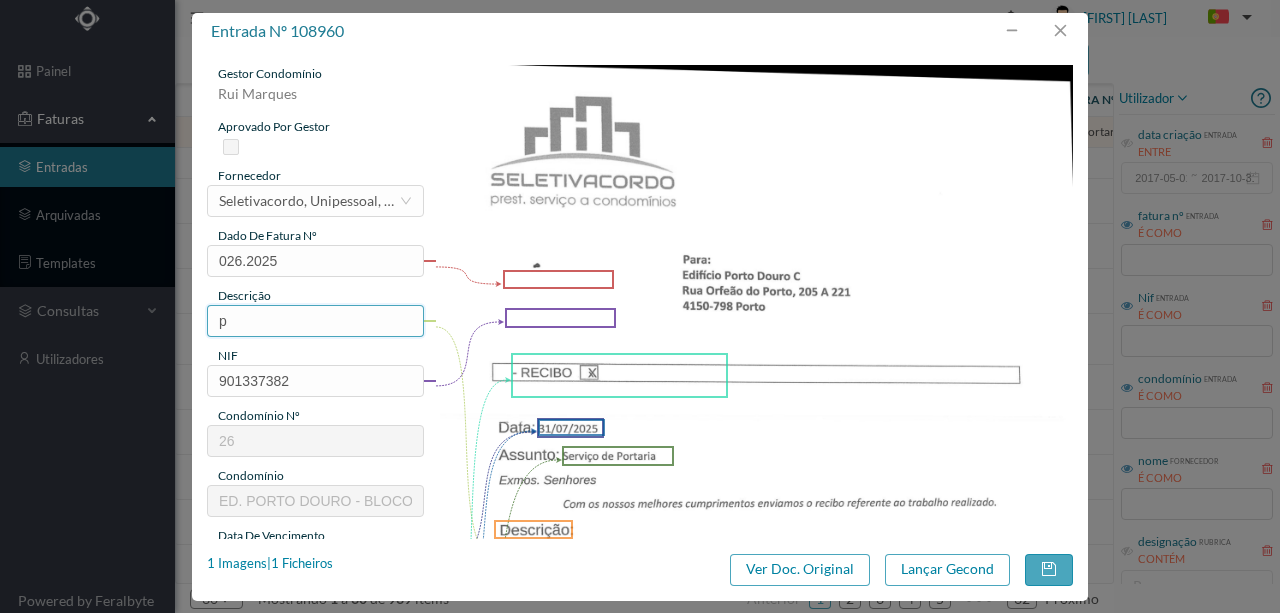 scroll, scrollTop: 0, scrollLeft: 0, axis: both 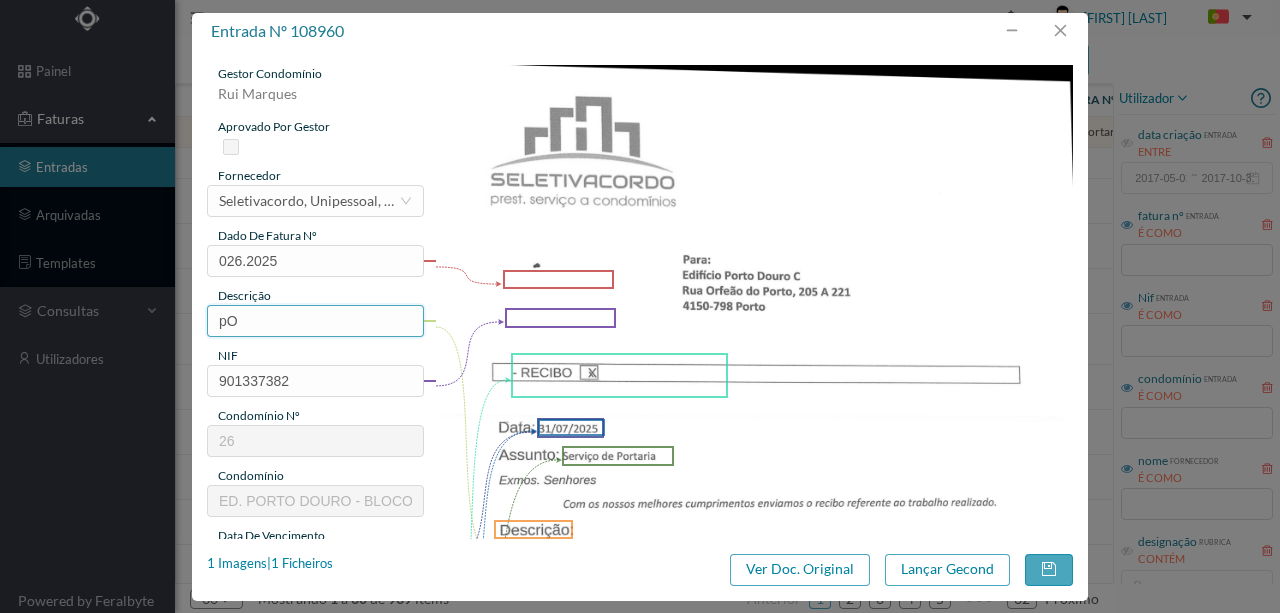 type on "Portaria Julho" 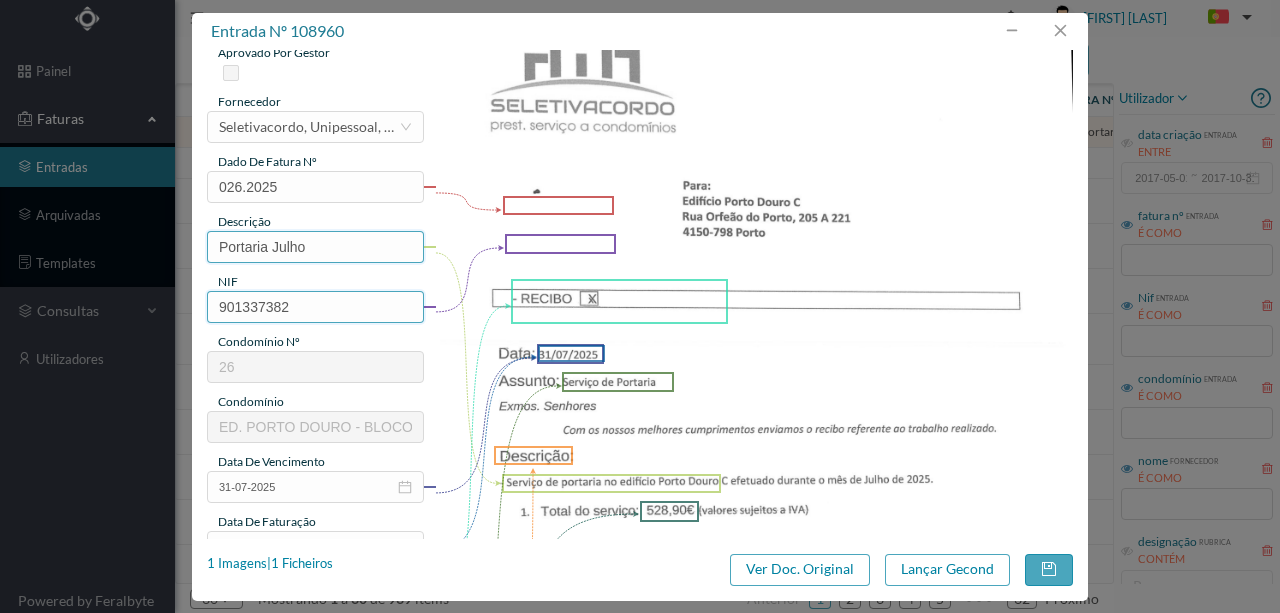 scroll, scrollTop: 266, scrollLeft: 0, axis: vertical 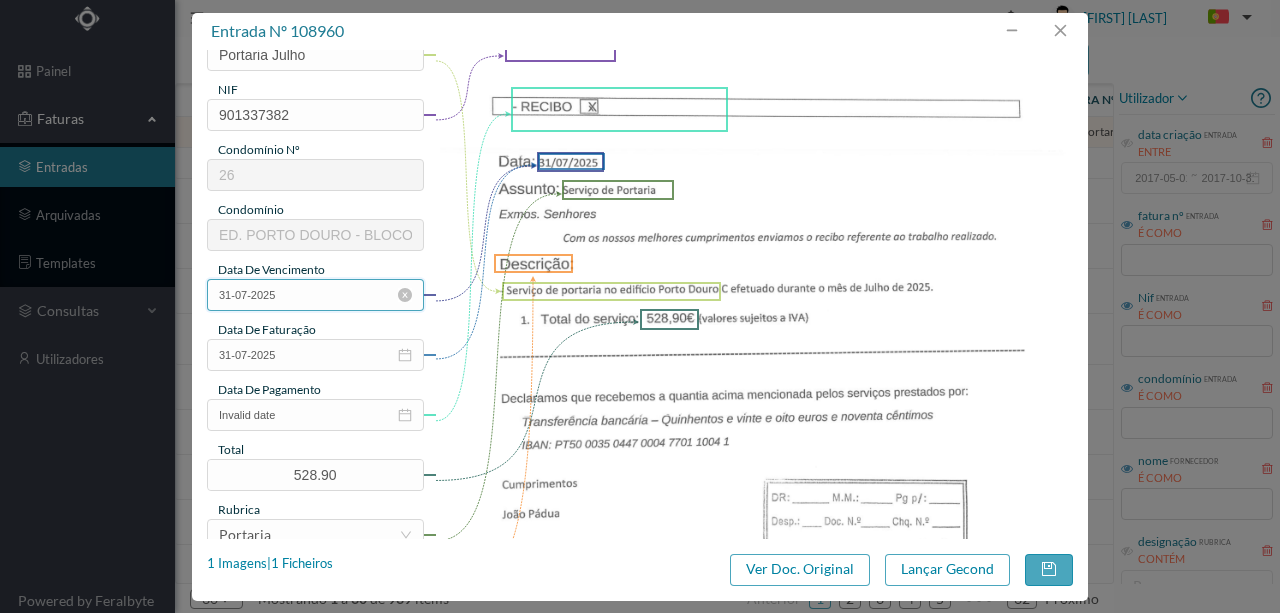 click on "31-07-2025" at bounding box center (315, 295) 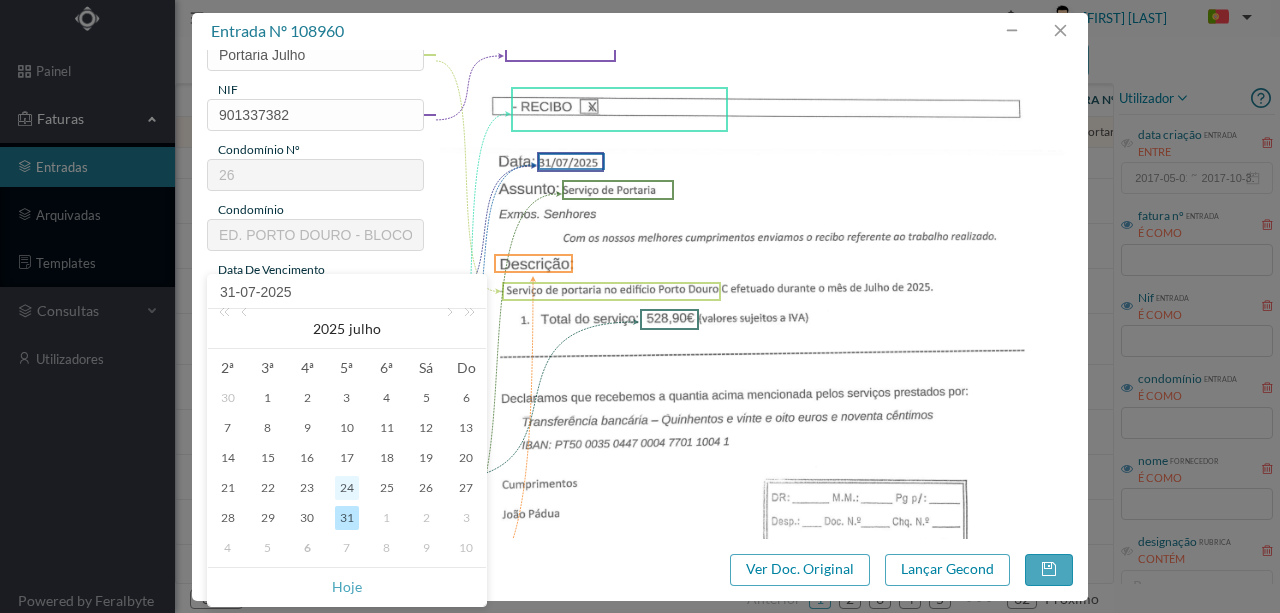 click on "24" at bounding box center (347, 488) 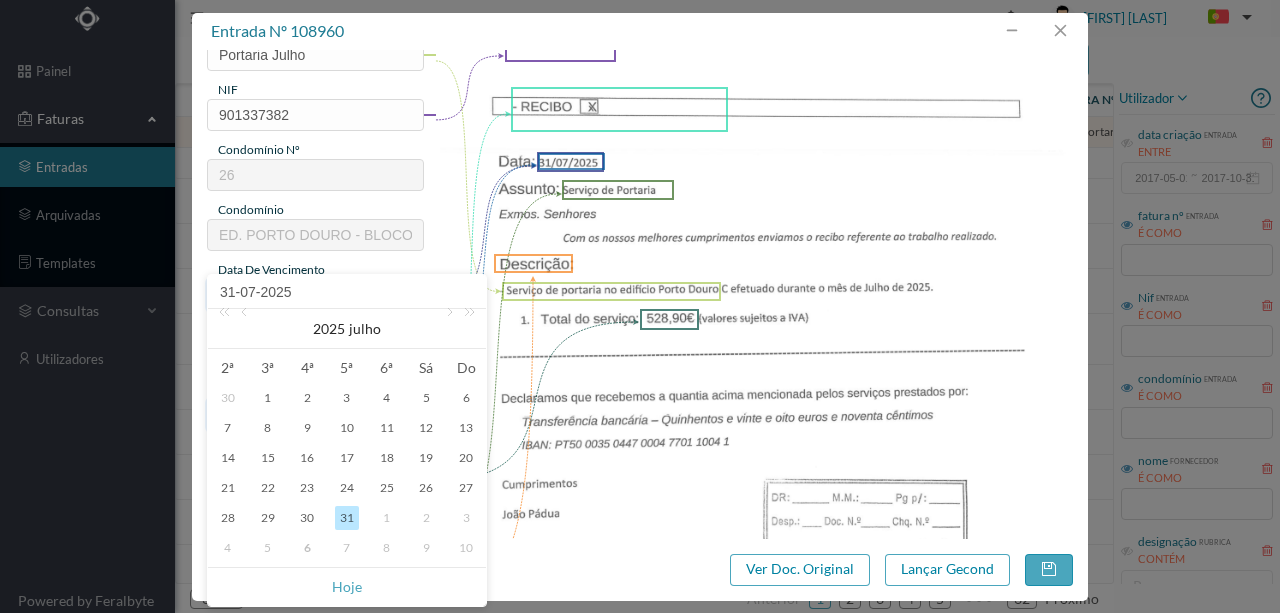 type on "24-07-2025" 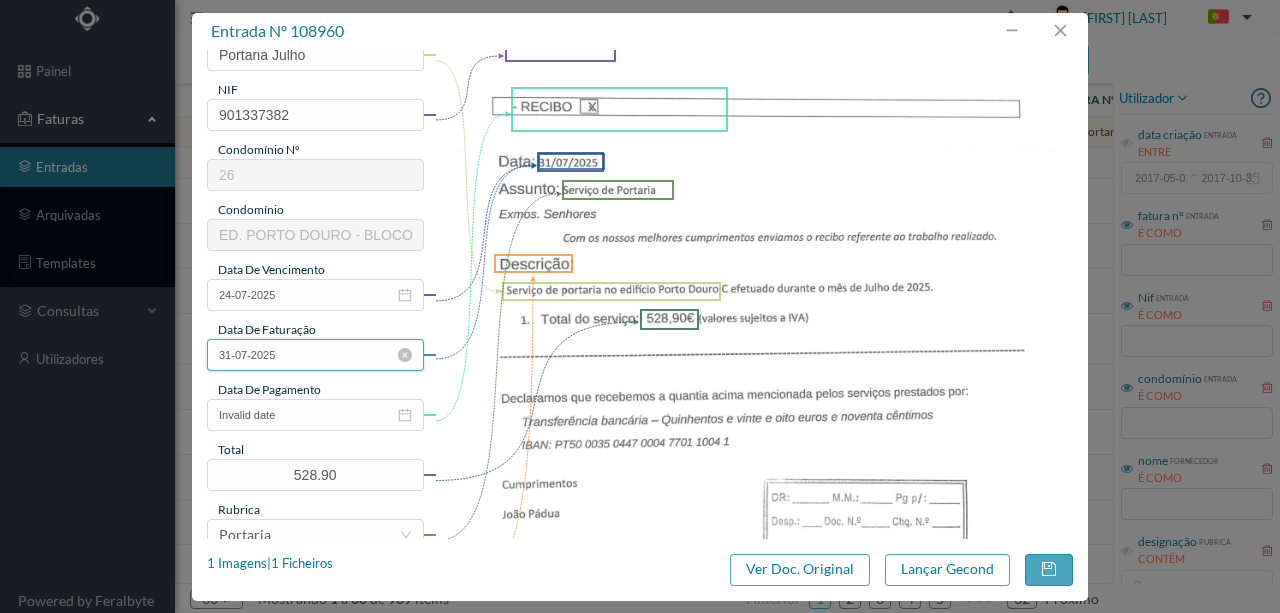 click on "31-07-2025" at bounding box center [315, 355] 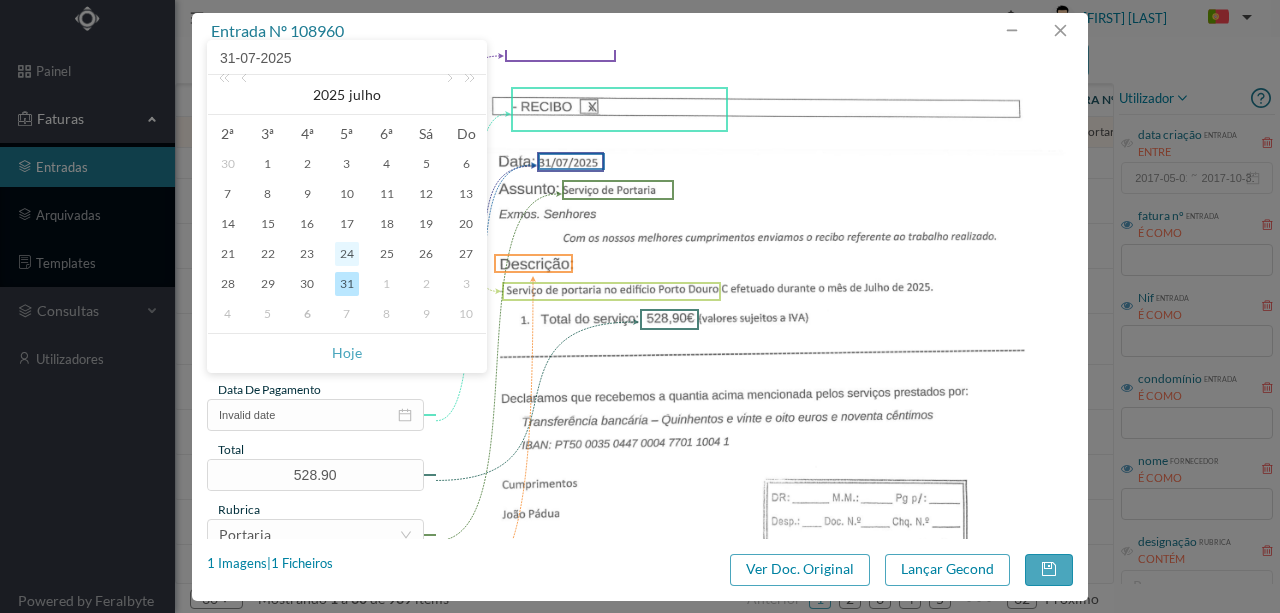 click on "24" at bounding box center [347, 254] 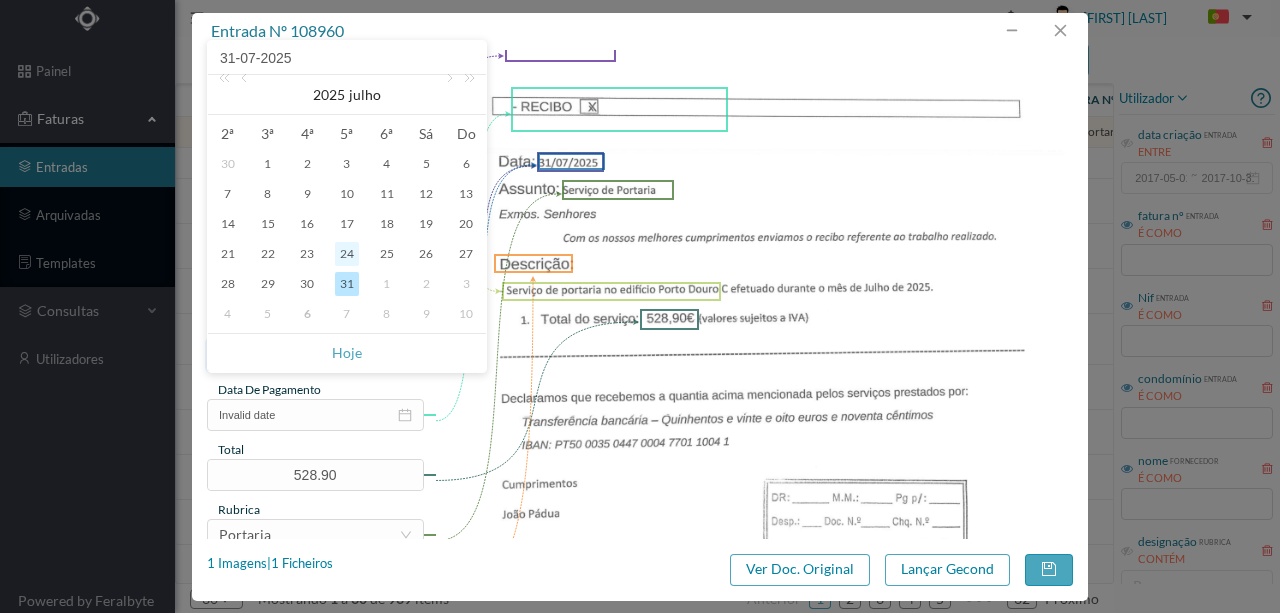 type on "24-07-2025" 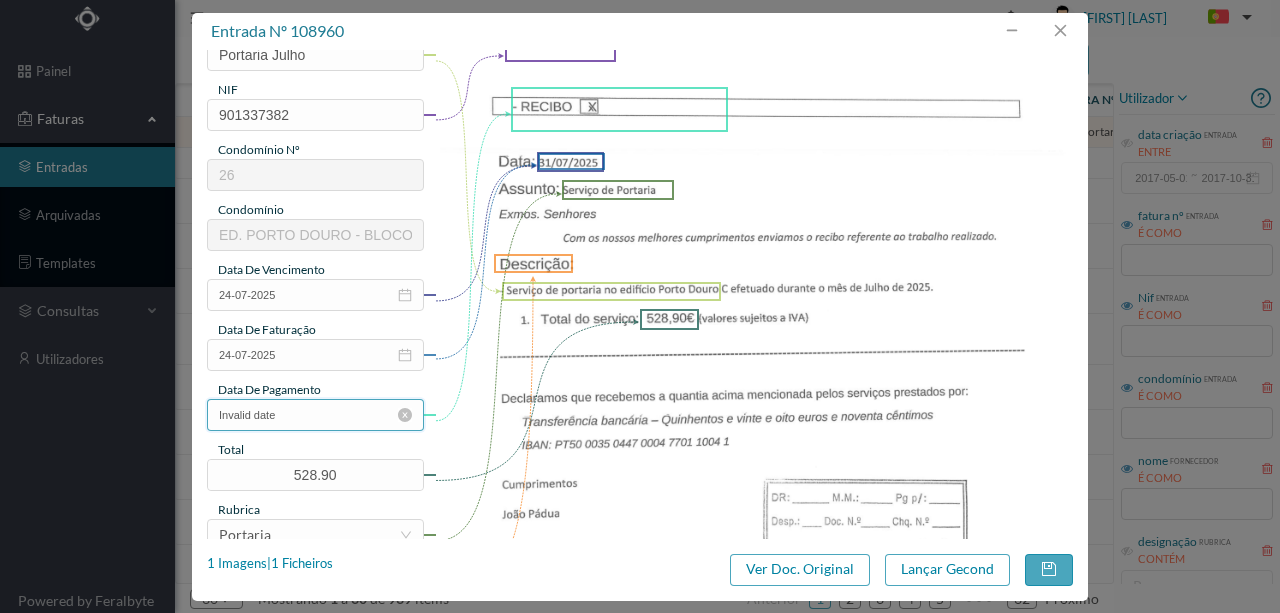 click on "Invalid date" at bounding box center (315, 415) 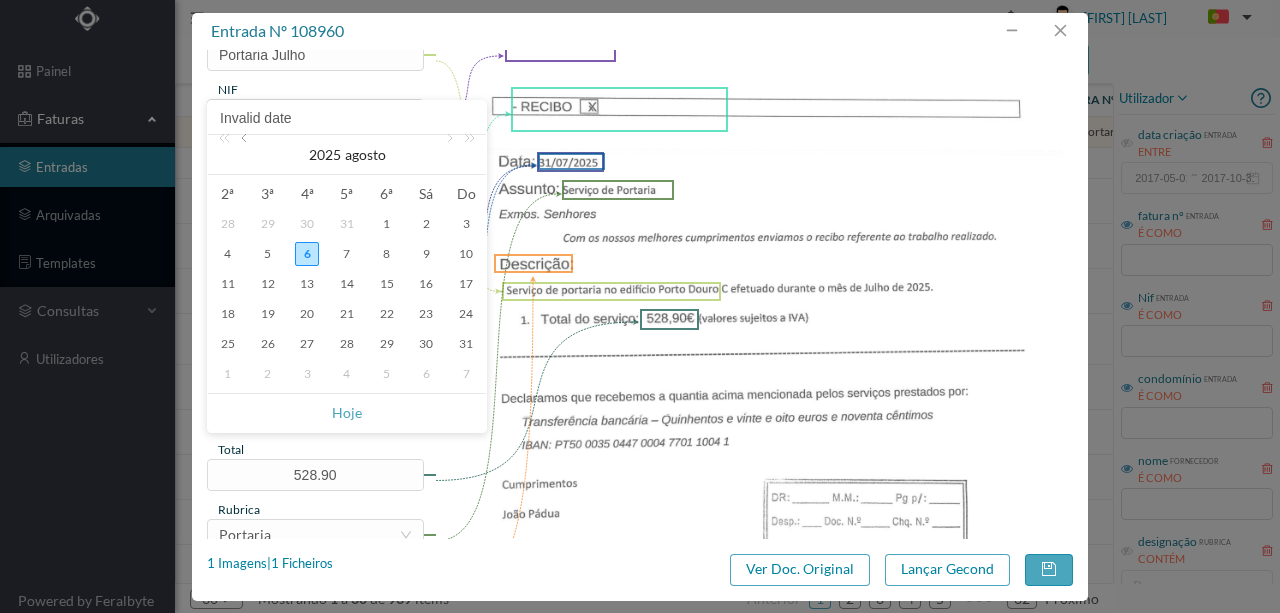 click at bounding box center [246, 155] 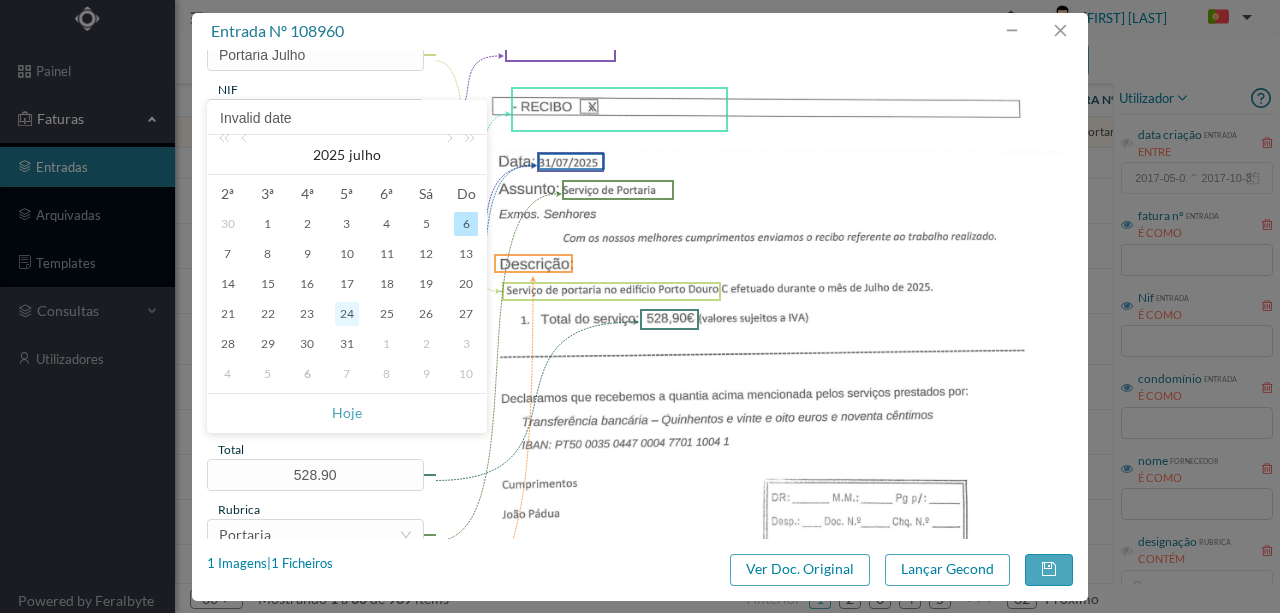 click on "24" at bounding box center [347, 314] 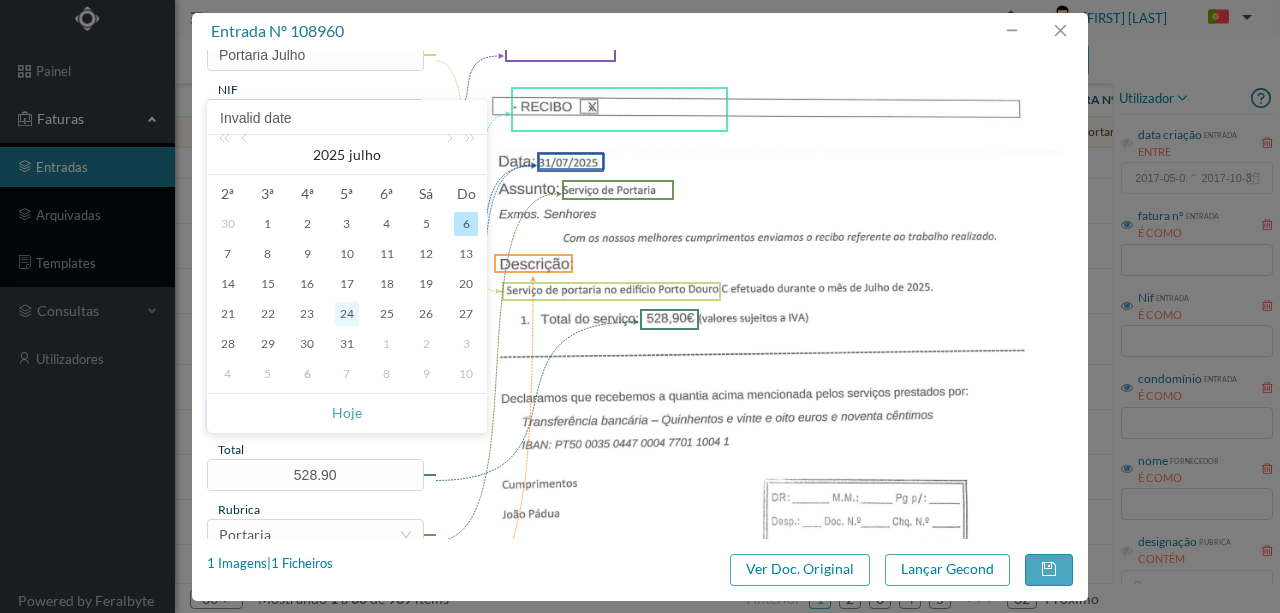 type on "24-07-2025" 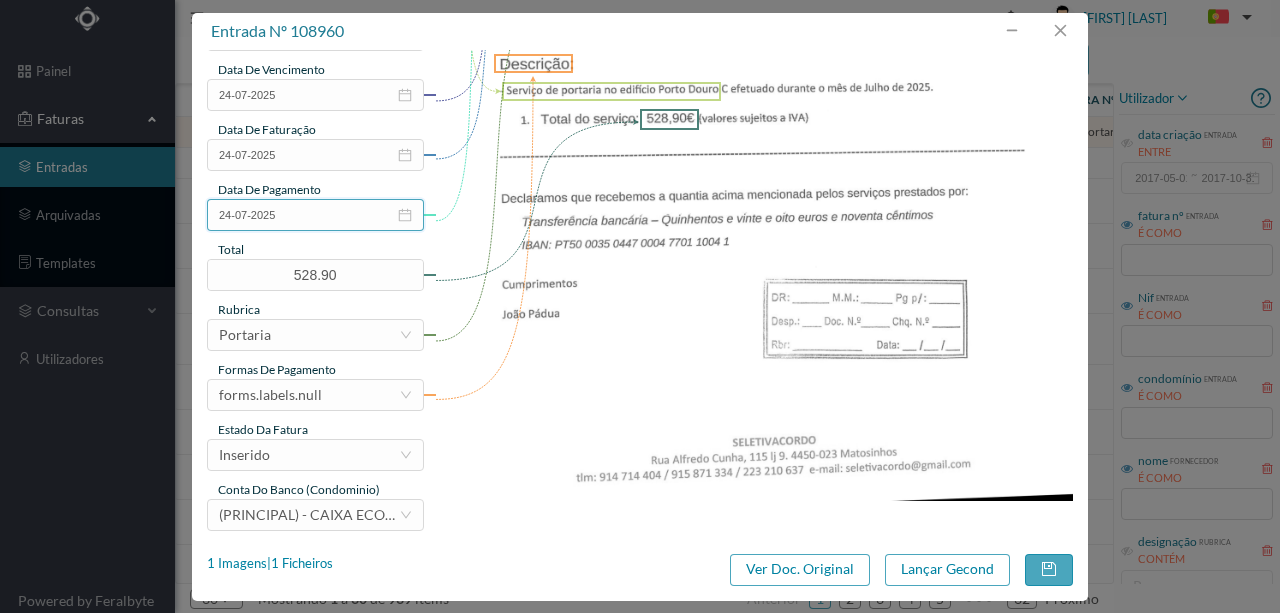 scroll, scrollTop: 473, scrollLeft: 0, axis: vertical 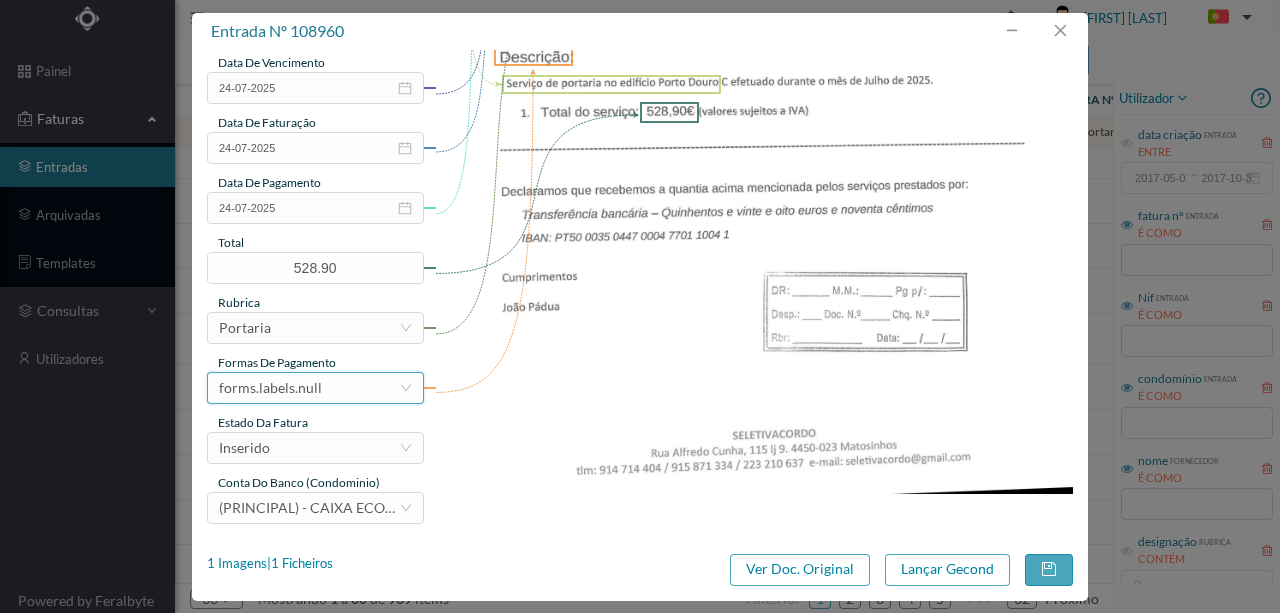 click on "forms.labels.null" at bounding box center [309, 388] 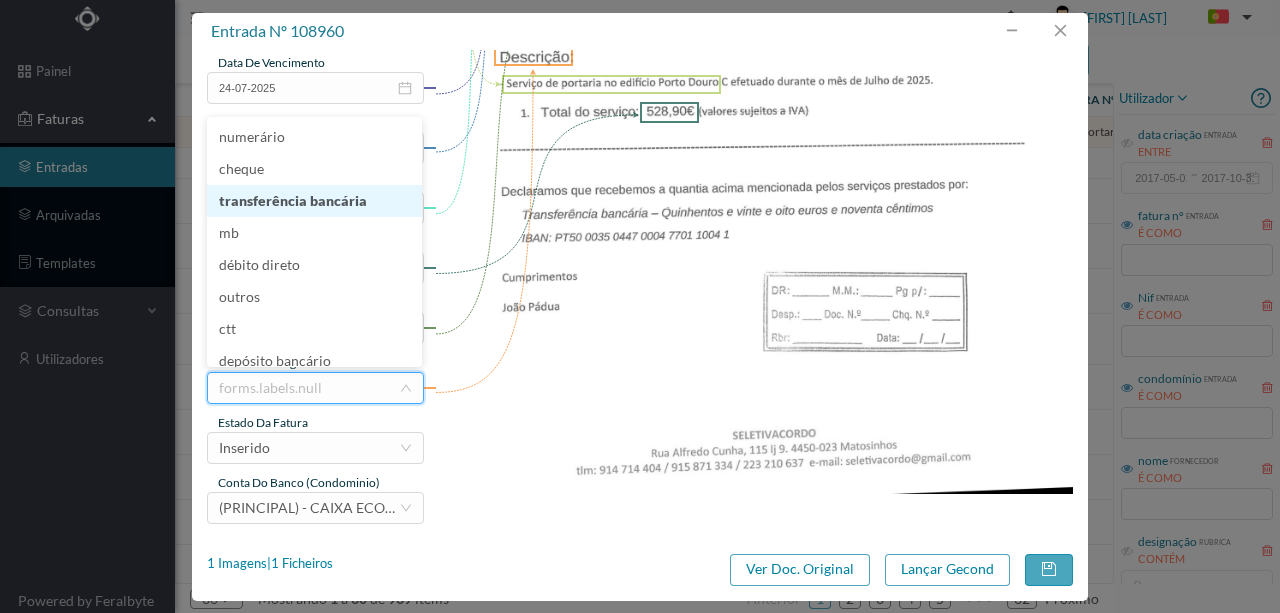 click on "transferência bancária" at bounding box center [314, 201] 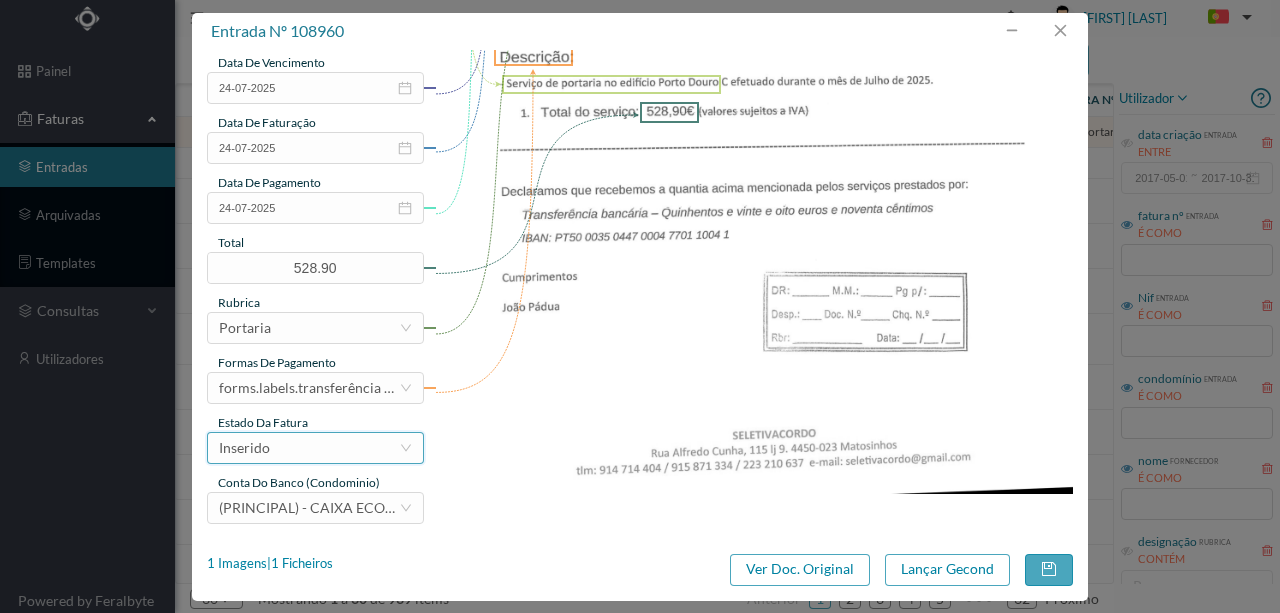 click on "Inserido" at bounding box center [309, 448] 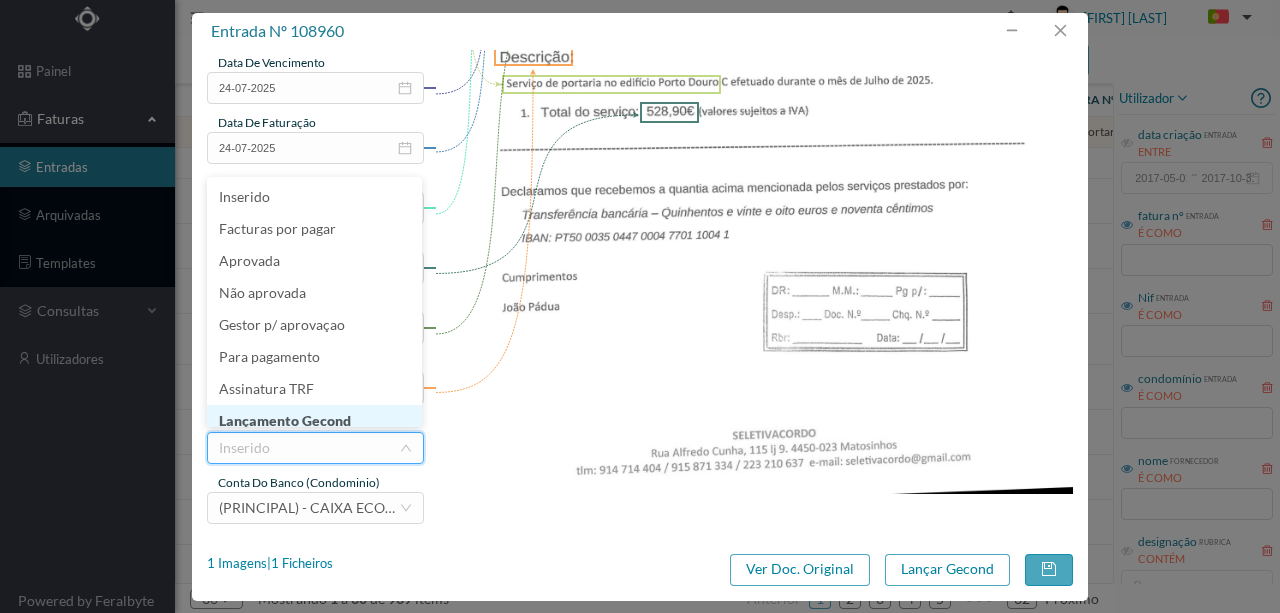 scroll, scrollTop: 10, scrollLeft: 0, axis: vertical 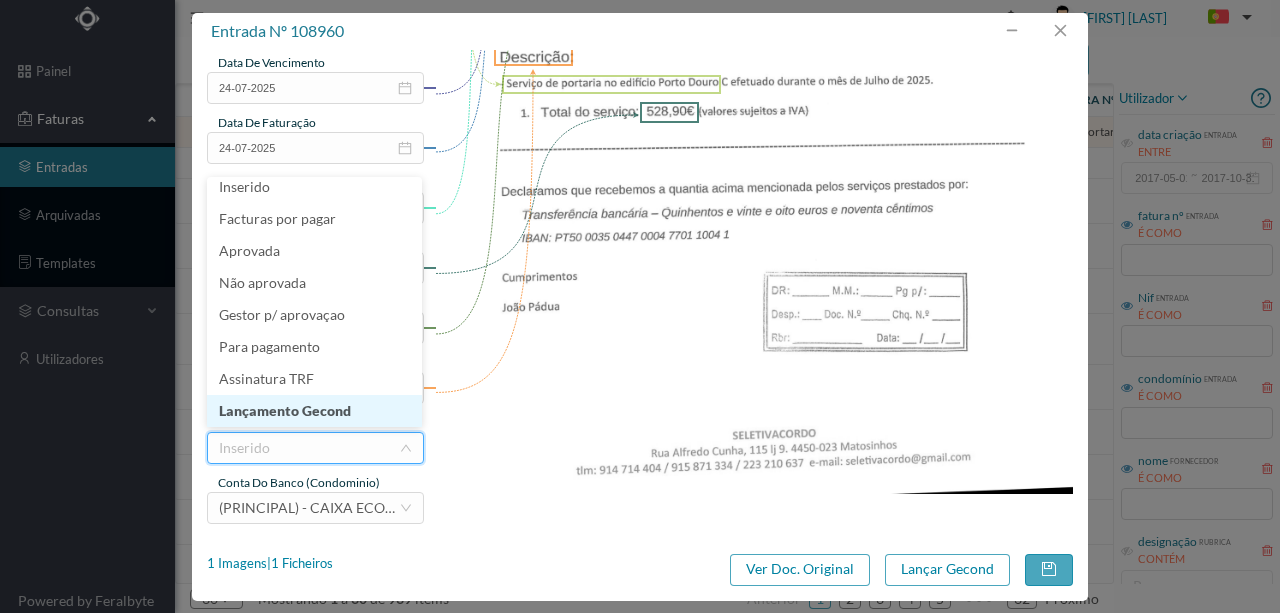 click on "Lançamento Gecond" at bounding box center (314, 411) 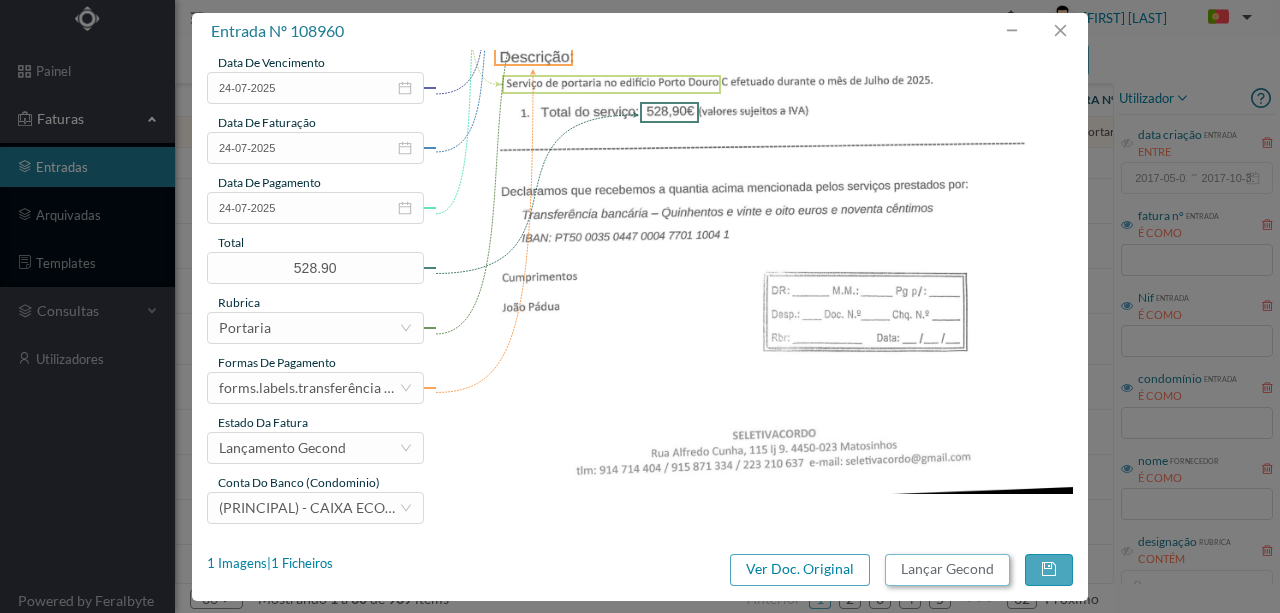 click on "Lançar Gecond" at bounding box center (947, 570) 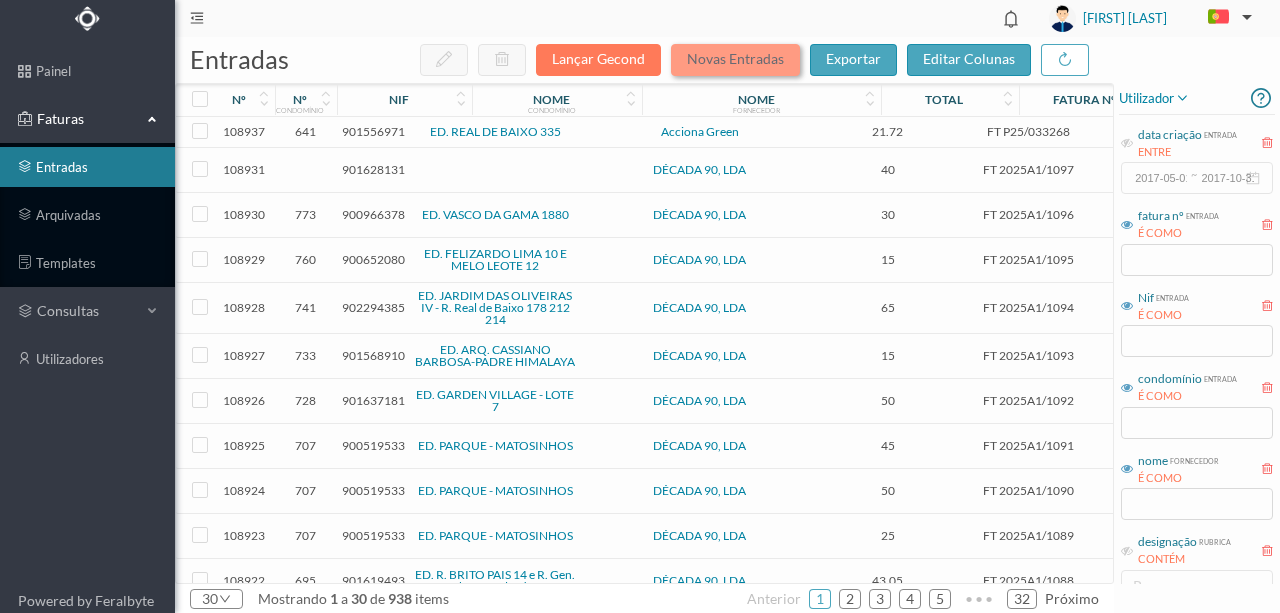 click on "Novas Entradas" at bounding box center (735, 60) 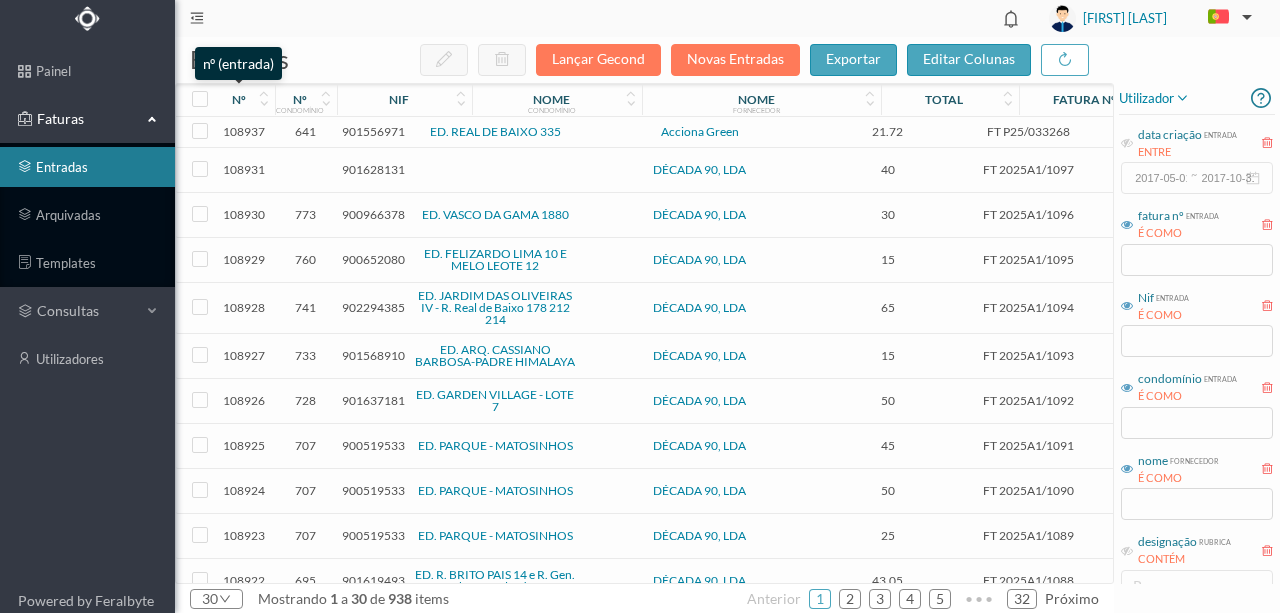 click on "nº" at bounding box center [239, 99] 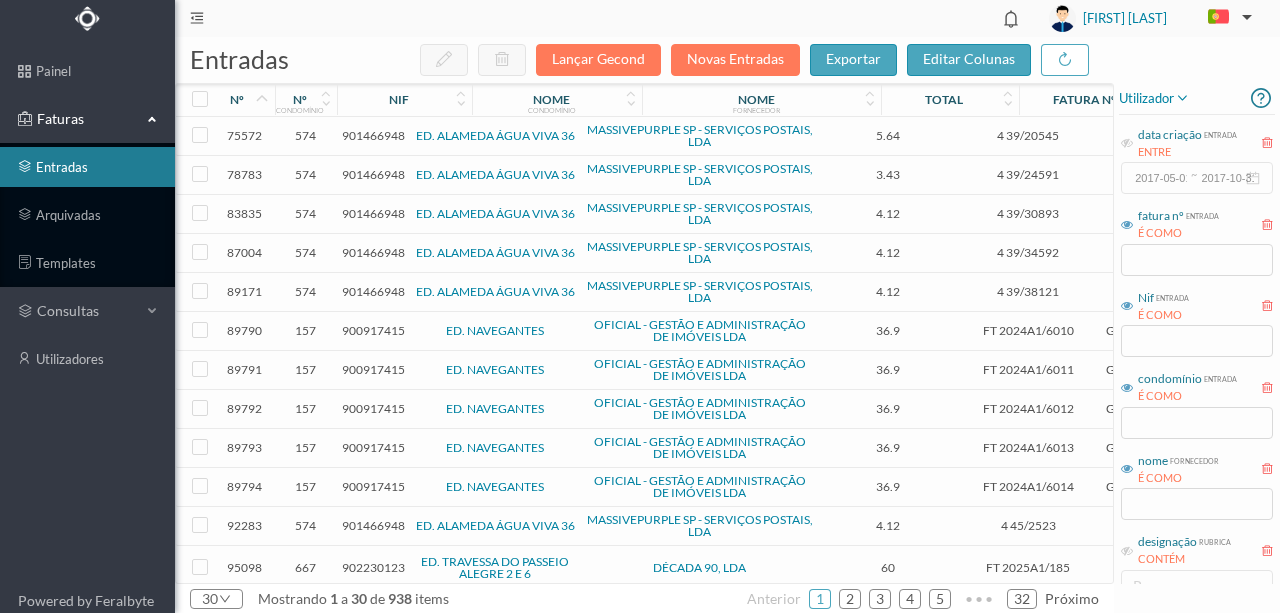 click on "nº" at bounding box center (237, 99) 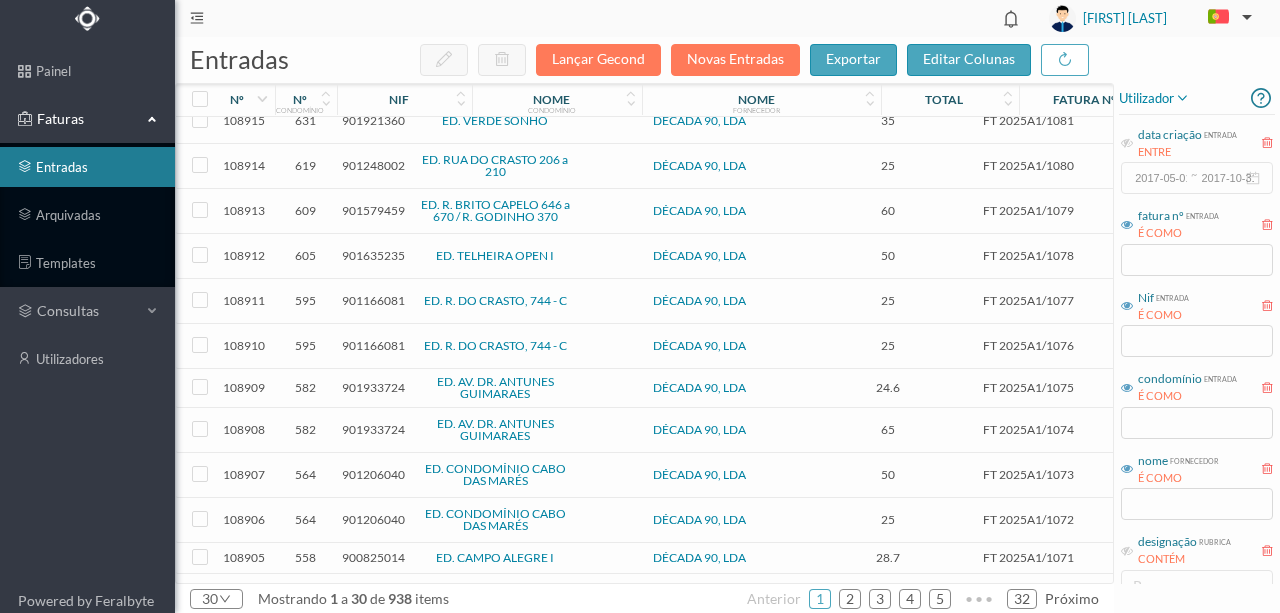 scroll, scrollTop: 827, scrollLeft: 0, axis: vertical 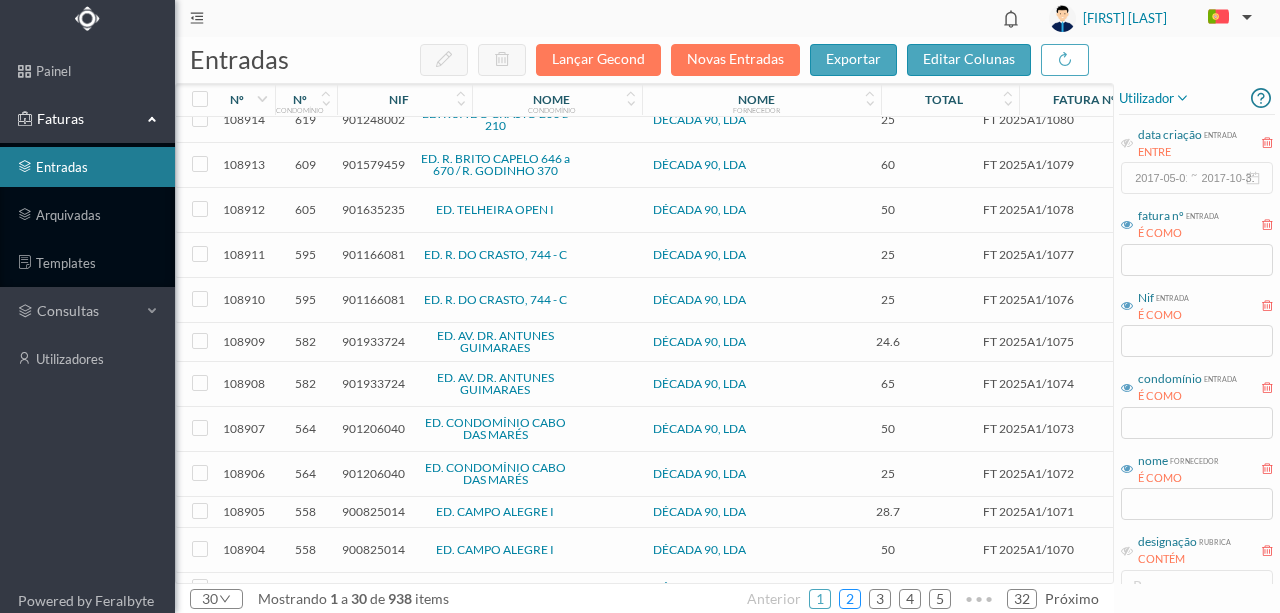 drag, startPoint x: 856, startPoint y: 589, endPoint x: 874, endPoint y: 545, distance: 47.539455 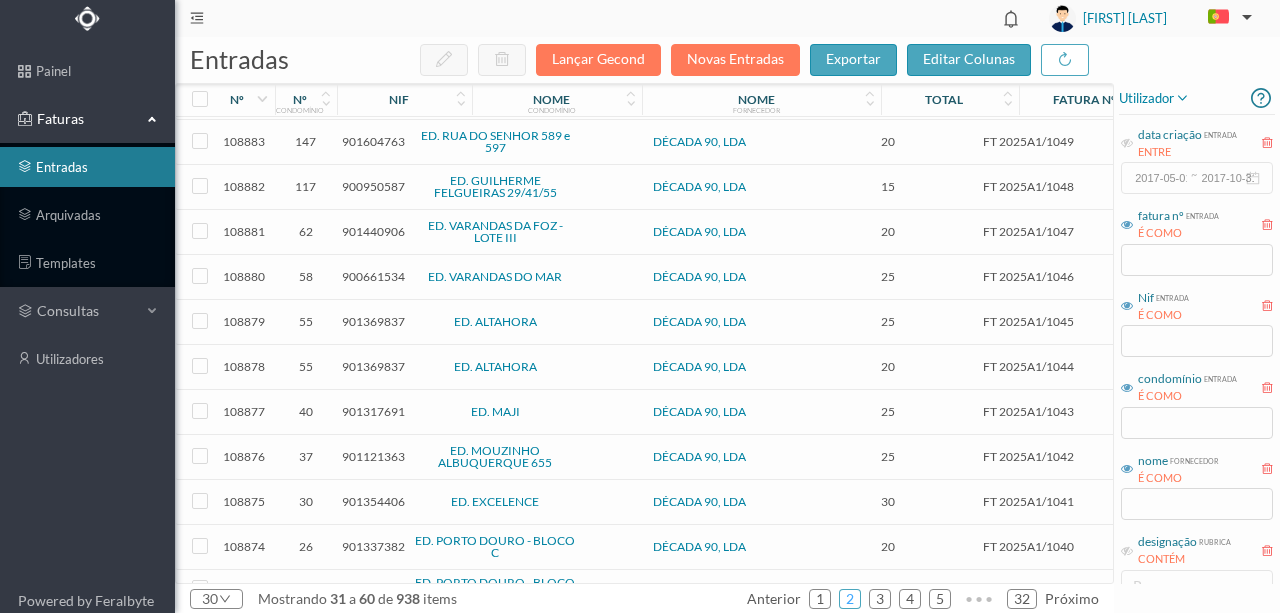 scroll, scrollTop: 827, scrollLeft: 0, axis: vertical 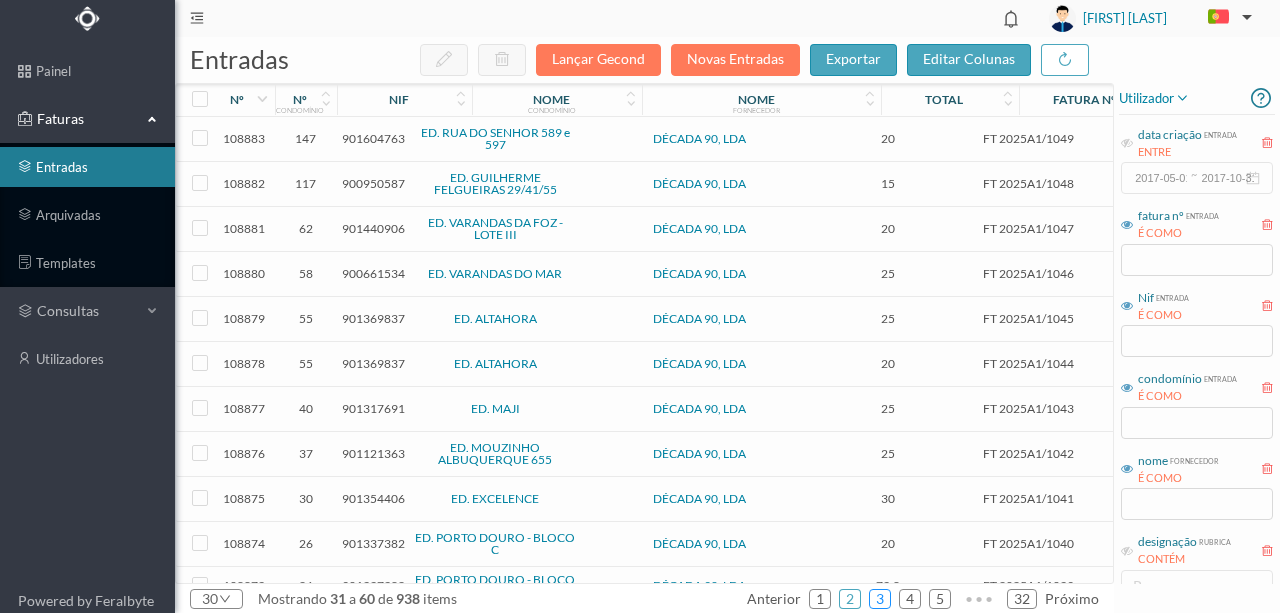 click on "3" at bounding box center (880, 599) 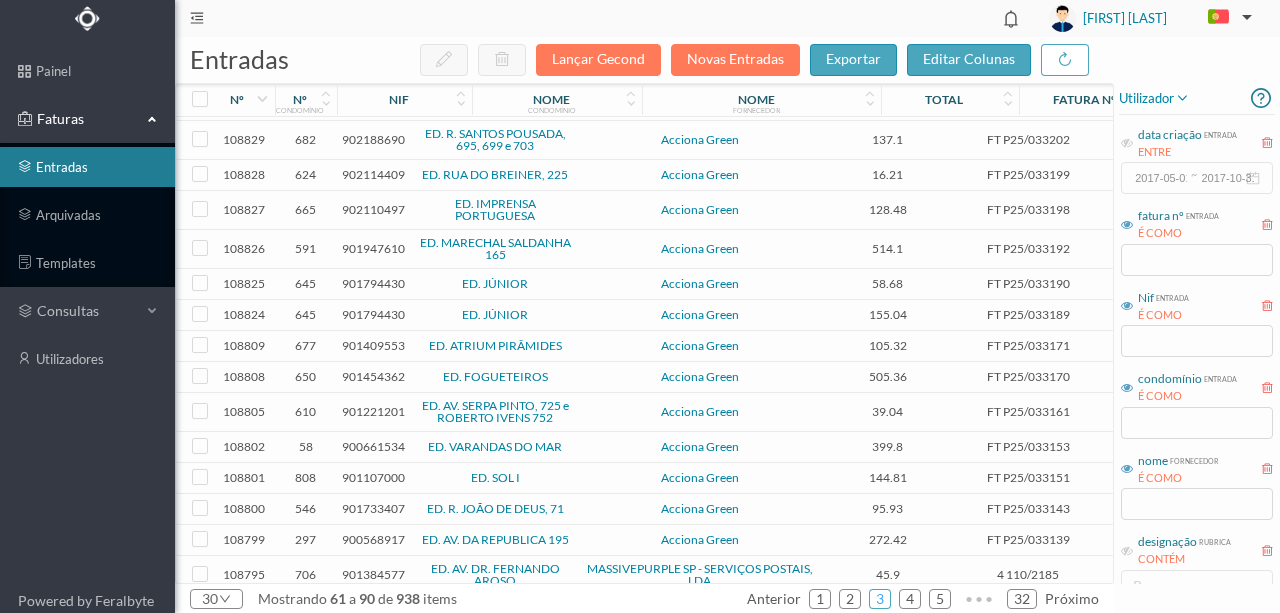 scroll, scrollTop: 676, scrollLeft: 0, axis: vertical 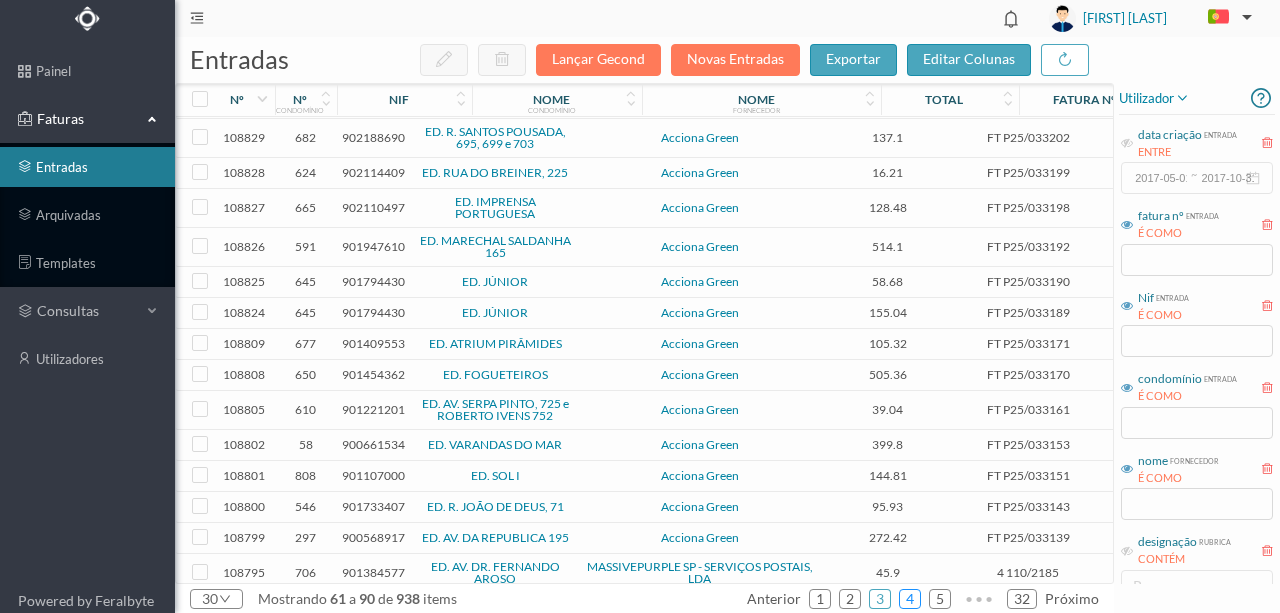 click on "4" at bounding box center [910, 599] 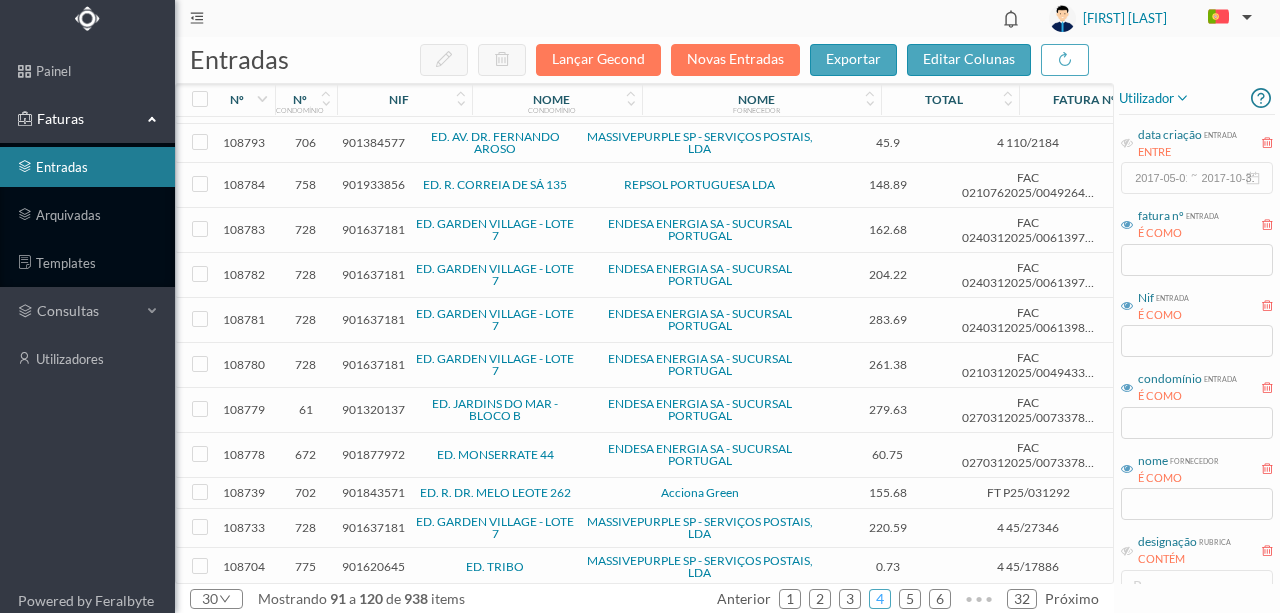 scroll, scrollTop: 0, scrollLeft: 0, axis: both 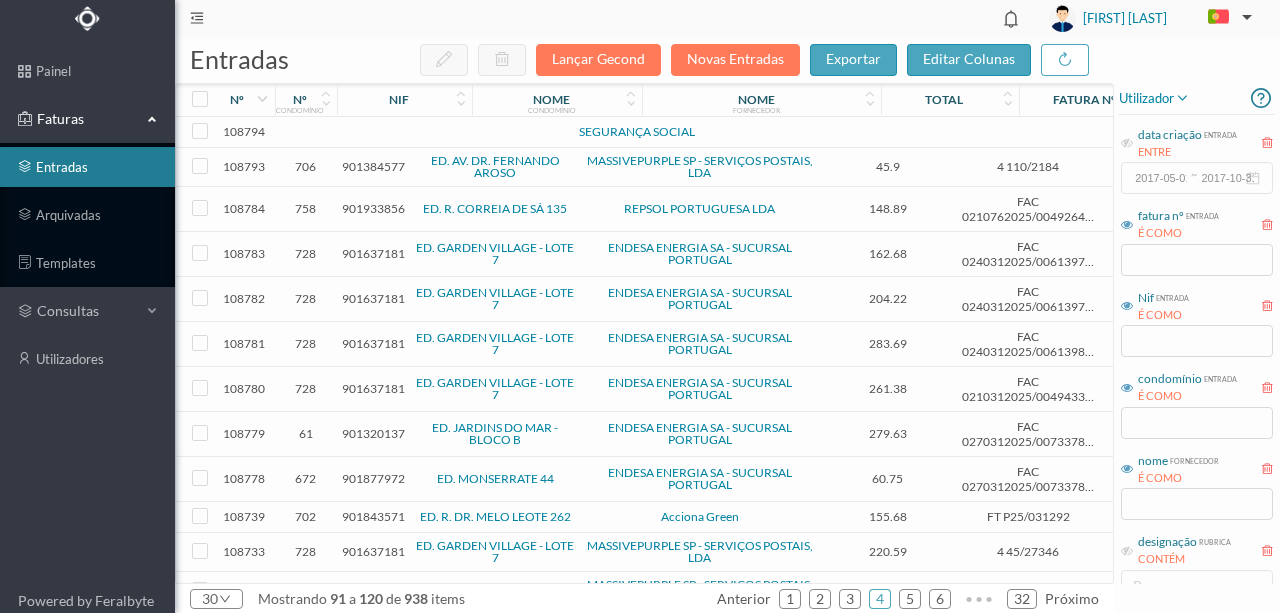 click at bounding box center (432, 132) 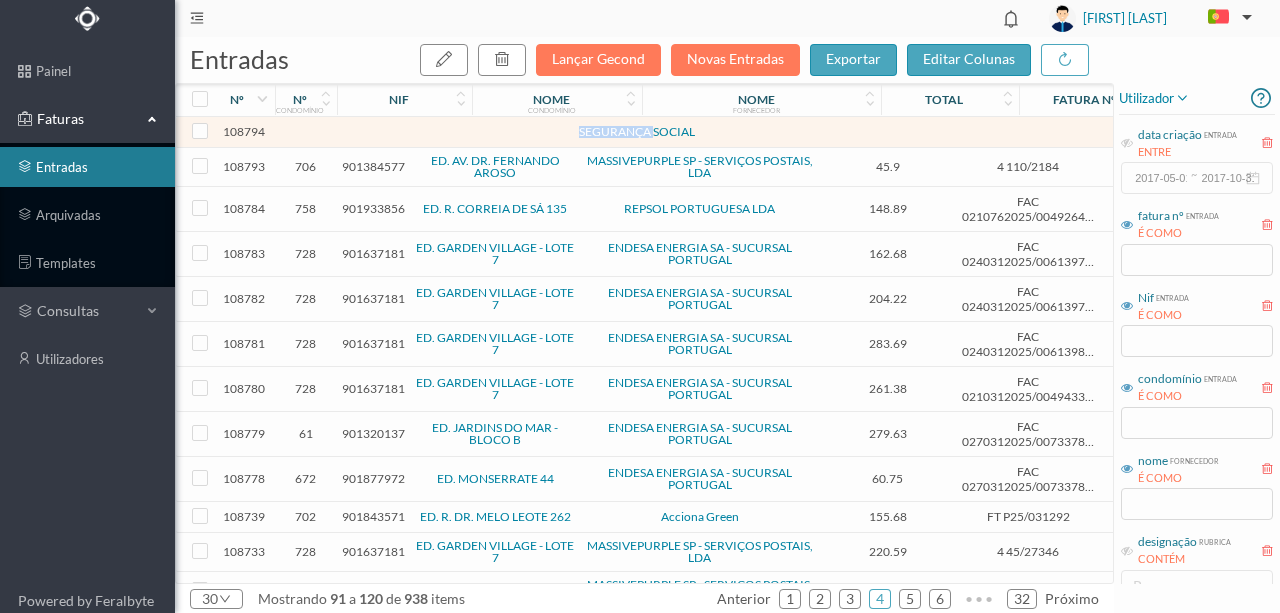click at bounding box center (432, 132) 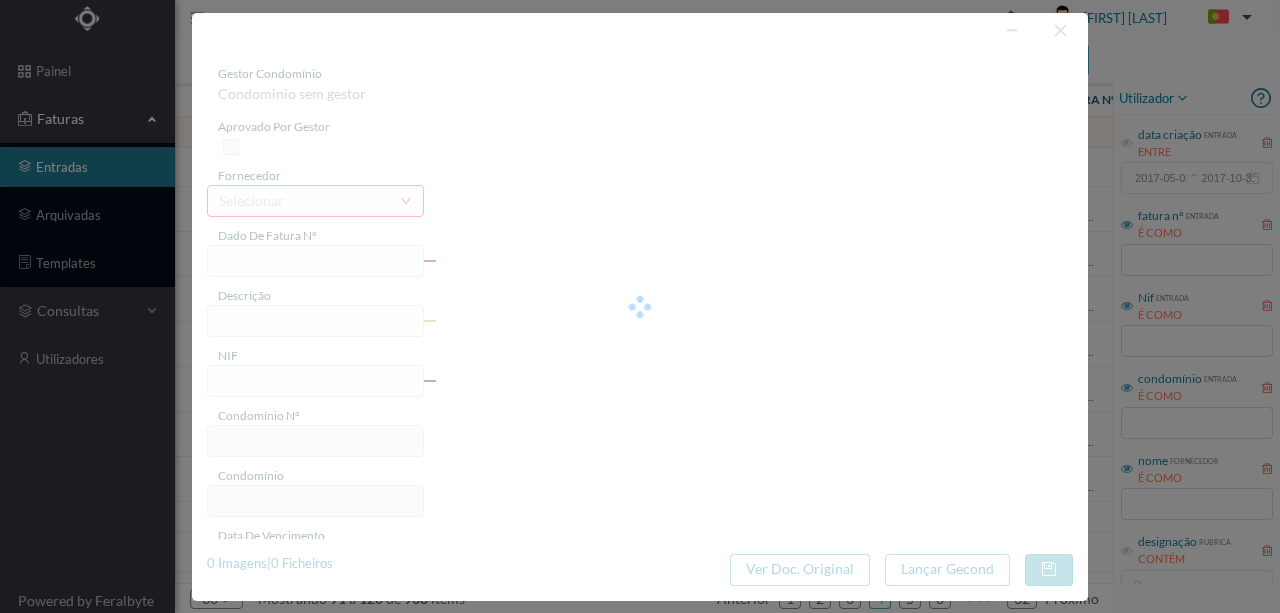 type on "0" 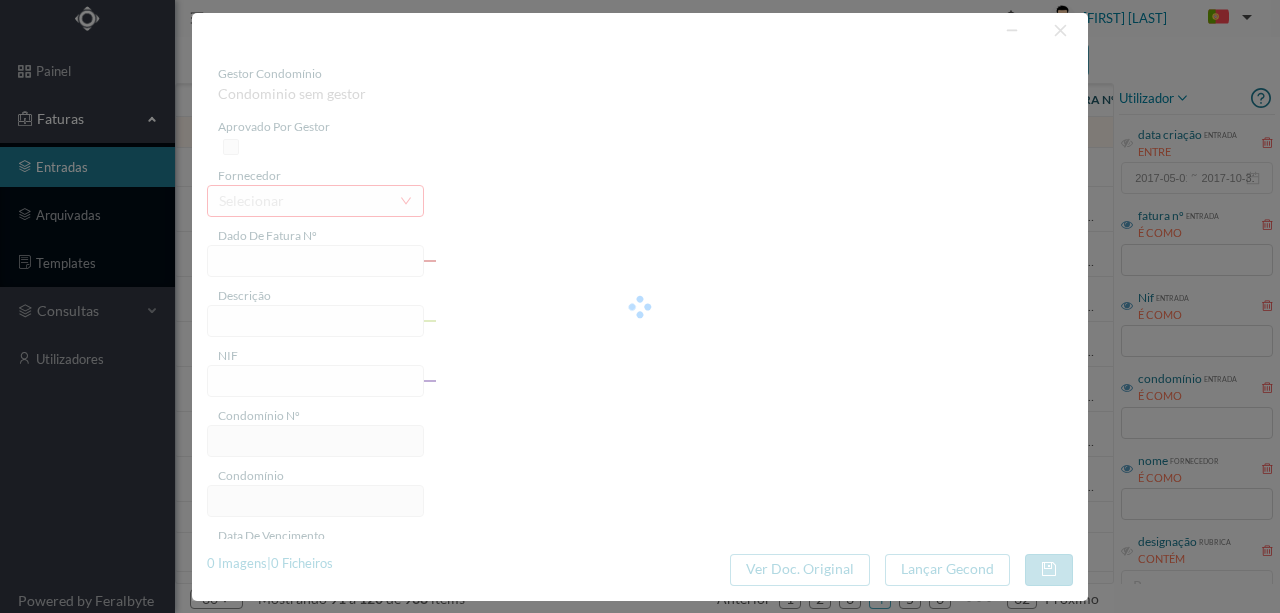 type on "Invalid date" 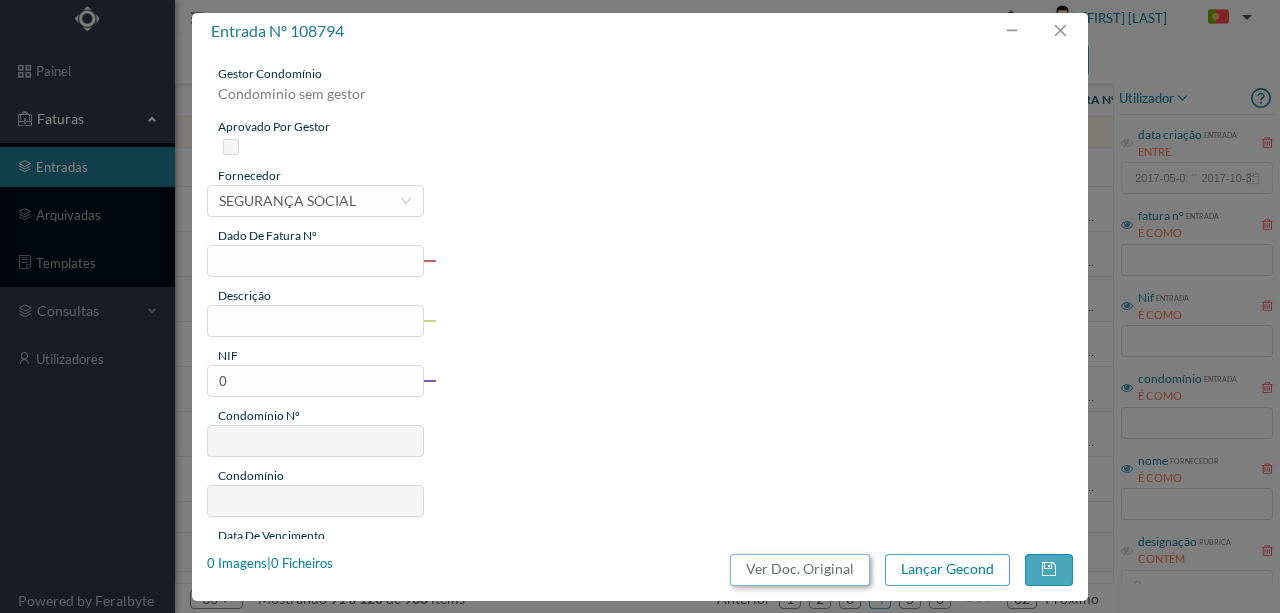 click on "Ver Doc. Original" at bounding box center (800, 570) 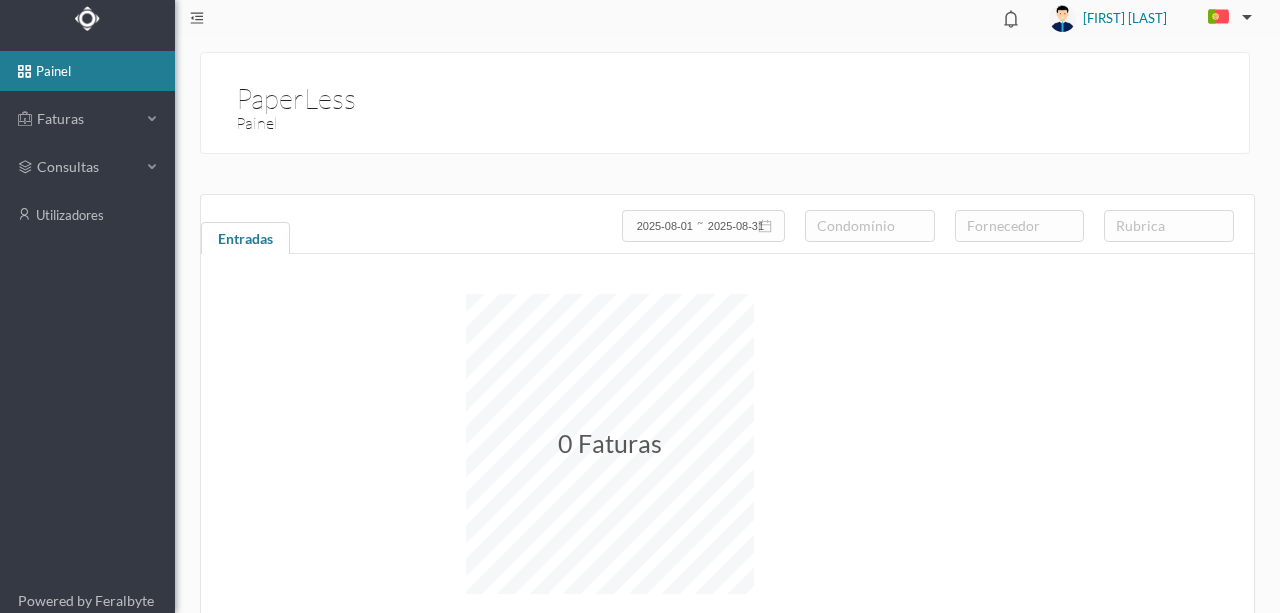 scroll, scrollTop: 0, scrollLeft: 0, axis: both 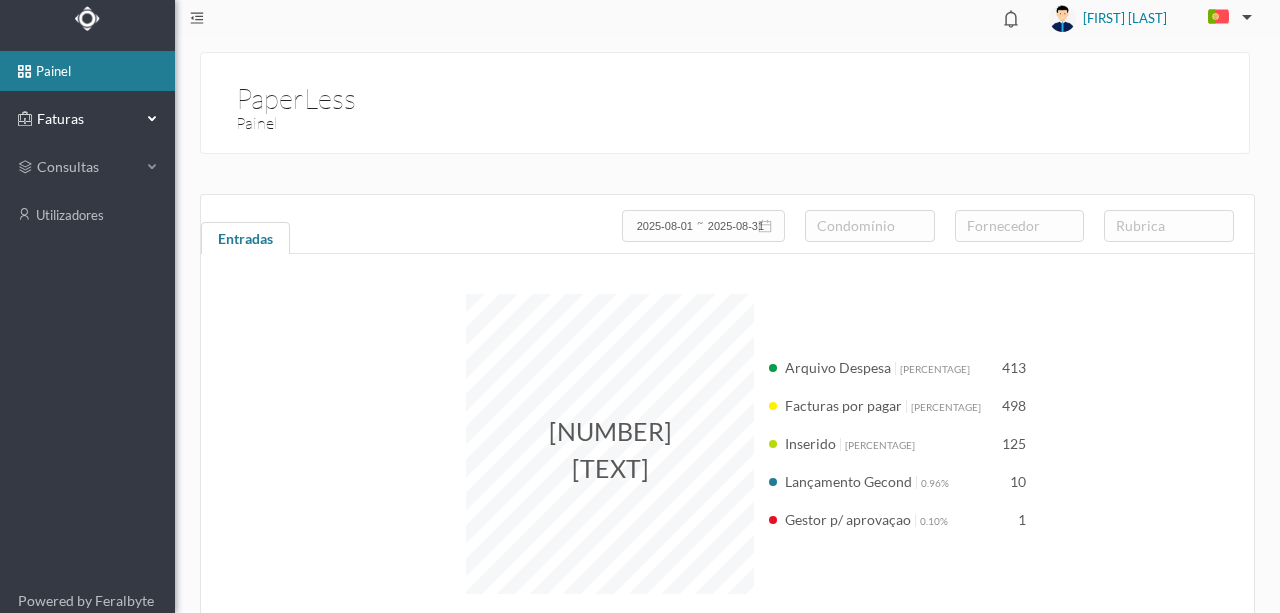 click on "Faturas" at bounding box center [87, 119] 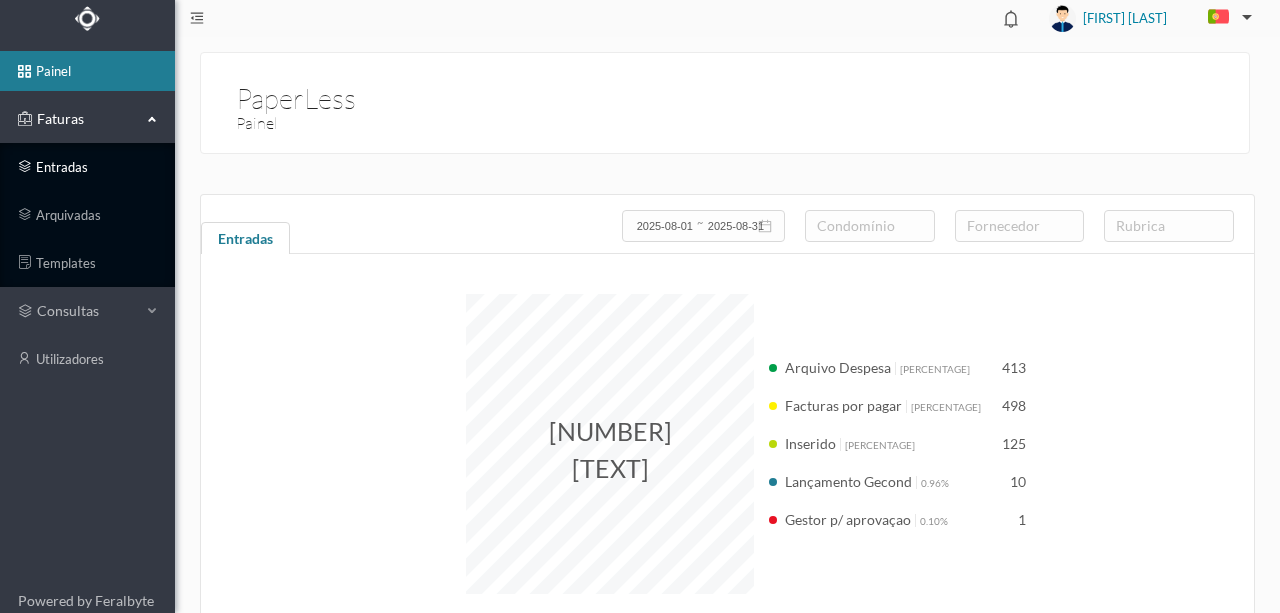 click on "entradas" at bounding box center (87, 167) 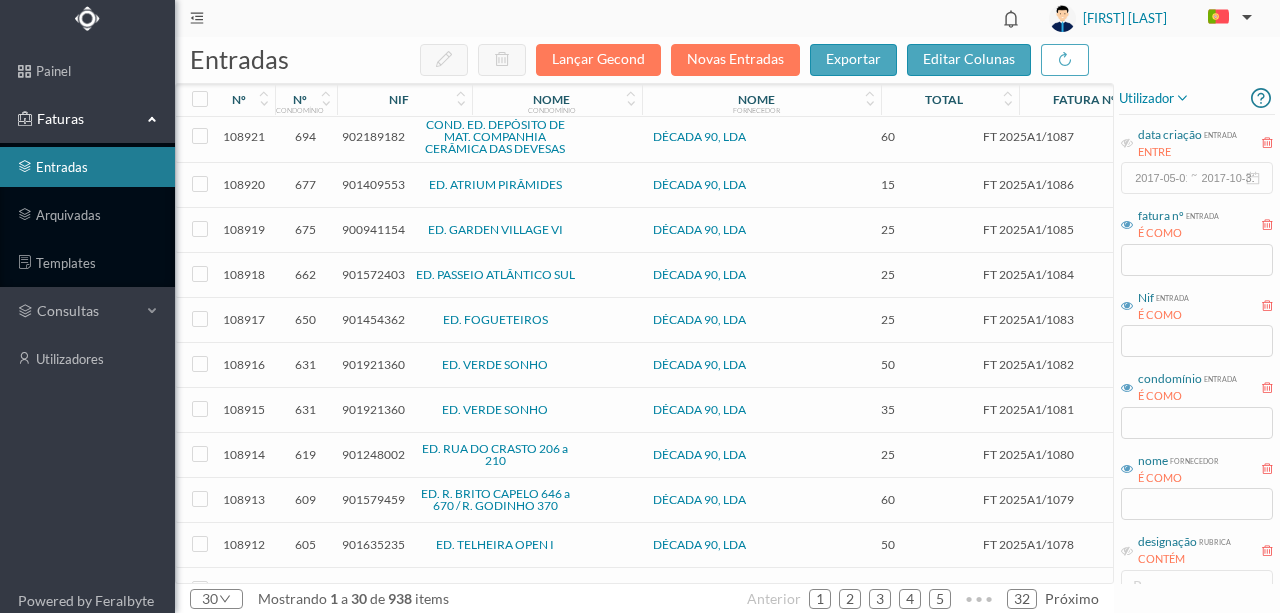 scroll, scrollTop: 600, scrollLeft: 0, axis: vertical 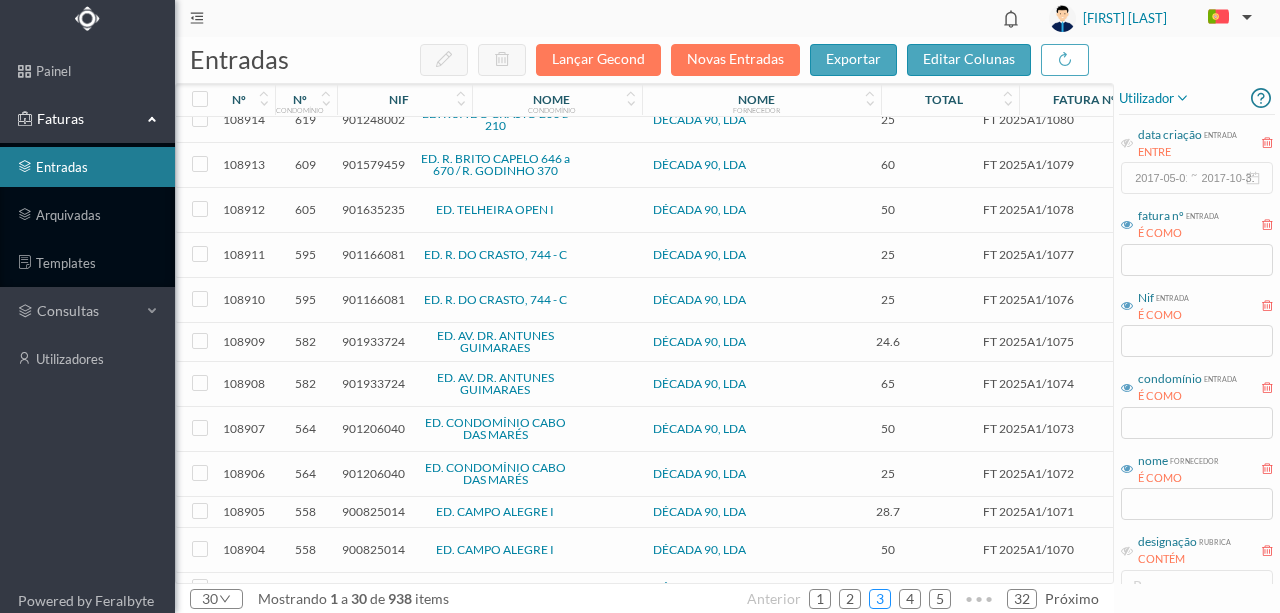 click on "3" at bounding box center [880, 599] 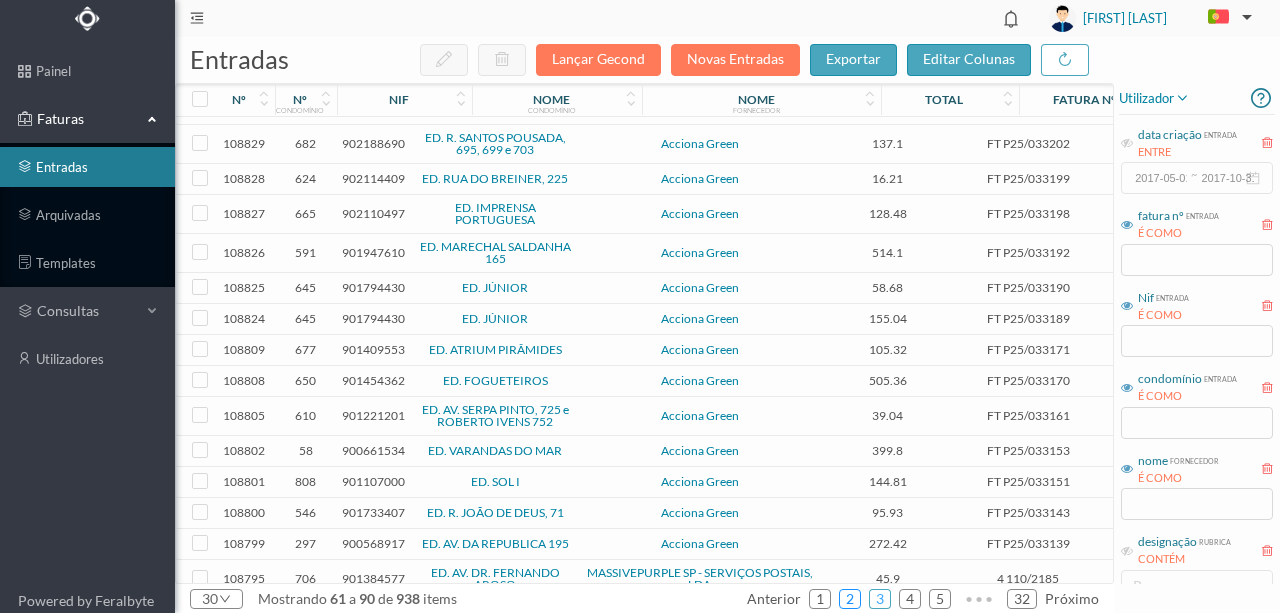 scroll, scrollTop: 676, scrollLeft: 0, axis: vertical 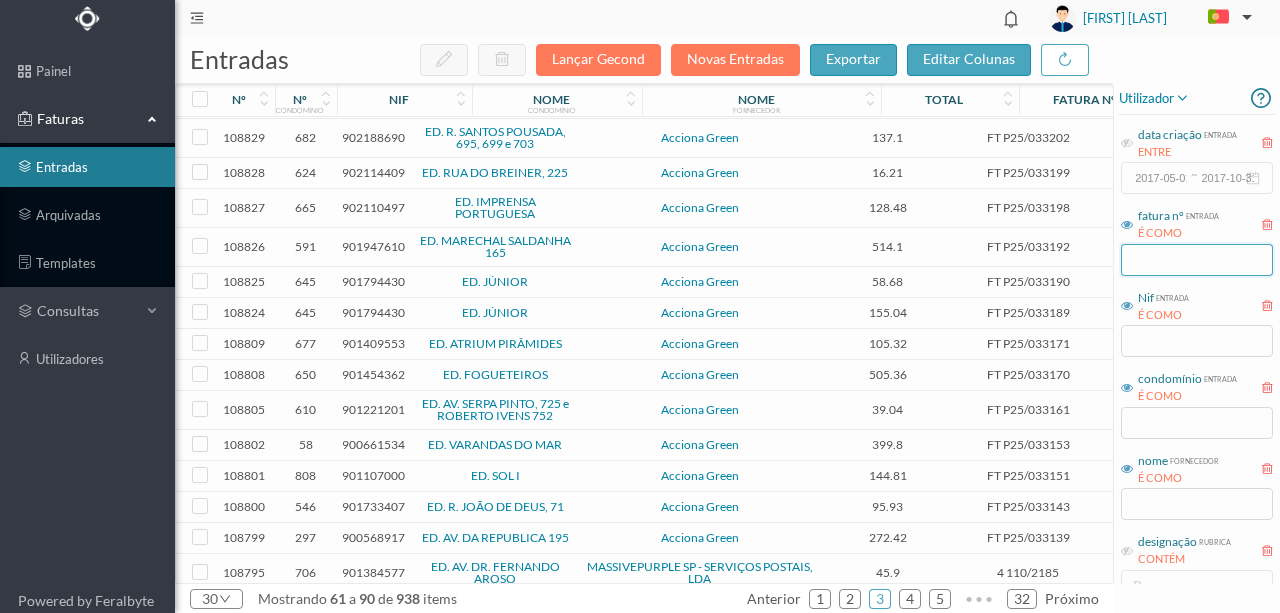click at bounding box center [1197, 260] 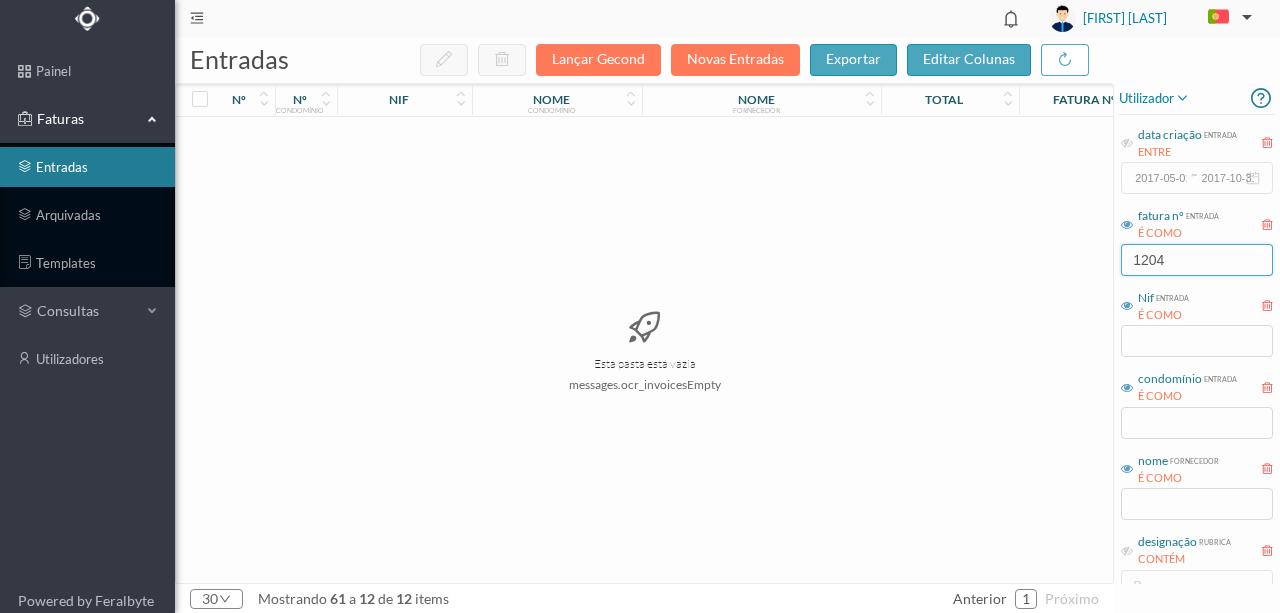 scroll, scrollTop: 0, scrollLeft: 0, axis: both 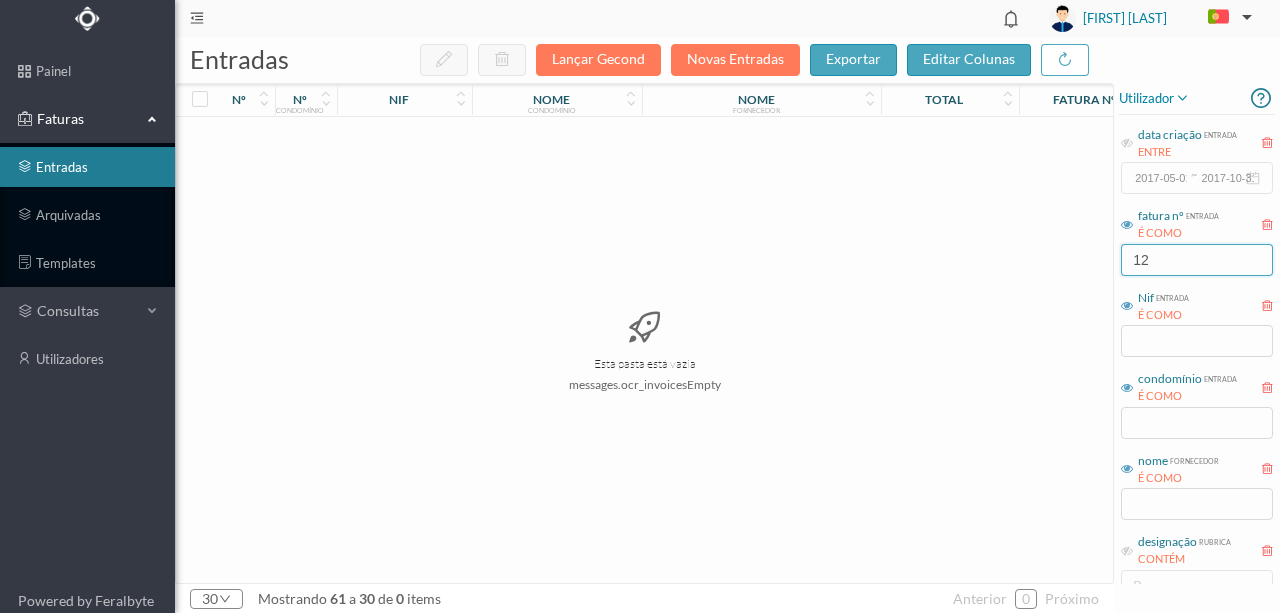 type on "1" 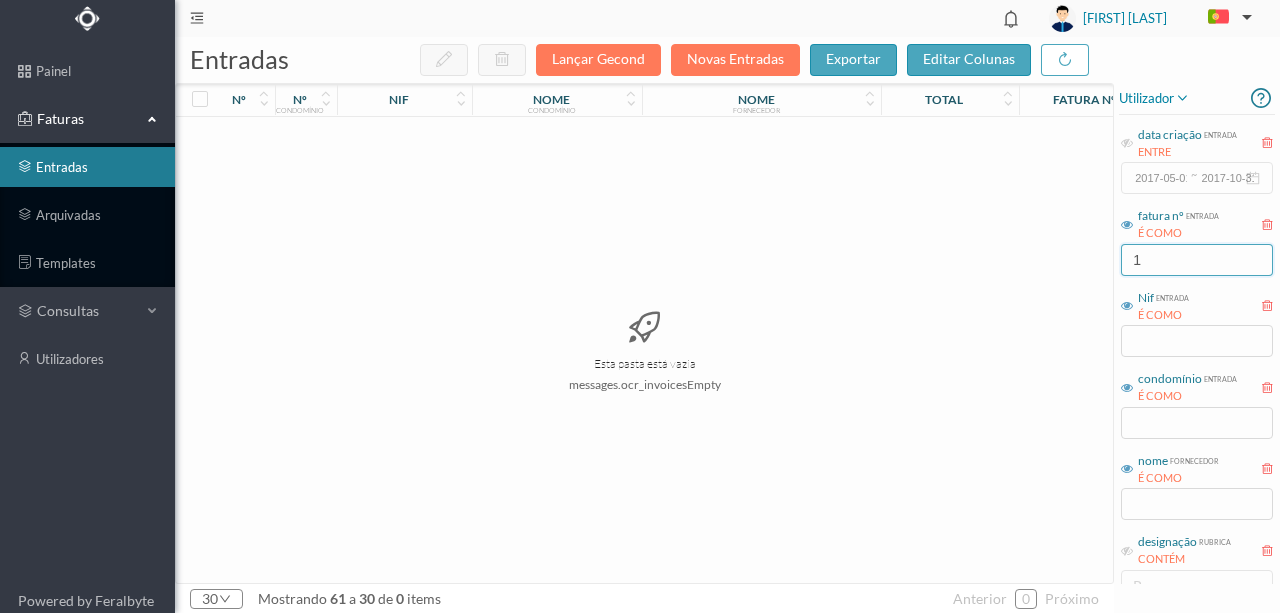 type 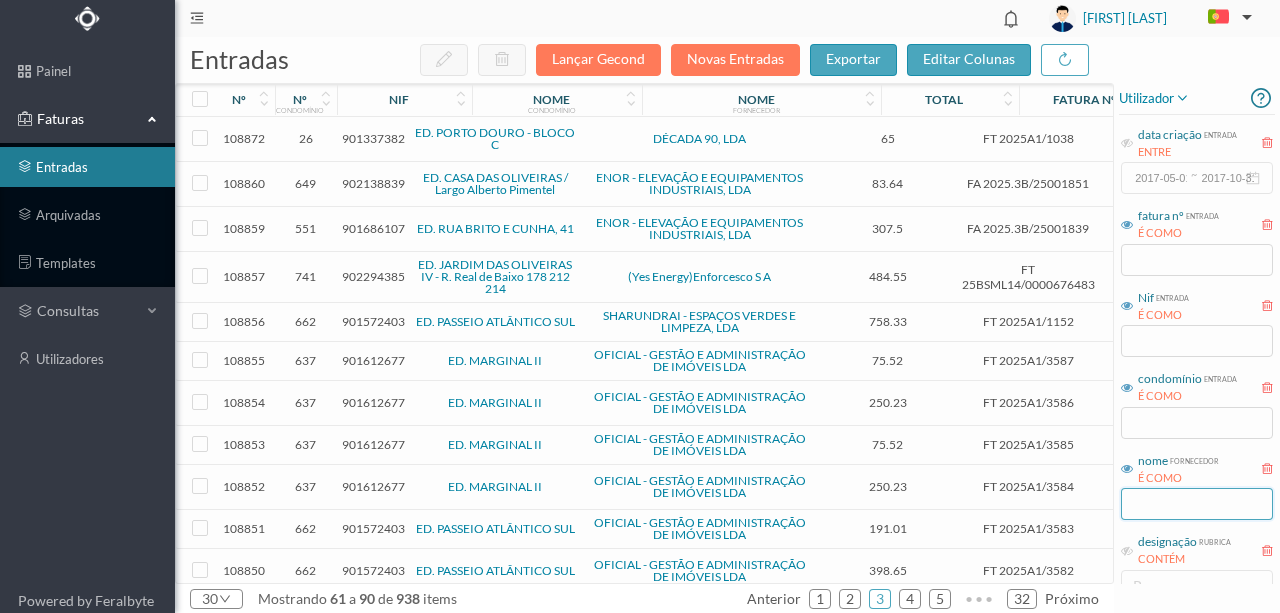 click at bounding box center (1197, 504) 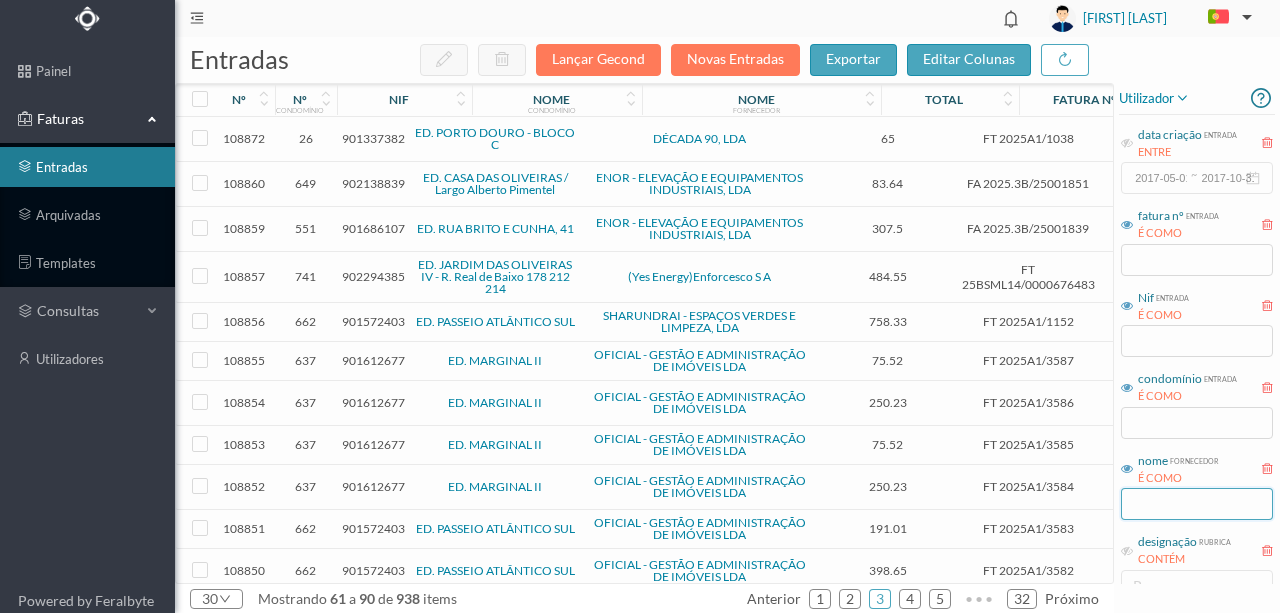 scroll, scrollTop: 133, scrollLeft: 0, axis: vertical 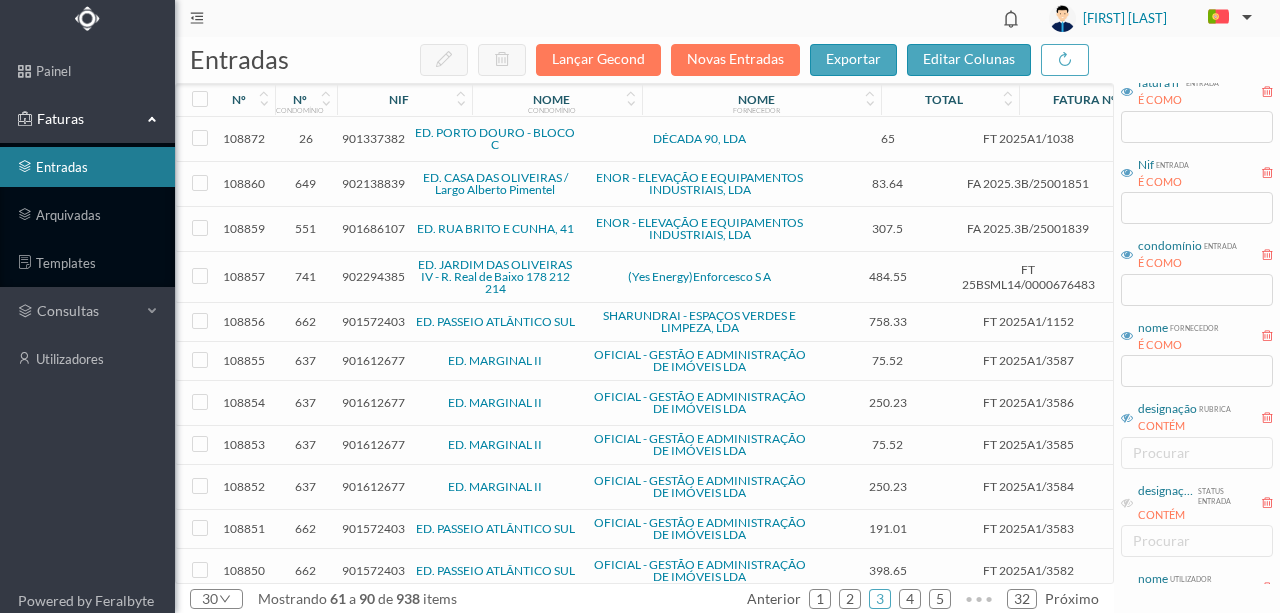 click at bounding box center [1127, 418] 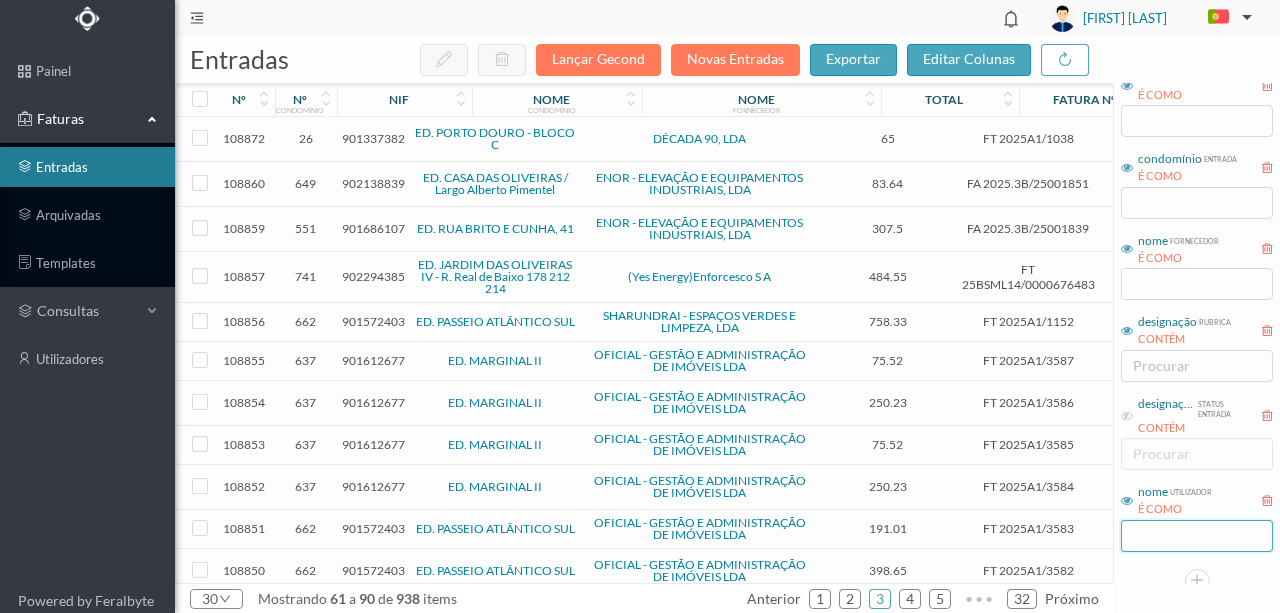 scroll, scrollTop: 230, scrollLeft: 0, axis: vertical 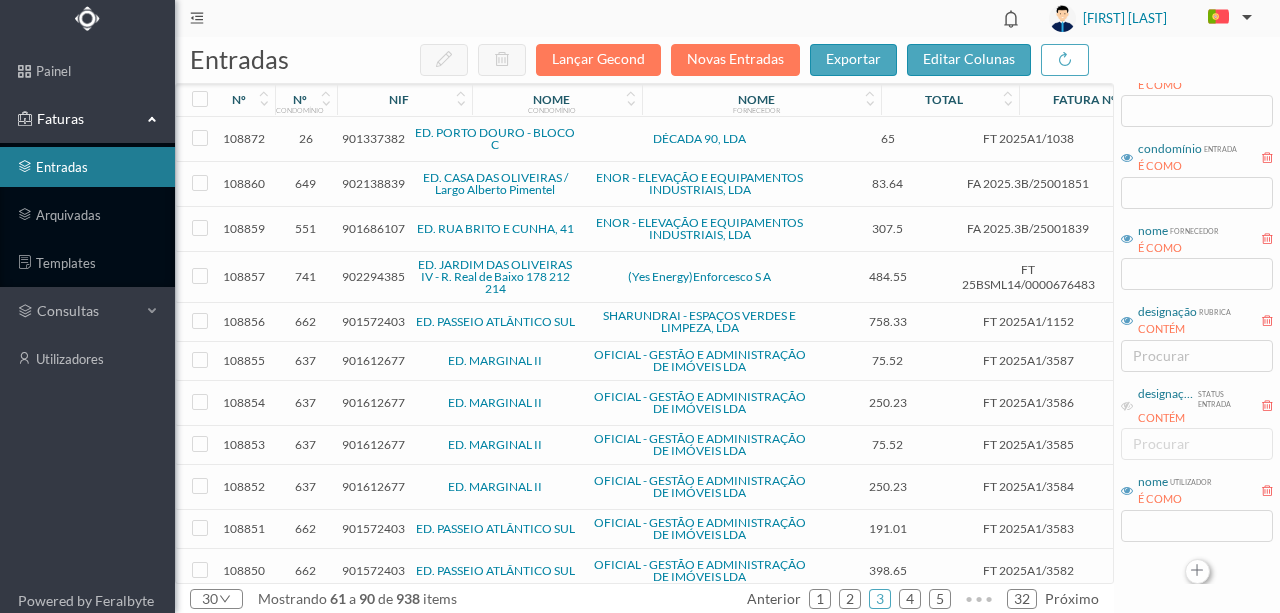 click at bounding box center (1197, 571) 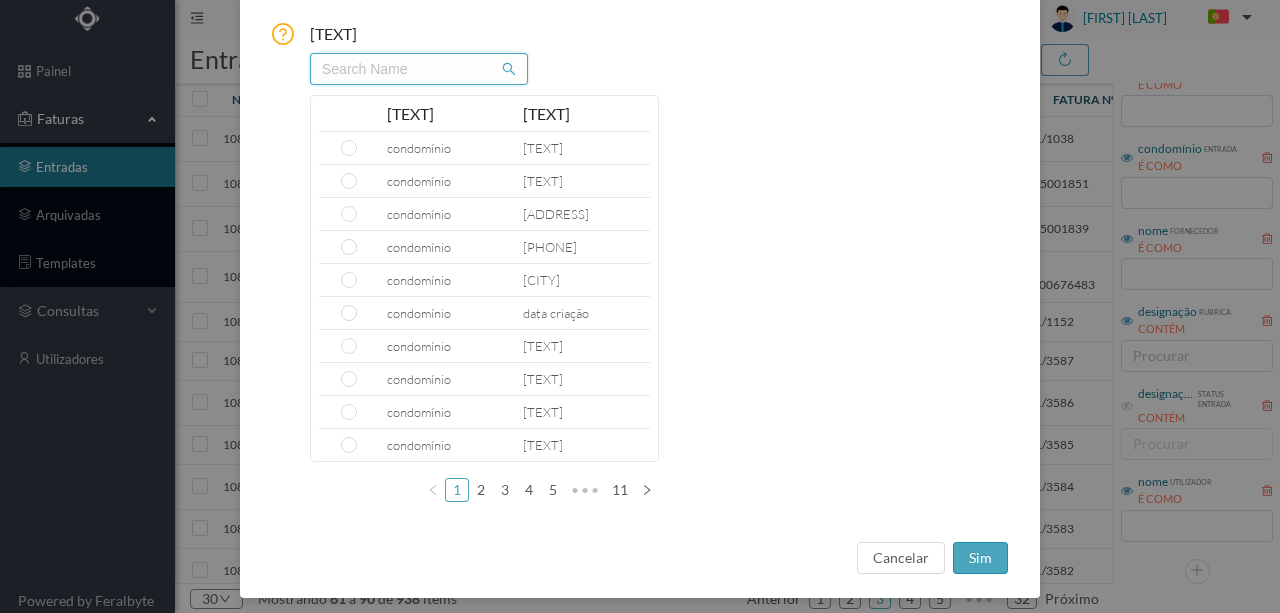 click at bounding box center [419, 69] 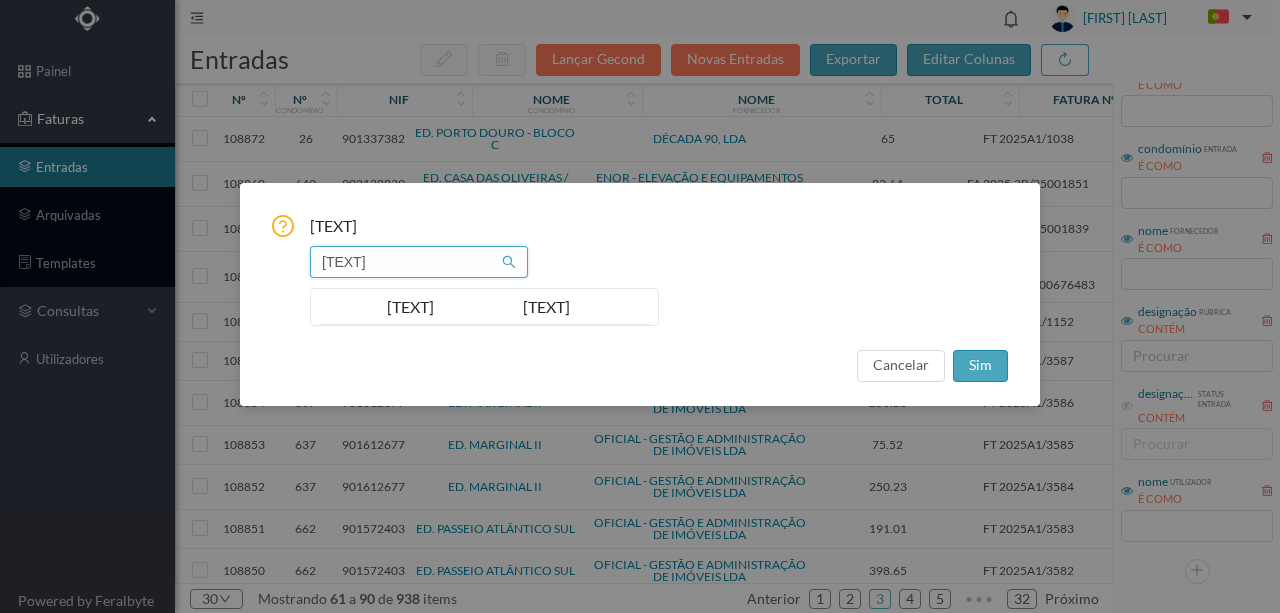 type on "V" 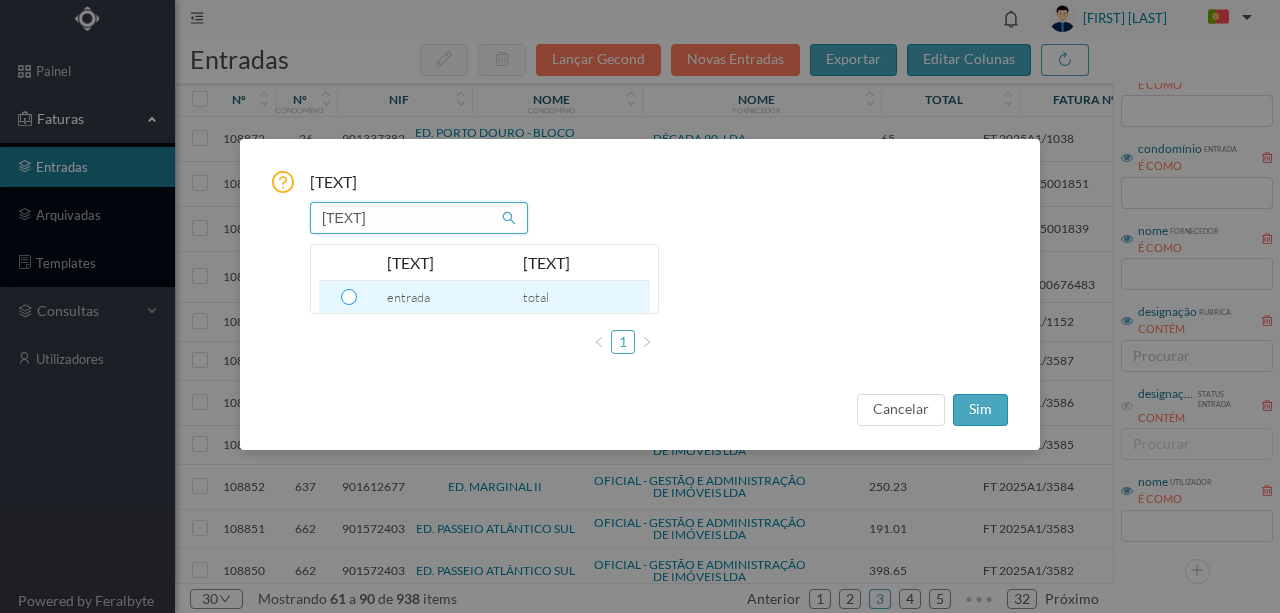 type on "[TEXT]" 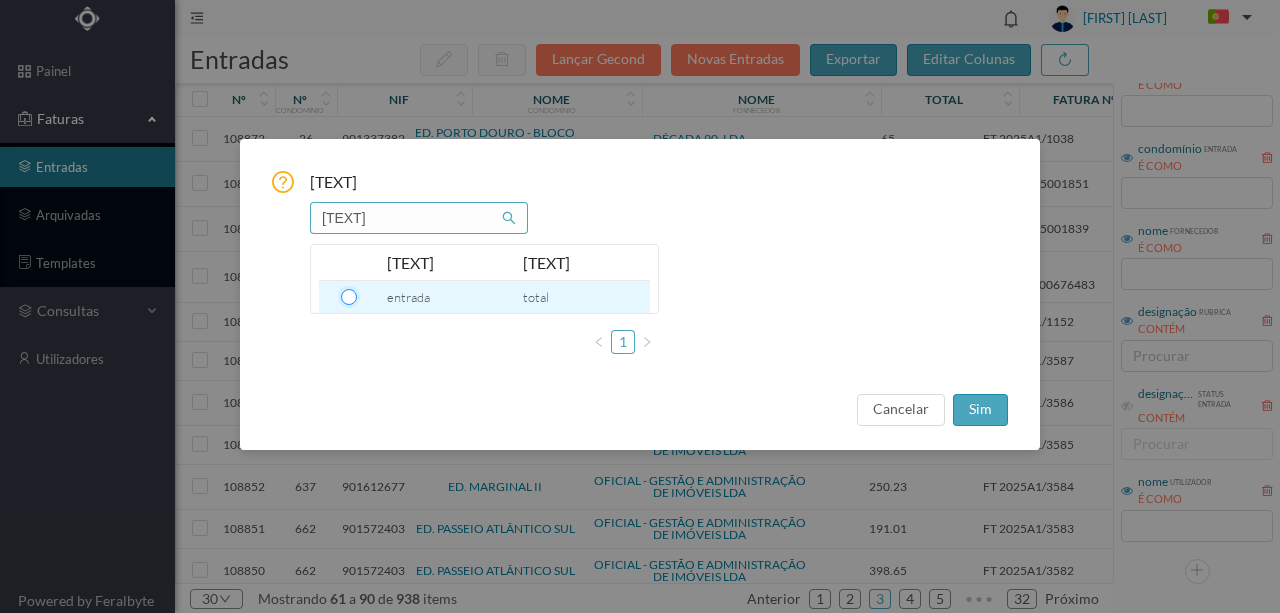 click at bounding box center [349, 297] 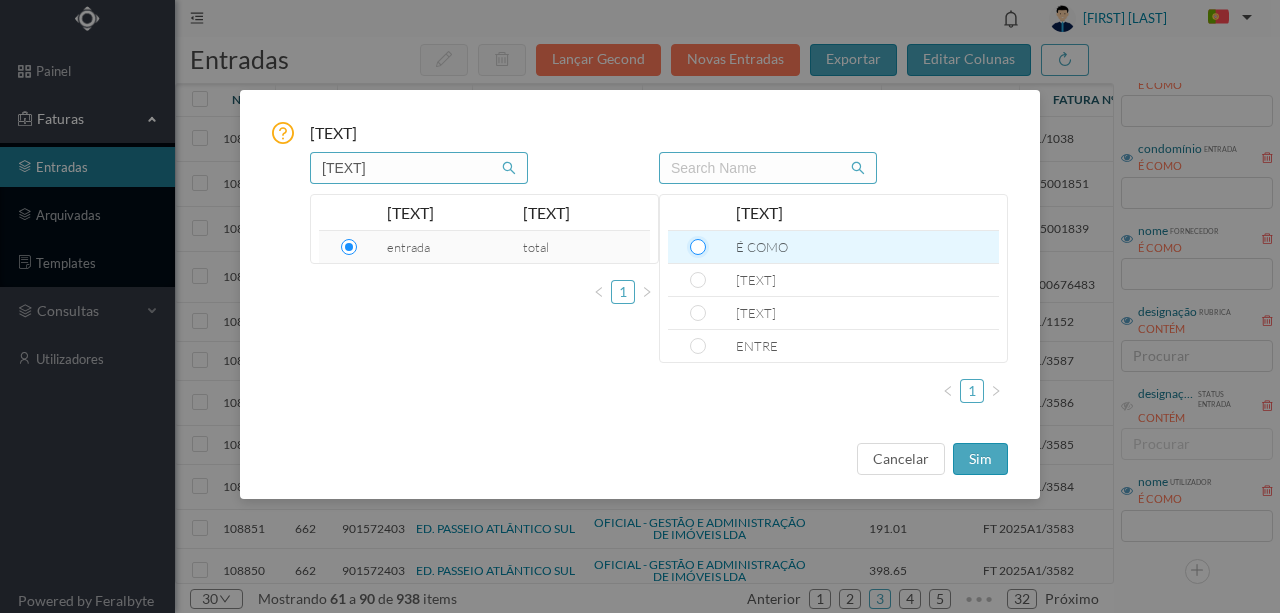 click at bounding box center [698, 247] 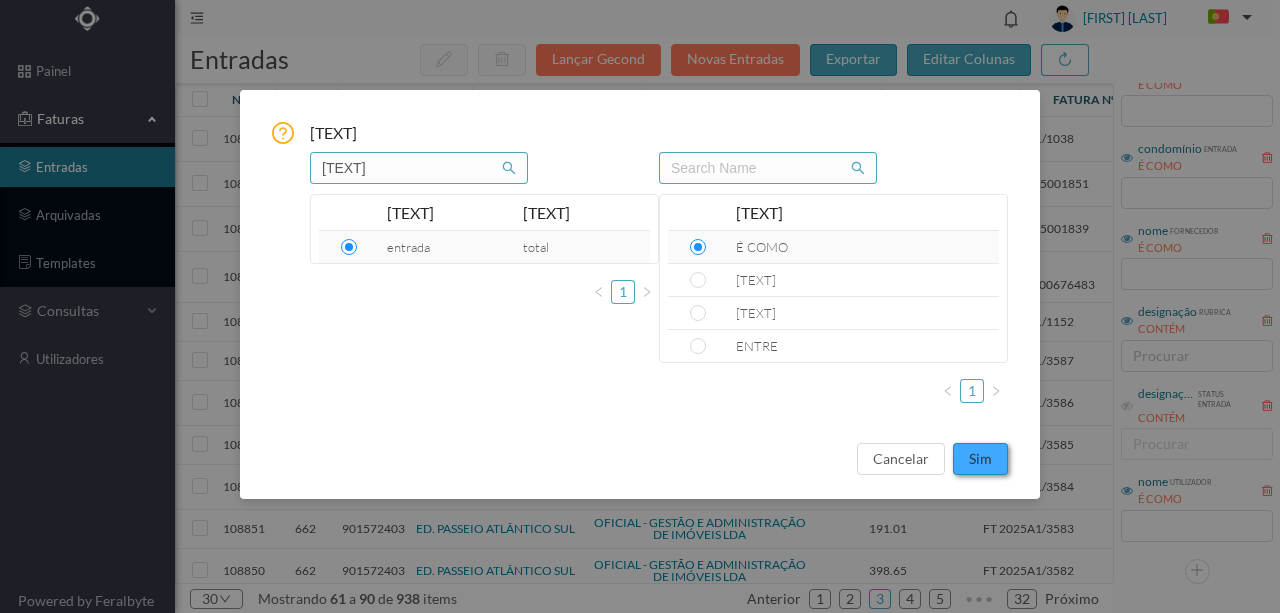 click on "sim" at bounding box center (980, 459) 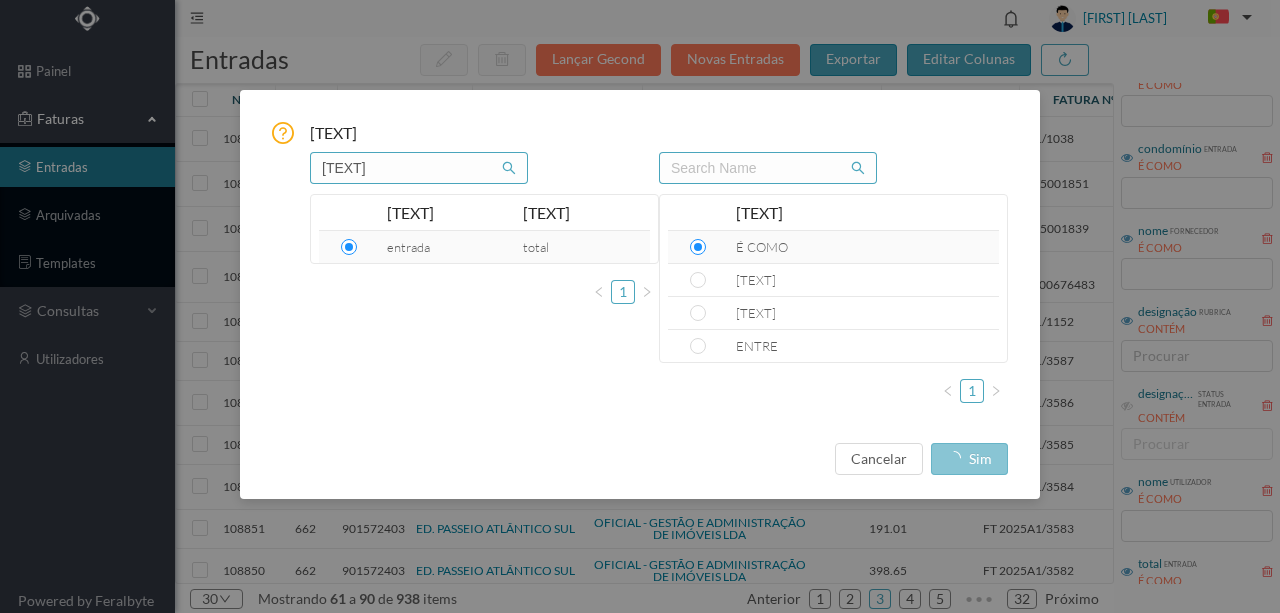 scroll, scrollTop: 311, scrollLeft: 0, axis: vertical 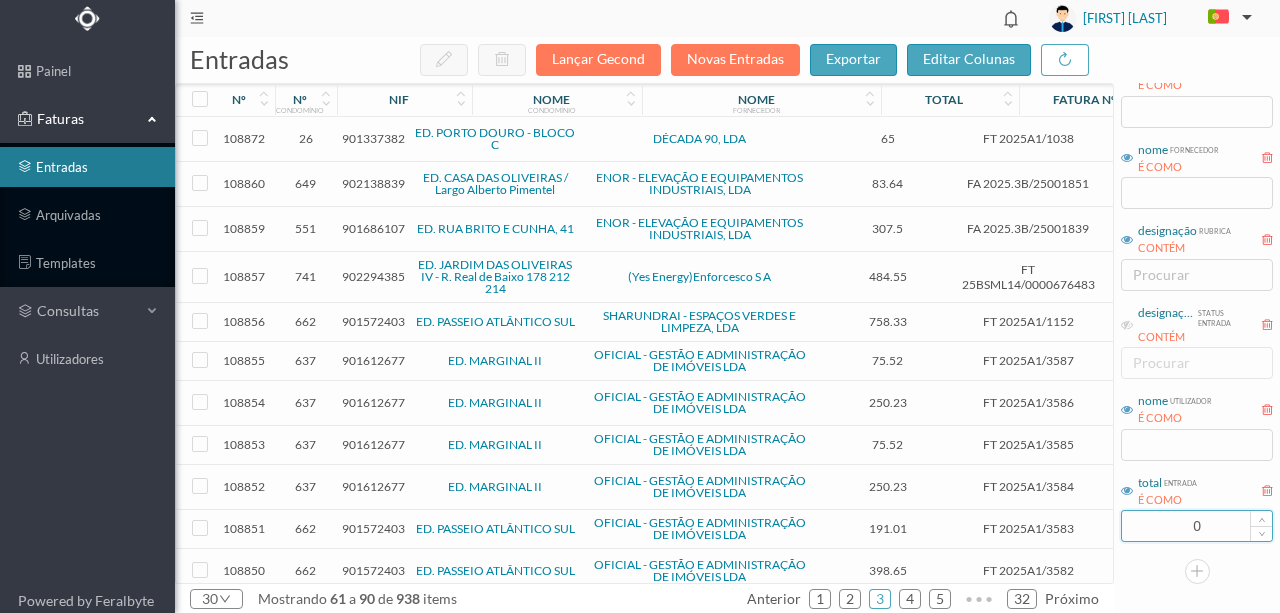 drag, startPoint x: 1205, startPoint y: 526, endPoint x: 1136, endPoint y: 526, distance: 69 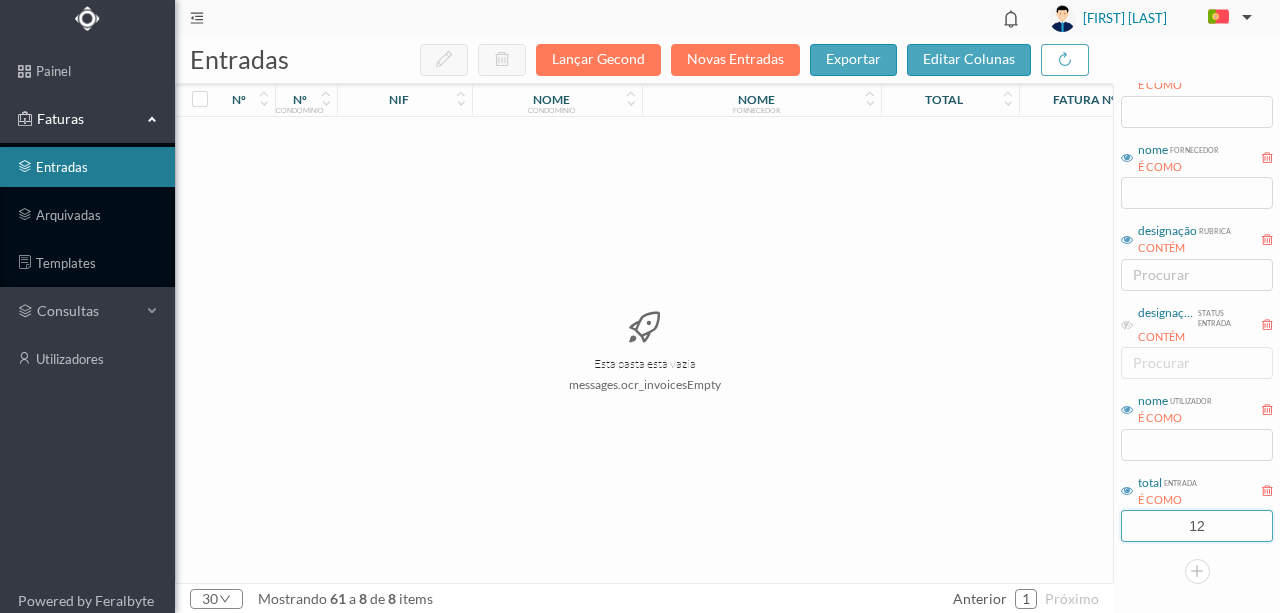 type on "1" 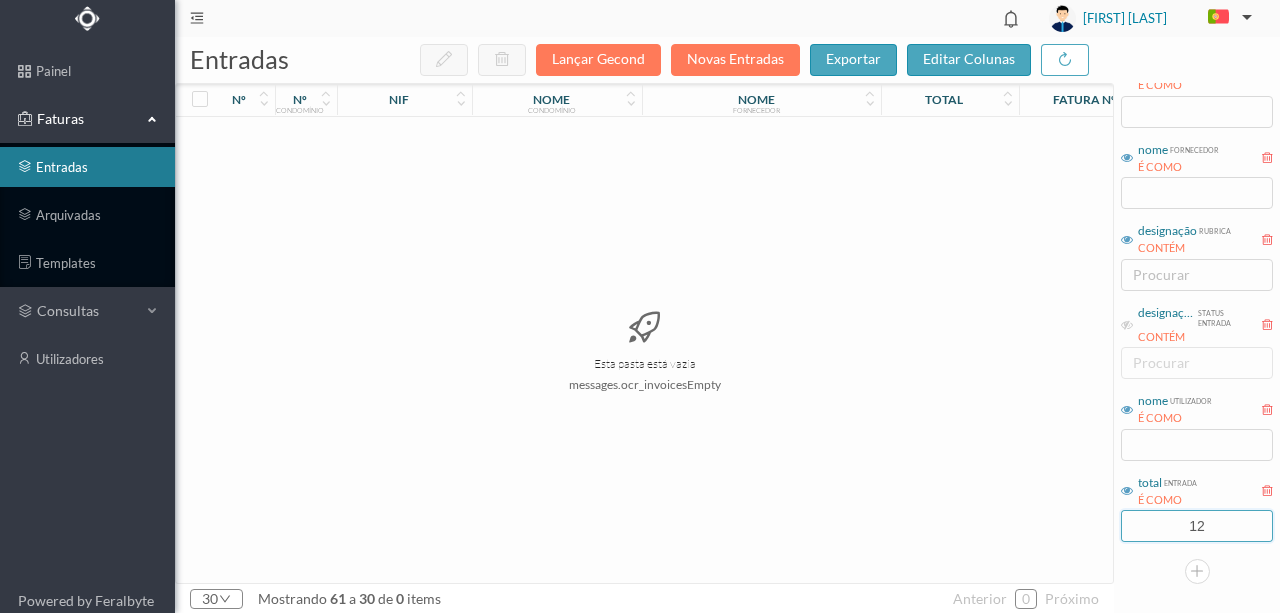 type on "1" 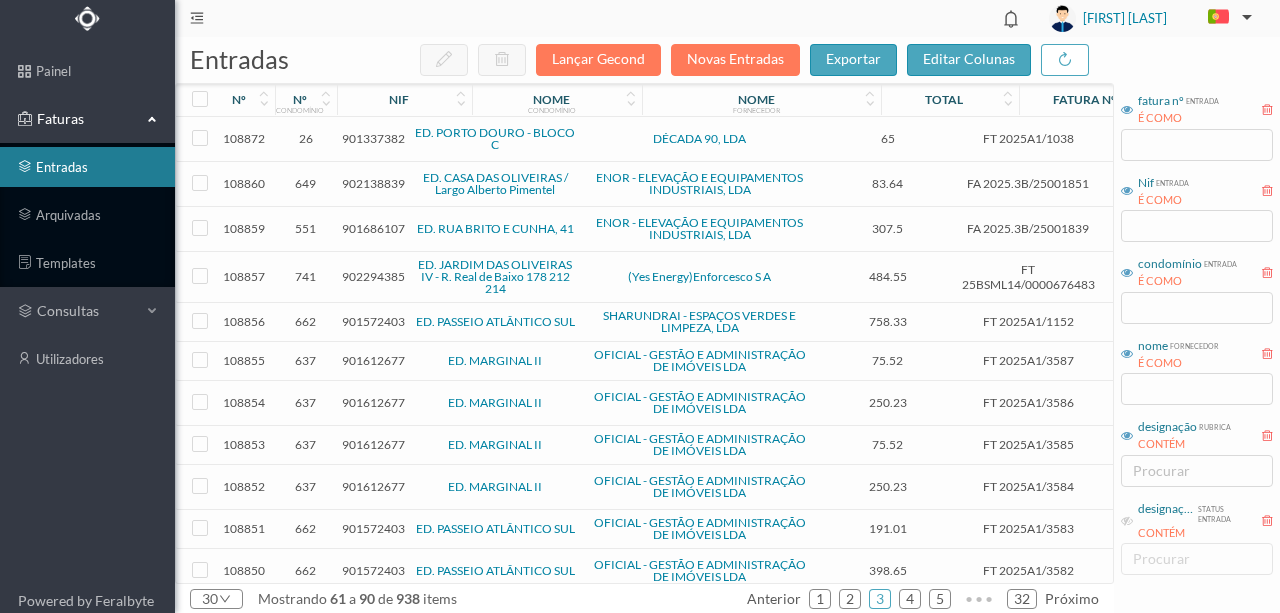 scroll, scrollTop: 111, scrollLeft: 0, axis: vertical 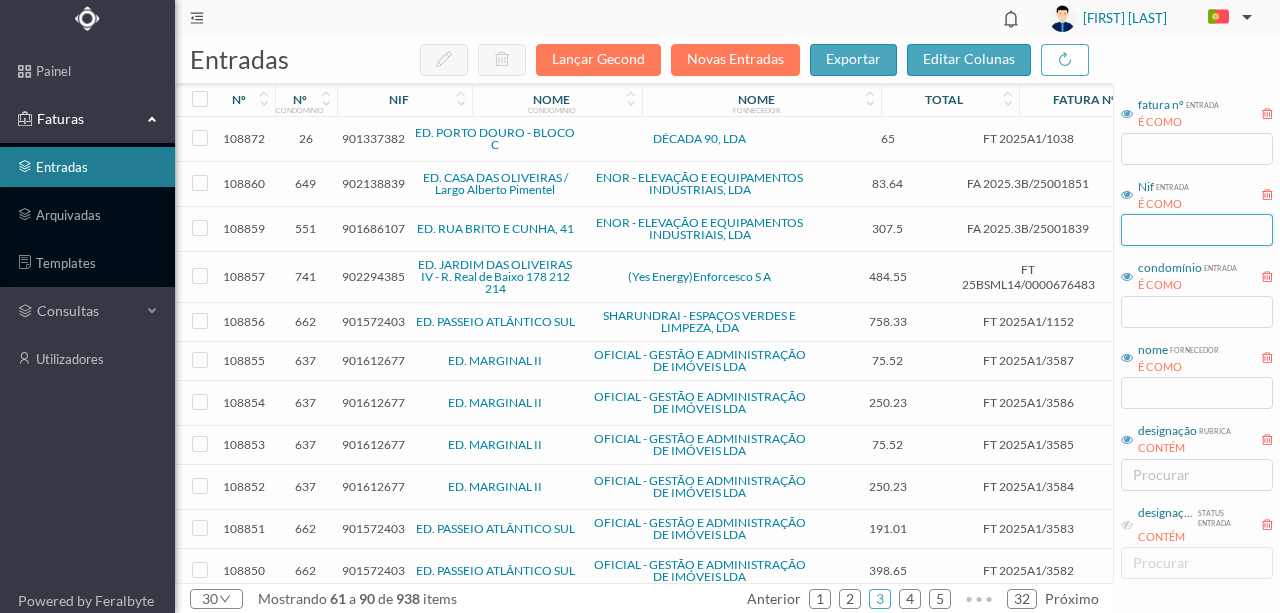 type 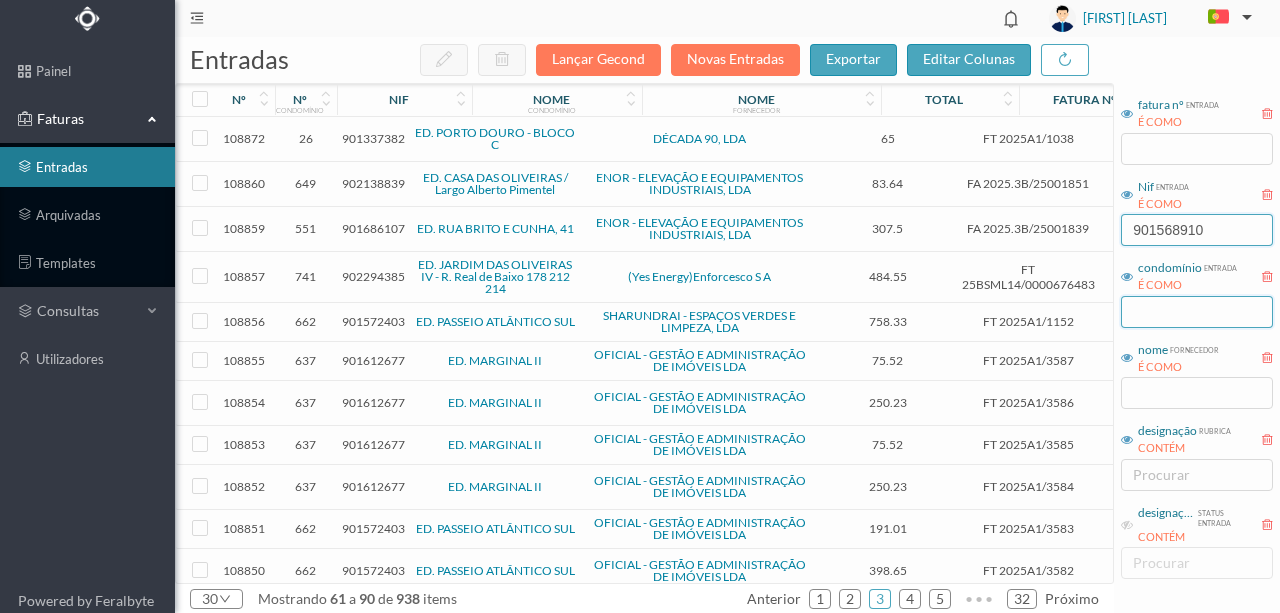 type on "901568910" 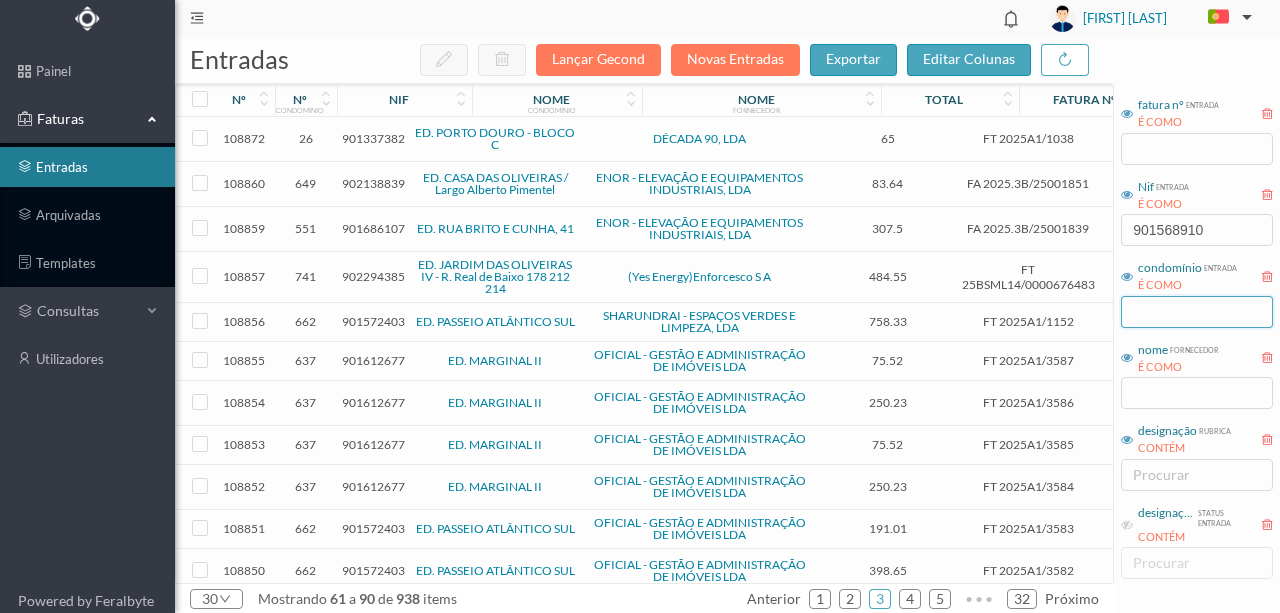 click at bounding box center [1197, 312] 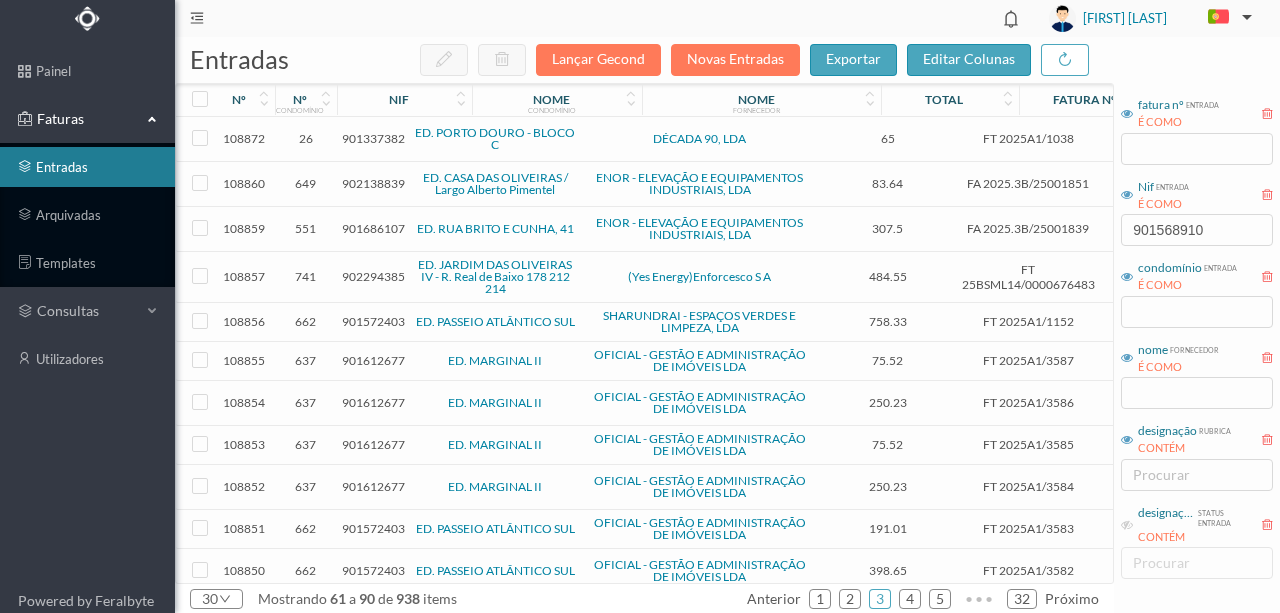 click on "[FIRST] [LAST]" at bounding box center (727, 18) 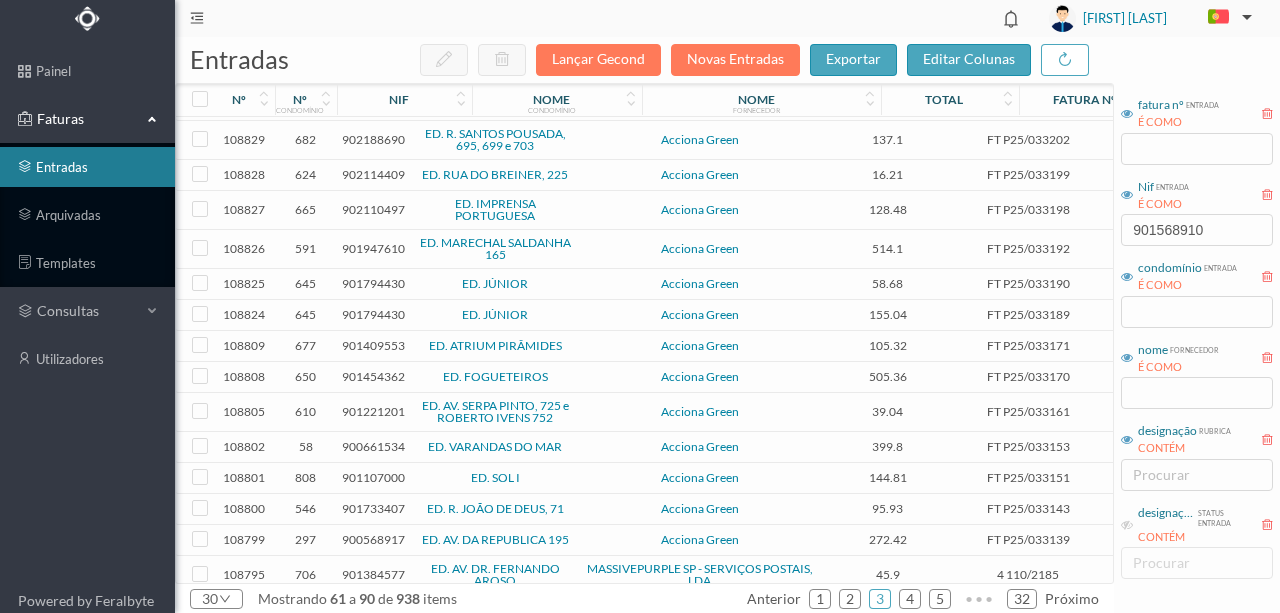scroll, scrollTop: 676, scrollLeft: 0, axis: vertical 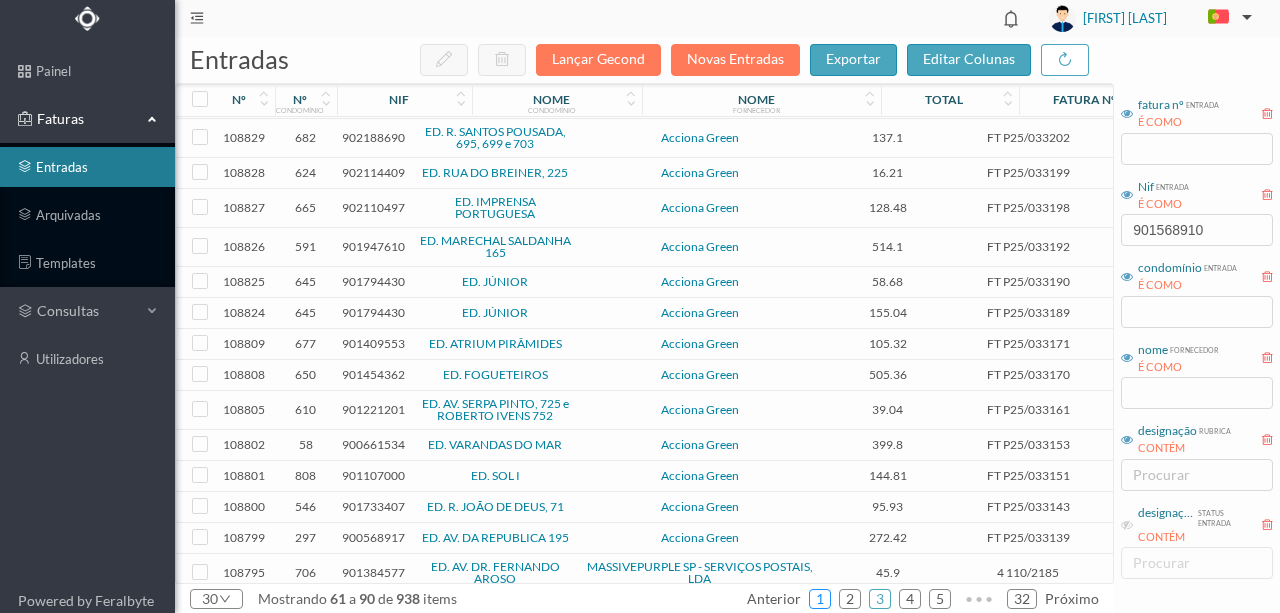 click on "1" at bounding box center (820, 599) 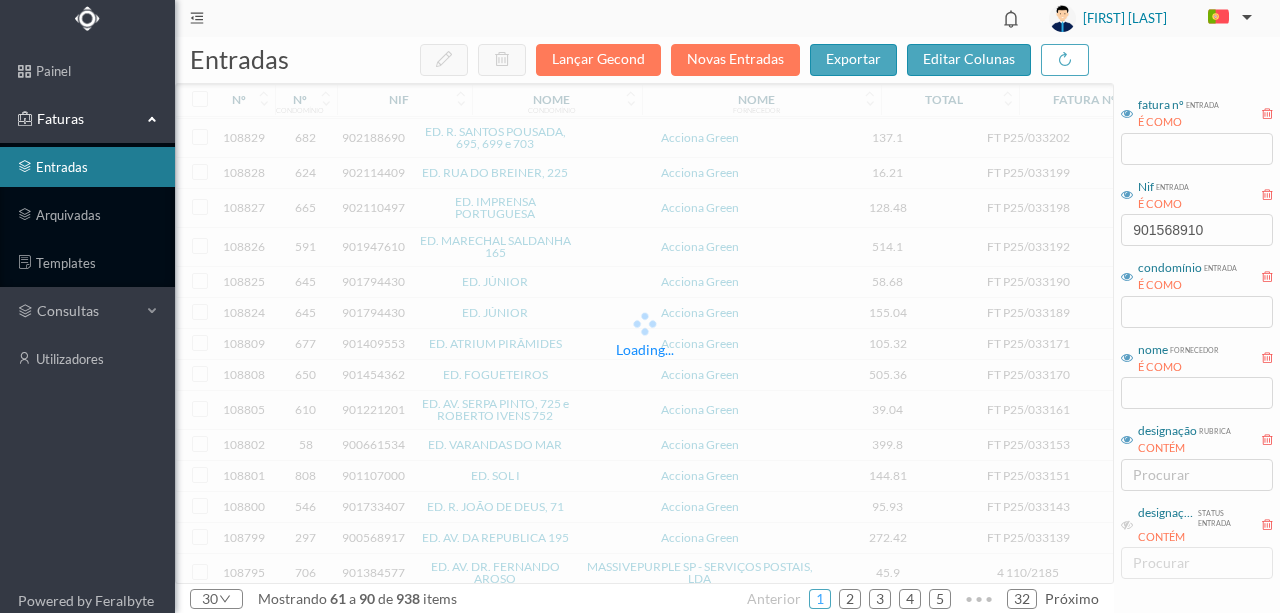 scroll, scrollTop: 670, scrollLeft: 0, axis: vertical 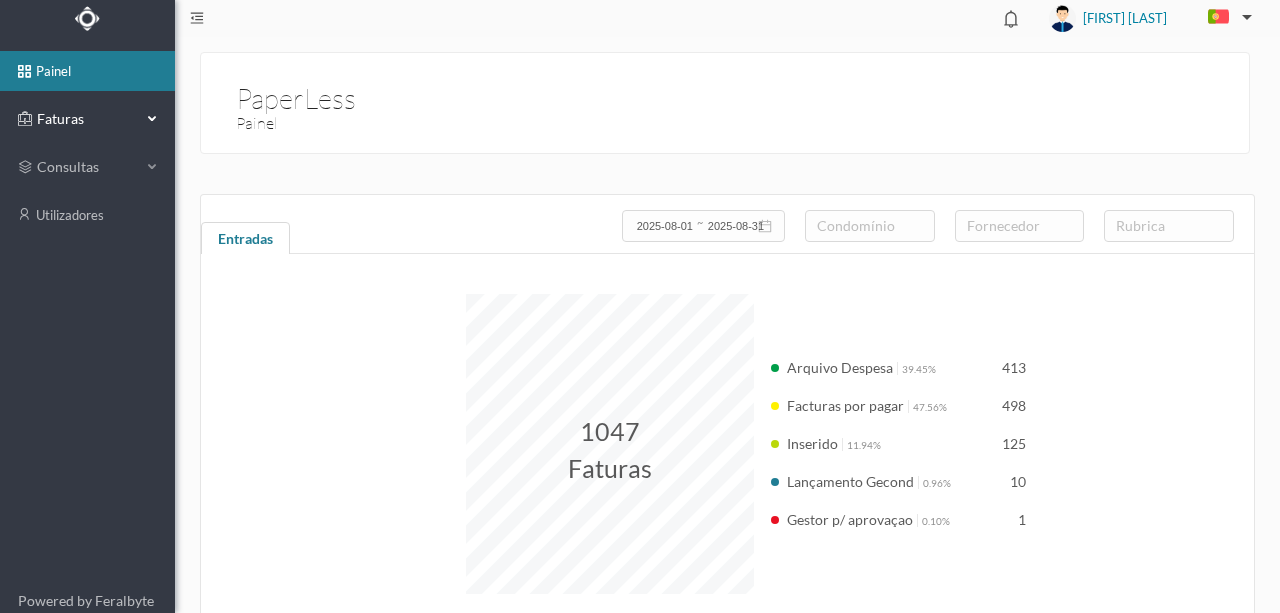 click on "Faturas" at bounding box center [87, 119] 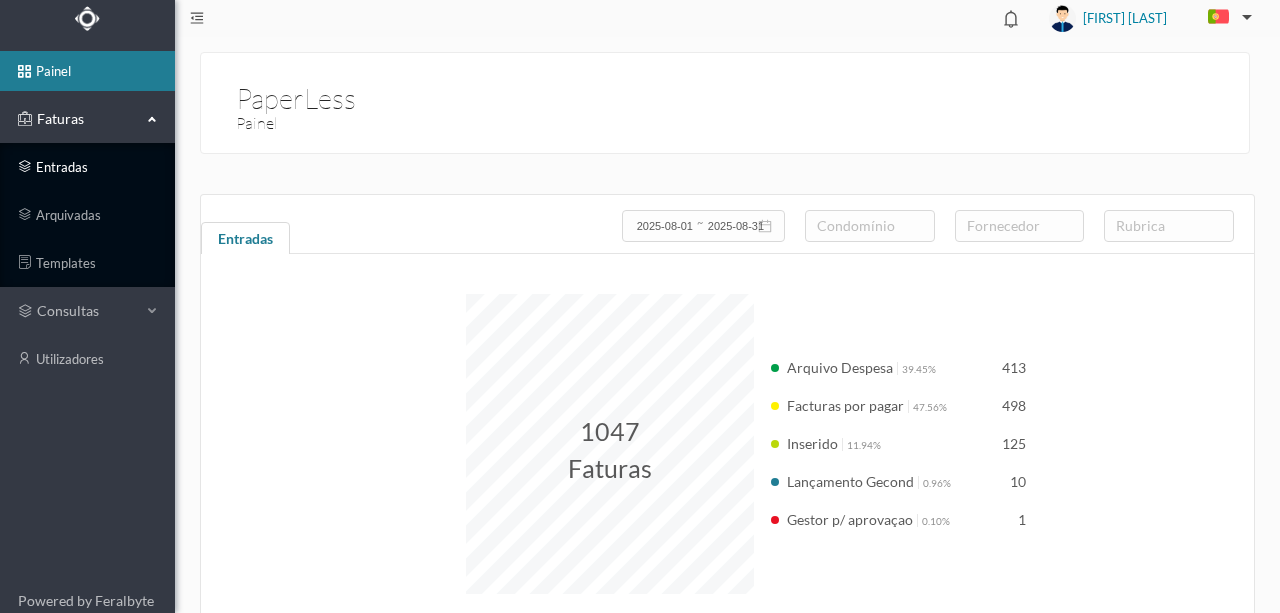 click on "entradas" at bounding box center (87, 167) 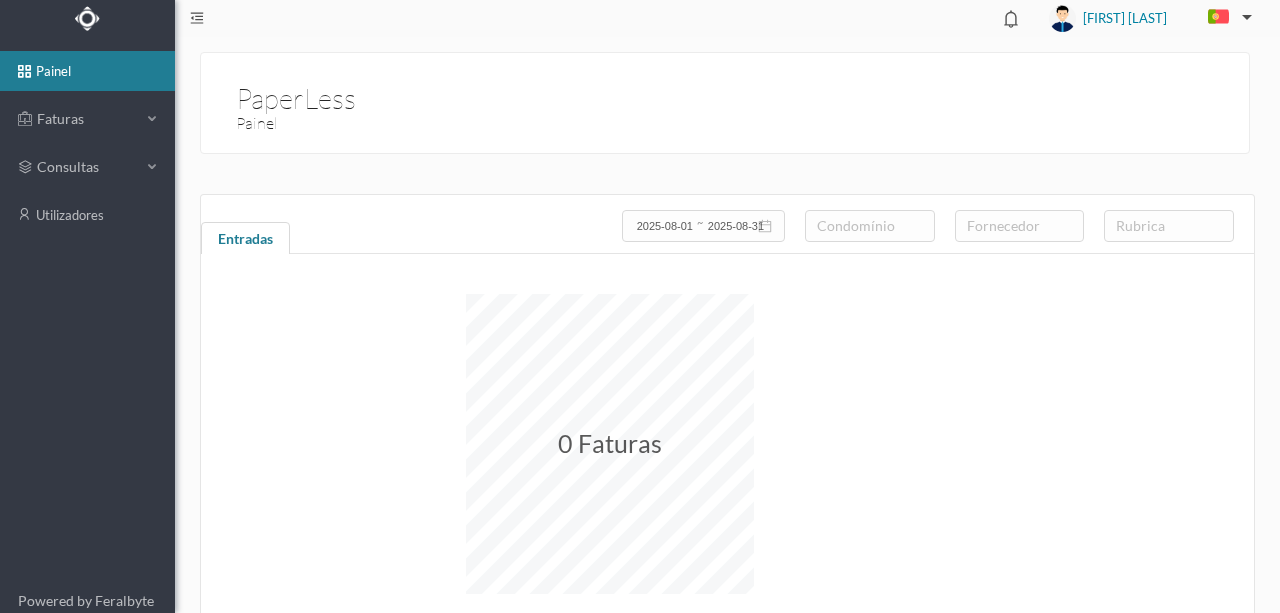 scroll, scrollTop: 0, scrollLeft: 0, axis: both 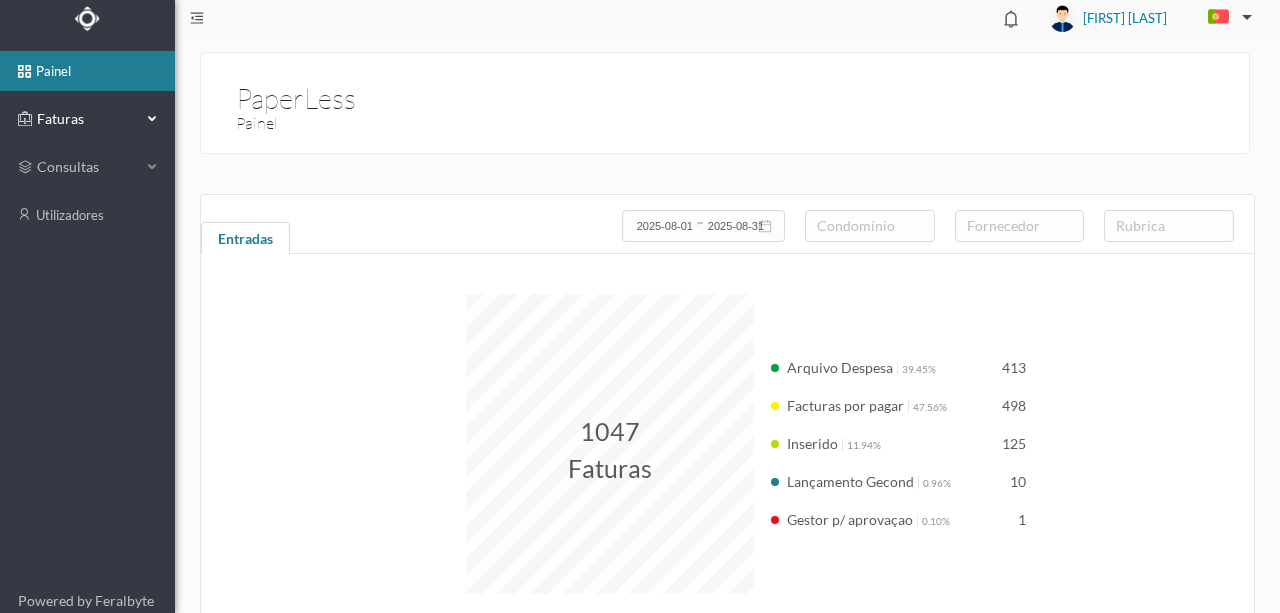 click on "Faturas" at bounding box center (87, 119) 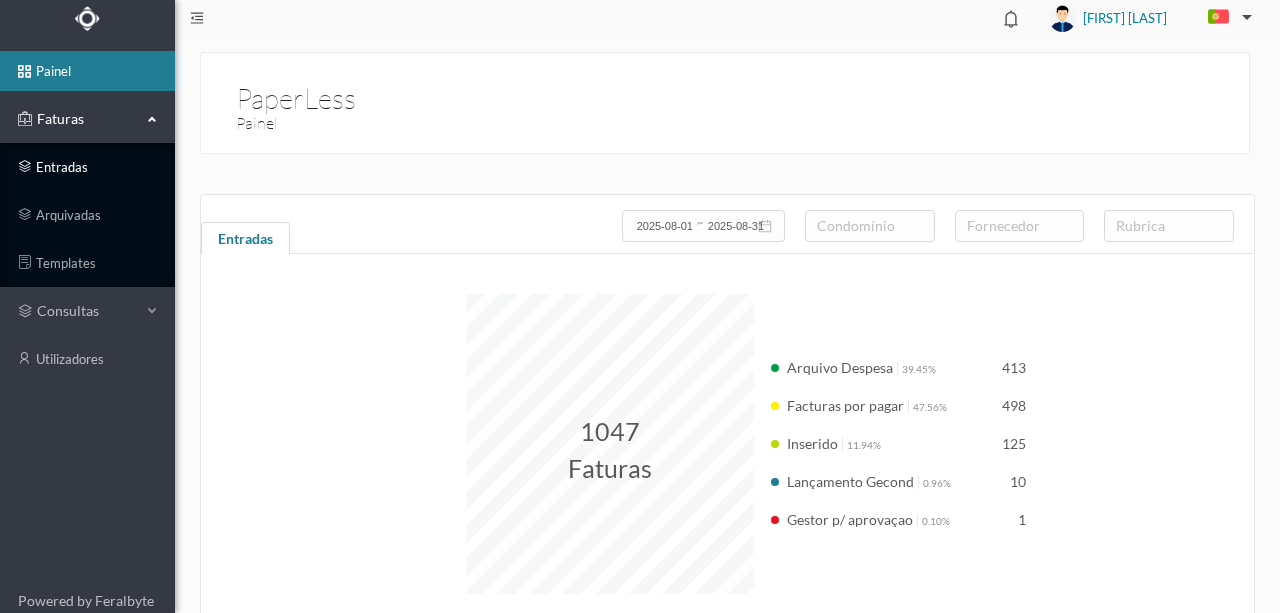 click on "entradas" at bounding box center (87, 167) 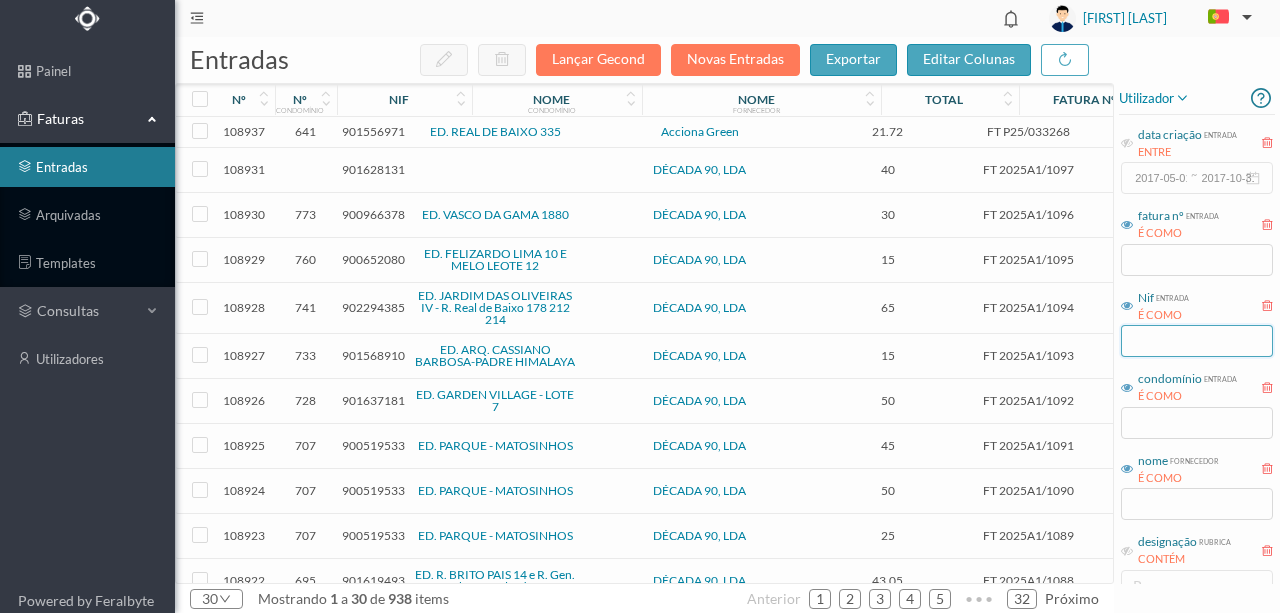 click at bounding box center [1197, 341] 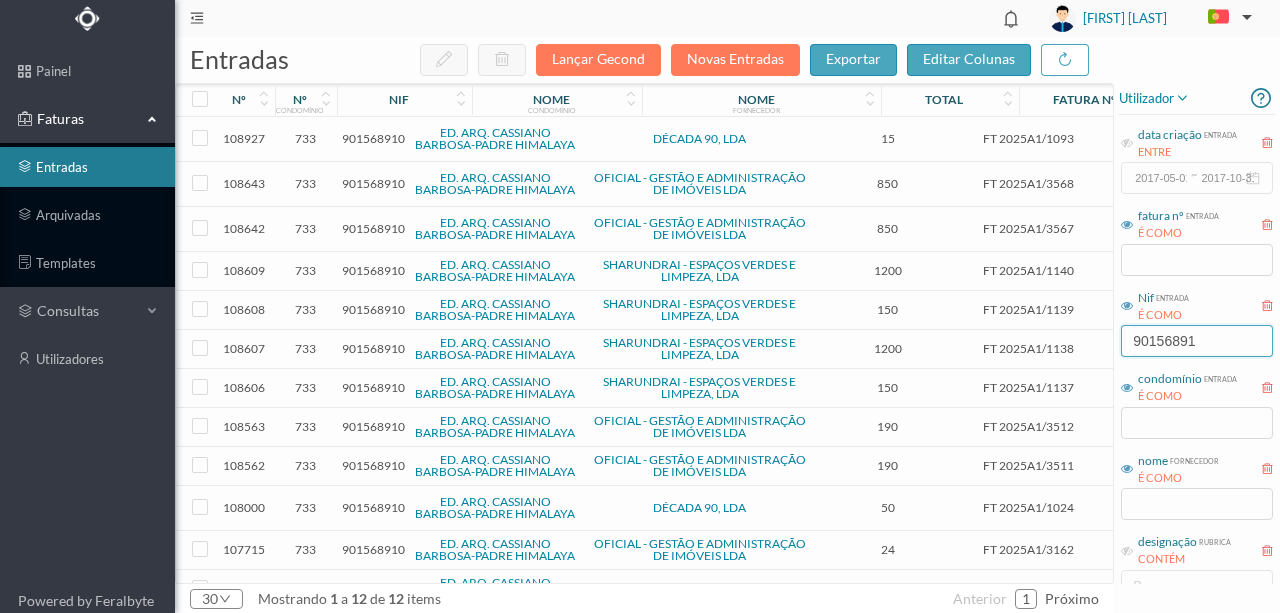 type on "901568910" 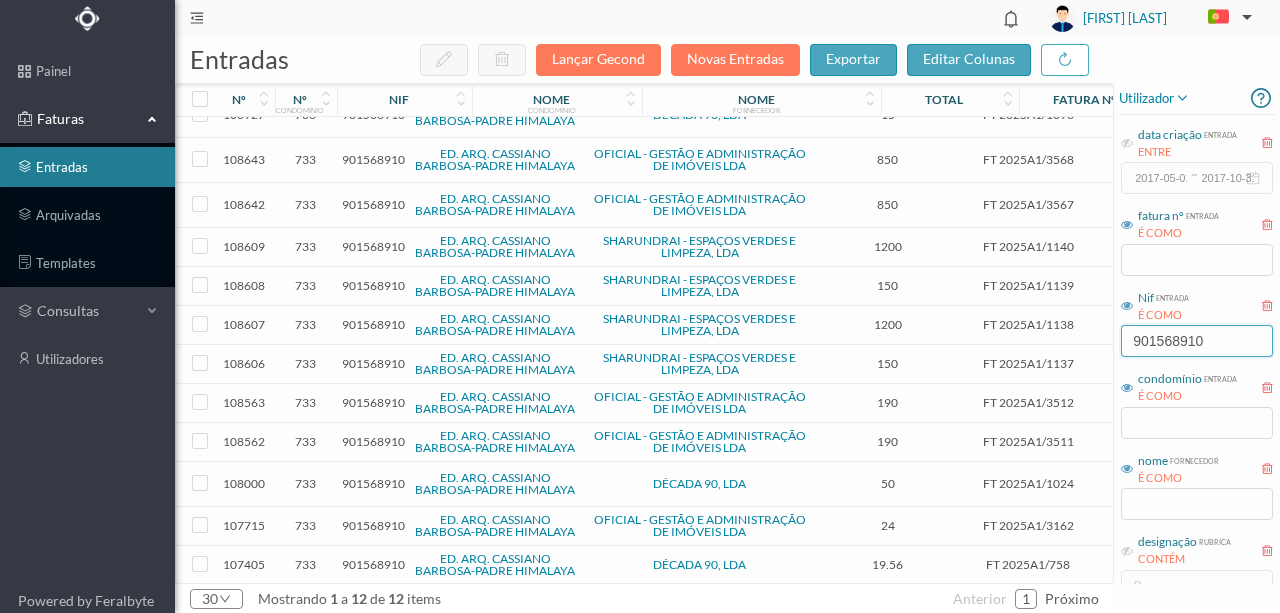 scroll, scrollTop: 0, scrollLeft: 0, axis: both 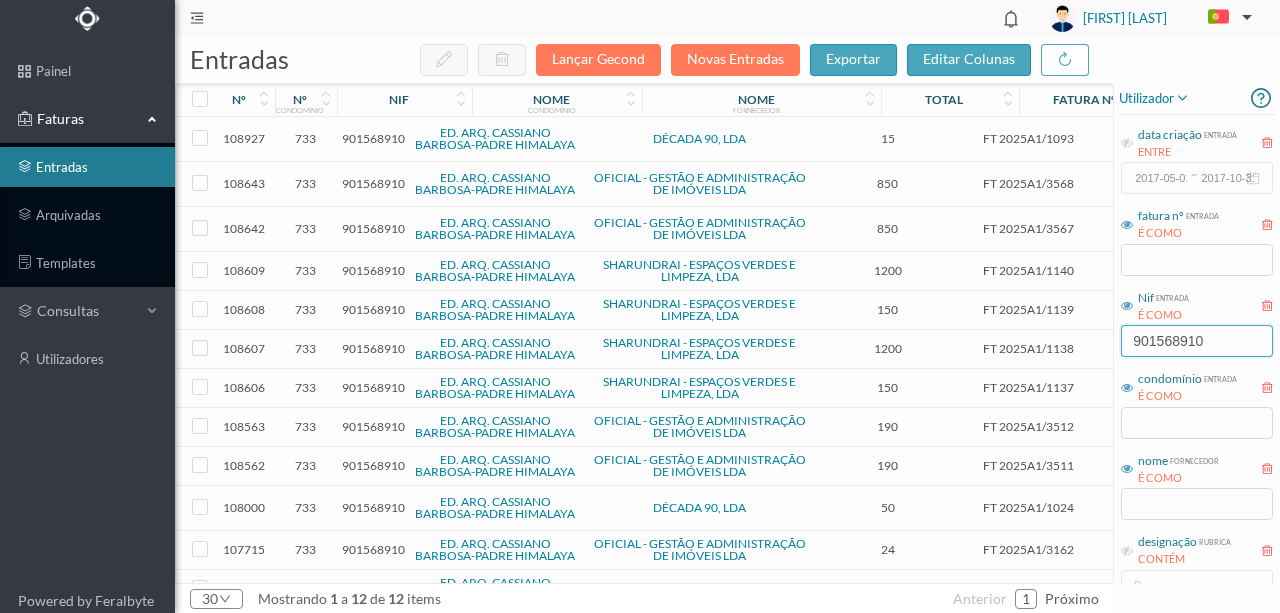 drag, startPoint x: 1226, startPoint y: 339, endPoint x: 1062, endPoint y: 344, distance: 164.0762 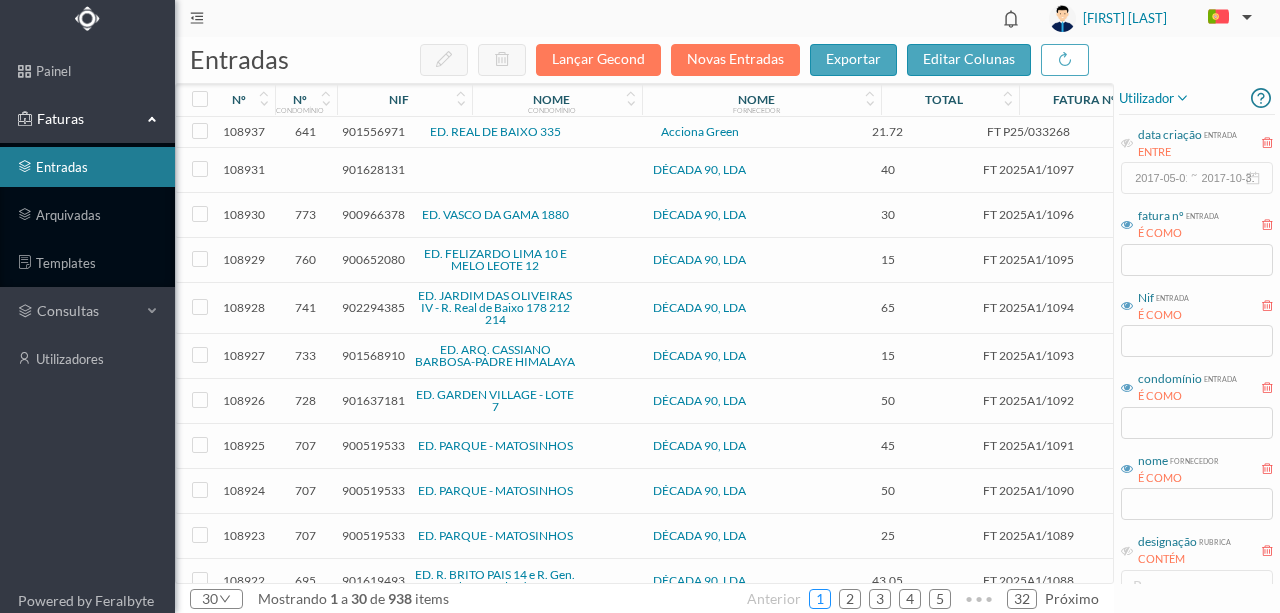 click on "1" at bounding box center (820, 599) 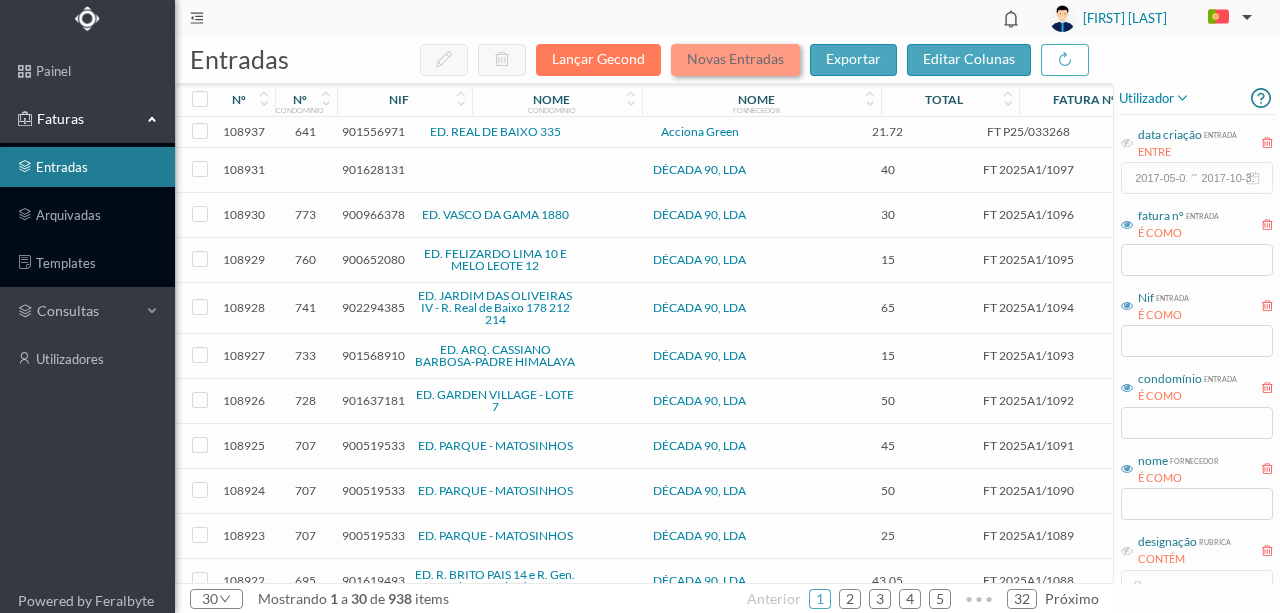 click on "Novas Entradas" at bounding box center (735, 60) 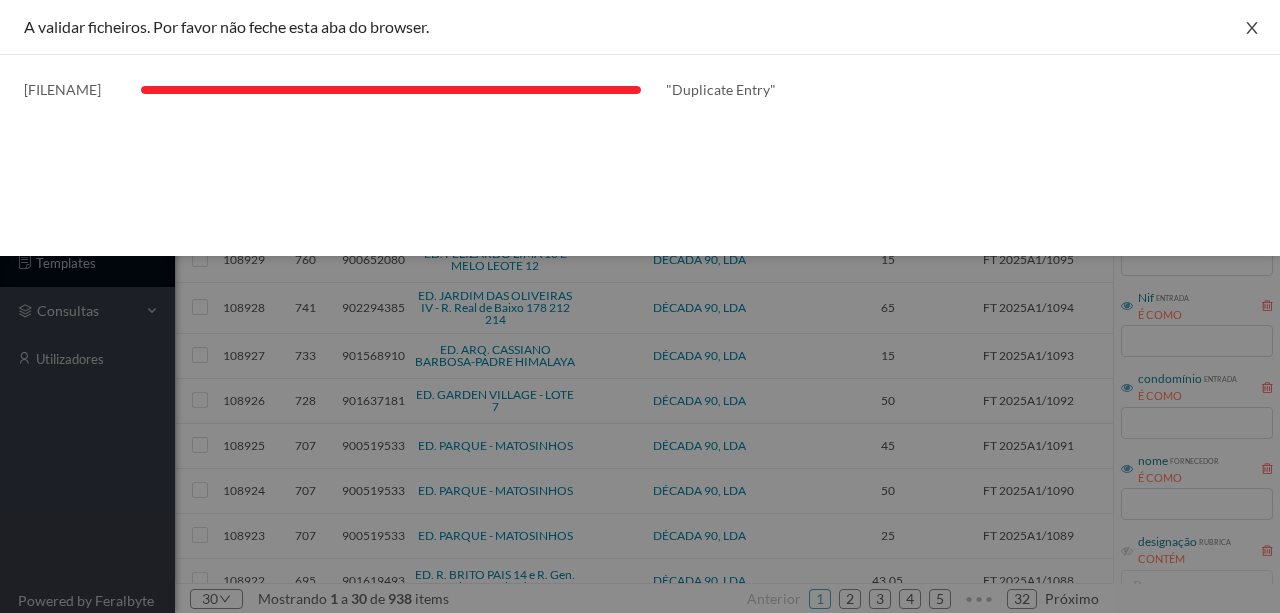 click 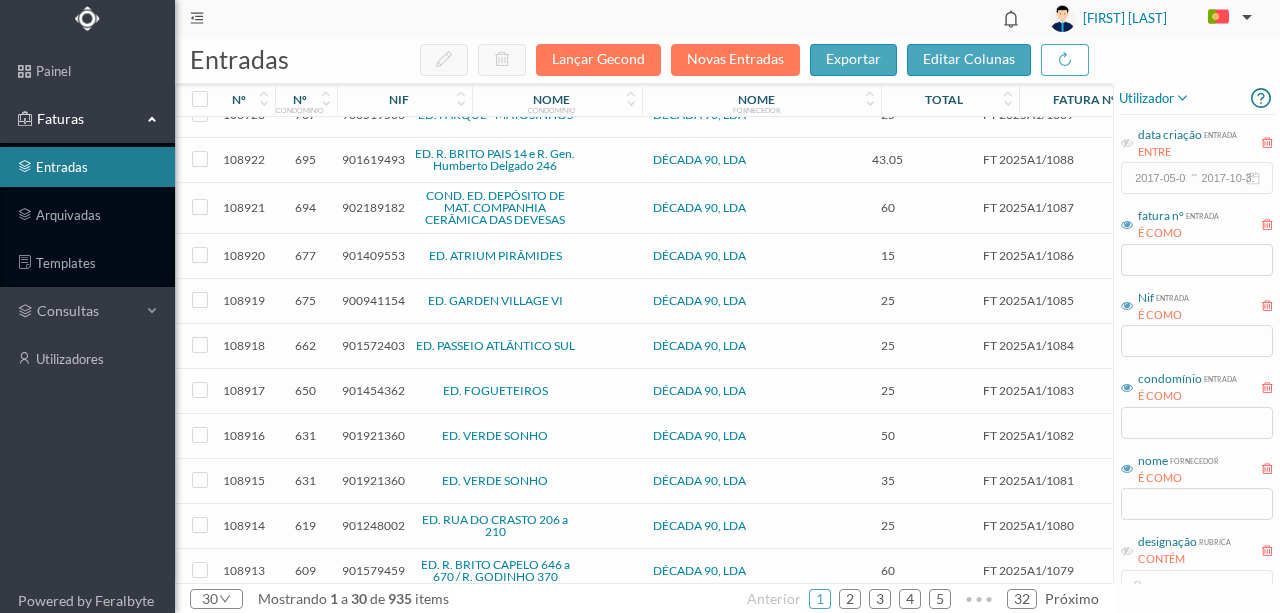 scroll, scrollTop: 466, scrollLeft: 0, axis: vertical 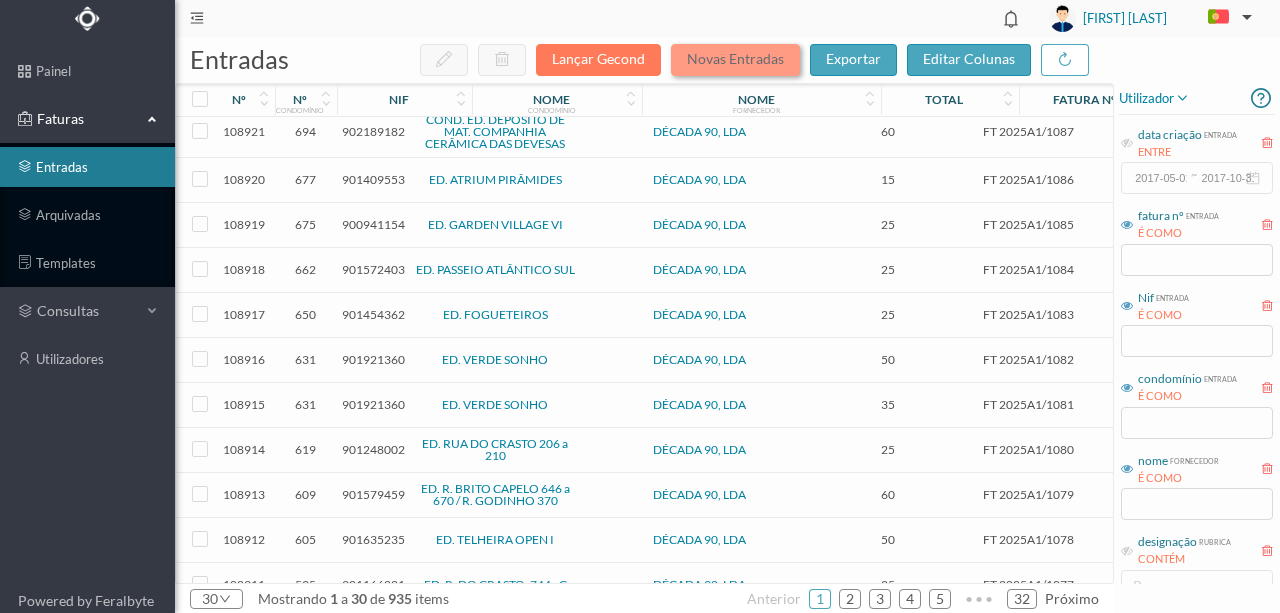 click on "Novas Entradas" at bounding box center [735, 60] 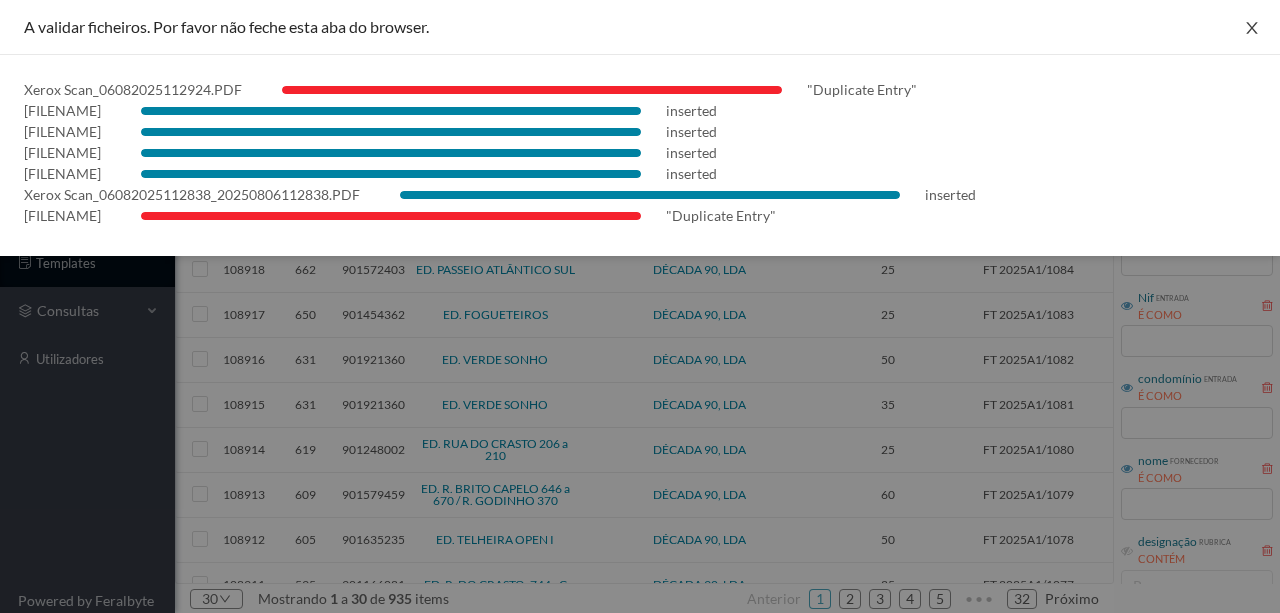 click 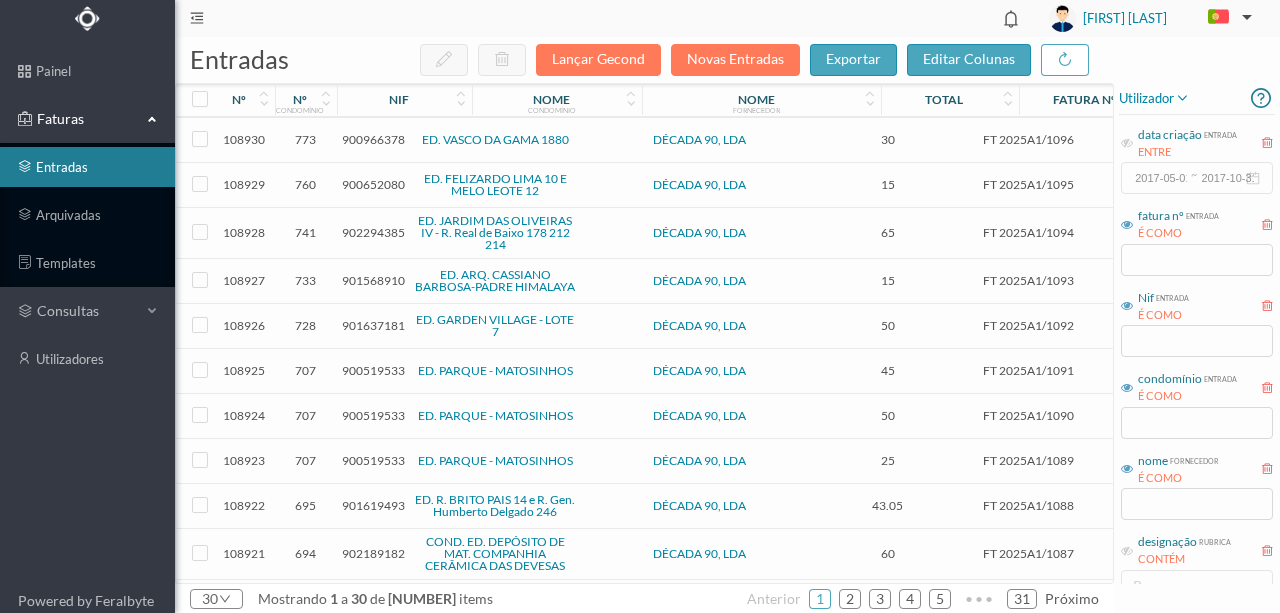scroll, scrollTop: 0, scrollLeft: 0, axis: both 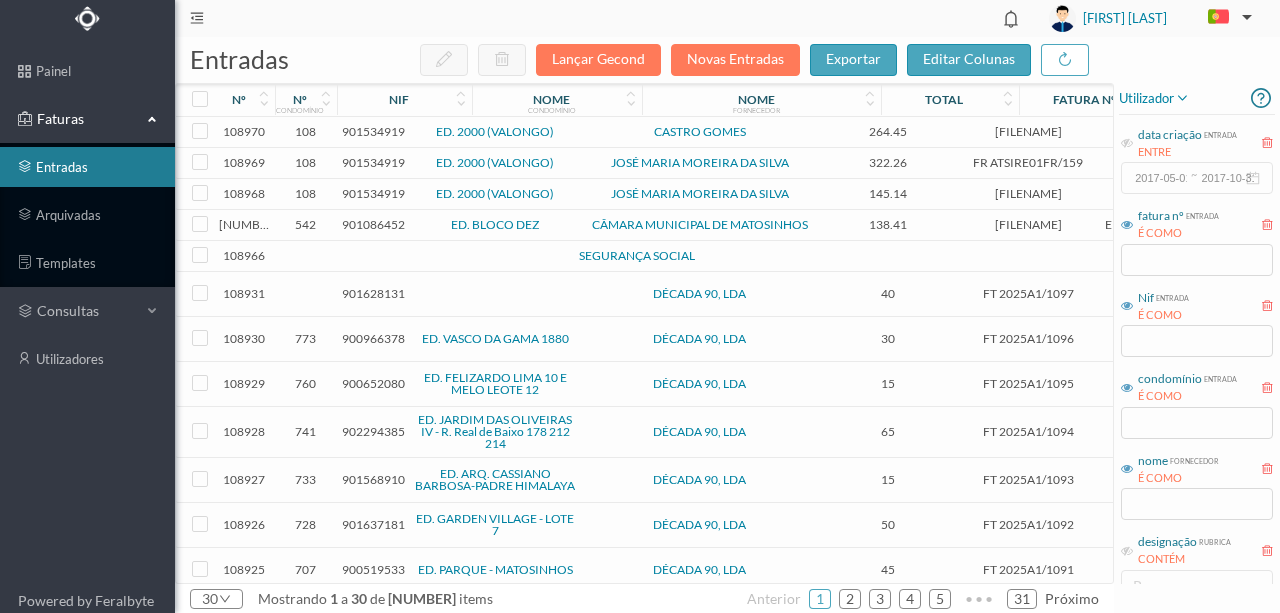 click on "901534919" at bounding box center (373, 131) 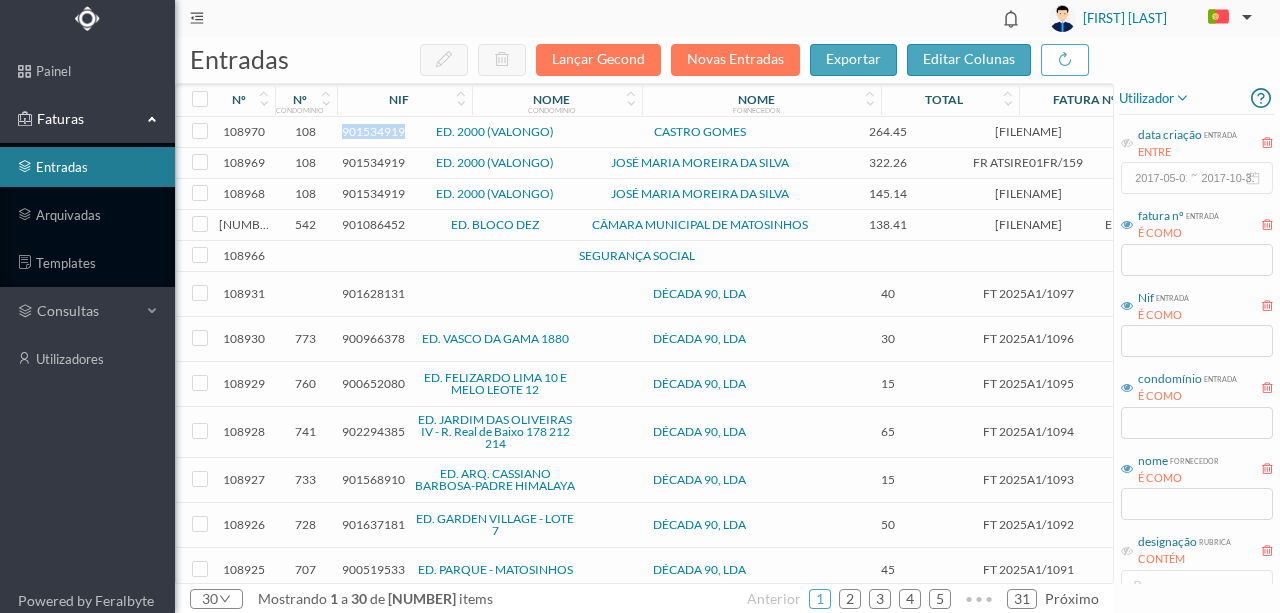 click on "901534919" at bounding box center [373, 131] 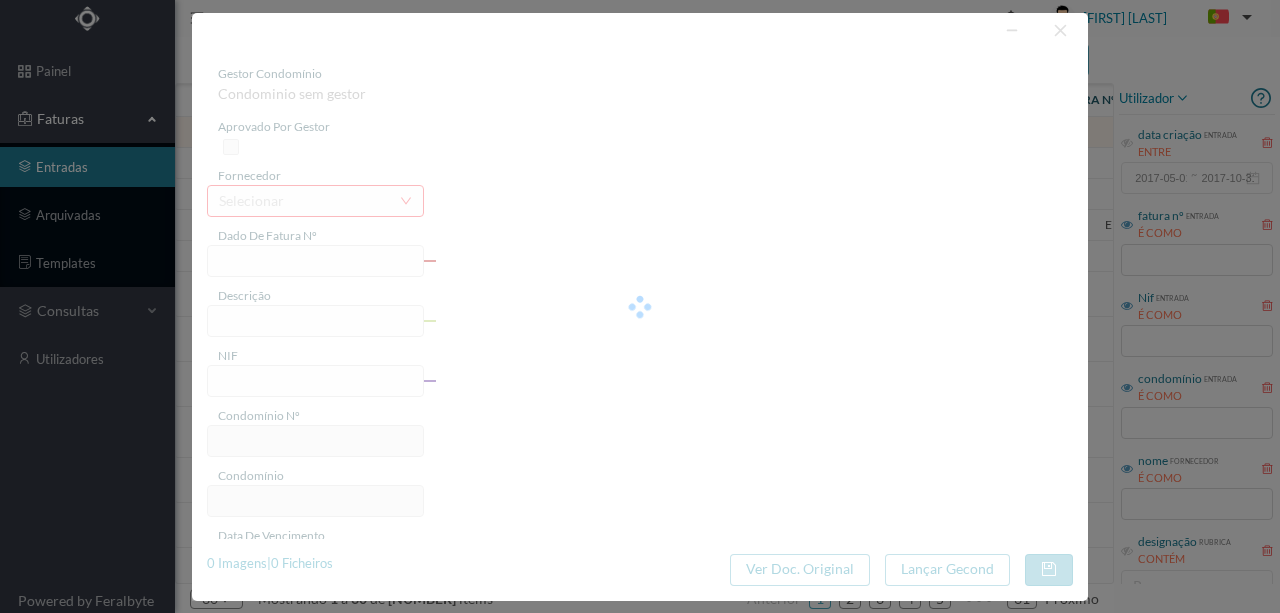 type on "[FILENAME]" 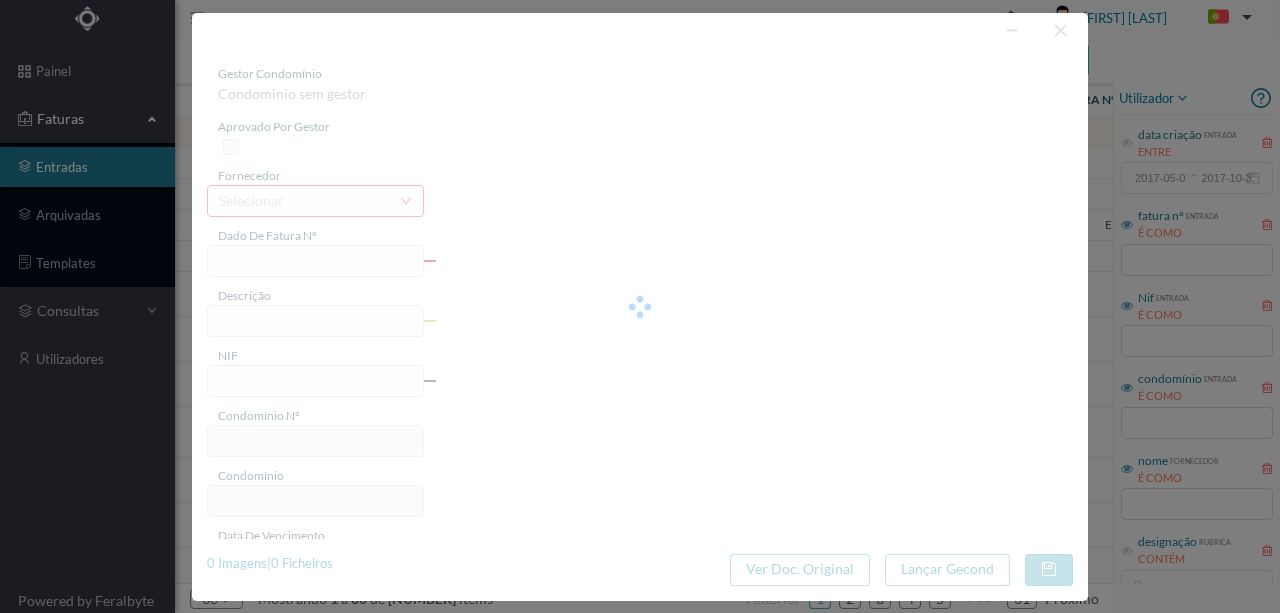 type on "901534919" 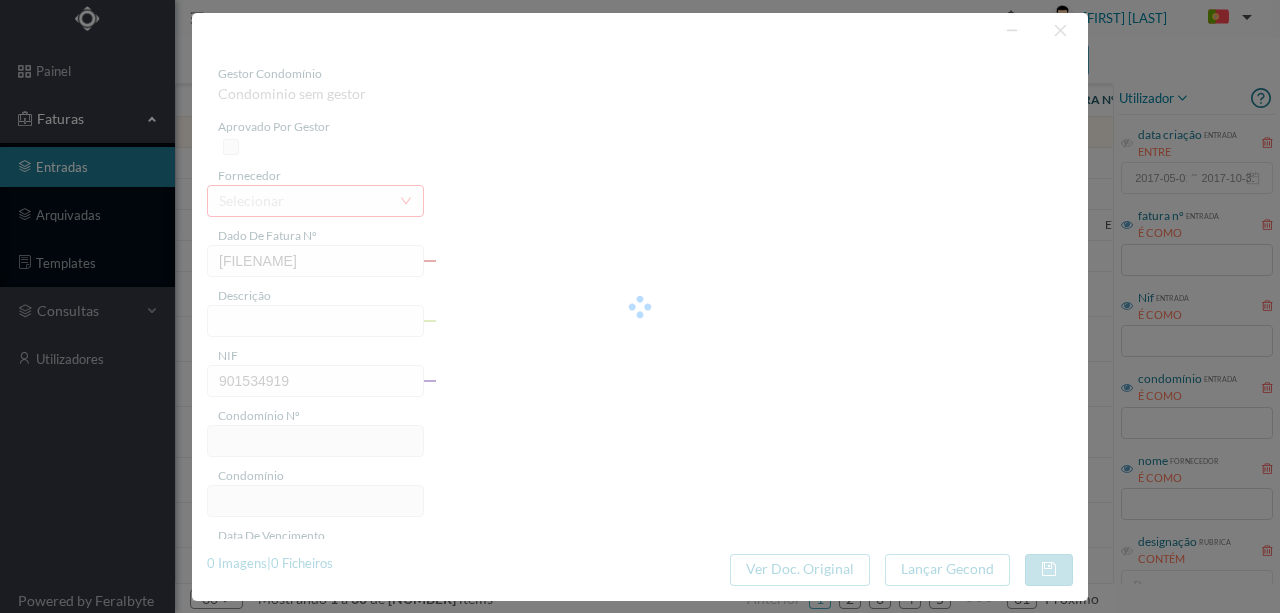 type on "108" 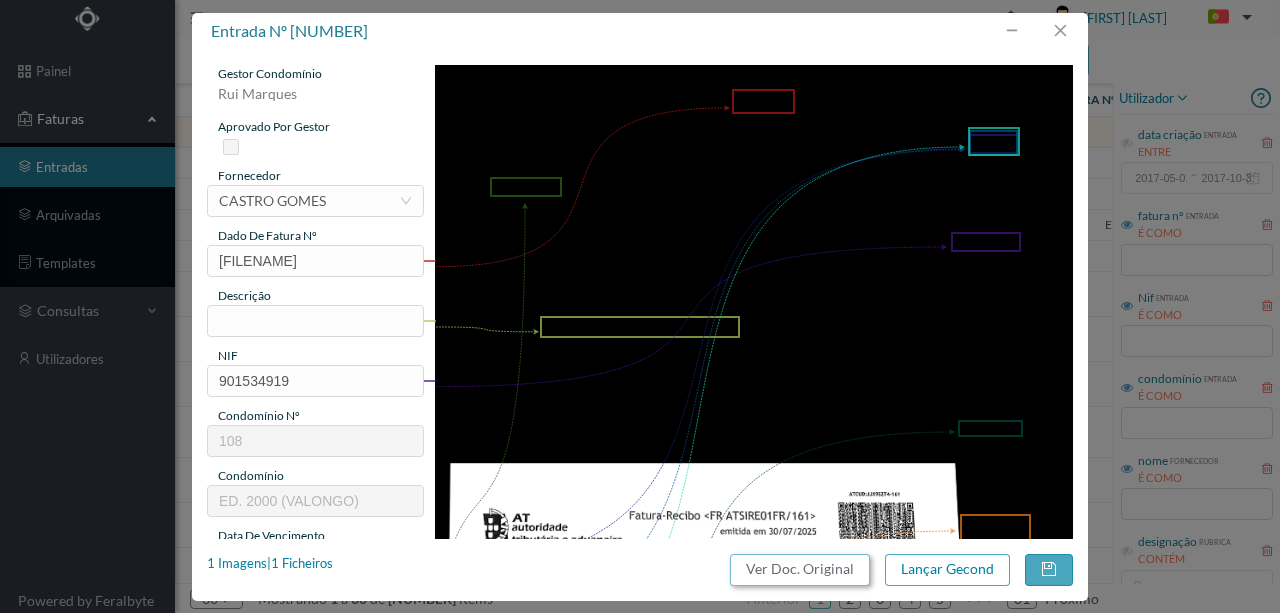 click on "Ver Doc. Original" at bounding box center [800, 570] 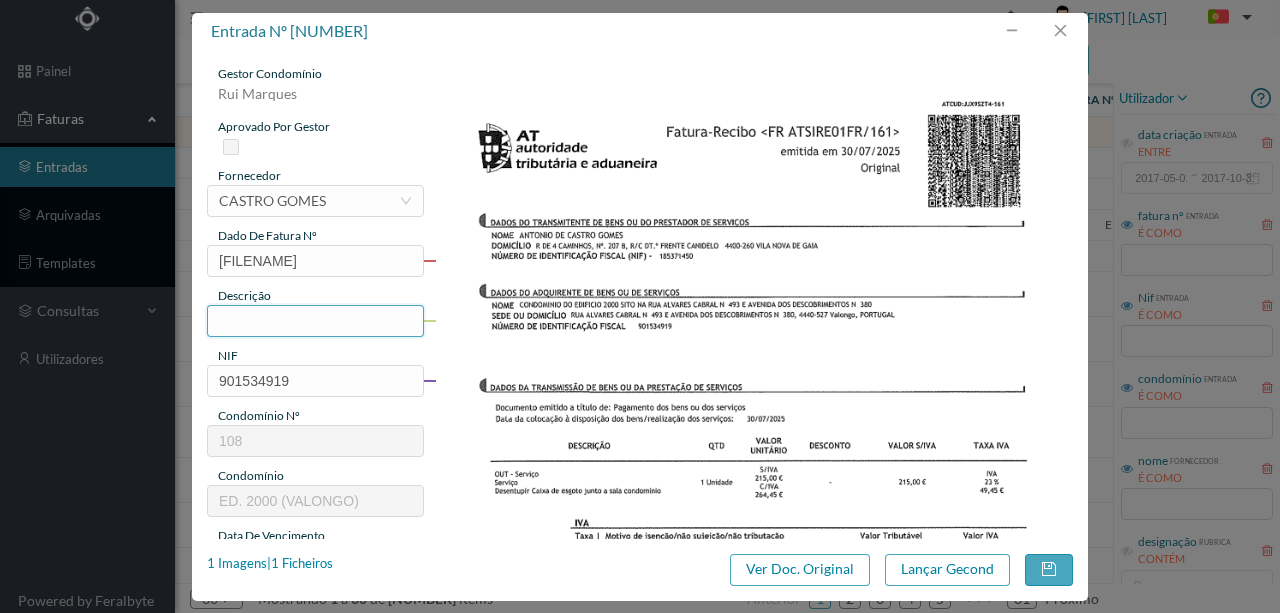 click at bounding box center [315, 321] 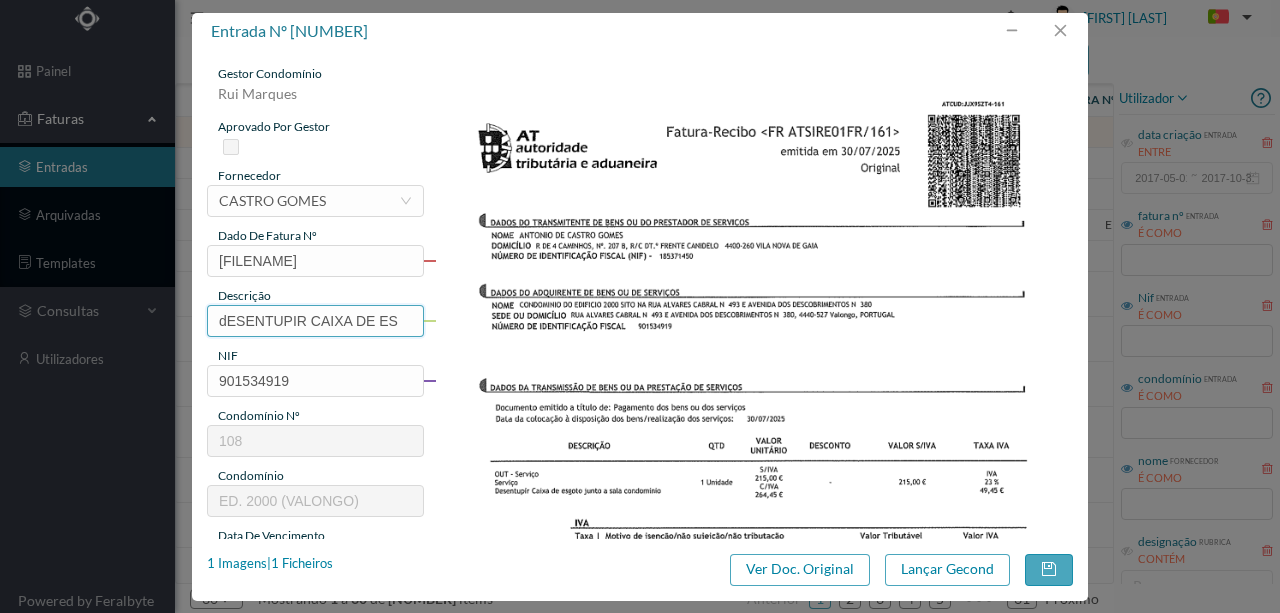 scroll, scrollTop: 0, scrollLeft: 0, axis: both 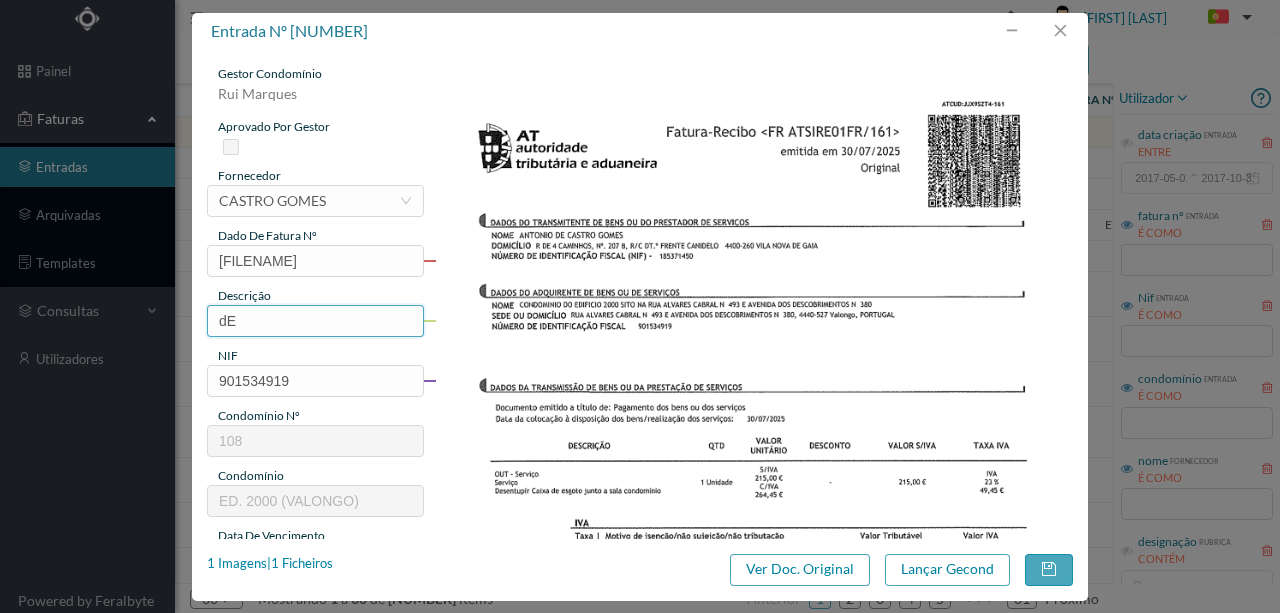 type on "d" 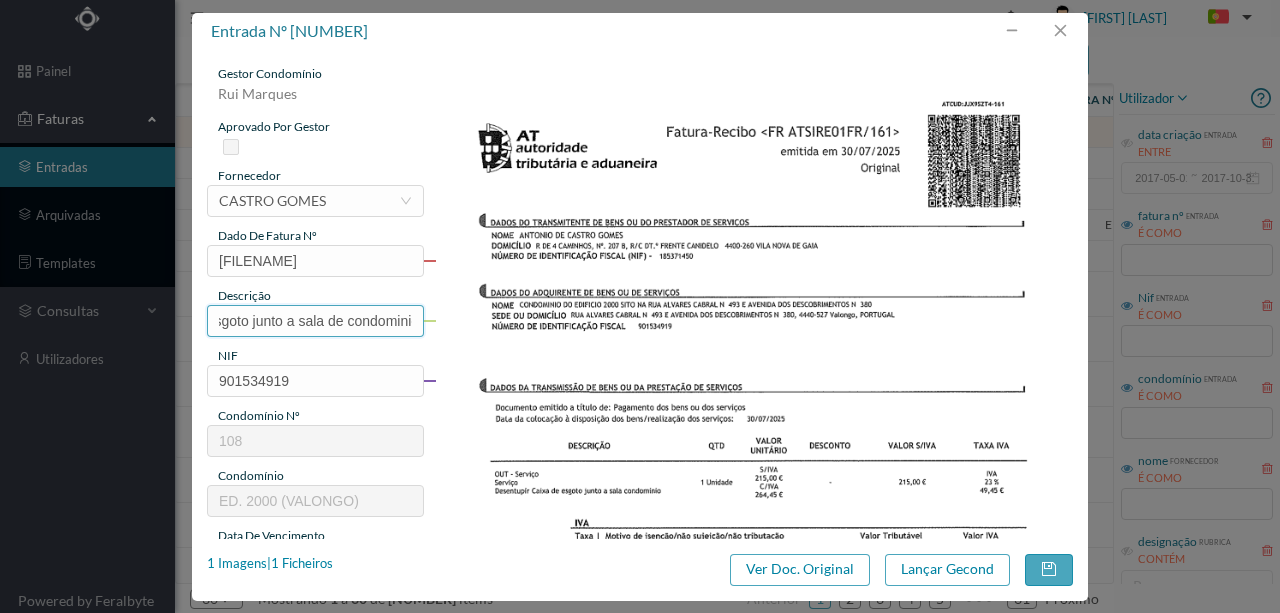 scroll, scrollTop: 0, scrollLeft: 148, axis: horizontal 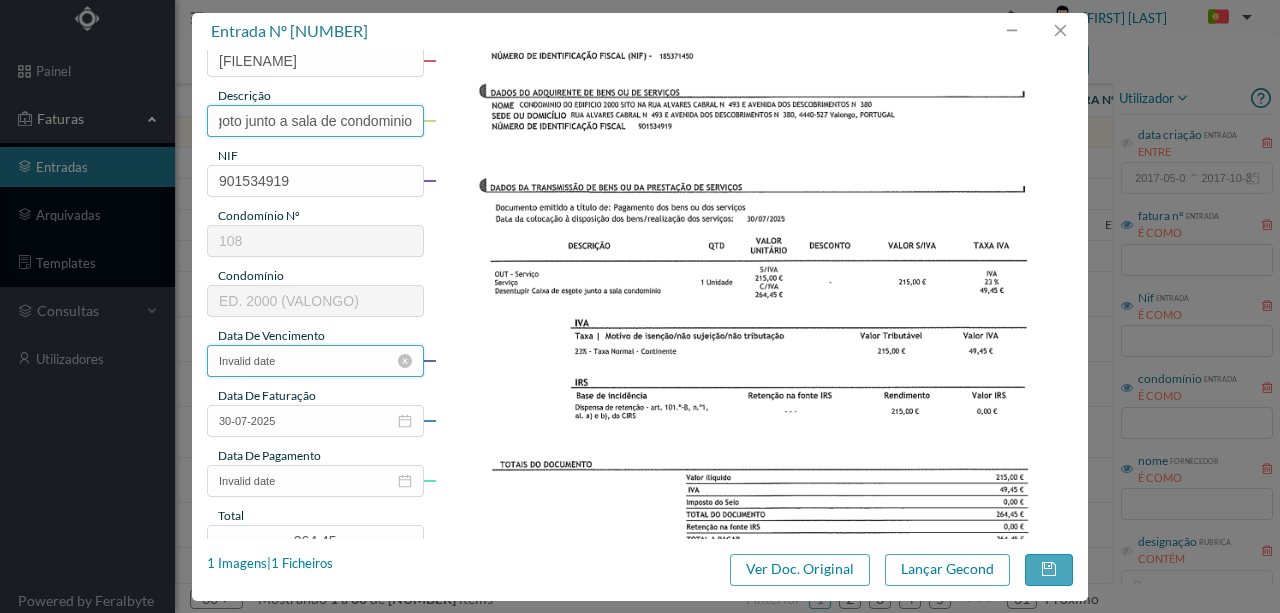 type on "Desentupir caixa de esgoto junto a sala de condominio" 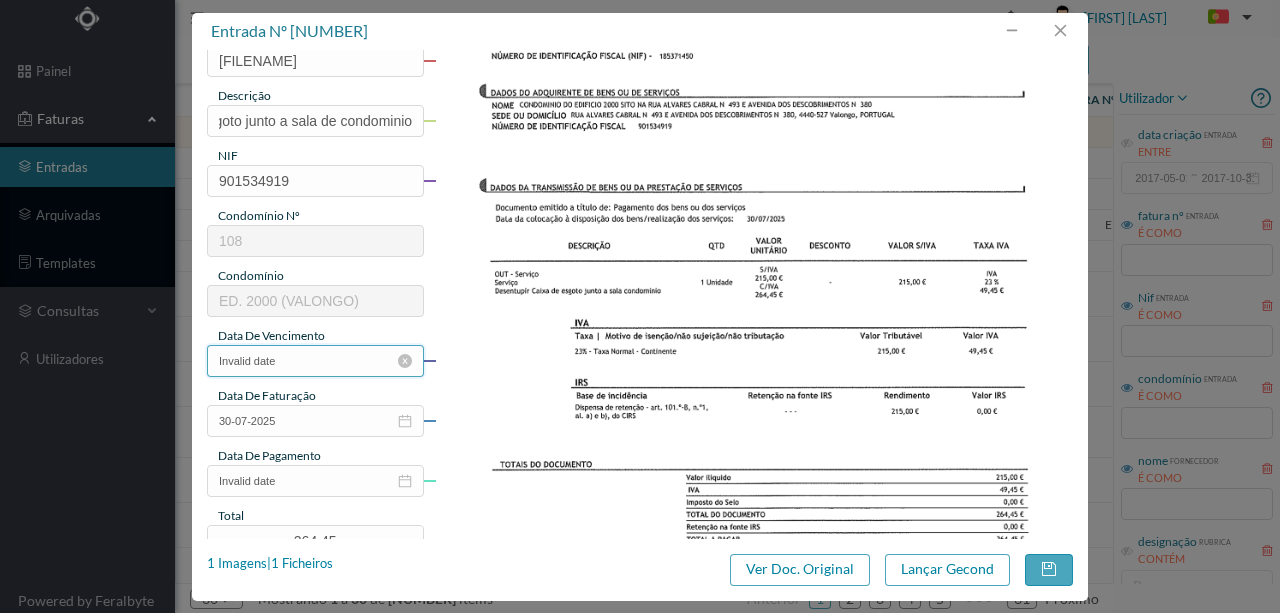 scroll, scrollTop: 0, scrollLeft: 0, axis: both 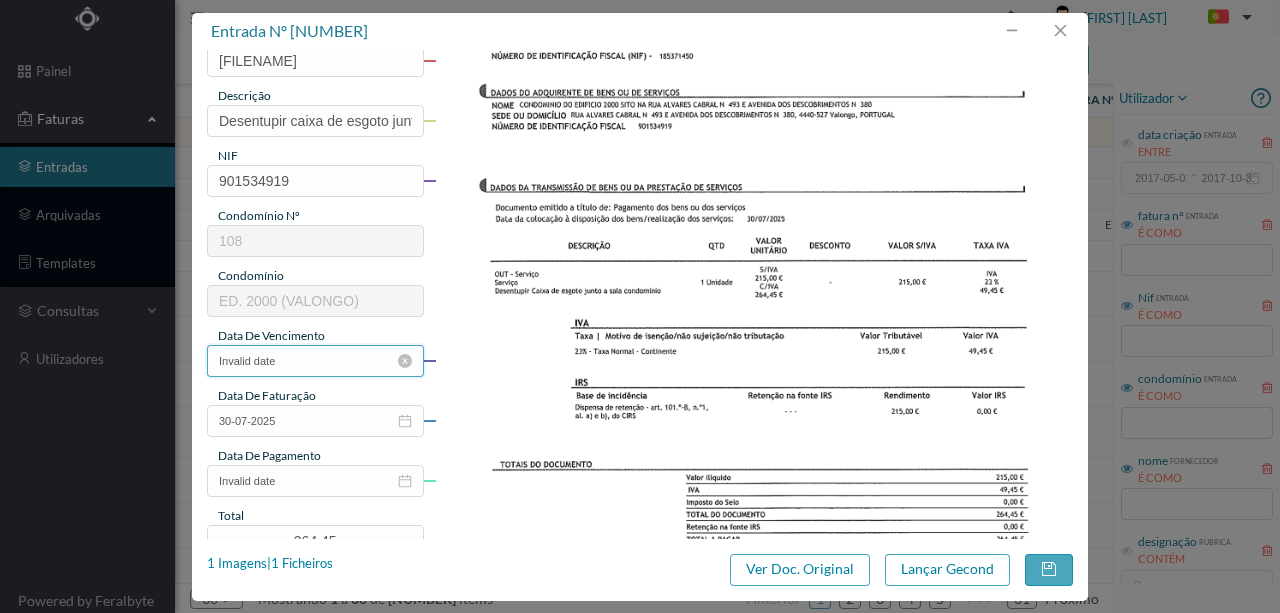 click on "Invalid date" at bounding box center [315, 361] 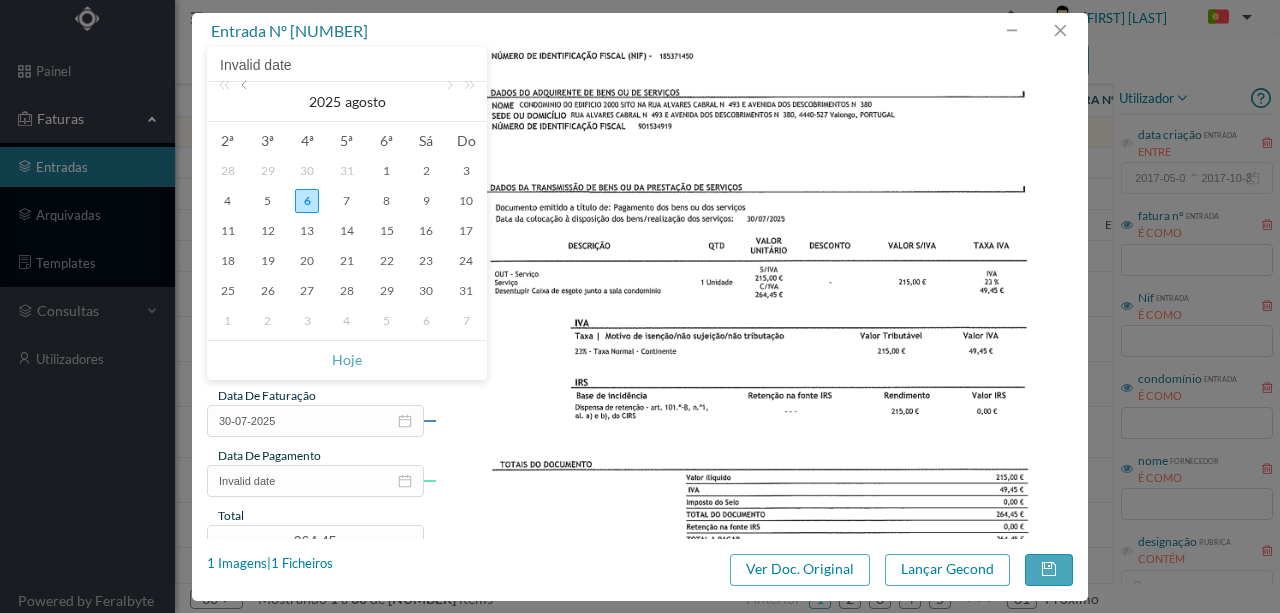 click at bounding box center (246, 102) 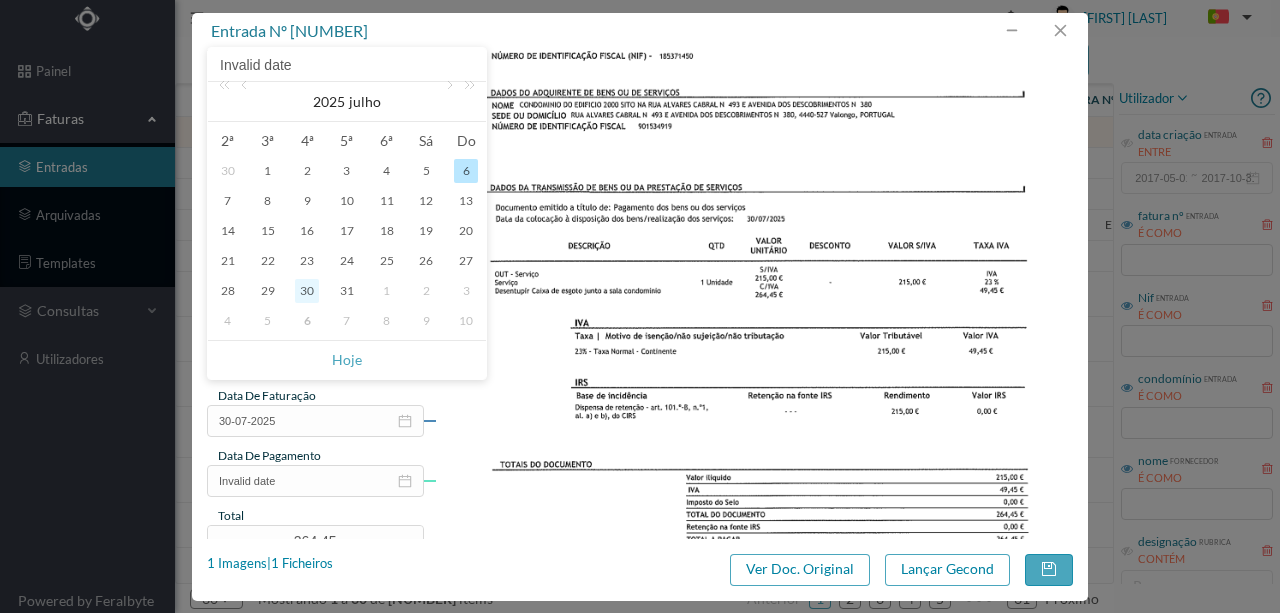 click on "30" at bounding box center (307, 291) 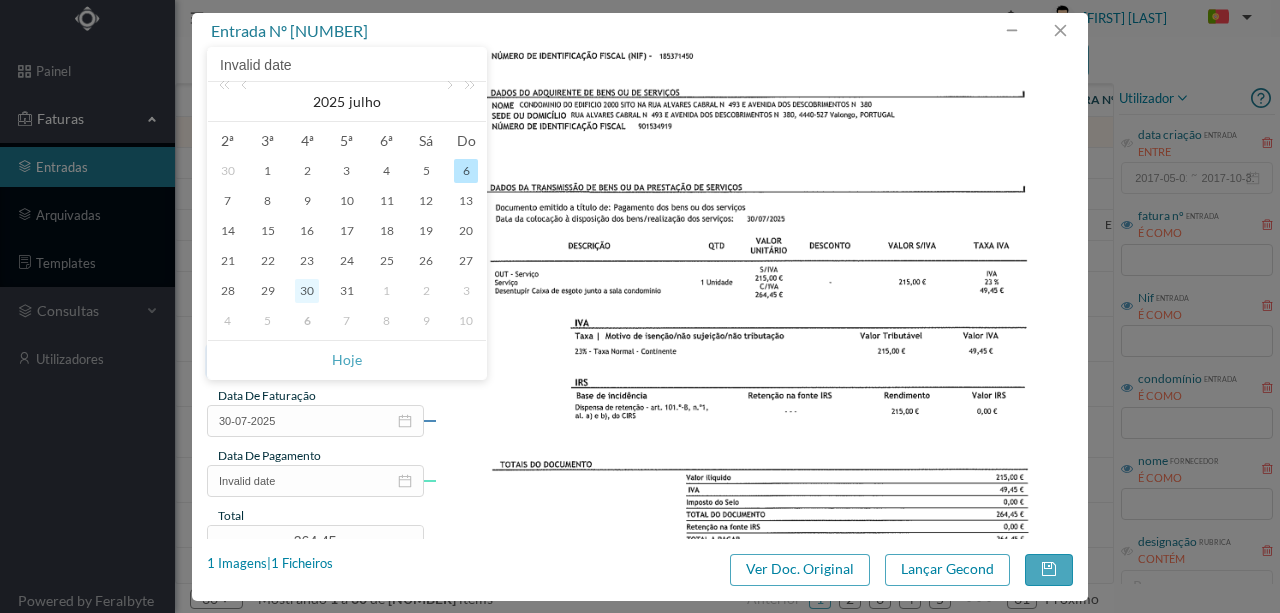 type on "30-07-2025" 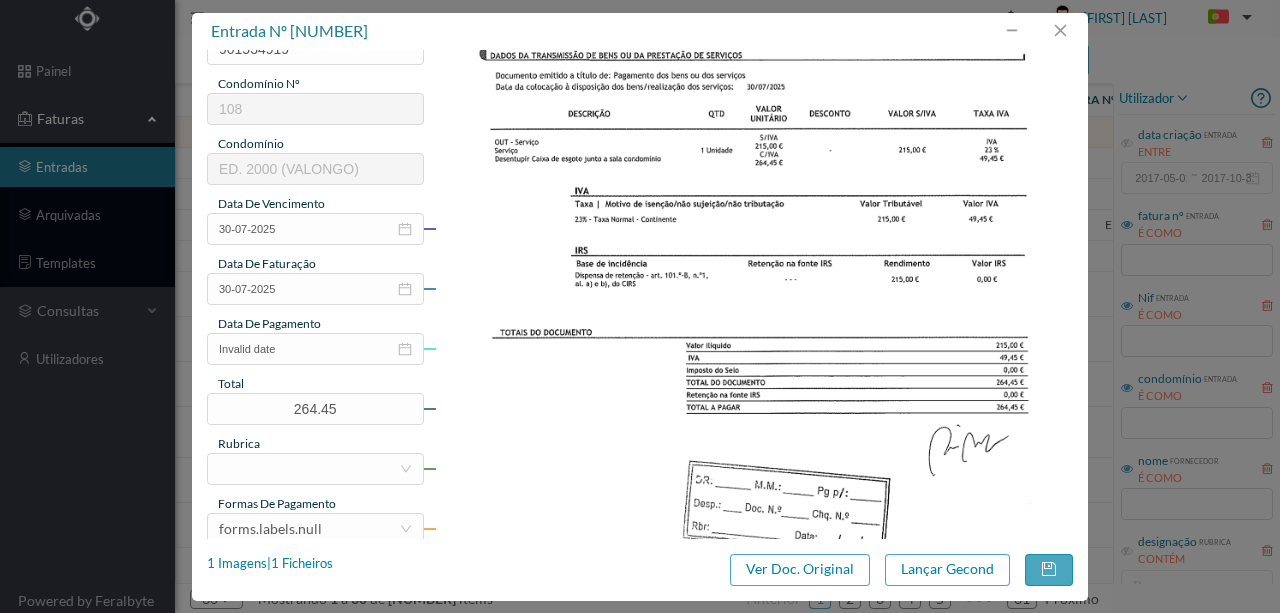 scroll, scrollTop: 333, scrollLeft: 0, axis: vertical 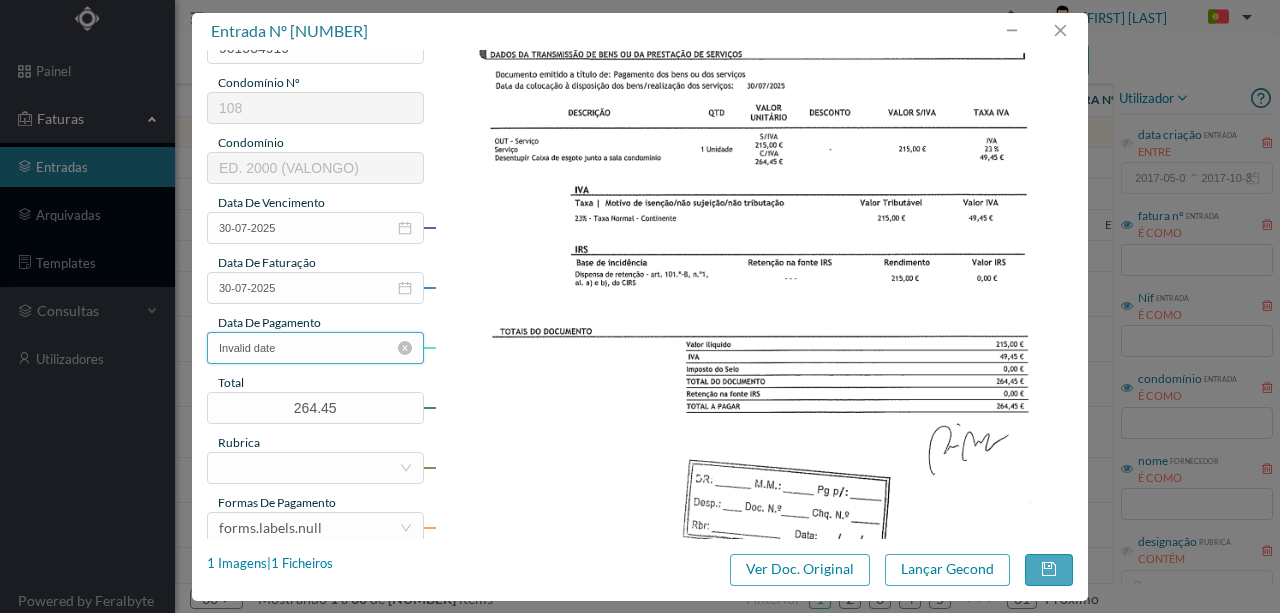 click on "Invalid date" at bounding box center [315, 348] 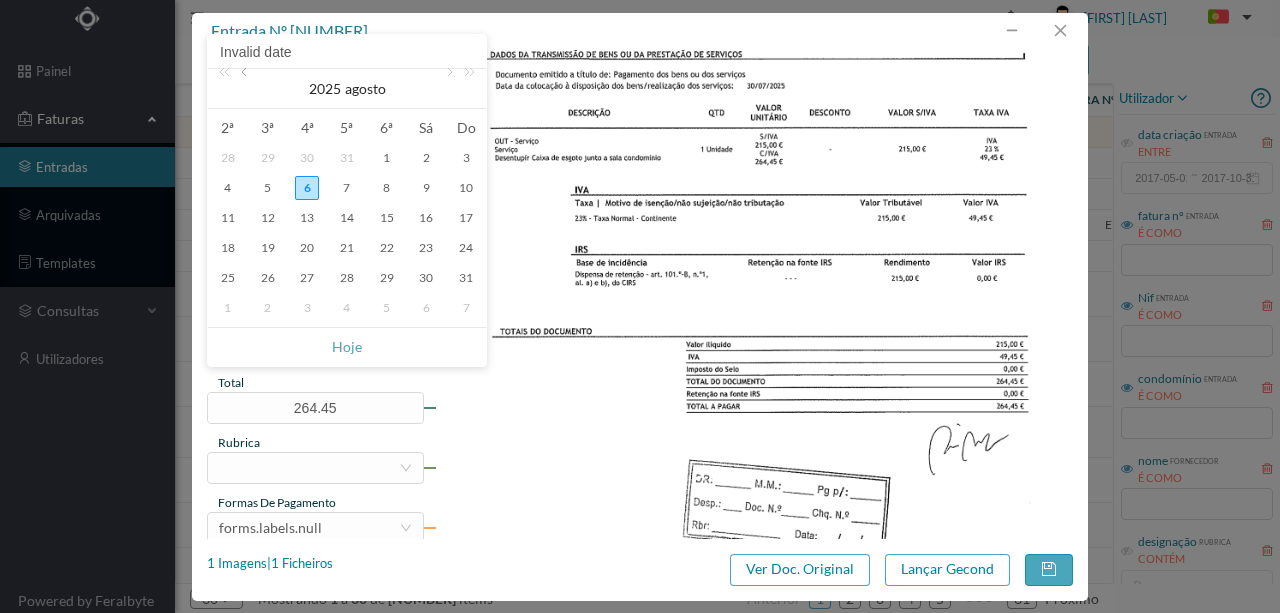 click at bounding box center (246, 89) 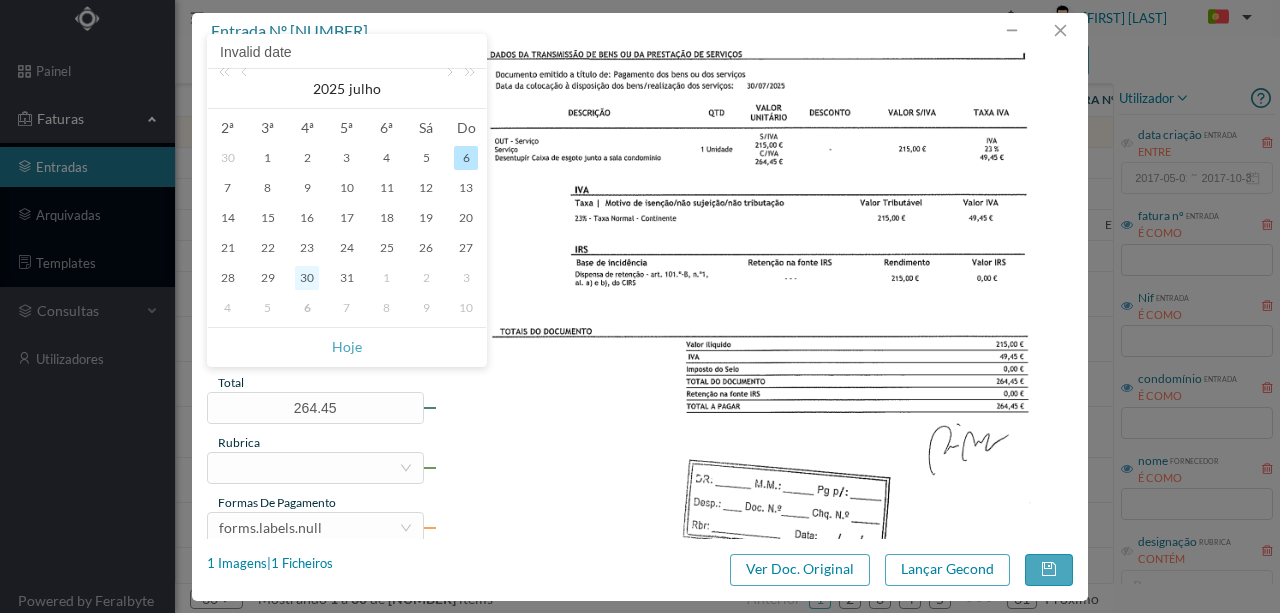click on "30" at bounding box center (307, 278) 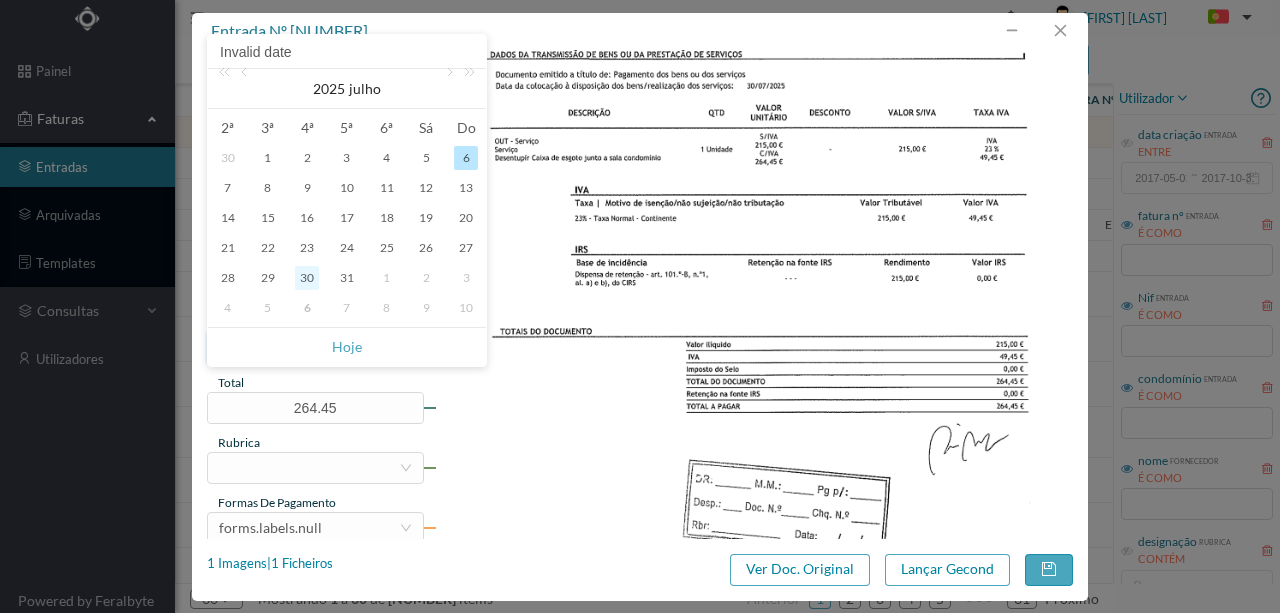 type on "30-07-2025" 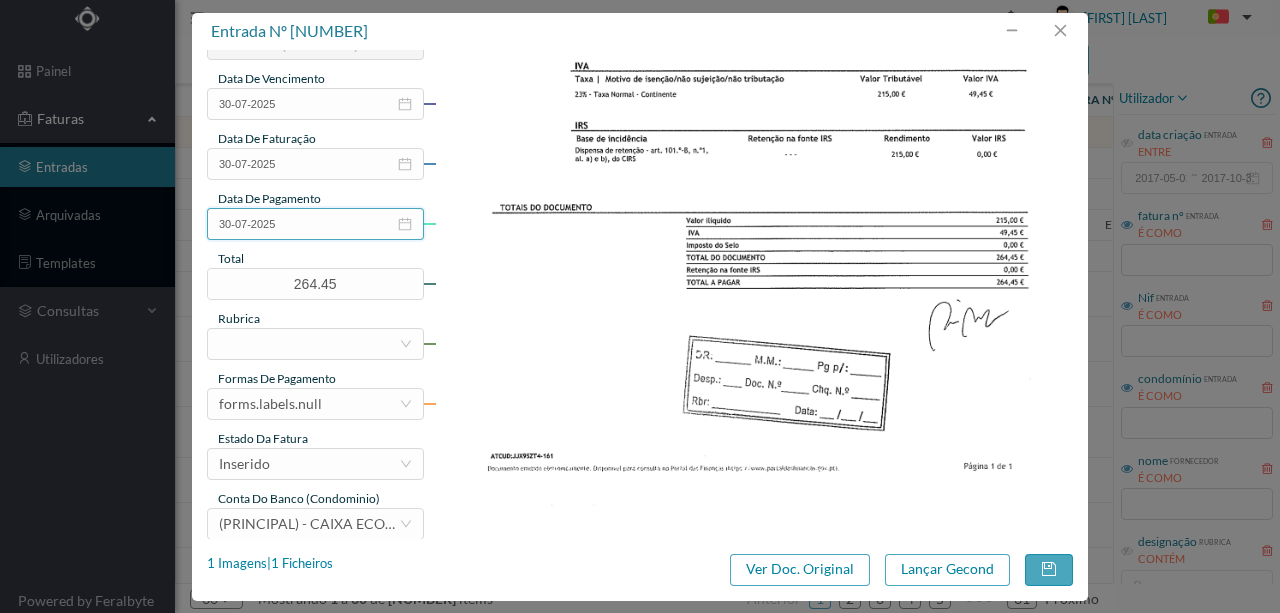 scroll, scrollTop: 473, scrollLeft: 0, axis: vertical 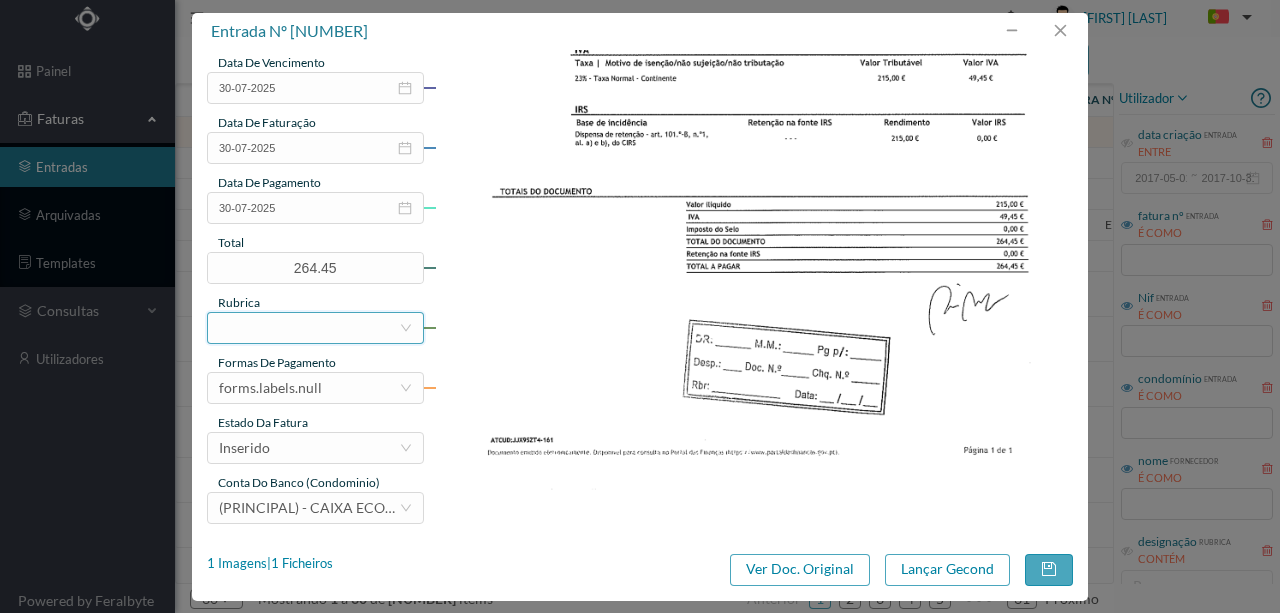 click at bounding box center [309, 328] 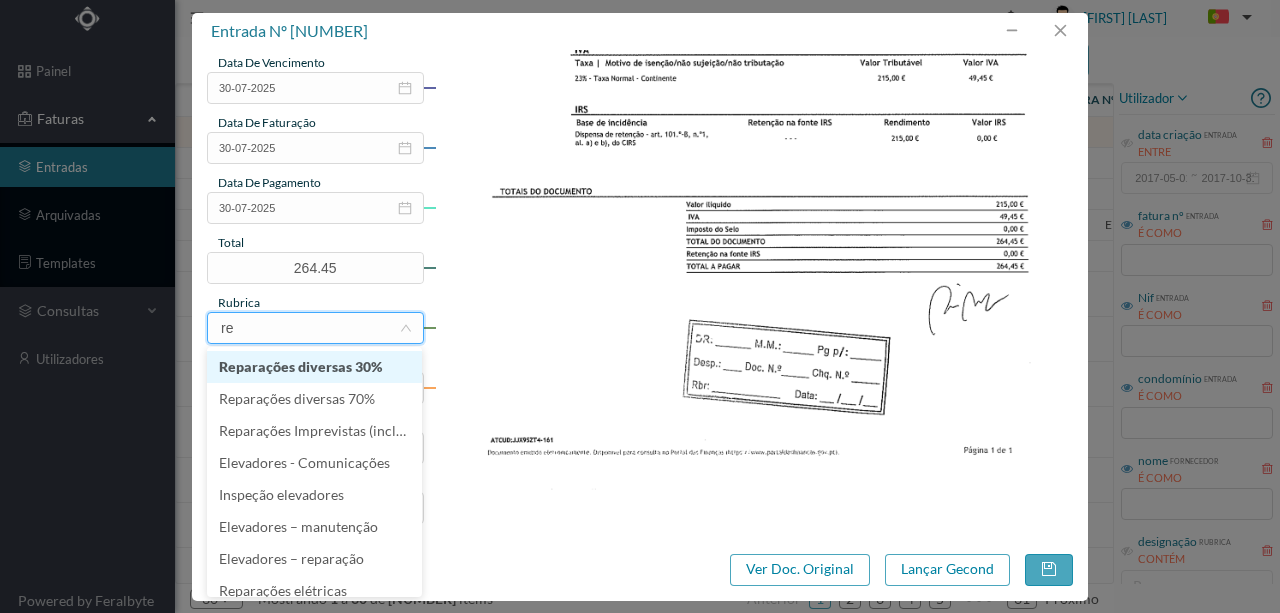 type on "rep" 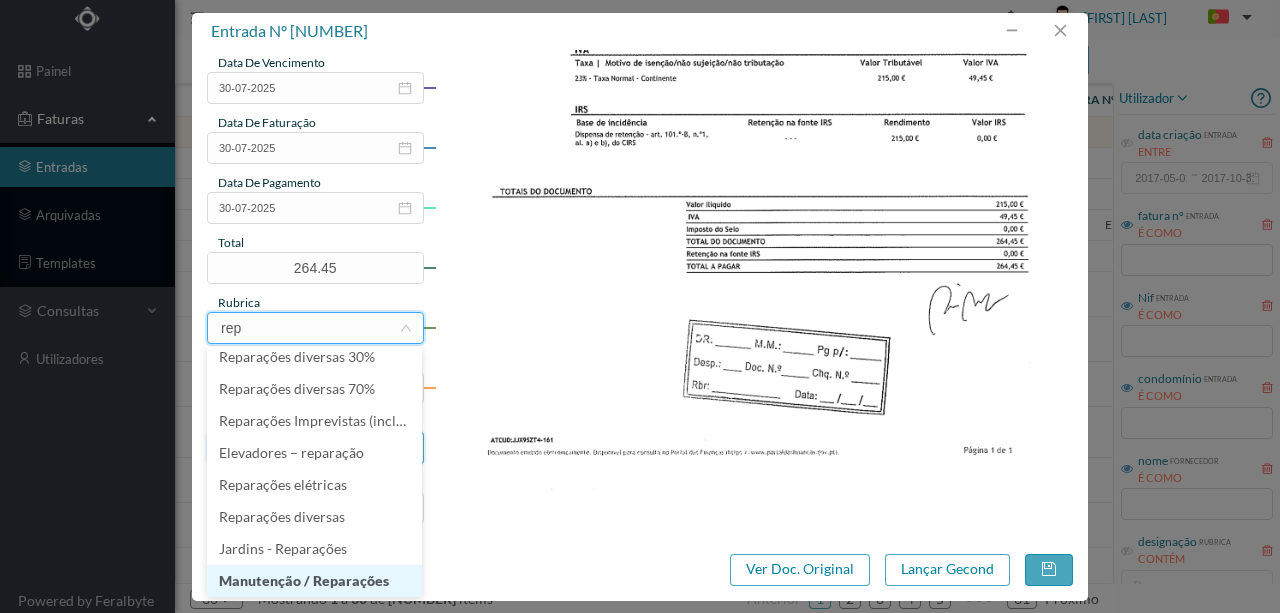 drag, startPoint x: 319, startPoint y: 580, endPoint x: 296, endPoint y: 456, distance: 126.11503 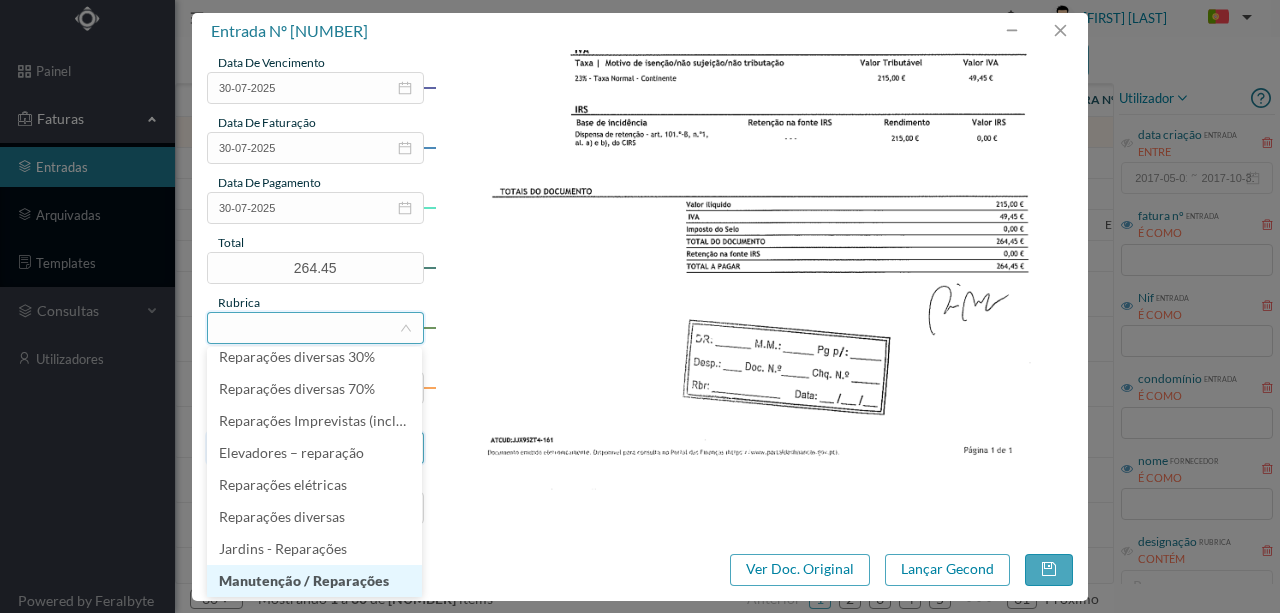 scroll, scrollTop: 4, scrollLeft: 0, axis: vertical 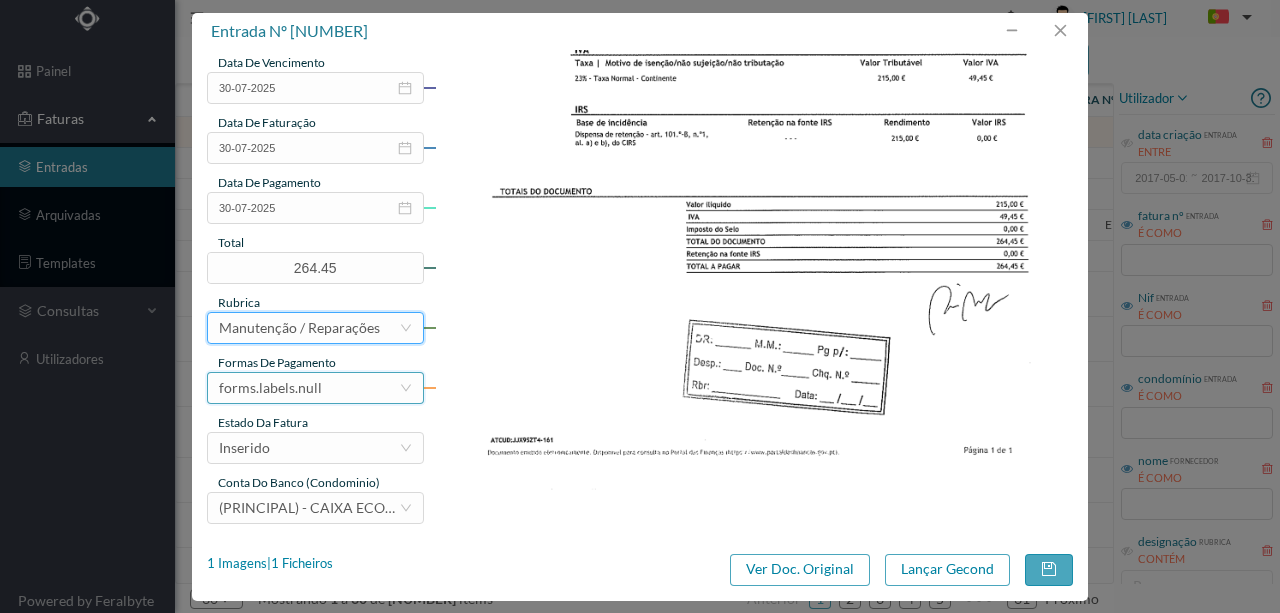 click on "forms.labels.null" at bounding box center [270, 388] 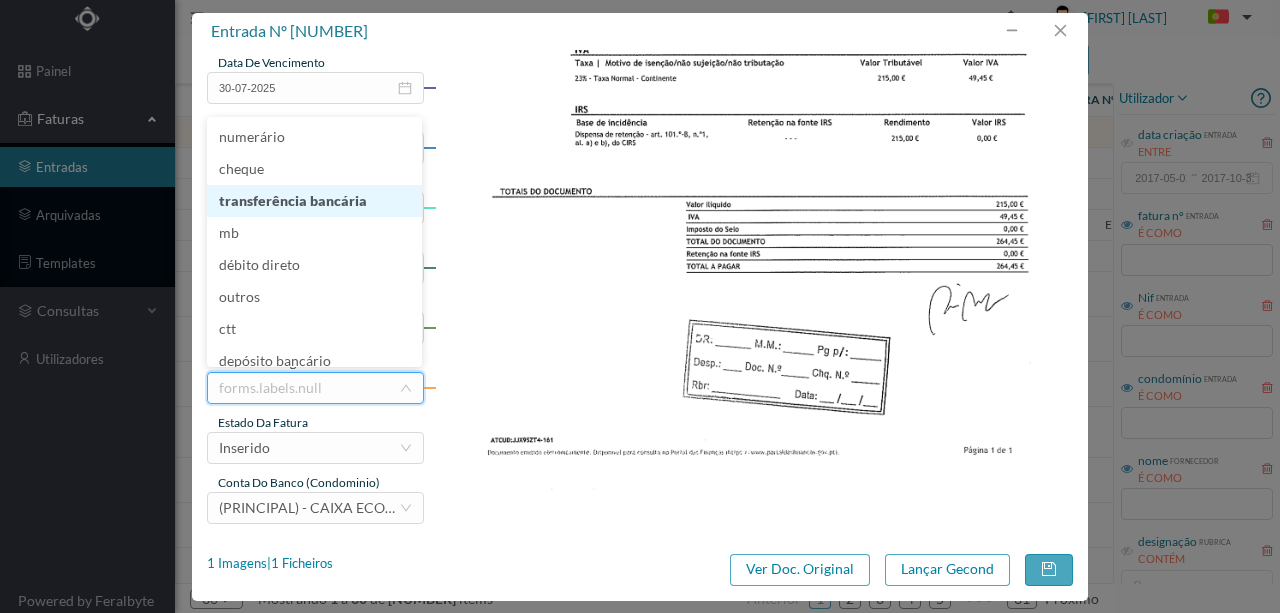 click on "transferência bancária" at bounding box center [314, 201] 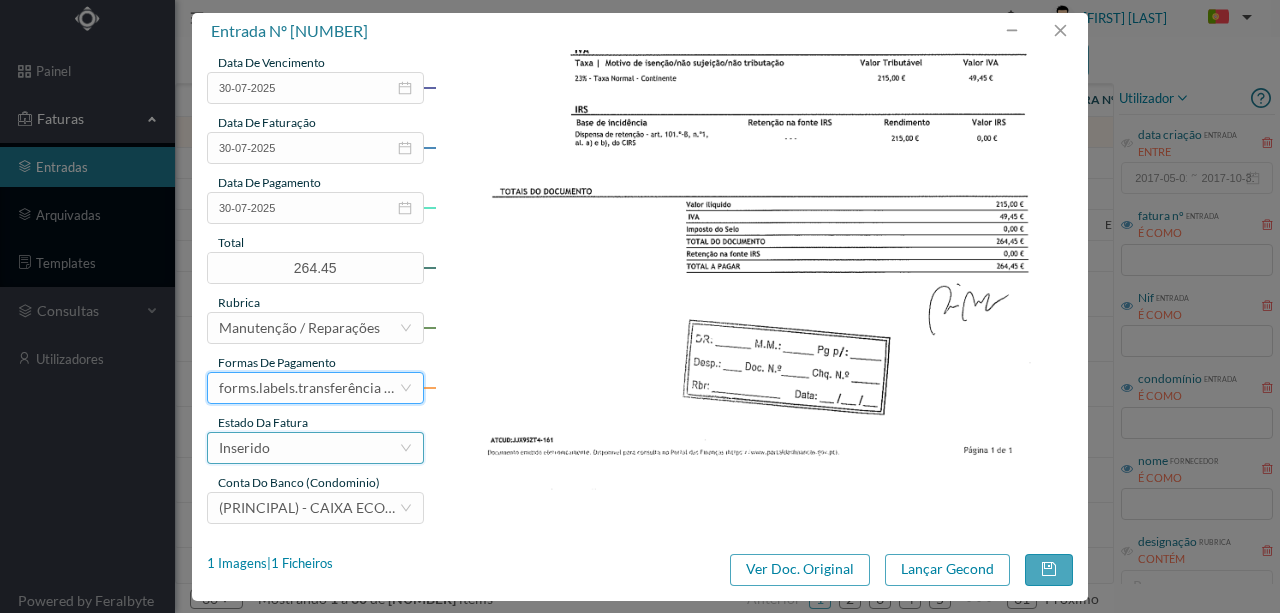 click on "Inserido" at bounding box center (309, 448) 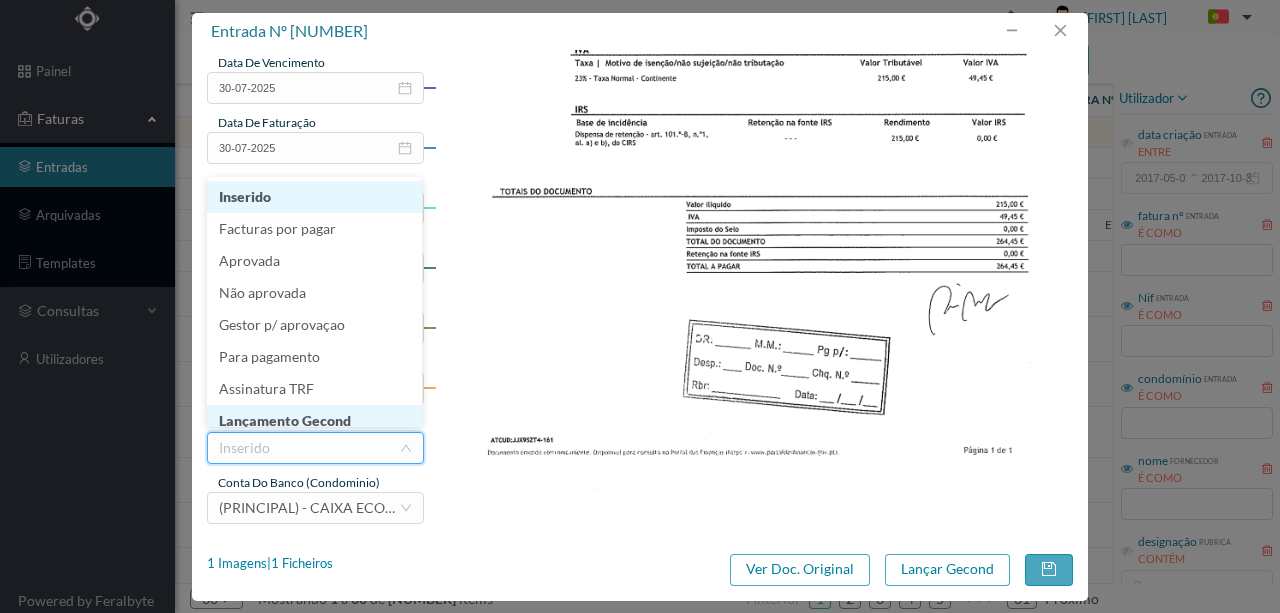 scroll, scrollTop: 10, scrollLeft: 0, axis: vertical 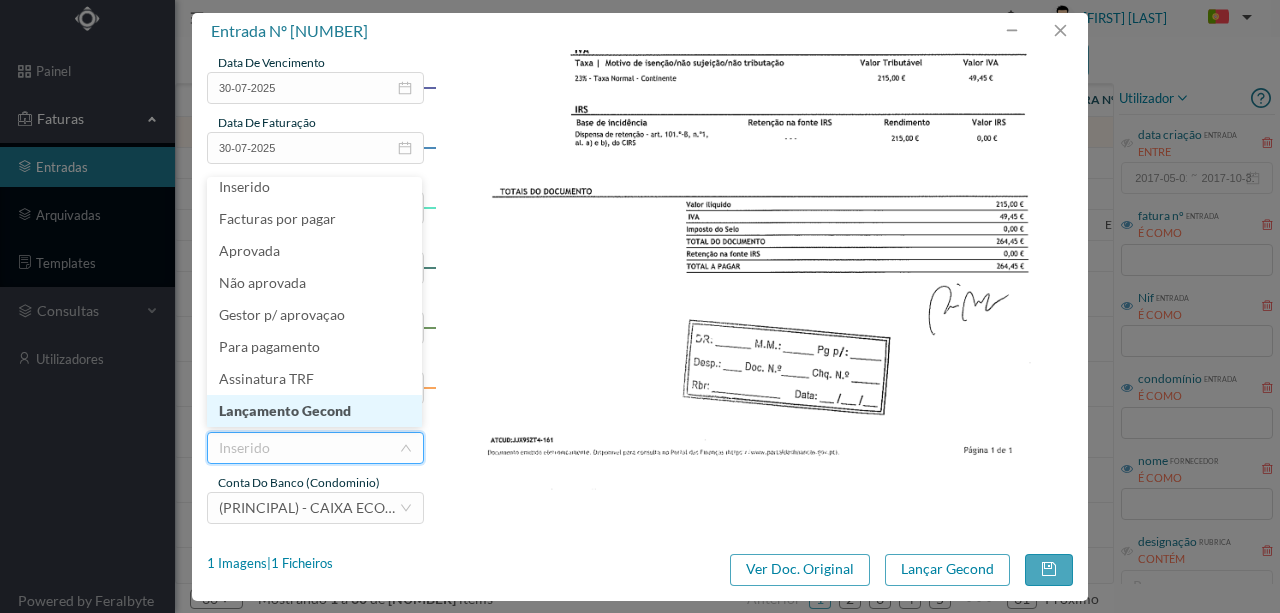 click on "Lançamento Gecond" at bounding box center [314, 411] 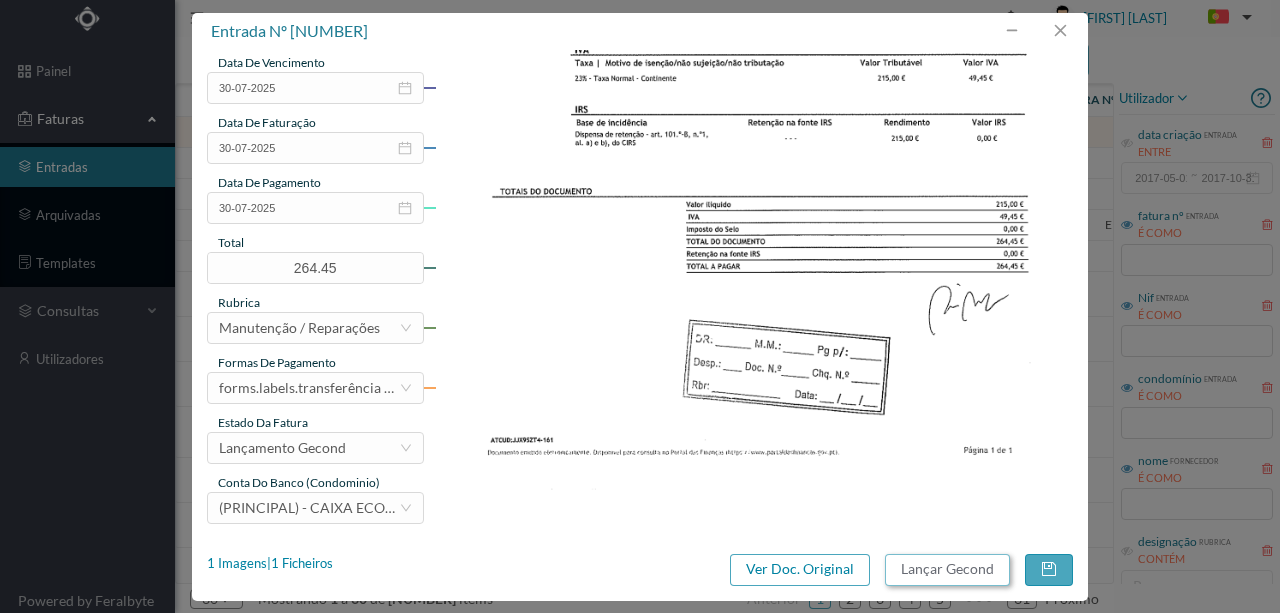click on "Lançar Gecond" at bounding box center (947, 570) 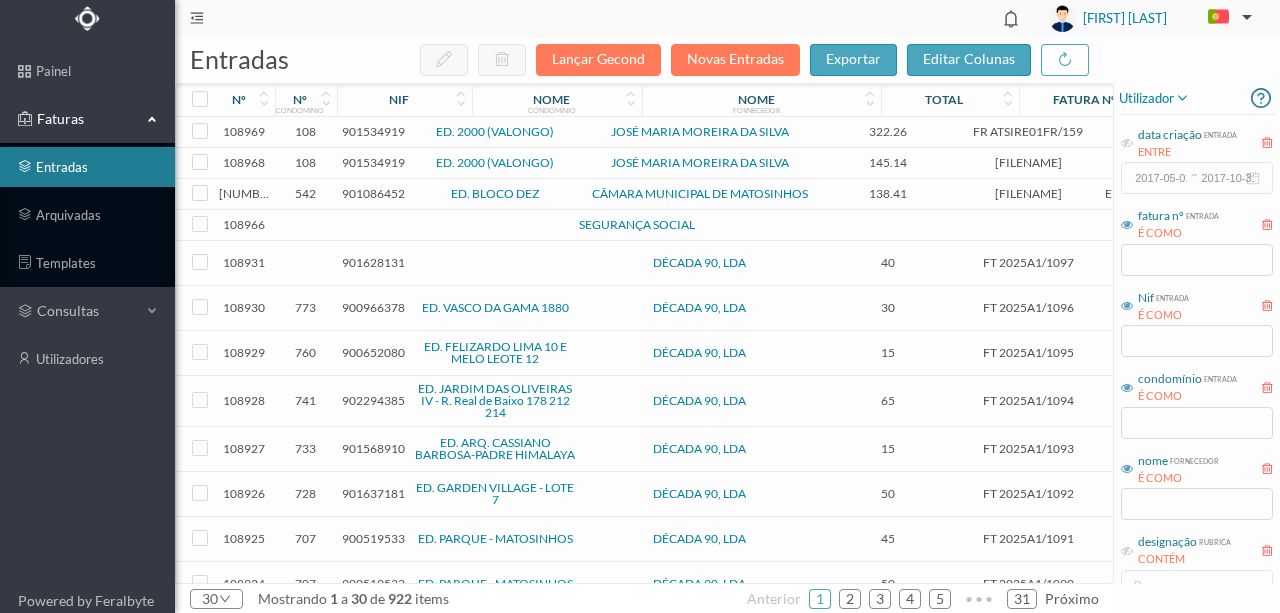 click on "901534919" at bounding box center (373, 131) 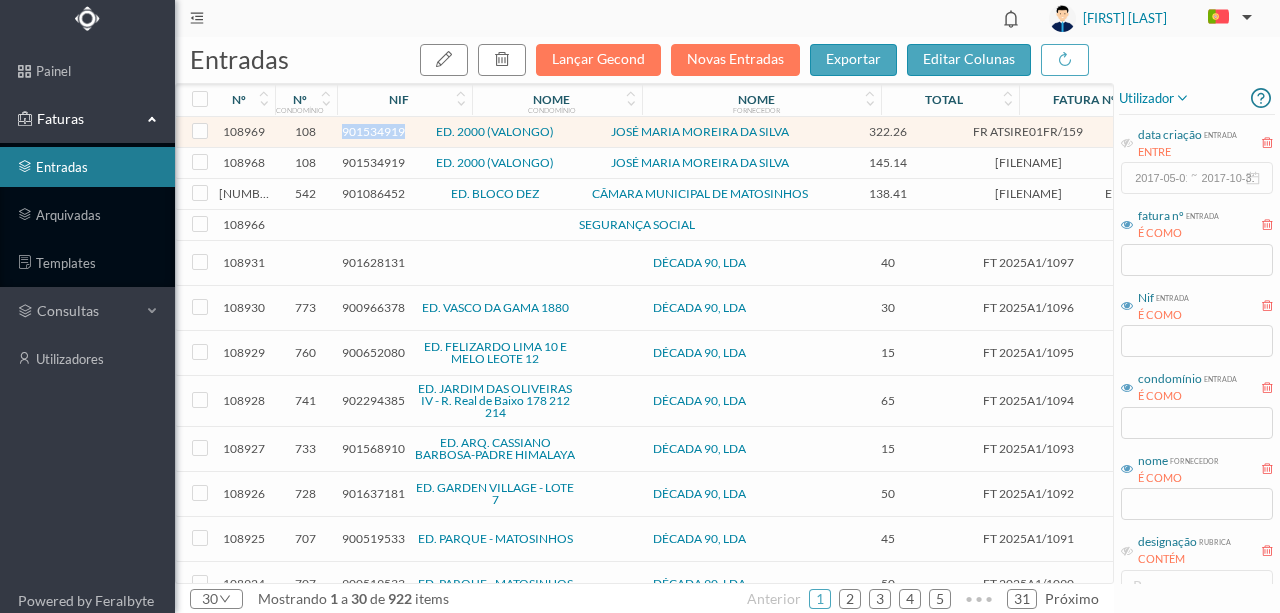 click on "901534919" at bounding box center (373, 131) 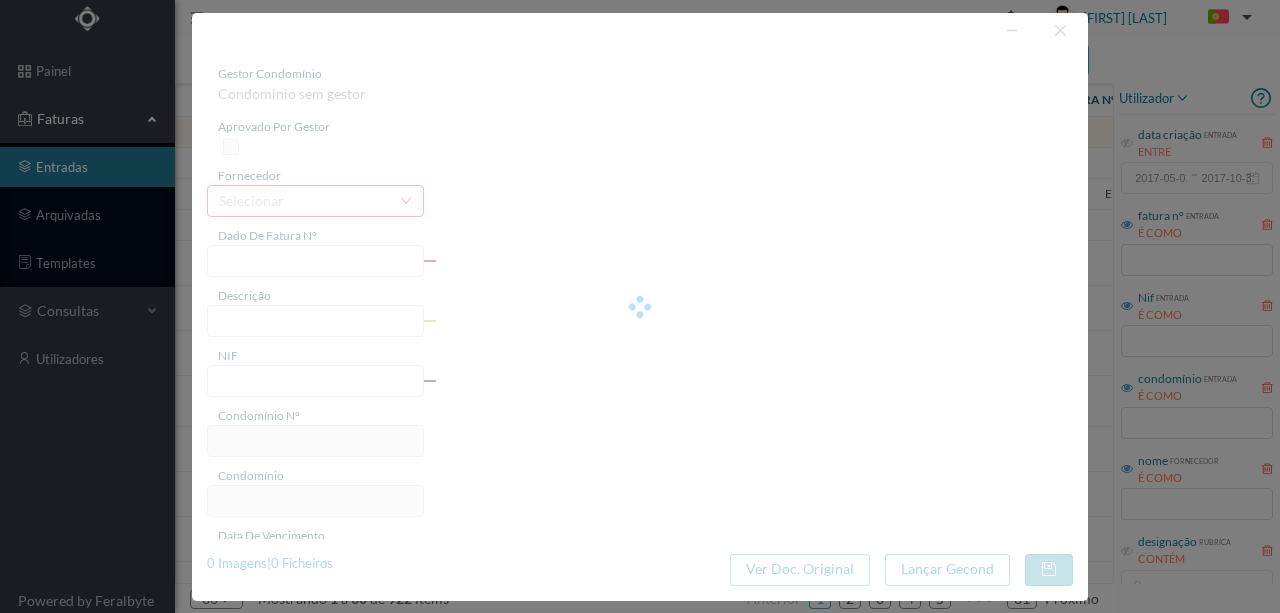 type on "FR ATSIRE01FR/159" 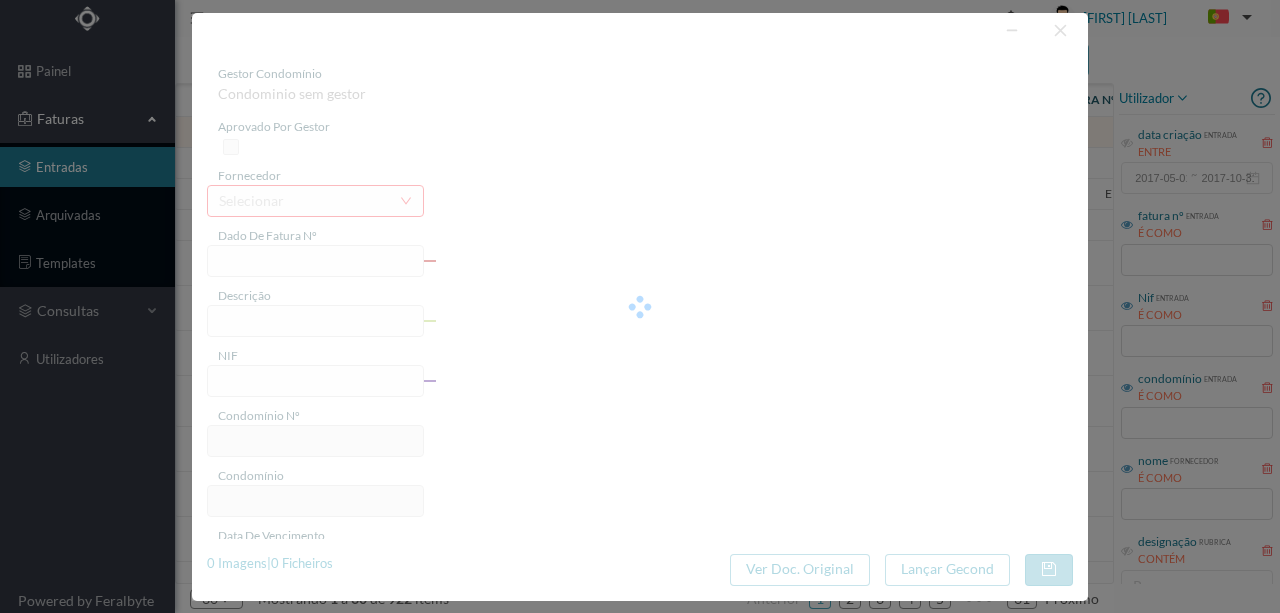 type on "901534919" 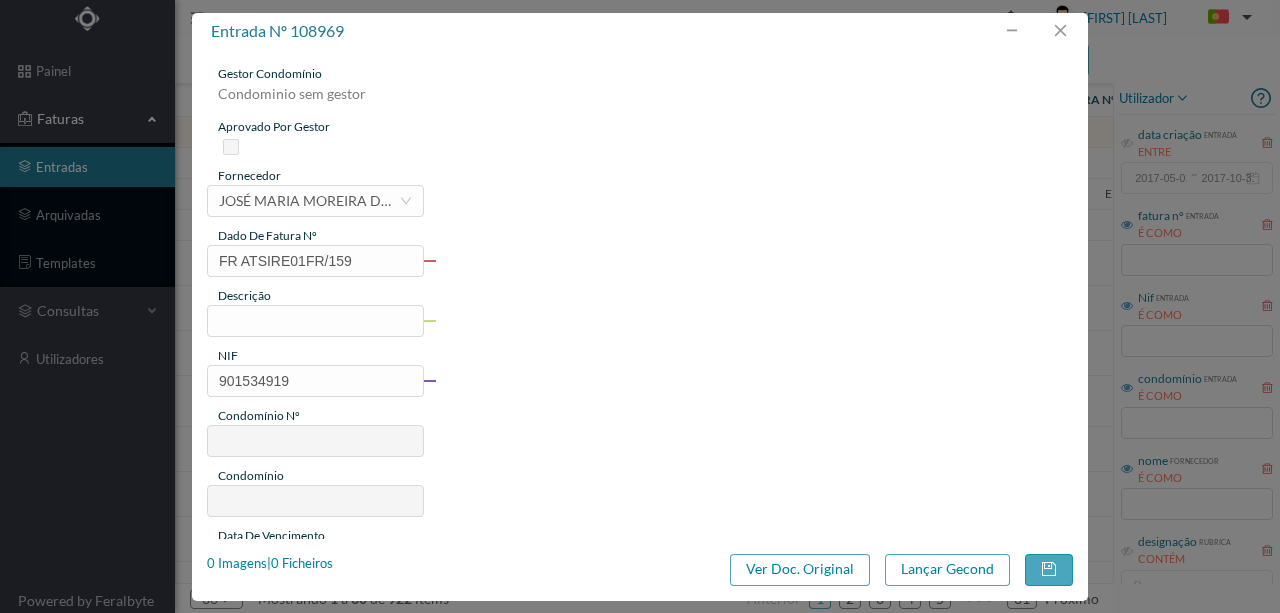 type on "108" 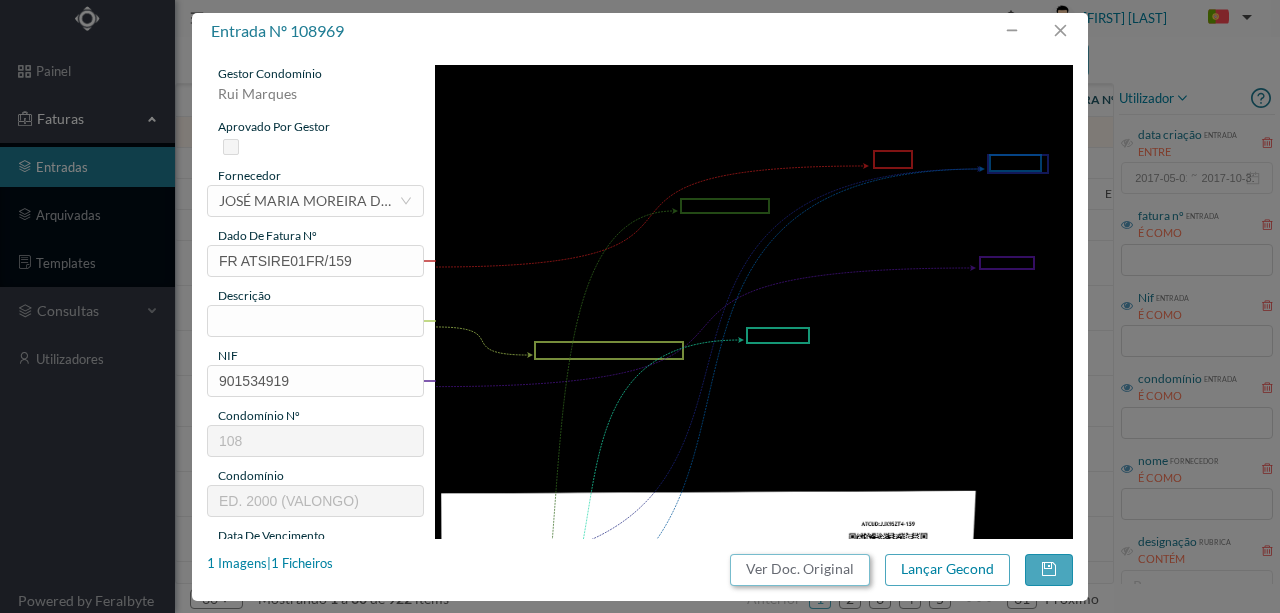 drag, startPoint x: 780, startPoint y: 570, endPoint x: 750, endPoint y: 83, distance: 487.92316 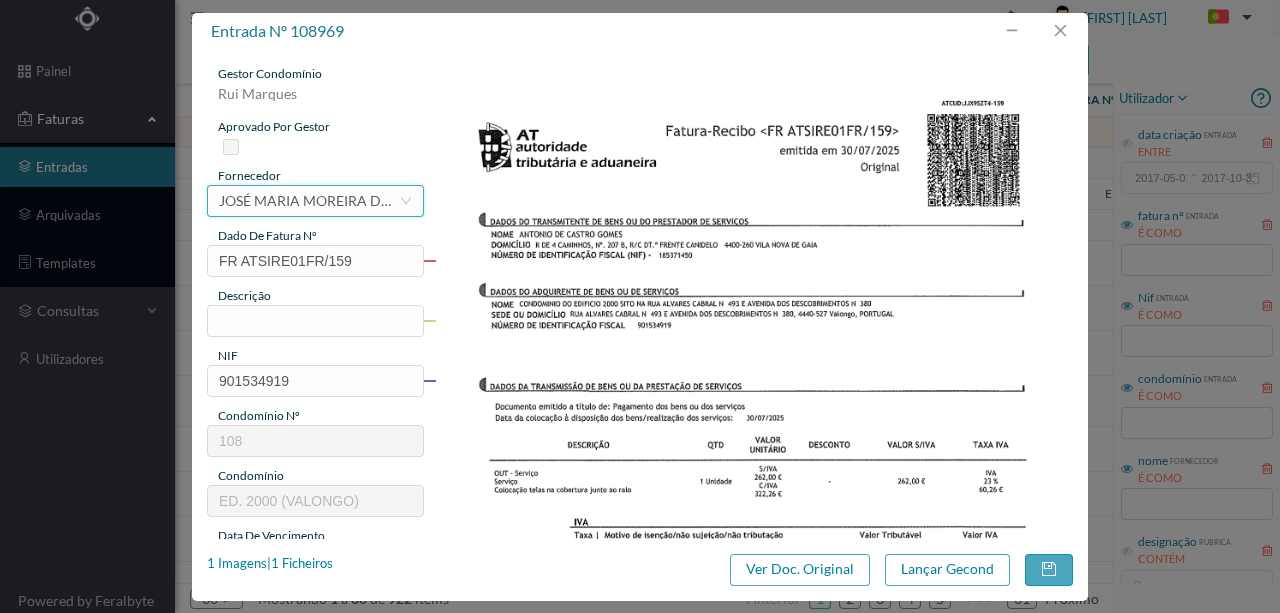 click on "JOSÉ MARIA MOREIRA DA SILVA" at bounding box center (309, 201) 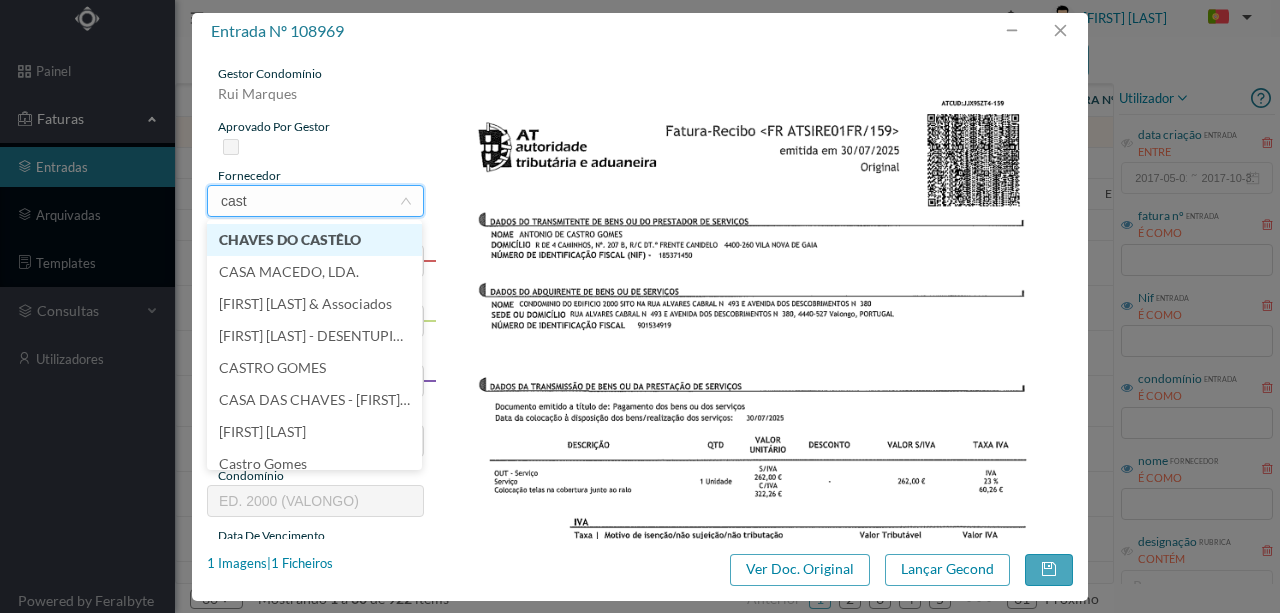 scroll, scrollTop: 0, scrollLeft: 0, axis: both 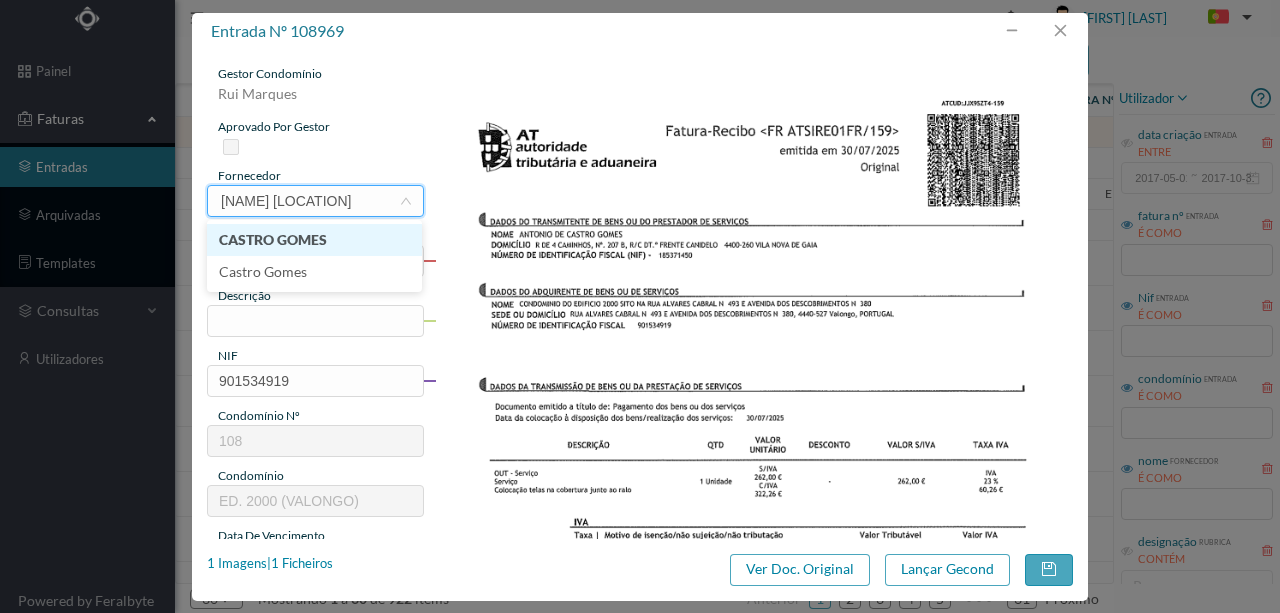 type on "[NAME] [LOCATION]" 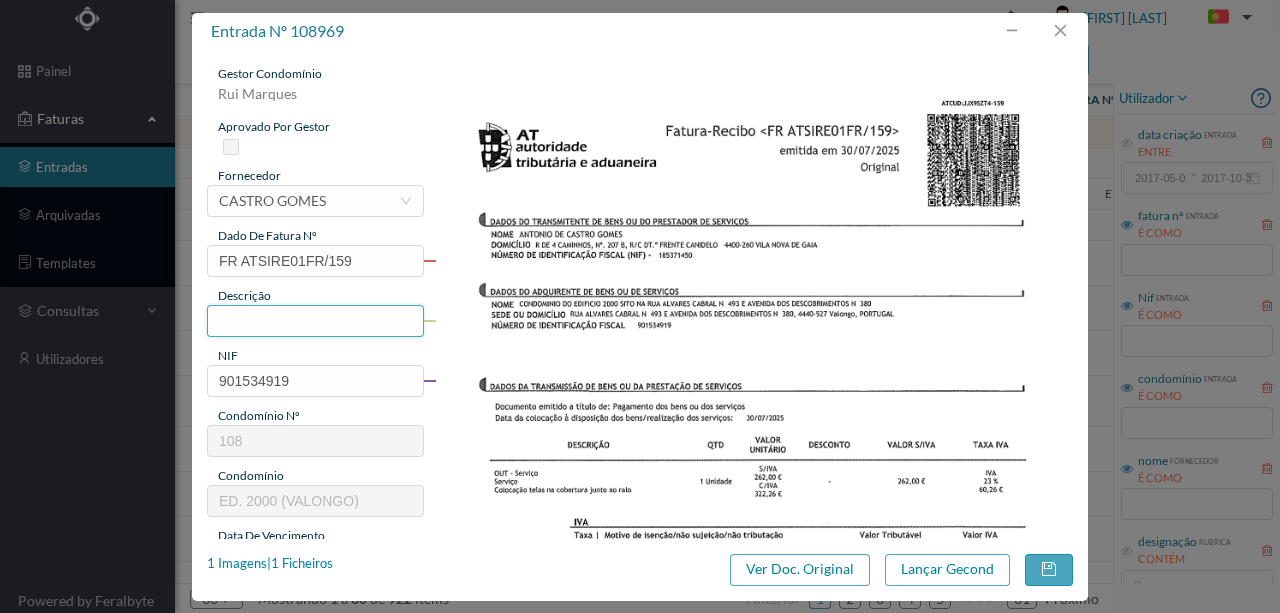 click at bounding box center [315, 321] 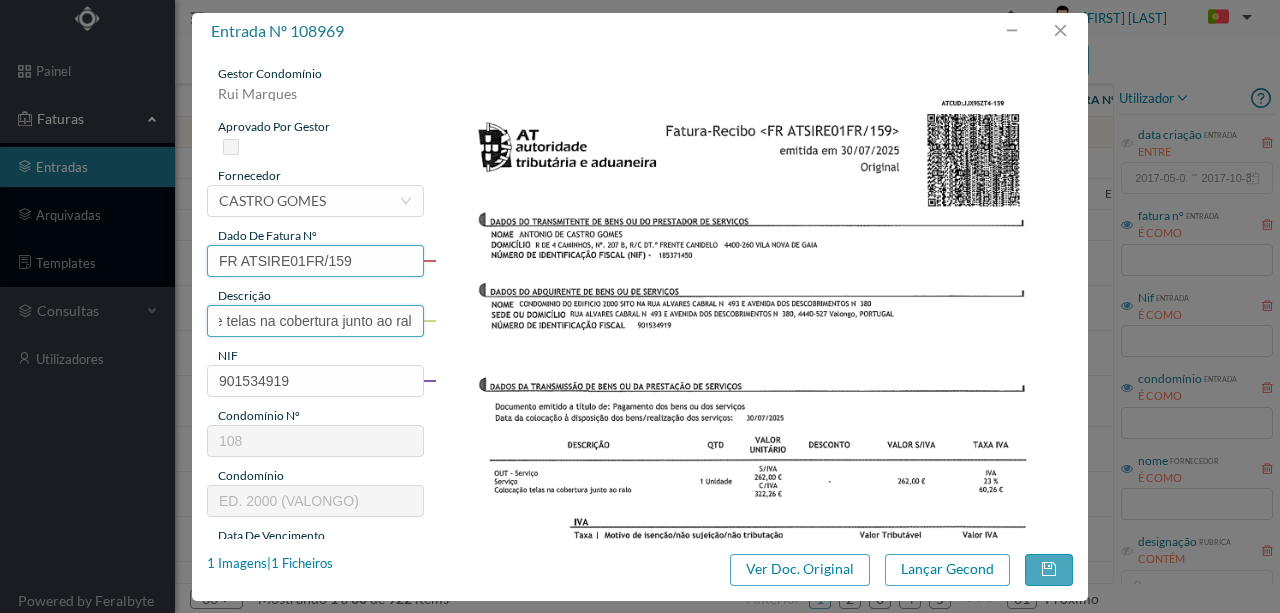 scroll, scrollTop: 0, scrollLeft: 90, axis: horizontal 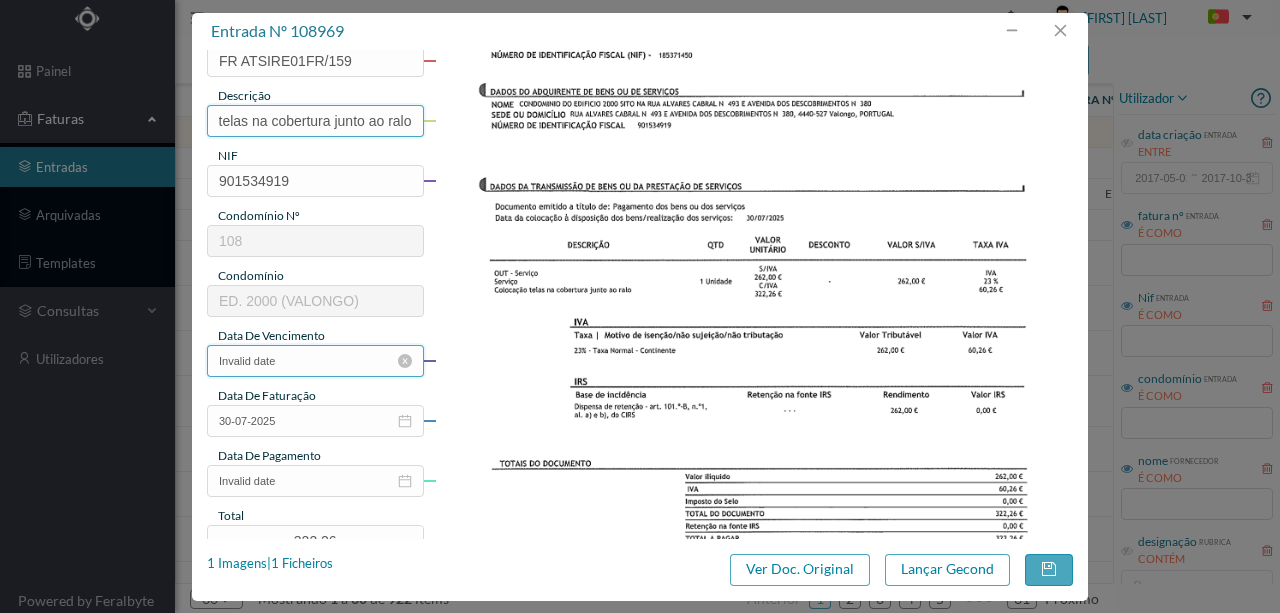 type on "Colocação de telas na cobertura junto ao ralo" 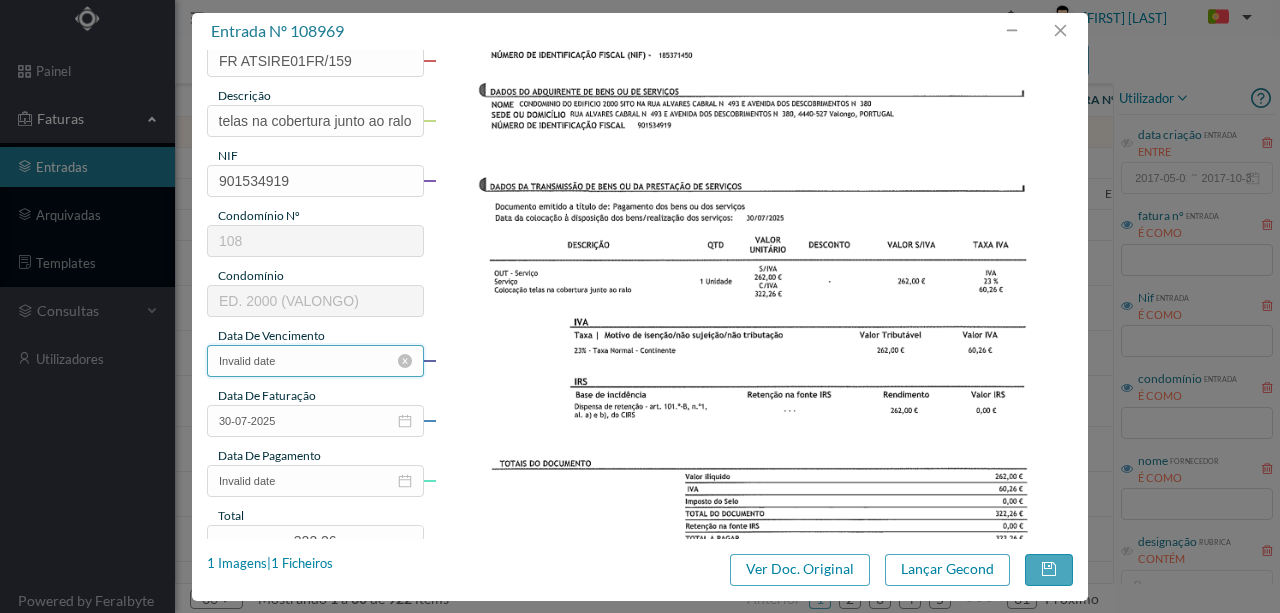 click on "Invalid date" at bounding box center [315, 361] 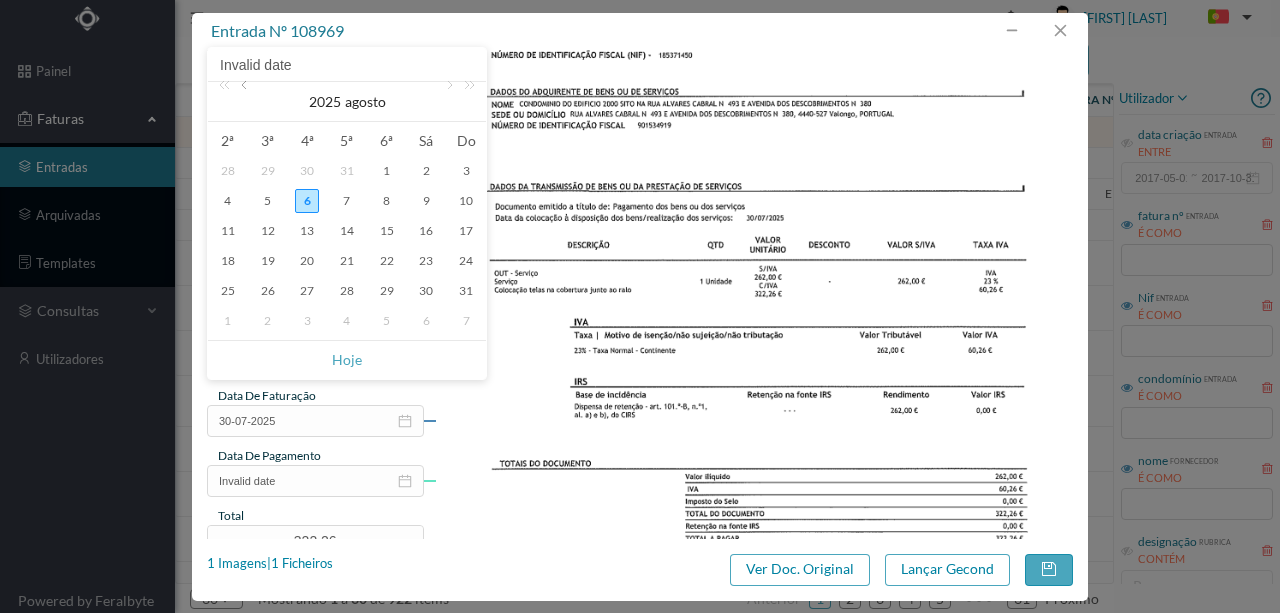 click at bounding box center (246, 102) 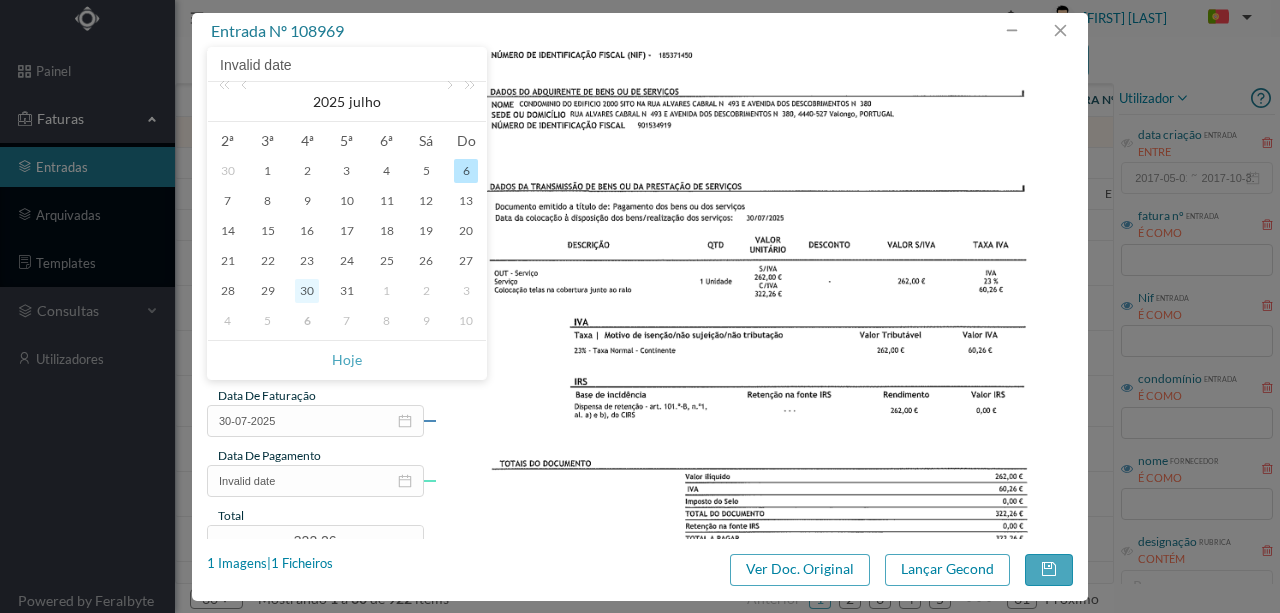 click on "30" at bounding box center (307, 291) 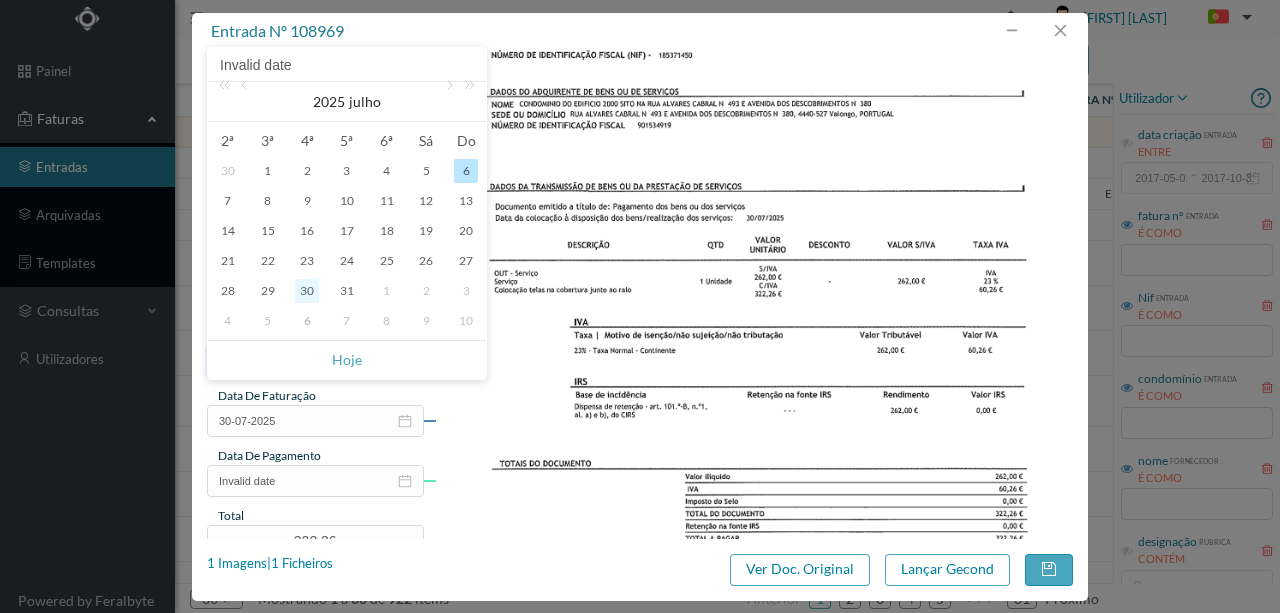type on "30-07-2025" 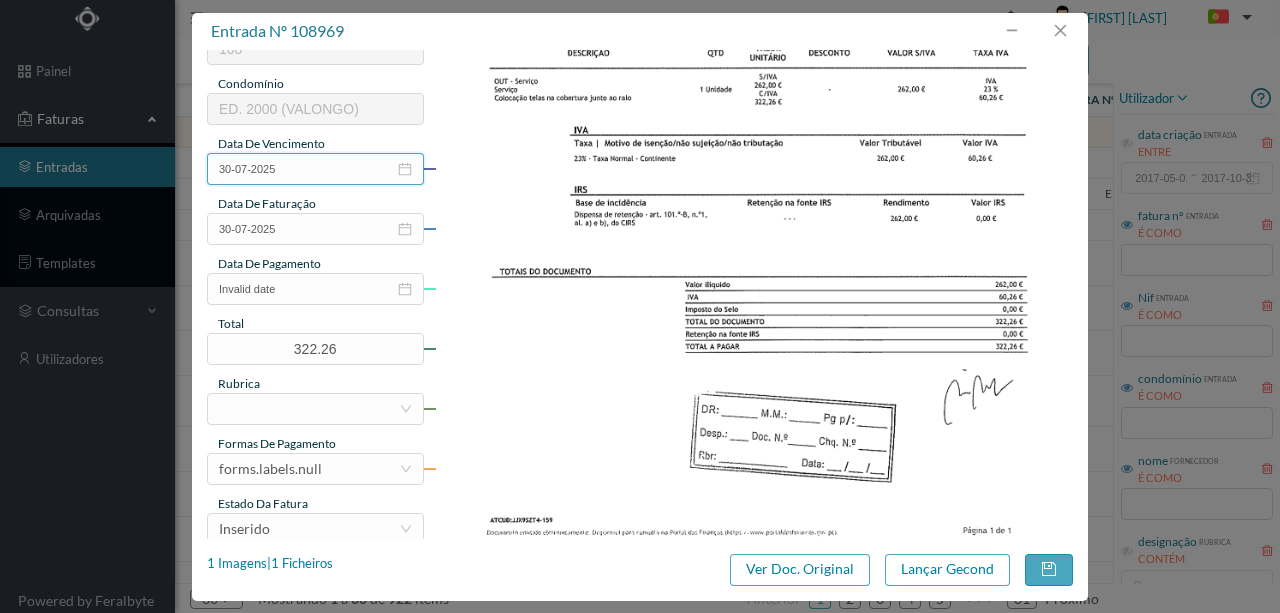 scroll, scrollTop: 400, scrollLeft: 0, axis: vertical 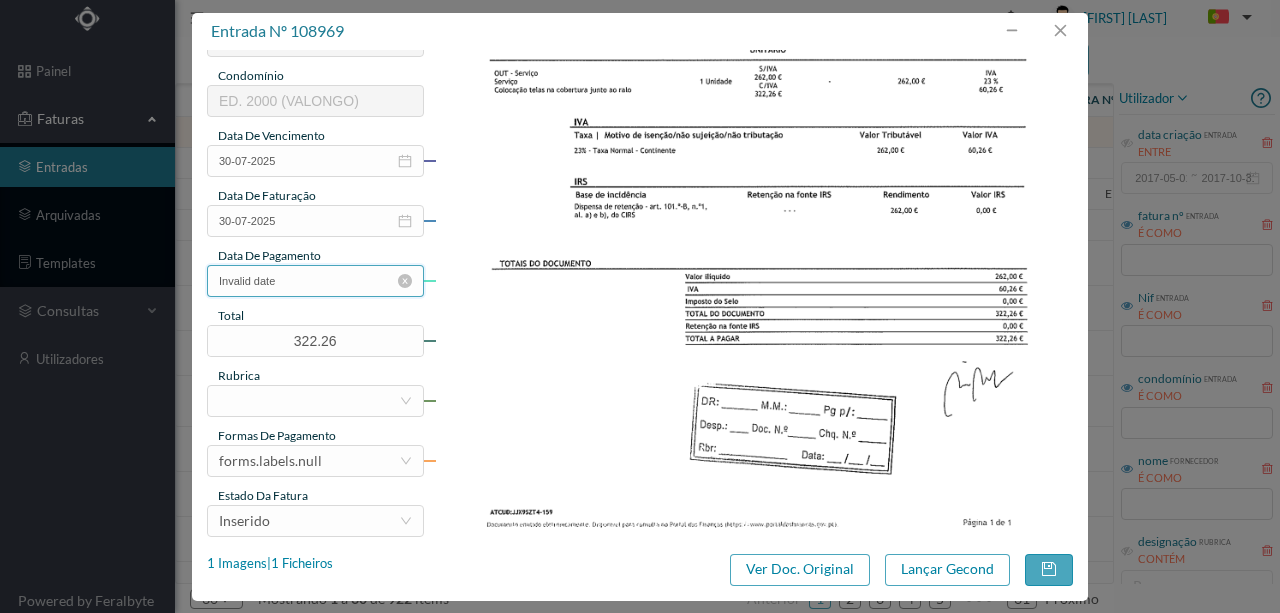 click on "Invalid date" at bounding box center [315, 281] 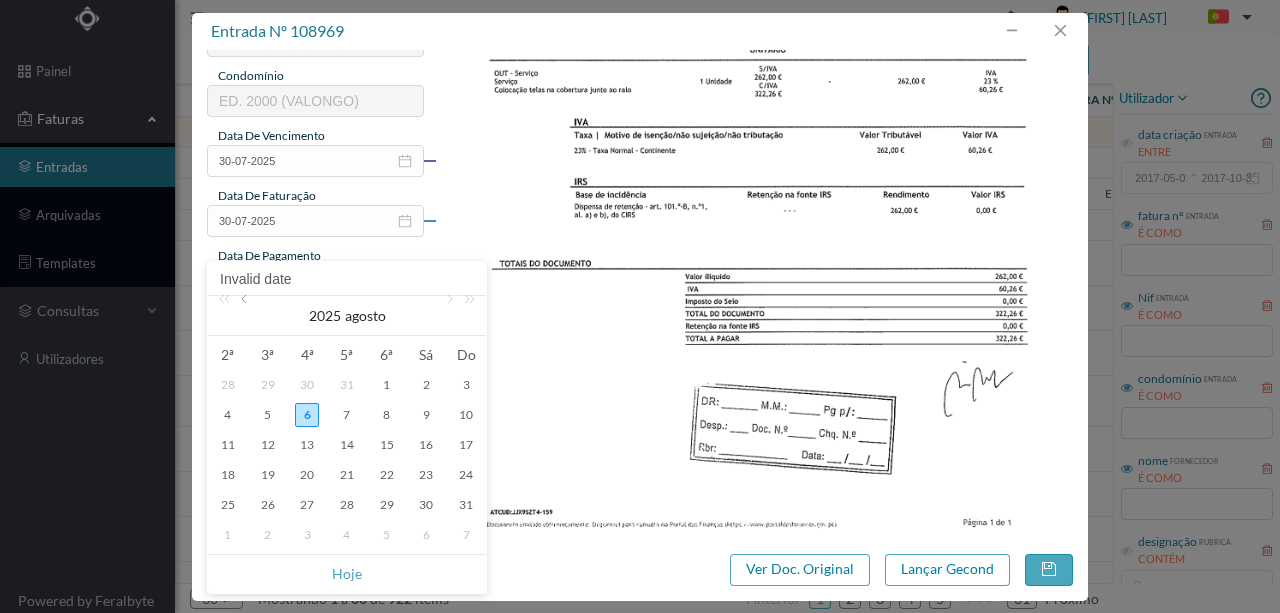 click at bounding box center (246, 316) 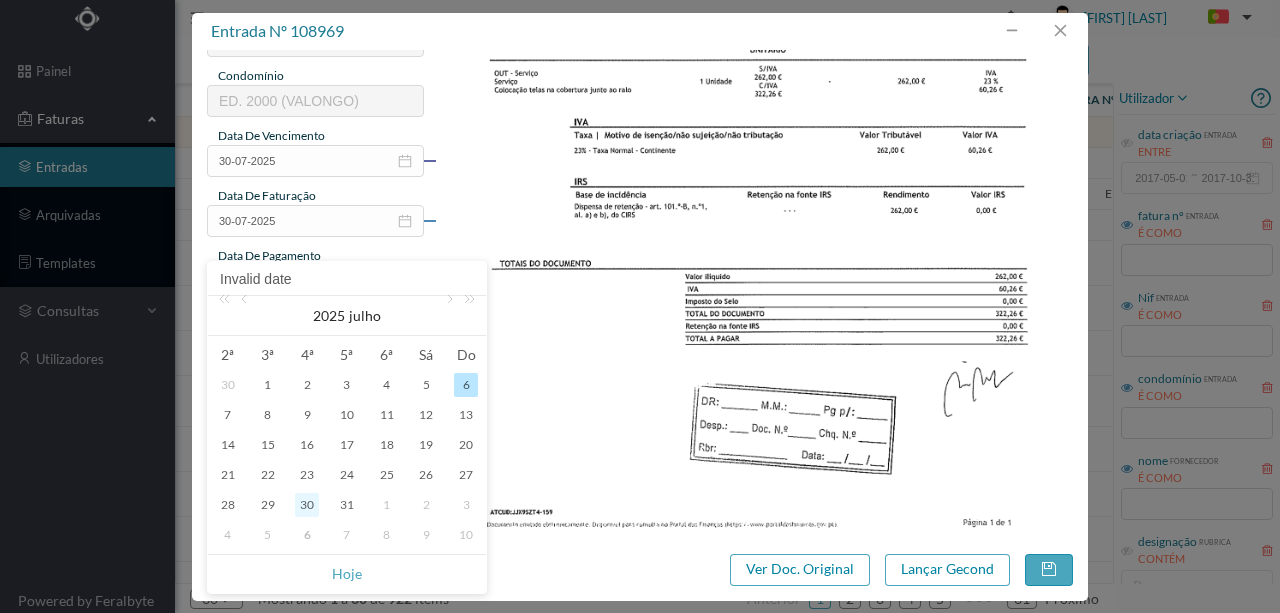 drag, startPoint x: 306, startPoint y: 504, endPoint x: 377, endPoint y: 372, distance: 149.88329 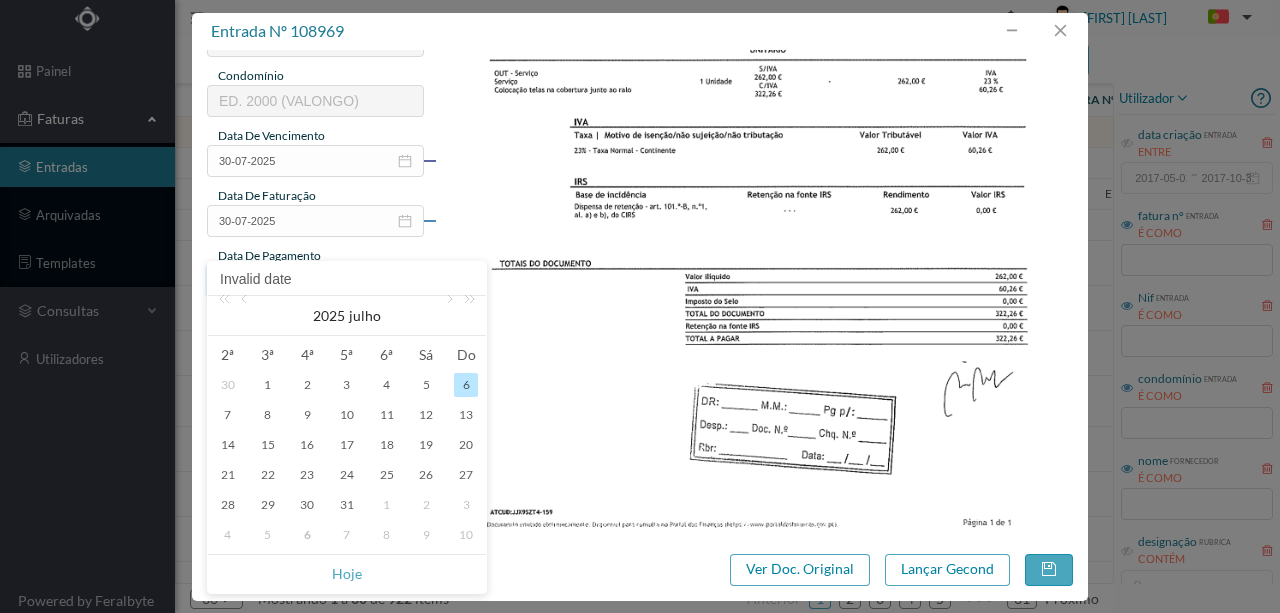 type on "30-07-2025" 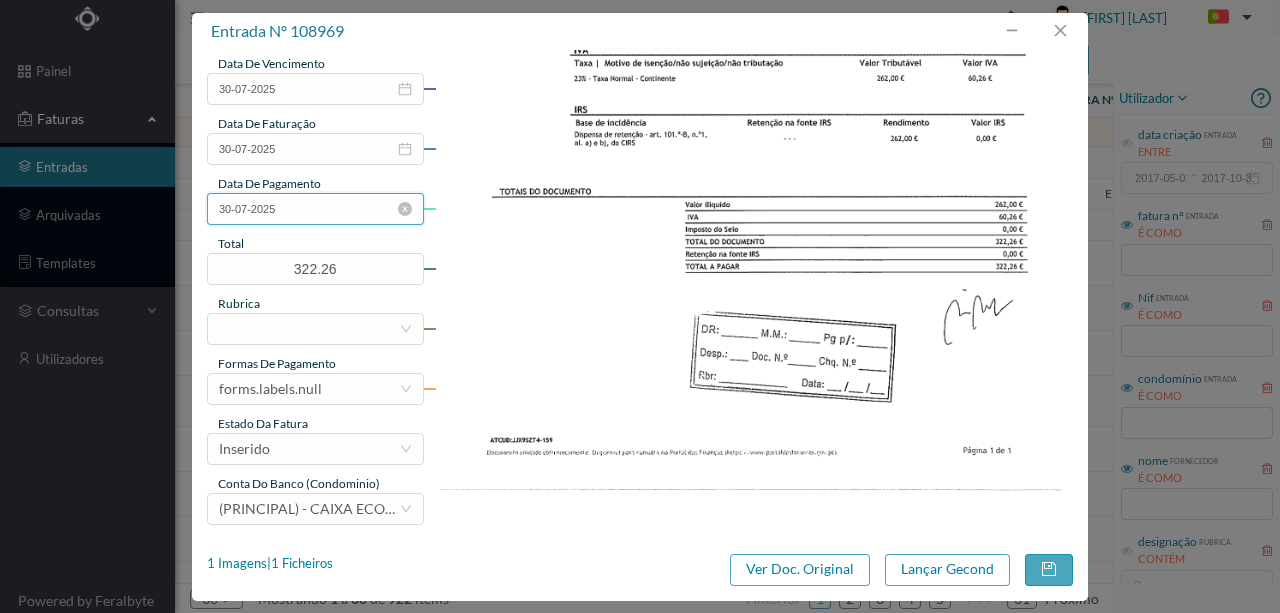 scroll, scrollTop: 473, scrollLeft: 0, axis: vertical 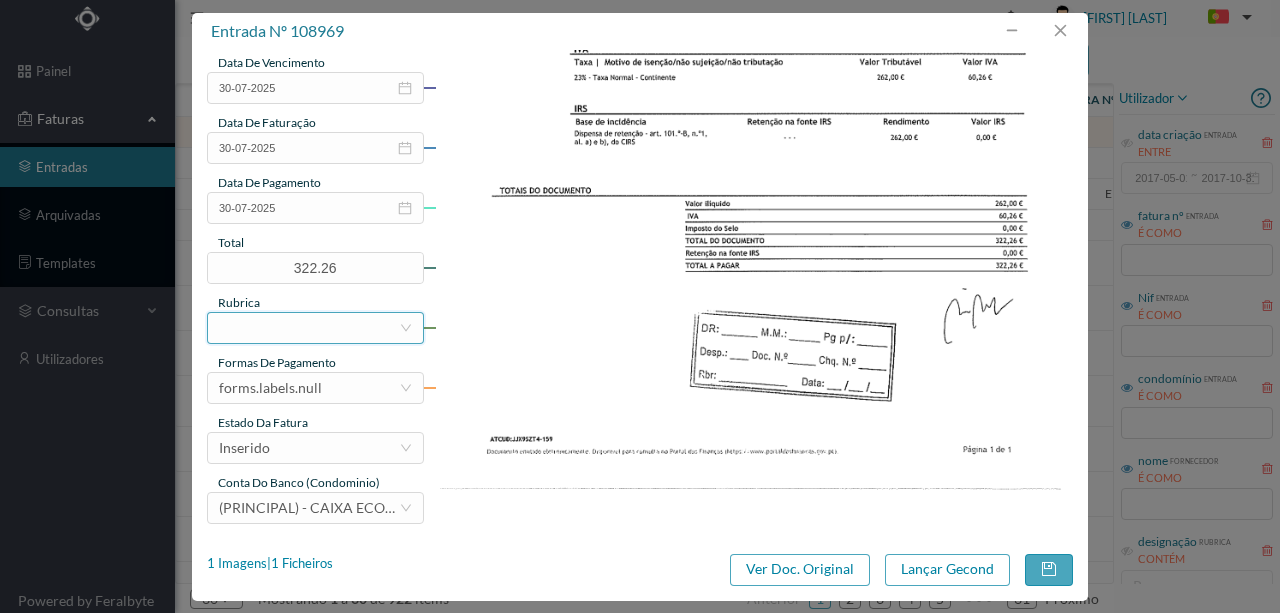 drag, startPoint x: 250, startPoint y: 328, endPoint x: 319, endPoint y: 311, distance: 71.063354 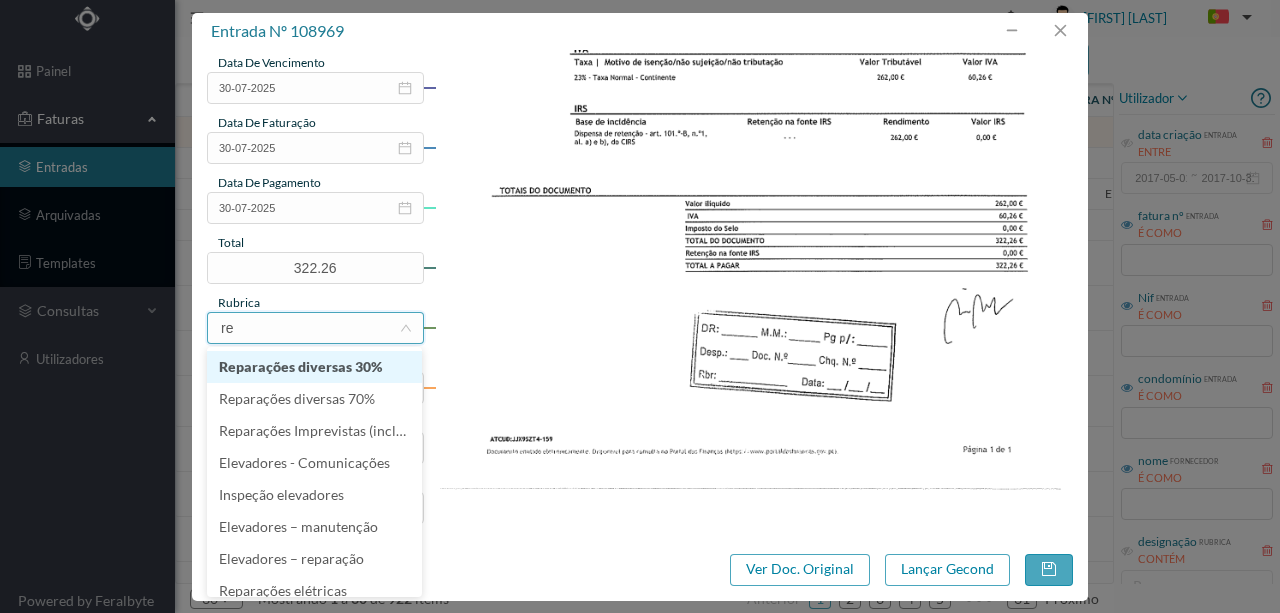 type on "rep" 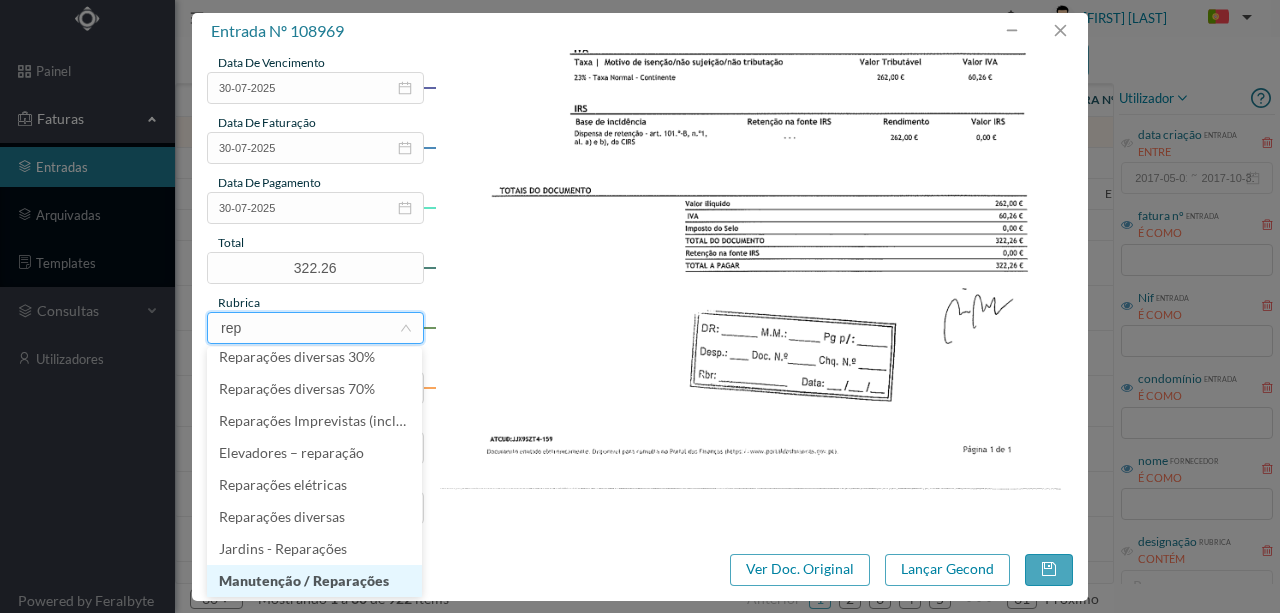 click on "Manutenção / Reparações" at bounding box center (314, 581) 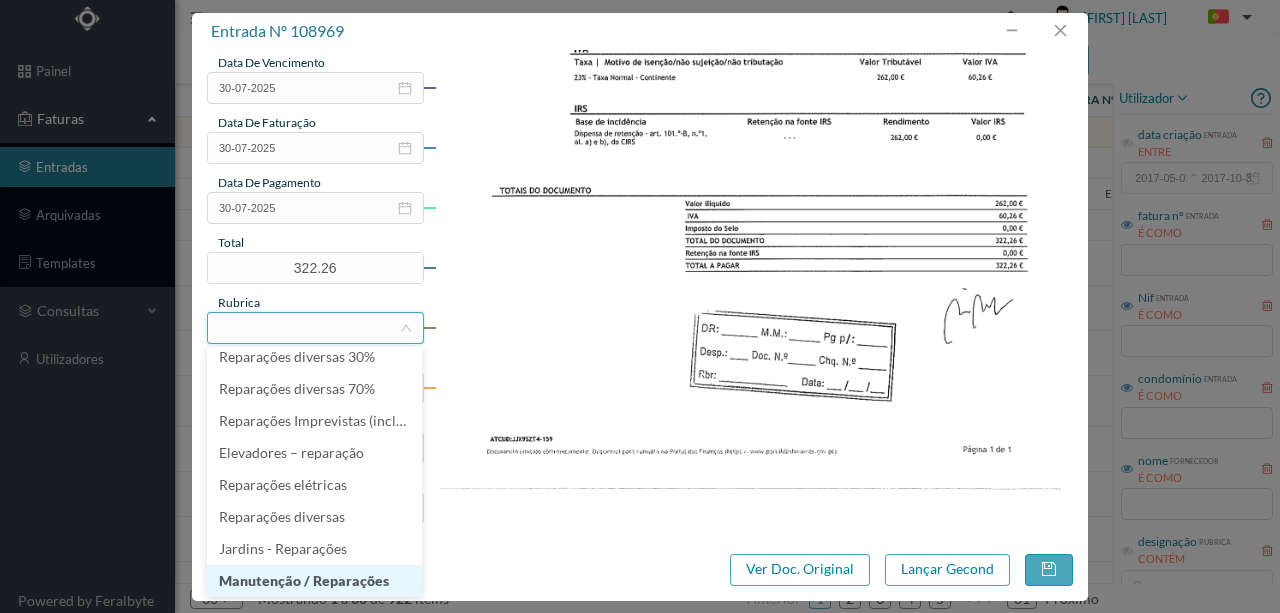 scroll, scrollTop: 4, scrollLeft: 0, axis: vertical 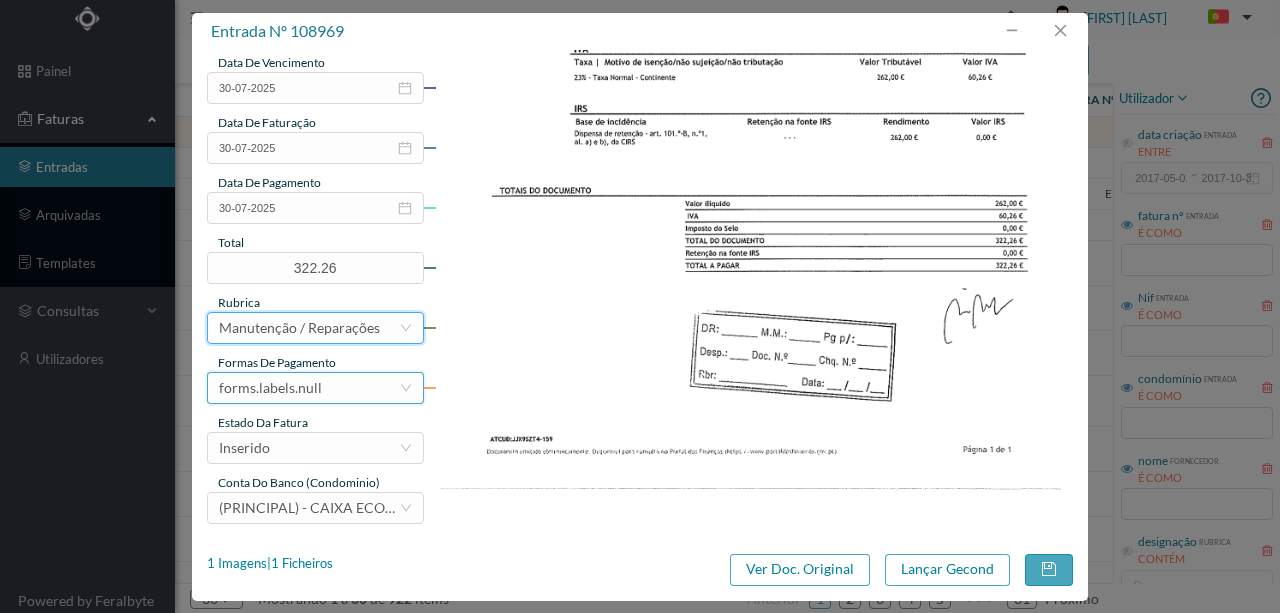 click on "forms.labels.null" at bounding box center [270, 388] 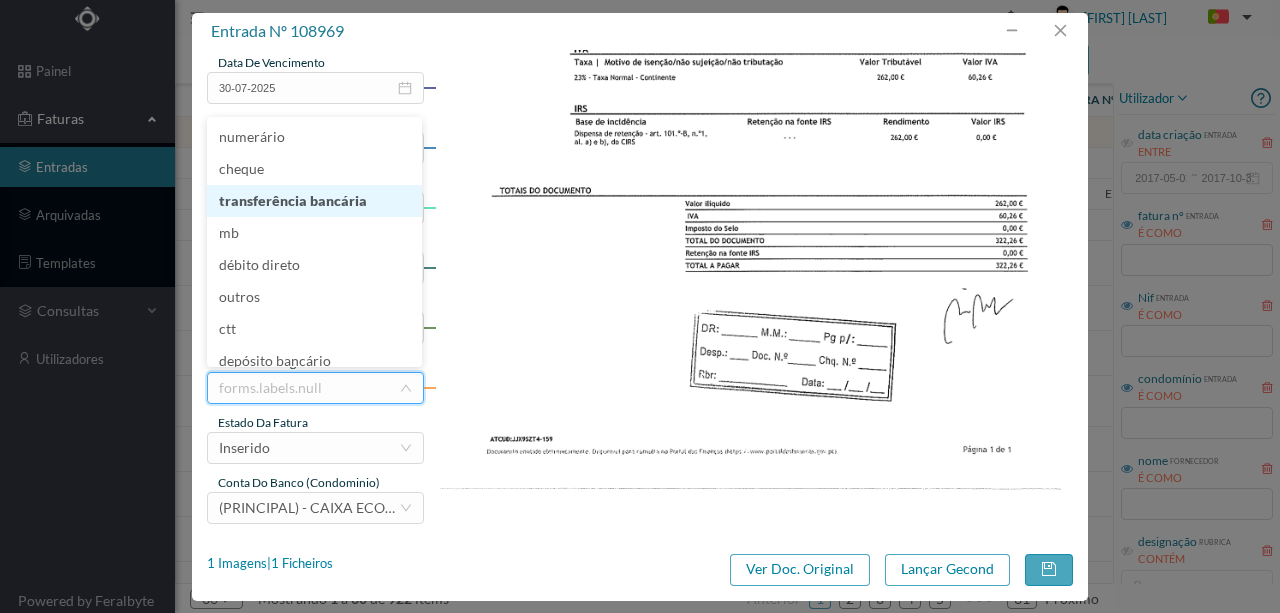 click on "transferência bancária" at bounding box center (314, 201) 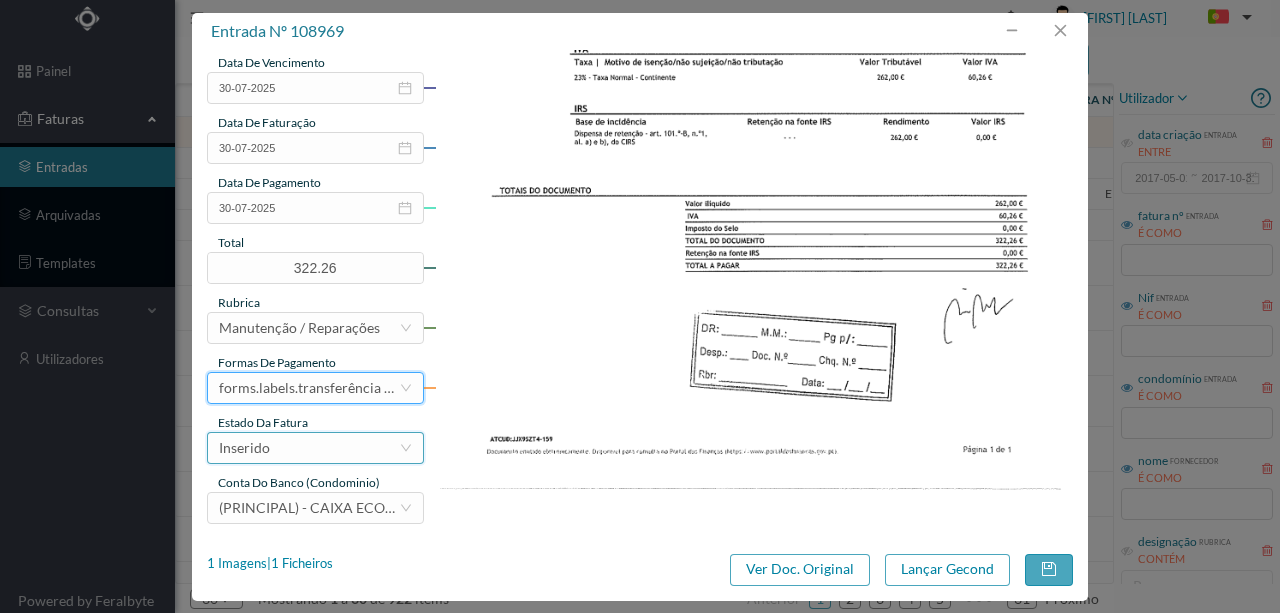 click on "Inserido" at bounding box center [309, 448] 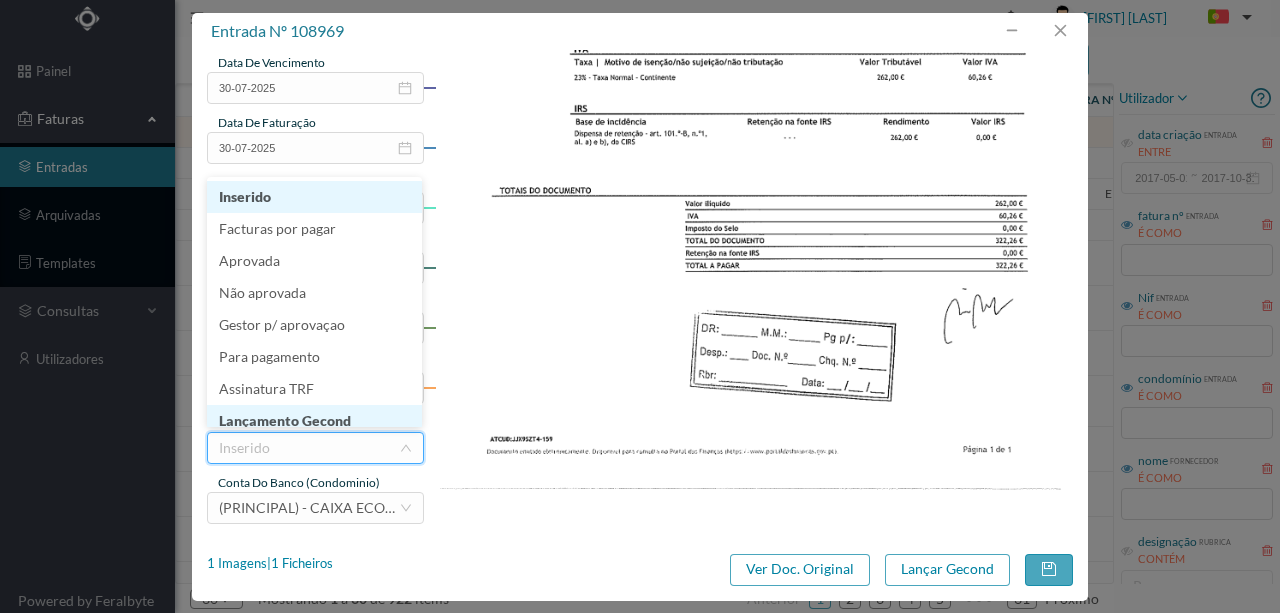 scroll, scrollTop: 10, scrollLeft: 0, axis: vertical 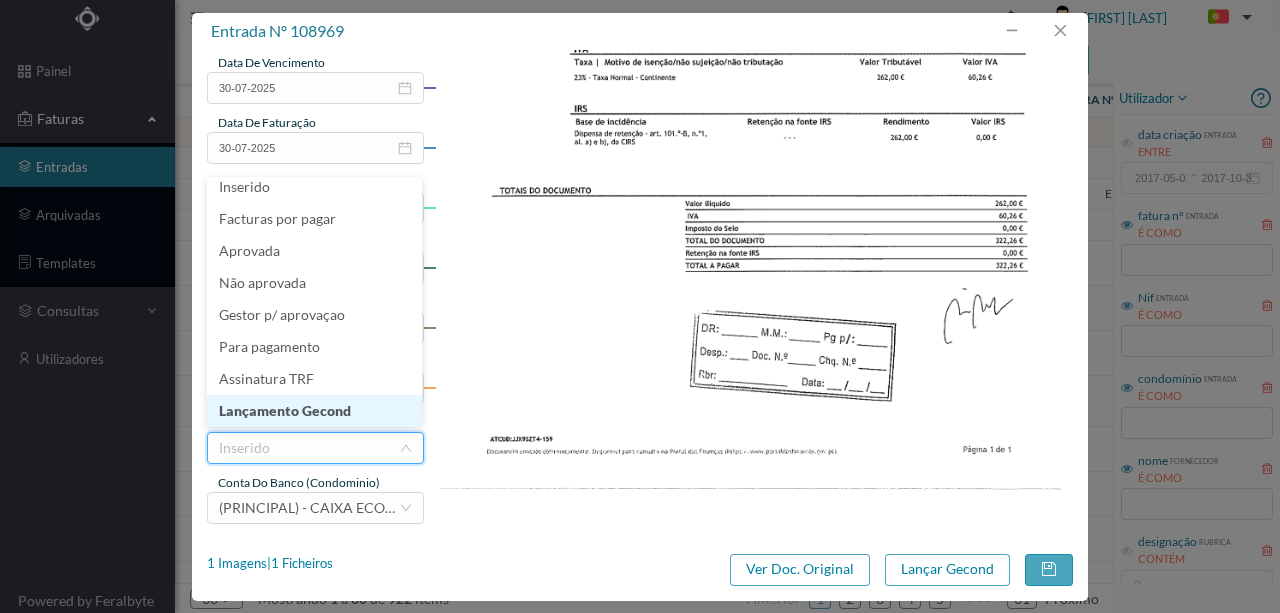 click on "Lançamento Gecond" at bounding box center (314, 411) 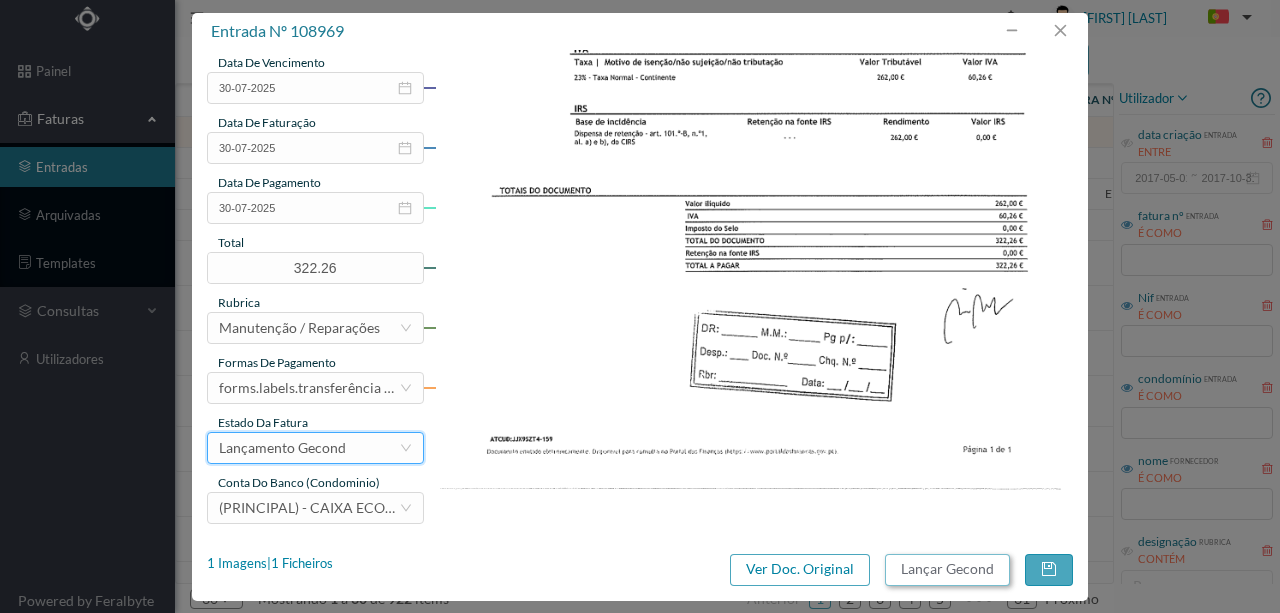 click on "Lançar Gecond" at bounding box center [947, 570] 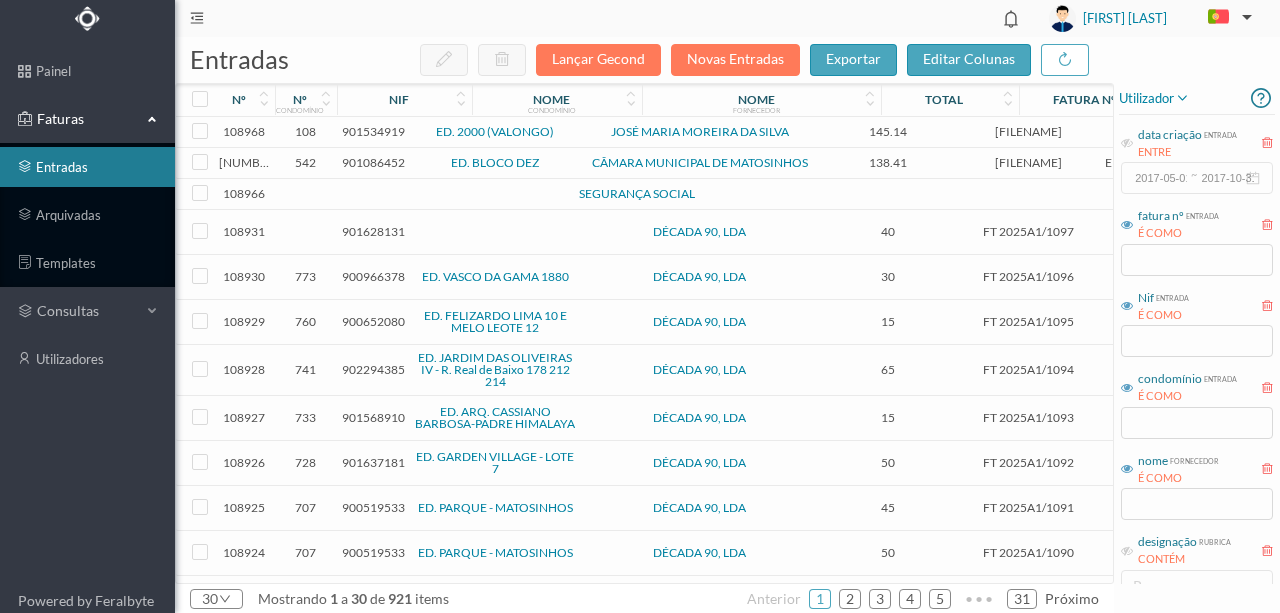 click on "901534919" at bounding box center (373, 131) 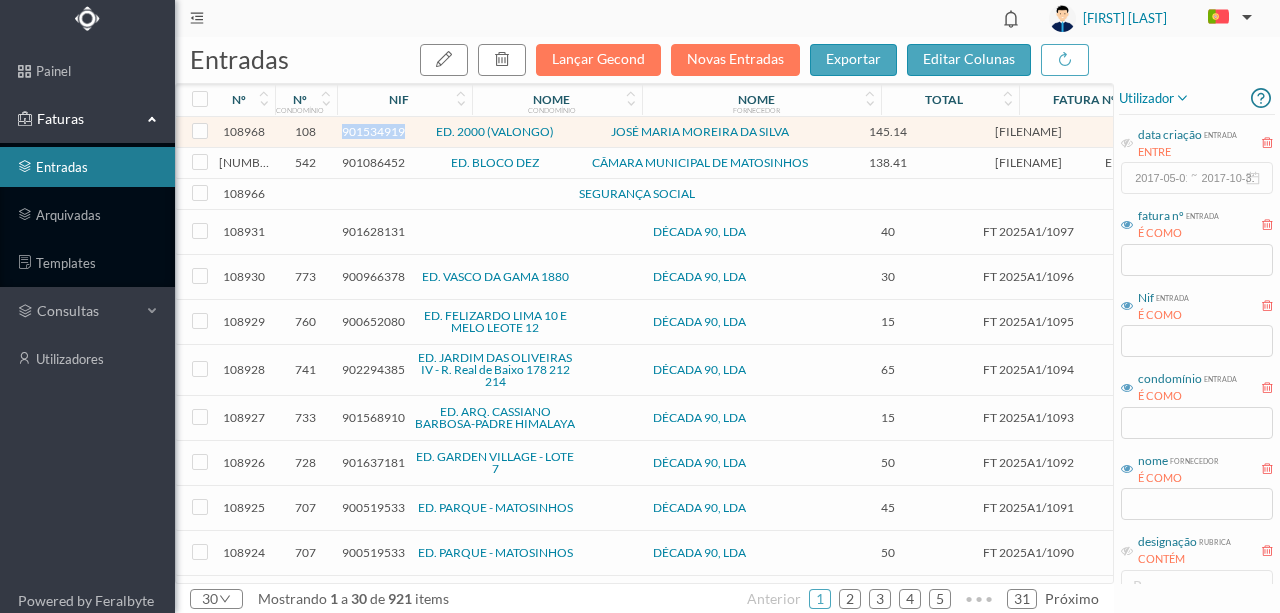 click on "901534919" at bounding box center [373, 131] 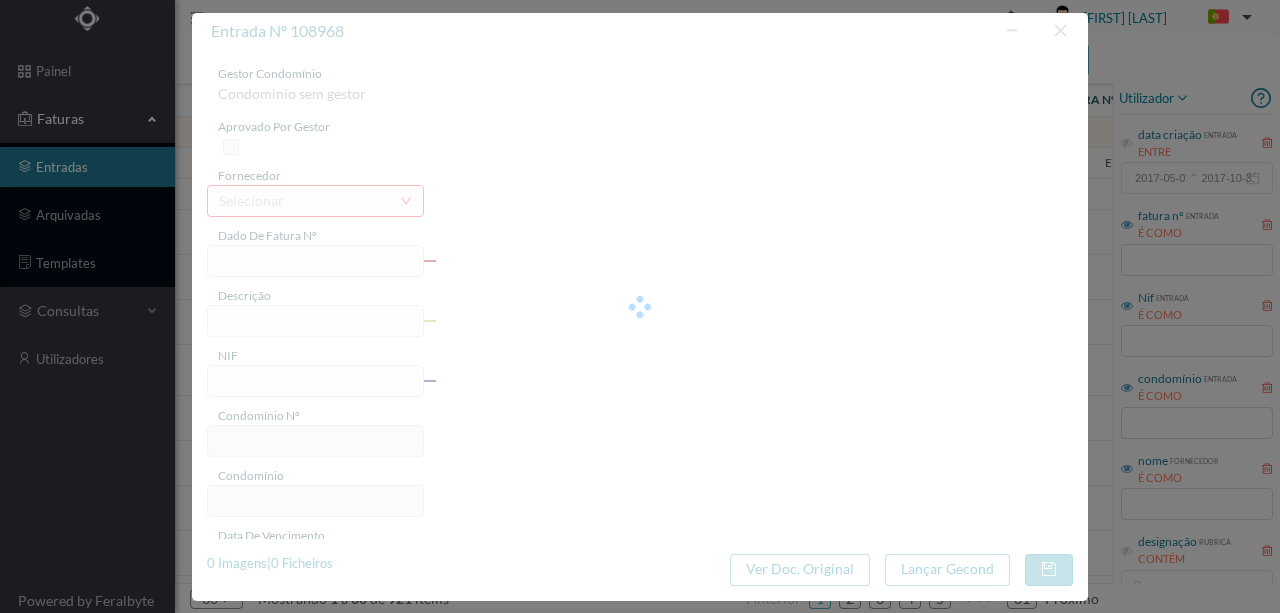 type on "FR ATSIRE01FR/160" 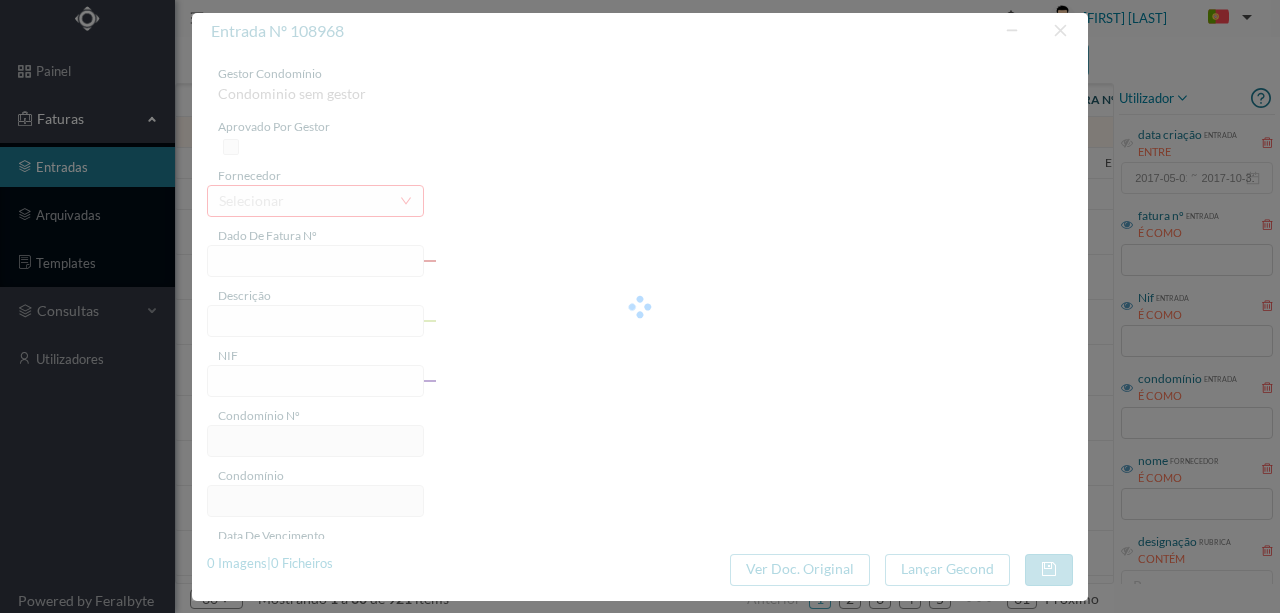 type on "901534919" 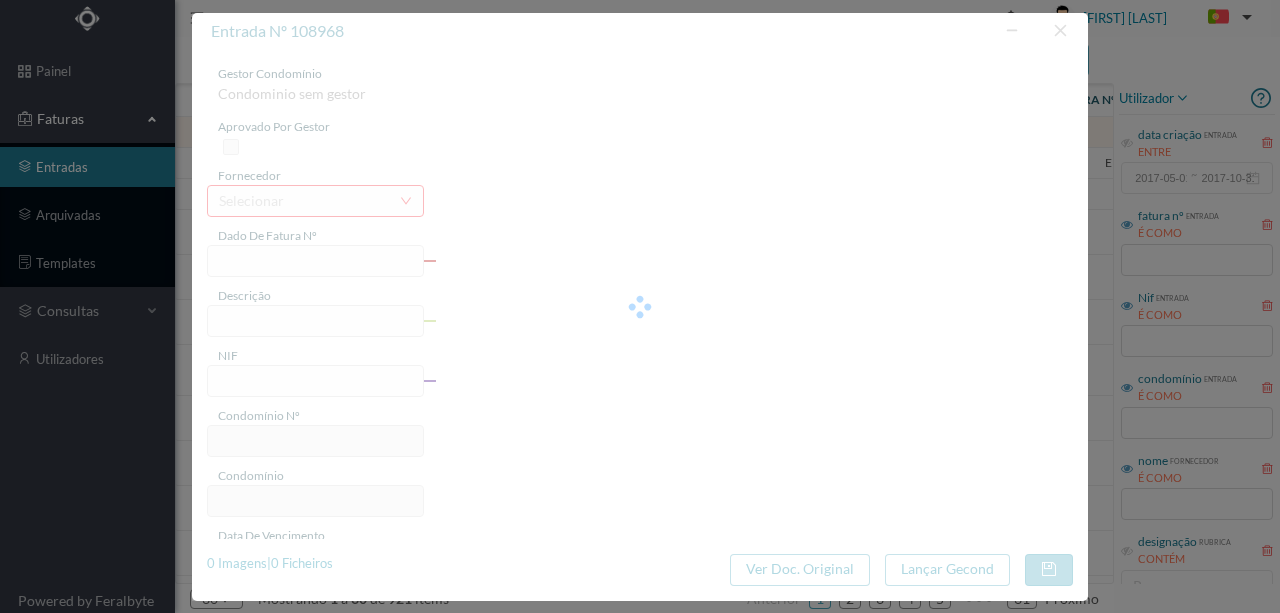 type on "30-07-2025" 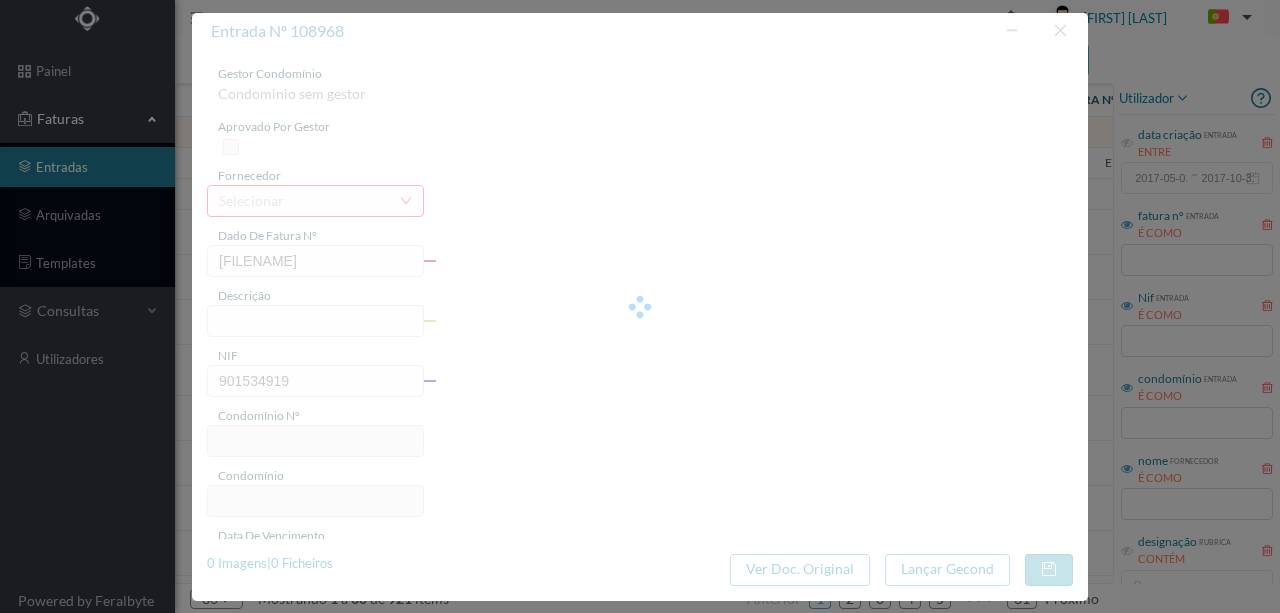 type on "108" 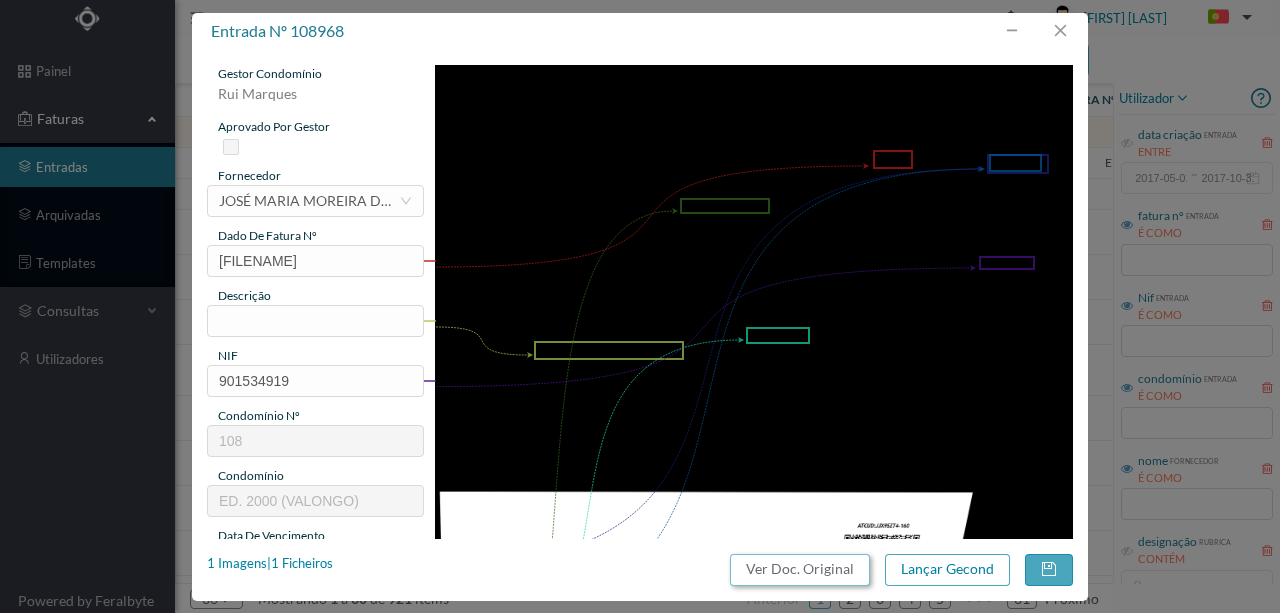 click on "Ver Doc. Original" at bounding box center (800, 570) 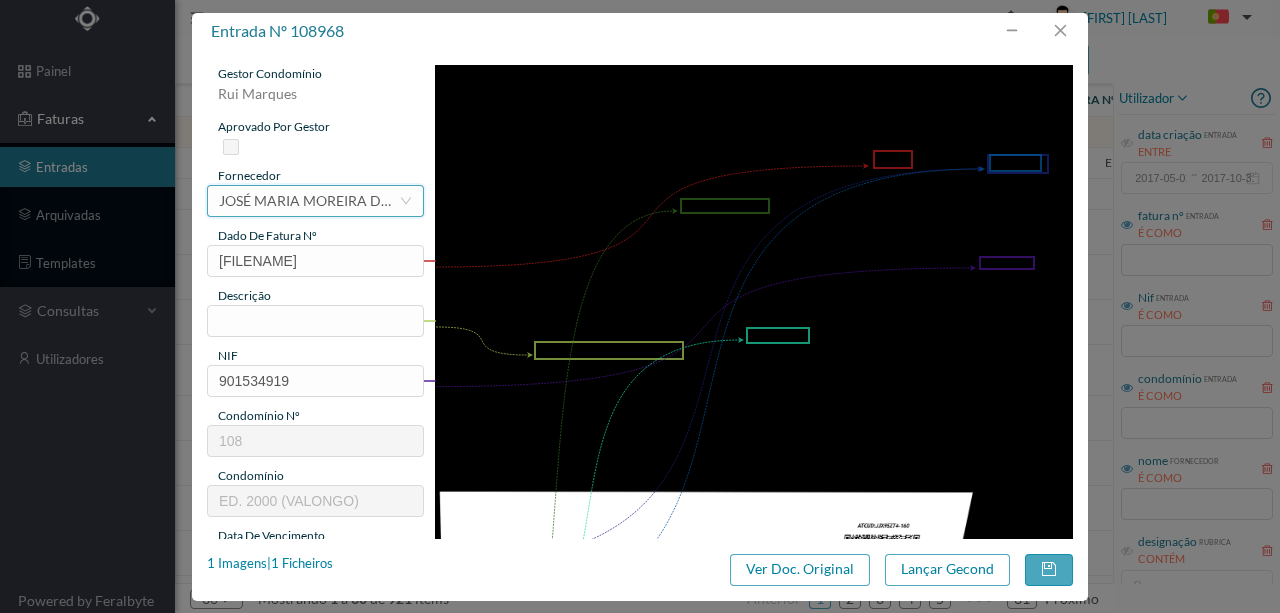 click on "JOSÉ MARIA MOREIRA DA SILVA" at bounding box center (309, 201) 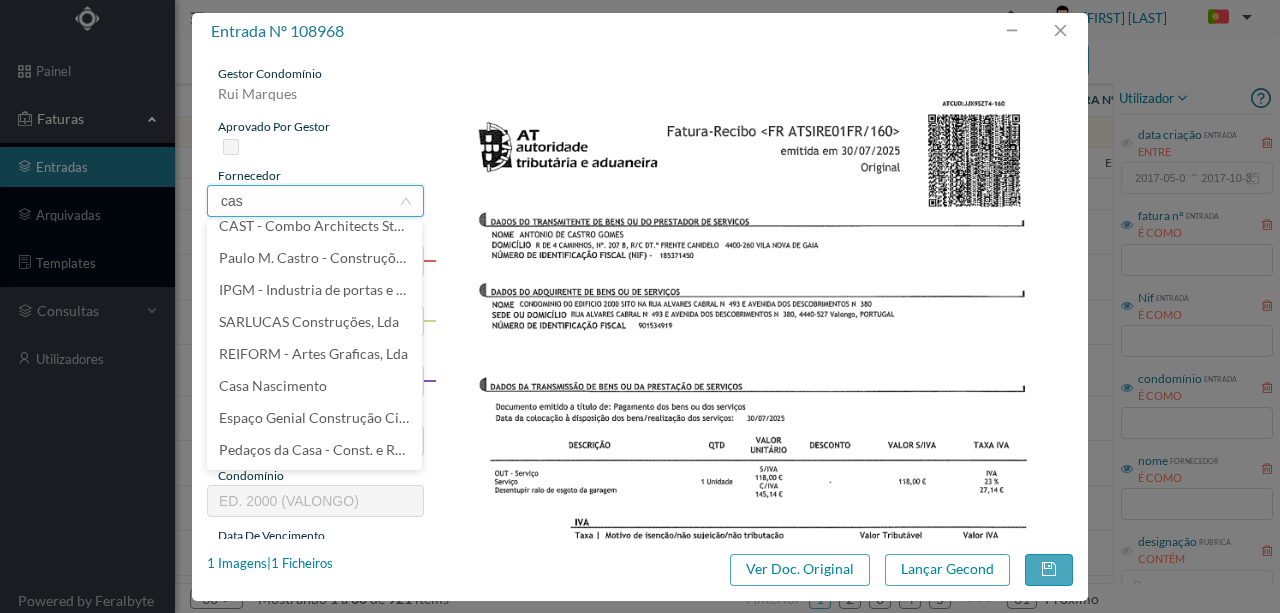 scroll, scrollTop: 0, scrollLeft: 0, axis: both 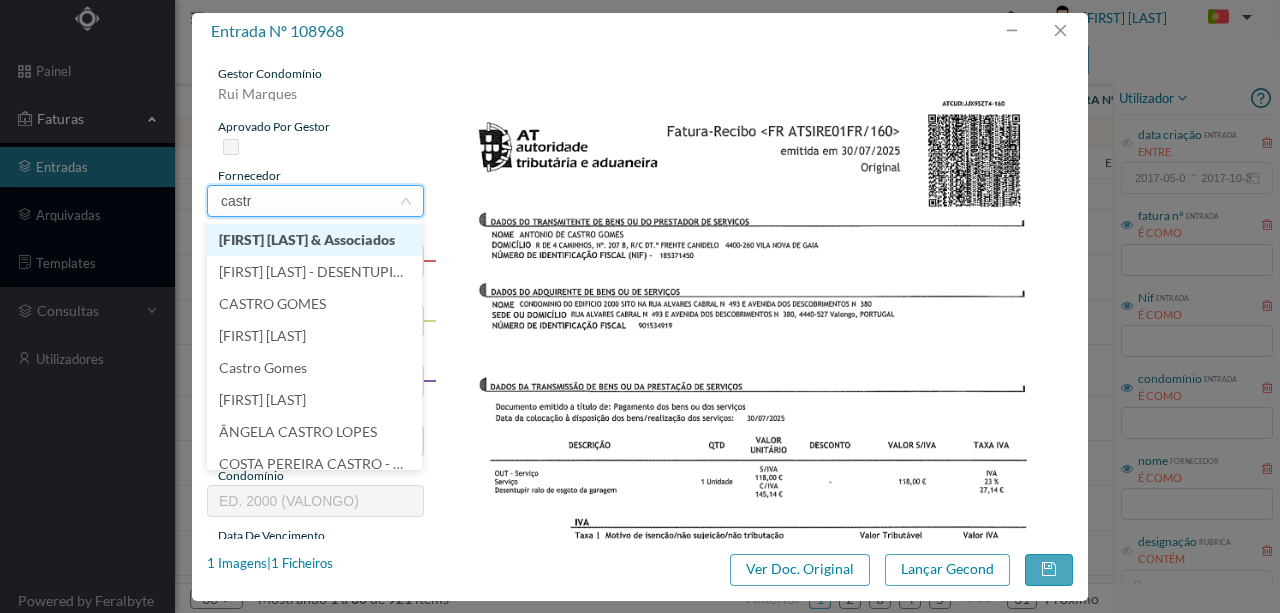 type on "castro" 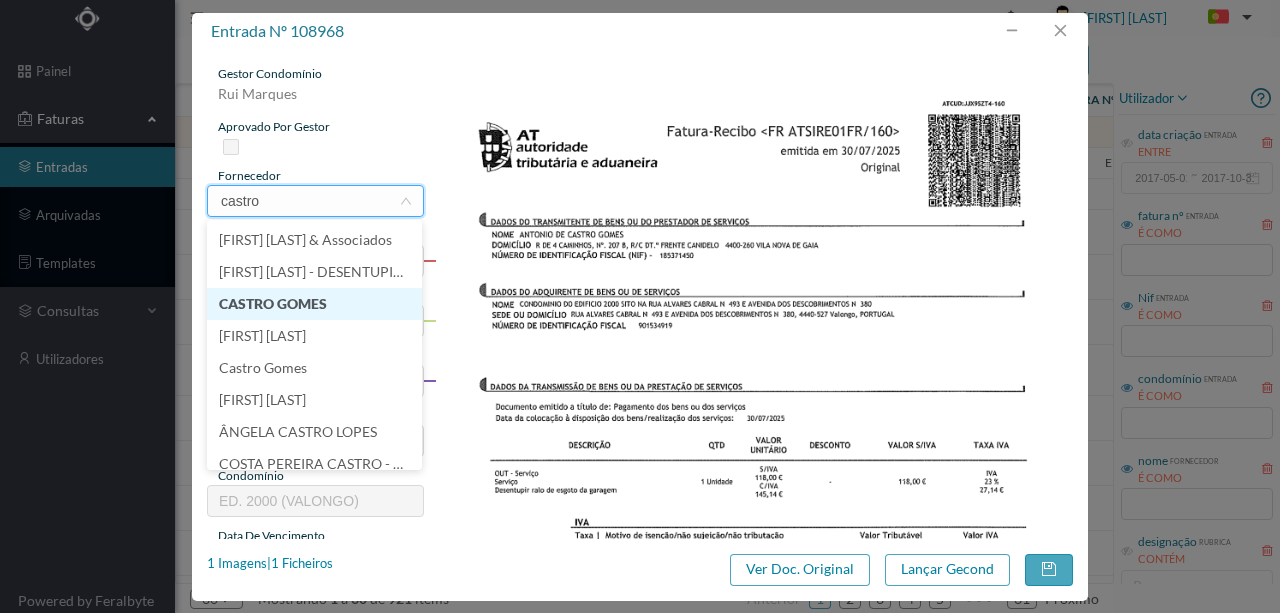 click on "CASTRO GOMES" at bounding box center (314, 304) 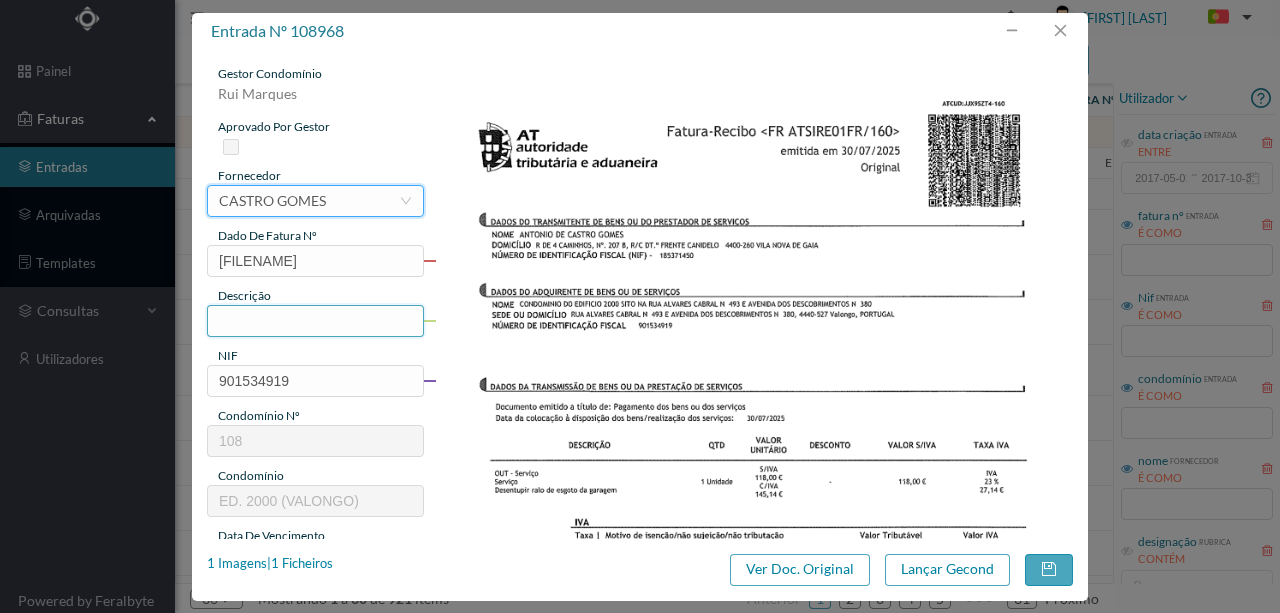 click at bounding box center [315, 321] 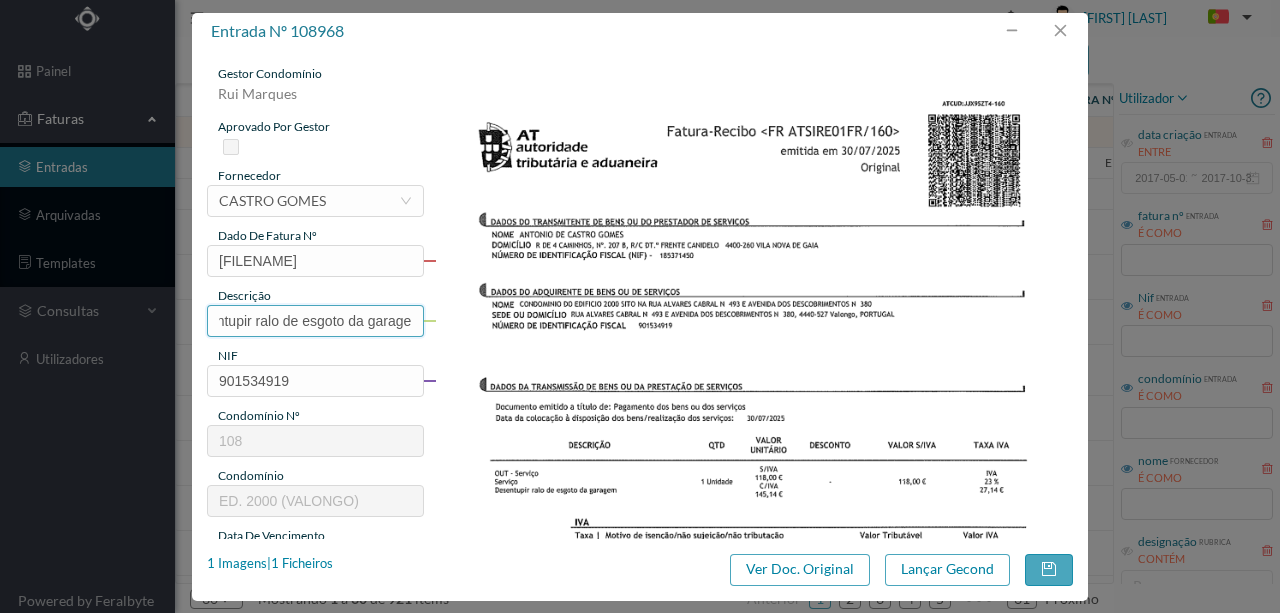 scroll, scrollTop: 0, scrollLeft: 46, axis: horizontal 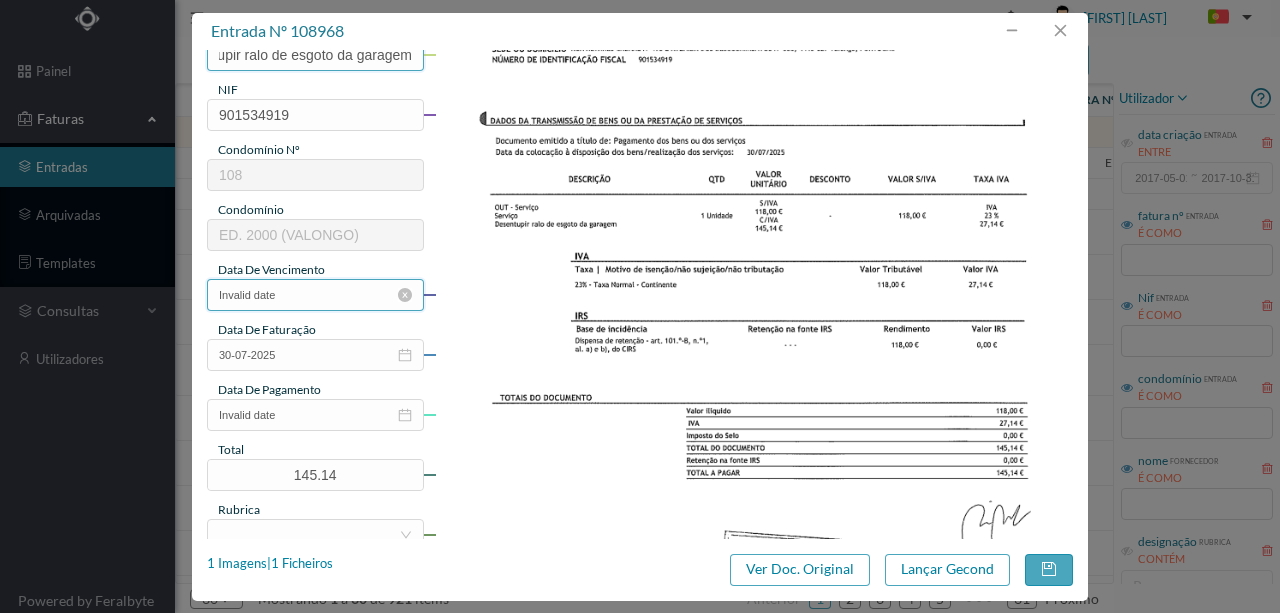 type on "Desentupir ralo de esgoto da garagem" 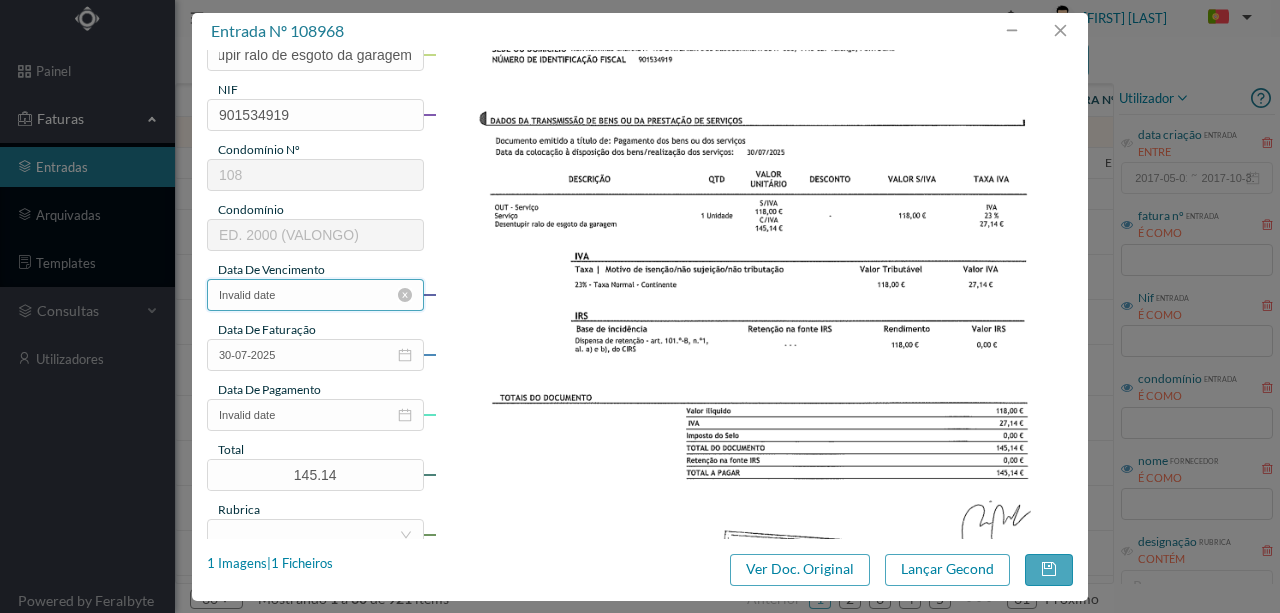 click on "Invalid date" at bounding box center [315, 295] 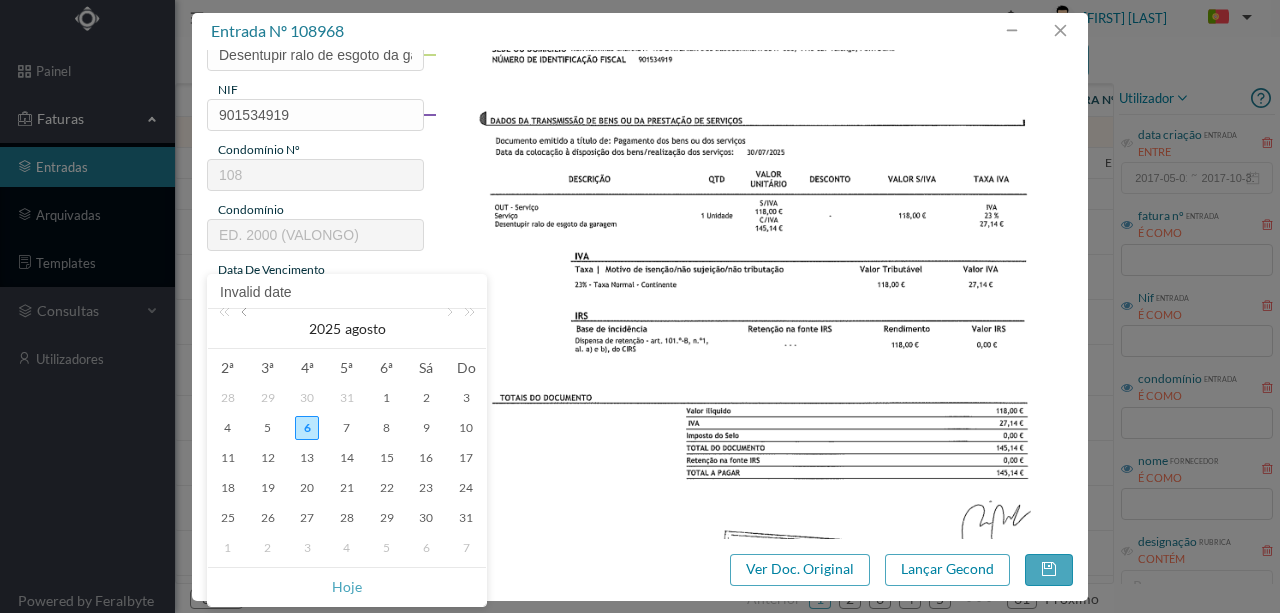 click at bounding box center [246, 329] 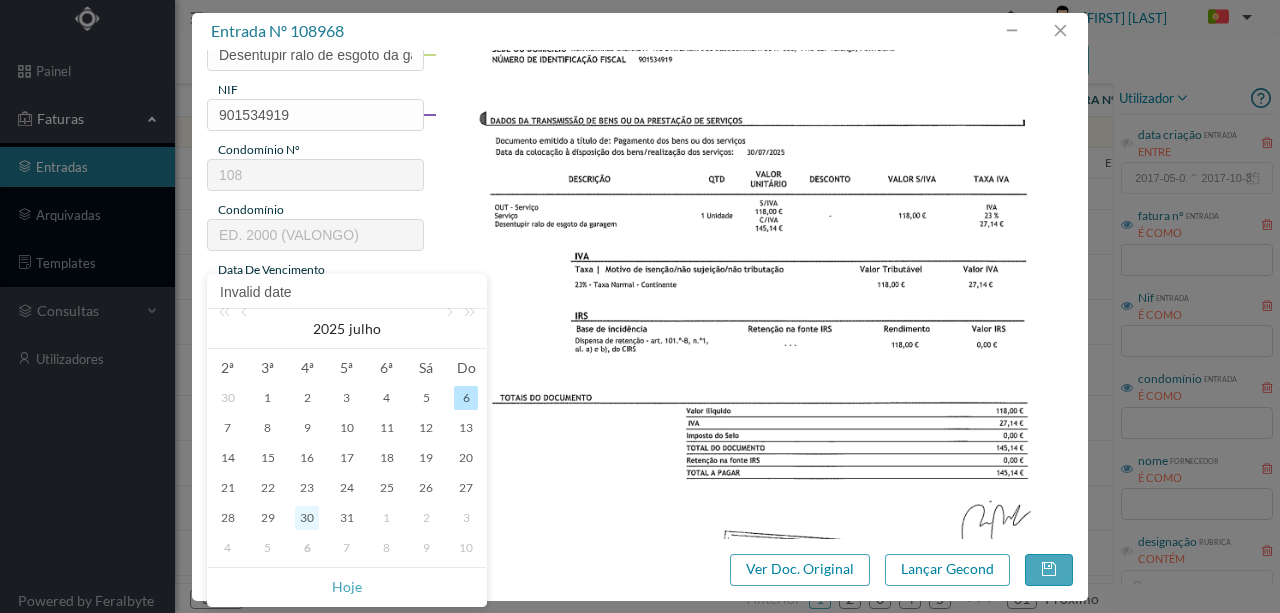 click on "30" at bounding box center [307, 518] 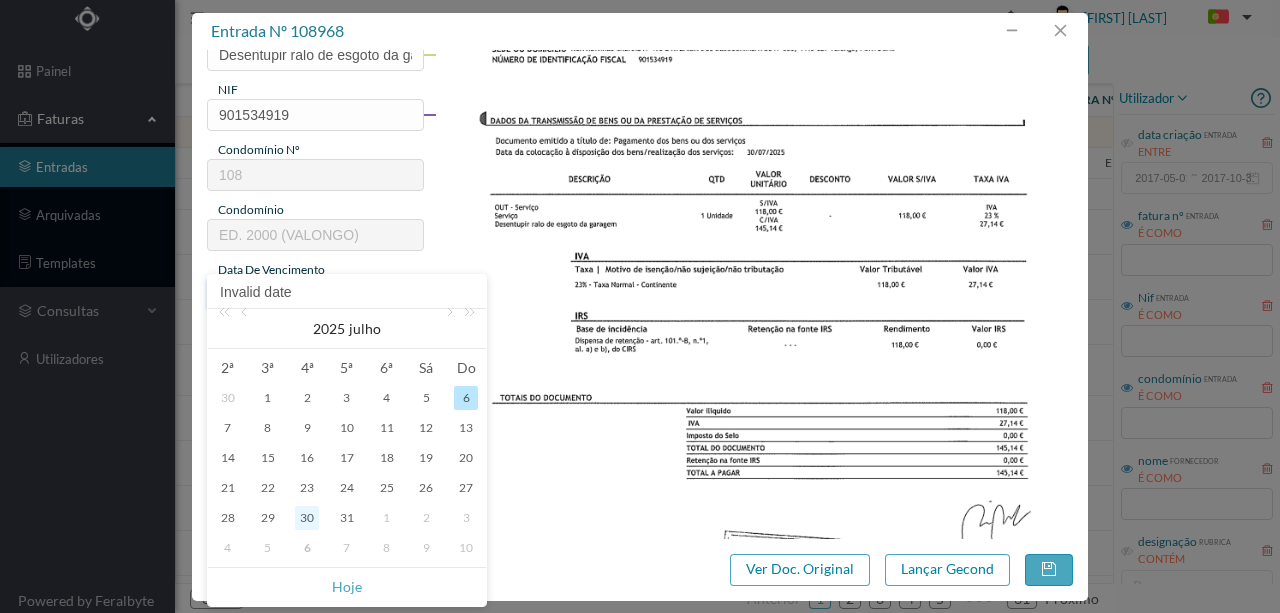 type on "30-07-2025" 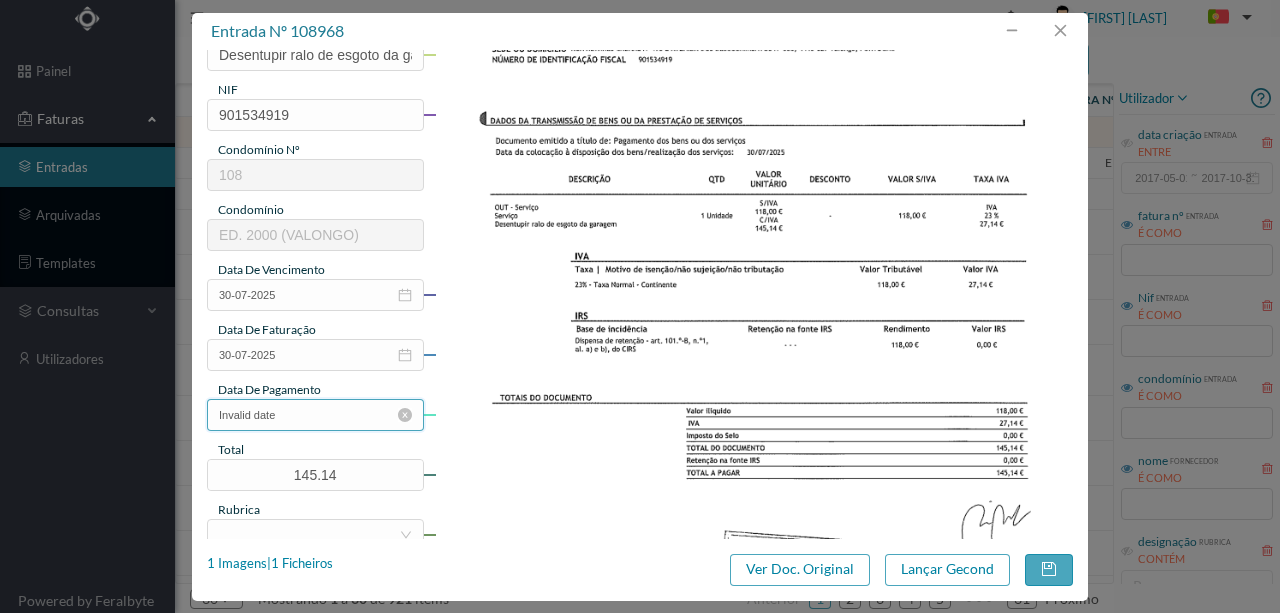 click on "Invalid date" at bounding box center (315, 415) 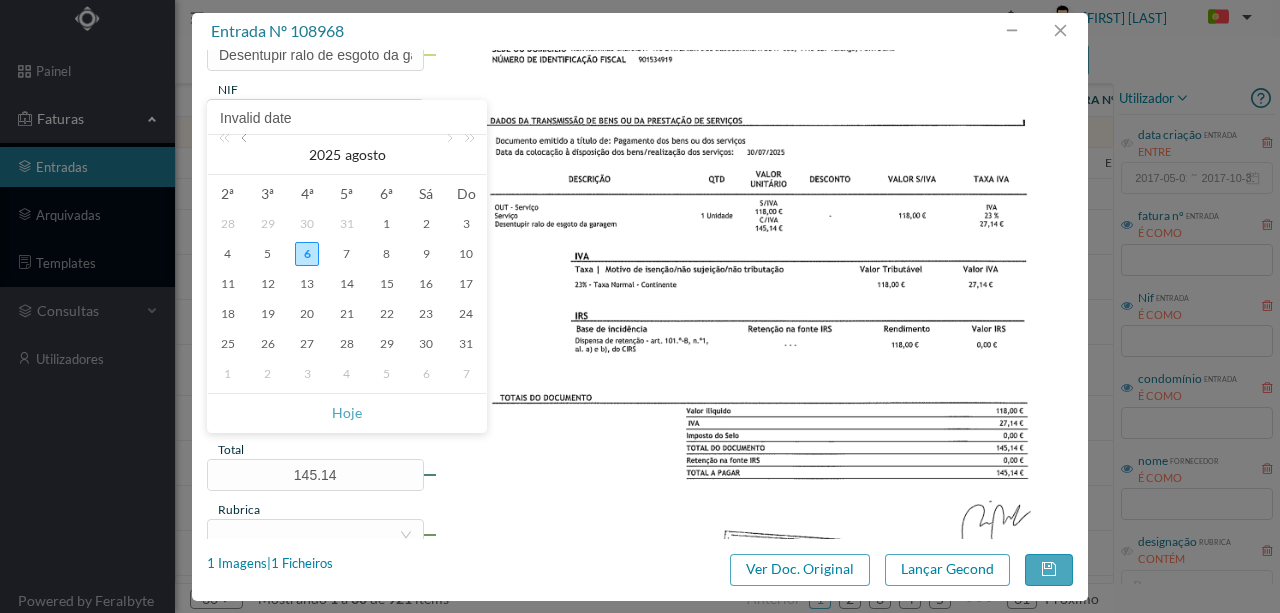 click at bounding box center (246, 155) 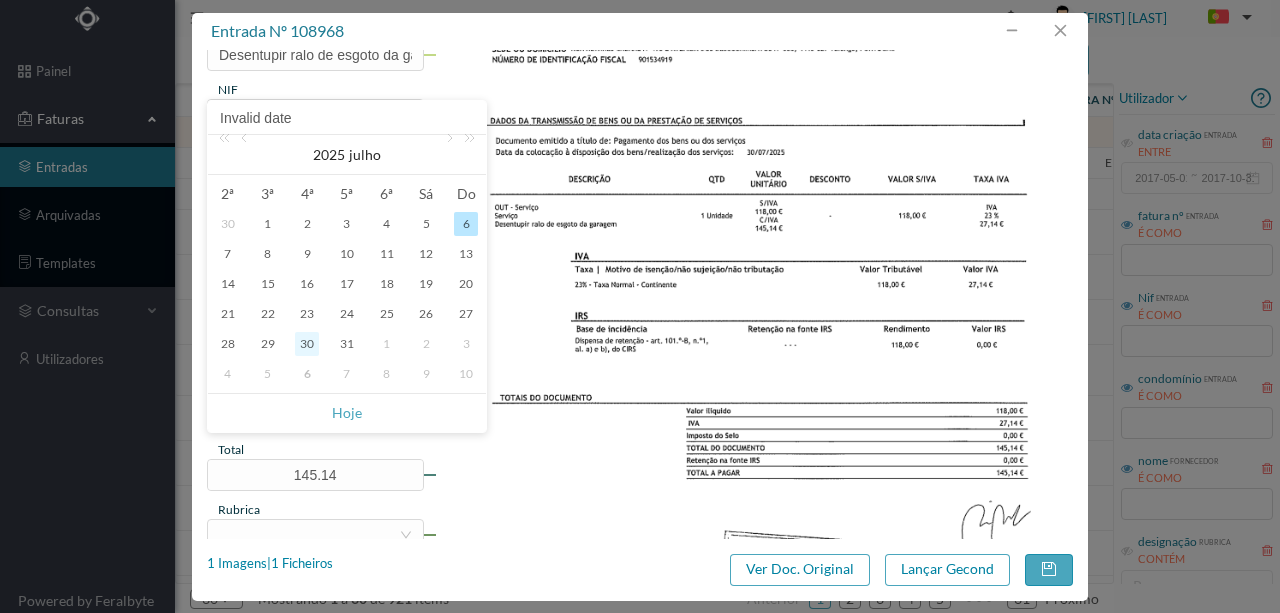 click on "30" at bounding box center [307, 344] 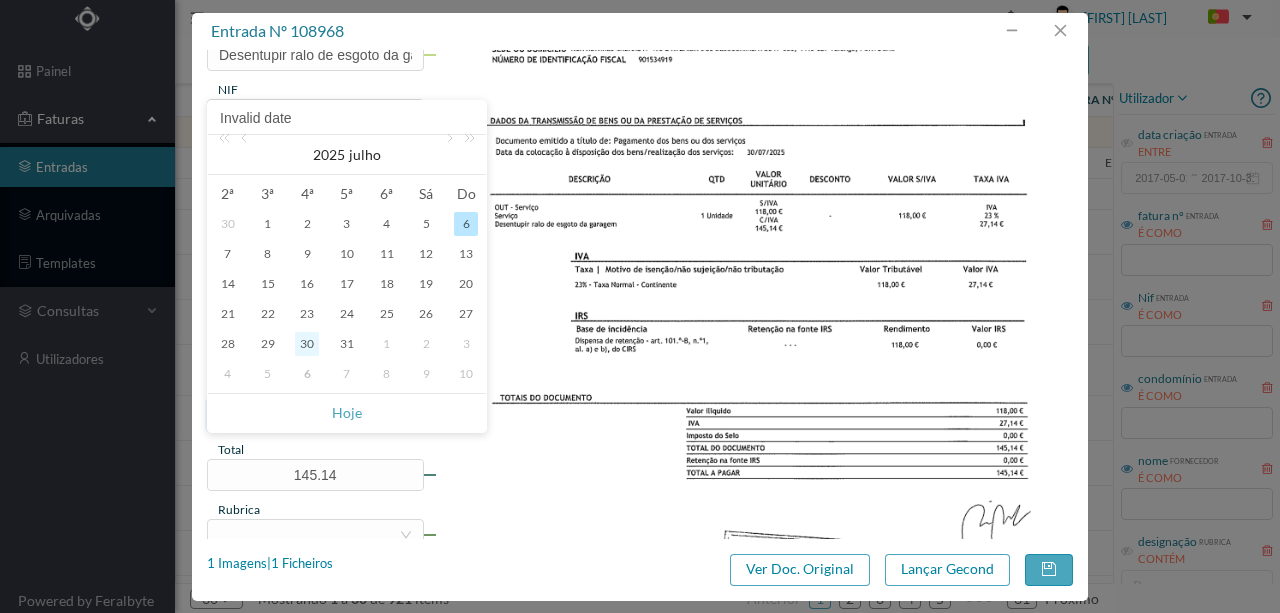 type on "30-07-2025" 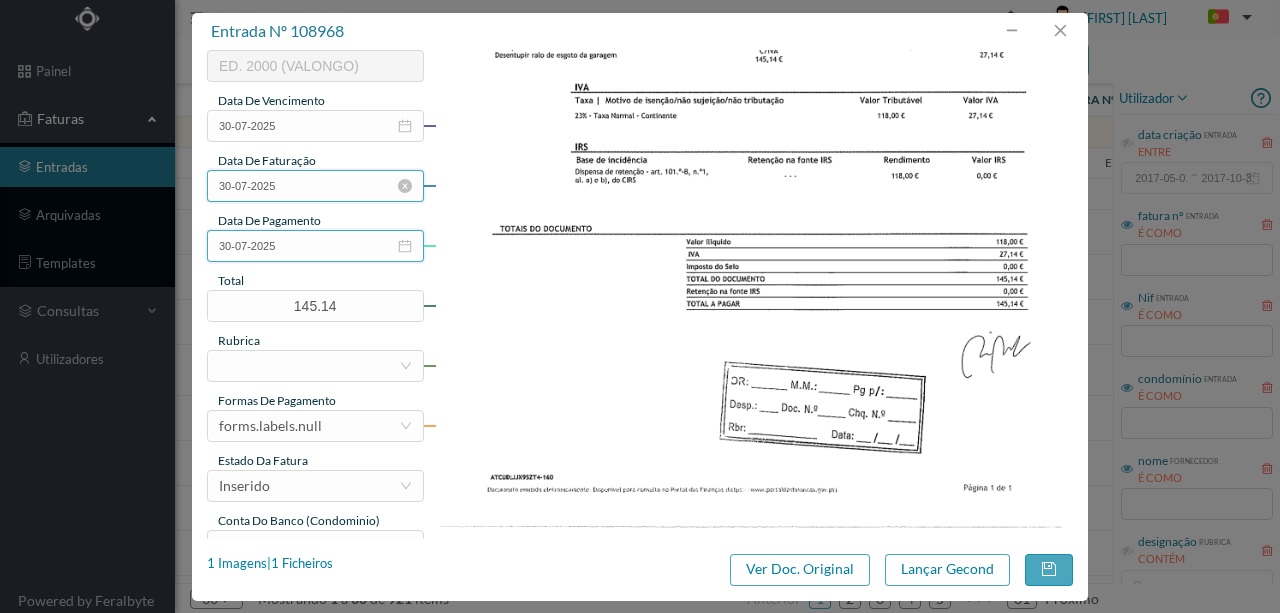 scroll, scrollTop: 466, scrollLeft: 0, axis: vertical 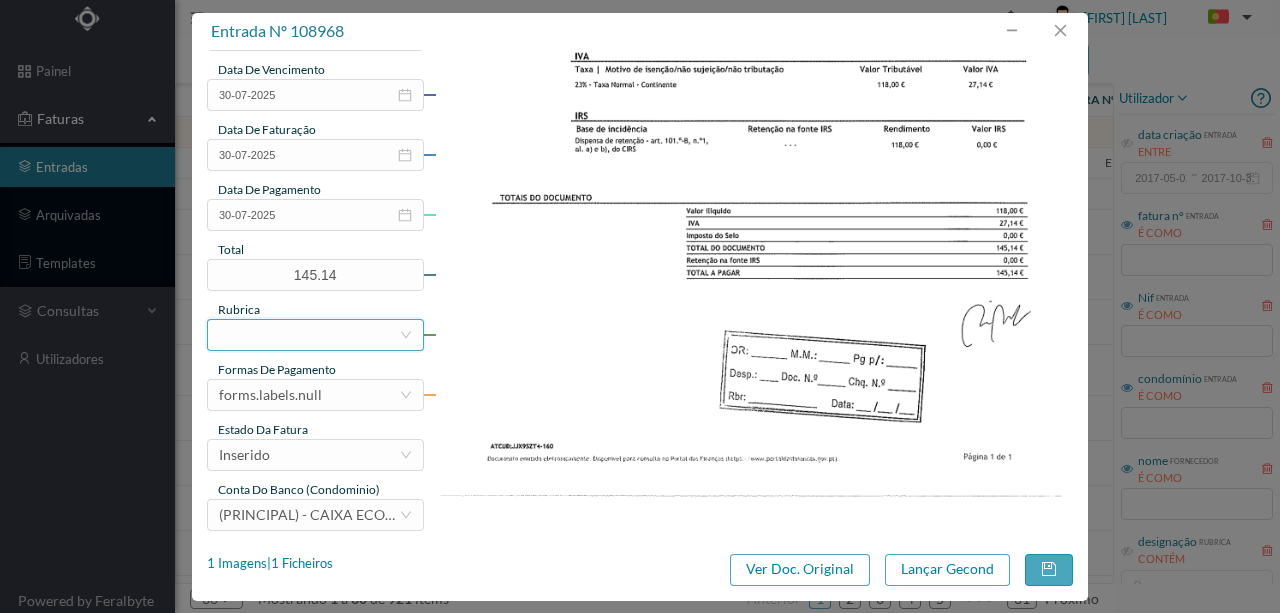 click at bounding box center [309, 335] 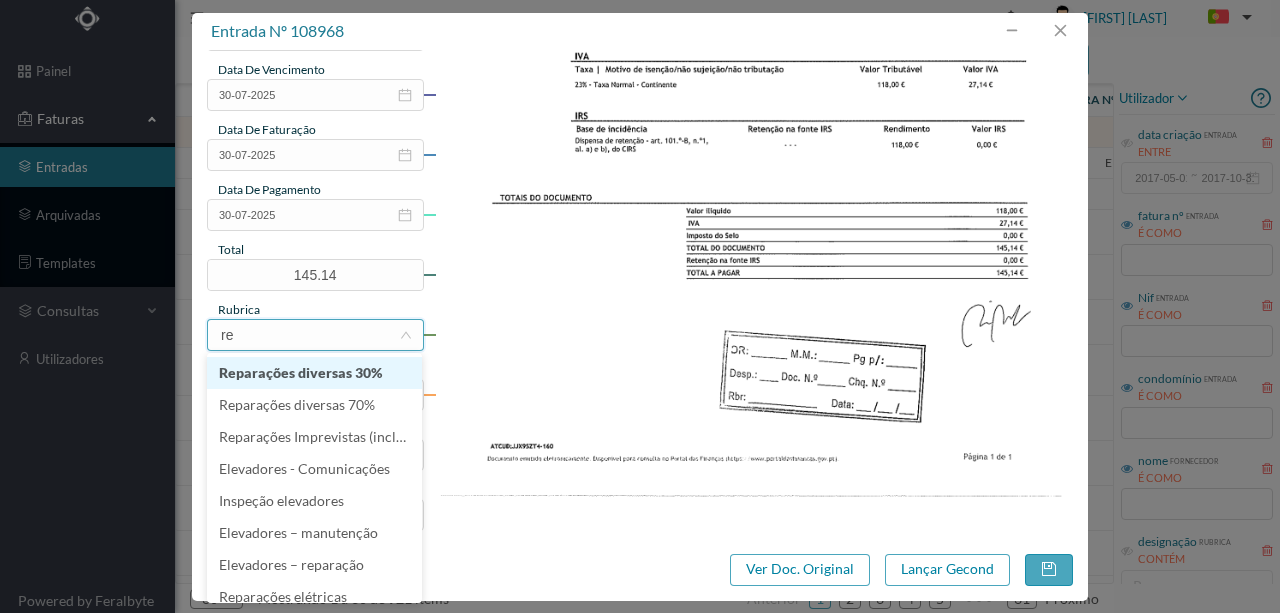 type on "rep" 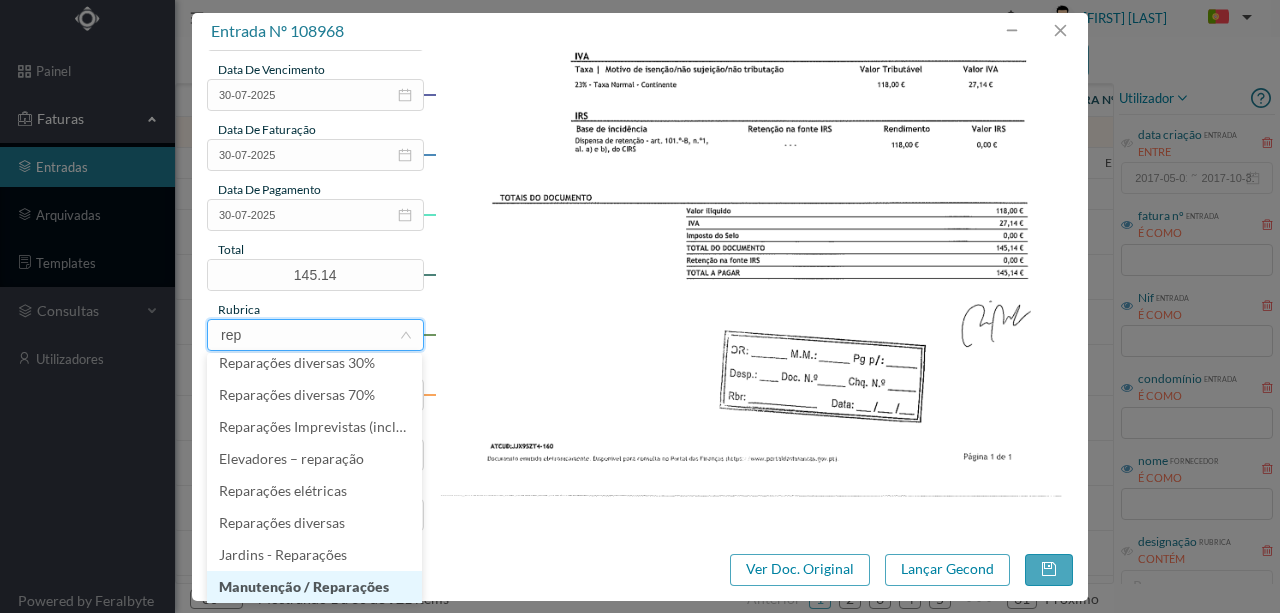click on "Manutenção / Reparações" at bounding box center (314, 587) 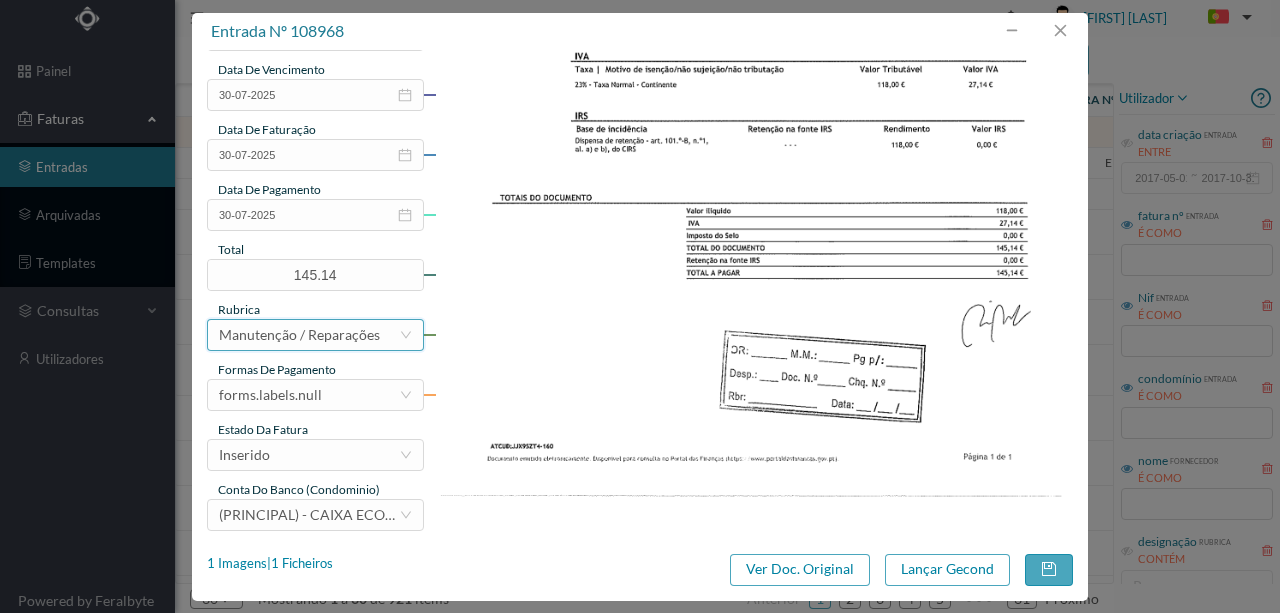 scroll, scrollTop: 4, scrollLeft: 0, axis: vertical 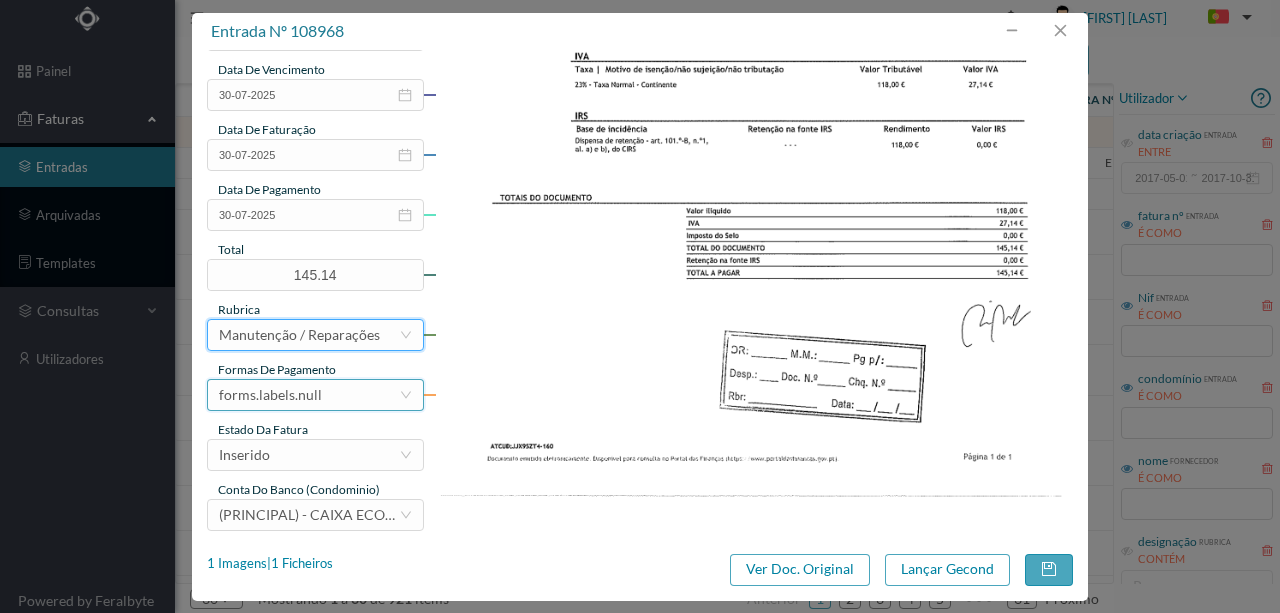 click on "forms.labels.null" at bounding box center (270, 395) 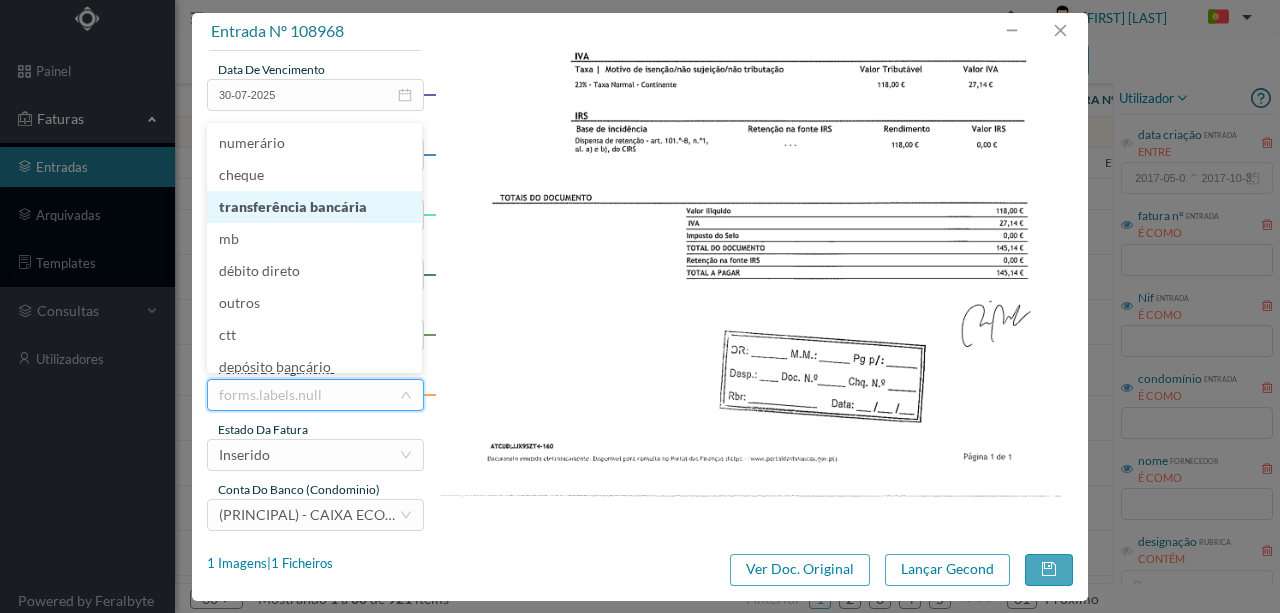 click on "transferência bancária" at bounding box center [314, 207] 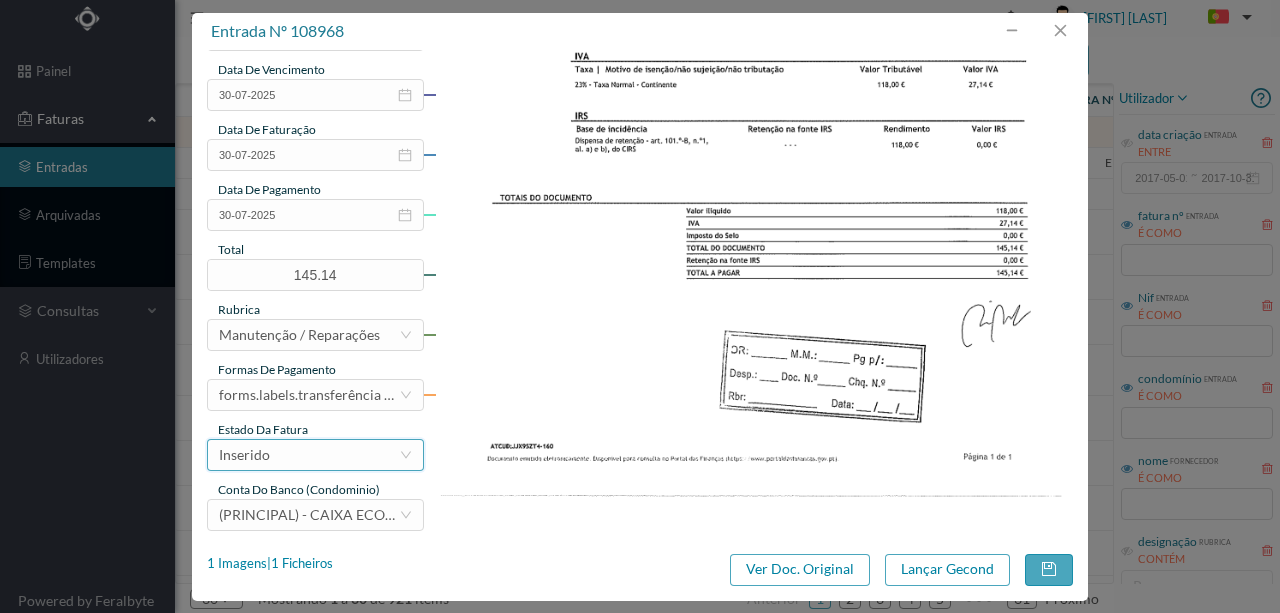 click on "Inserido" at bounding box center [244, 455] 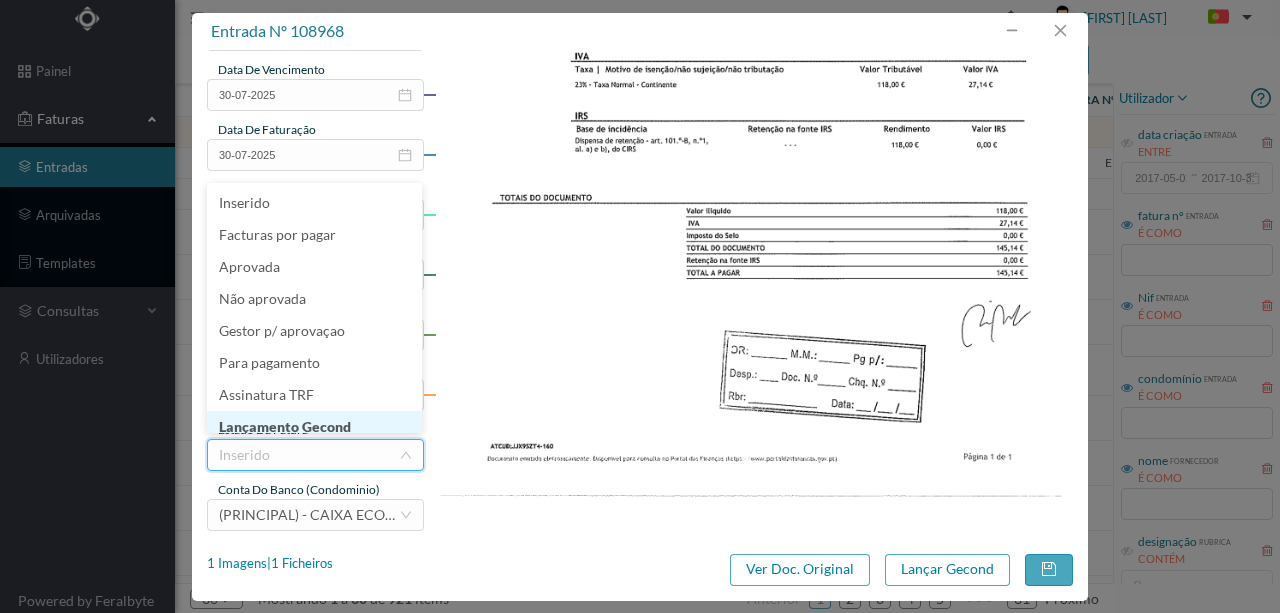 scroll, scrollTop: 10, scrollLeft: 0, axis: vertical 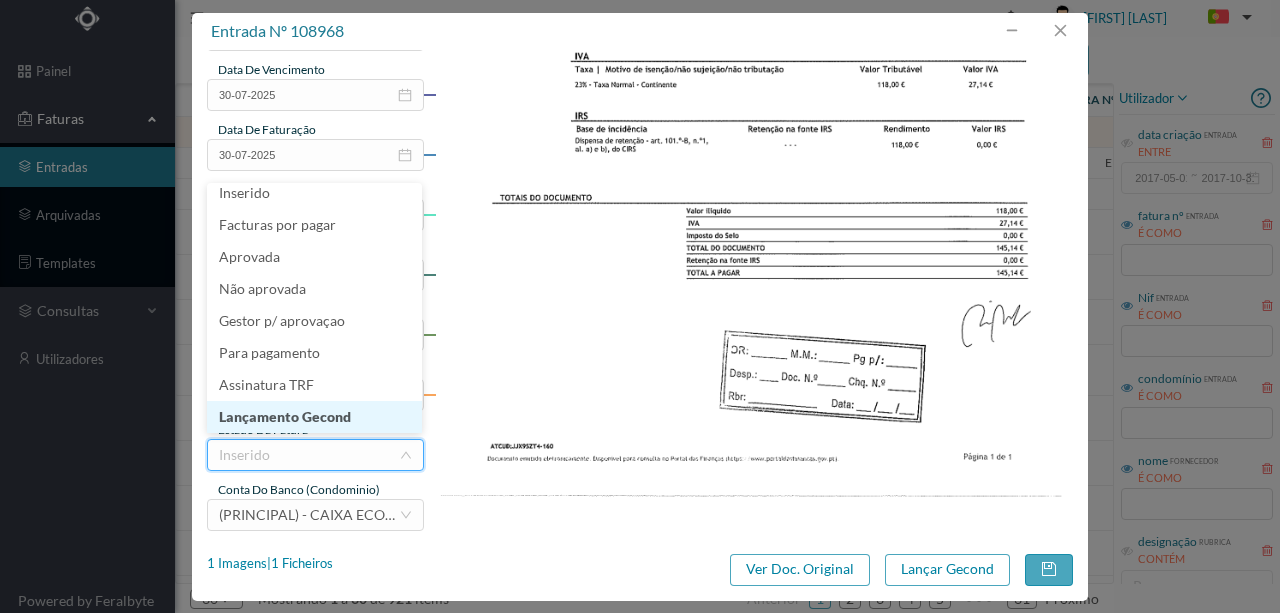 click on "Lançamento Gecond" at bounding box center [314, 417] 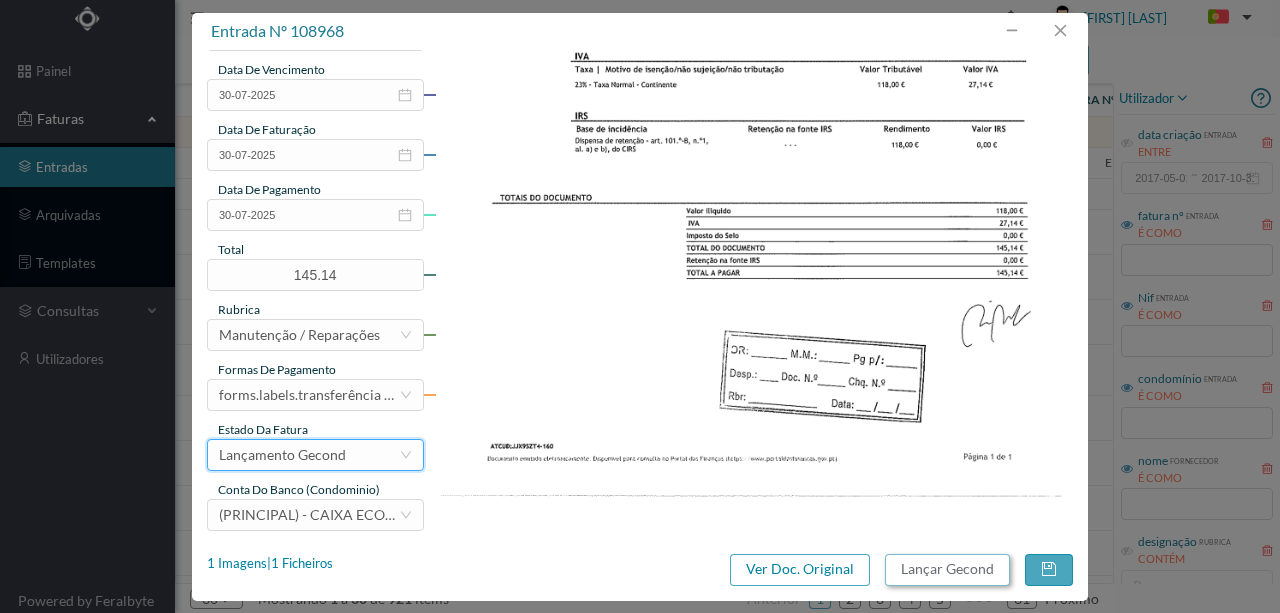 click on "Lançar Gecond" at bounding box center (947, 570) 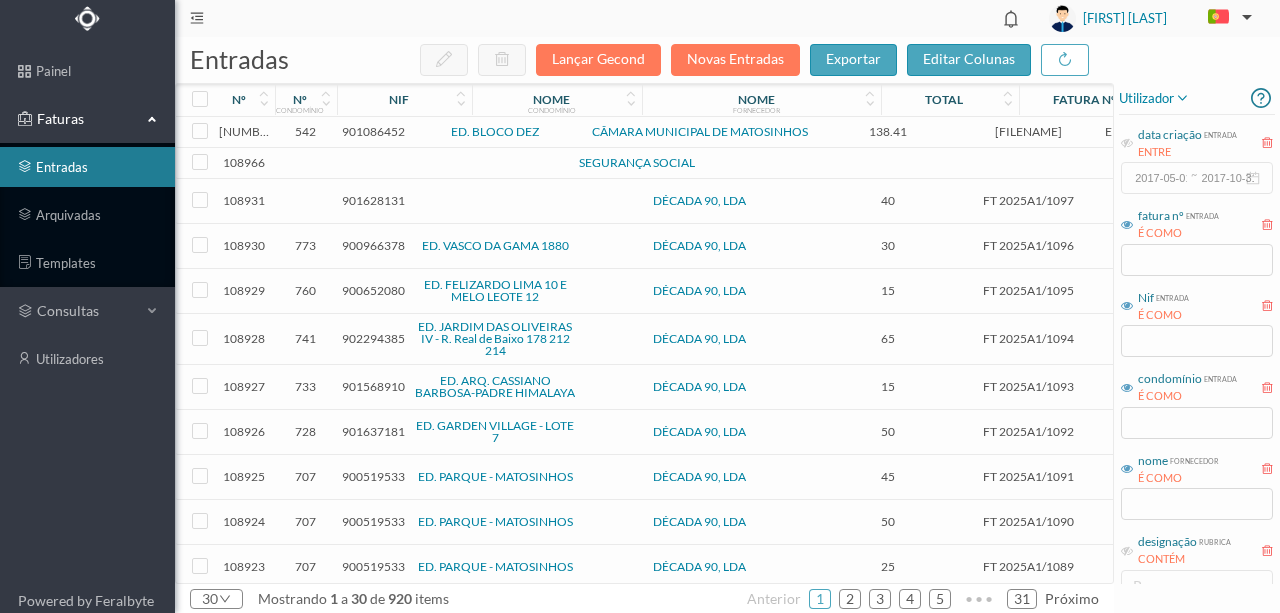 click on "901086452" at bounding box center [373, 131] 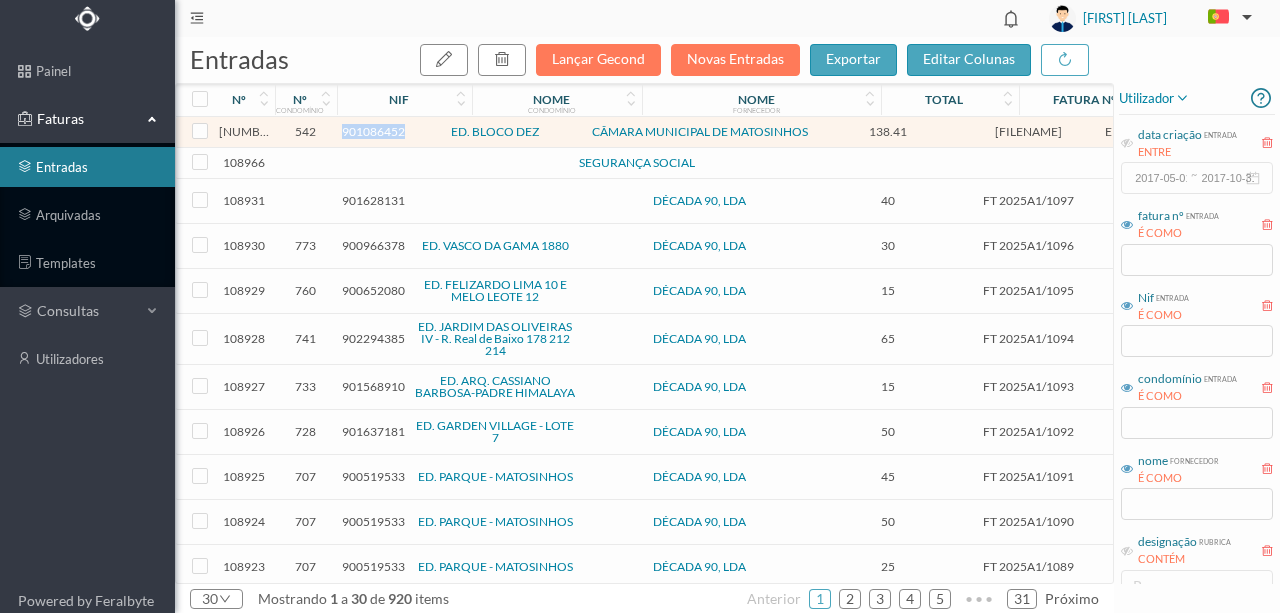 click on "901086452" at bounding box center [373, 131] 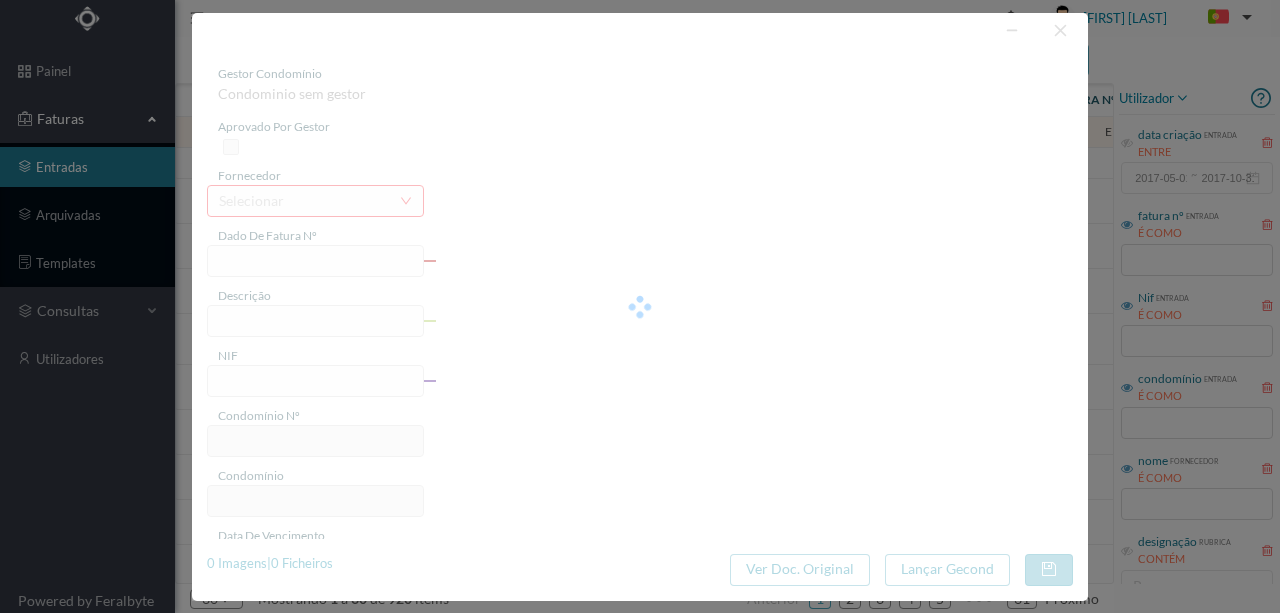 type on "FTI 0000325/12491" 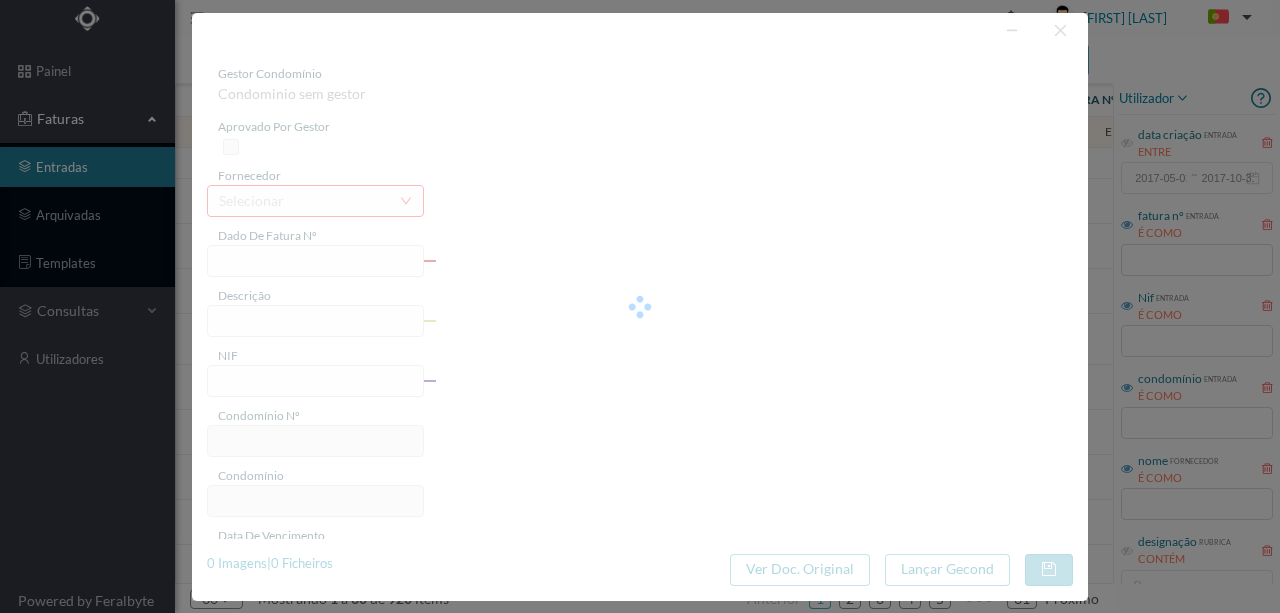 type on "901086452" 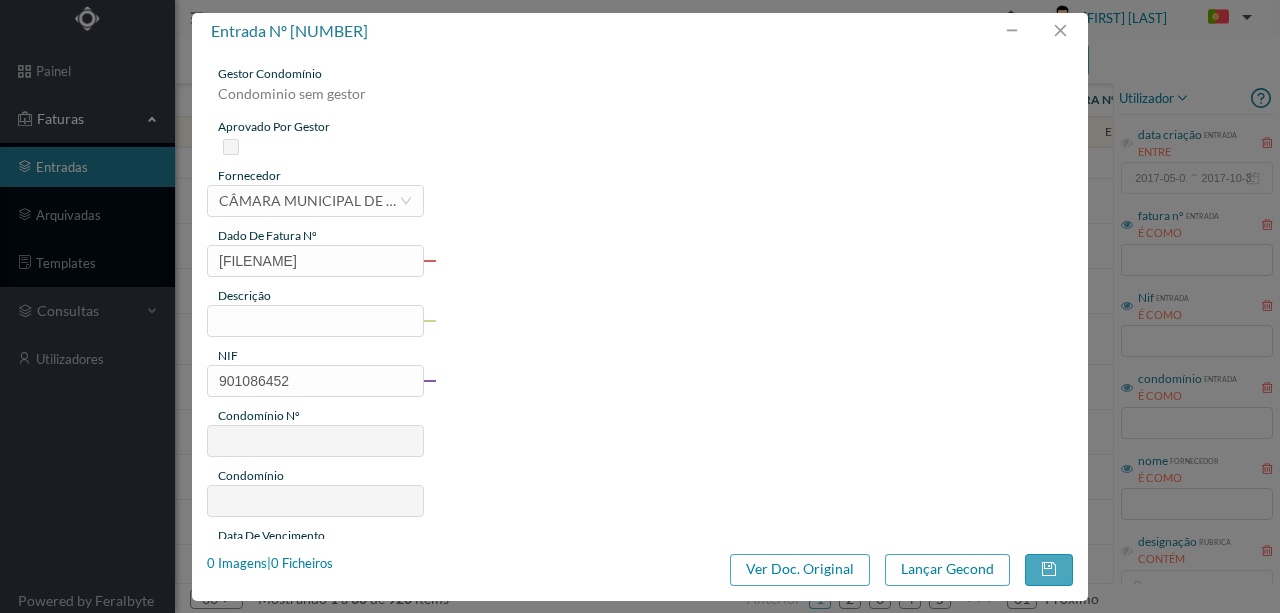 type on "542" 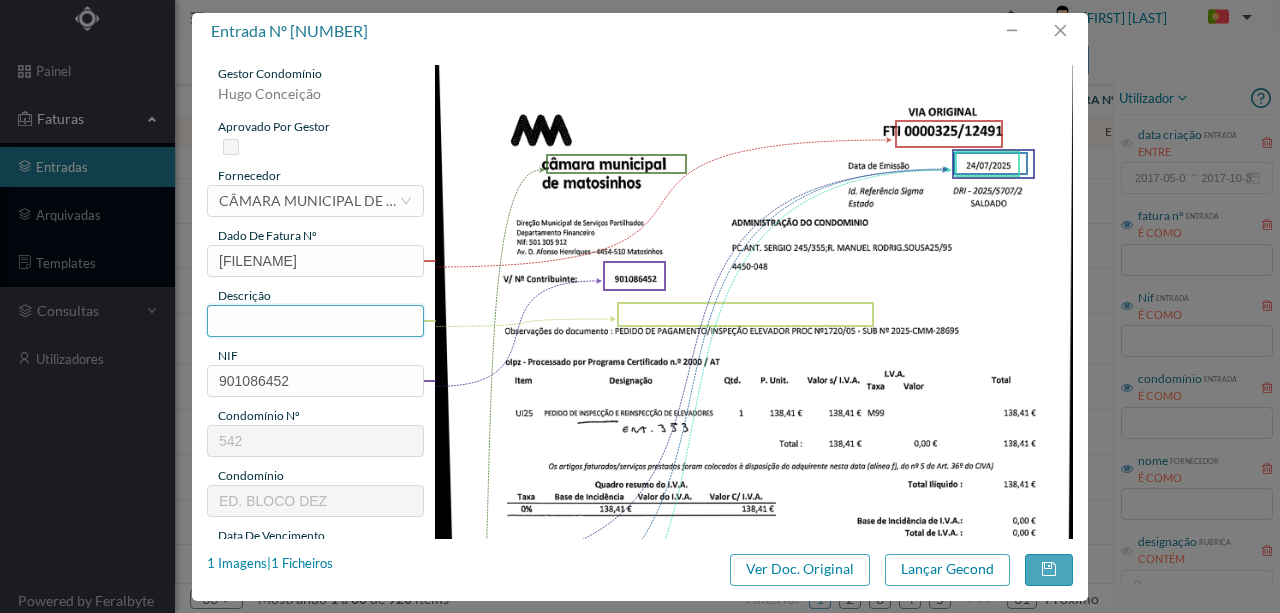 click at bounding box center [315, 321] 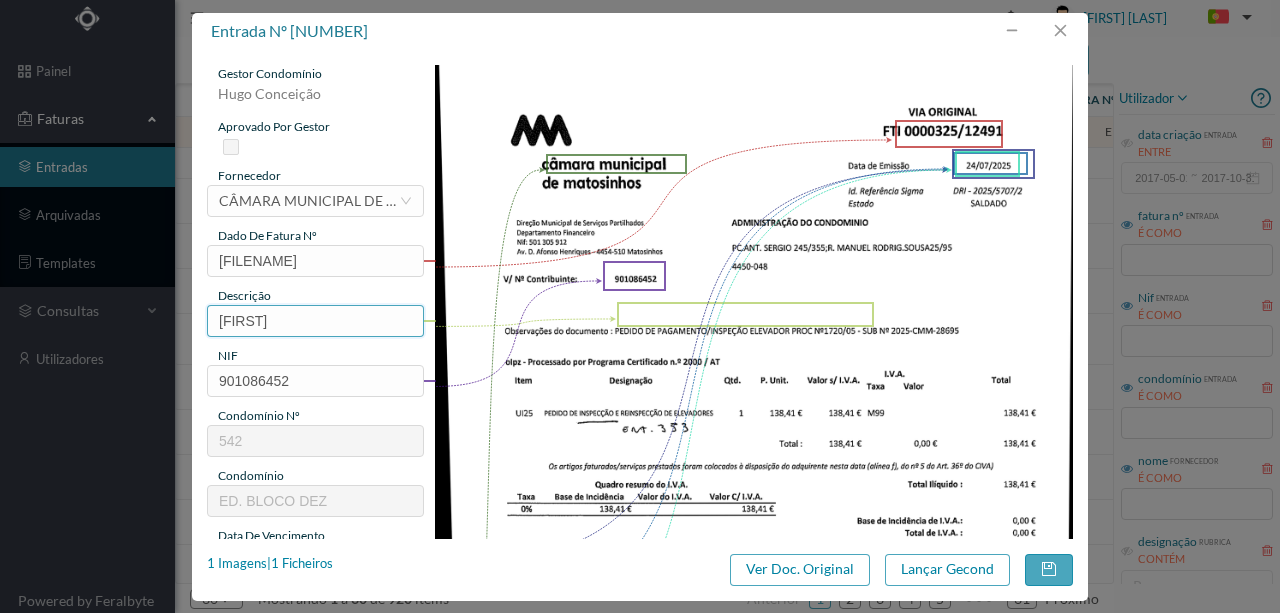 type on "P" 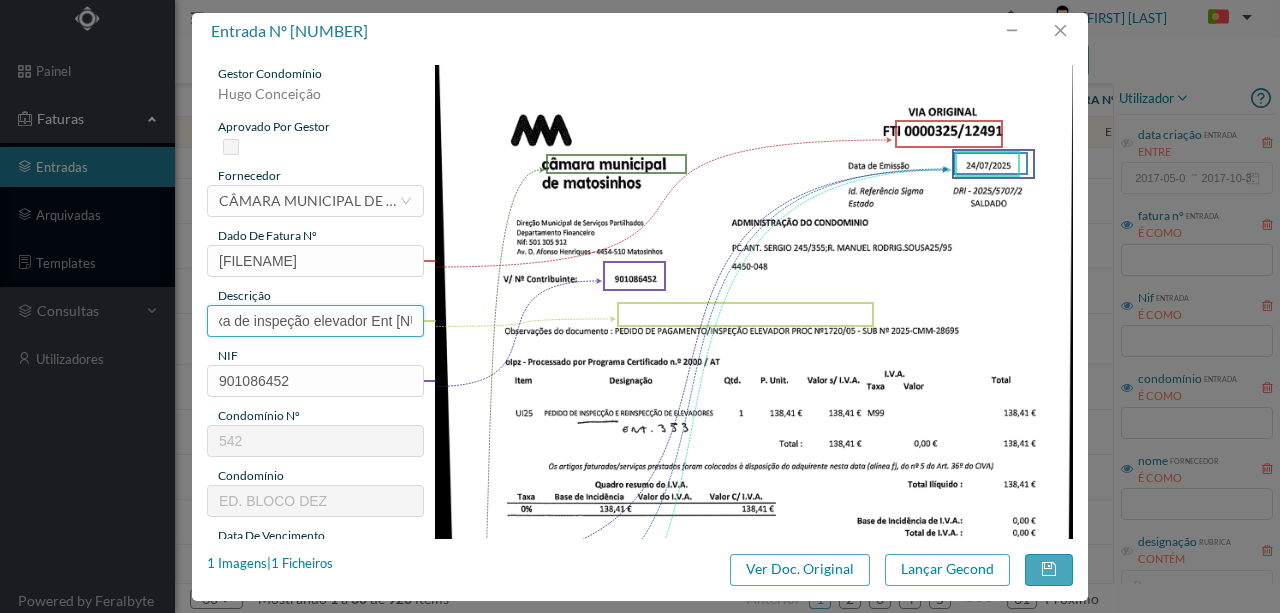 scroll, scrollTop: 0, scrollLeft: 118, axis: horizontal 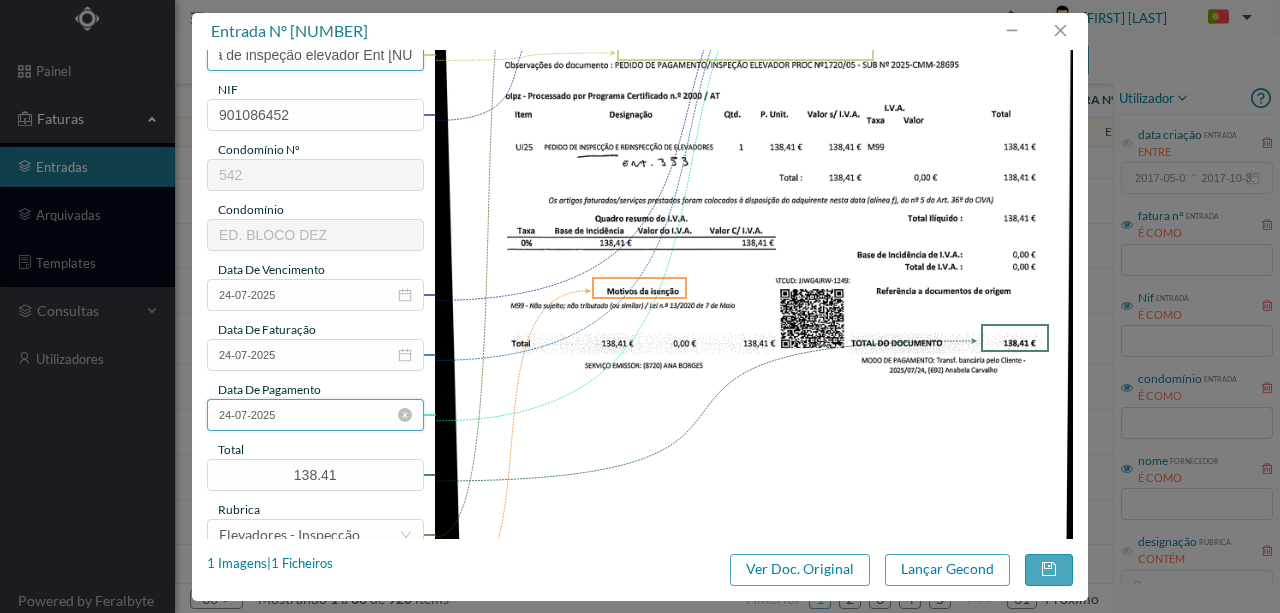type on "Pagamento da taxa de inspeção elevador Ent 353" 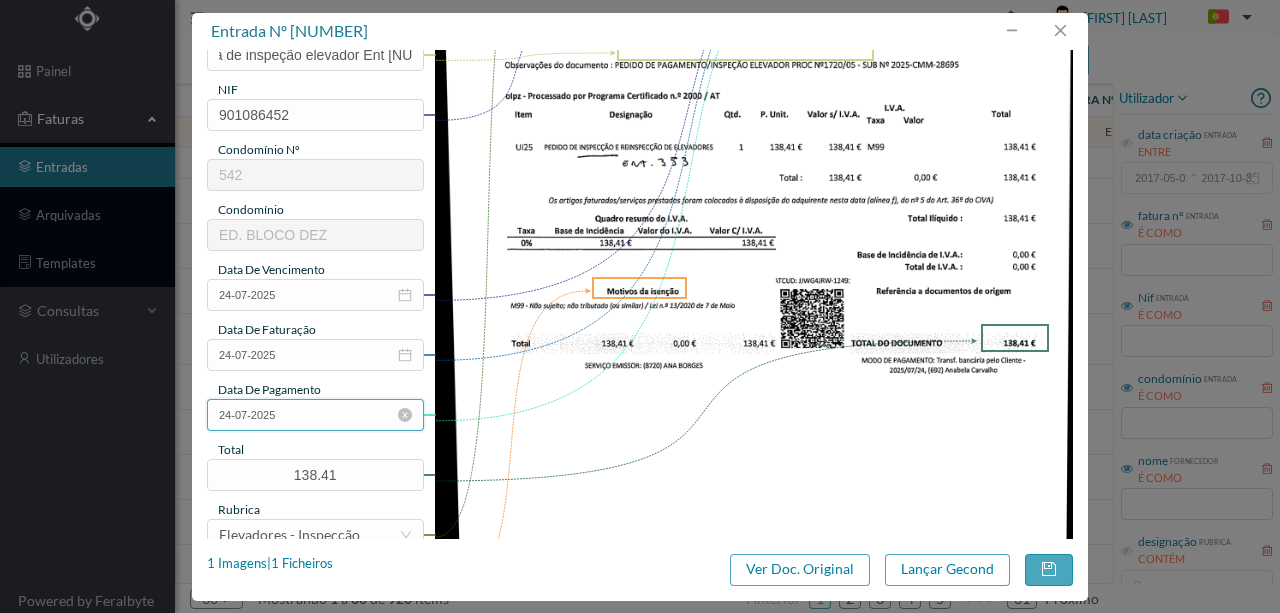 scroll, scrollTop: 0, scrollLeft: 0, axis: both 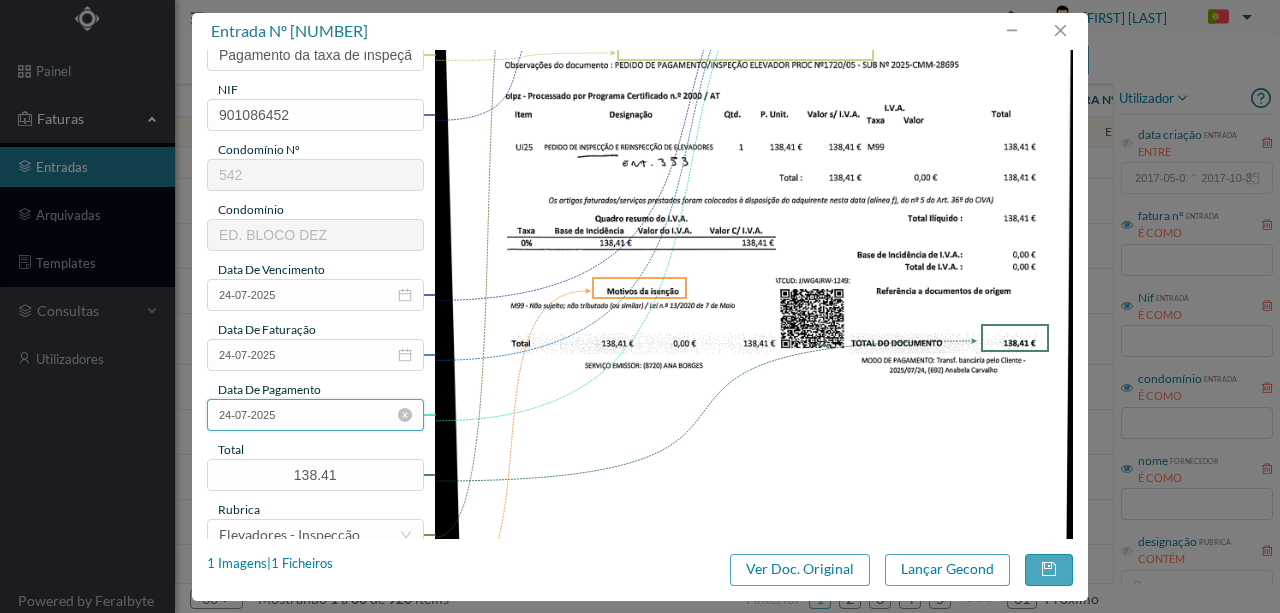 click on "24-07-2025" at bounding box center [315, 415] 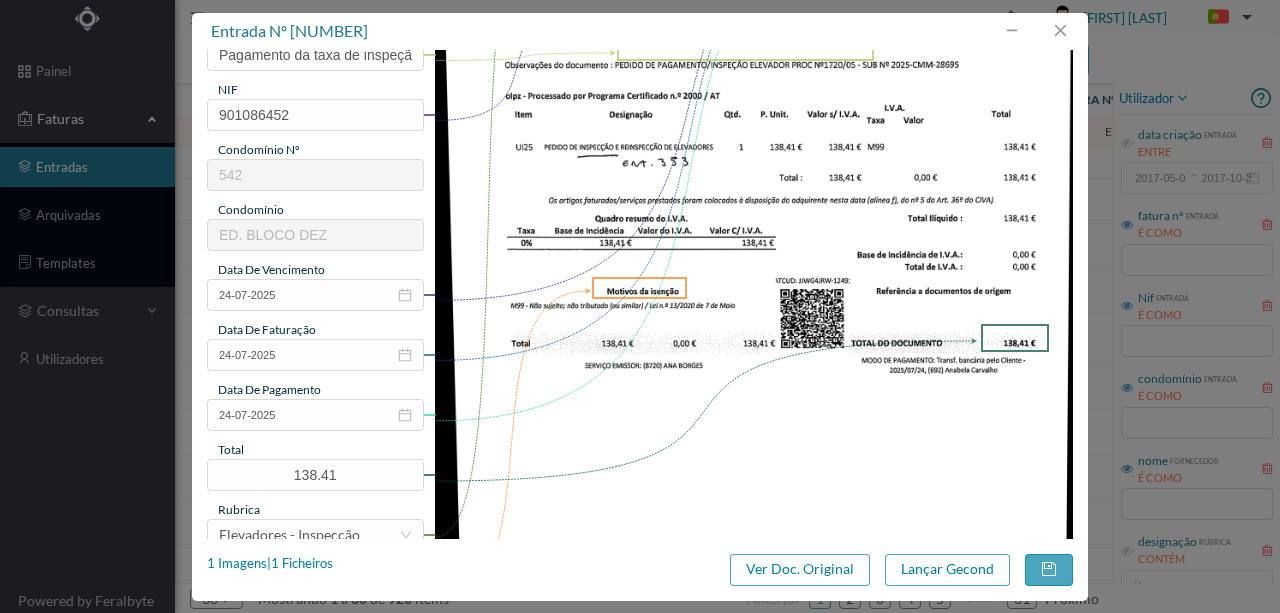 click at bounding box center (754, 250) 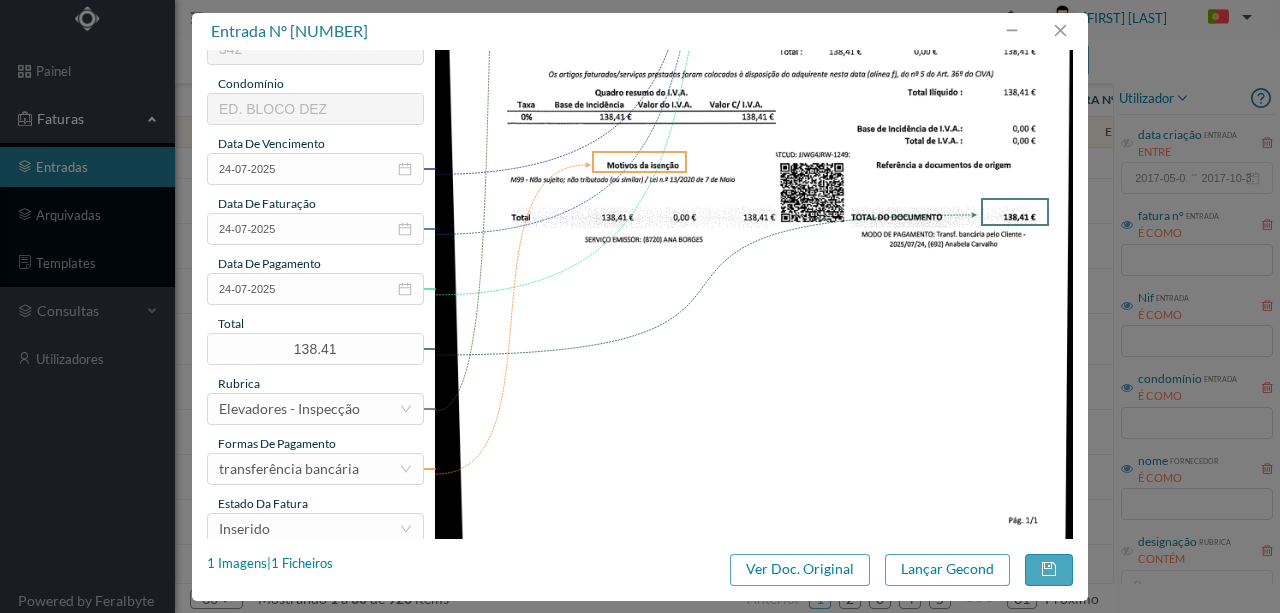 scroll, scrollTop: 466, scrollLeft: 0, axis: vertical 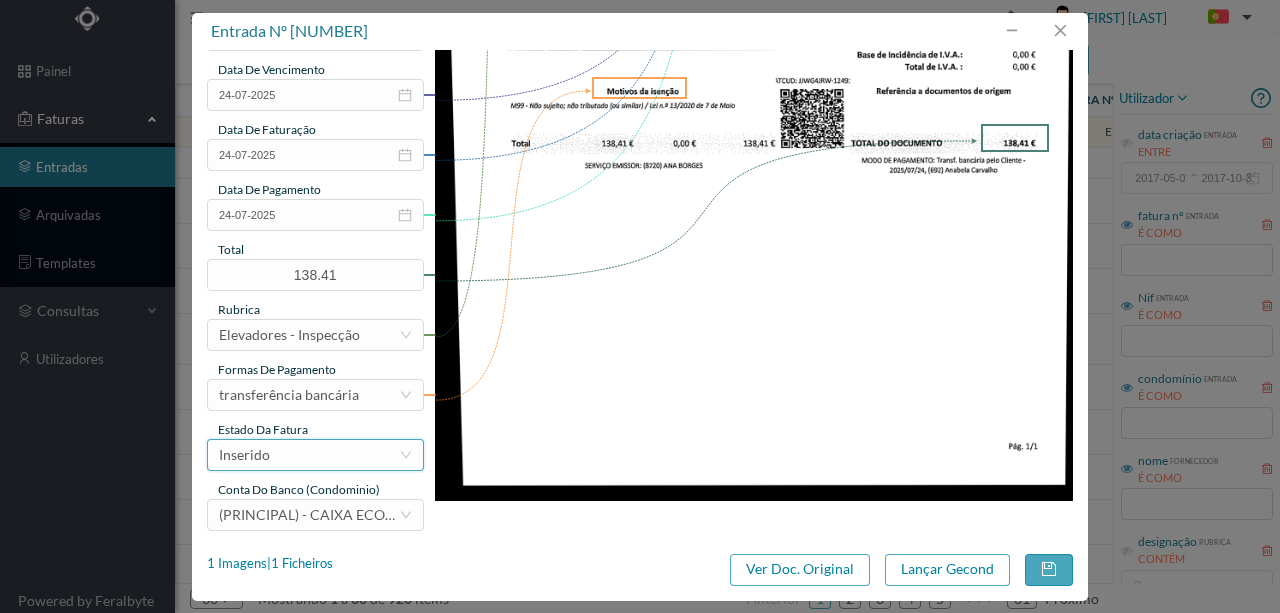 click on "Inserido" at bounding box center [309, 455] 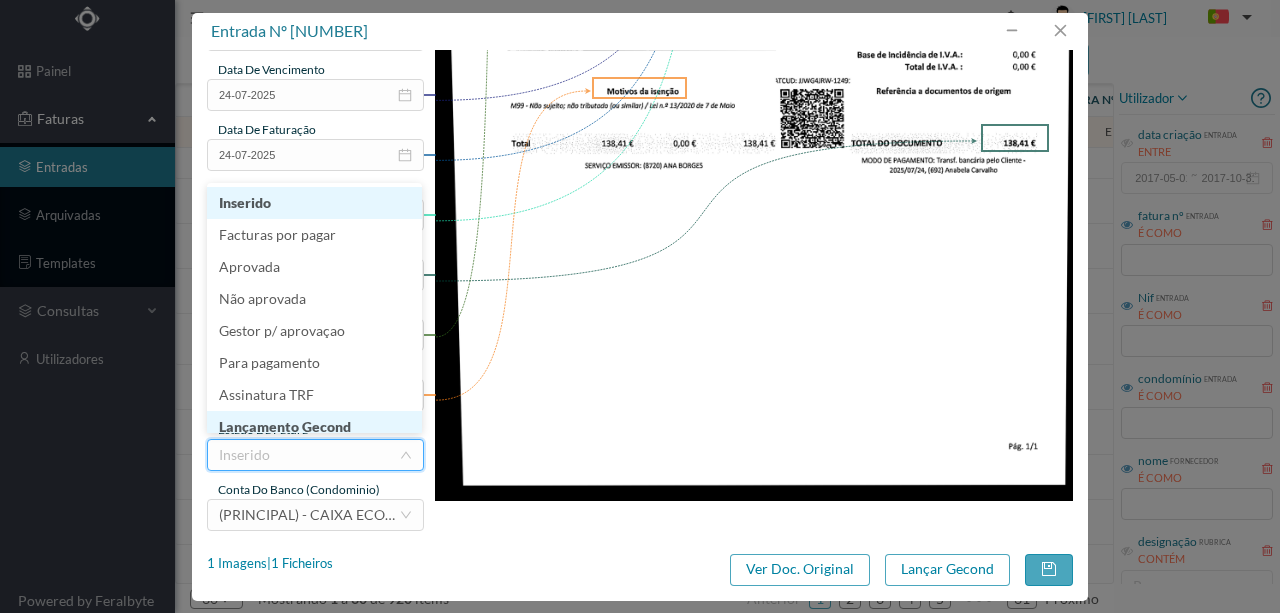 scroll, scrollTop: 10, scrollLeft: 0, axis: vertical 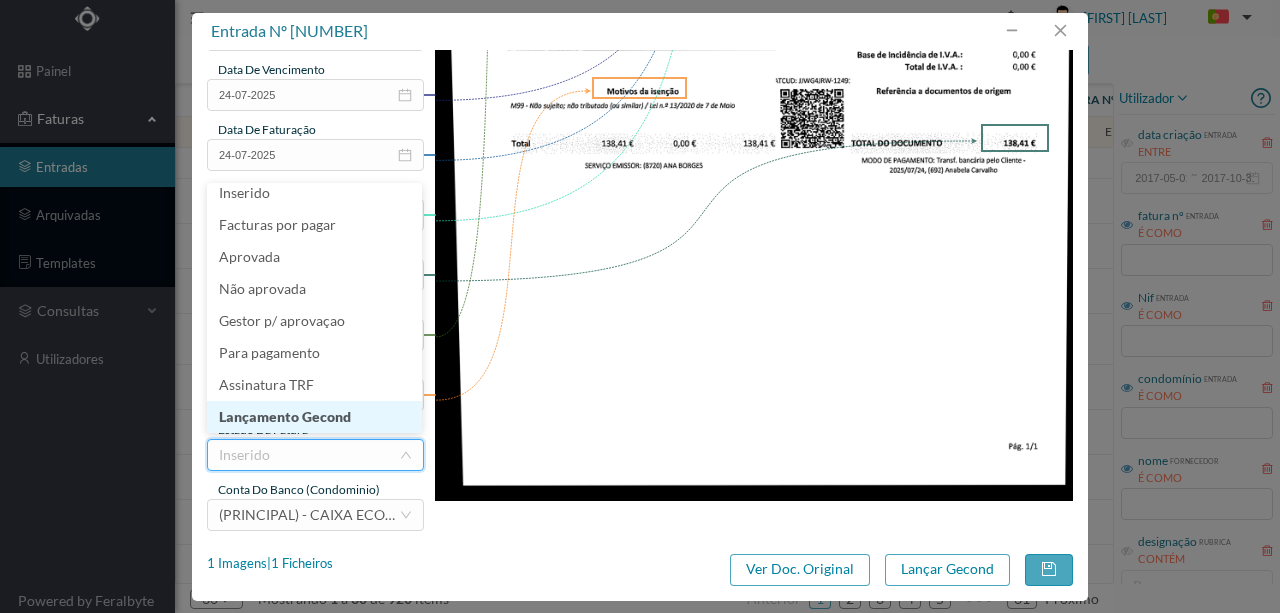 click on "Lançamento Gecond" at bounding box center [314, 417] 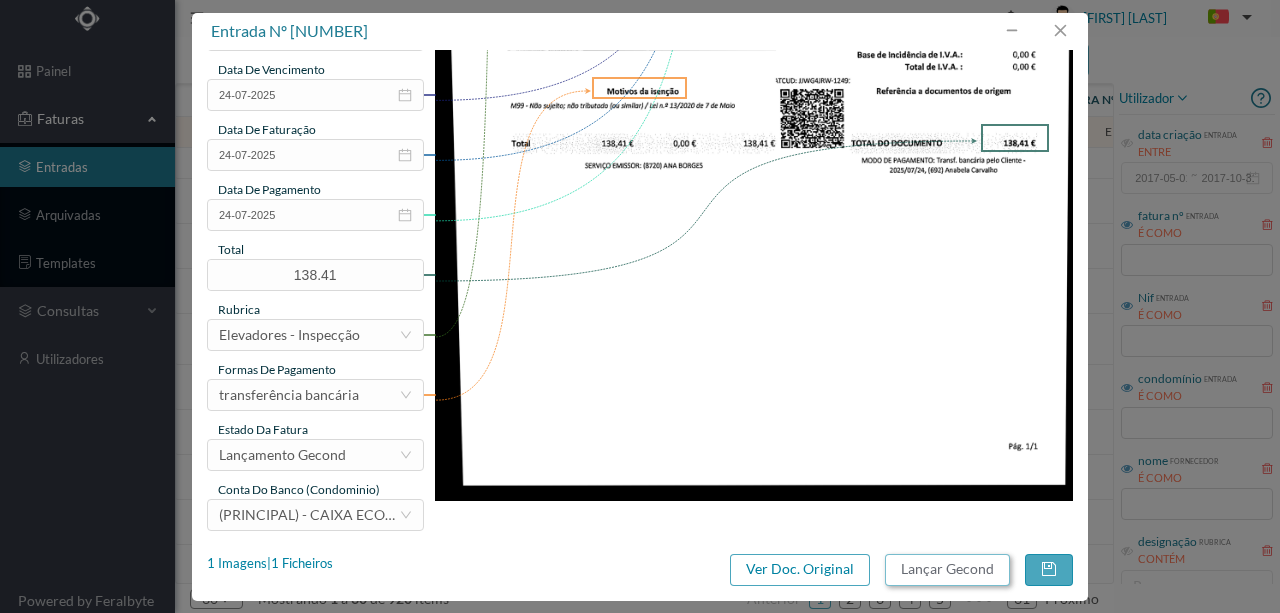 click on "Lançar Gecond" at bounding box center [947, 570] 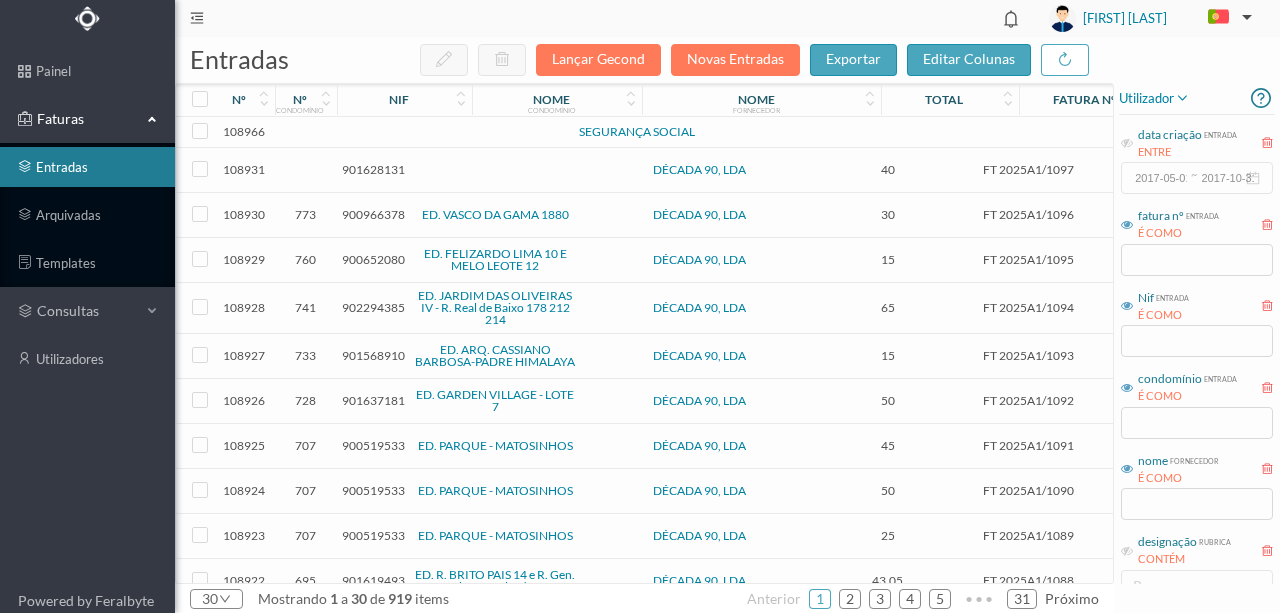 click at bounding box center (432, 132) 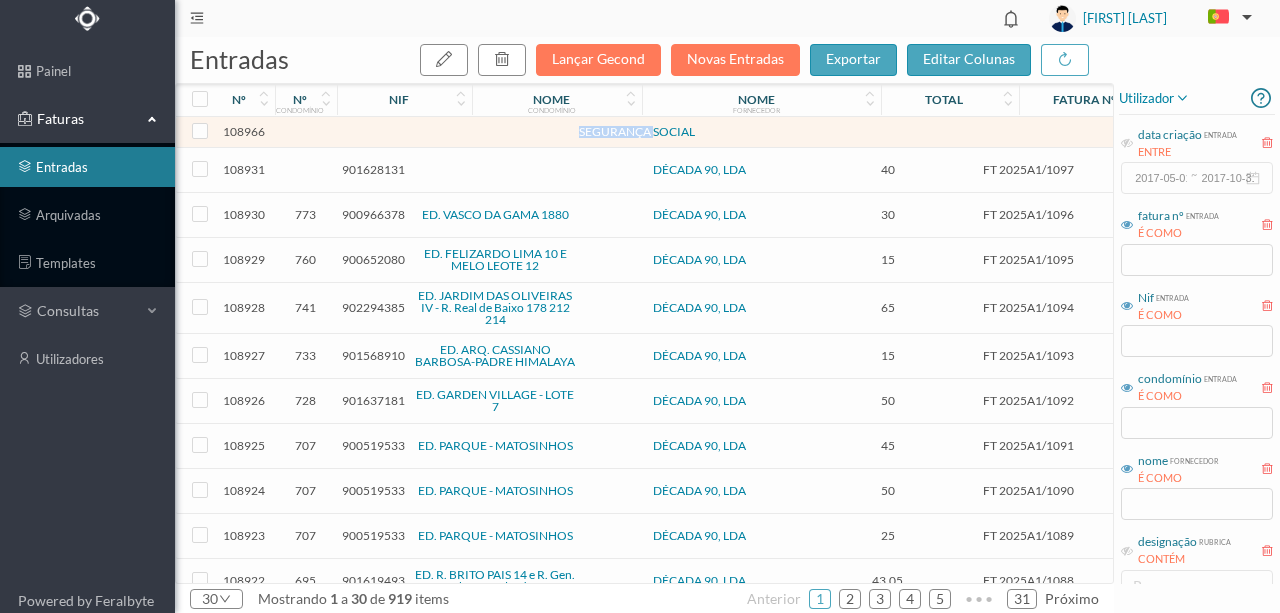click at bounding box center (432, 132) 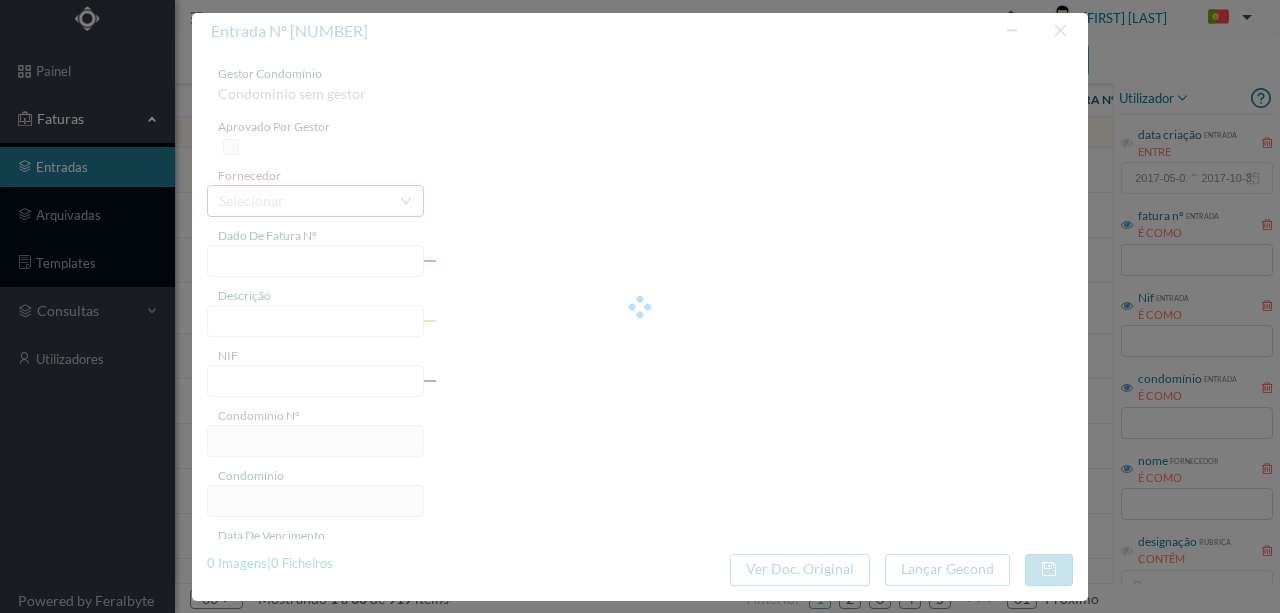 type on "0" 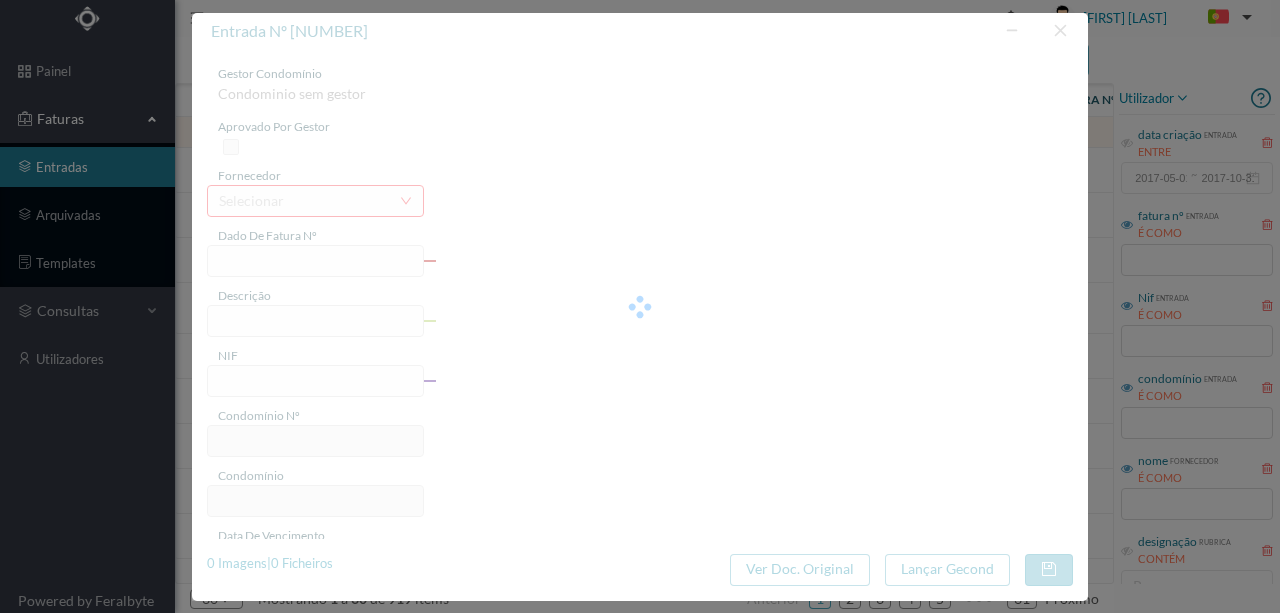 type on "Invalid date" 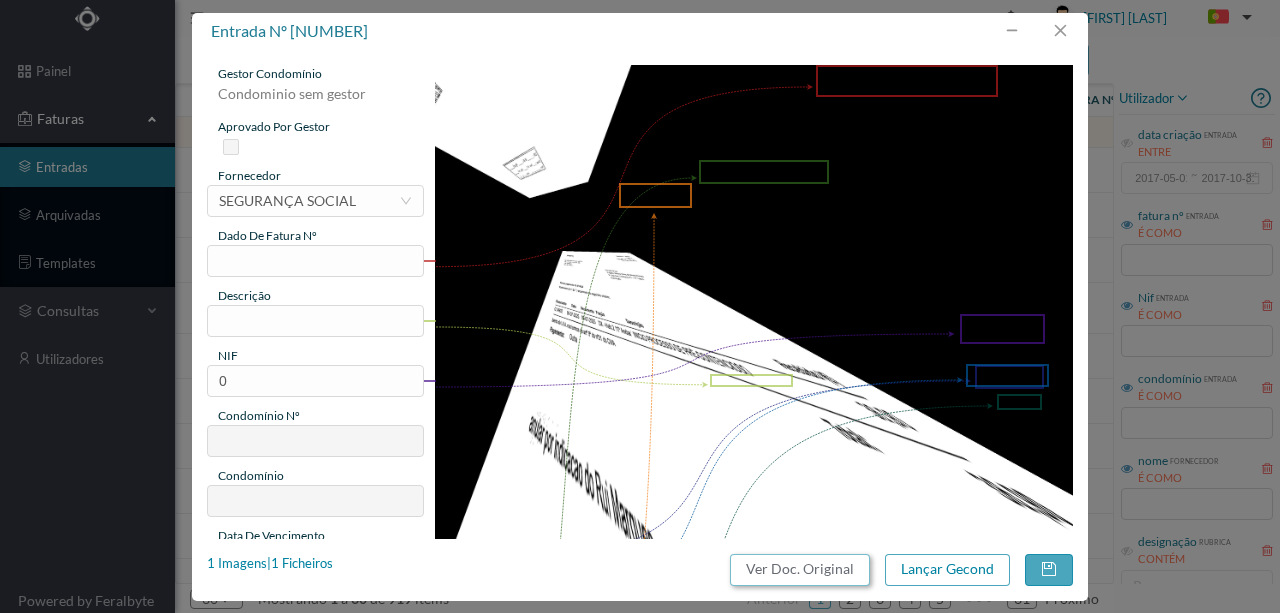 click on "Ver Doc. Original" at bounding box center (800, 570) 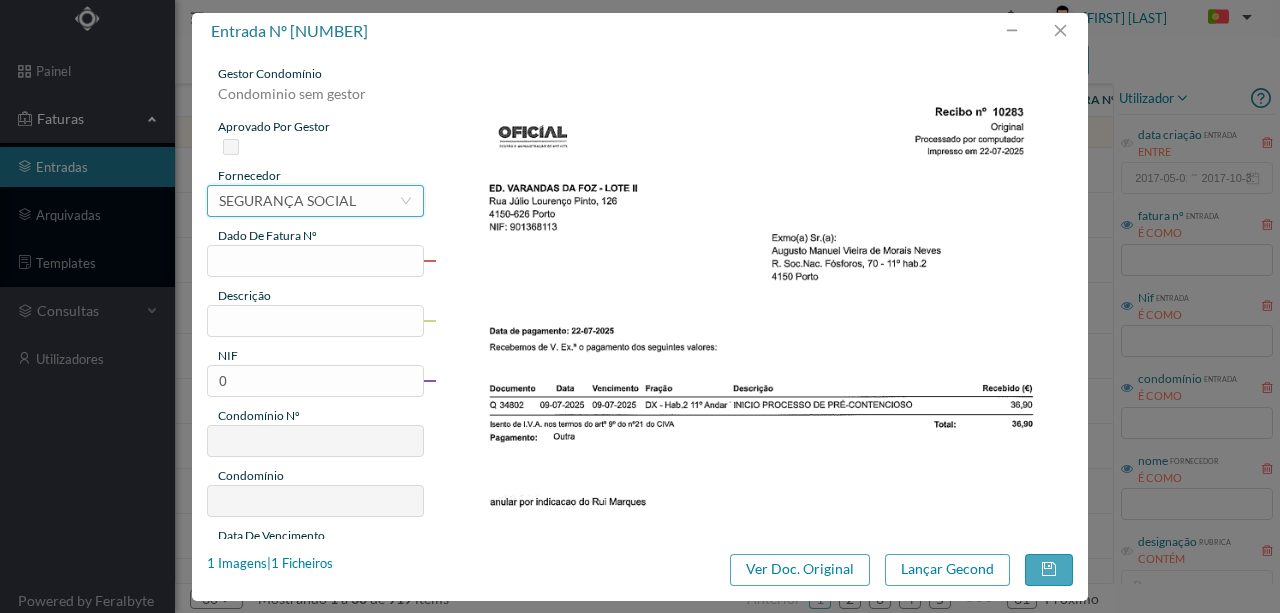 click on "SEGURANÇA SOCIAL" at bounding box center [287, 201] 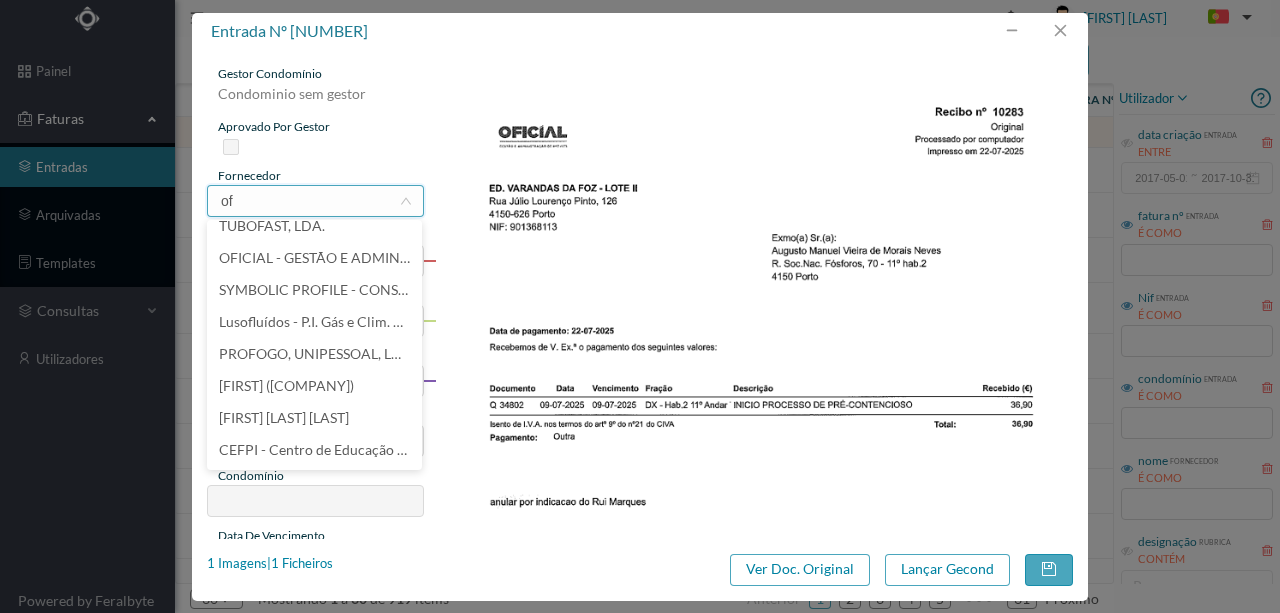 scroll, scrollTop: 4, scrollLeft: 0, axis: vertical 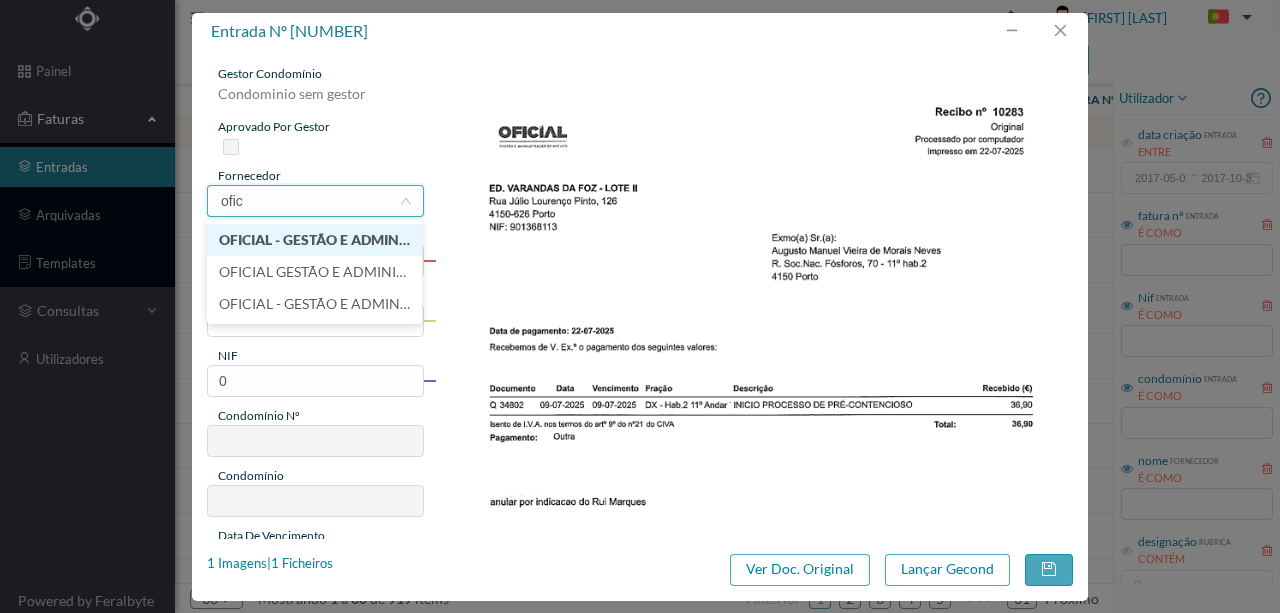 type on "ofici" 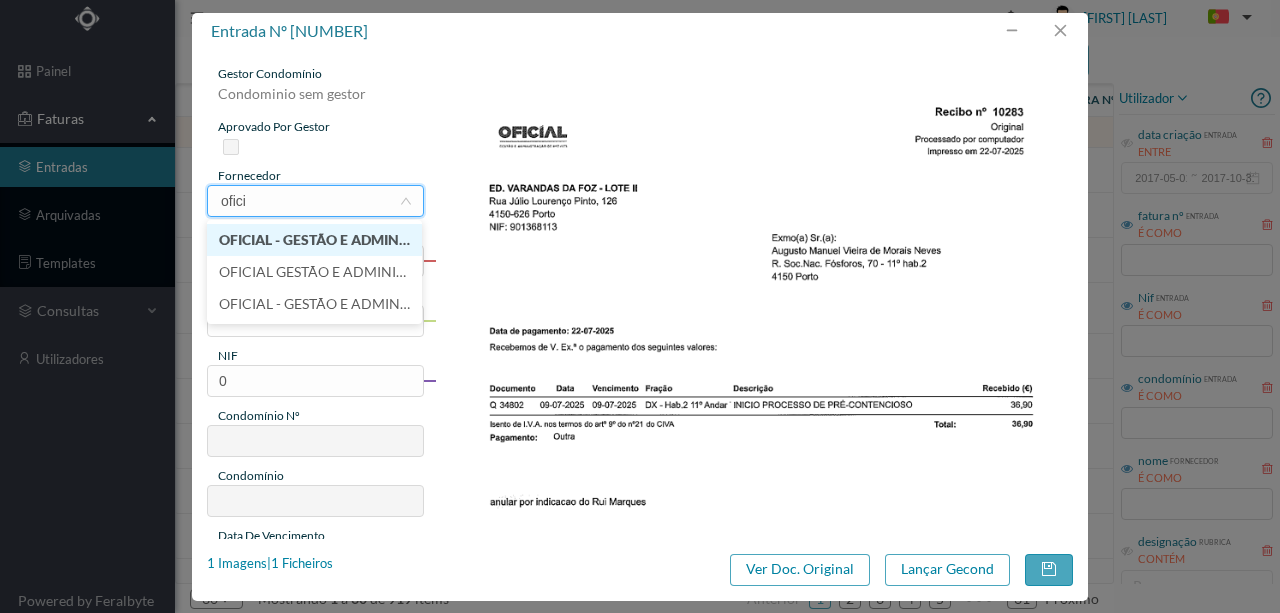 click on "OFICIAL - GESTÃO E ADMINISTRAÇÃO DE IMÓVEIS, LDA" at bounding box center [314, 240] 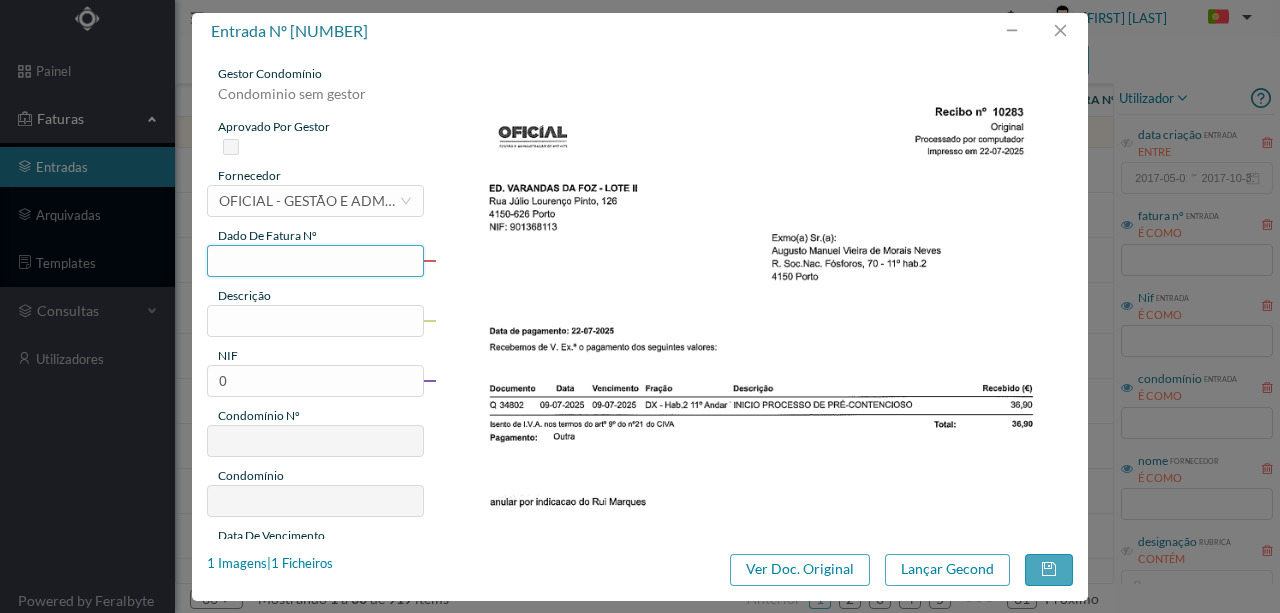 click at bounding box center (315, 261) 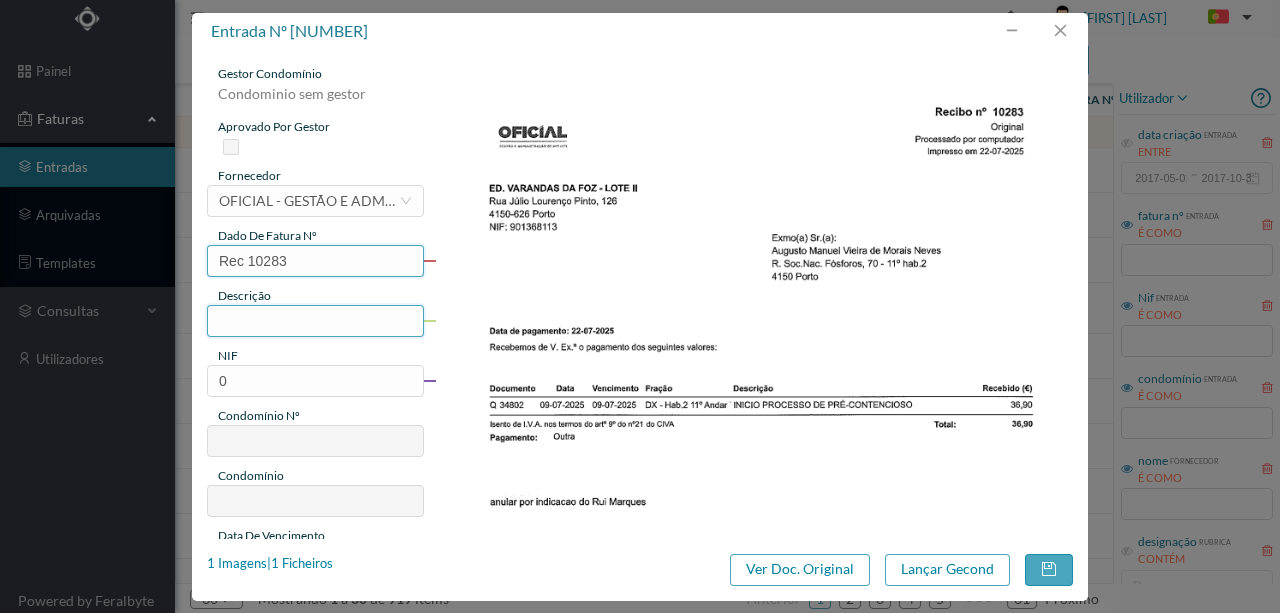 type on "Rec 10283" 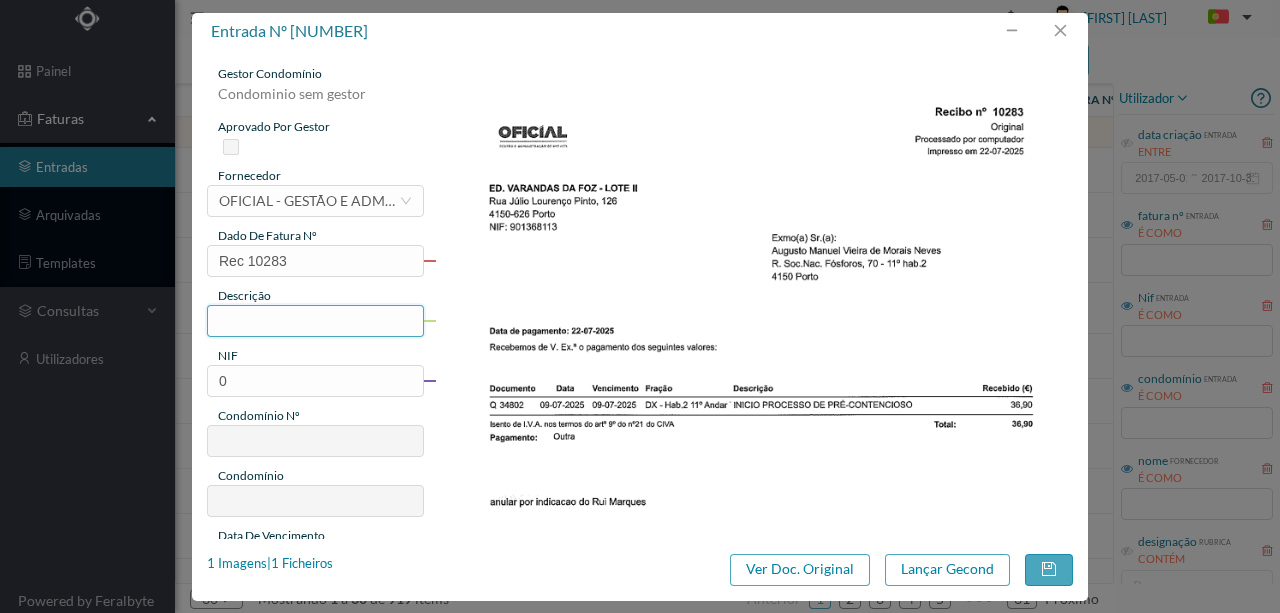 click at bounding box center [315, 321] 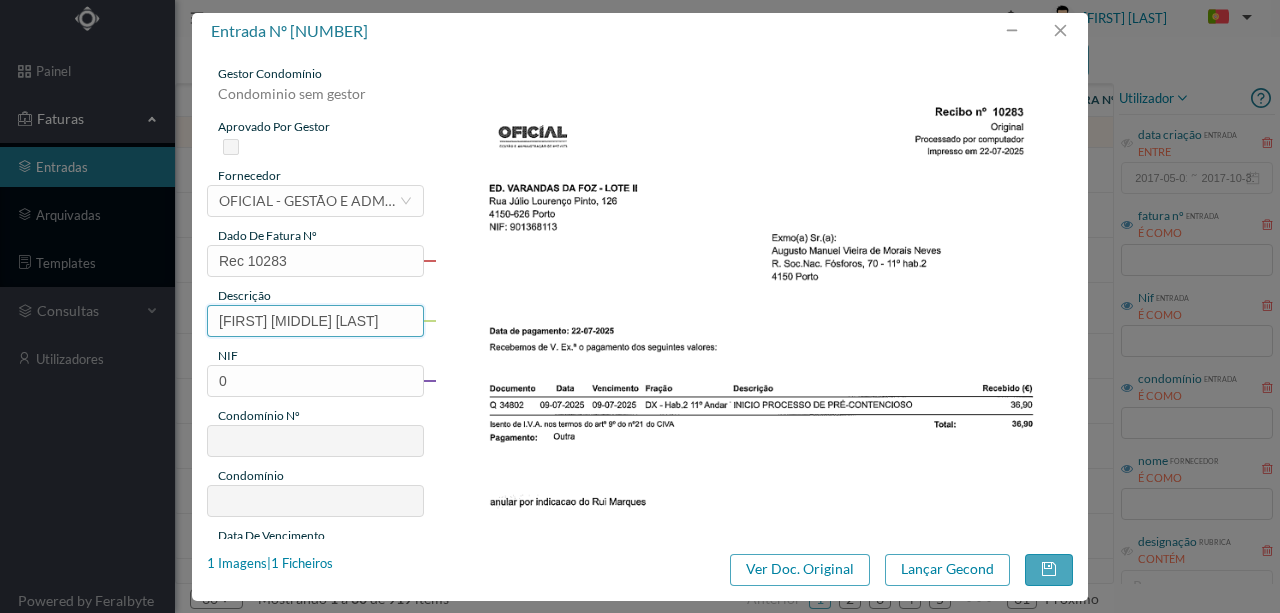 scroll, scrollTop: 0, scrollLeft: 0, axis: both 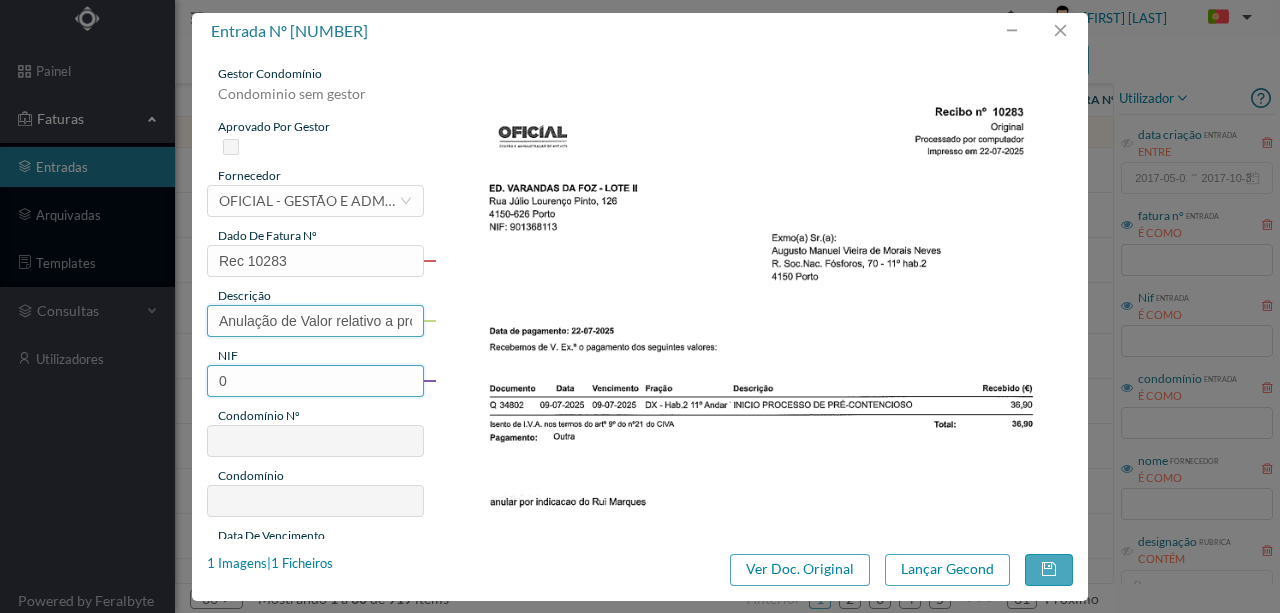 type on "Anulação de Valor relativo a processo de pre-contencioso - Fração DX" 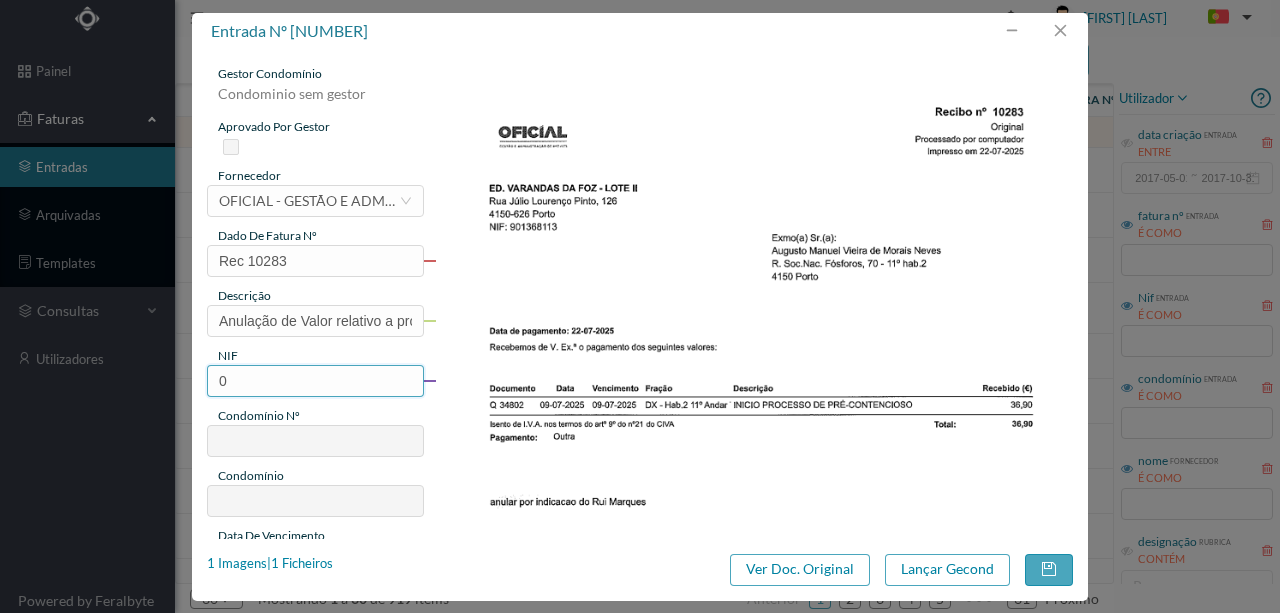 drag, startPoint x: 237, startPoint y: 370, endPoint x: 191, endPoint y: 384, distance: 48.08326 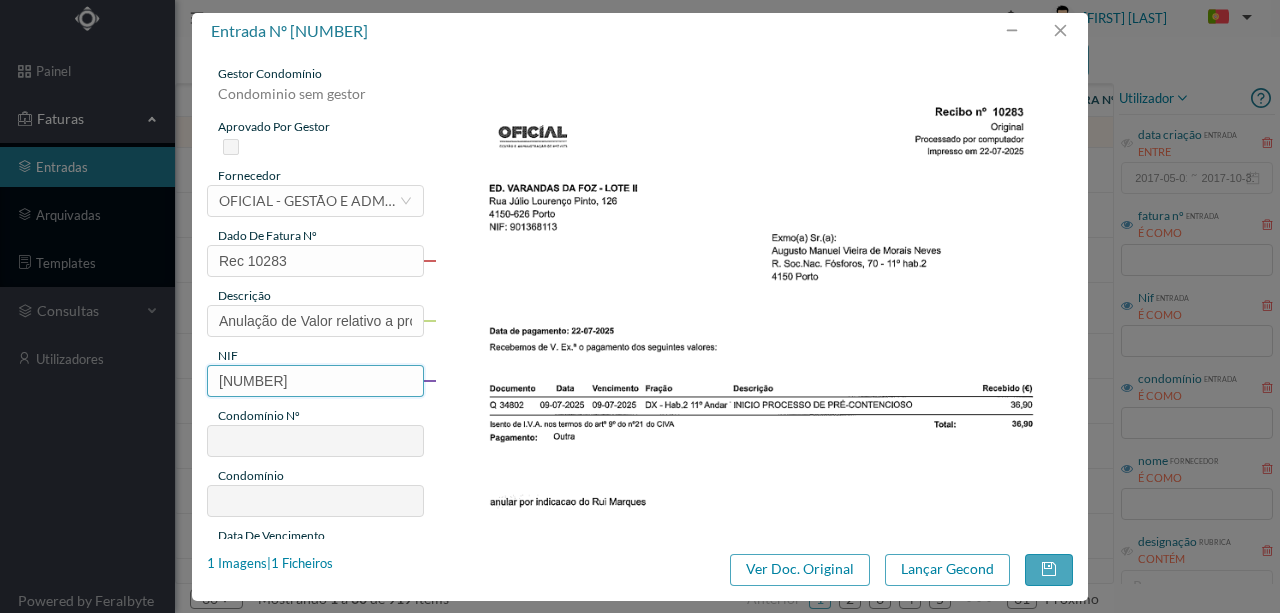 type on "901368113" 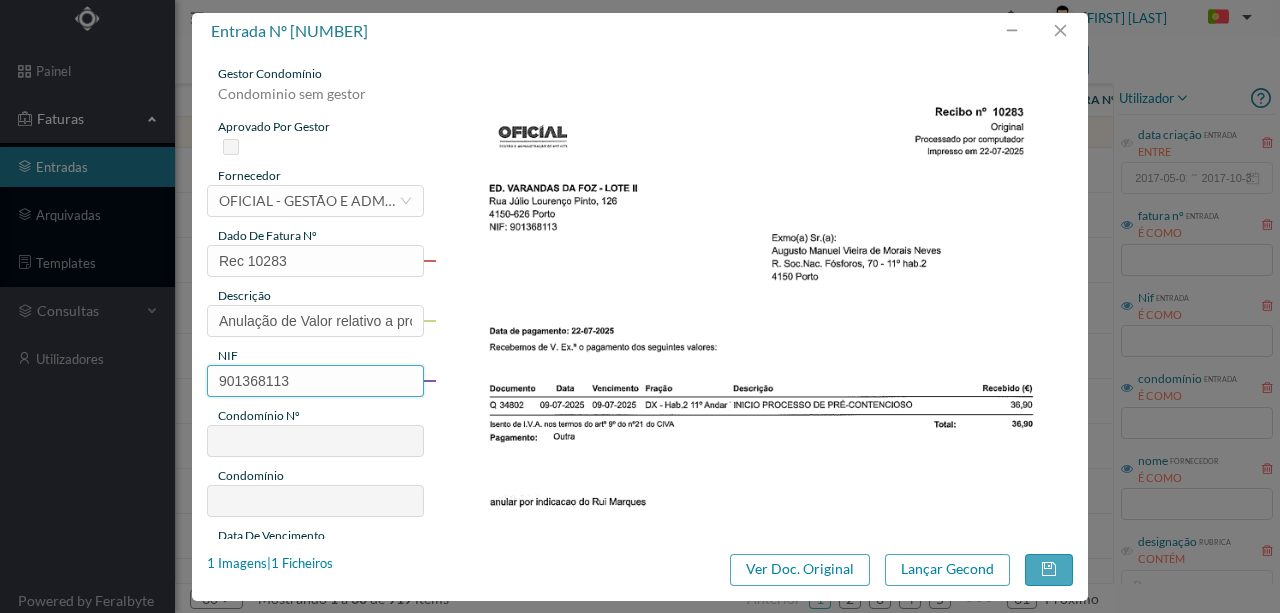 type on "27" 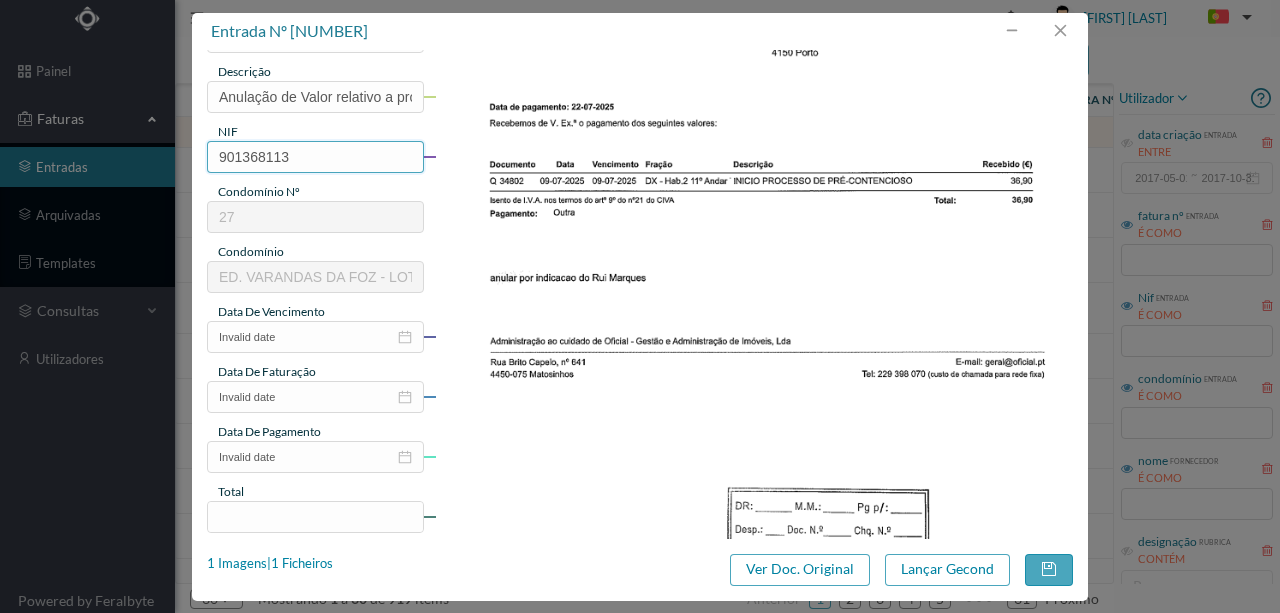 scroll, scrollTop: 266, scrollLeft: 0, axis: vertical 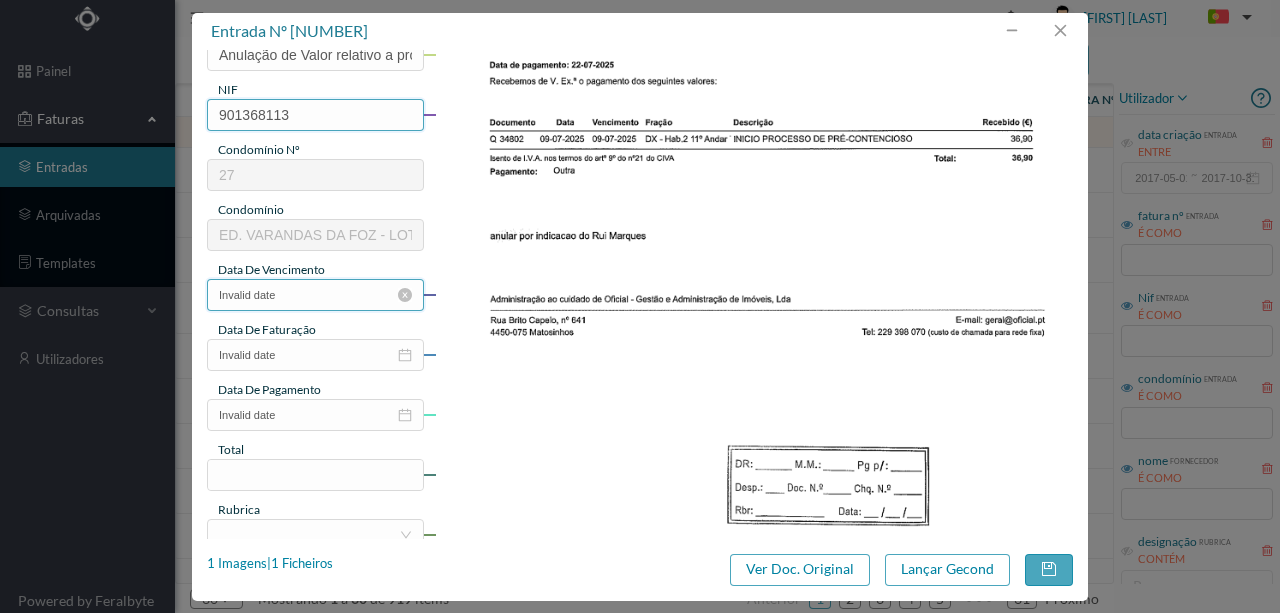type on "901368113" 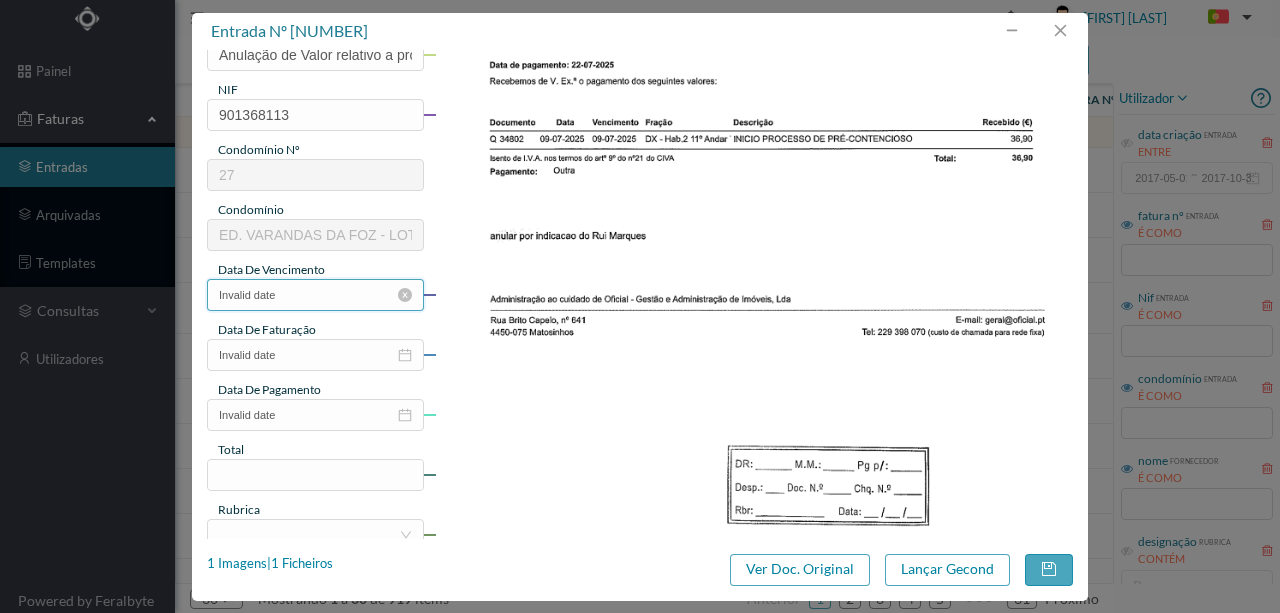 click on "Invalid date" at bounding box center (315, 295) 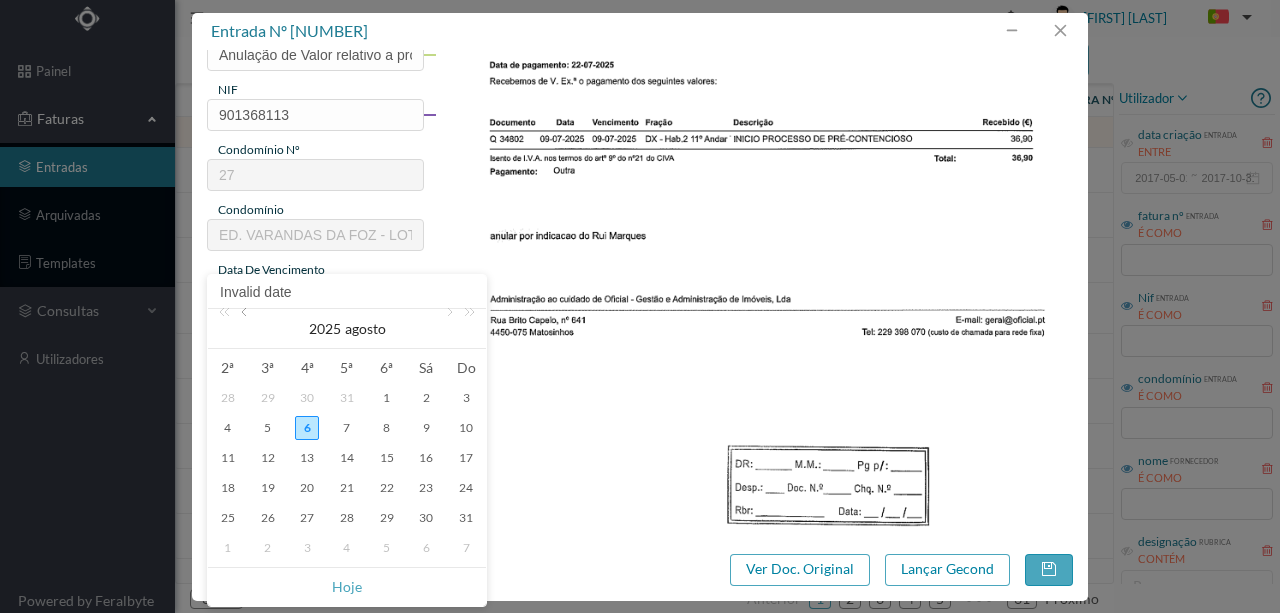click at bounding box center [246, 329] 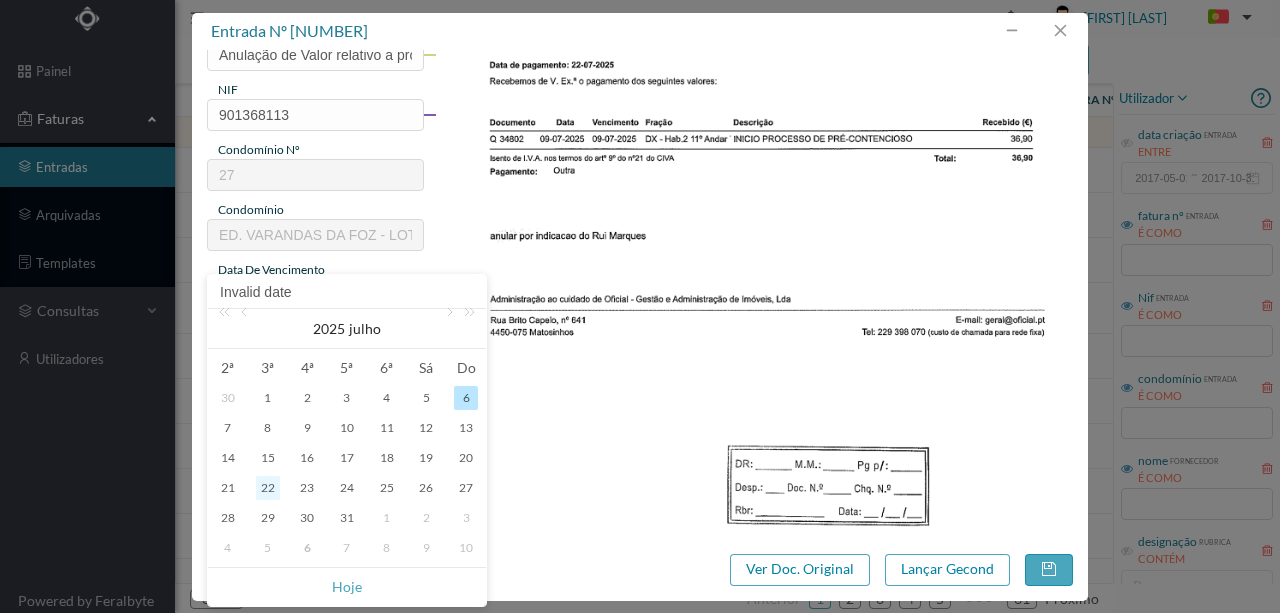 click on "22" at bounding box center (268, 488) 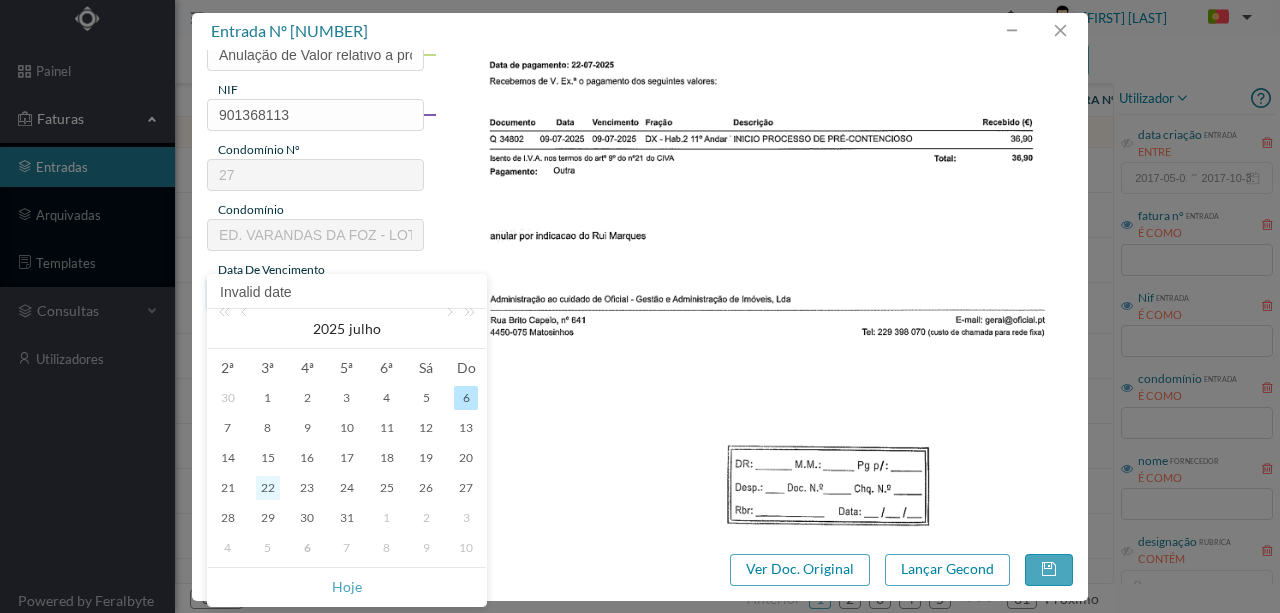type on "2025-07-22" 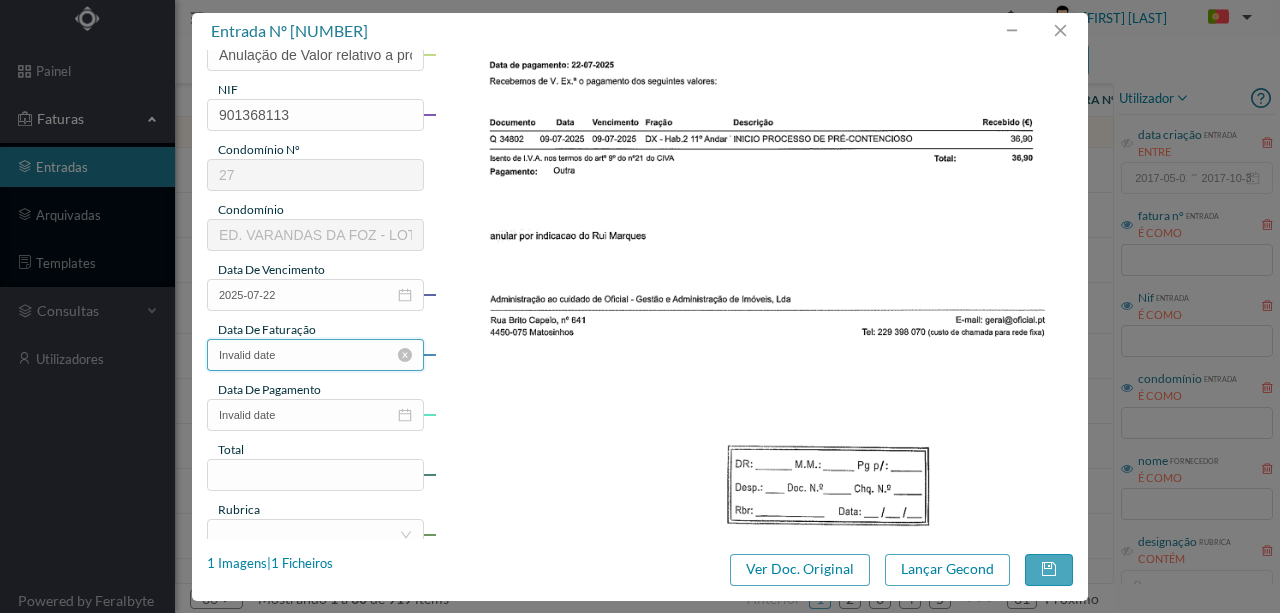click on "Invalid date" at bounding box center [315, 355] 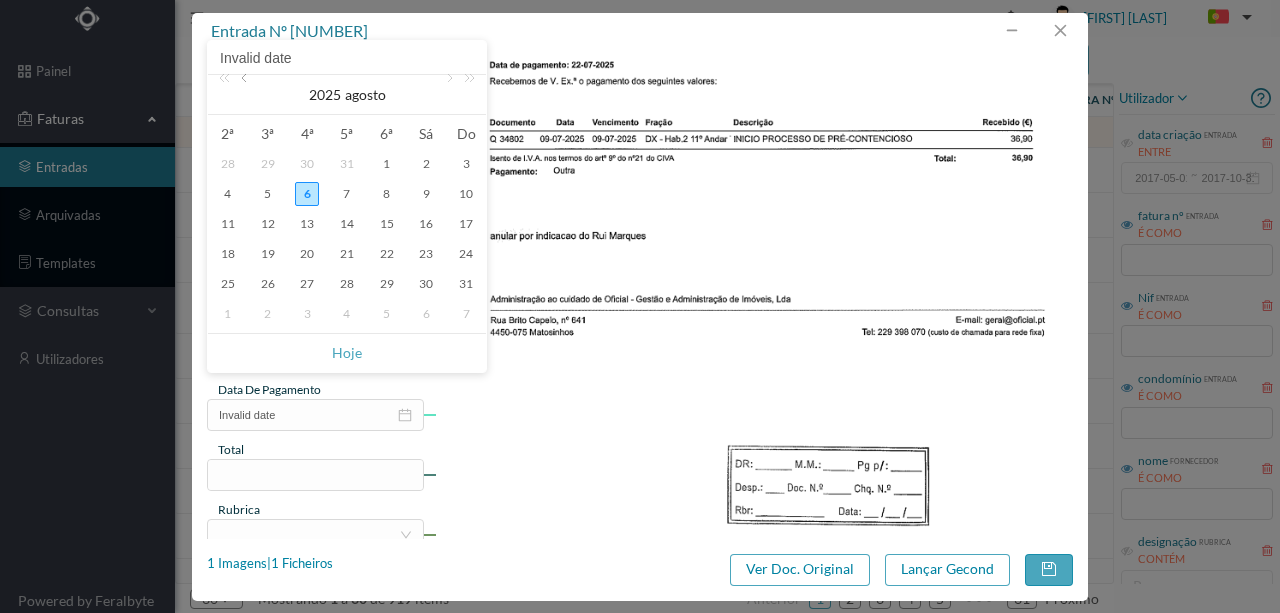 click at bounding box center [246, 95] 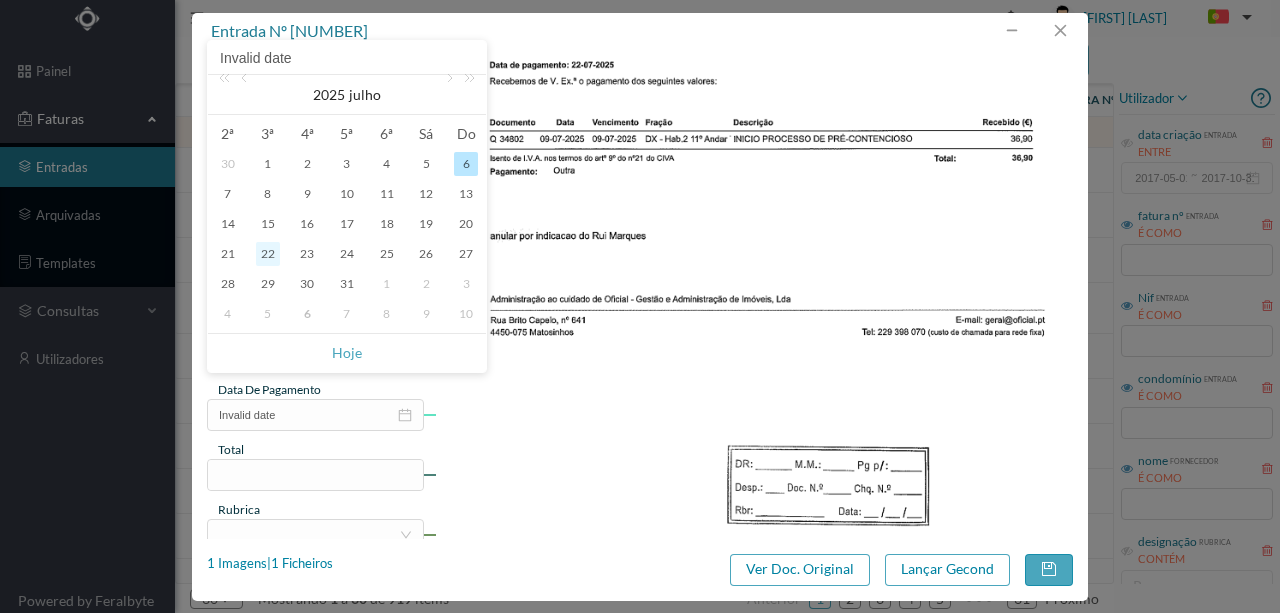 click on "22" at bounding box center (268, 254) 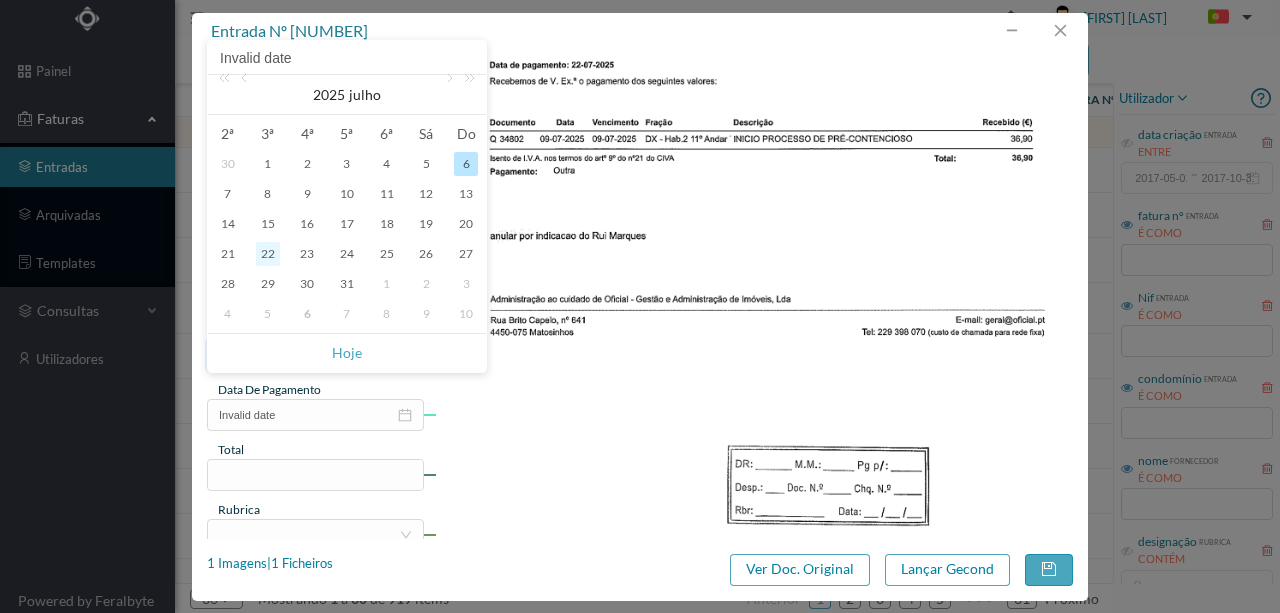 type on "2025-07-22" 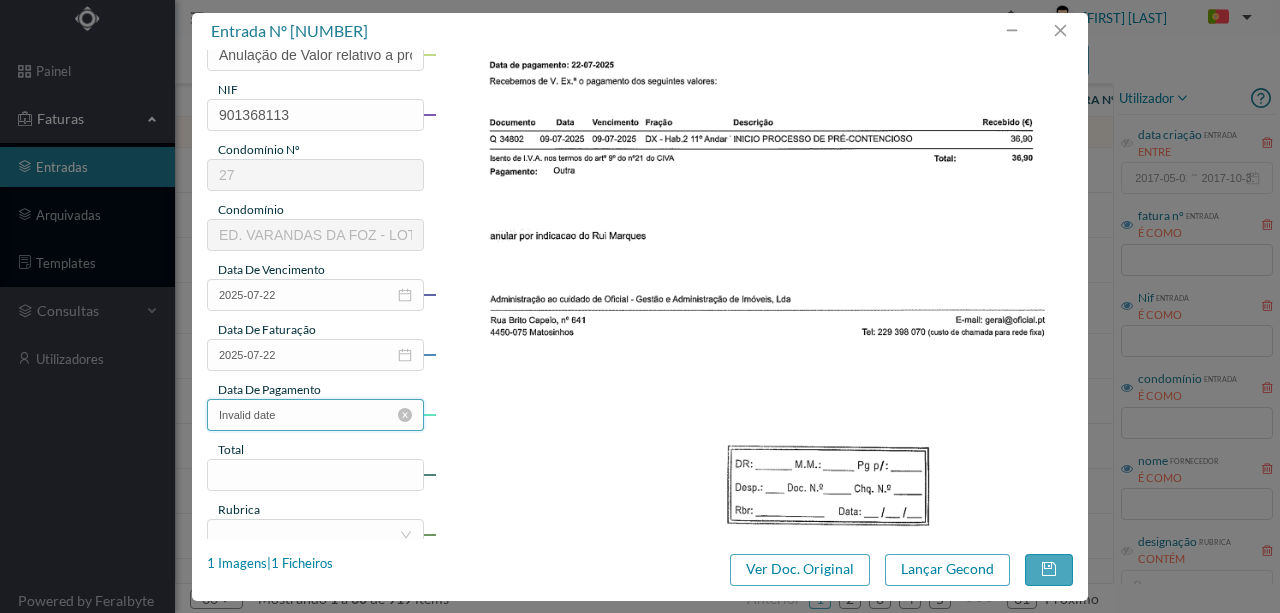 click on "Invalid date" at bounding box center [315, 415] 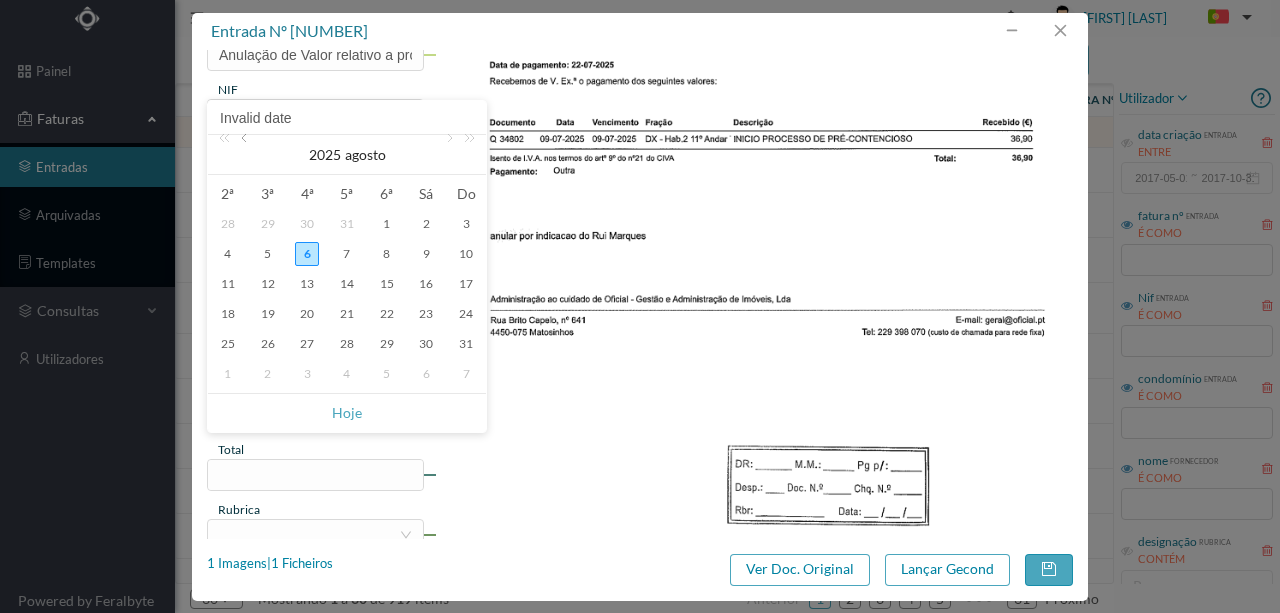 click at bounding box center [246, 155] 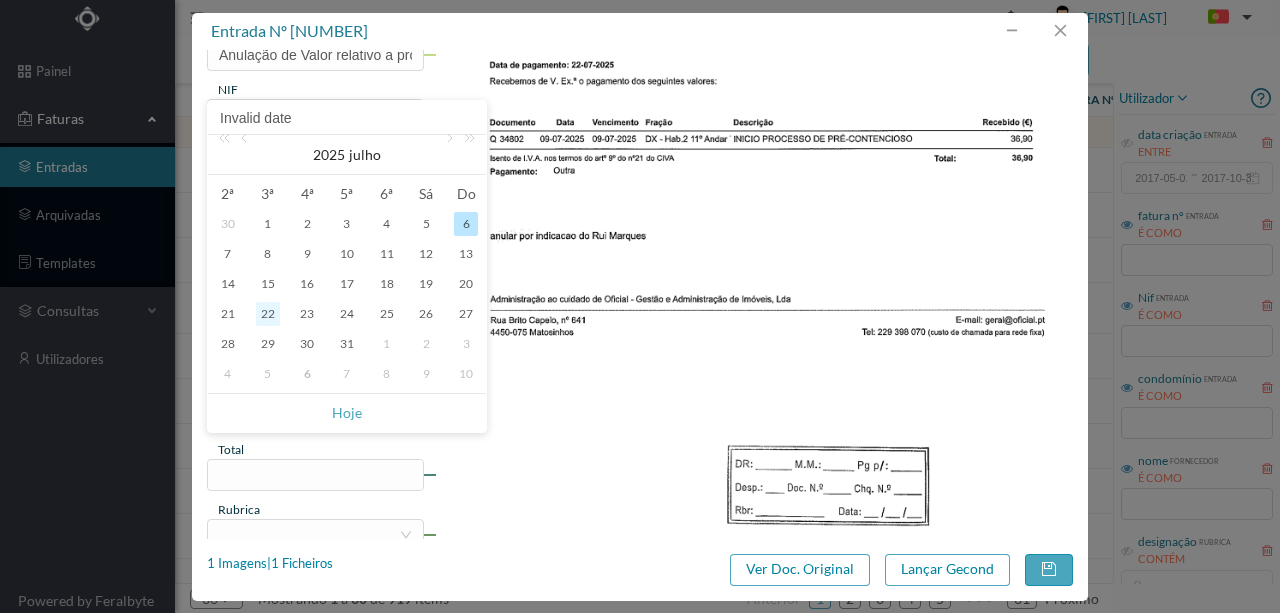 click on "22" at bounding box center [268, 314] 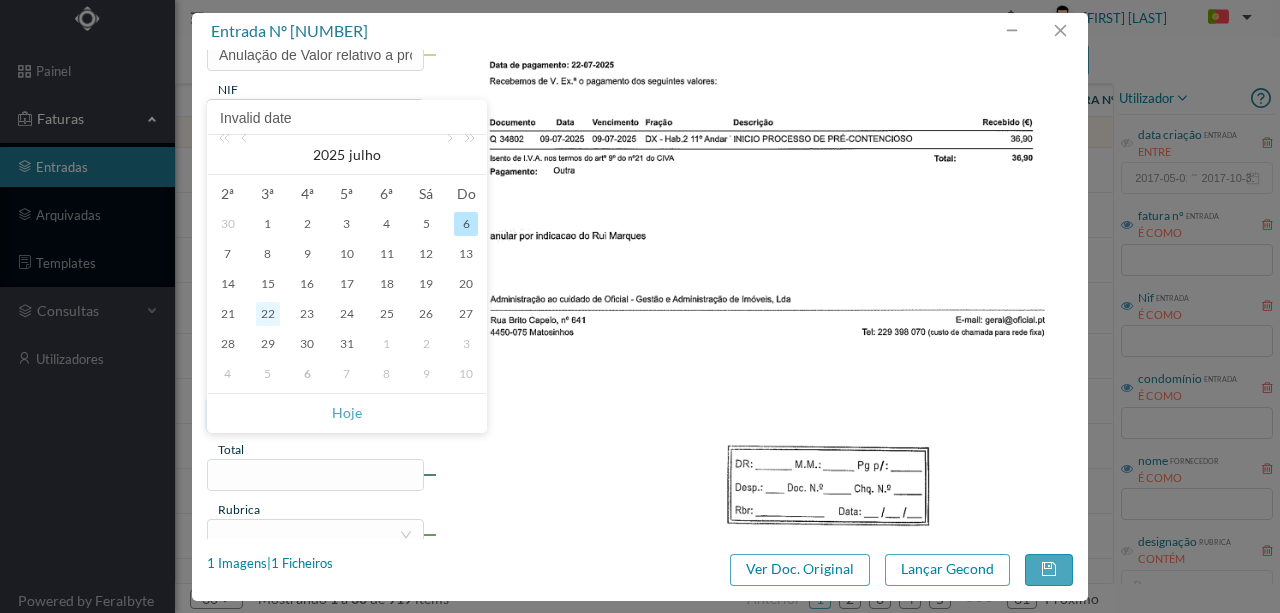 type on "2025-07-22" 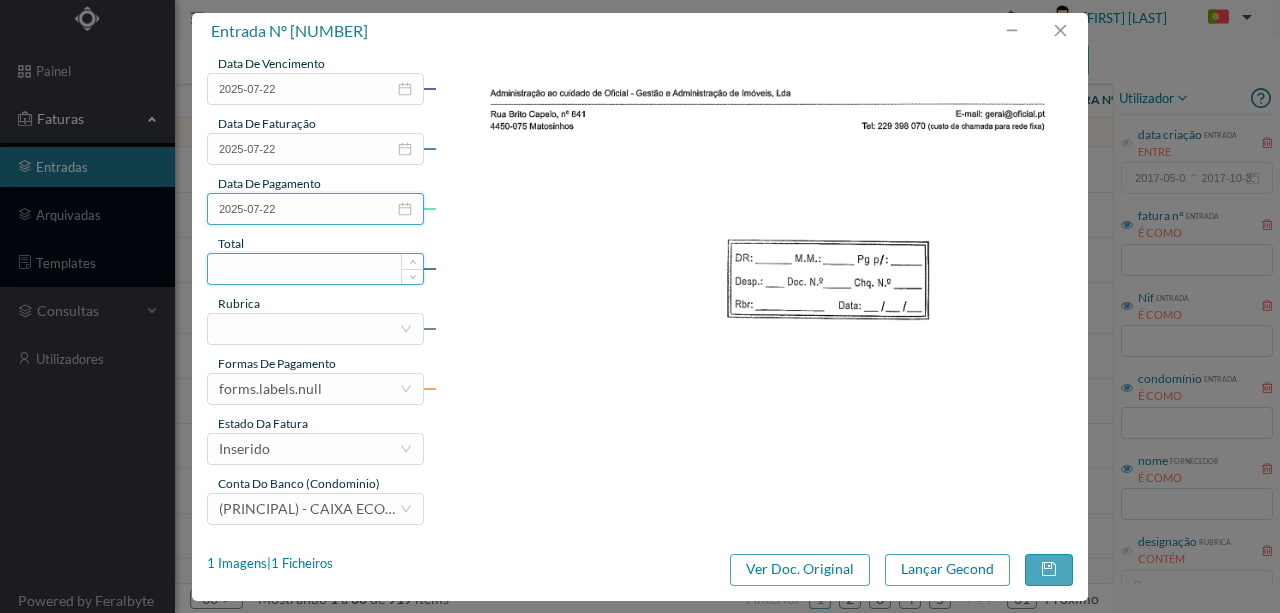 scroll, scrollTop: 473, scrollLeft: 0, axis: vertical 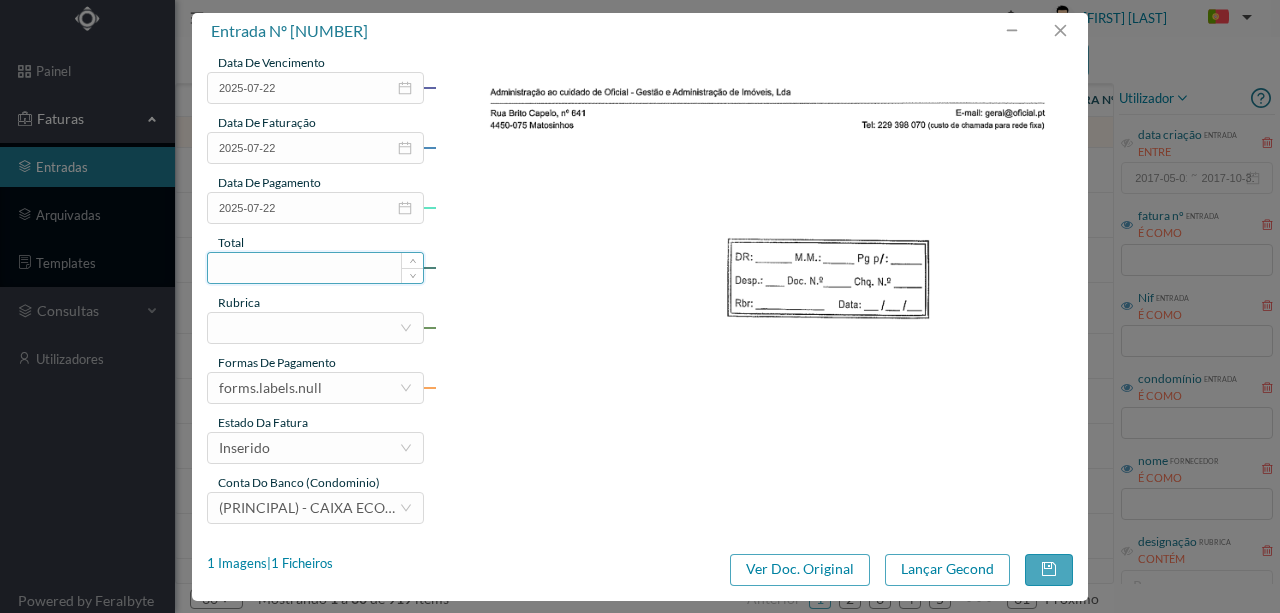 click at bounding box center [315, 268] 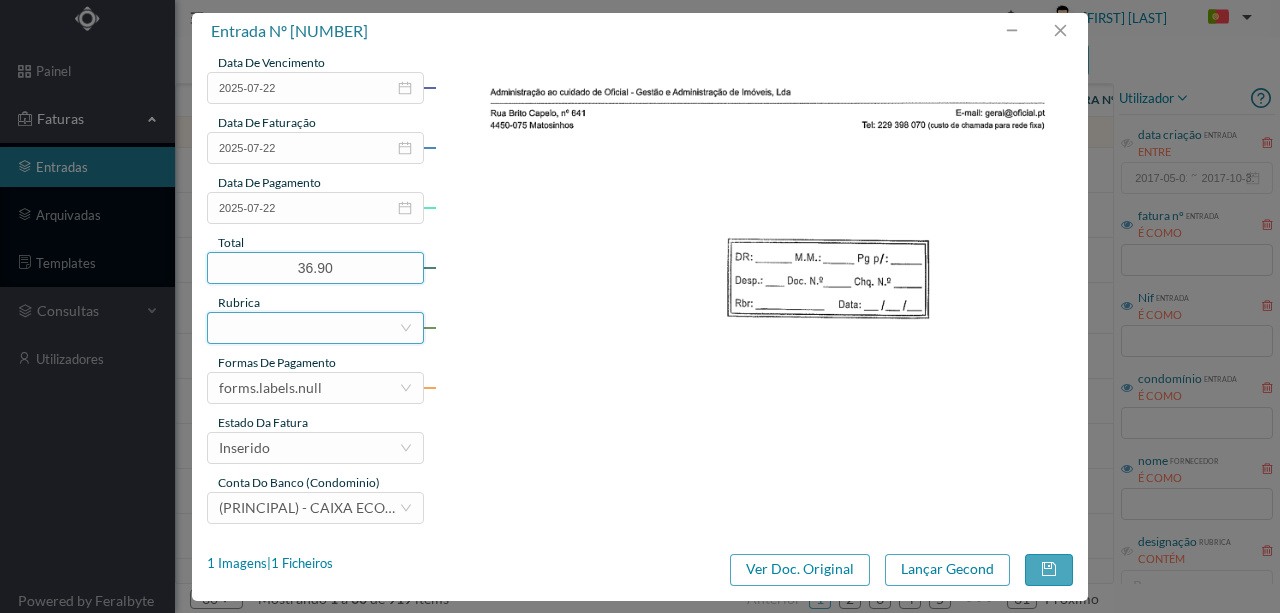 type on "36.90" 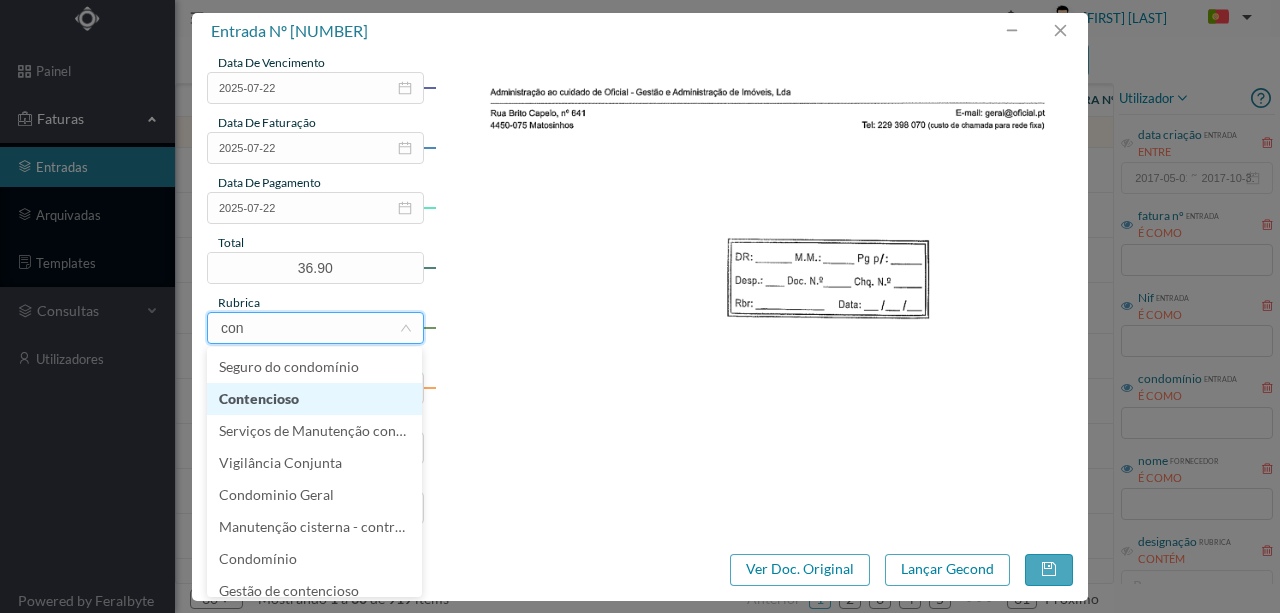 click on "Contencioso" at bounding box center [314, 399] 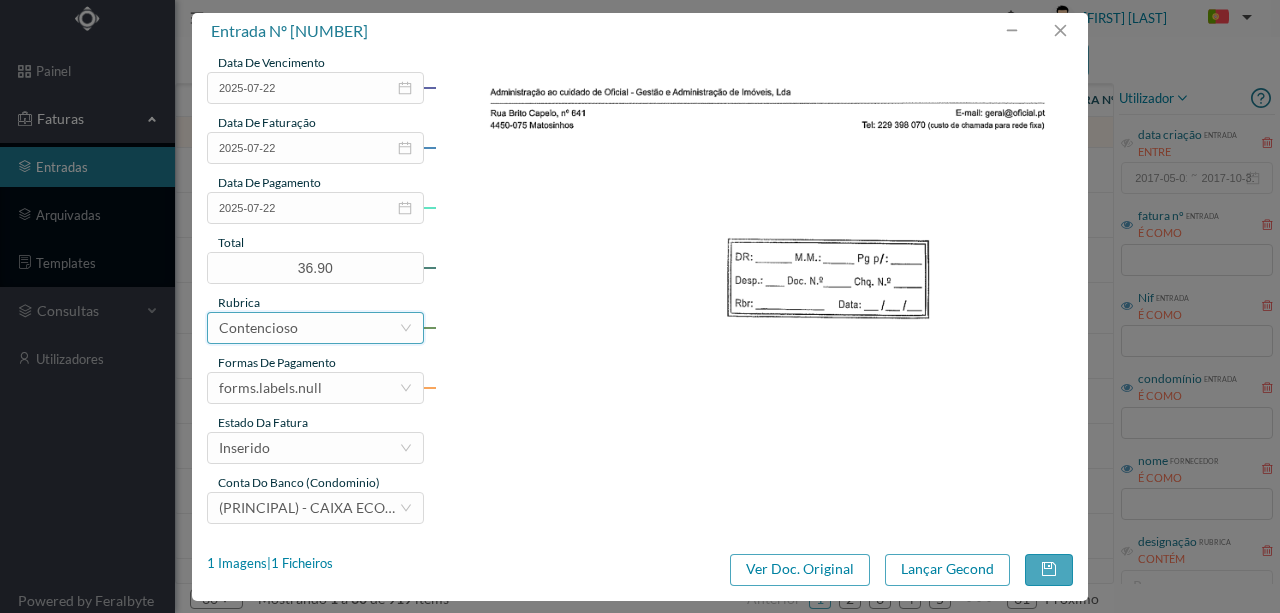 click on "Contencioso" at bounding box center [309, 328] 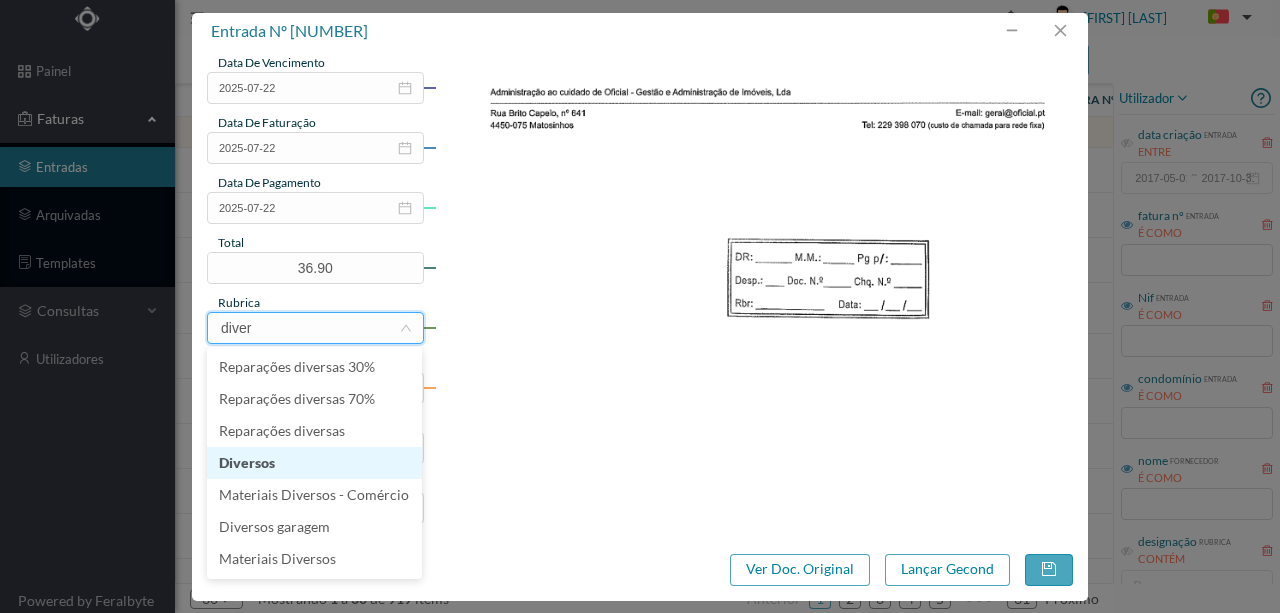click on "Diversos" at bounding box center [314, 463] 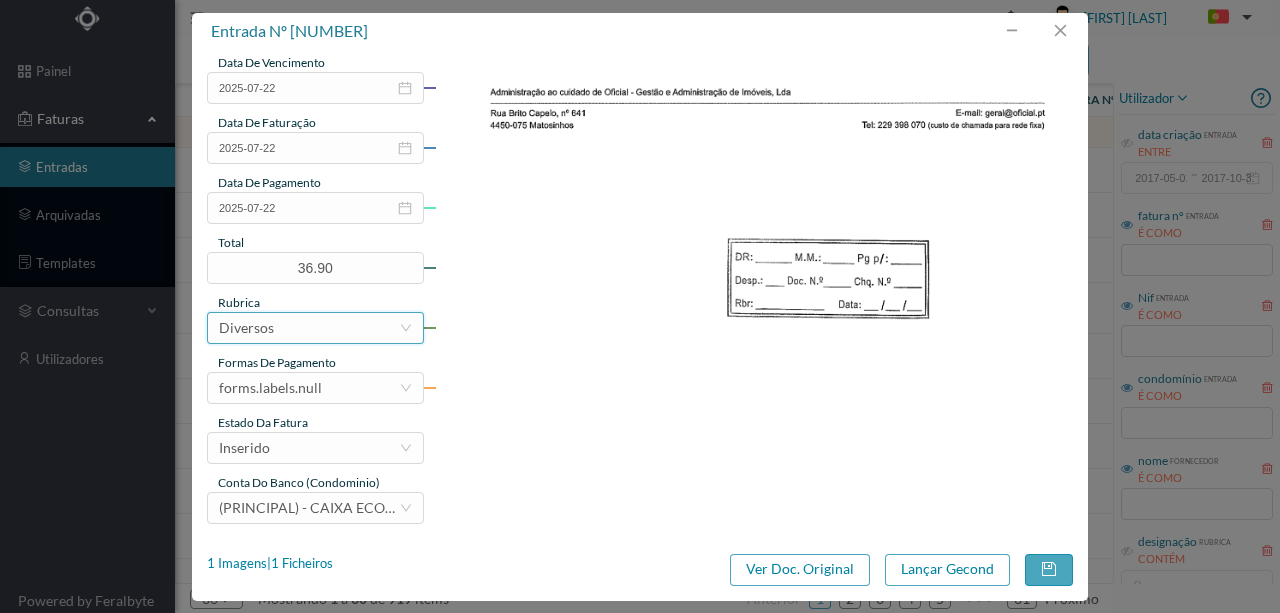 click on "Diversos" at bounding box center [309, 328] 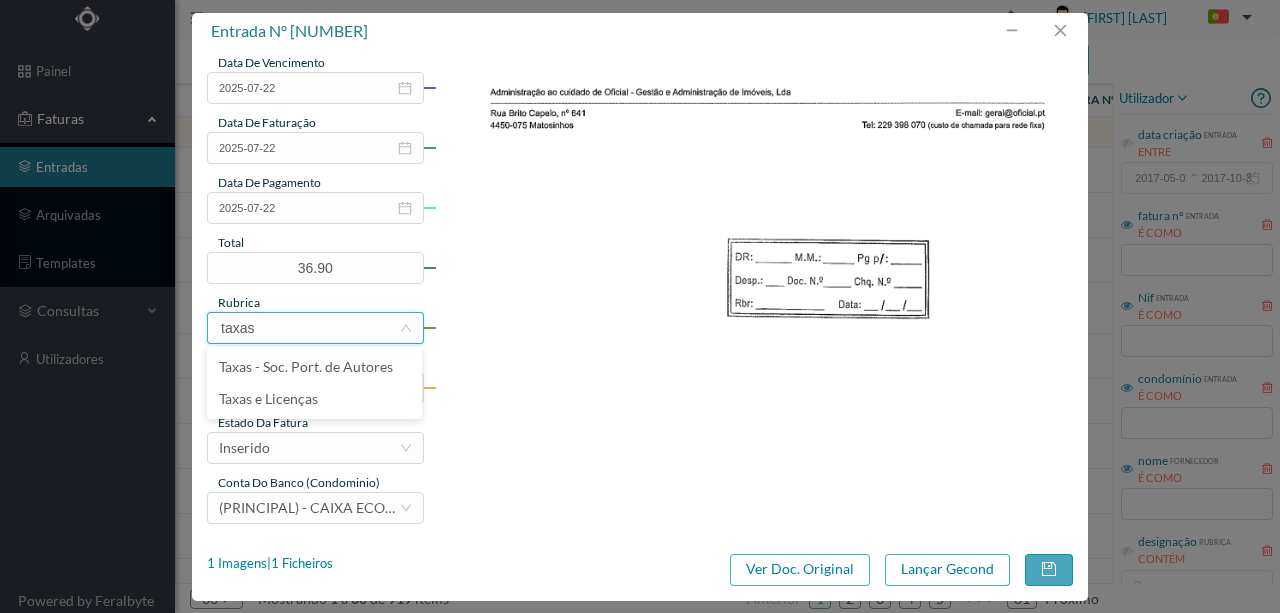 drag, startPoint x: 256, startPoint y: 326, endPoint x: 230, endPoint y: 315, distance: 28.231188 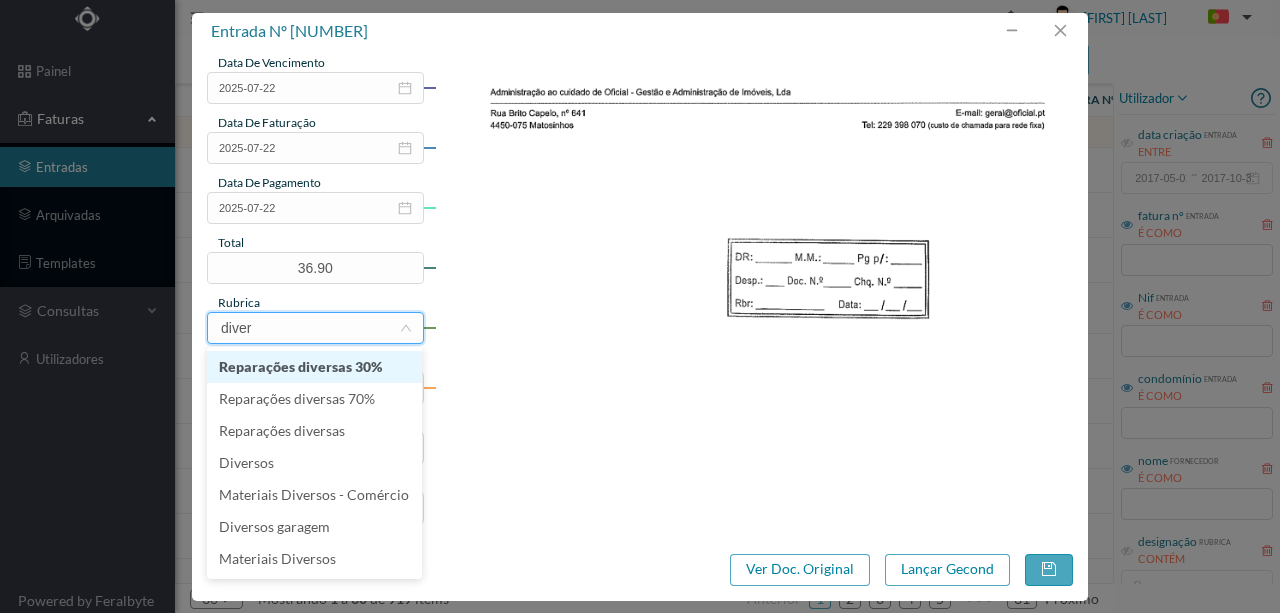 type on "divers" 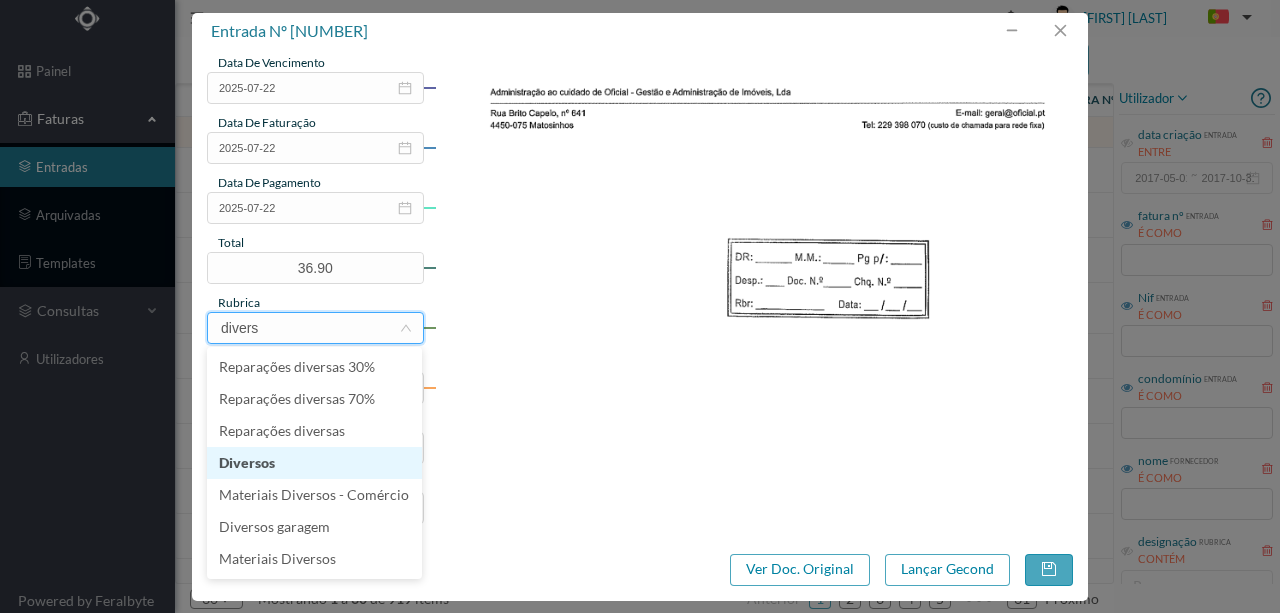 click on "Diversos" at bounding box center [314, 463] 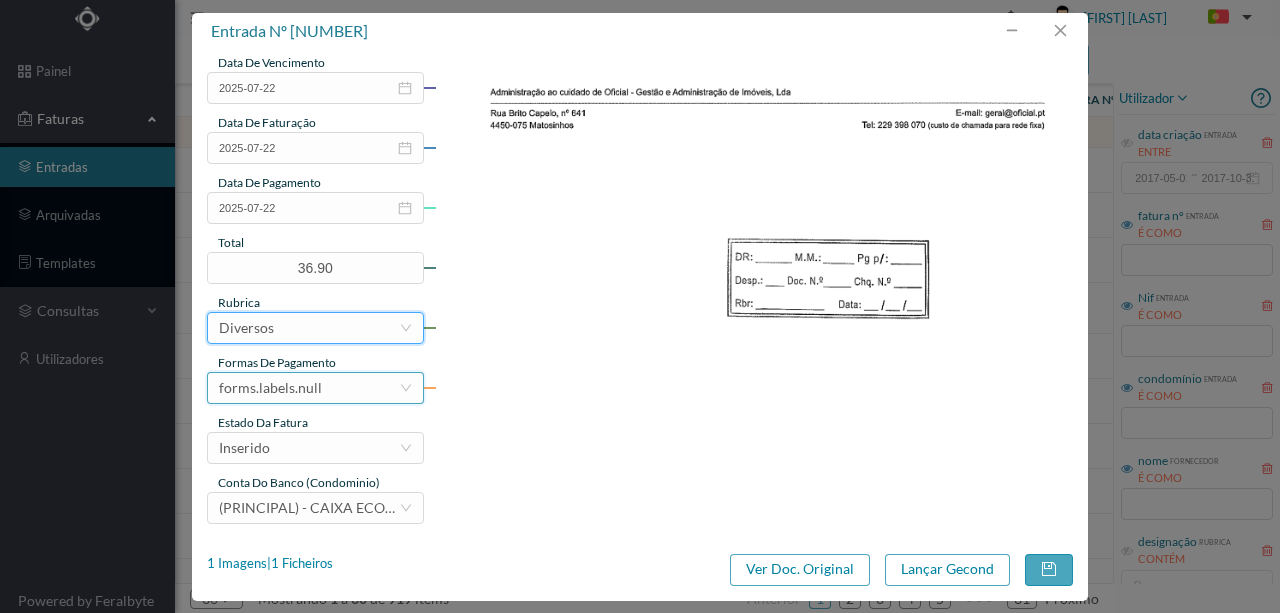 click on "forms.labels.null" at bounding box center (309, 388) 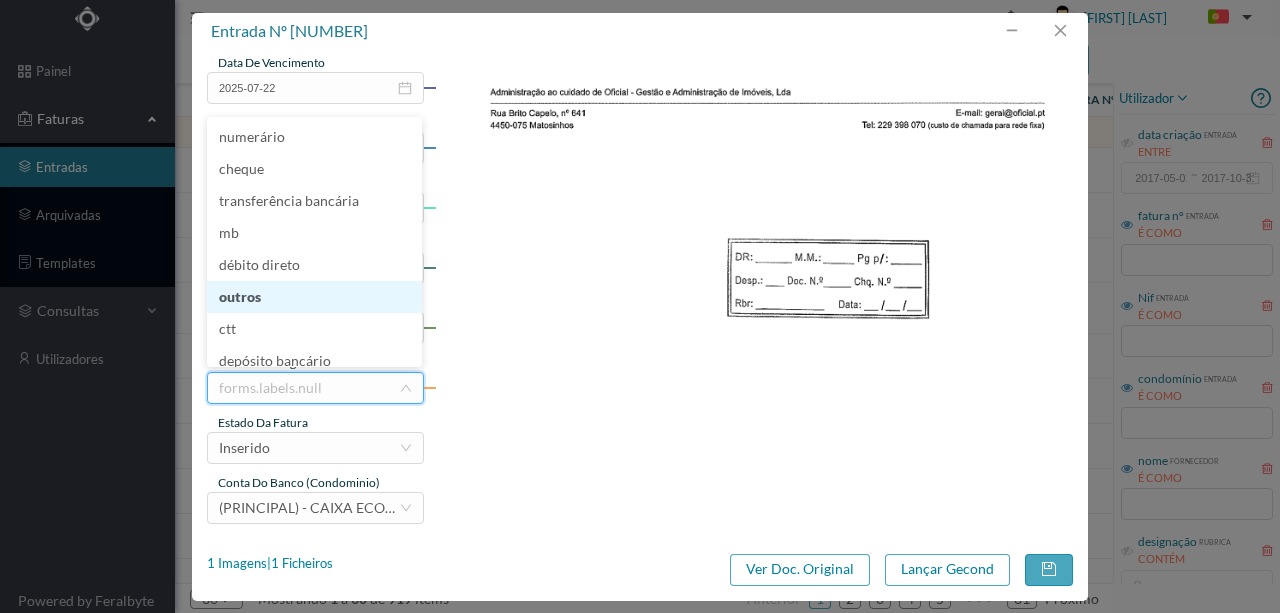 click on "outros" at bounding box center [314, 297] 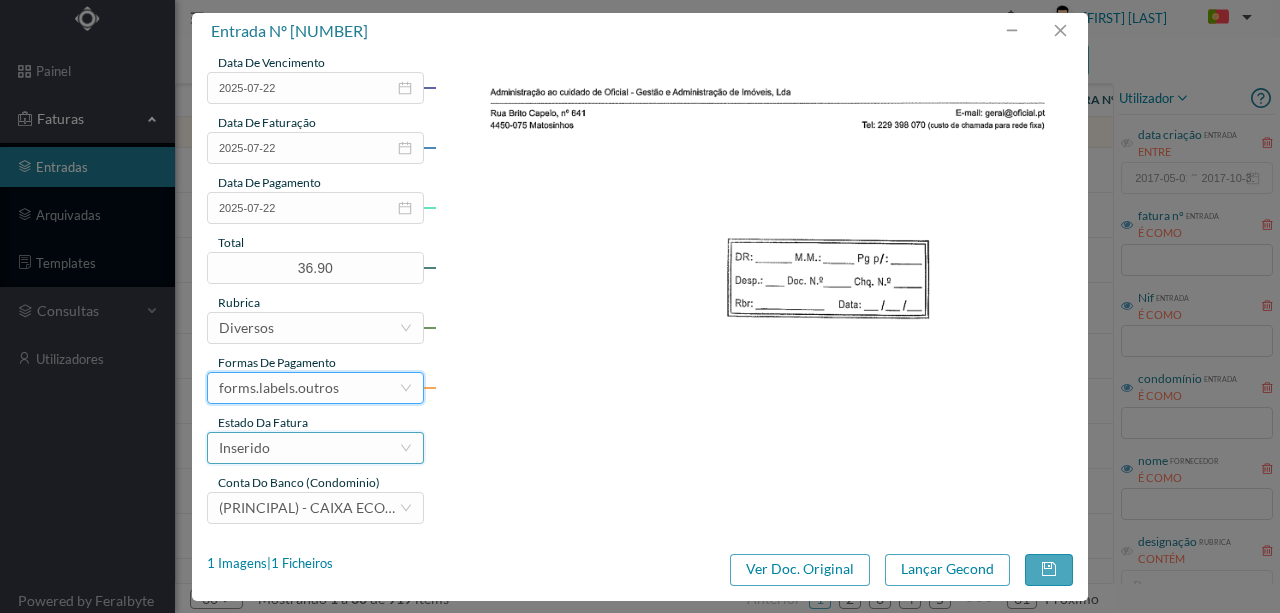 click on "Inserido" at bounding box center (309, 448) 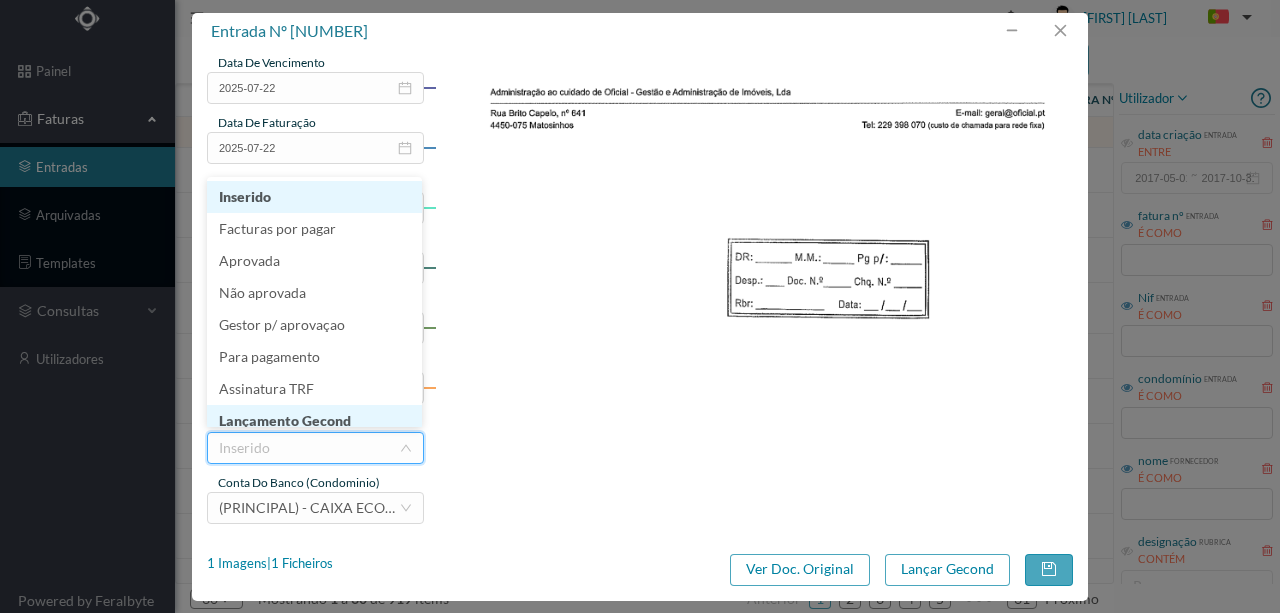 scroll, scrollTop: 10, scrollLeft: 0, axis: vertical 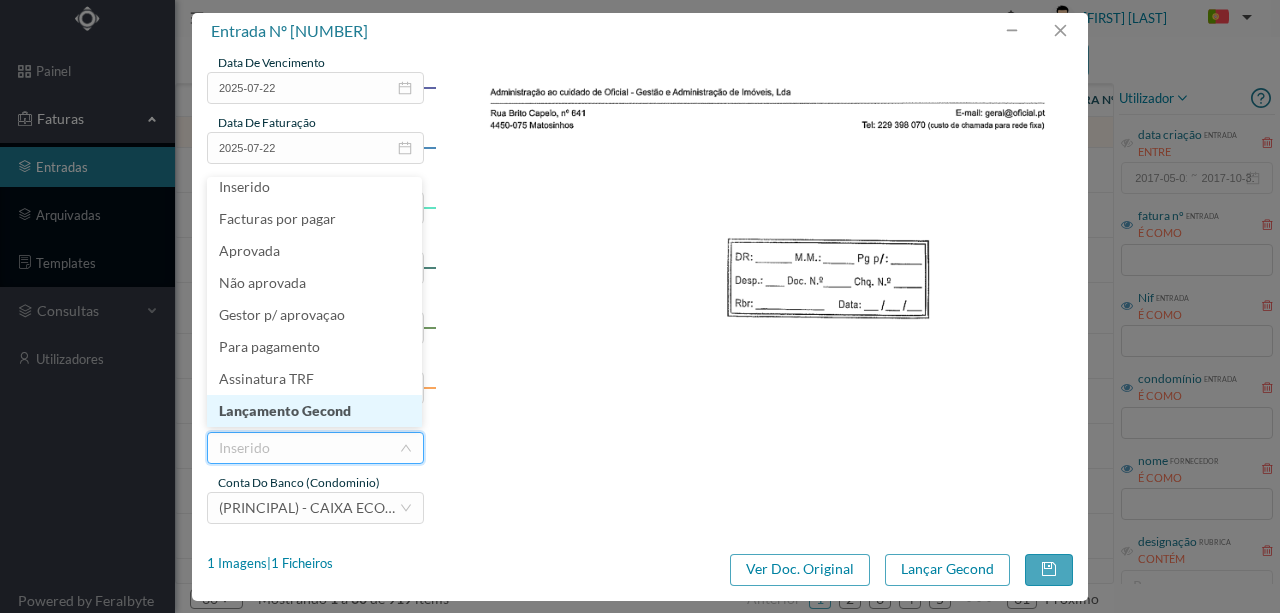 click on "Lançamento Gecond" at bounding box center [314, 411] 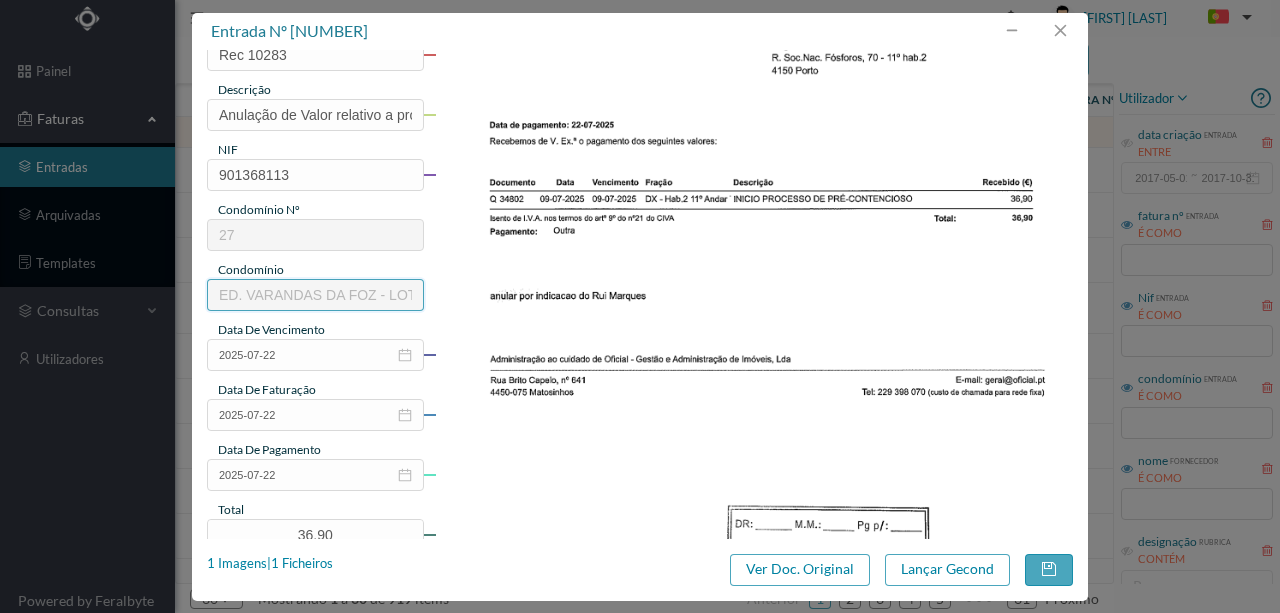scroll, scrollTop: 0, scrollLeft: 0, axis: both 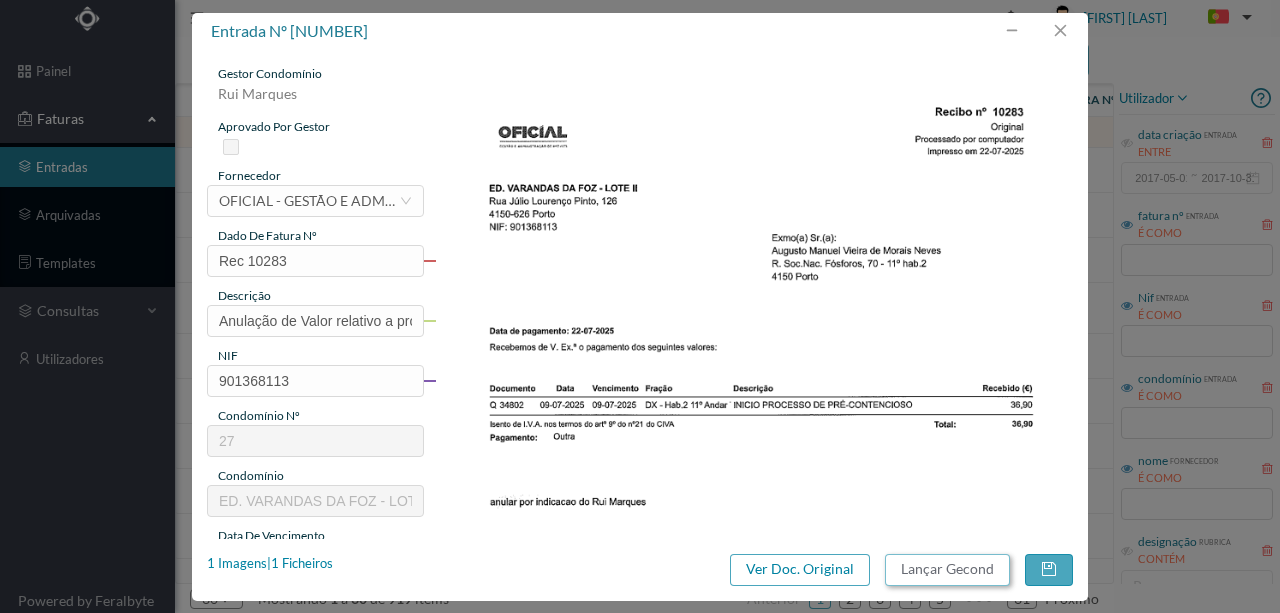 click on "Lançar Gecond" at bounding box center (947, 570) 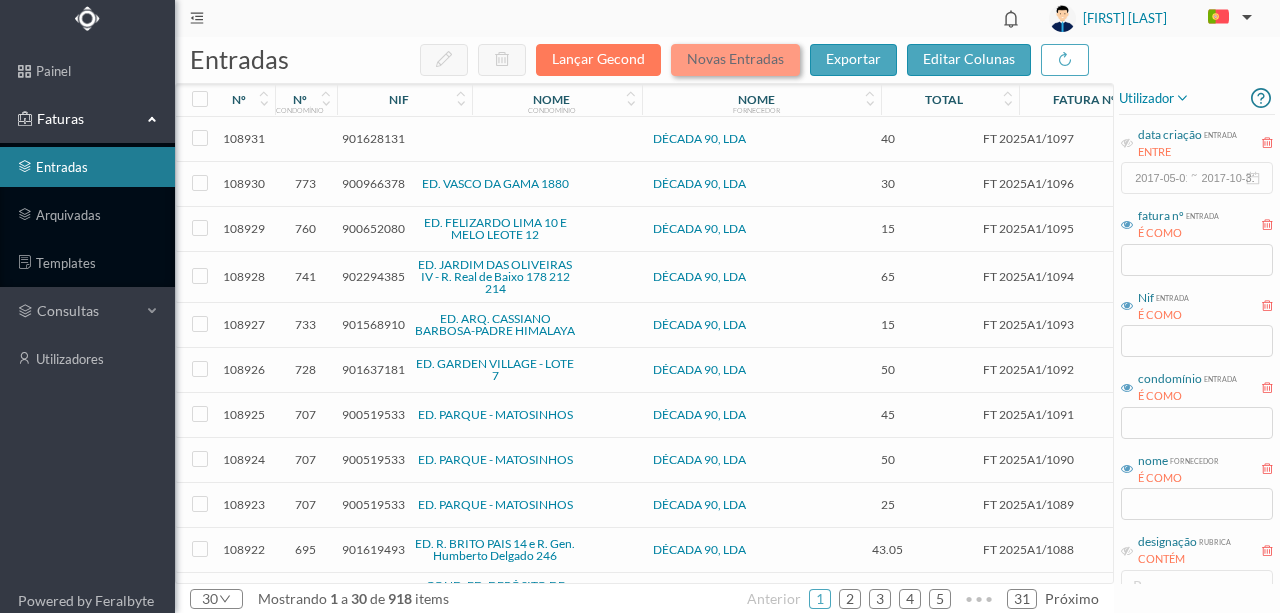 click on "Novas Entradas" at bounding box center (735, 60) 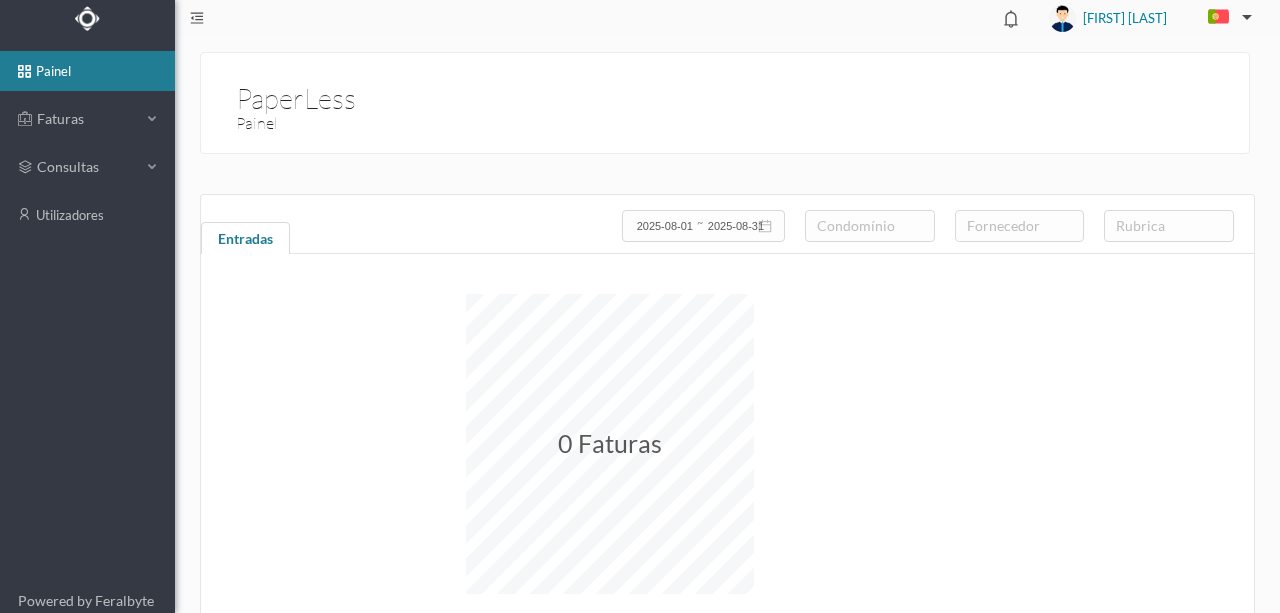 scroll, scrollTop: 0, scrollLeft: 0, axis: both 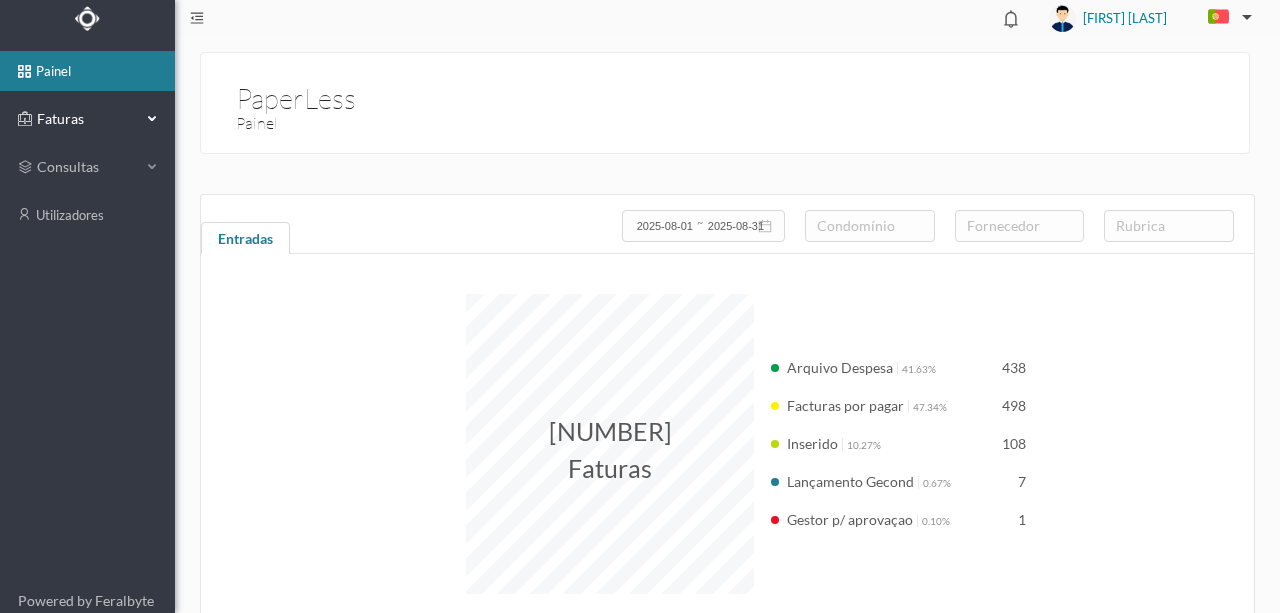 click on "Faturas" at bounding box center (87, 119) 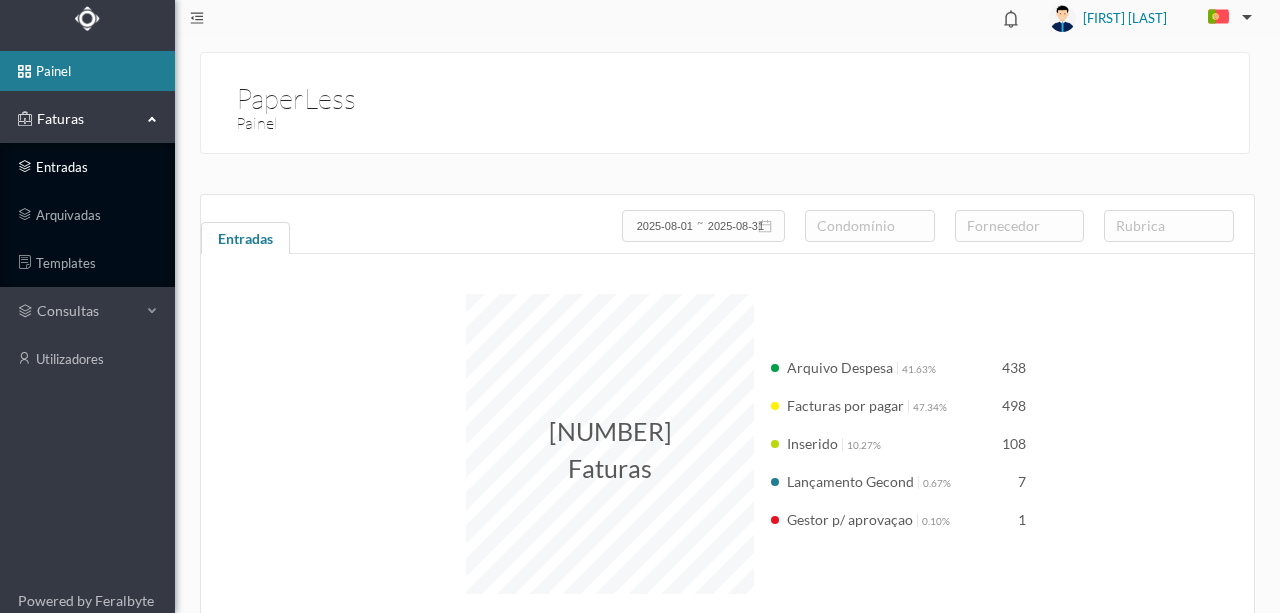 click on "entradas" at bounding box center [87, 167] 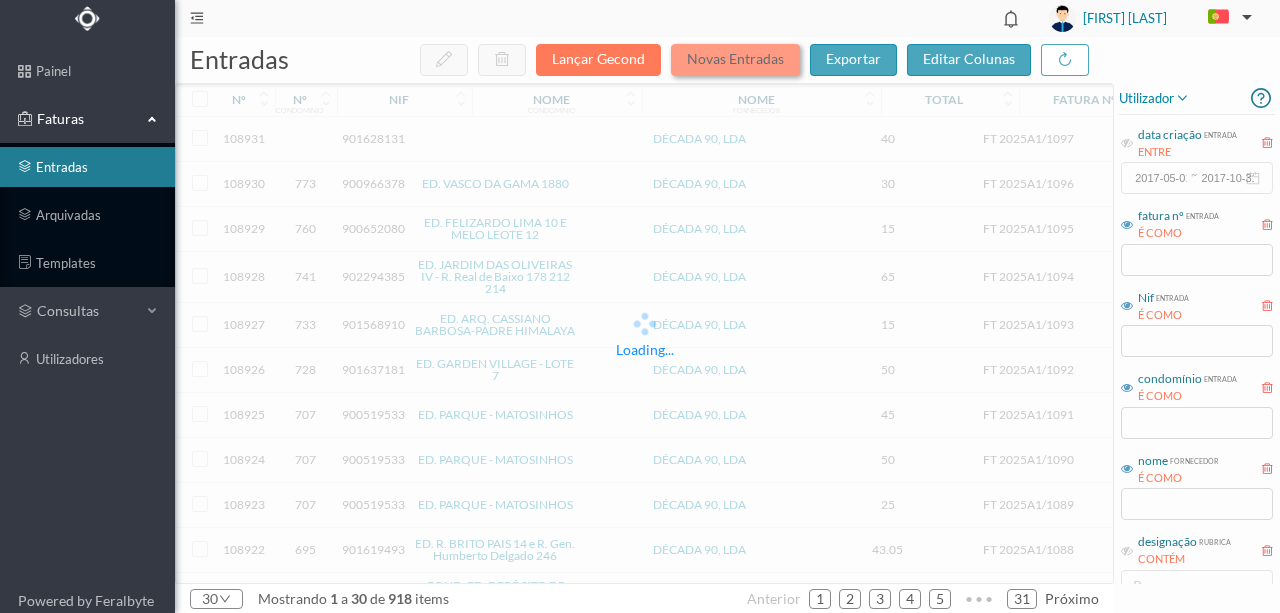 click on "Novas Entradas" at bounding box center [735, 60] 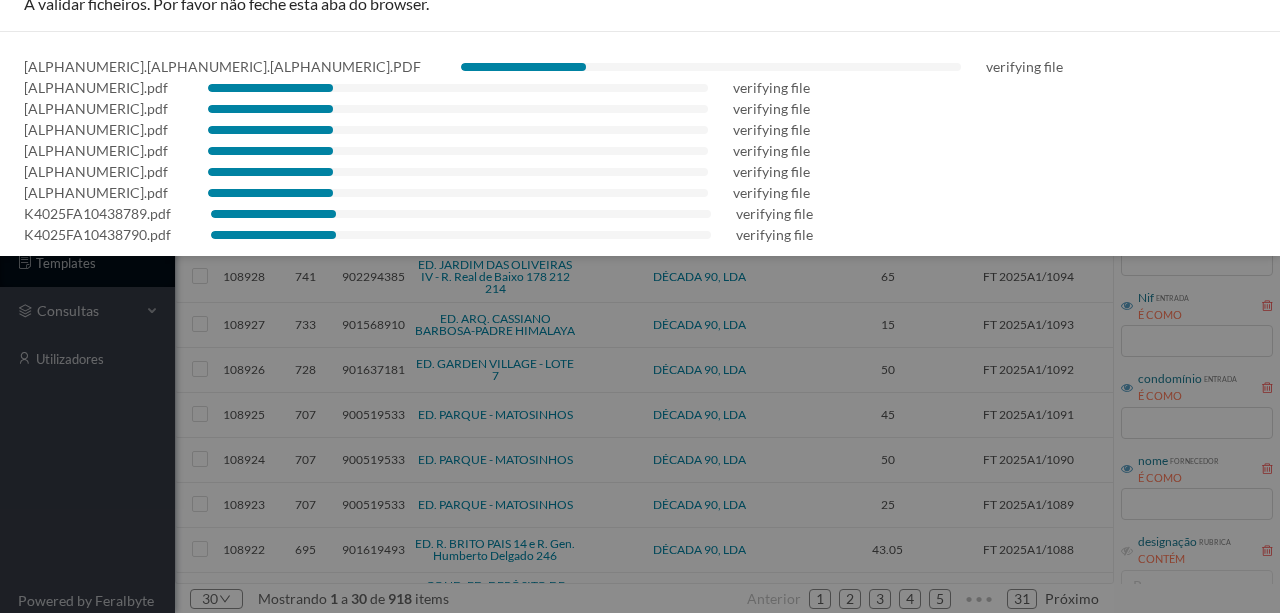 scroll, scrollTop: 36, scrollLeft: 0, axis: vertical 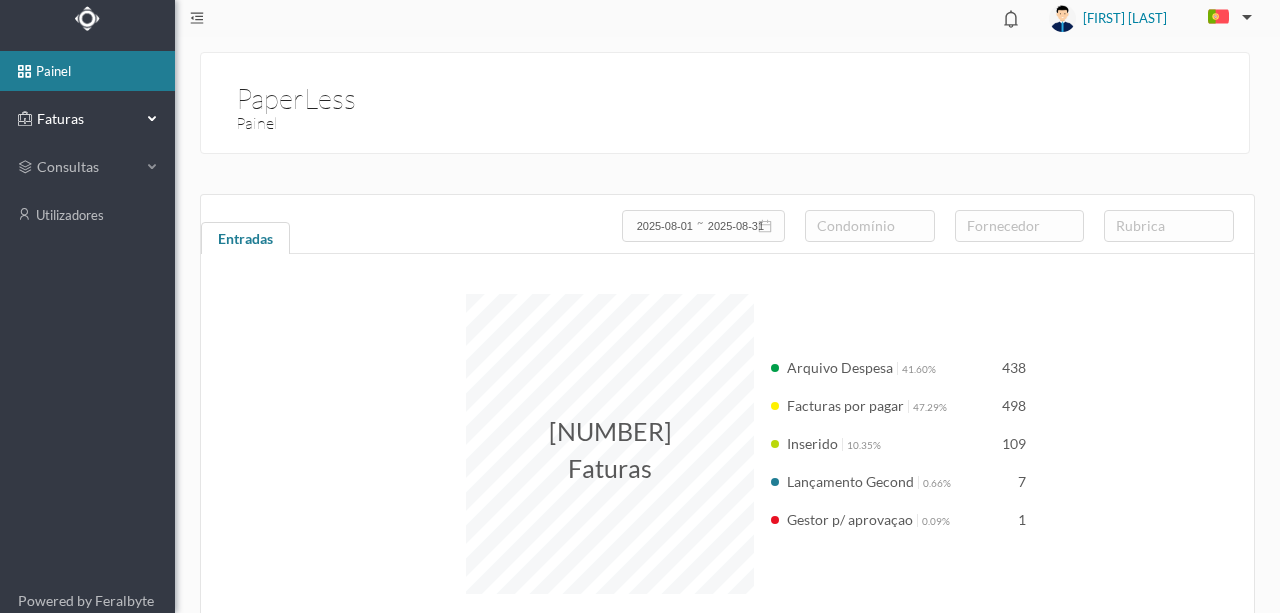 click on "Faturas" at bounding box center (87, 119) 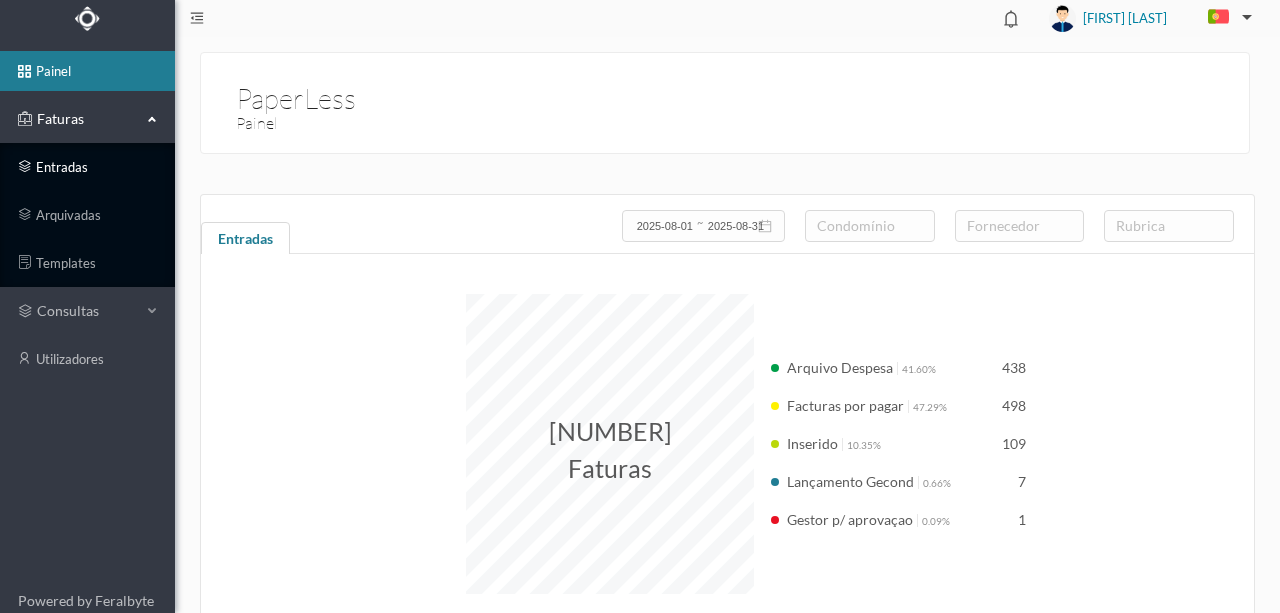 click on "entradas" at bounding box center (87, 167) 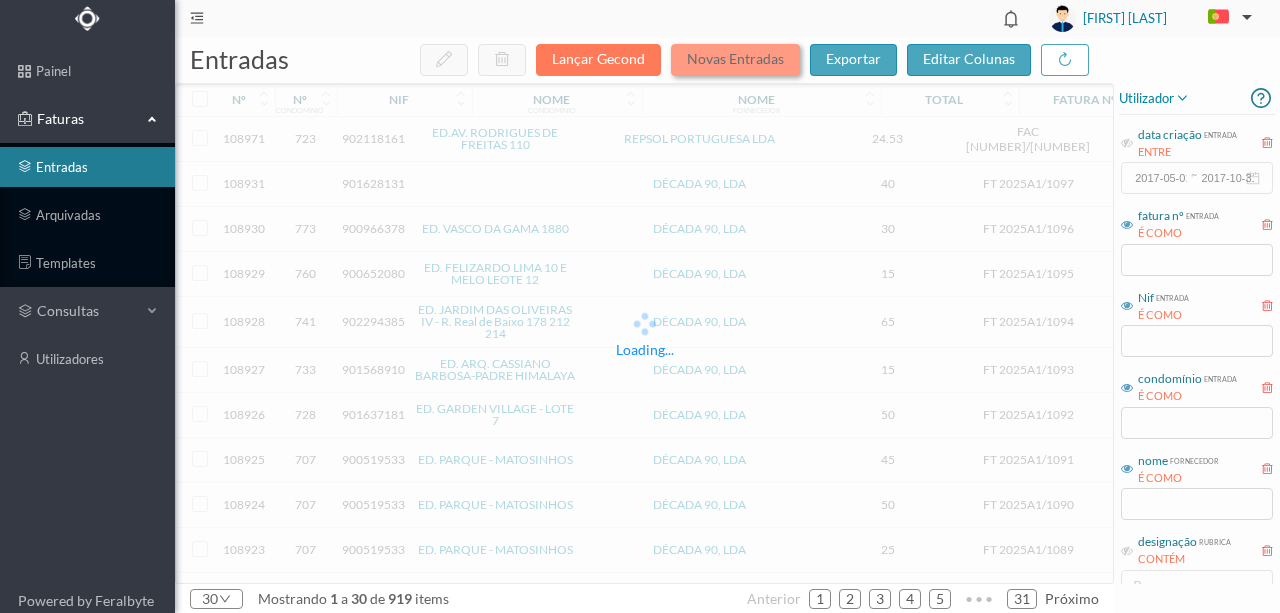 click on "Novas Entradas" at bounding box center (735, 60) 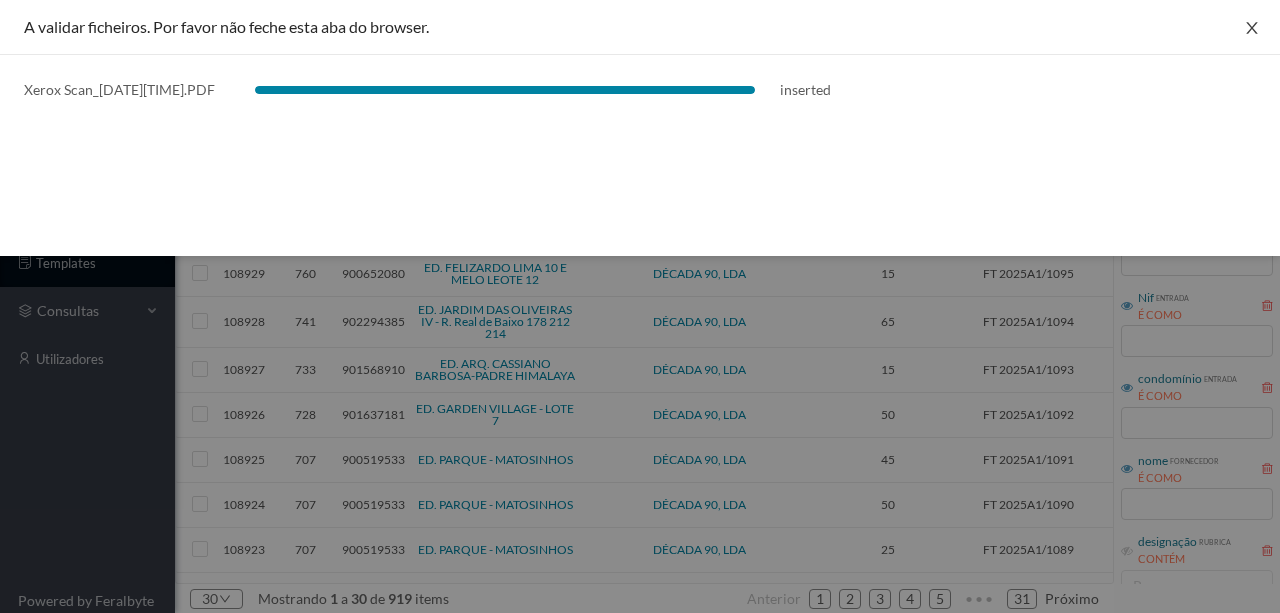 click 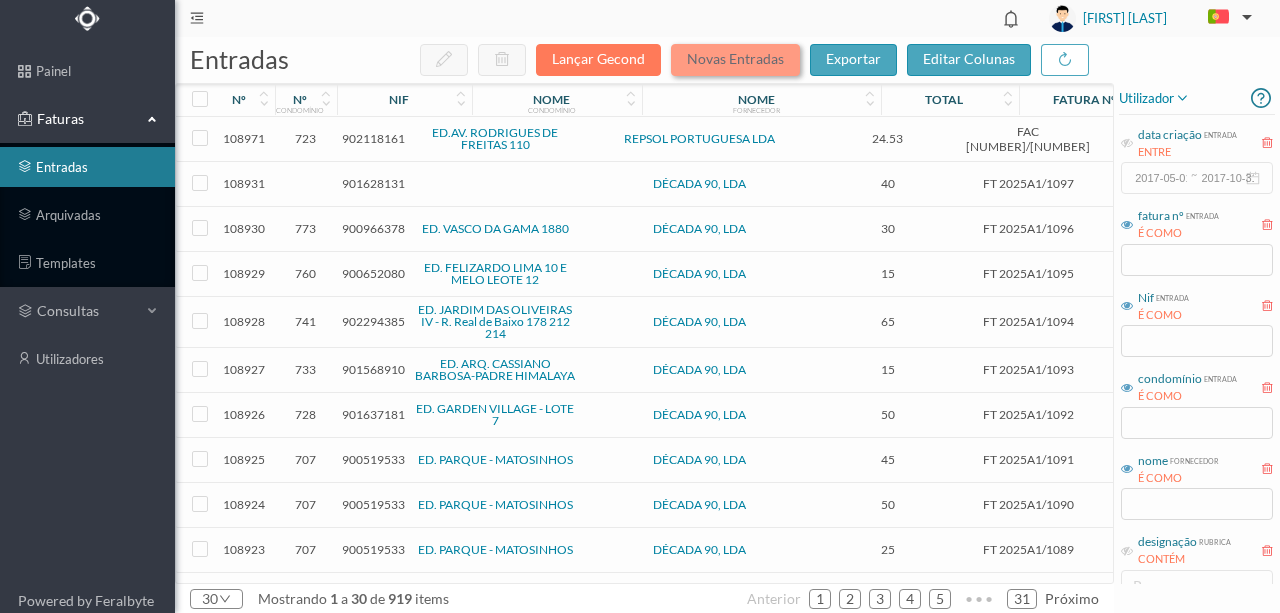 click on "Novas Entradas" at bounding box center (735, 60) 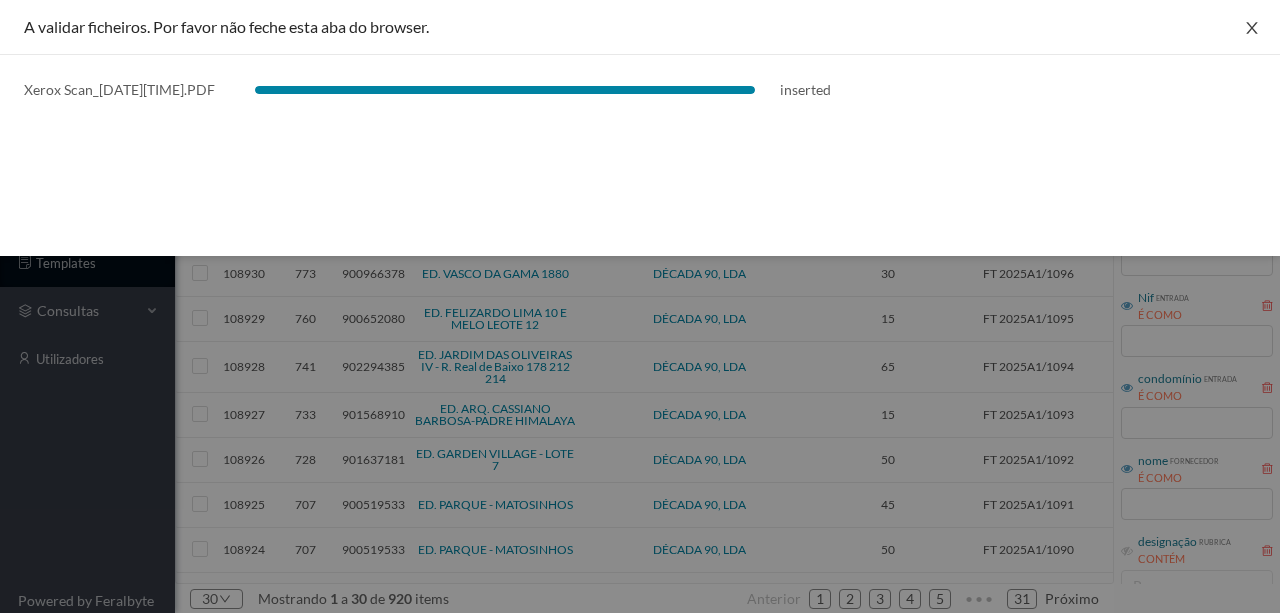 click 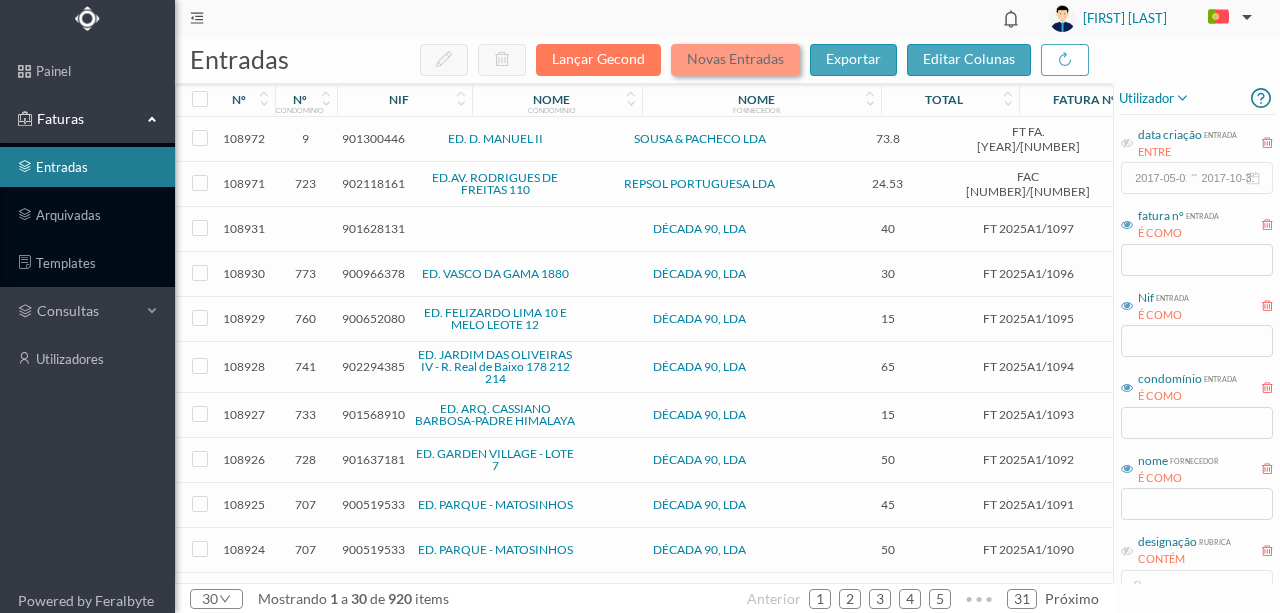 click on "Novas Entradas" at bounding box center (735, 60) 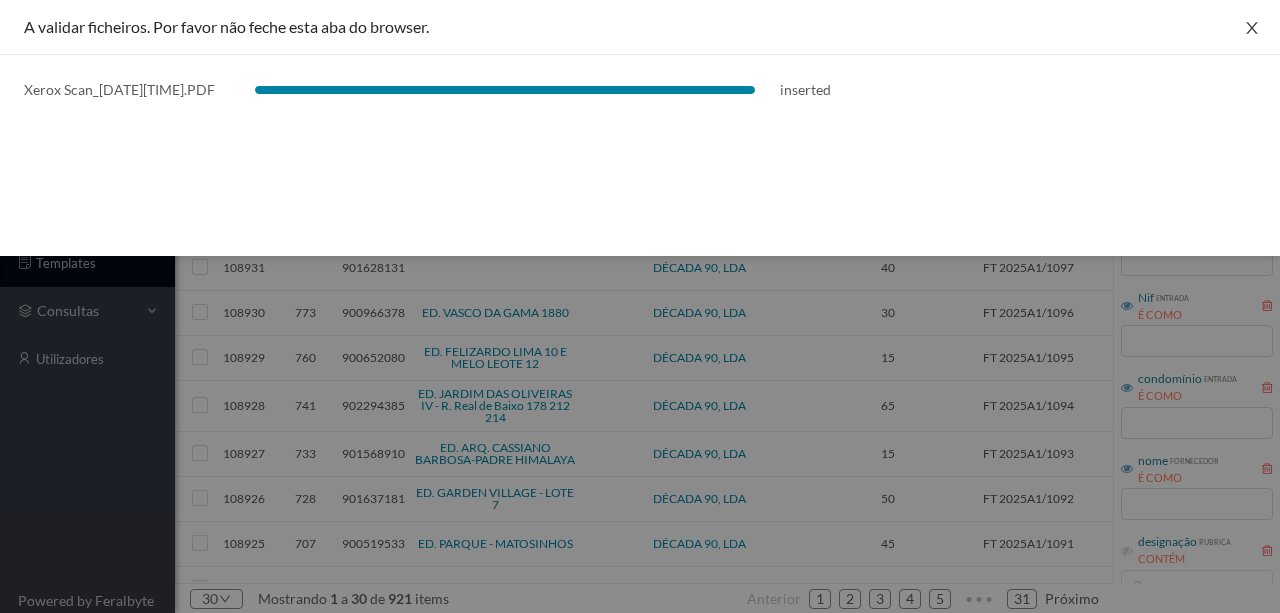click at bounding box center (1252, 28) 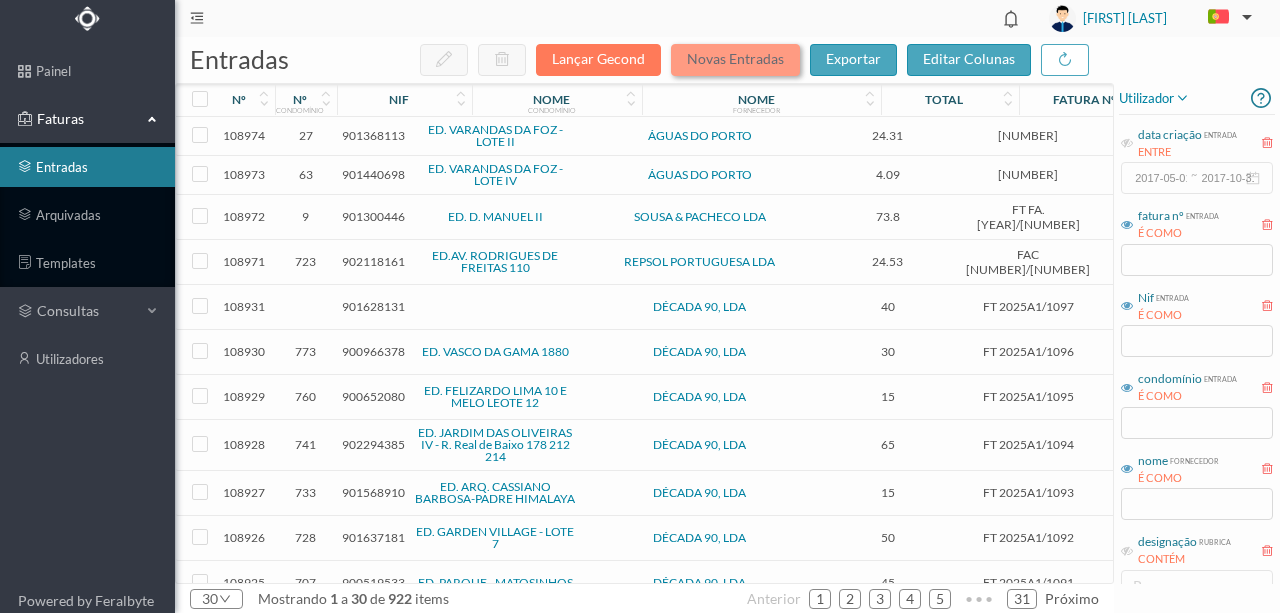 click on "Novas Entradas" at bounding box center [735, 60] 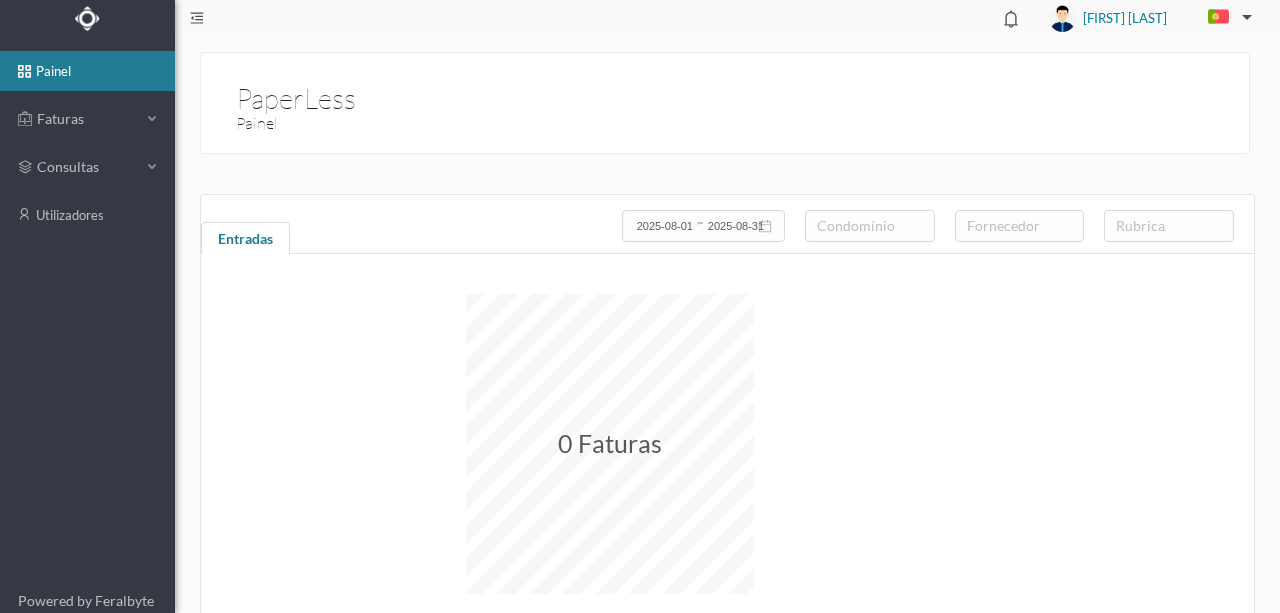 scroll, scrollTop: 0, scrollLeft: 0, axis: both 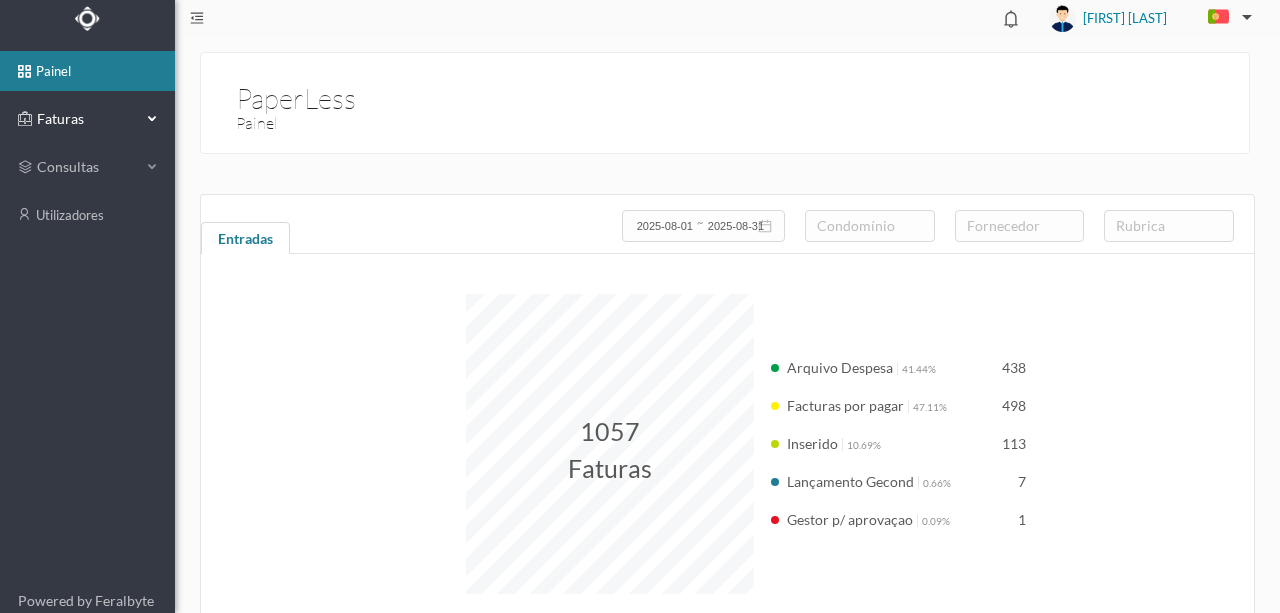 click on "Faturas" at bounding box center (87, 119) 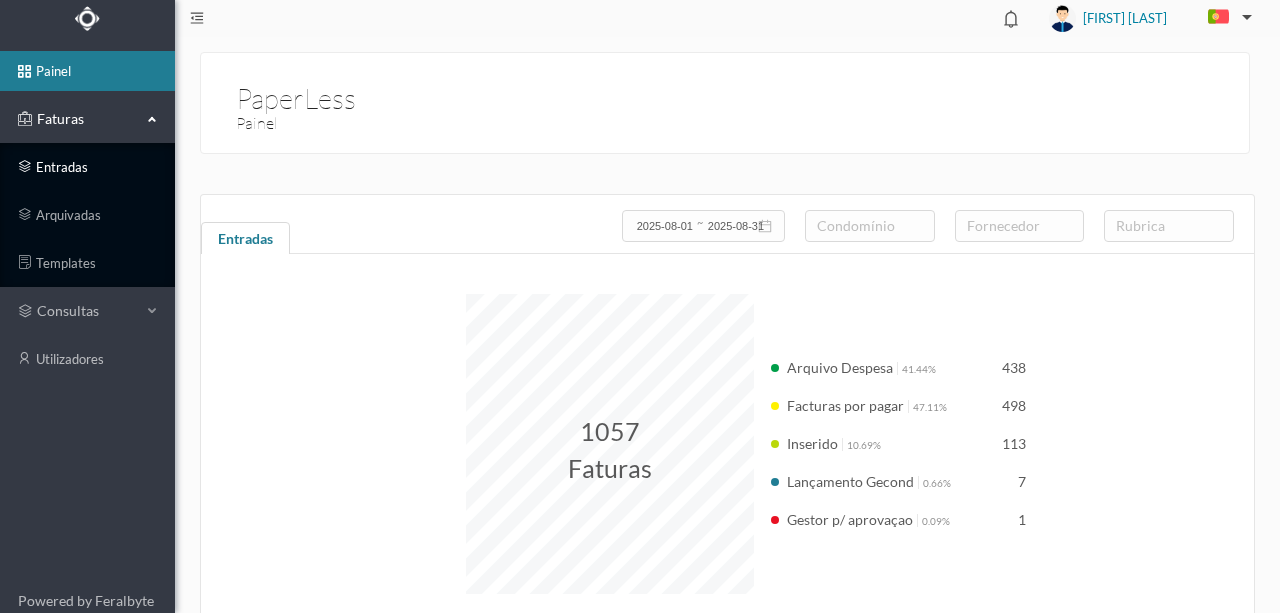 click on "entradas" at bounding box center [87, 167] 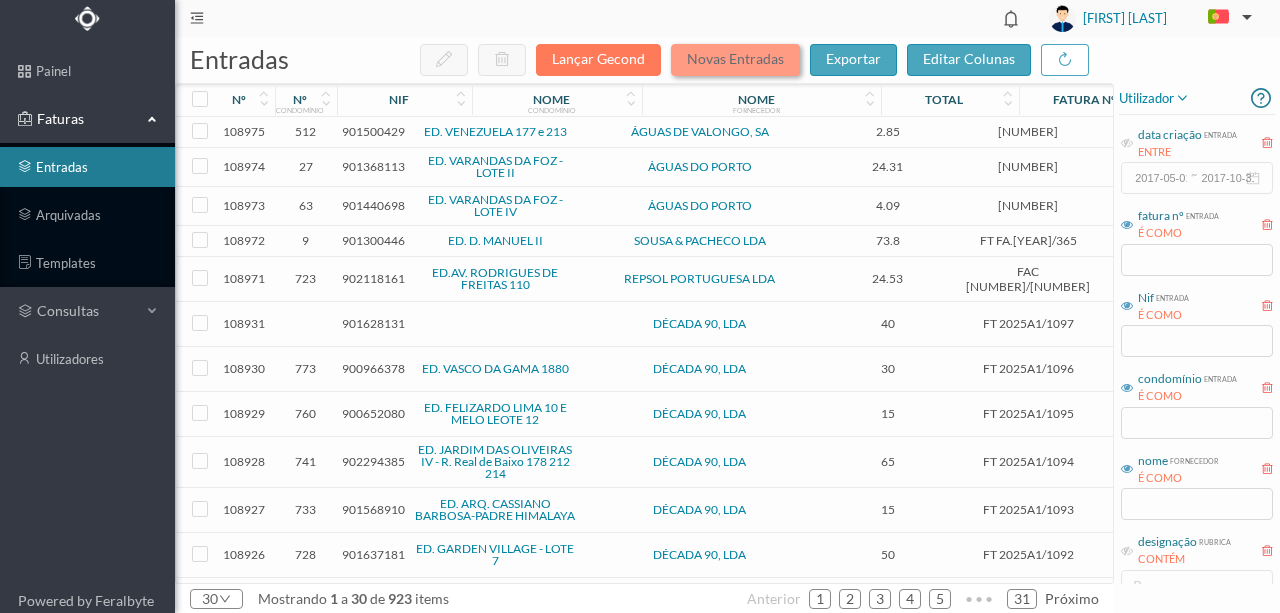 click on "Novas Entradas" at bounding box center [735, 60] 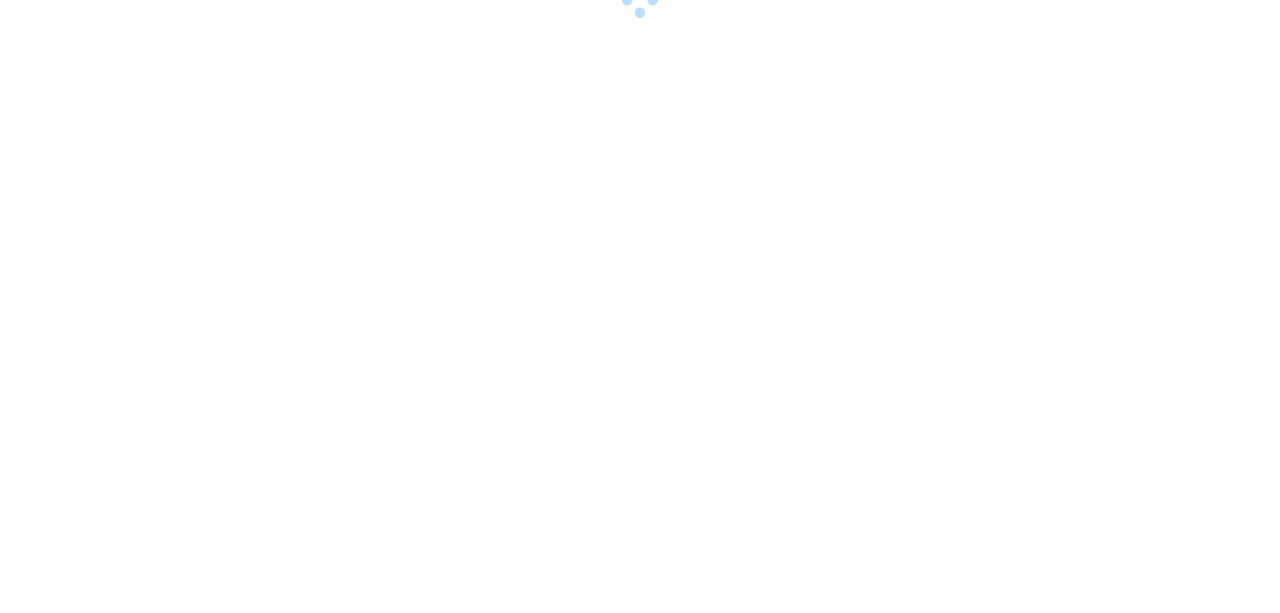 scroll, scrollTop: 0, scrollLeft: 0, axis: both 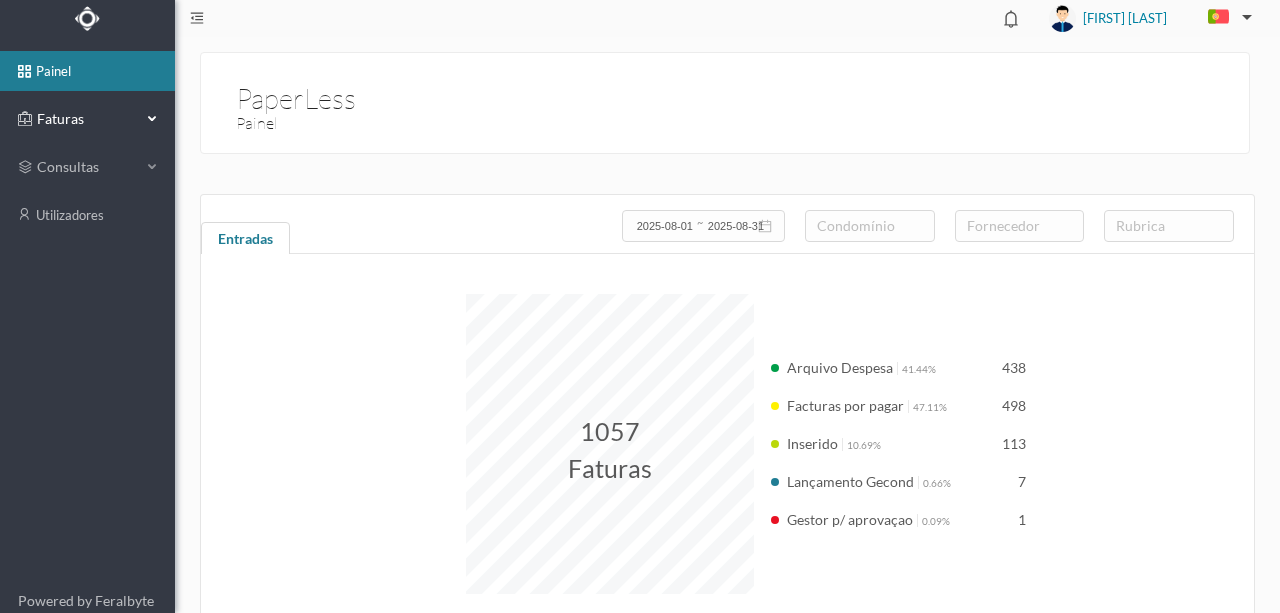 click on "Faturas" at bounding box center [87, 119] 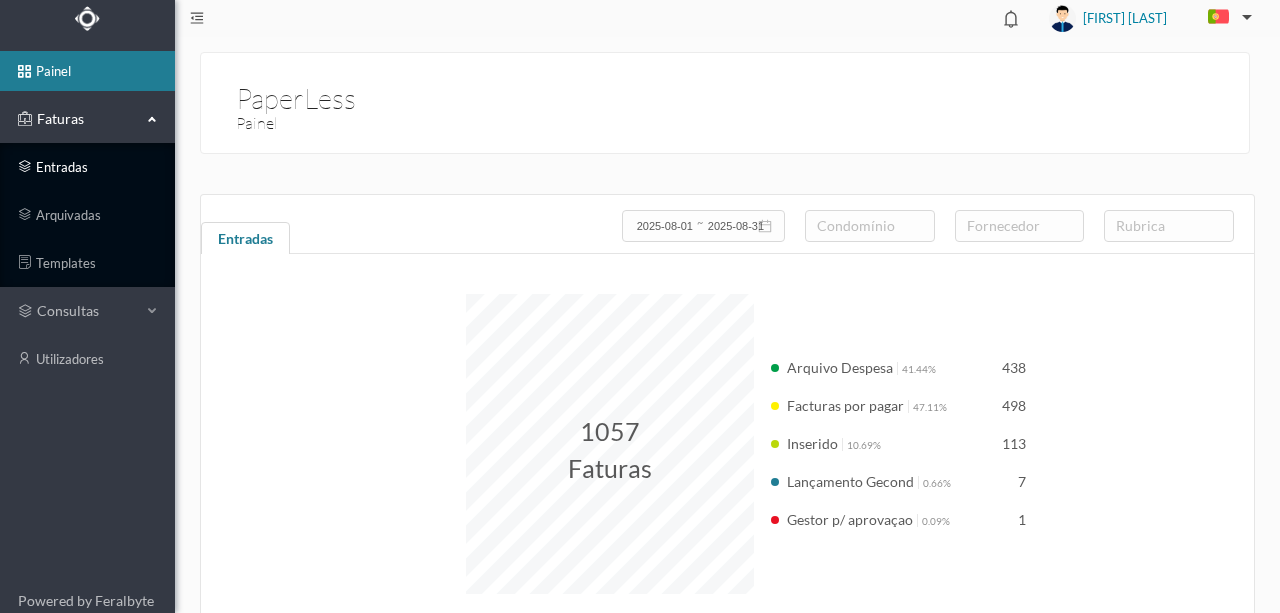click on "entradas" at bounding box center [87, 167] 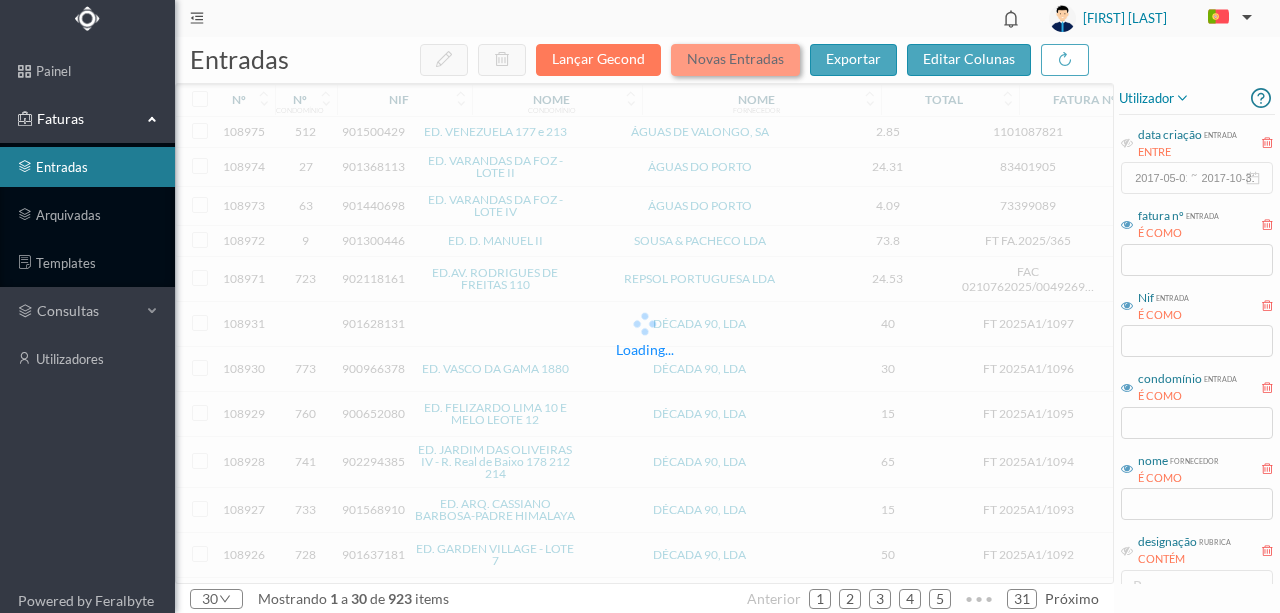 click on "Novas Entradas" at bounding box center (735, 60) 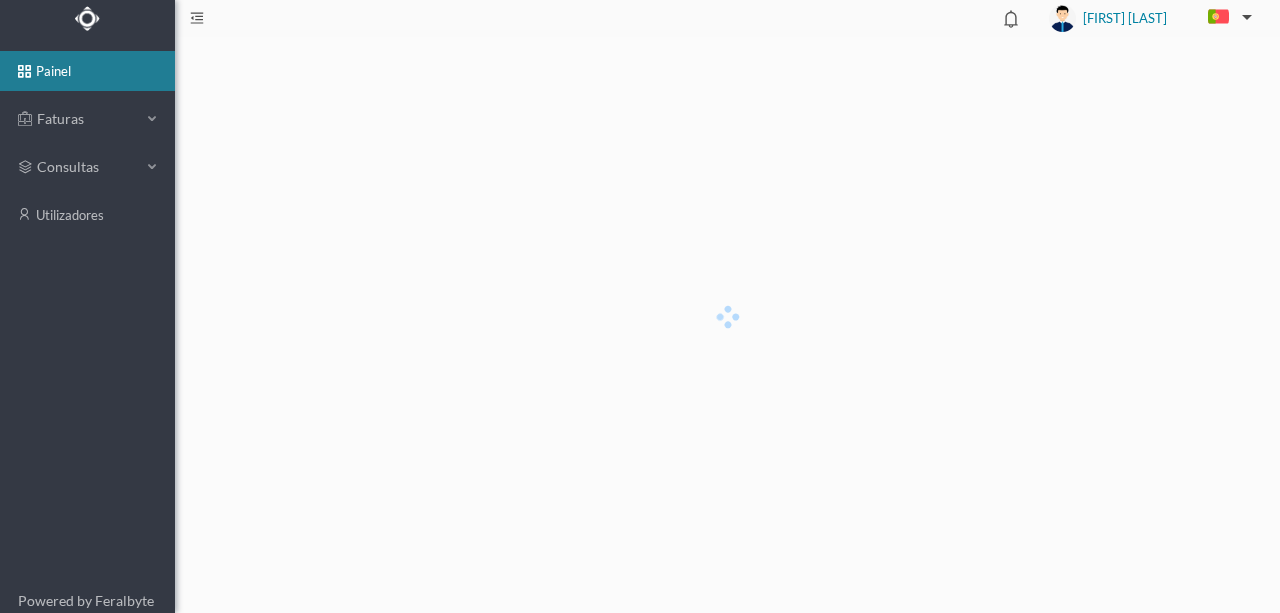 scroll, scrollTop: 0, scrollLeft: 0, axis: both 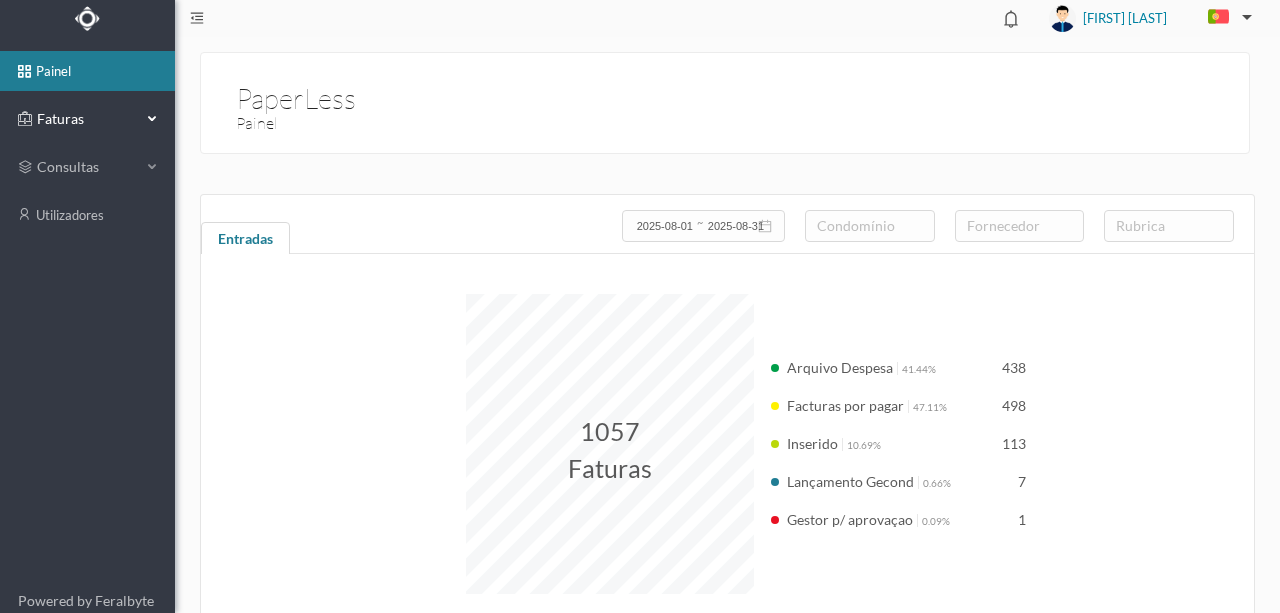 click on "Faturas" at bounding box center [87, 119] 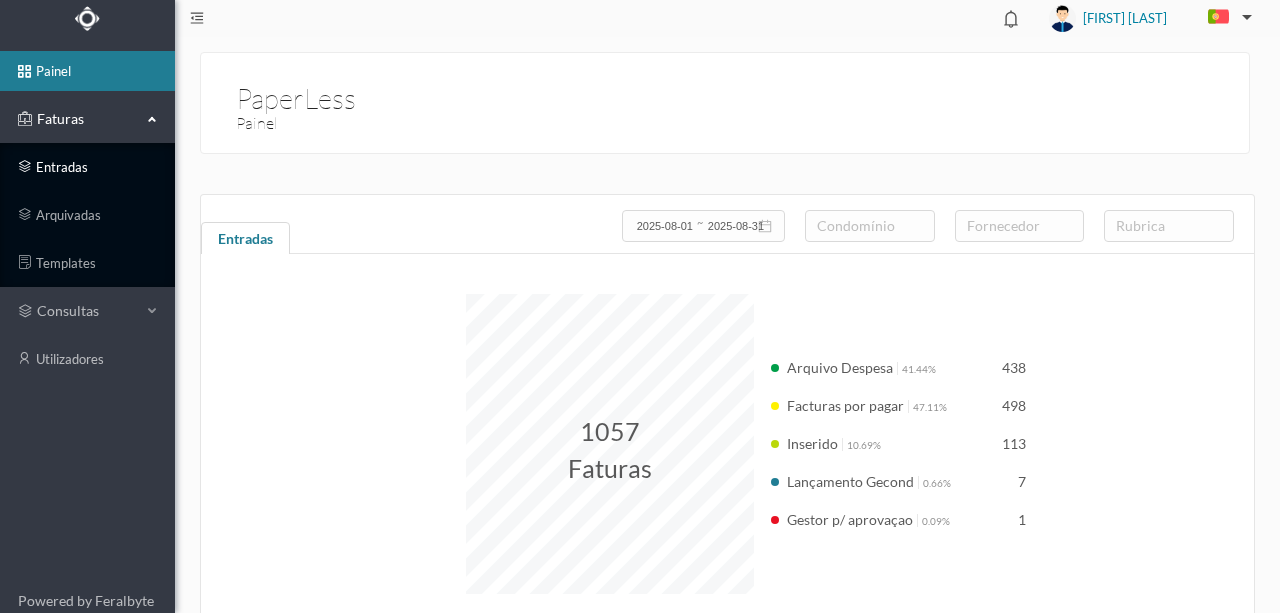 click on "entradas" at bounding box center [87, 167] 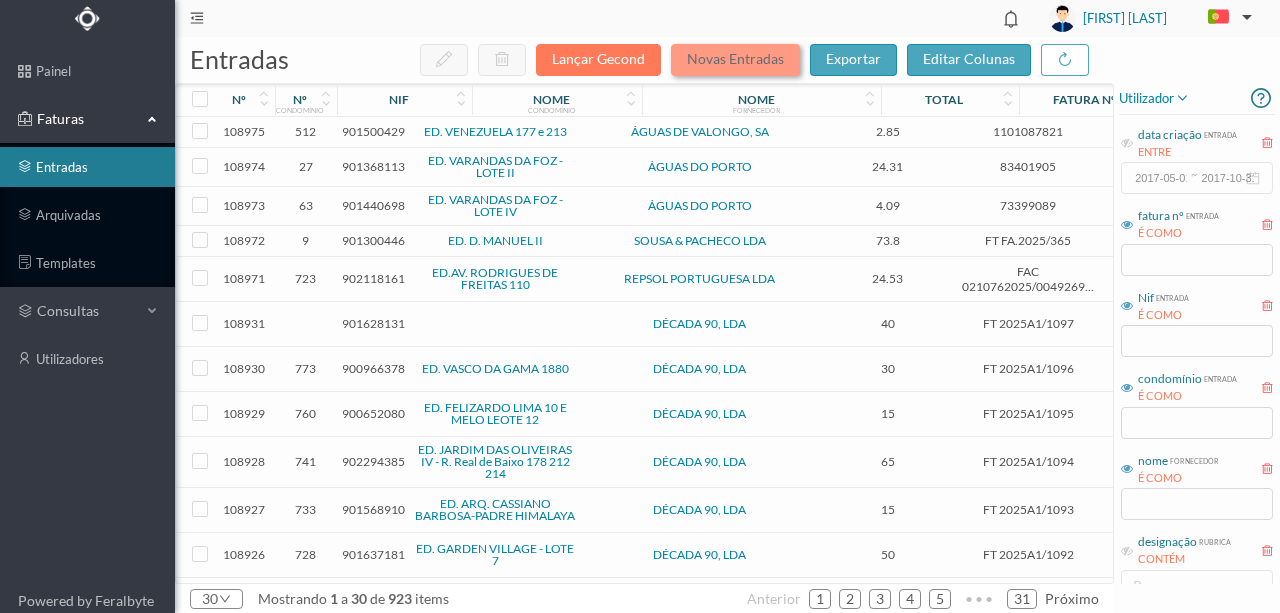 click on "Novas Entradas" at bounding box center [735, 60] 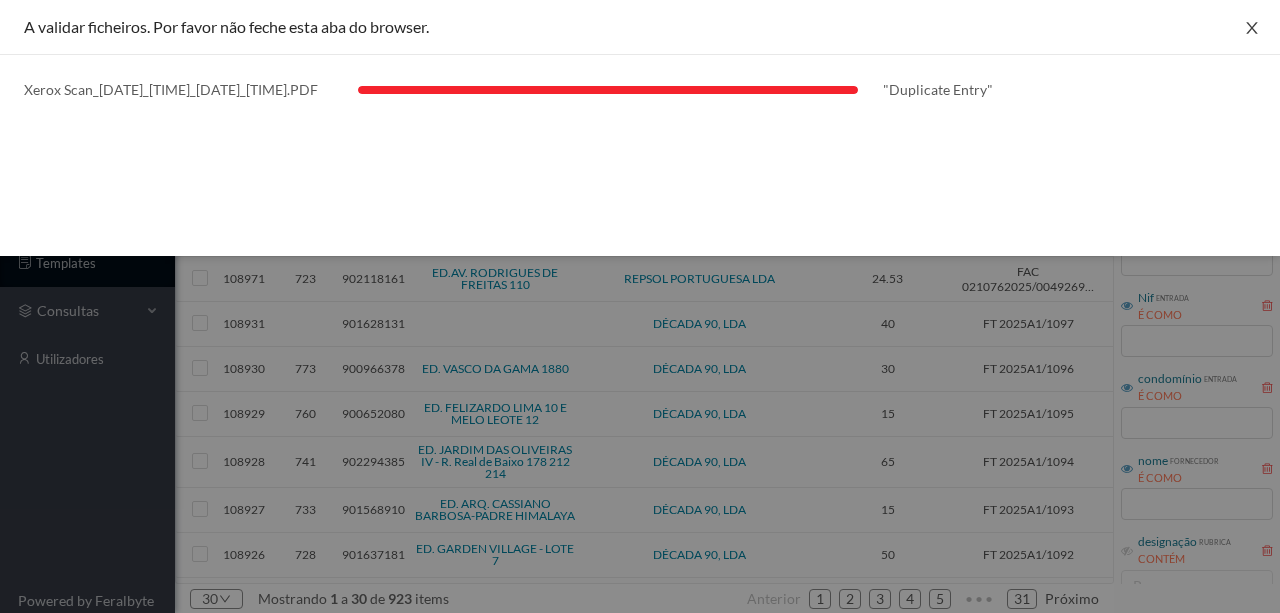 drag, startPoint x: 1252, startPoint y: 30, endPoint x: 1225, endPoint y: 38, distance: 28.160255 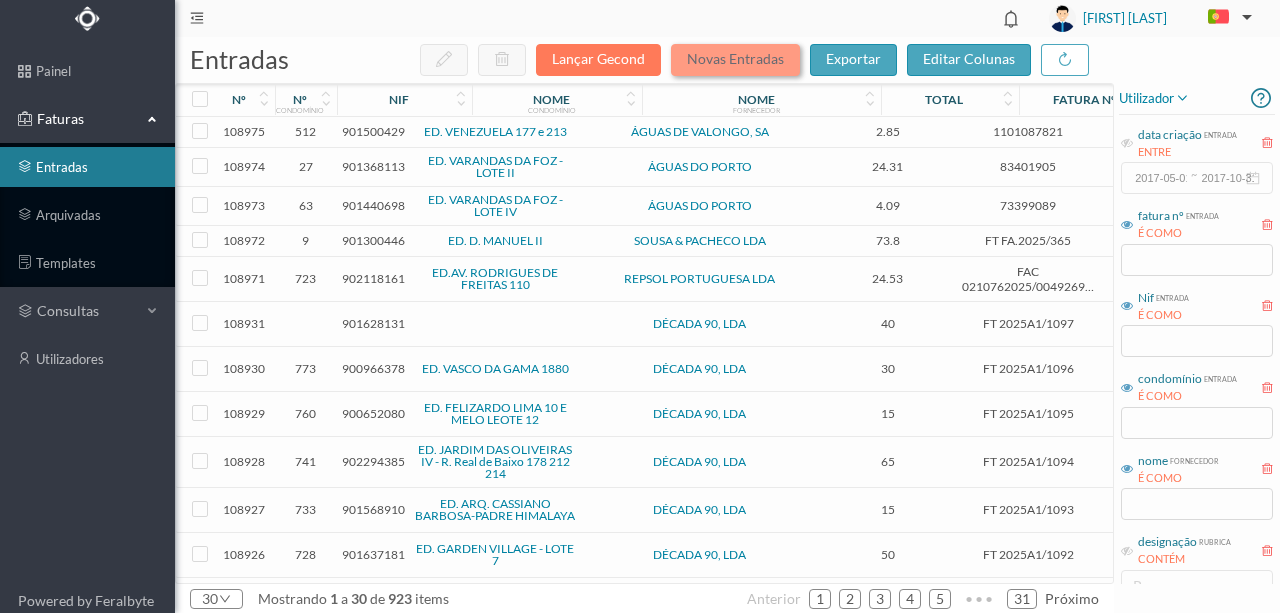 click on "Novas Entradas" at bounding box center [735, 60] 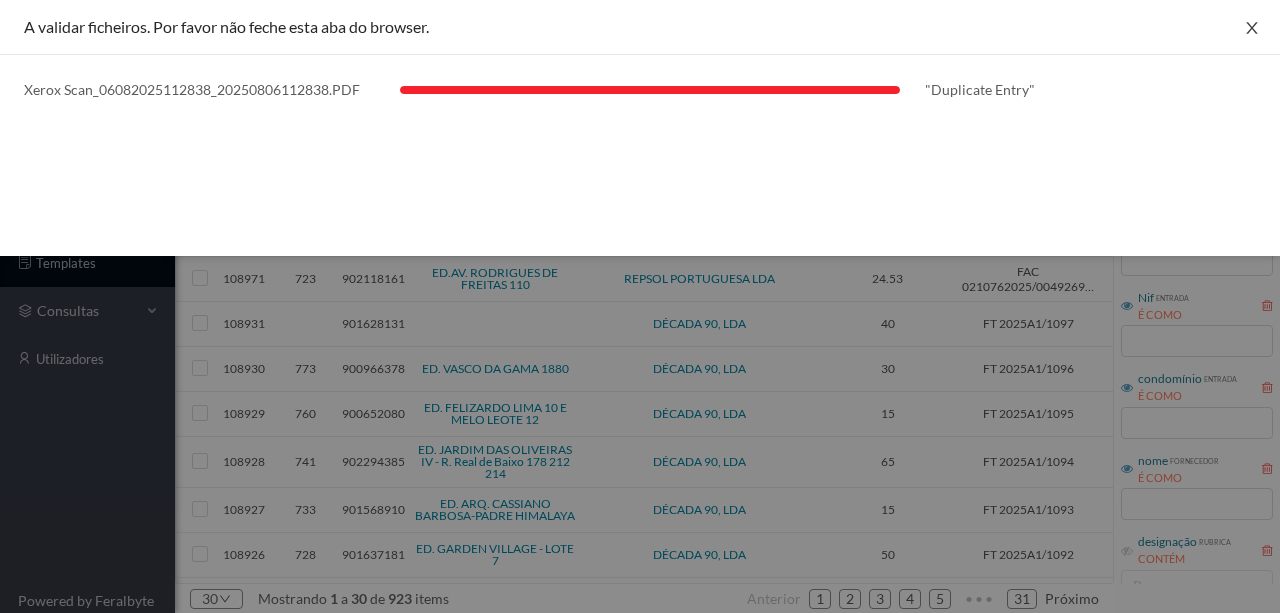 drag, startPoint x: 1256, startPoint y: 30, endPoint x: 1197, endPoint y: 58, distance: 65.30697 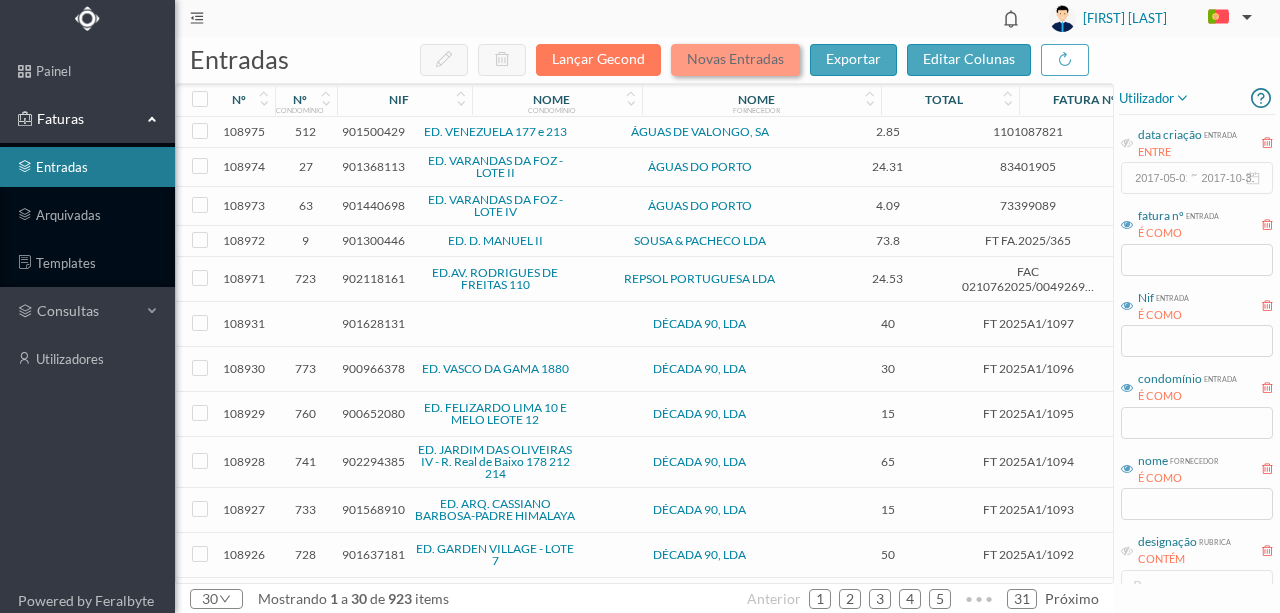 click on "Novas Entradas" at bounding box center [735, 60] 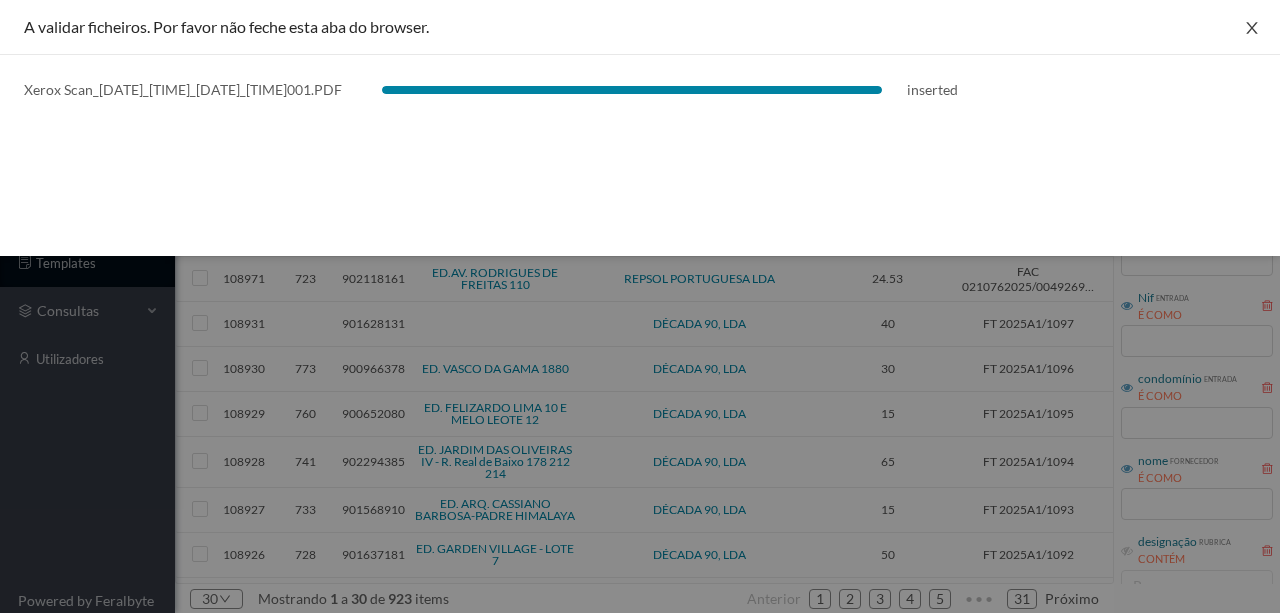 click 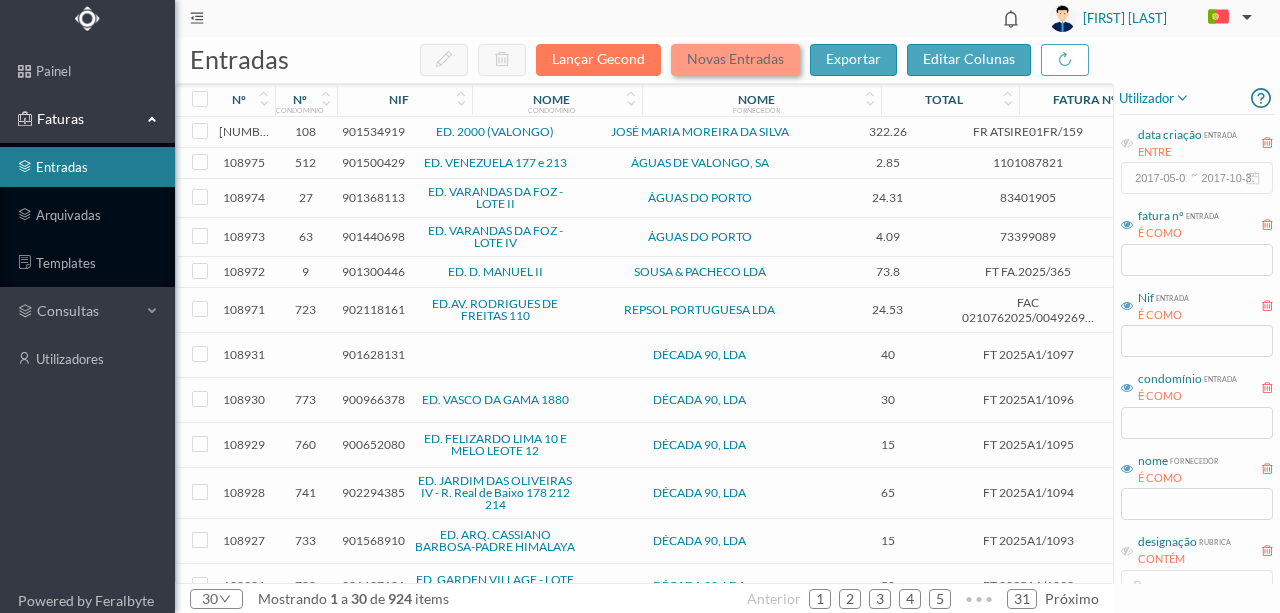 click on "Novas Entradas" at bounding box center [735, 60] 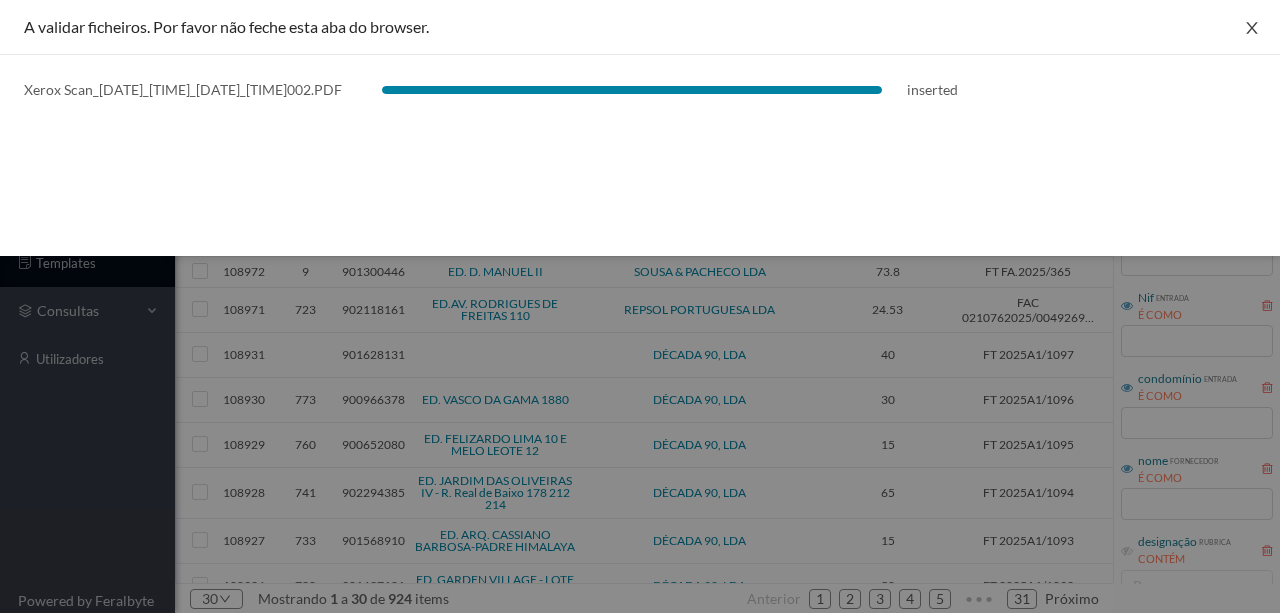 click 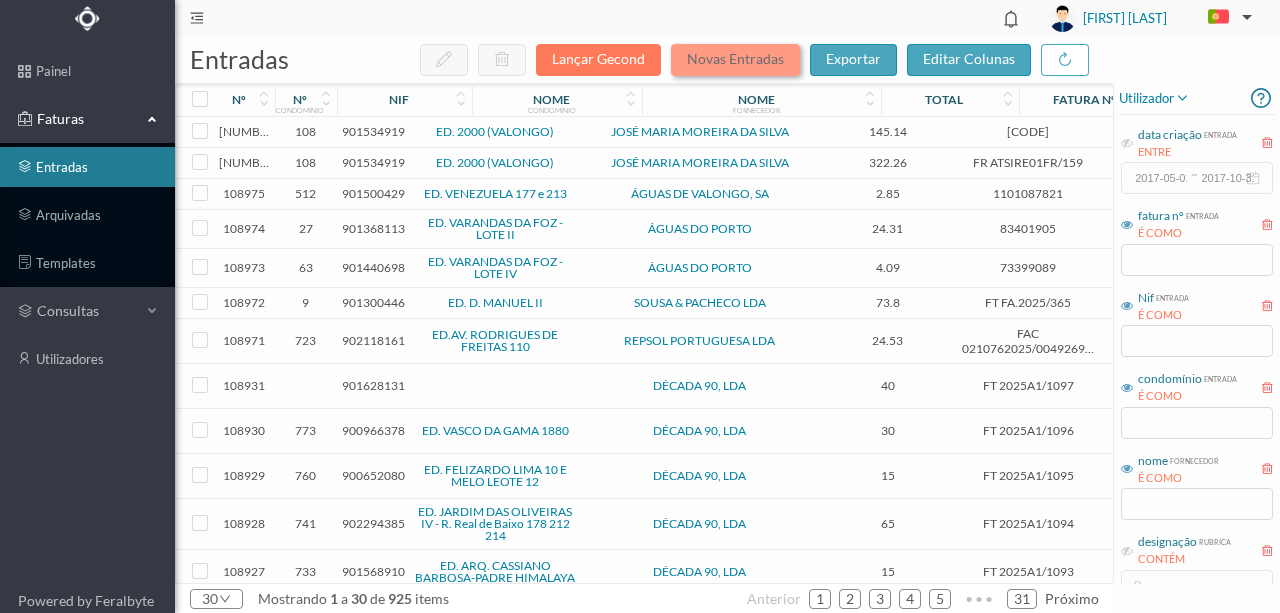 click on "Novas Entradas" at bounding box center (735, 60) 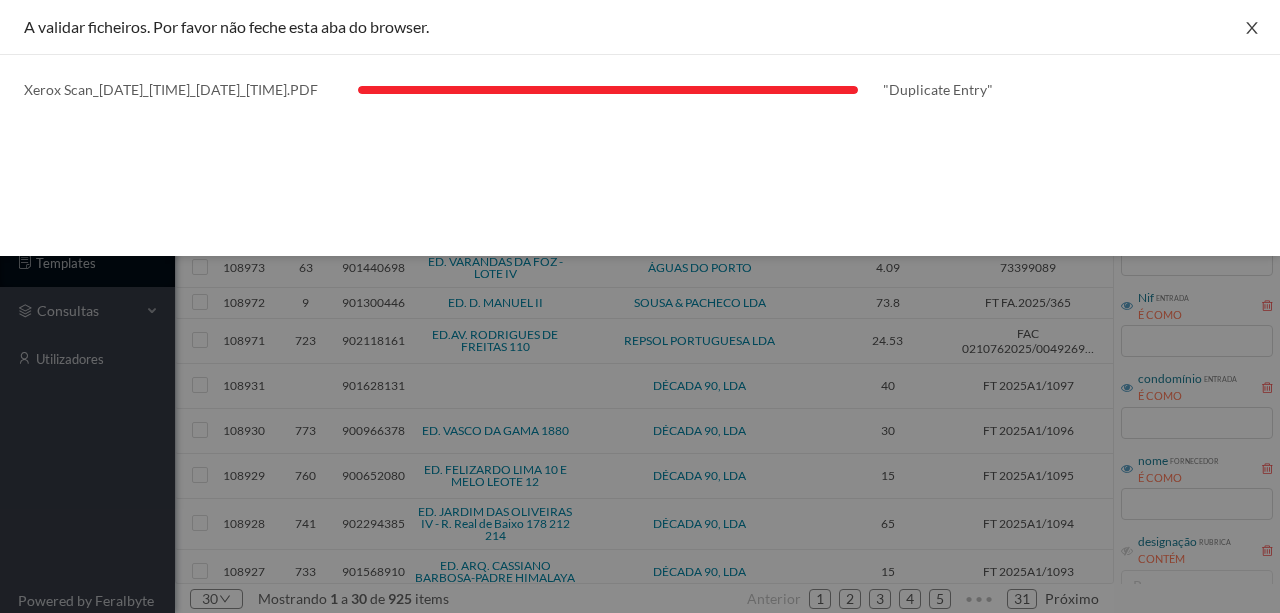 click 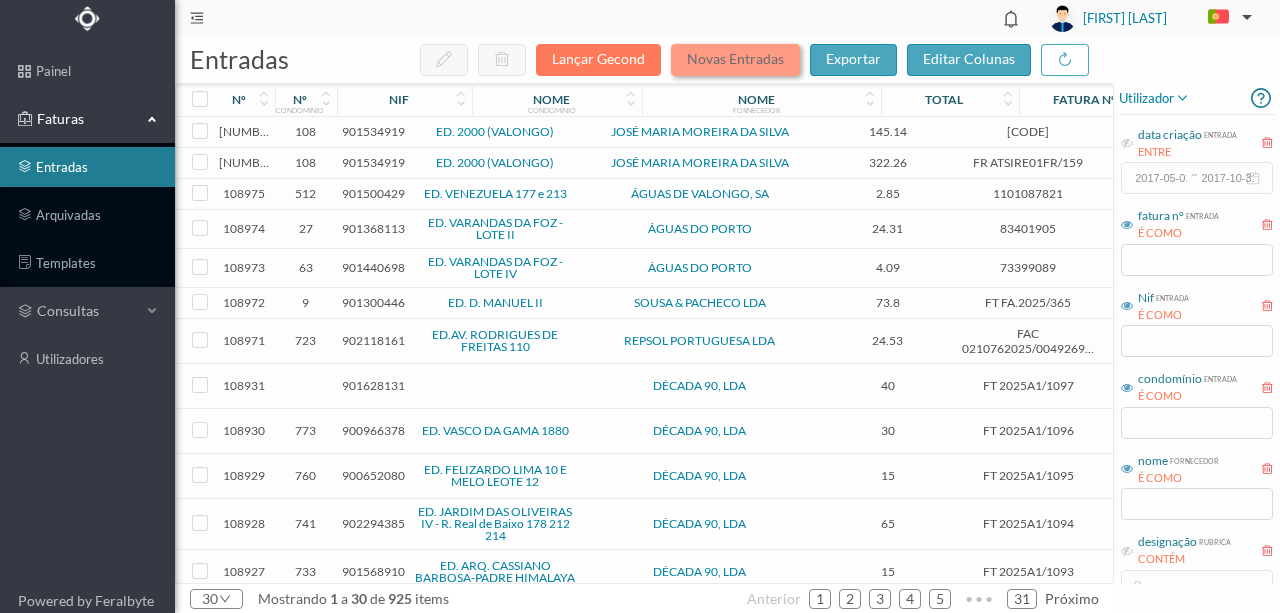 click on "Novas Entradas" at bounding box center [735, 60] 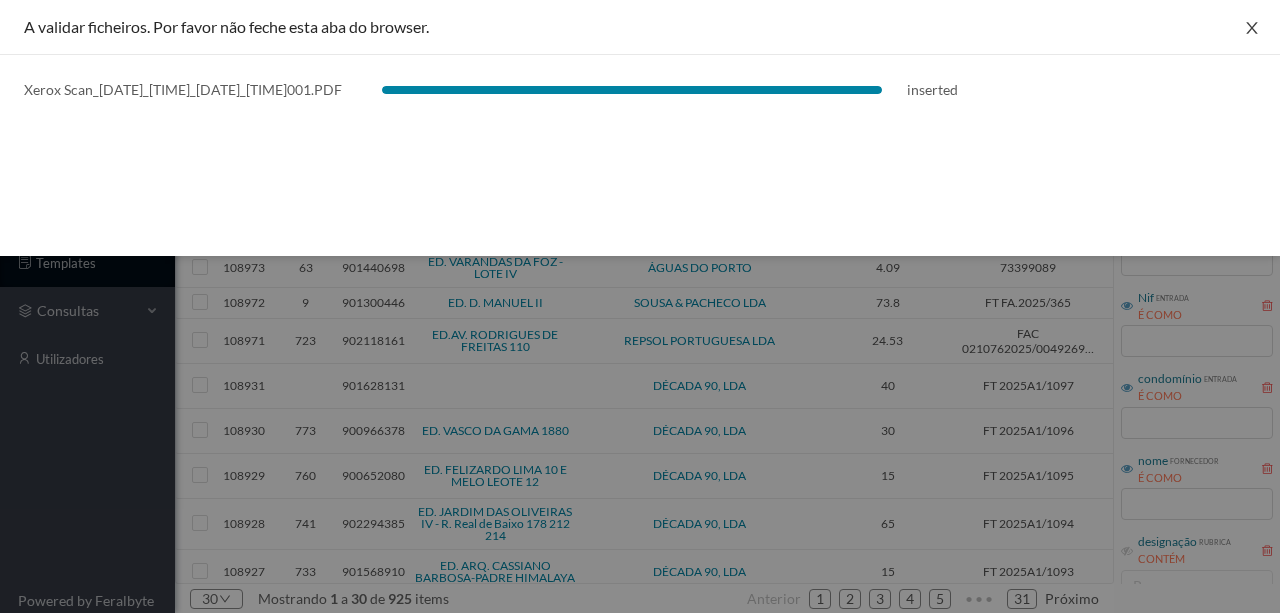 click 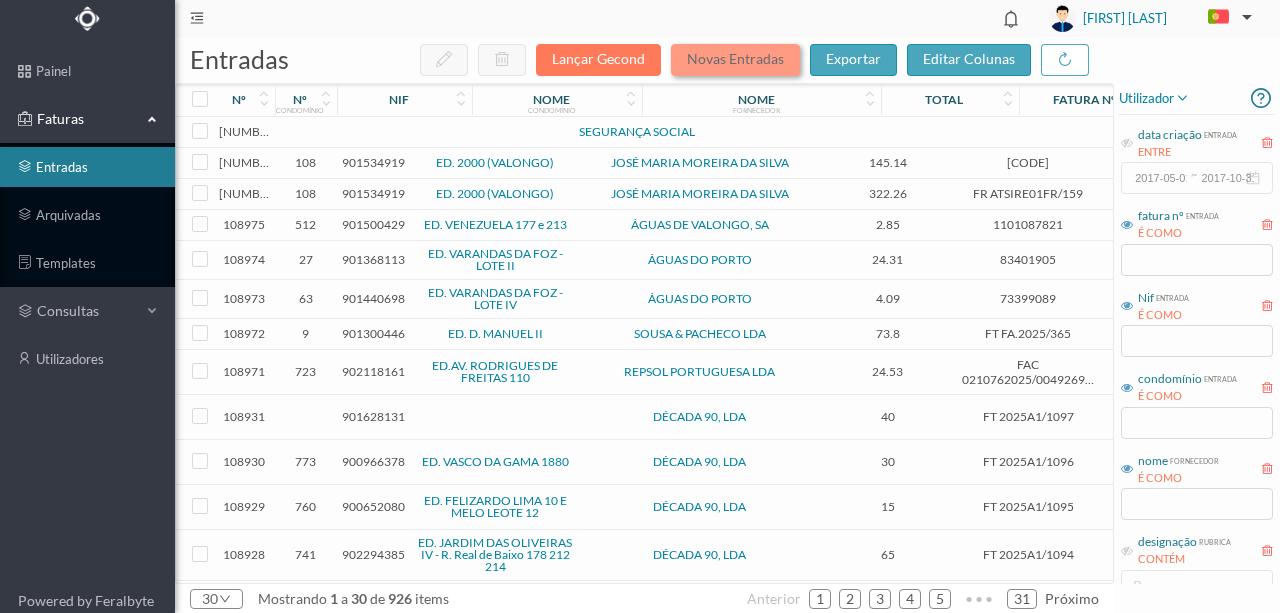 click on "Novas Entradas" at bounding box center (735, 60) 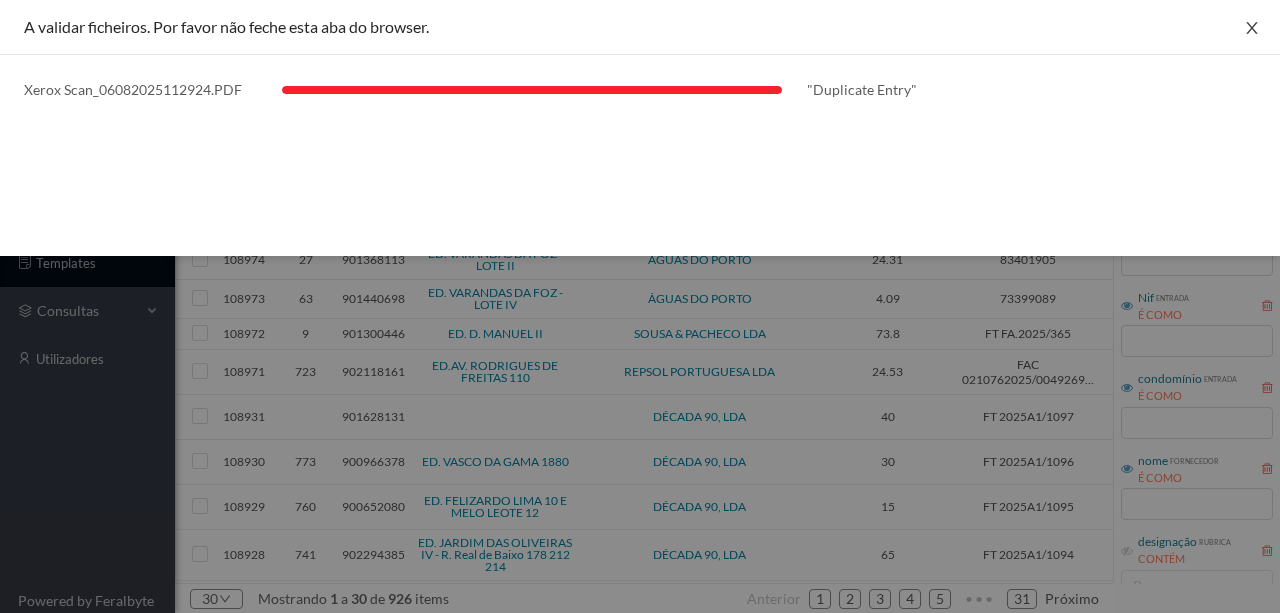 drag, startPoint x: 1246, startPoint y: 32, endPoint x: 1202, endPoint y: 39, distance: 44.553337 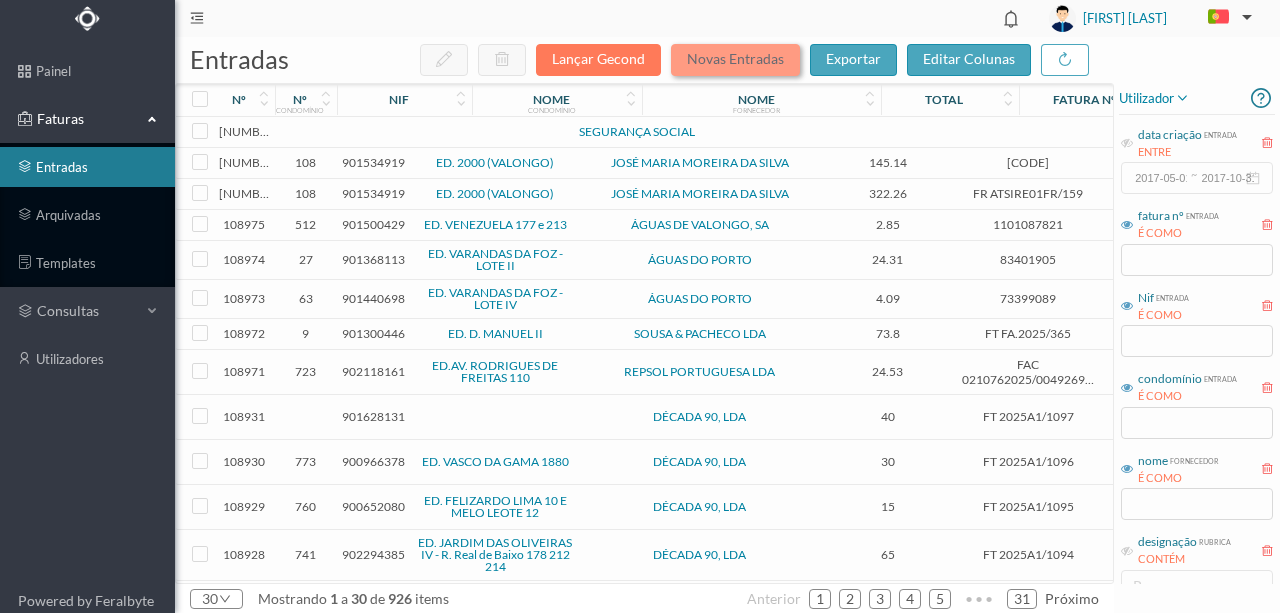 click on "Novas Entradas" at bounding box center [735, 60] 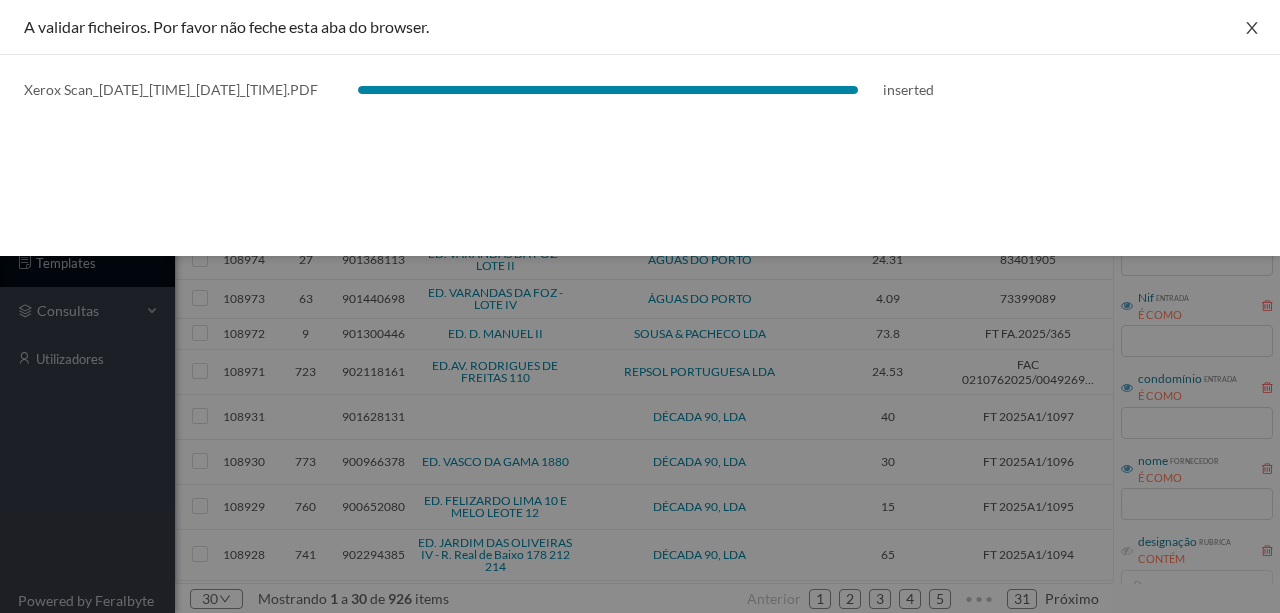 drag, startPoint x: 1253, startPoint y: 27, endPoint x: 1054, endPoint y: 27, distance: 199 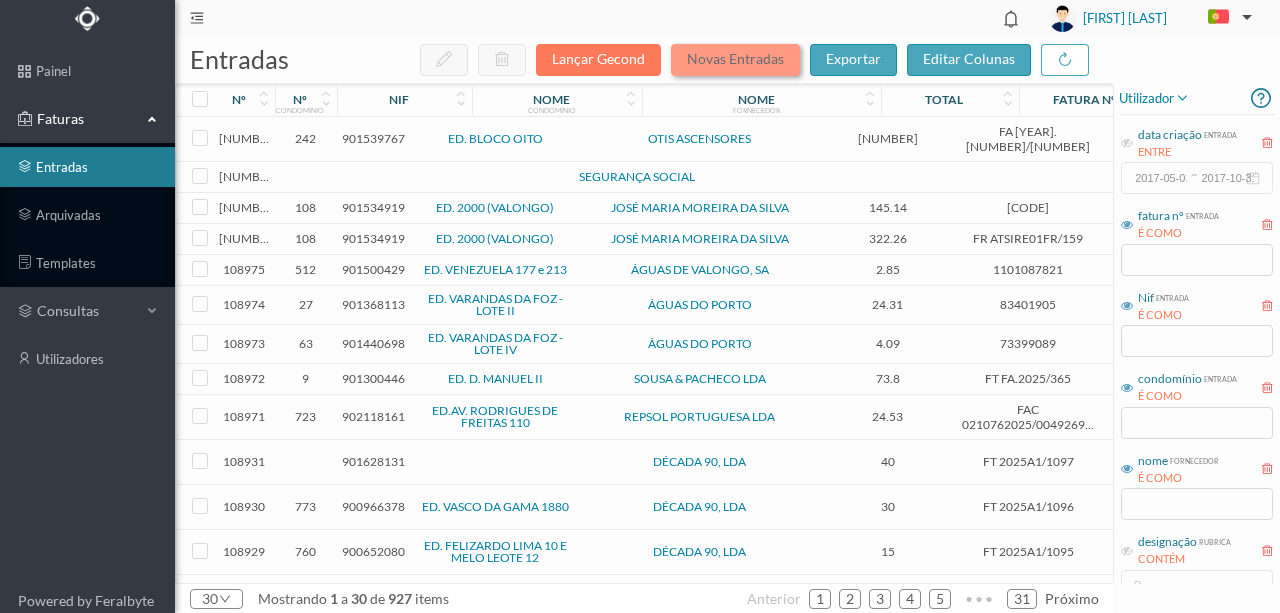 click on "Novas Entradas" at bounding box center [735, 60] 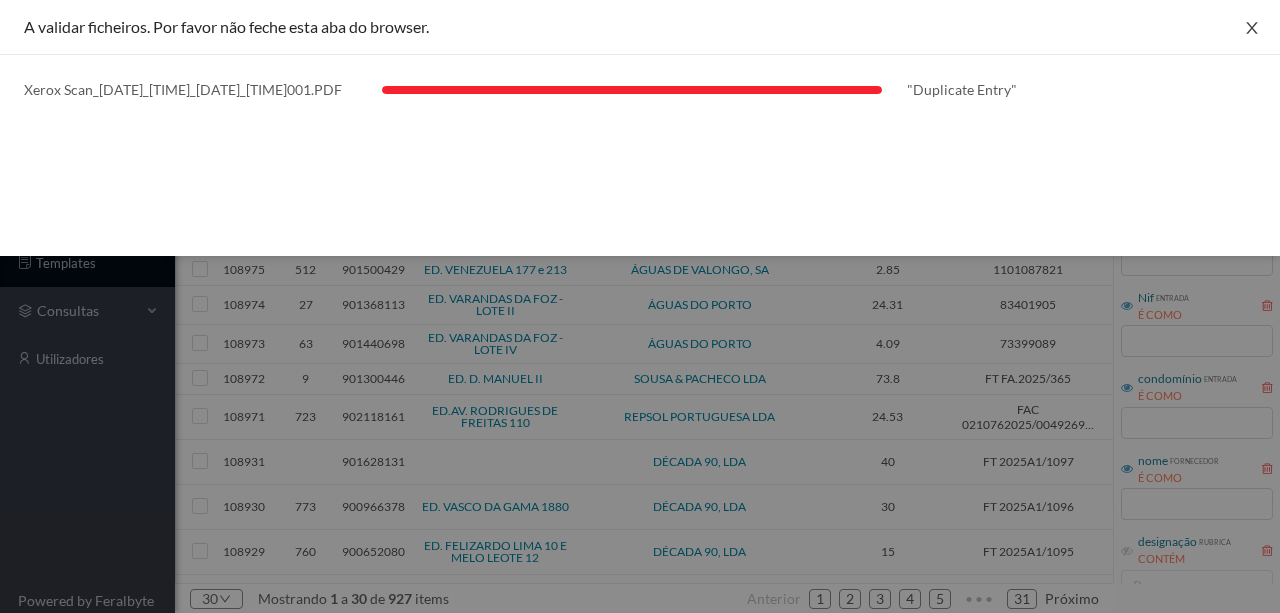 click 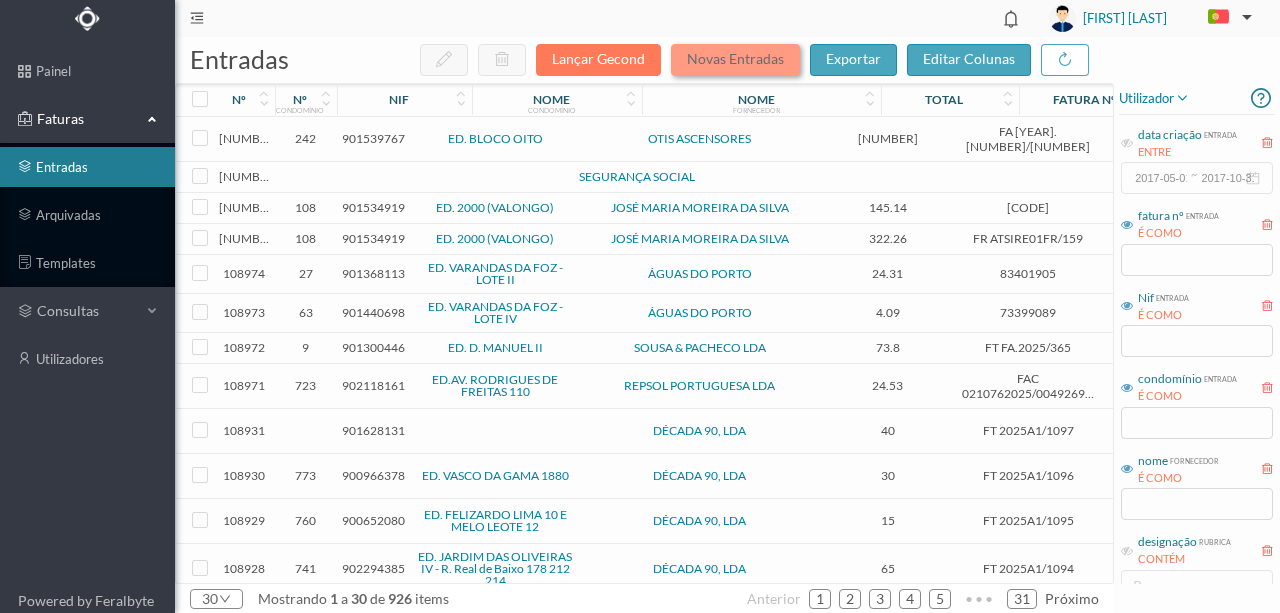 click on "Novas Entradas" at bounding box center [735, 60] 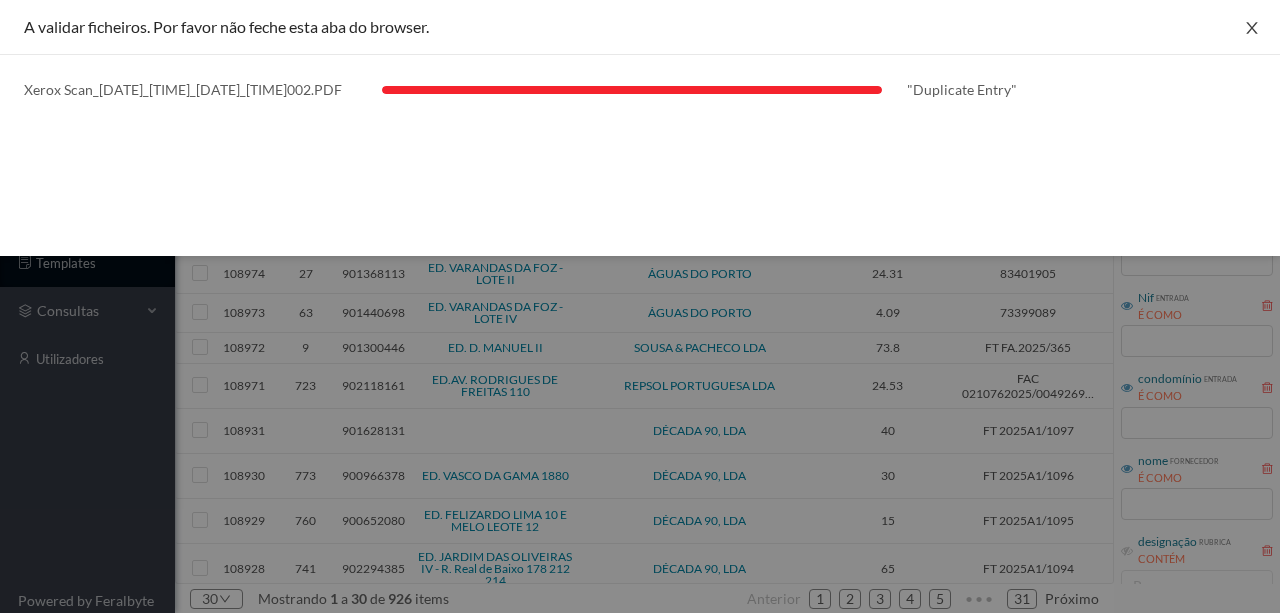 click 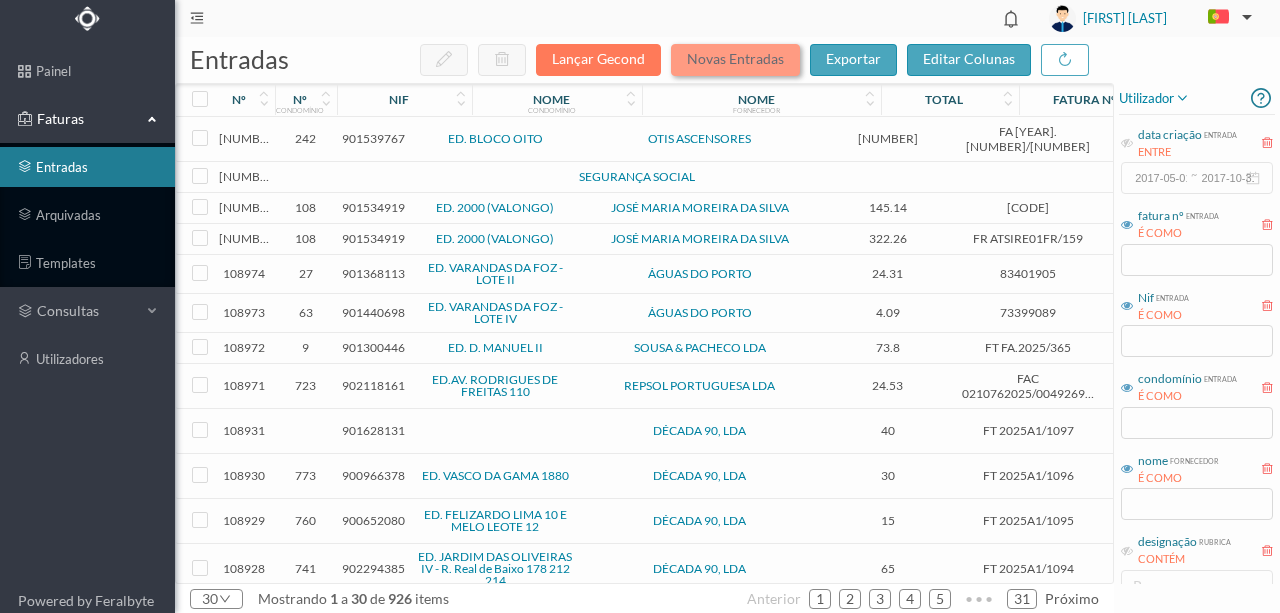 click on "Novas Entradas" at bounding box center [735, 60] 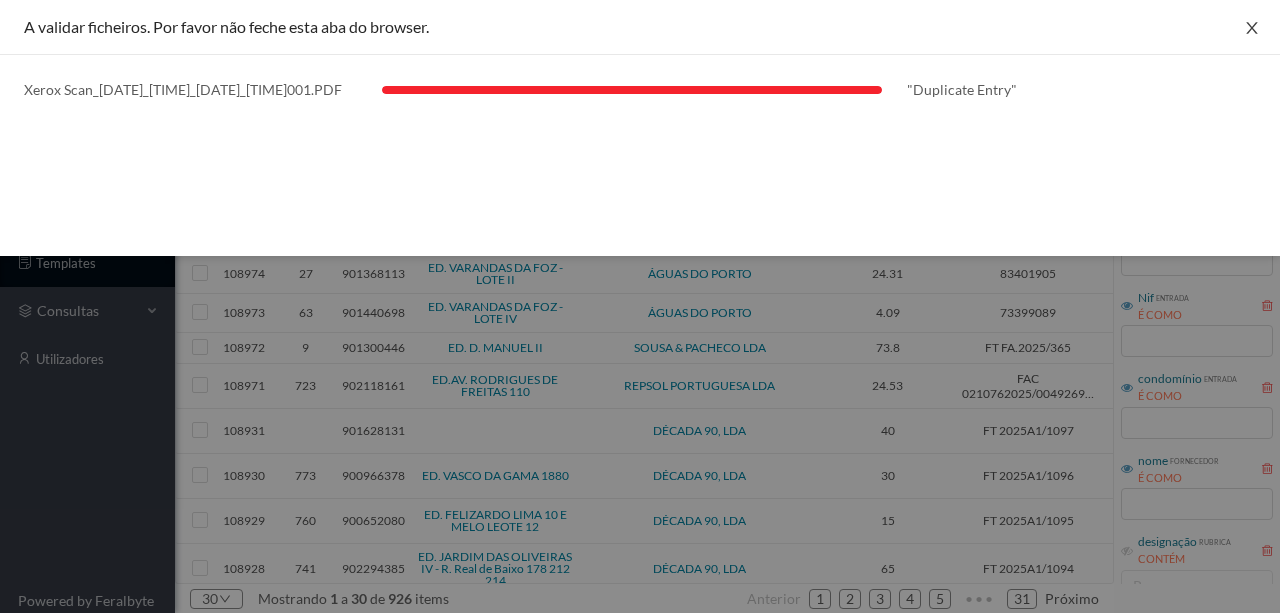drag, startPoint x: 1252, startPoint y: 29, endPoint x: 857, endPoint y: 58, distance: 396.06314 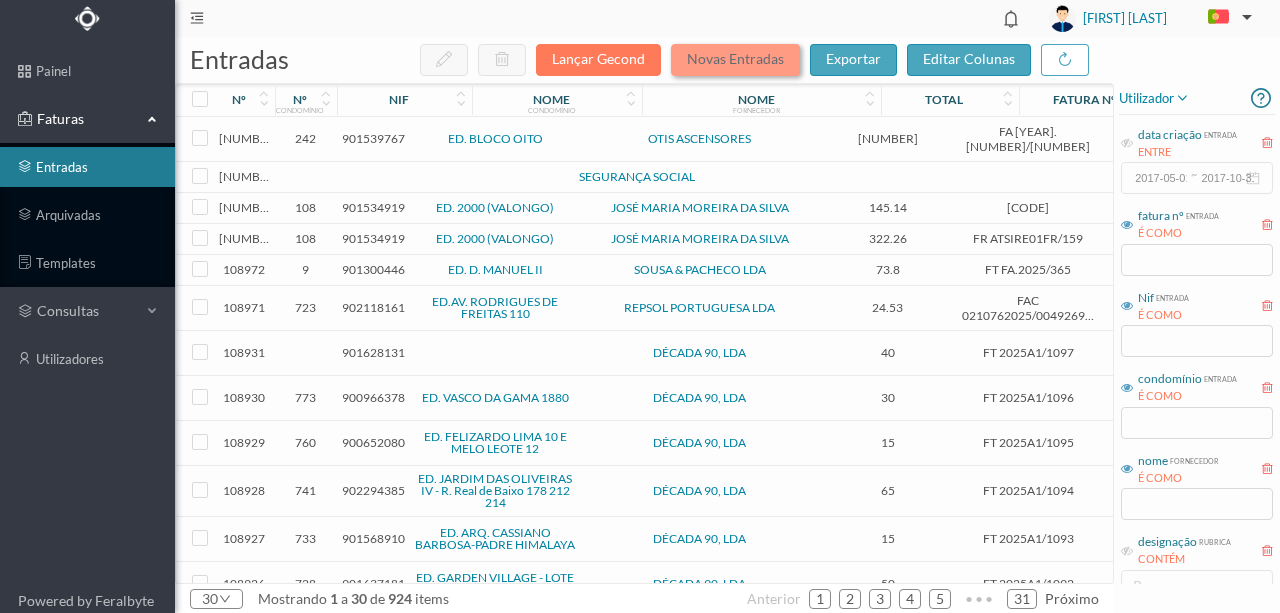 click on "Novas Entradas" at bounding box center [735, 60] 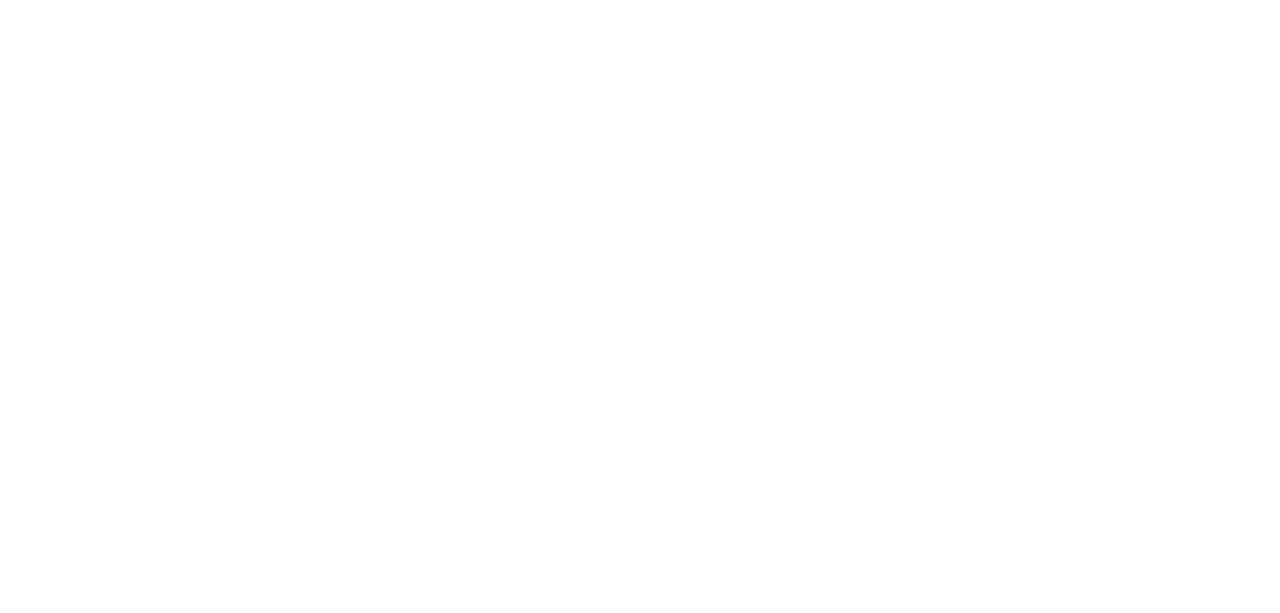 scroll, scrollTop: 0, scrollLeft: 0, axis: both 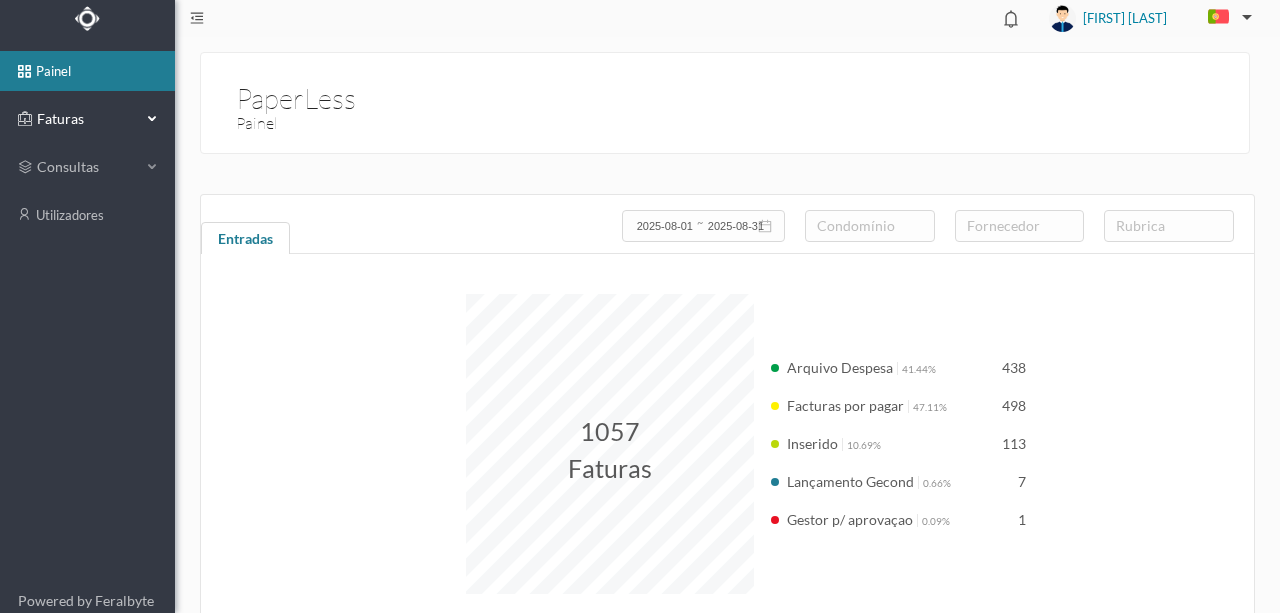 click on "Faturas" at bounding box center [87, 119] 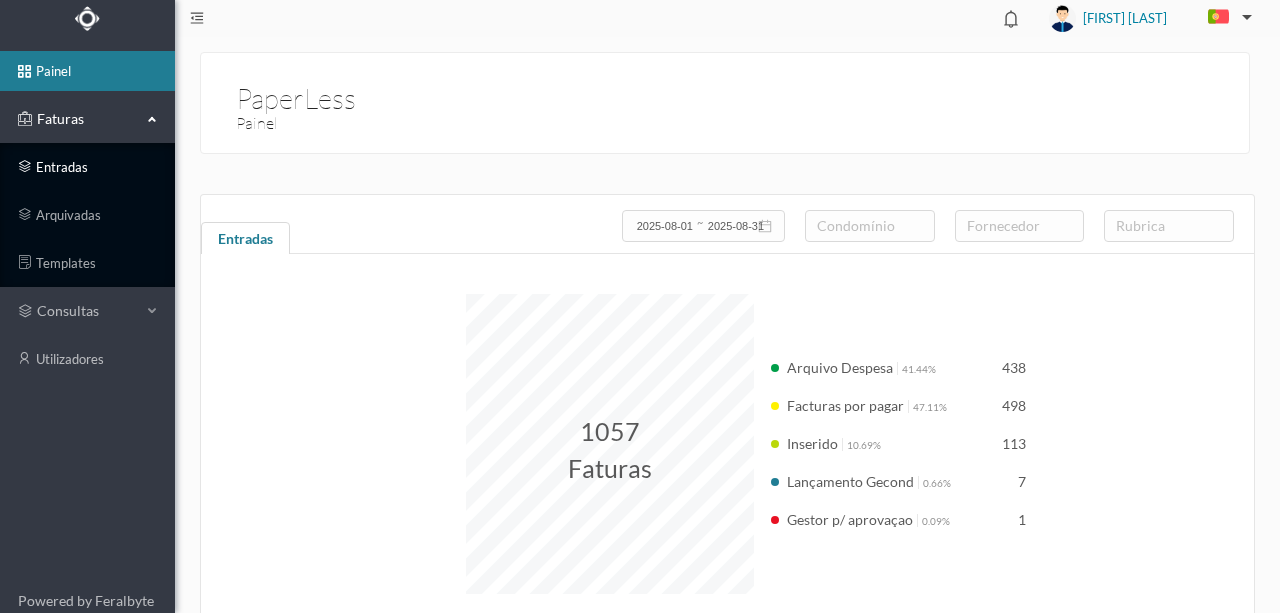 click on "entradas" at bounding box center (87, 167) 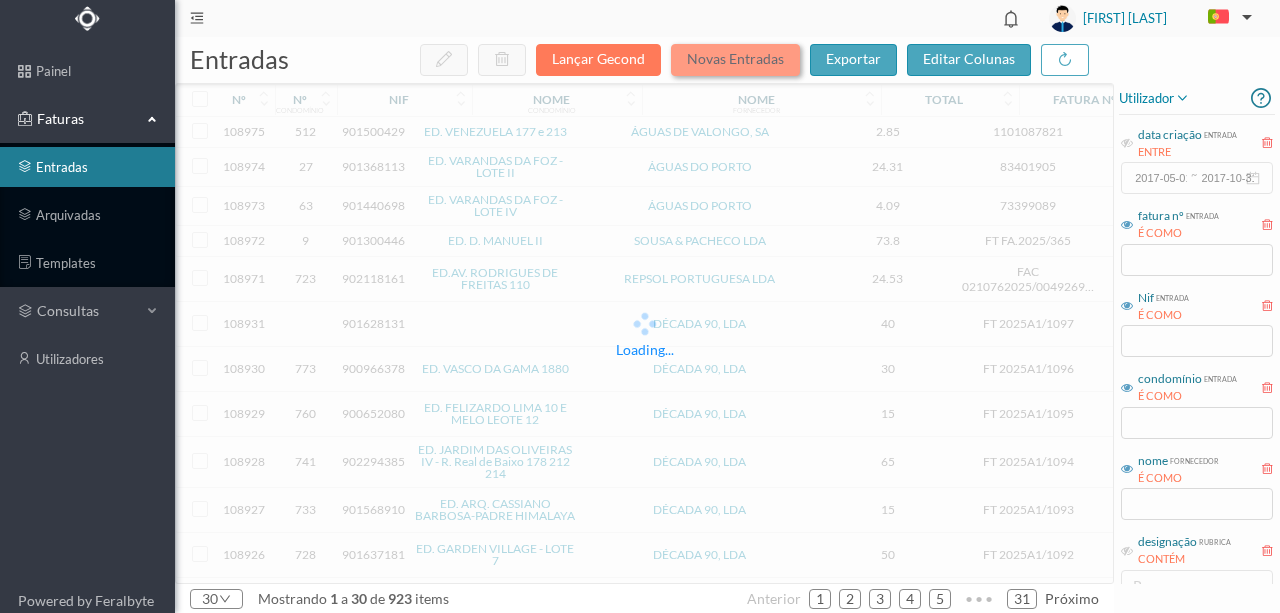 click on "Novas Entradas" at bounding box center (735, 60) 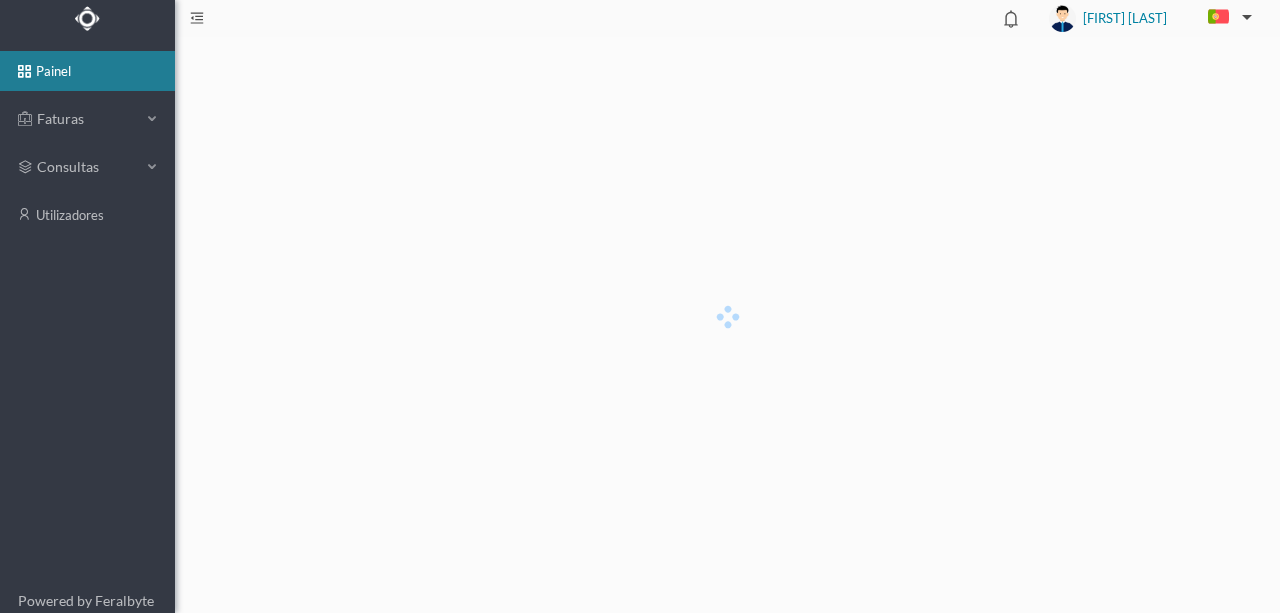 scroll, scrollTop: 0, scrollLeft: 0, axis: both 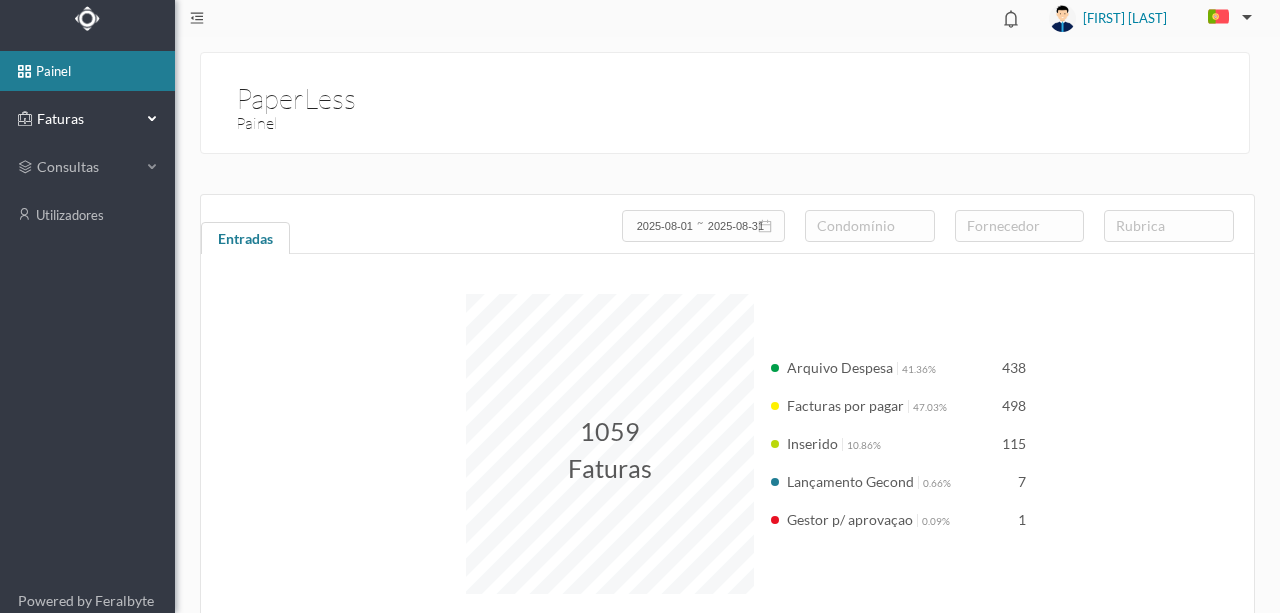 click on "Faturas" at bounding box center (87, 119) 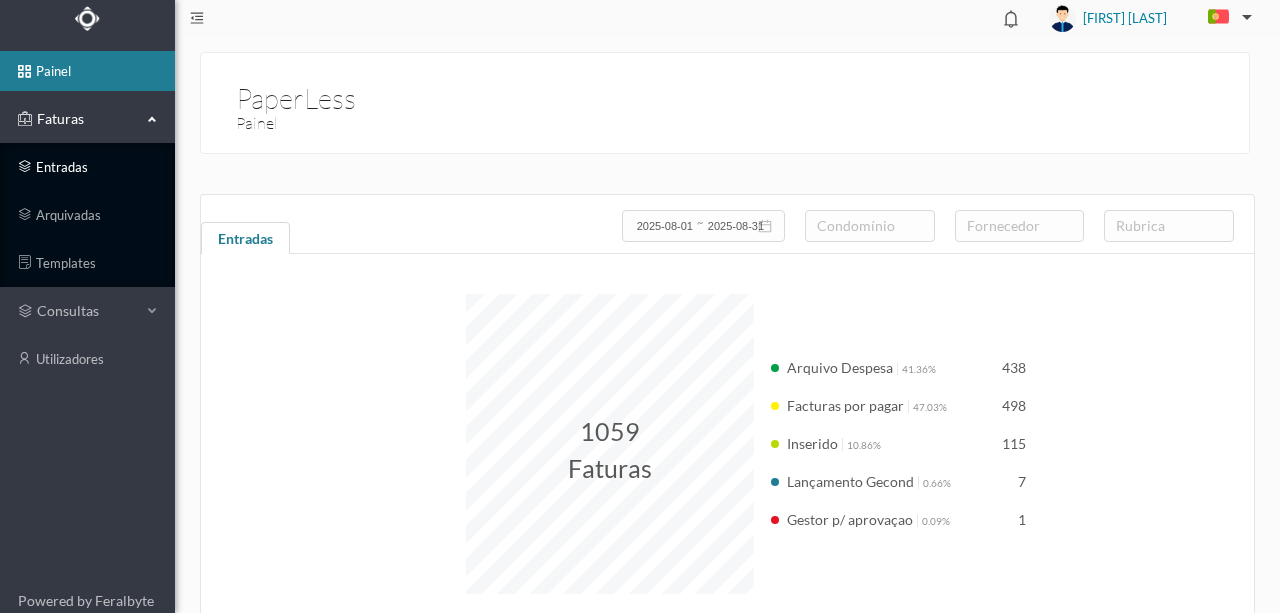 click on "entradas" at bounding box center (87, 167) 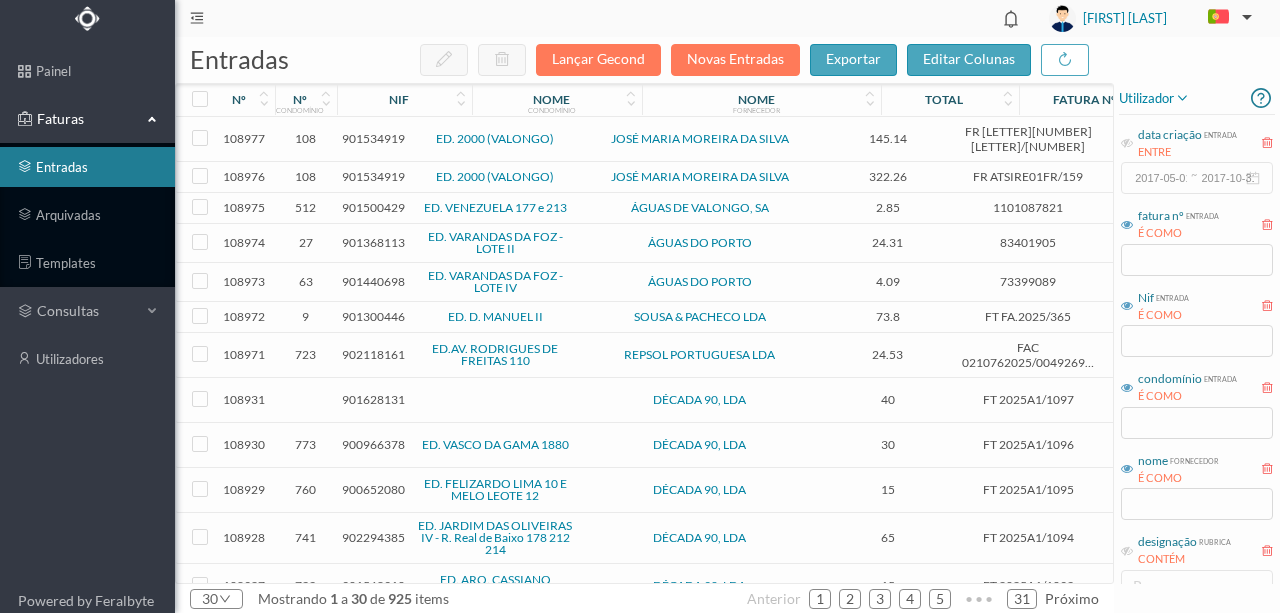 click on "901500429" at bounding box center [373, 207] 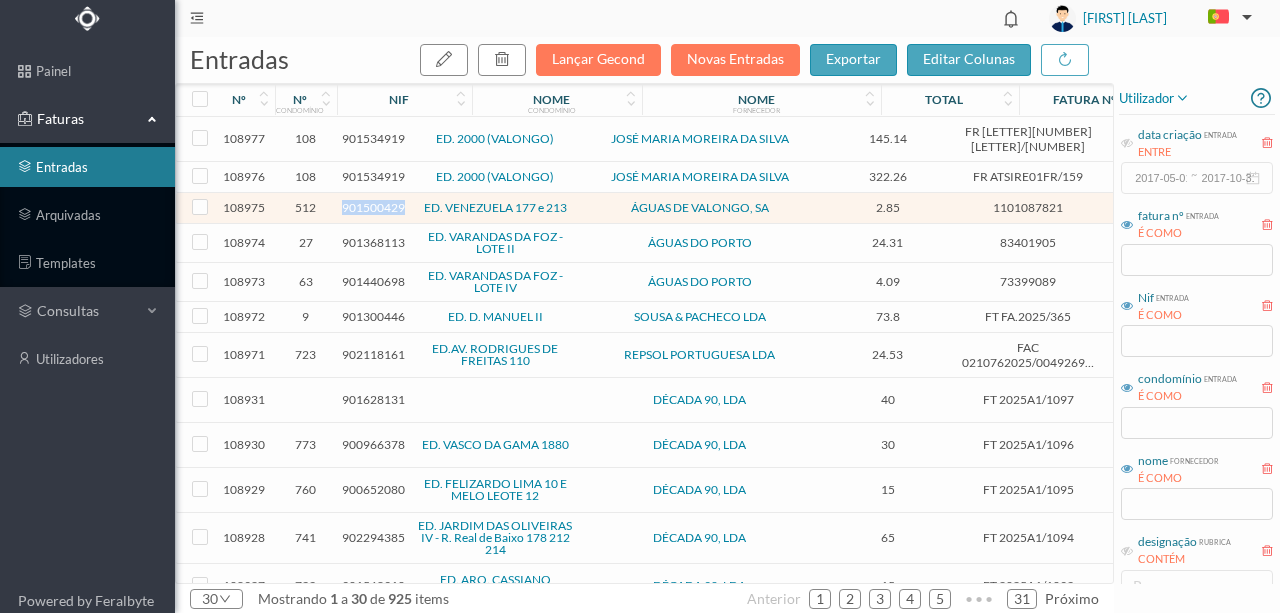 click on "901500429" at bounding box center (373, 207) 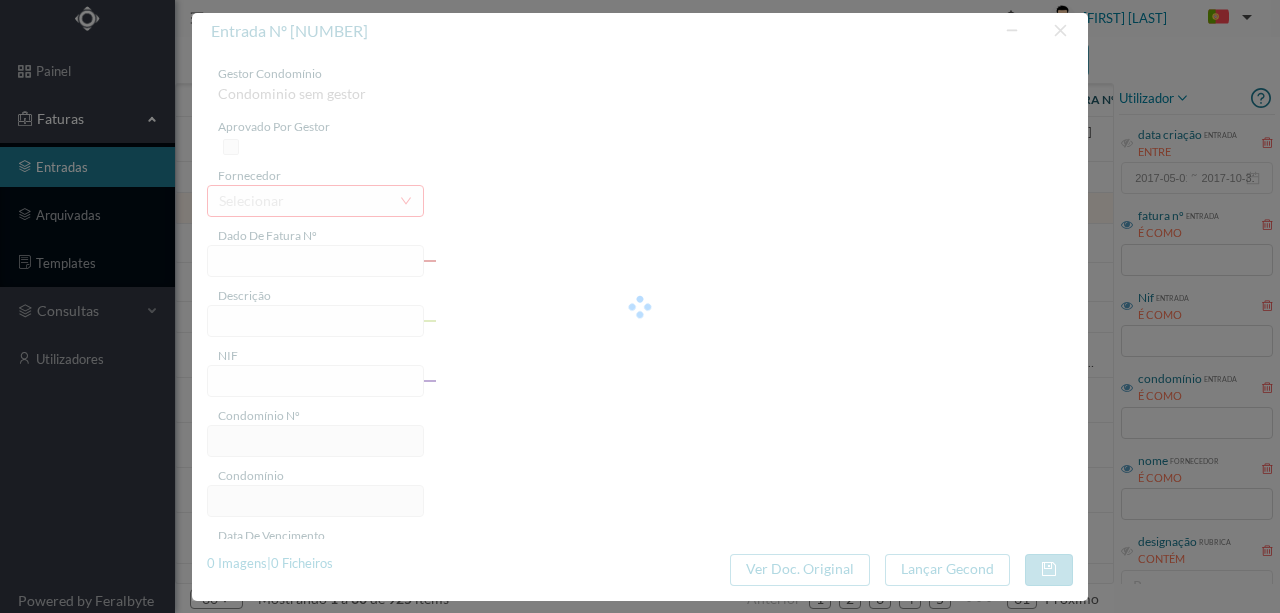 type on "1101087821" 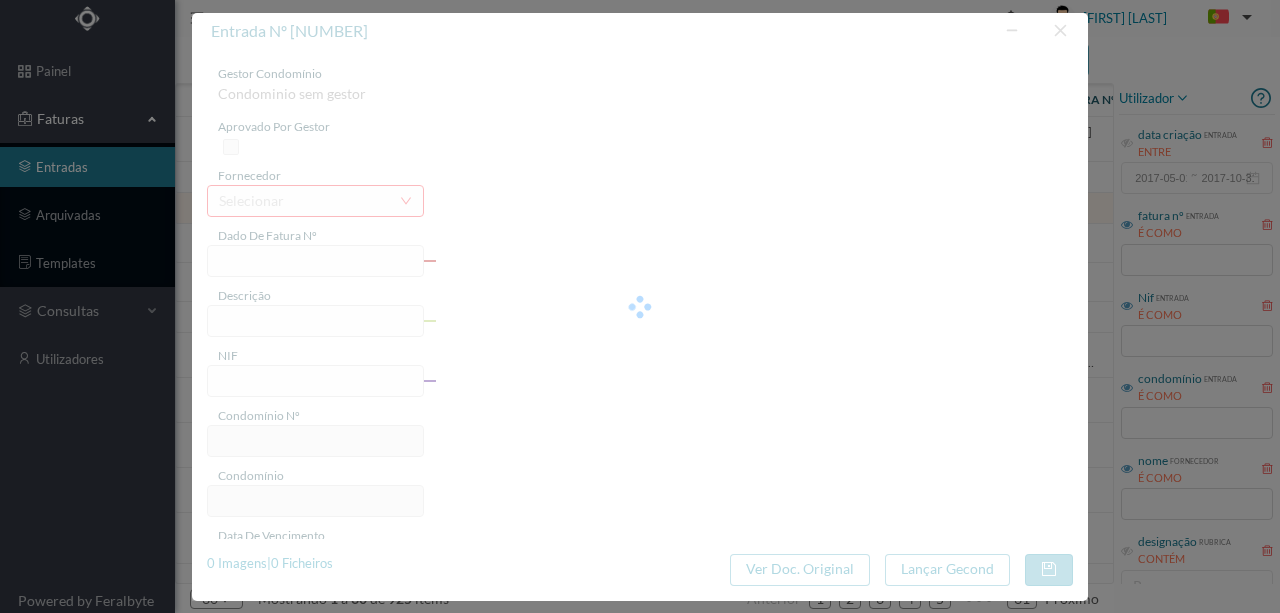 type on "O PA POE VR, e Ene pe" 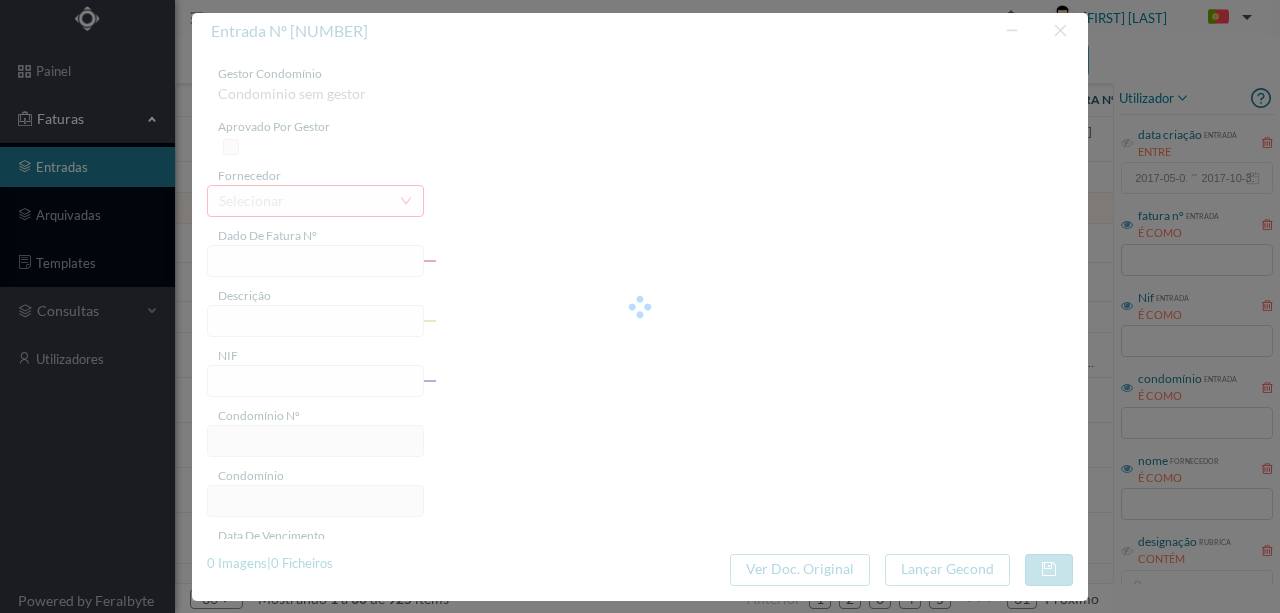 type on "901500429" 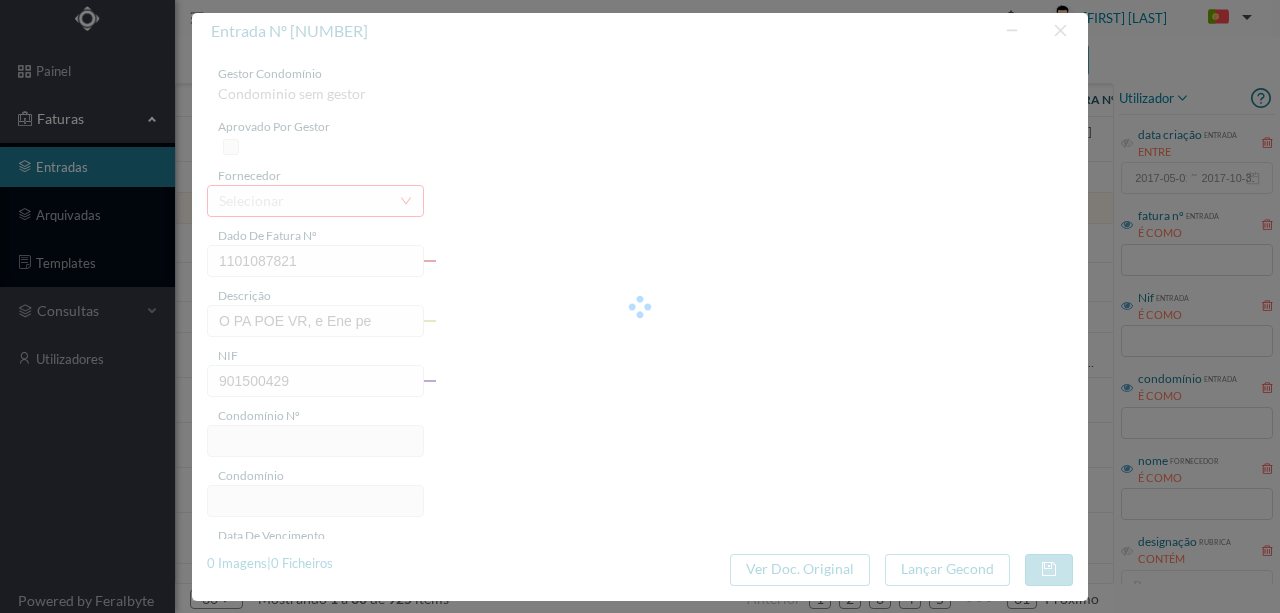 type on "512" 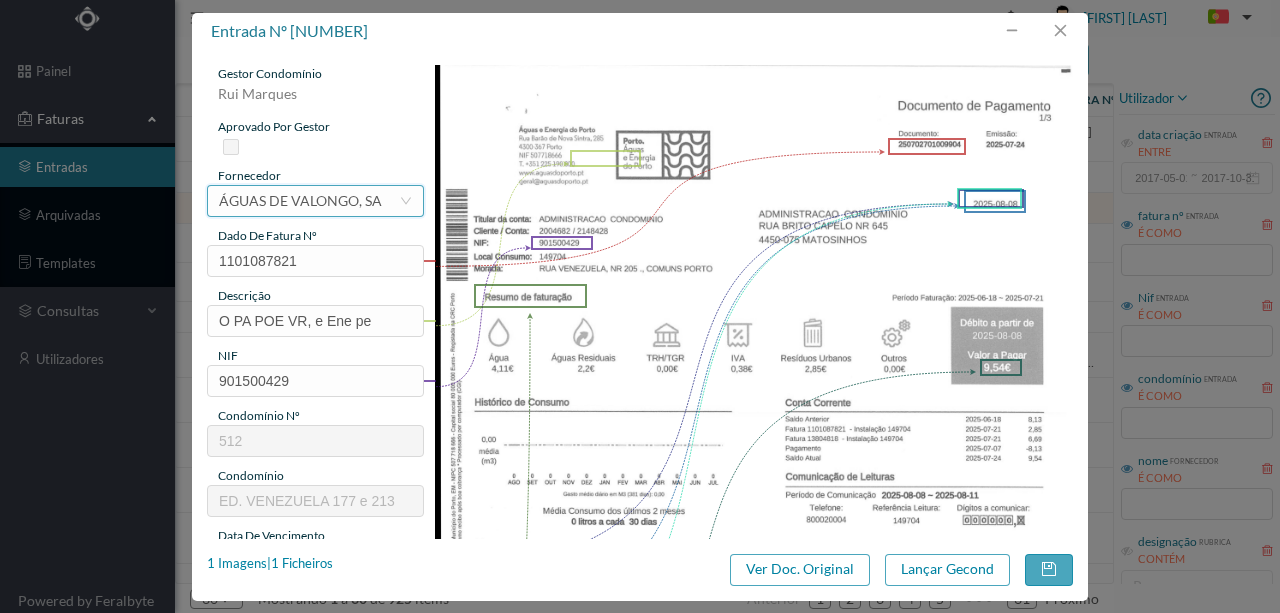 click on "ÁGUAS DE VALONGO, SA" at bounding box center [300, 201] 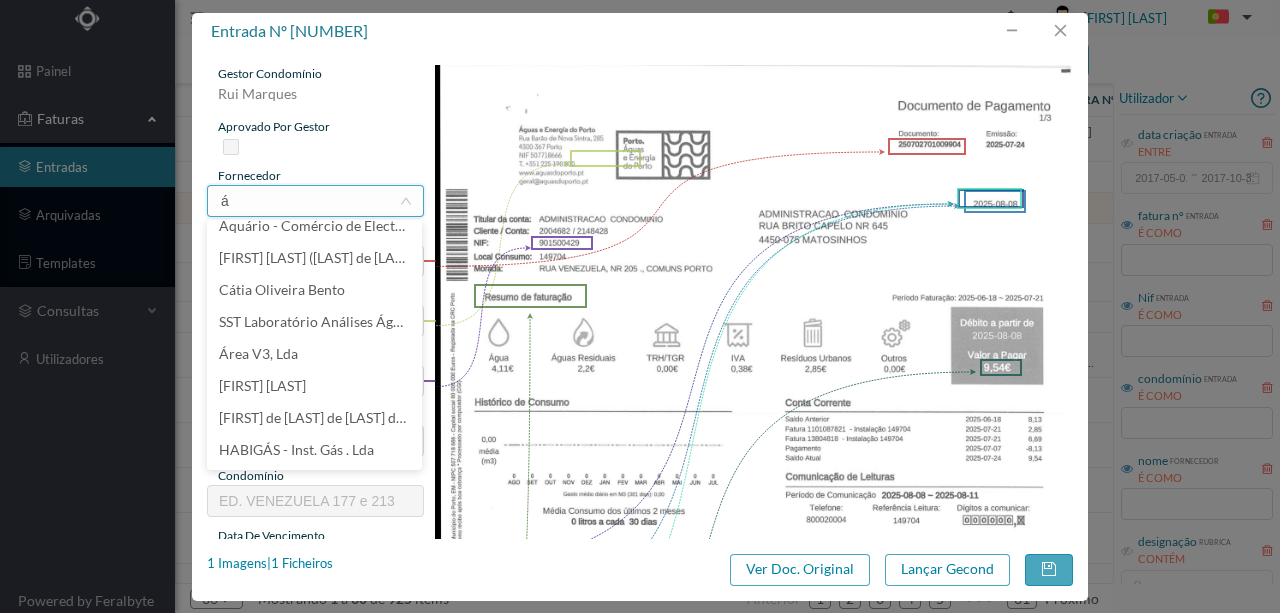 scroll, scrollTop: 4, scrollLeft: 0, axis: vertical 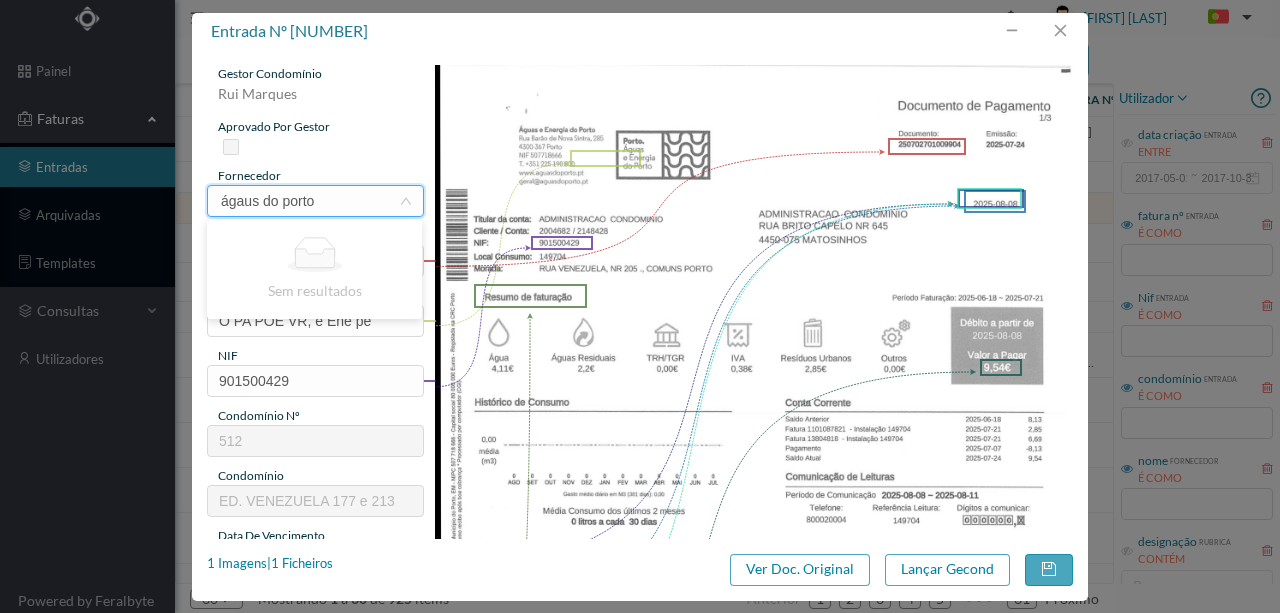 drag, startPoint x: 338, startPoint y: 202, endPoint x: -8, endPoint y: 198, distance: 346.02313 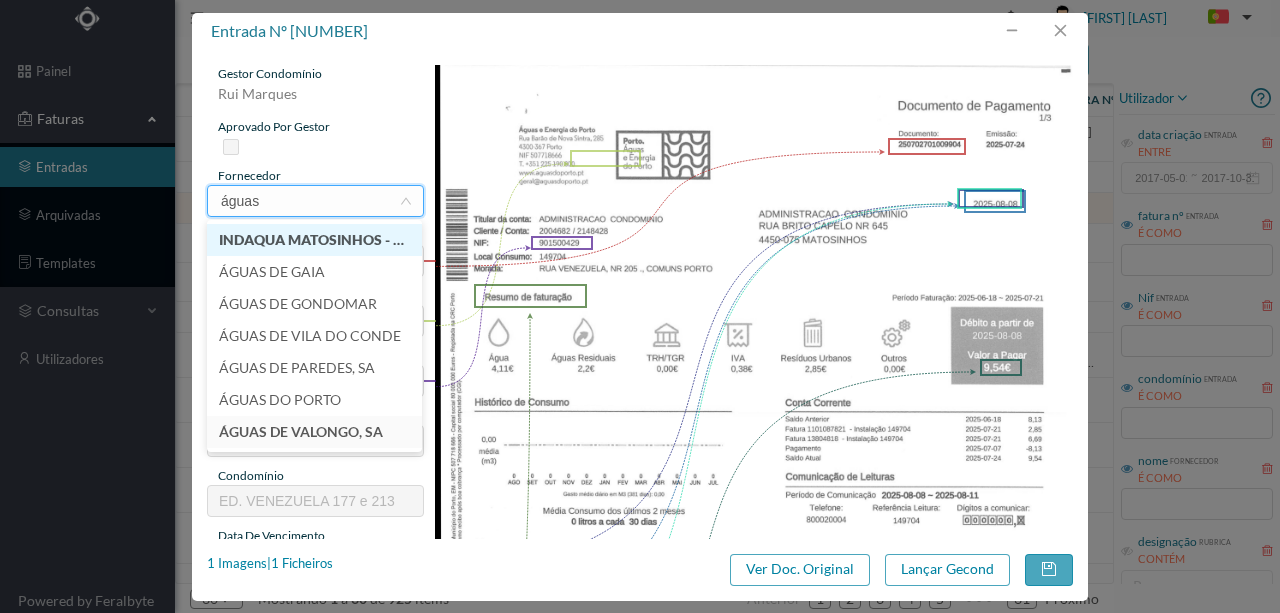 type on "águas d" 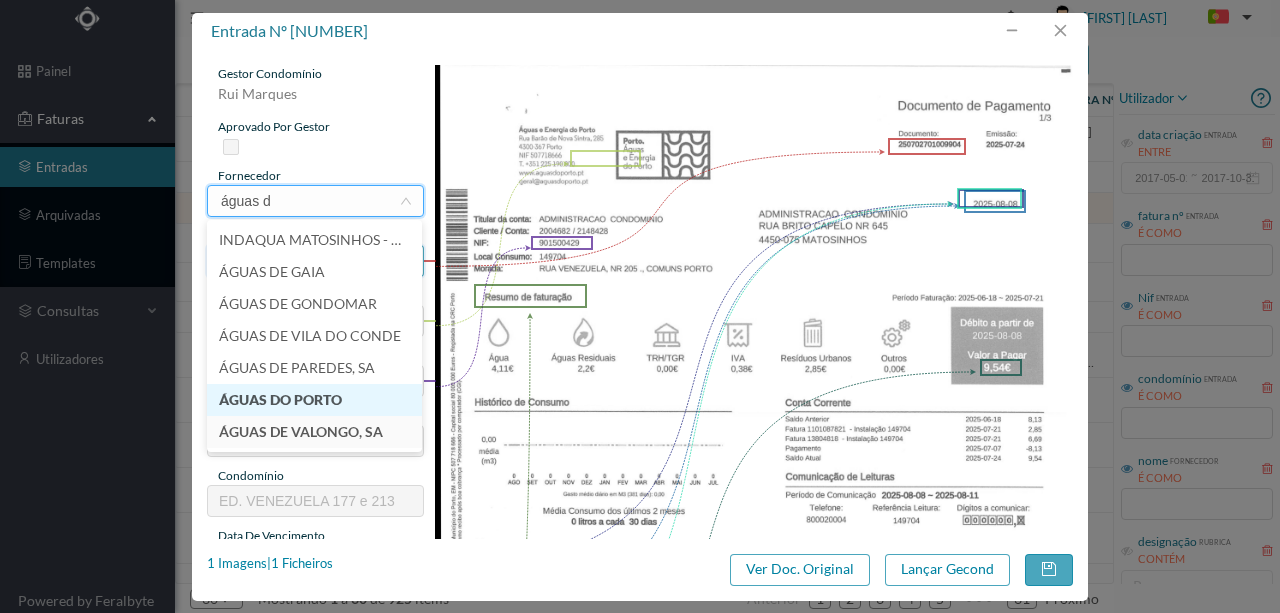 drag, startPoint x: 278, startPoint y: 394, endPoint x: 256, endPoint y: 262, distance: 133.82077 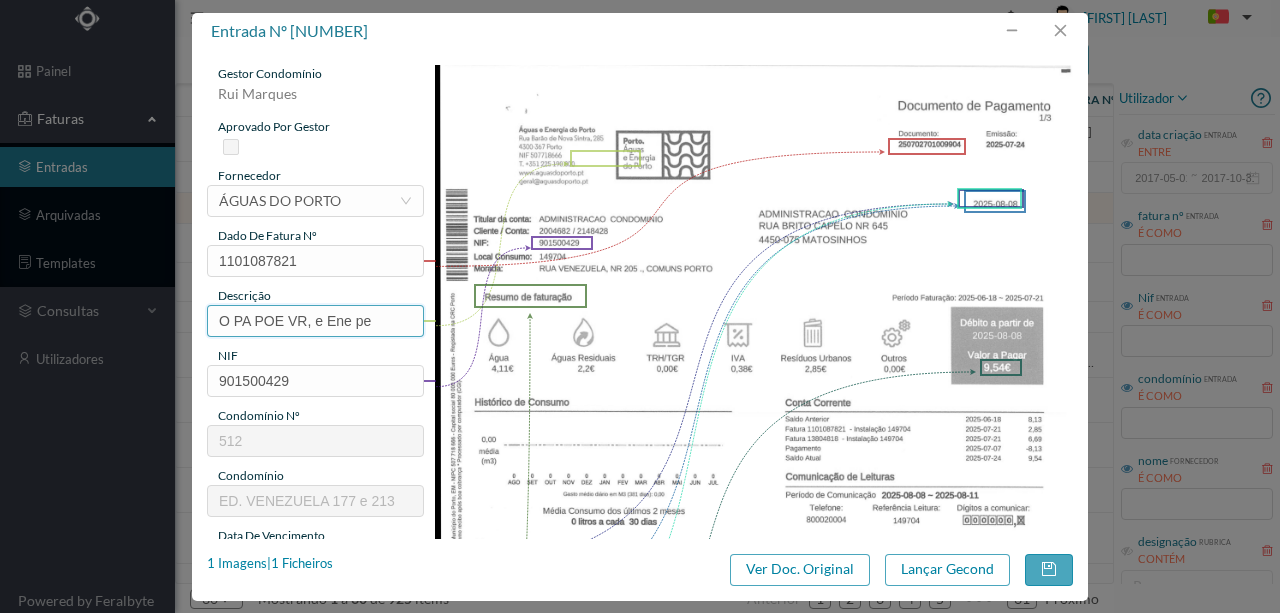 drag, startPoint x: 388, startPoint y: 321, endPoint x: 154, endPoint y: 327, distance: 234.0769 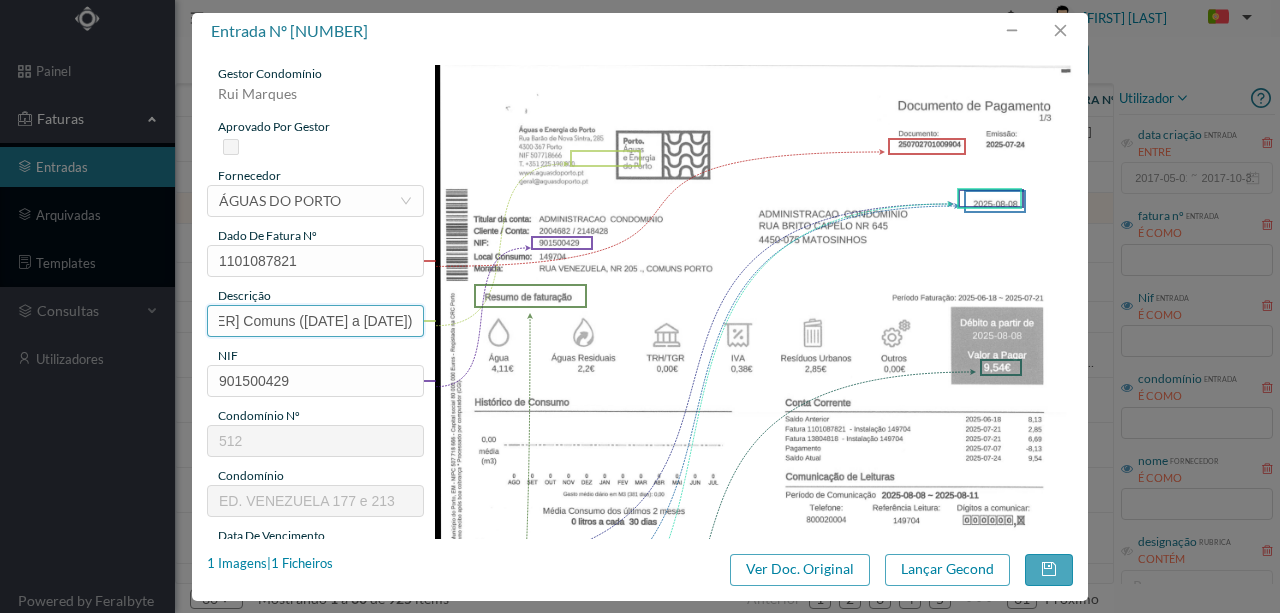 scroll, scrollTop: 0, scrollLeft: 56, axis: horizontal 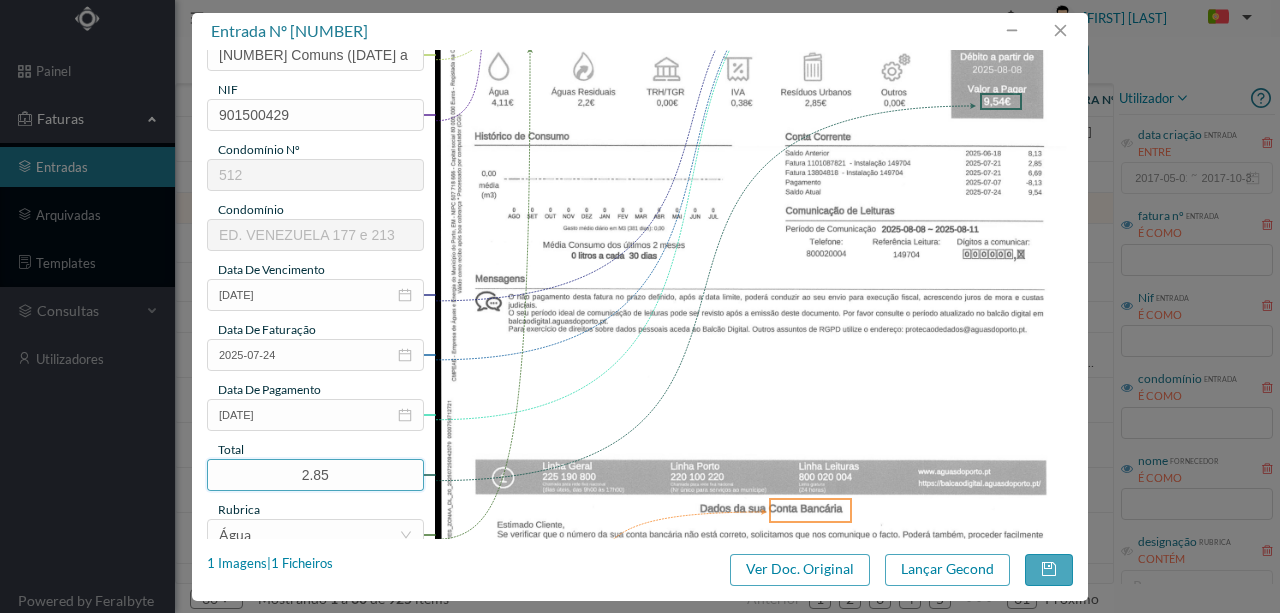 drag, startPoint x: 276, startPoint y: 483, endPoint x: 160, endPoint y: 480, distance: 116.03879 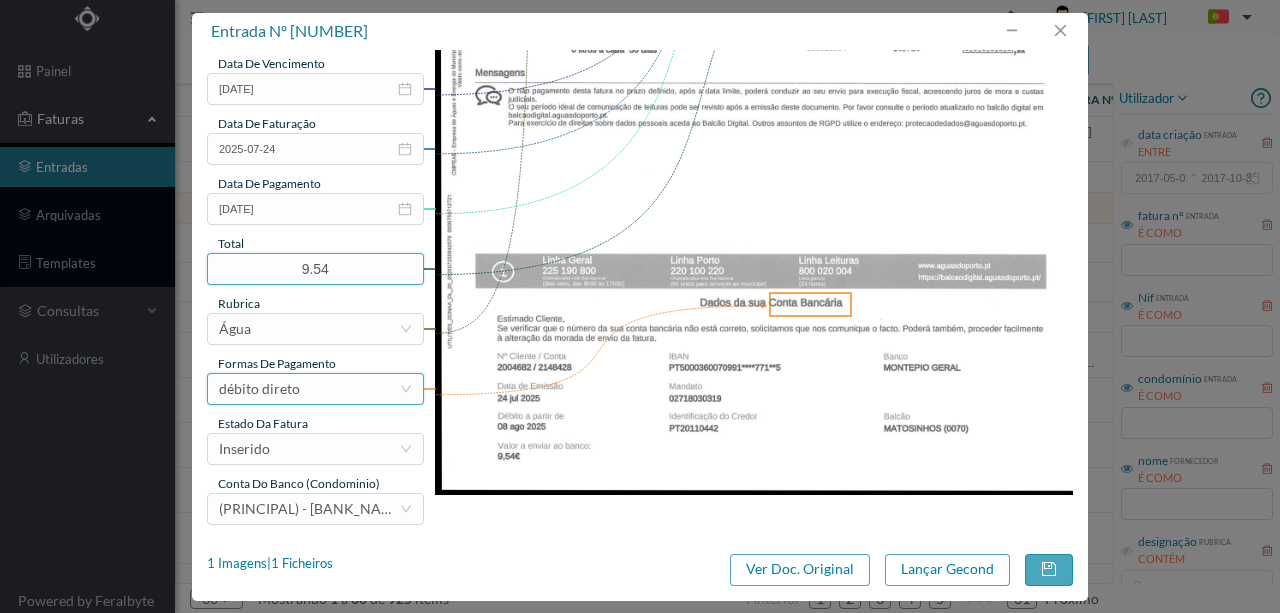 scroll, scrollTop: 473, scrollLeft: 0, axis: vertical 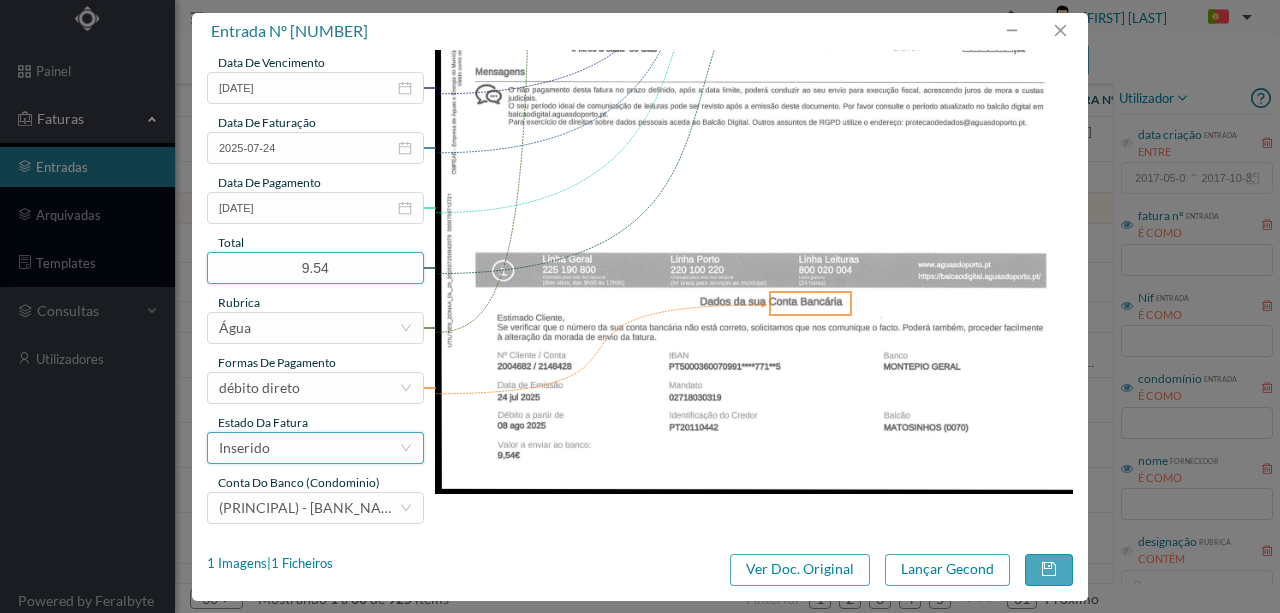 type on "9.54" 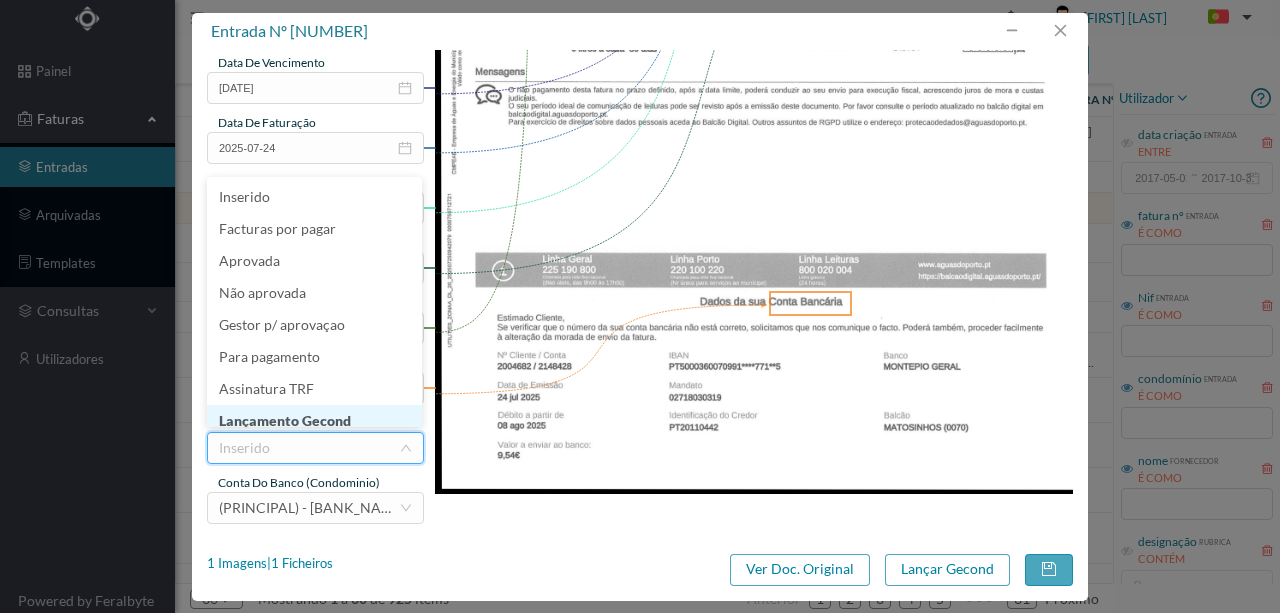 scroll, scrollTop: 10, scrollLeft: 0, axis: vertical 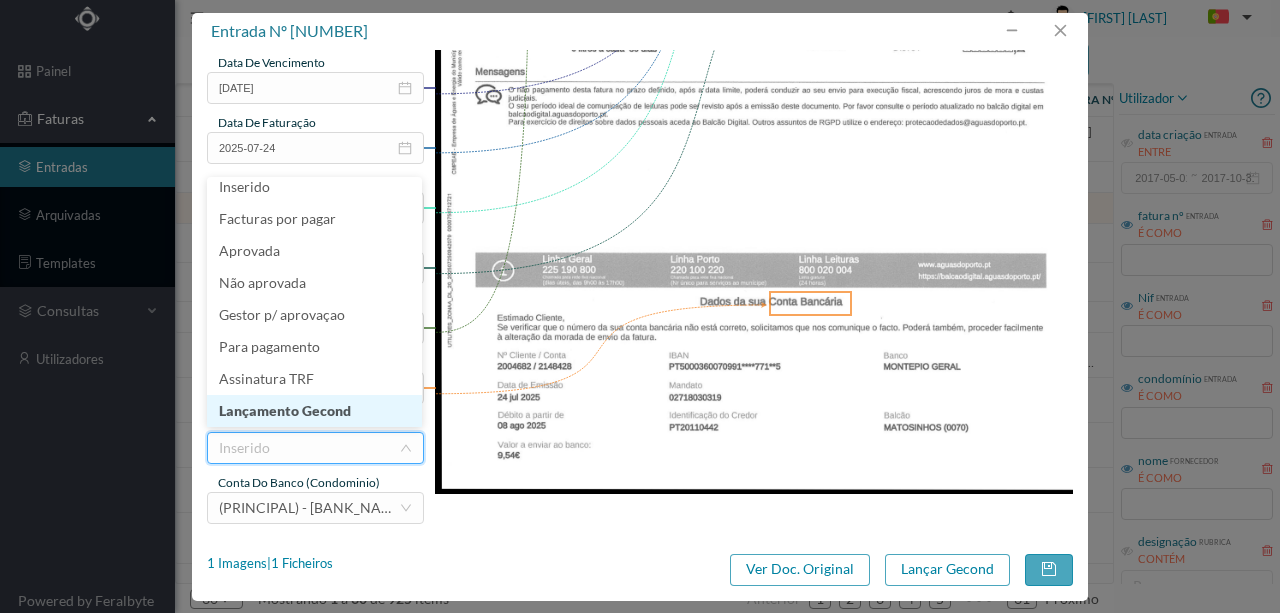 click on "Lançamento Gecond" at bounding box center [314, 411] 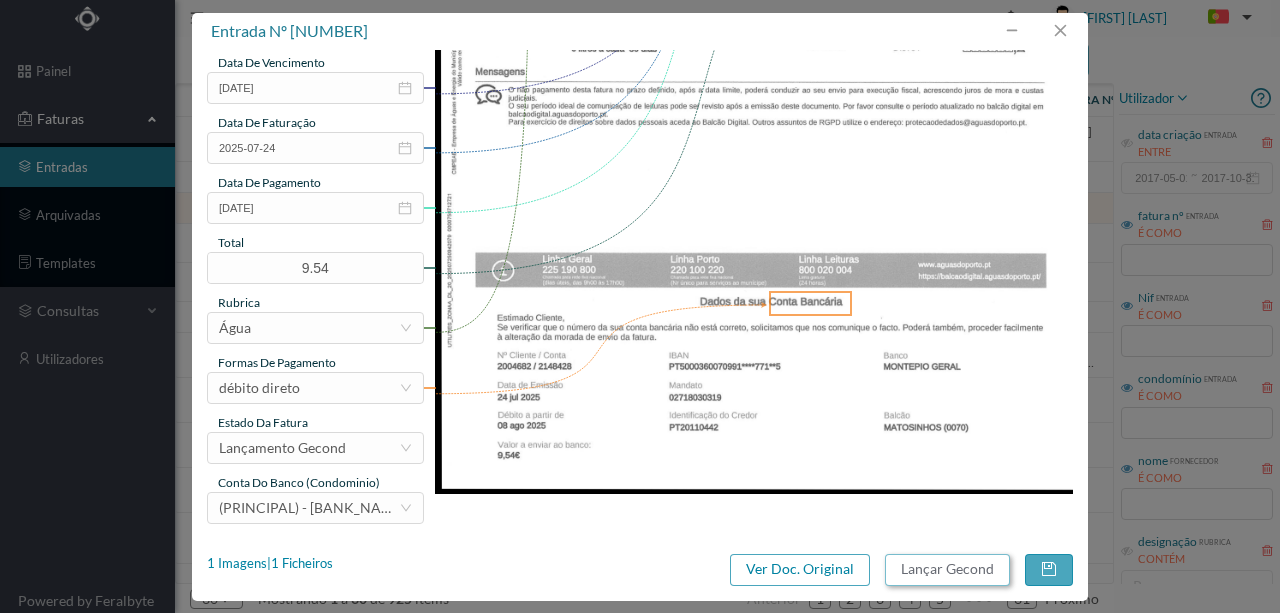 click on "Lançar Gecond" at bounding box center (947, 570) 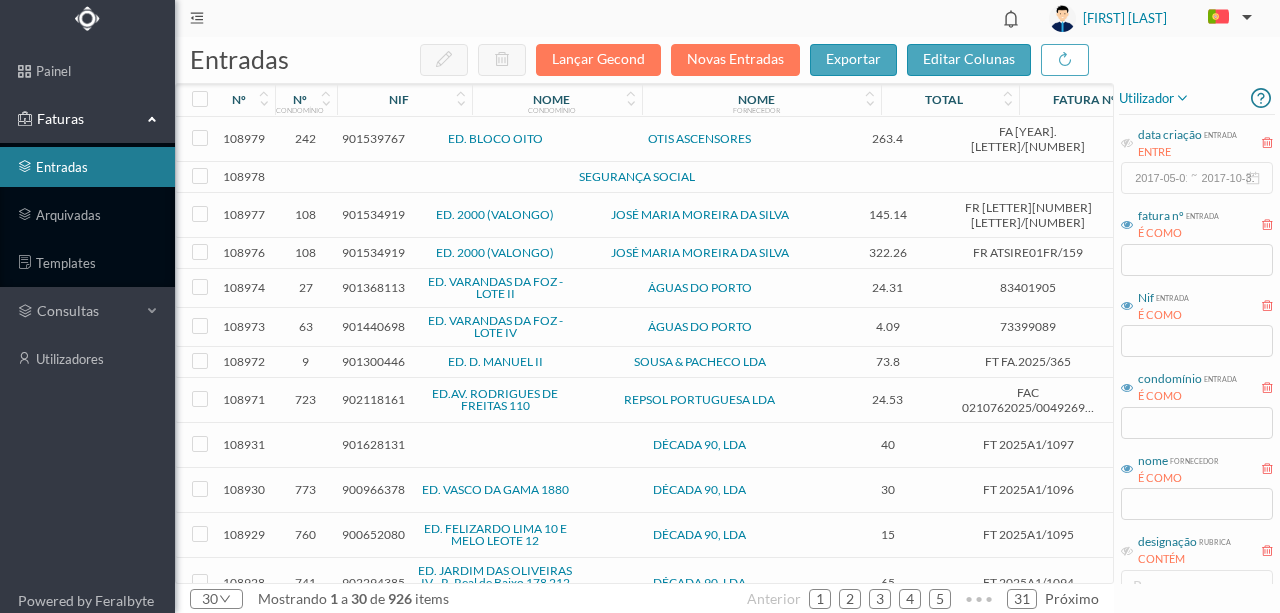click on "901368113" at bounding box center (373, 287) 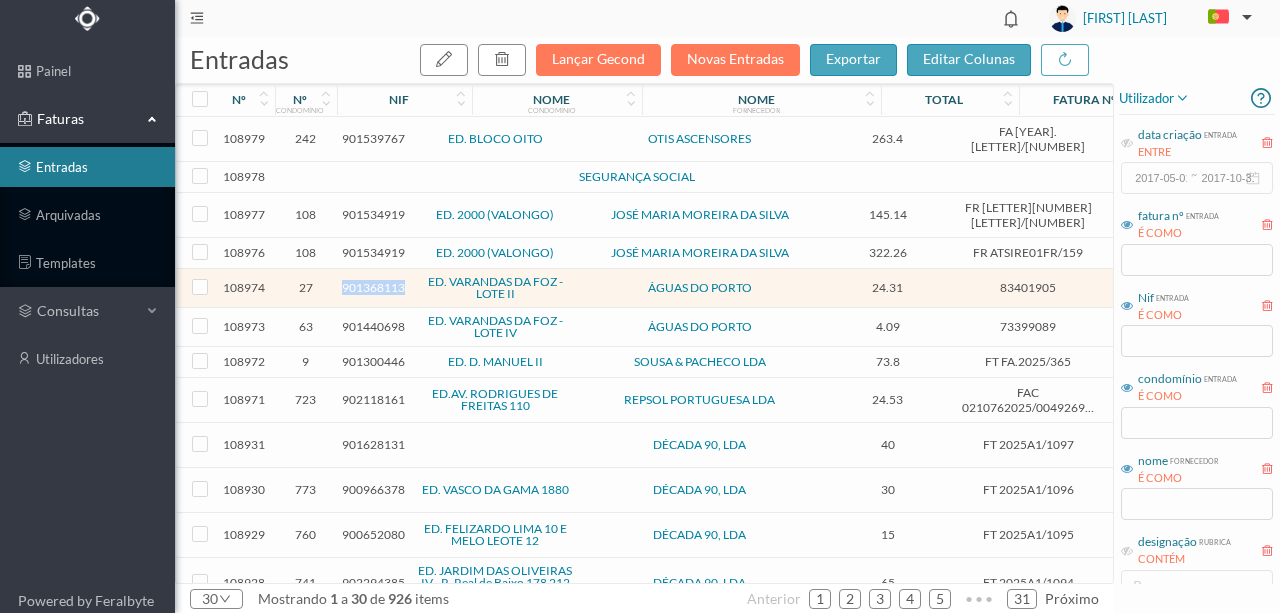 click on "901368113" at bounding box center (373, 287) 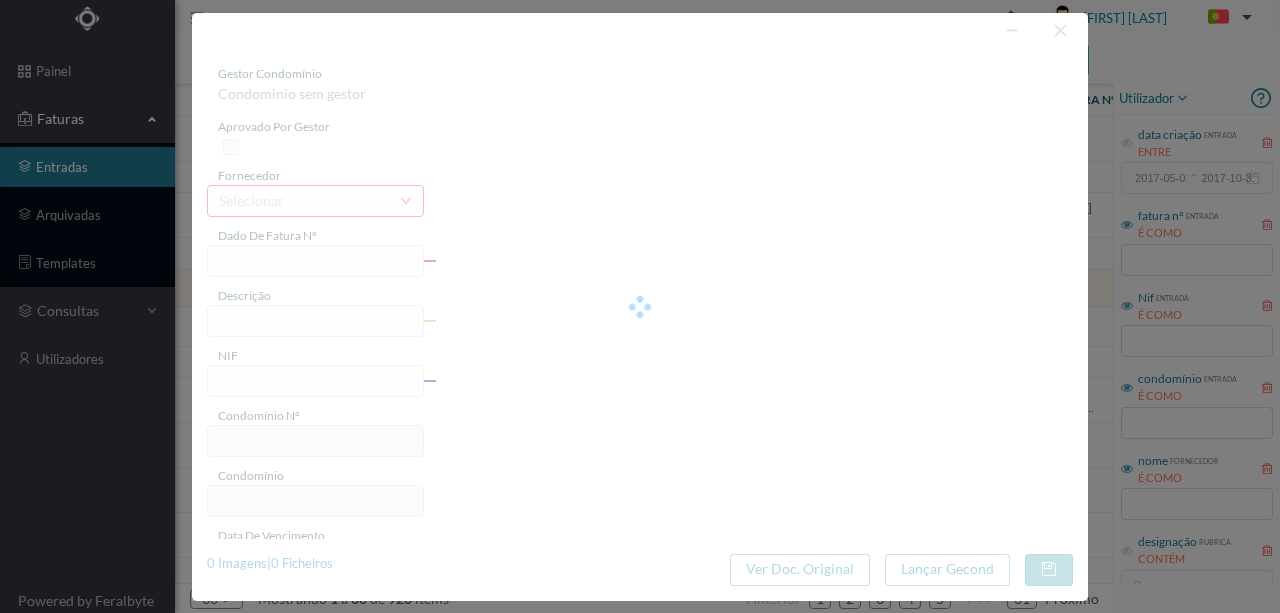 type on "83401905" 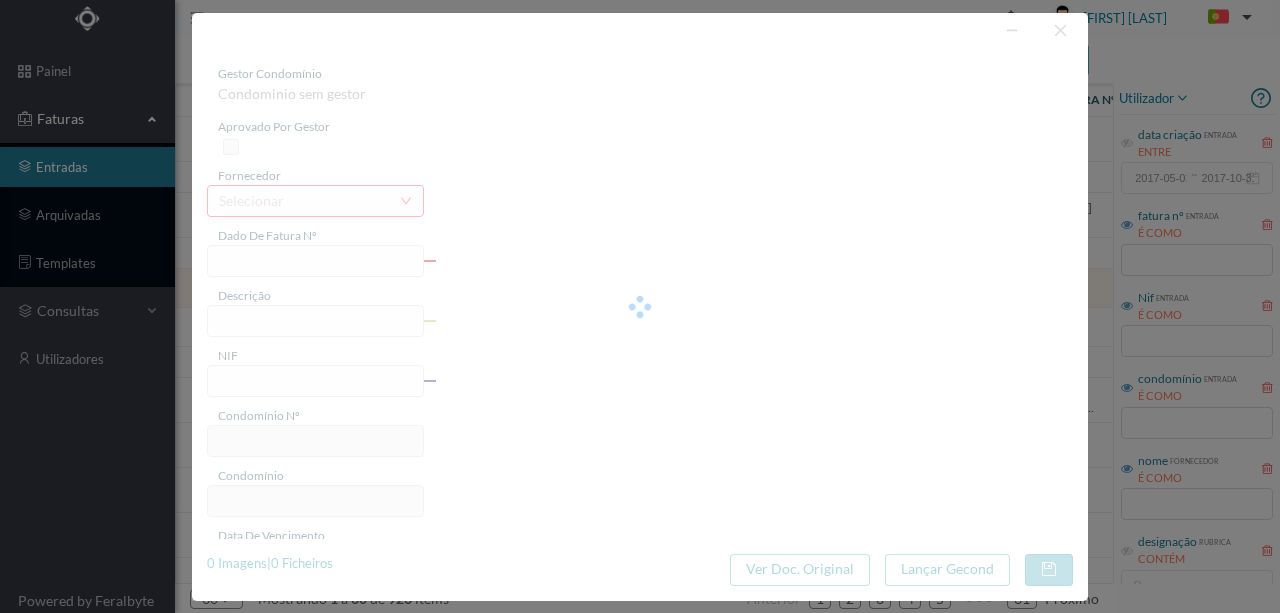 type on "RUA SOCIEDADE NACIONAL FOSFOROS, NR 70 TOT 40 PORTO" 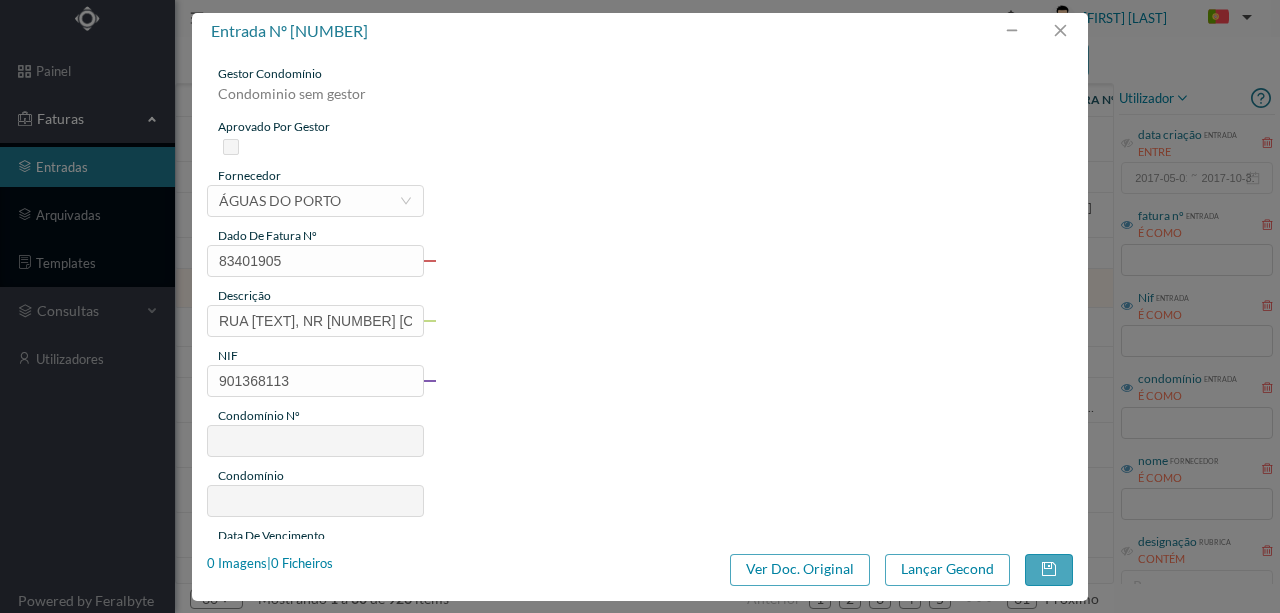 type on "27" 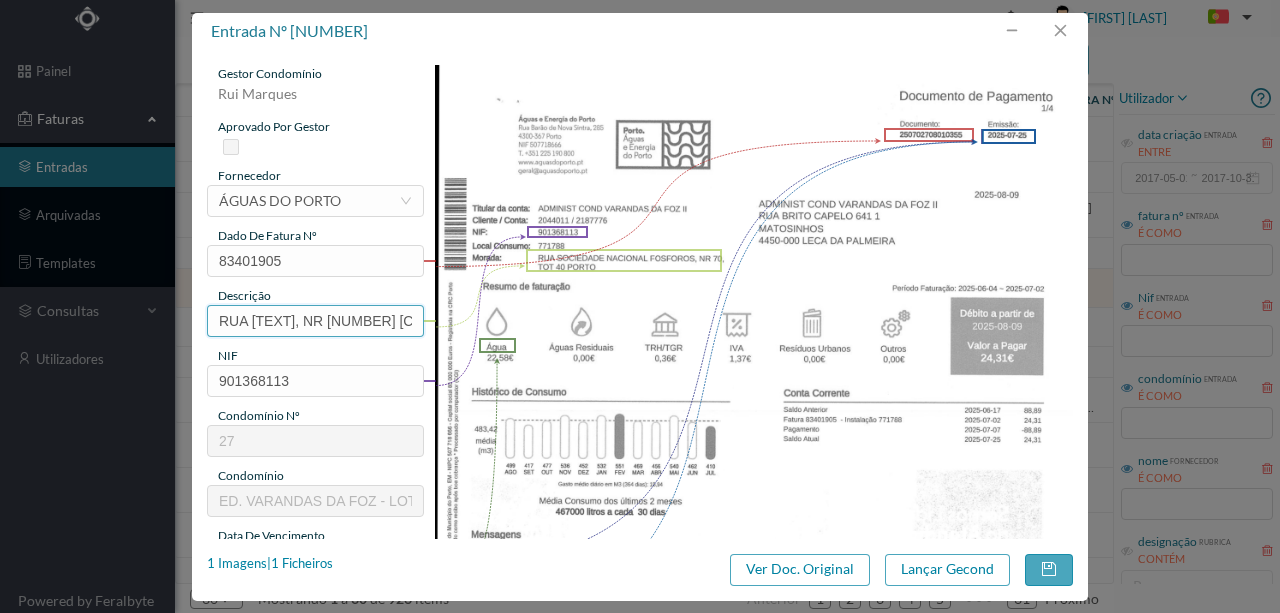 scroll, scrollTop: 0, scrollLeft: 232, axis: horizontal 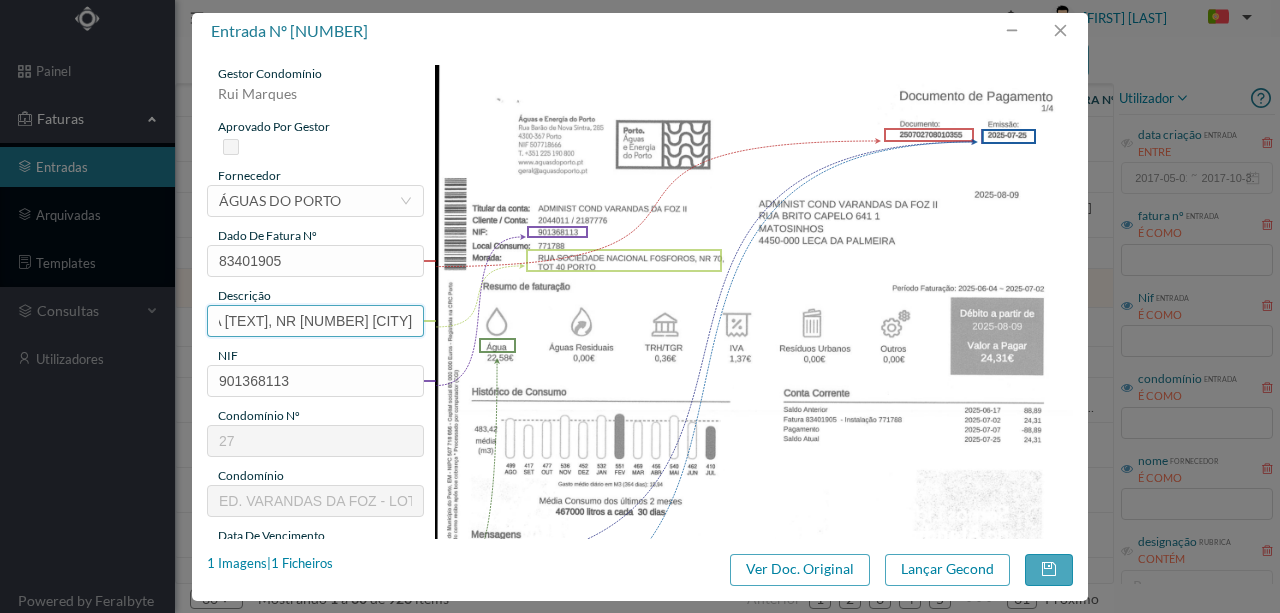 drag, startPoint x: 216, startPoint y: 312, endPoint x: 990, endPoint y: 324, distance: 774.093 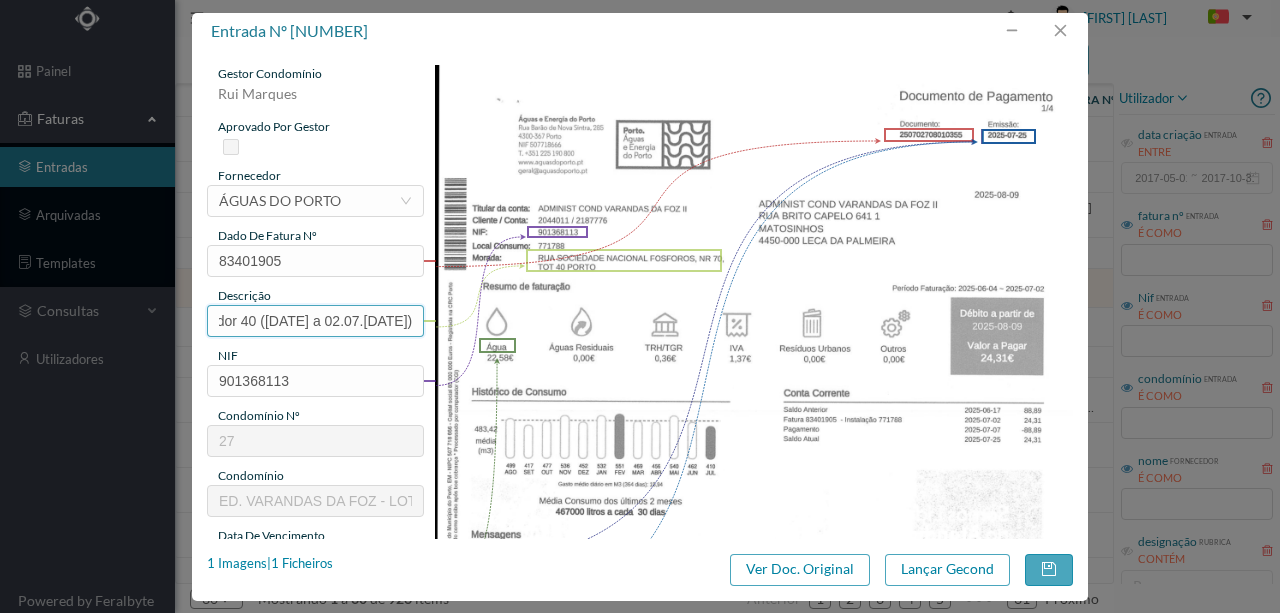 scroll, scrollTop: 0, scrollLeft: 83, axis: horizontal 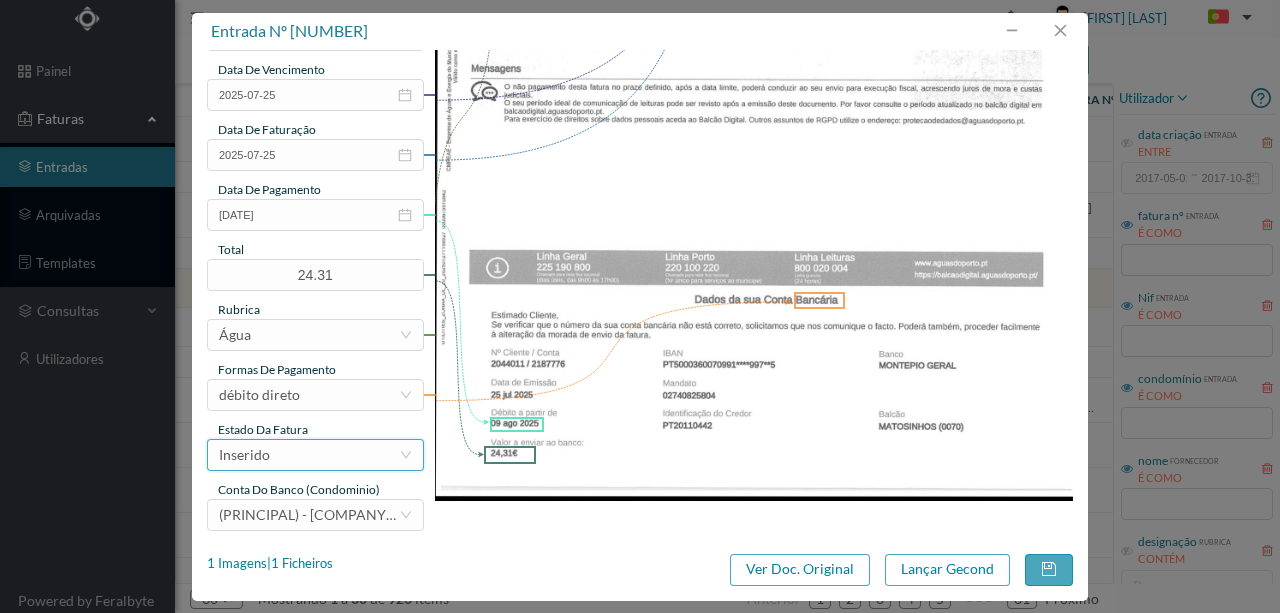 click on "Inserido" at bounding box center [309, 455] 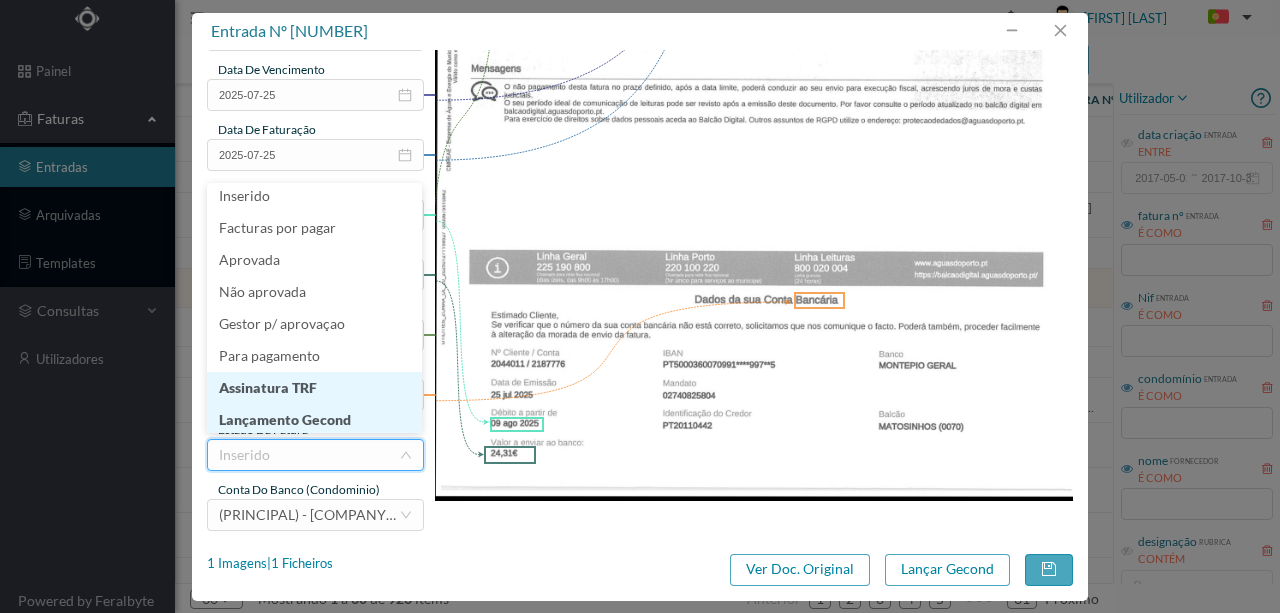scroll, scrollTop: 10, scrollLeft: 0, axis: vertical 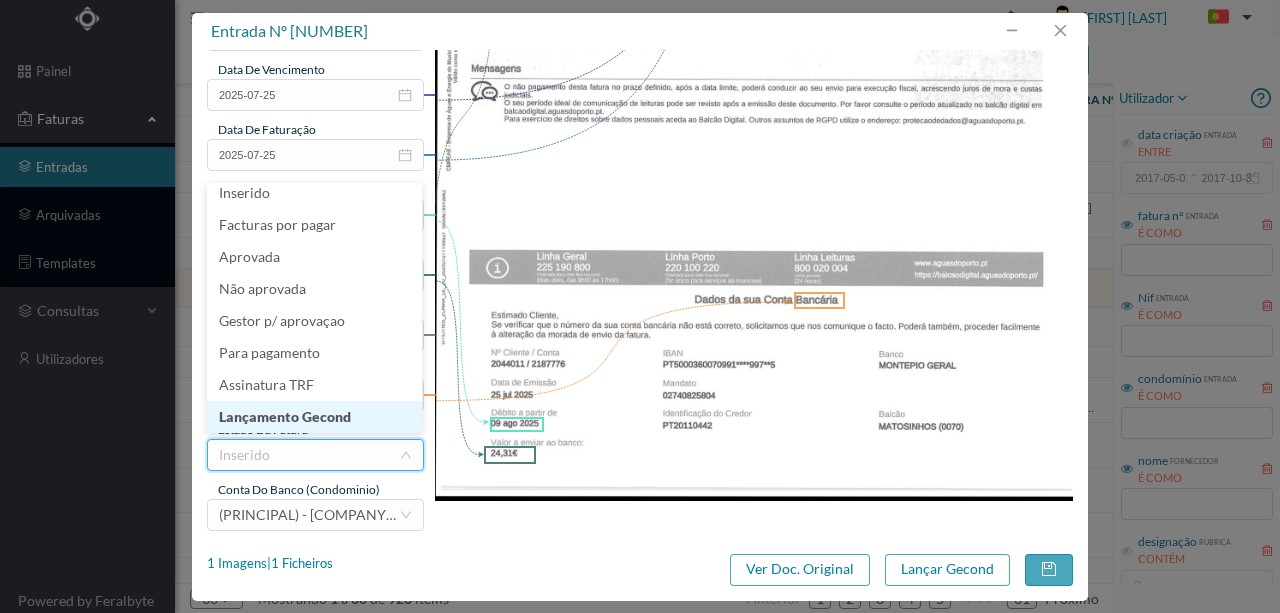 click on "Lançamento Gecond" at bounding box center [314, 417] 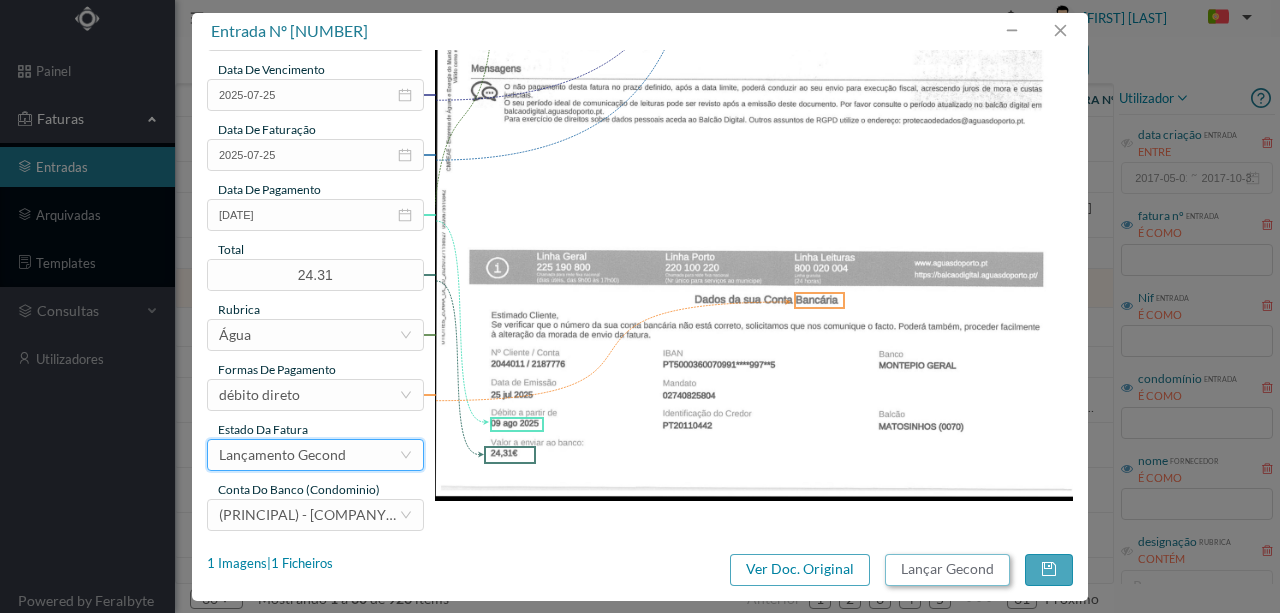 click on "Lançar Gecond" at bounding box center (947, 570) 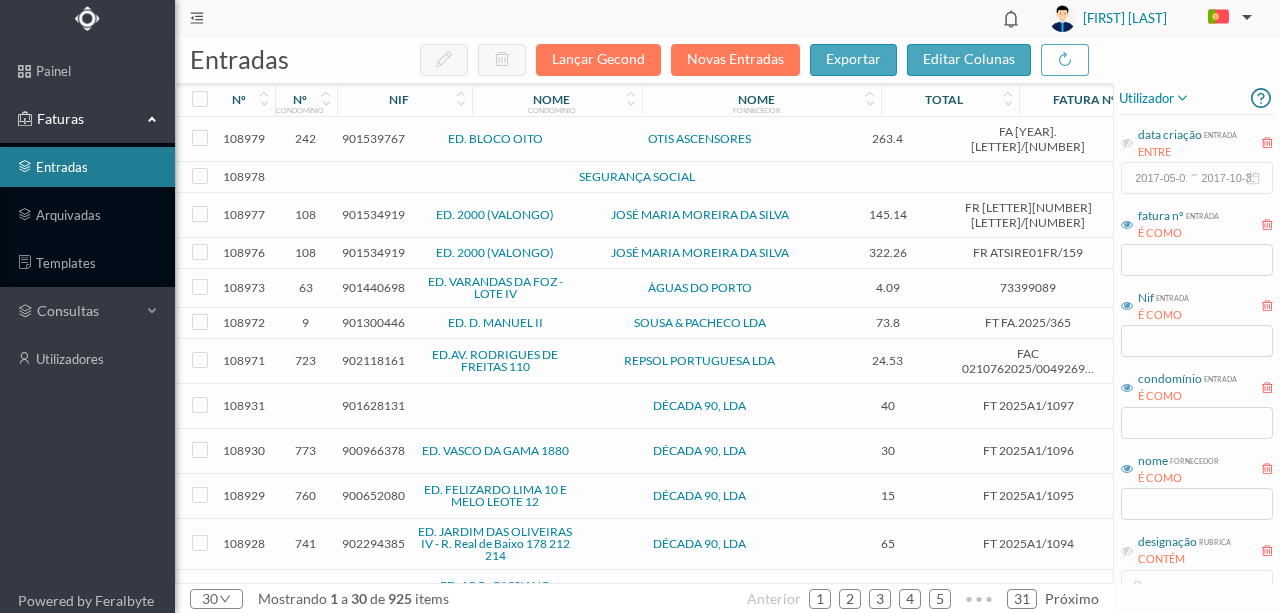 click on "901440698" at bounding box center (373, 287) 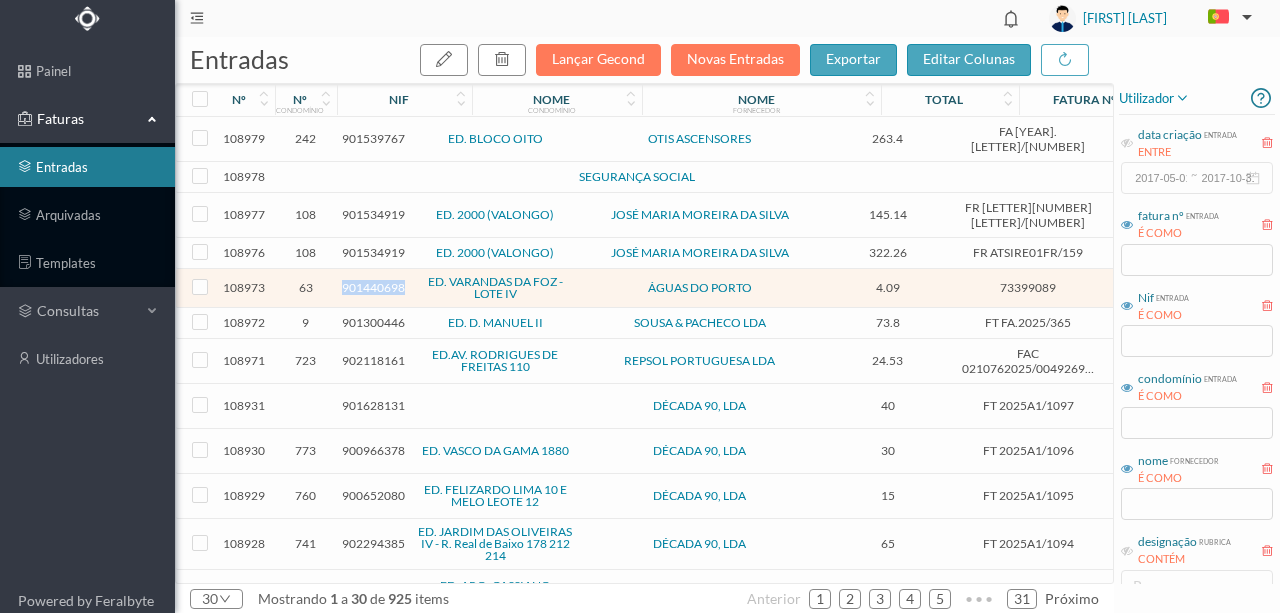 click on "901440698" at bounding box center [373, 287] 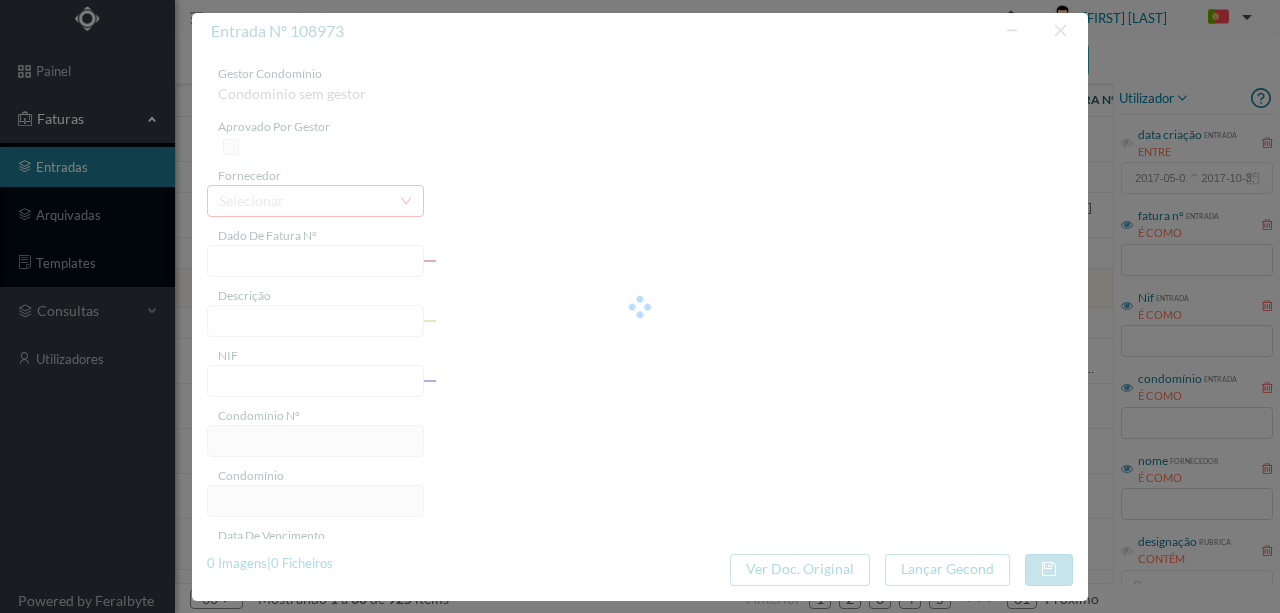 type on "73399089" 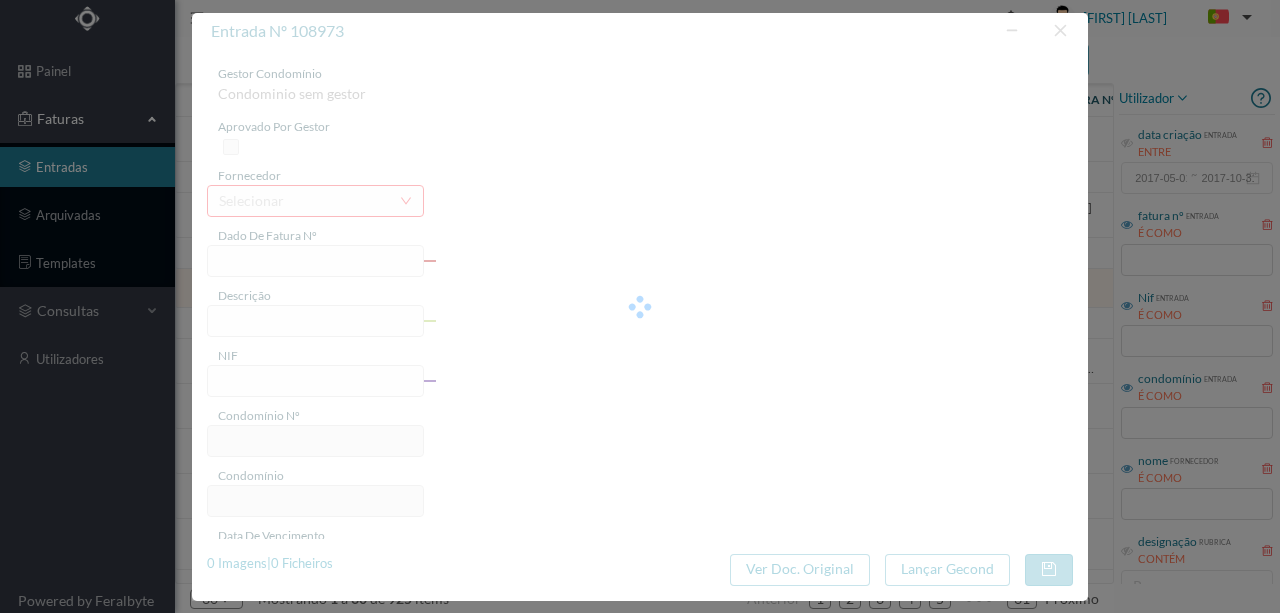 type on "RUA ARRABIDA, NR 518, TOT 30 PORTO" 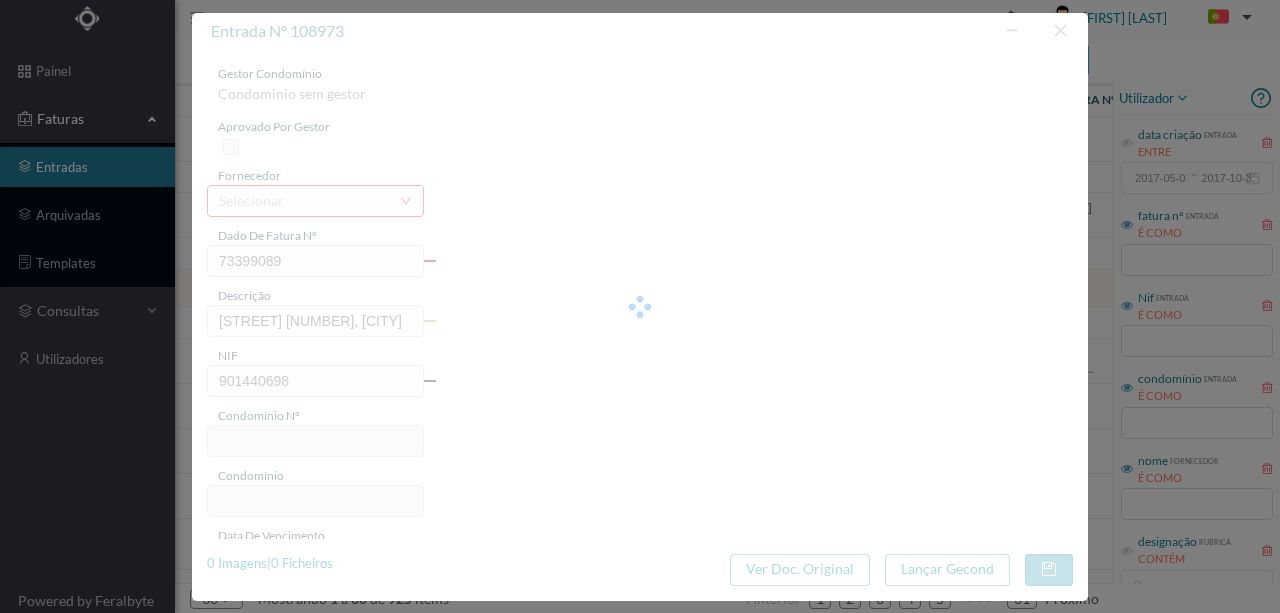 type on "63" 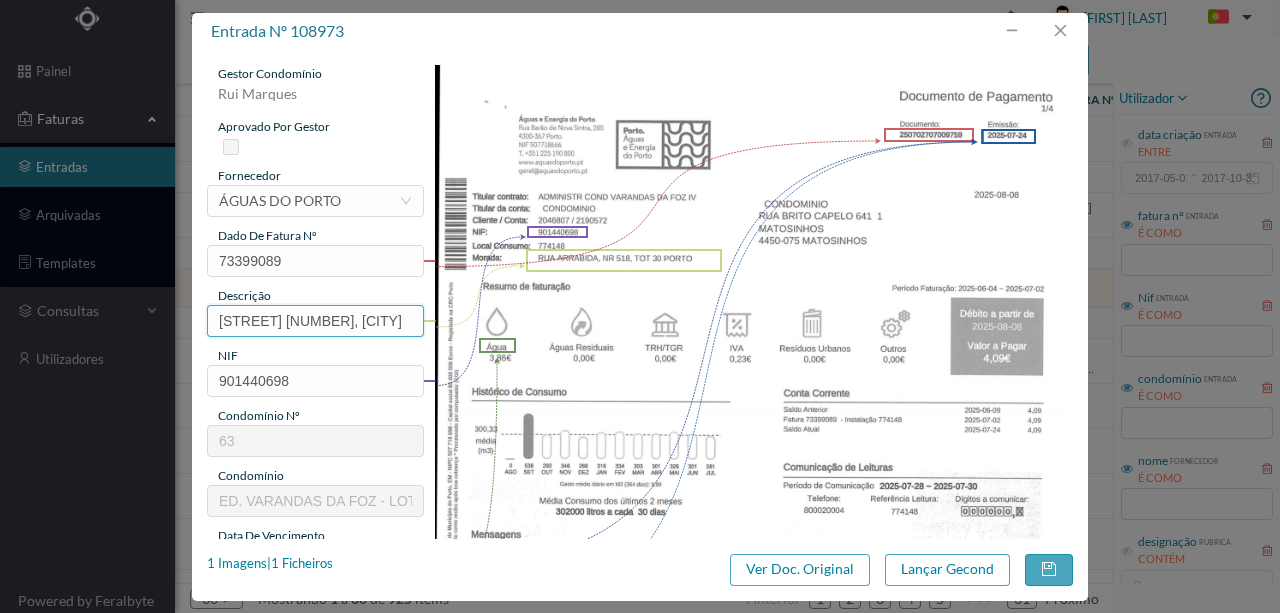 drag, startPoint x: 202, startPoint y: 319, endPoint x: 331, endPoint y: 317, distance: 129.0155 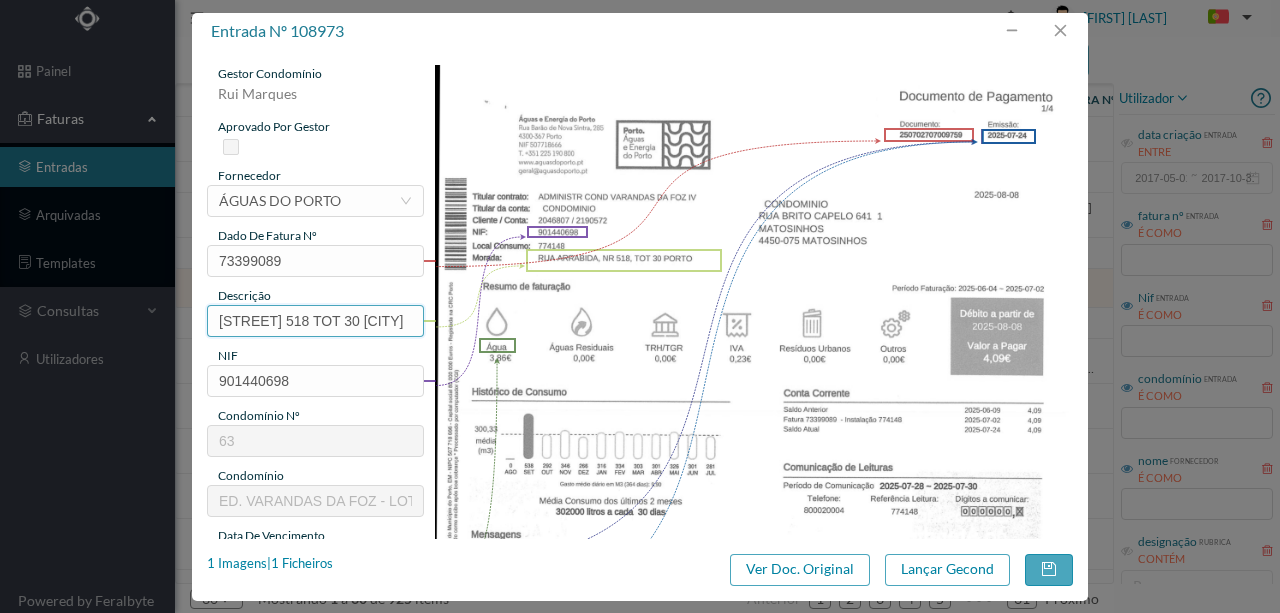scroll, scrollTop: 0, scrollLeft: 0, axis: both 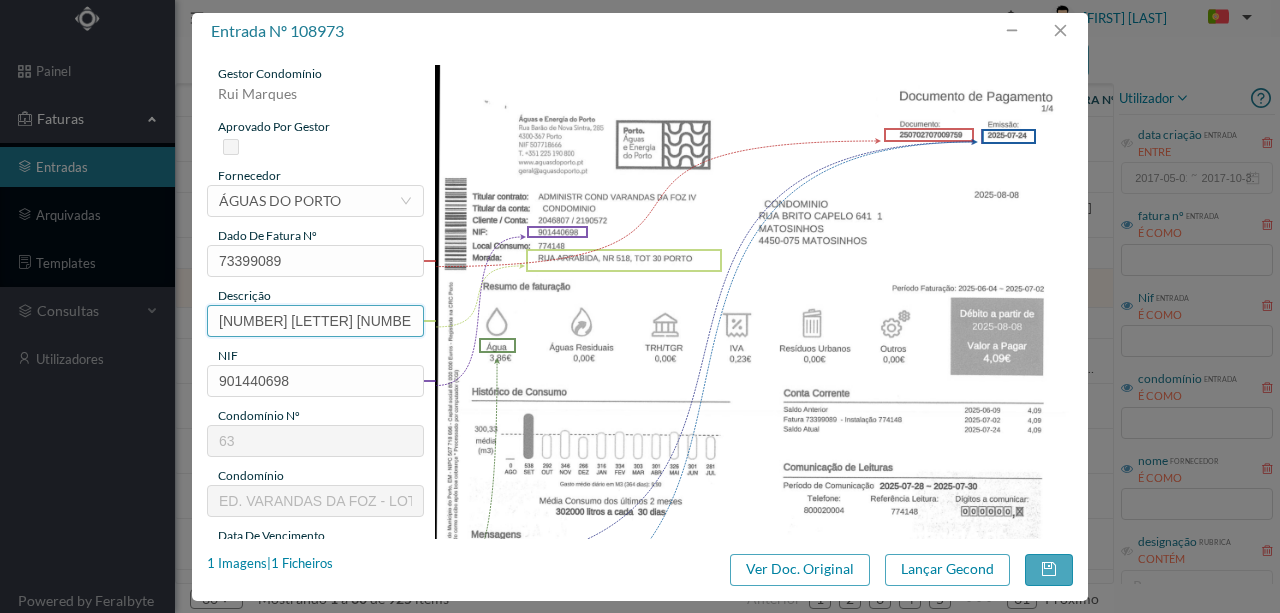 drag, startPoint x: 297, startPoint y: 320, endPoint x: 422, endPoint y: 320, distance: 125 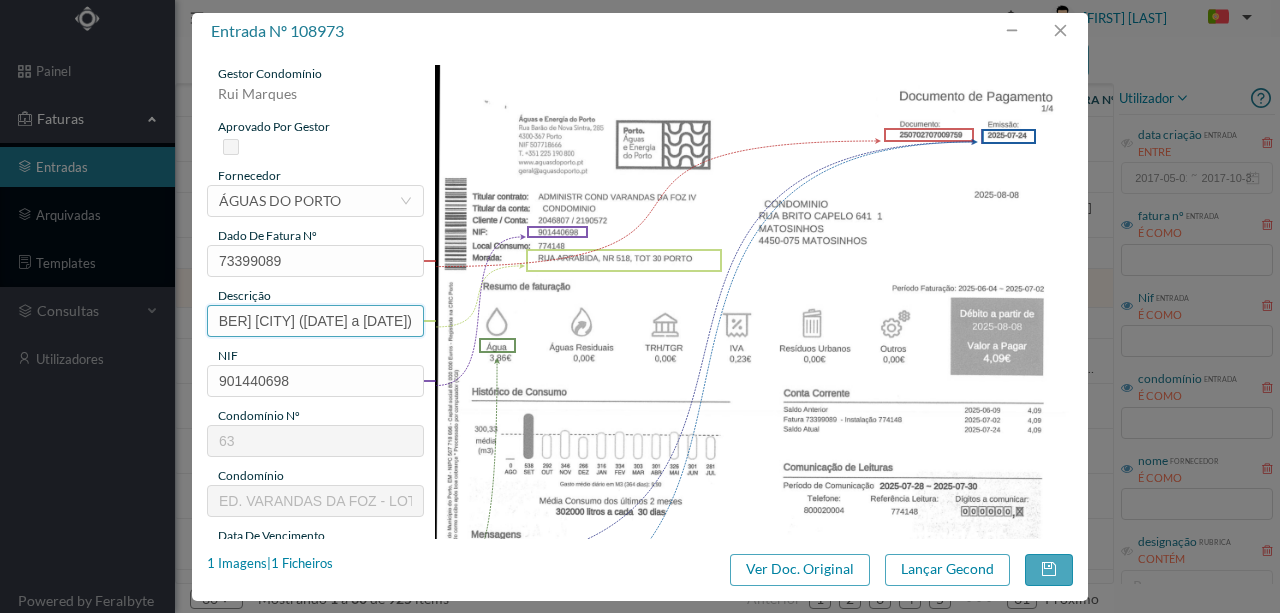 scroll, scrollTop: 0, scrollLeft: 50, axis: horizontal 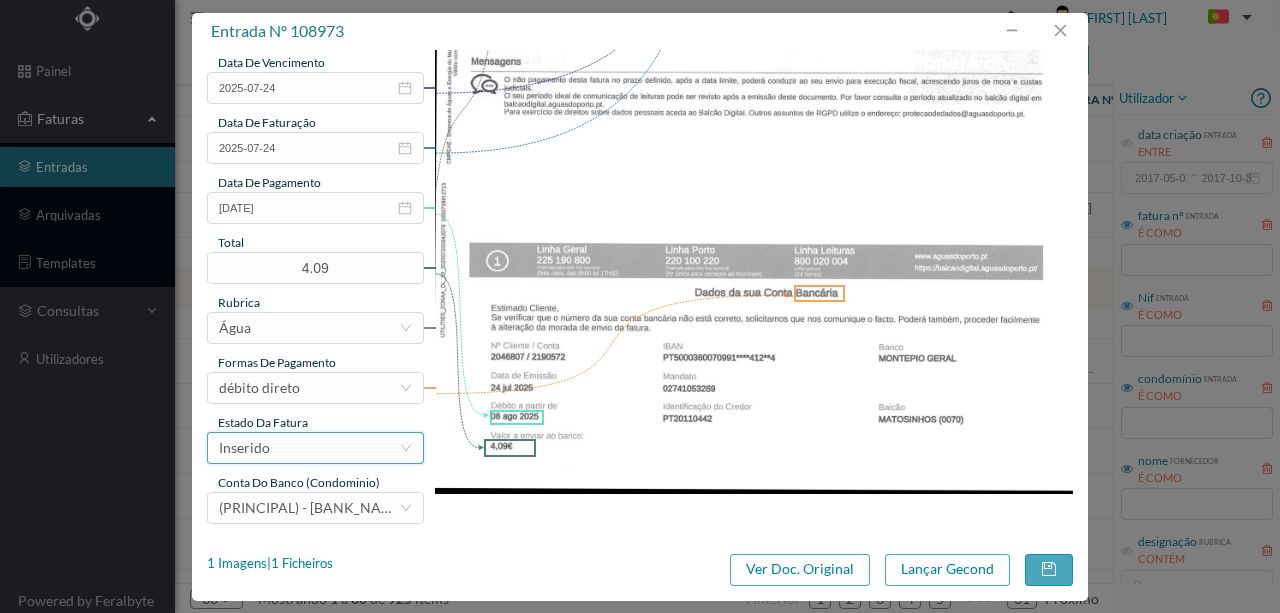 type on "518 TOT 30 (04.06.2025 a 02.07.2025)" 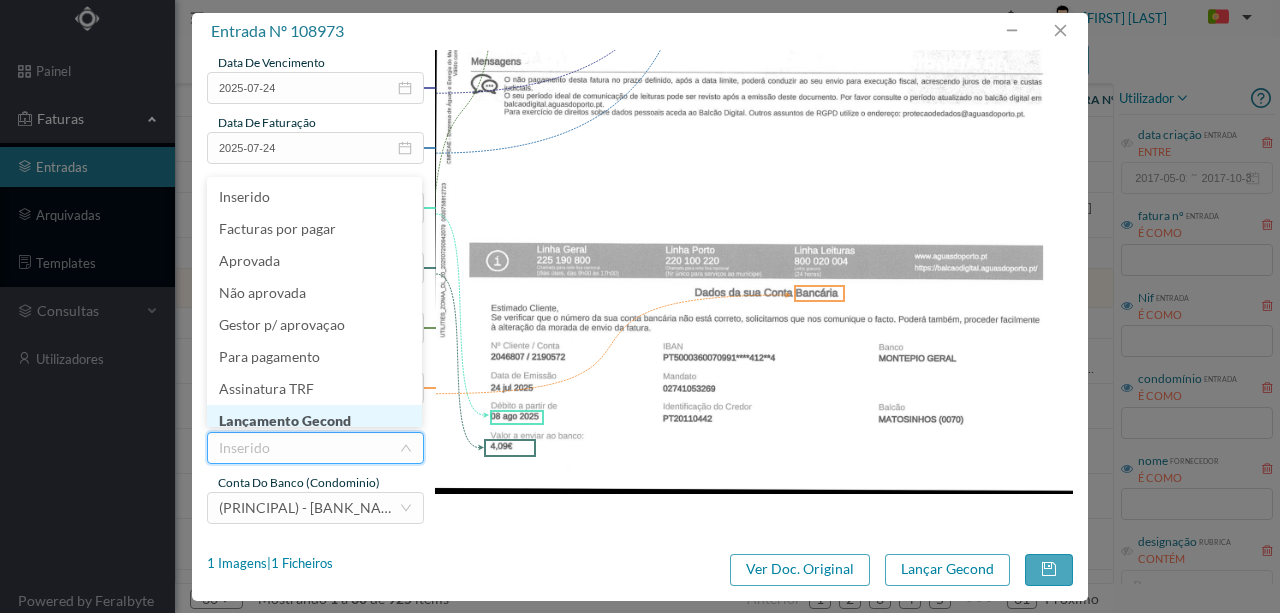 scroll, scrollTop: 10, scrollLeft: 0, axis: vertical 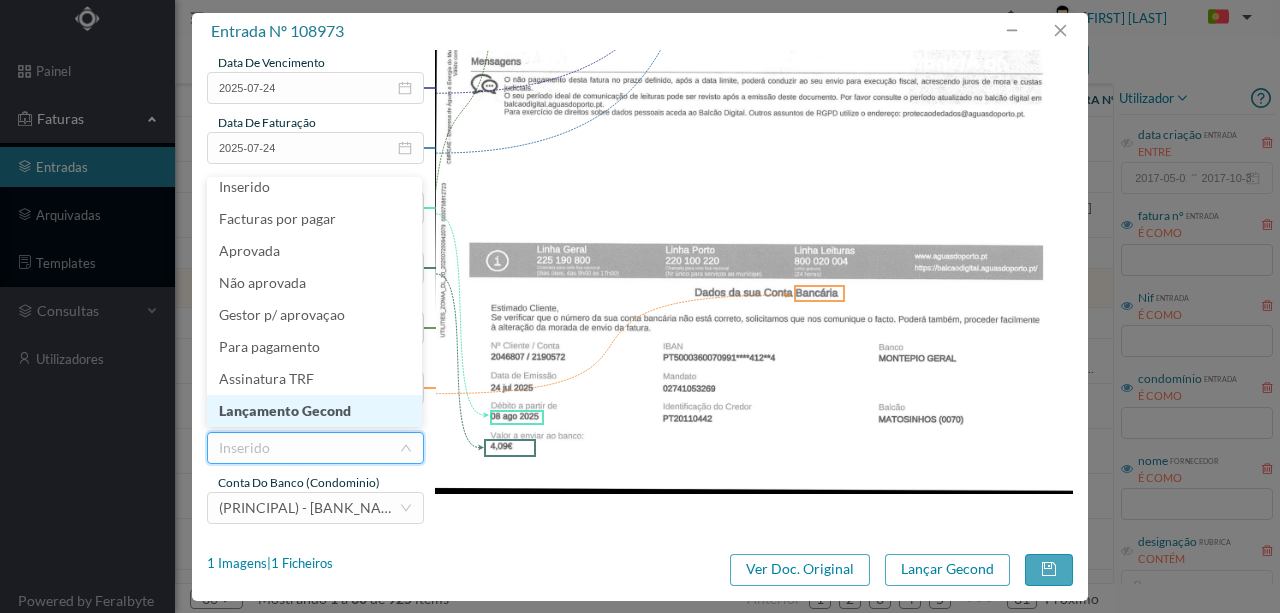 click on "Lançamento Gecond" at bounding box center [314, 411] 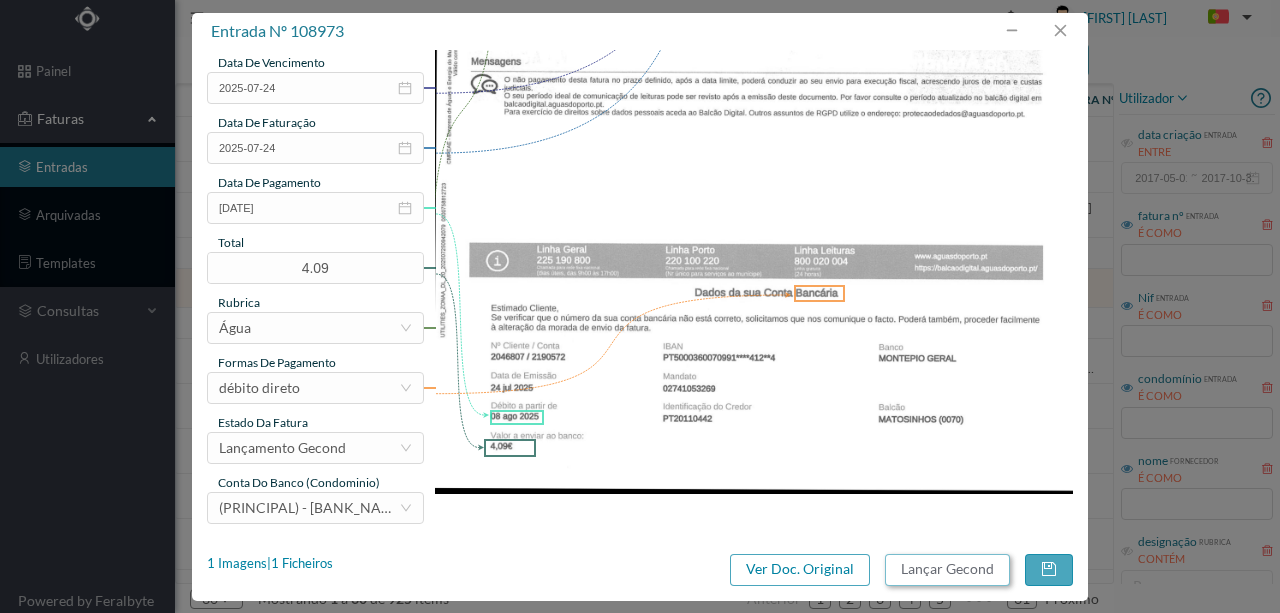 drag, startPoint x: 914, startPoint y: 568, endPoint x: 922, endPoint y: 560, distance: 11.313708 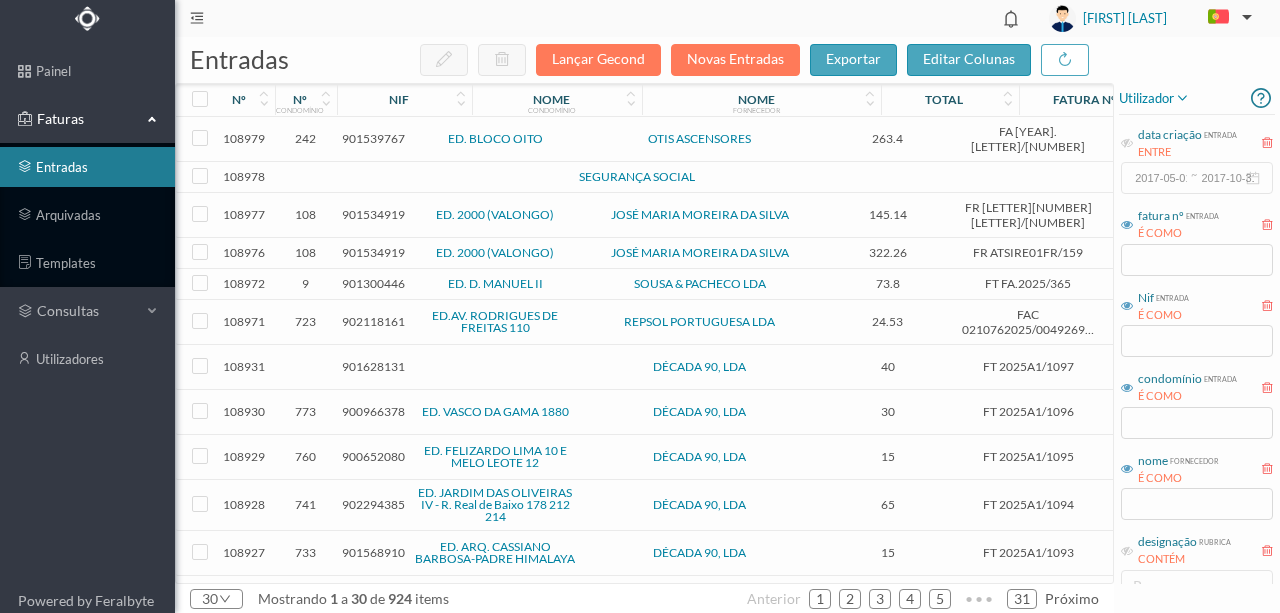 click on "901300446" at bounding box center (373, 283) 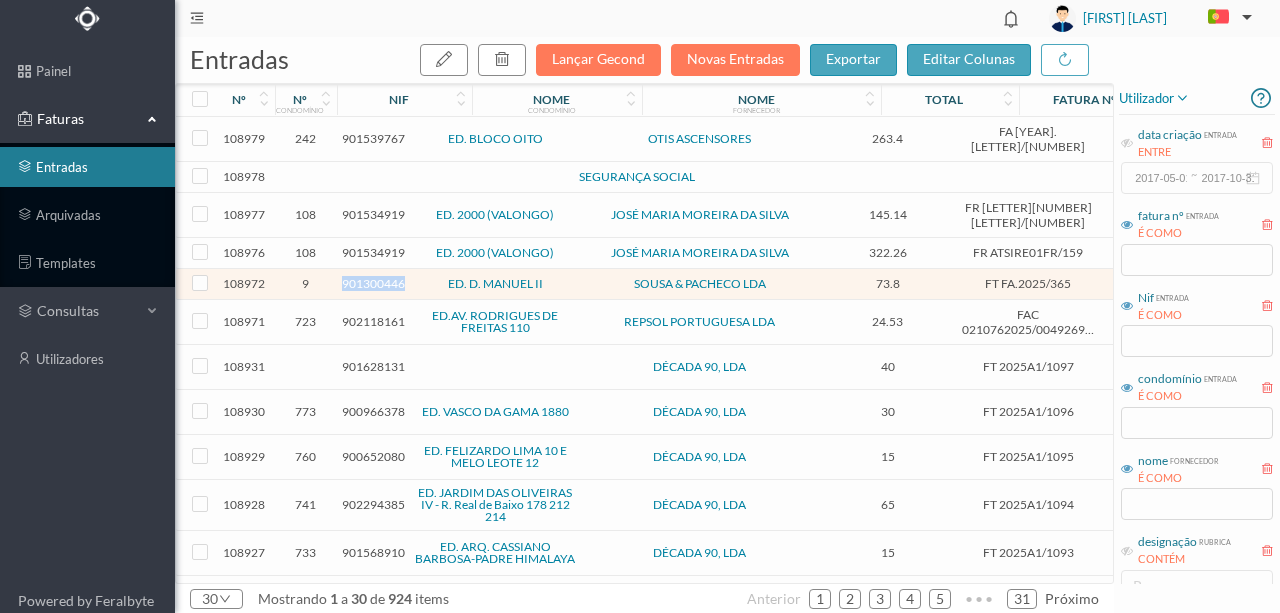 click on "901300446" at bounding box center [373, 283] 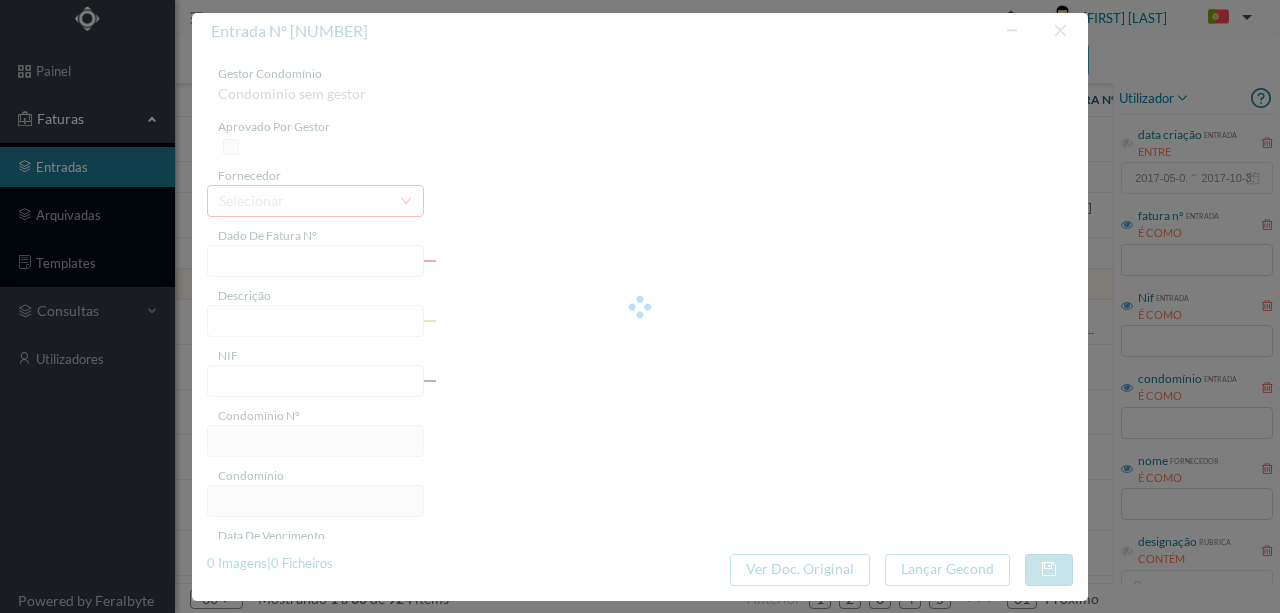 type on "FT FA.2025/365" 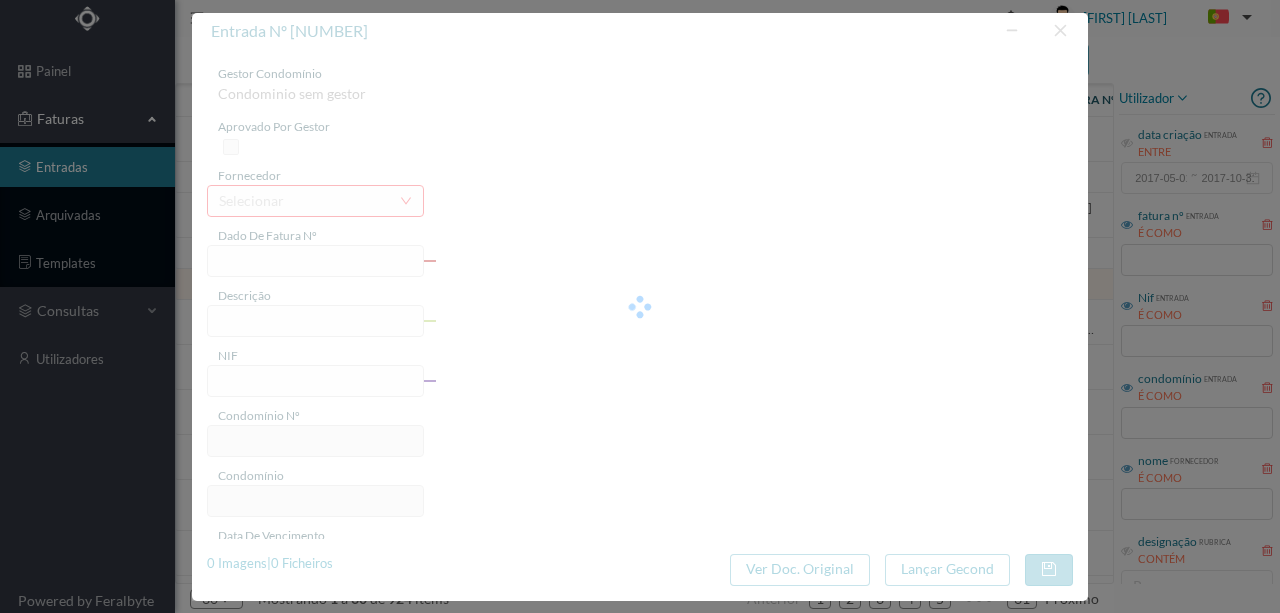 type on "901300446" 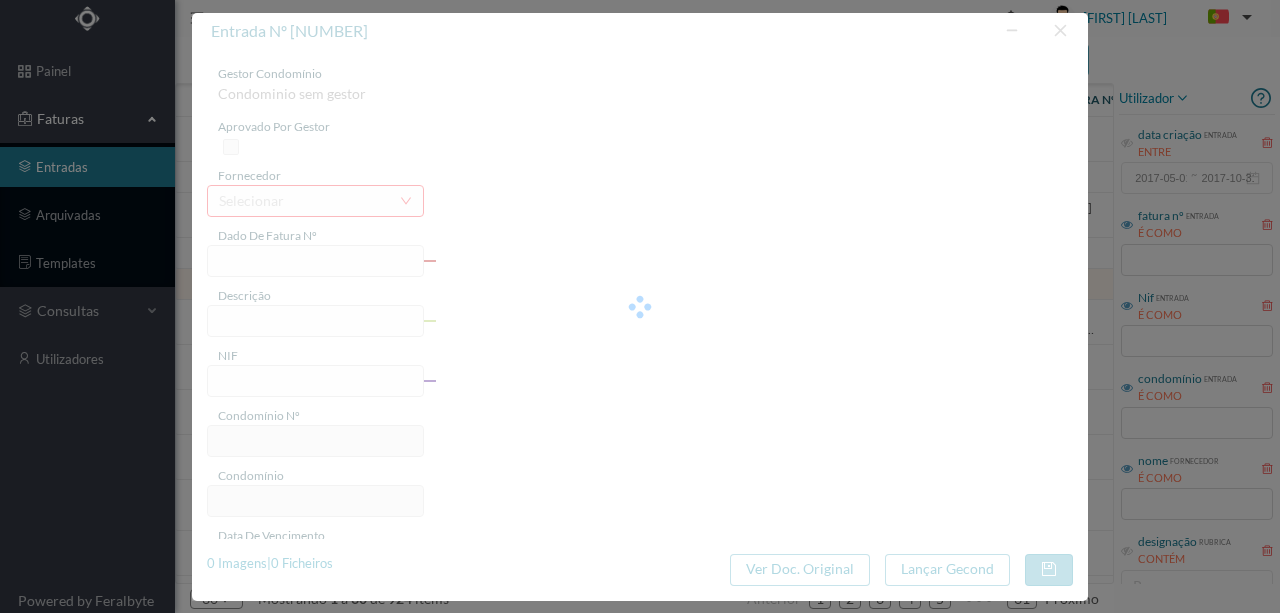 type on "2025-07-04" 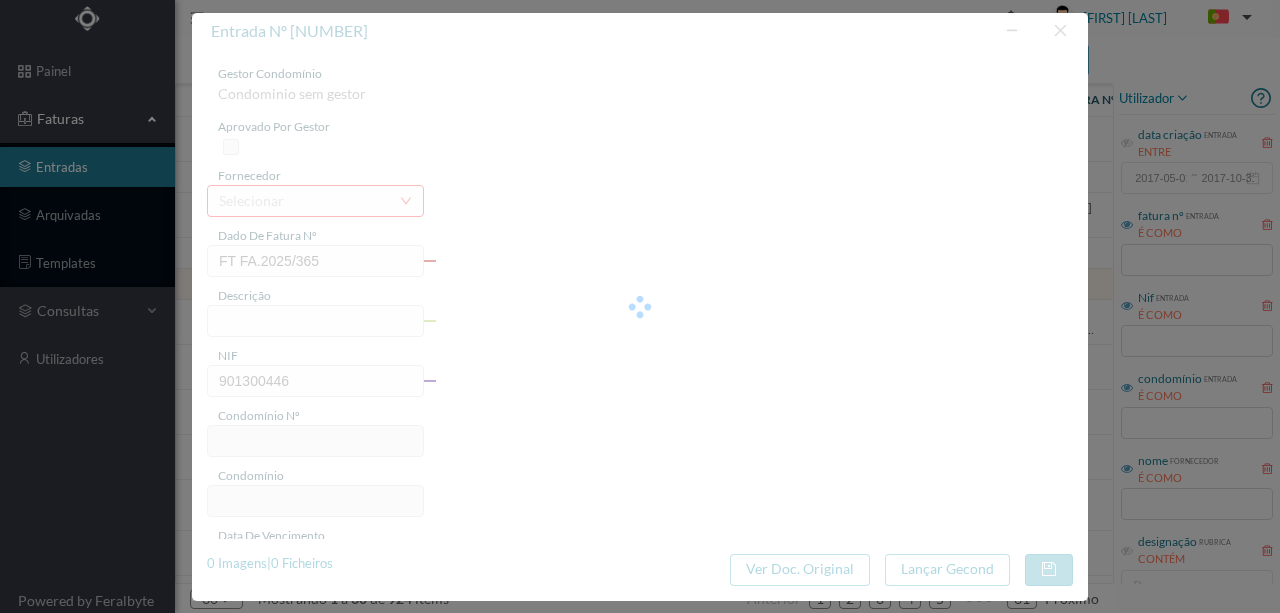 type on "9" 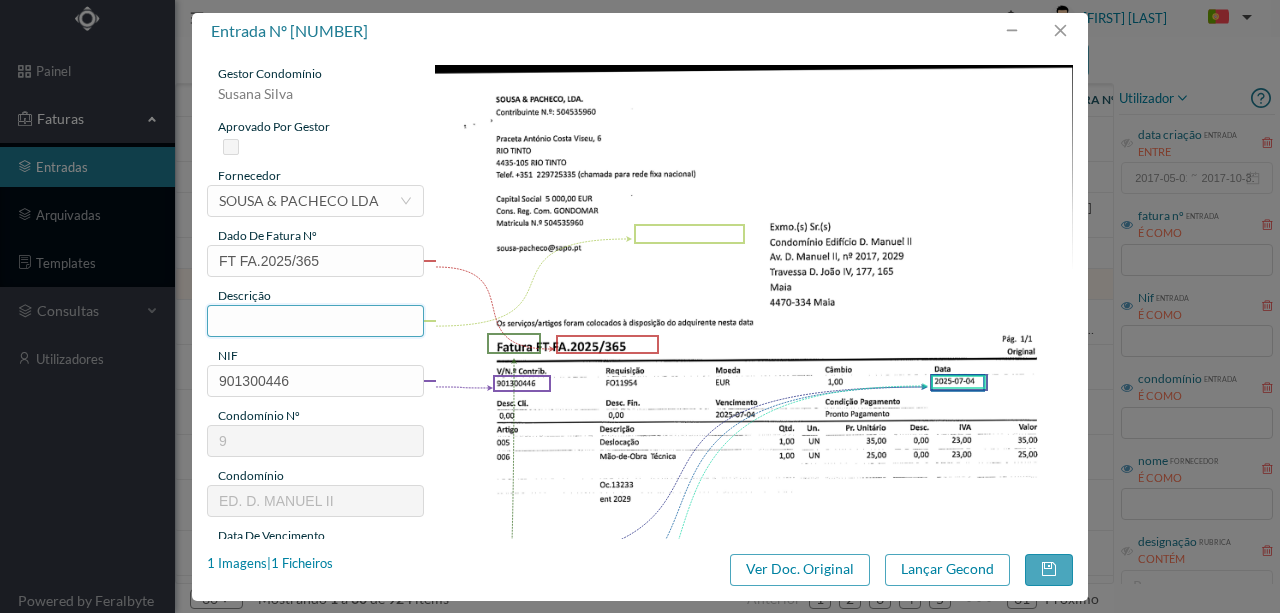 click at bounding box center (315, 321) 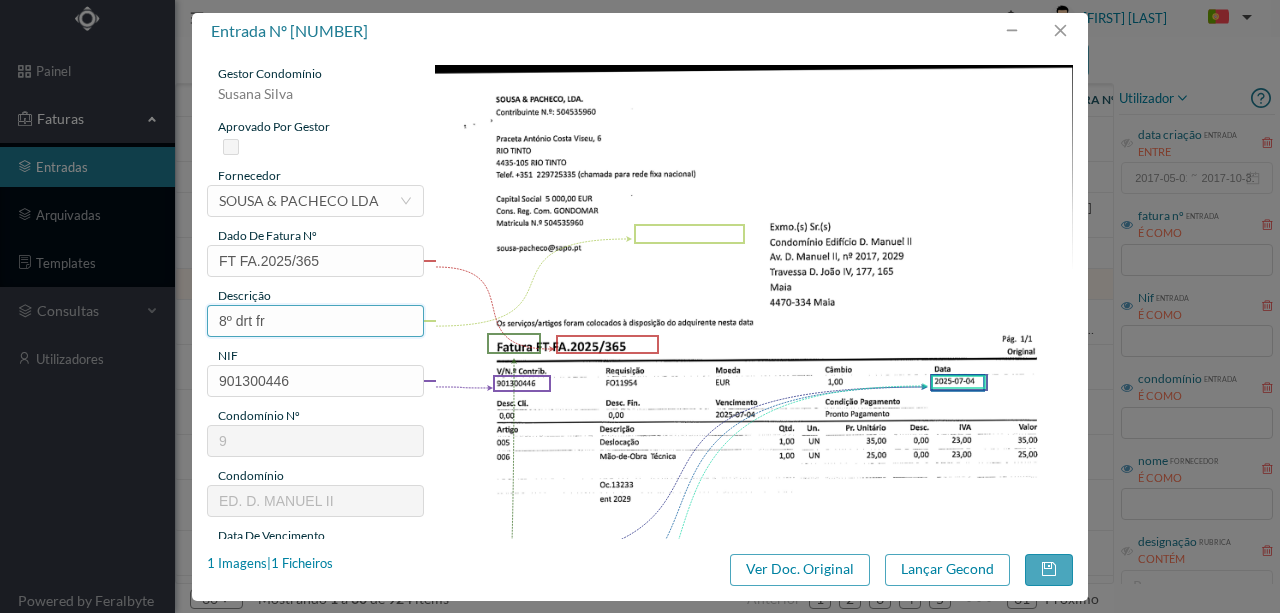 scroll, scrollTop: 0, scrollLeft: 156, axis: horizontal 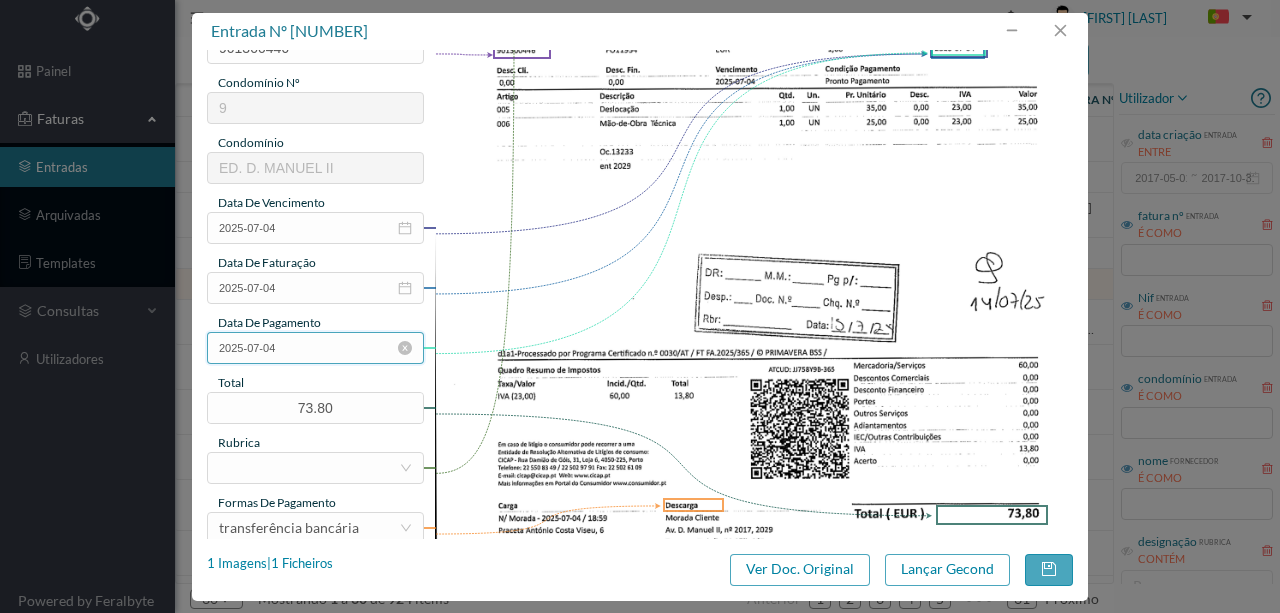 type on "Verificar gancho de apoio do punho no monitor - 8º drt fr" 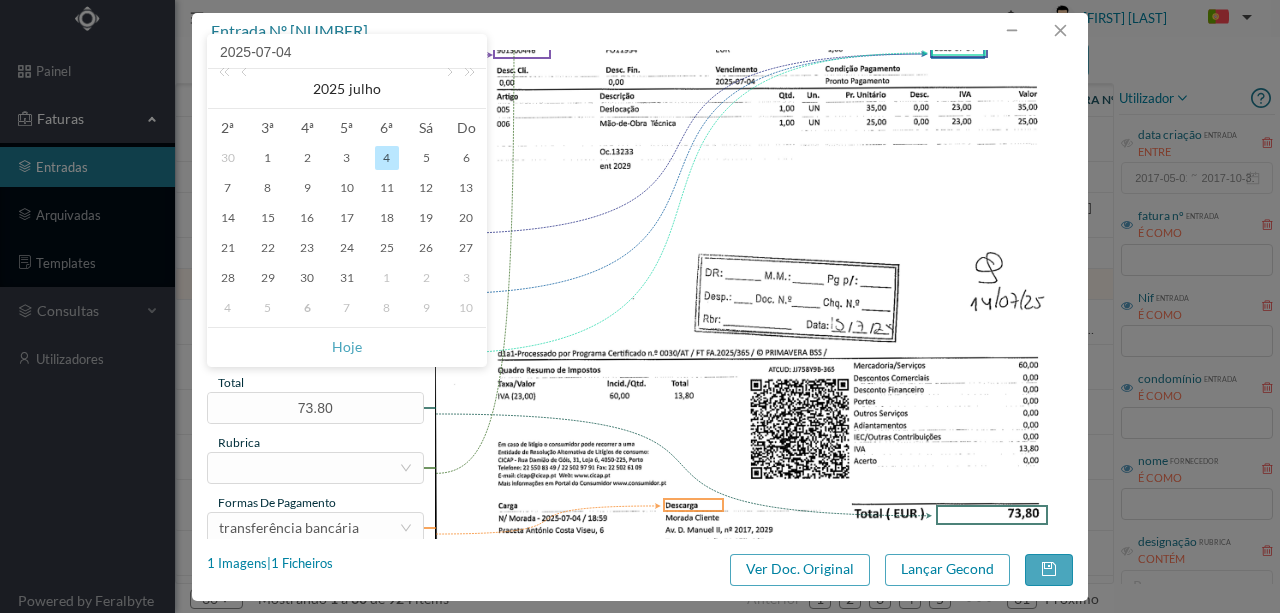 drag, startPoint x: 260, startPoint y: 219, endPoint x: 284, endPoint y: 258, distance: 45.79301 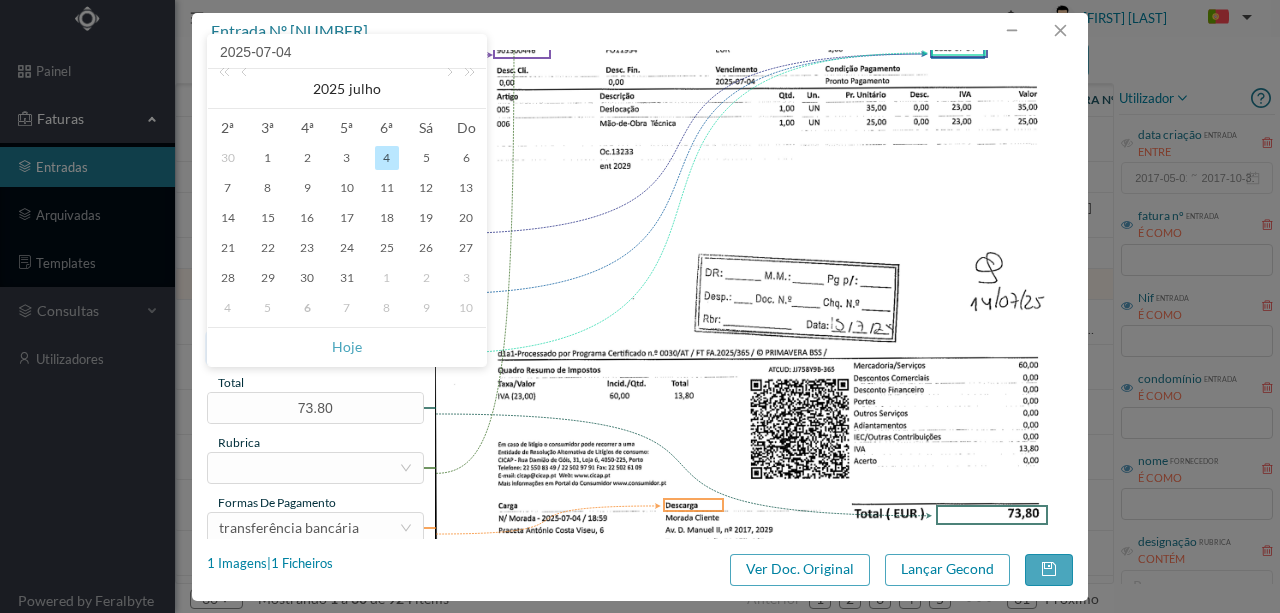 type on "2025-07-15" 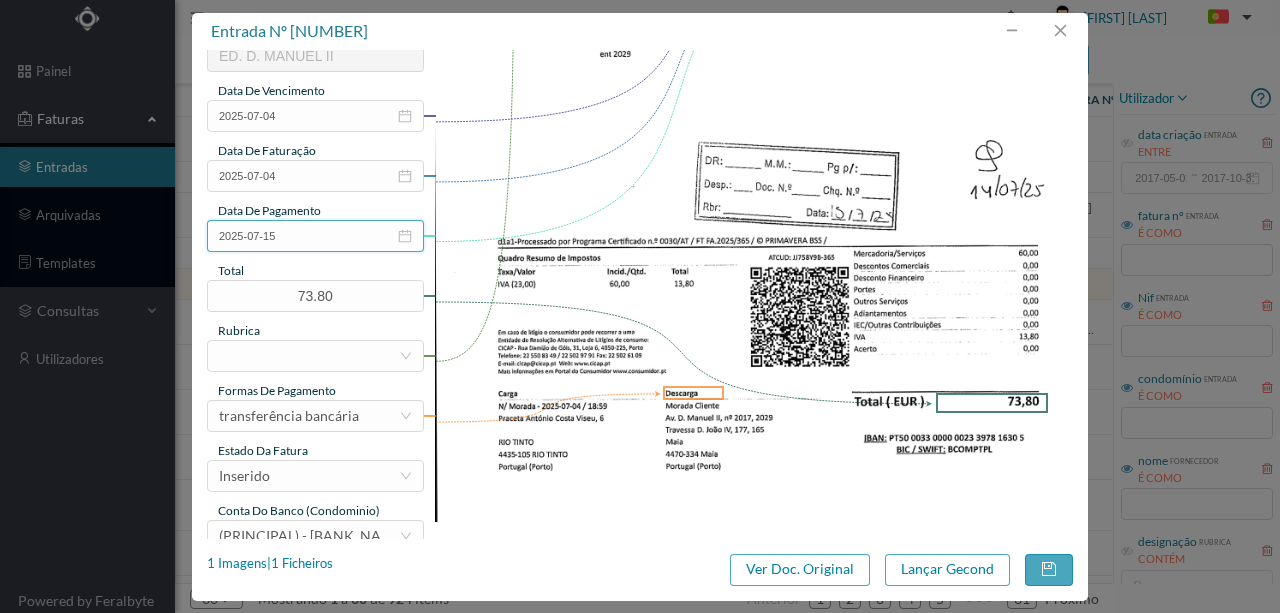 scroll, scrollTop: 466, scrollLeft: 0, axis: vertical 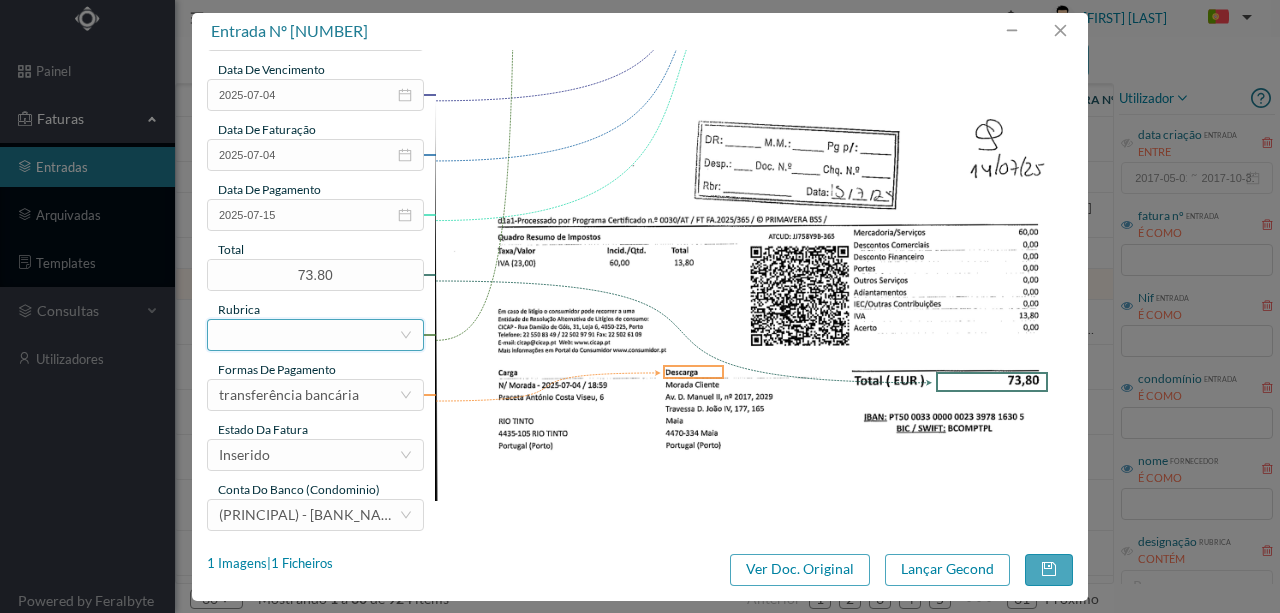 click at bounding box center [309, 335] 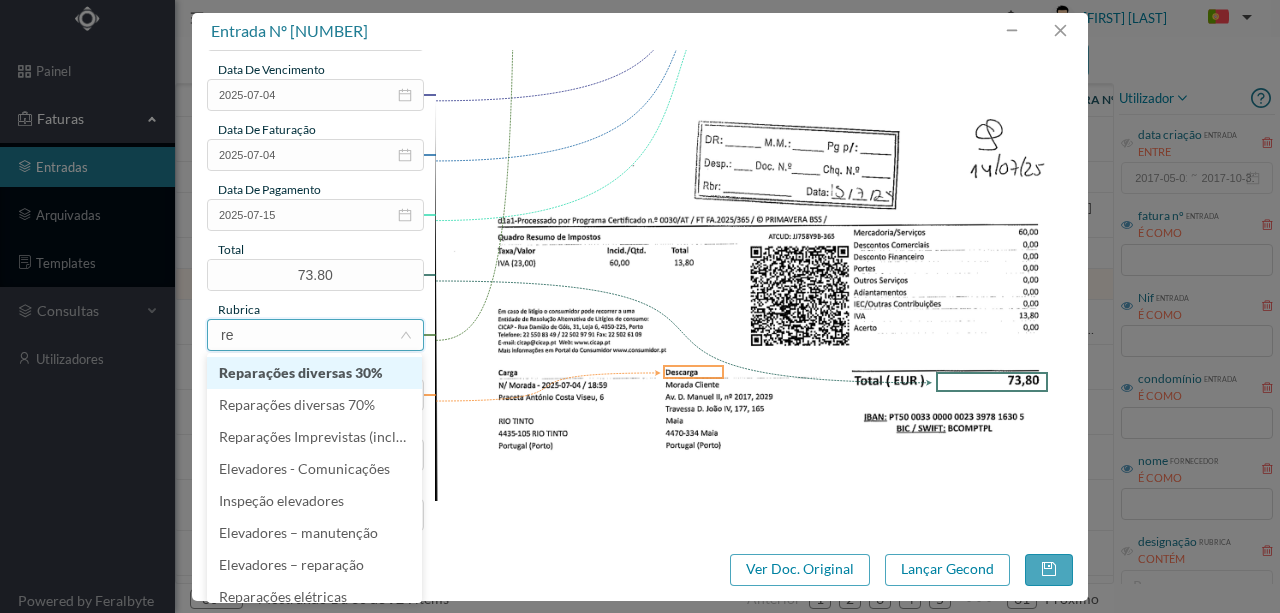 type on "rep" 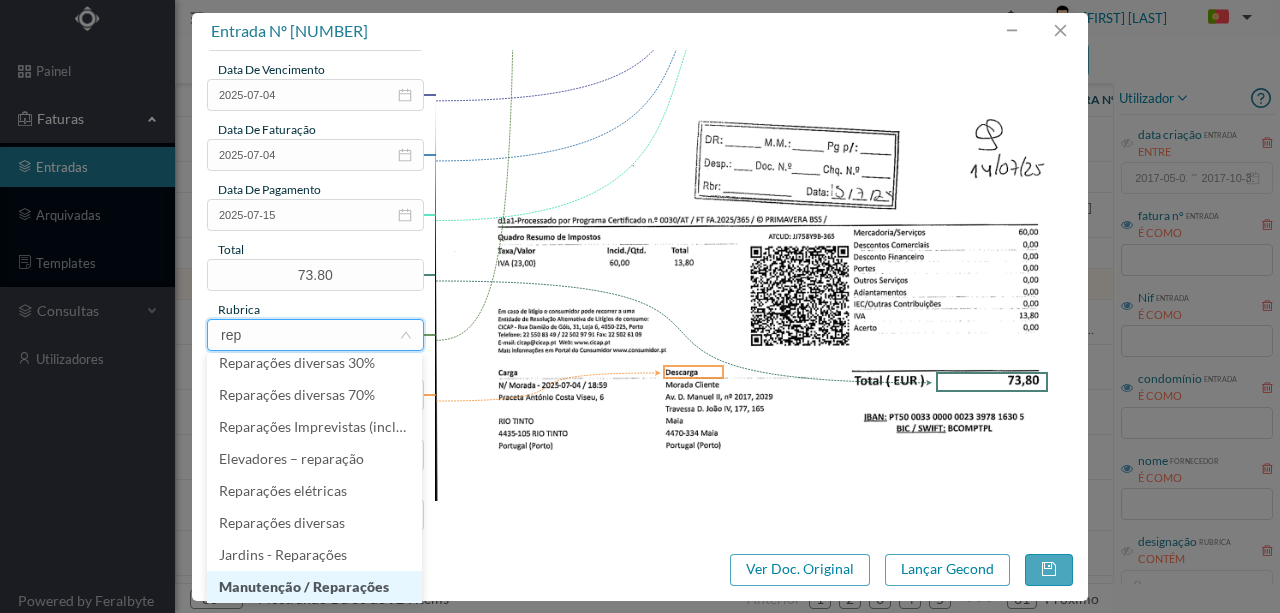 click on "Manutenção / Reparações" at bounding box center (314, 587) 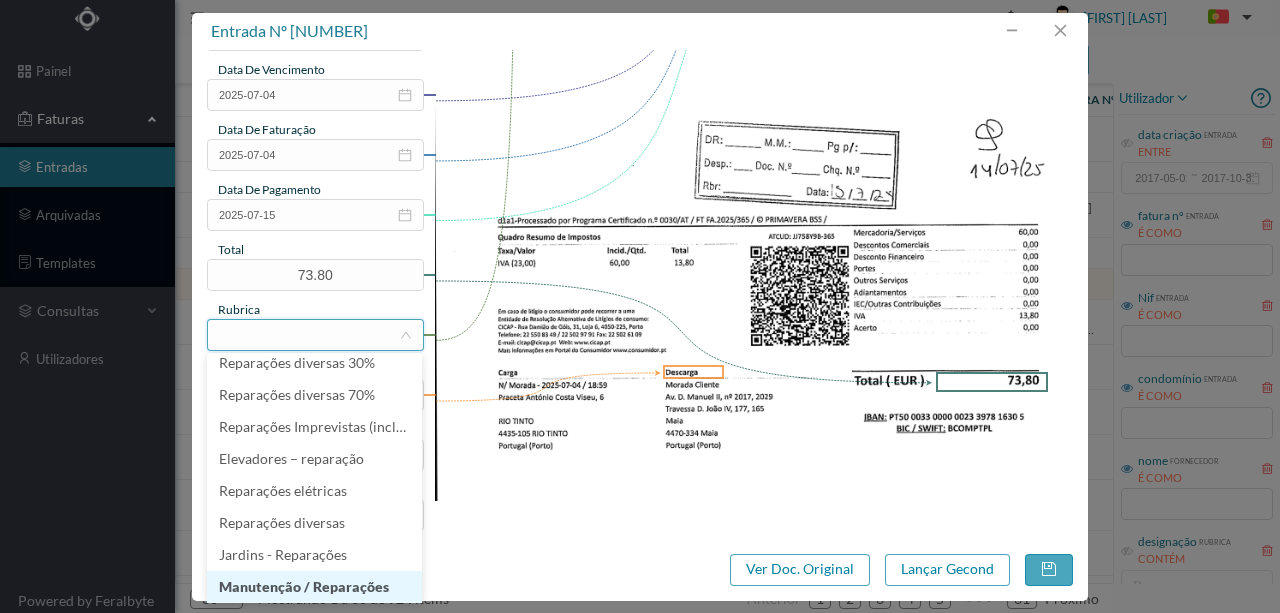 scroll, scrollTop: 4, scrollLeft: 0, axis: vertical 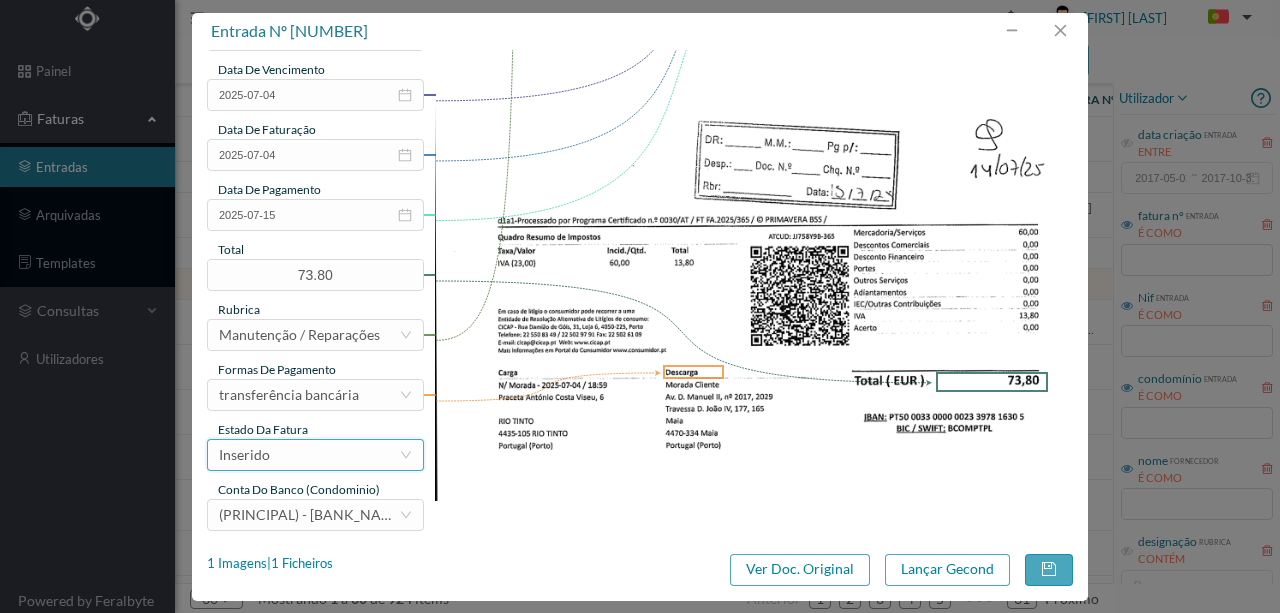 drag, startPoint x: 289, startPoint y: 462, endPoint x: 321, endPoint y: 436, distance: 41.231056 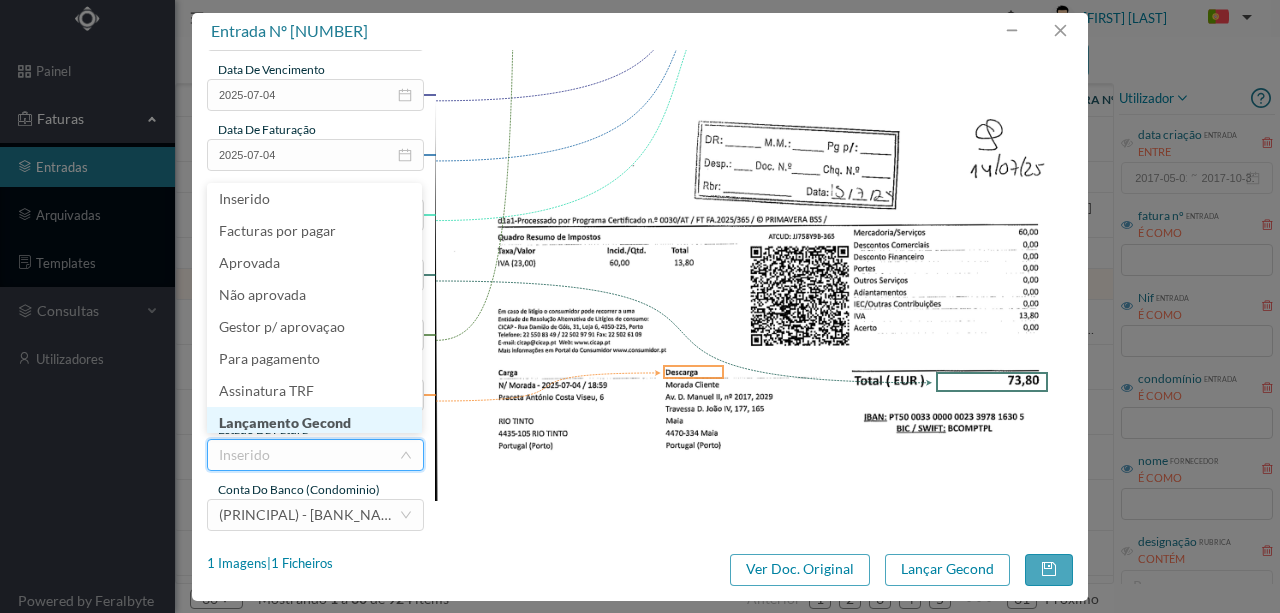 scroll, scrollTop: 10, scrollLeft: 0, axis: vertical 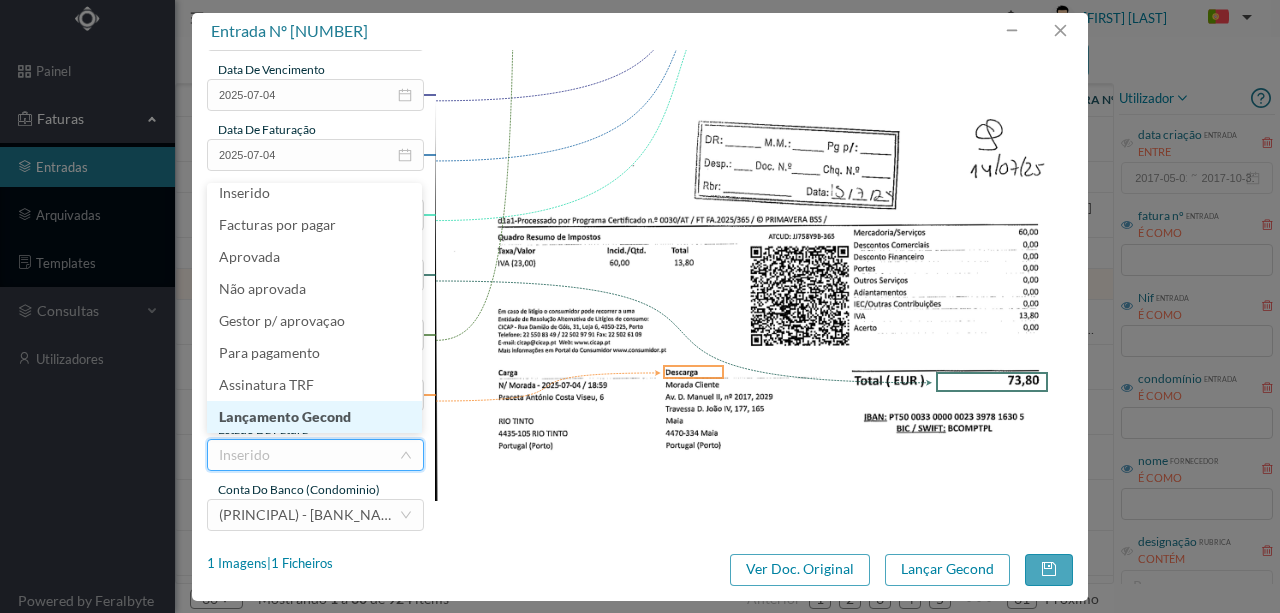 click on "Lançamento Gecond" at bounding box center (314, 417) 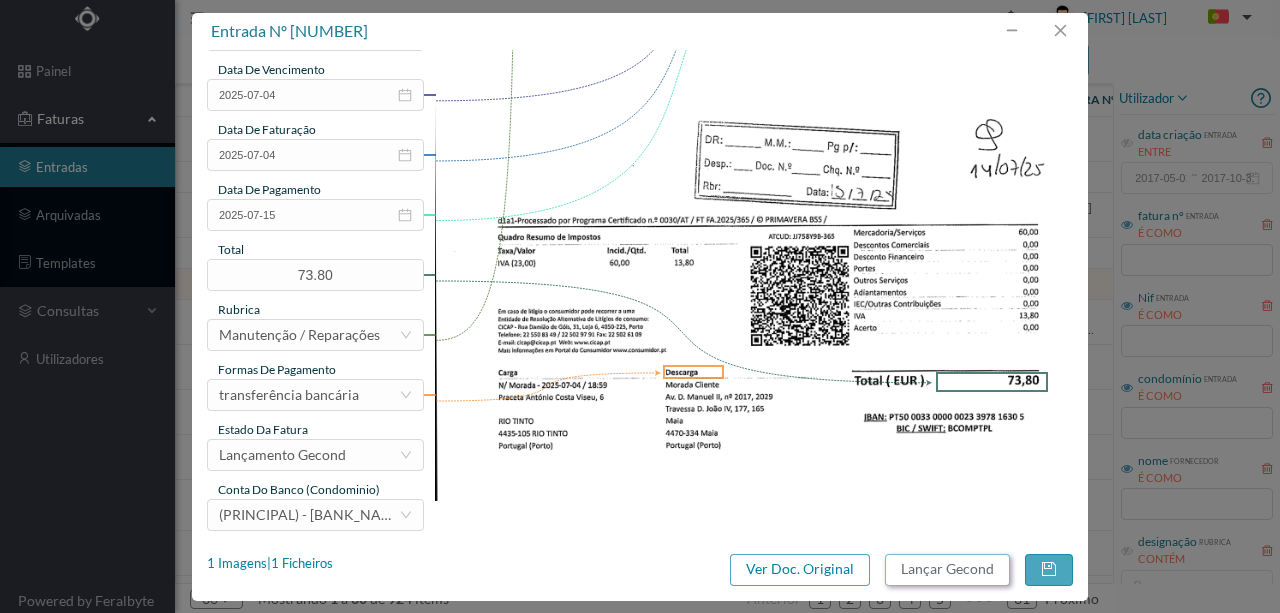 click on "Lançar Gecond" at bounding box center [947, 570] 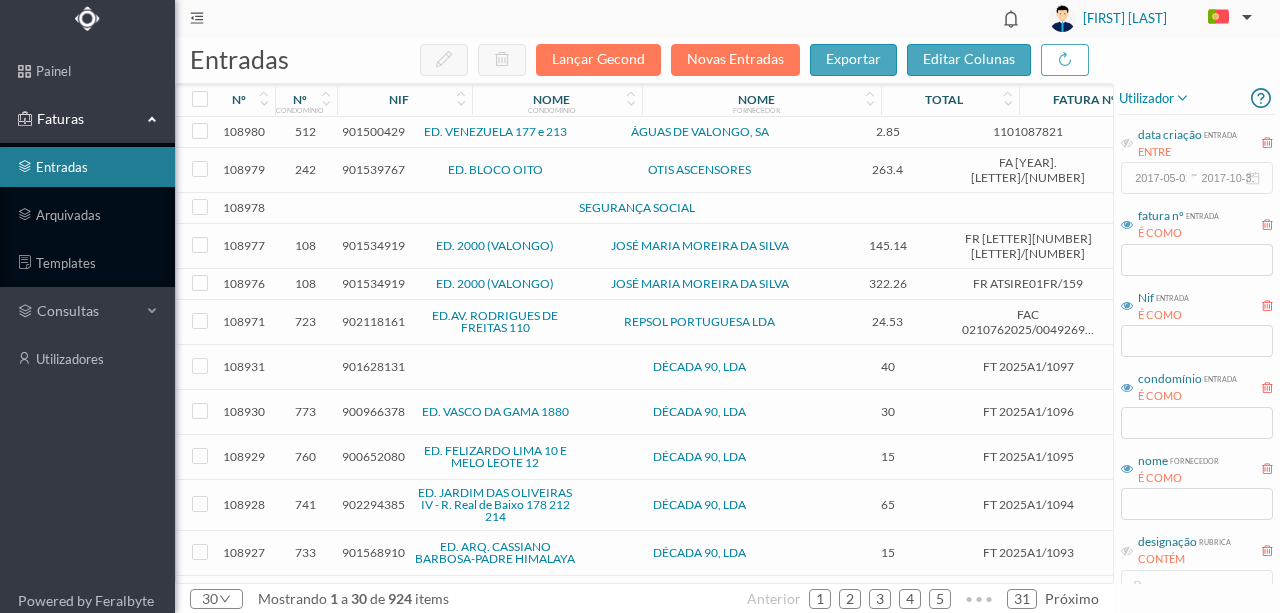 click on "901500429" at bounding box center [373, 131] 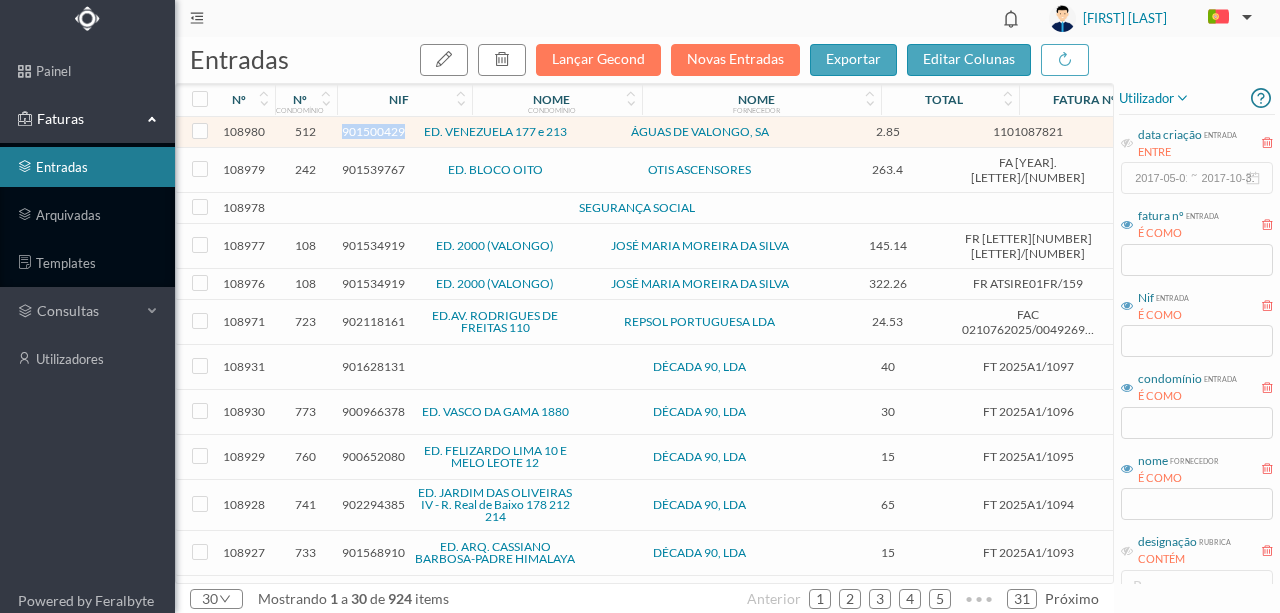 click on "901500429" at bounding box center (373, 131) 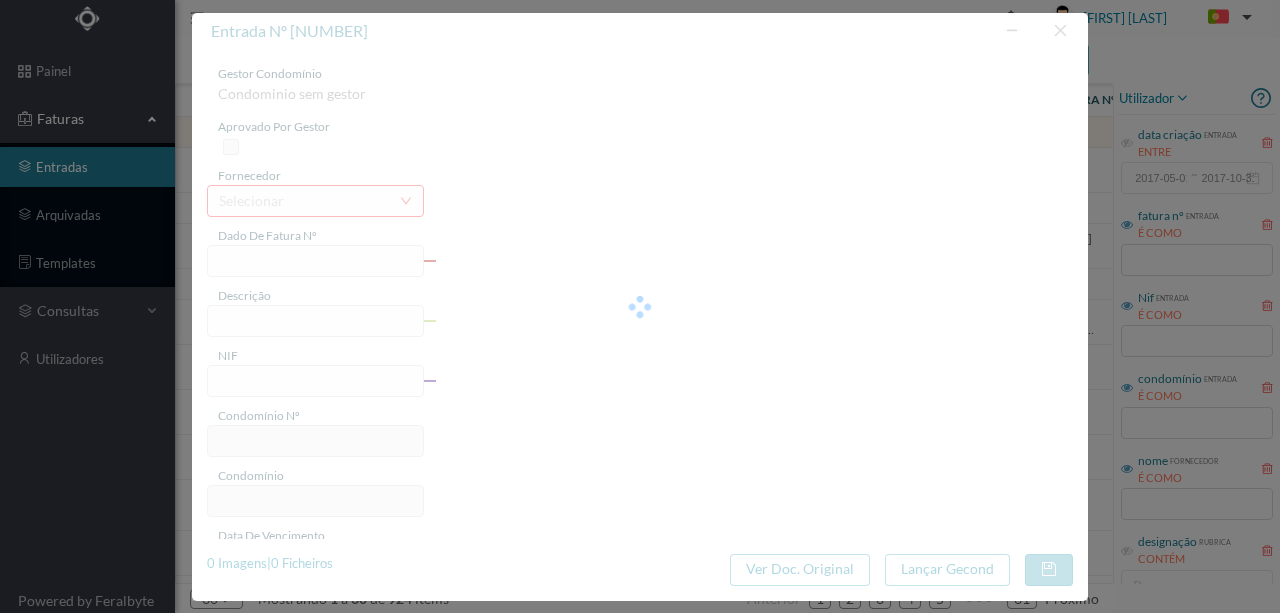 type on "1101087821" 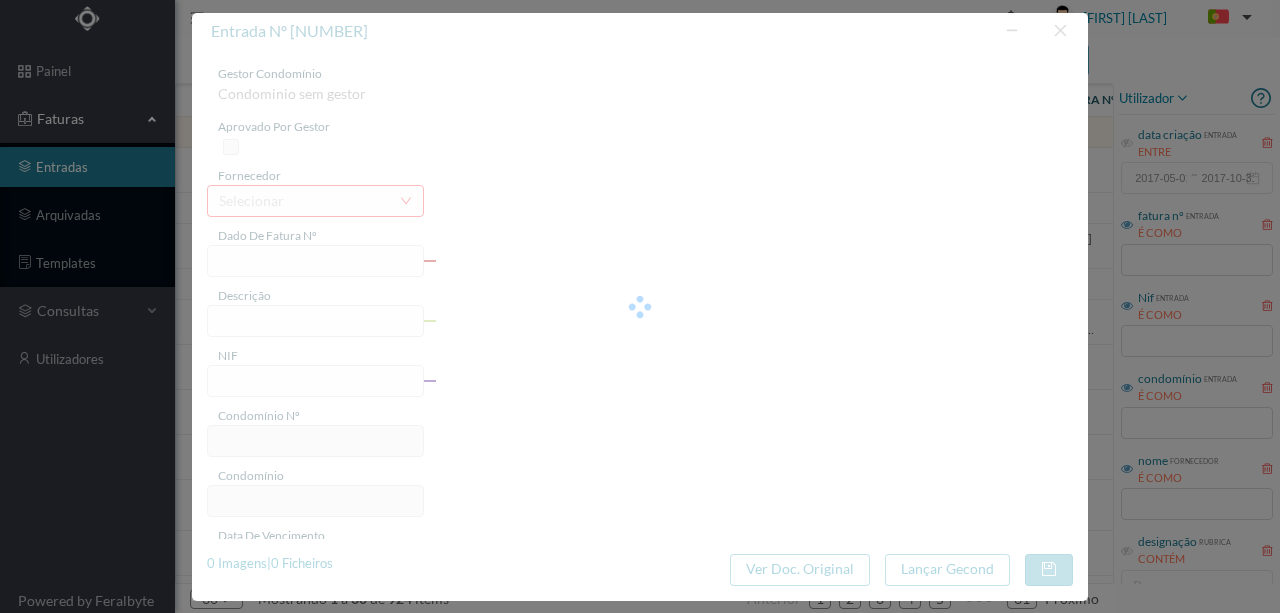 type on "O PA POE VR, e Ene pe" 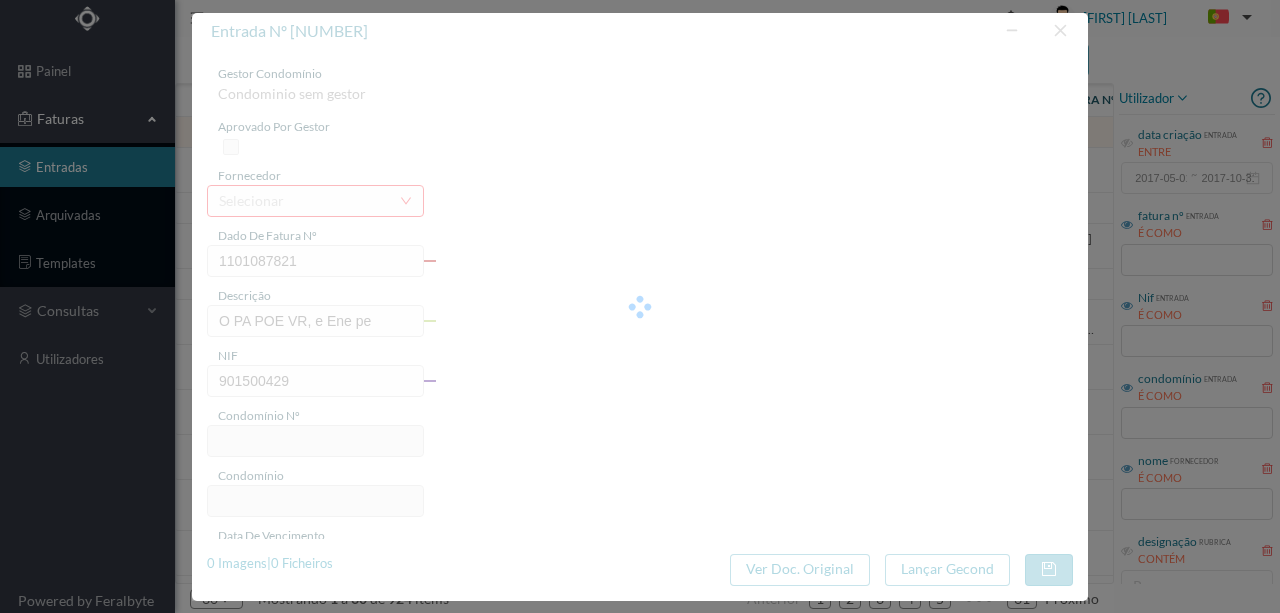 type on "512" 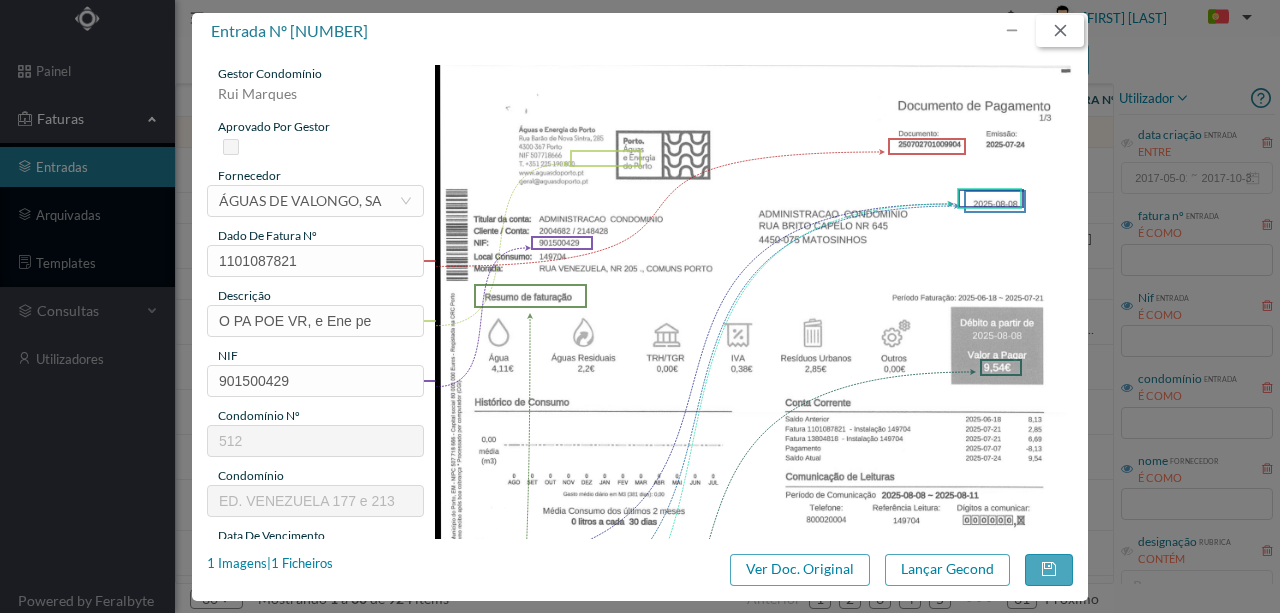 click at bounding box center [1060, 31] 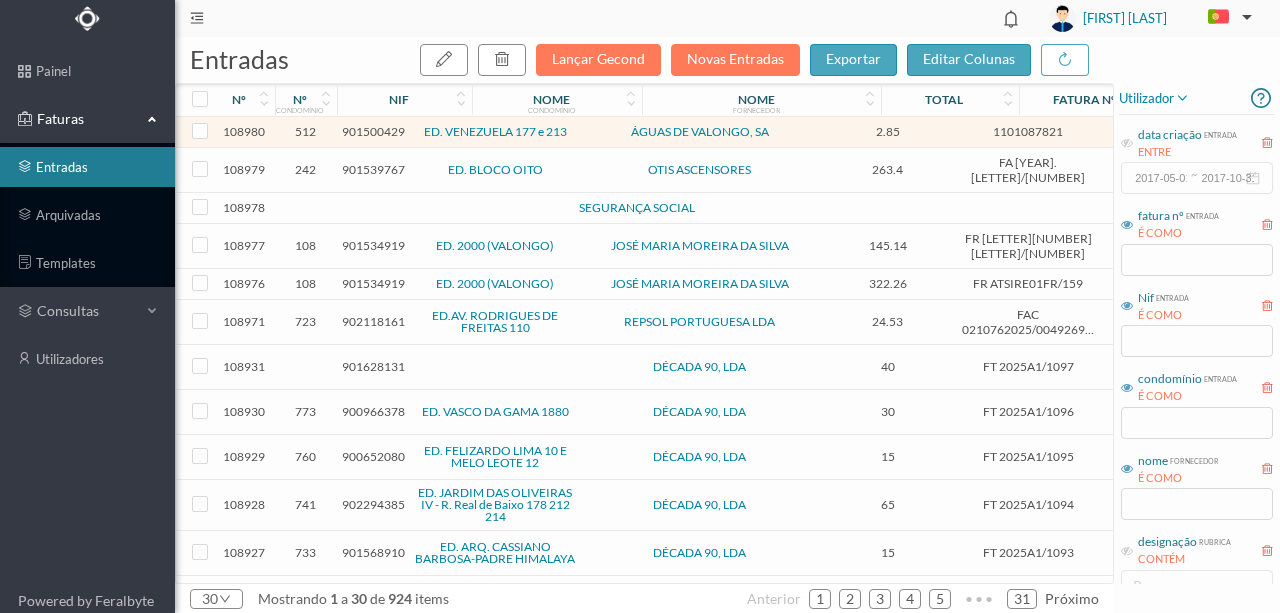 click at bounding box center (432, 208) 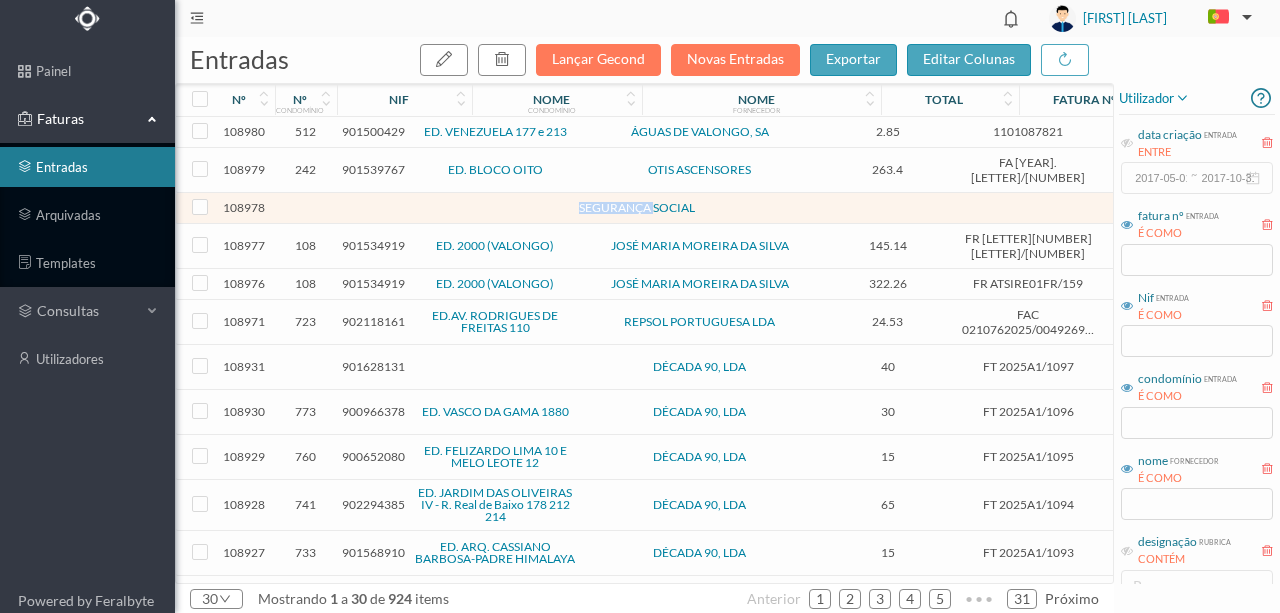 click at bounding box center [432, 208] 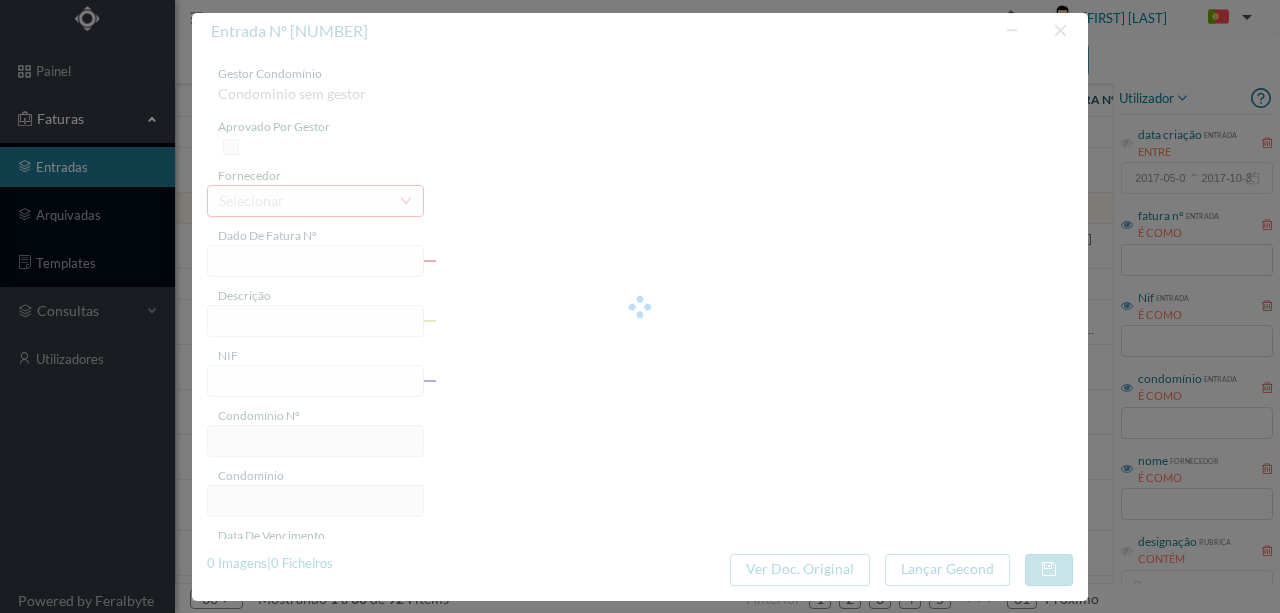 type on "0" 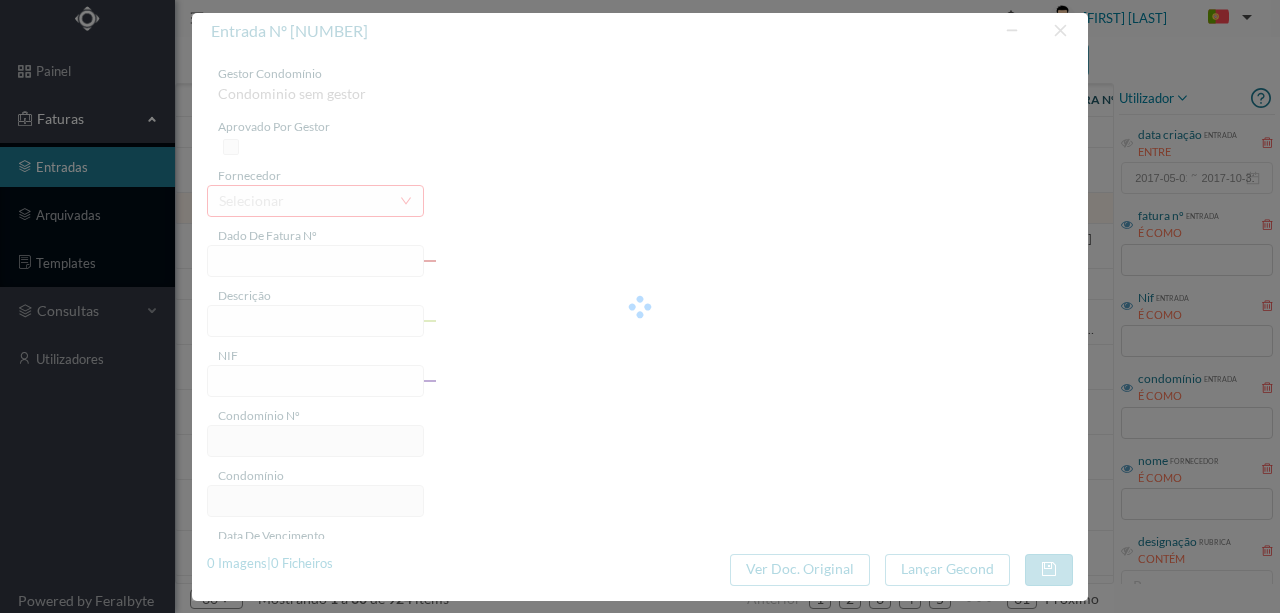 type on "Invalid date" 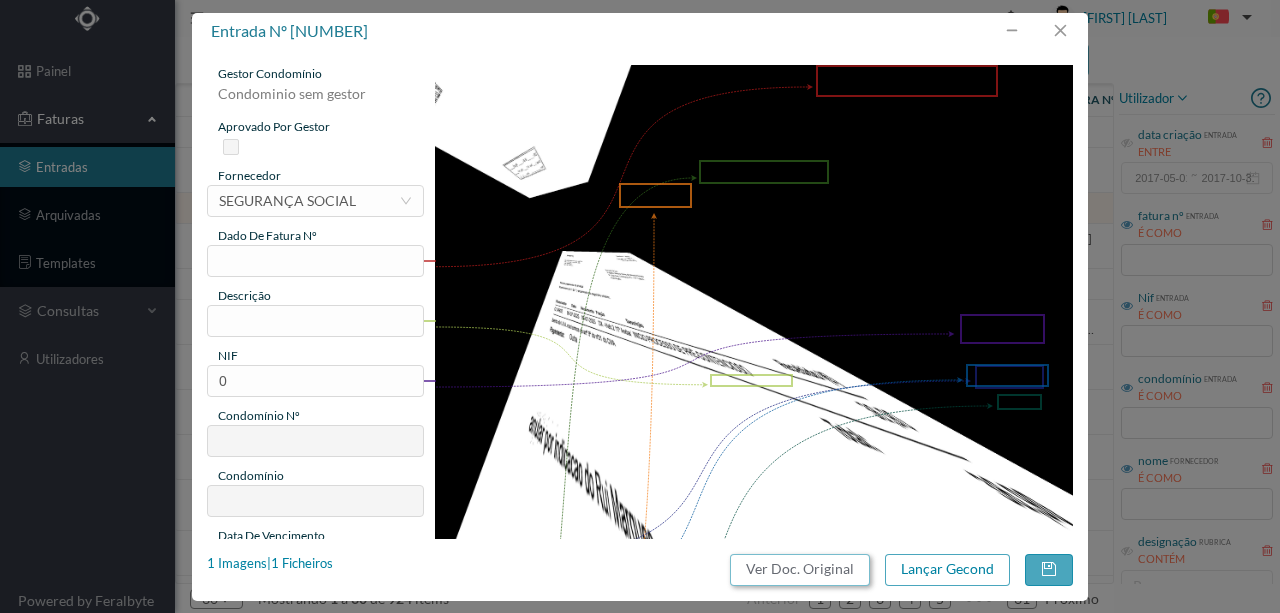 click on "Ver Doc. Original" at bounding box center (800, 570) 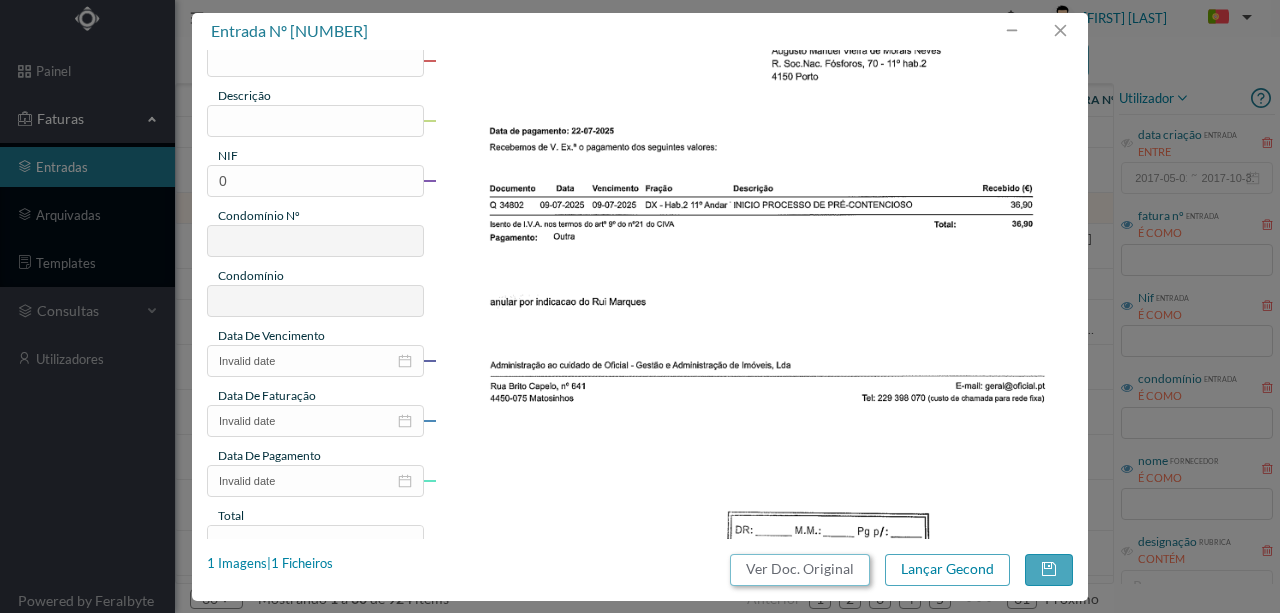 scroll, scrollTop: 0, scrollLeft: 0, axis: both 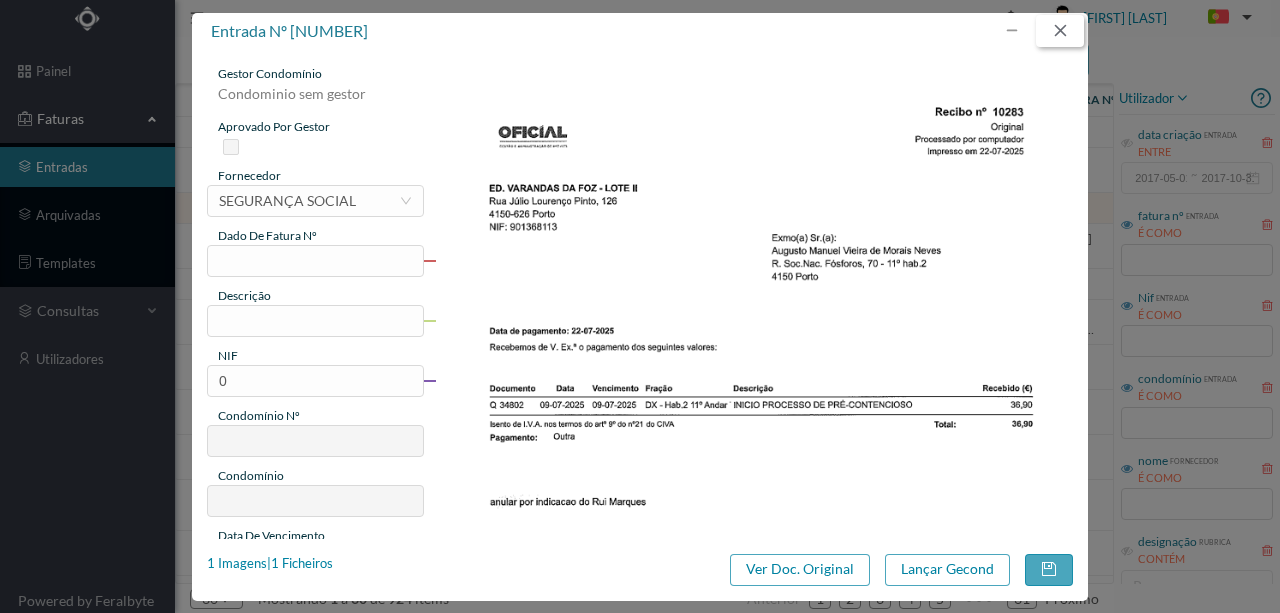 click at bounding box center [1060, 31] 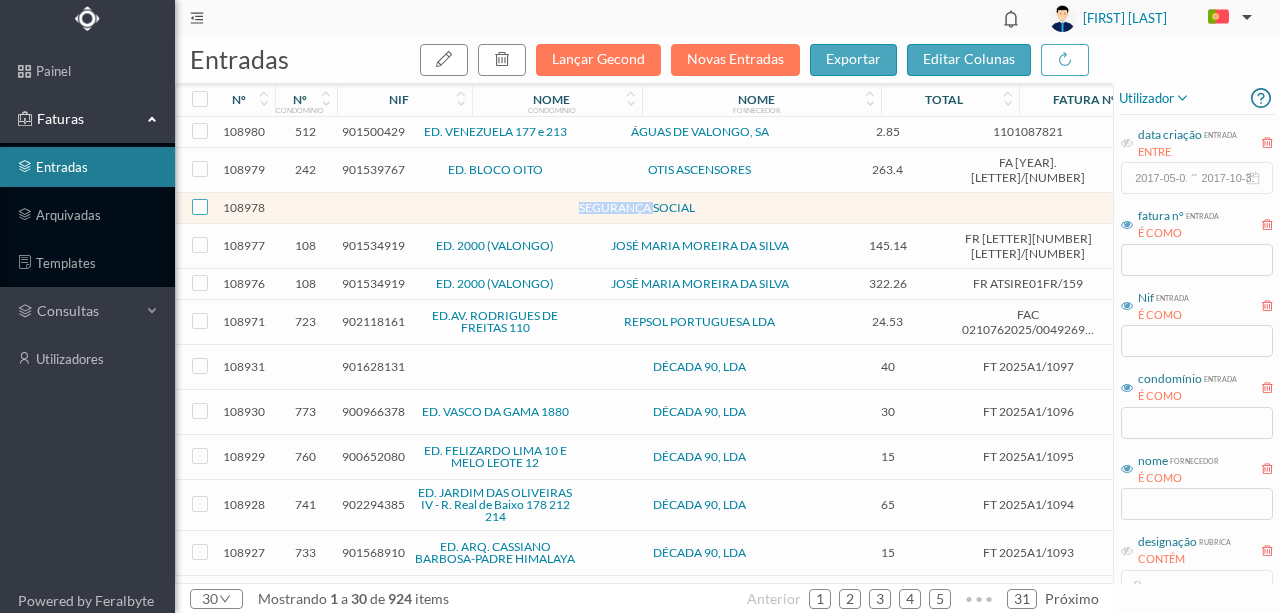 click at bounding box center (200, 207) 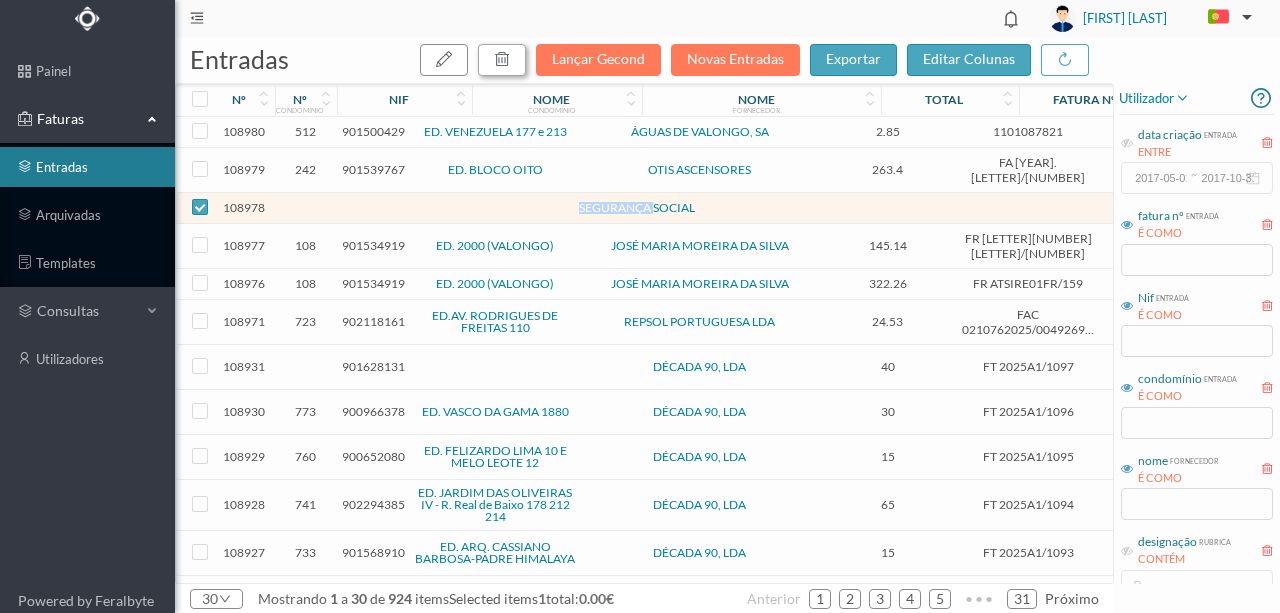 click at bounding box center [502, 59] 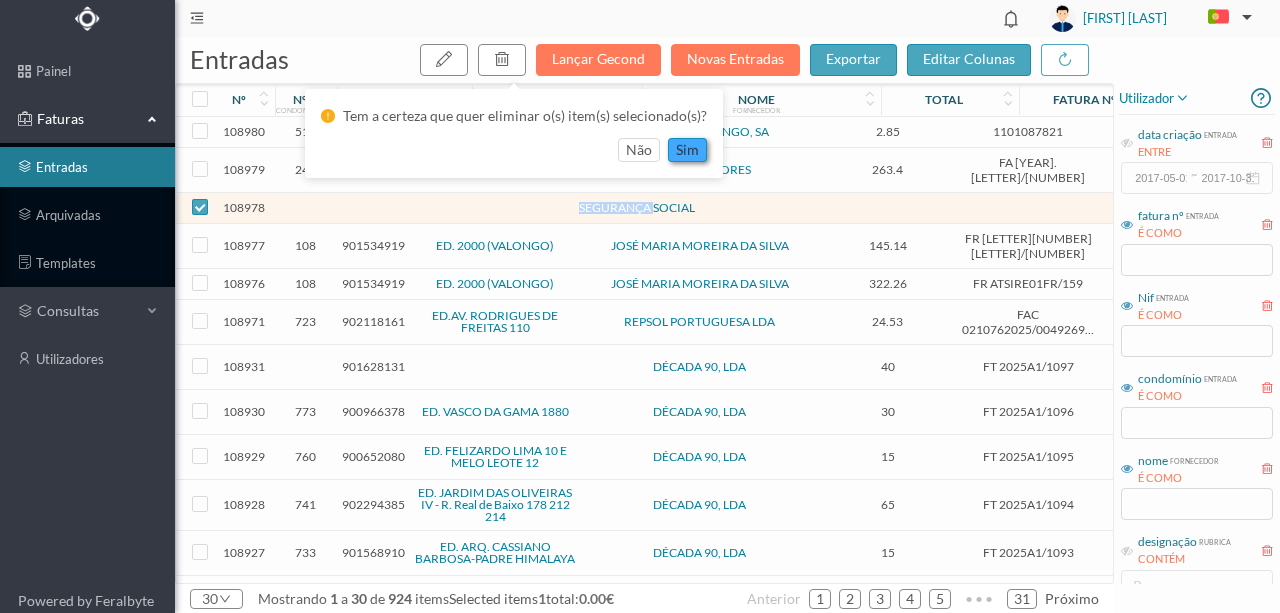 click on "sim" at bounding box center (687, 150) 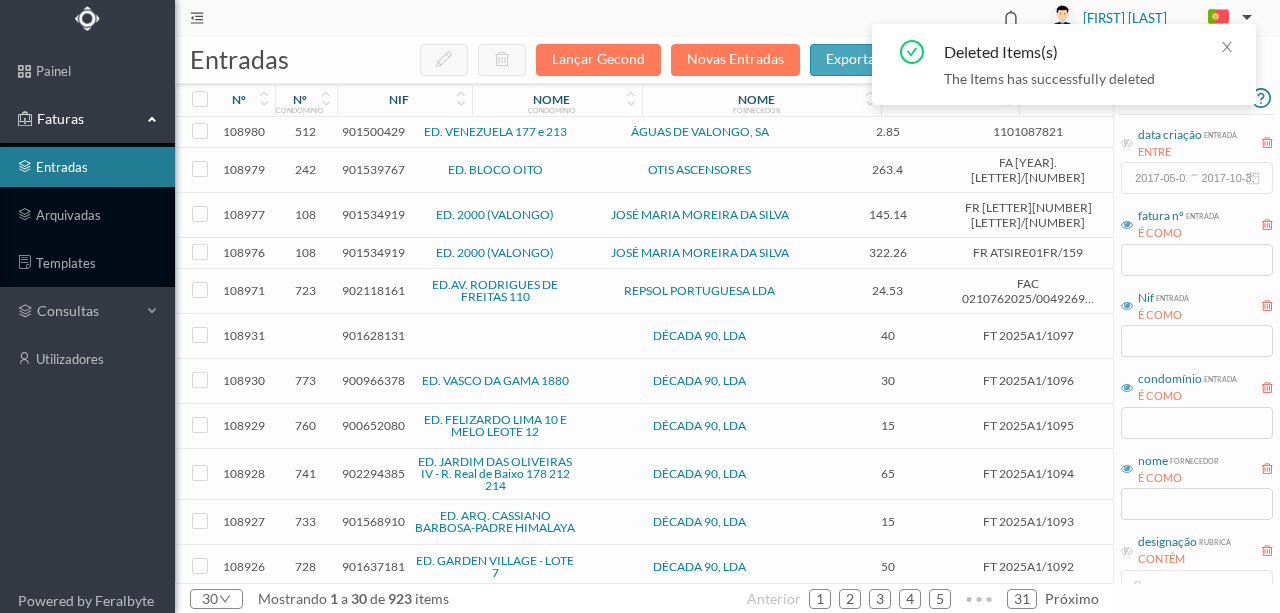 click on "ED. 2000 (VALONGO)" at bounding box center [495, 214] 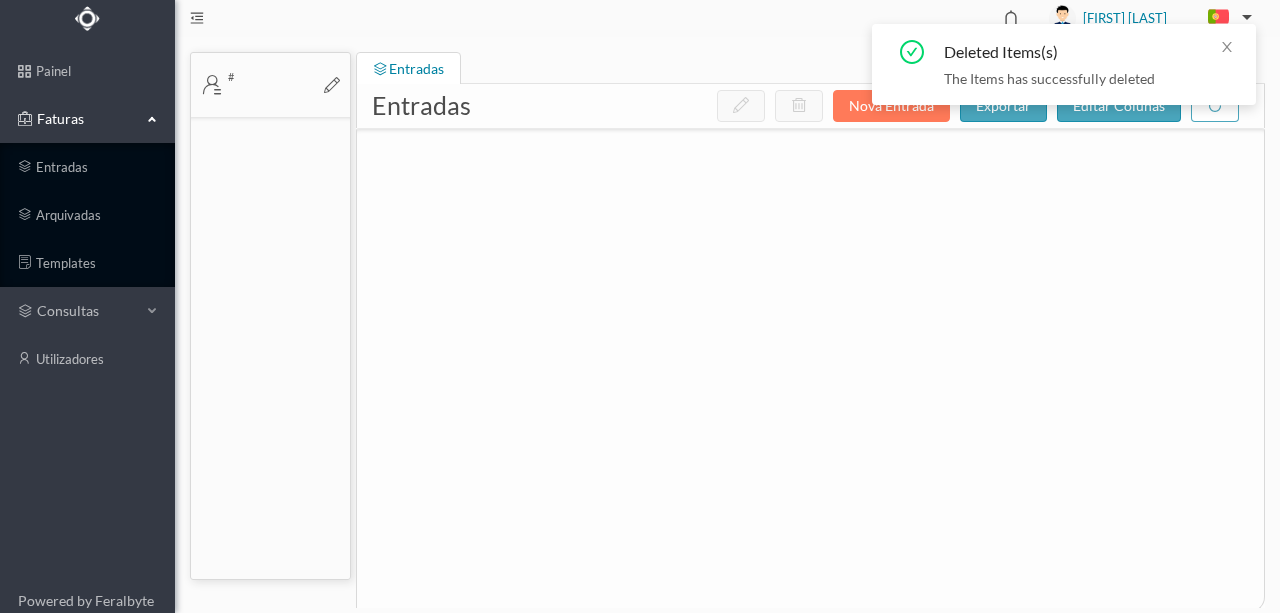 click at bounding box center [810, 354] 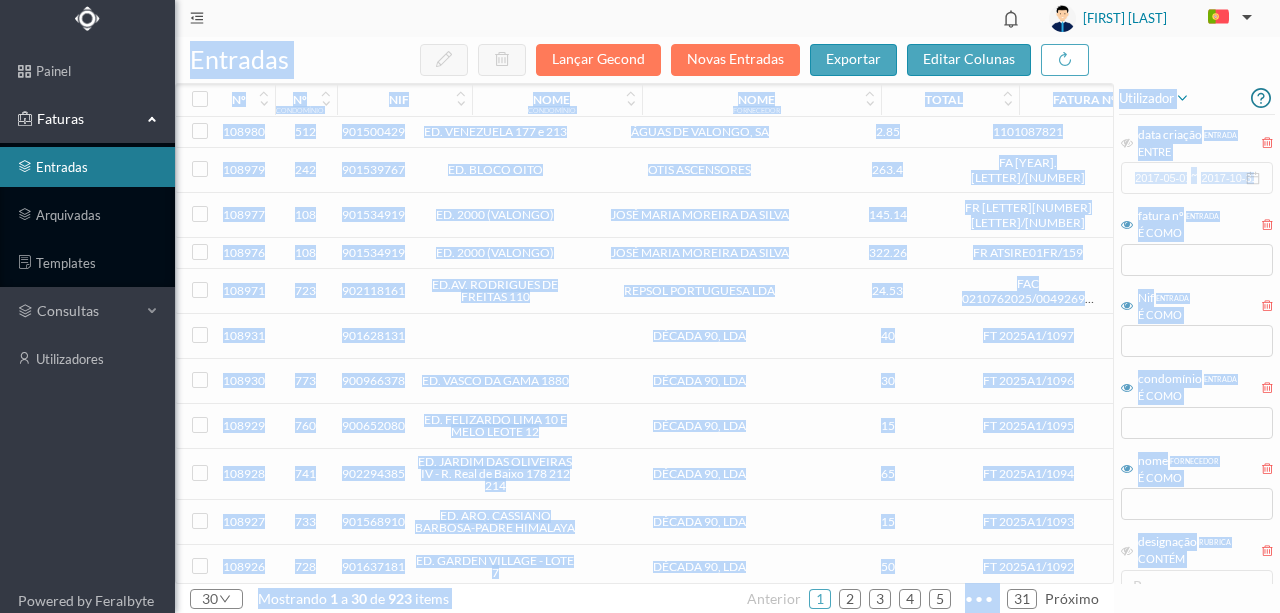 click on "entradas" at bounding box center (87, 167) 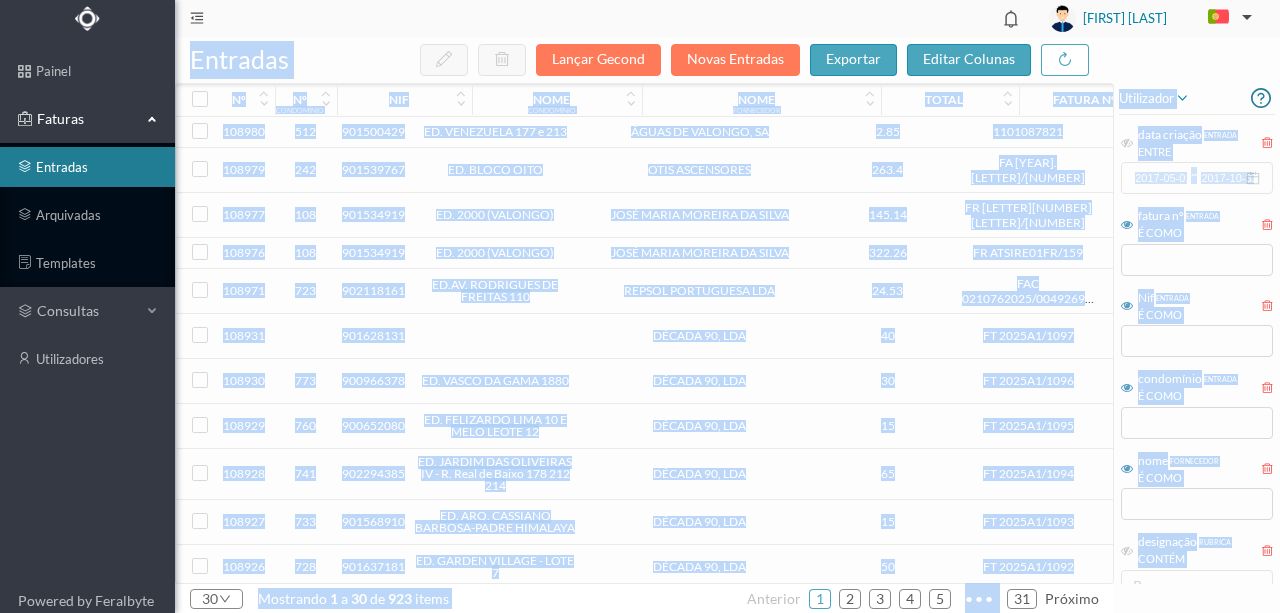 click on "ED. 2000 (VALONGO)" at bounding box center (495, 214) 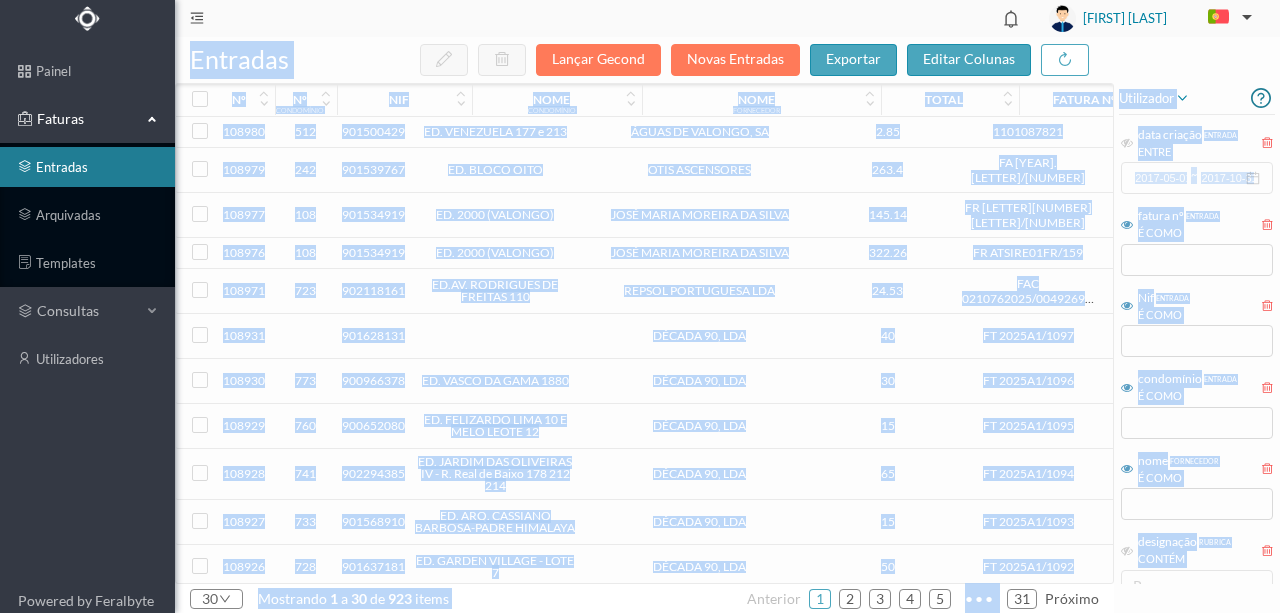 click on "901534919" at bounding box center (373, 214) 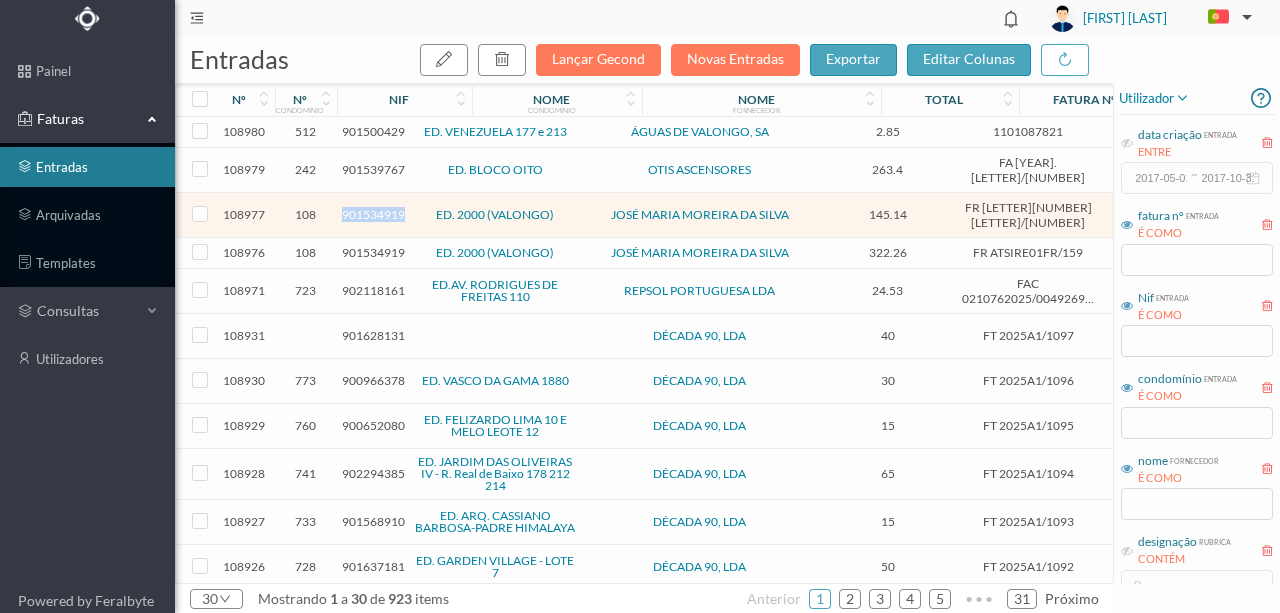 click on "901534919" at bounding box center (373, 214) 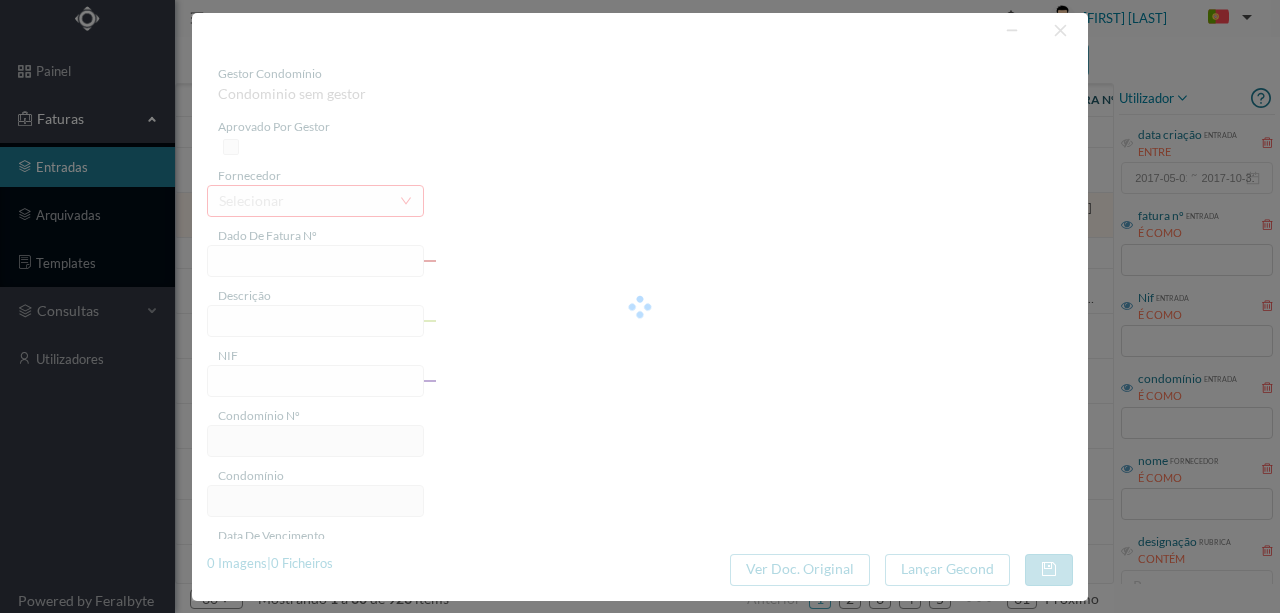 type on "FR ATSIRE01FR/160" 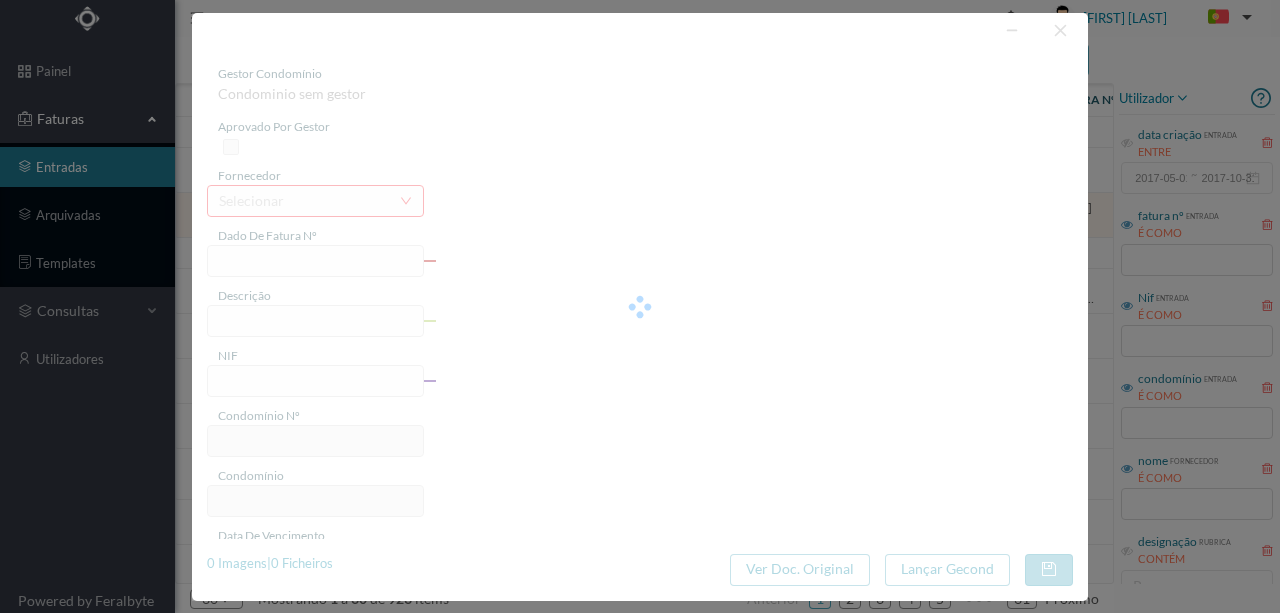 type on "901534919" 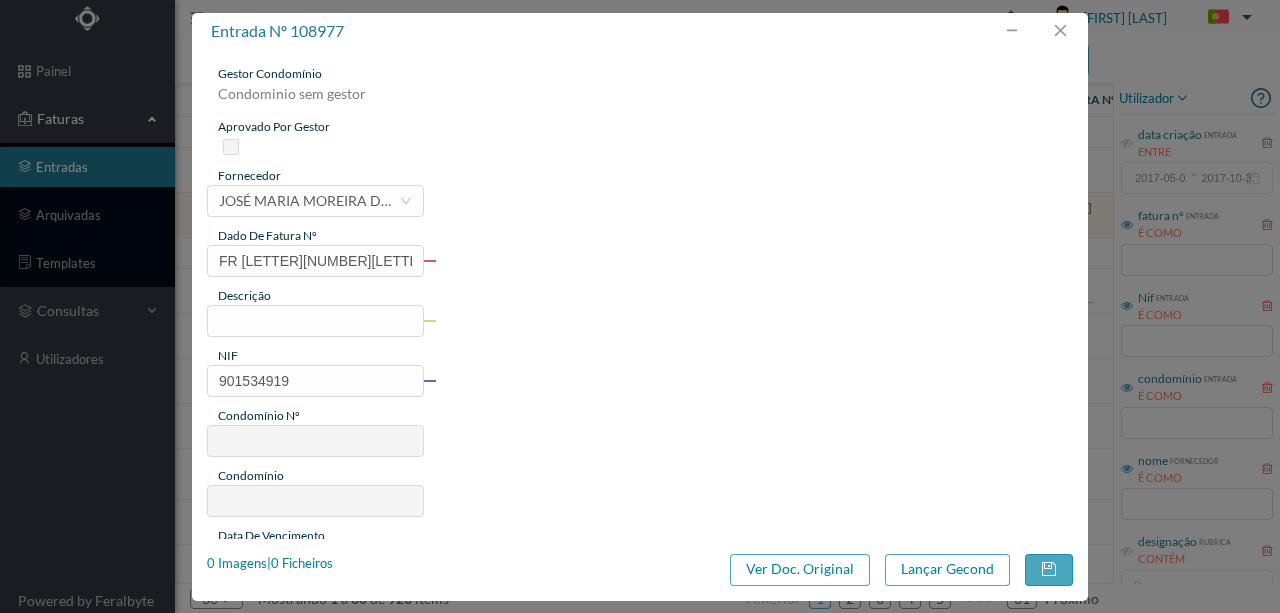 type on "108" 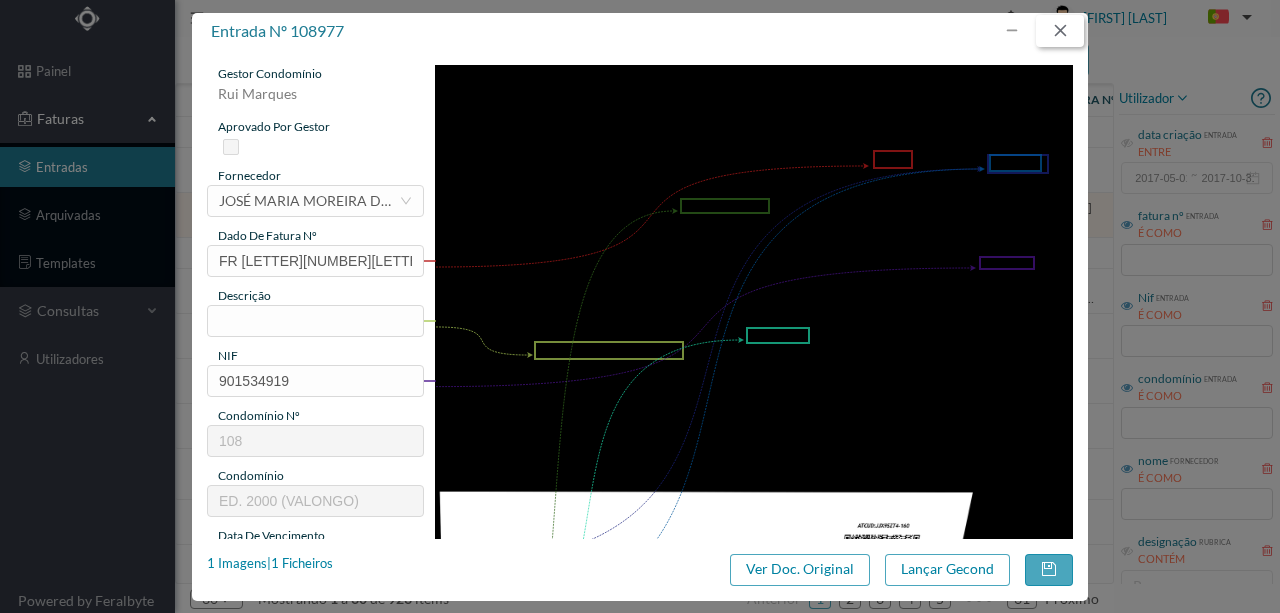 click at bounding box center (1060, 31) 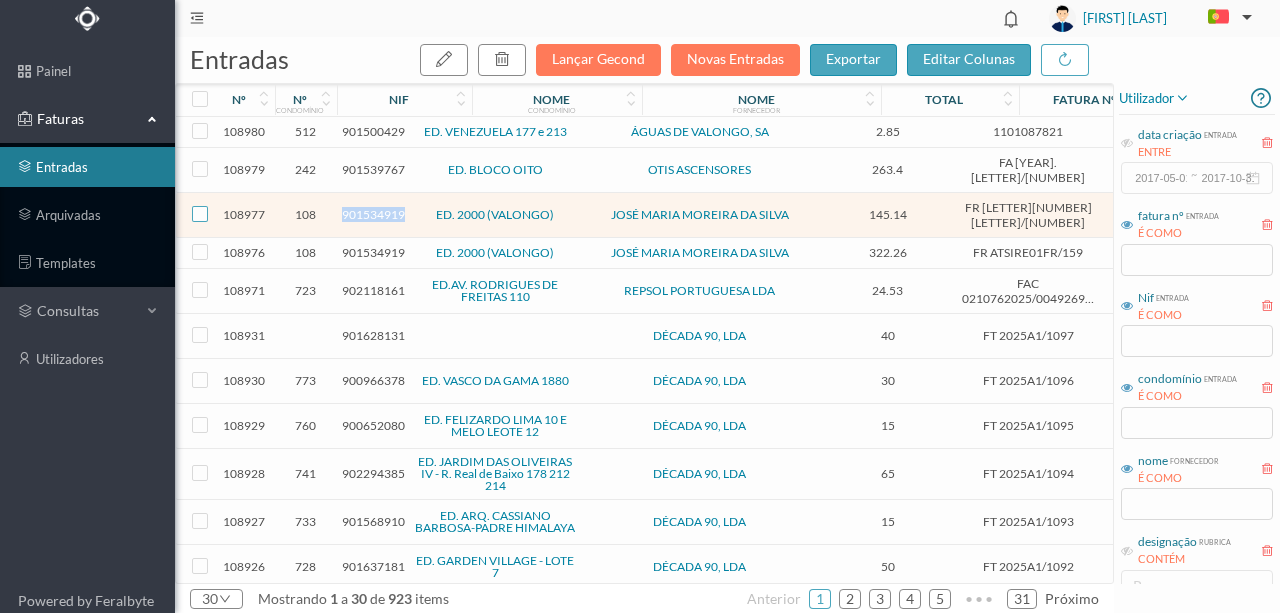 click at bounding box center (200, 214) 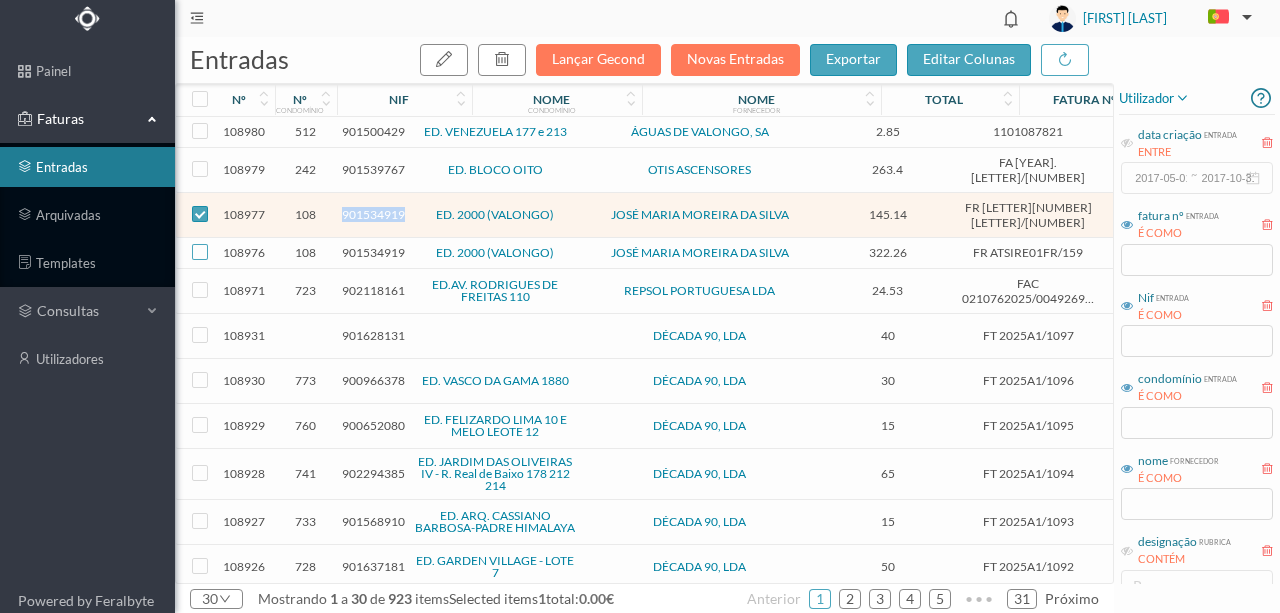click at bounding box center [200, 252] 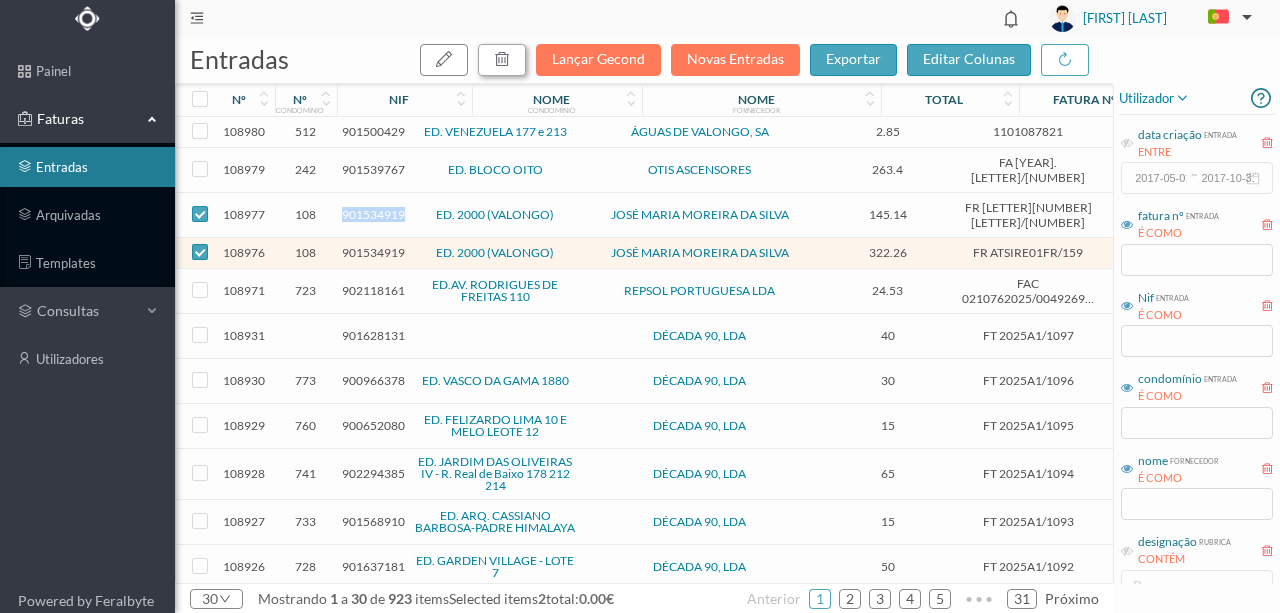 click at bounding box center (502, 59) 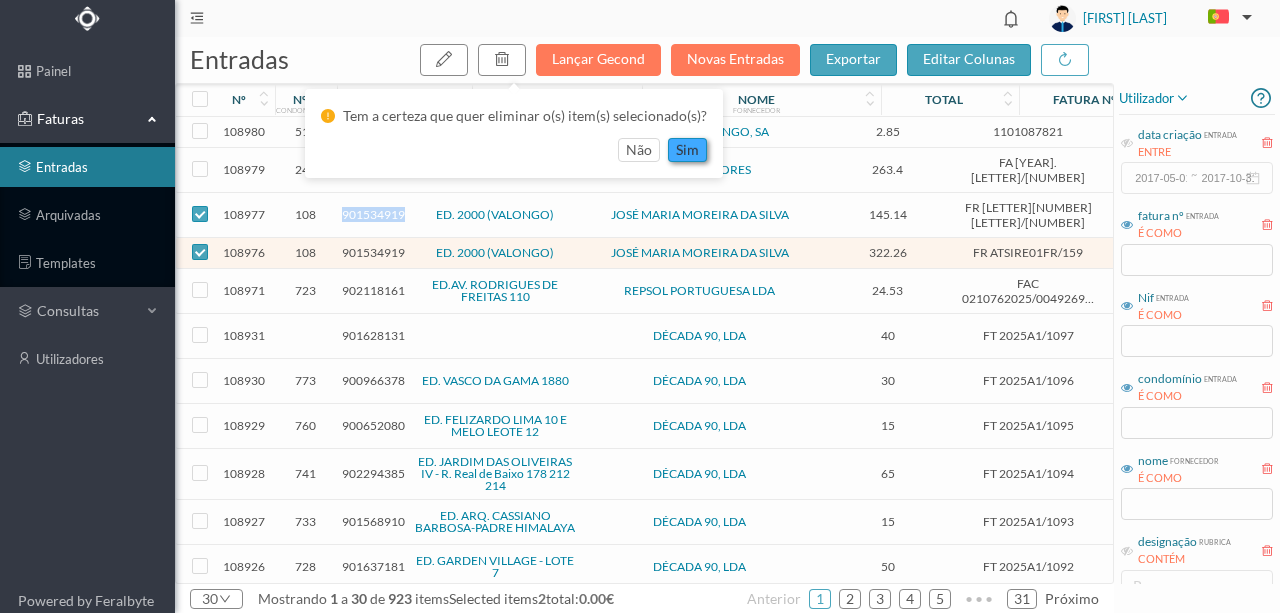 click on "sim" at bounding box center [687, 150] 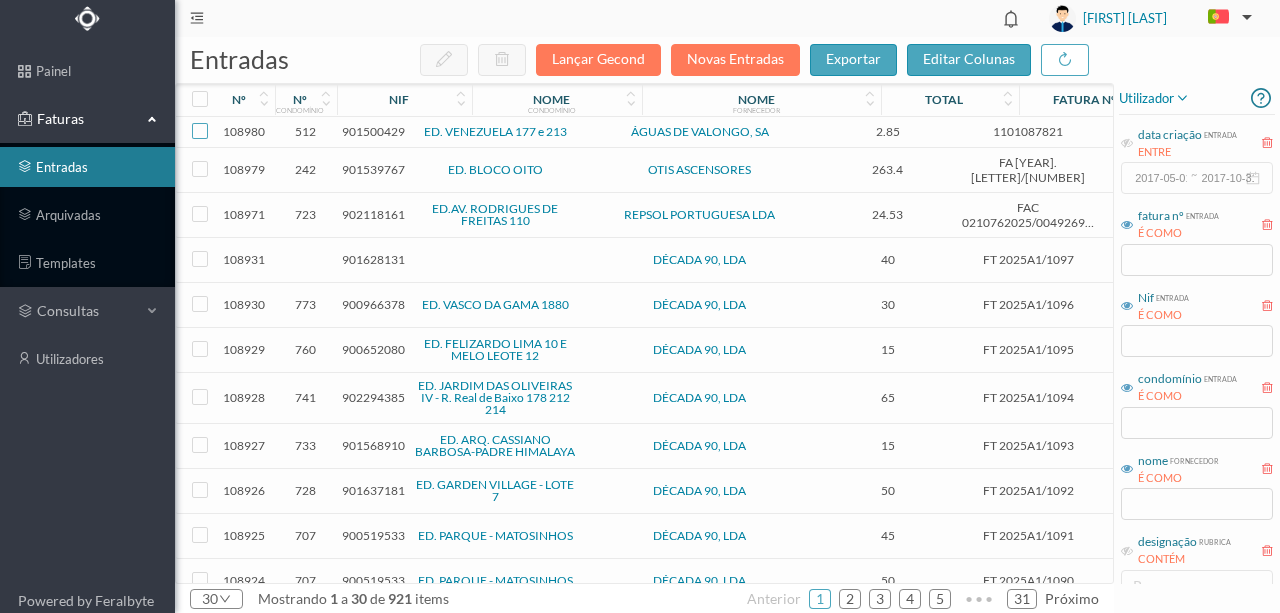 click at bounding box center (200, 131) 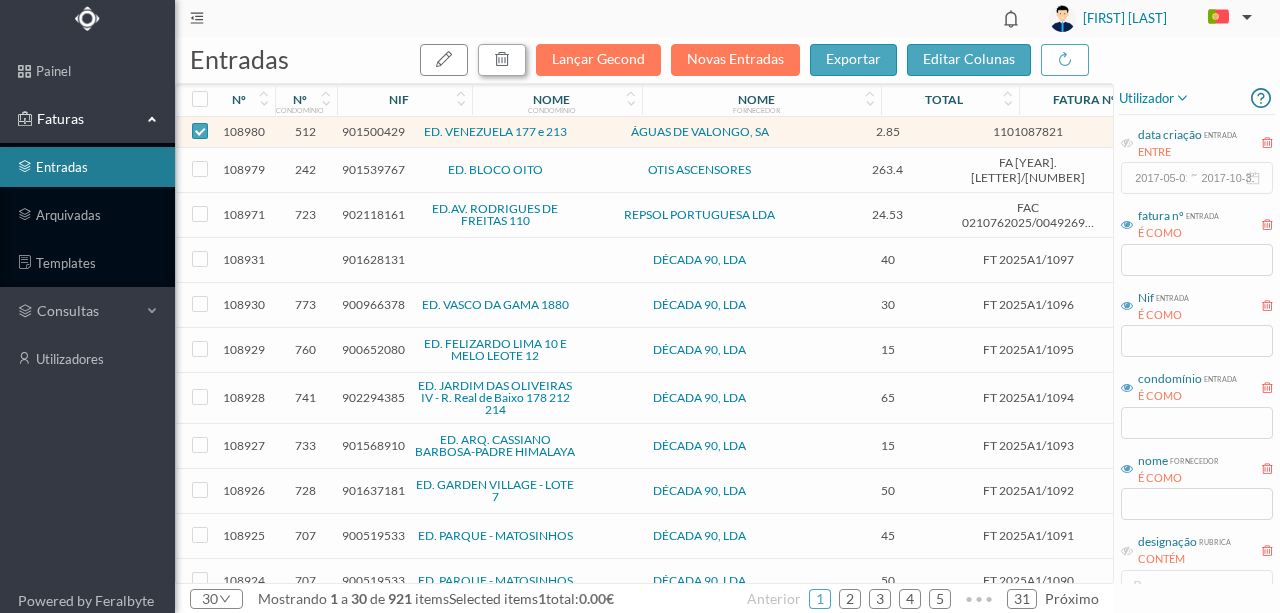 click at bounding box center [502, 59] 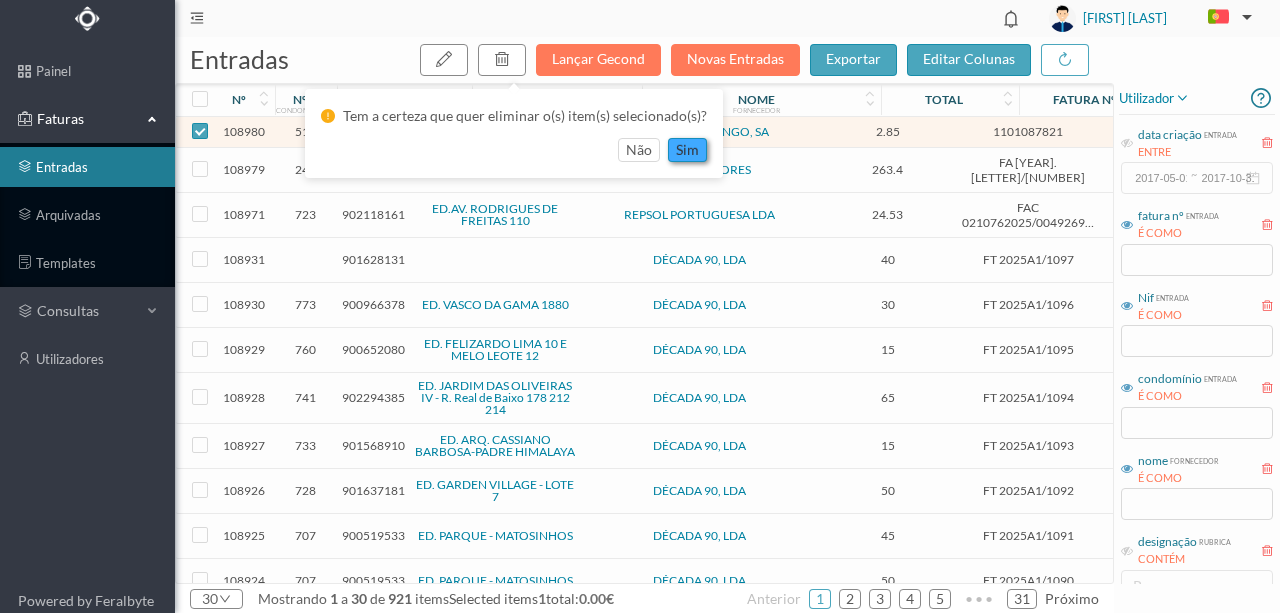click on "sim" at bounding box center [687, 150] 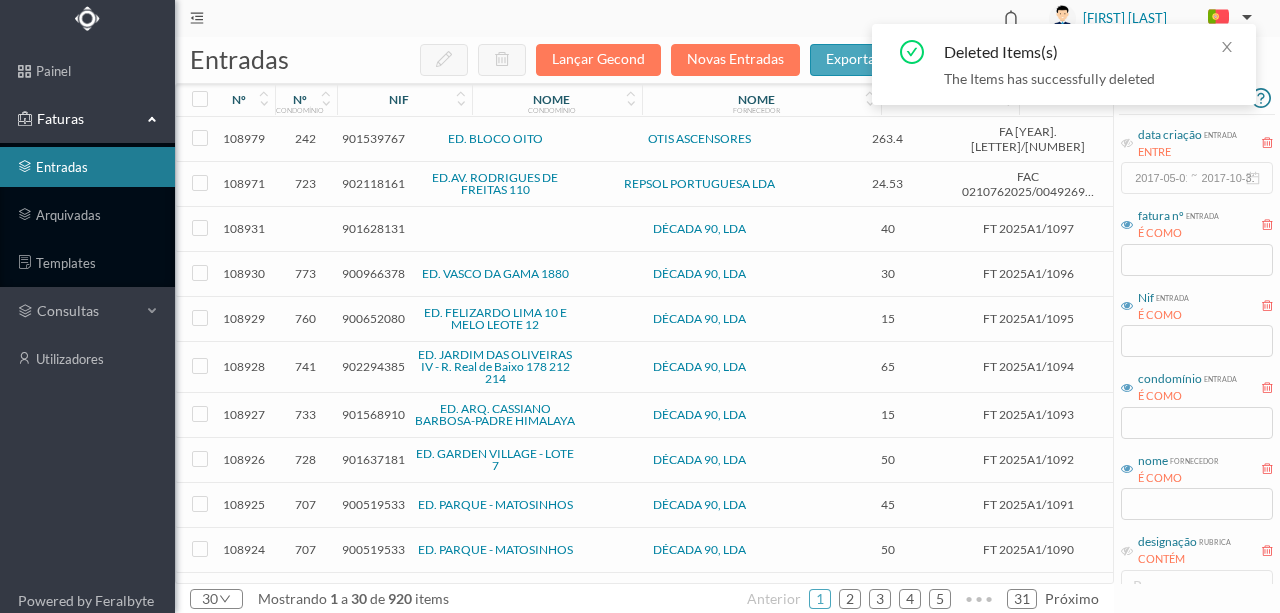 click on "901539767" at bounding box center (373, 138) 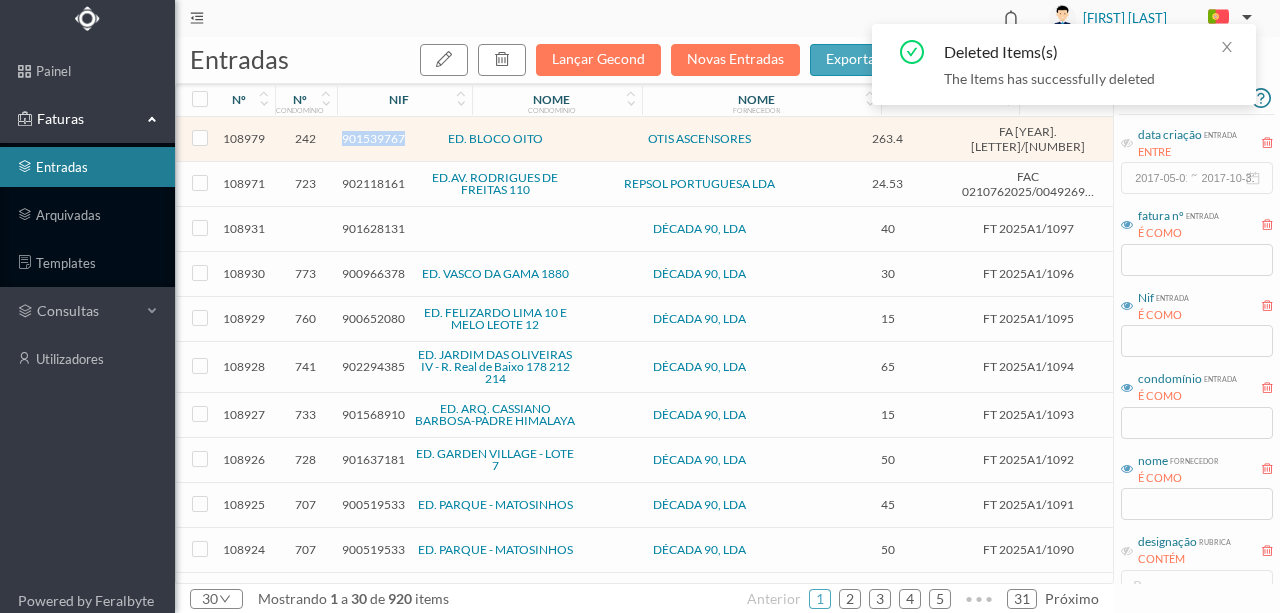 click on "901539767" at bounding box center [373, 138] 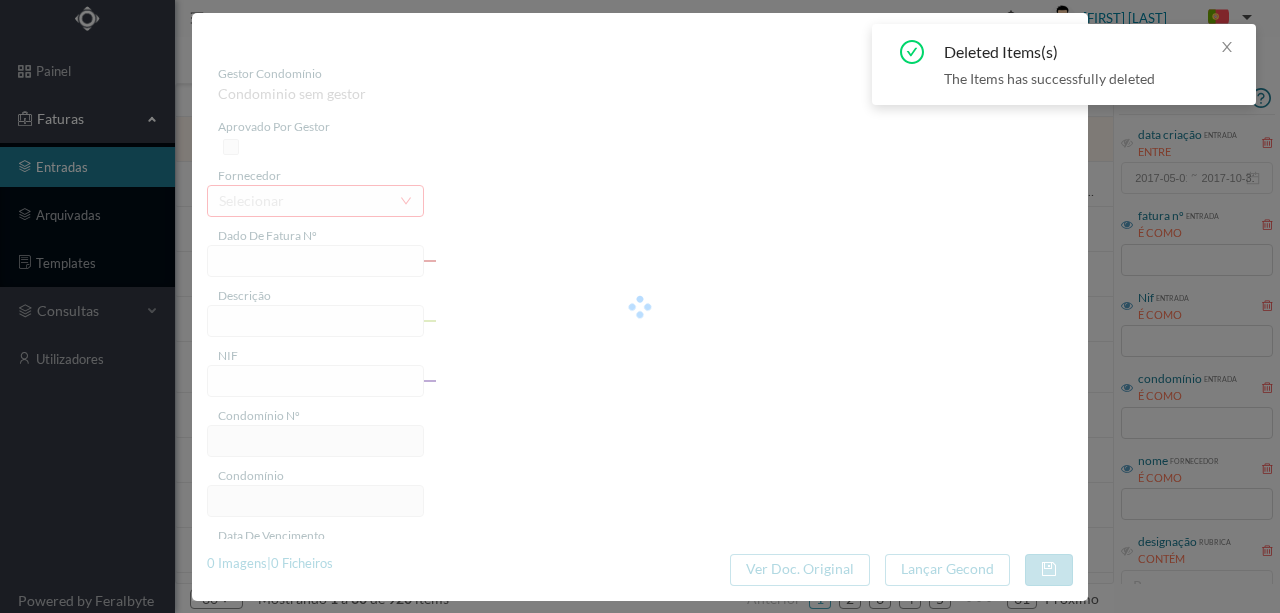 type on "FA 2025.3B/25013461" 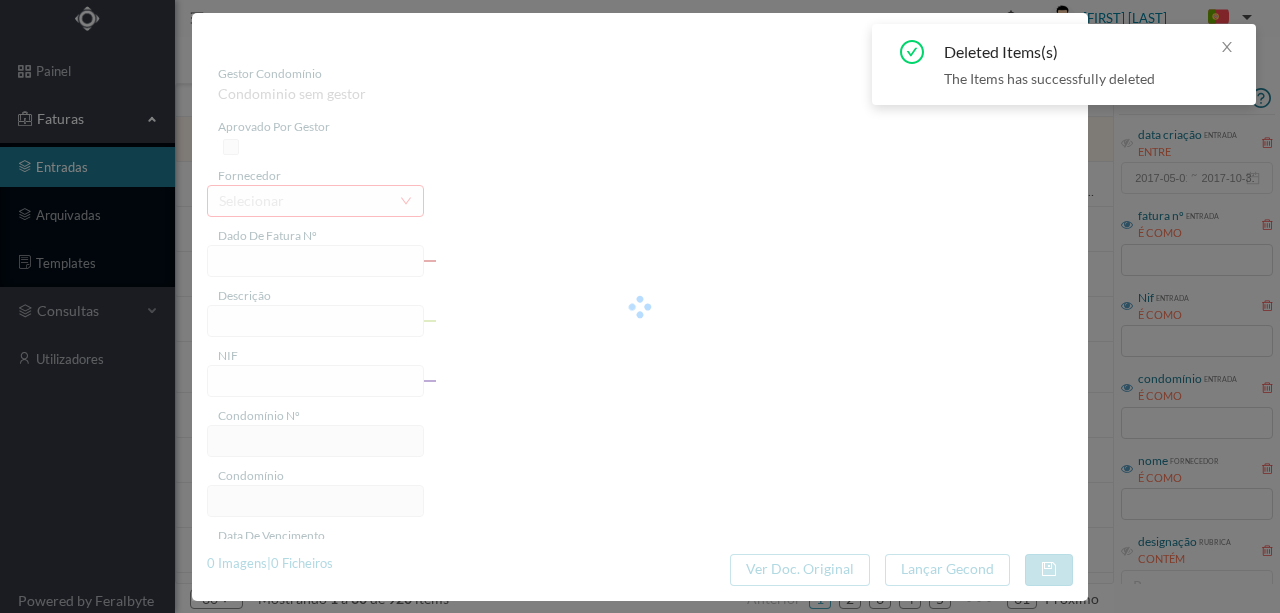type on "SUBSTITUIÇÃO DO INTERRUPTOR DE CHAVE" 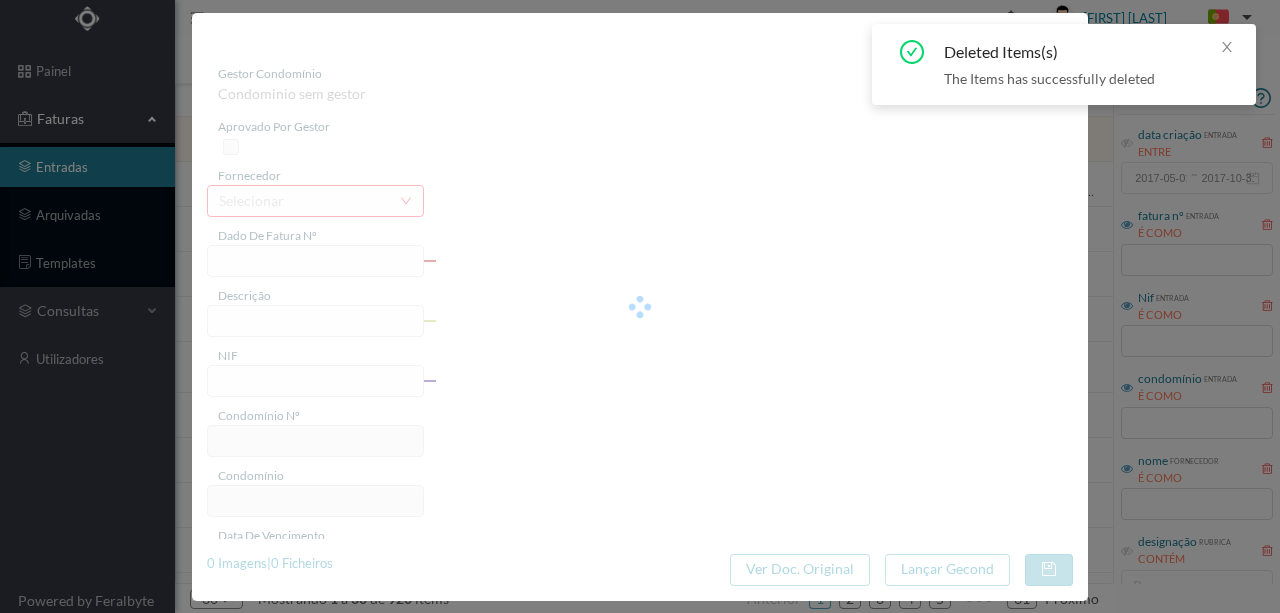type on "15-07-2025" 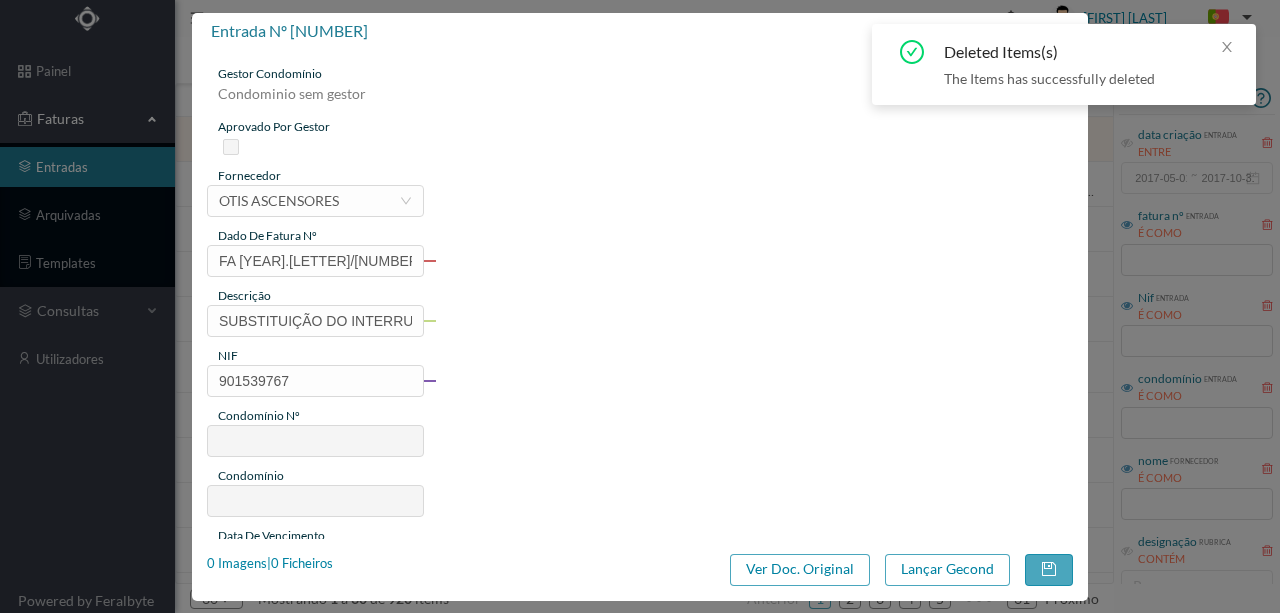 type on "242" 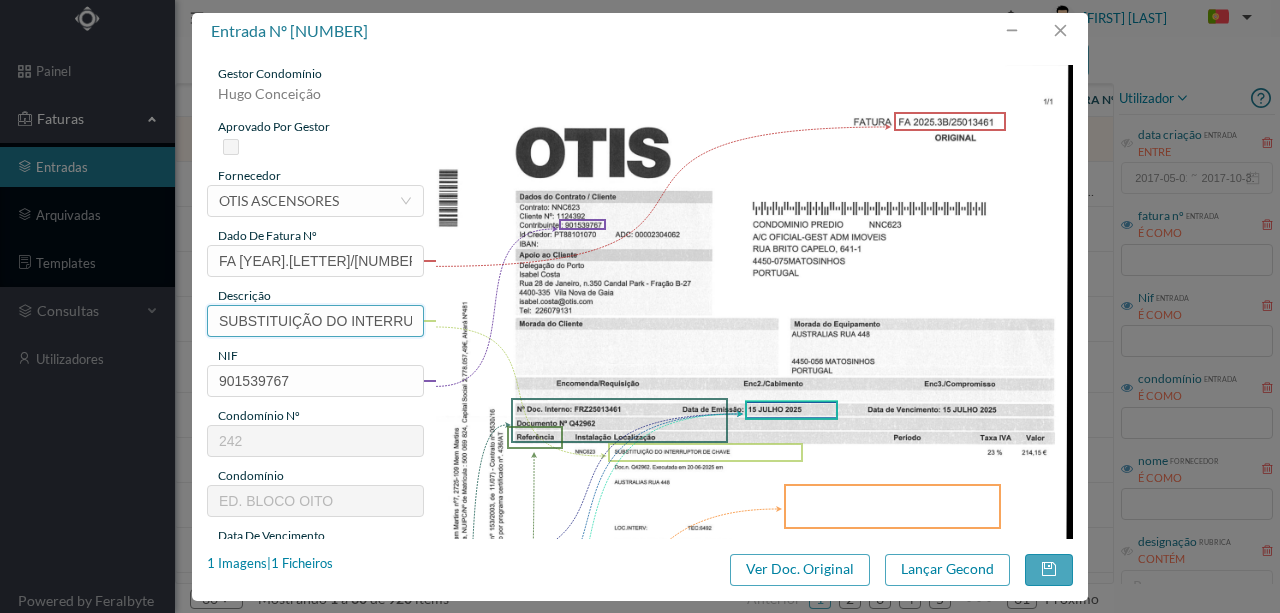 scroll, scrollTop: 0, scrollLeft: 115, axis: horizontal 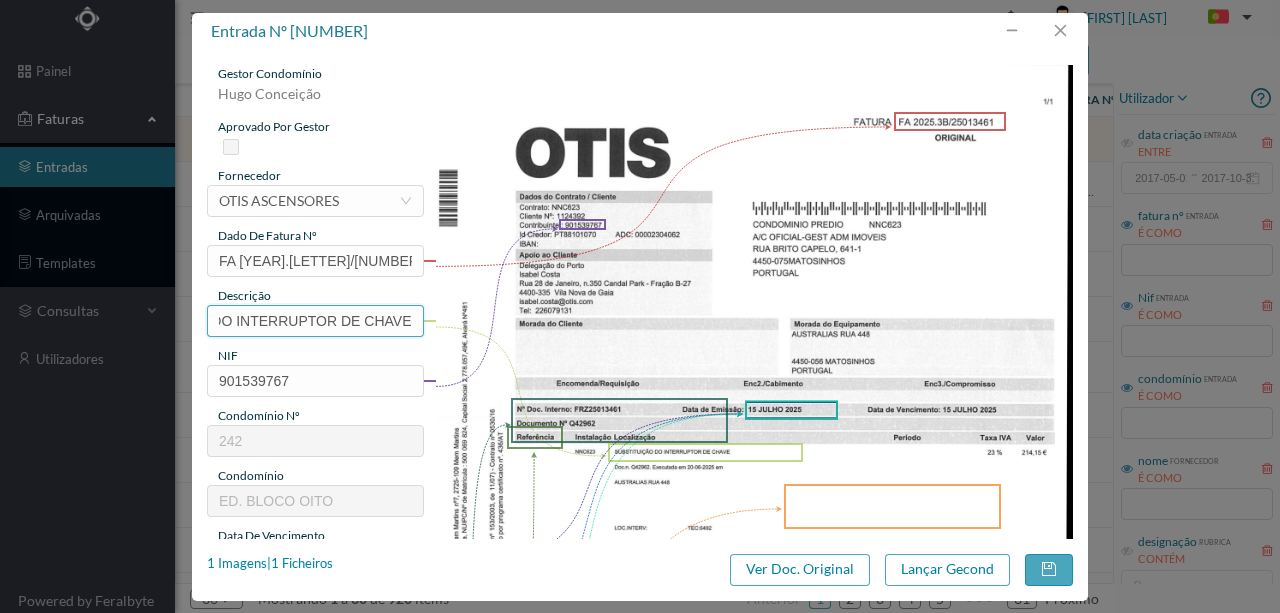 drag, startPoint x: 220, startPoint y: 320, endPoint x: 704, endPoint y: 338, distance: 484.3346 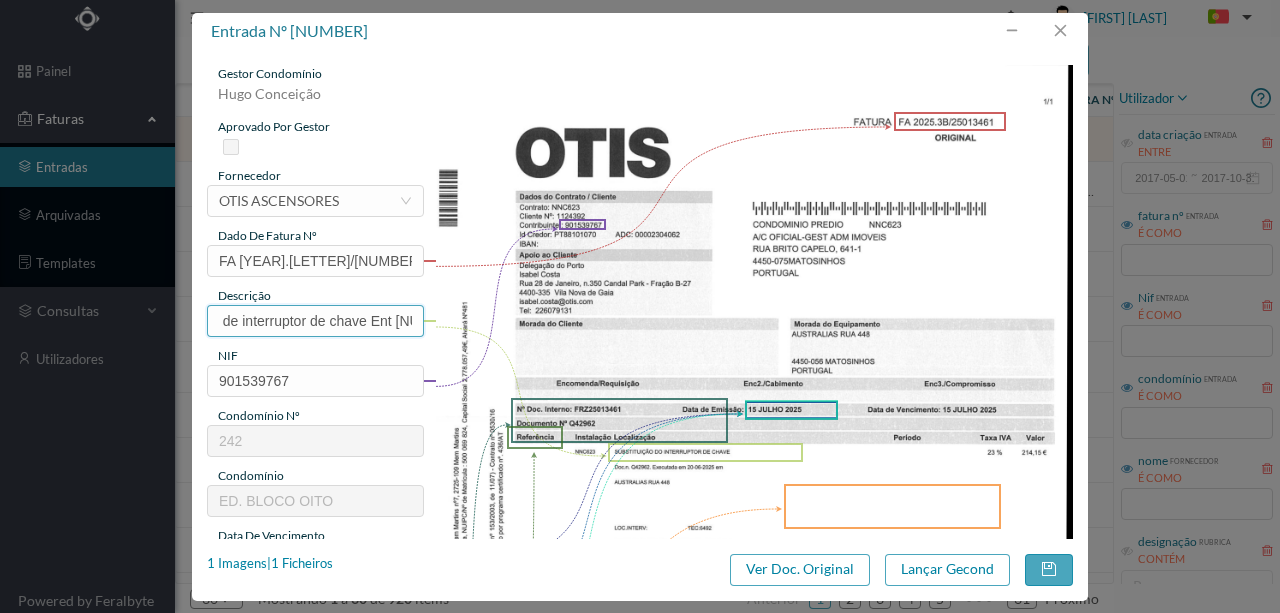 scroll, scrollTop: 0, scrollLeft: 40, axis: horizontal 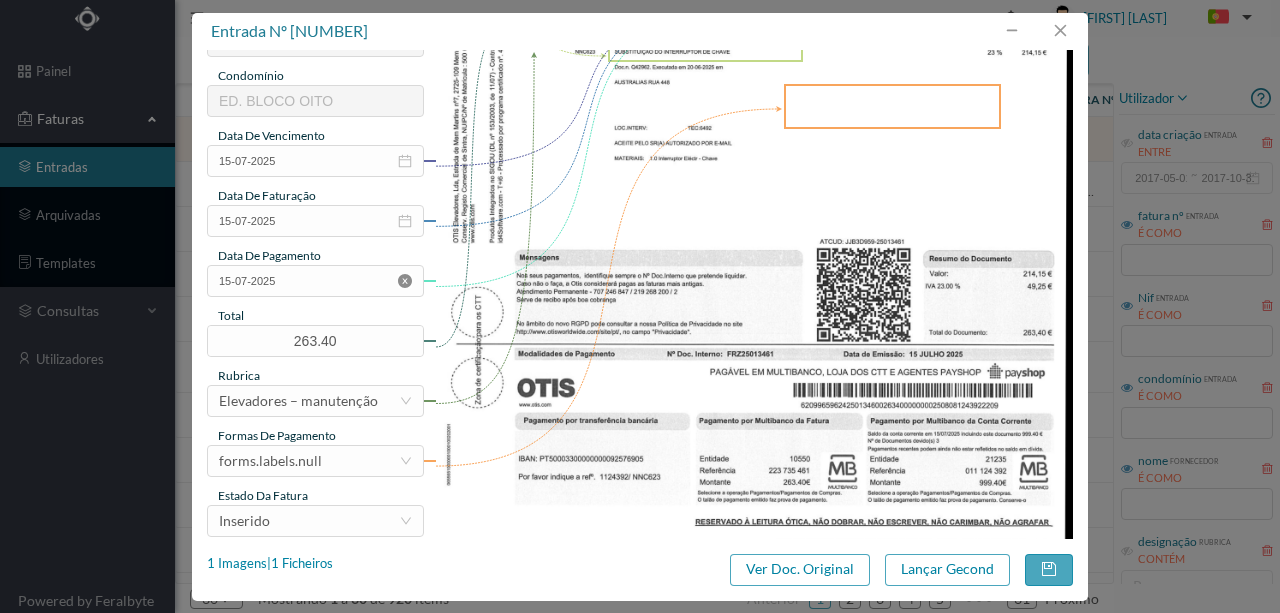 type on "Subs de interruptor de chave Ent 448" 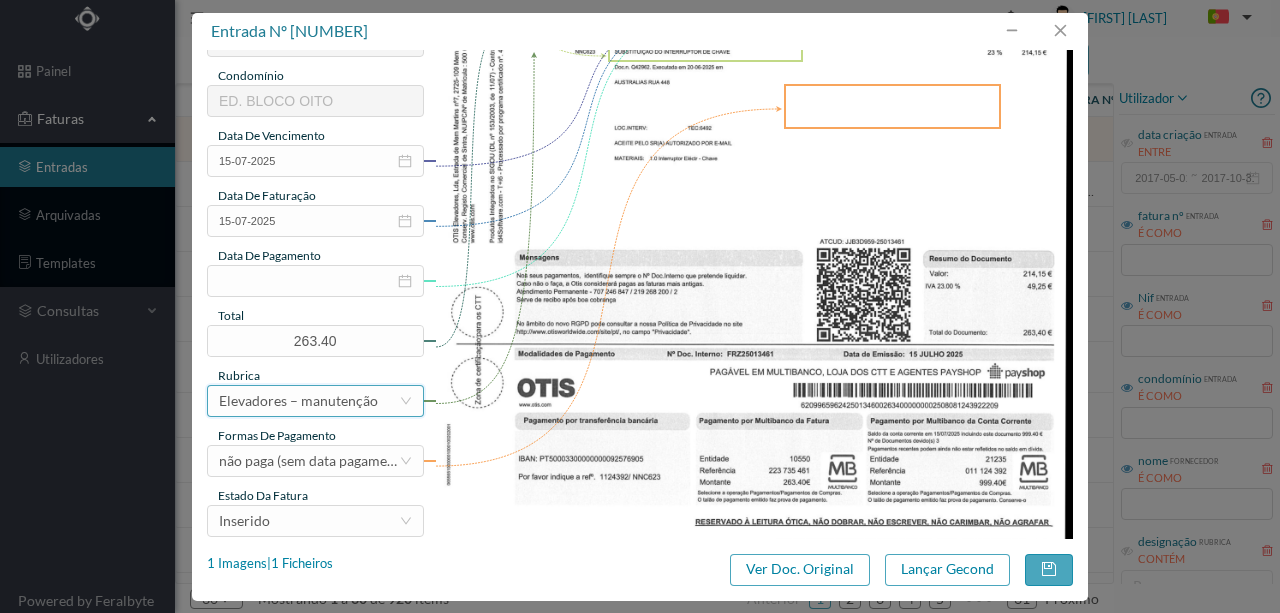 click on "Elevadores – manutenção" at bounding box center [298, 401] 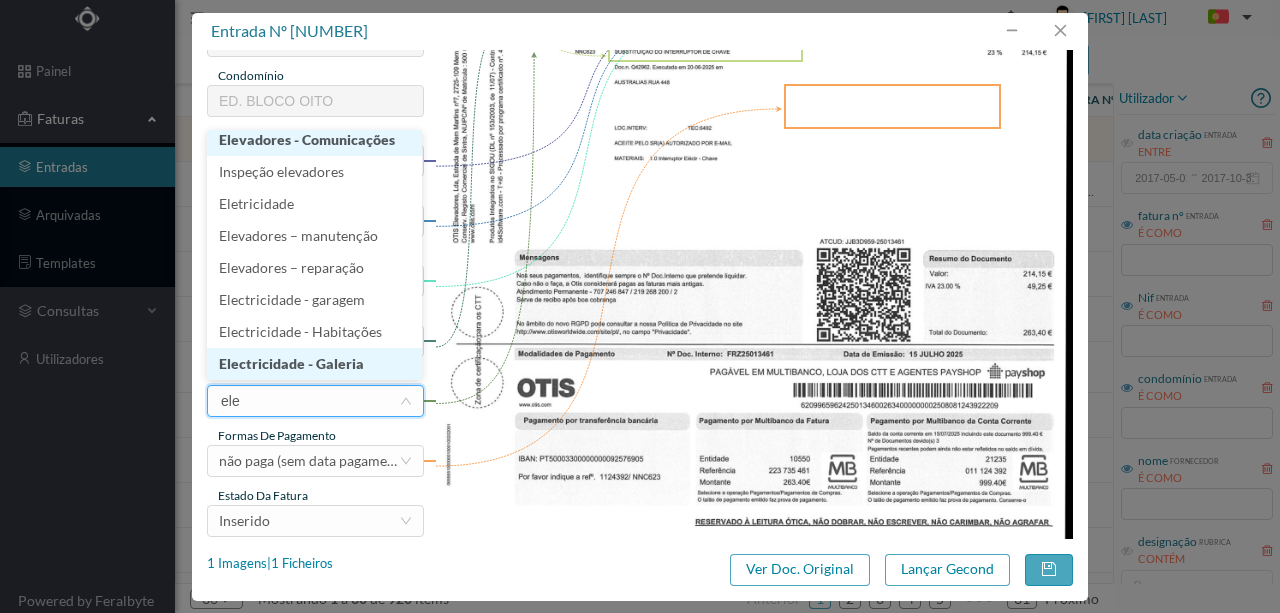 type on "elev" 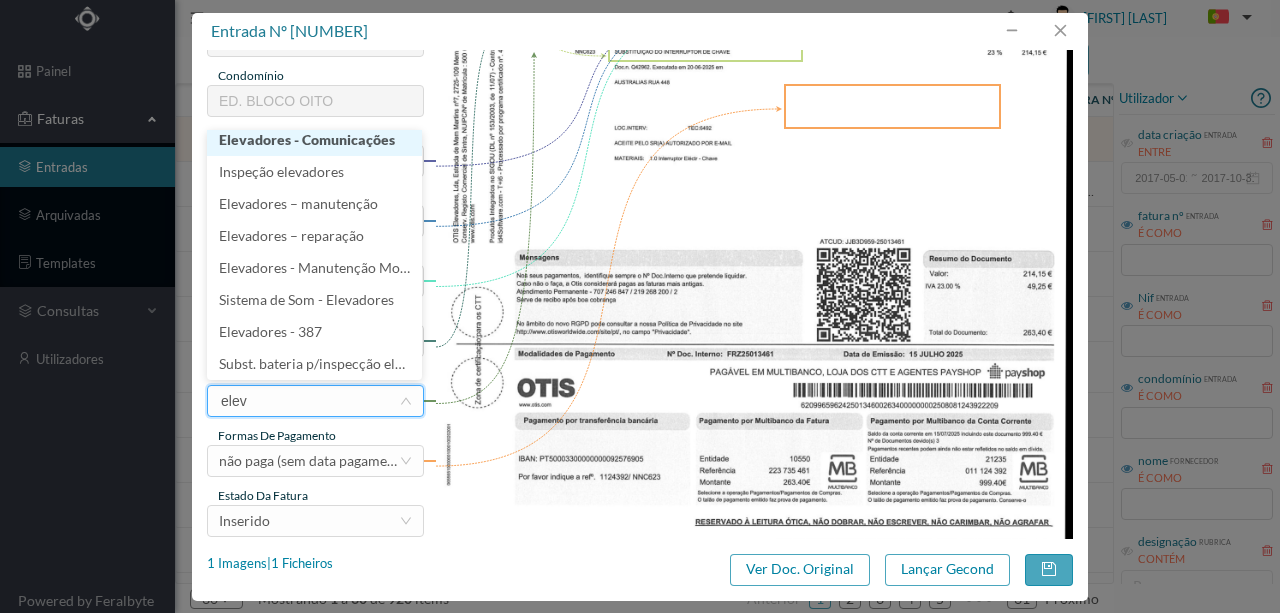 scroll, scrollTop: 4, scrollLeft: 0, axis: vertical 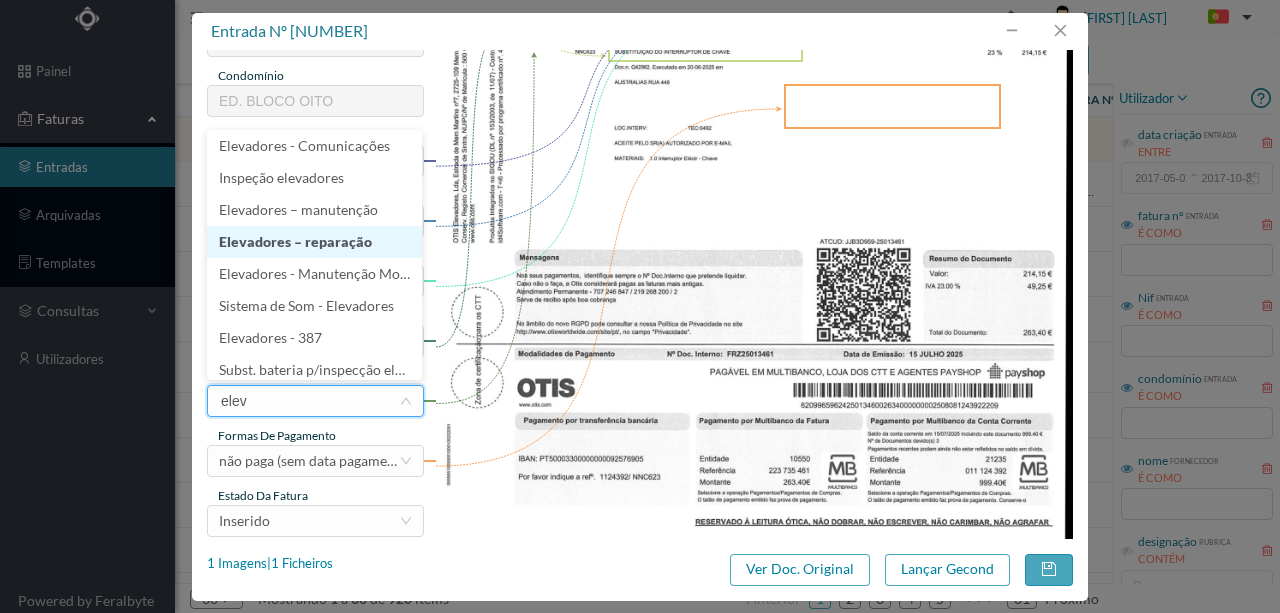 click on "Elevadores – reparação" at bounding box center [314, 242] 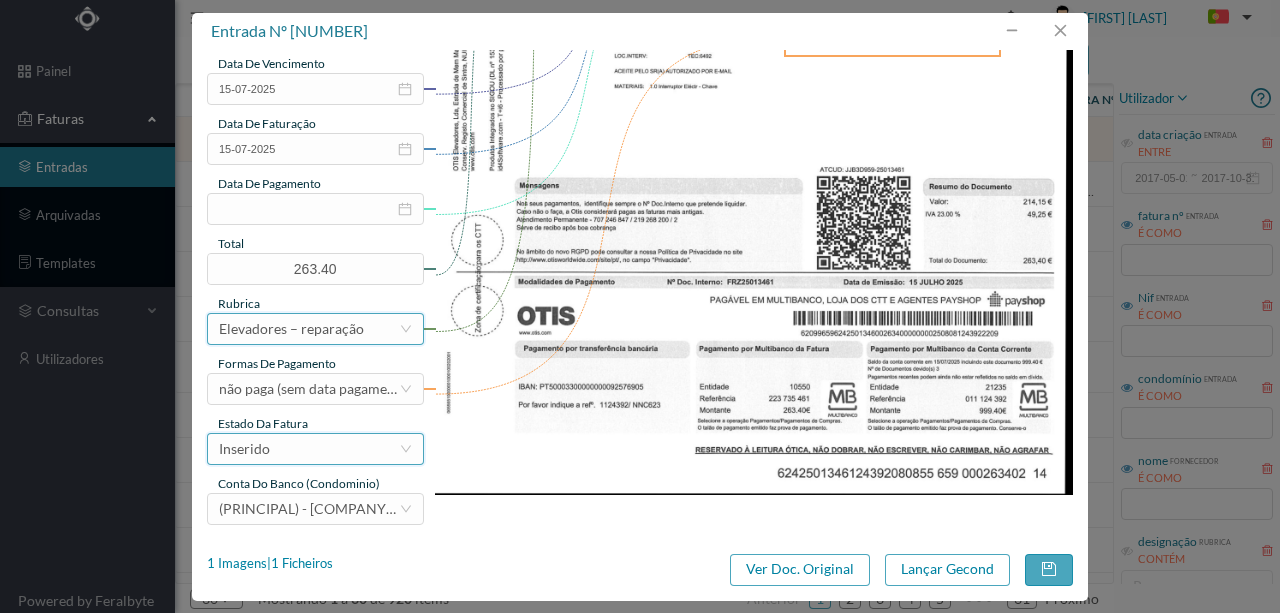 scroll, scrollTop: 473, scrollLeft: 0, axis: vertical 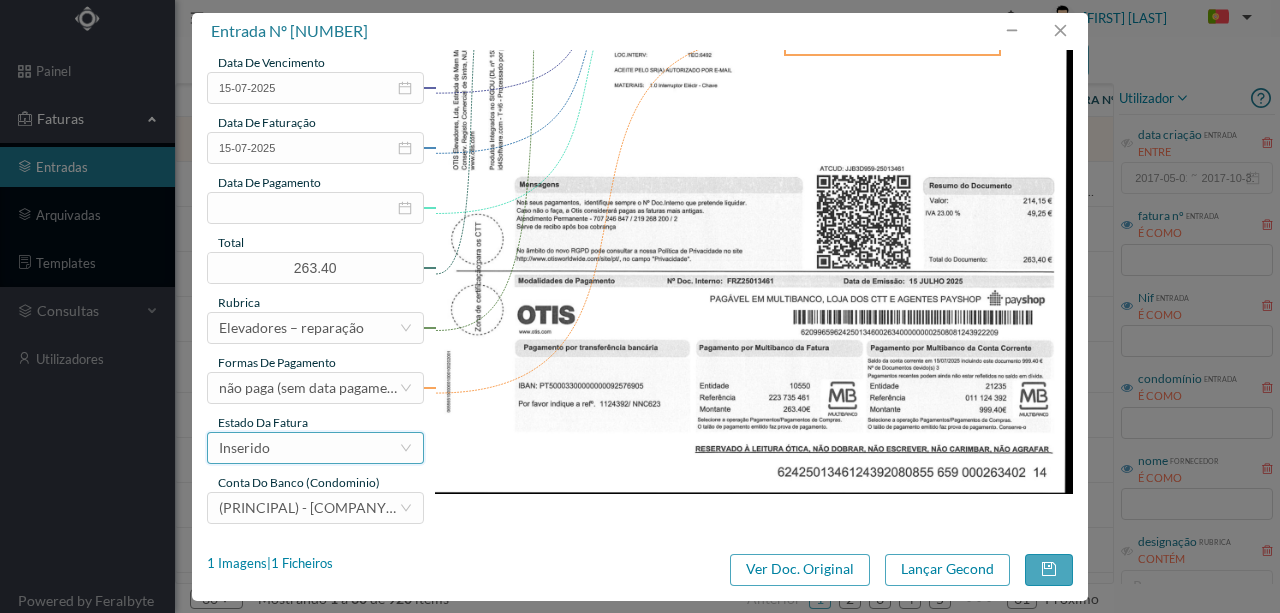 click on "Inserido" at bounding box center (309, 448) 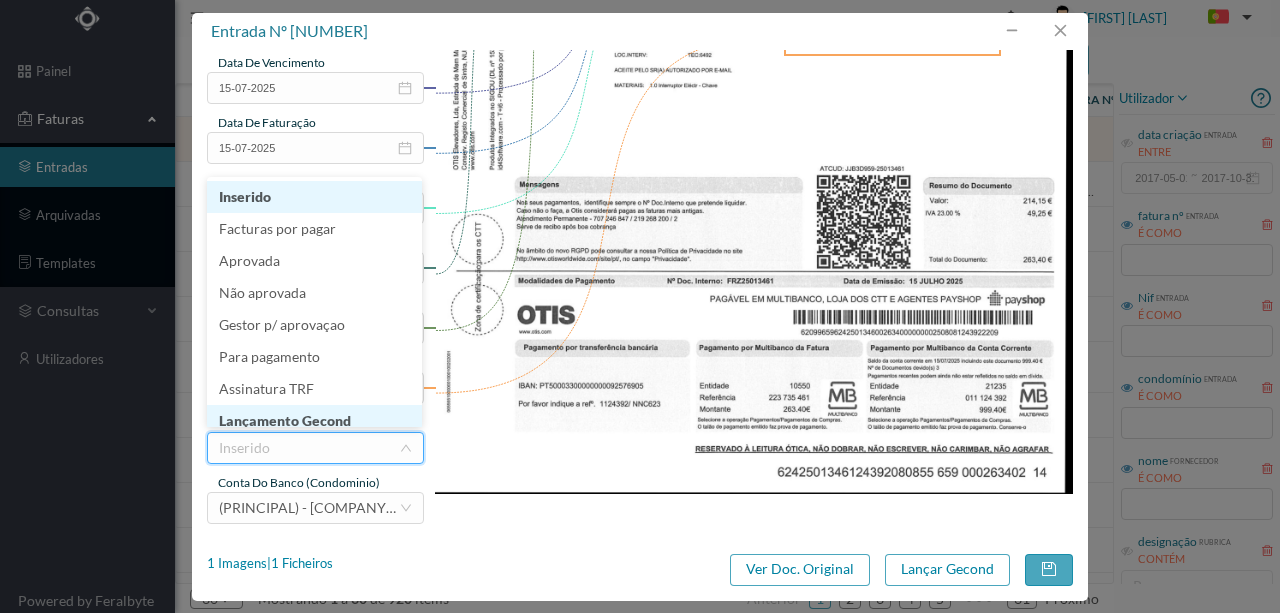 scroll, scrollTop: 10, scrollLeft: 0, axis: vertical 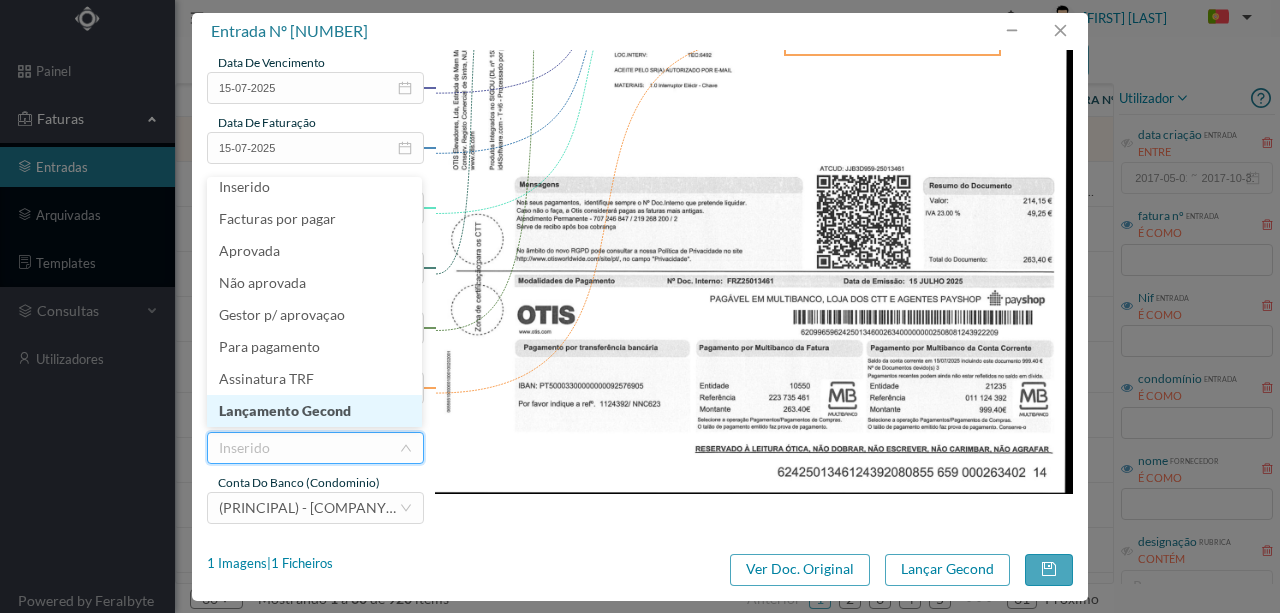 click on "Lançamento Gecond" at bounding box center [314, 411] 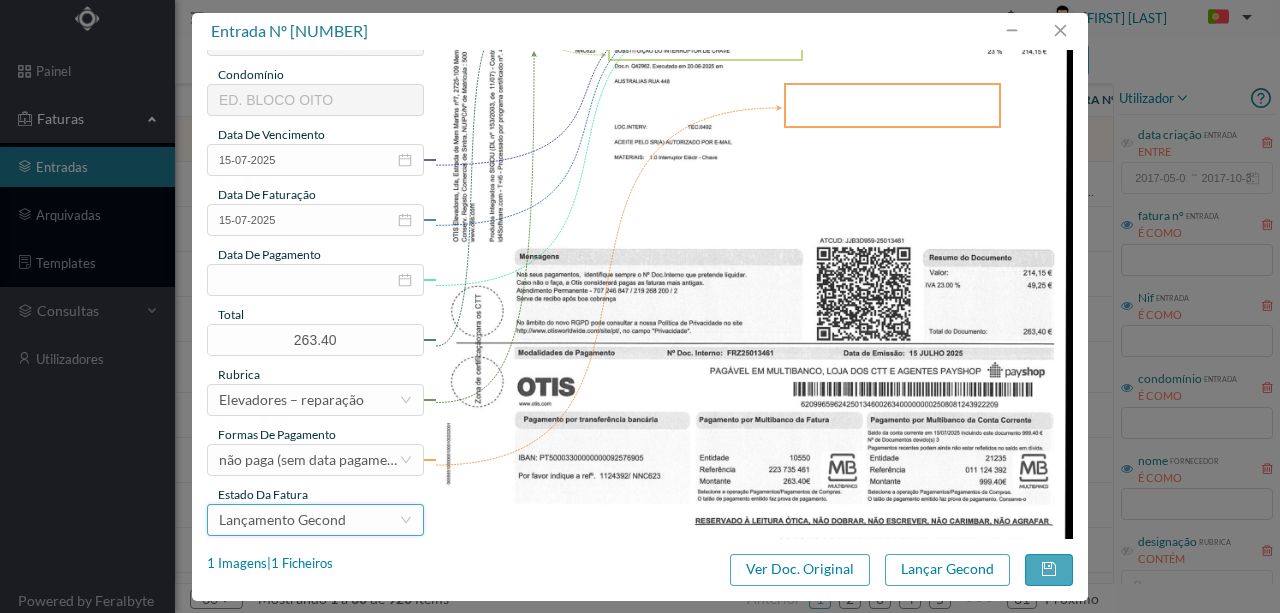 scroll, scrollTop: 273, scrollLeft: 0, axis: vertical 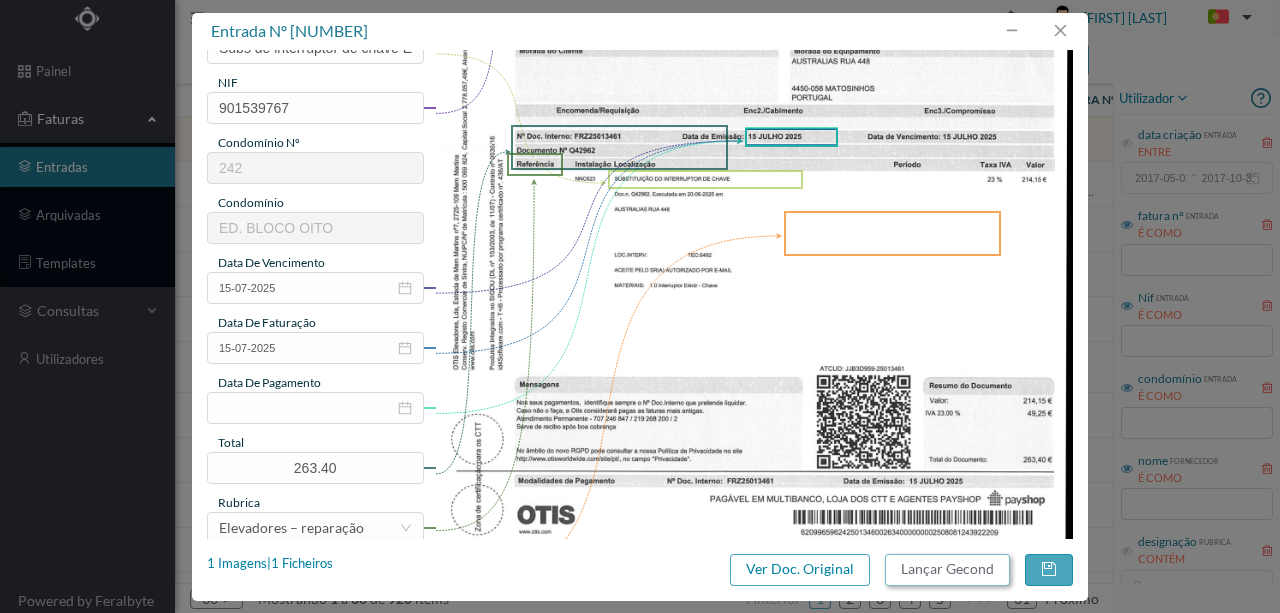 click on "Lançar Gecond" at bounding box center [947, 570] 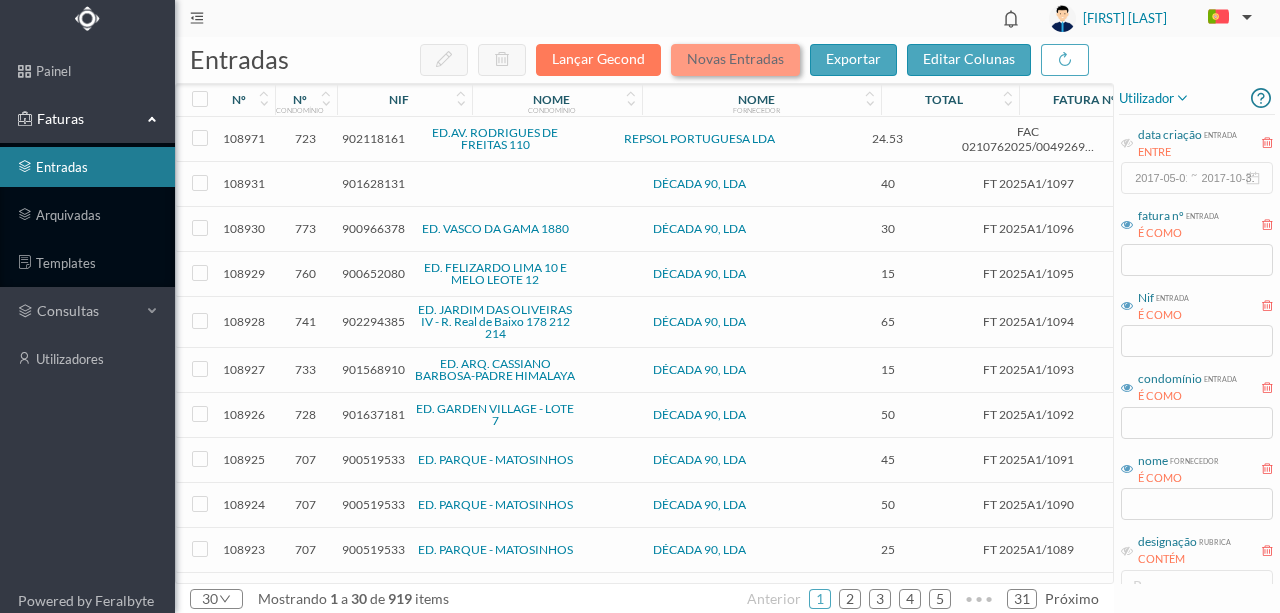 click on "Novas Entradas" at bounding box center [735, 60] 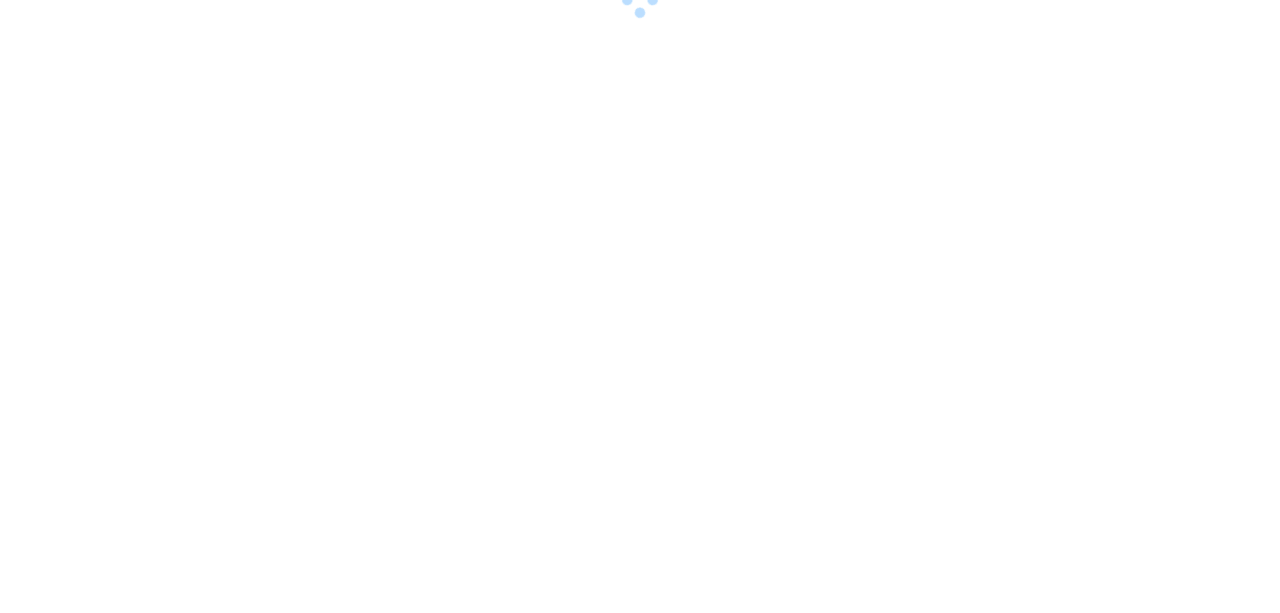 scroll, scrollTop: 0, scrollLeft: 0, axis: both 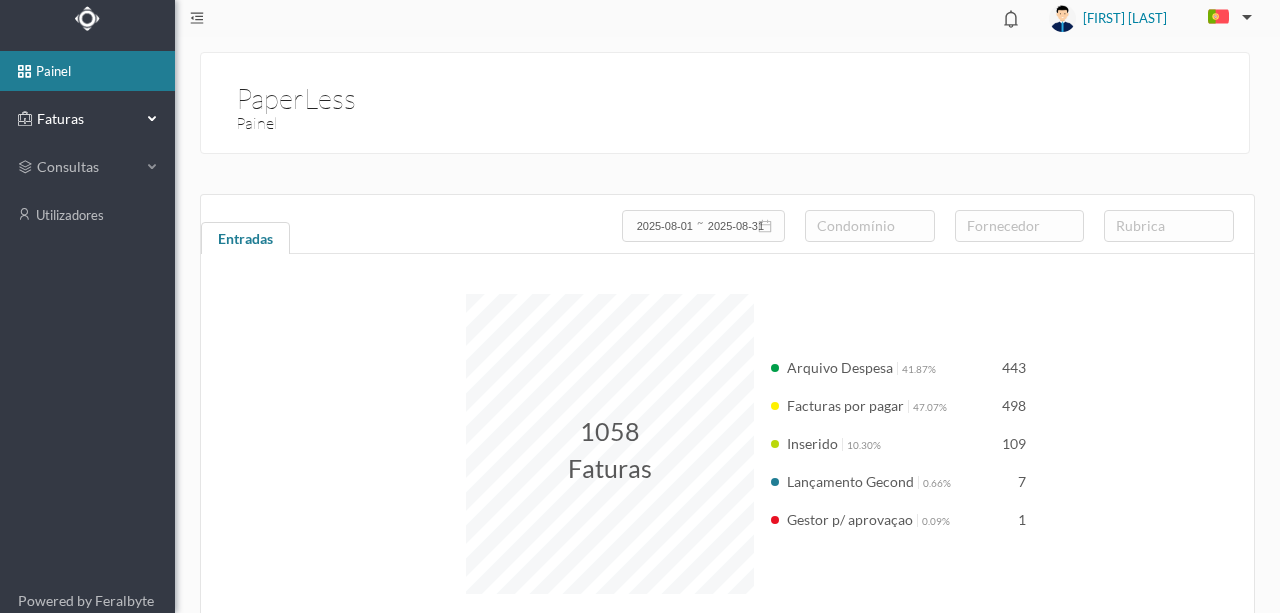 click on "Faturas" at bounding box center [87, 119] 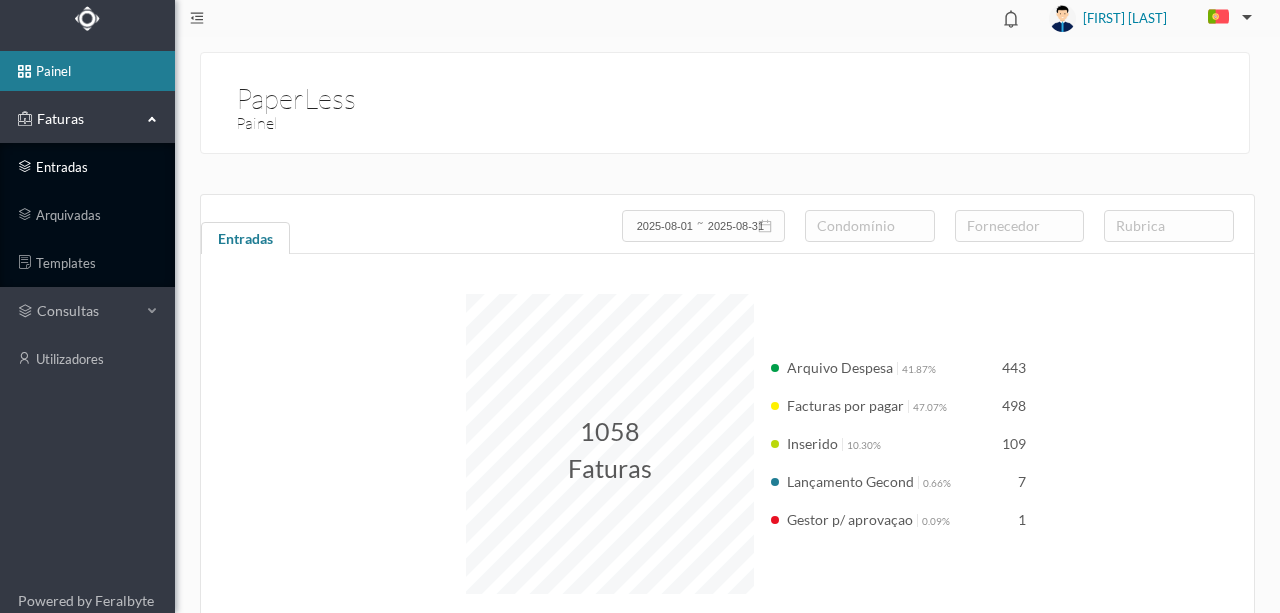 click on "entradas" at bounding box center (87, 167) 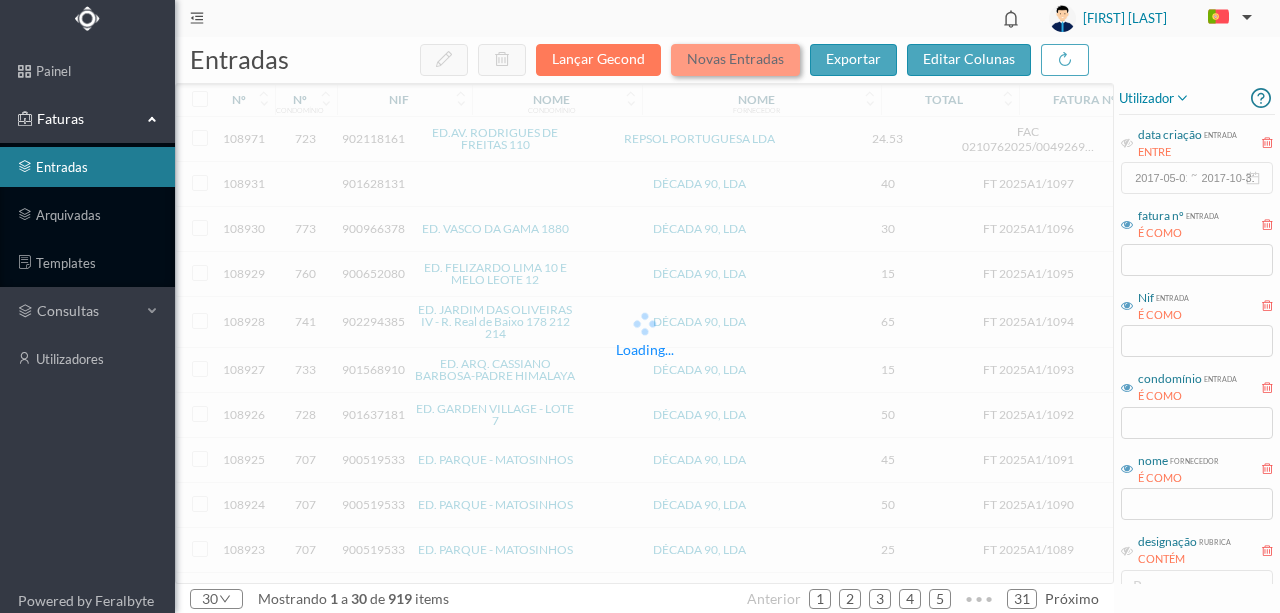 click on "Novas Entradas" at bounding box center [735, 60] 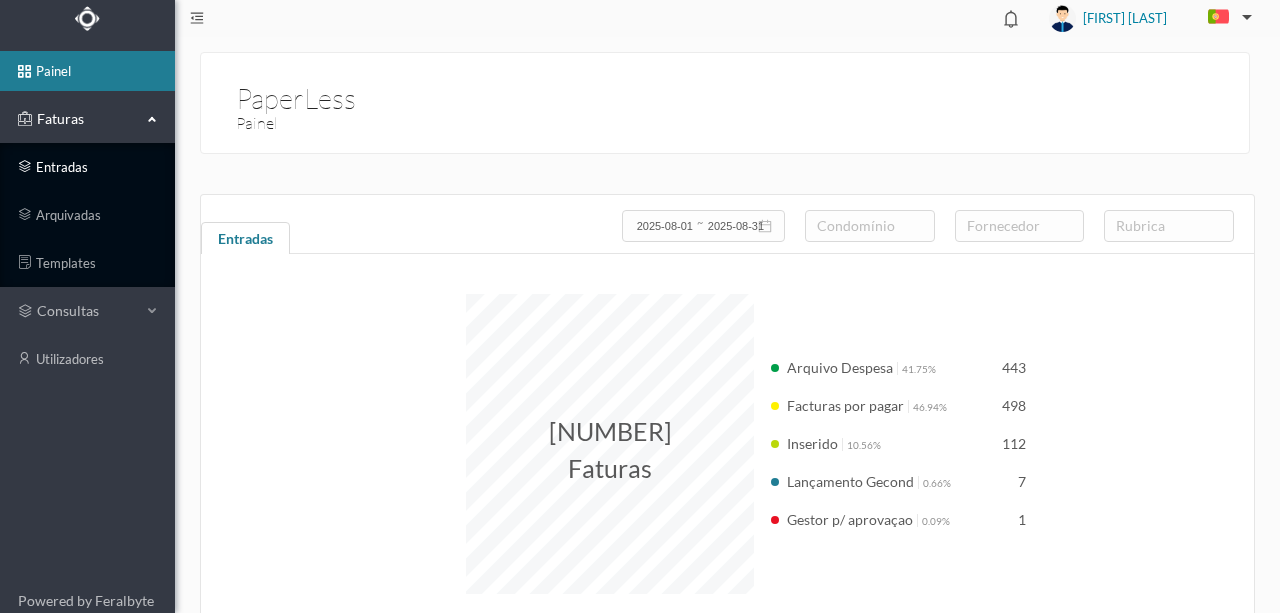 click on "entradas" at bounding box center (87, 167) 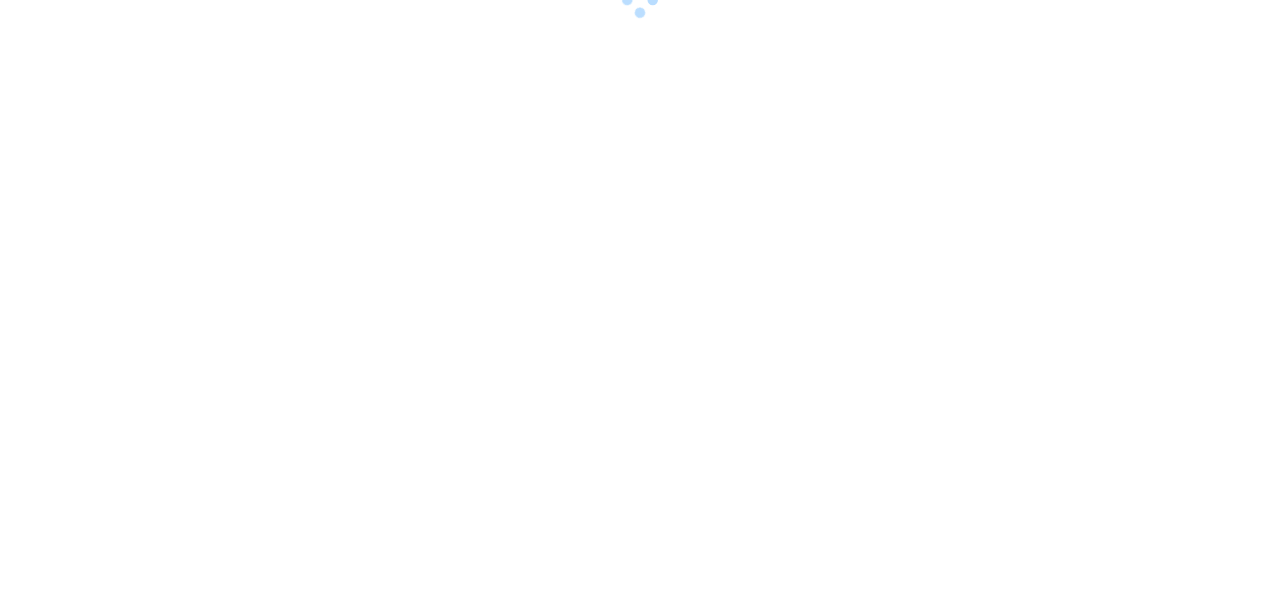 scroll, scrollTop: 0, scrollLeft: 0, axis: both 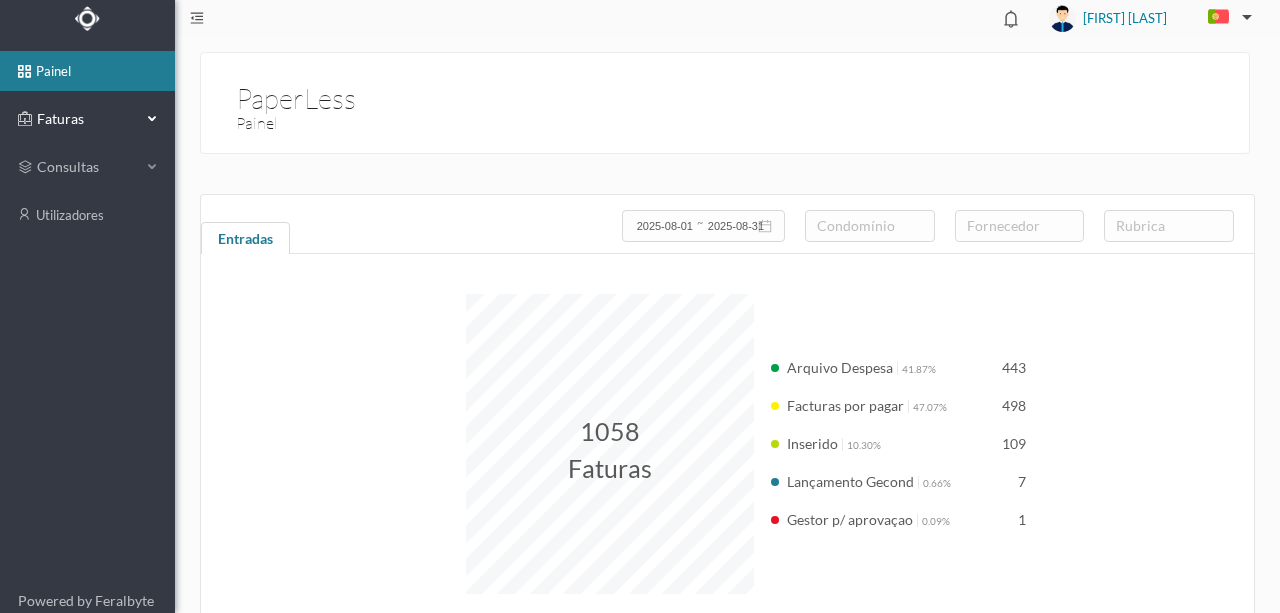 click on "Faturas" at bounding box center (87, 119) 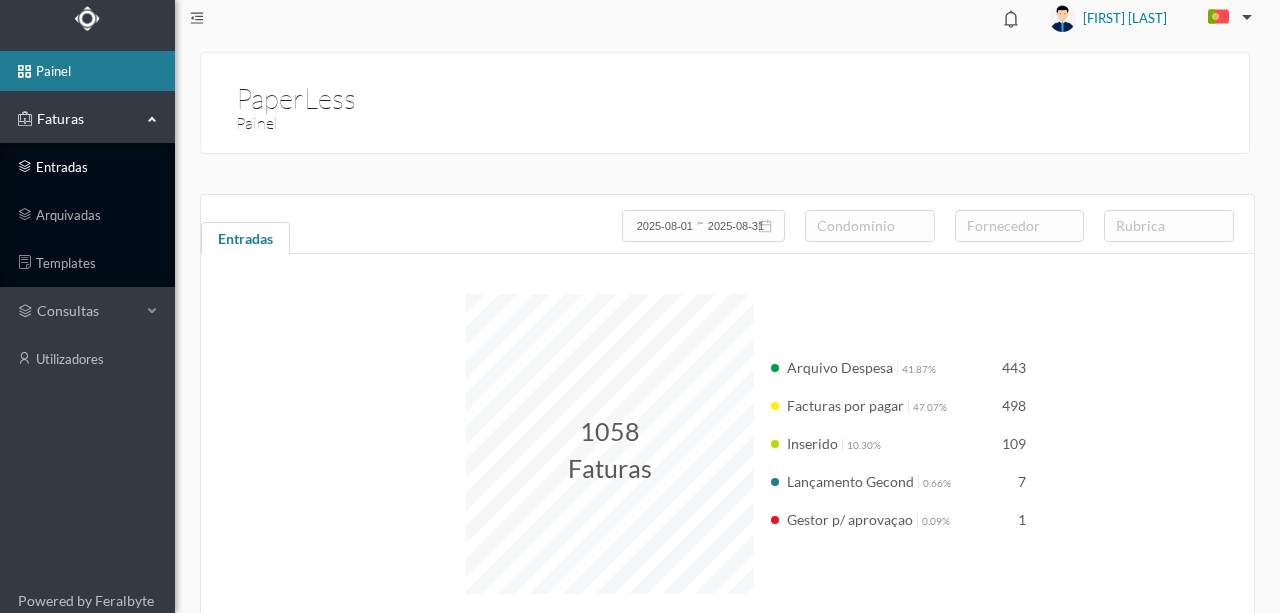 click on "entradas" at bounding box center [87, 167] 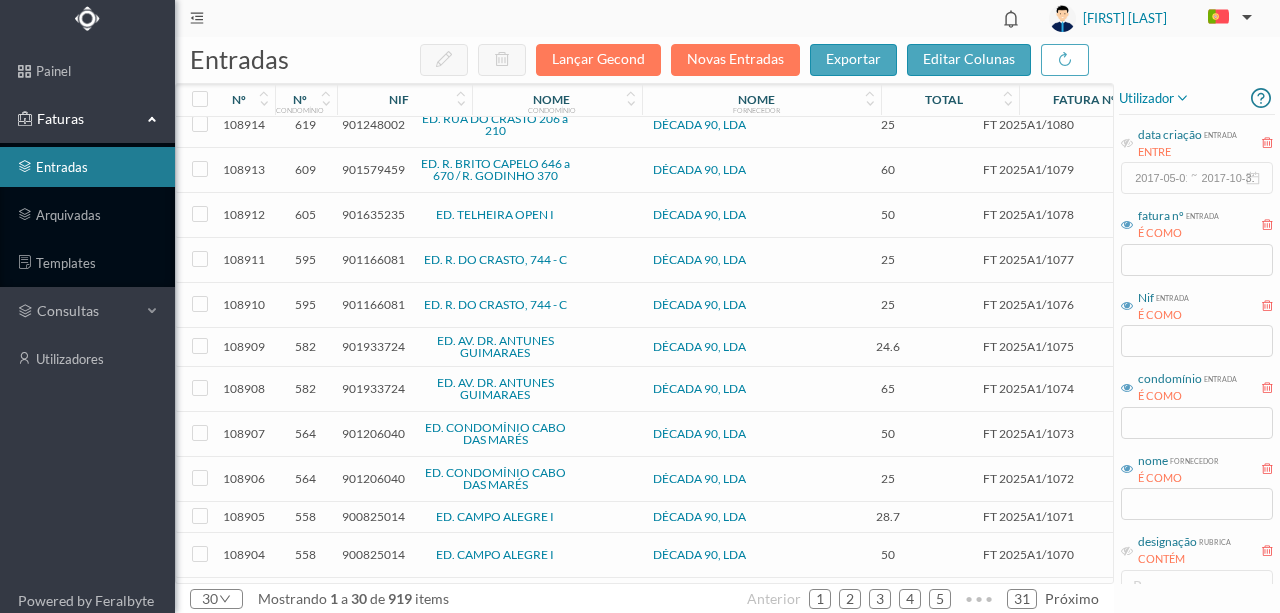 scroll, scrollTop: 840, scrollLeft: 0, axis: vertical 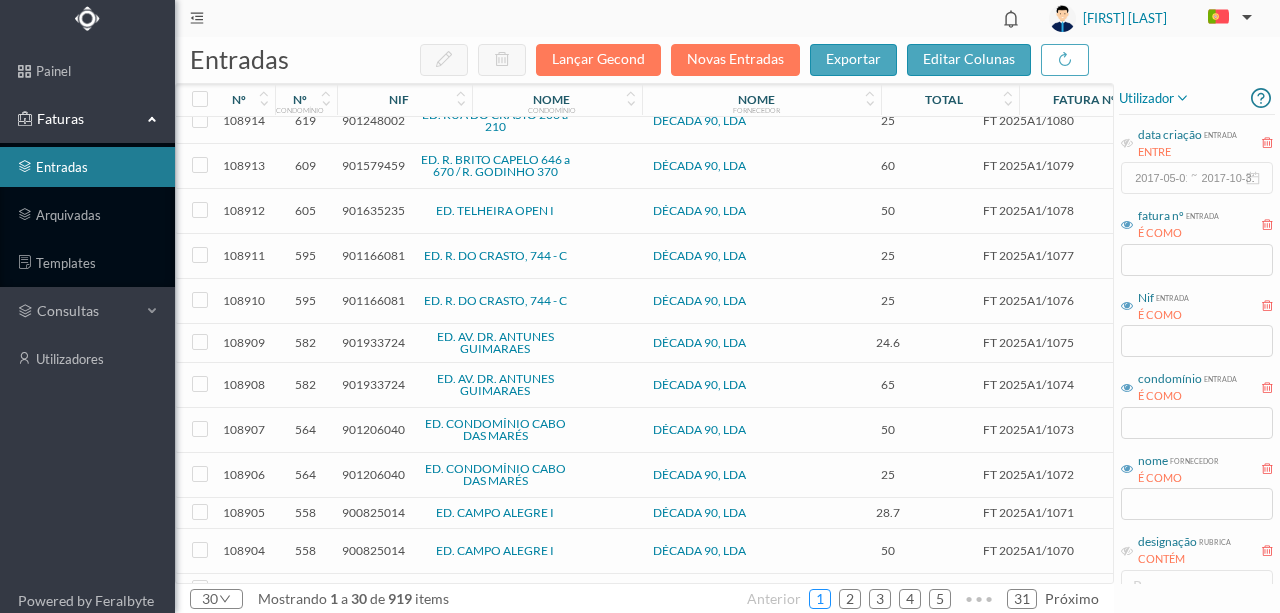 click on "1" at bounding box center (820, 599) 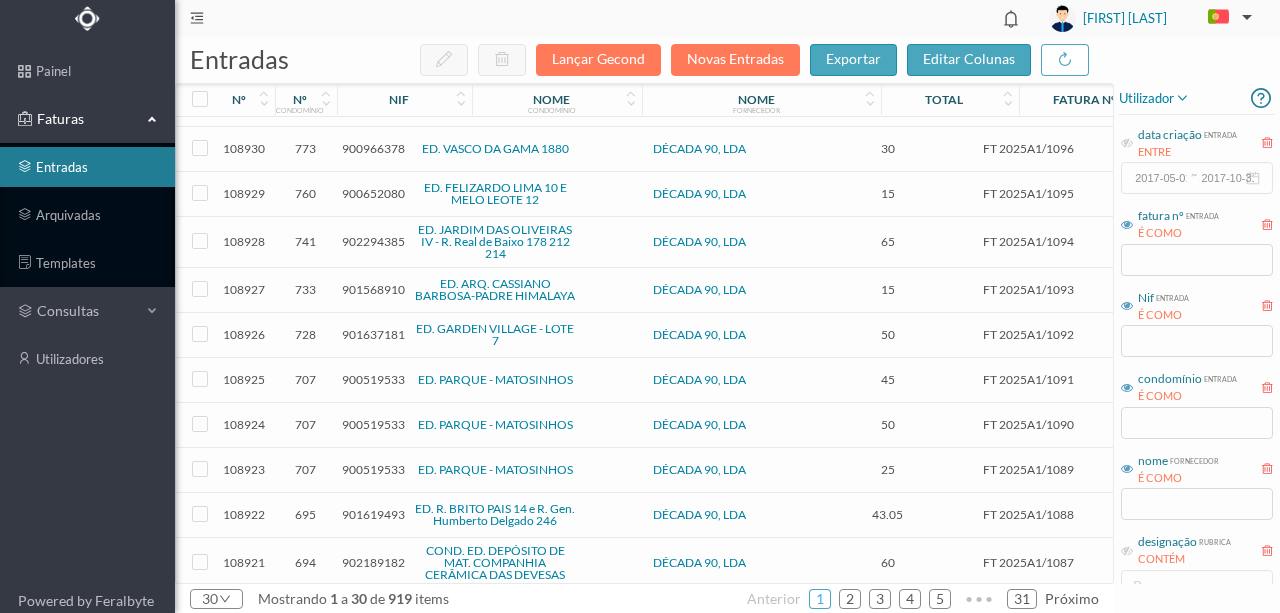 scroll, scrollTop: 0, scrollLeft: 0, axis: both 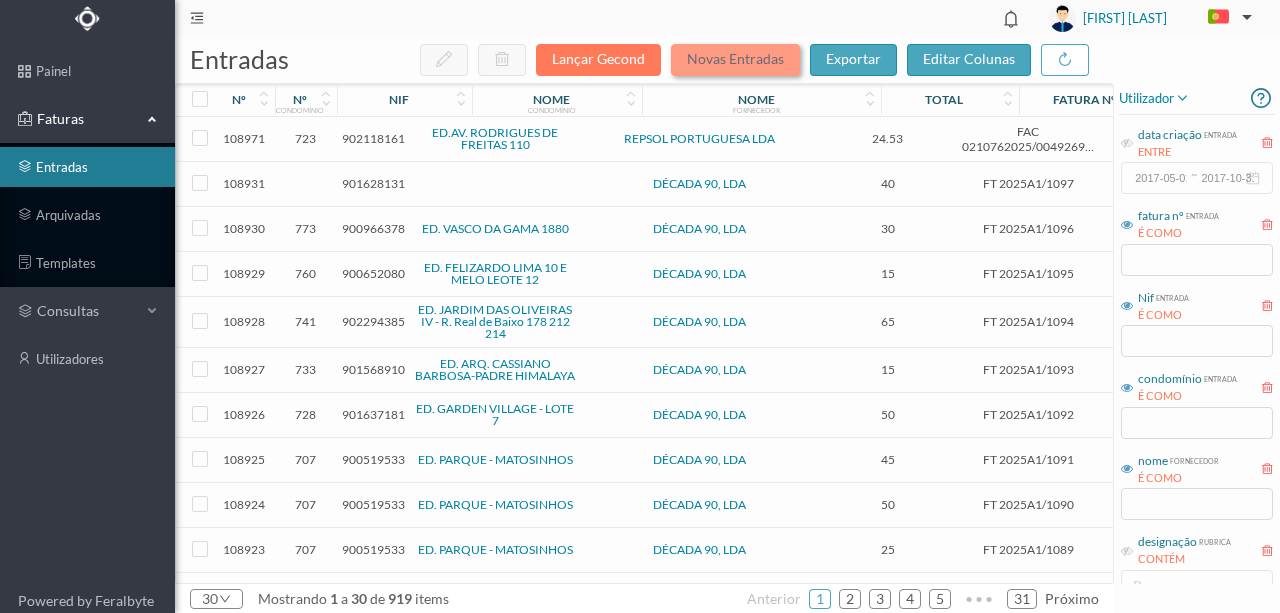 click on "Novas Entradas" at bounding box center [735, 60] 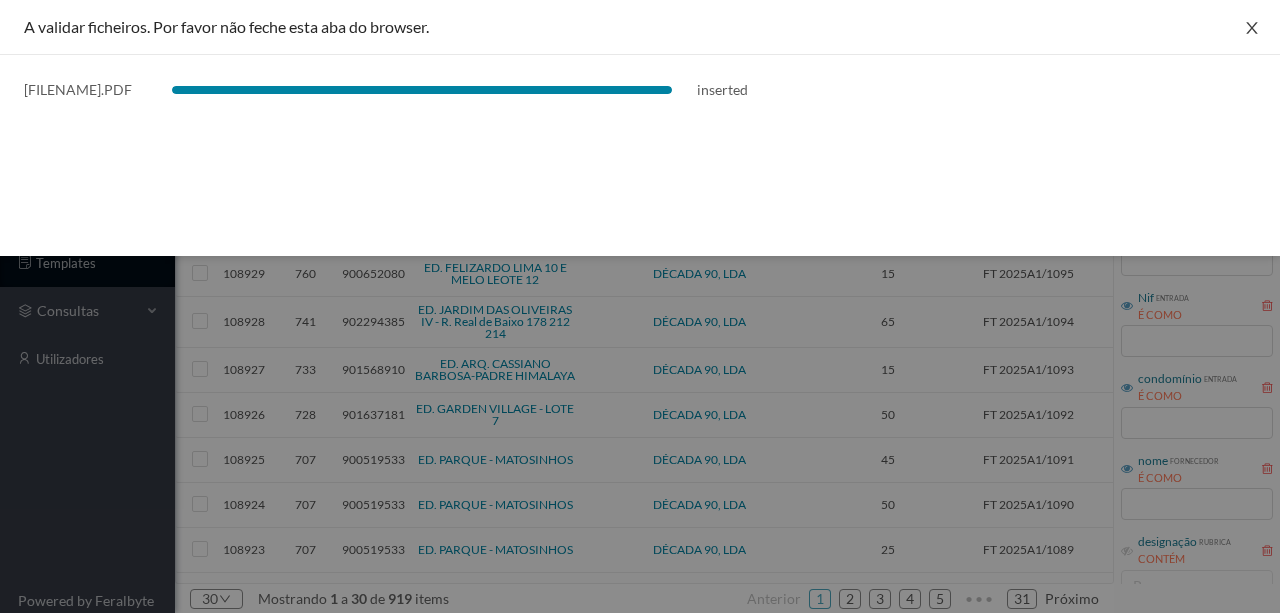 click 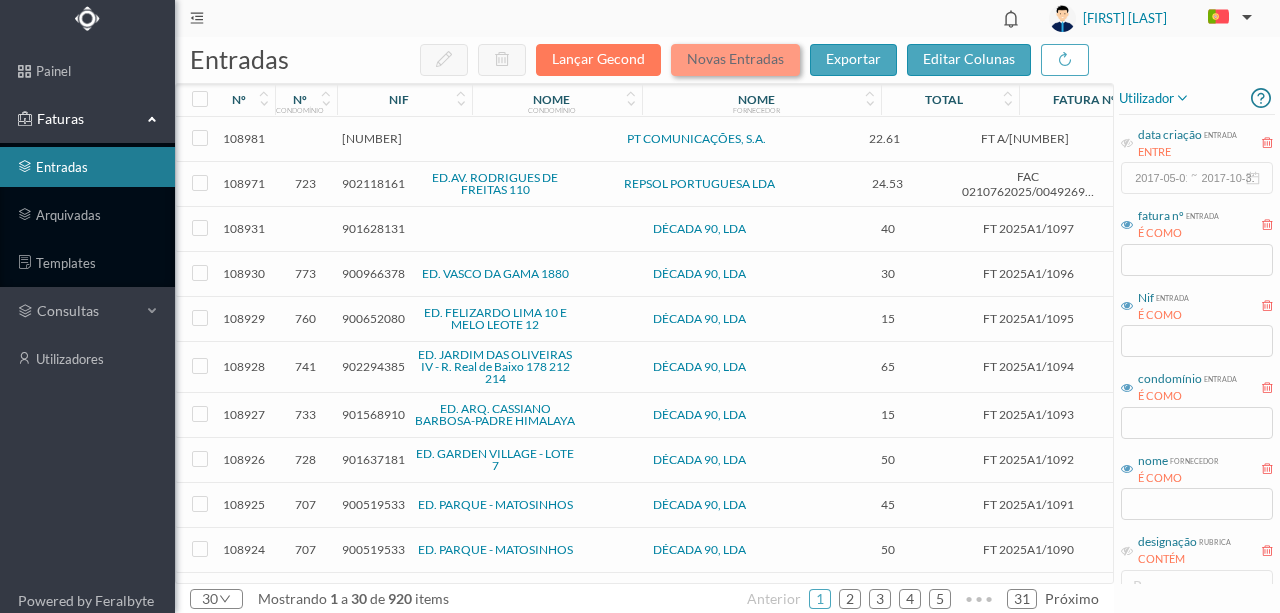 click on "Novas Entradas" at bounding box center (735, 60) 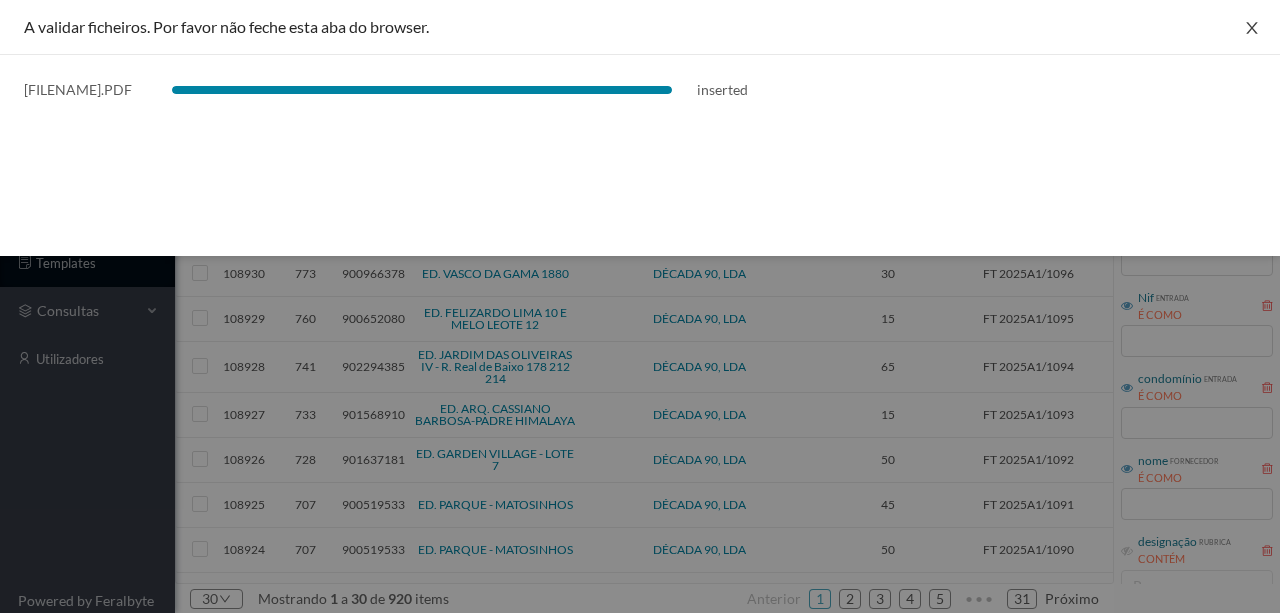 click 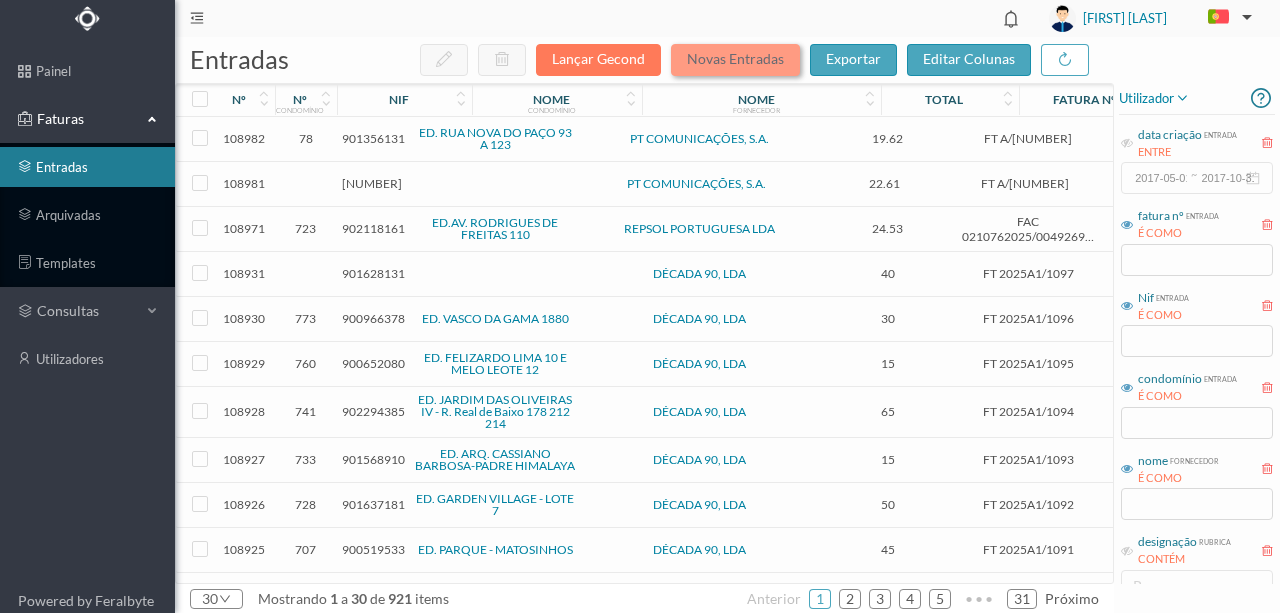 click on "Novas Entradas" at bounding box center [735, 60] 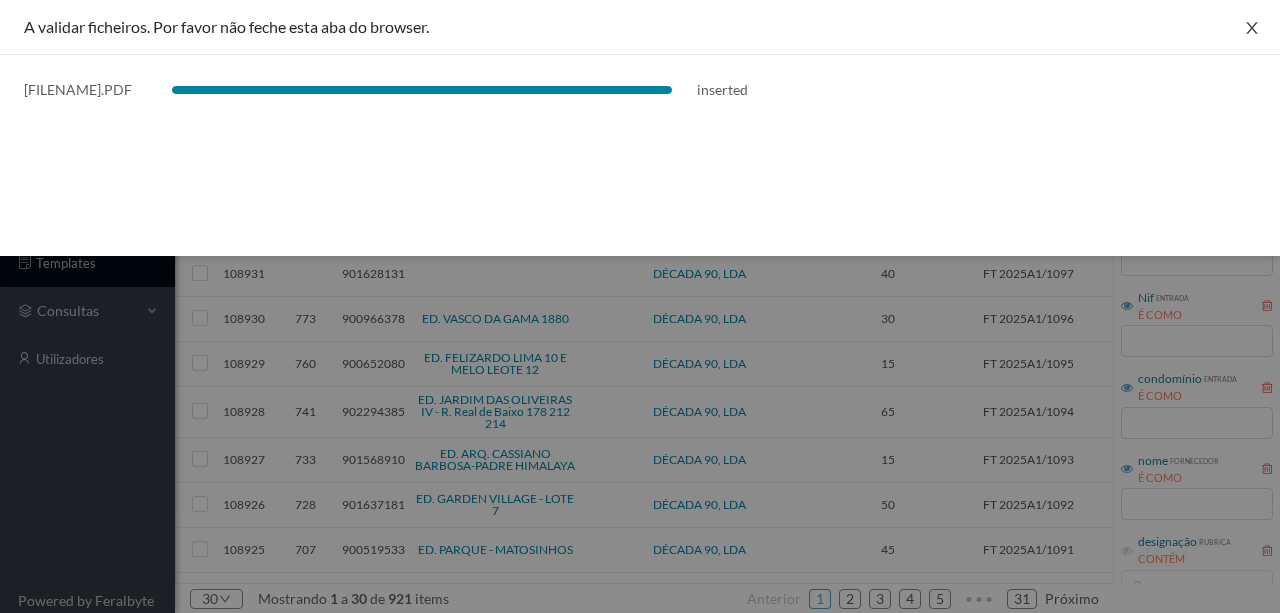 click at bounding box center (1252, 28) 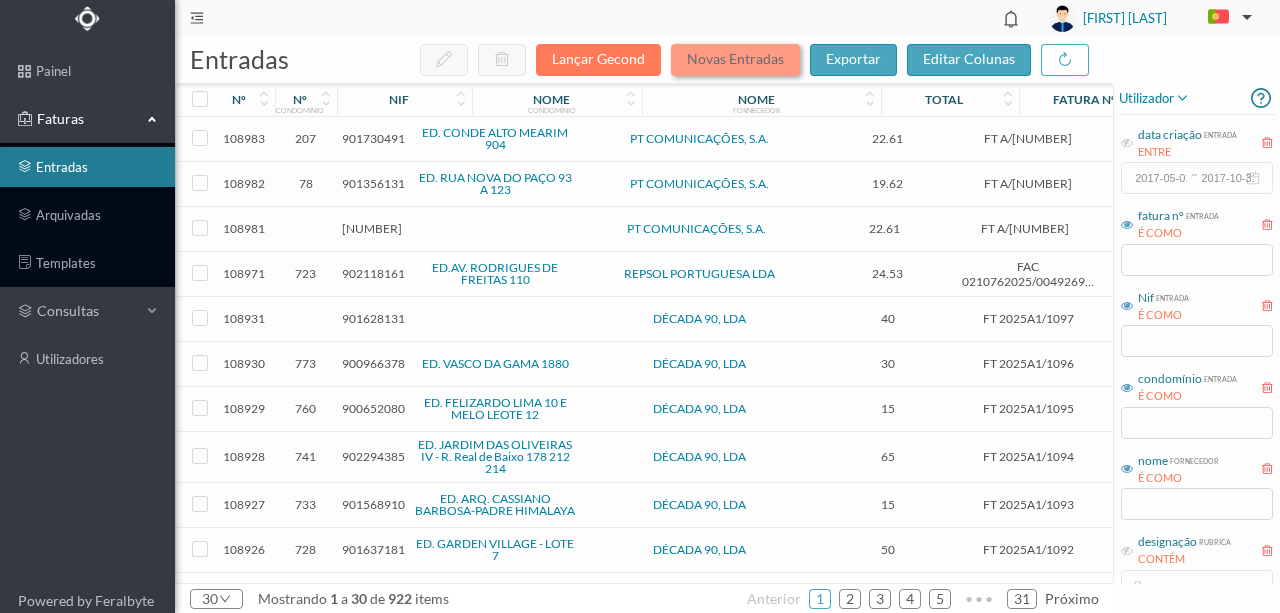 click on "Novas Entradas" at bounding box center [735, 60] 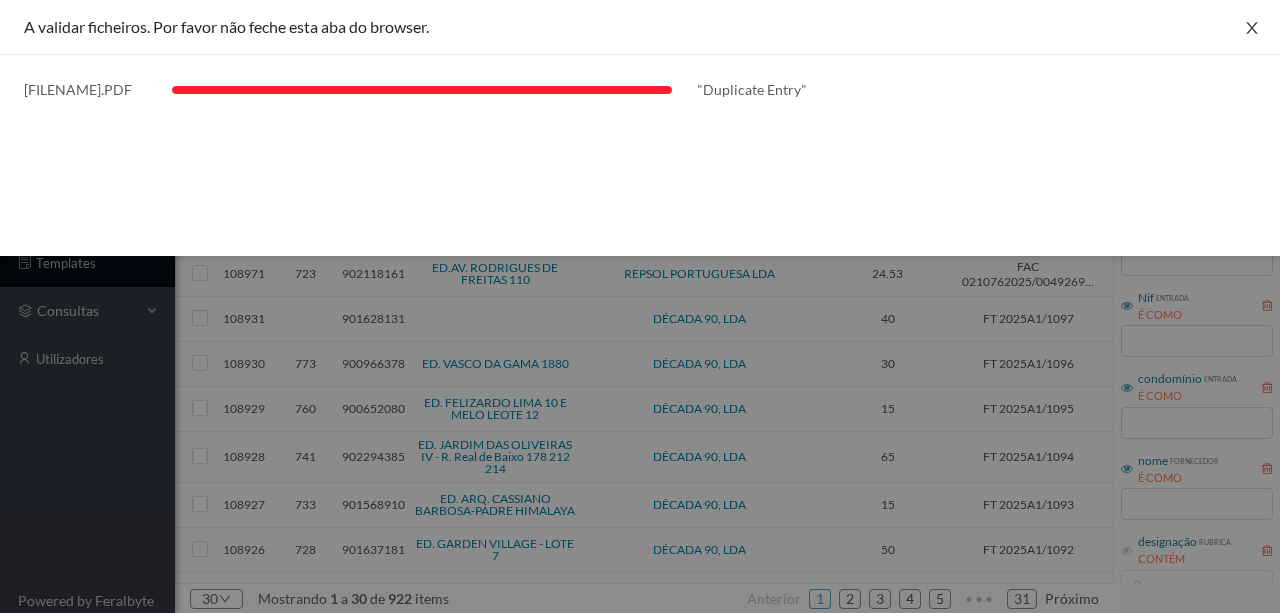 click 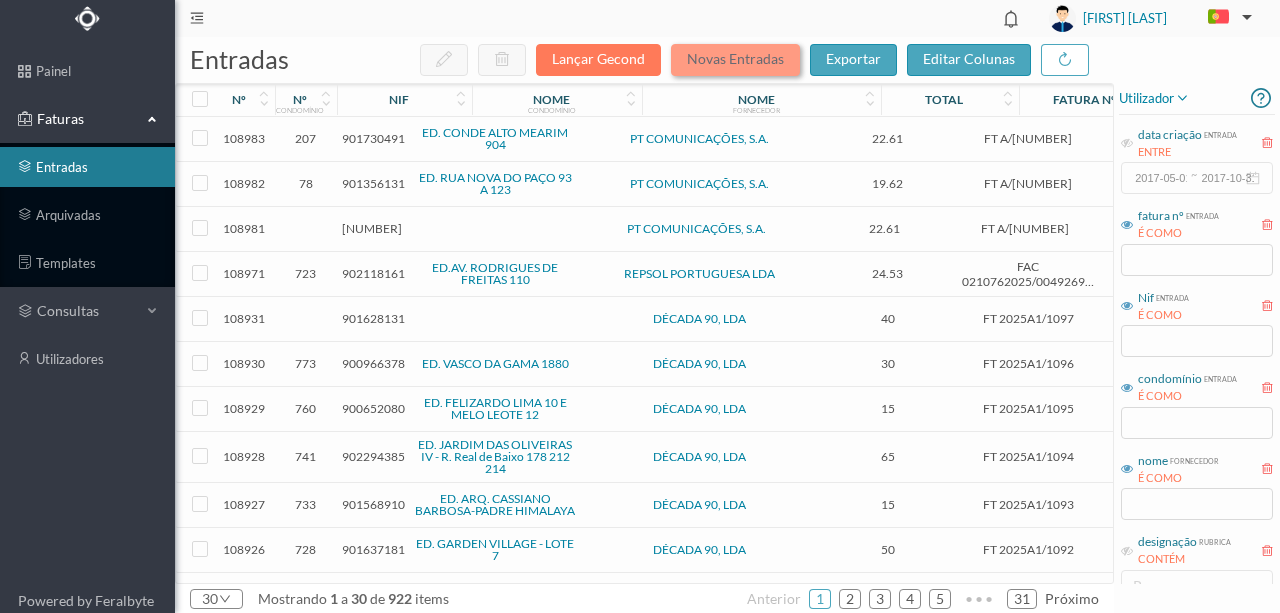 click on "Novas Entradas" at bounding box center (735, 60) 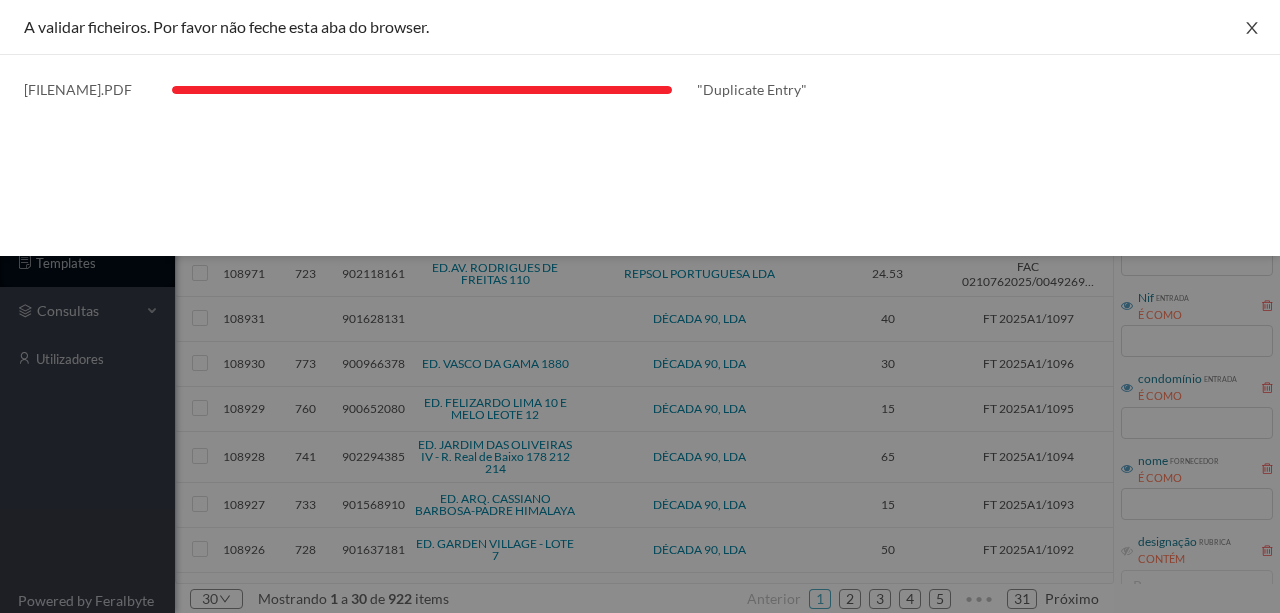 click 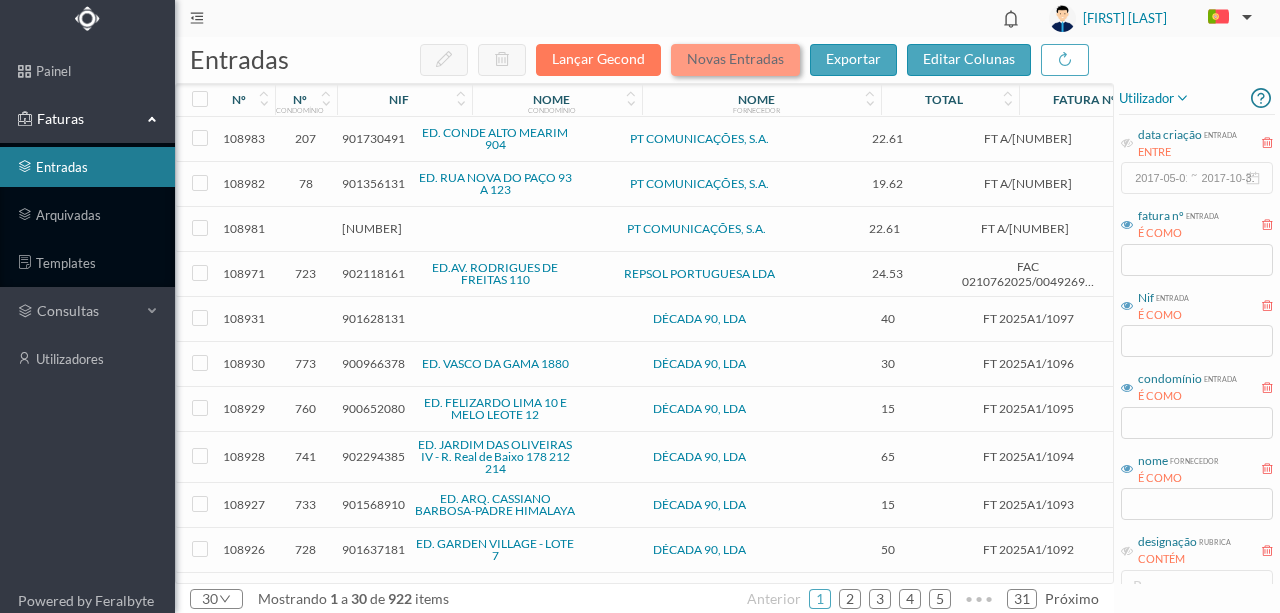 click on "Novas Entradas" at bounding box center (735, 60) 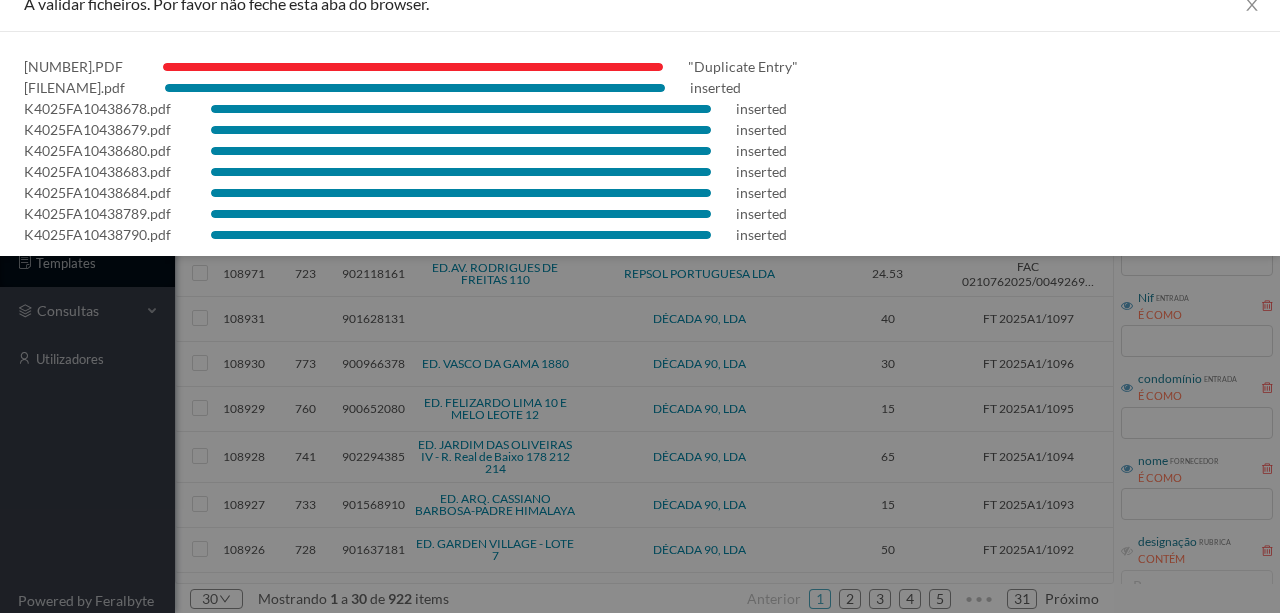scroll, scrollTop: 36, scrollLeft: 0, axis: vertical 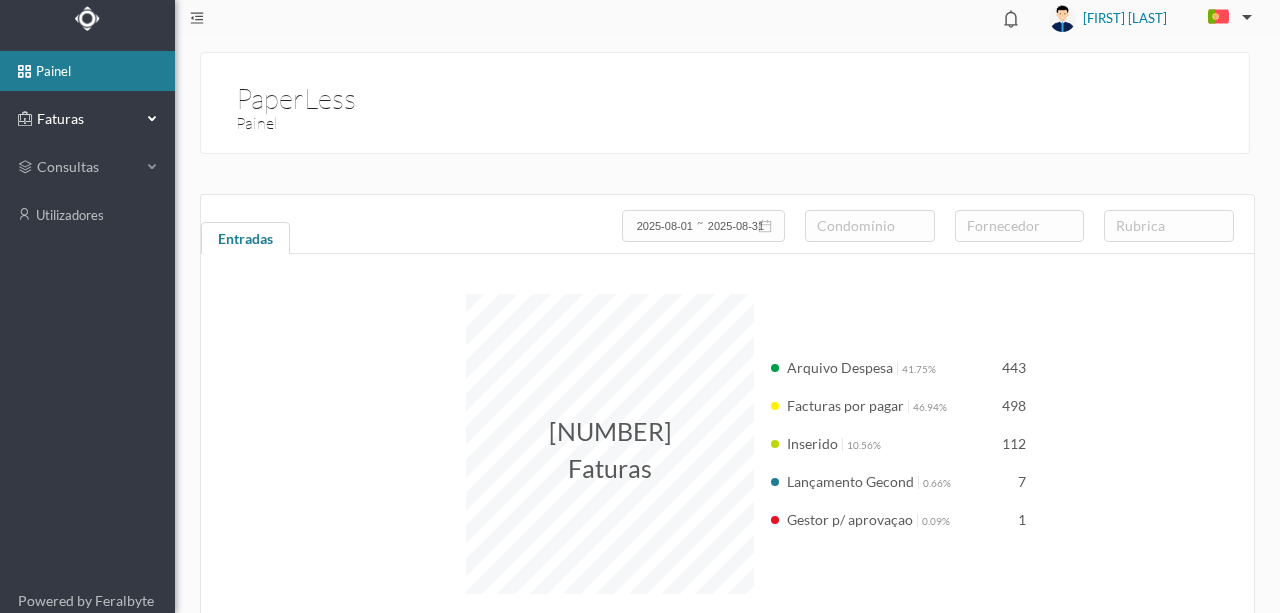 click on "Faturas" at bounding box center (87, 119) 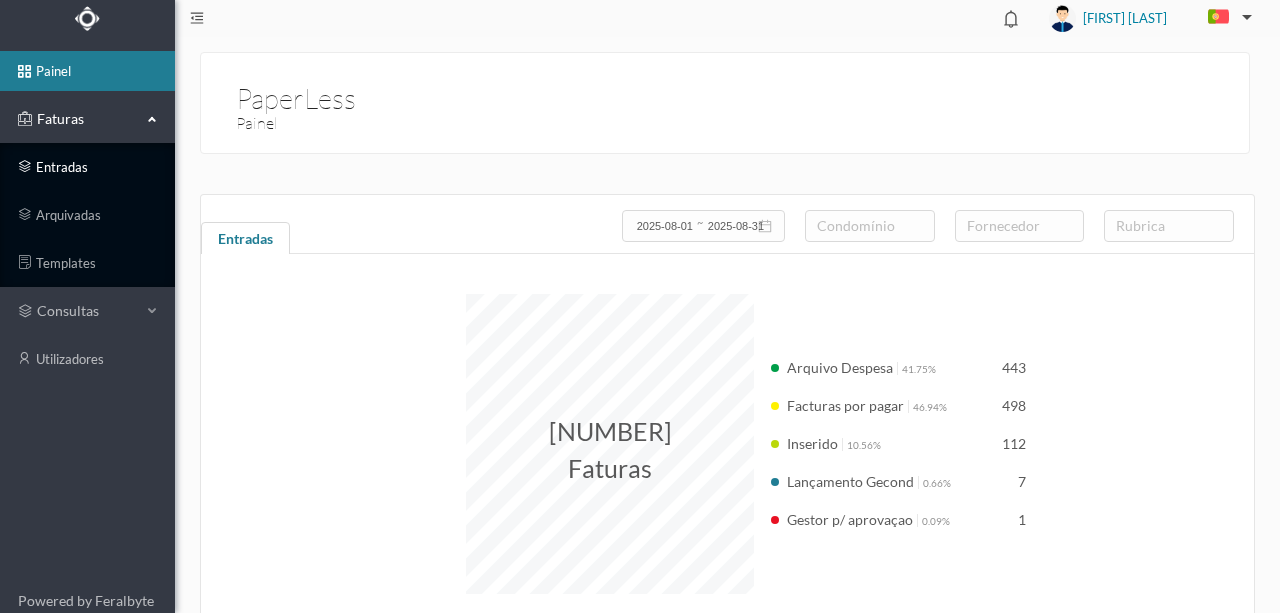 click on "entradas" at bounding box center (87, 167) 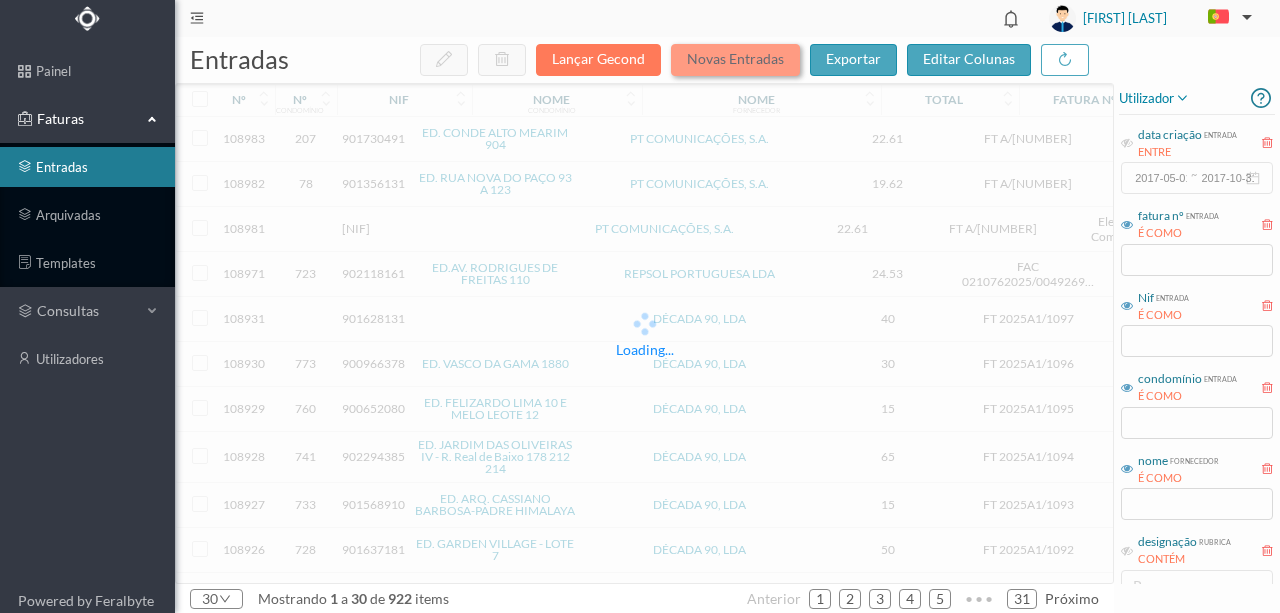 click on "Novas Entradas" at bounding box center [735, 60] 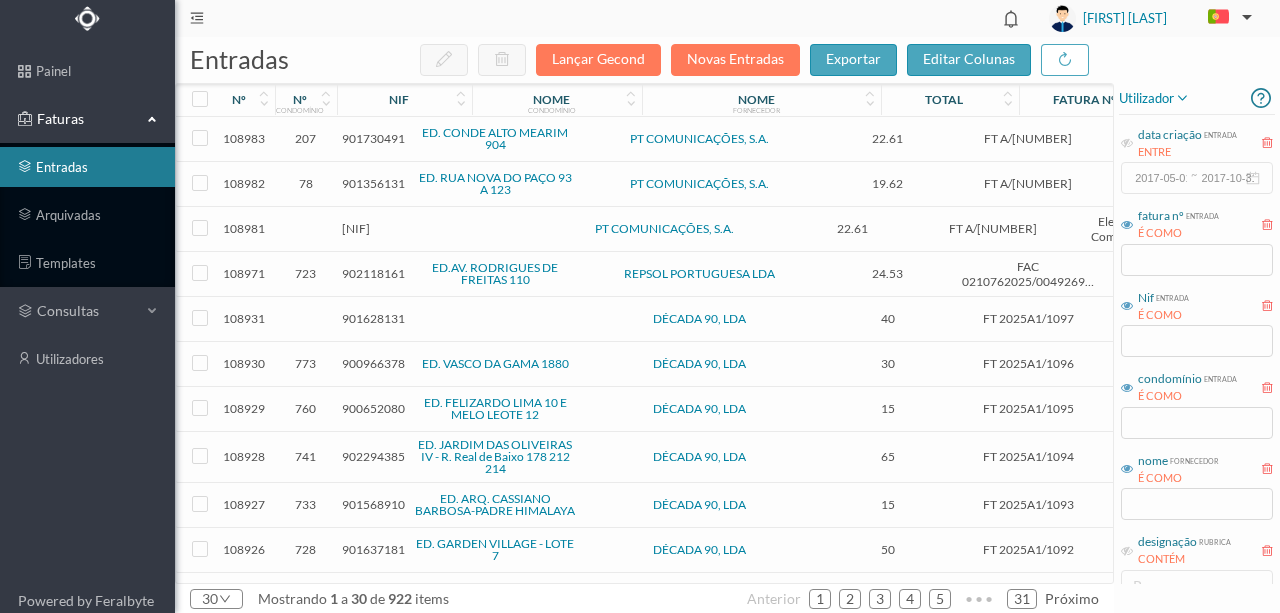 click on "901730491" at bounding box center [373, 138] 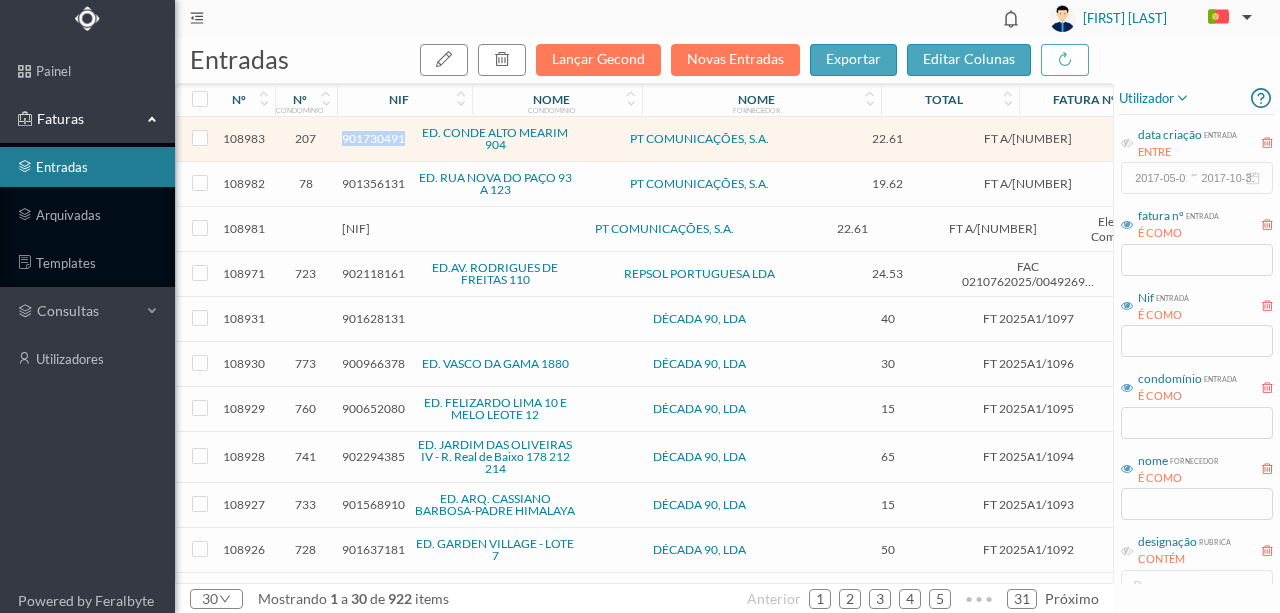 click on "901730491" at bounding box center (373, 138) 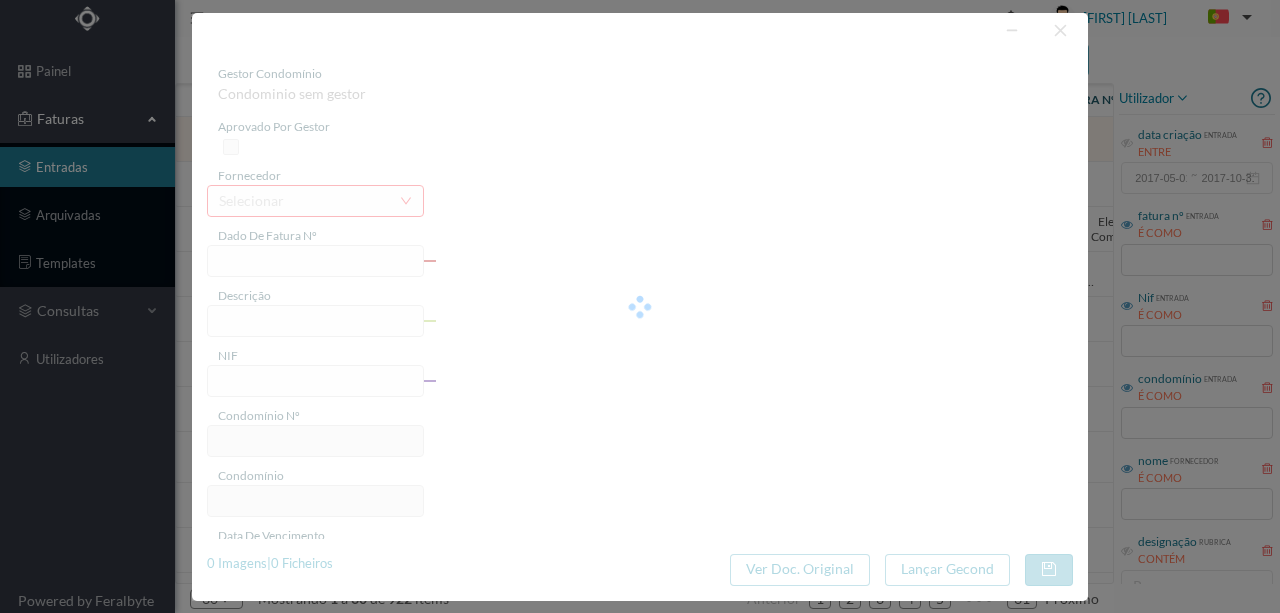type on "FT A/[NUMBER]" 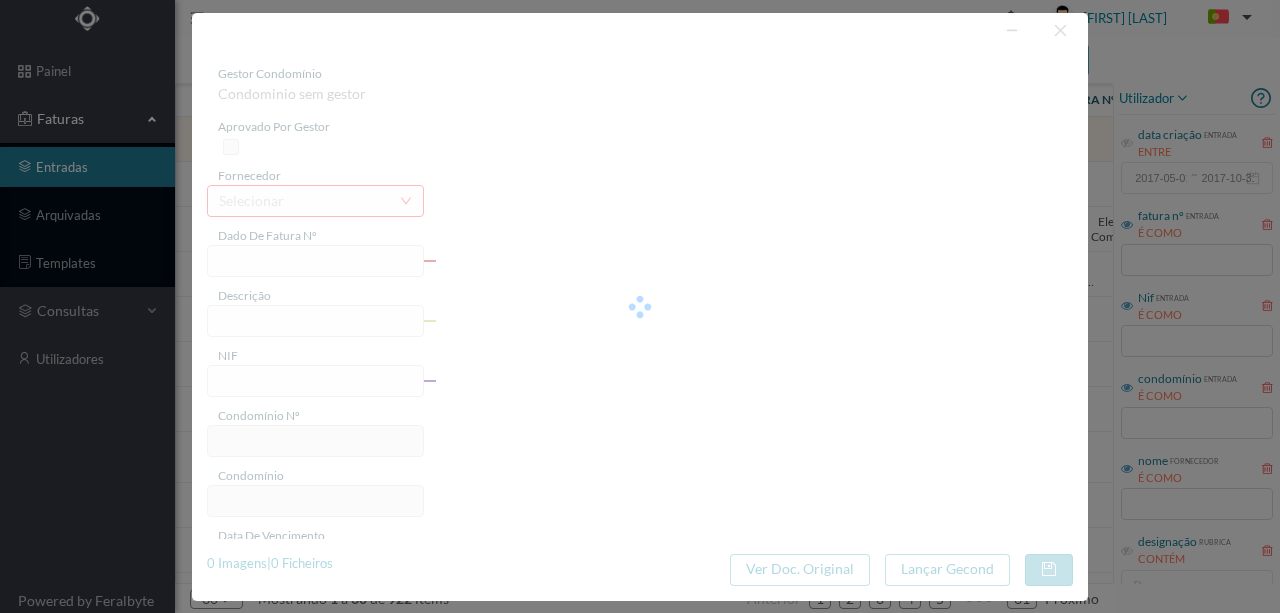 type on "COMUNICAÇÃO ELEVADORES" 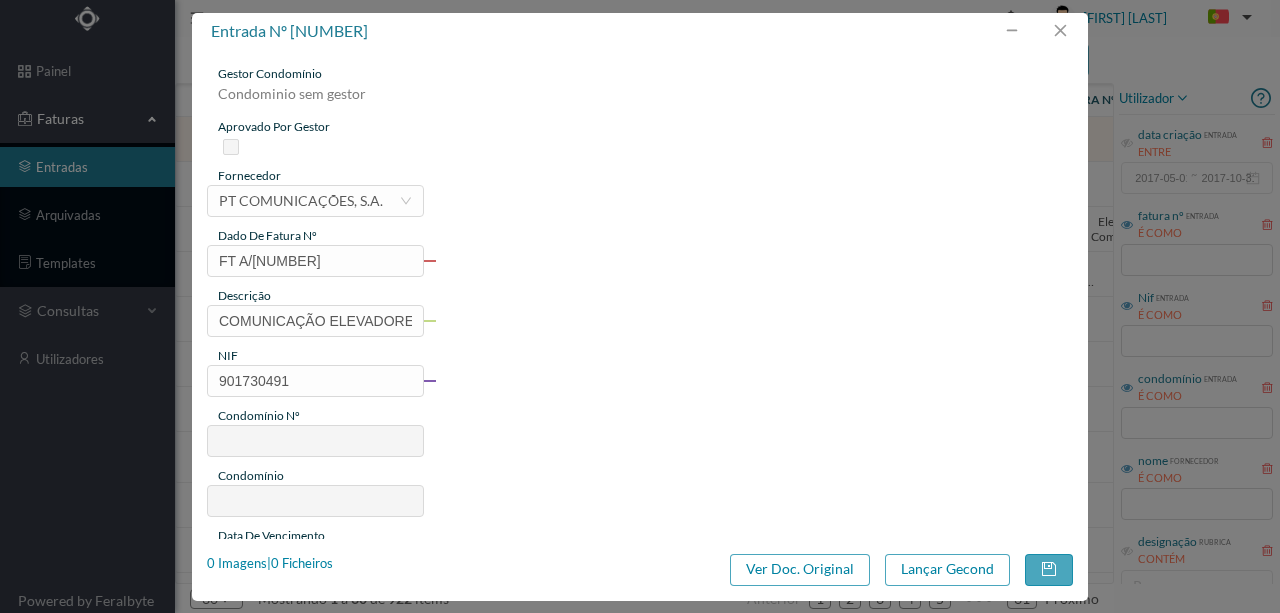 type on "207" 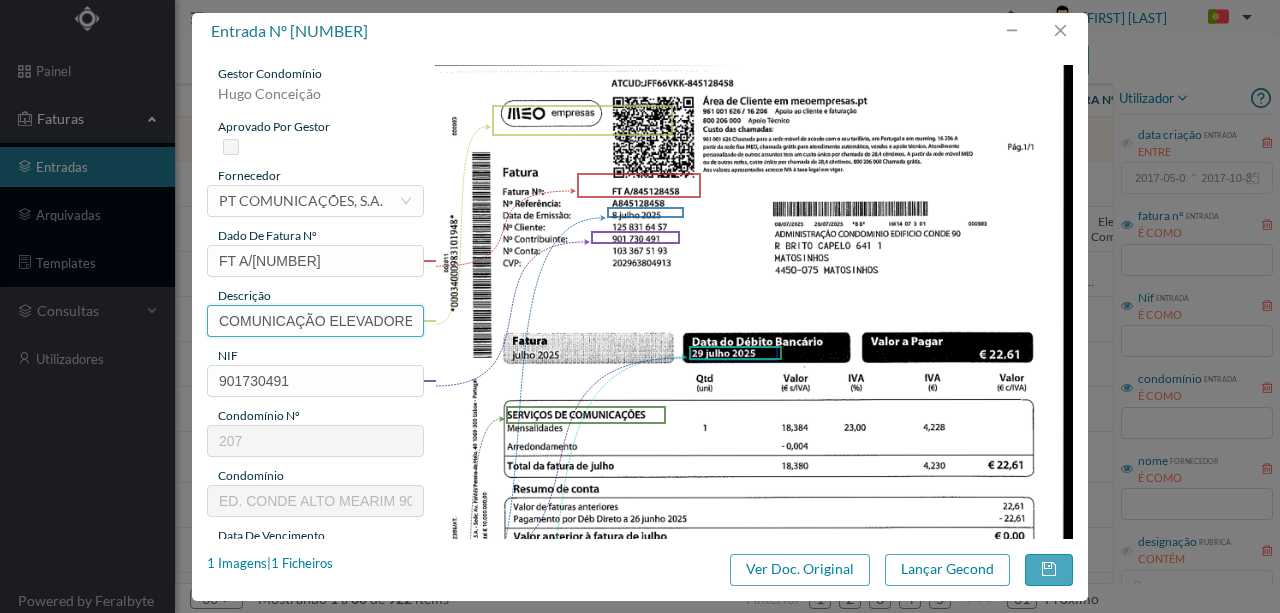 scroll, scrollTop: 0, scrollLeft: 12, axis: horizontal 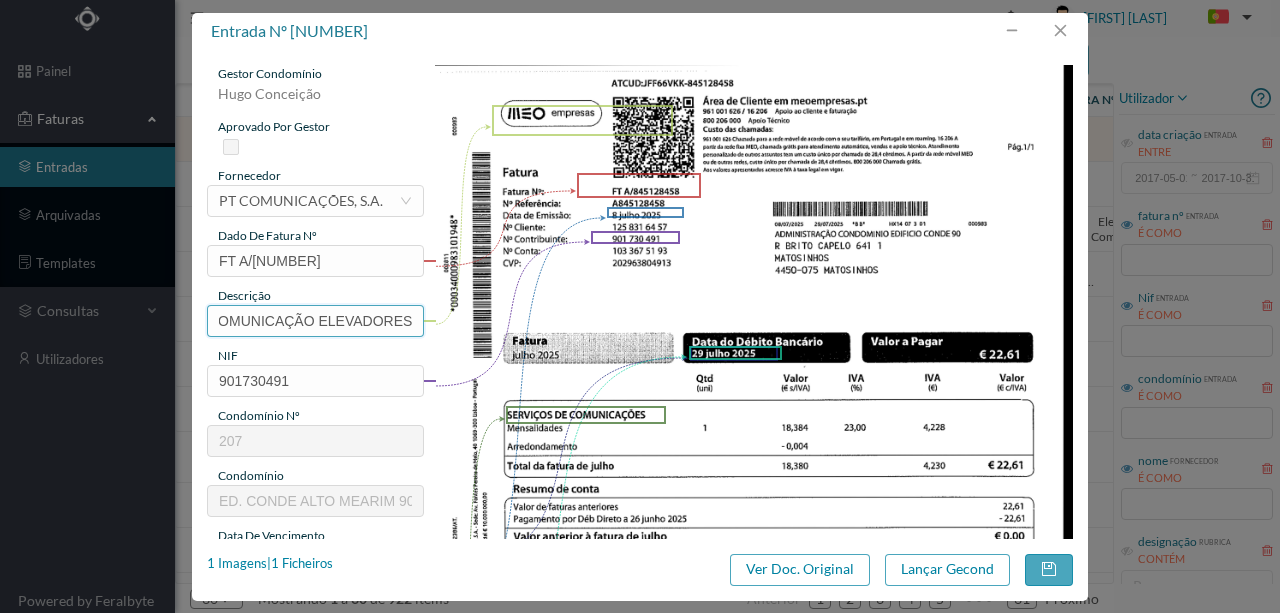 drag, startPoint x: 216, startPoint y: 318, endPoint x: 760, endPoint y: 313, distance: 544.02295 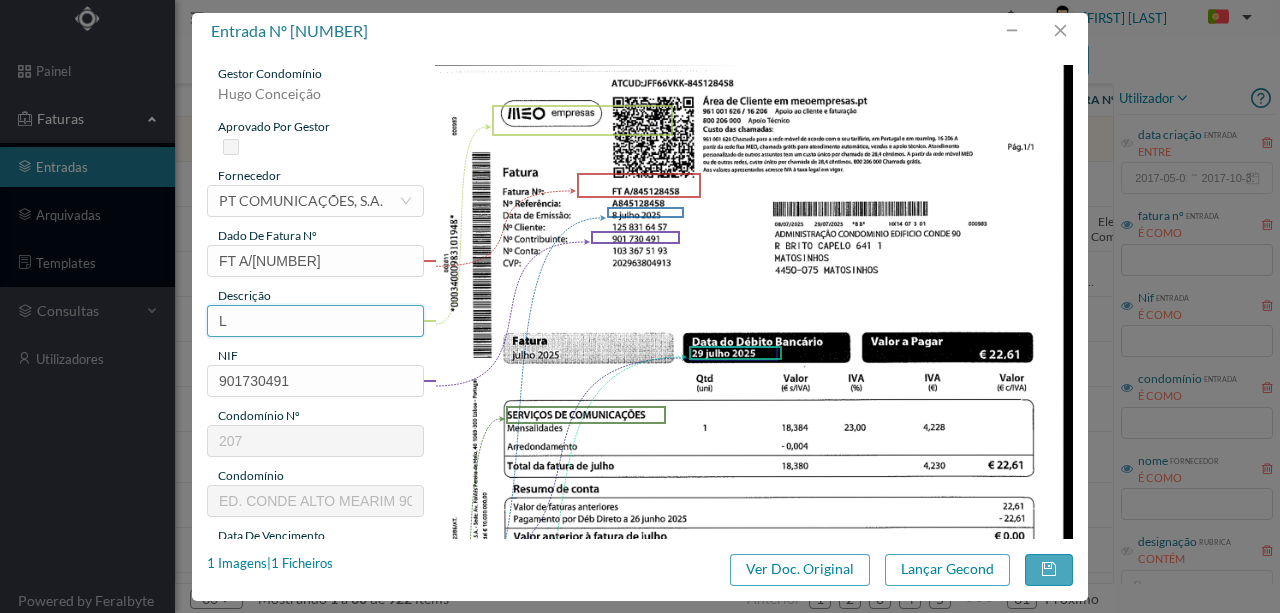 scroll, scrollTop: 0, scrollLeft: 0, axis: both 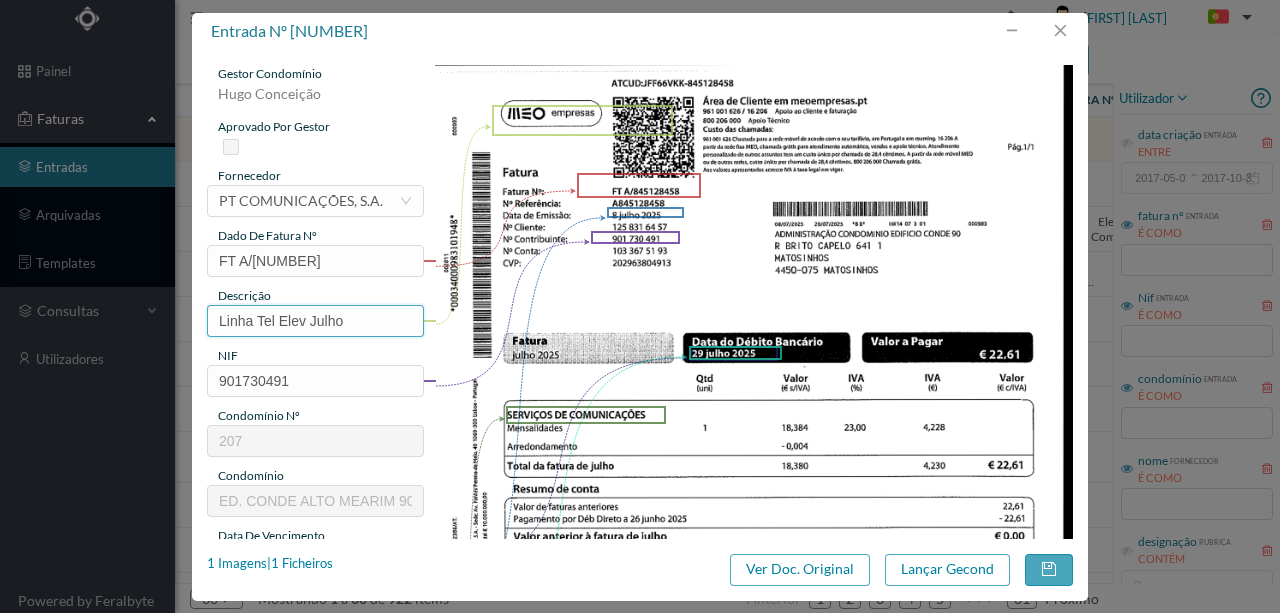 click on "Linha Tel Elev Julho" at bounding box center (315, 321) 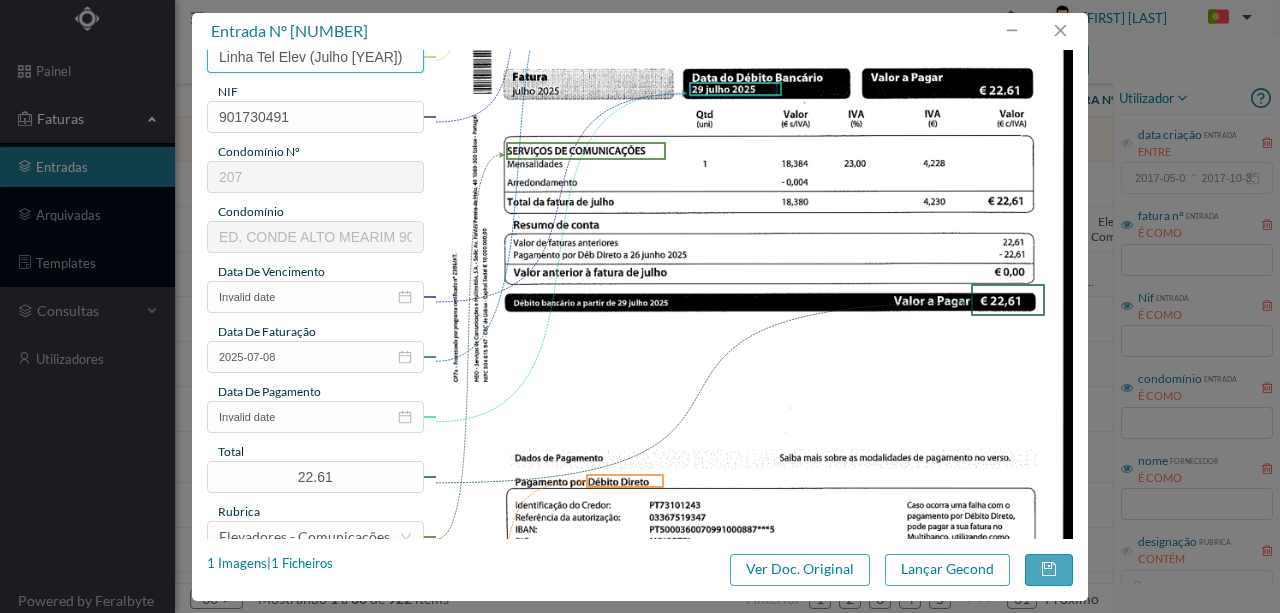 scroll, scrollTop: 266, scrollLeft: 0, axis: vertical 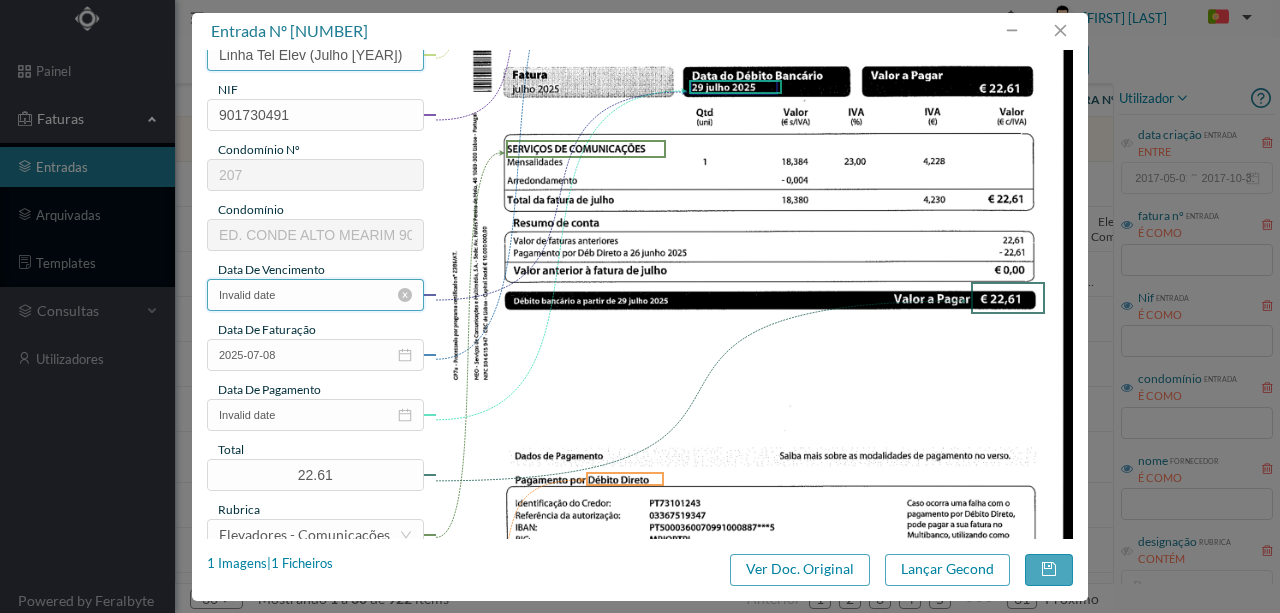 type on "Linha Tel Elev (Julho [YEAR])" 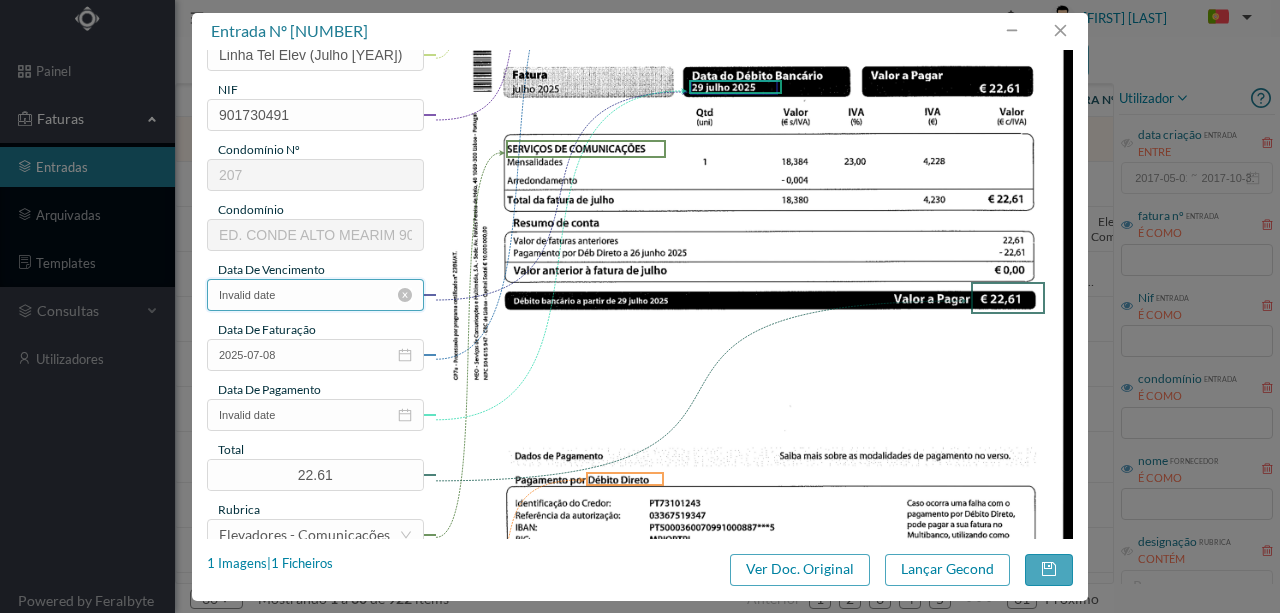 click on "Invalid date" at bounding box center (315, 295) 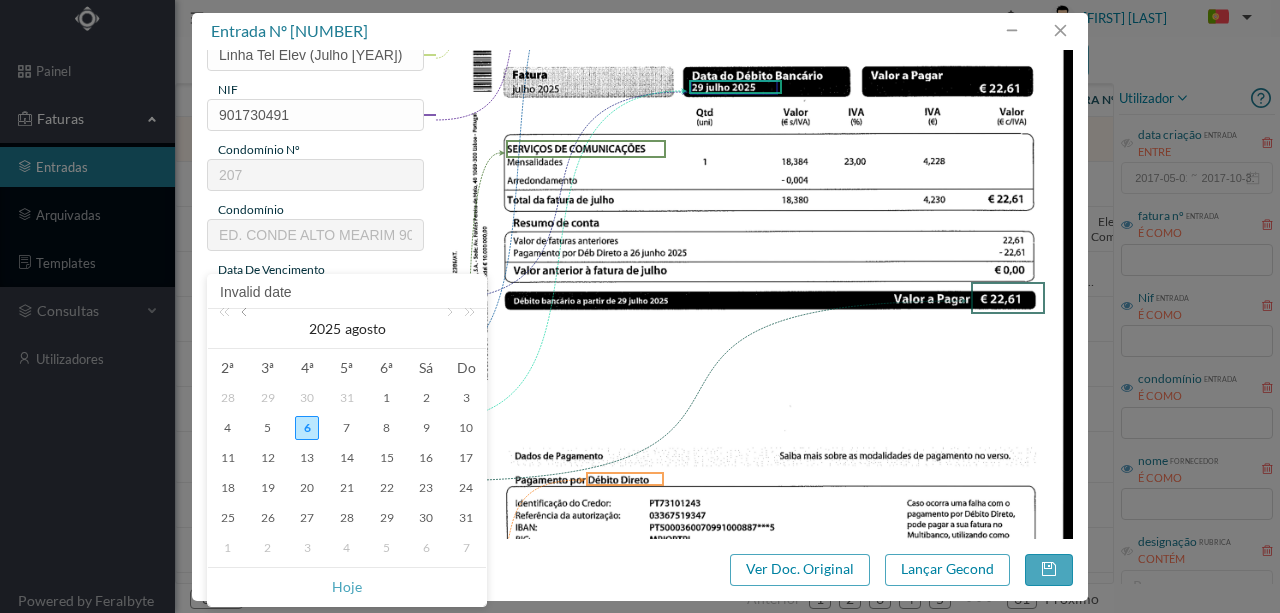 click at bounding box center [246, 329] 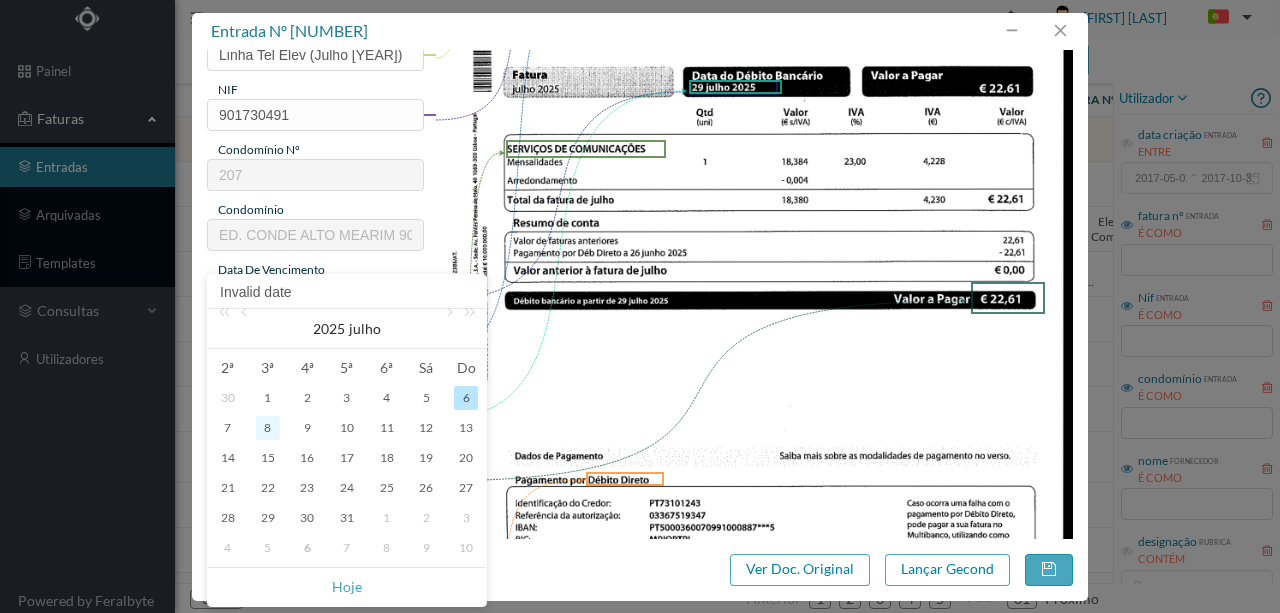 click on "8" at bounding box center [268, 428] 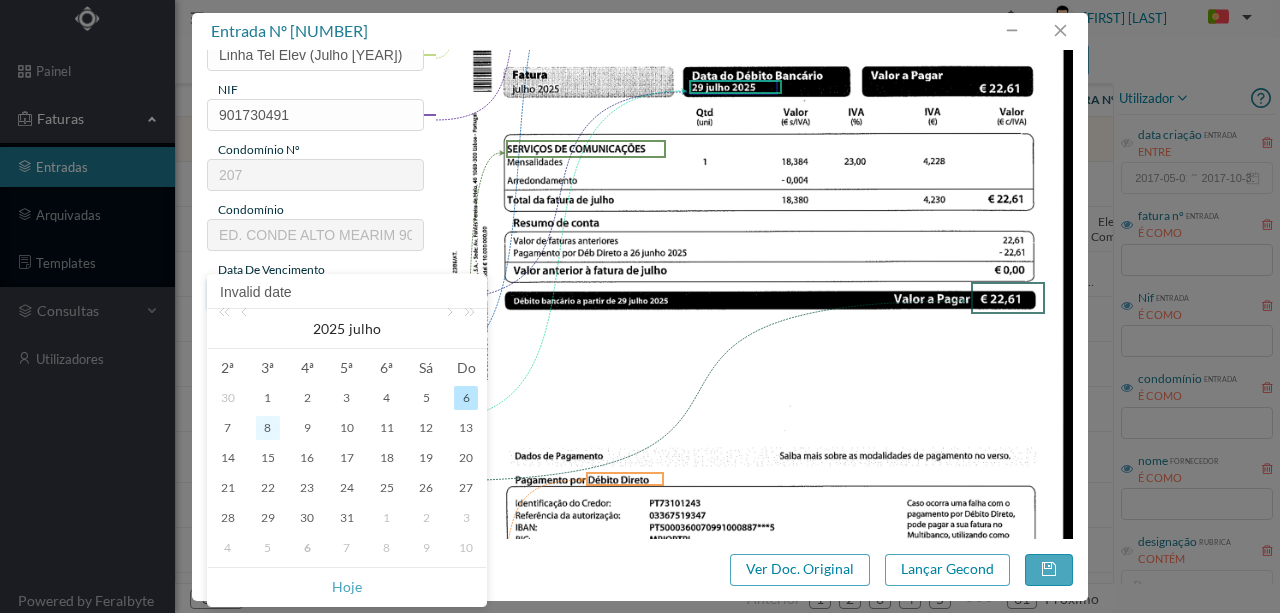 type on "08-07-2025" 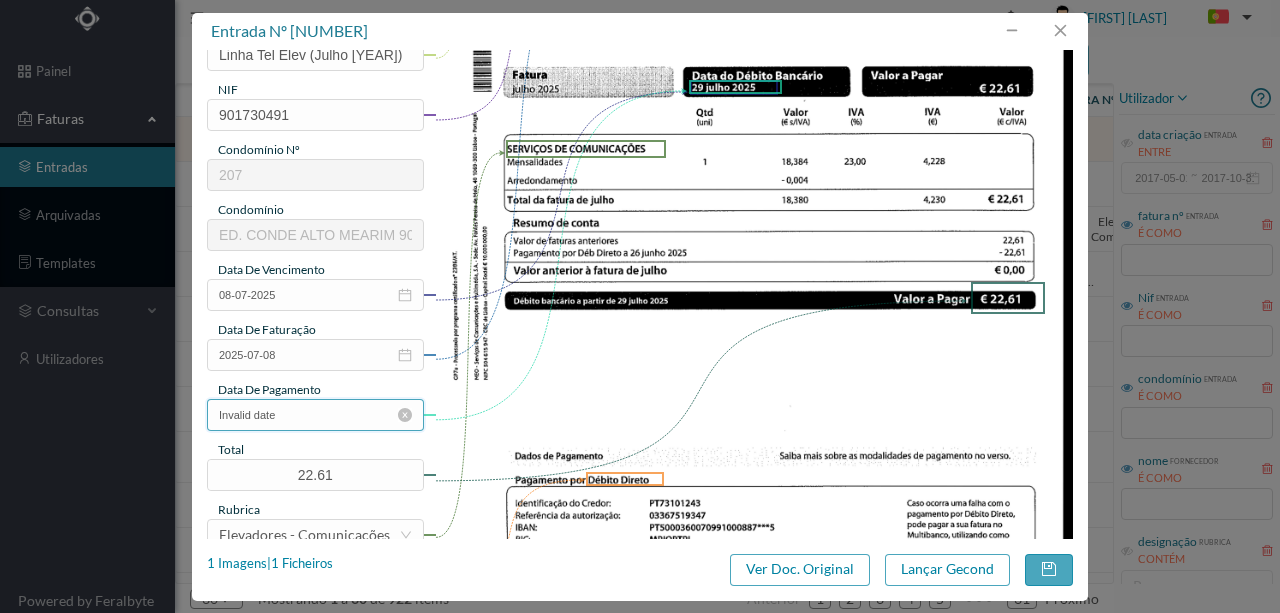 click on "Invalid date" at bounding box center [315, 415] 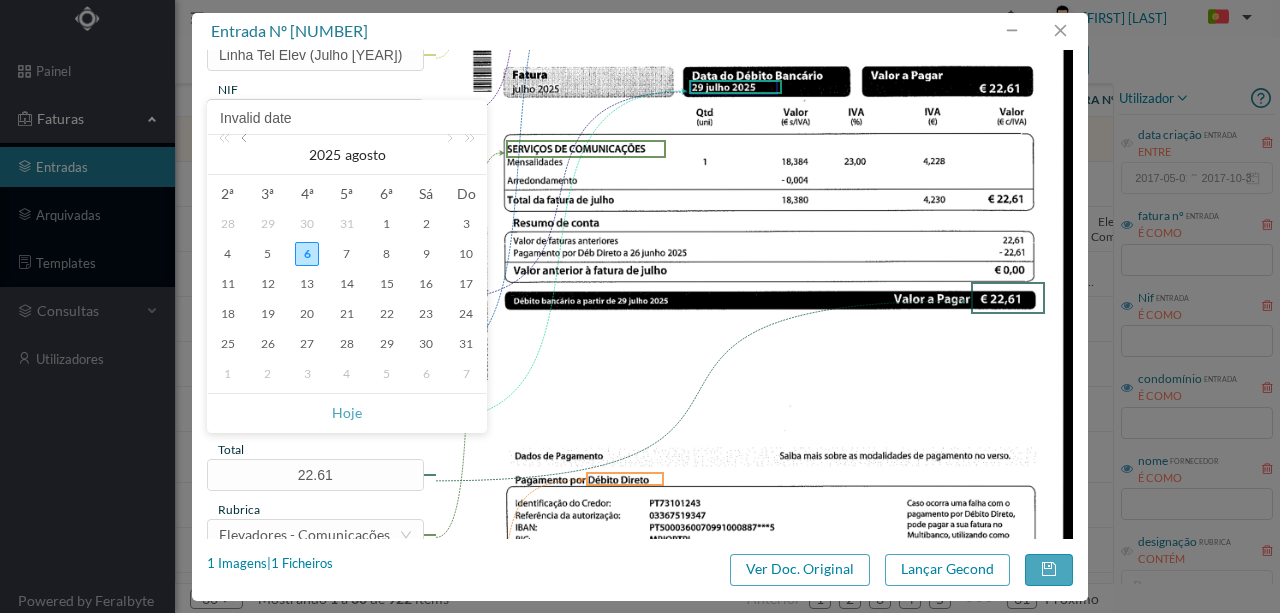 click at bounding box center [246, 155] 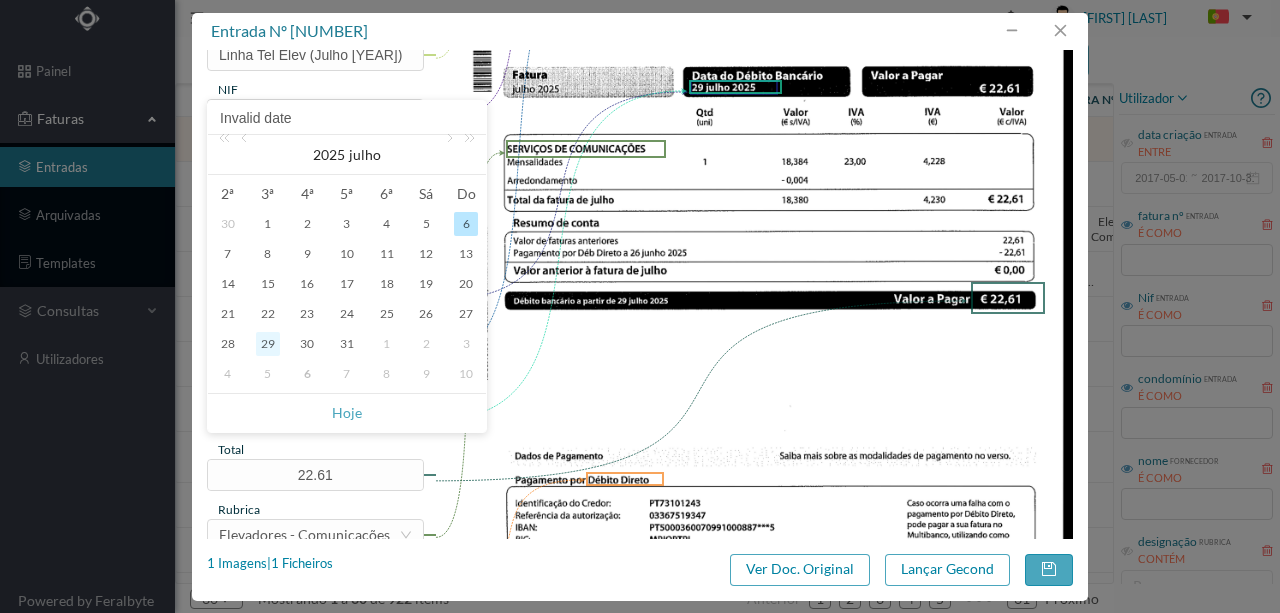 click on "29" at bounding box center [268, 344] 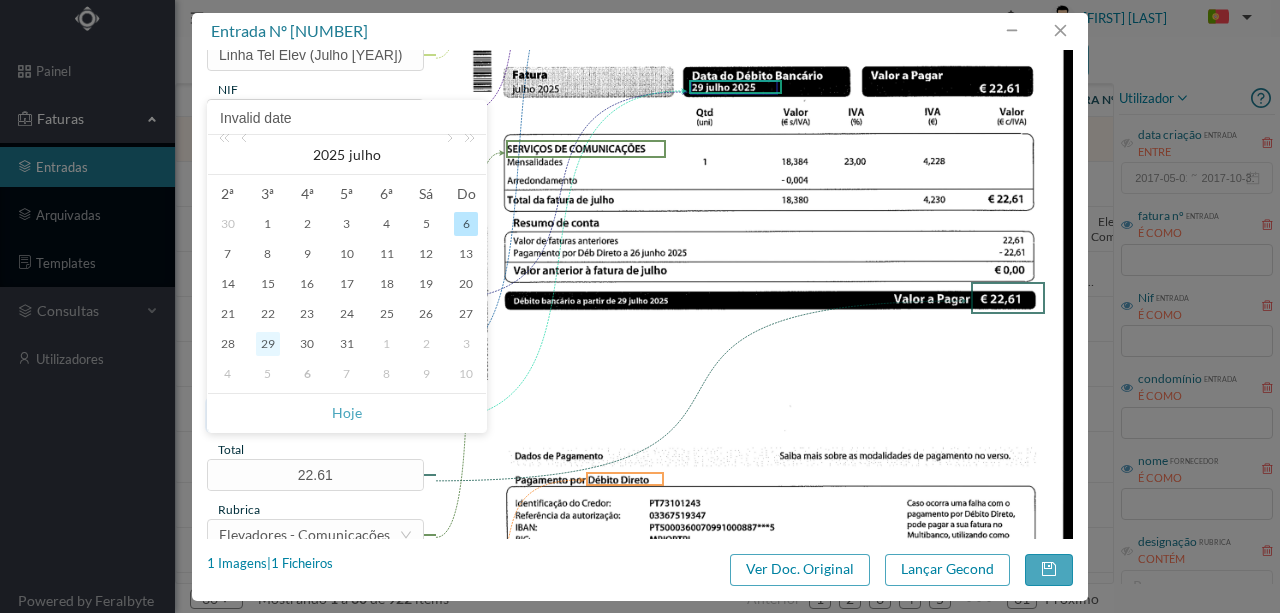 type on "2025-07-29" 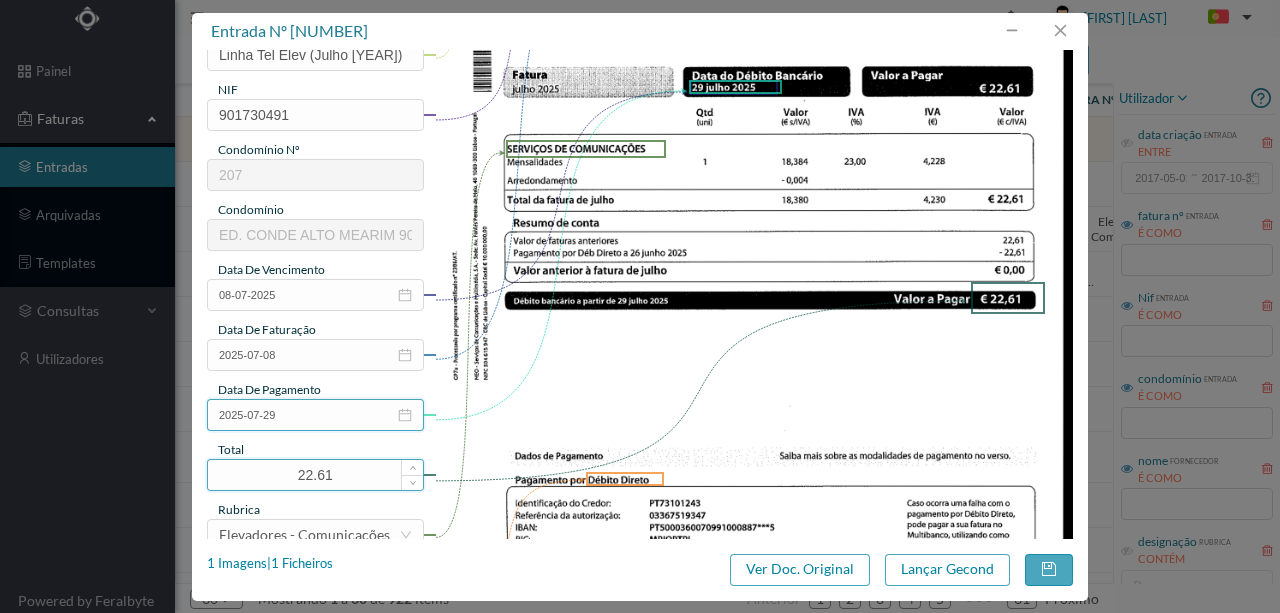 scroll, scrollTop: 466, scrollLeft: 0, axis: vertical 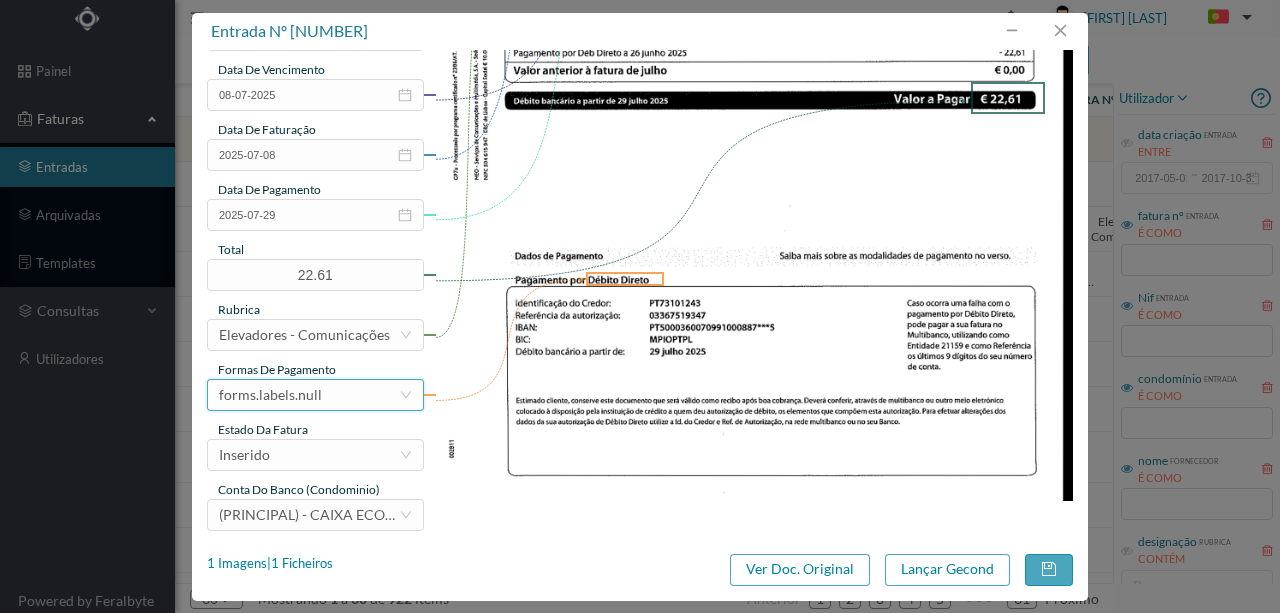 click on "forms.labels.null" at bounding box center (309, 395) 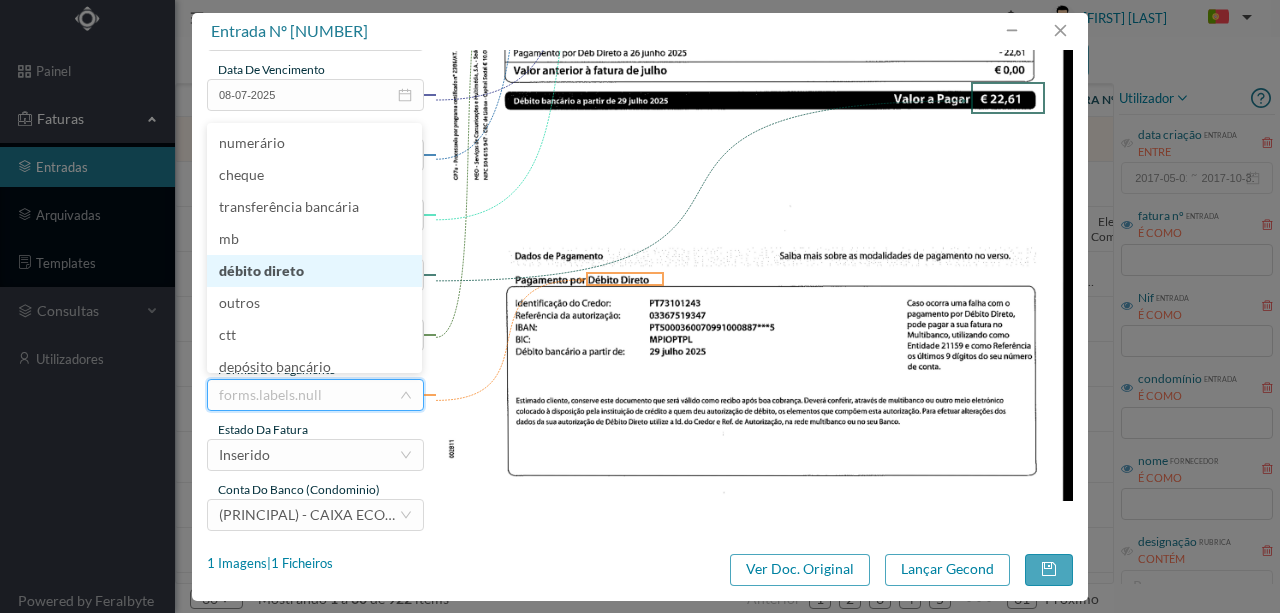 click on "débito direto" at bounding box center (314, 271) 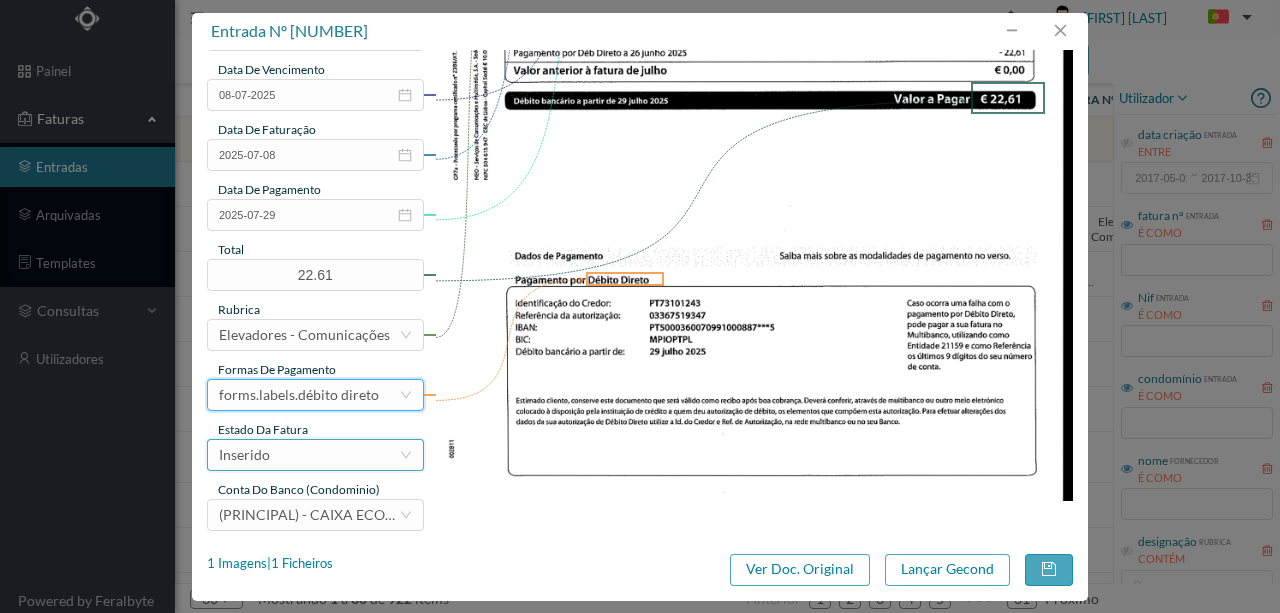 click on "Inserido" at bounding box center [309, 455] 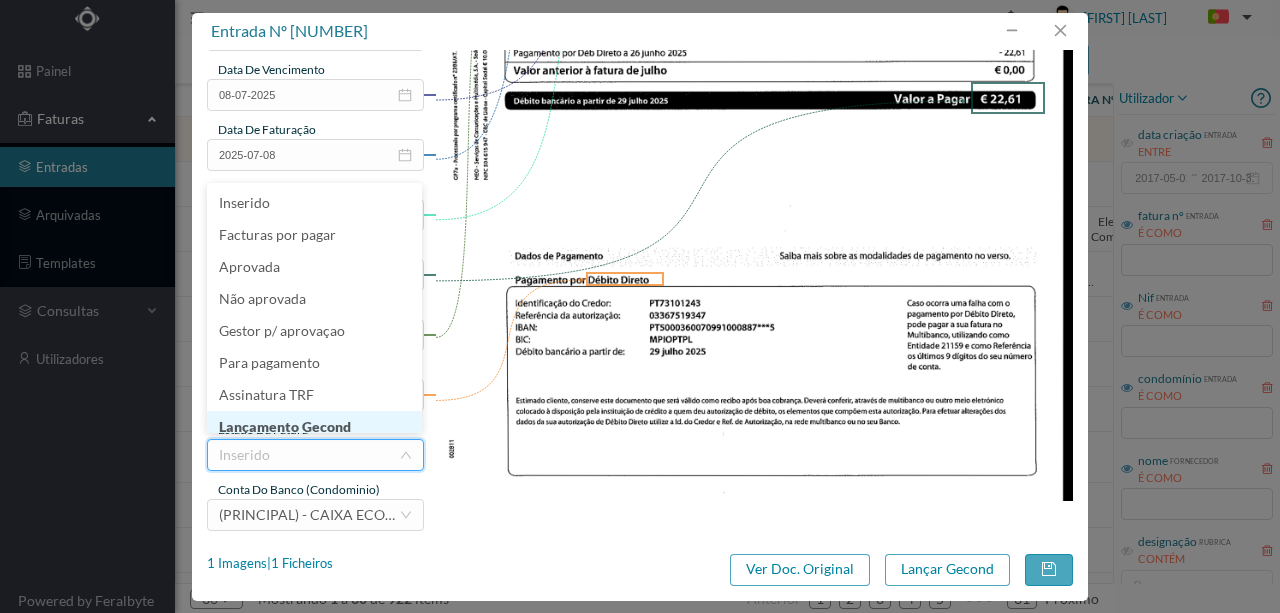 scroll, scrollTop: 10, scrollLeft: 0, axis: vertical 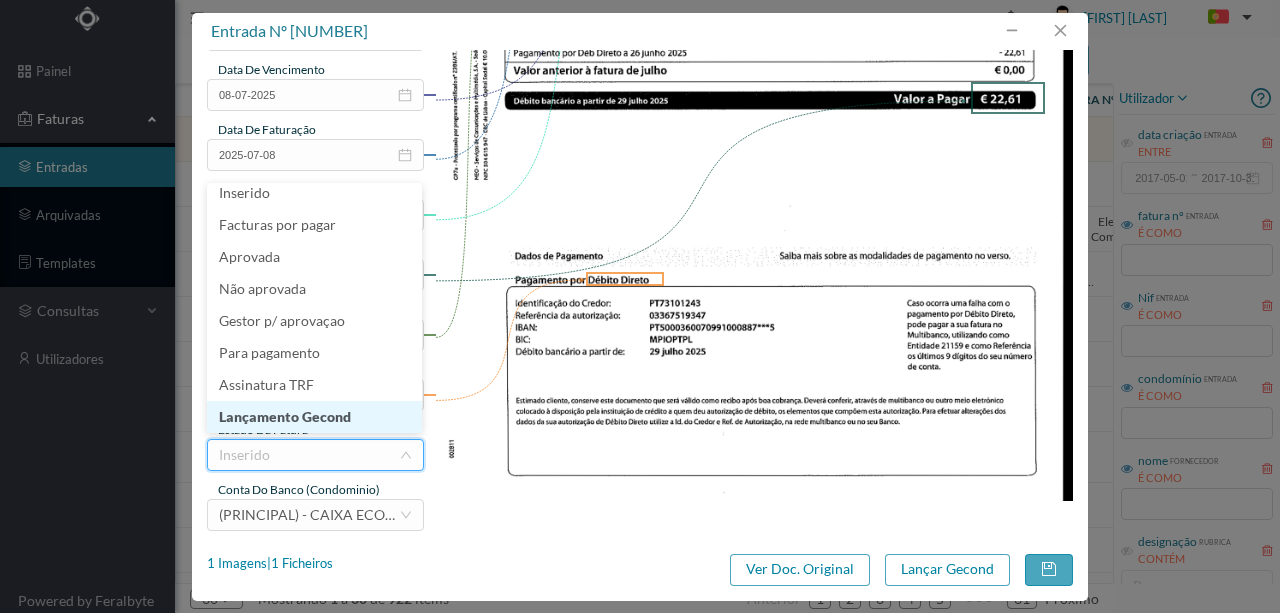 click on "Lançamento Gecond" at bounding box center (314, 417) 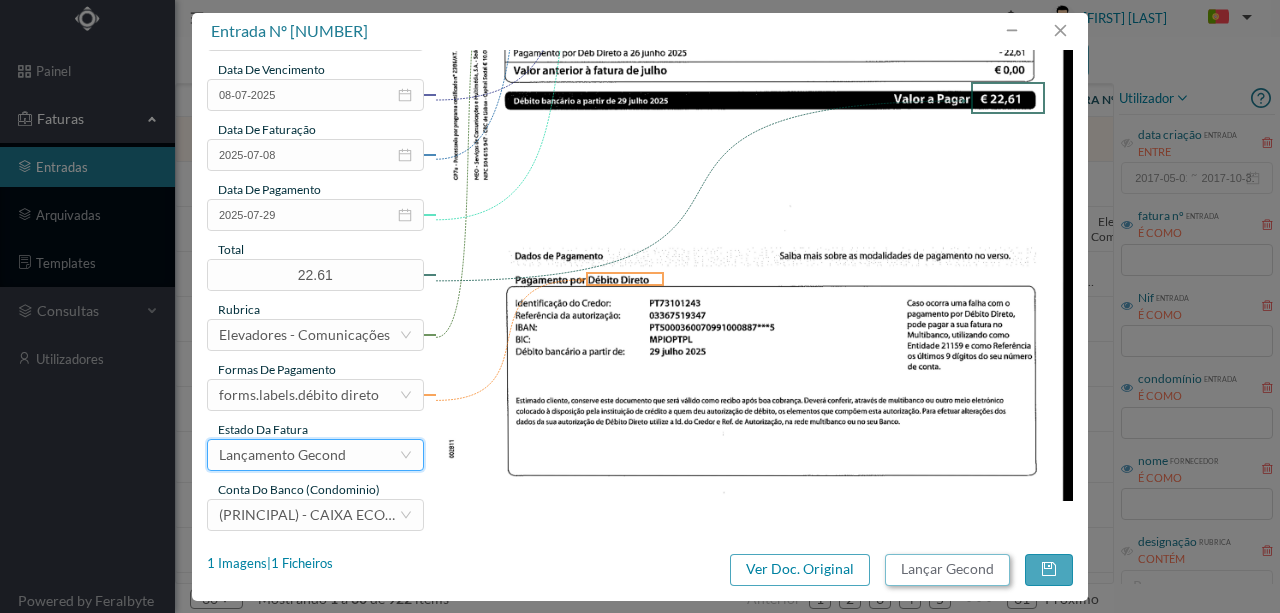 click on "Lançar Gecond" at bounding box center (947, 570) 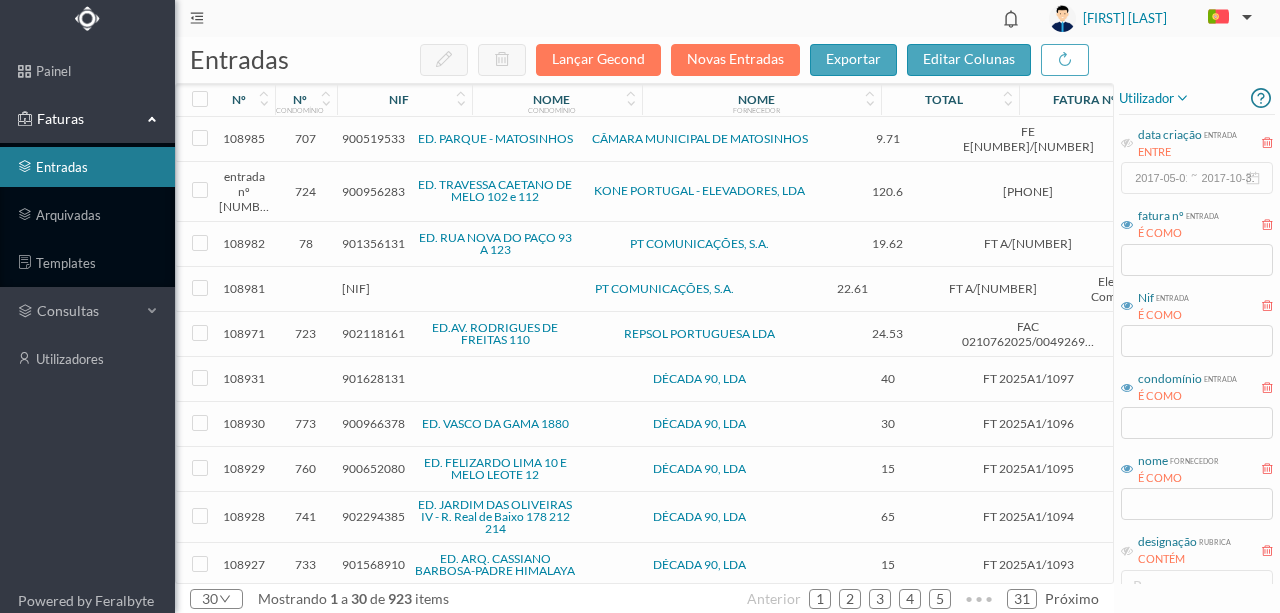 click on "901356131" at bounding box center [373, 243] 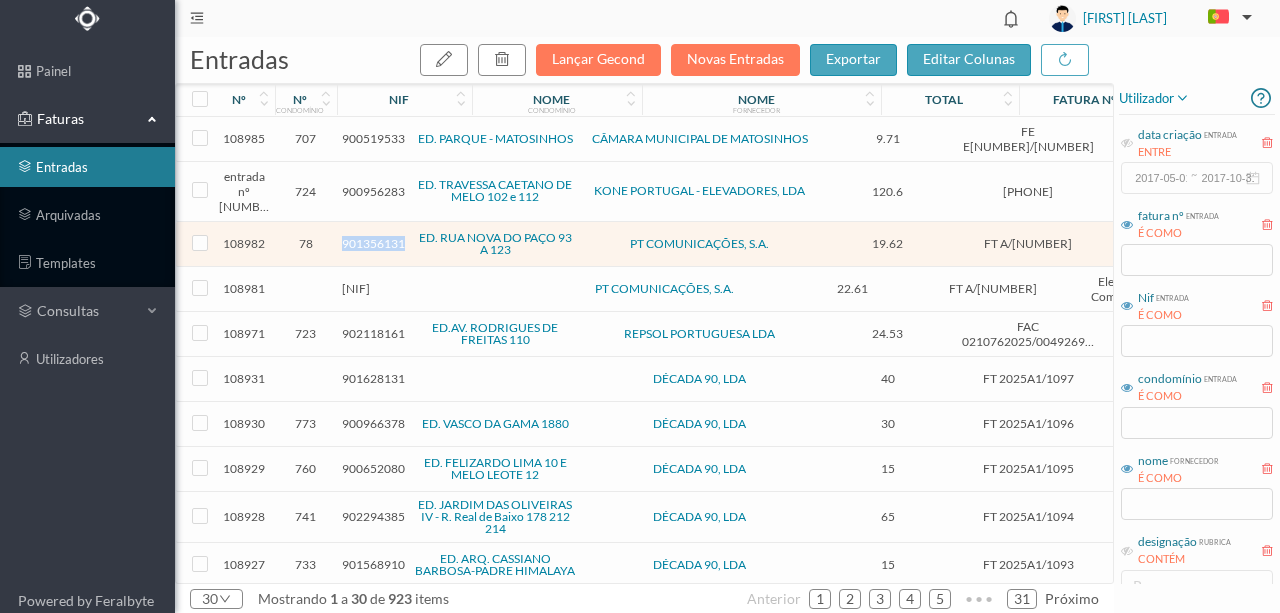 click on "901356131" at bounding box center (373, 243) 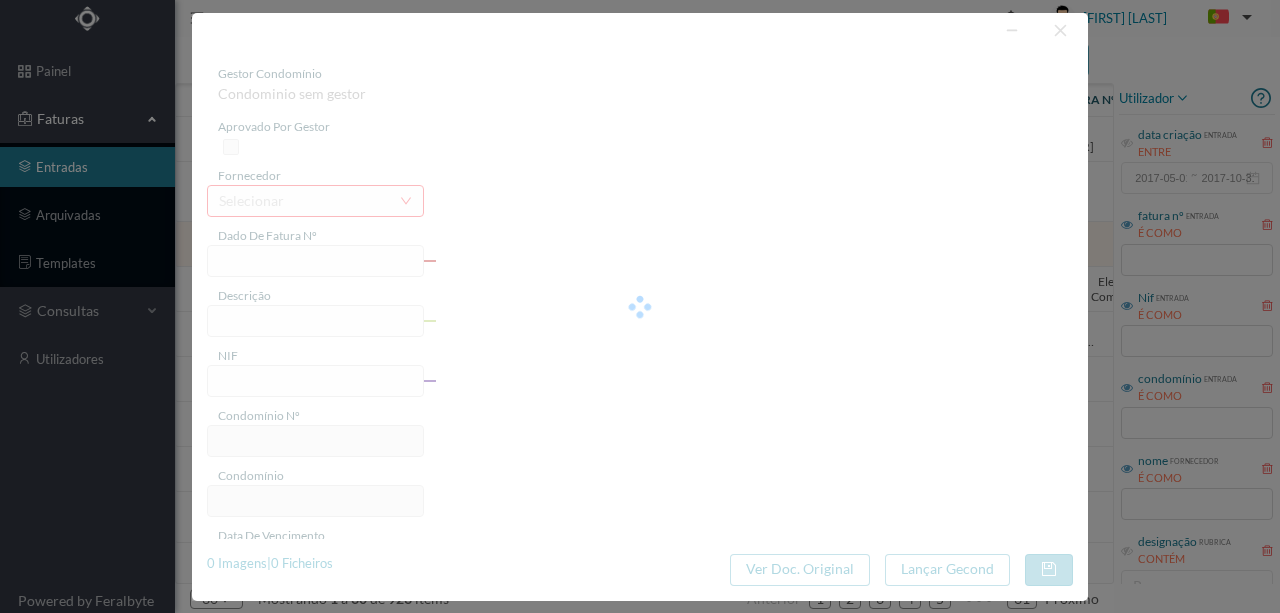 type on "FT A/[NUMBER]" 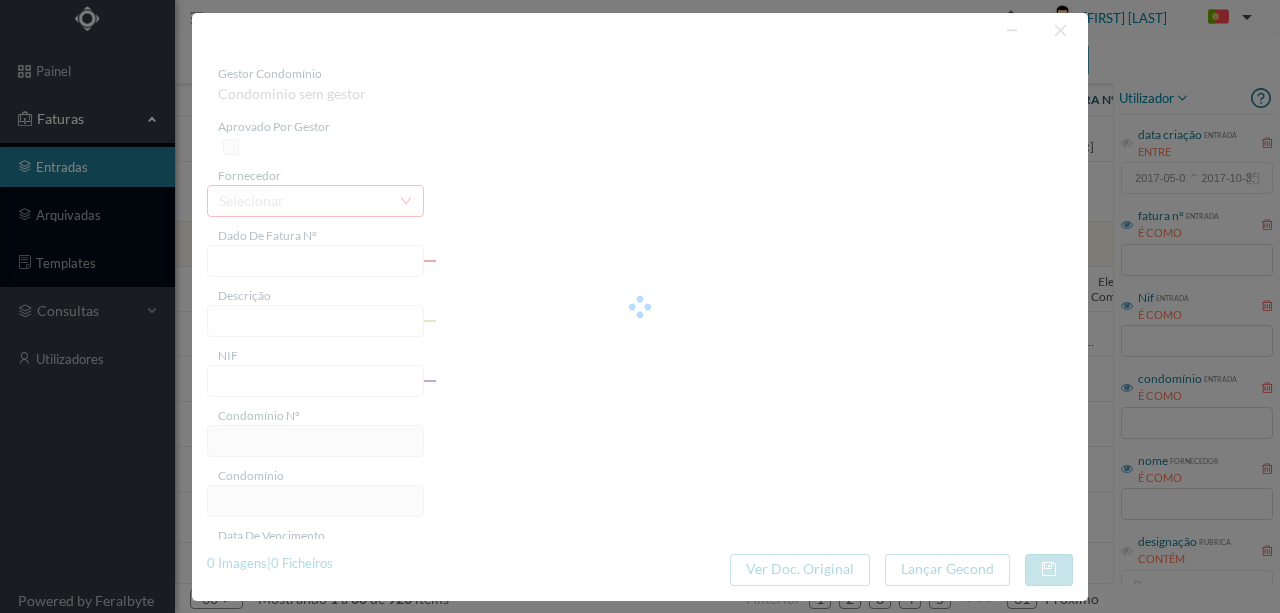 type on "COMUNICAÇÃO ELEVADORES" 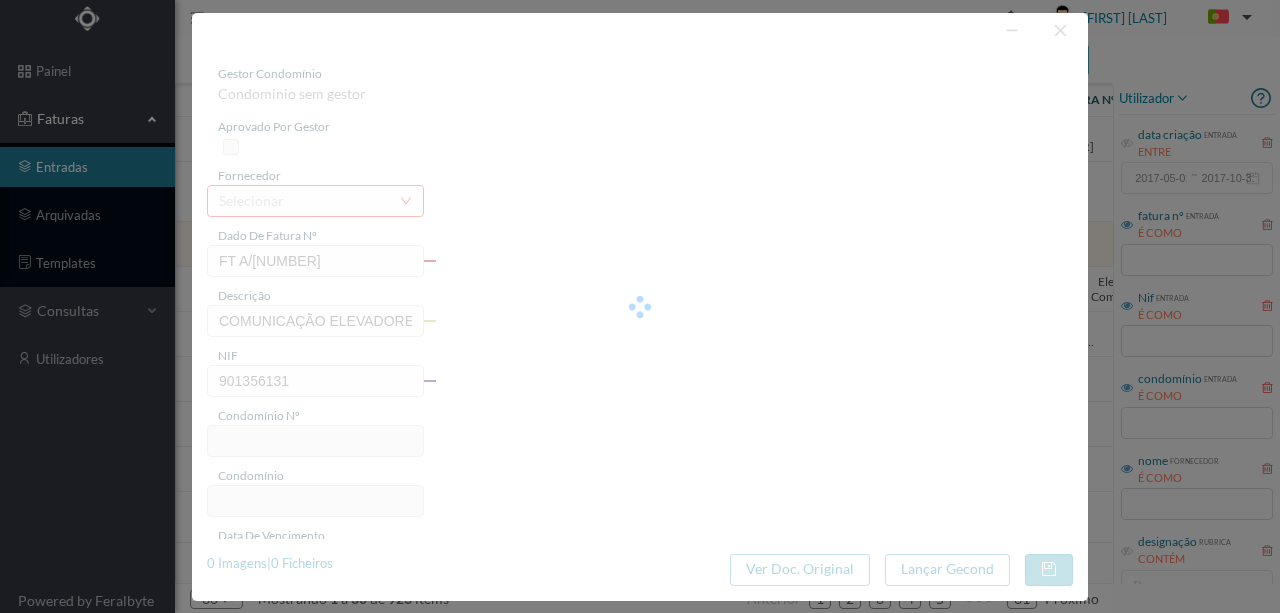 type on "78" 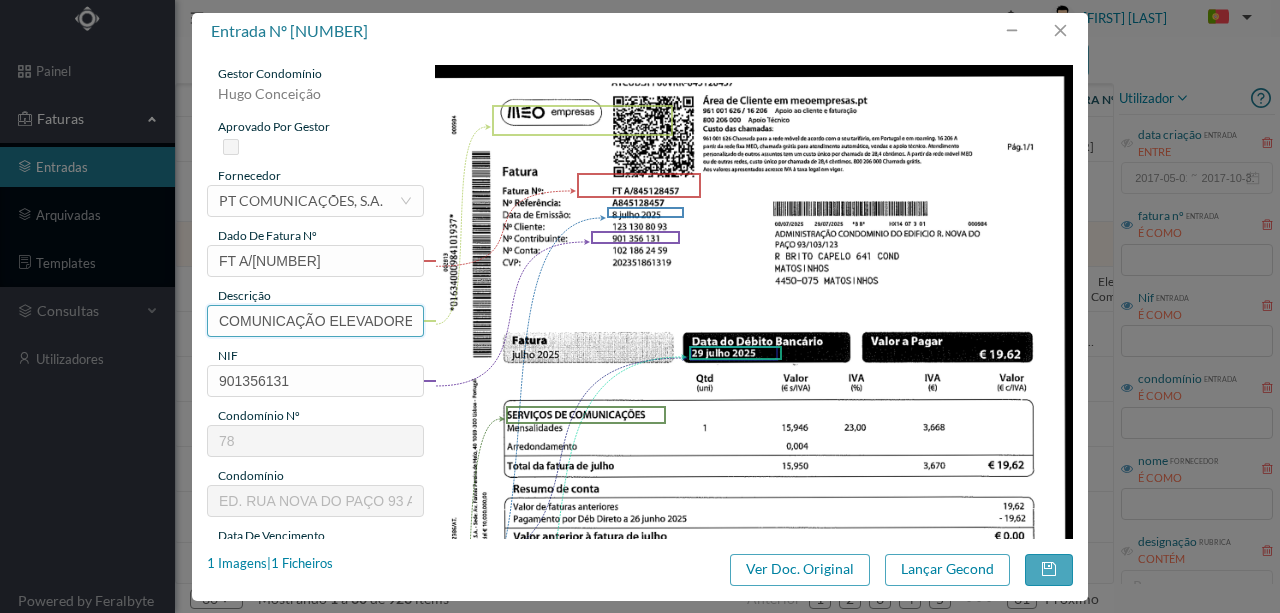 scroll, scrollTop: 0, scrollLeft: 12, axis: horizontal 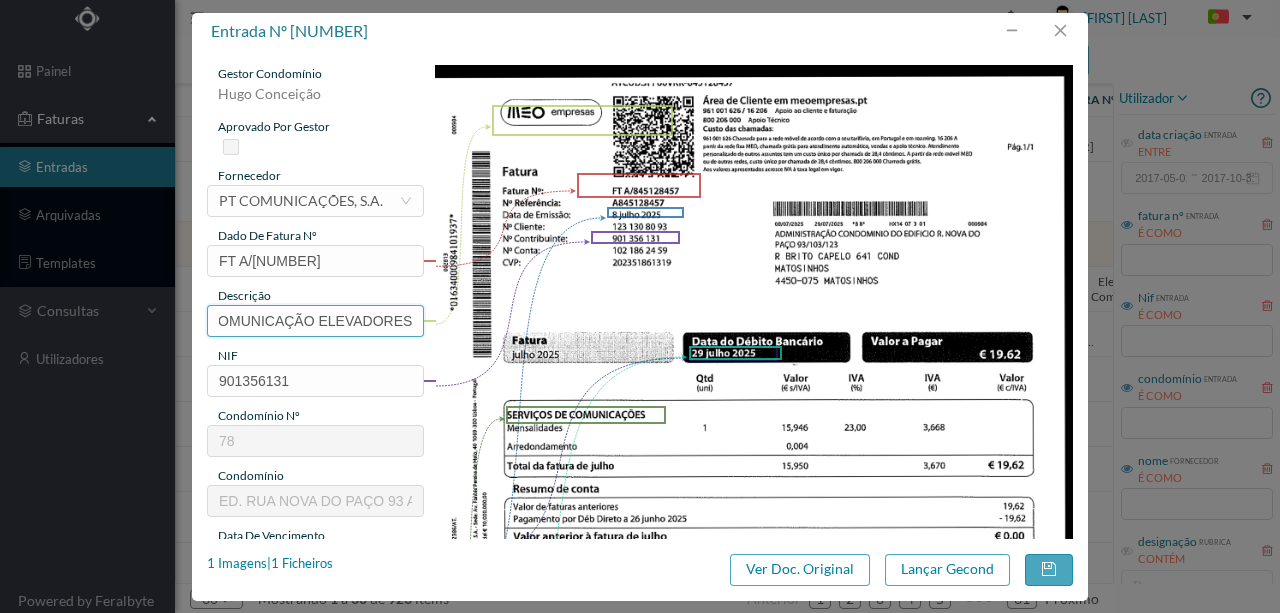 drag, startPoint x: 214, startPoint y: 321, endPoint x: 761, endPoint y: 321, distance: 547 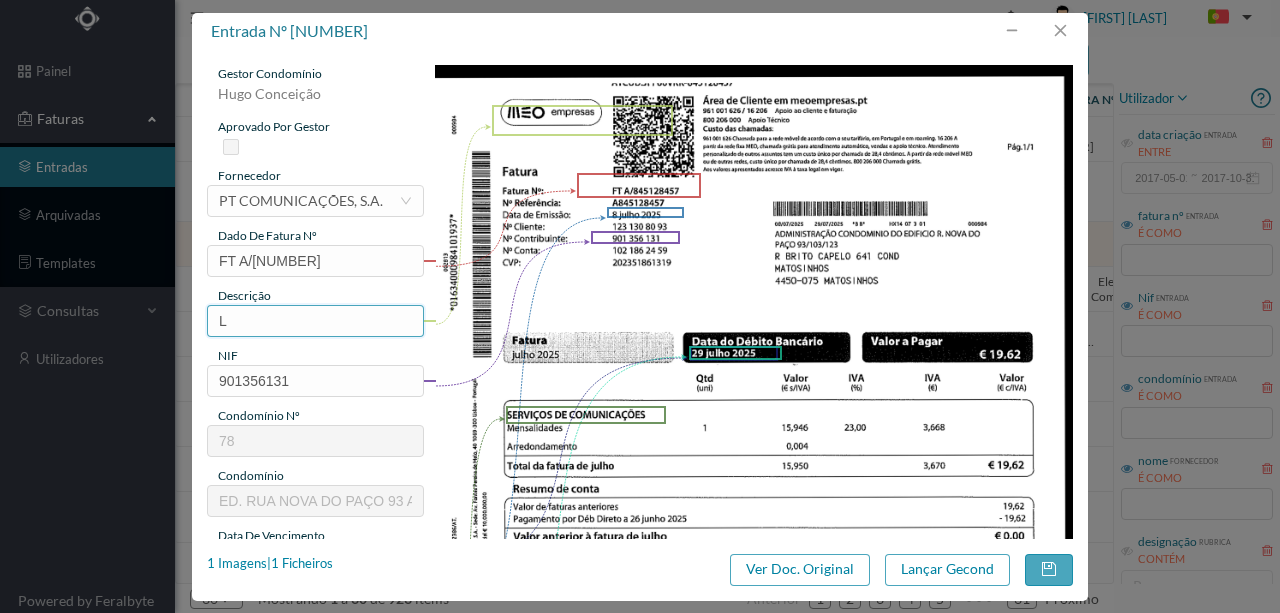 scroll, scrollTop: 0, scrollLeft: 0, axis: both 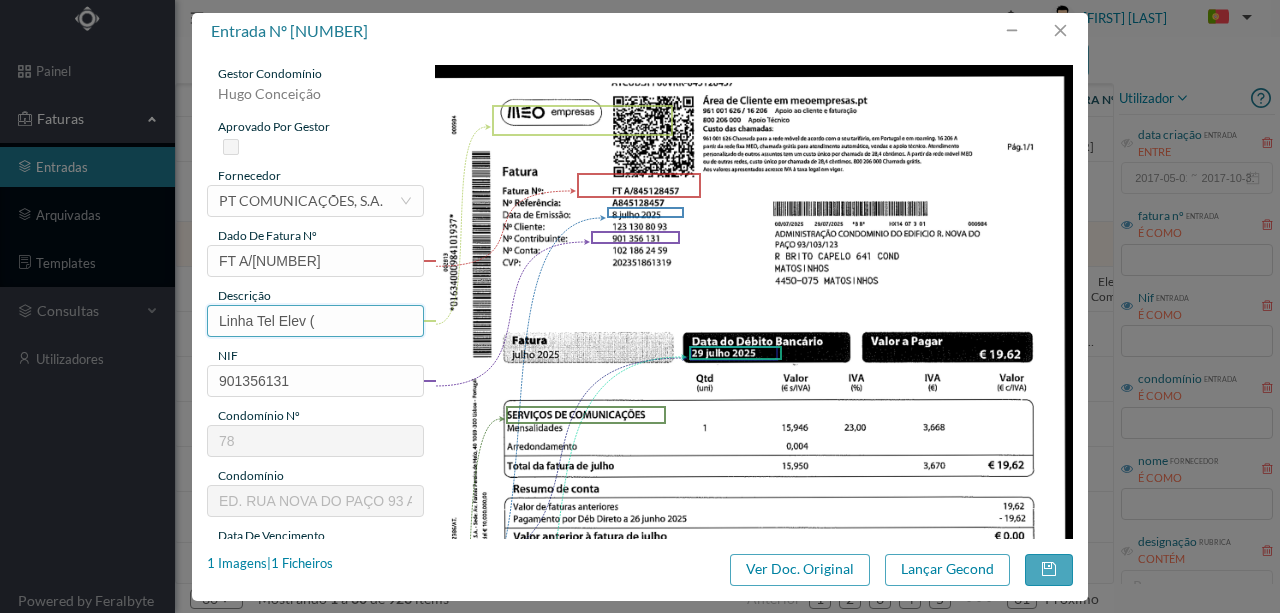 type on "Linha Tel Elev (Julho [YEAR])" 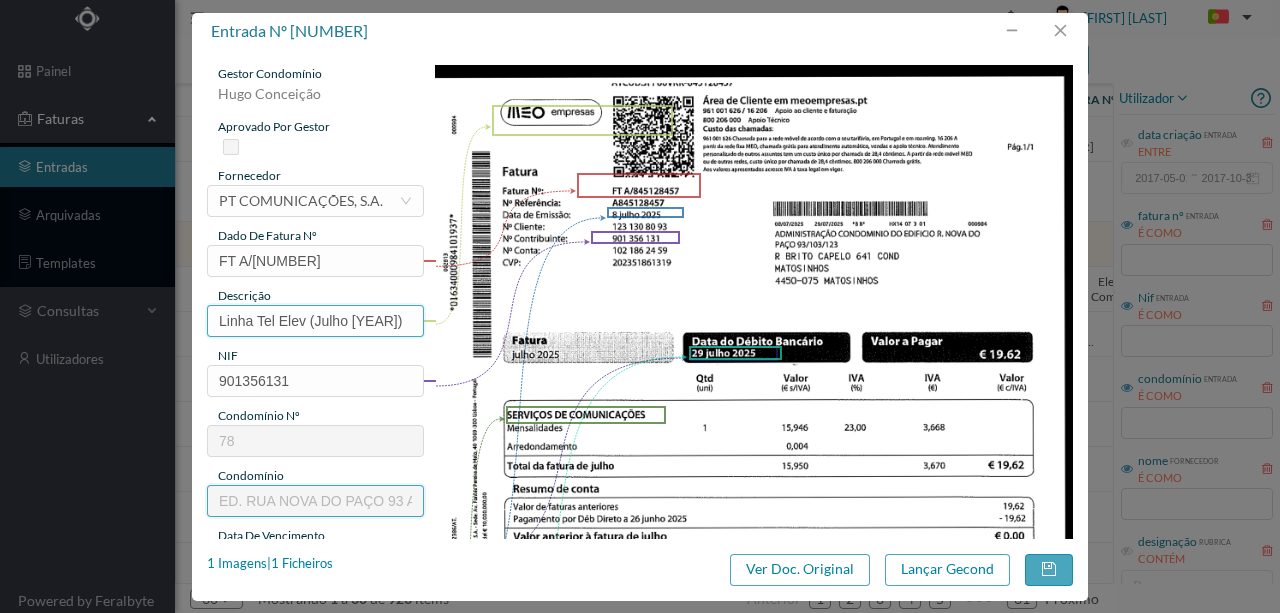 scroll, scrollTop: 133, scrollLeft: 0, axis: vertical 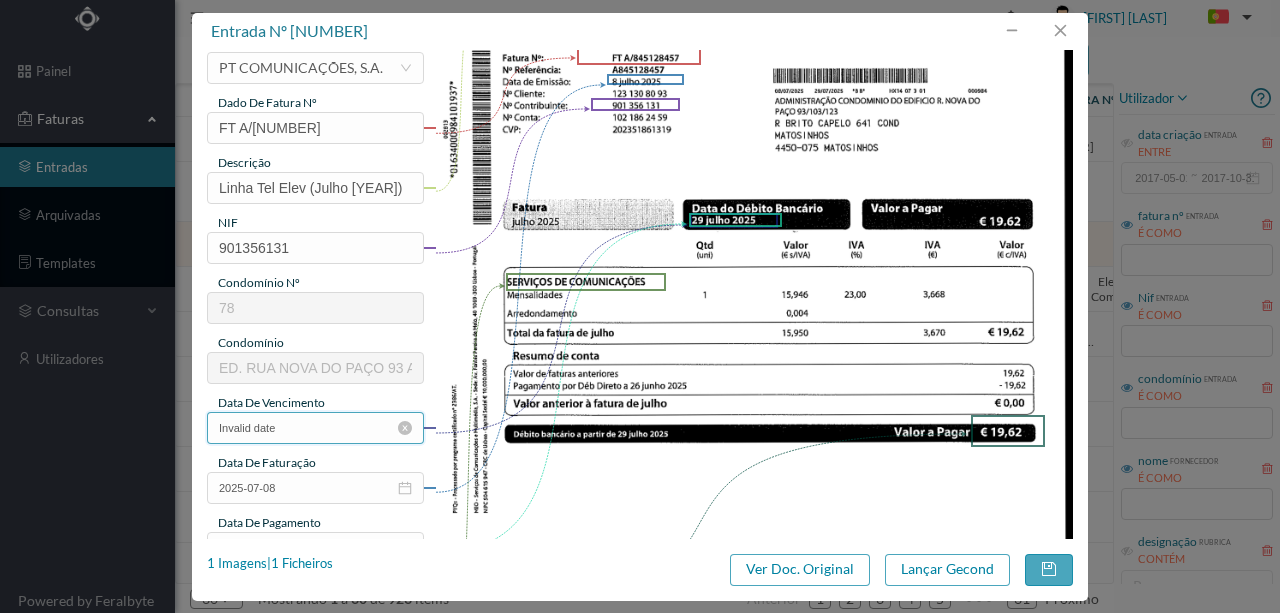 click on "Invalid date" at bounding box center (315, 428) 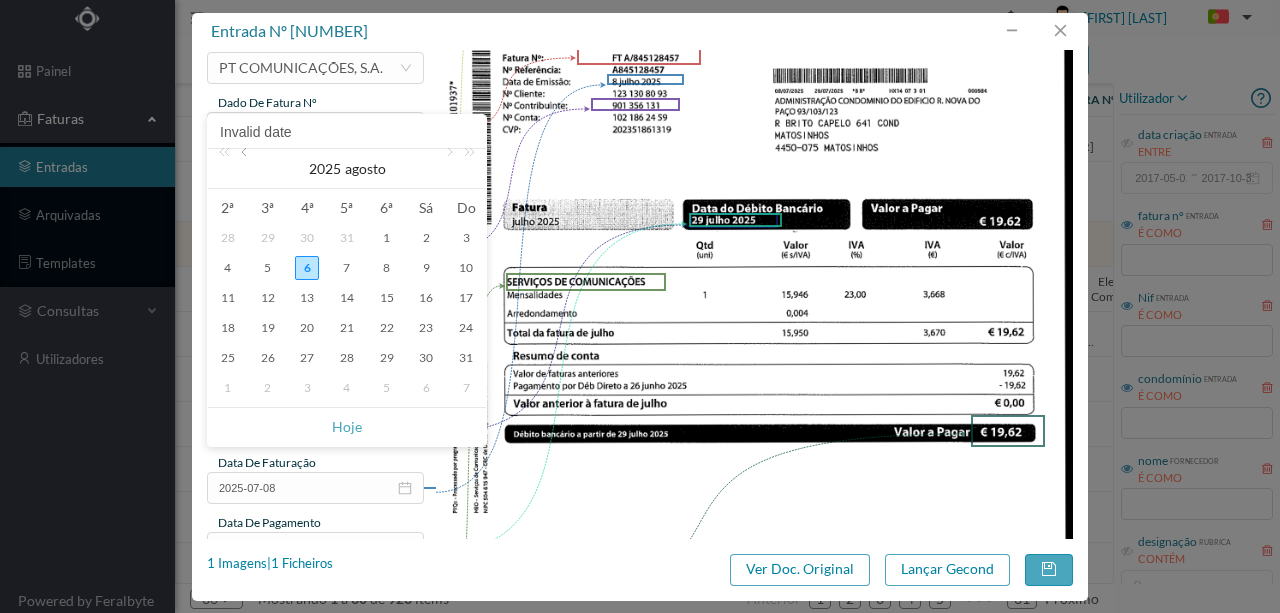 click at bounding box center [246, 169] 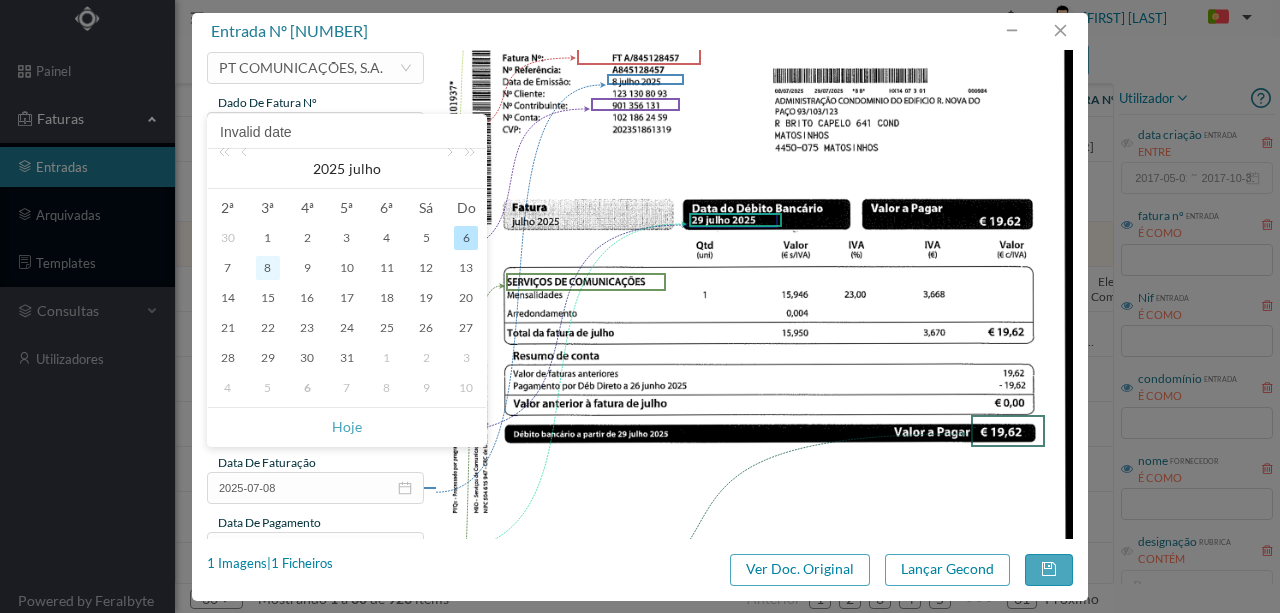 click on "8" at bounding box center (268, 268) 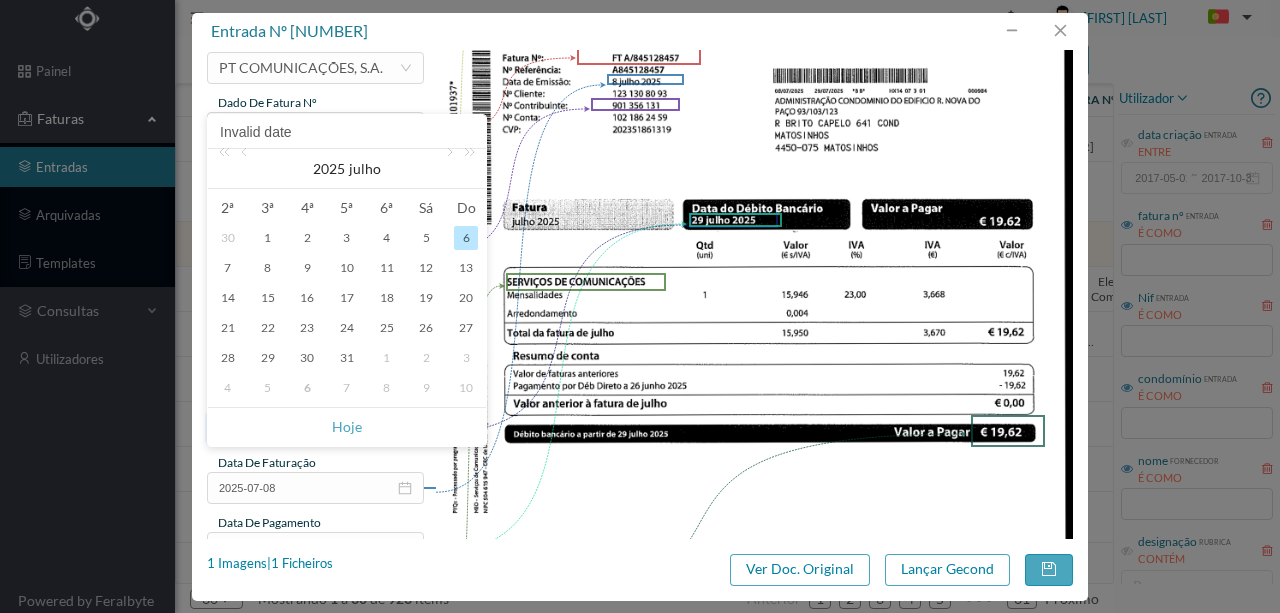 type on "08-07-2025" 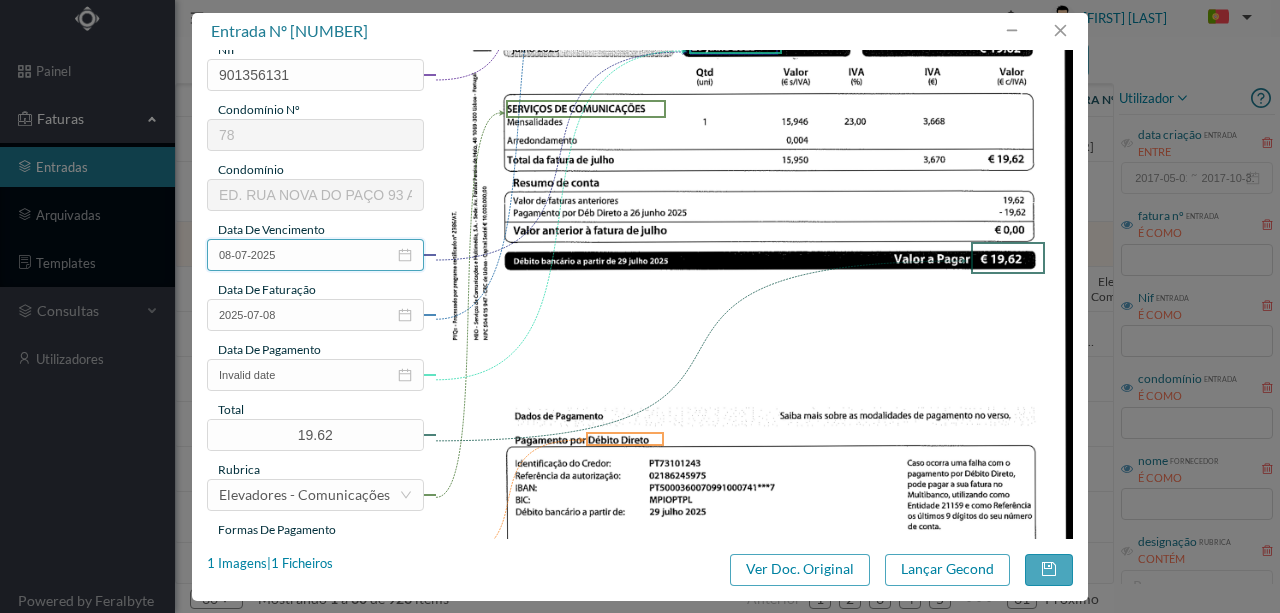 scroll, scrollTop: 333, scrollLeft: 0, axis: vertical 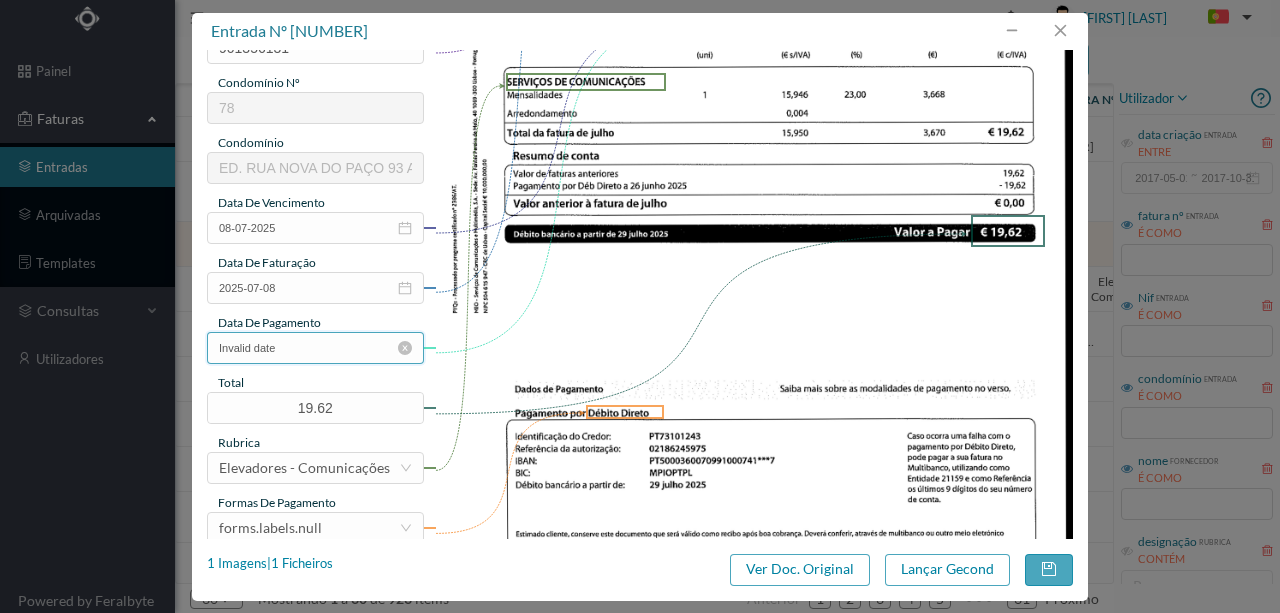 click on "Invalid date" at bounding box center (315, 348) 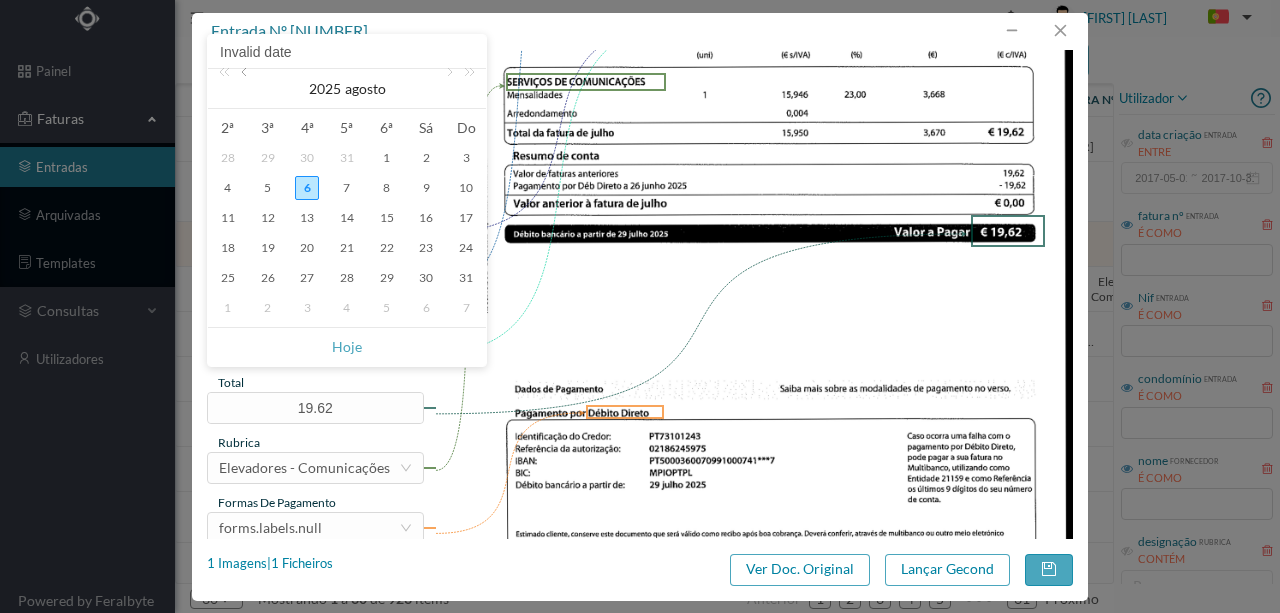click at bounding box center [246, 89] 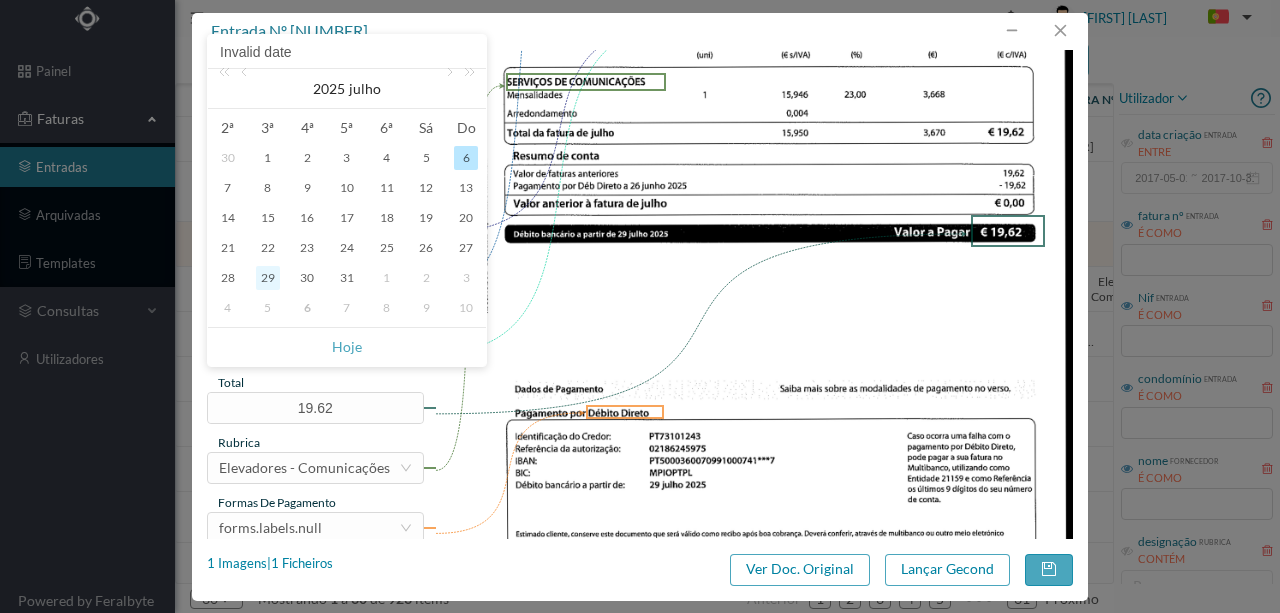 click on "29" at bounding box center [268, 278] 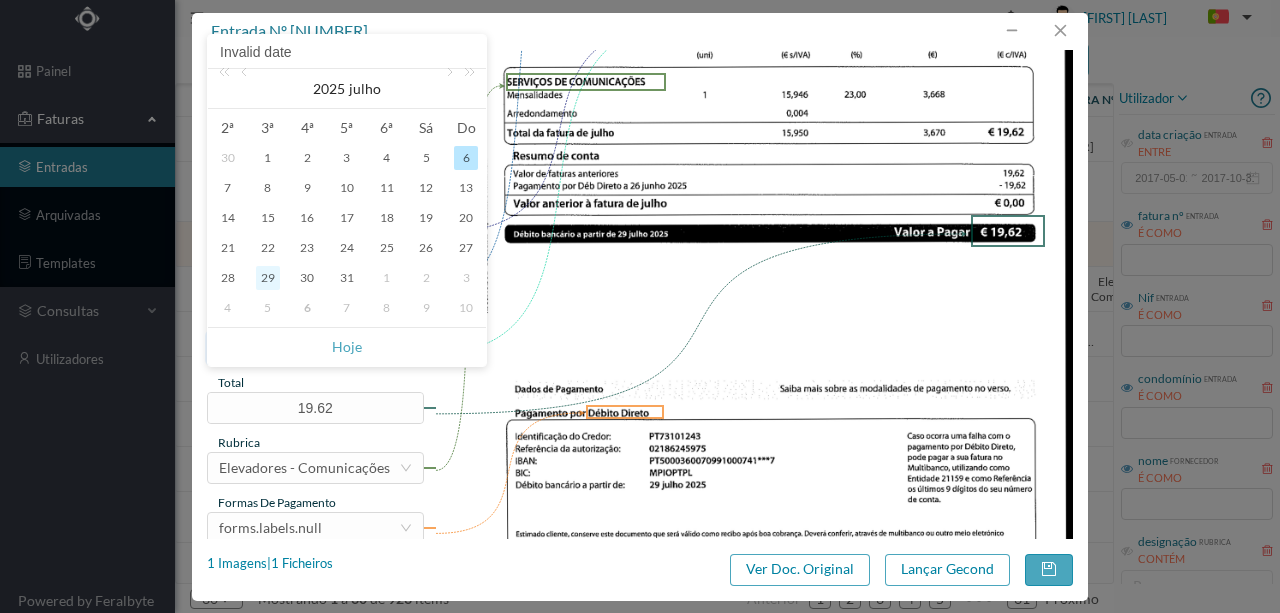 type on "2025-07-29" 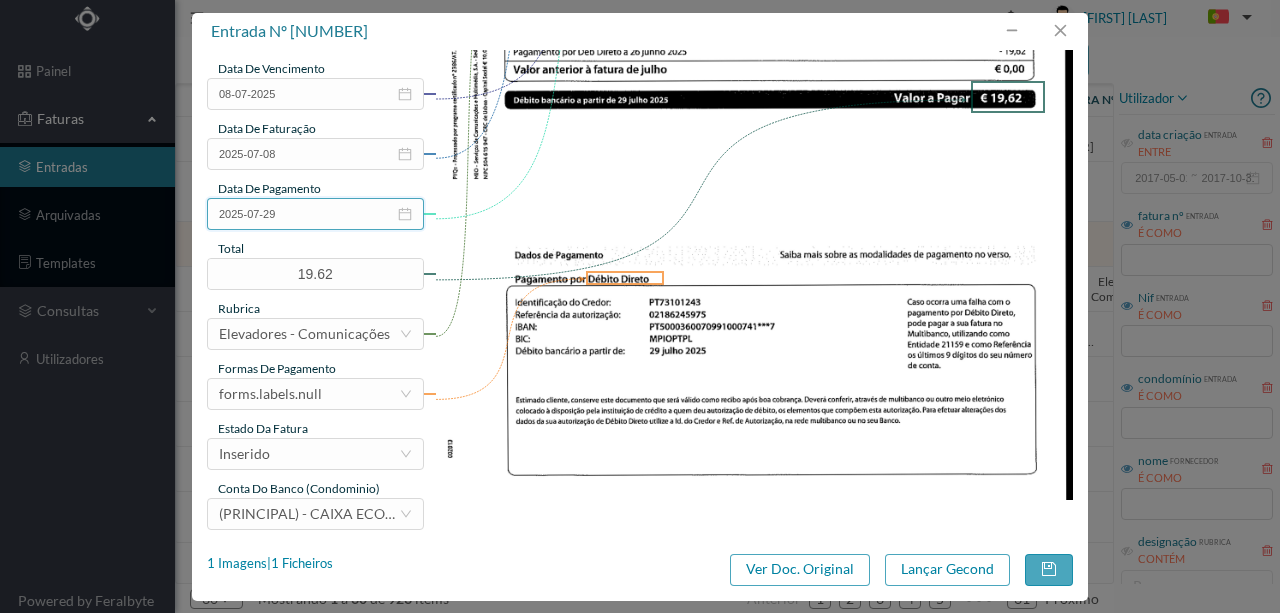 scroll, scrollTop: 473, scrollLeft: 0, axis: vertical 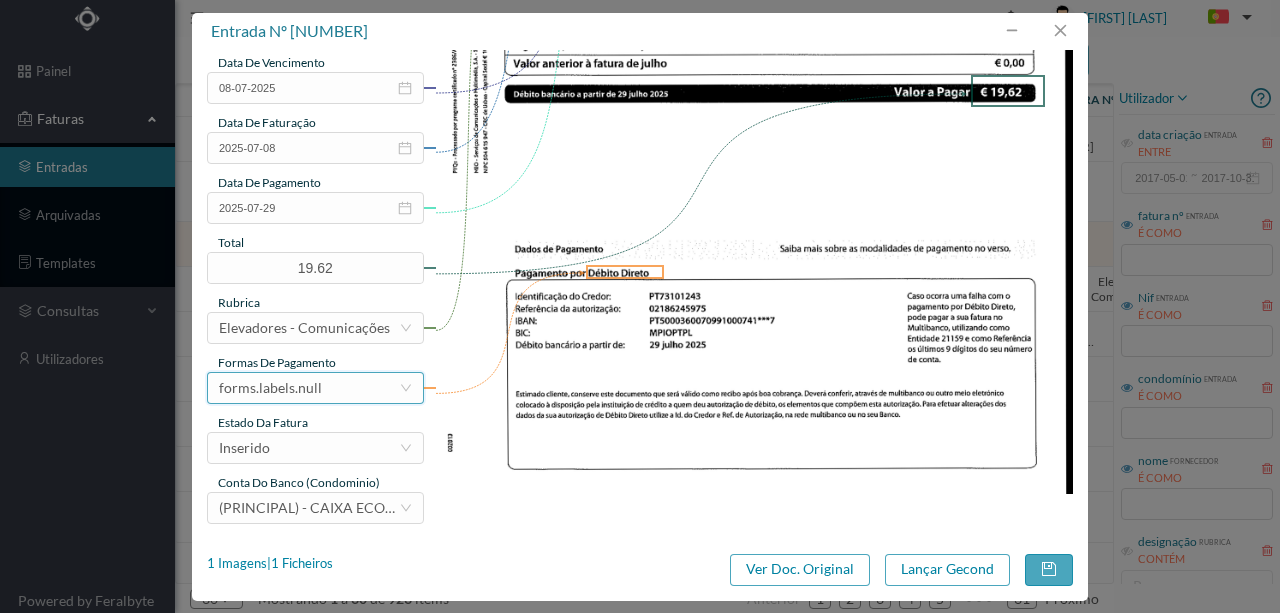 click on "forms.labels.null" at bounding box center (270, 388) 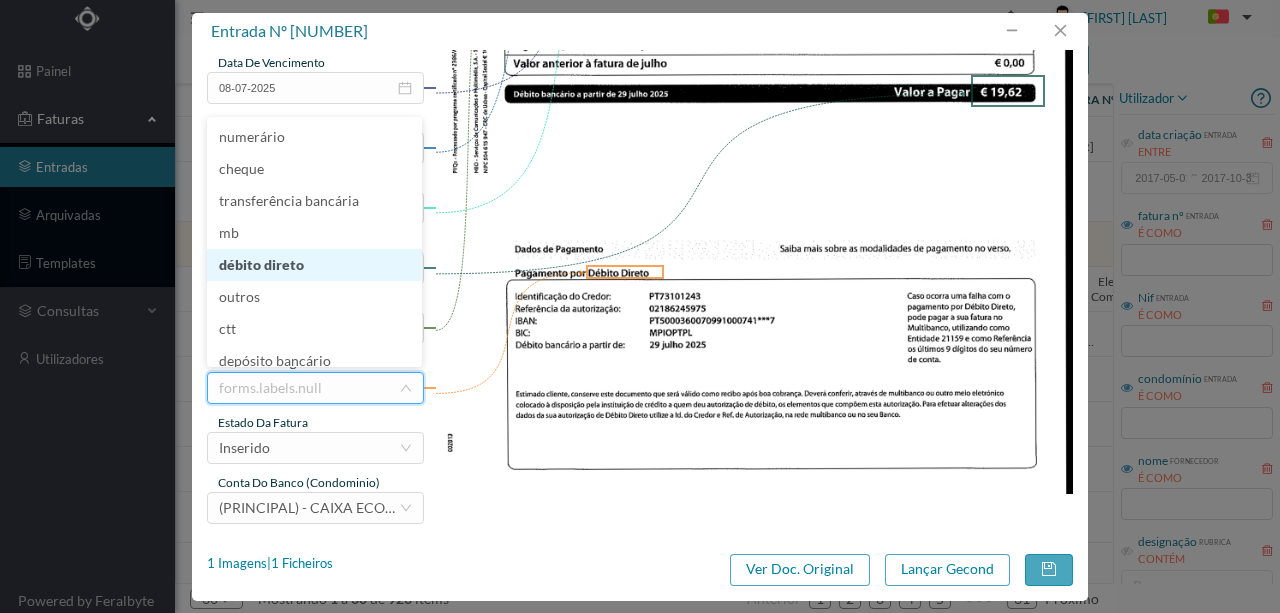 click on "débito direto" at bounding box center (314, 265) 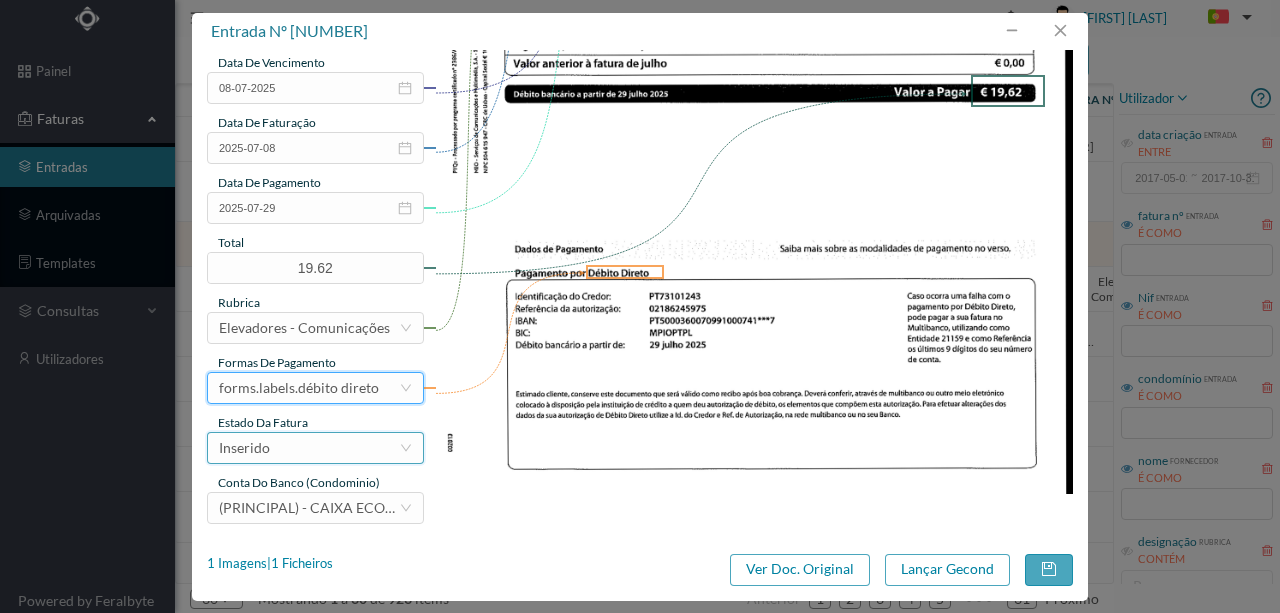 click on "Inserido" at bounding box center (309, 448) 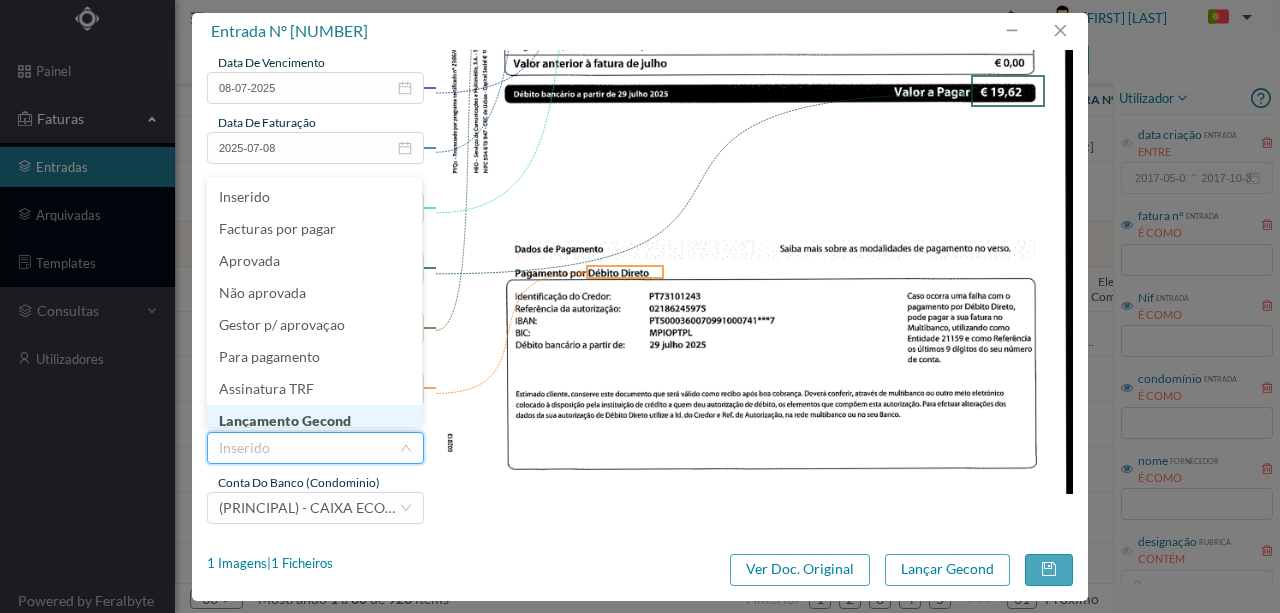 scroll, scrollTop: 10, scrollLeft: 0, axis: vertical 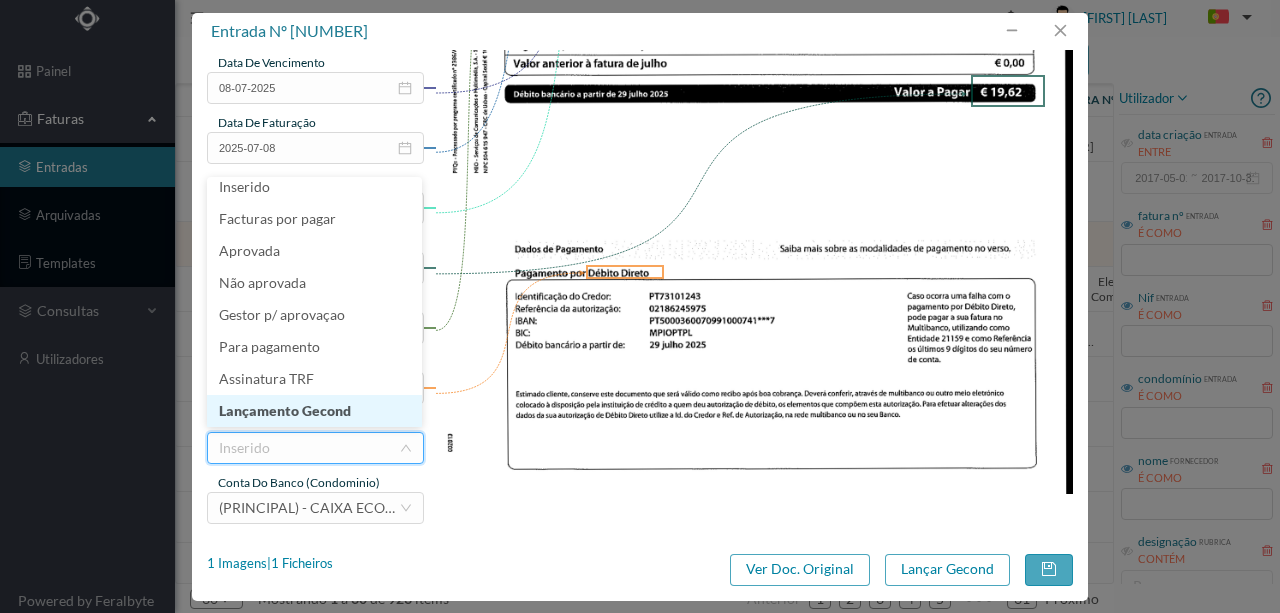 drag, startPoint x: 320, startPoint y: 410, endPoint x: 775, endPoint y: 503, distance: 464.40714 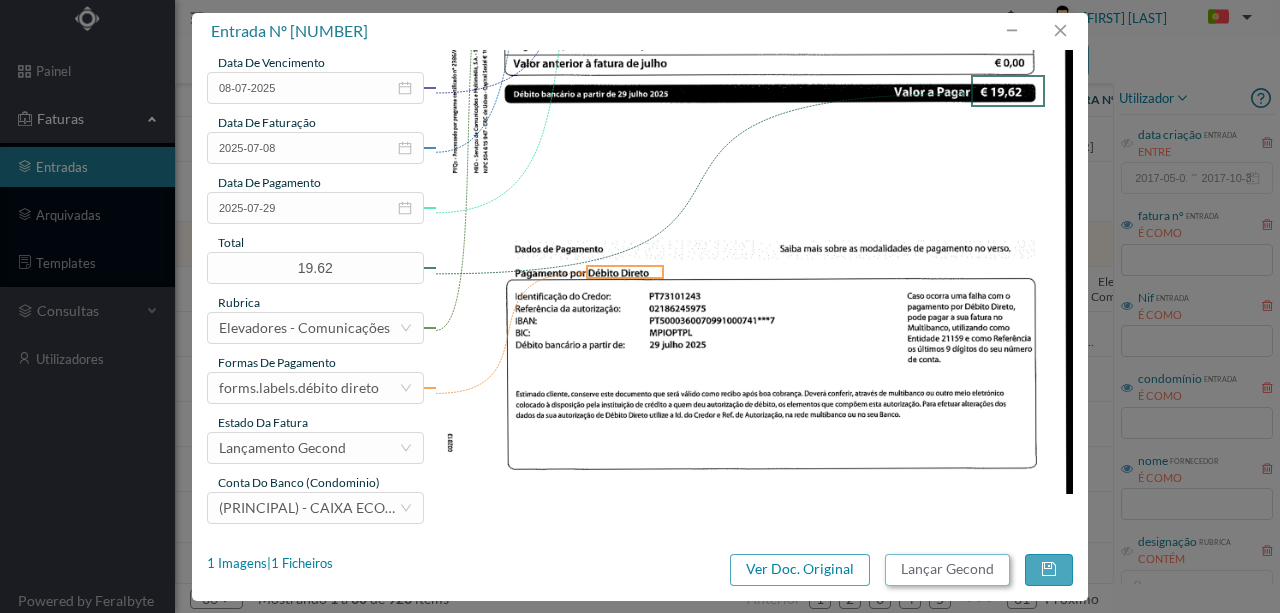 click on "Lançar Gecond" at bounding box center (947, 570) 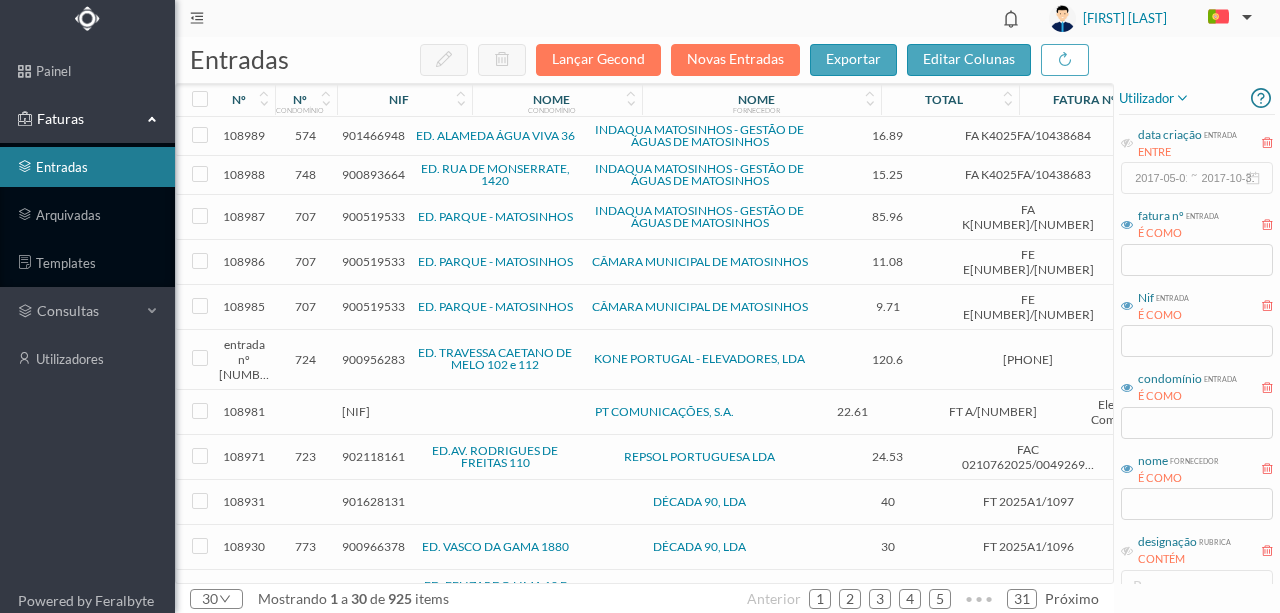 click on "[NIF]" at bounding box center [356, 411] 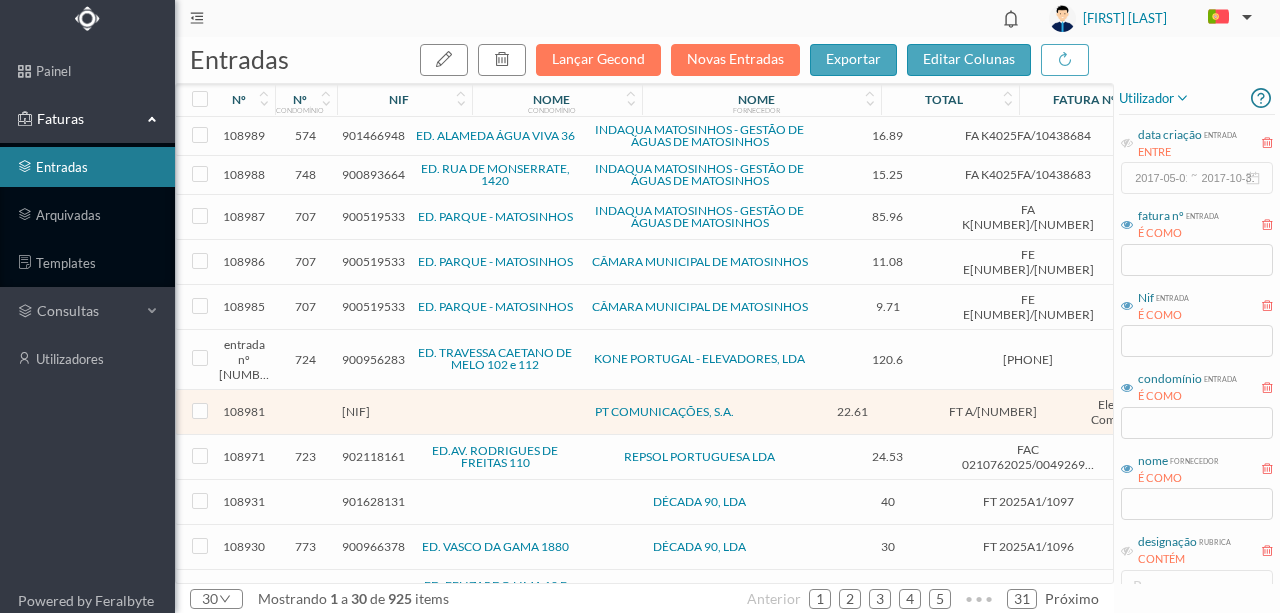 click on "[NIF]" at bounding box center (356, 411) 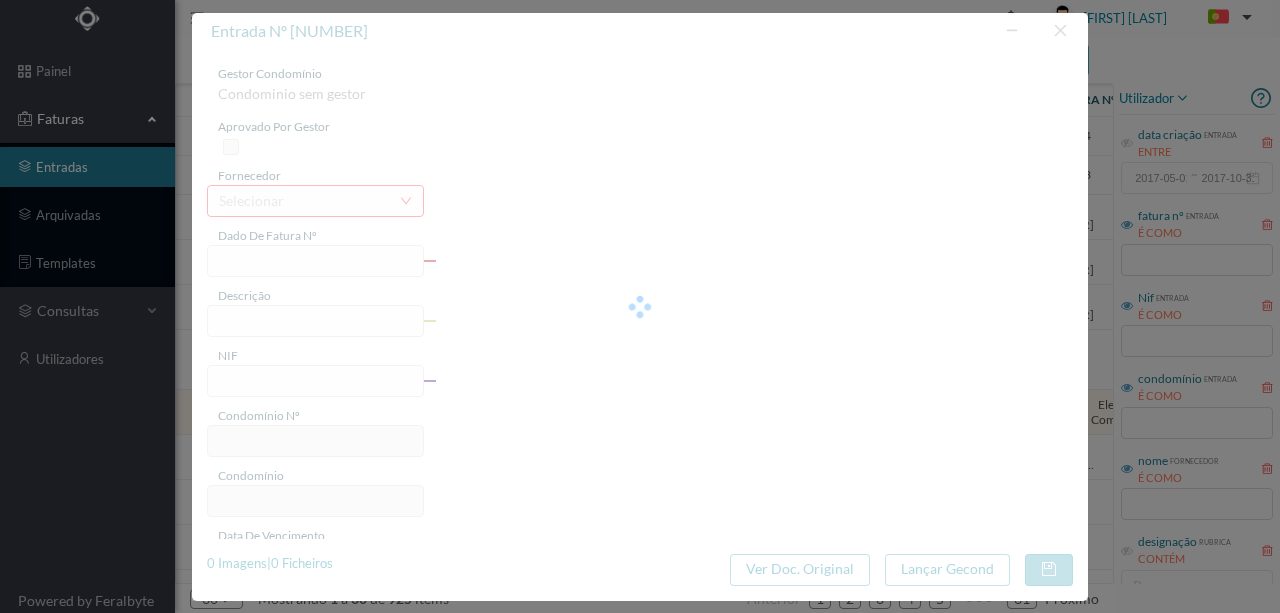type on "FT A/[NUMBER]" 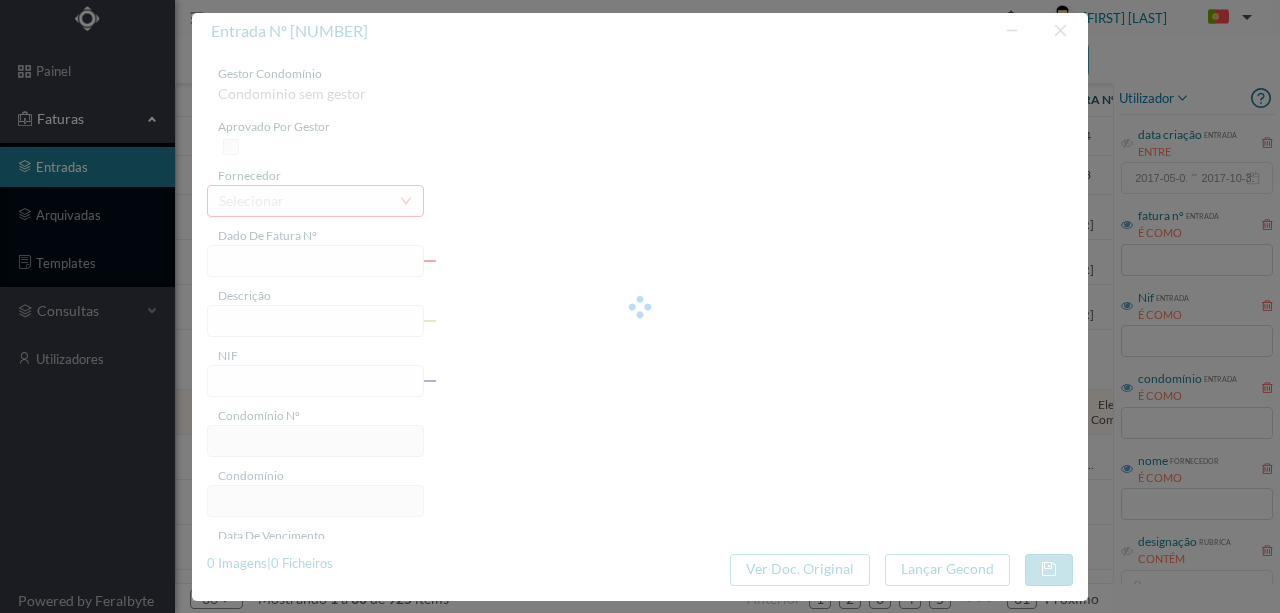 type on "COMUNICAÇÃO ELEVADORES" 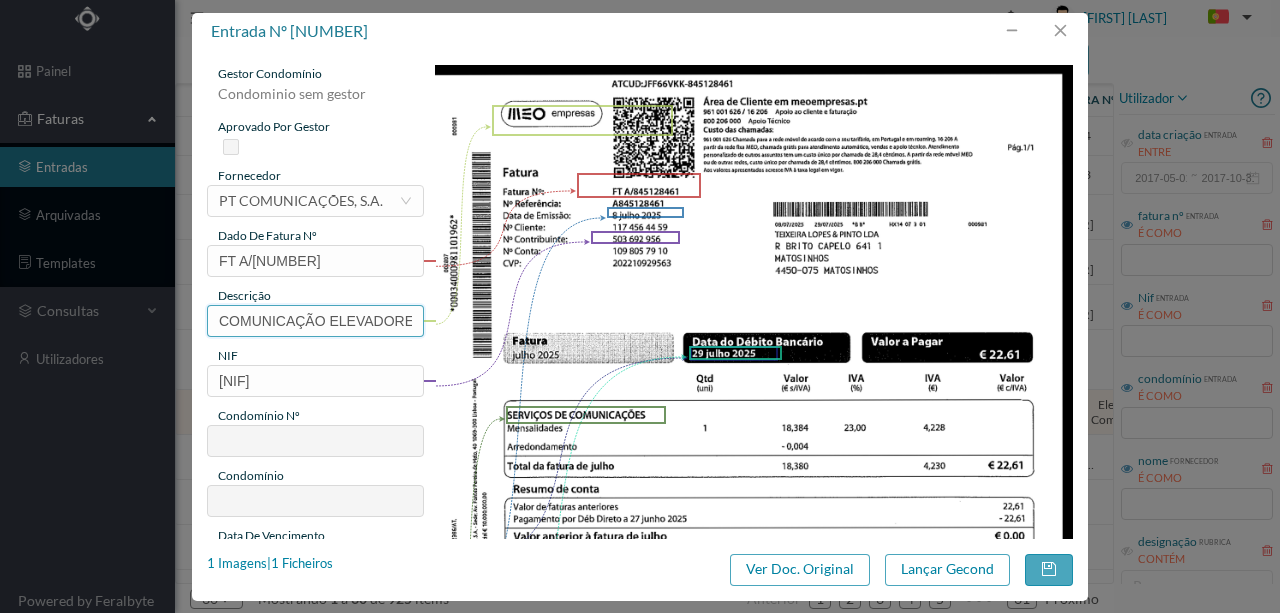 scroll, scrollTop: 0, scrollLeft: 12, axis: horizontal 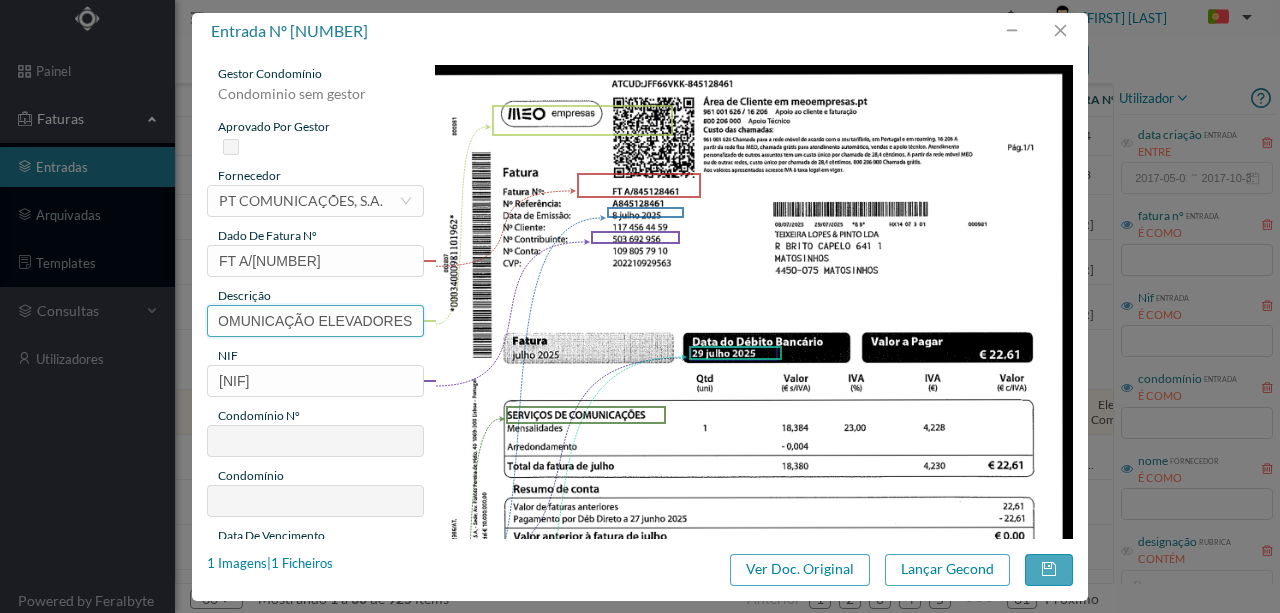 drag, startPoint x: 215, startPoint y: 312, endPoint x: 665, endPoint y: 308, distance: 450.0178 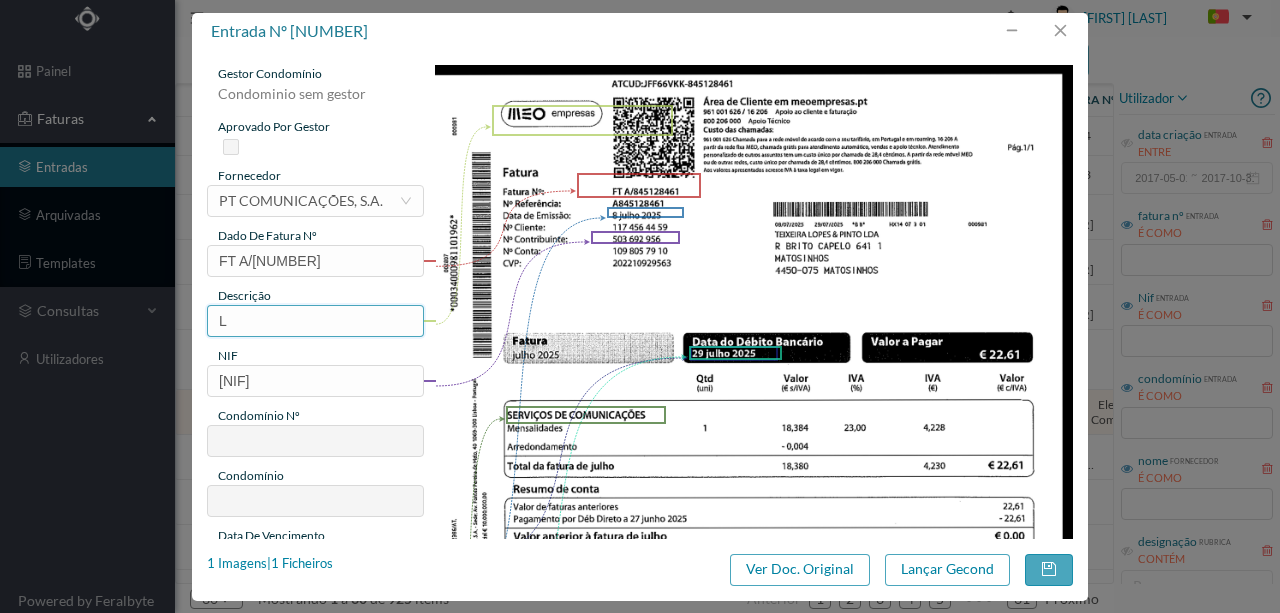 scroll, scrollTop: 0, scrollLeft: 0, axis: both 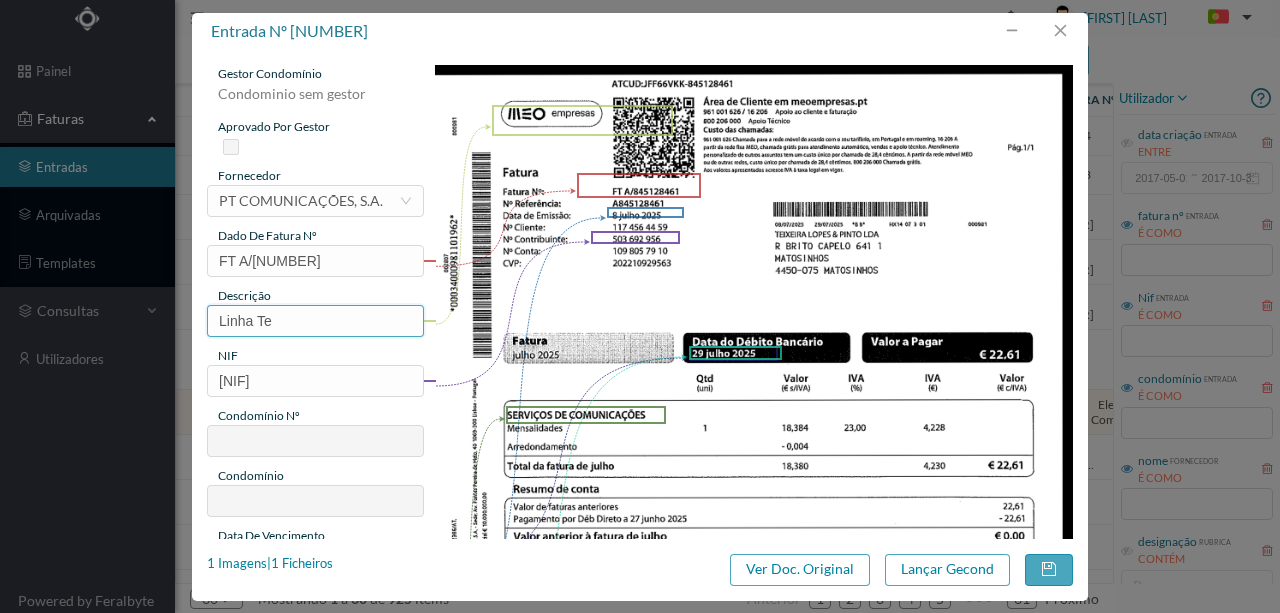 type on "Linha Tel Elev (Julho [YEAR])" 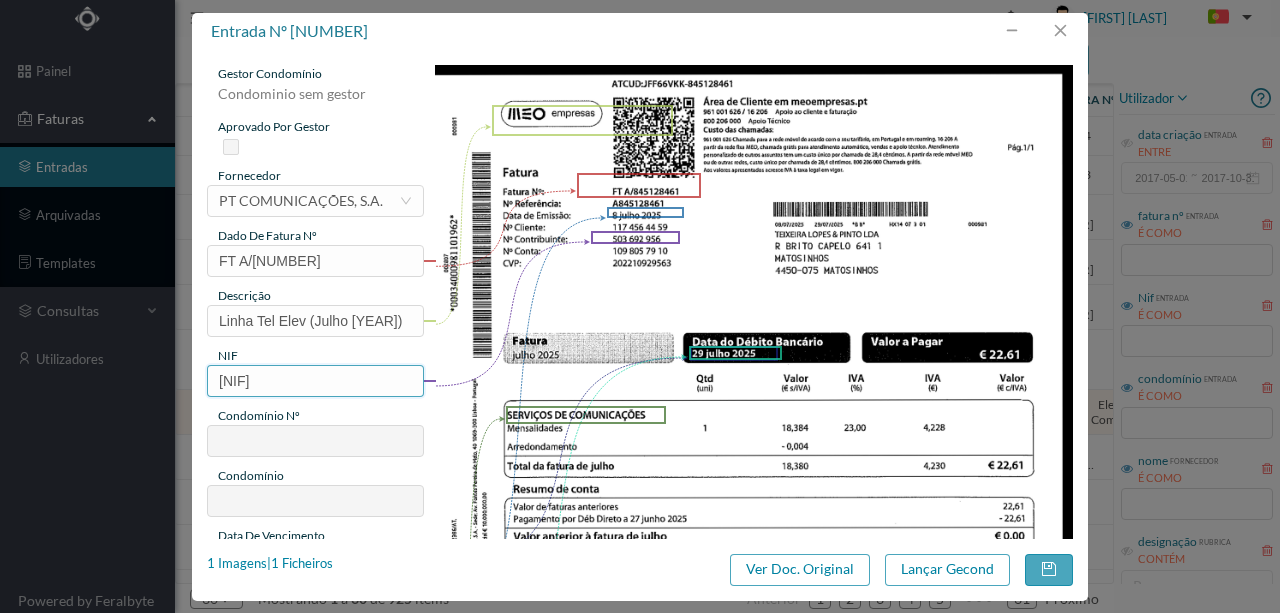 drag, startPoint x: 295, startPoint y: 382, endPoint x: 212, endPoint y: 398, distance: 84.5281 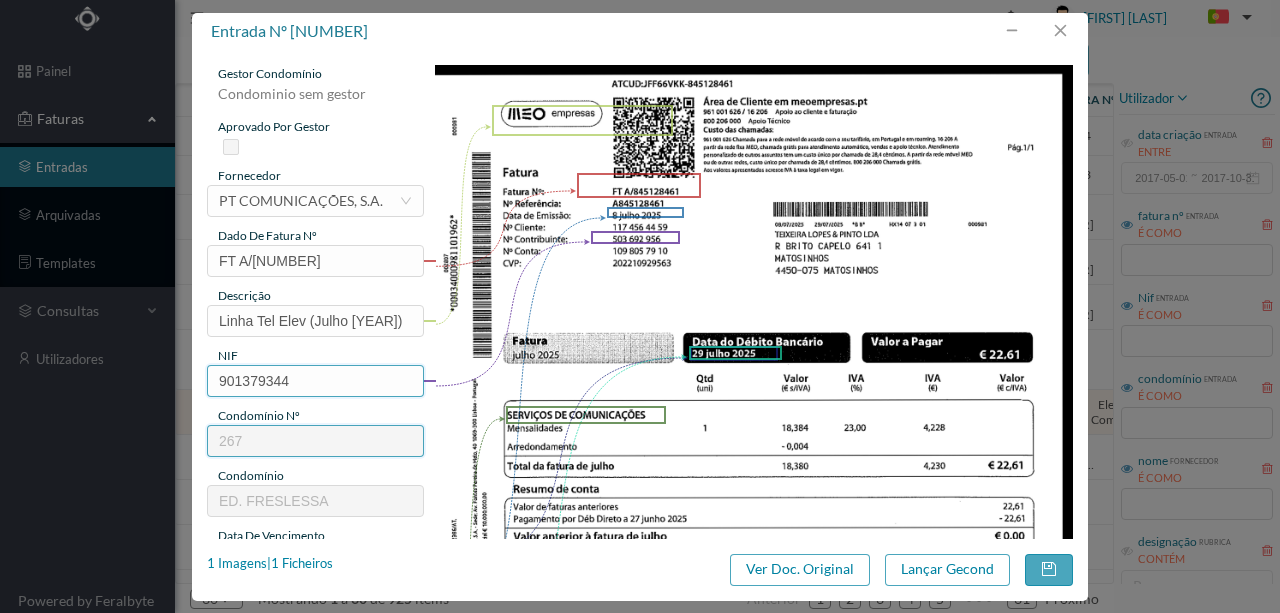type on "267" 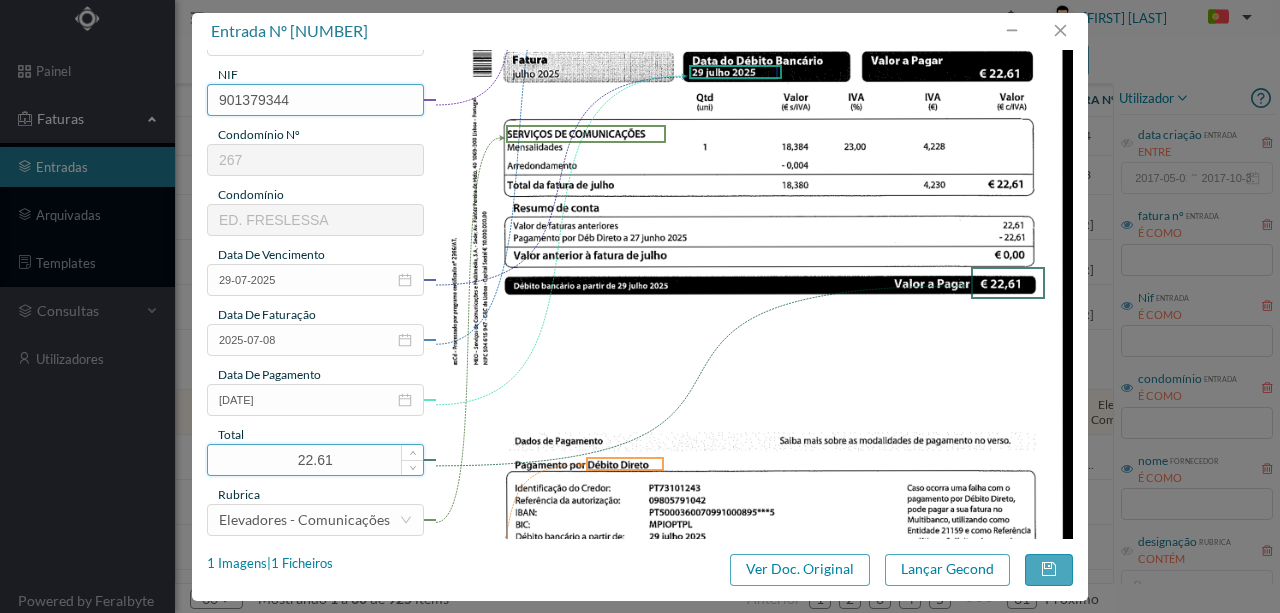 scroll, scrollTop: 400, scrollLeft: 0, axis: vertical 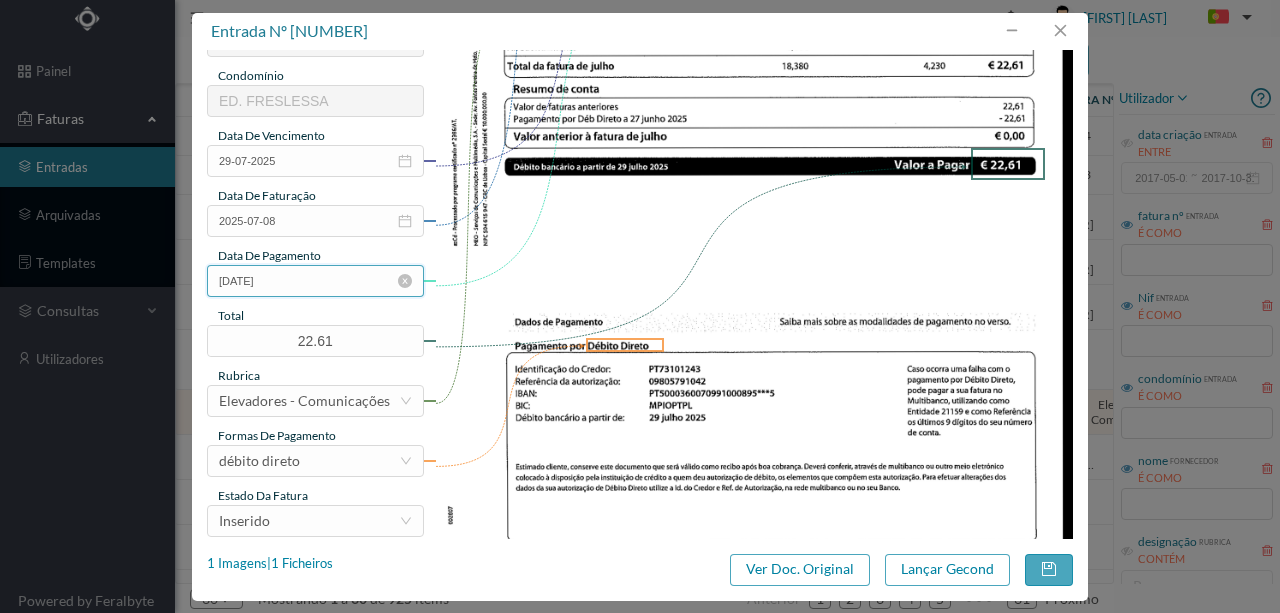 type on "901379344" 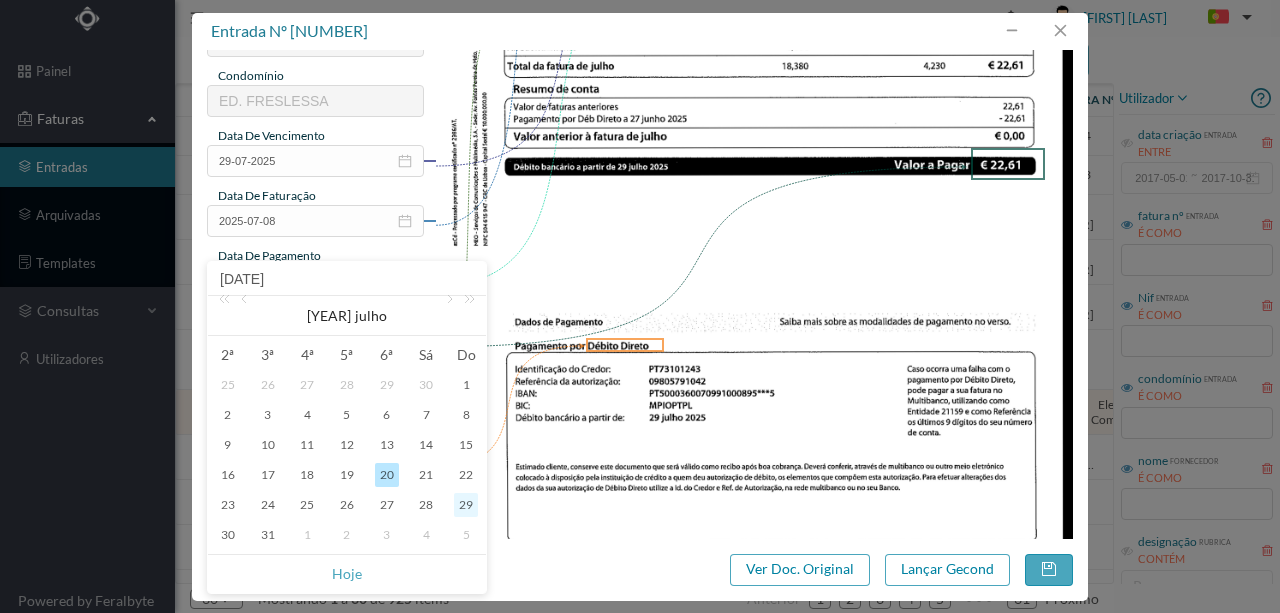 click on "29" at bounding box center (466, 505) 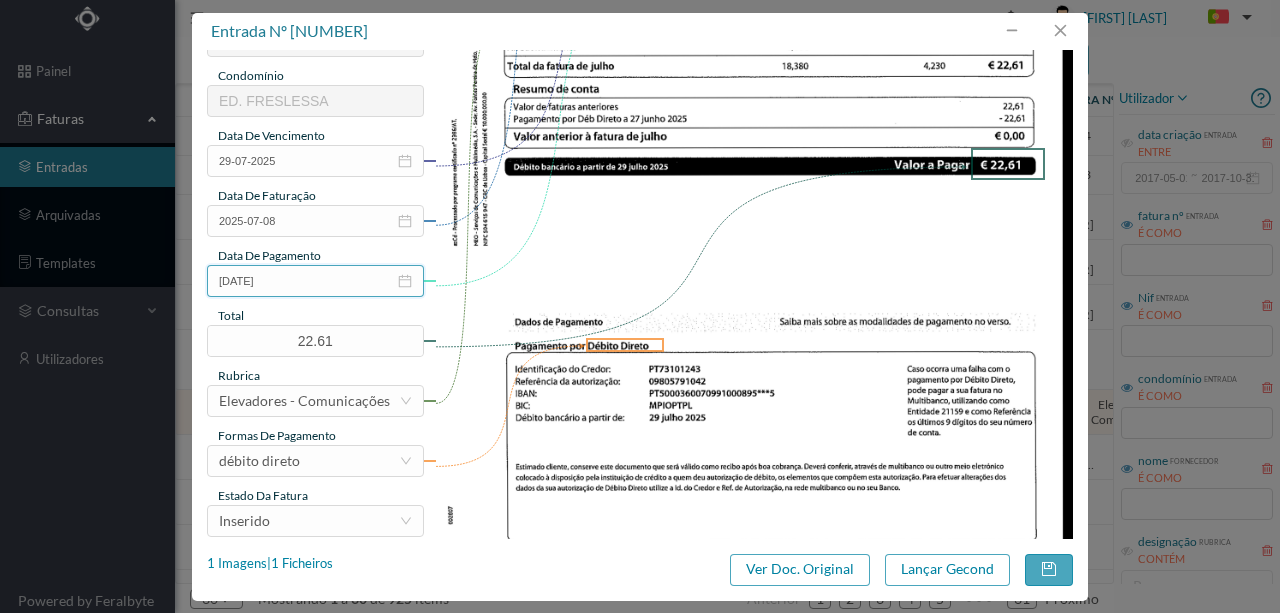 scroll, scrollTop: 473, scrollLeft: 0, axis: vertical 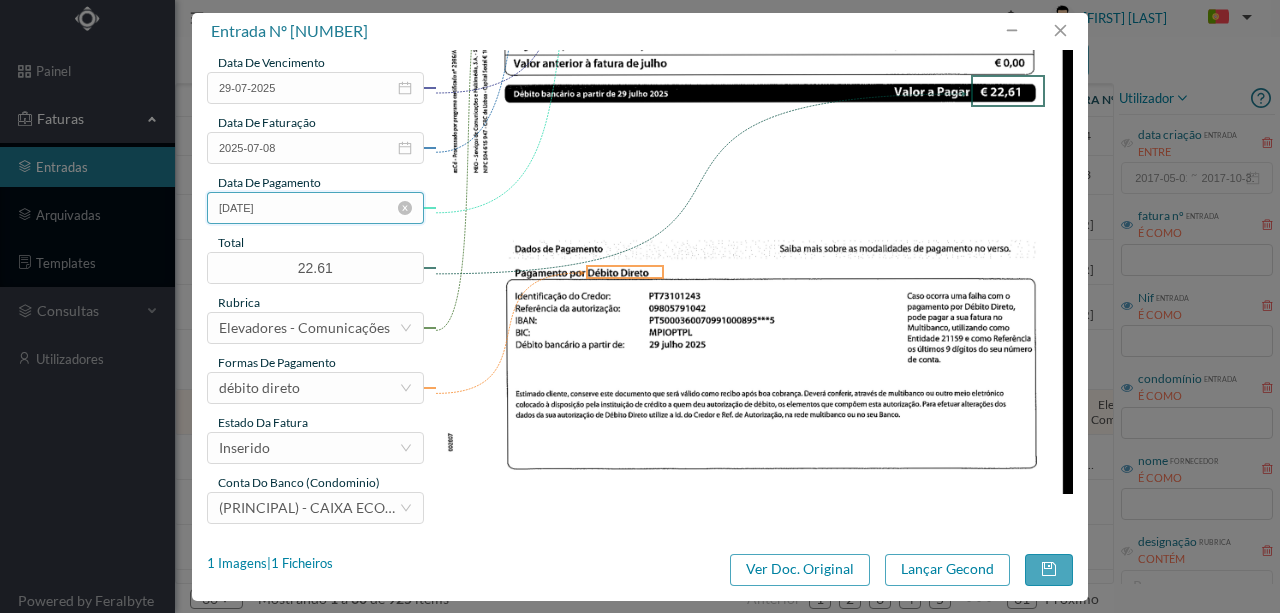 click on "[DATE]" at bounding box center [315, 208] 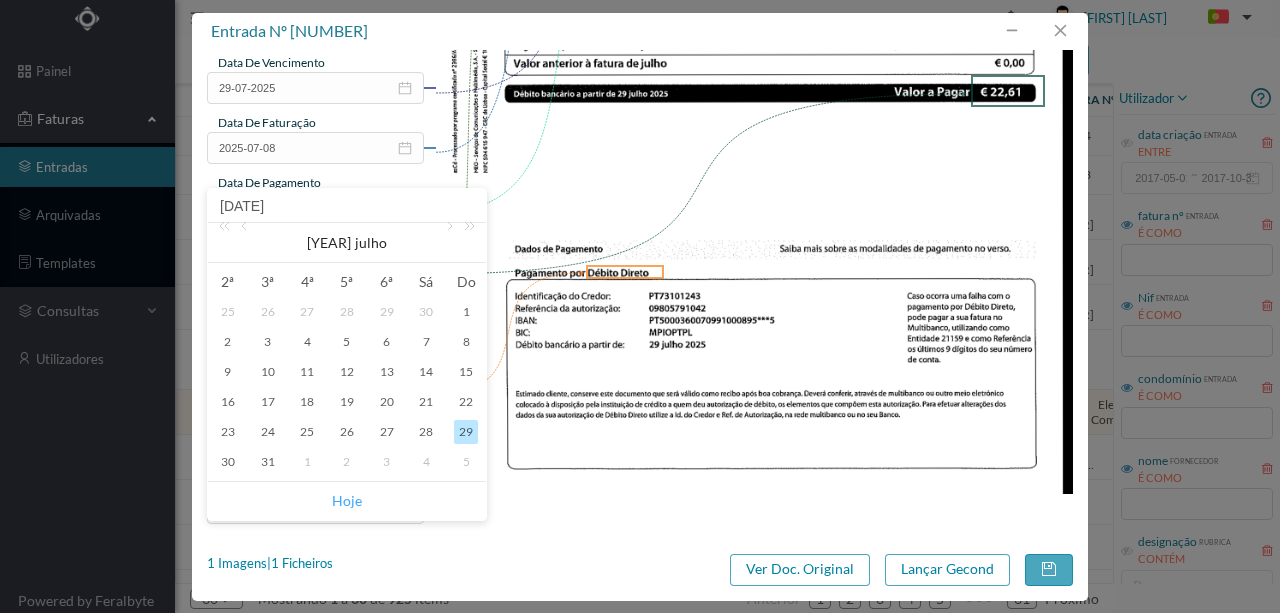 click on "Hoje" at bounding box center (347, 501) 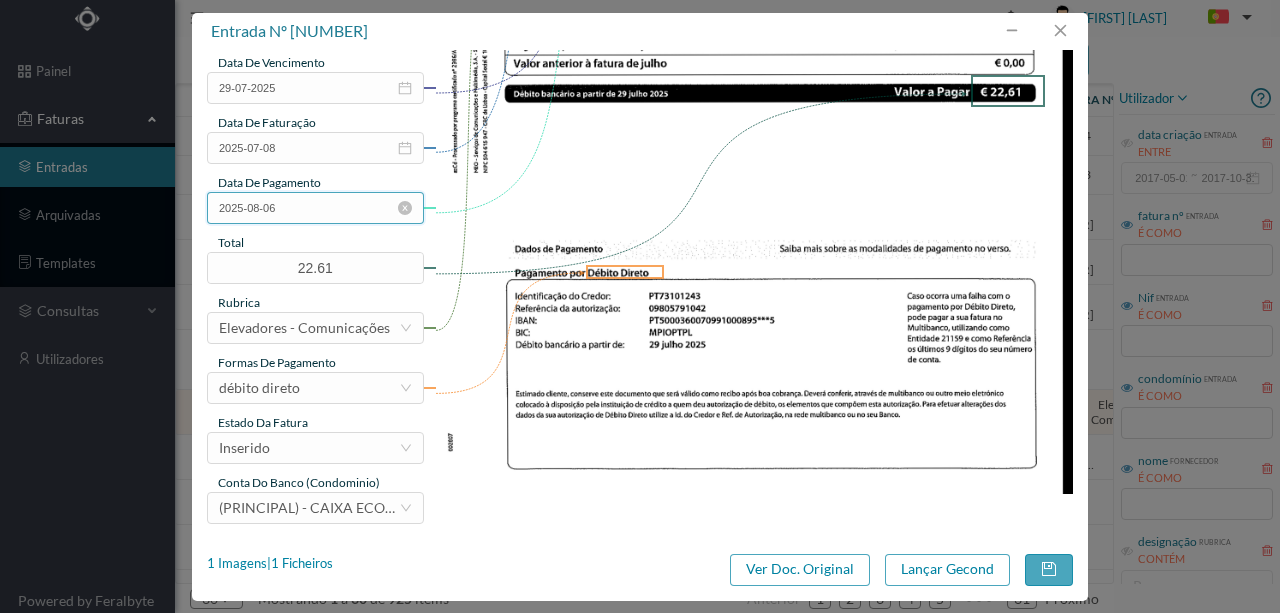 click on "2025-08-06" at bounding box center (315, 208) 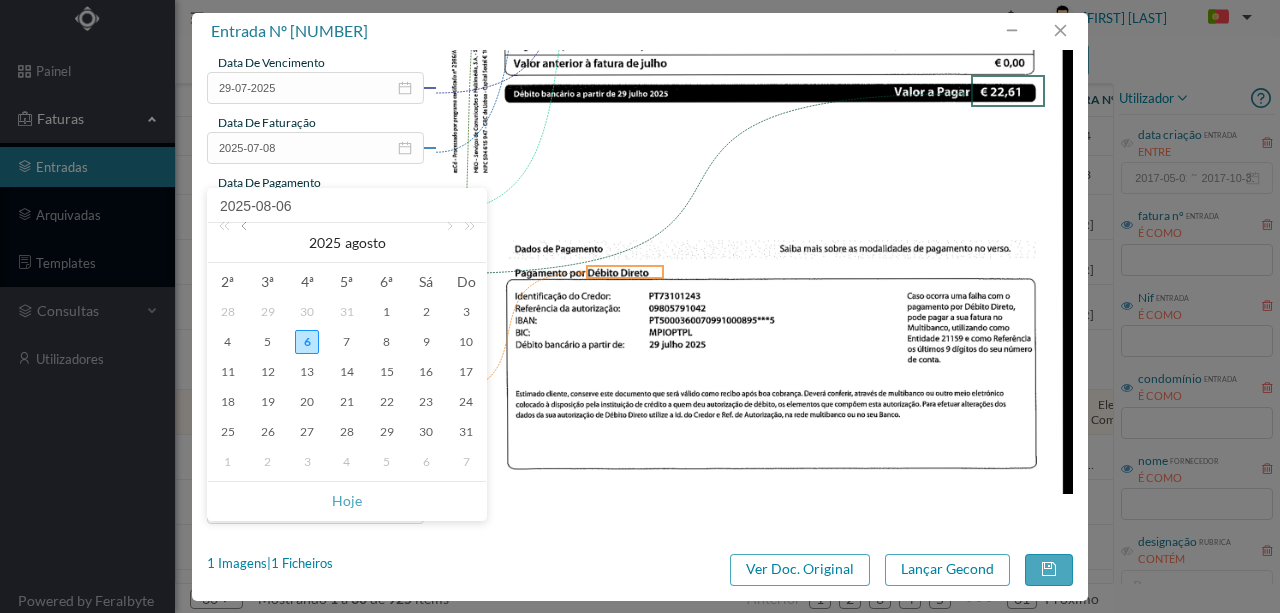 click at bounding box center [246, 243] 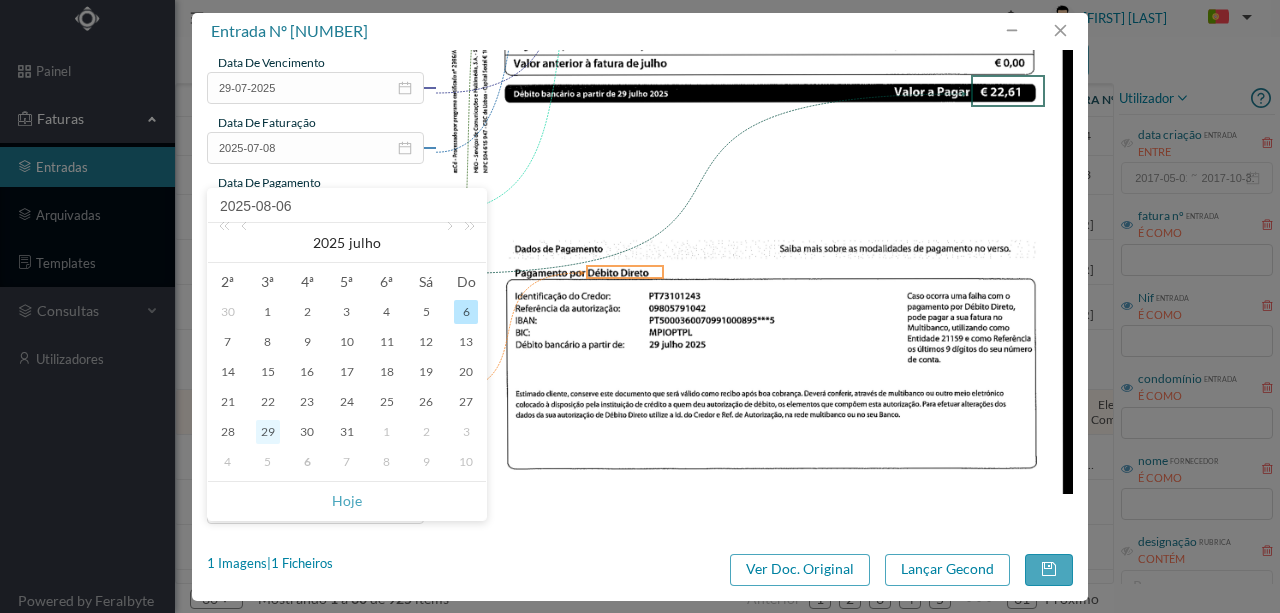 click on "29" at bounding box center [268, 432] 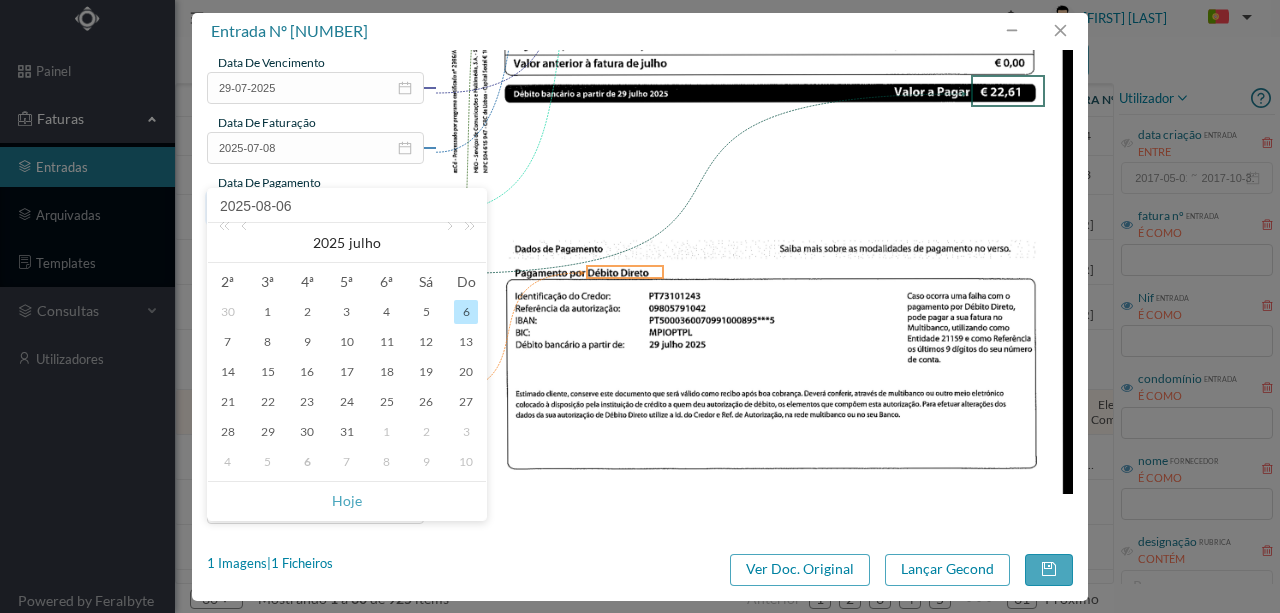type on "2025-07-29" 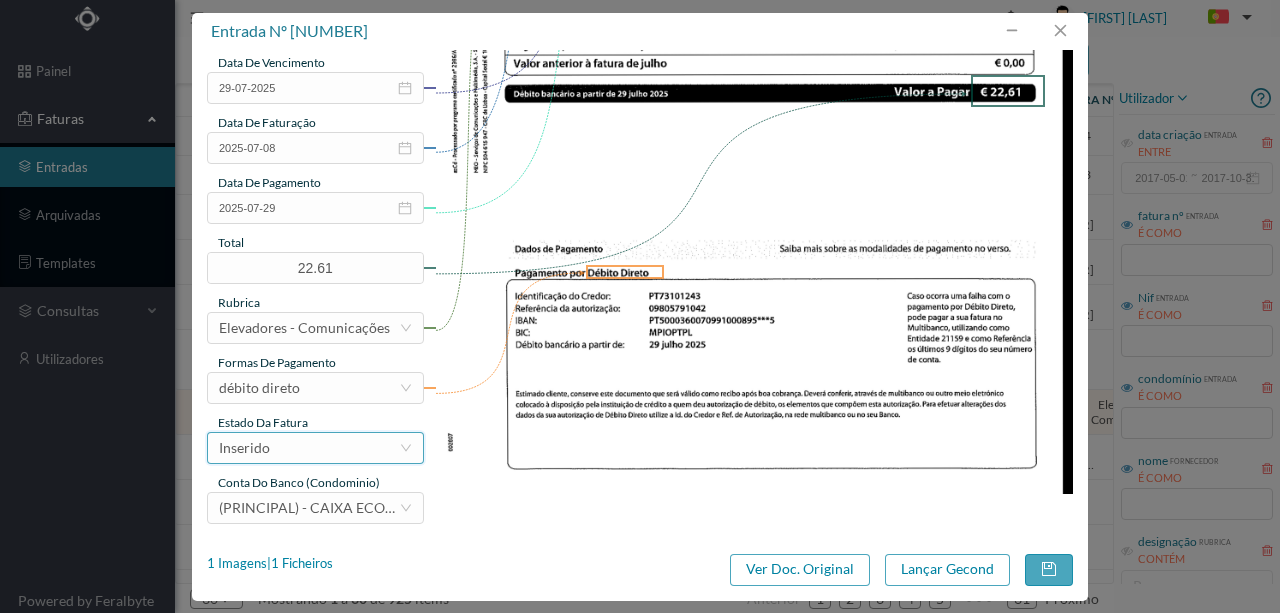 click on "Inserido" at bounding box center [309, 448] 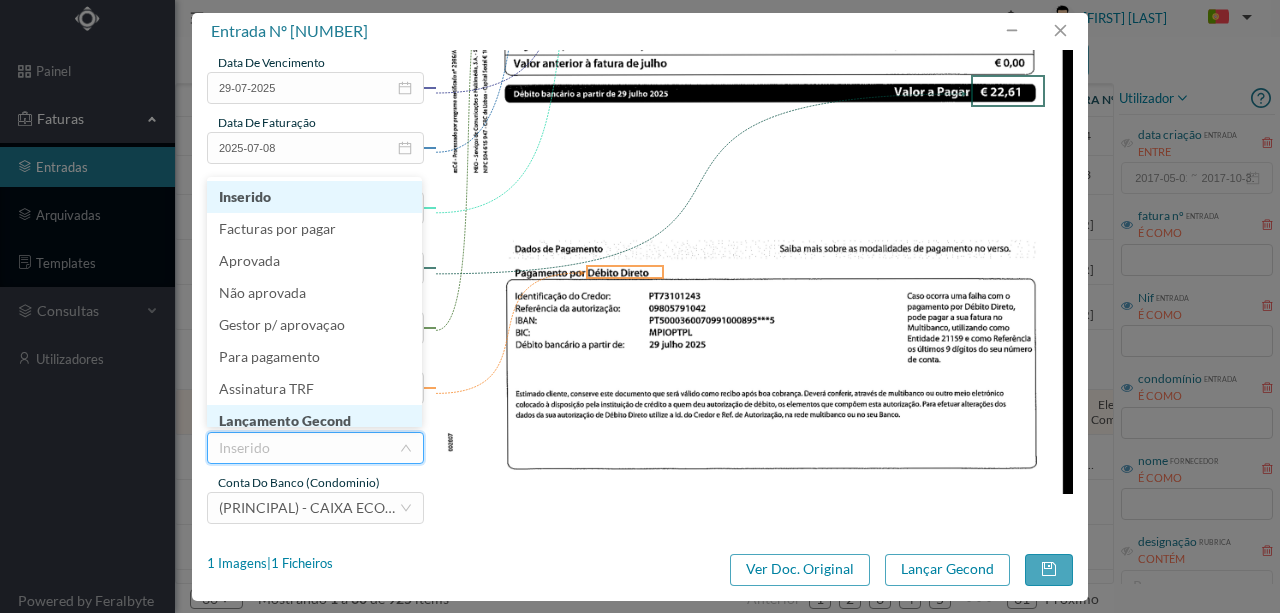 scroll, scrollTop: 10, scrollLeft: 0, axis: vertical 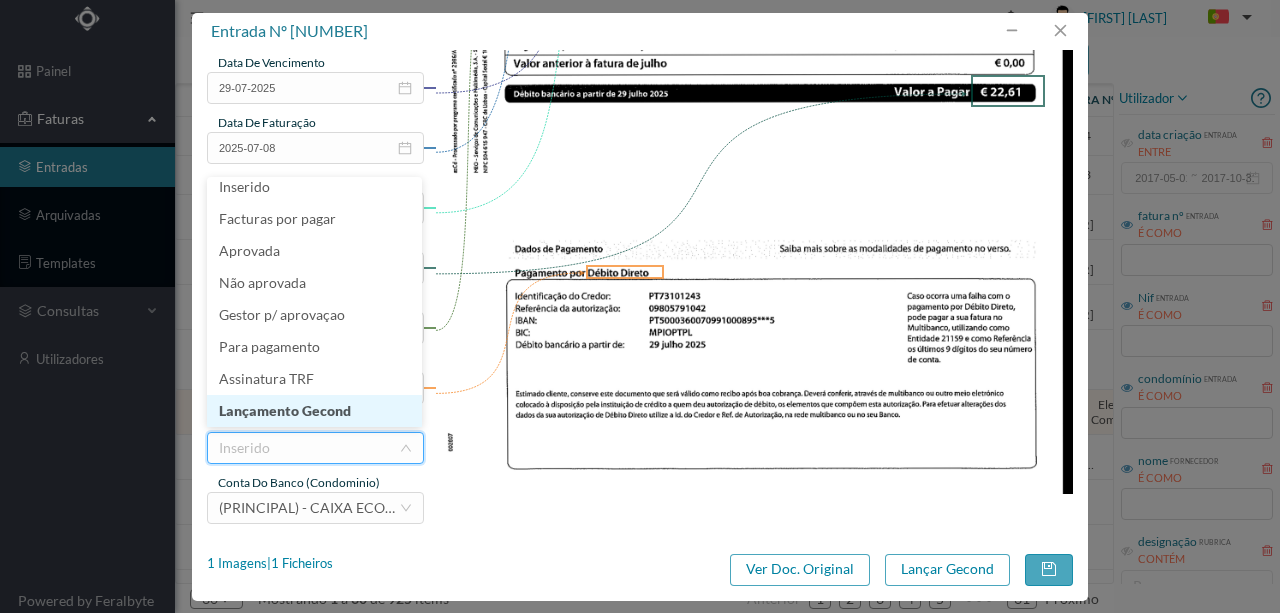 click on "Lançamento Gecond" at bounding box center (314, 411) 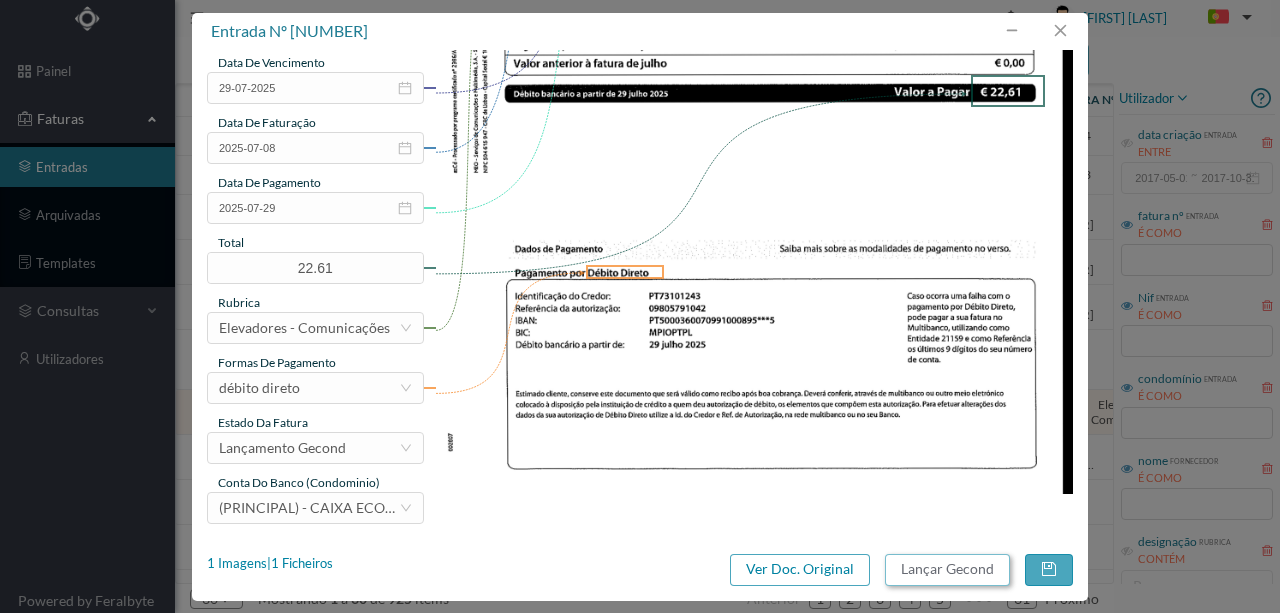 click on "Lançar Gecond" at bounding box center [947, 570] 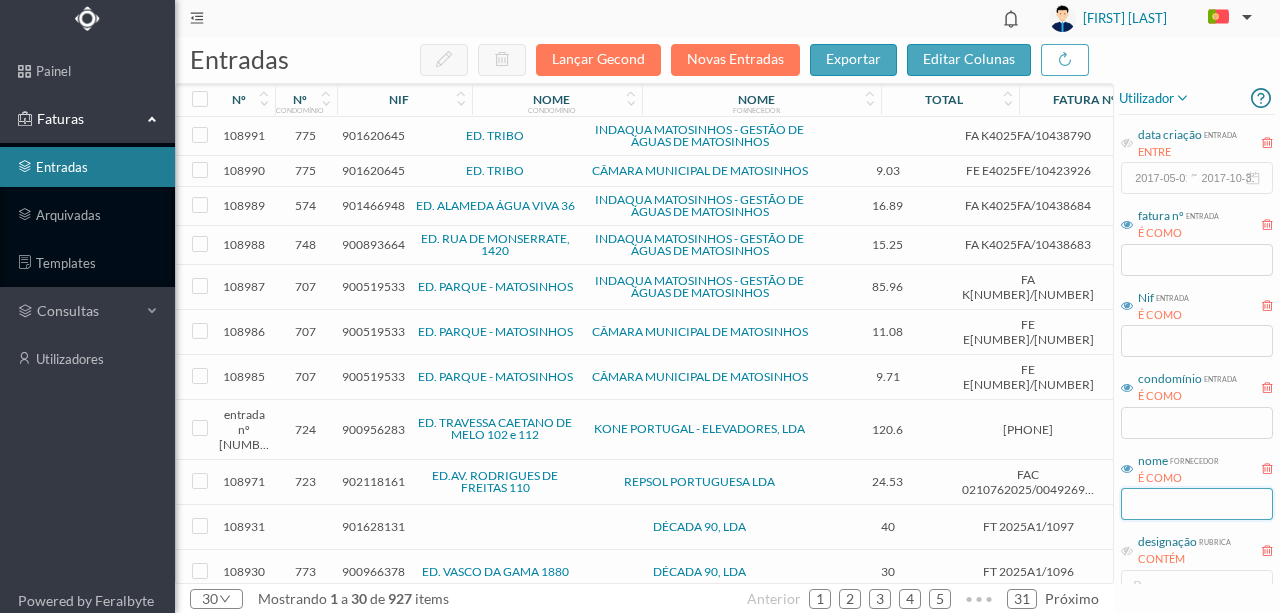 click at bounding box center (1197, 504) 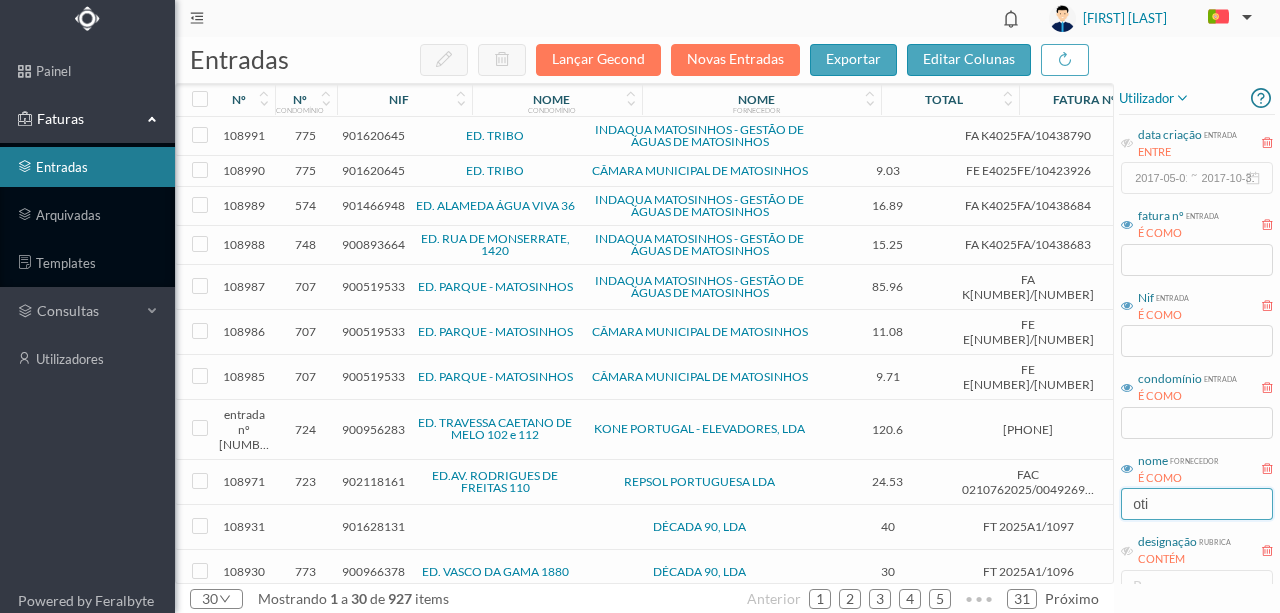 type on "otis" 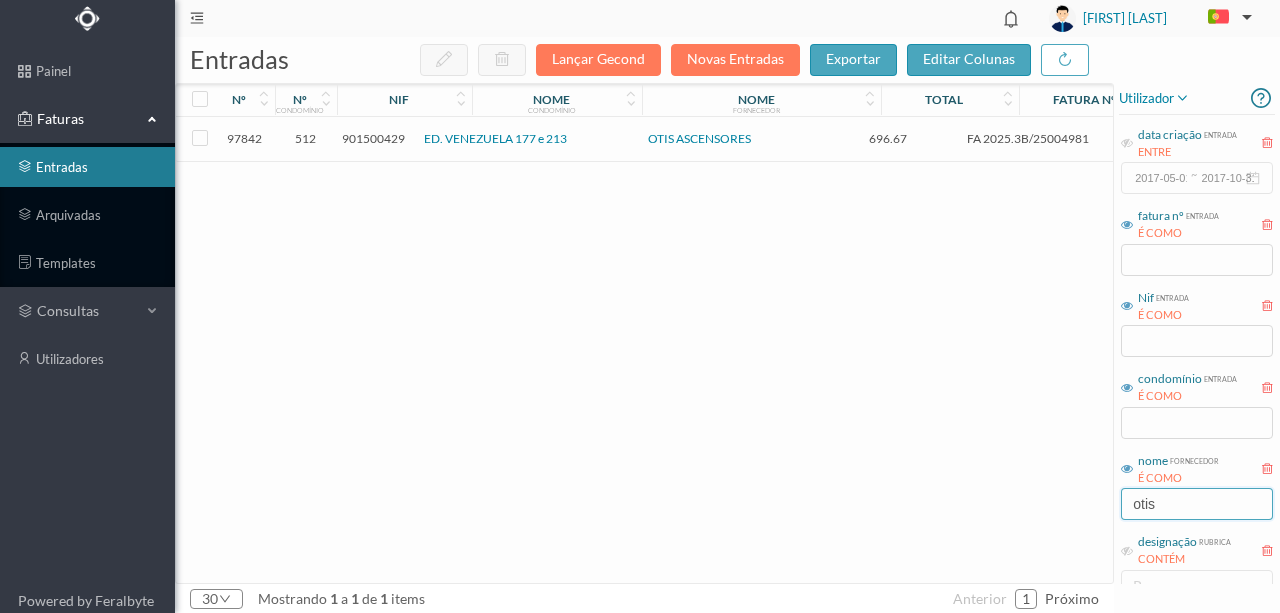 drag, startPoint x: 1171, startPoint y: 498, endPoint x: 1037, endPoint y: 488, distance: 134.37262 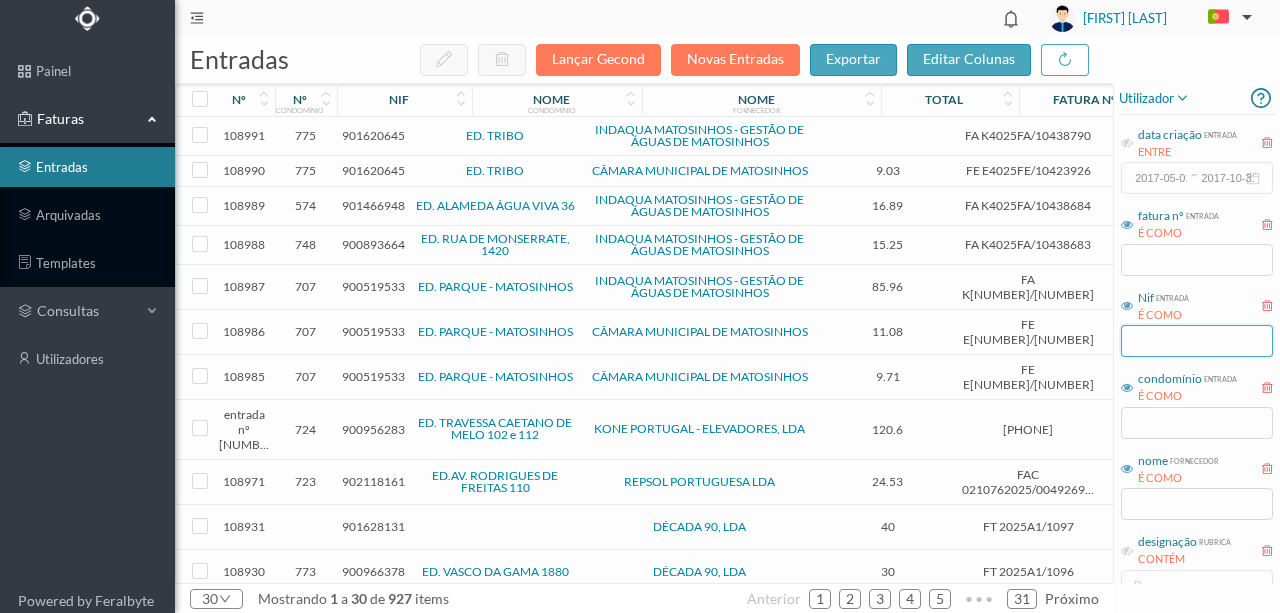click at bounding box center (1197, 341) 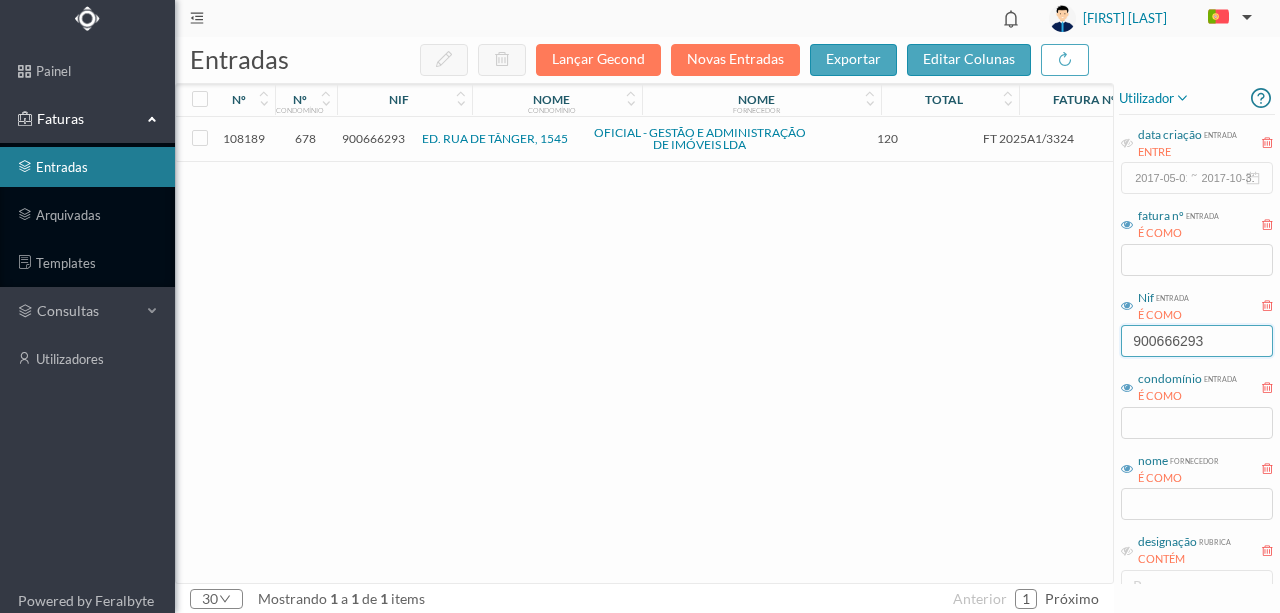 type on "900666293" 